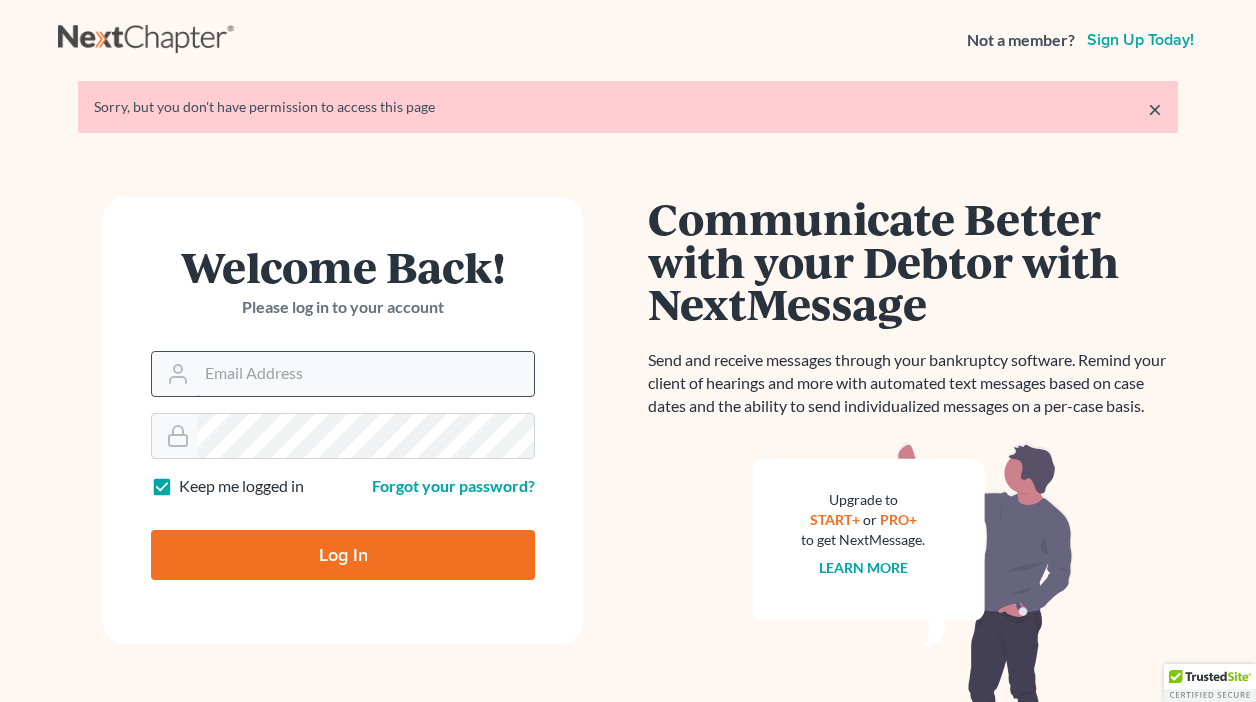 scroll, scrollTop: 0, scrollLeft: 0, axis: both 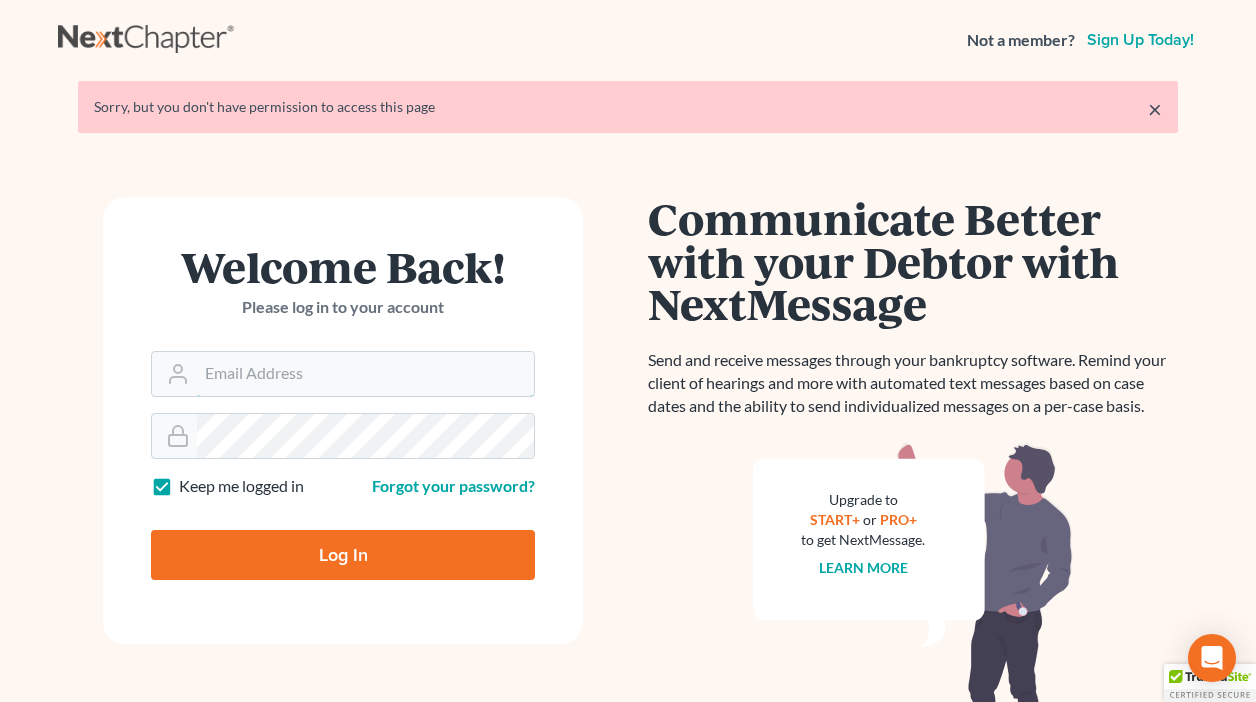 type on "drp8399@aol.com" 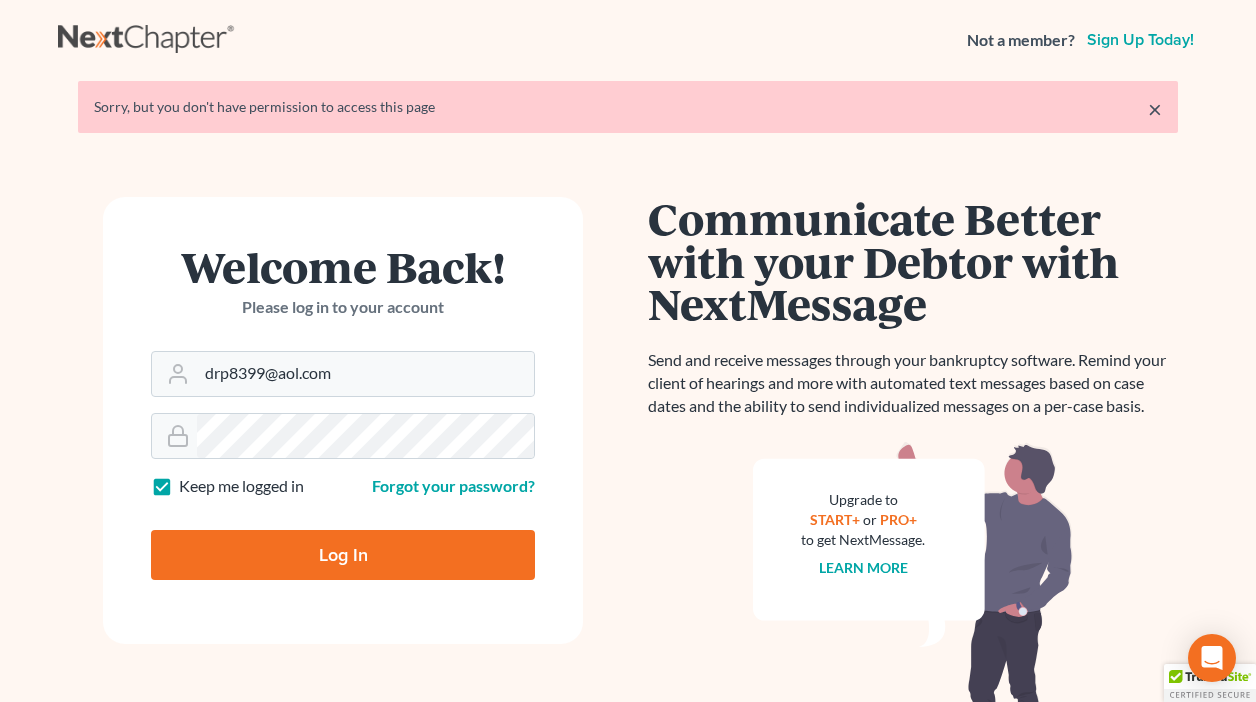 click on "Log In" at bounding box center [343, 555] 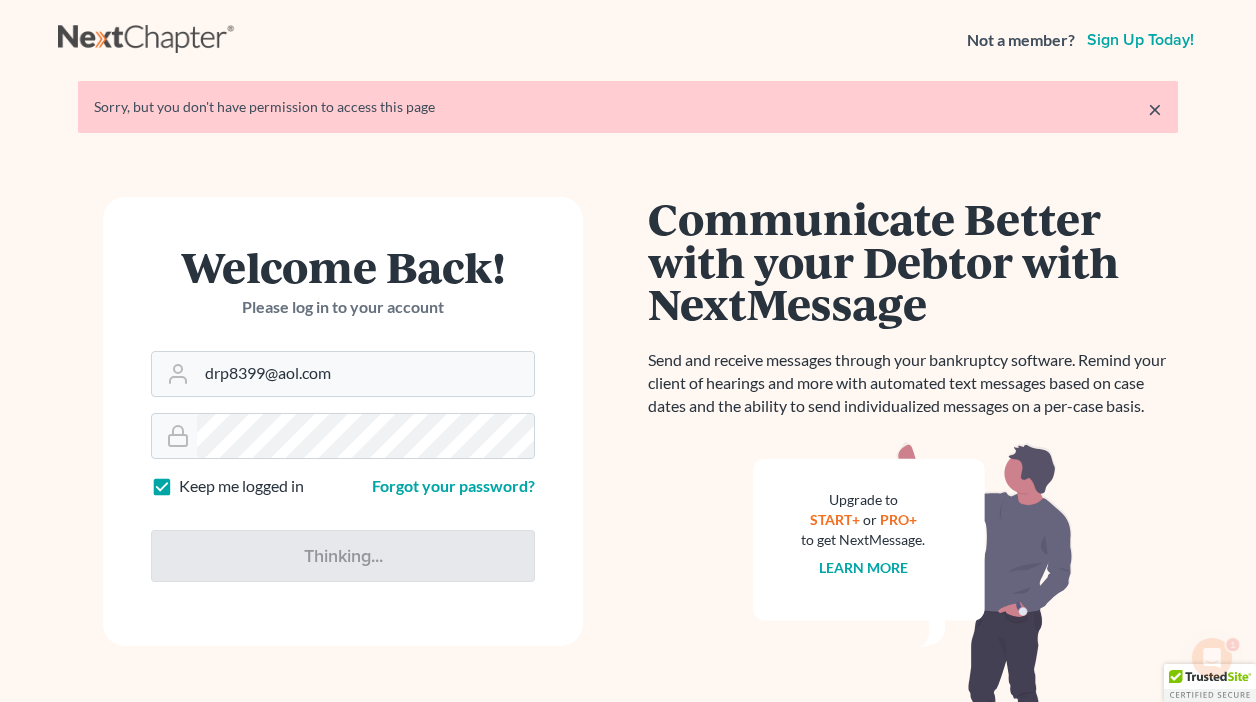scroll, scrollTop: 0, scrollLeft: 0, axis: both 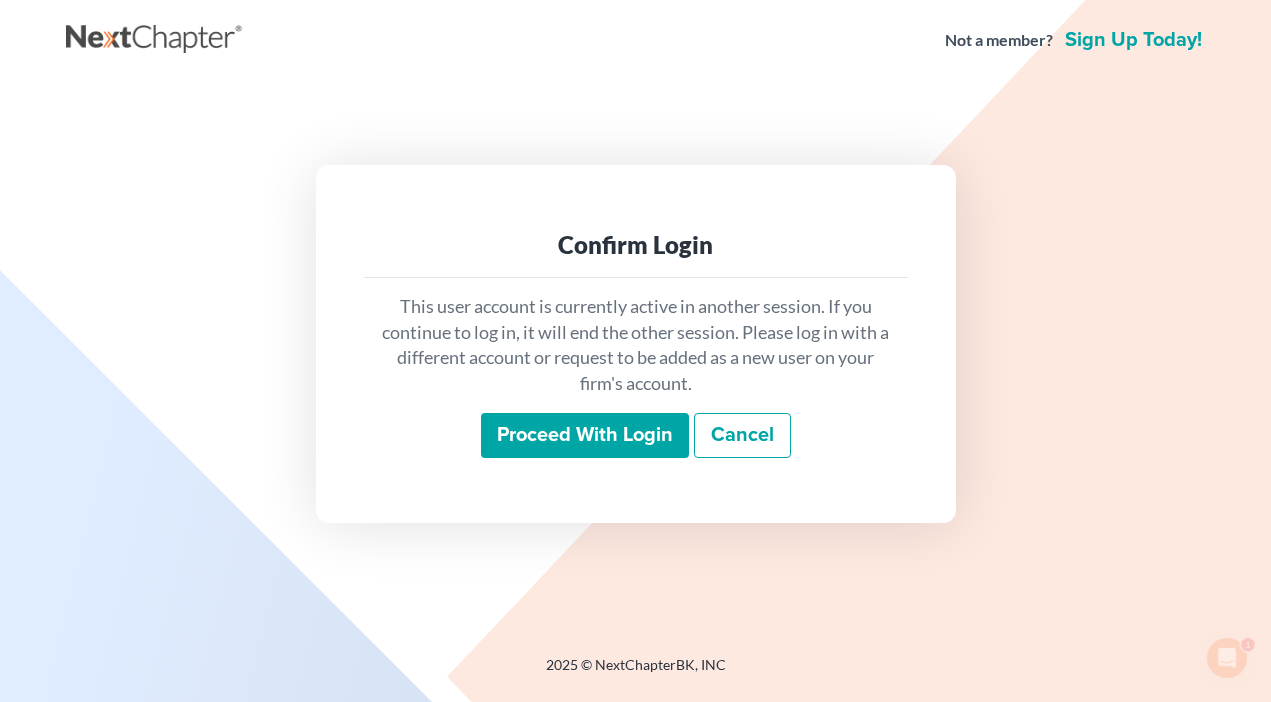 click on "This user account is currently active in another session. If you continue to log in, it will end the other session. Please log in with a different account or request to be added as a new user on your firm's account." at bounding box center [636, 345] 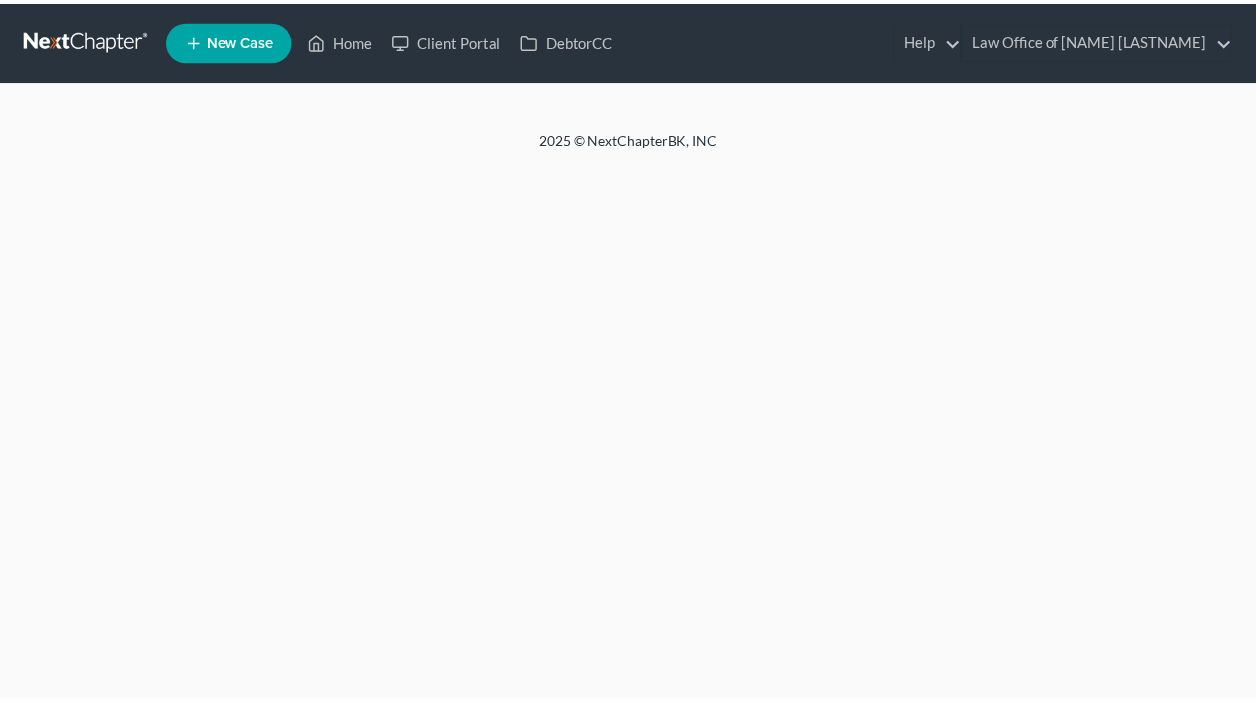 scroll, scrollTop: 0, scrollLeft: 0, axis: both 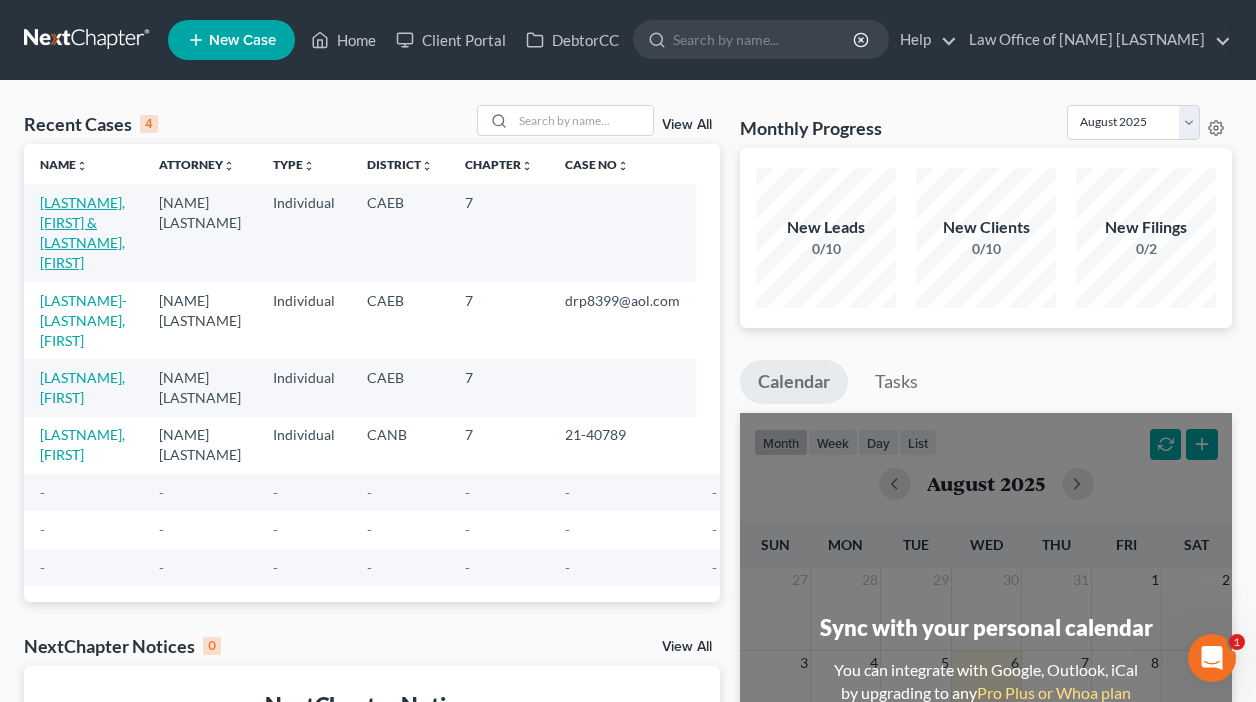 click on "Rosales, Hilda & Rivera, Reinaldo" at bounding box center [82, 232] 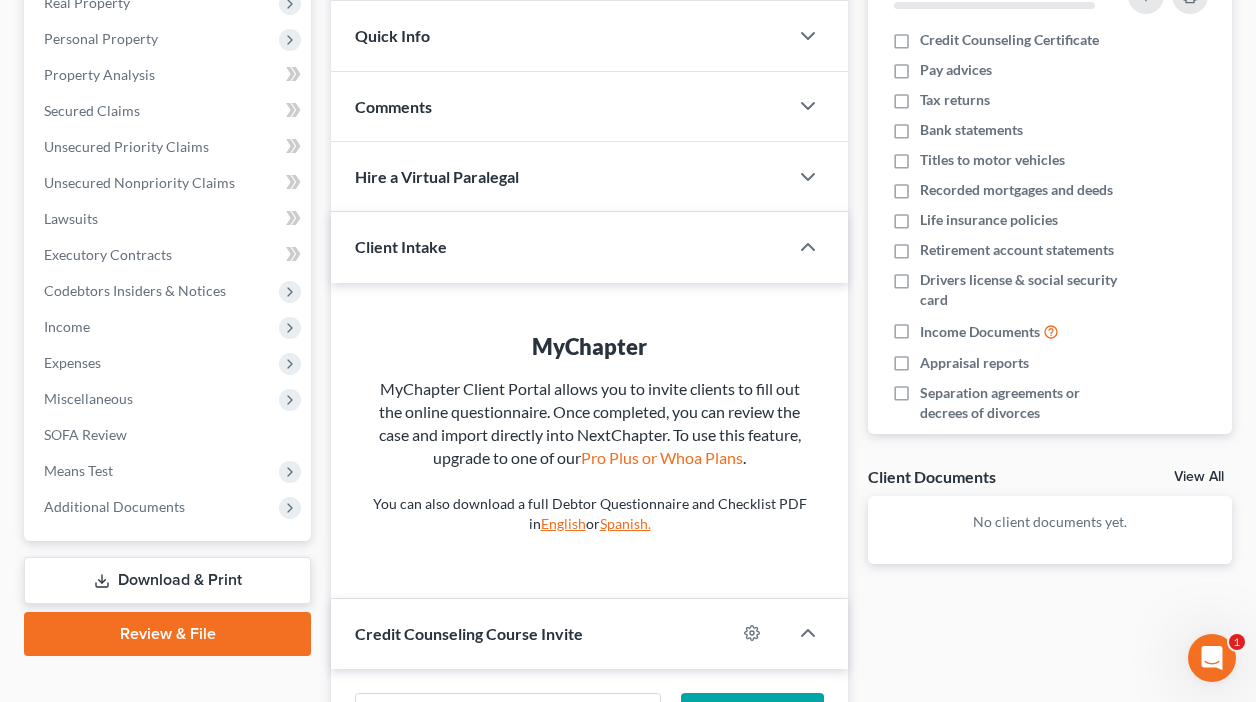 scroll, scrollTop: 338, scrollLeft: 0, axis: vertical 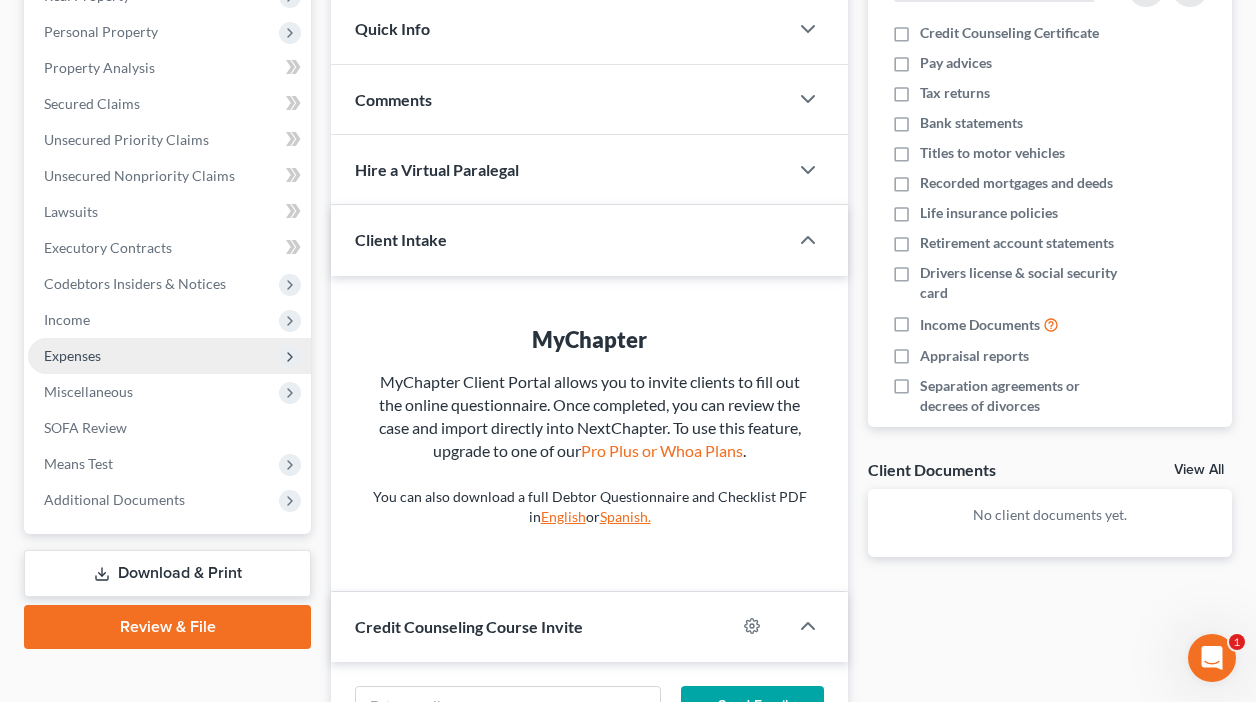 click on "Expenses" at bounding box center (169, 356) 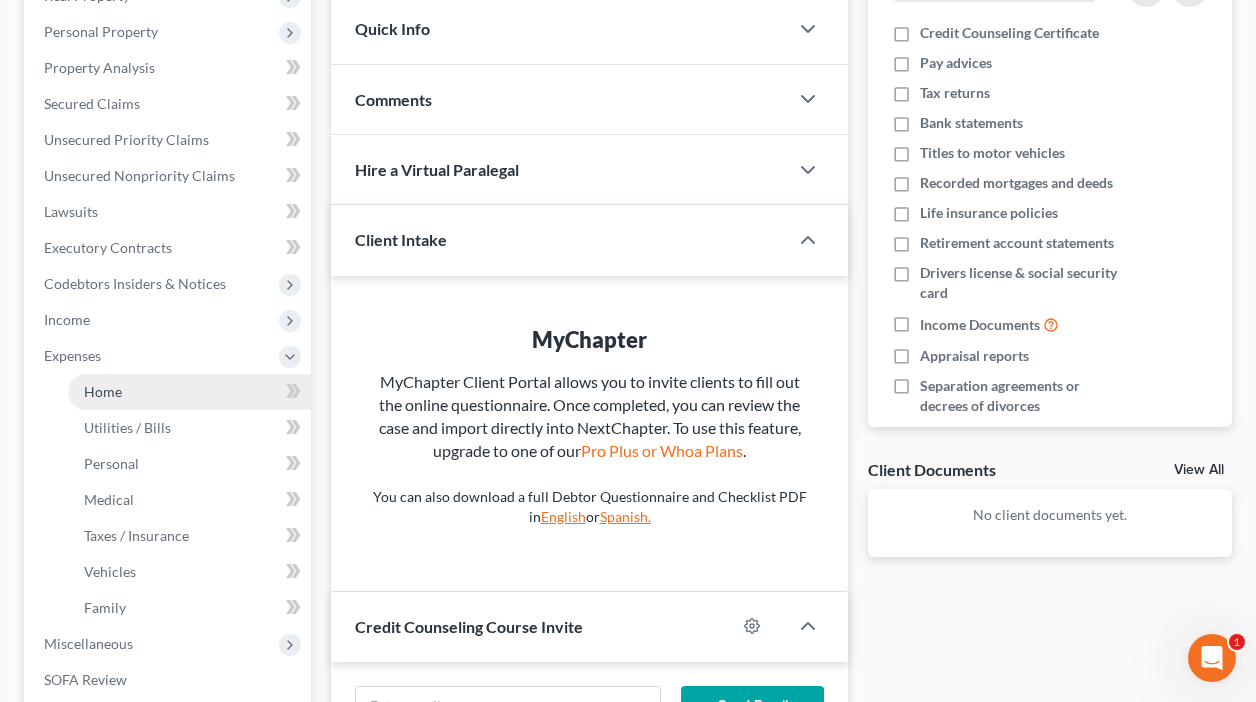click on "Home" at bounding box center (103, 391) 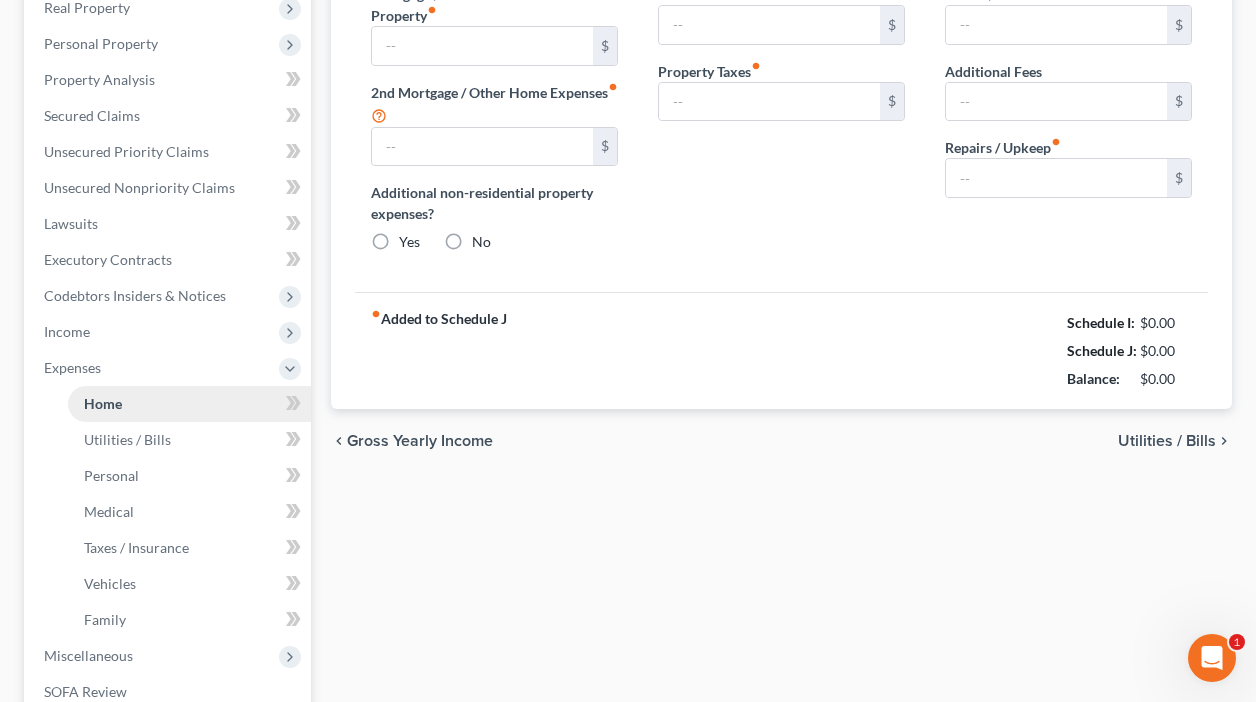 type on "1,603.00" 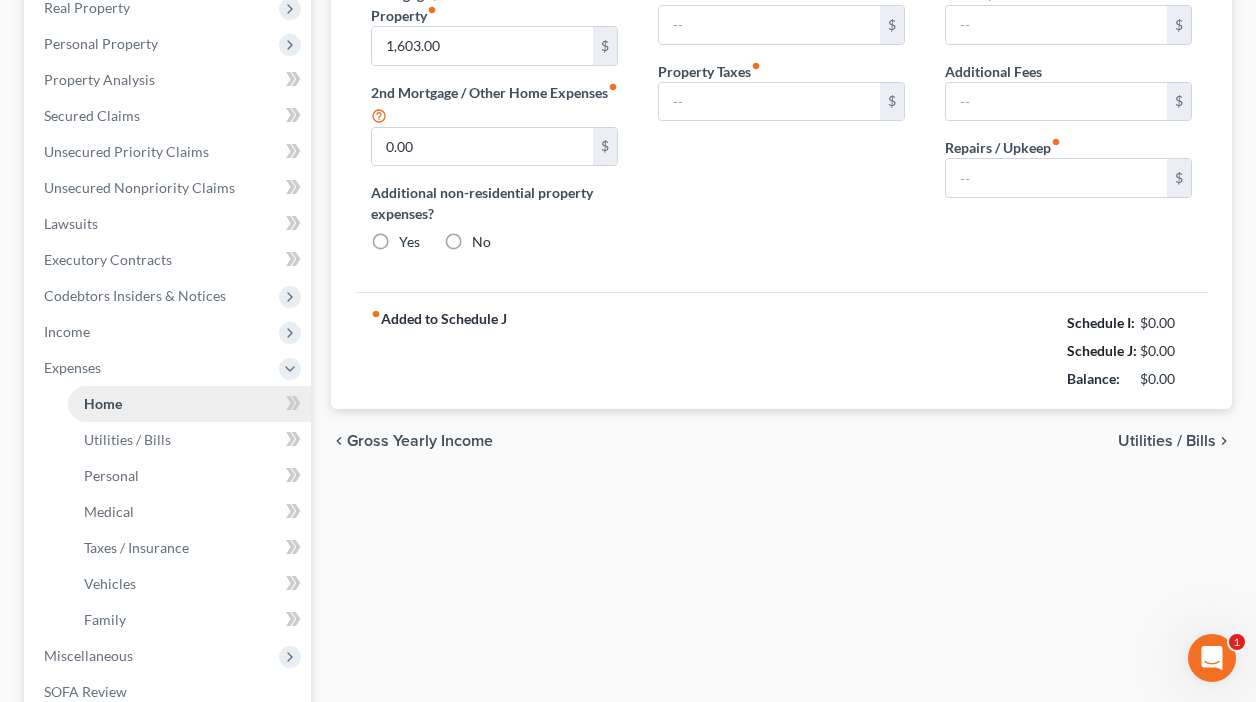 radio on "true" 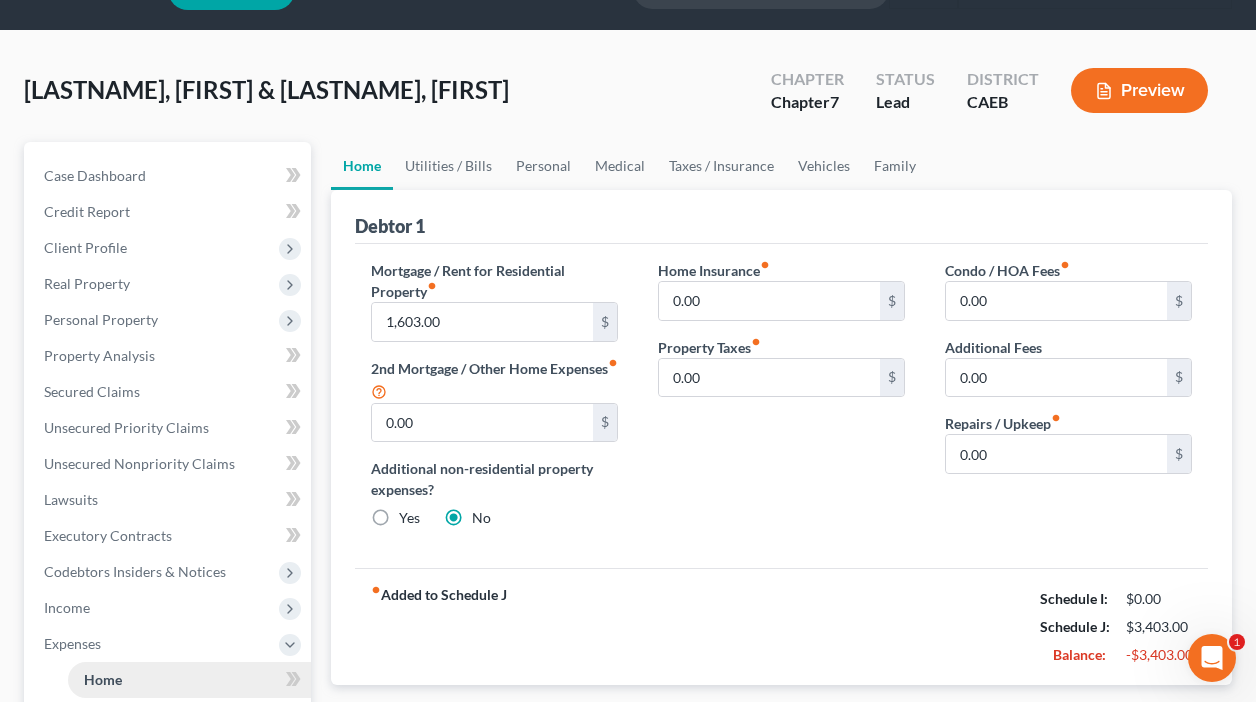 scroll, scrollTop: 0, scrollLeft: 0, axis: both 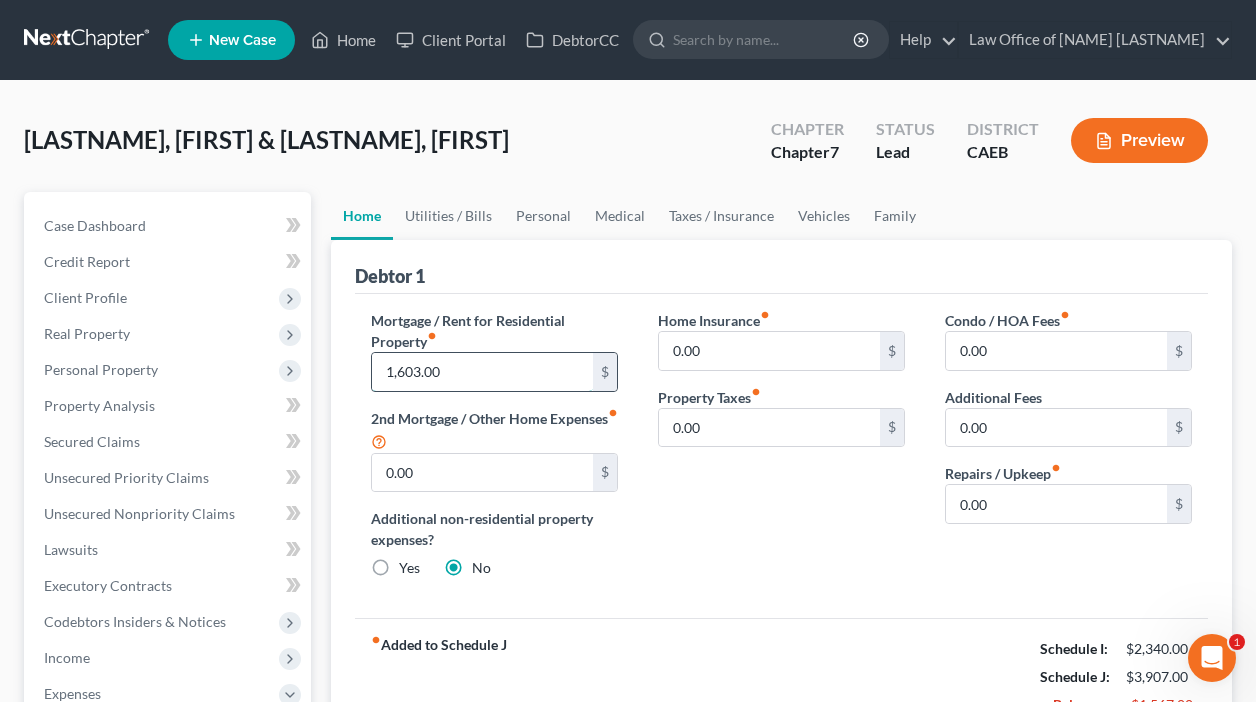 click on "1,603.00" at bounding box center [482, 372] 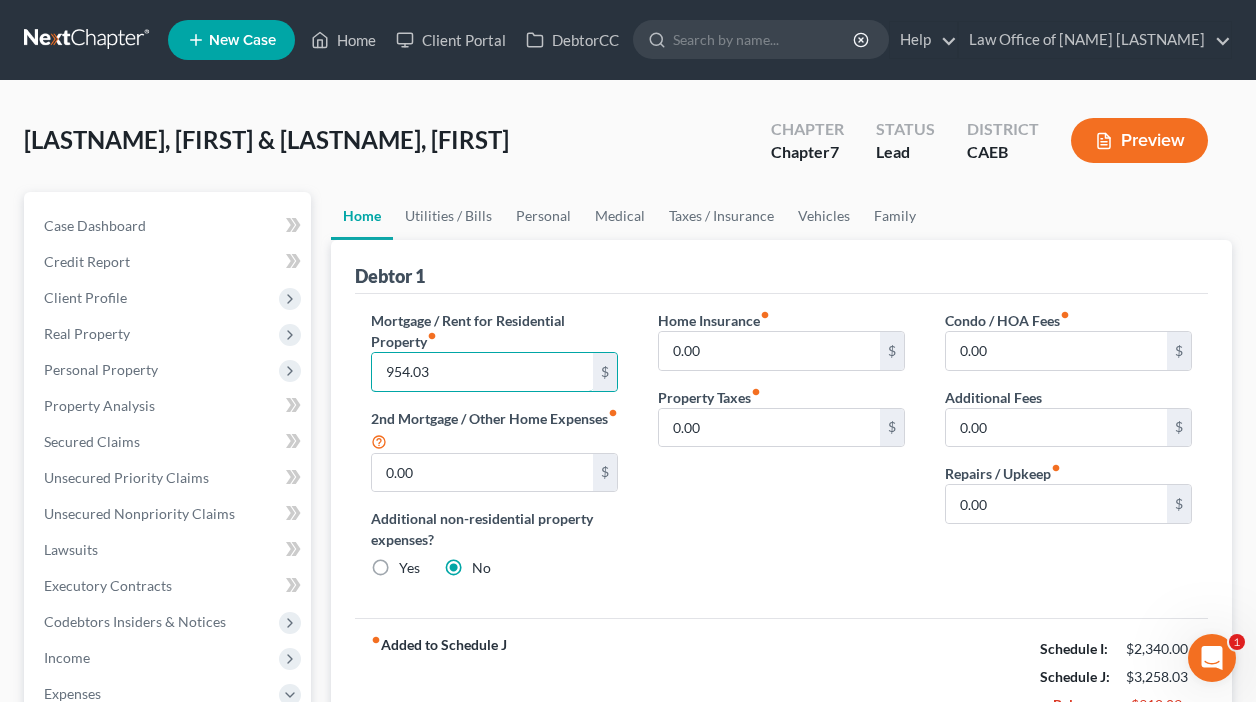 type on "954.03" 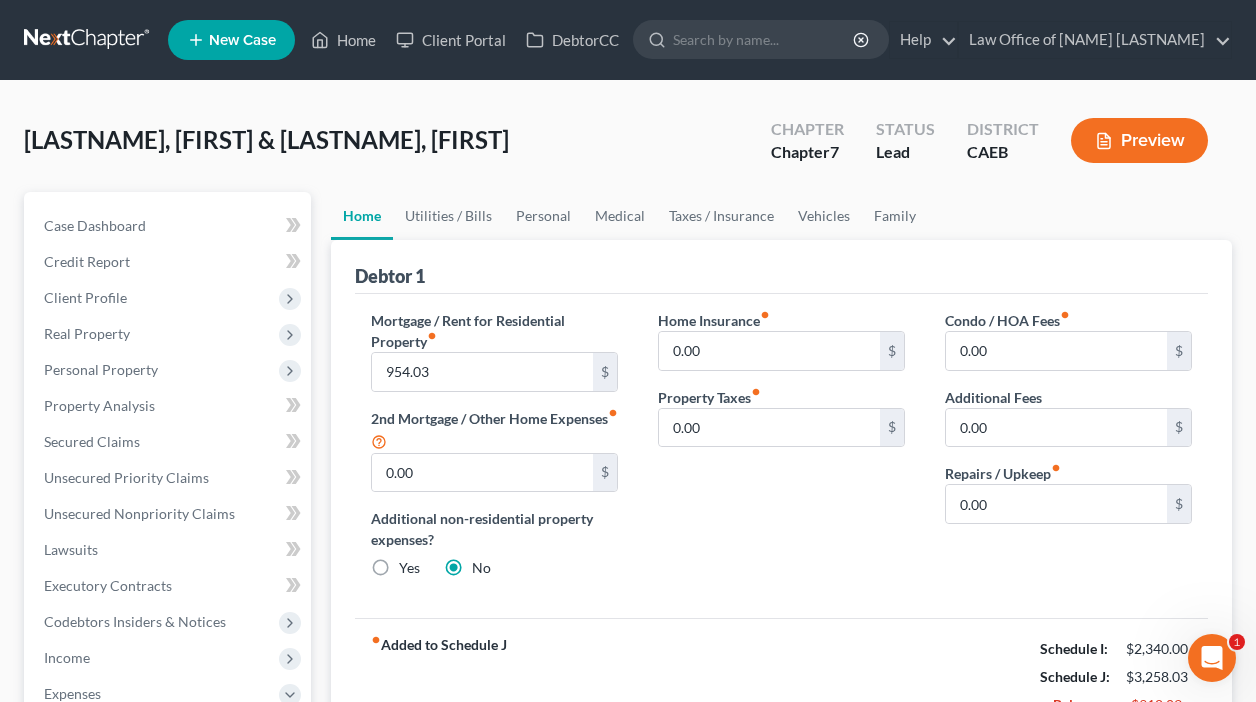 click on "fiber_manual_record" at bounding box center (756, 392) 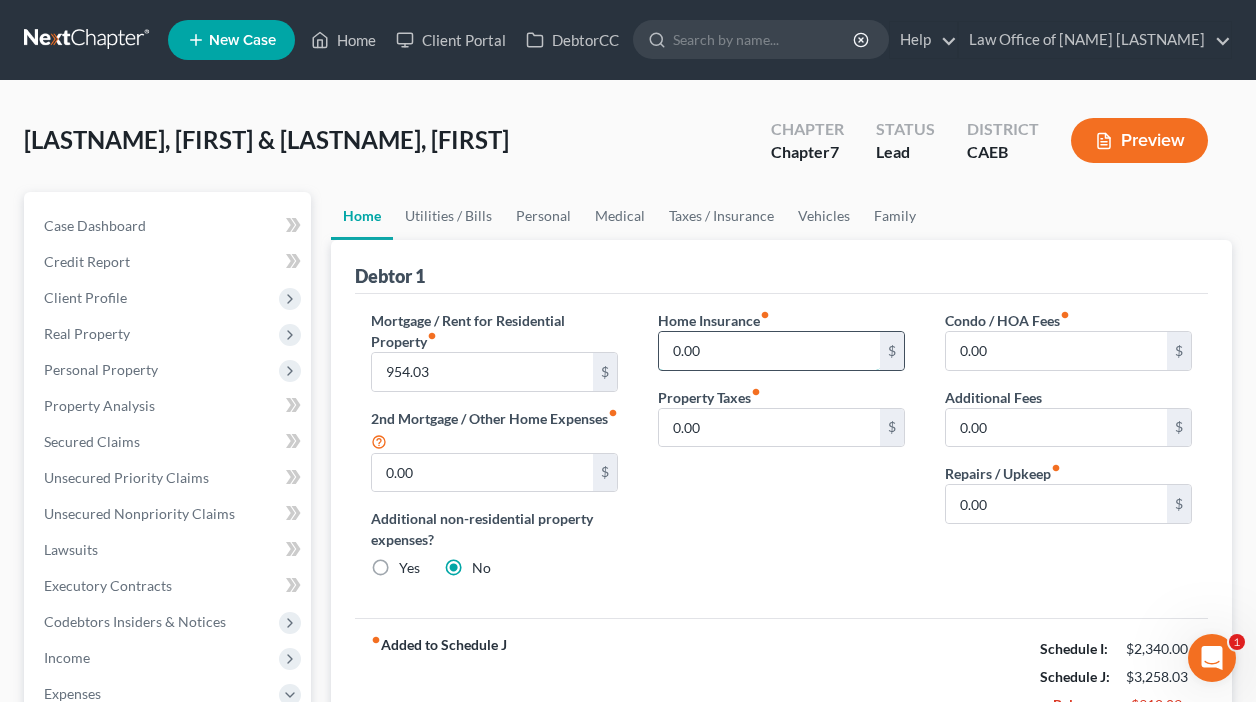click on "0.00" at bounding box center [769, 351] 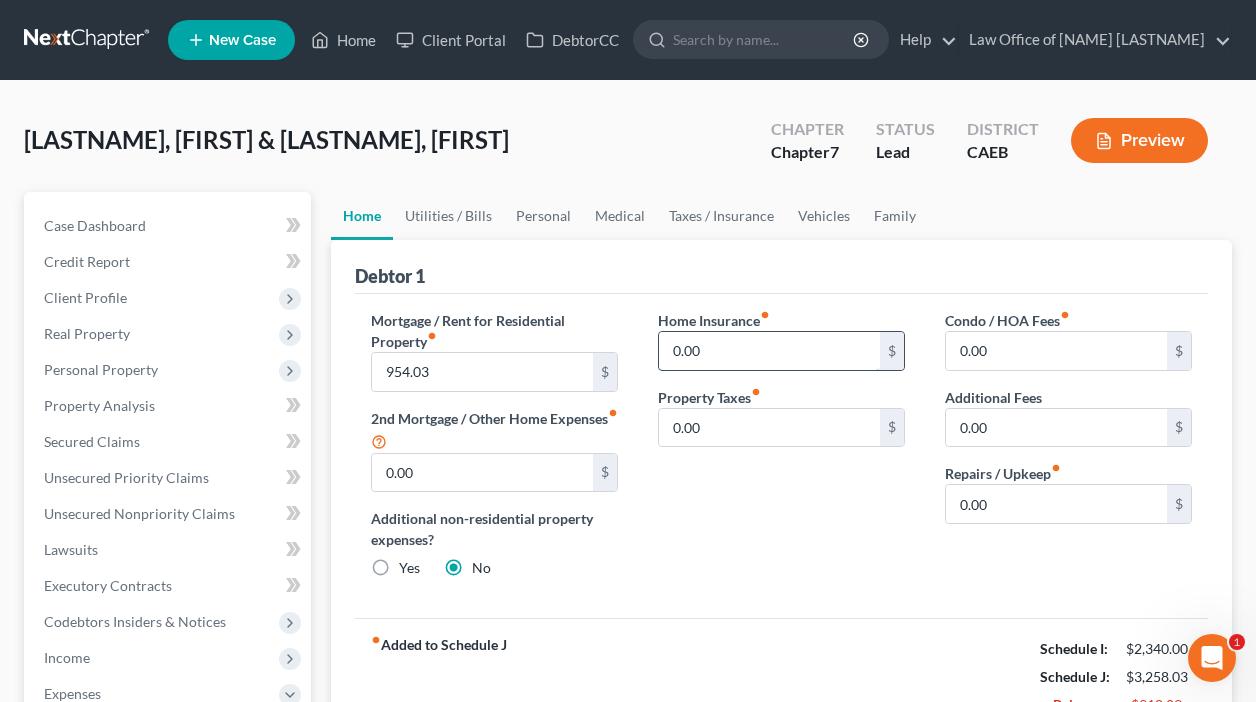 click on "0.00" at bounding box center (769, 351) 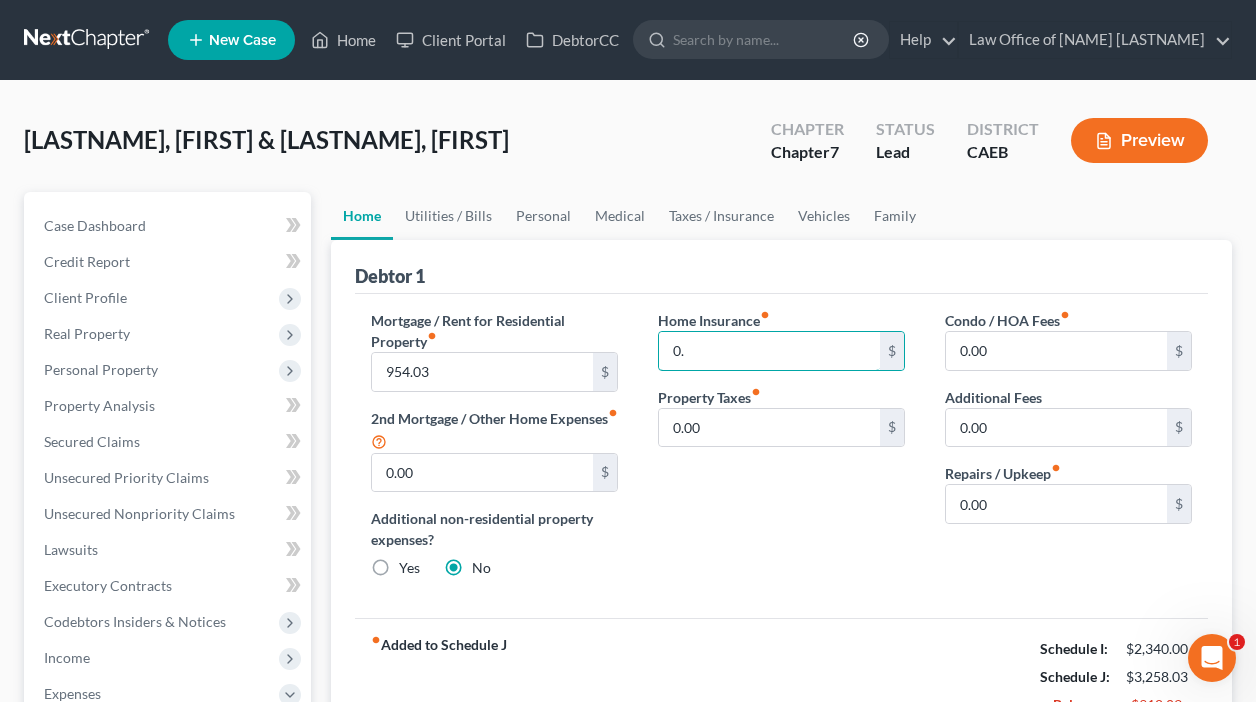 type on "0" 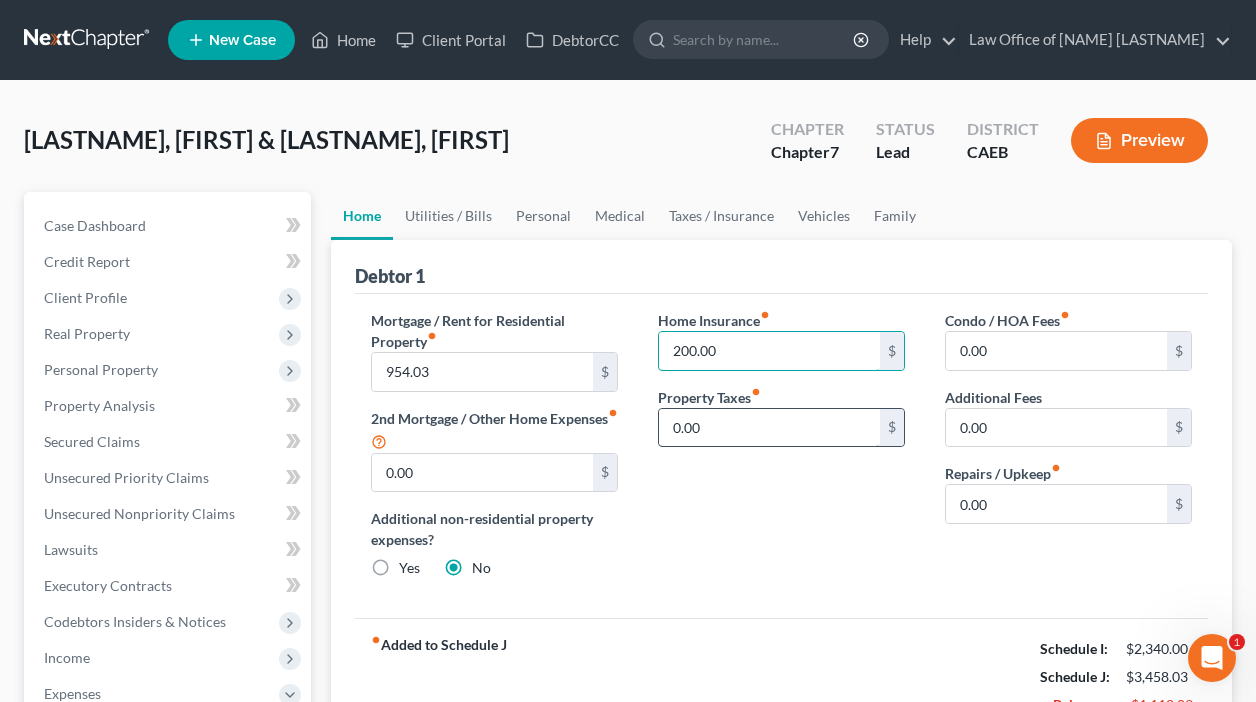type on "200.00" 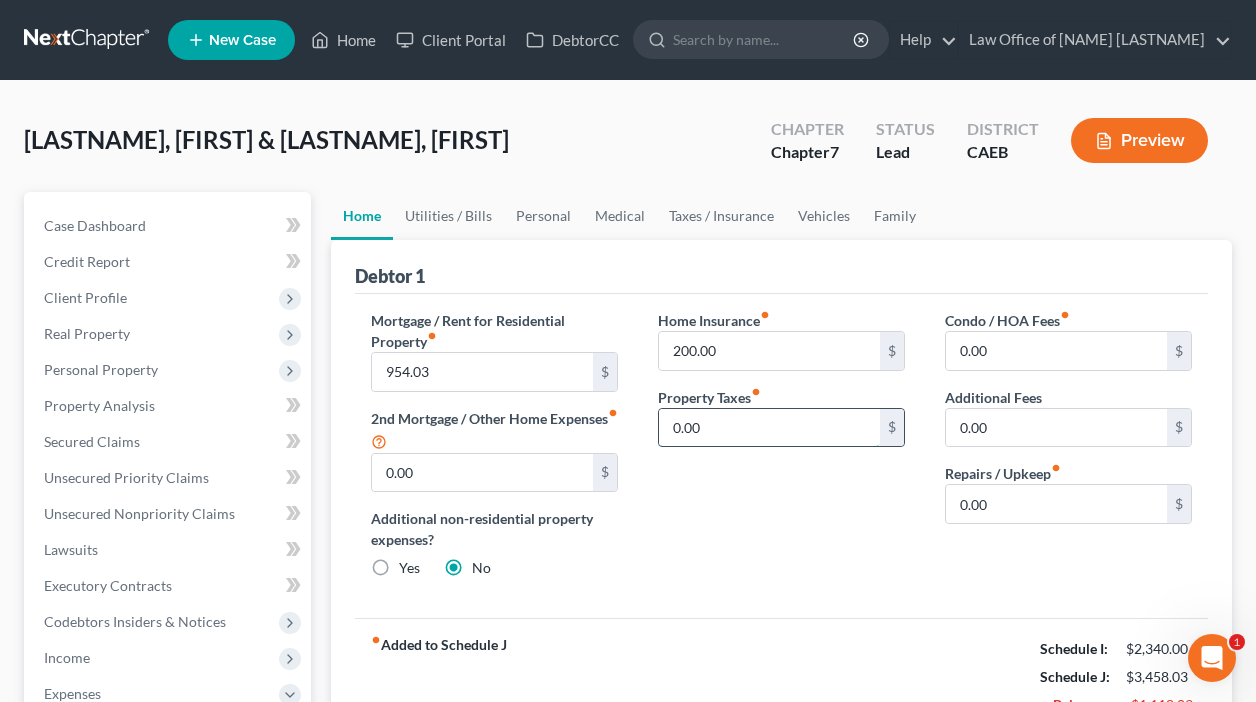 click on "0.00" at bounding box center (769, 428) 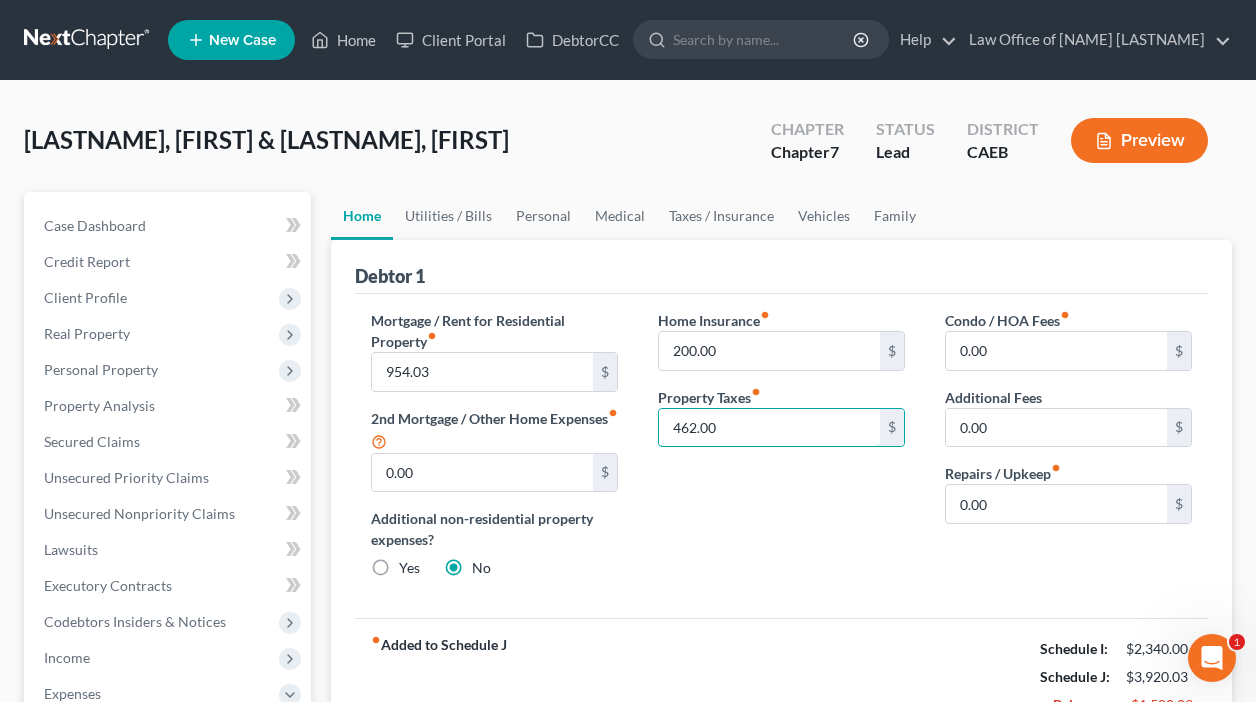 type on "462.00" 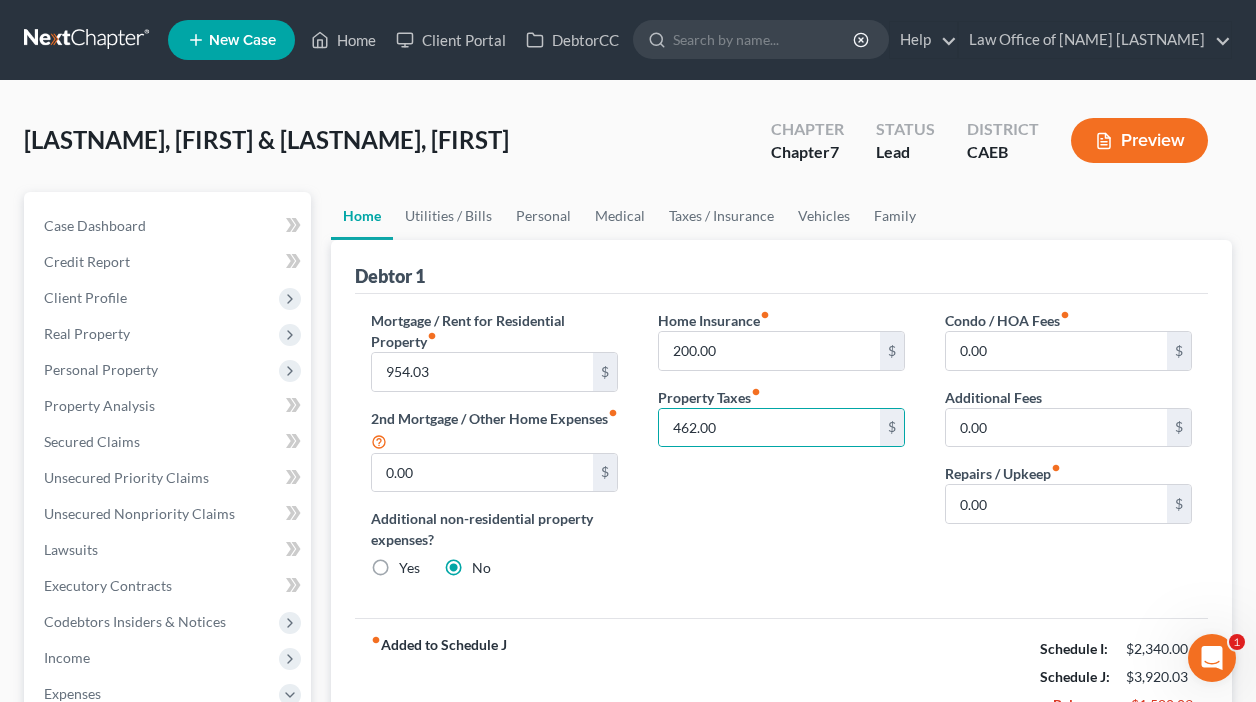 click on "Debtor 1" at bounding box center [781, 267] 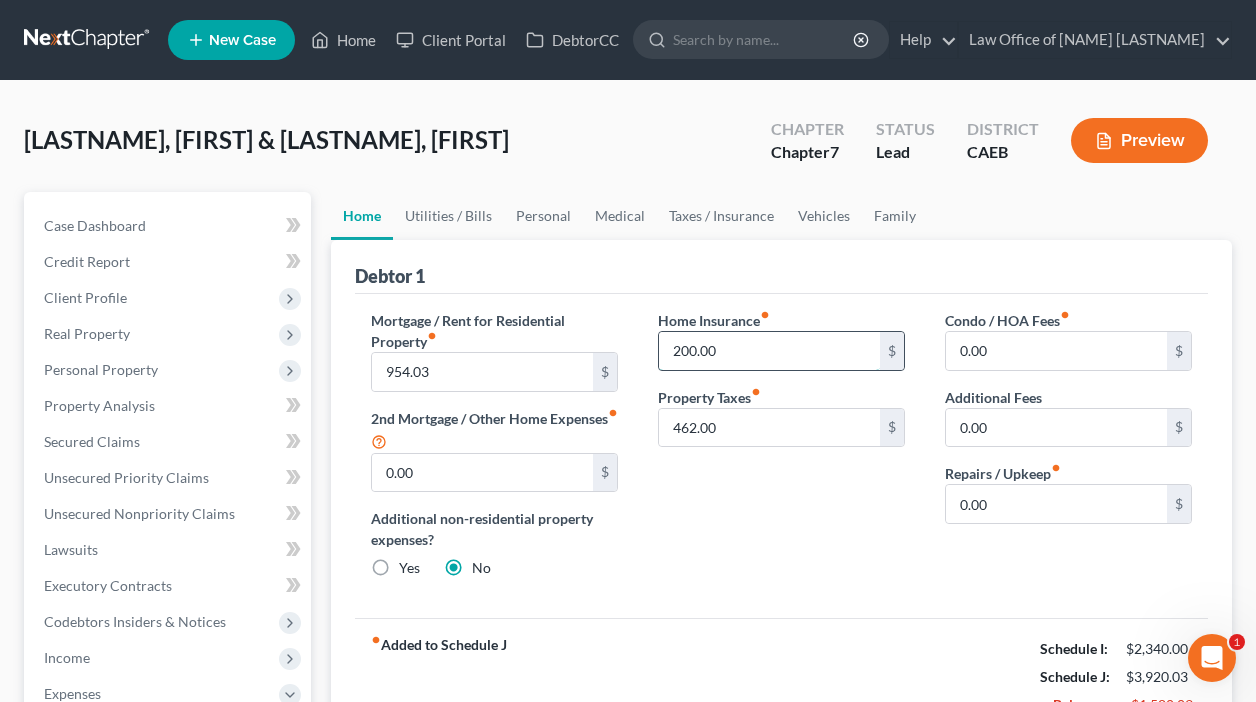 click on "200.00" at bounding box center (769, 351) 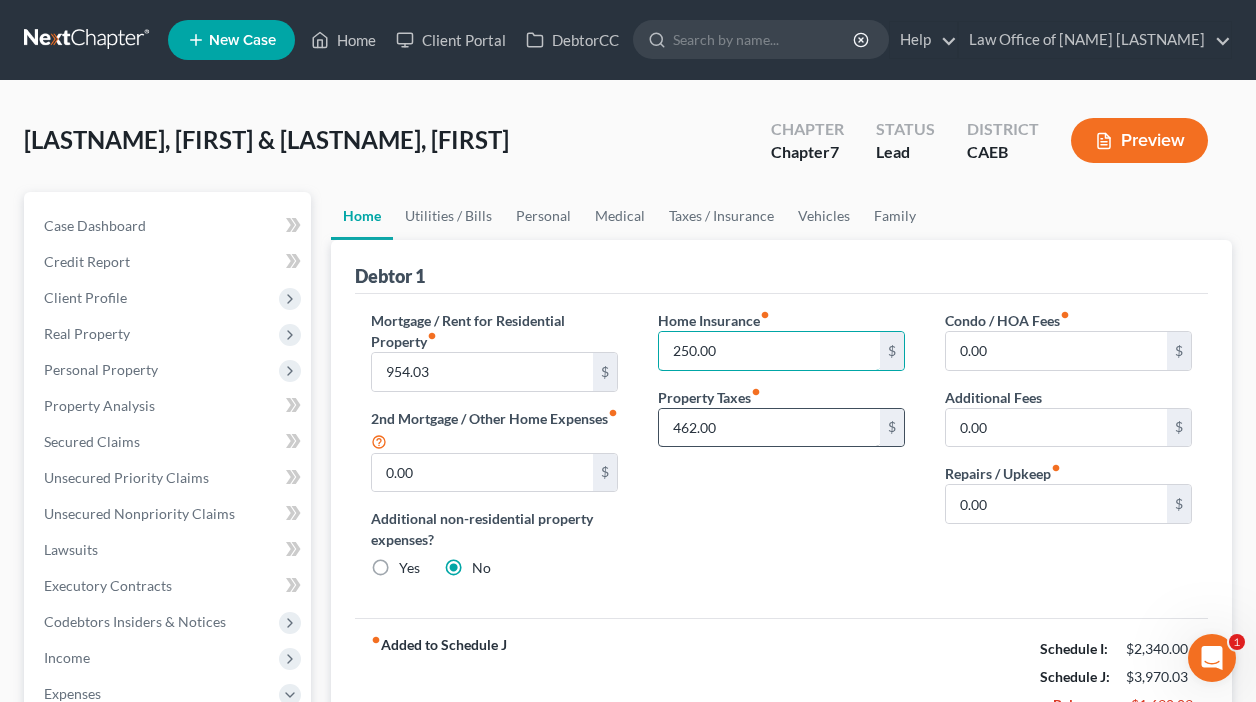 type on "250.00" 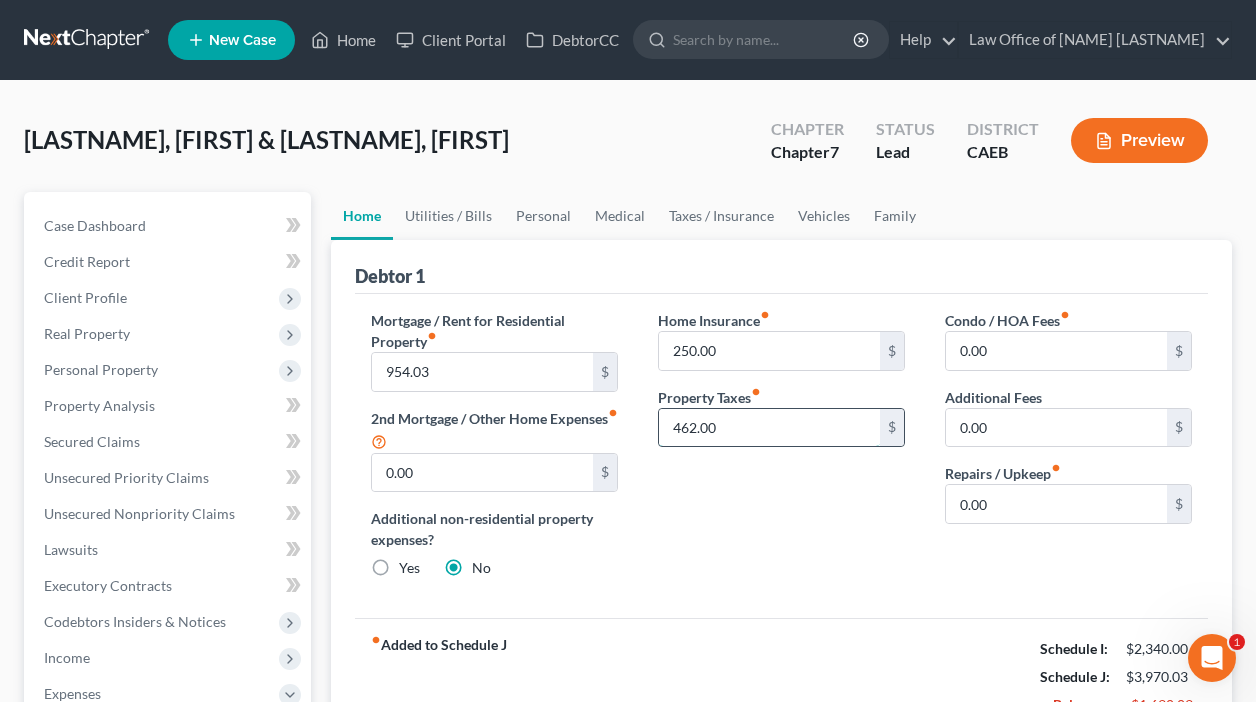 click on "462.00" at bounding box center (769, 428) 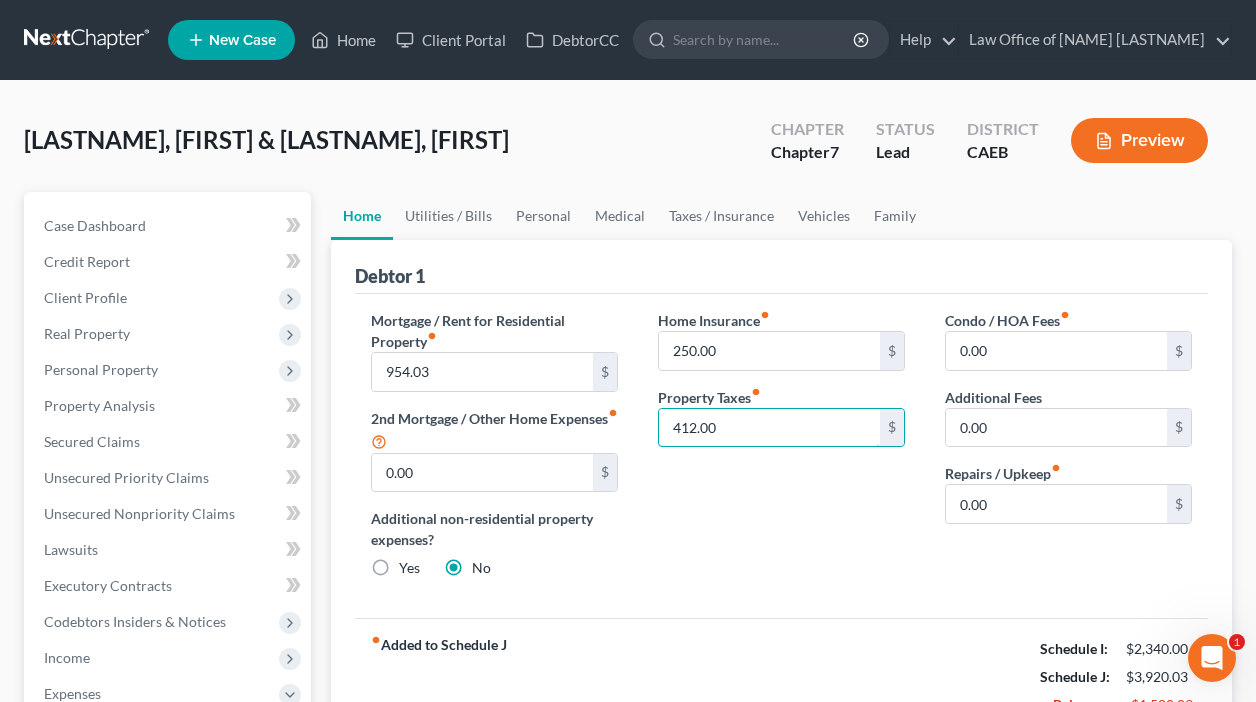 type on "412.00" 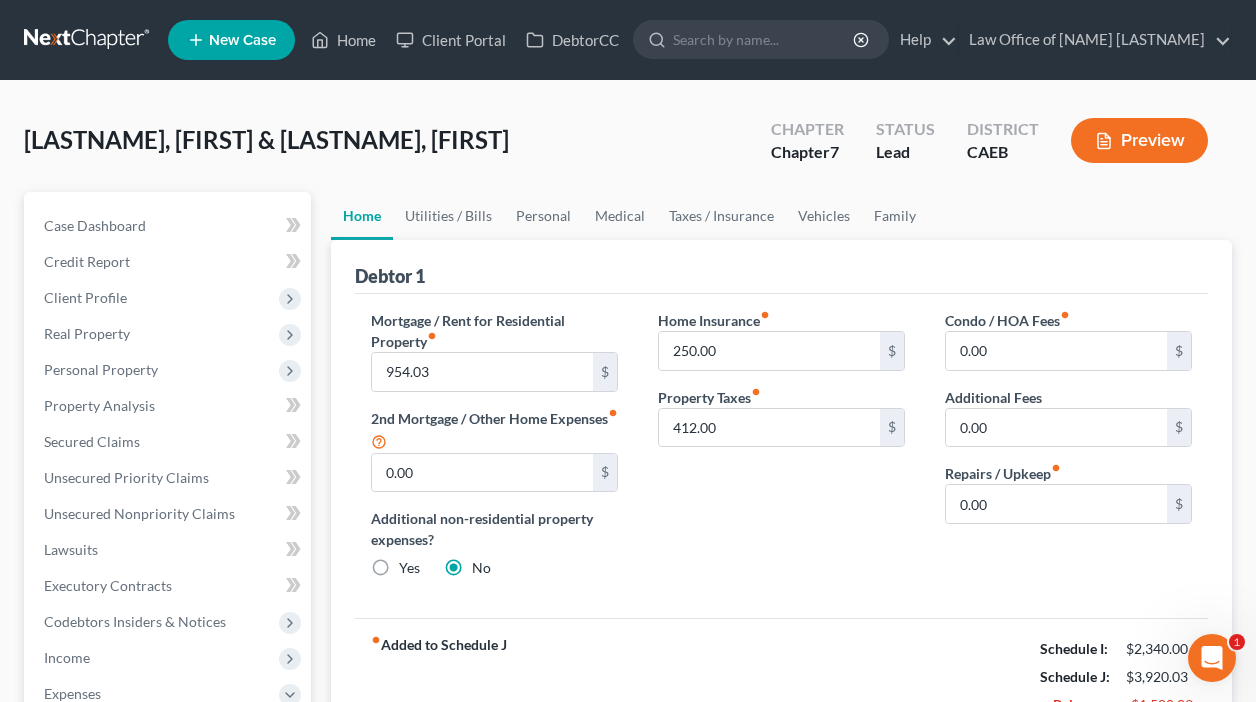 click on "Home Insurance  fiber_manual_record 250.00 $ Property Taxes  fiber_manual_record 412.00 $" at bounding box center (781, 452) 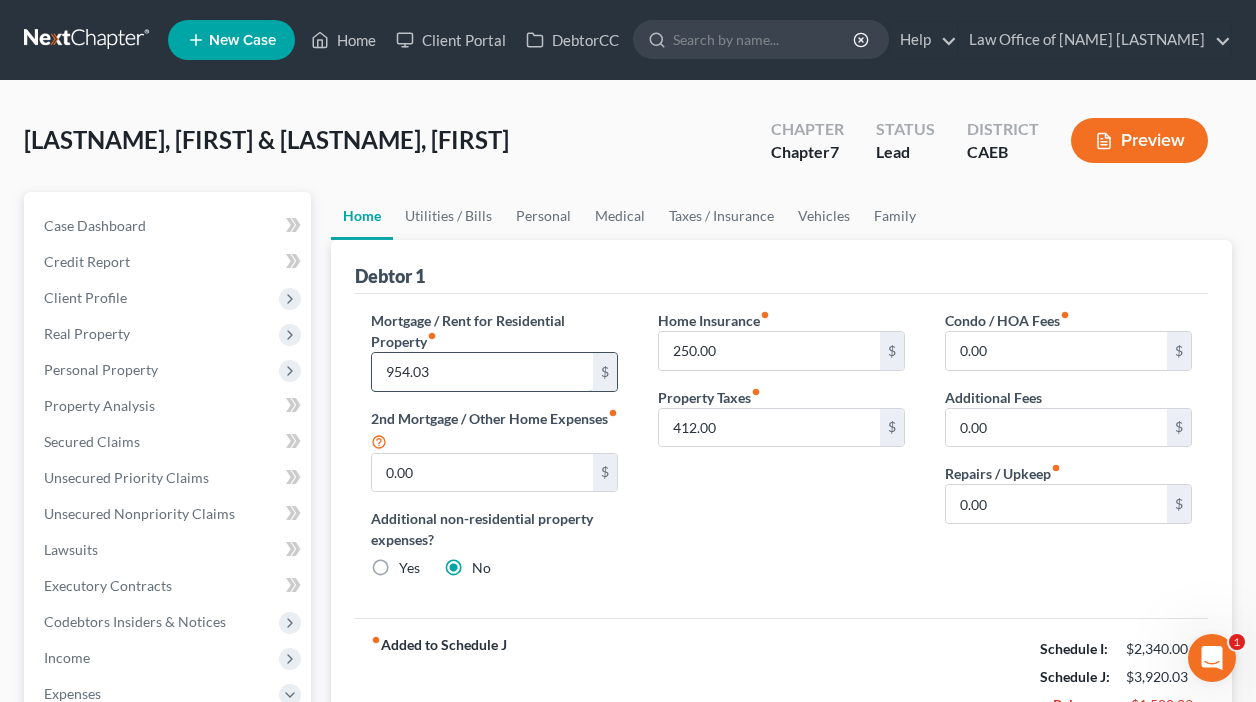 click on "954.03" at bounding box center [482, 372] 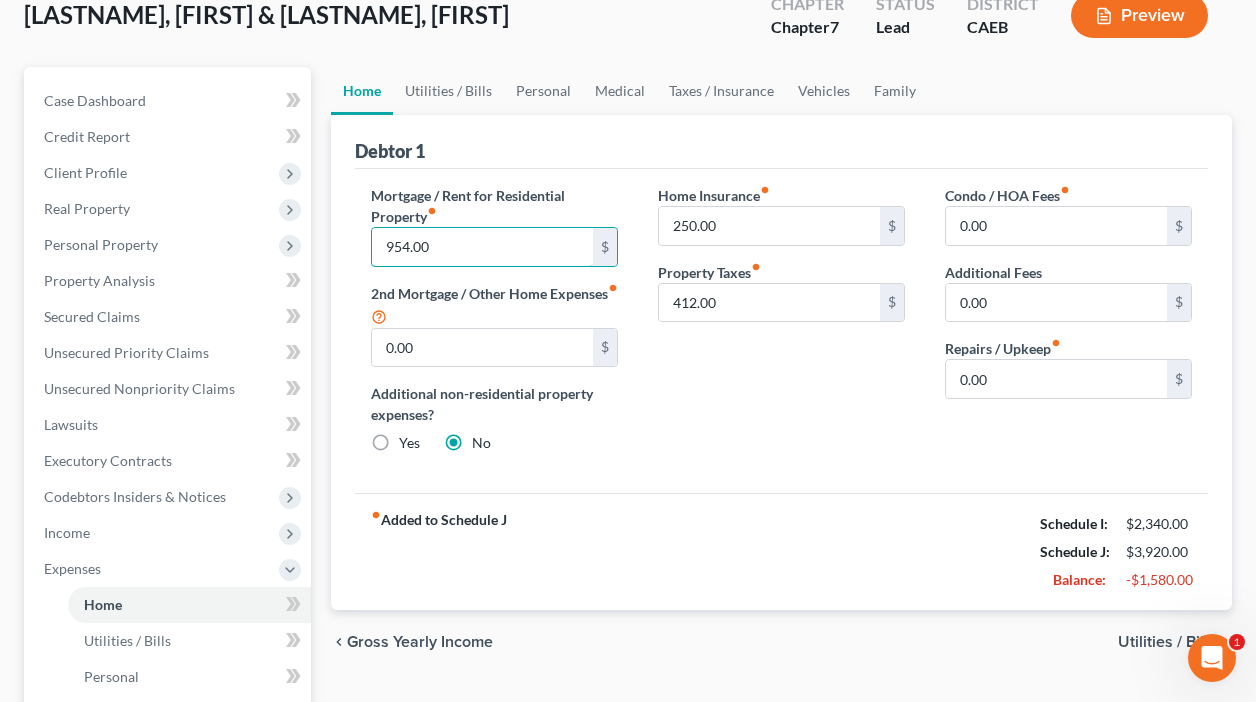 scroll, scrollTop: 132, scrollLeft: 0, axis: vertical 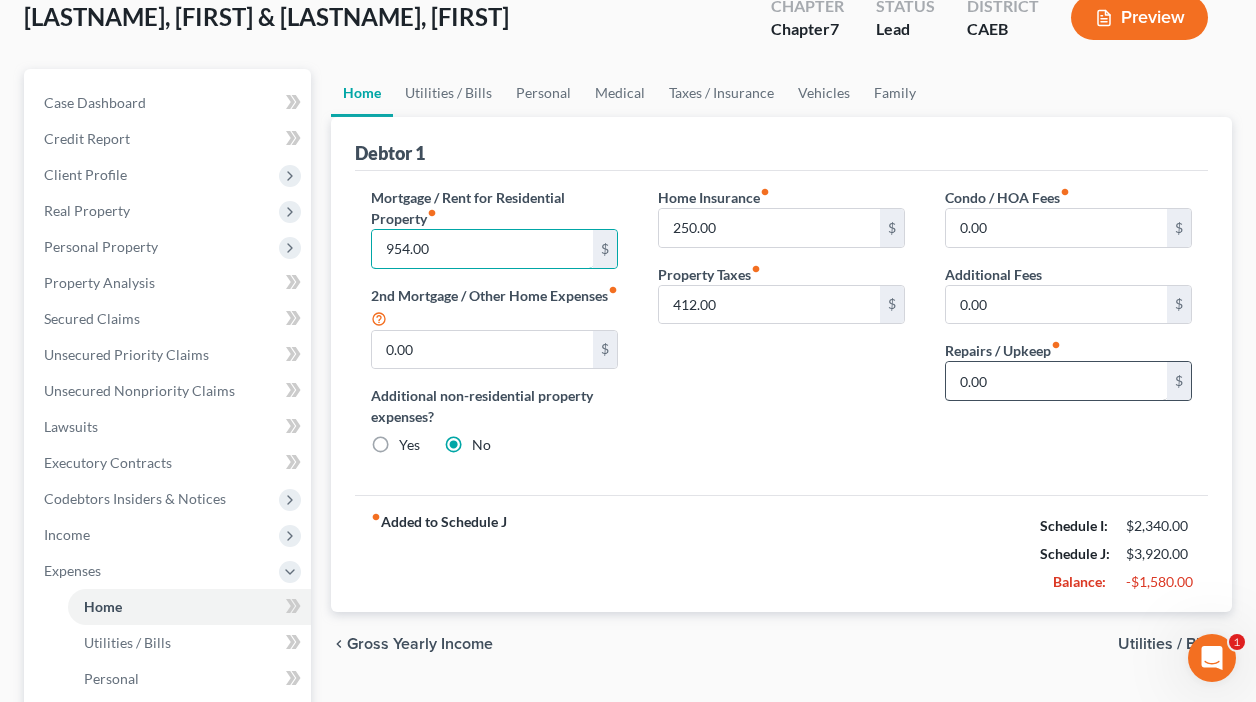 type on "954.00" 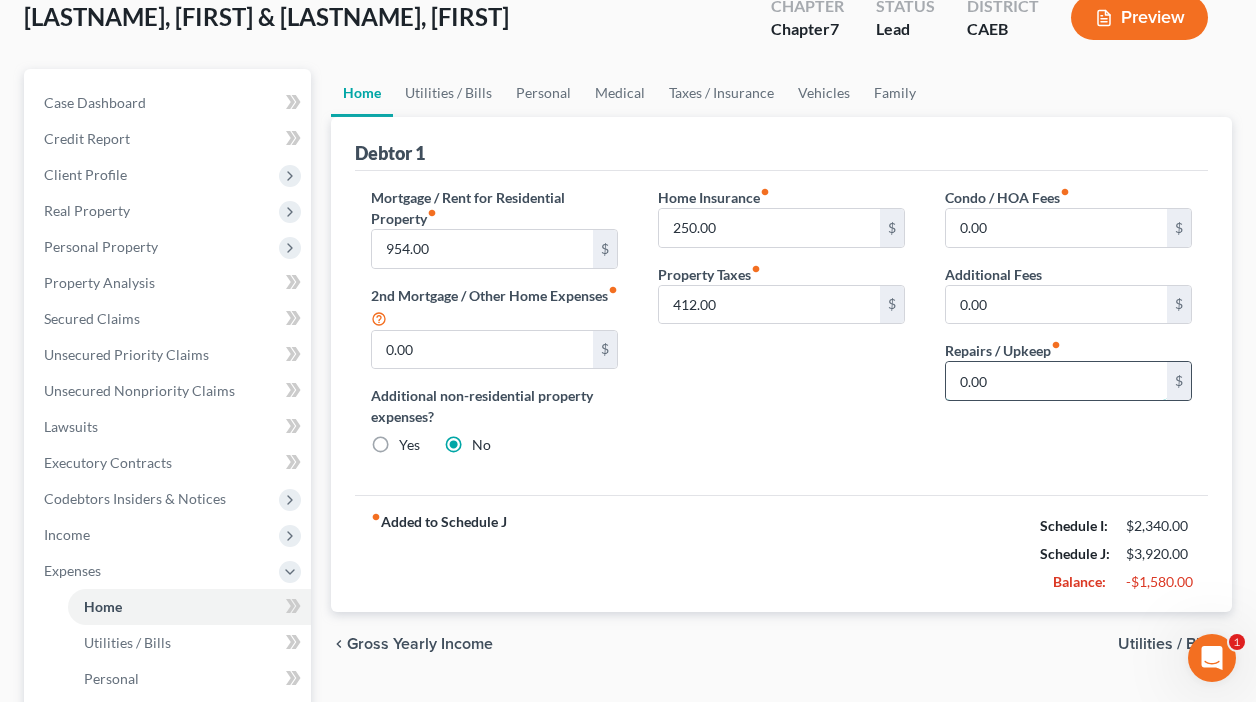 click on "0.00" at bounding box center [1056, 381] 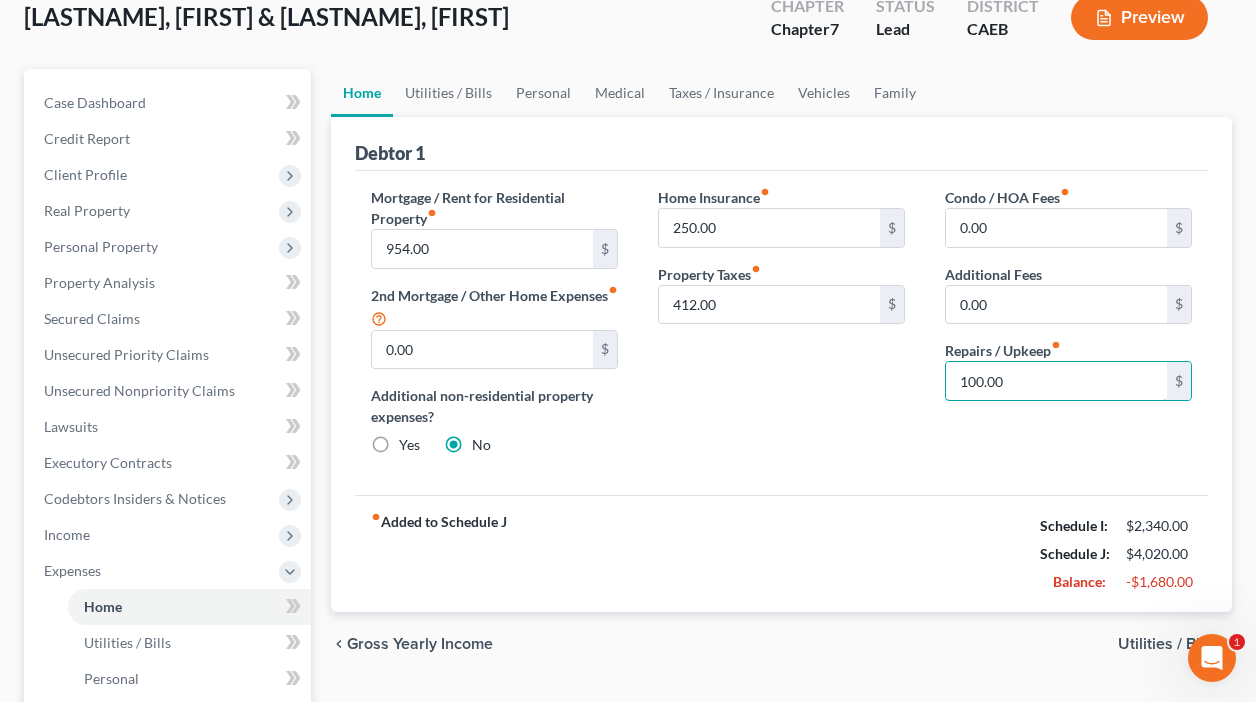 type on "100.00" 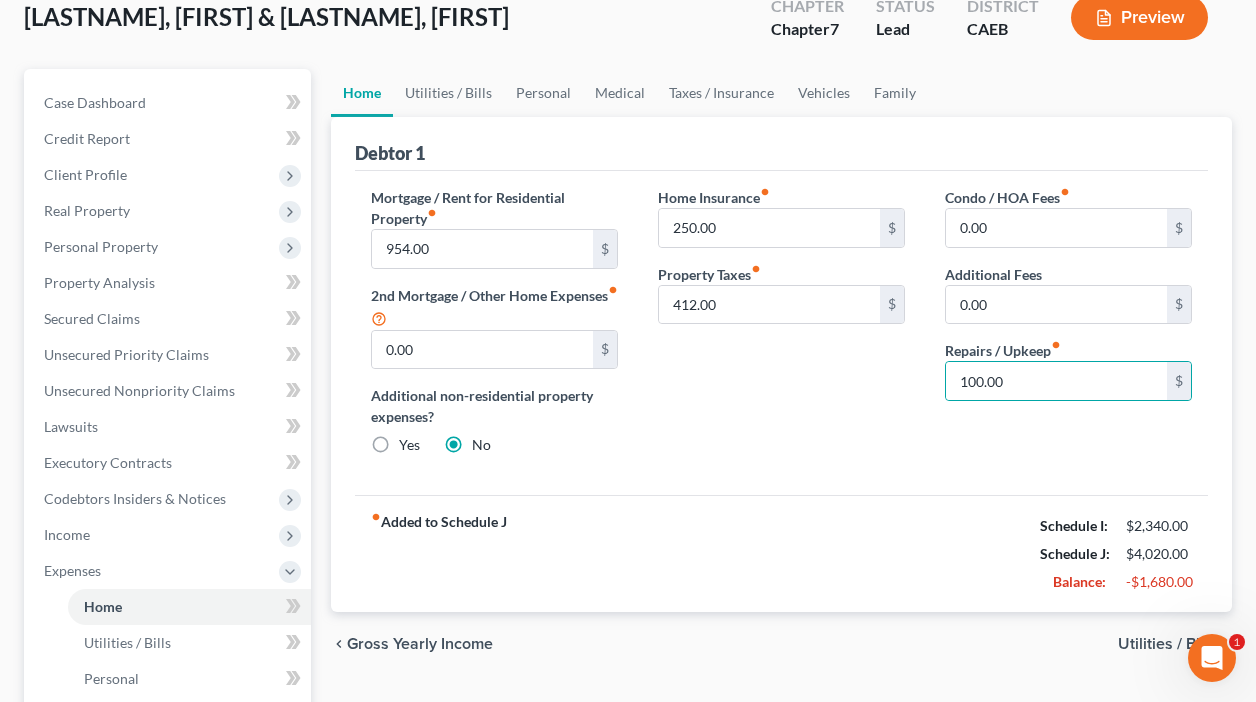click on "Home Insurance  fiber_manual_record 250.00 $ Property Taxes  fiber_manual_record 412.00 $" at bounding box center (781, 329) 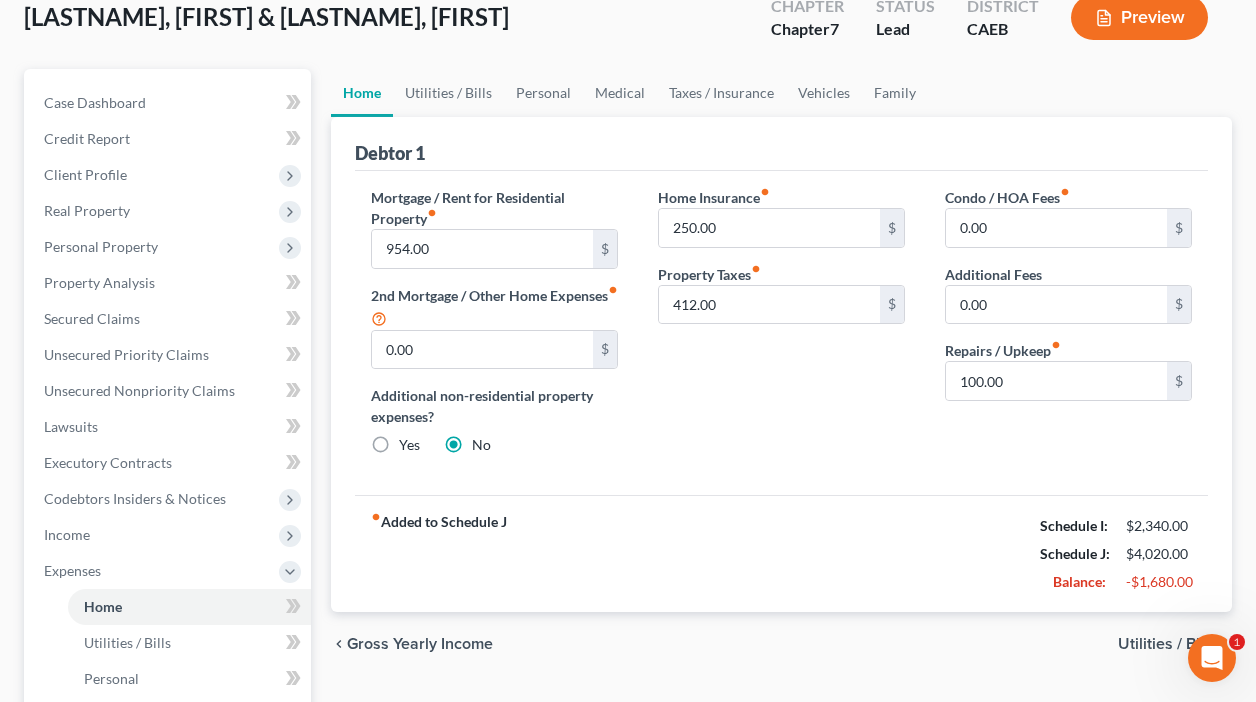 click on "Debtor 1" at bounding box center [781, 144] 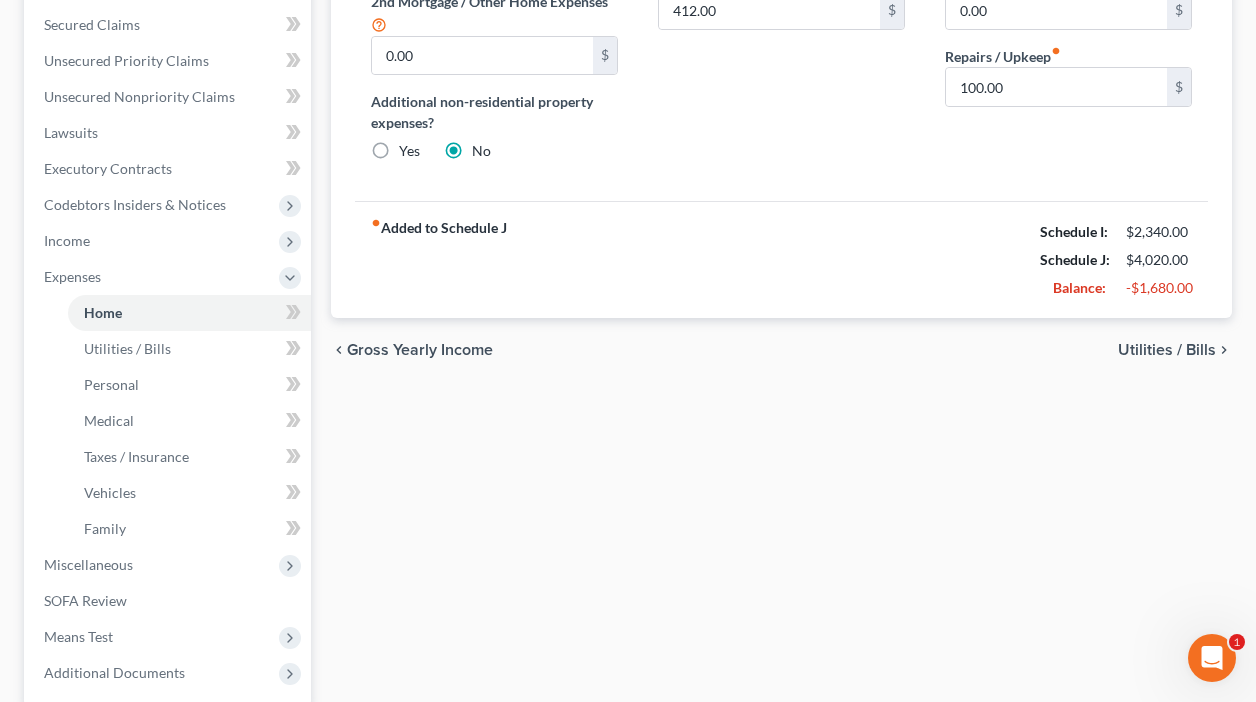scroll, scrollTop: 0, scrollLeft: 0, axis: both 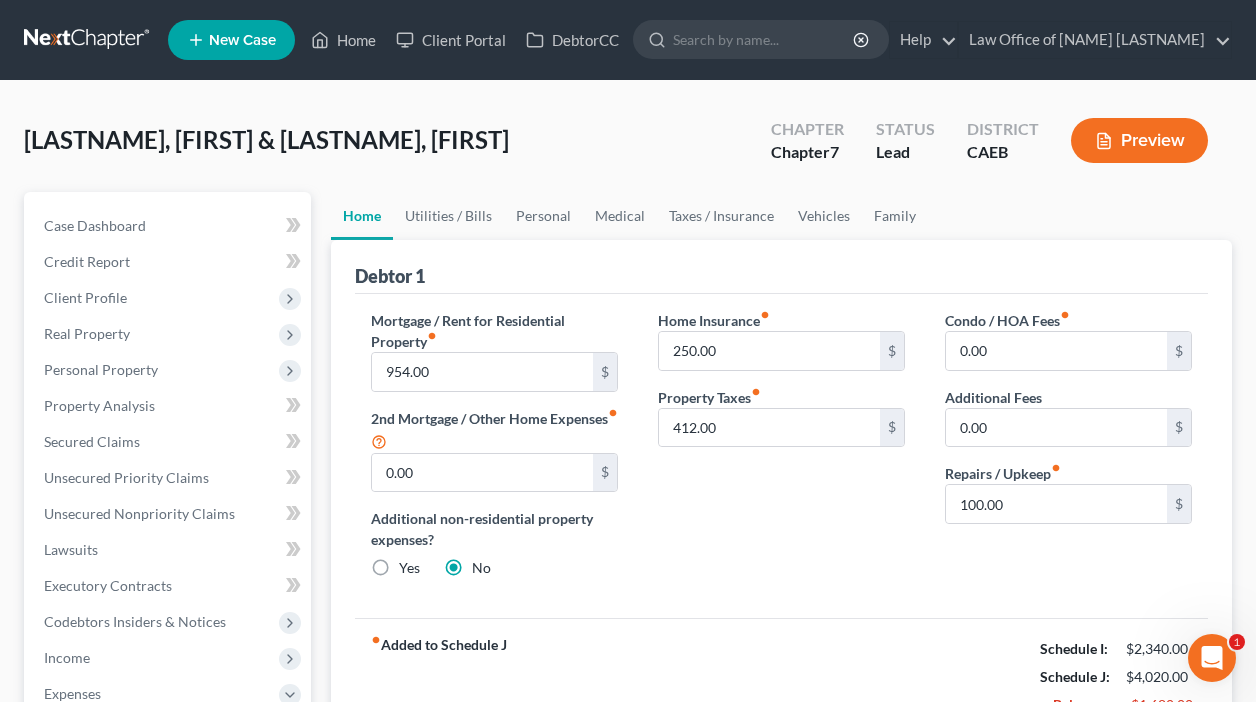 click on "[LAST], [FIRST] & [LAST], [FIRST] Upgraded Chapter Chapter 7 Status Lead District CAEB Preview" at bounding box center [628, 148] 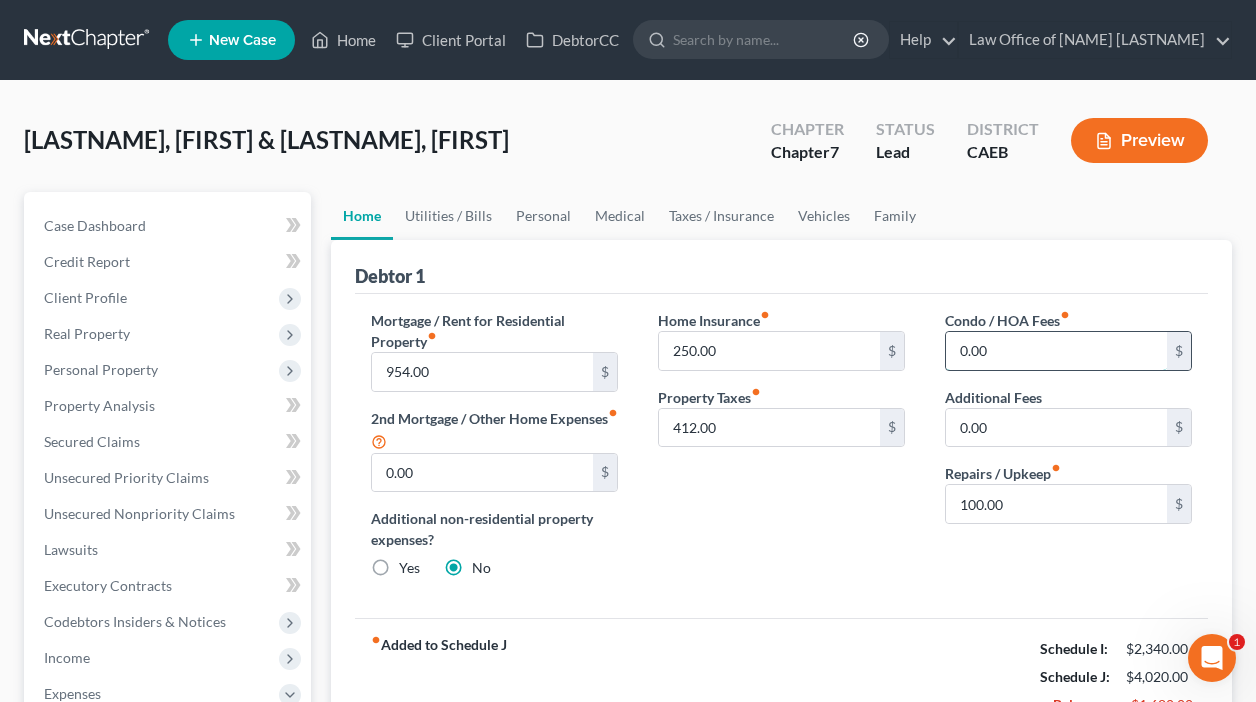click on "0.00" at bounding box center (1056, 351) 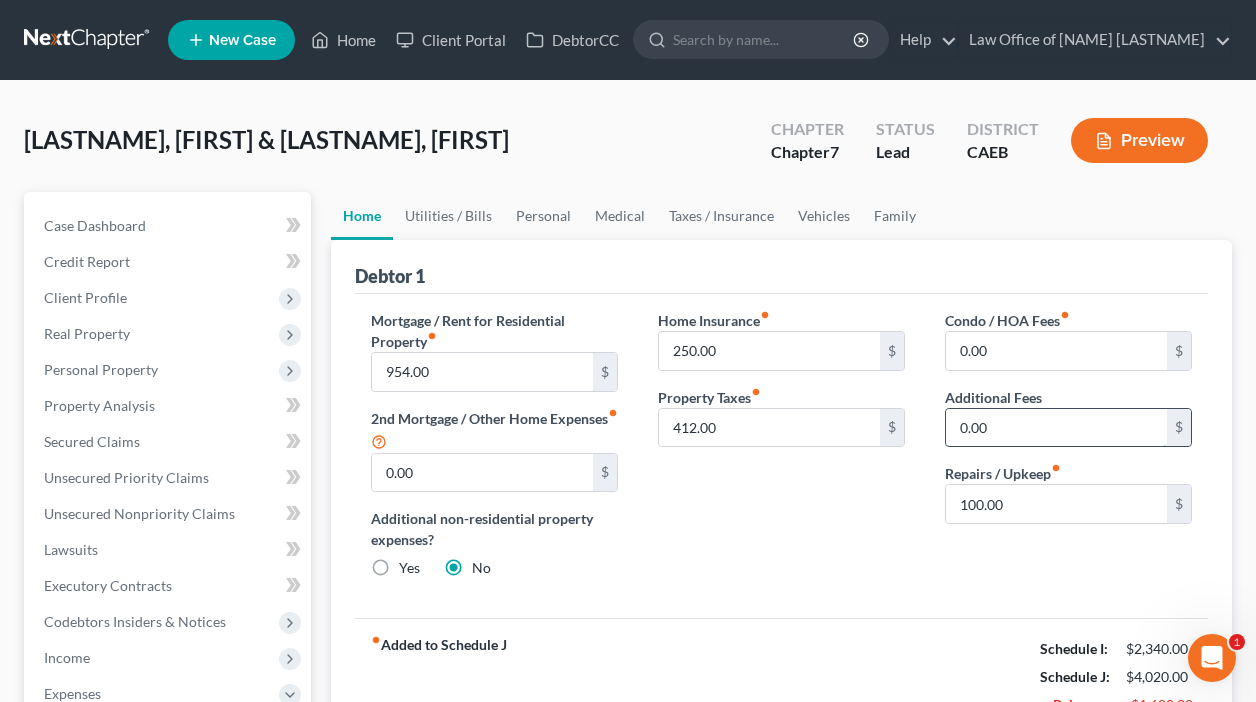click on "0.00" at bounding box center [1056, 428] 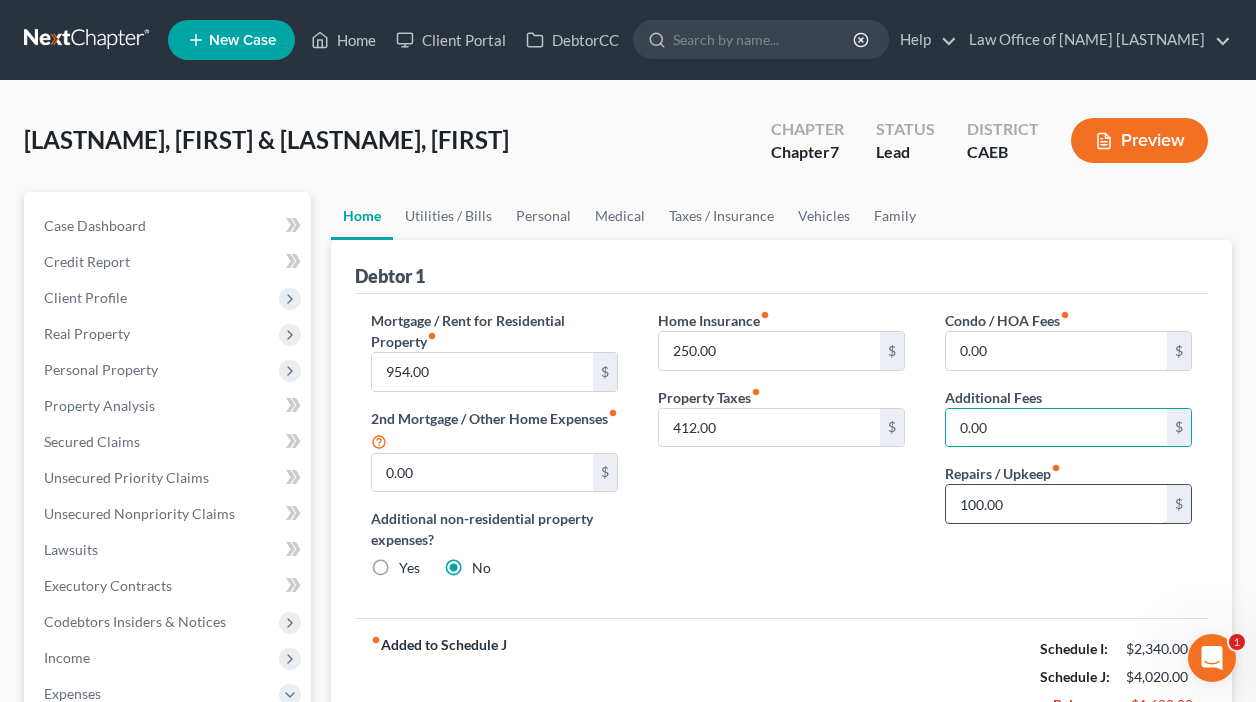click on "100.00" at bounding box center (1056, 504) 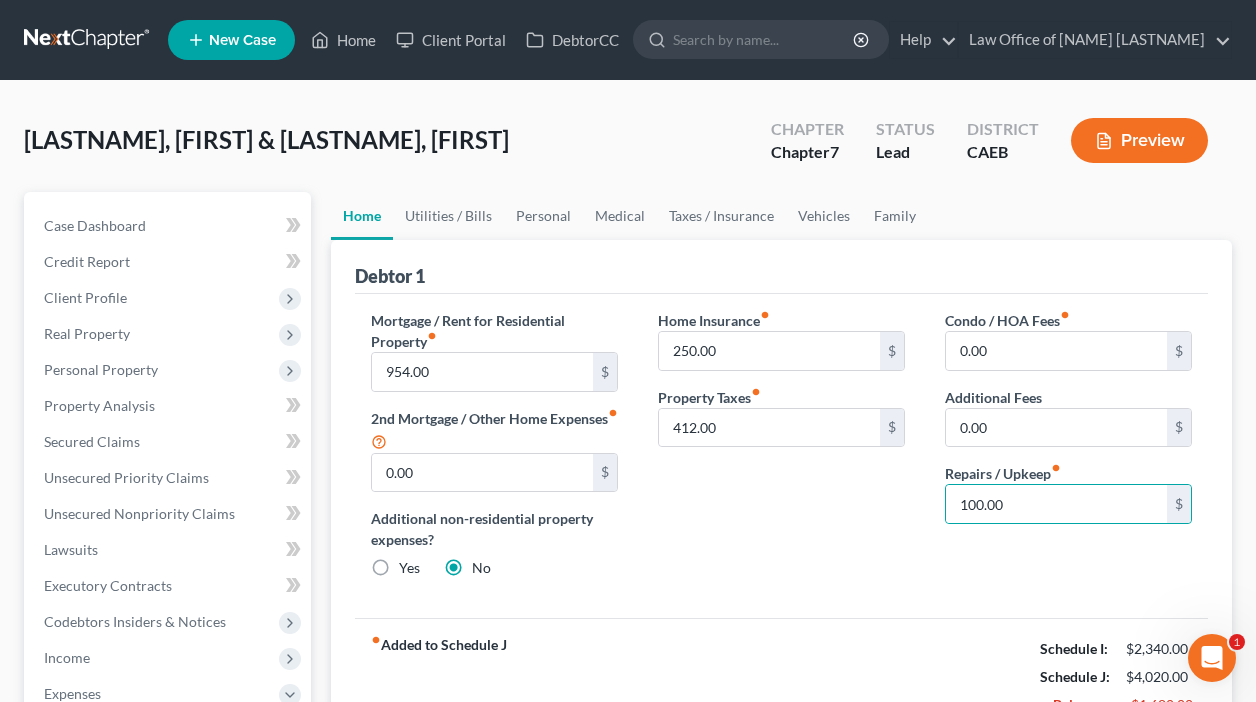 click on "Home Insurance  fiber_manual_record 250.00 $ Property Taxes  fiber_manual_record 412.00 $" at bounding box center (781, 452) 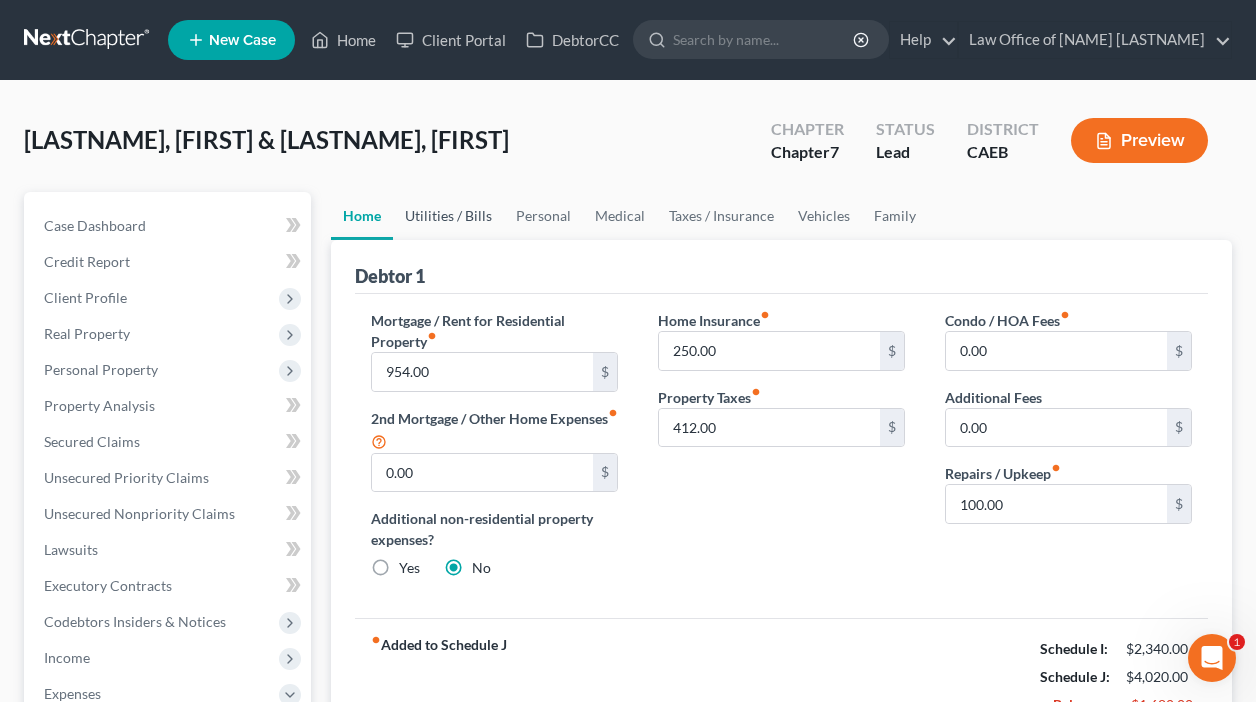 click on "Utilities / Bills" at bounding box center (448, 216) 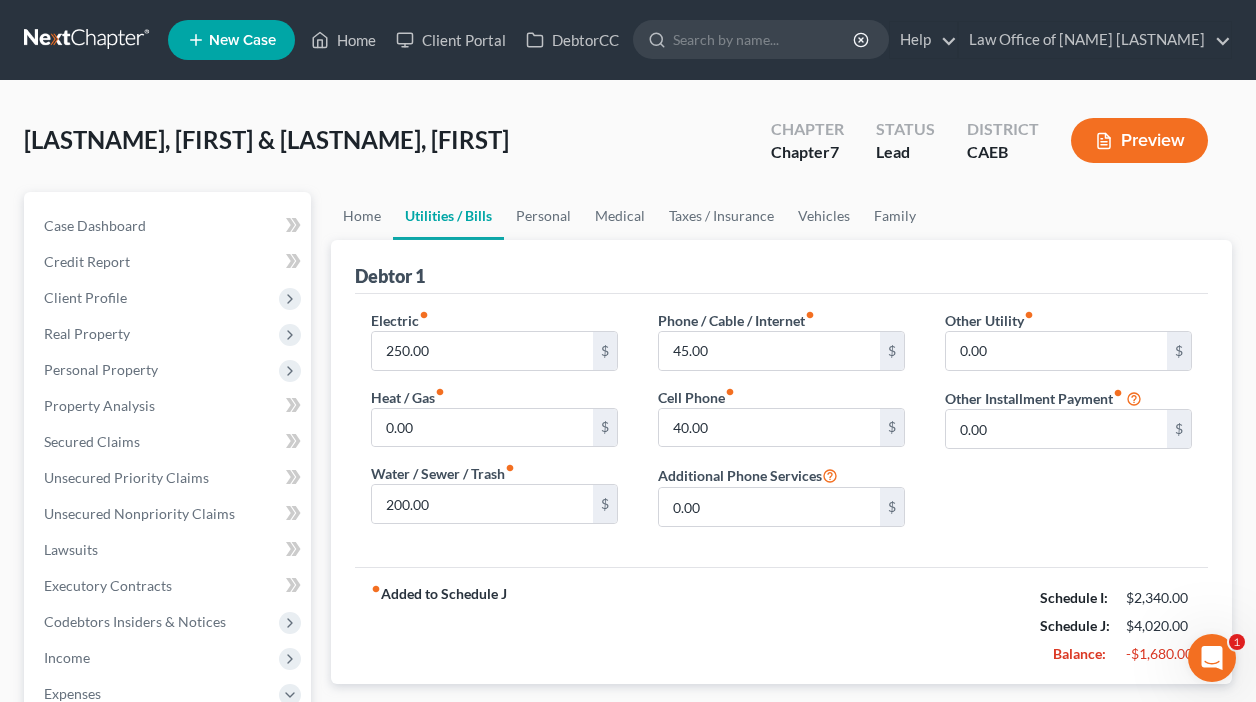 scroll, scrollTop: 73, scrollLeft: 0, axis: vertical 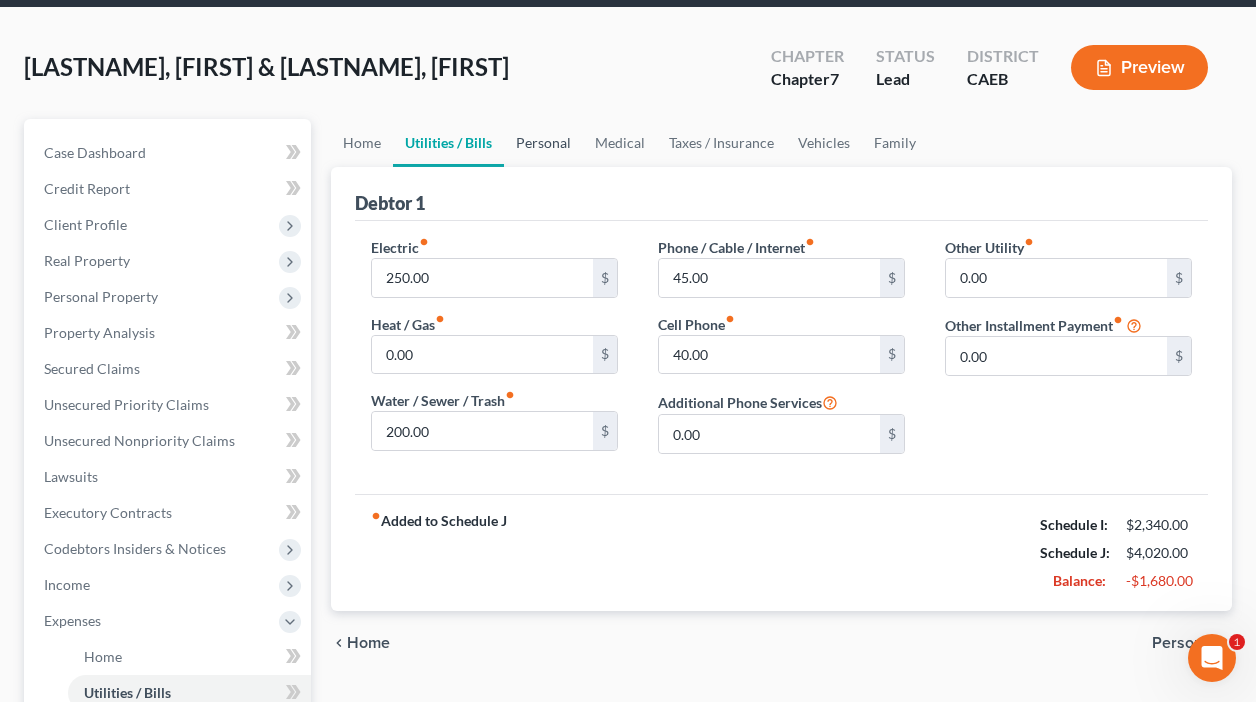 click on "Personal" at bounding box center [543, 143] 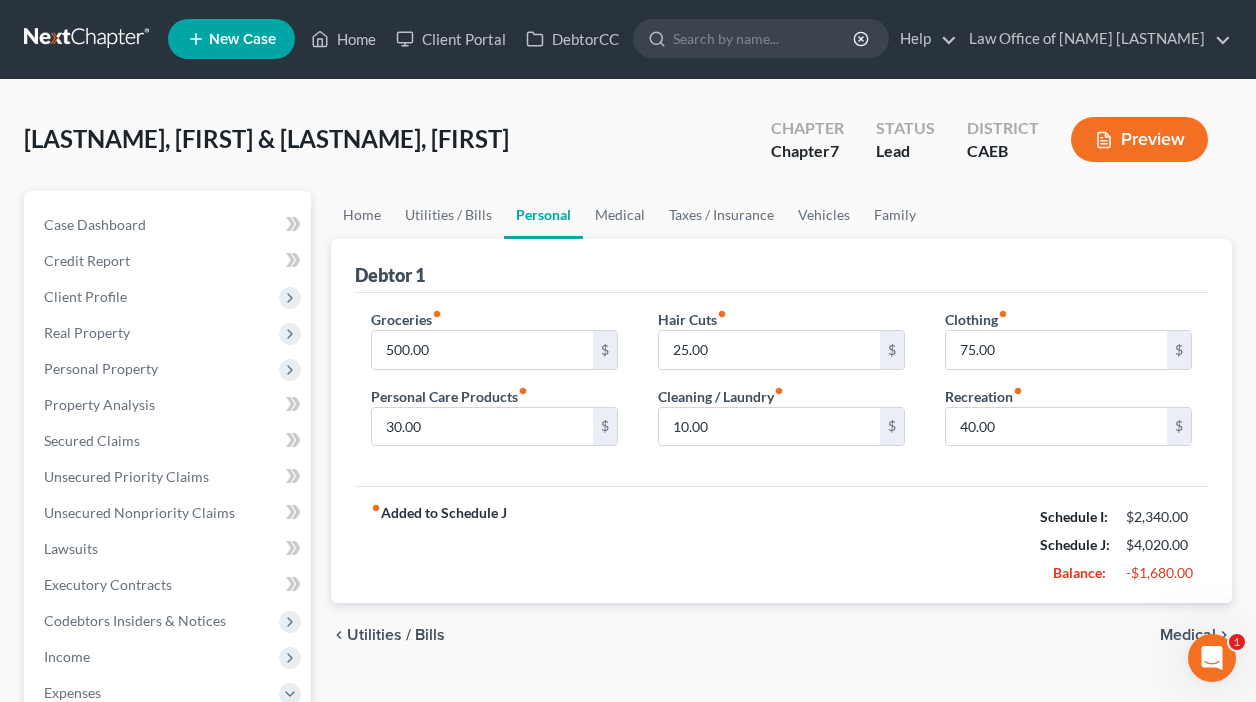 scroll, scrollTop: 0, scrollLeft: 0, axis: both 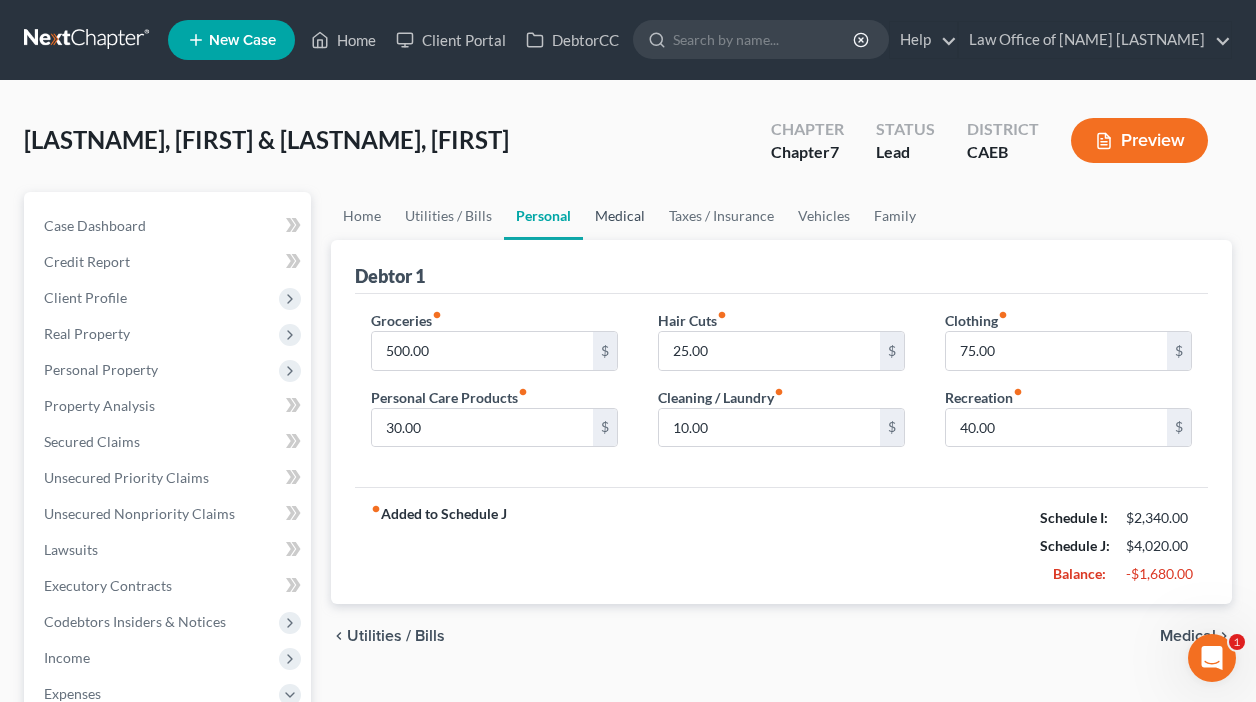 click on "Medical" at bounding box center [620, 216] 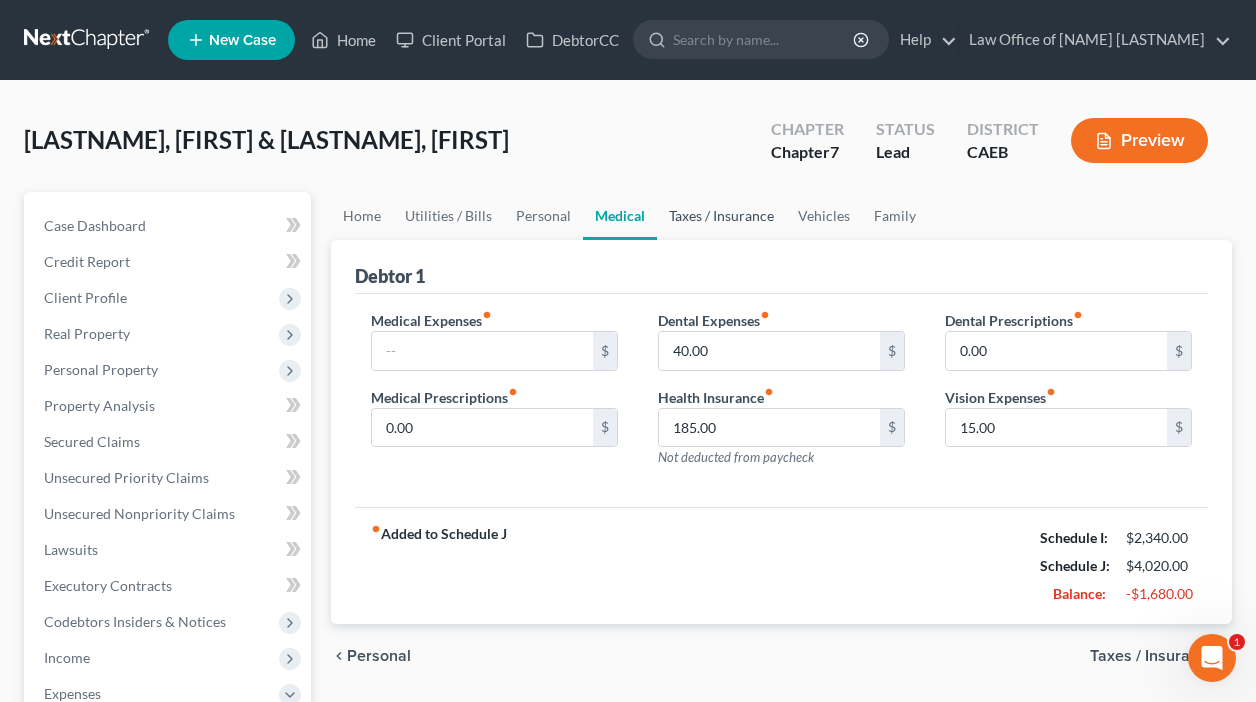 click on "Taxes / Insurance" at bounding box center [721, 216] 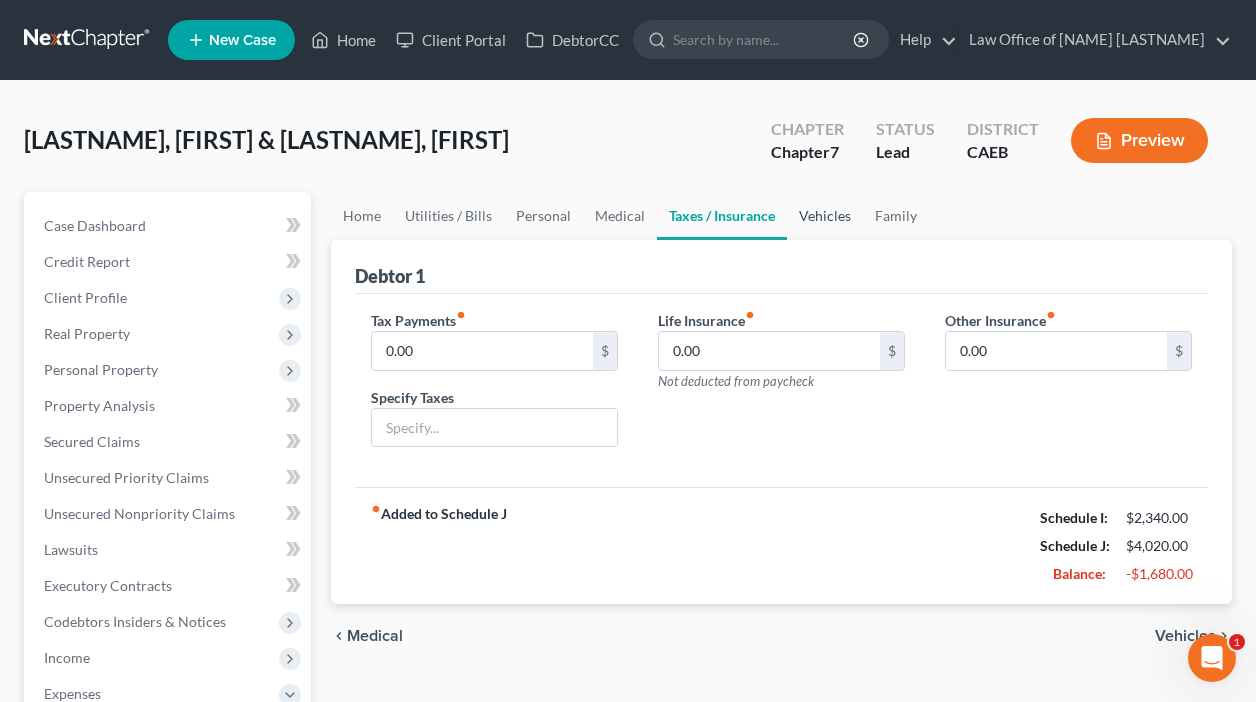click on "Vehicles" at bounding box center [825, 216] 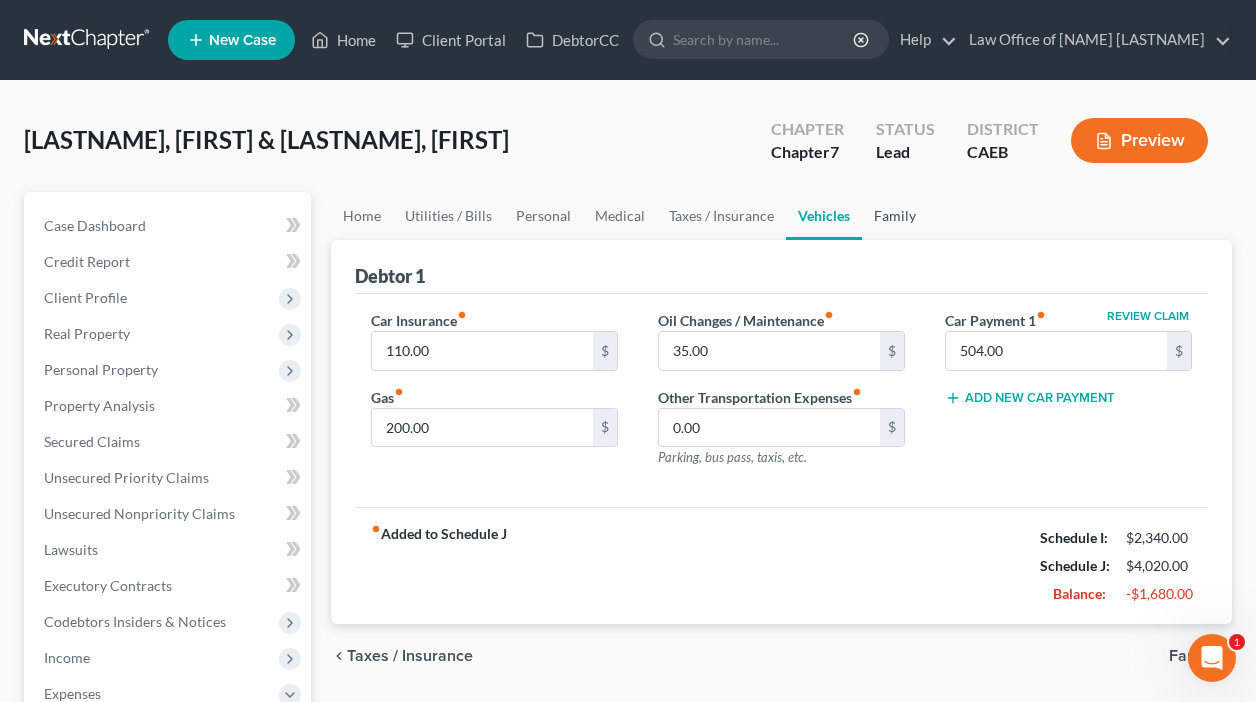 click on "Family" at bounding box center [895, 216] 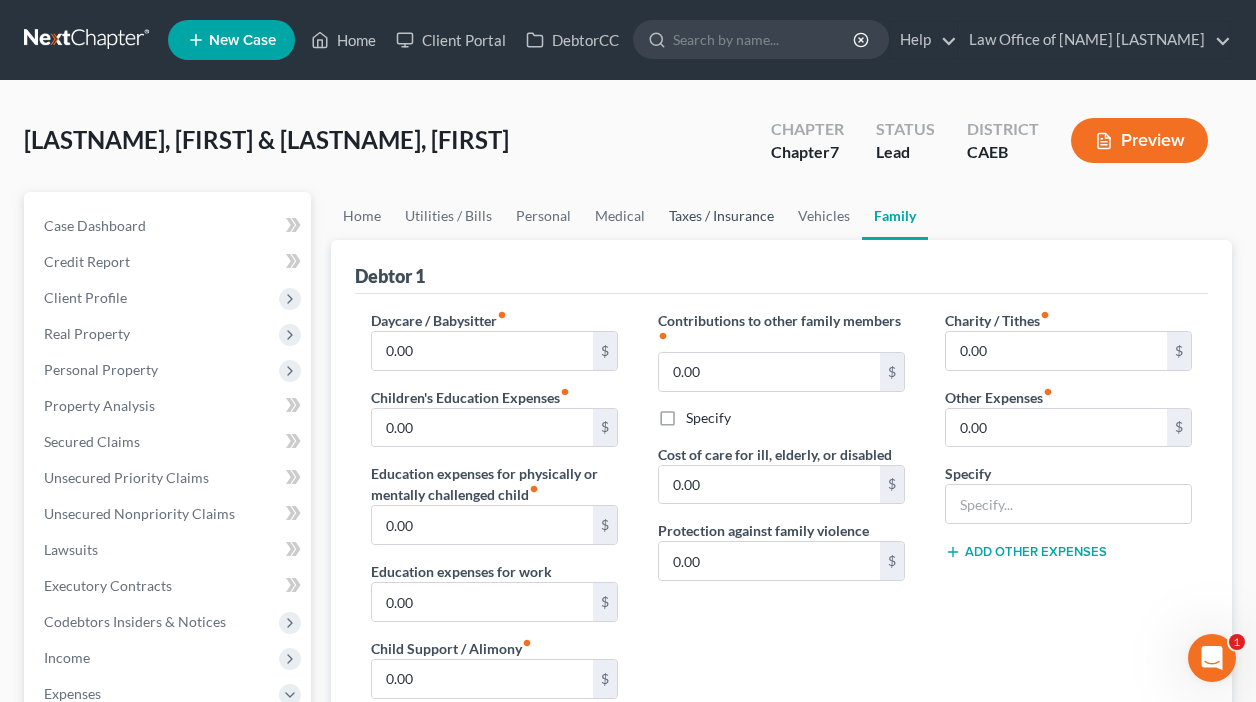 click on "Taxes / Insurance" at bounding box center (721, 216) 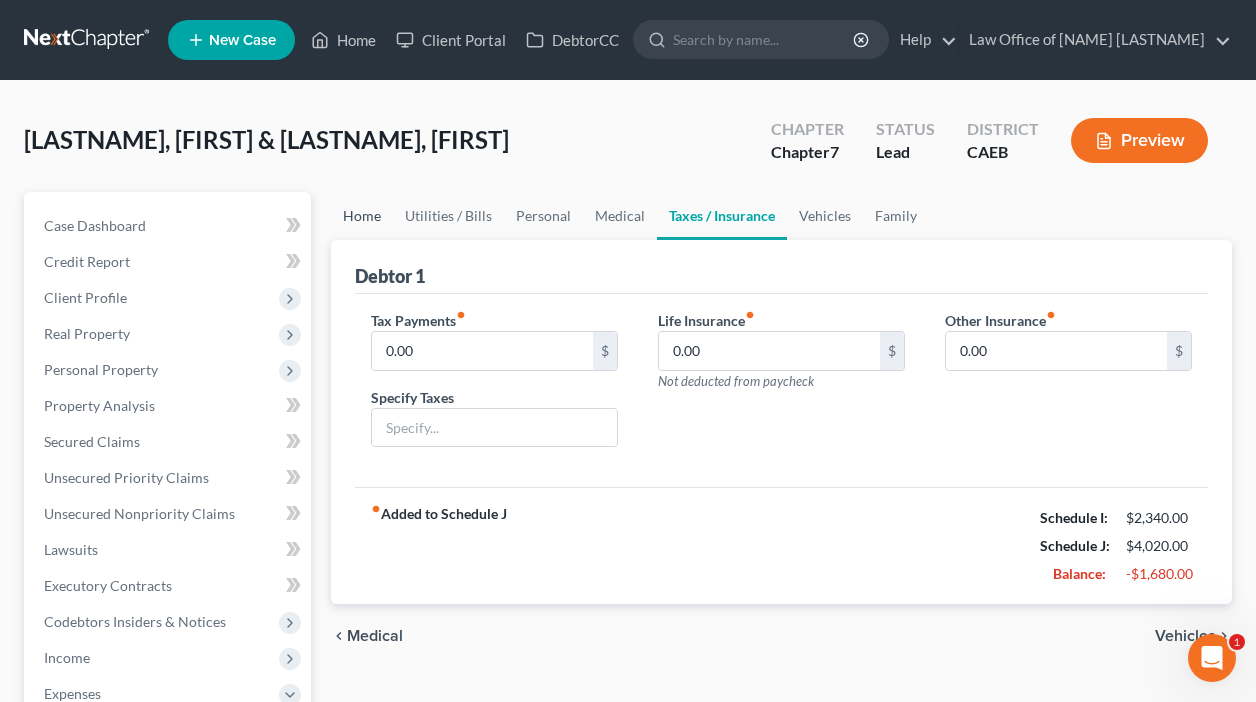 click on "Home" at bounding box center [362, 216] 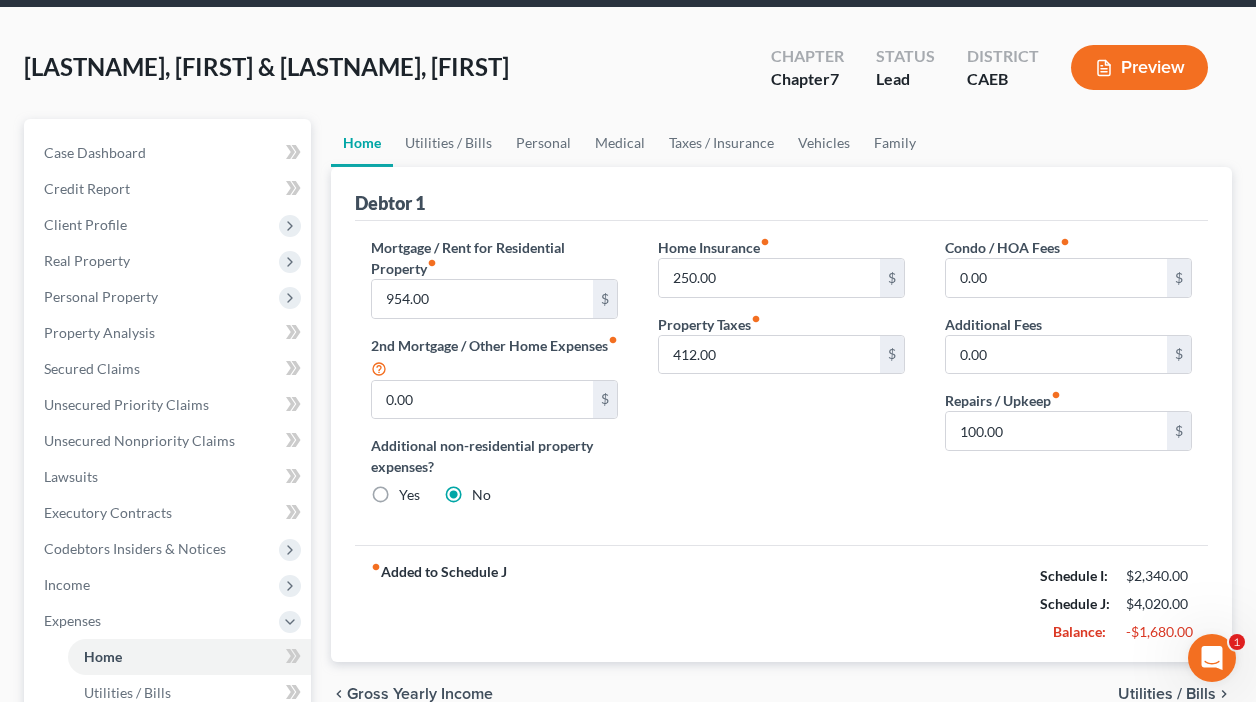 scroll, scrollTop: 0, scrollLeft: 0, axis: both 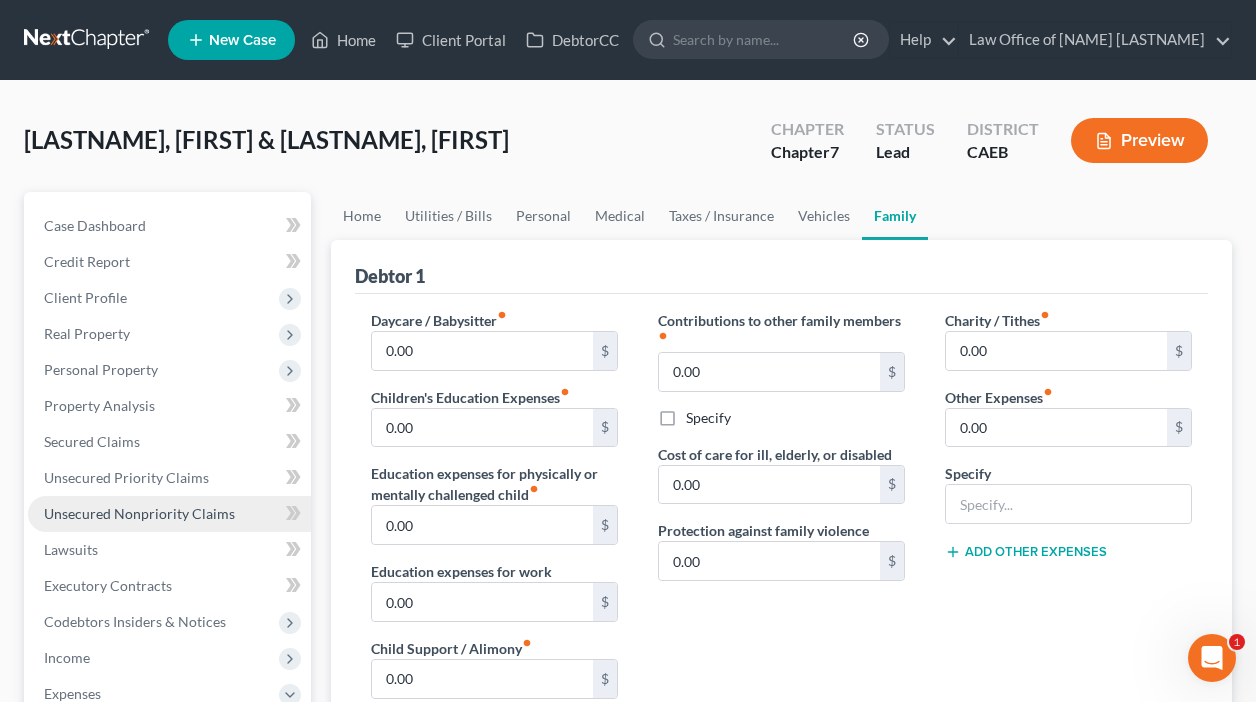 click on "Unsecured Nonpriority Claims" at bounding box center [139, 513] 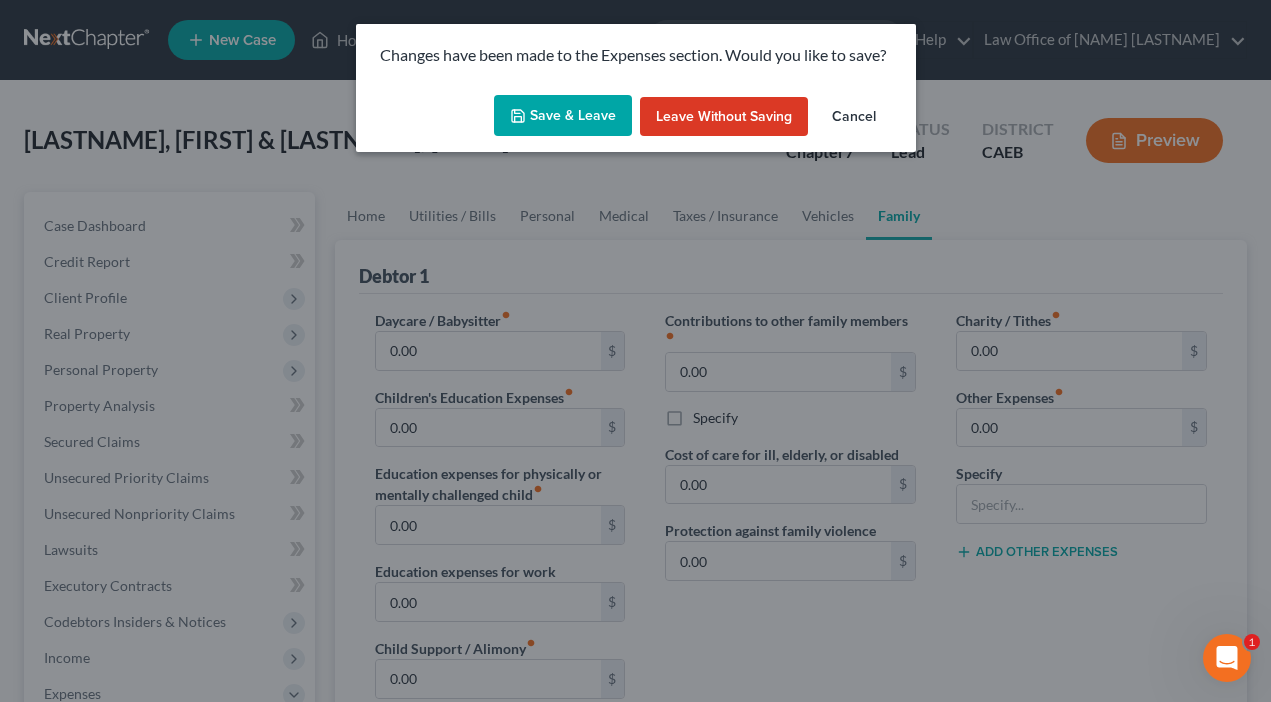 click on "Save & Leave" at bounding box center (563, 116) 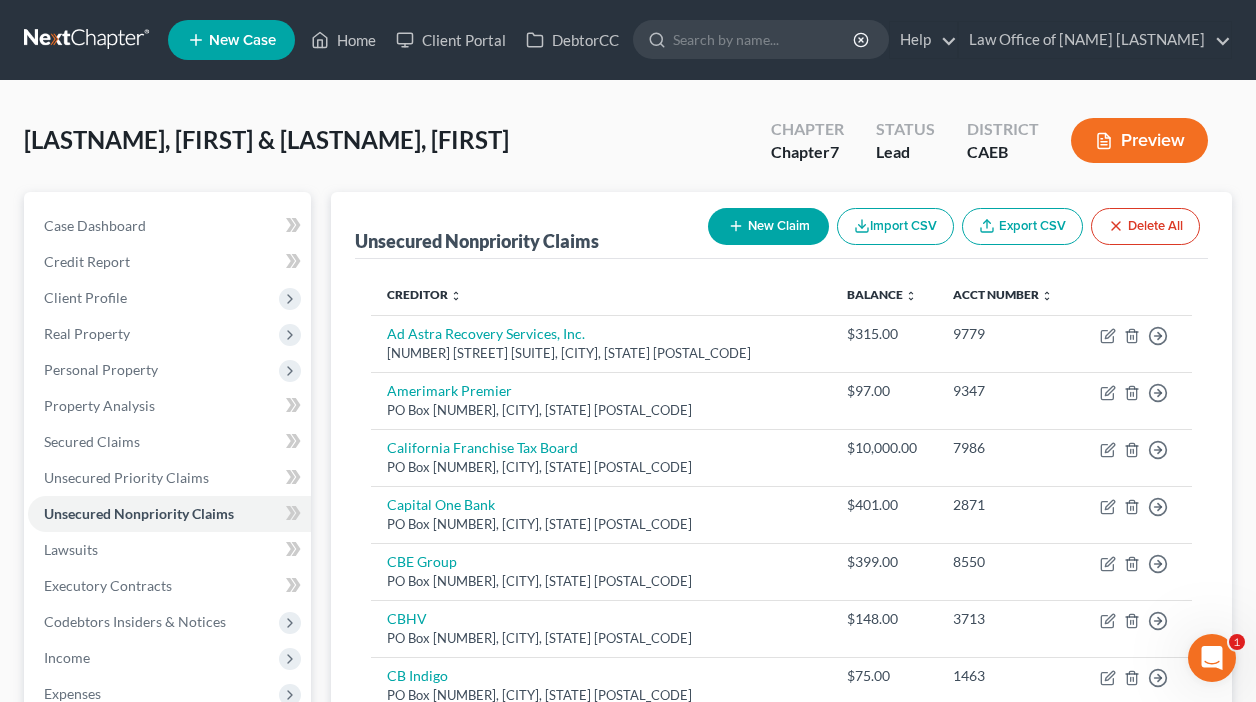 click on "New Claim" at bounding box center [768, 226] 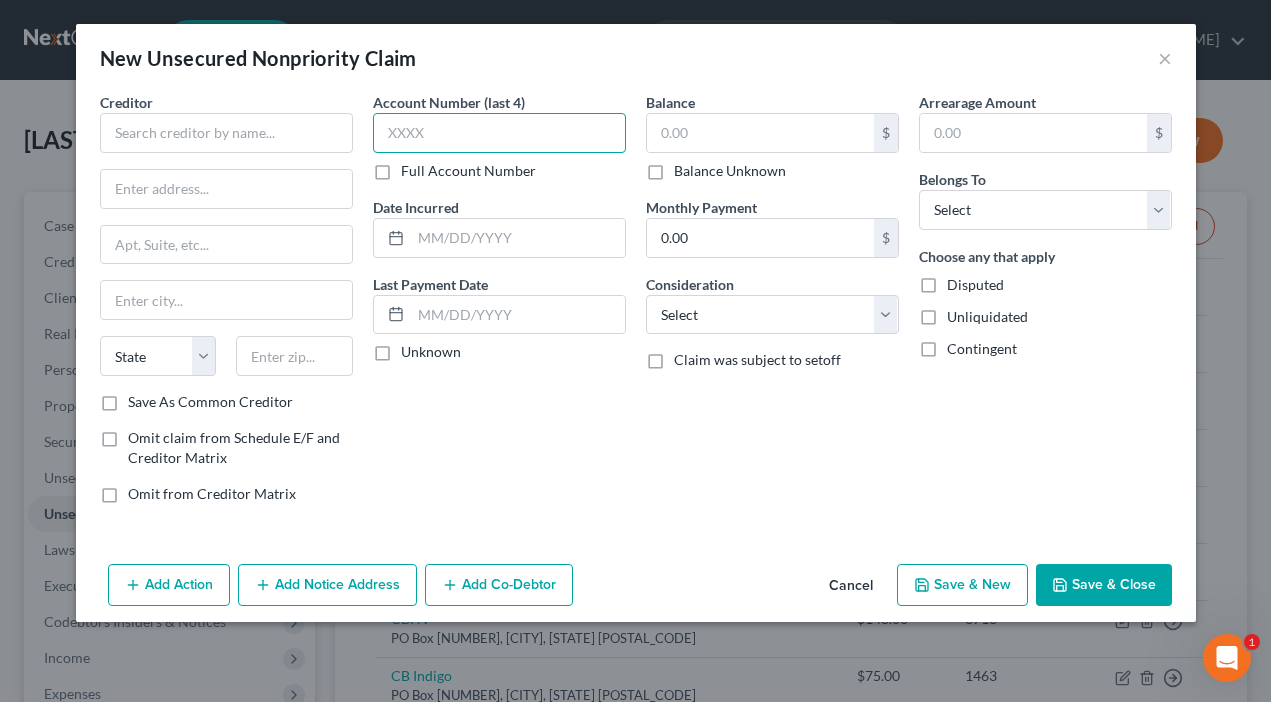 click at bounding box center (499, 133) 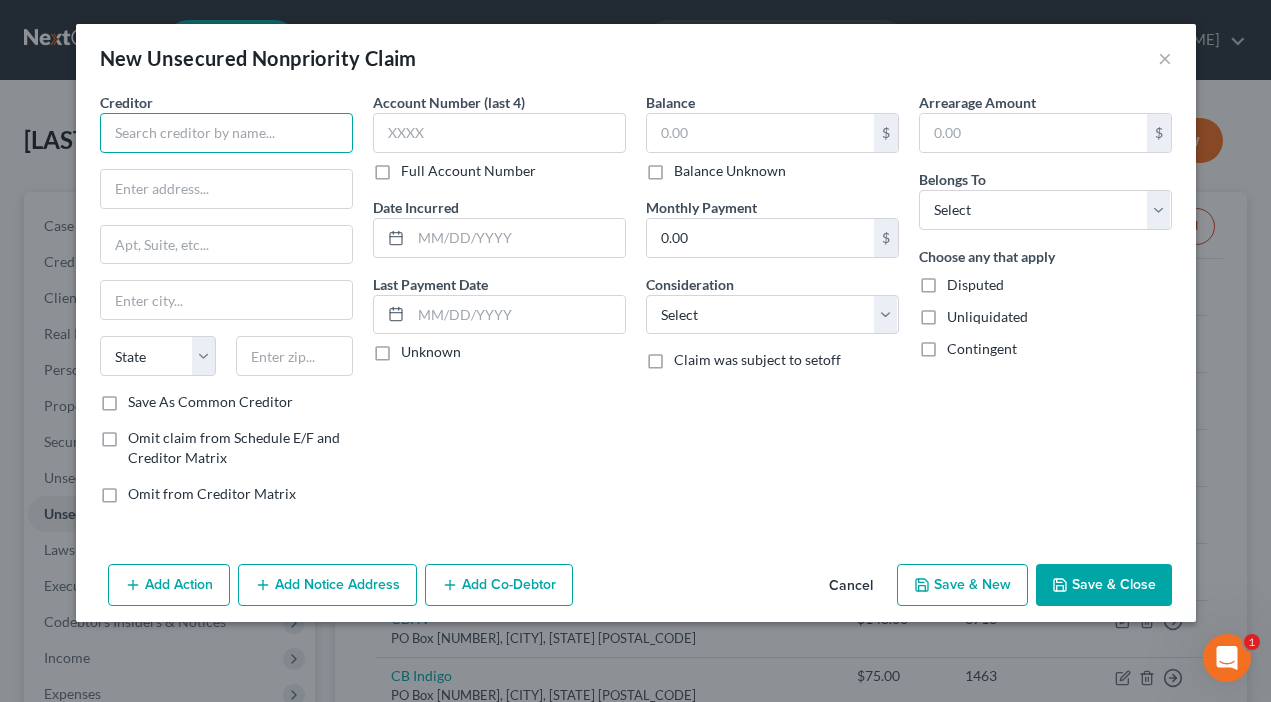 click at bounding box center [226, 133] 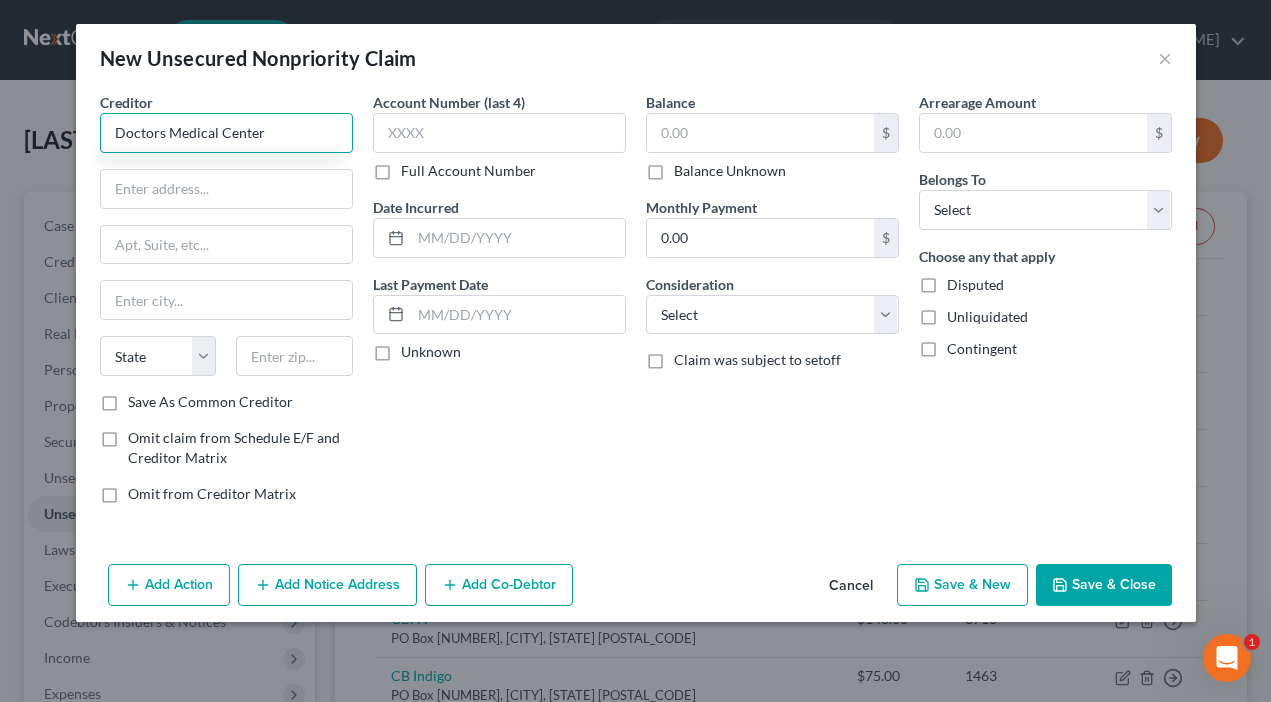 type on "Doctors Medical Center" 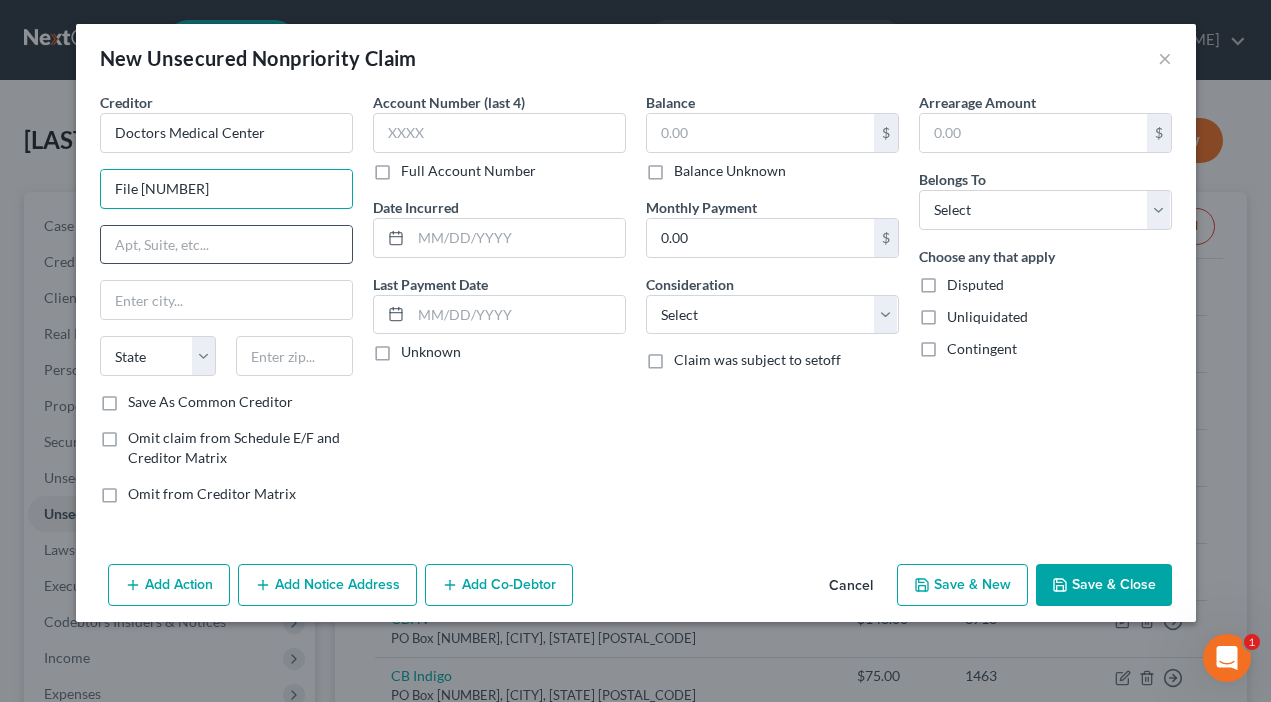 type on "FILE #57376" 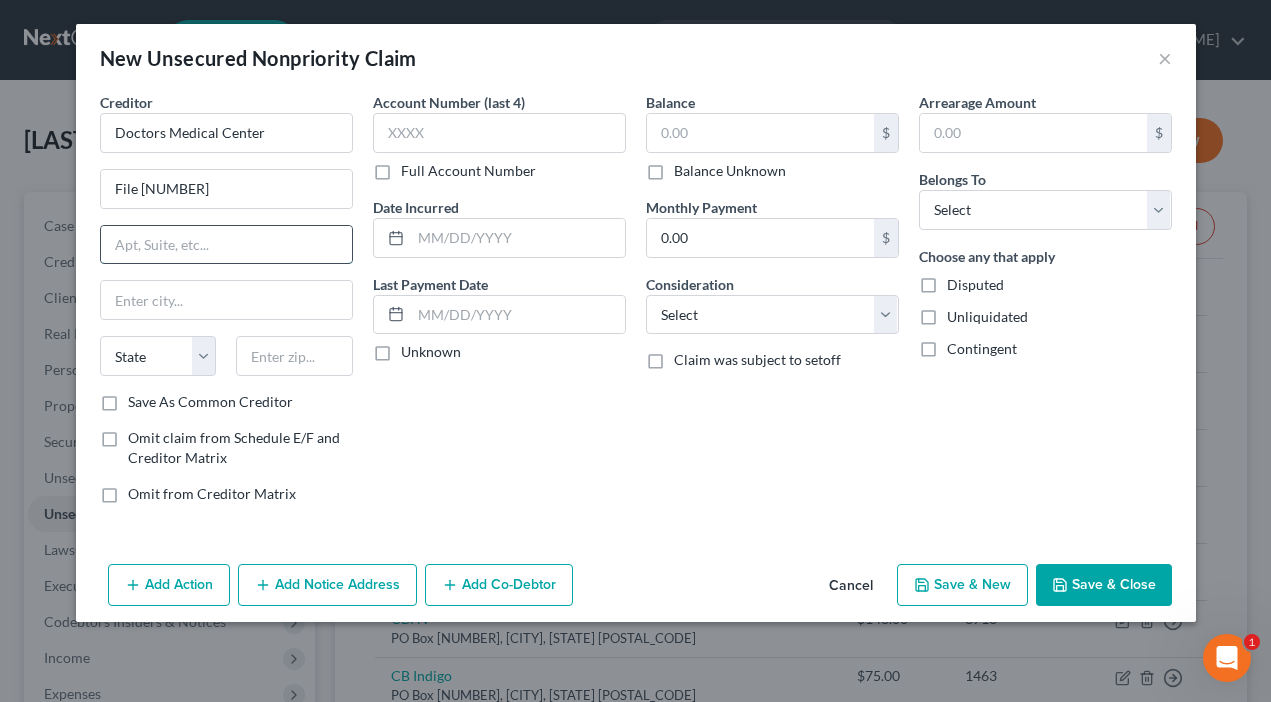 click at bounding box center (226, 245) 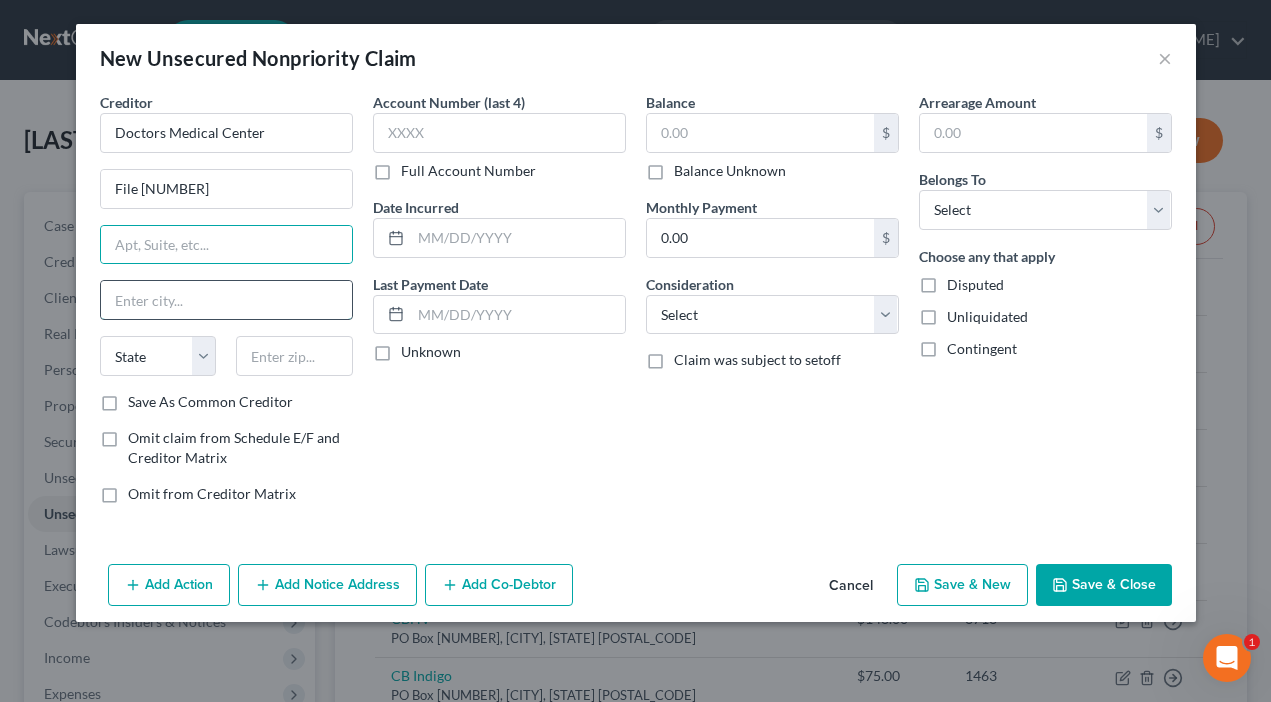 click at bounding box center [226, 300] 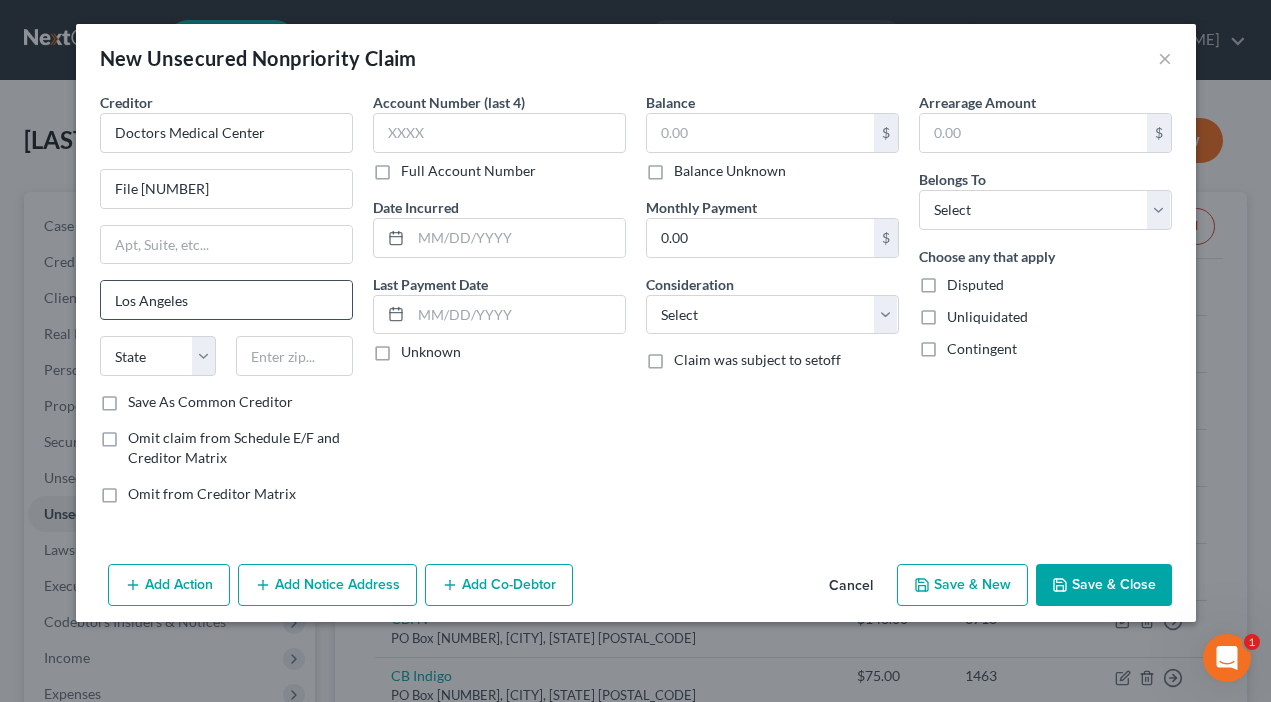 type on "Los Angeles" 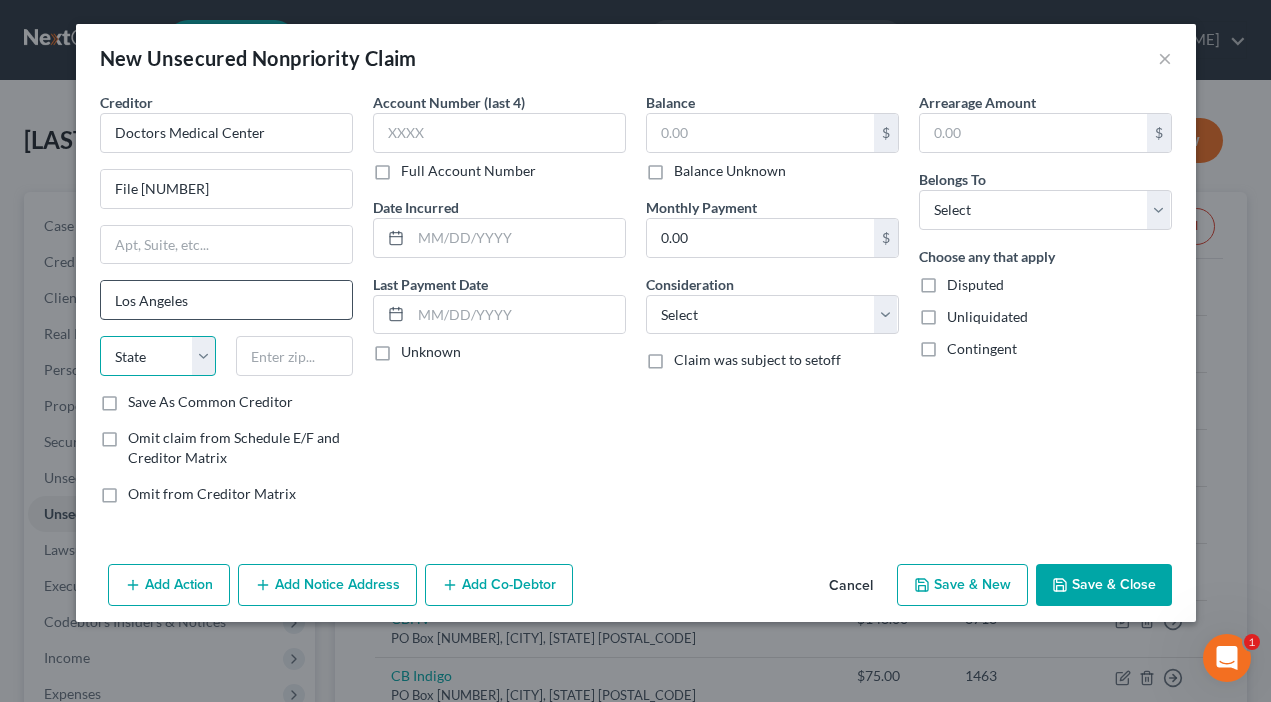 select on "4" 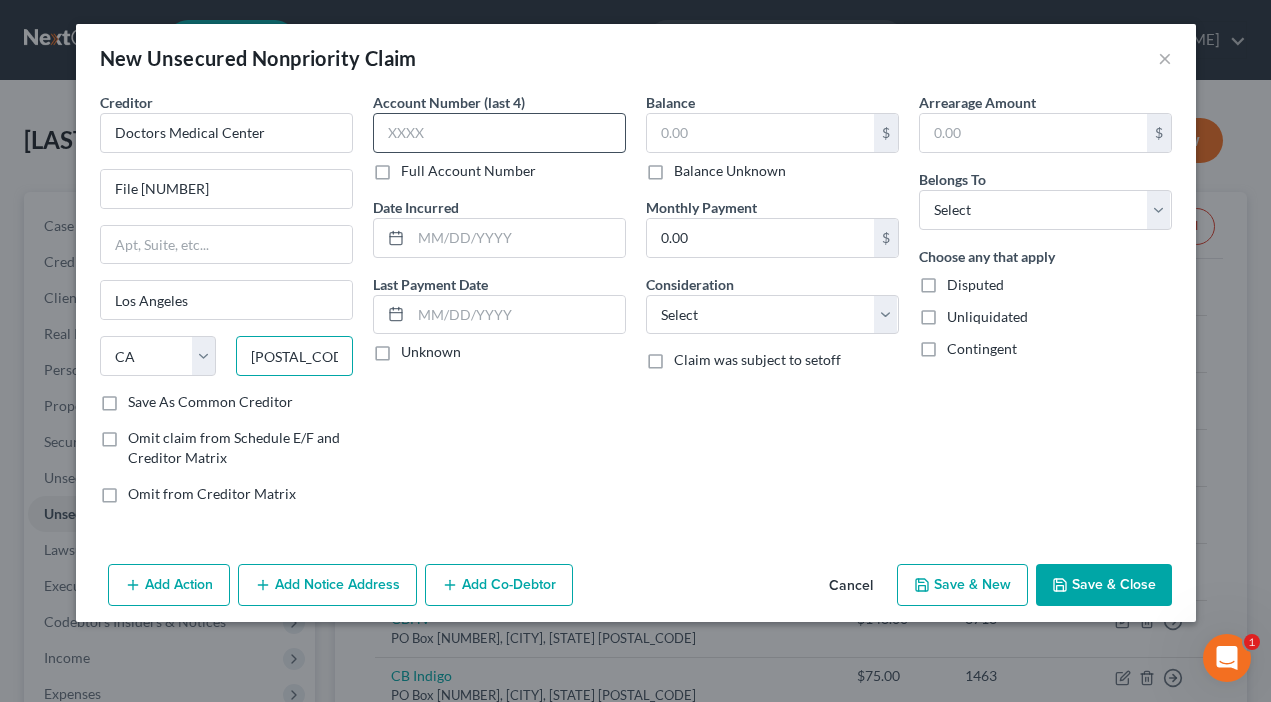 type on "90074-7376" 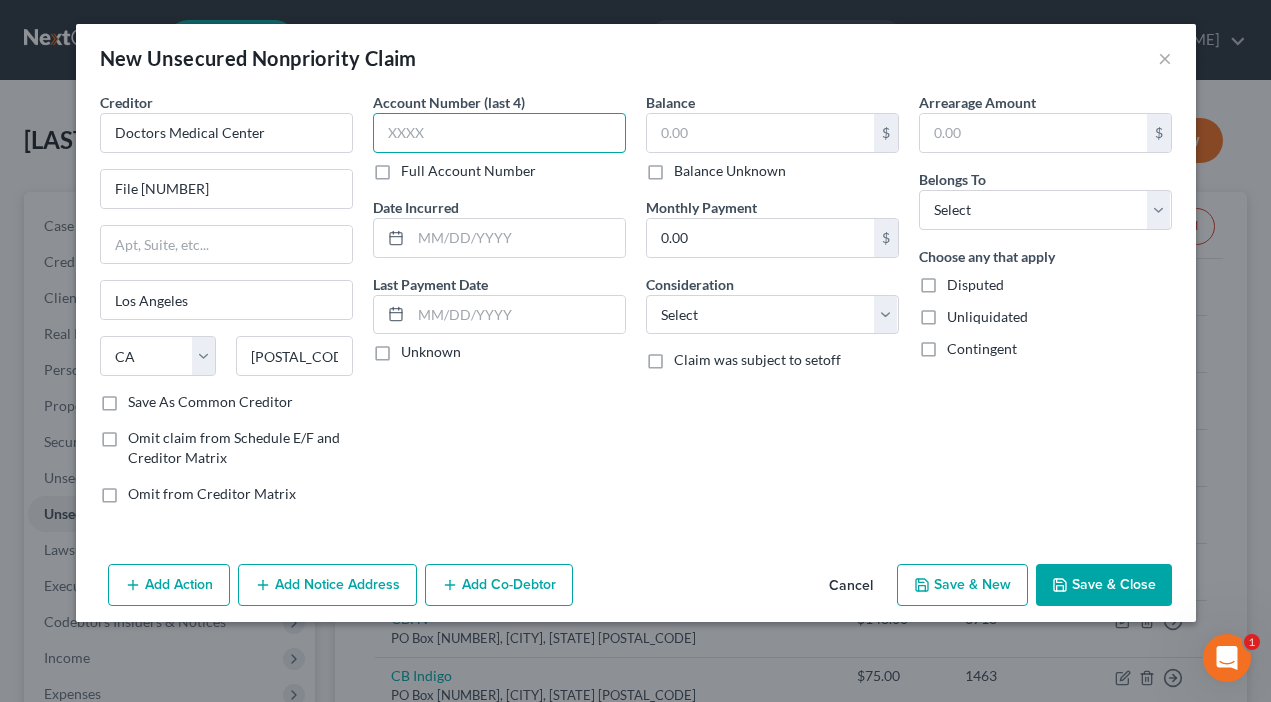 click at bounding box center [499, 133] 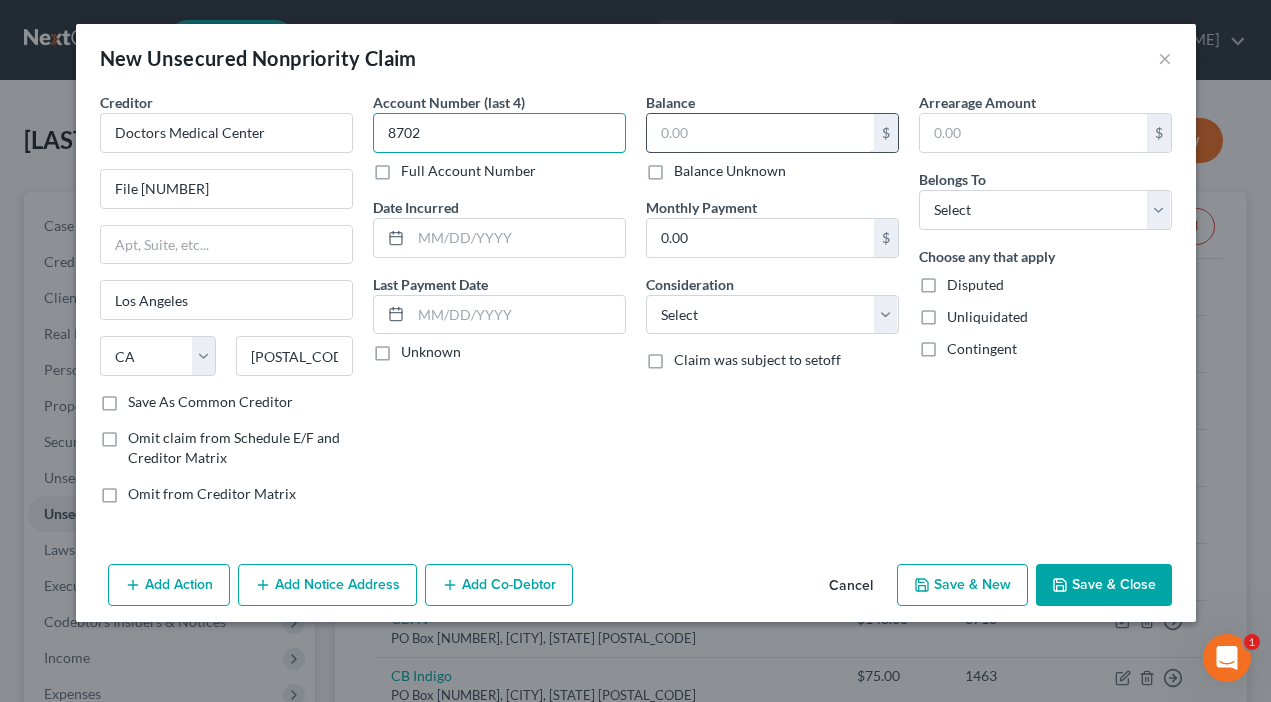 type on "8702" 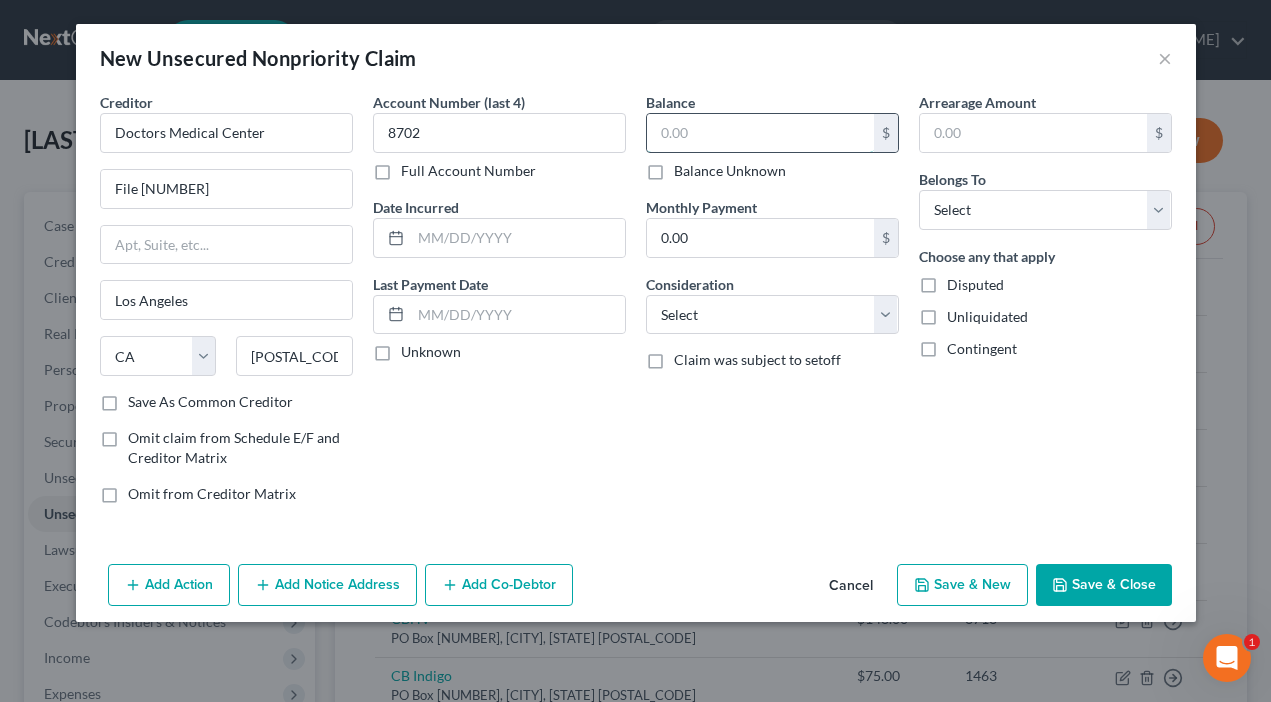 click at bounding box center [760, 133] 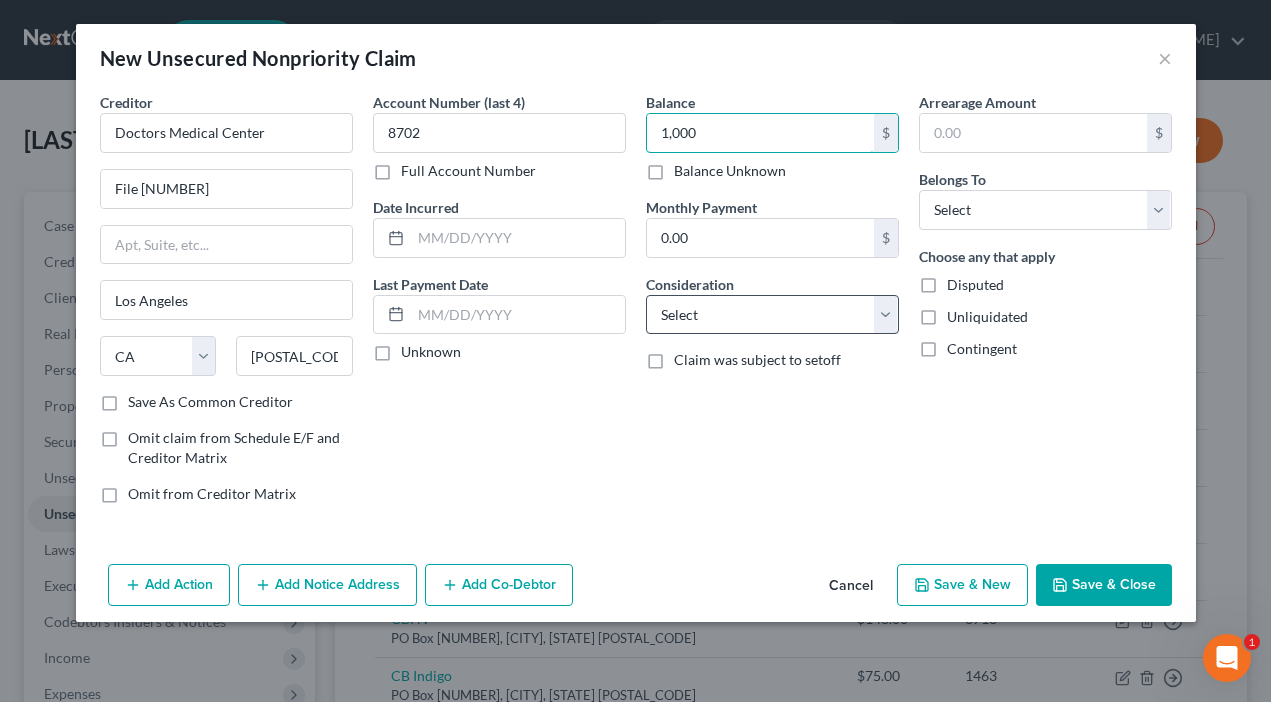 type on "1,000" 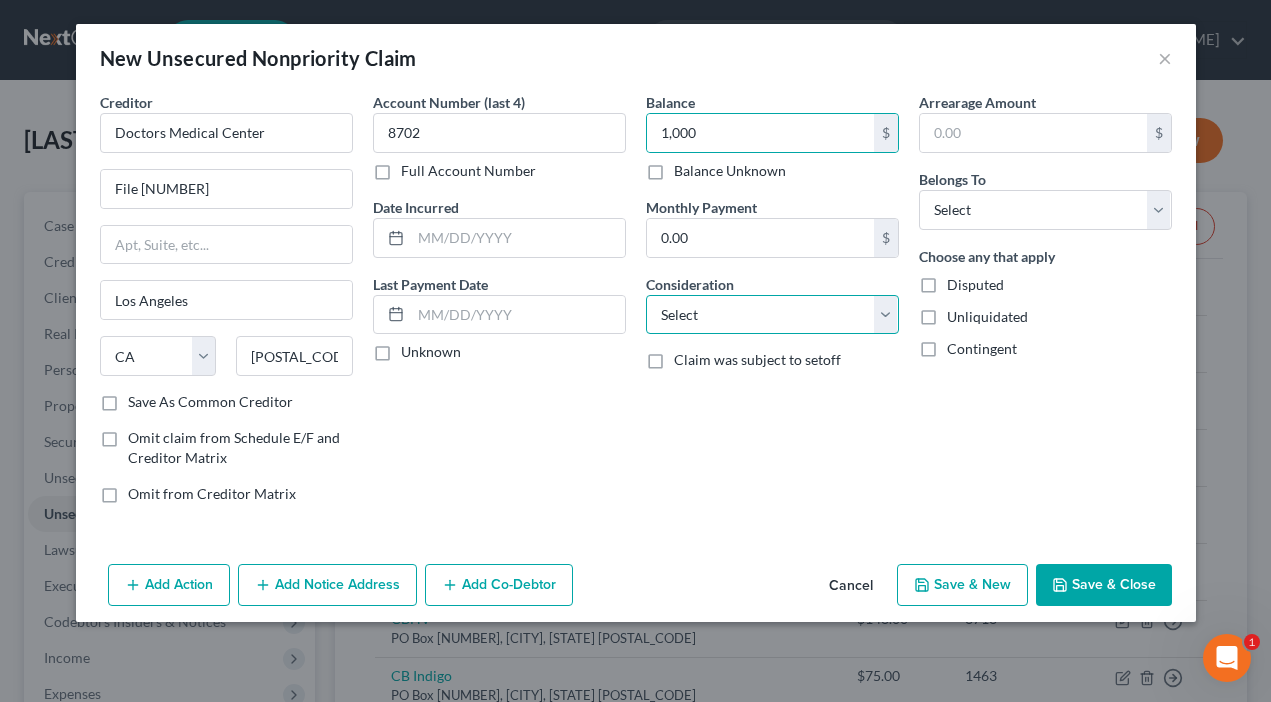 click on "Select Cable / Satellite Services Collection Agency Credit Card Debt Debt Counseling / Attorneys Deficiency Balance Domestic Support Obligations Home / Car Repairs Income Taxes Judgment Liens Medical Services Monies Loaned / Advanced Mortgage Obligation From Divorce Or Separation Obligation To Pensions Other Overdrawn Bank Account Promised To Help Pay Creditors Student Loans Suppliers And Vendors Telephone / Internet Services Utility Services" at bounding box center (772, 315) 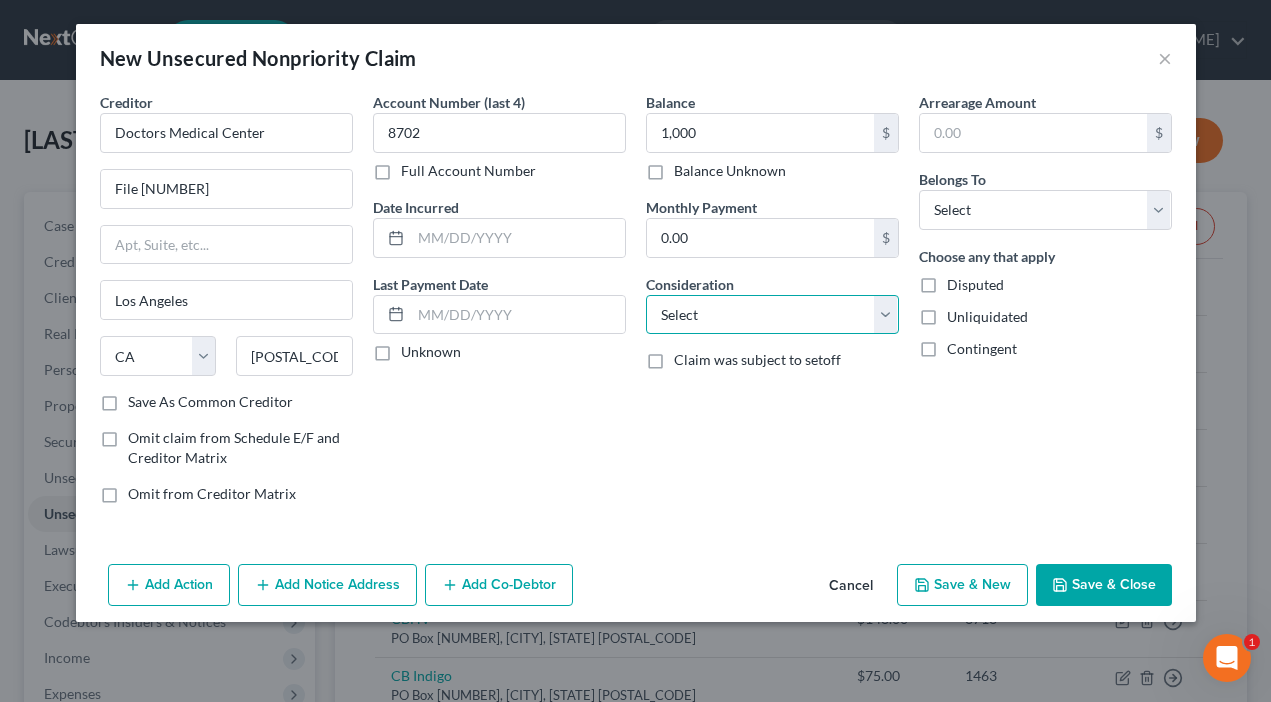 select on "9" 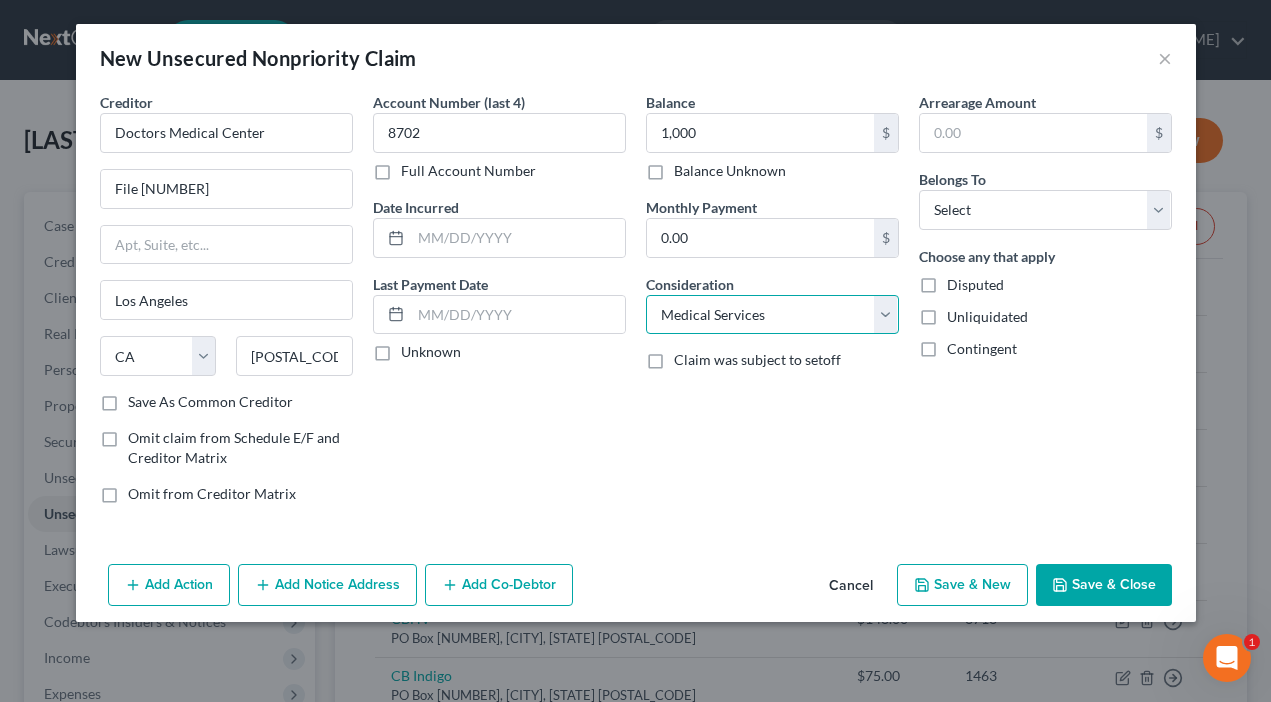 click on "Select Cable / Satellite Services Collection Agency Credit Card Debt Debt Counseling / Attorneys Deficiency Balance Domestic Support Obligations Home / Car Repairs Income Taxes Judgment Liens Medical Services Monies Loaned / Advanced Mortgage Obligation From Divorce Or Separation Obligation To Pensions Other Overdrawn Bank Account Promised To Help Pay Creditors Student Loans Suppliers And Vendors Telephone / Internet Services Utility Services" at bounding box center [772, 315] 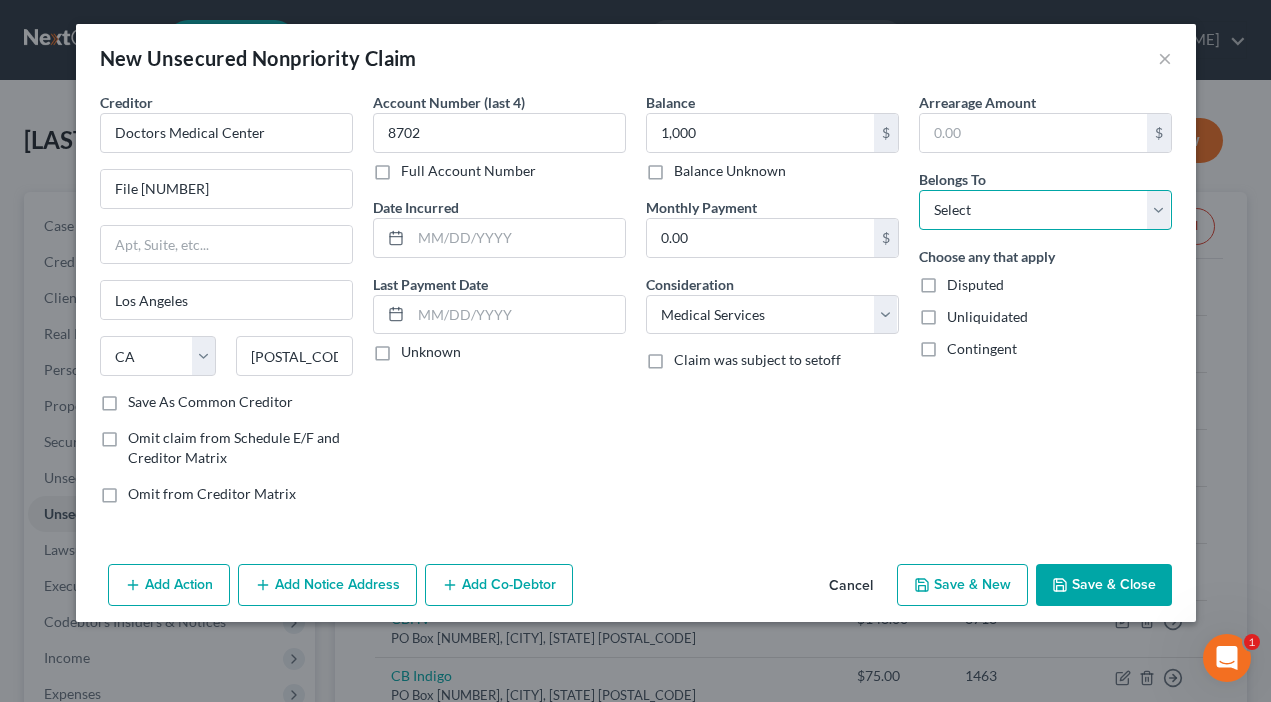 click on "Select Debtor 1 Only Debtor 2 Only Debtor 1 And Debtor 2 Only At Least One Of The Debtors And Another Community Property" at bounding box center (1045, 210) 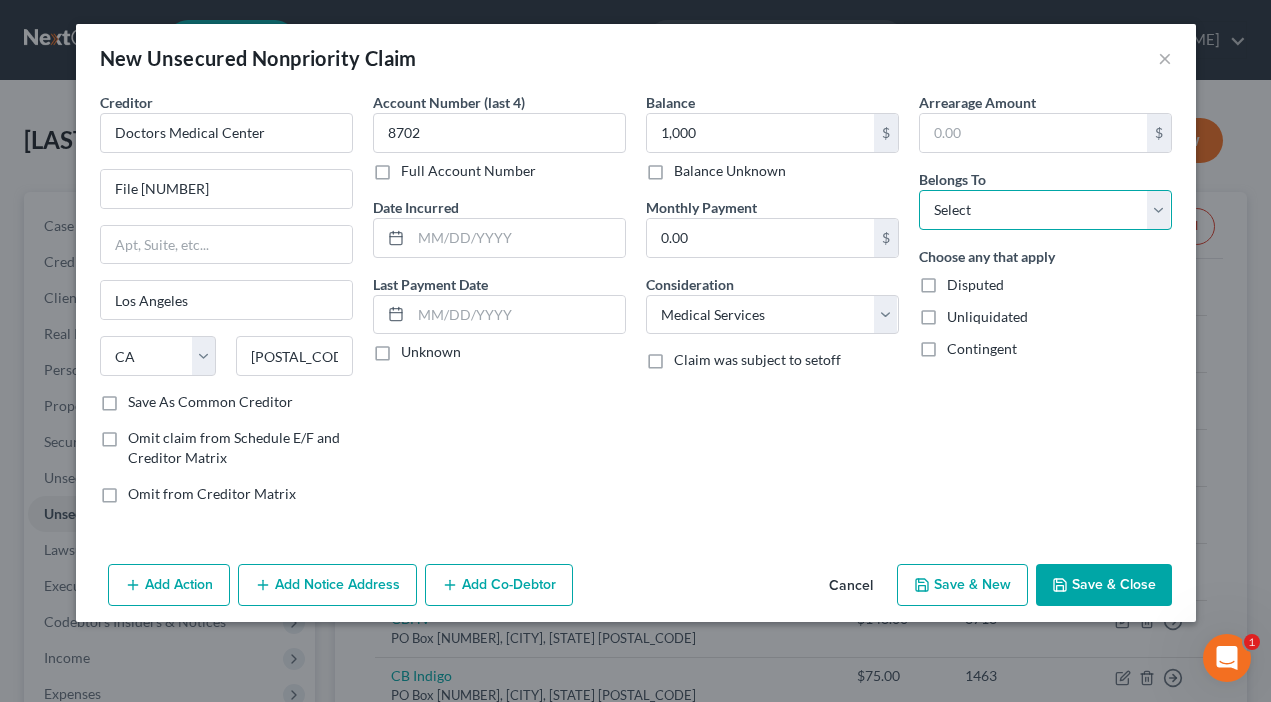 select on "4" 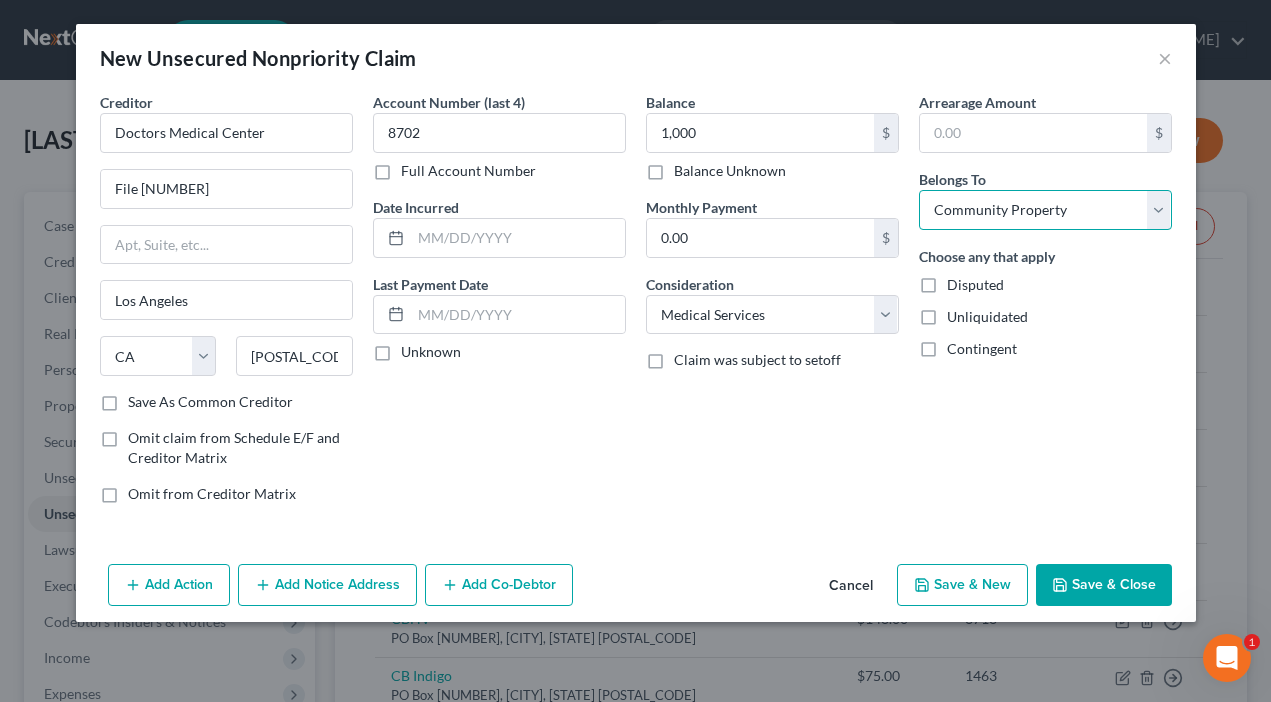 click on "Select Debtor 1 Only Debtor 2 Only Debtor 1 And Debtor 2 Only At Least One Of The Debtors And Another Community Property" at bounding box center (1045, 210) 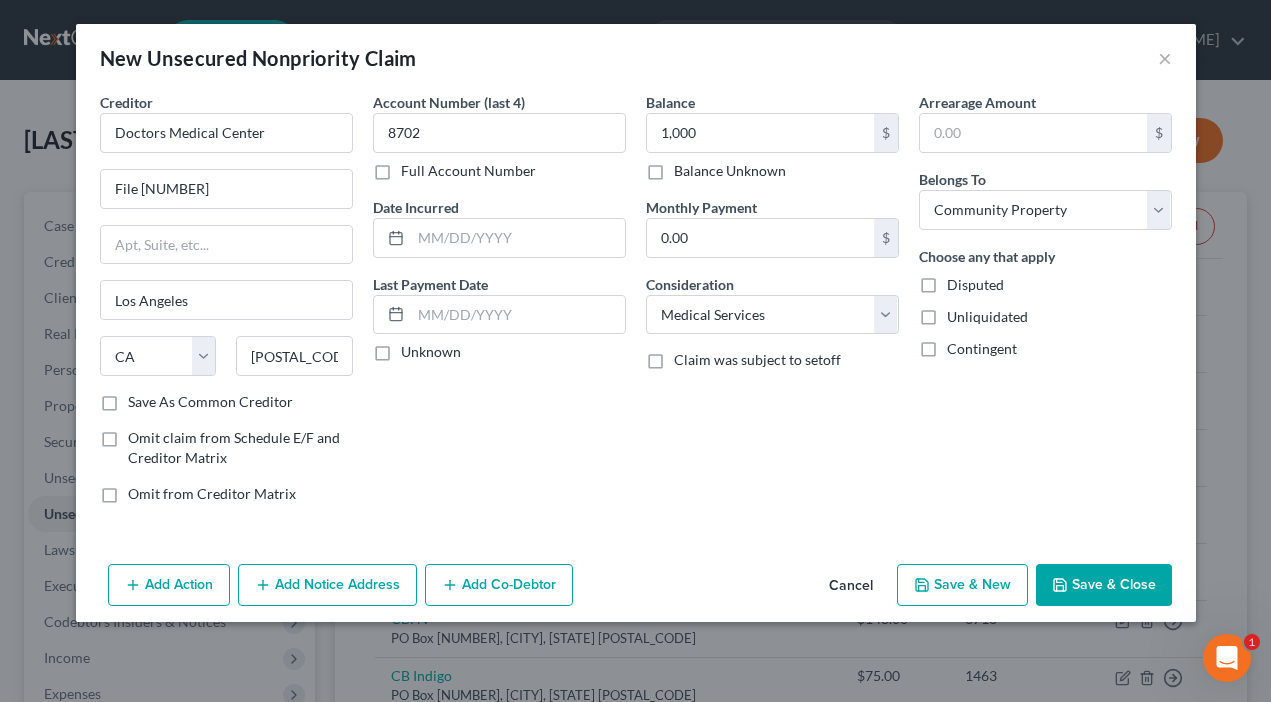 click on "Save & Close" at bounding box center (1104, 585) 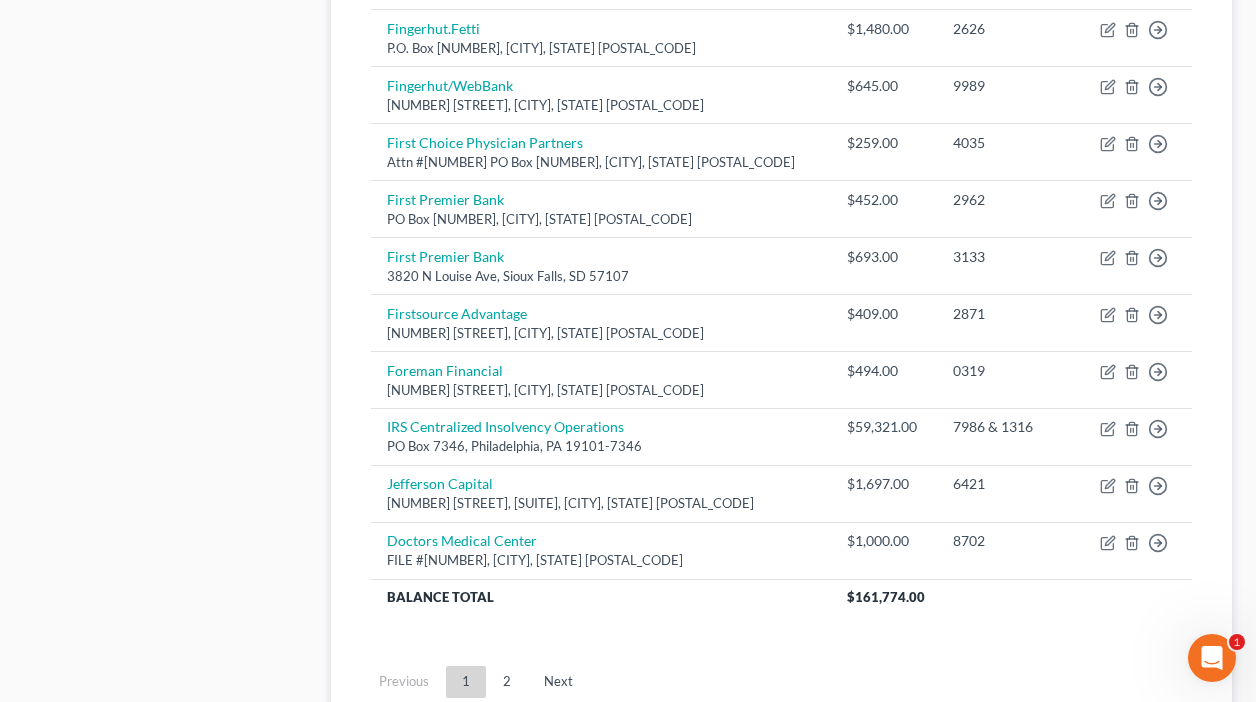 scroll, scrollTop: 1492, scrollLeft: 0, axis: vertical 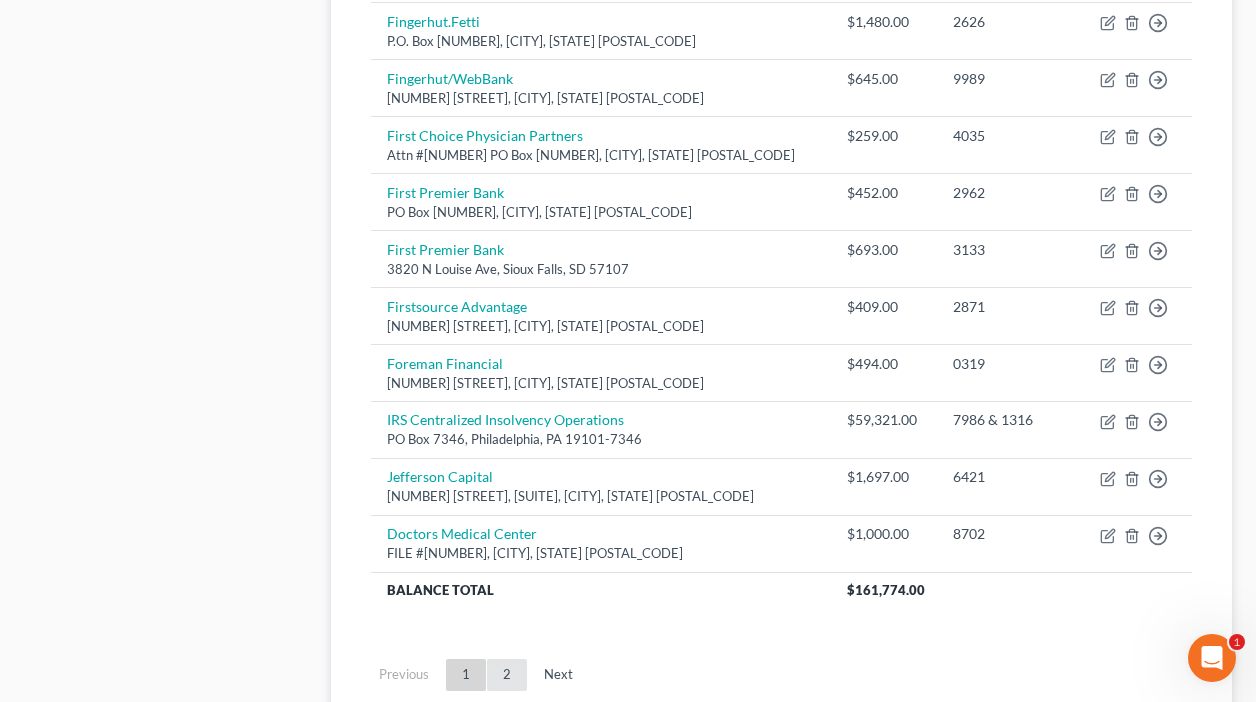 click on "2" at bounding box center (507, 675) 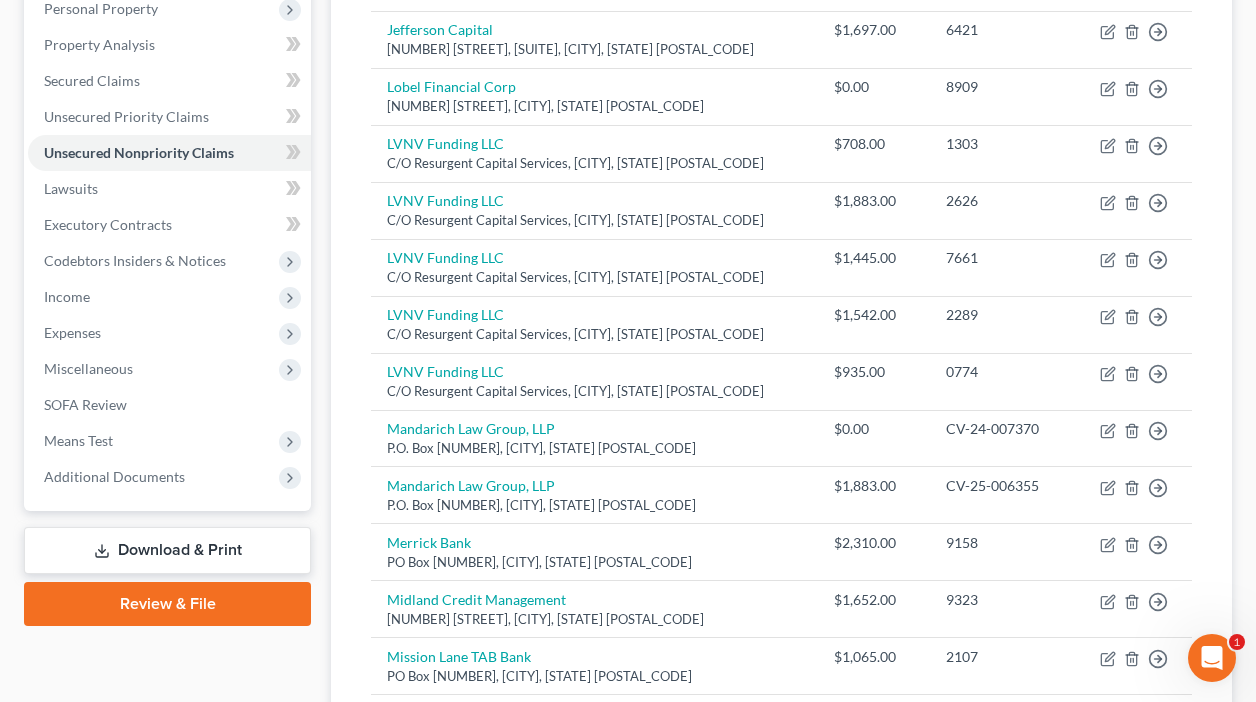 scroll, scrollTop: 1492, scrollLeft: 0, axis: vertical 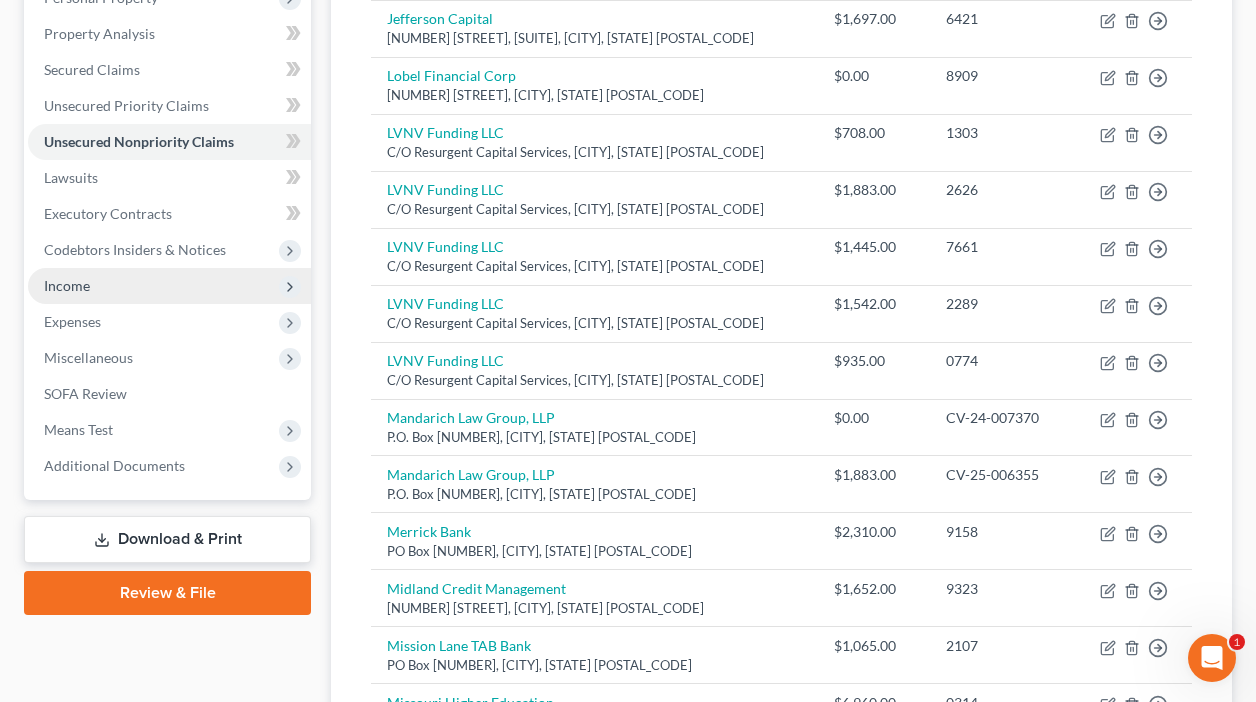 click on "Income" at bounding box center (67, 285) 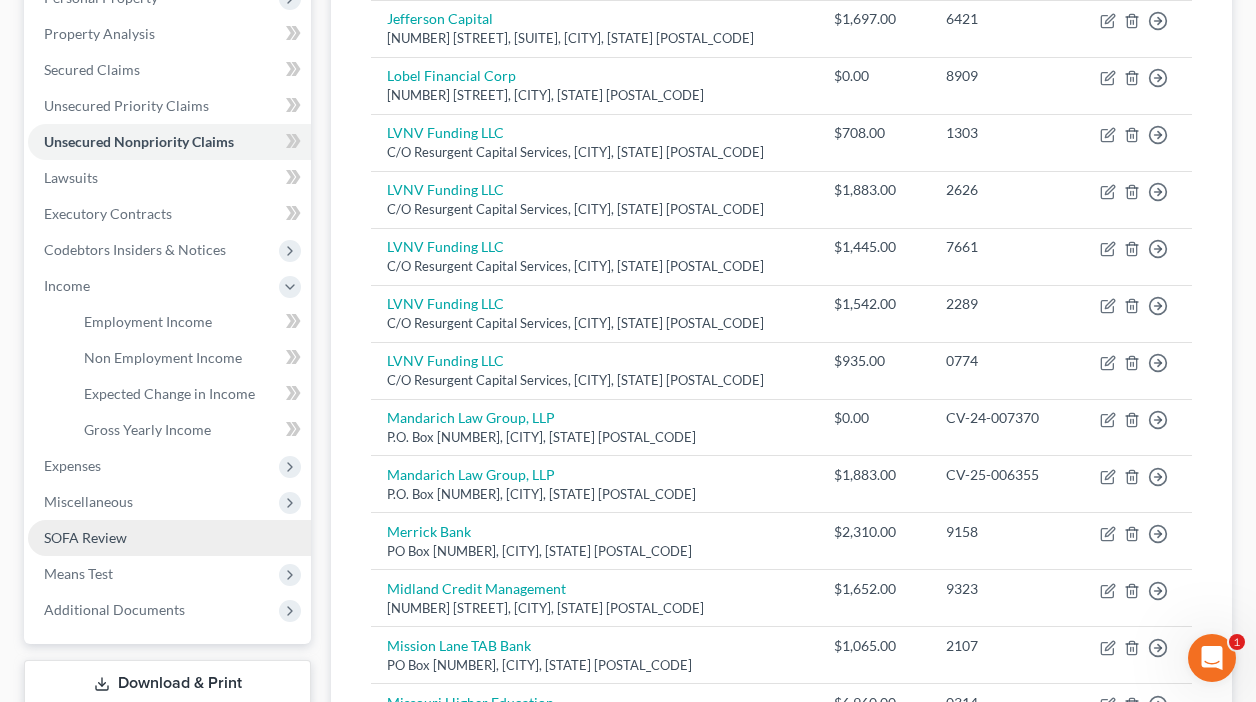 click on "SOFA Review" at bounding box center [85, 537] 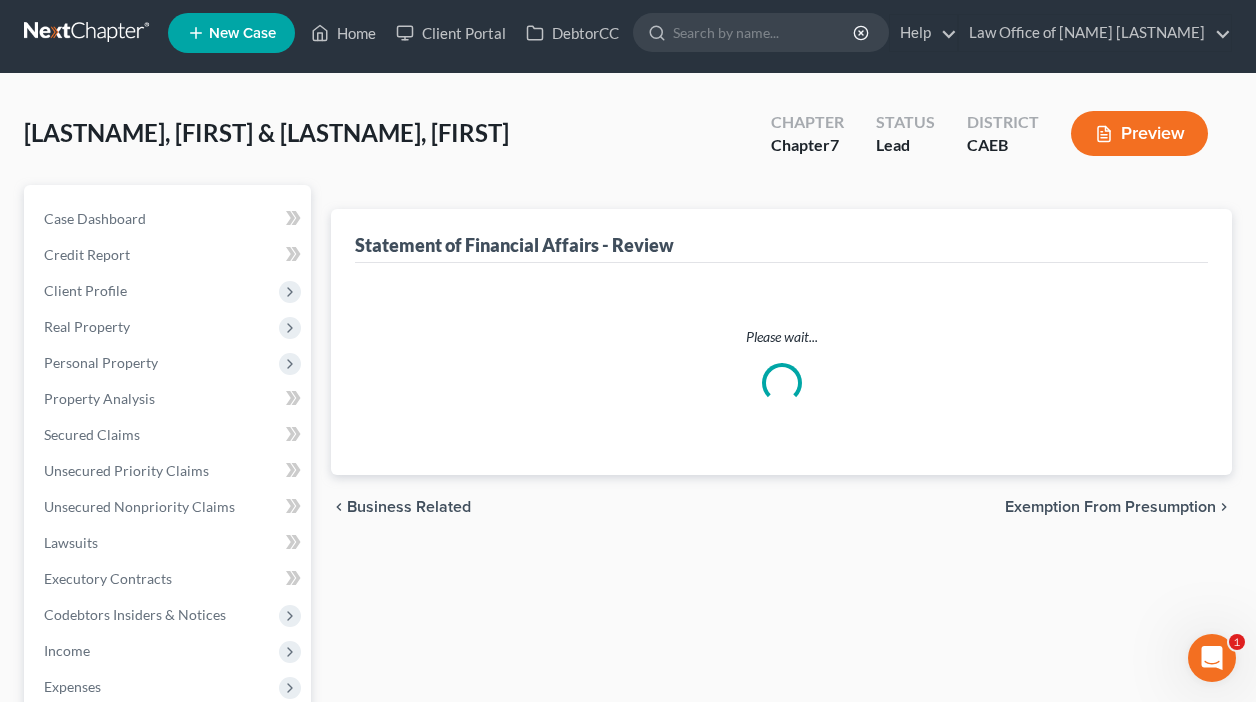 scroll, scrollTop: 0, scrollLeft: 0, axis: both 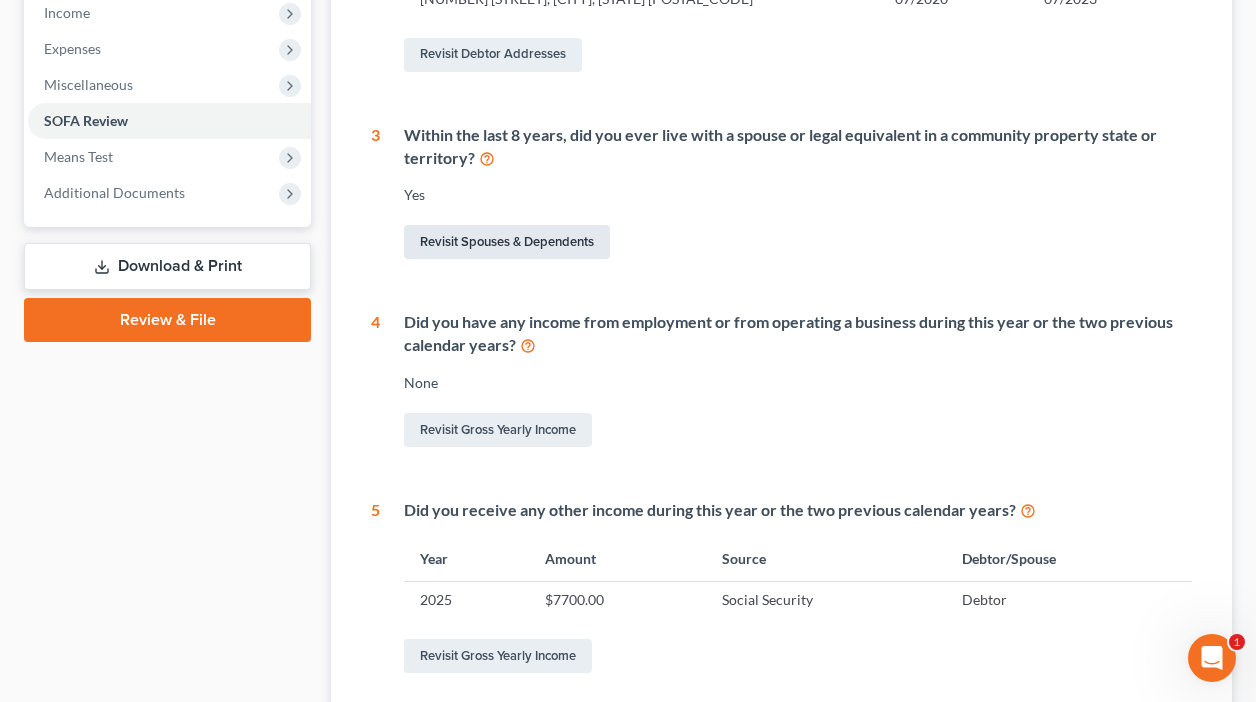 click on "Revisit Spouses & Dependents" at bounding box center [507, 242] 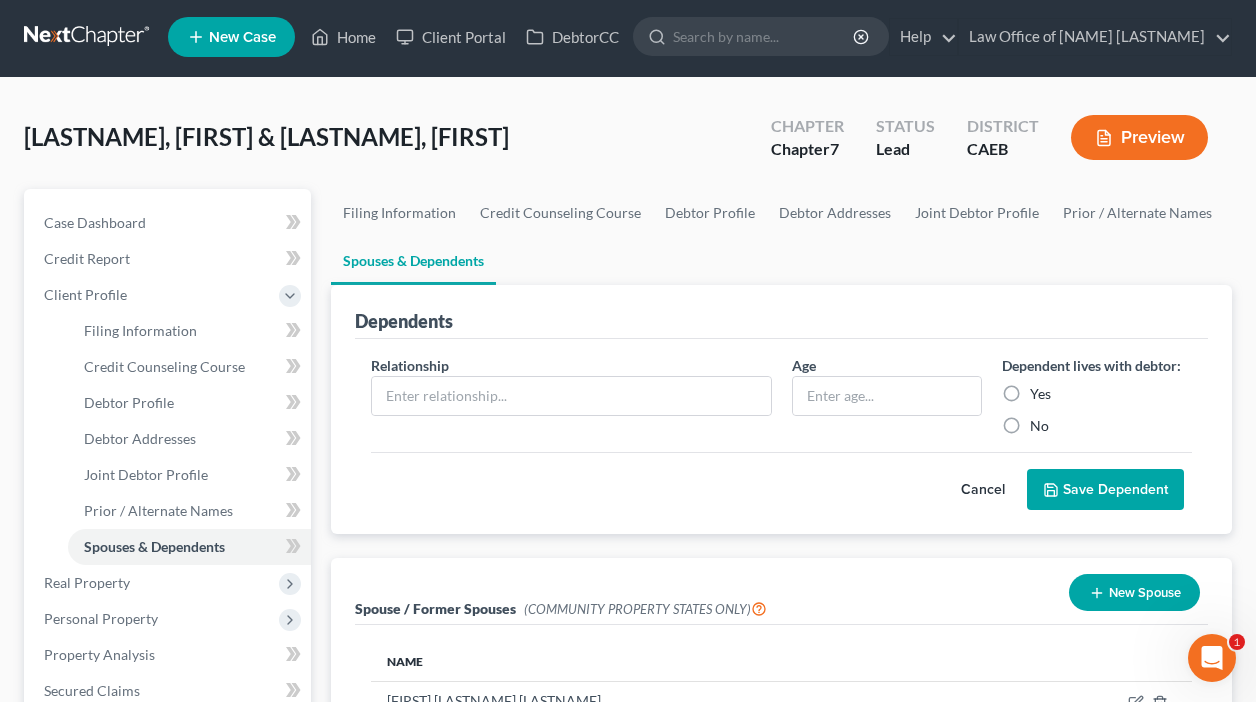 scroll, scrollTop: 0, scrollLeft: 0, axis: both 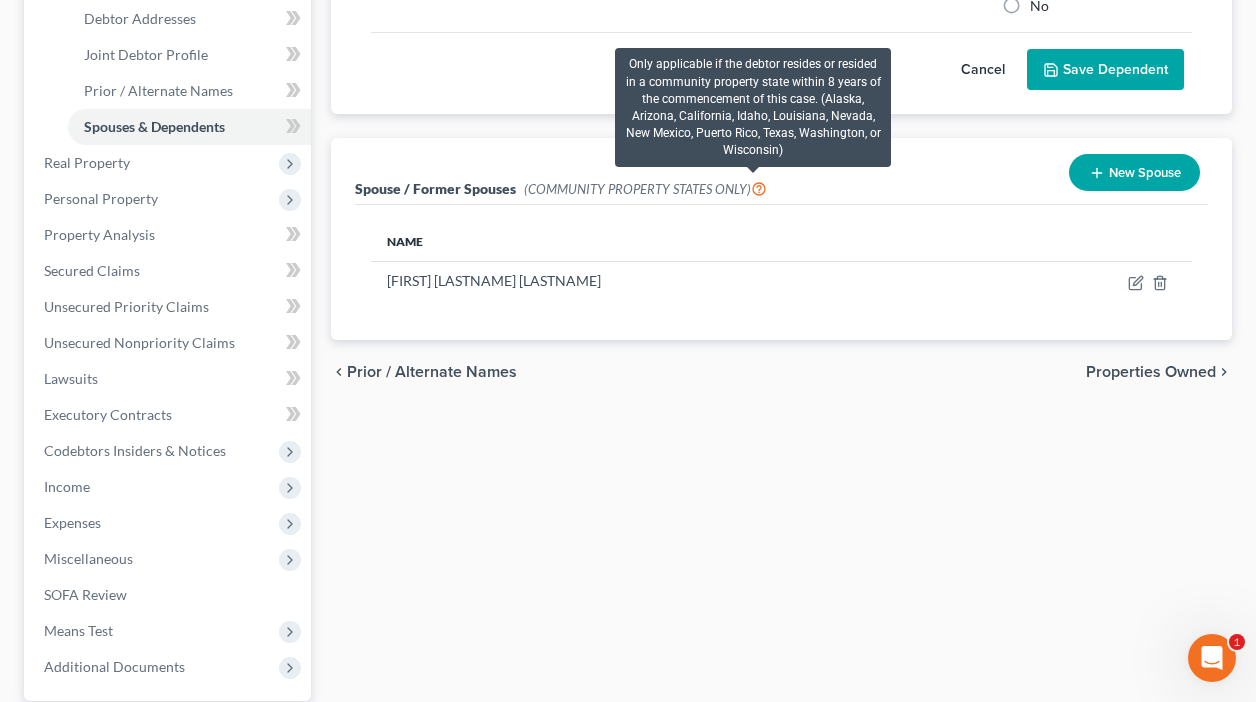 click at bounding box center (759, 187) 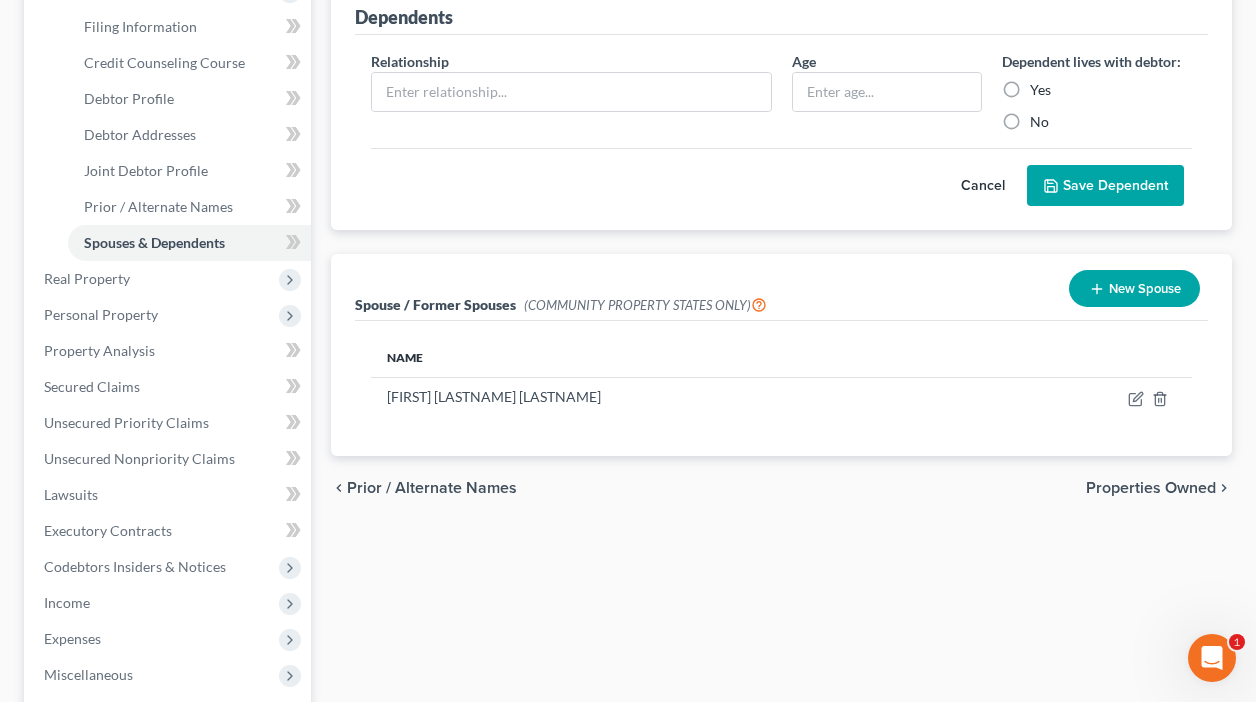 scroll, scrollTop: 0, scrollLeft: 0, axis: both 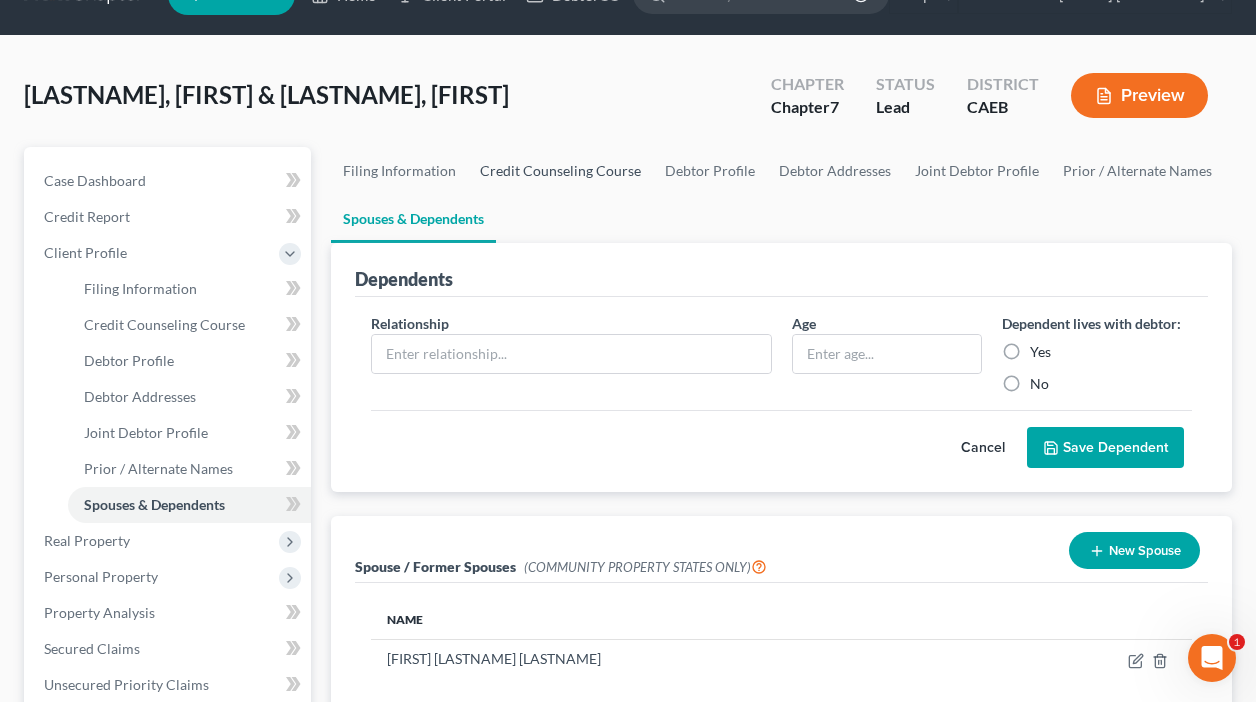 click on "Credit Counseling Course" at bounding box center (560, 171) 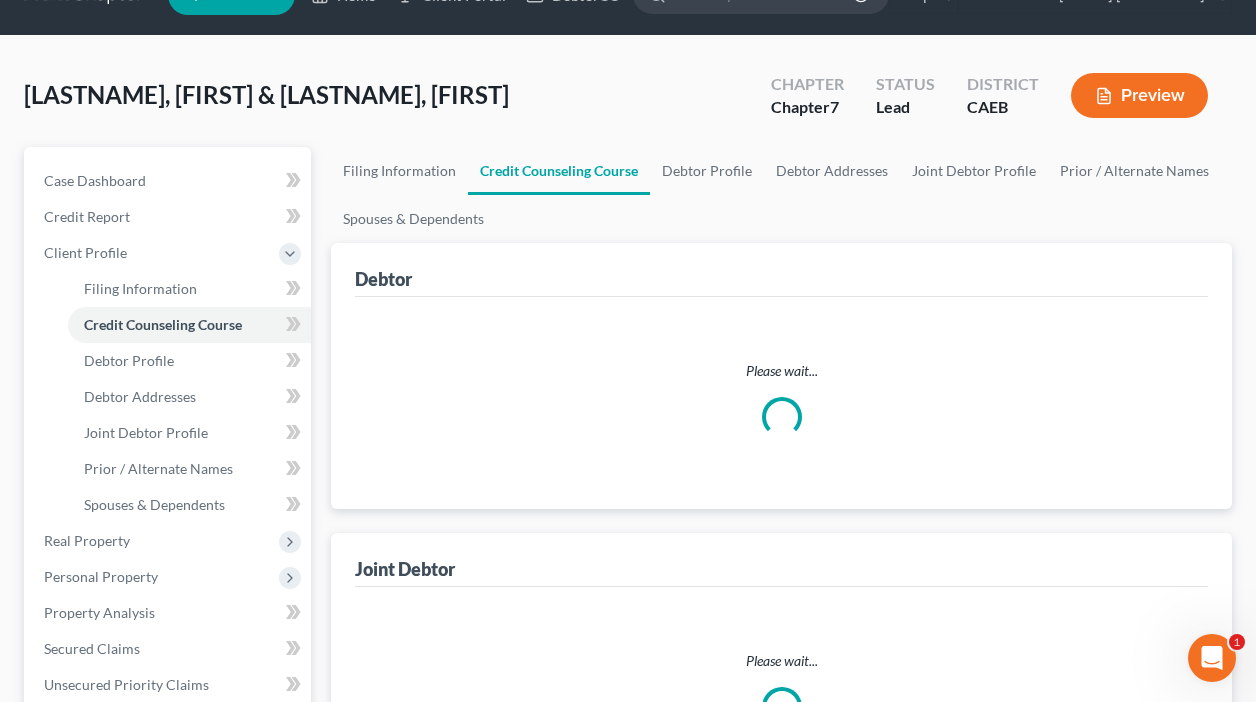 scroll, scrollTop: 0, scrollLeft: 0, axis: both 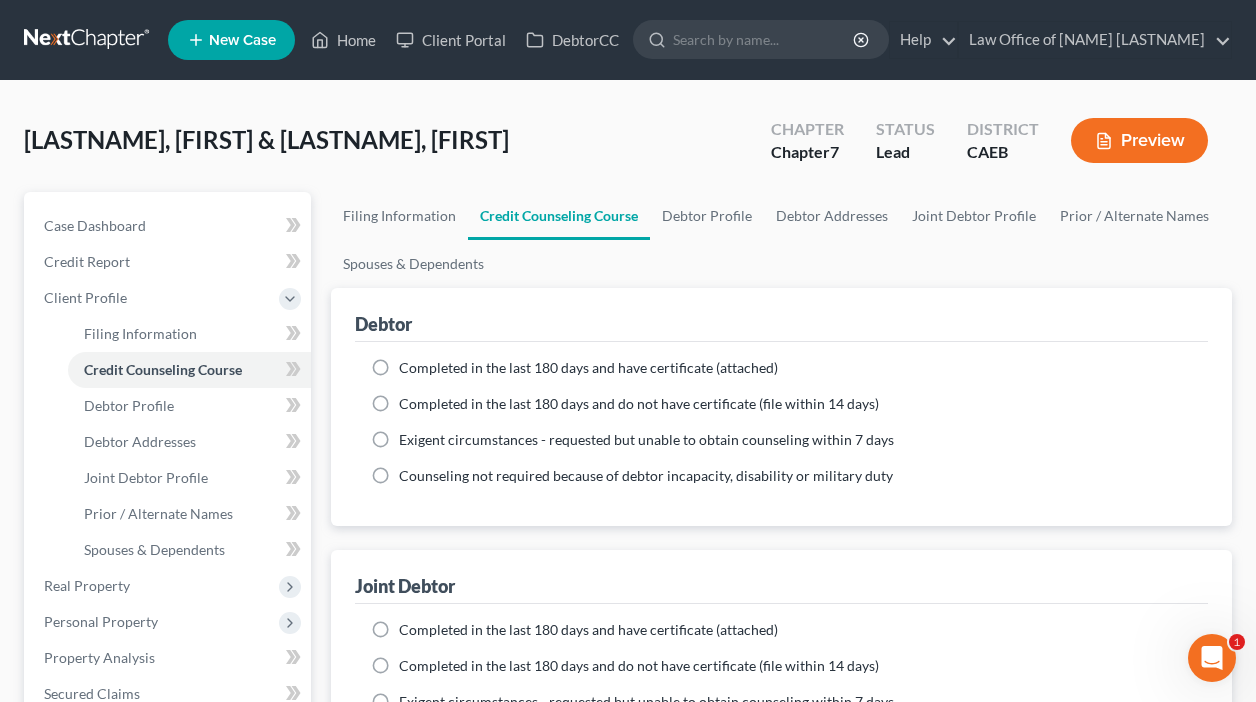 click on "Completed in the last 180 days and have certificate (attached)" at bounding box center [588, 368] 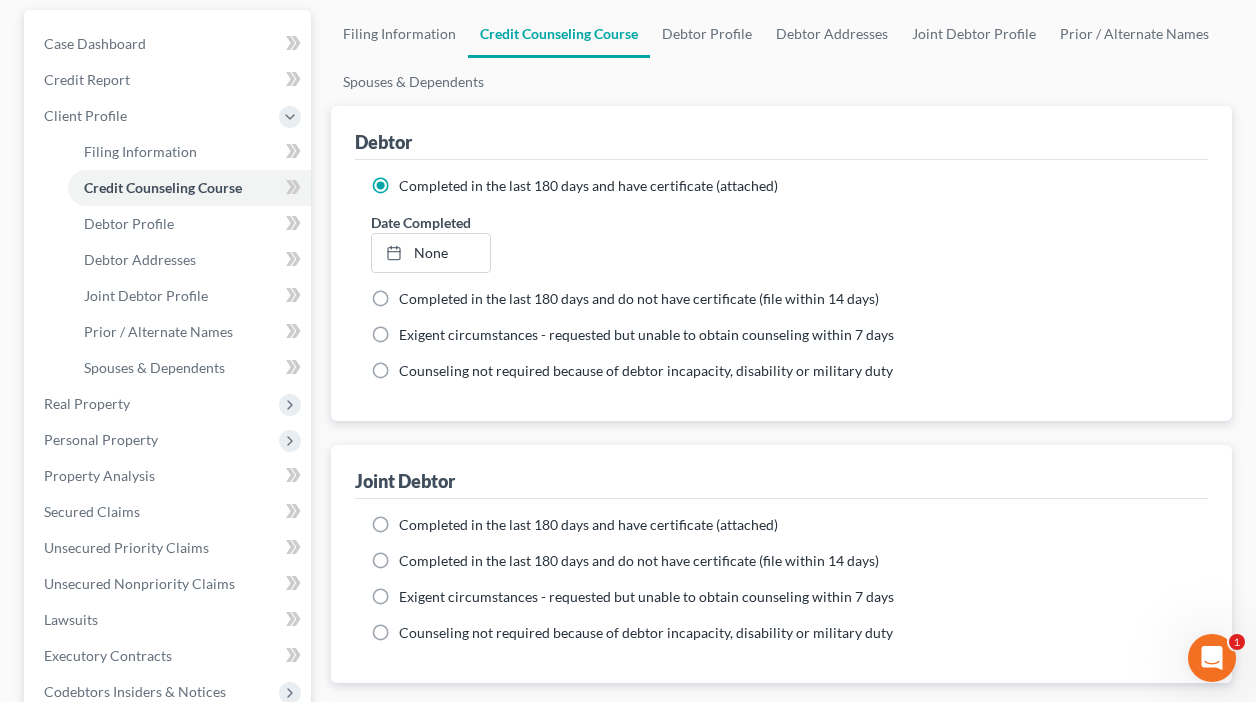 scroll, scrollTop: 229, scrollLeft: 0, axis: vertical 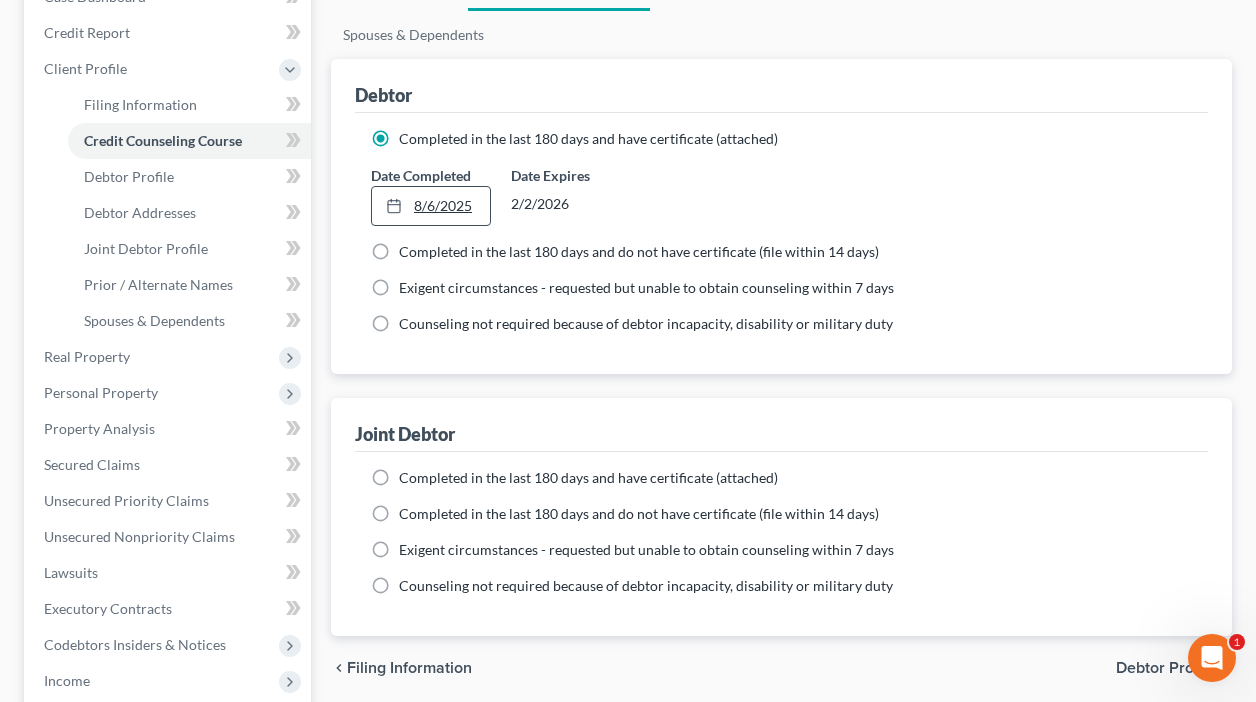 click on "8/6/2025" at bounding box center (431, 206) 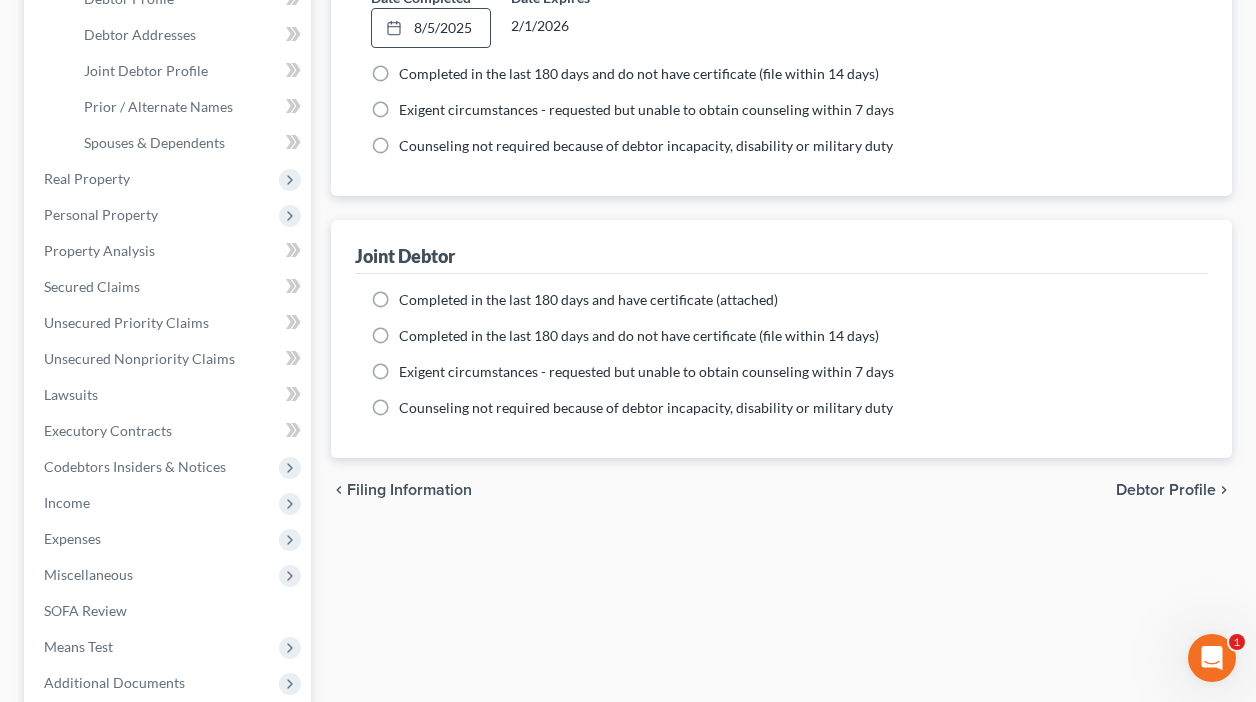 scroll, scrollTop: 421, scrollLeft: 0, axis: vertical 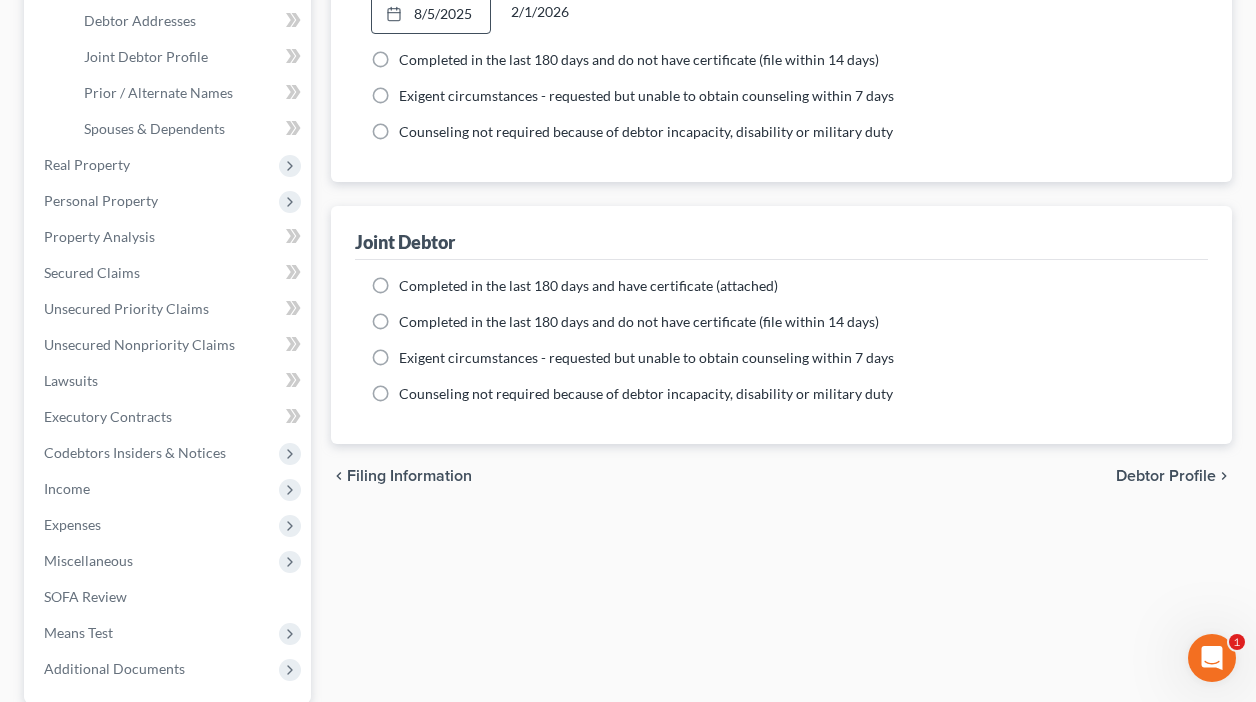 click on "Completed in the last 180 days and have certificate (attached)" at bounding box center (588, 286) 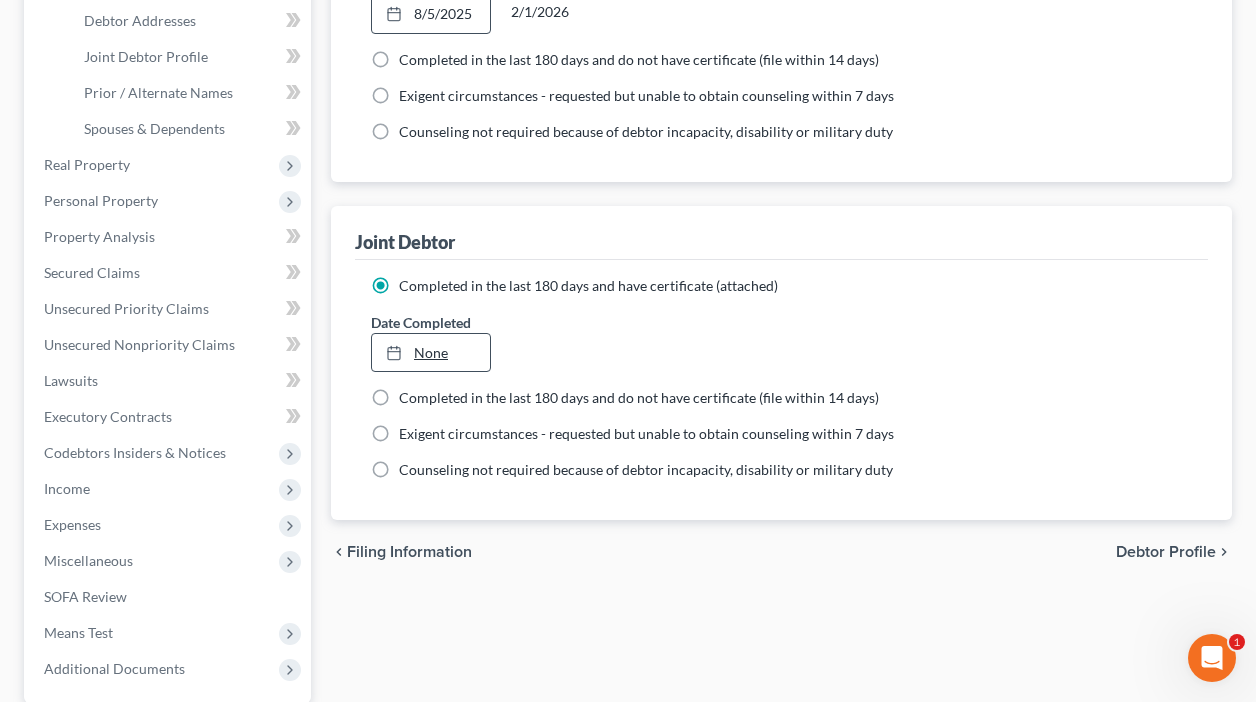 click at bounding box center (400, 352) 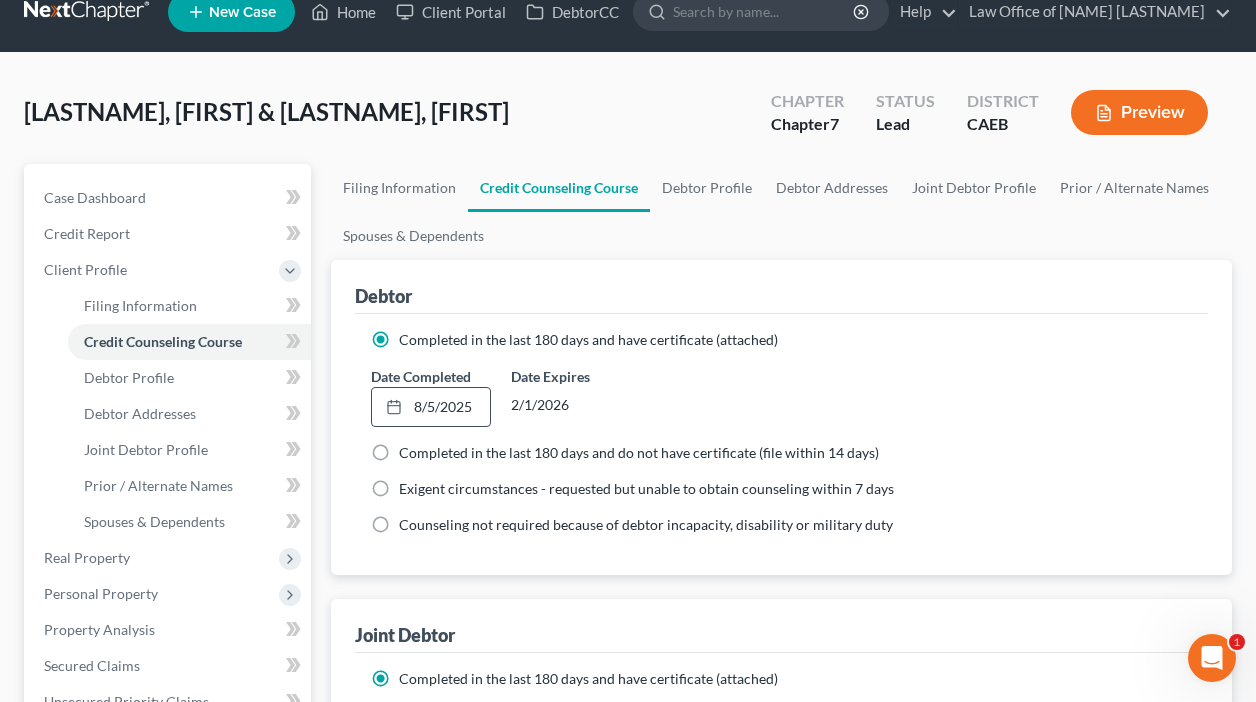 scroll, scrollTop: 2, scrollLeft: 0, axis: vertical 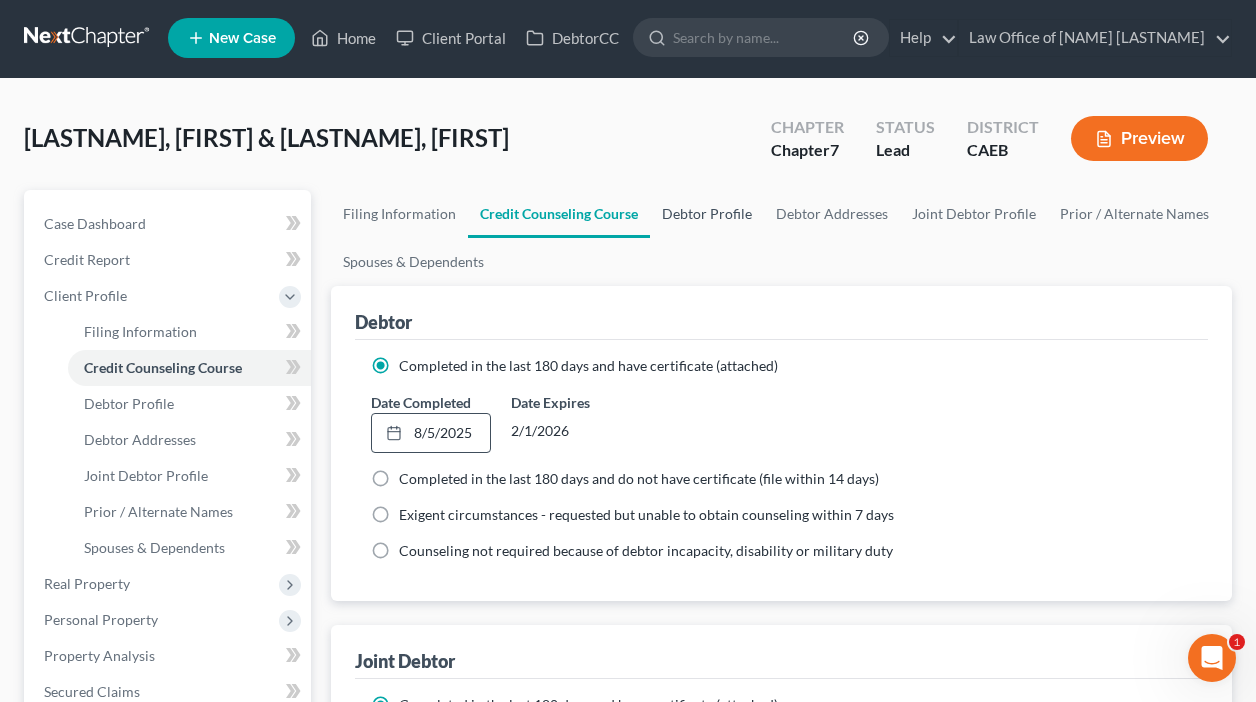 click on "Debtor Profile" at bounding box center (707, 214) 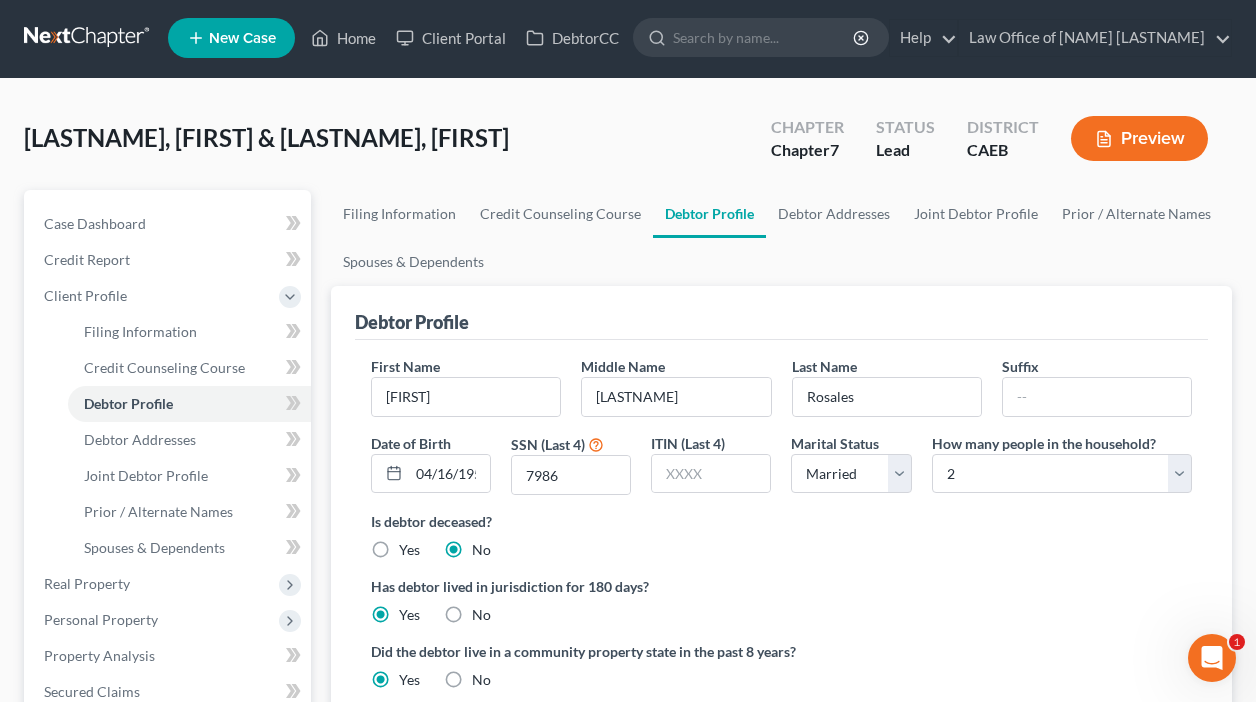 scroll, scrollTop: 0, scrollLeft: 0, axis: both 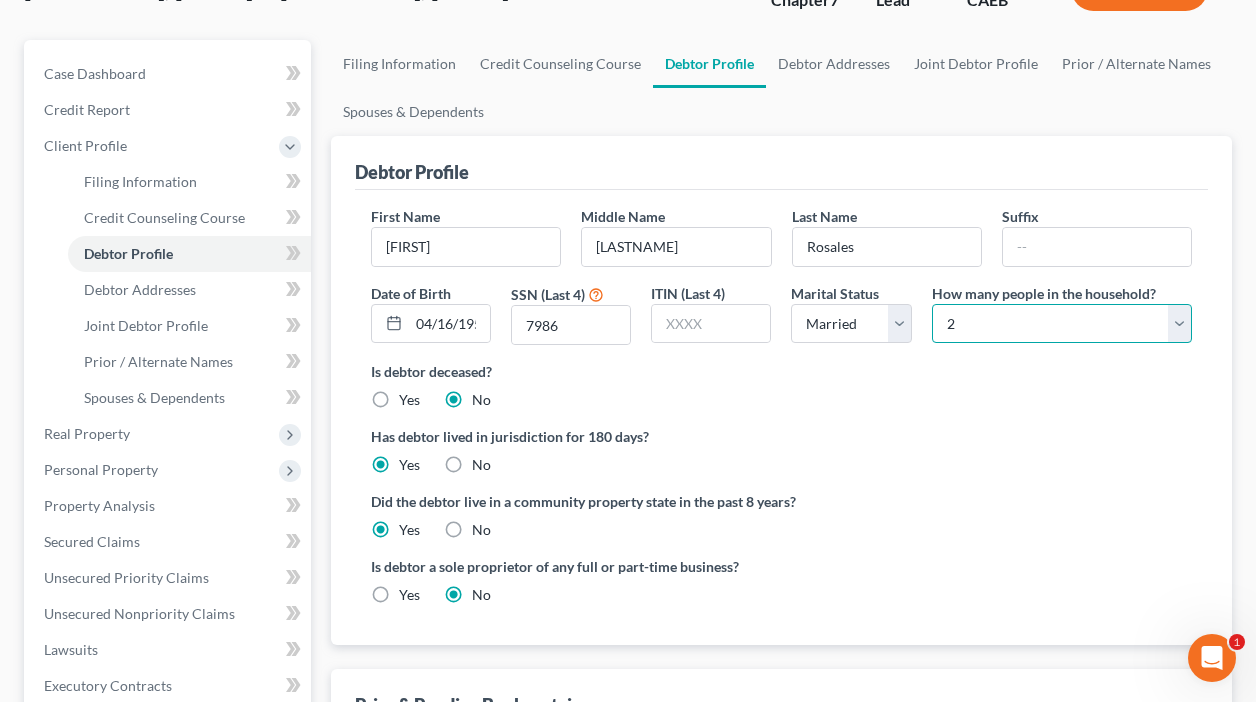 click on "Select 1 2 3 4 5 6 7 8 9 10 11 12 13 14 15 16 17 18 19 20" at bounding box center [1062, 324] 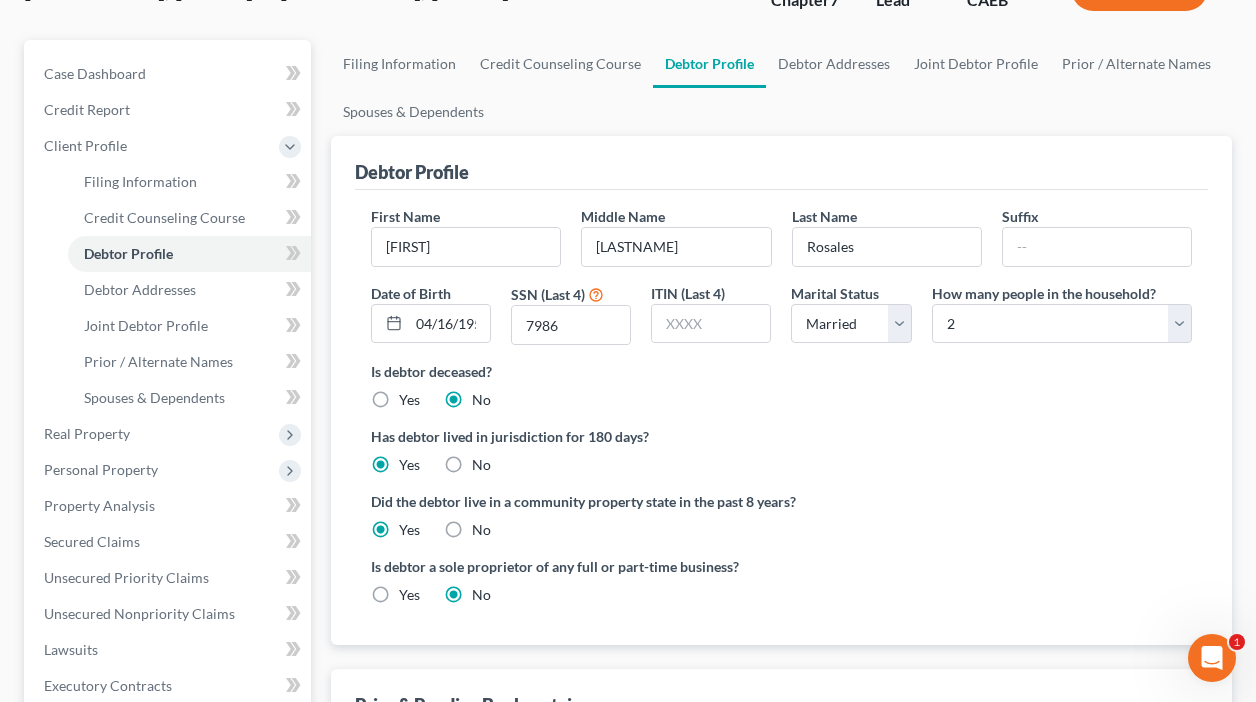 click on "Is debtor deceased? Yes No" at bounding box center (781, 385) 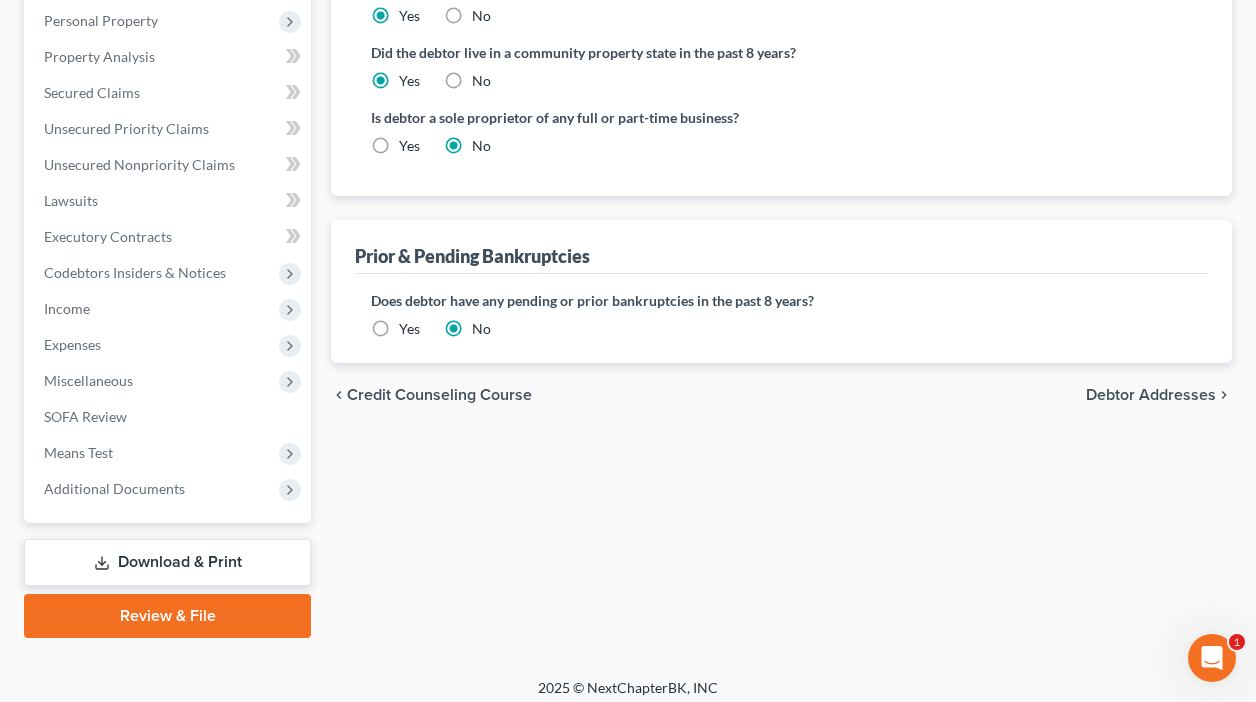 scroll, scrollTop: 613, scrollLeft: 0, axis: vertical 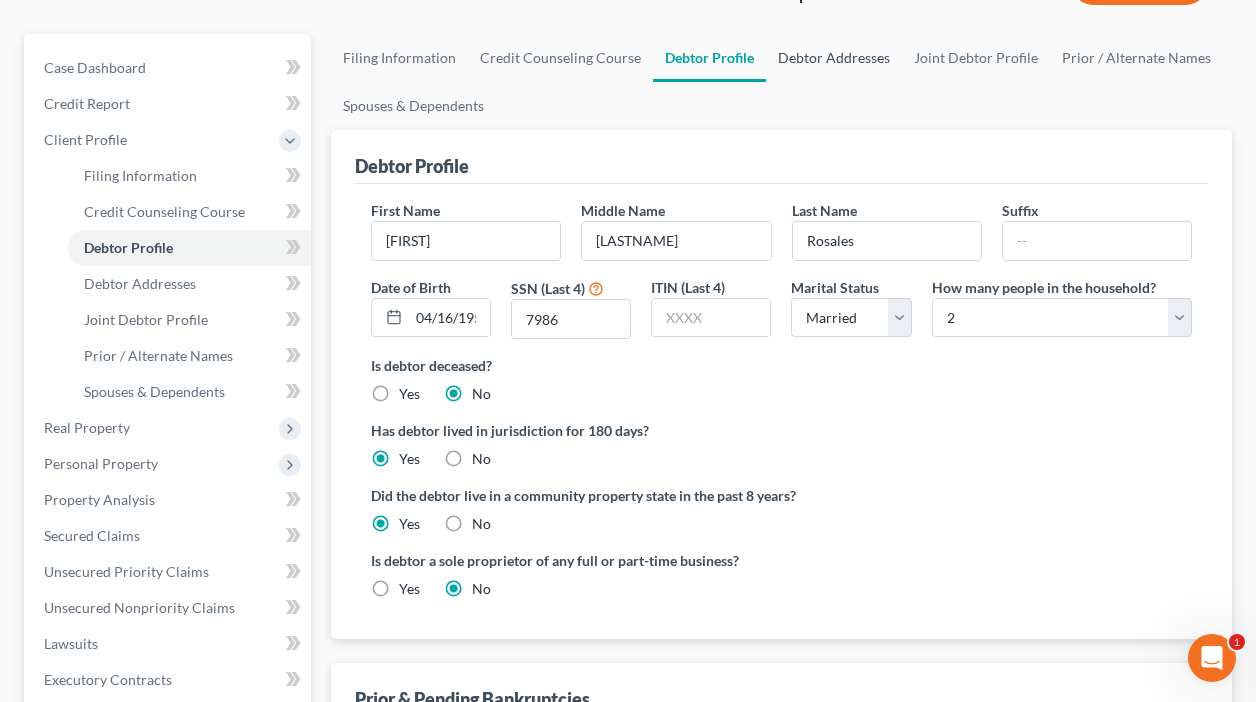 click on "Debtor Addresses" at bounding box center (834, 58) 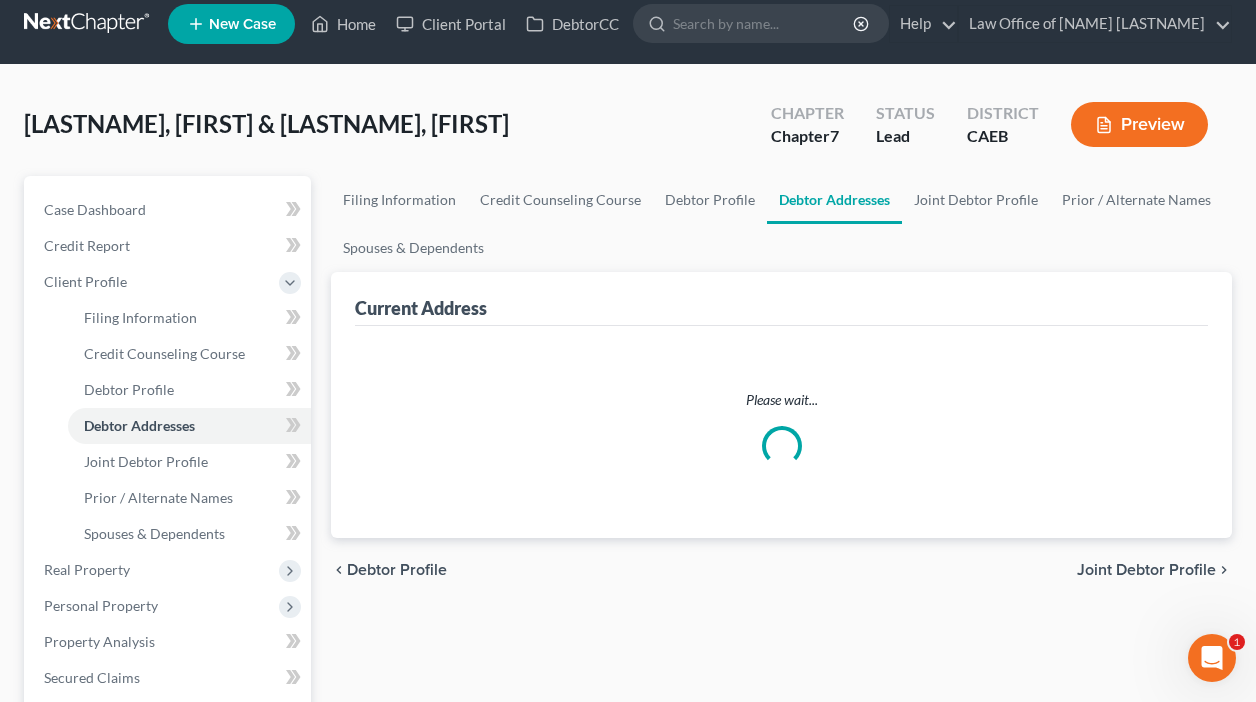 scroll, scrollTop: 0, scrollLeft: 0, axis: both 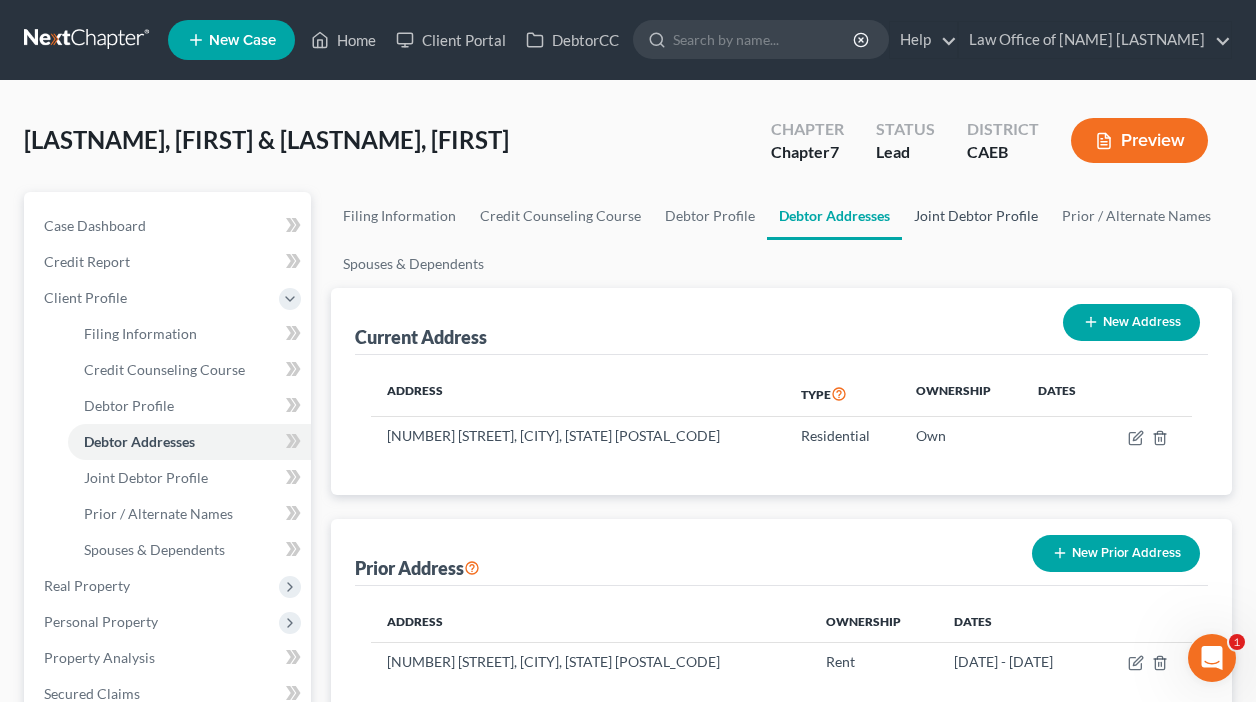 click on "Joint Debtor Profile" at bounding box center [976, 216] 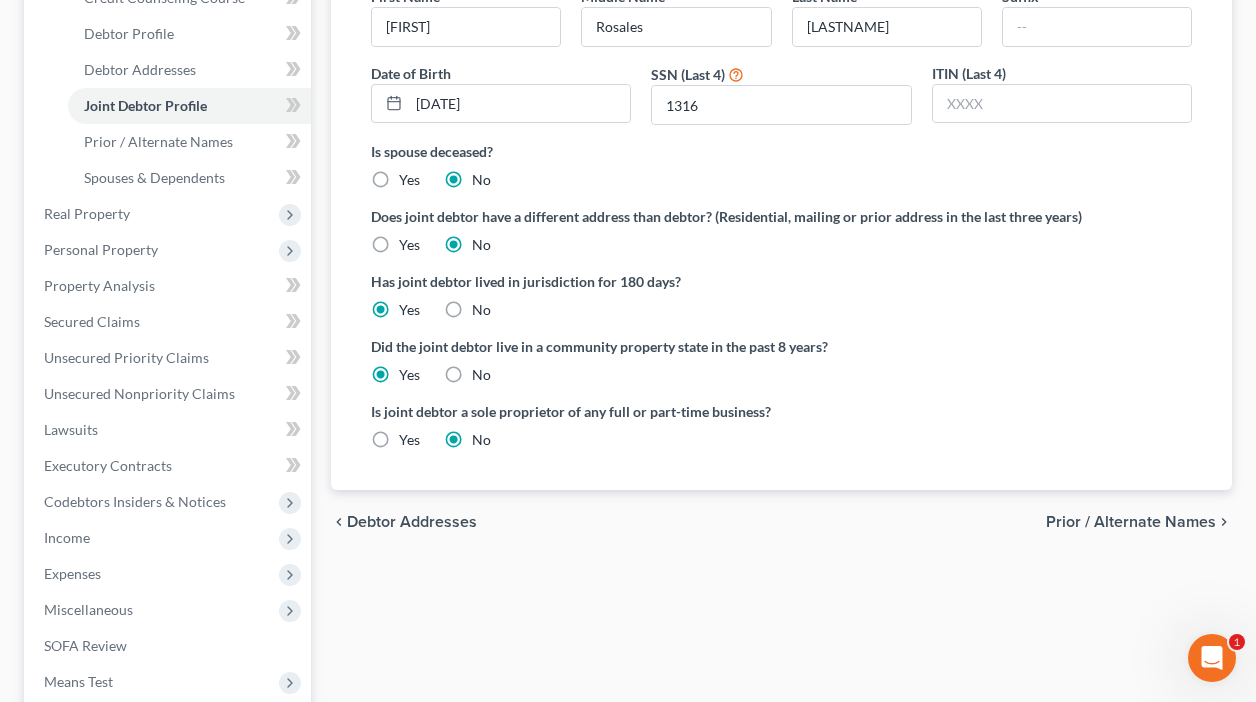 scroll, scrollTop: 390, scrollLeft: 0, axis: vertical 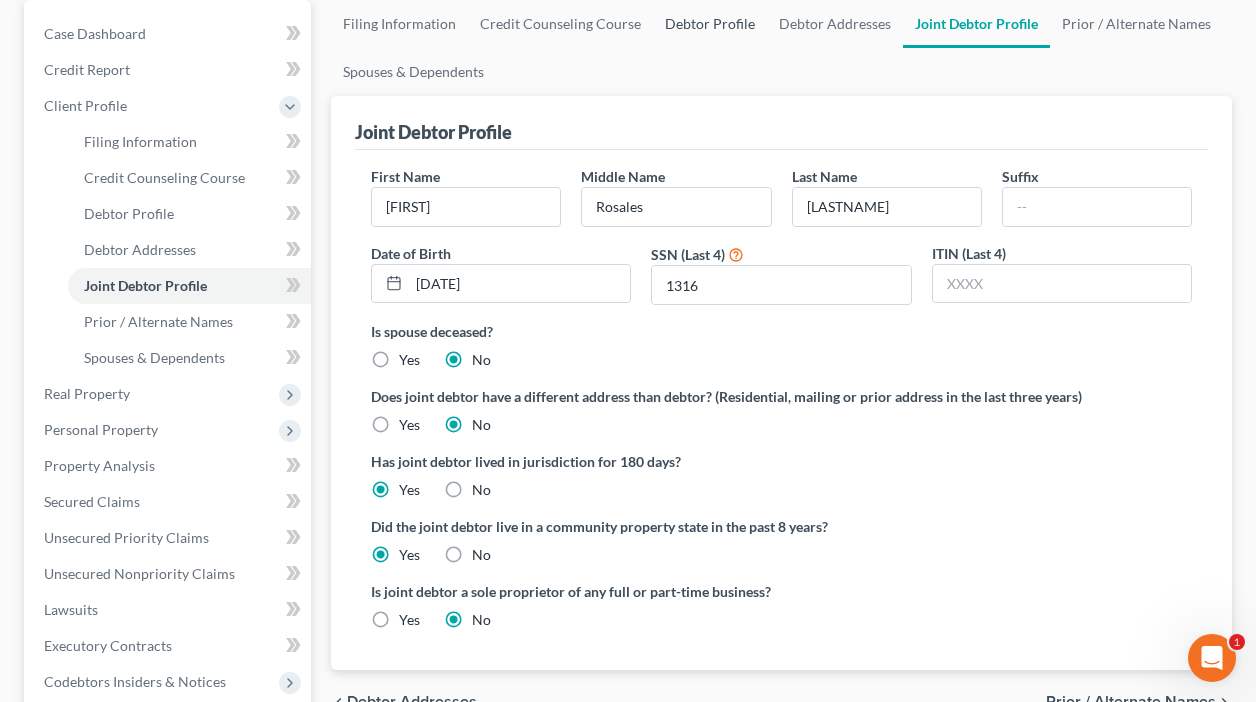 click on "Debtor Profile" at bounding box center (710, 24) 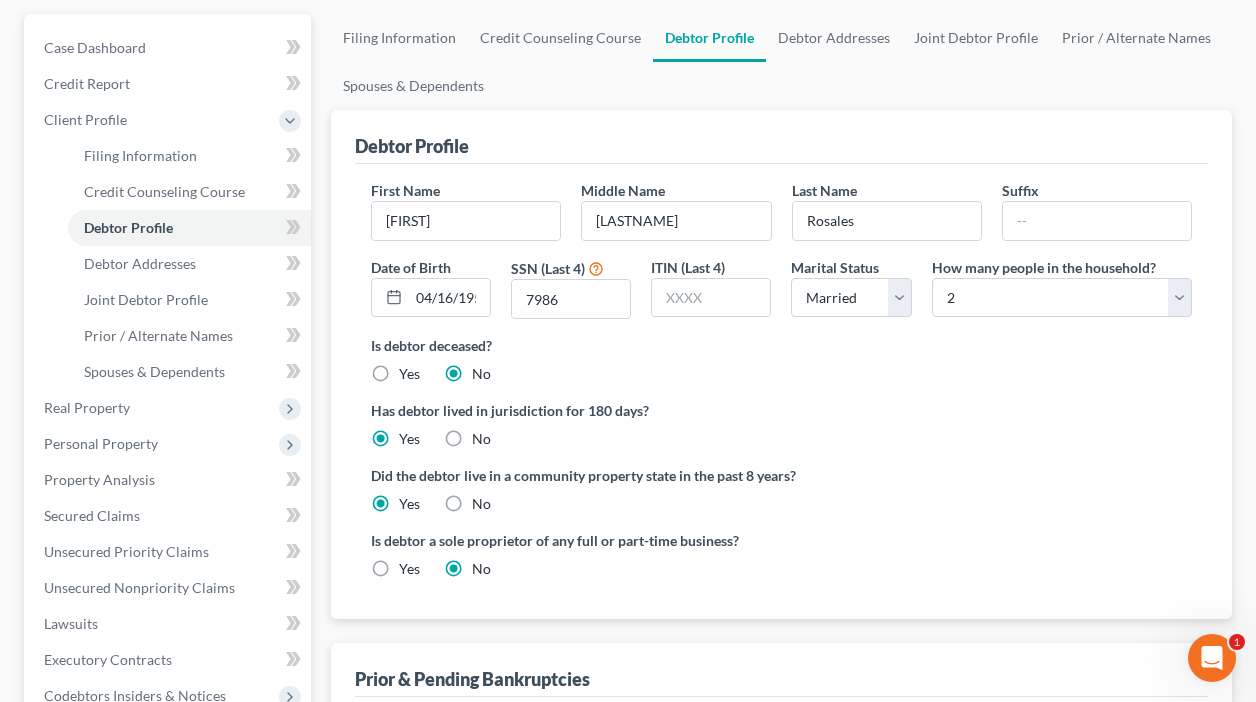 scroll, scrollTop: 0, scrollLeft: 0, axis: both 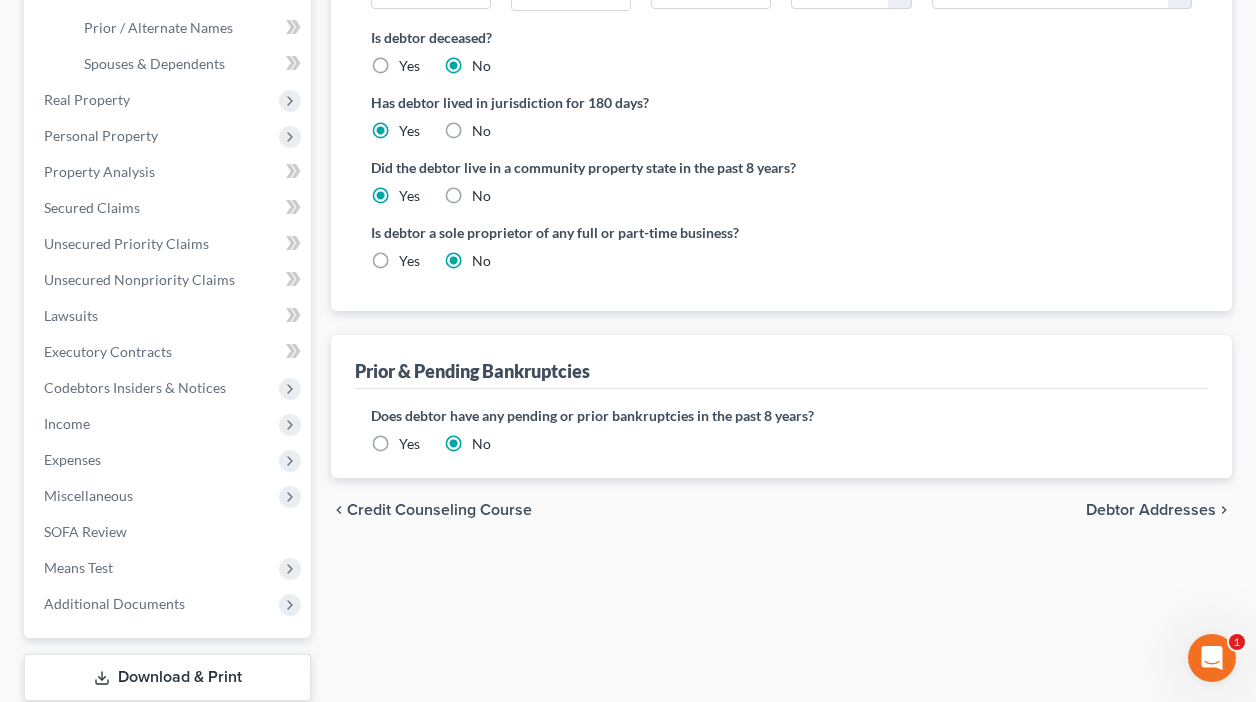 click on "Yes" at bounding box center [409, 261] 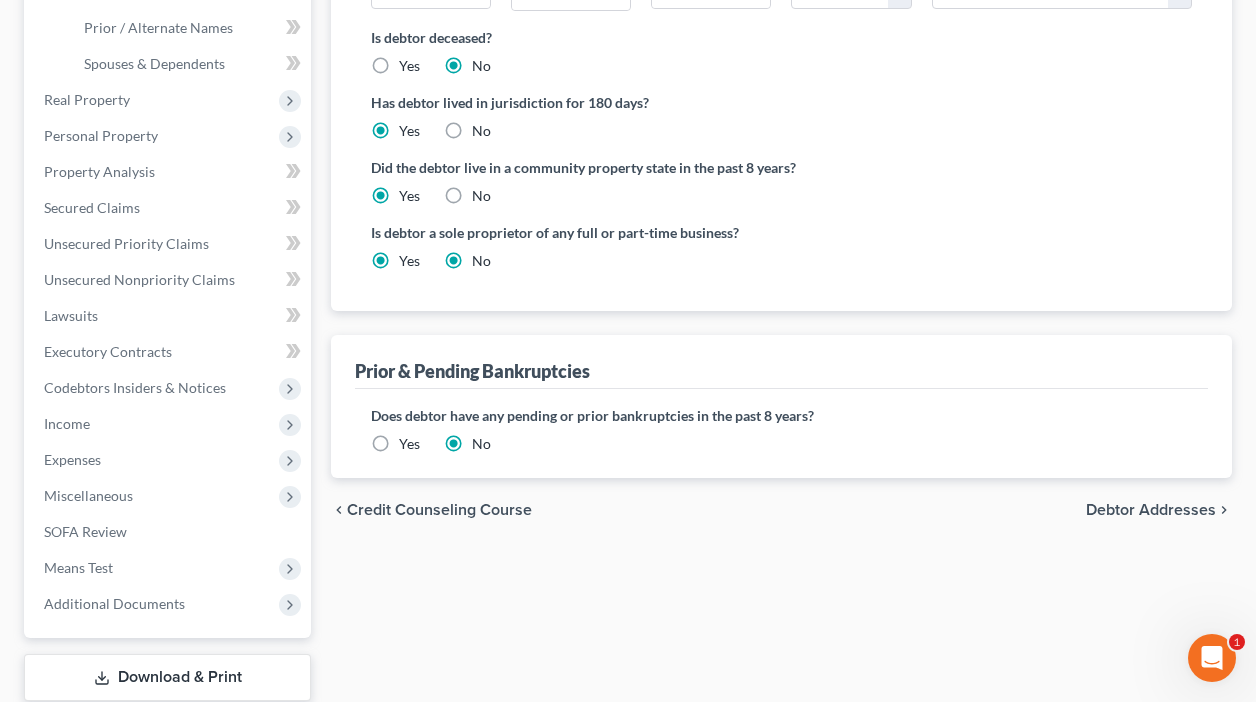 radio on "false" 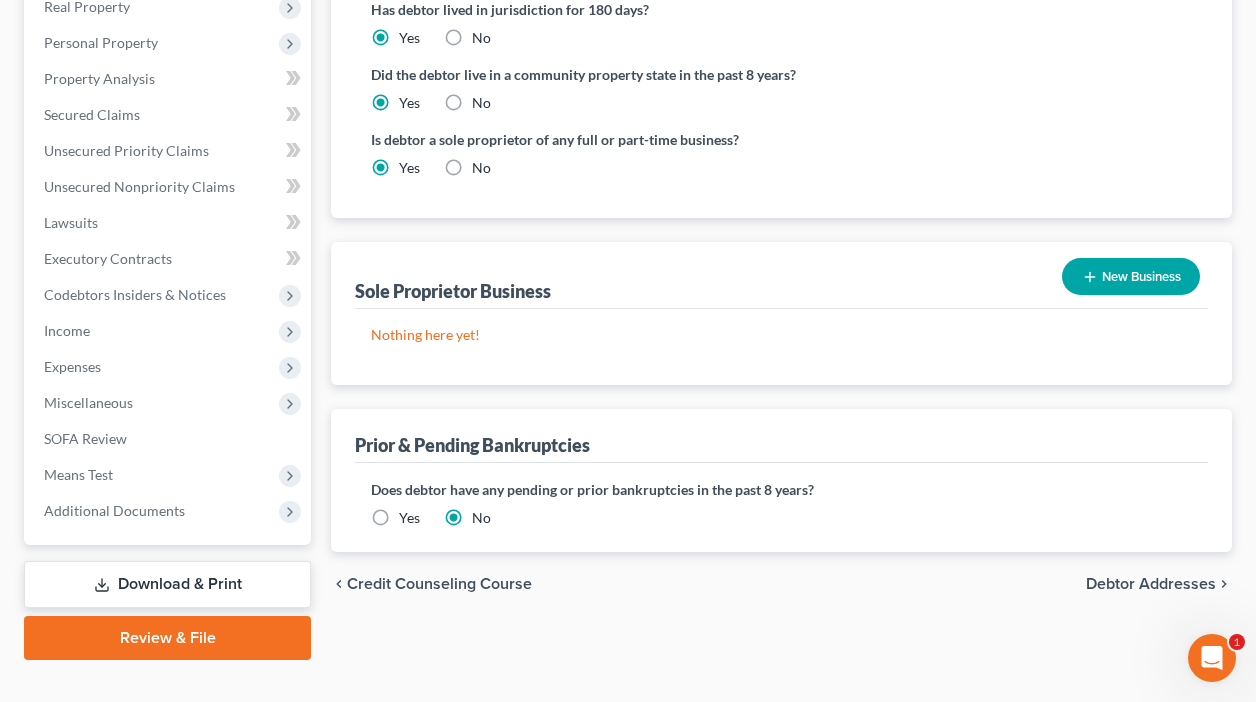 scroll, scrollTop: 613, scrollLeft: 0, axis: vertical 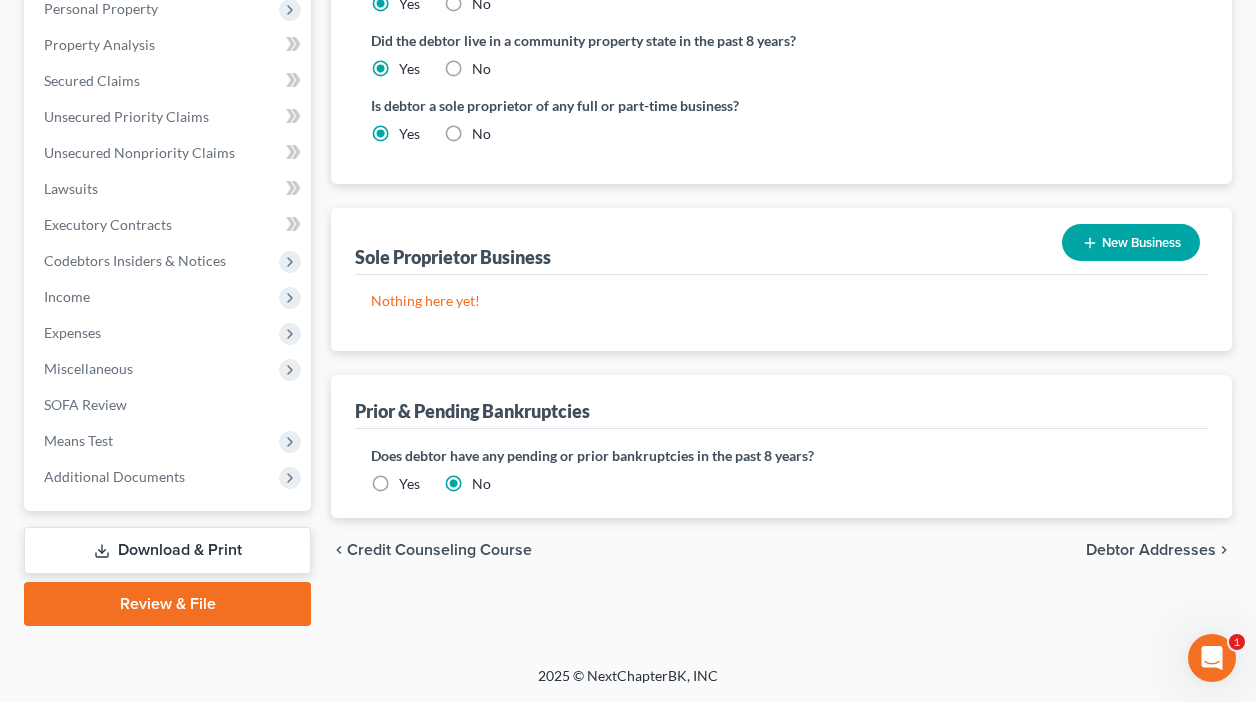 click on "New Business" at bounding box center [1131, 242] 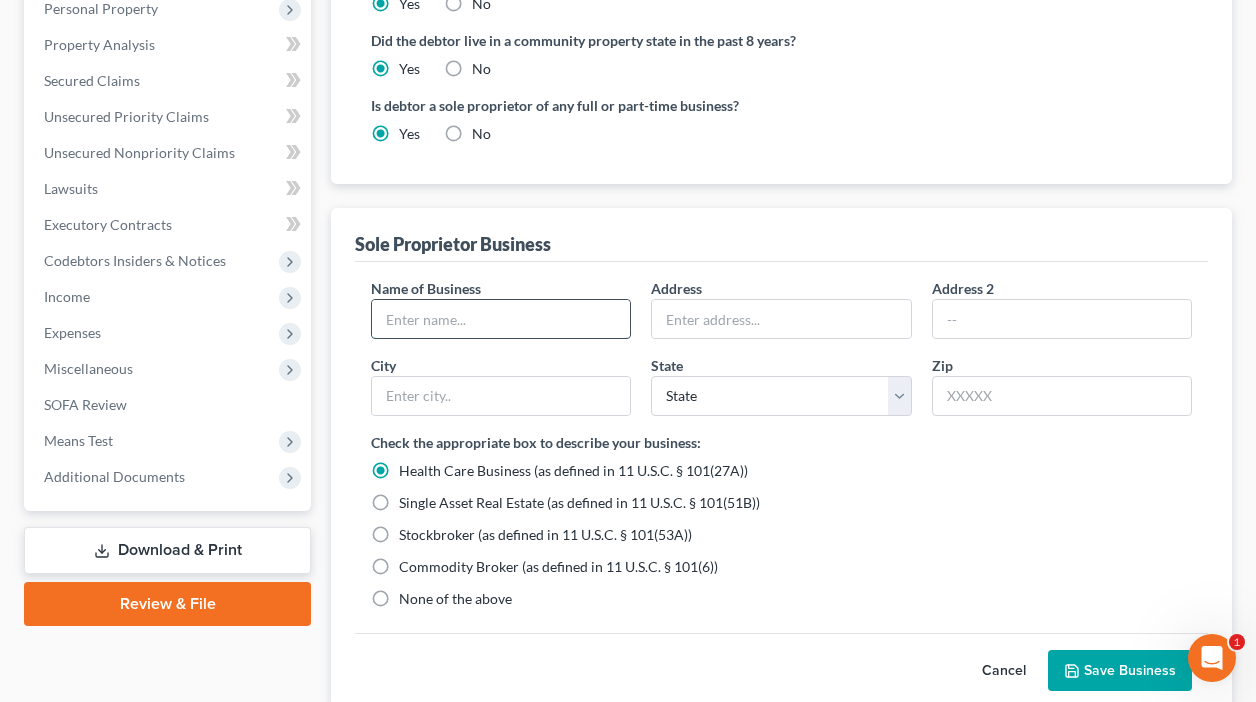 click at bounding box center [501, 319] 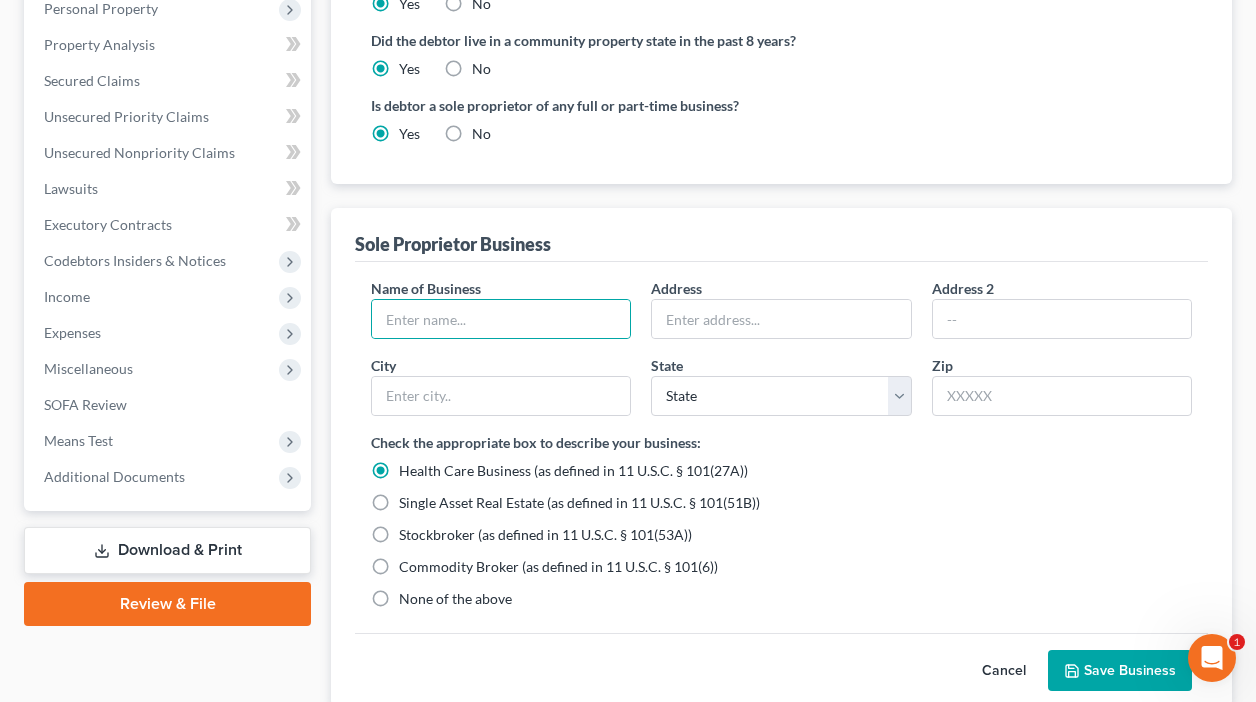 click on "None of the above" at bounding box center (455, 599) 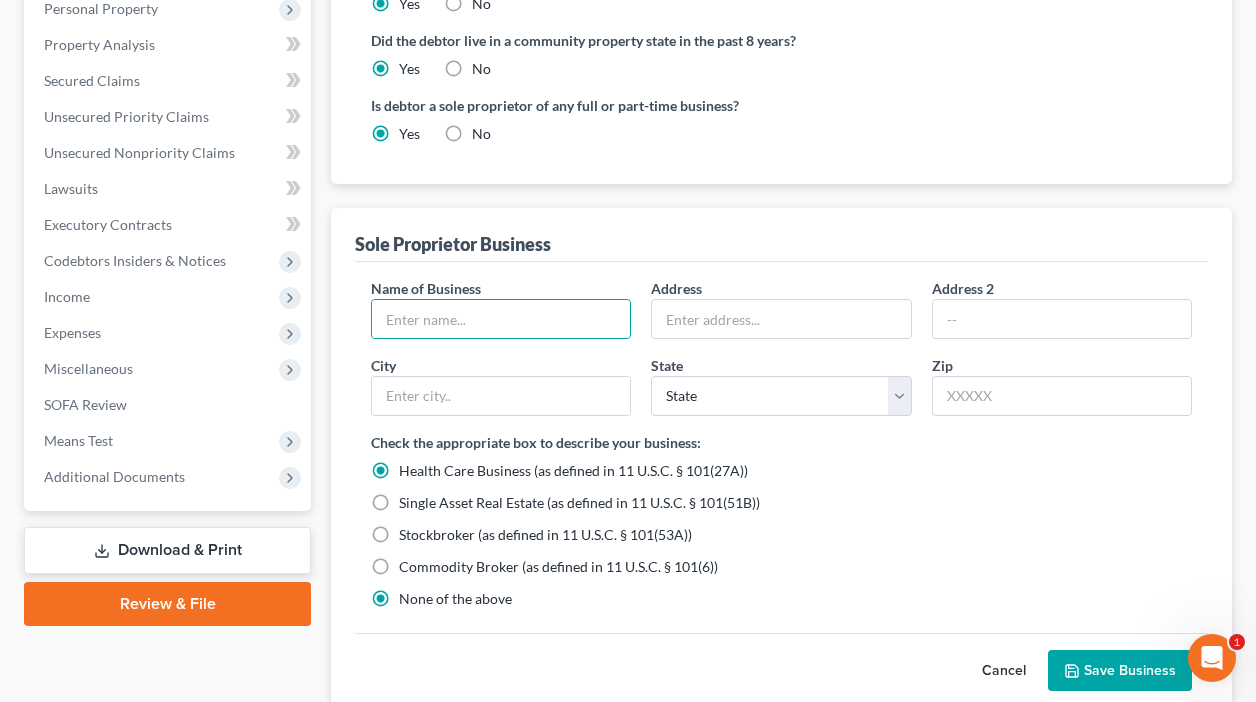 radio on "false" 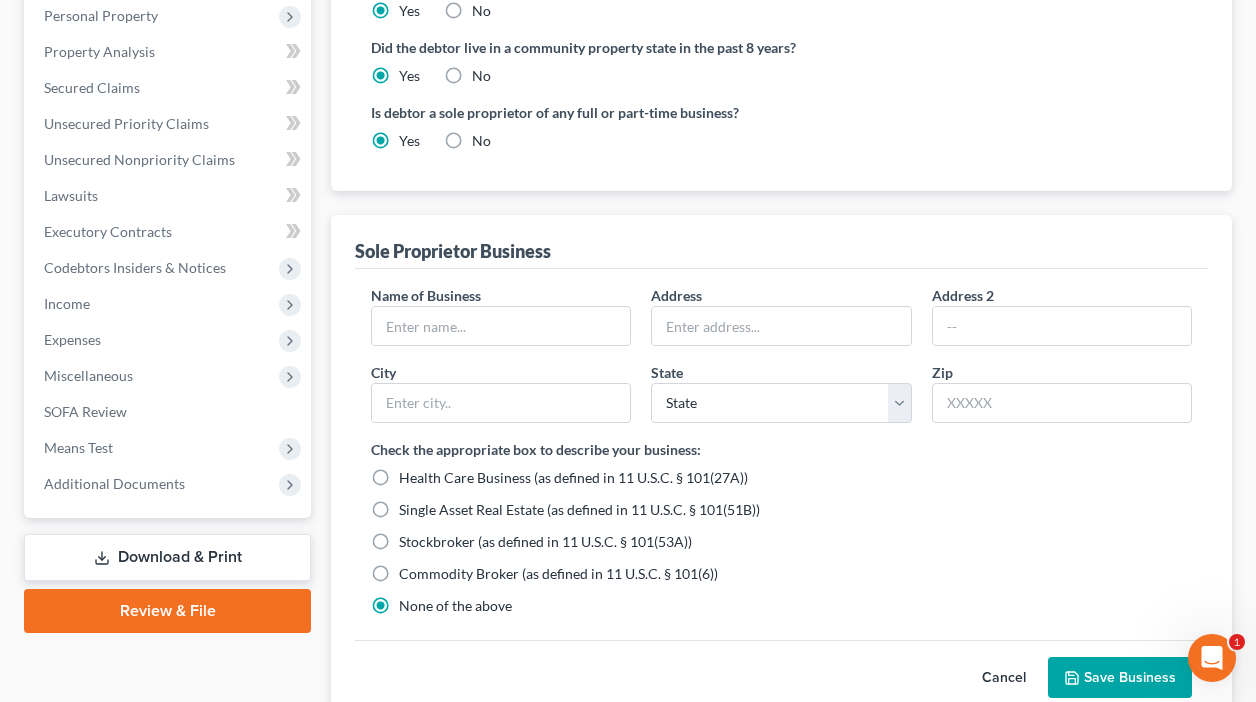 scroll, scrollTop: 603, scrollLeft: 0, axis: vertical 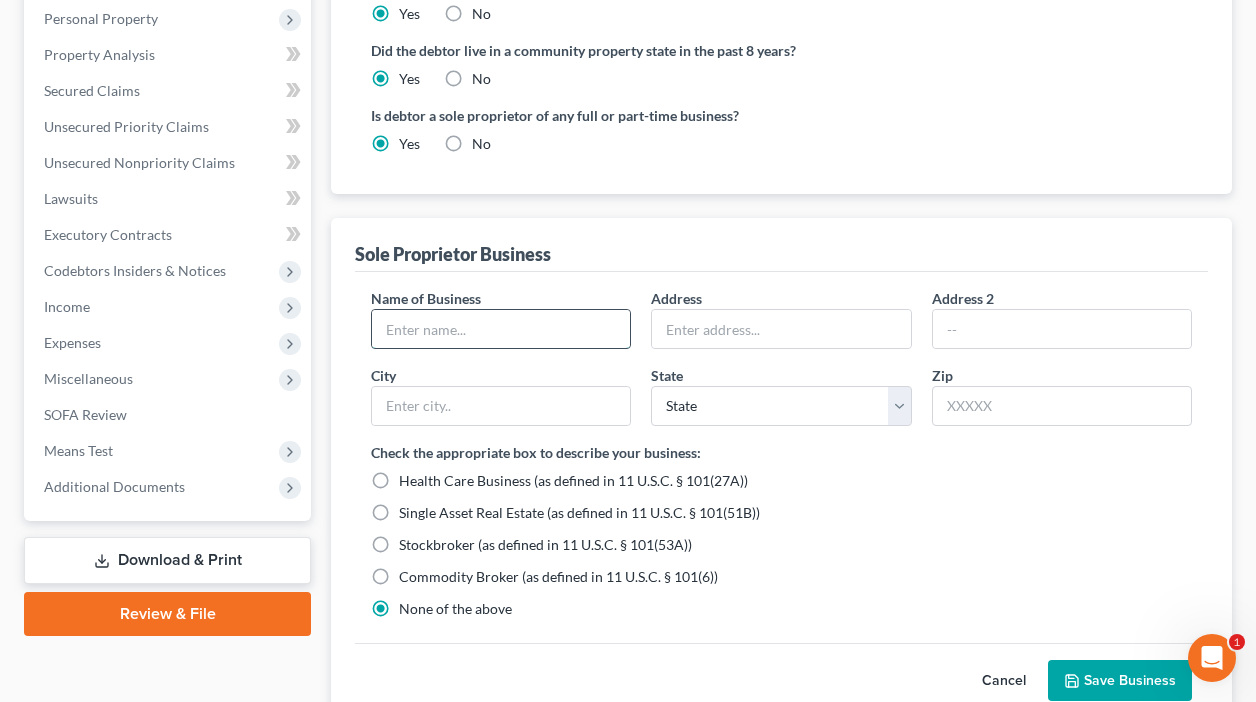 click at bounding box center [501, 329] 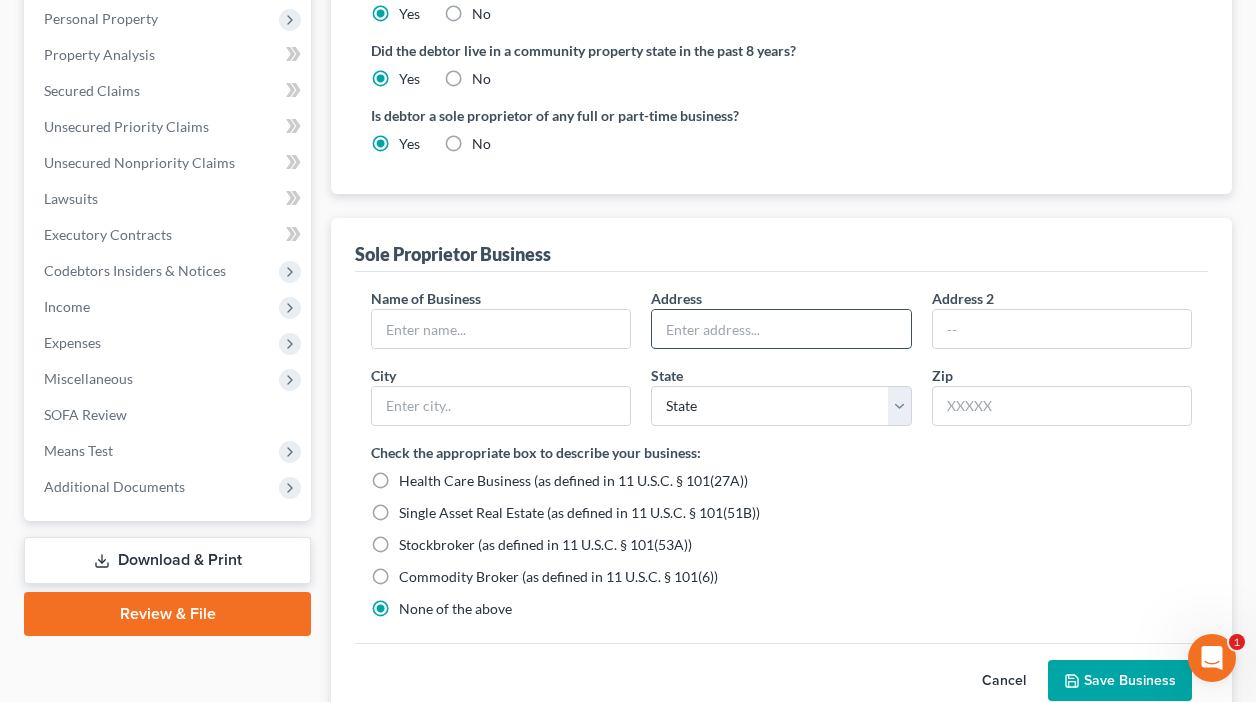 click at bounding box center [781, 329] 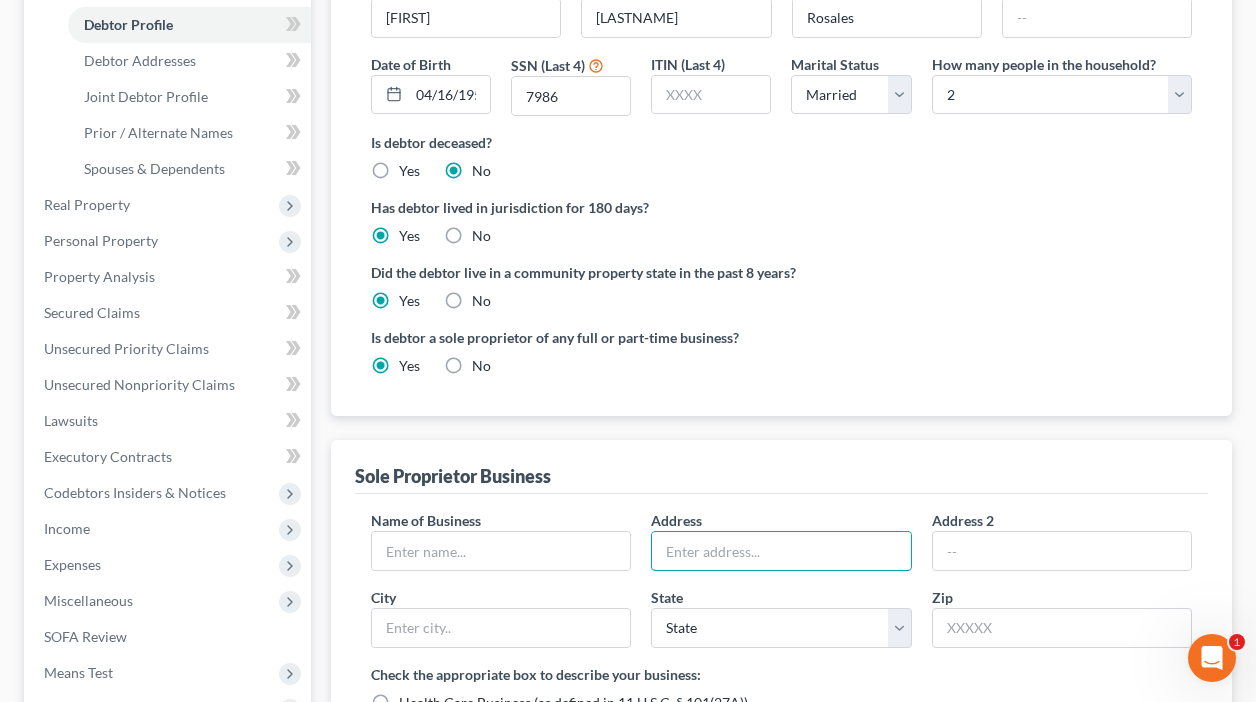 scroll, scrollTop: 0, scrollLeft: 0, axis: both 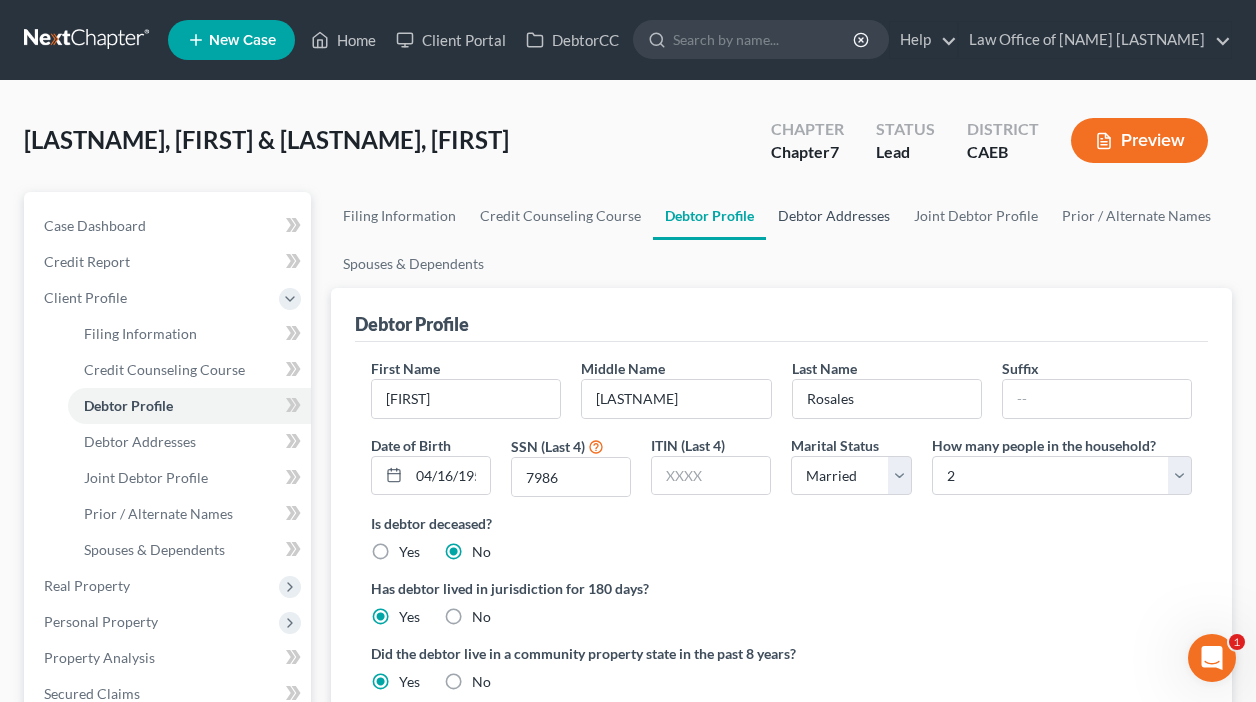 click on "Debtor Addresses" at bounding box center (834, 216) 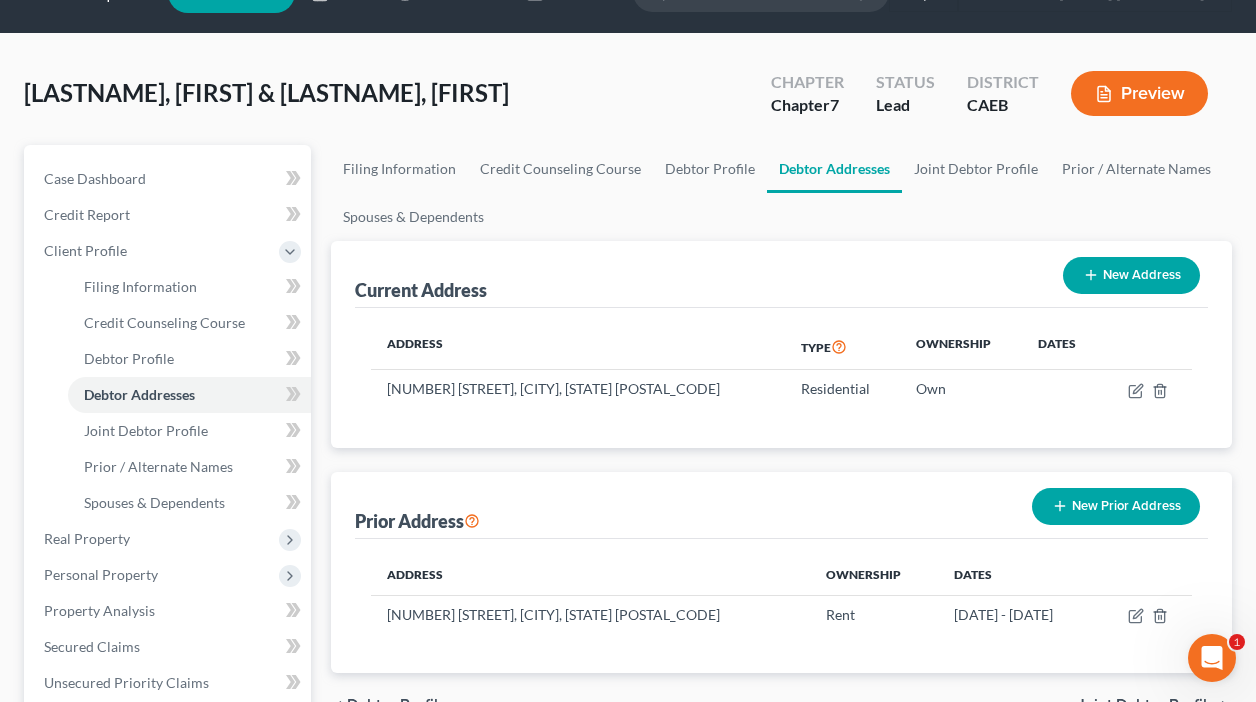 scroll, scrollTop: 34, scrollLeft: 0, axis: vertical 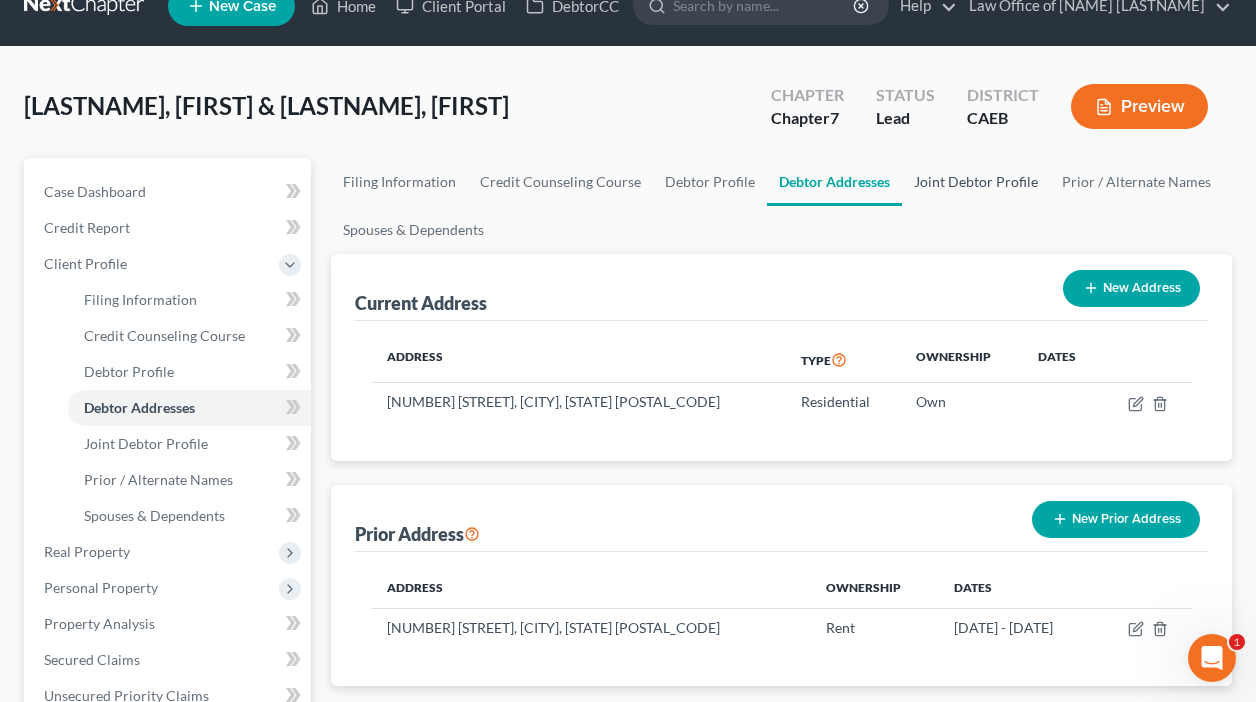 click on "Joint Debtor Profile" at bounding box center [976, 182] 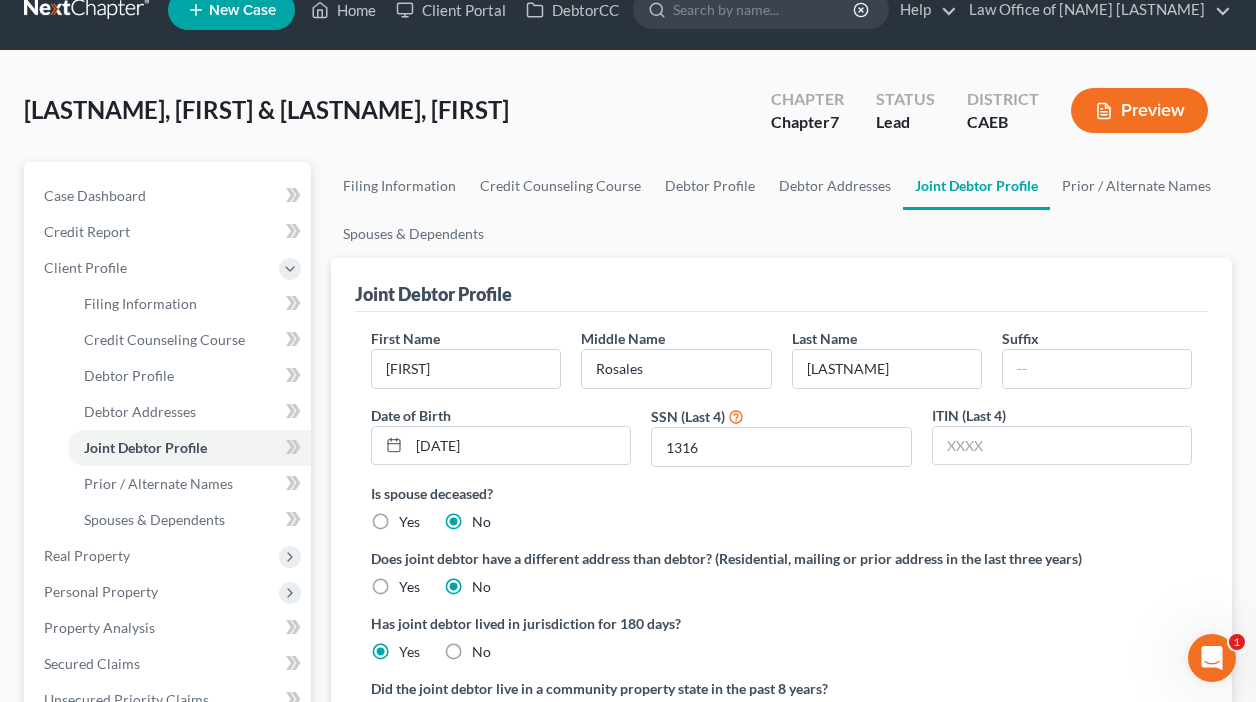 scroll, scrollTop: 0, scrollLeft: 0, axis: both 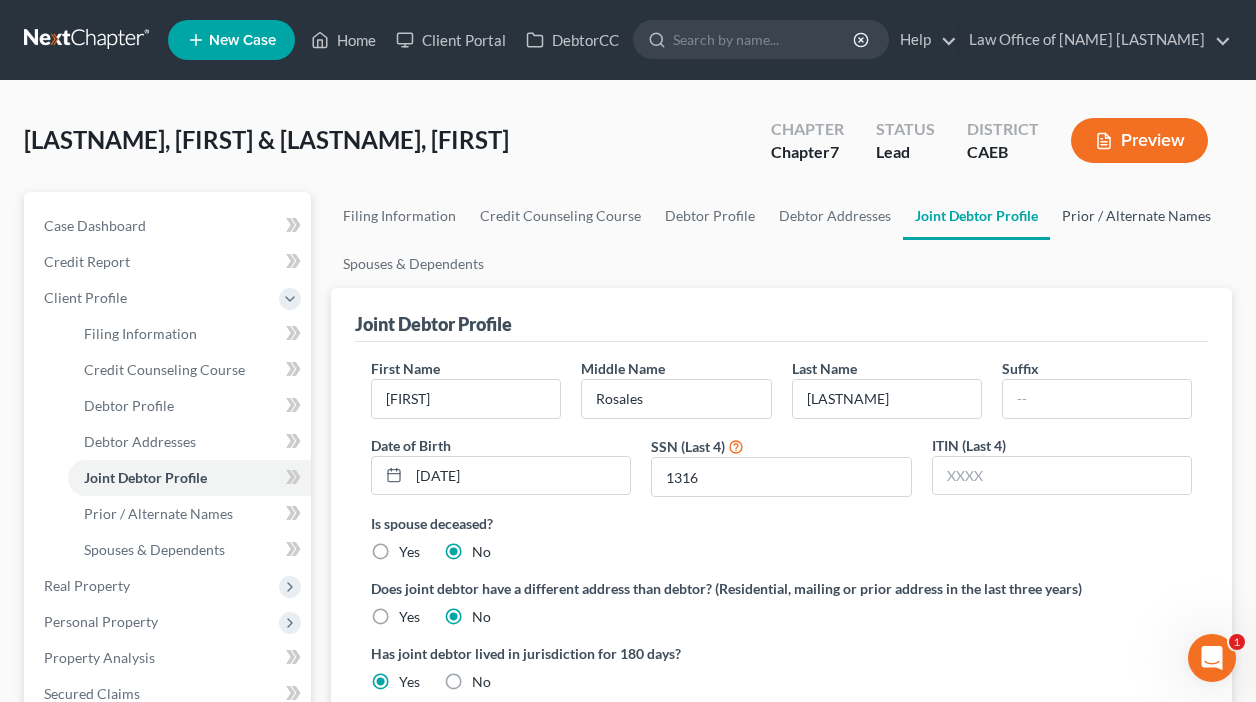 click on "Prior / Alternate Names" at bounding box center [1136, 216] 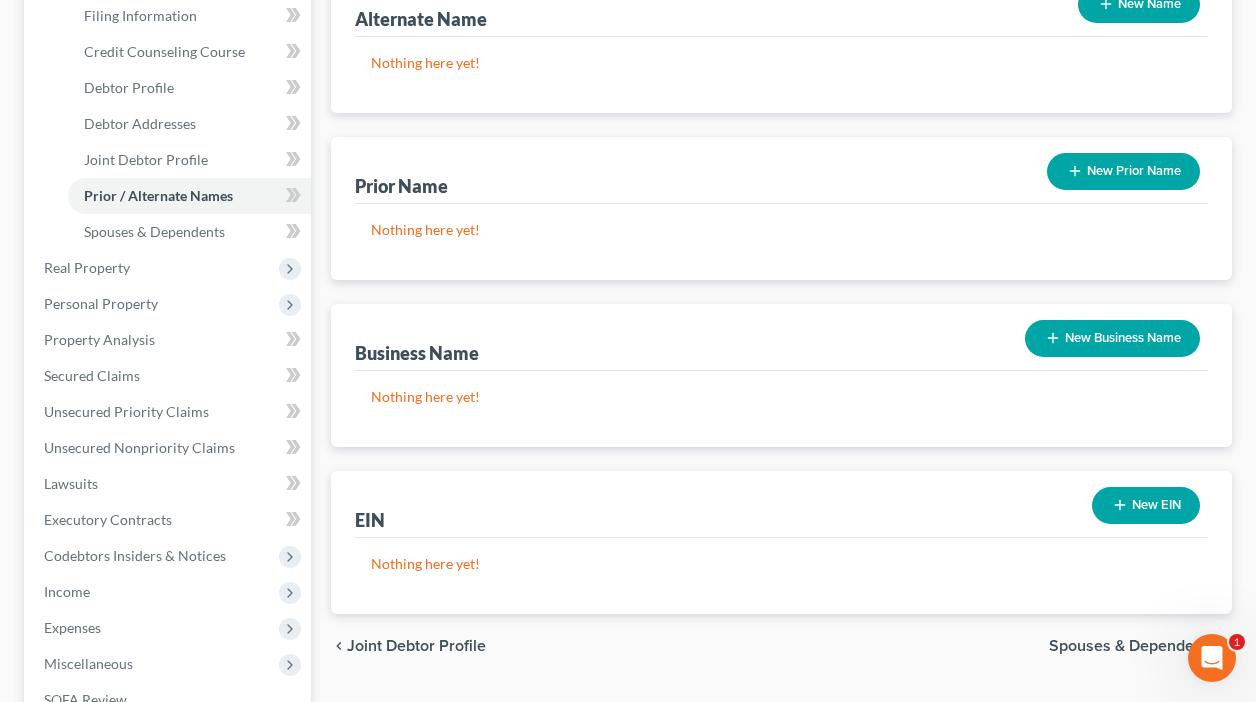 scroll, scrollTop: 0, scrollLeft: 0, axis: both 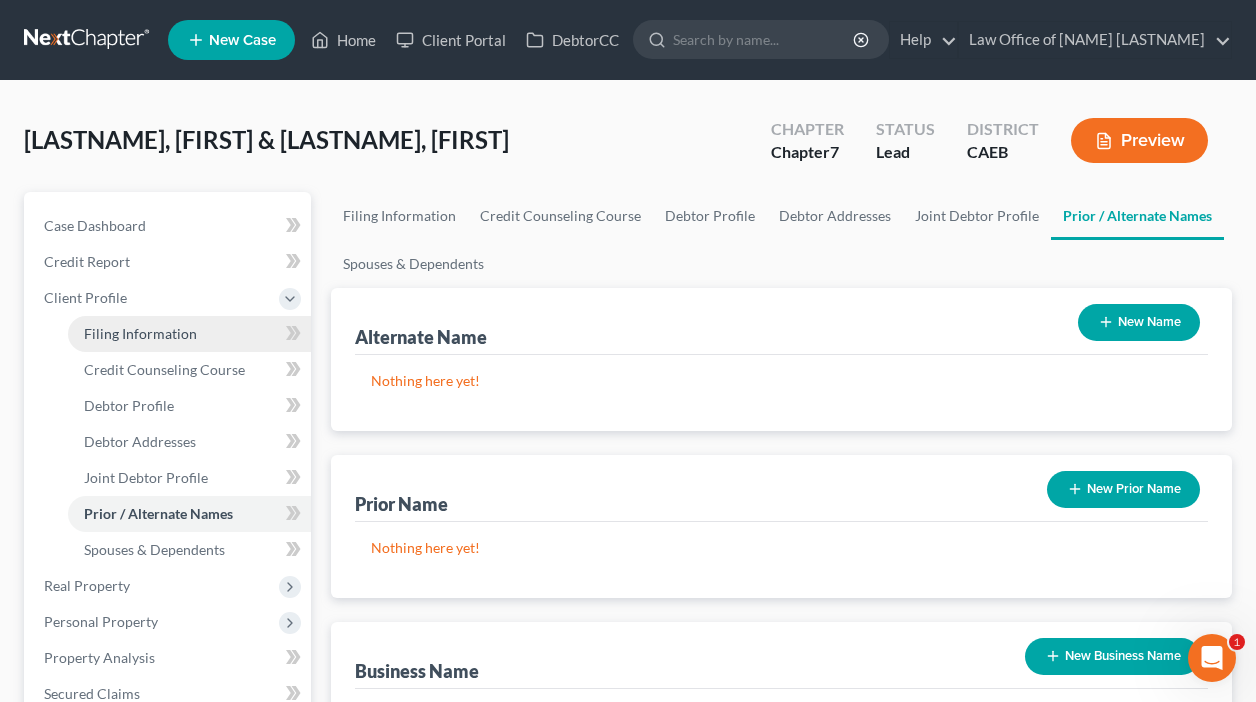 click on "Filing Information" at bounding box center [140, 333] 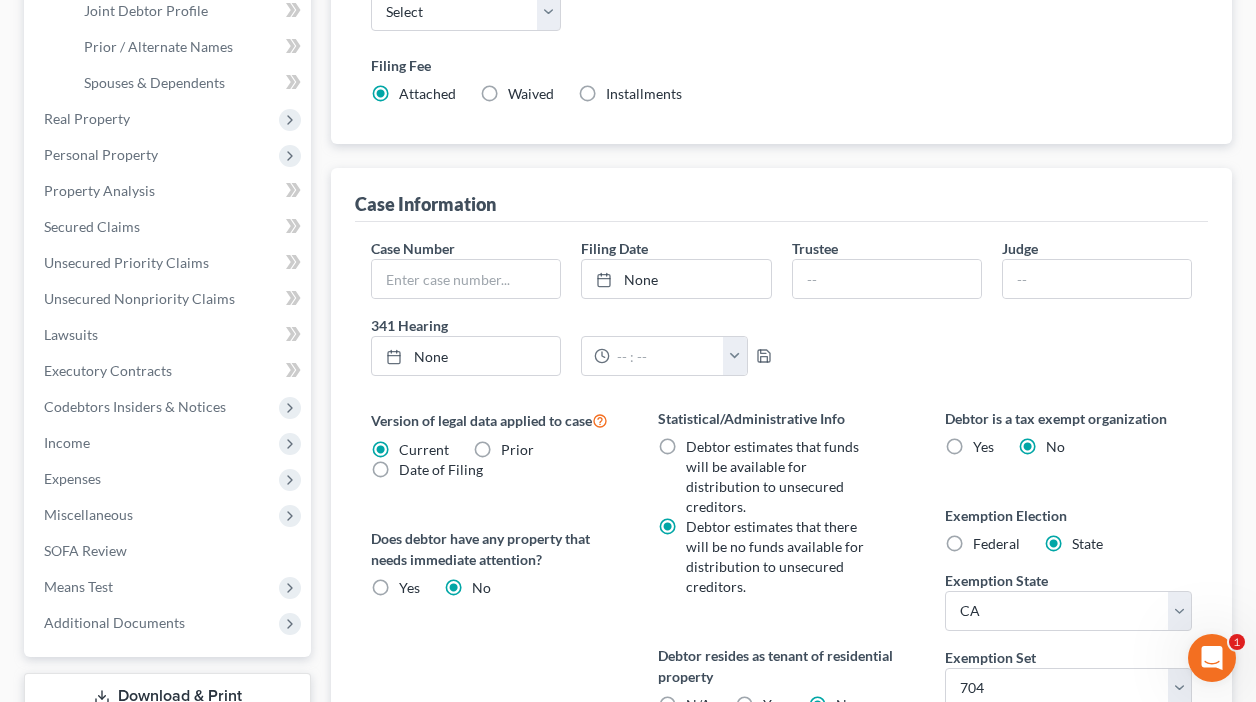 scroll, scrollTop: 456, scrollLeft: 0, axis: vertical 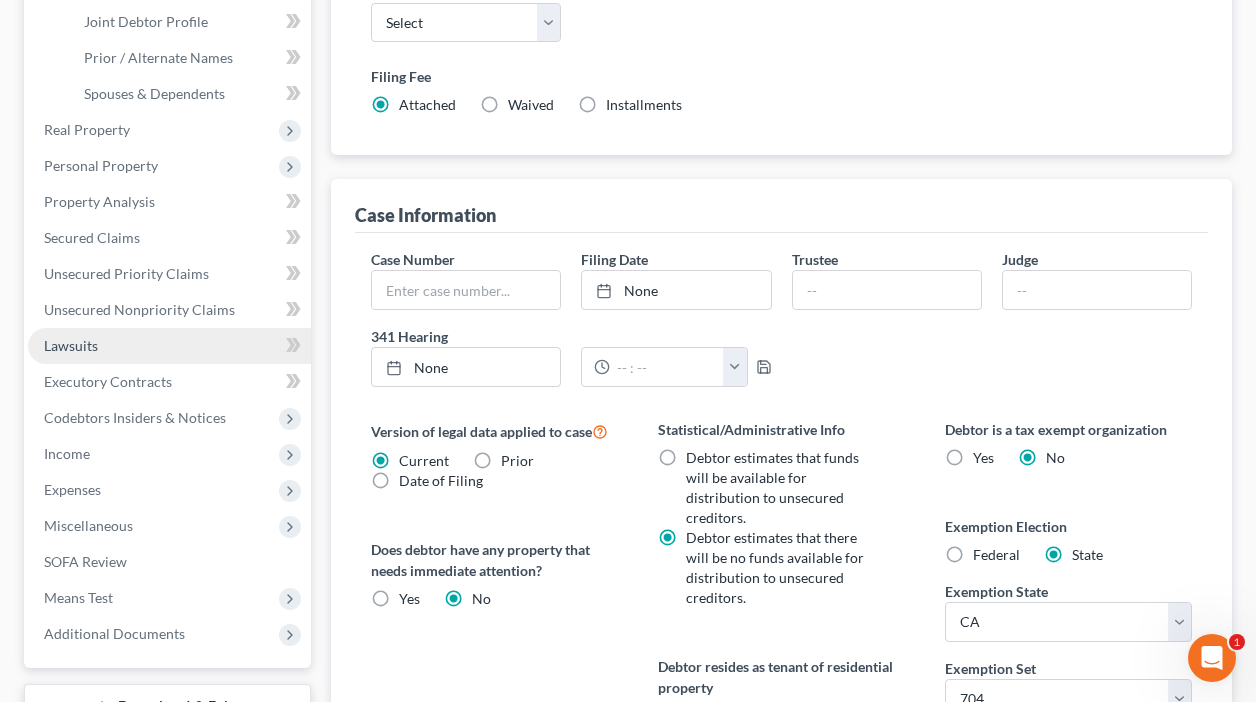 click on "Lawsuits" at bounding box center [71, 345] 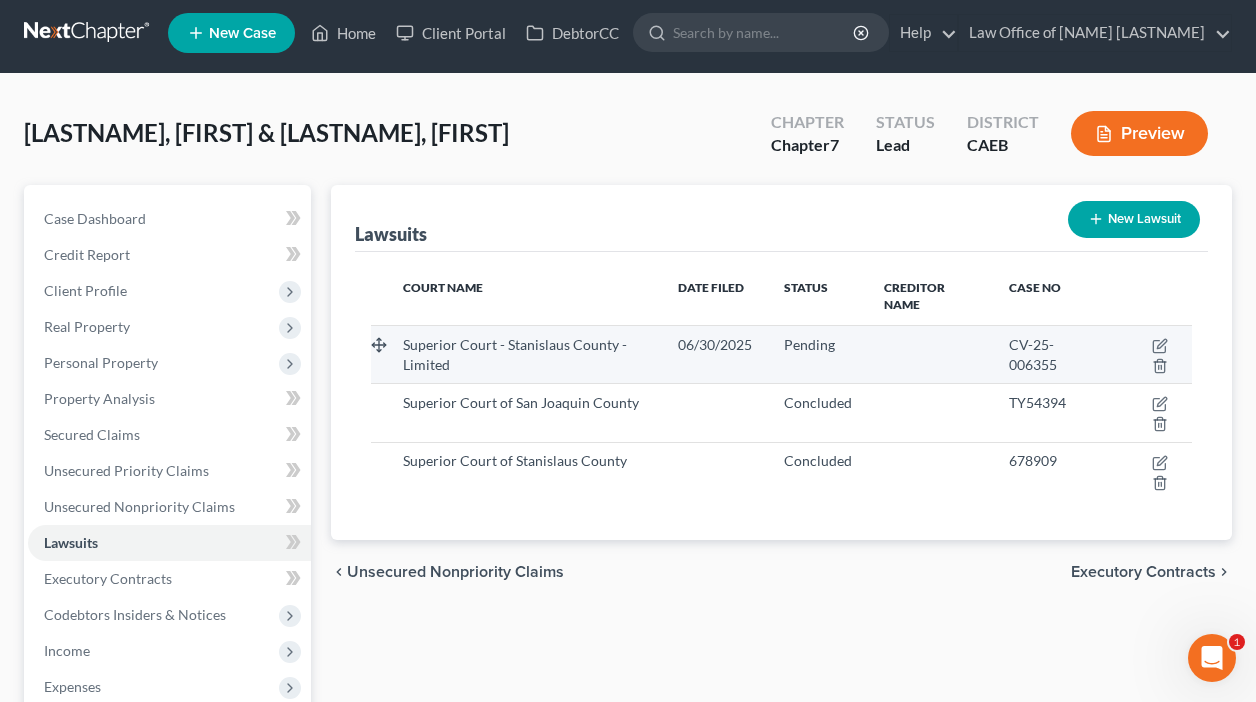 scroll, scrollTop: 0, scrollLeft: 0, axis: both 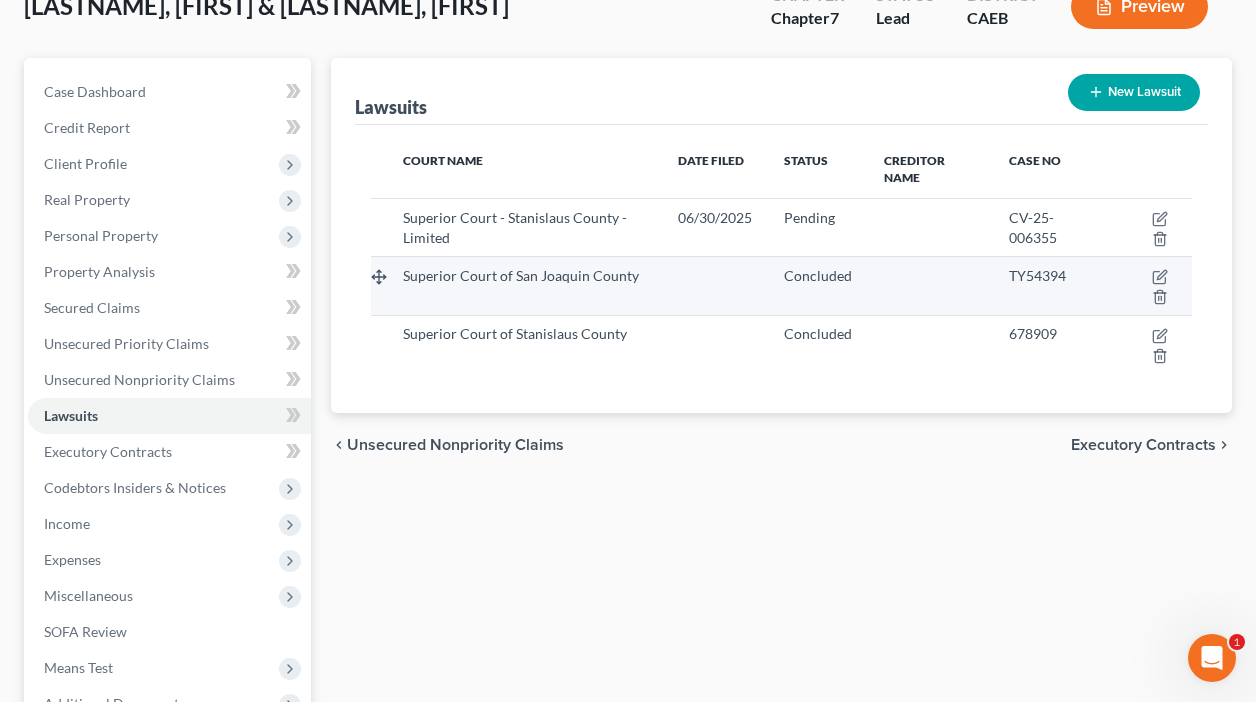 click on "Superior Court of San Joaquin County" at bounding box center [521, 275] 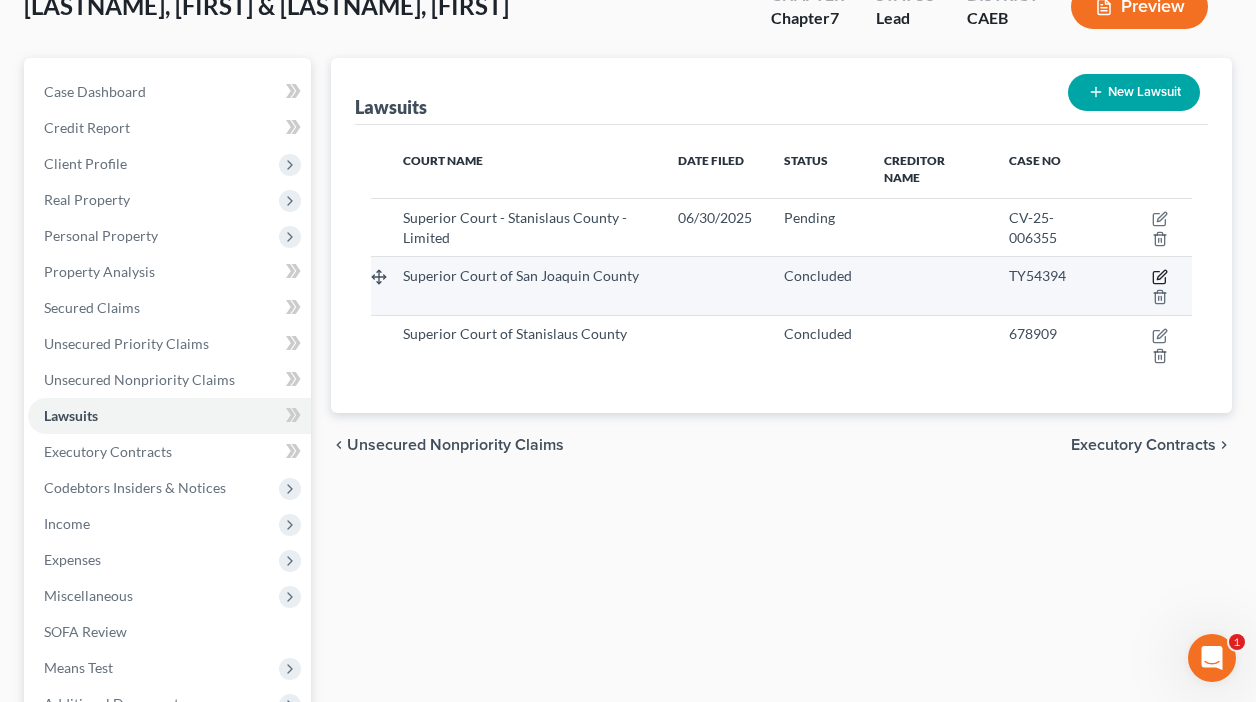 click 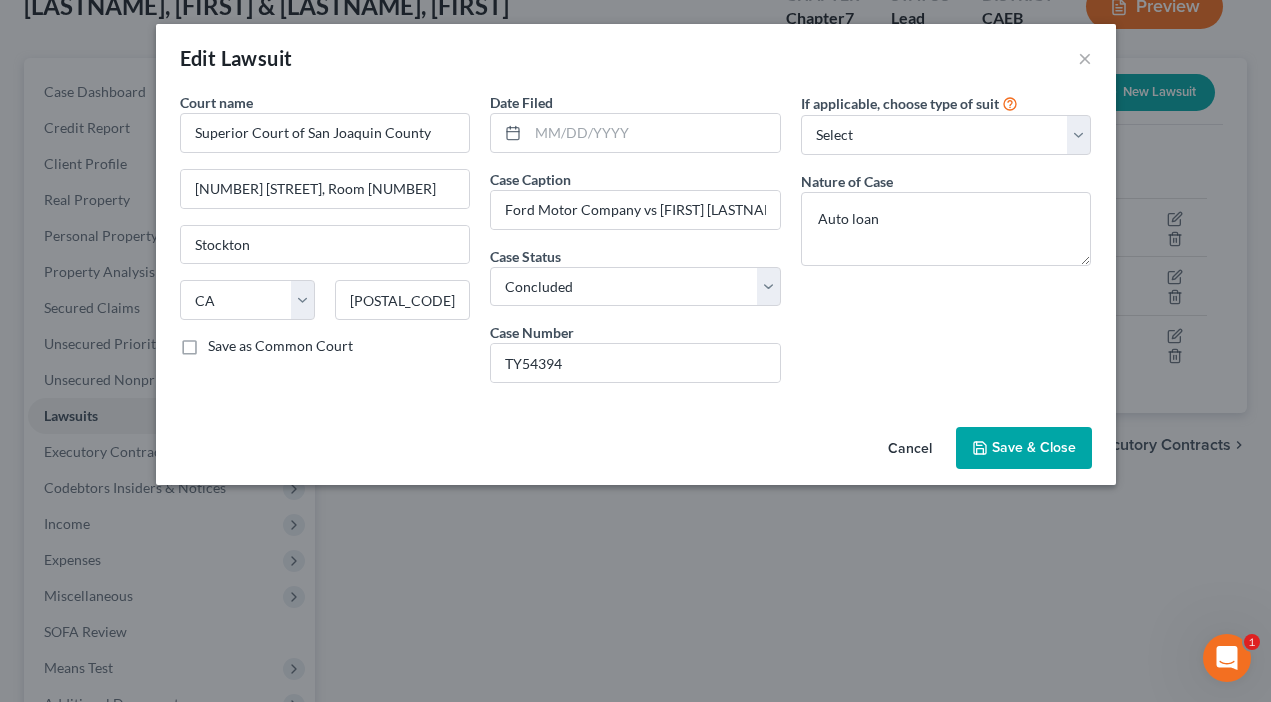 click on "Cancel" at bounding box center [910, 449] 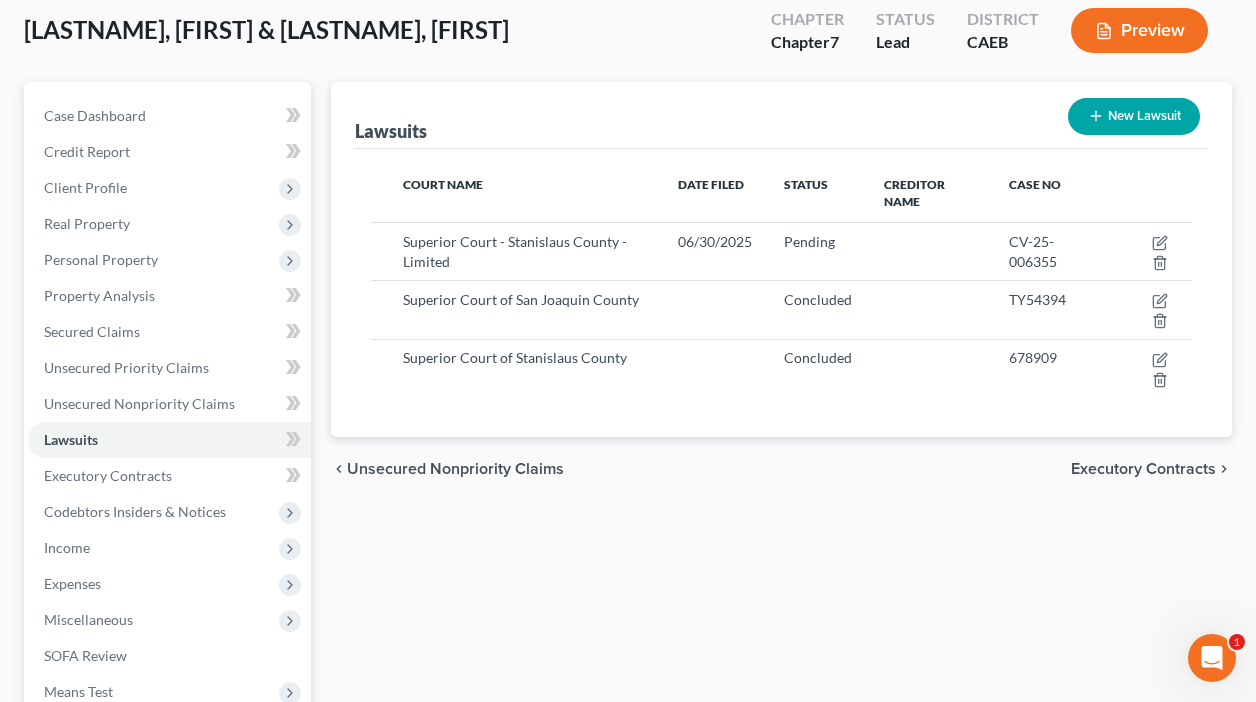 scroll, scrollTop: 109, scrollLeft: 0, axis: vertical 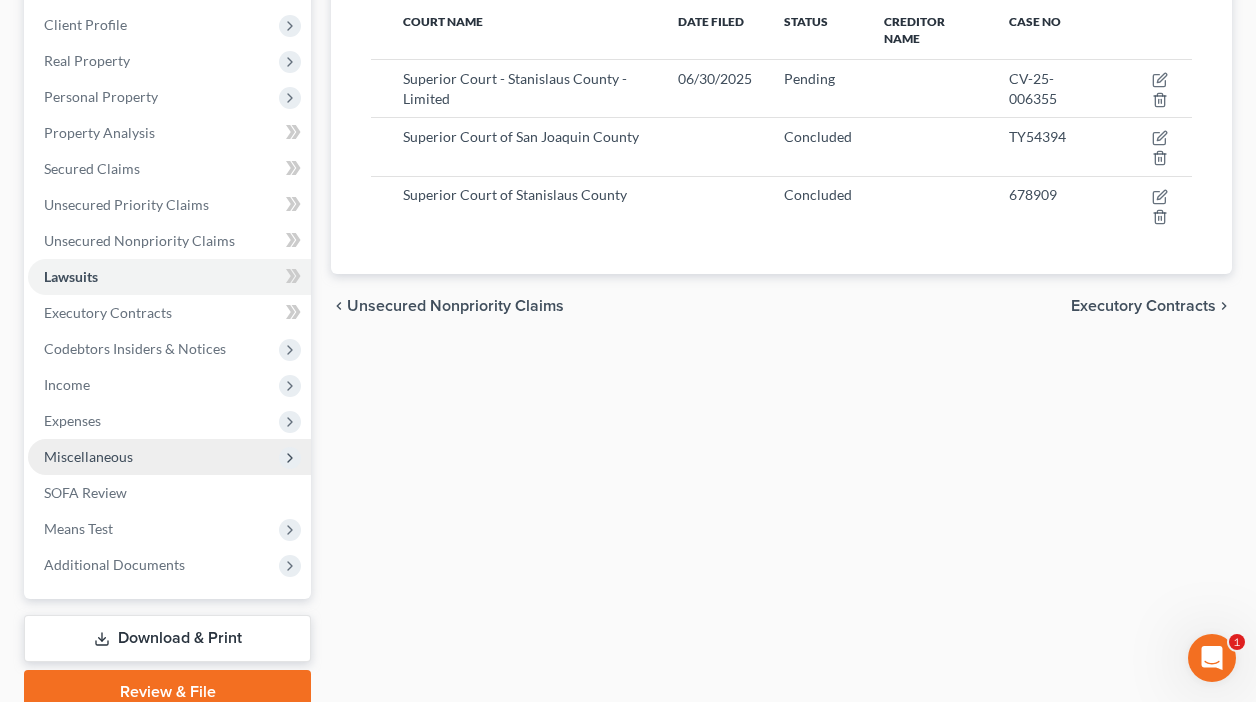 click on "Miscellaneous" at bounding box center (88, 456) 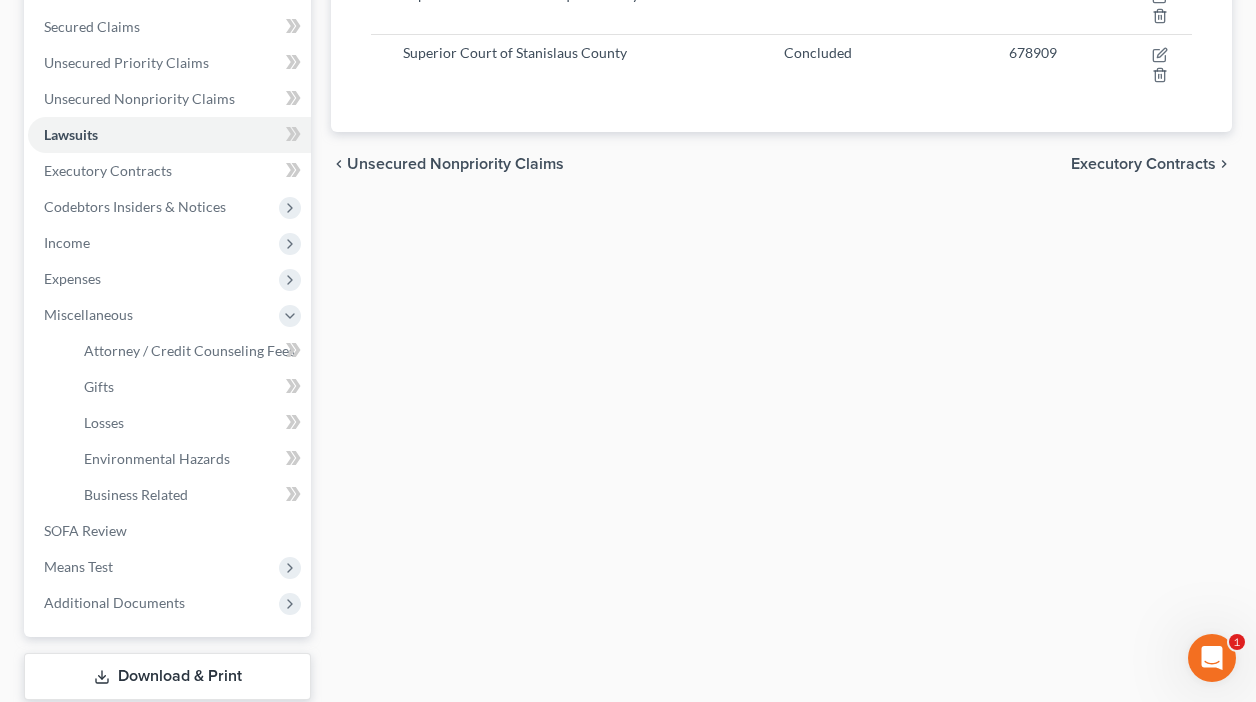 scroll, scrollTop: 432, scrollLeft: 0, axis: vertical 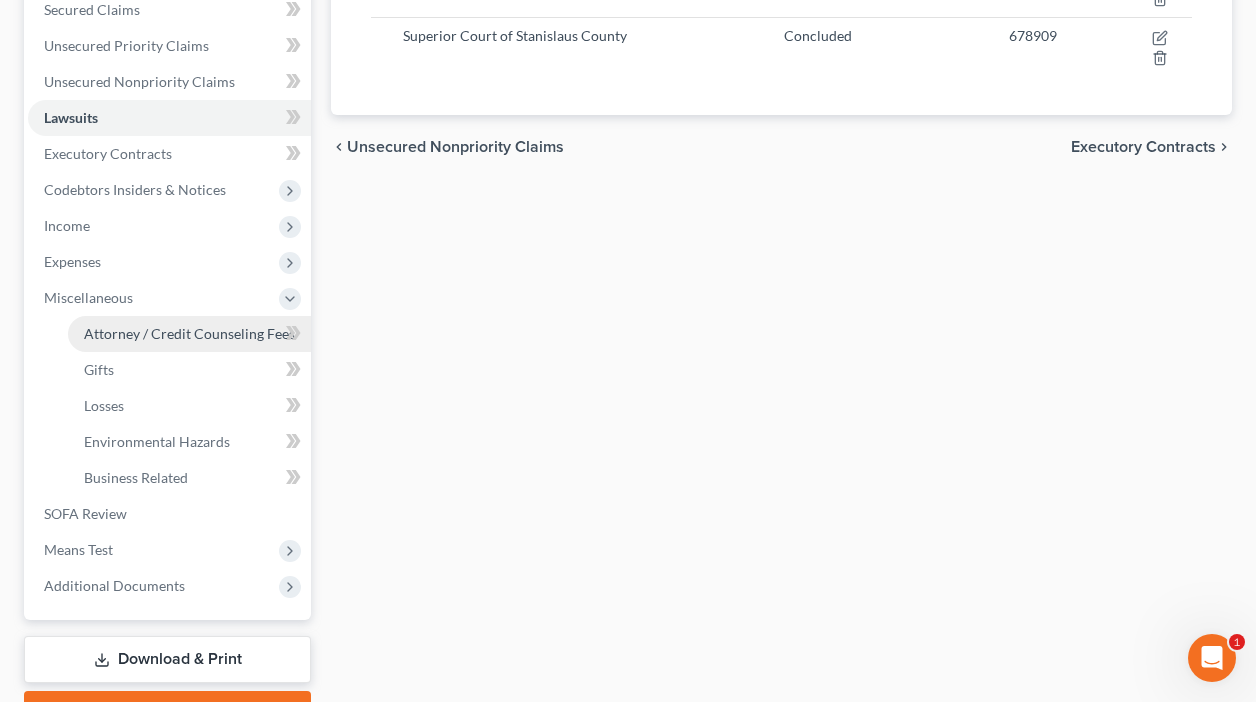 click on "Attorney / Credit Counseling Fees" at bounding box center [189, 333] 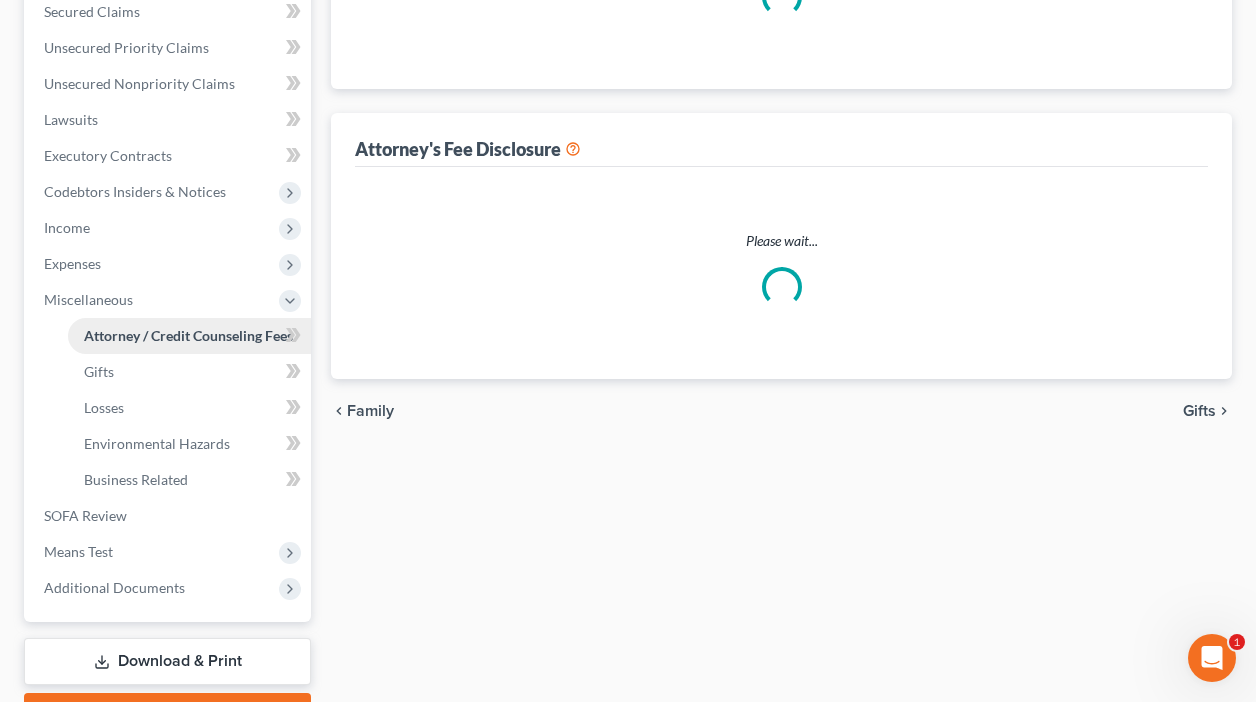 select on "0" 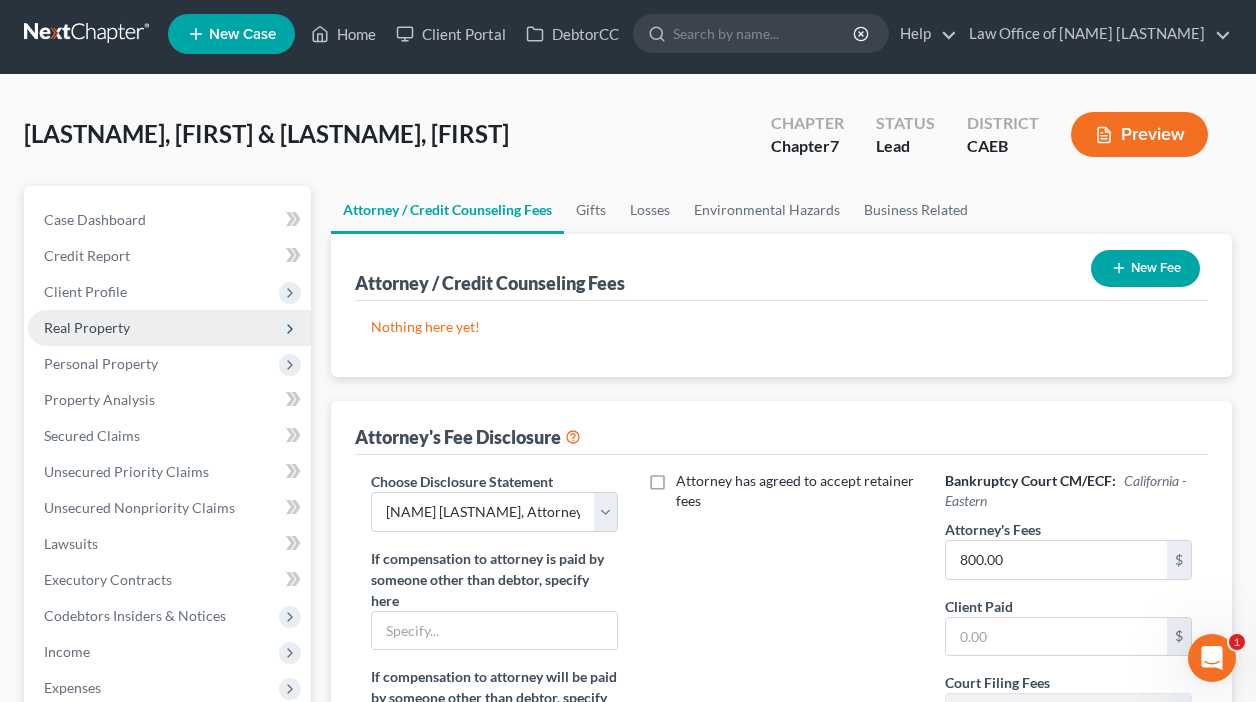 scroll, scrollTop: 0, scrollLeft: 0, axis: both 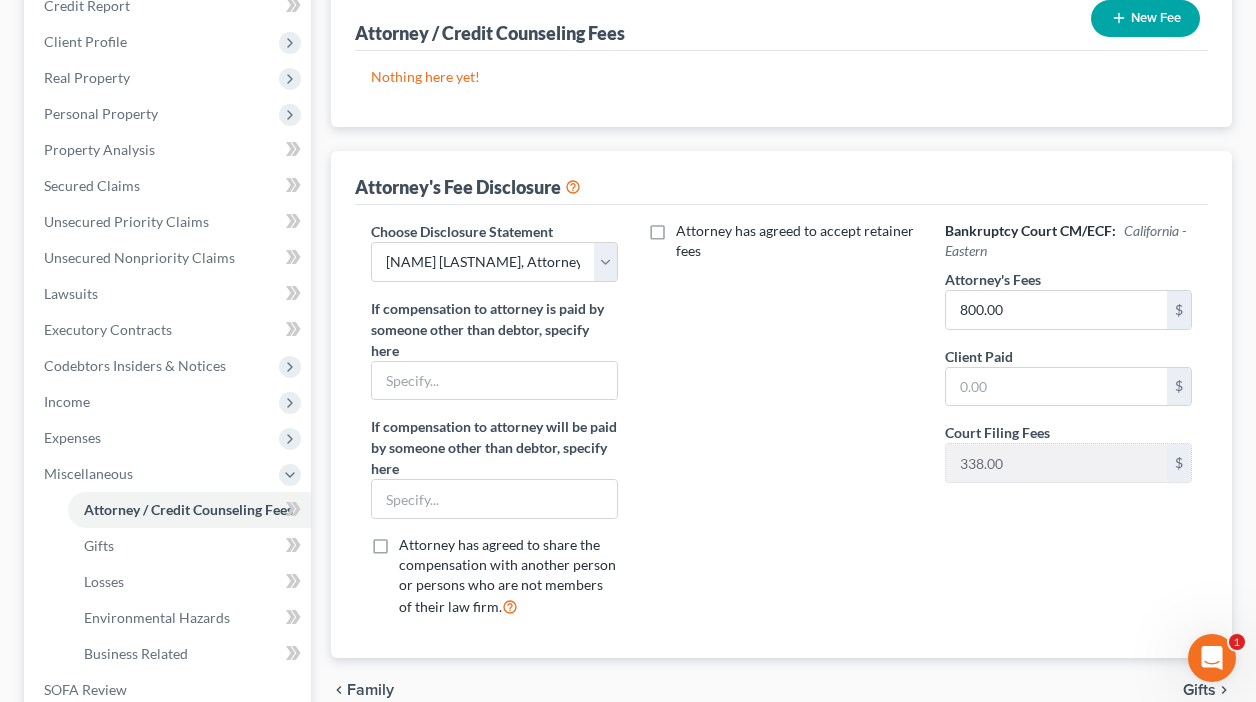 click on "Attorney has agreed to accept retainer fees" at bounding box center [795, 241] 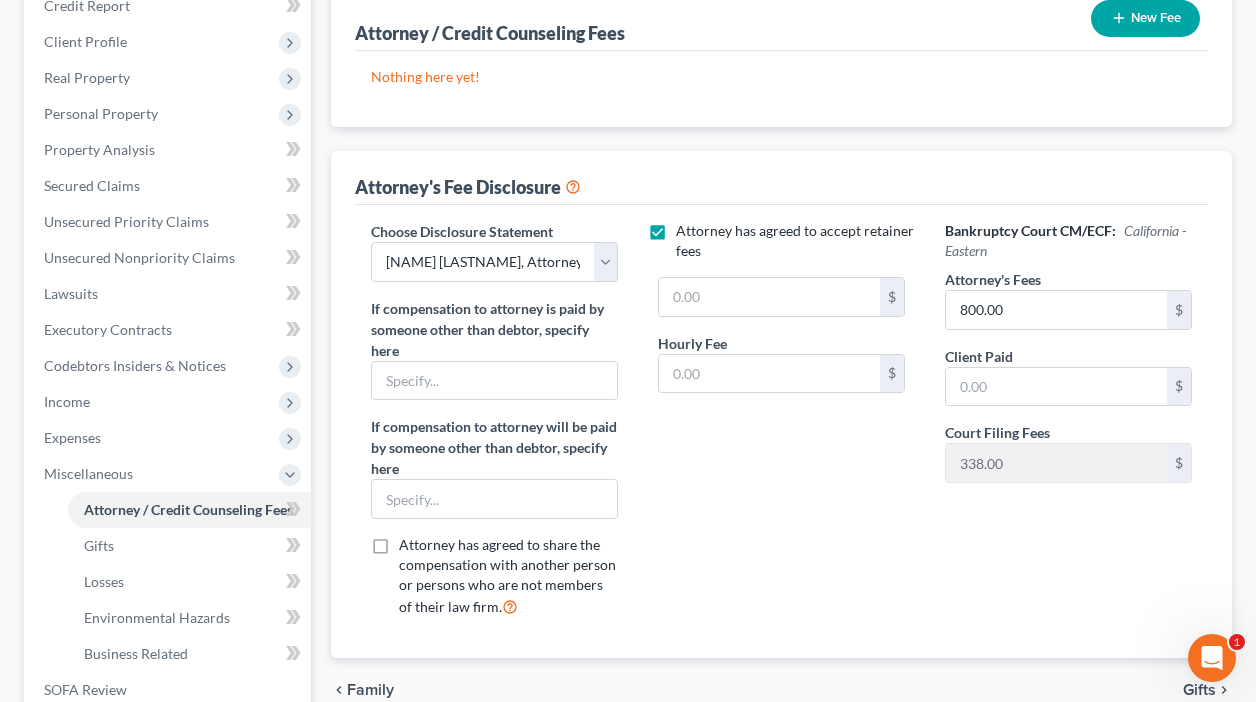 click on "Attorney has agreed to accept retainer fees" at bounding box center (795, 241) 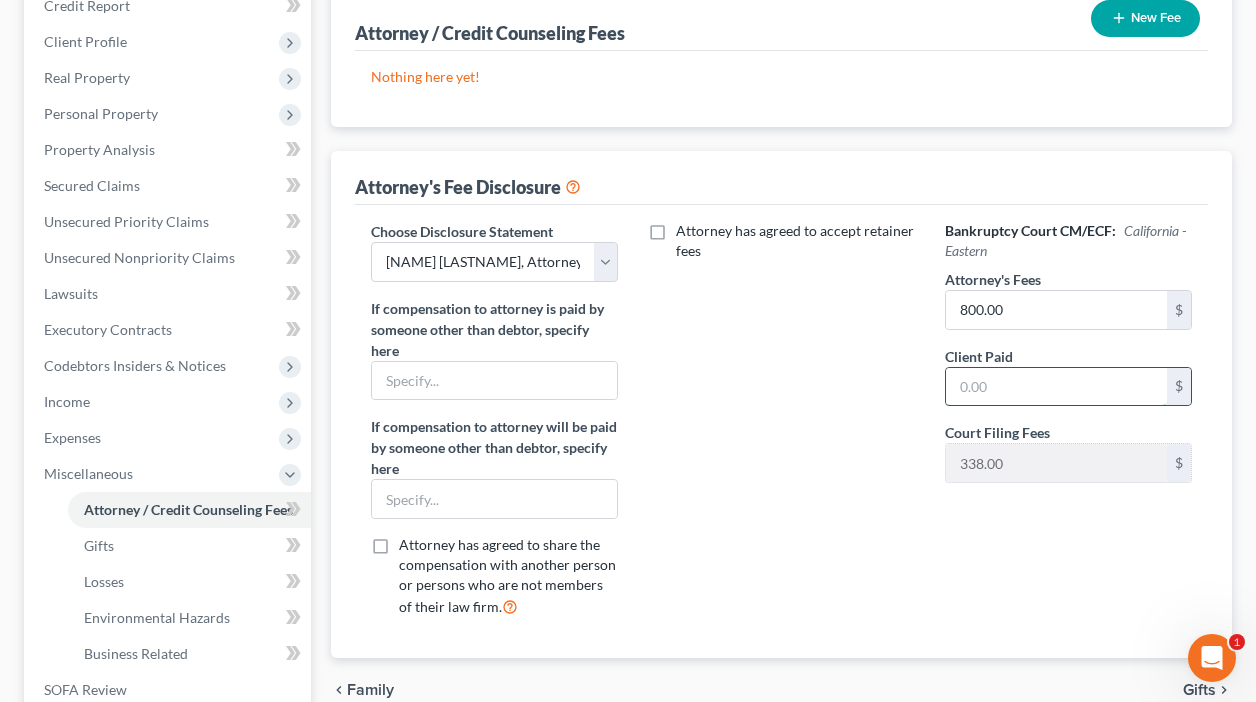 click at bounding box center [1056, 387] 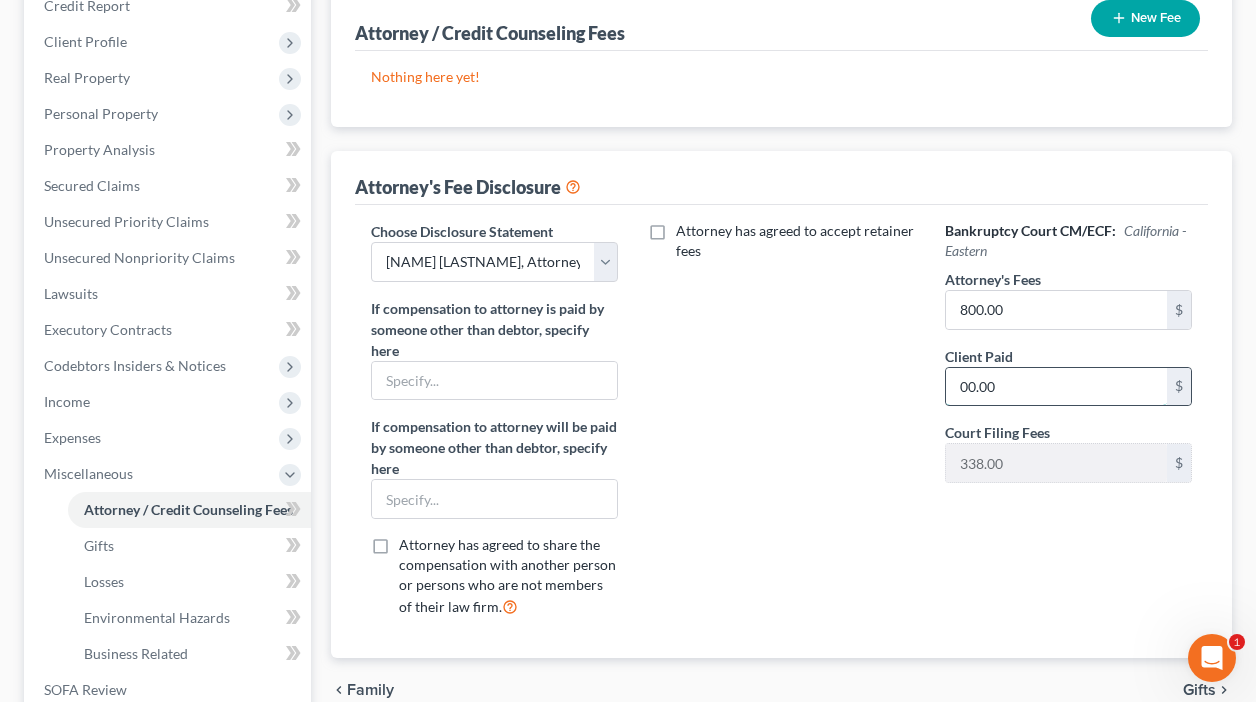 click on "00.00" at bounding box center (1056, 387) 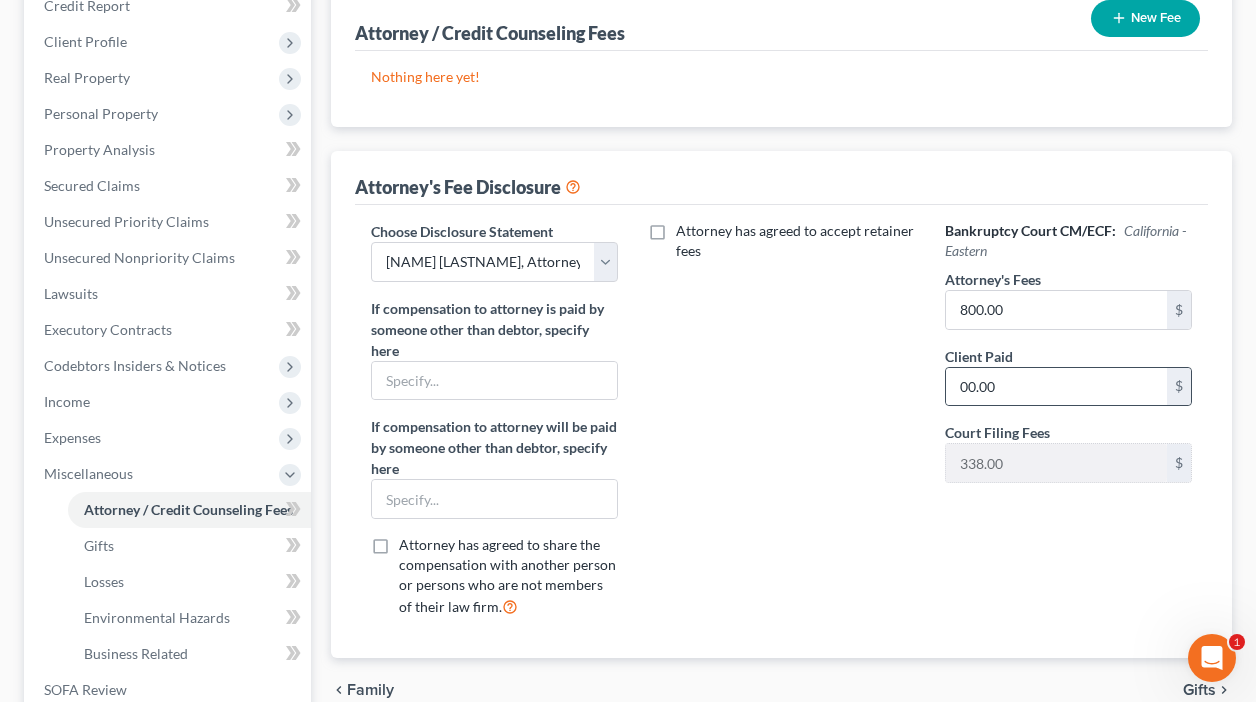 click on "00.00 $" at bounding box center [1068, 387] 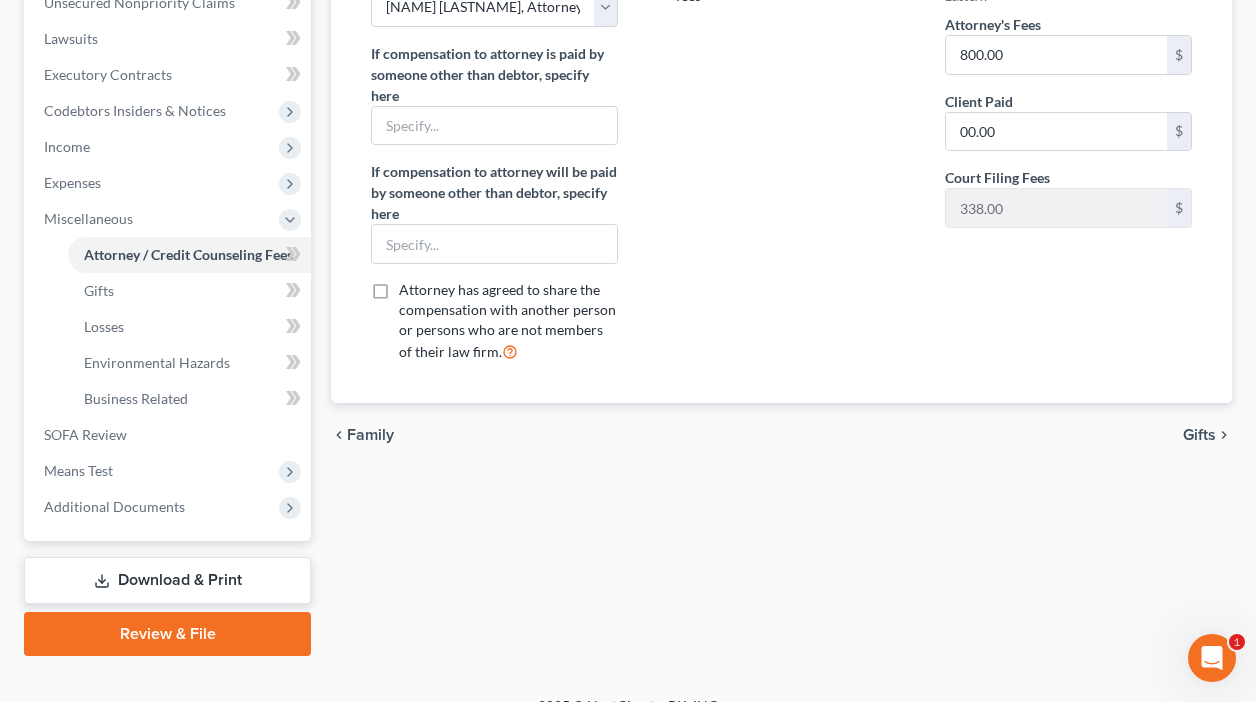 scroll, scrollTop: 519, scrollLeft: 0, axis: vertical 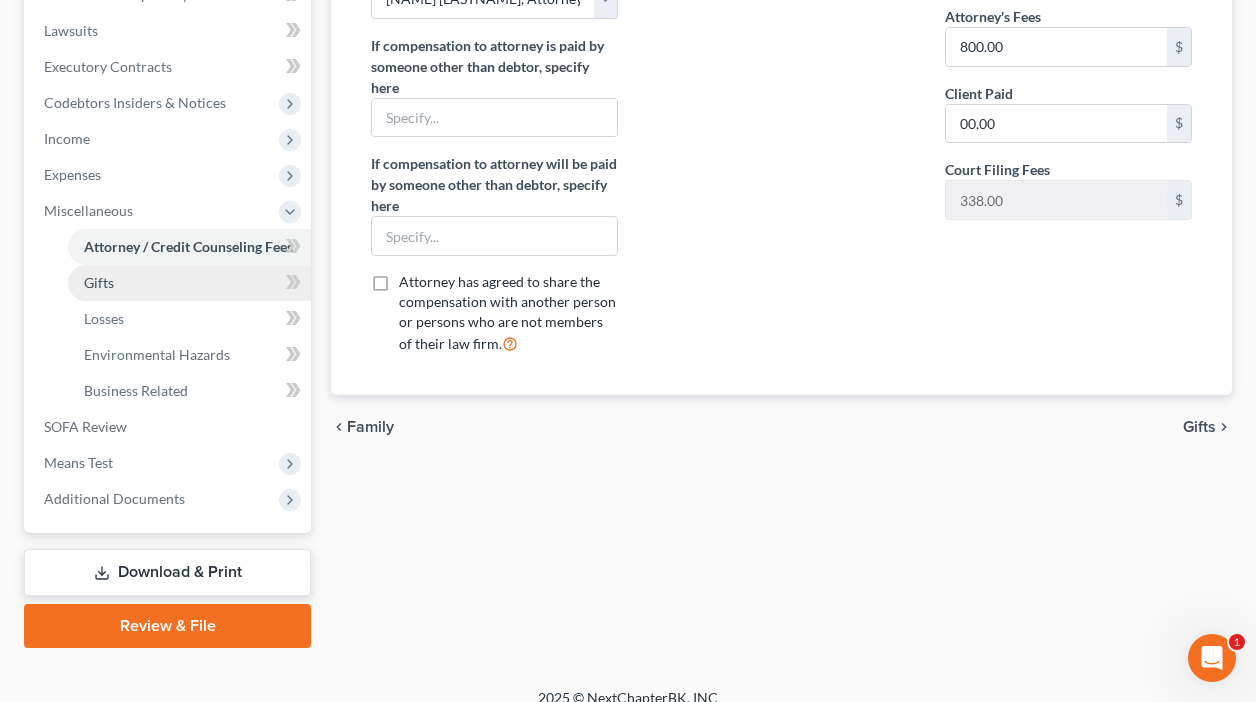 click on "Gifts" at bounding box center [99, 282] 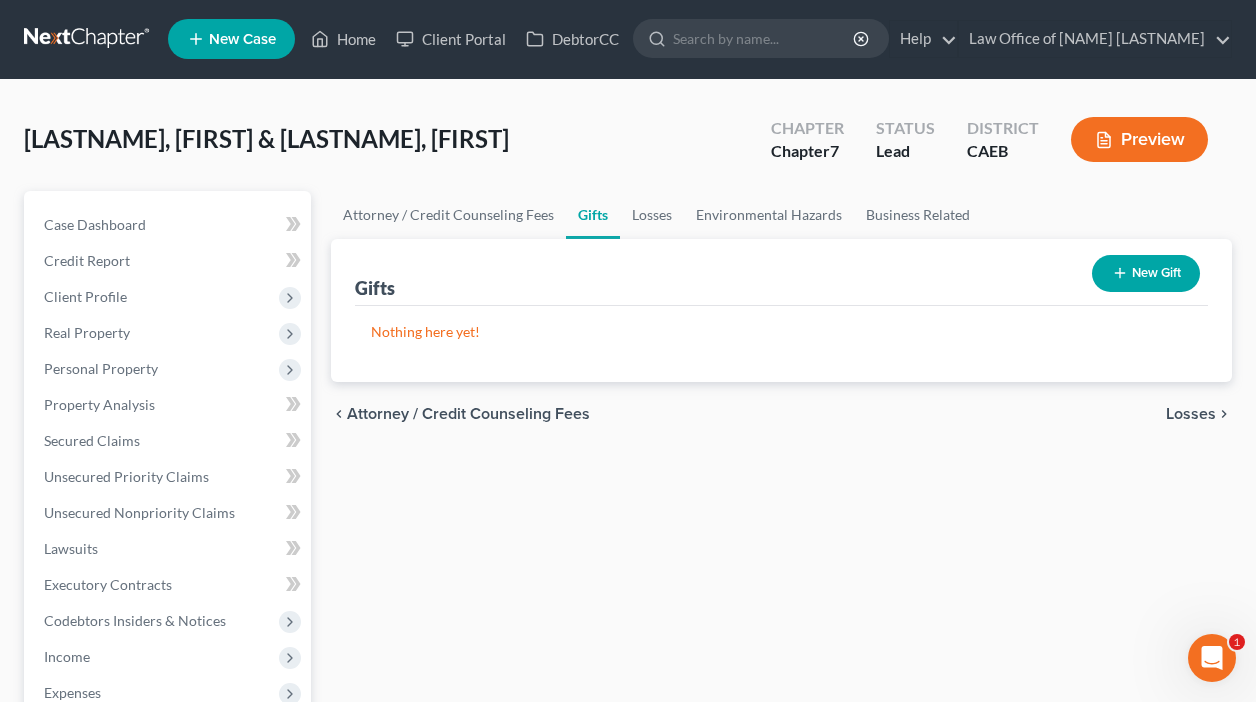 scroll, scrollTop: 0, scrollLeft: 0, axis: both 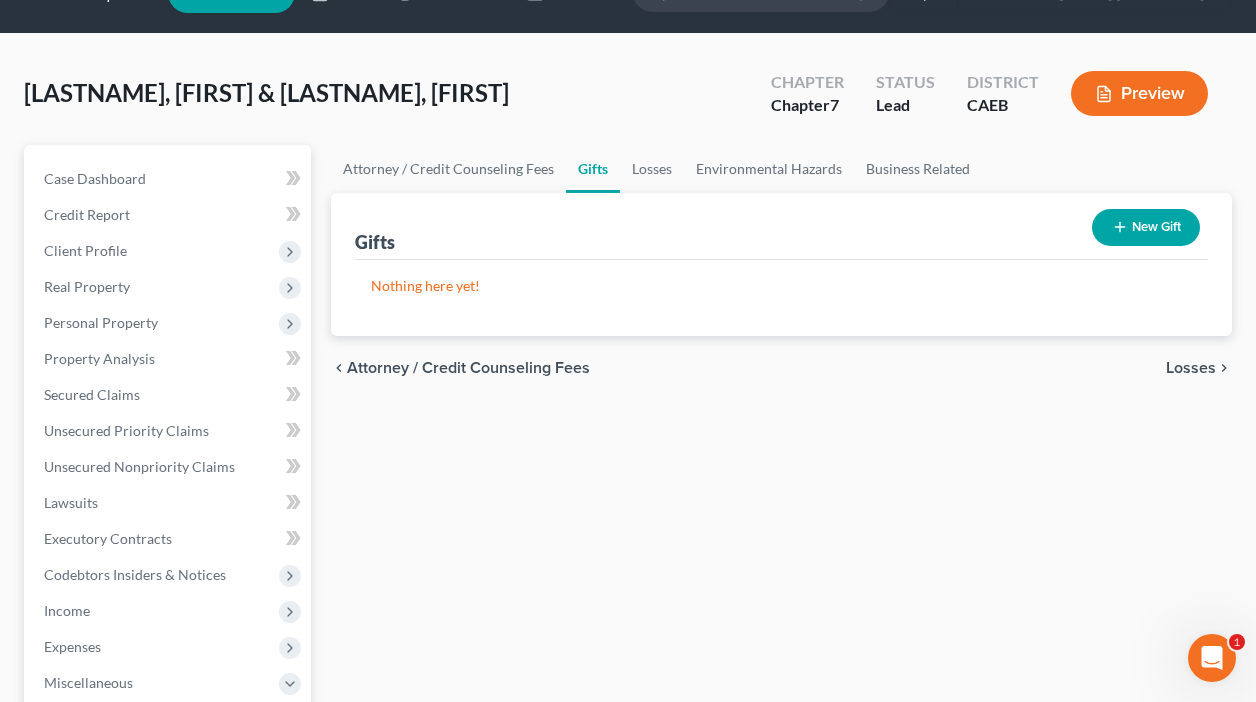 click on "Attorney / Credit Counseling Fees" at bounding box center (468, 368) 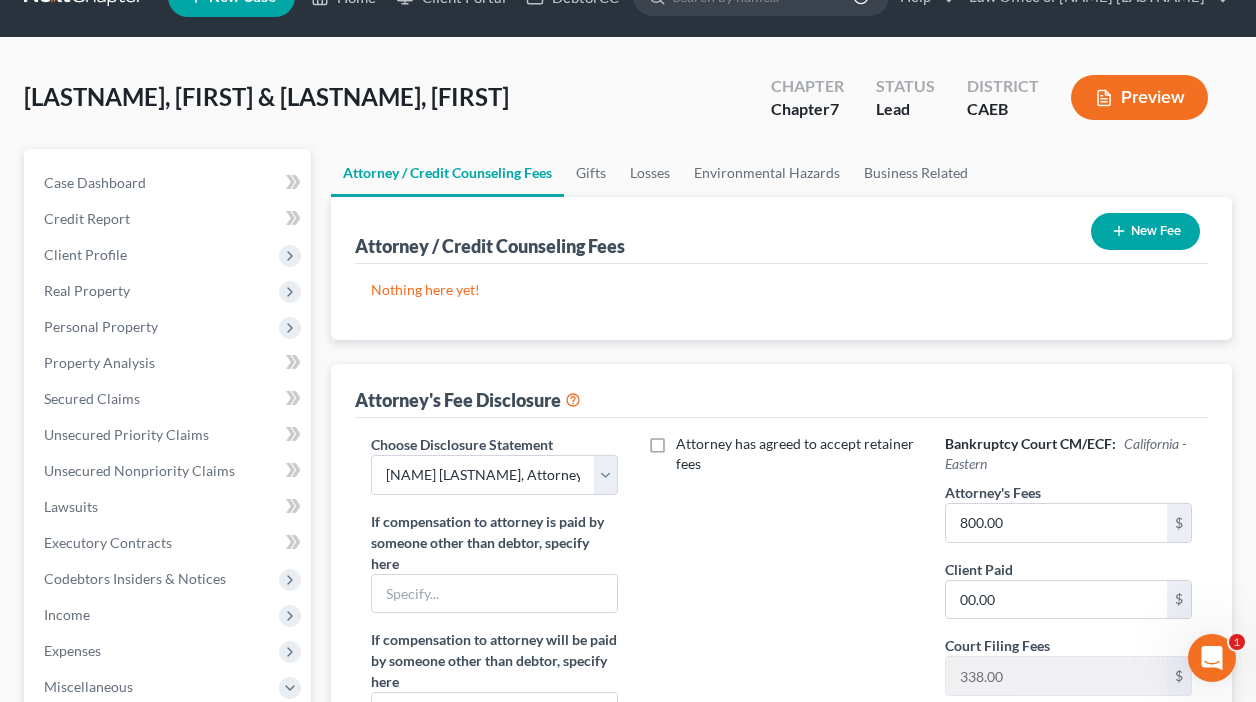 scroll, scrollTop: 0, scrollLeft: 0, axis: both 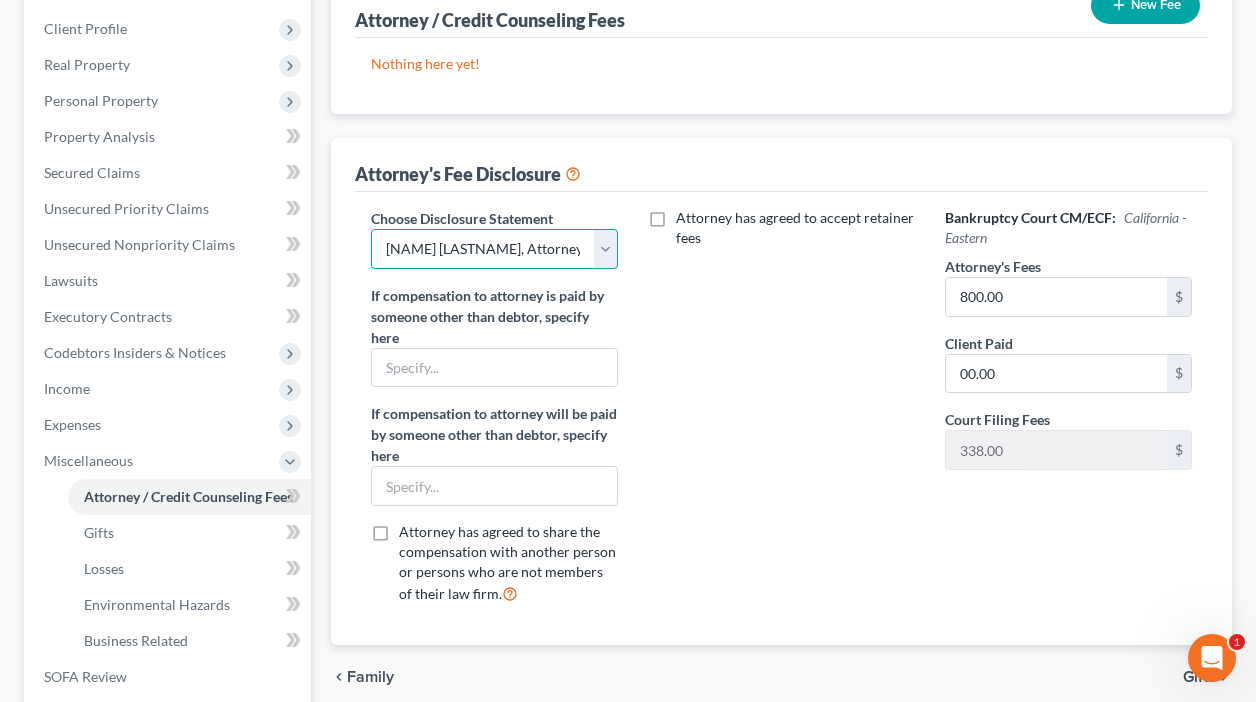 click on "Select Dennis R. Poll, Attorney at Law" at bounding box center (494, 249) 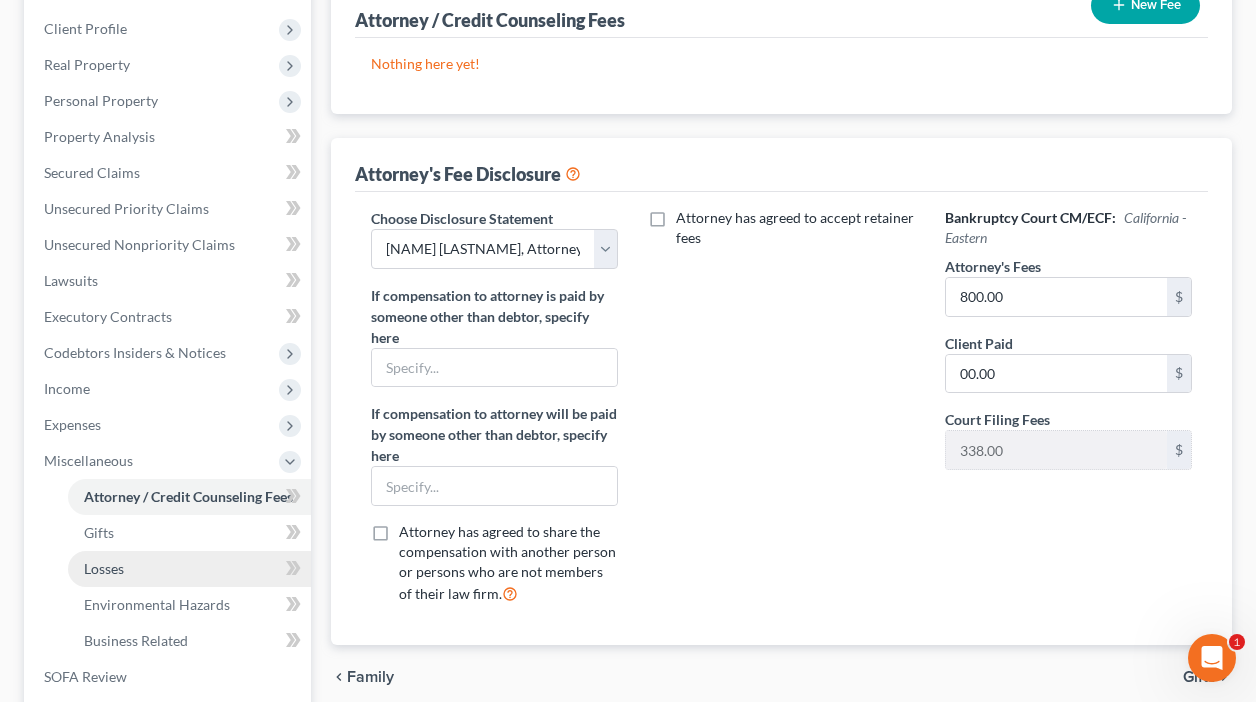 click on "Losses" at bounding box center (104, 568) 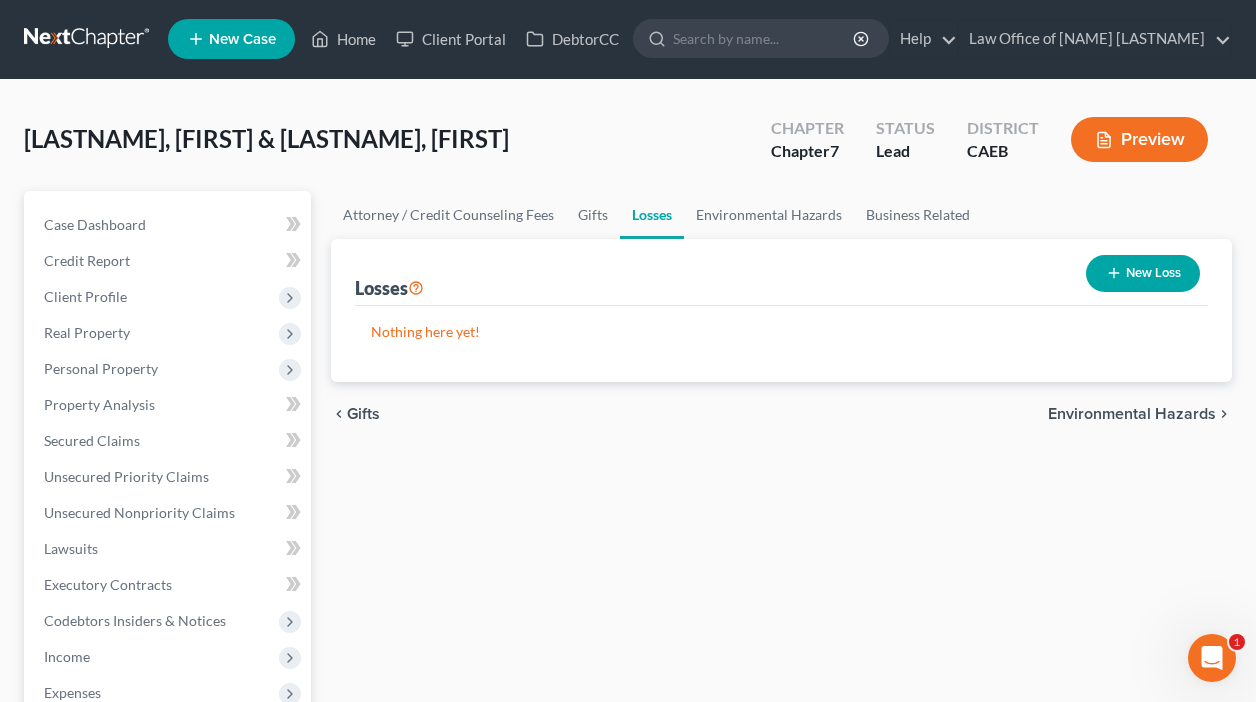 scroll, scrollTop: 0, scrollLeft: 0, axis: both 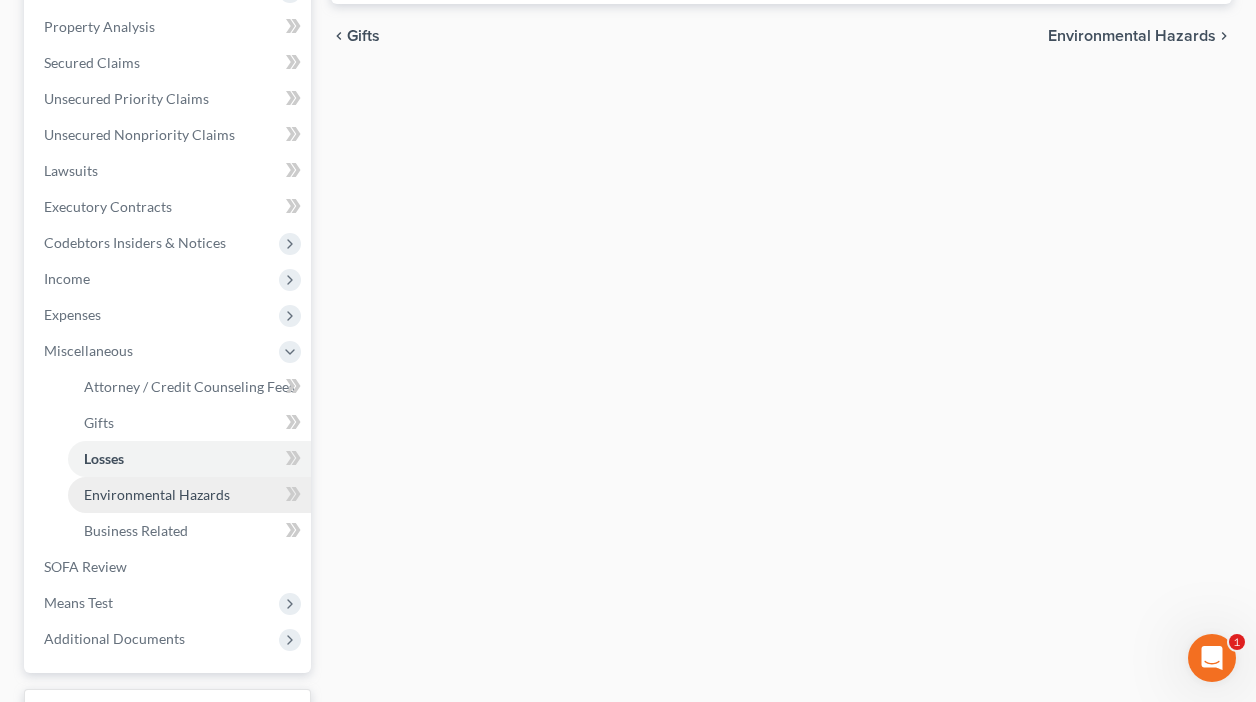 click on "Environmental Hazards" at bounding box center (157, 494) 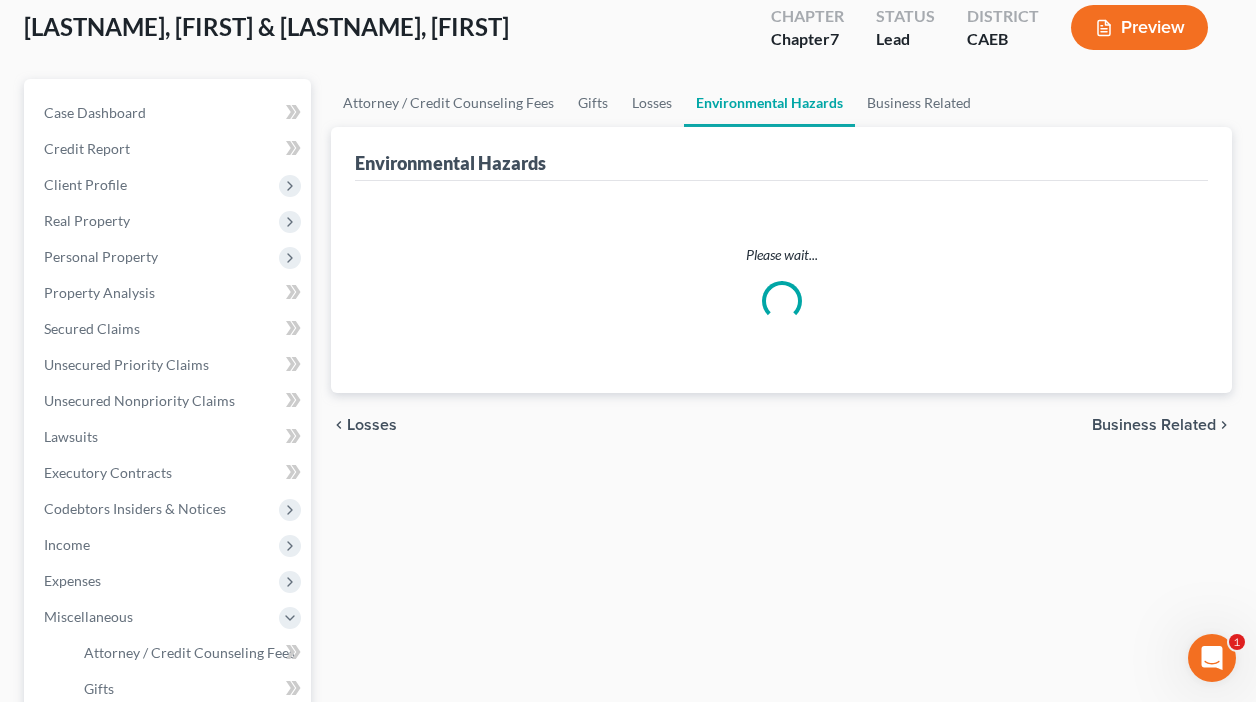 scroll, scrollTop: 0, scrollLeft: 0, axis: both 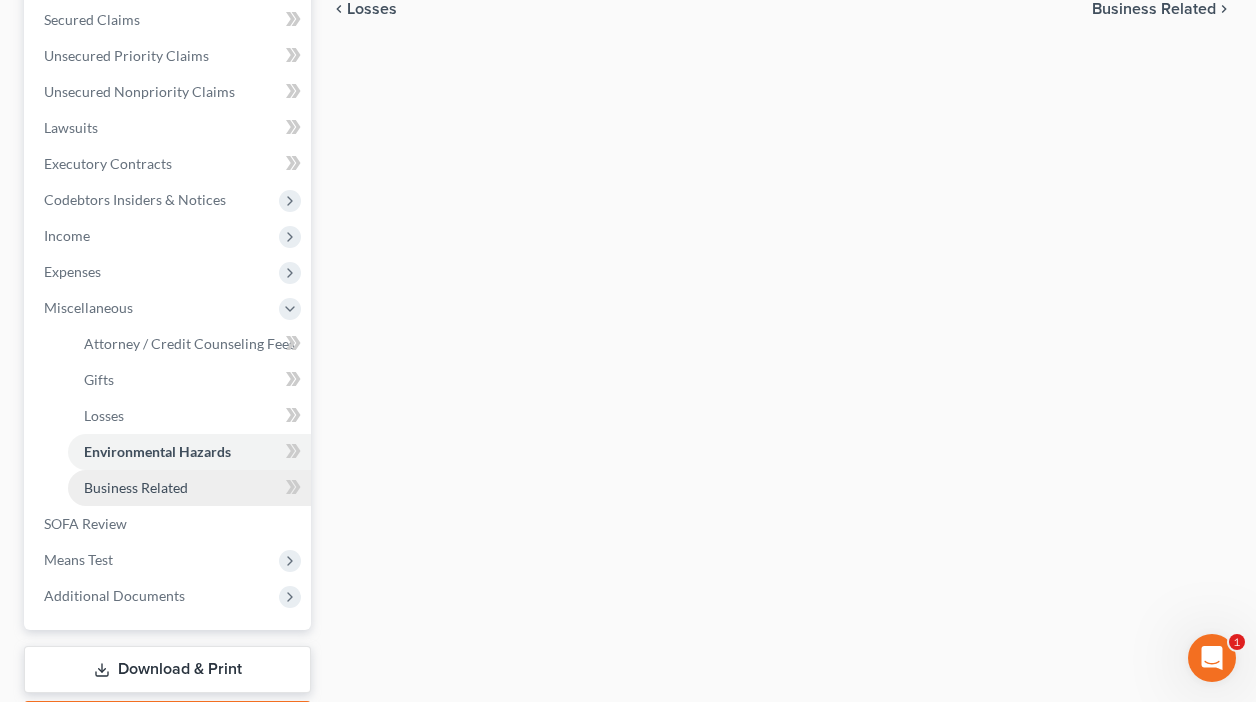 click on "Business Related" at bounding box center (136, 487) 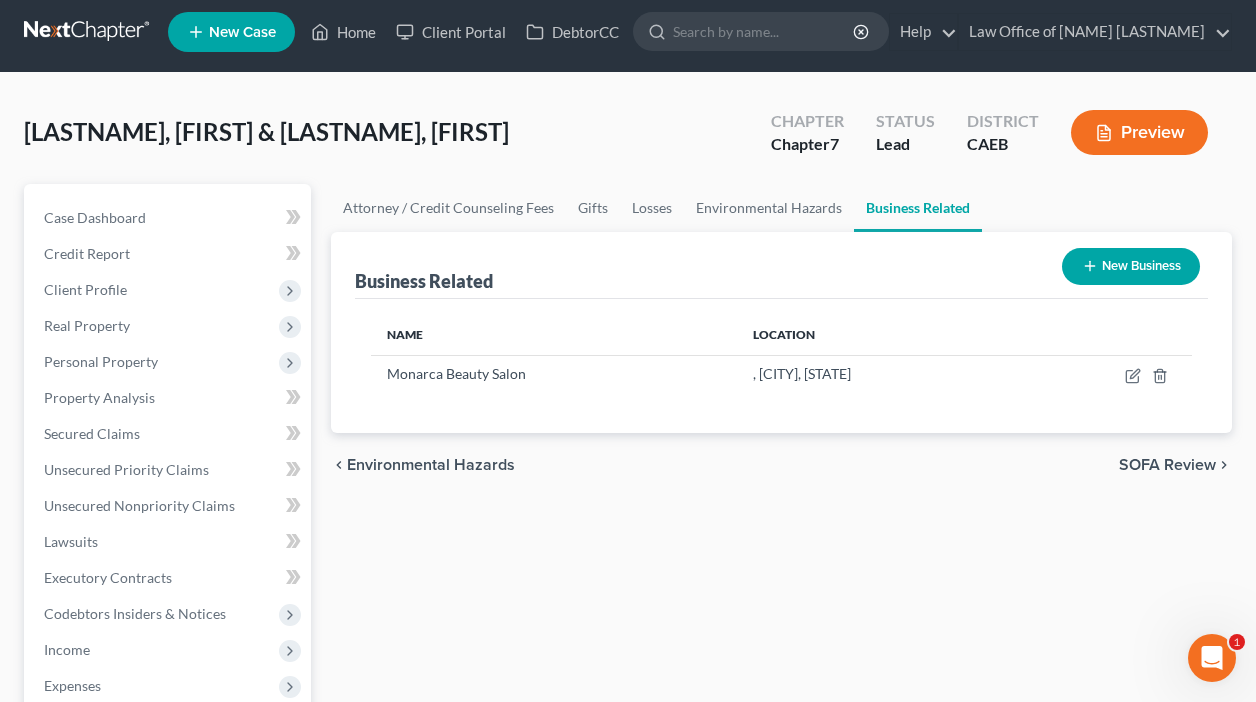 scroll, scrollTop: 0, scrollLeft: 0, axis: both 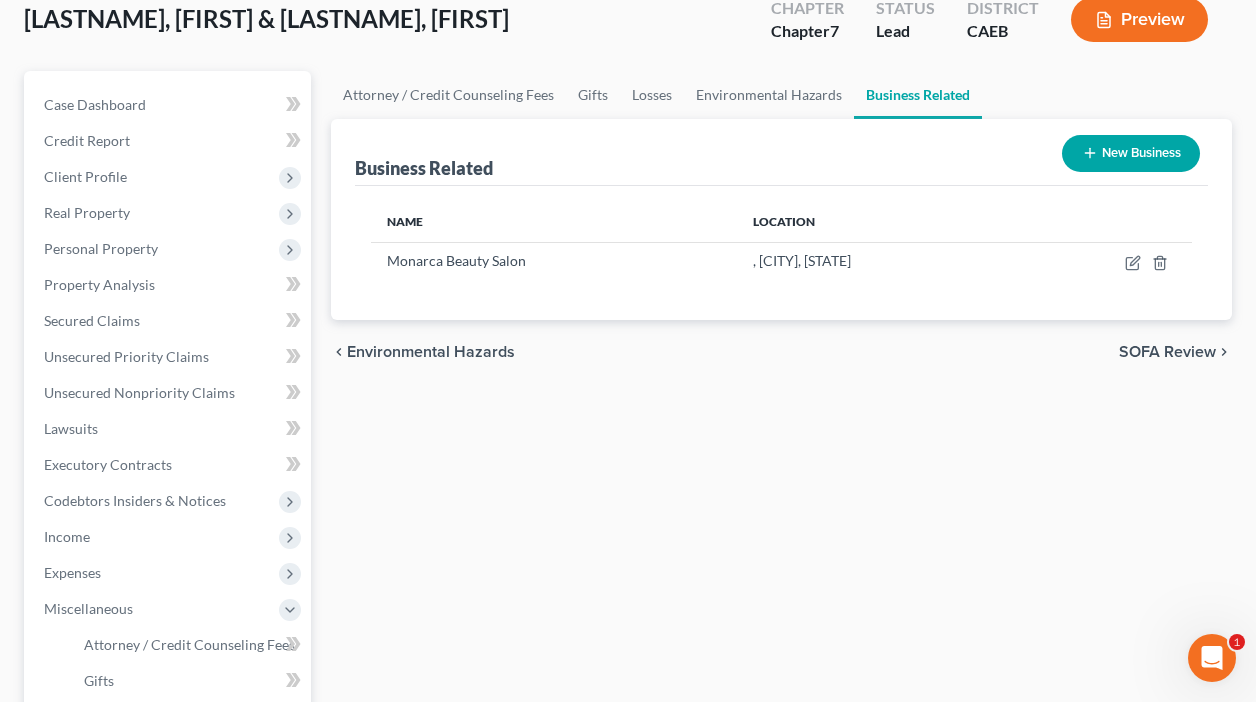 click on "Name" at bounding box center (554, 222) 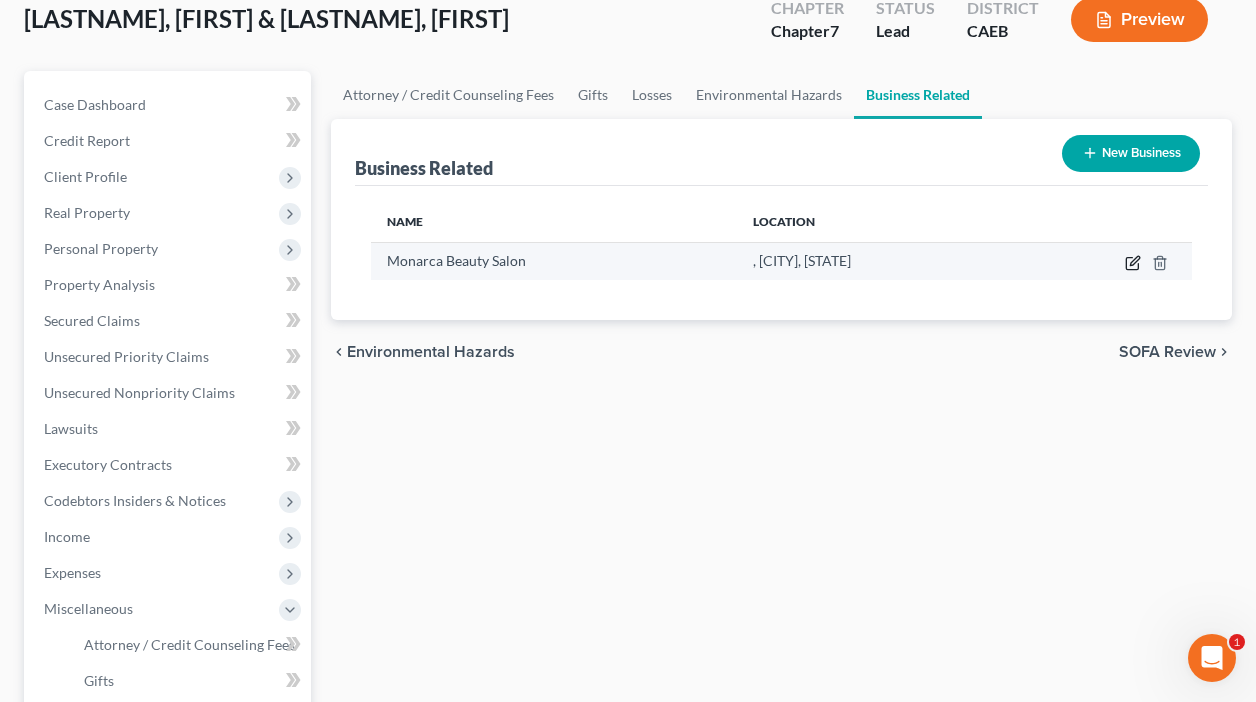 click 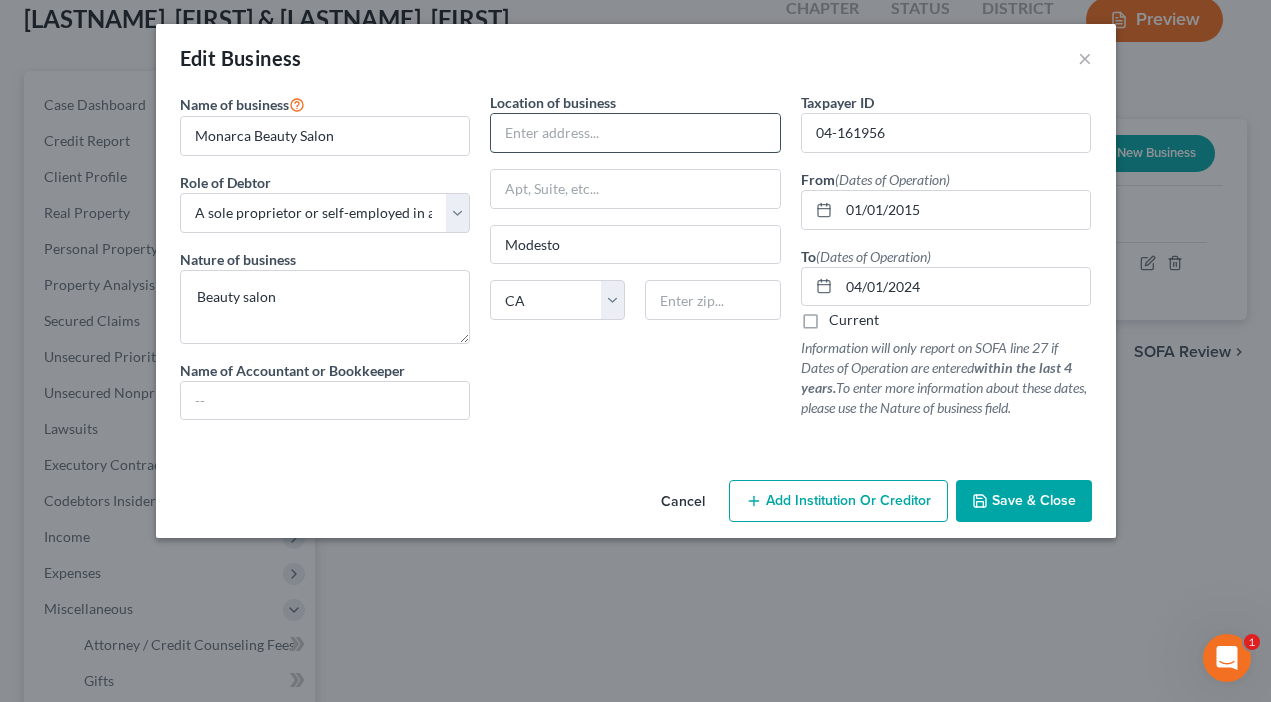 click at bounding box center (635, 133) 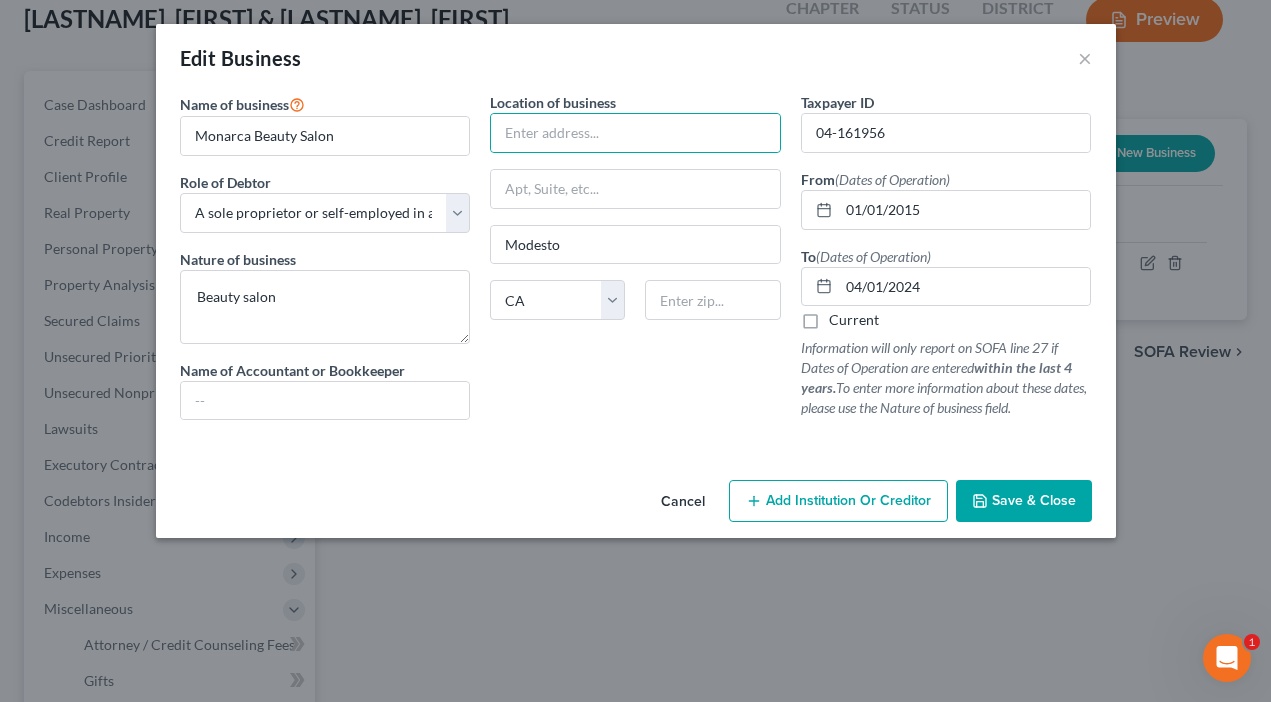click on "Edit     Business ×" at bounding box center [636, 58] 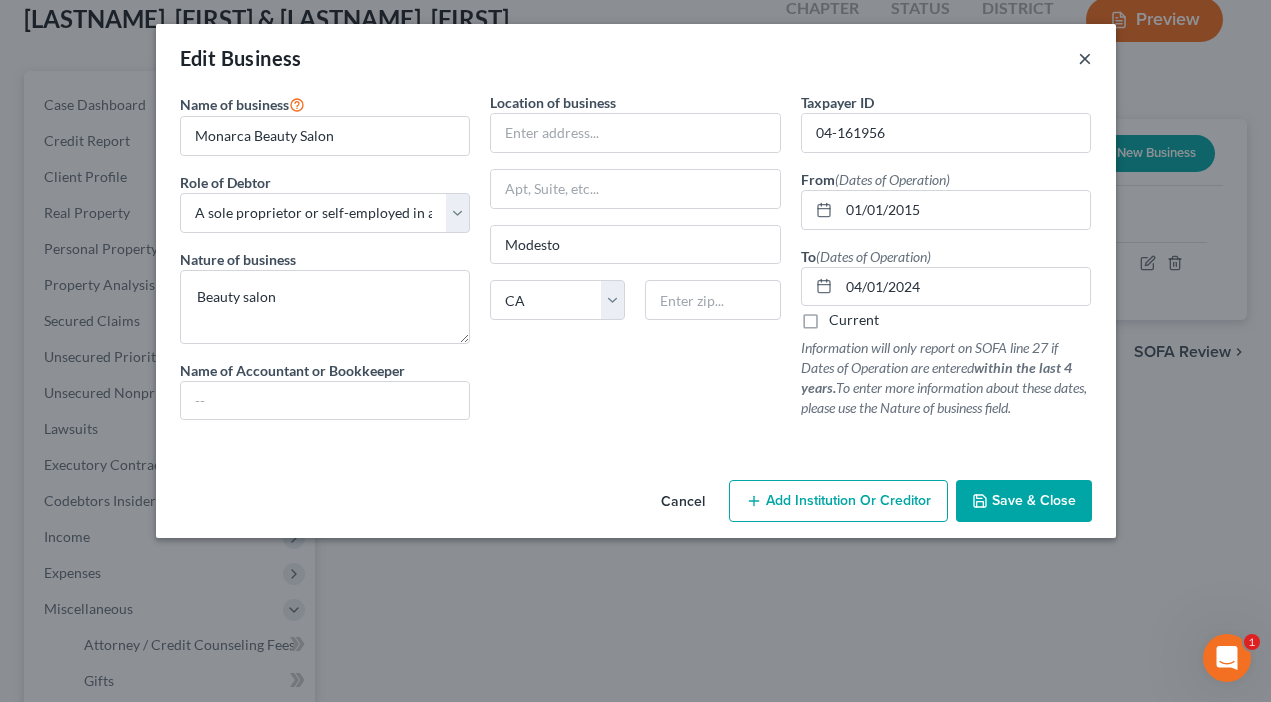 click on "×" at bounding box center [1085, 58] 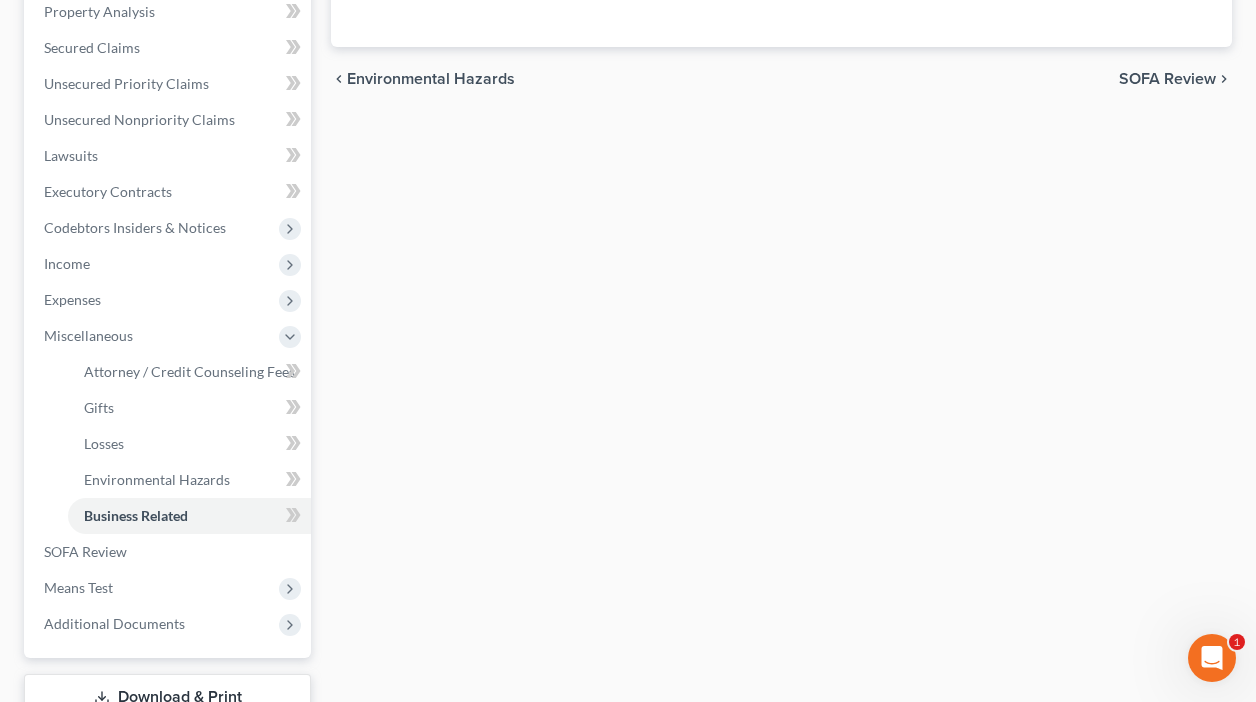 scroll, scrollTop: 541, scrollLeft: 0, axis: vertical 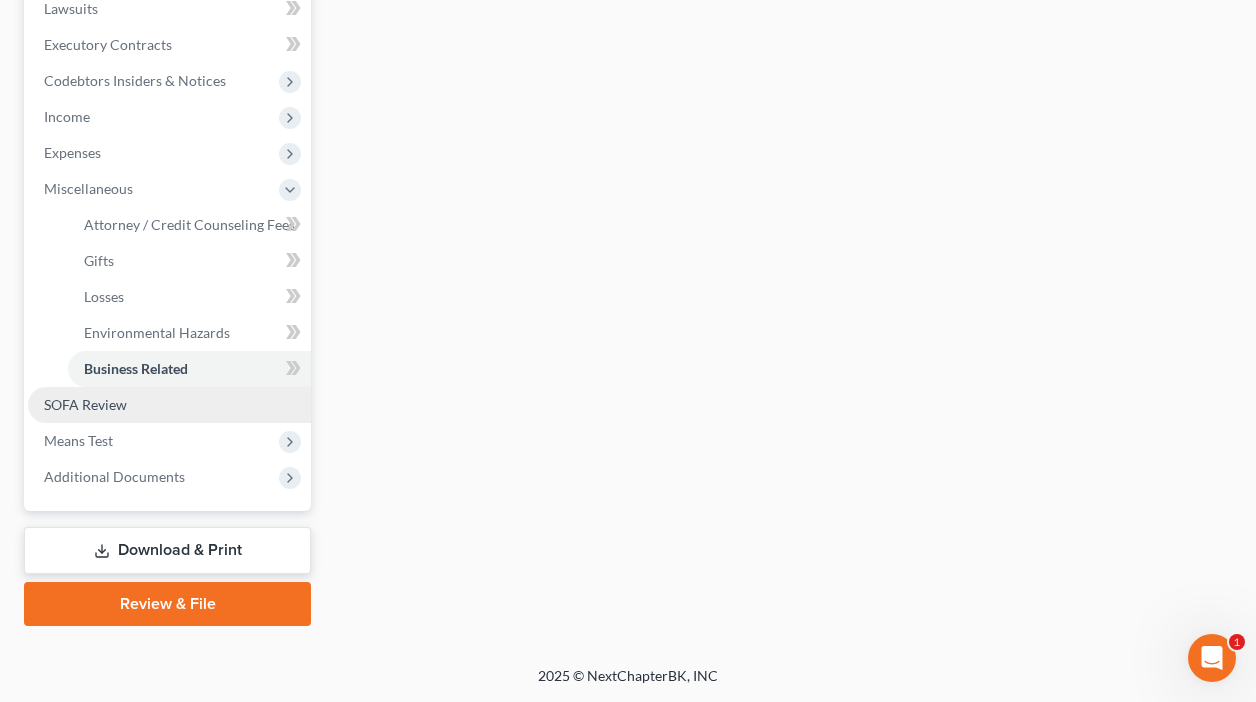 click on "SOFA Review" at bounding box center [85, 404] 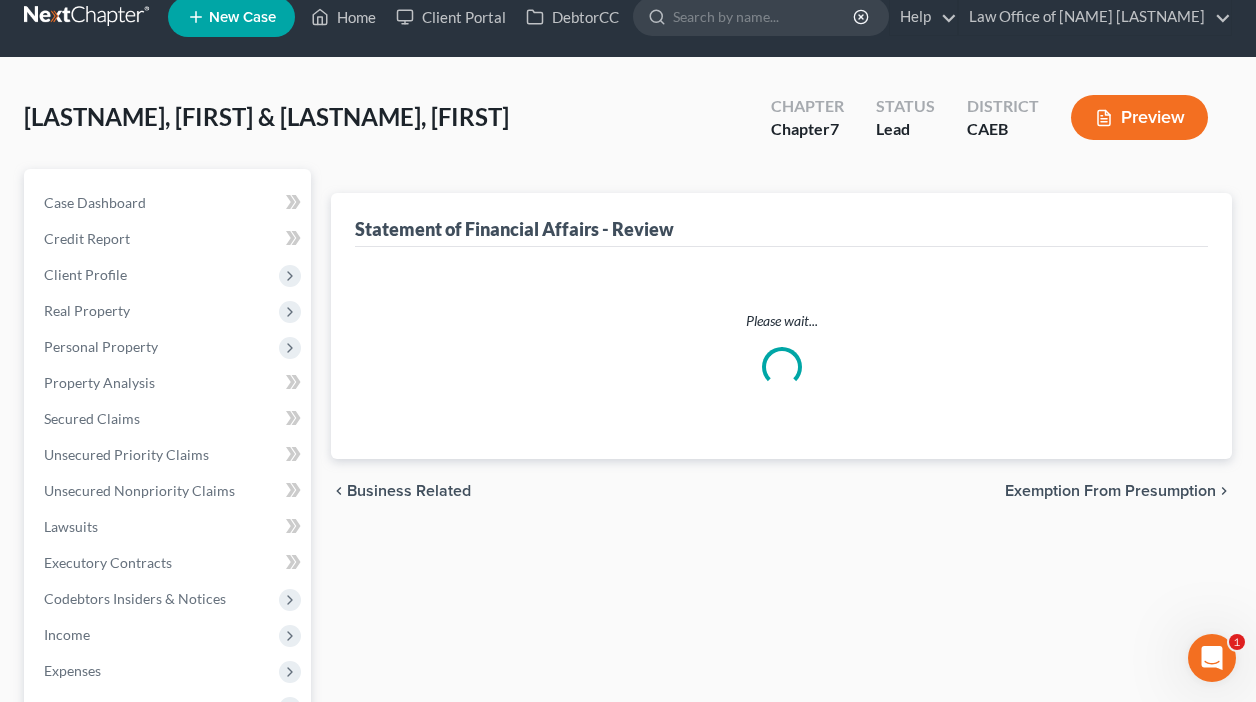 scroll, scrollTop: 0, scrollLeft: 0, axis: both 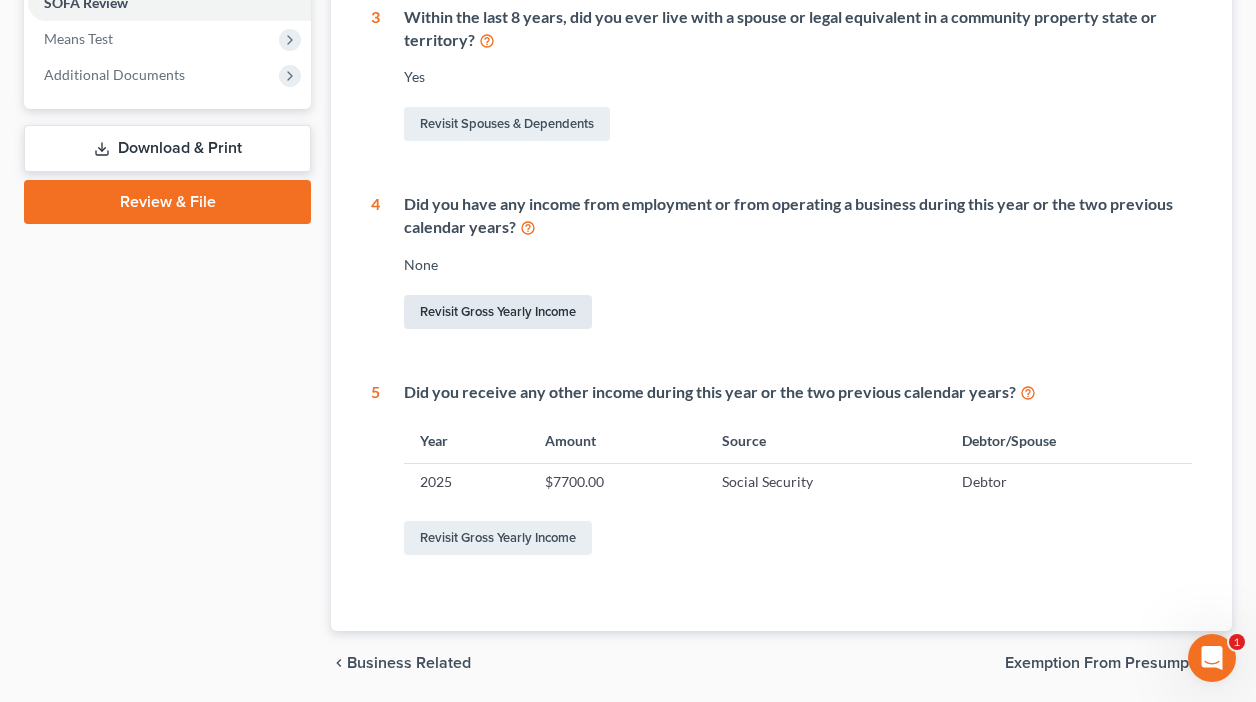 click on "Revisit Gross Yearly Income" at bounding box center [498, 312] 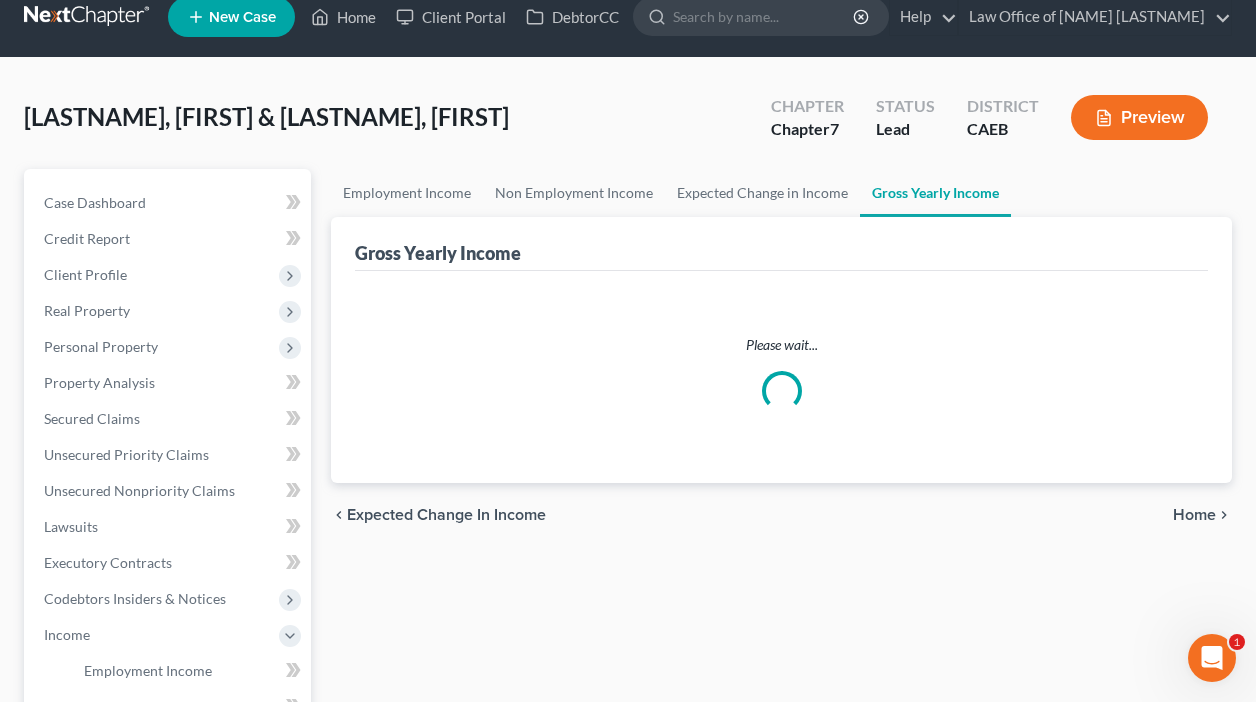 scroll, scrollTop: 0, scrollLeft: 0, axis: both 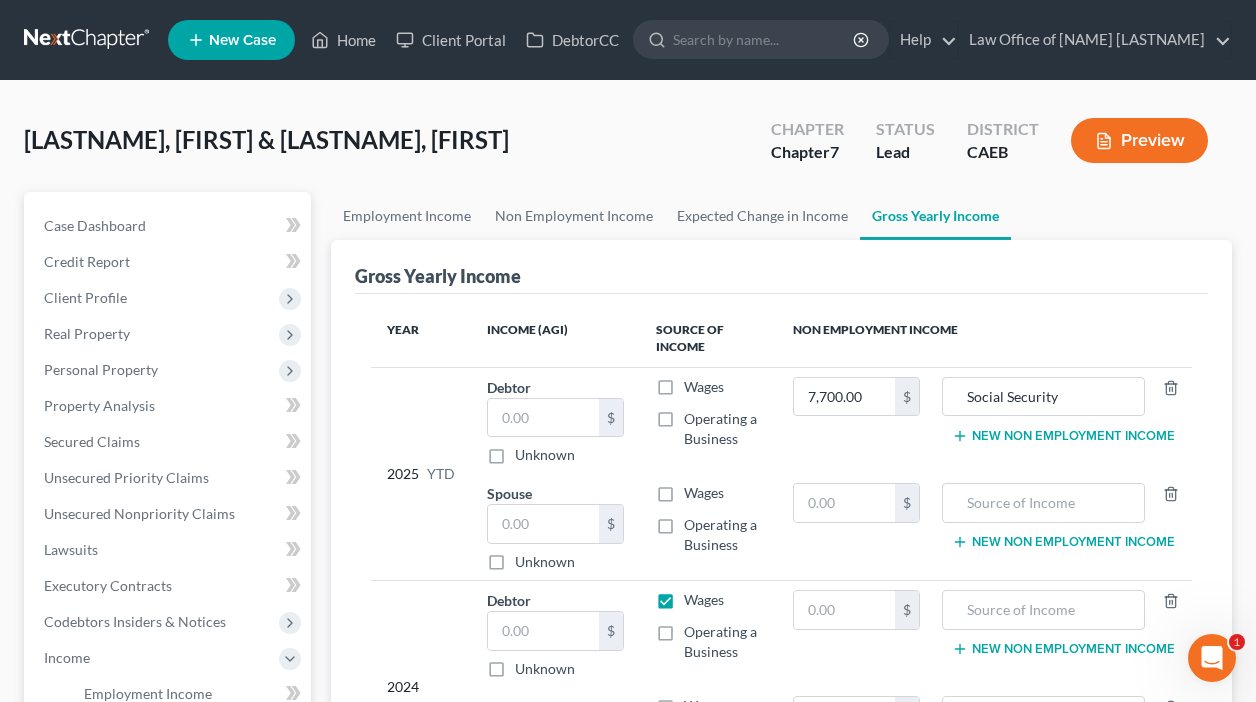 click on "Wages" at bounding box center (704, 387) 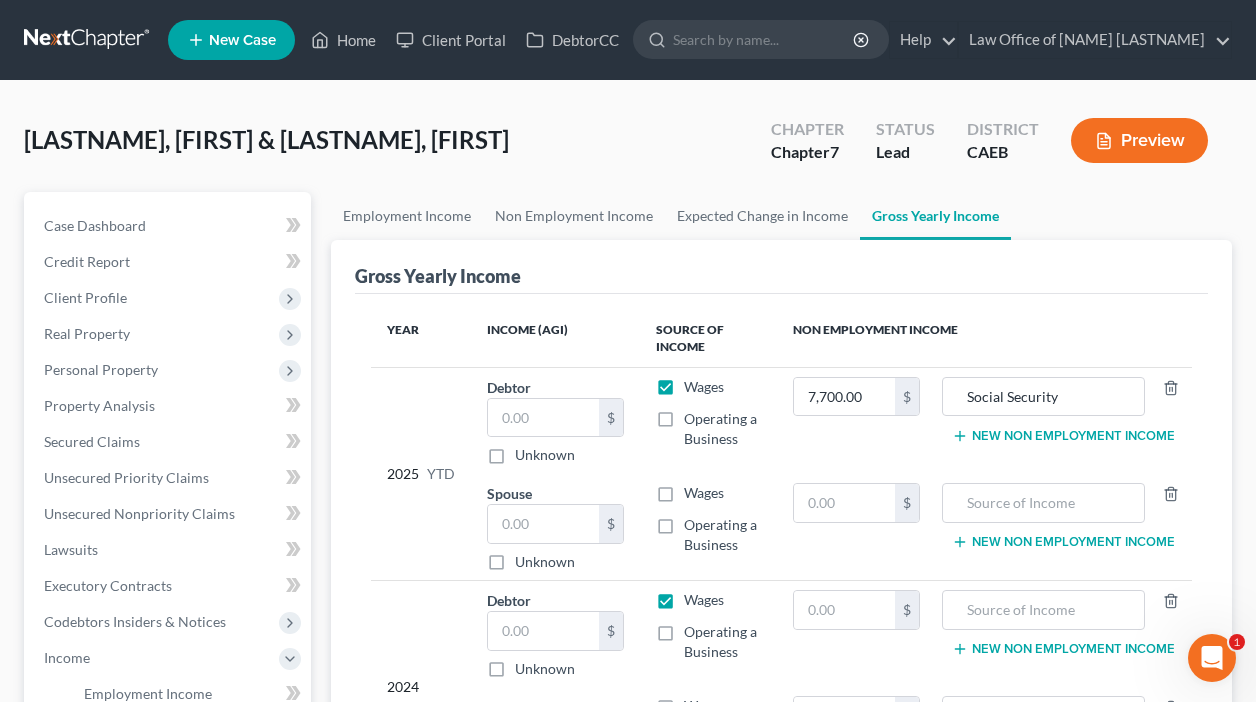 click on "New Non Employment Income" at bounding box center [1063, 436] 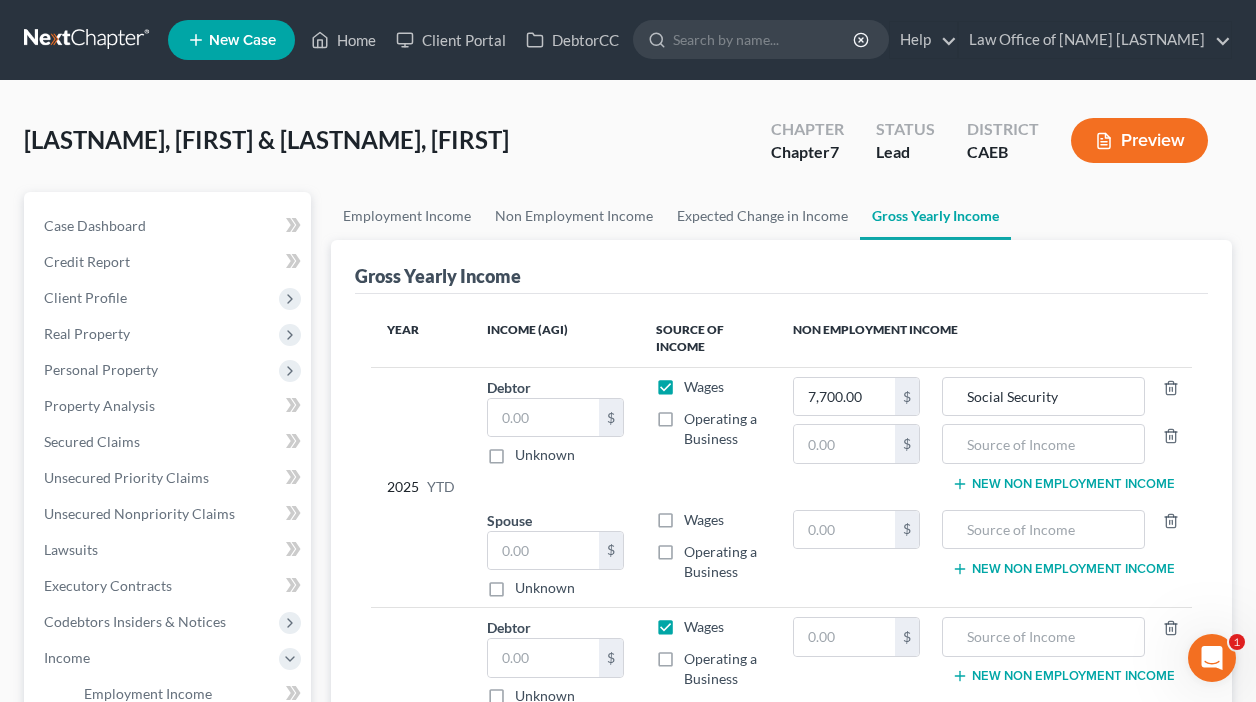 click on "Operating a Business" at bounding box center [722, 429] 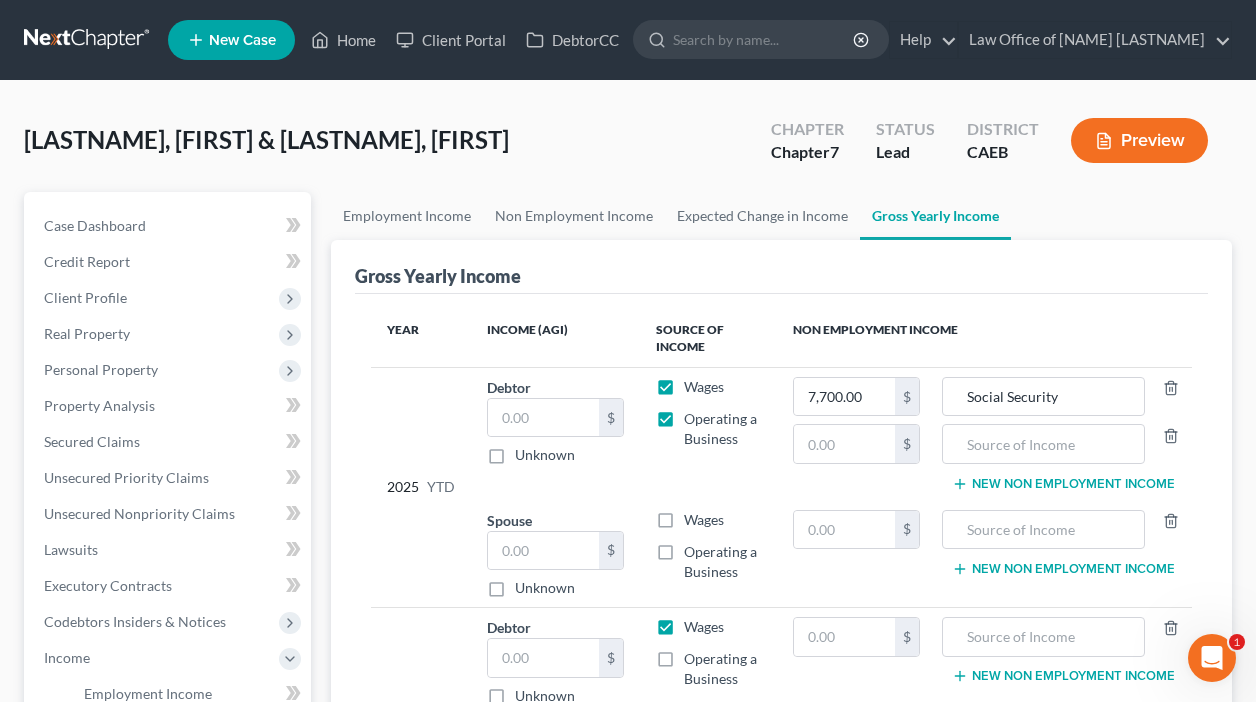 click on "Operating a Business" at bounding box center (722, 429) 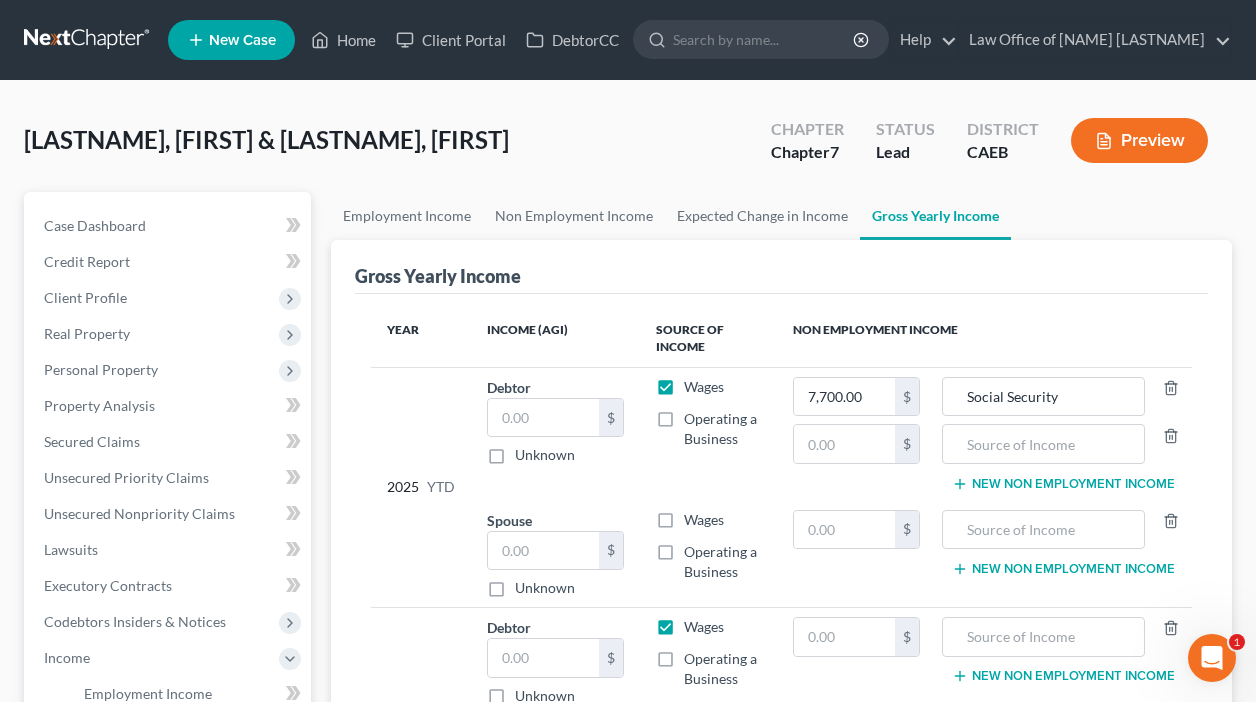 click on "Operating a Business" at bounding box center [722, 429] 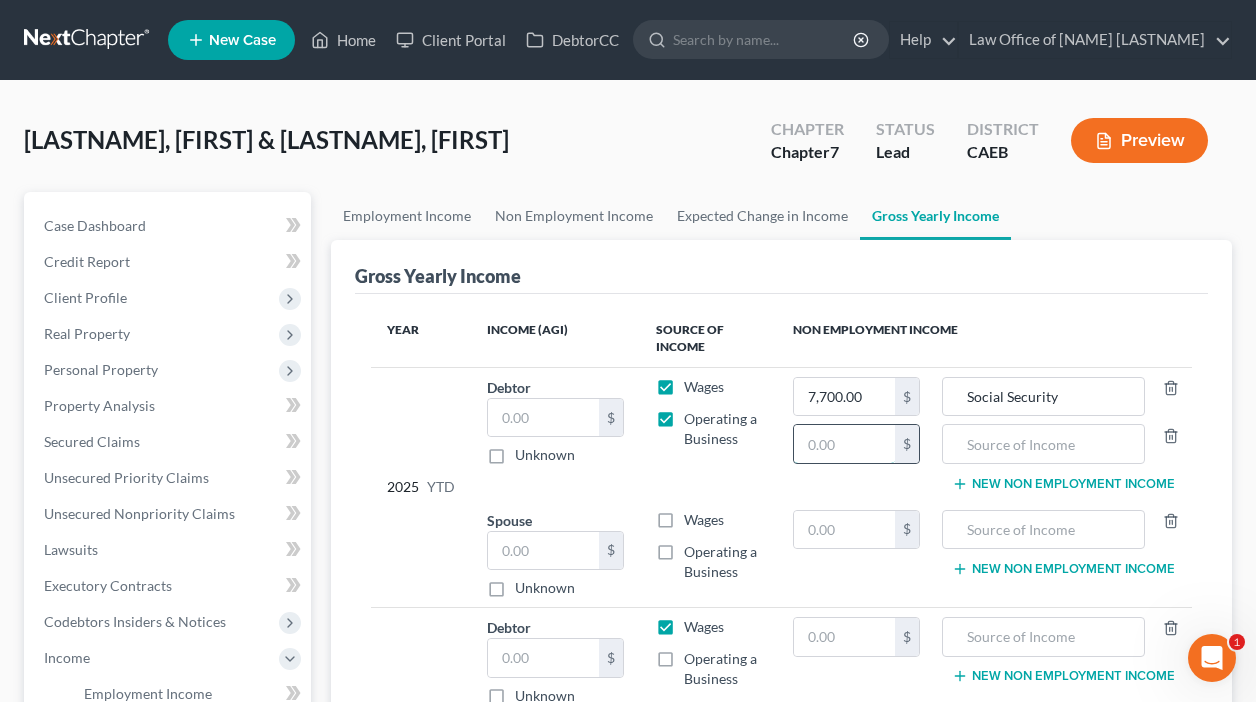 click at bounding box center (844, 444) 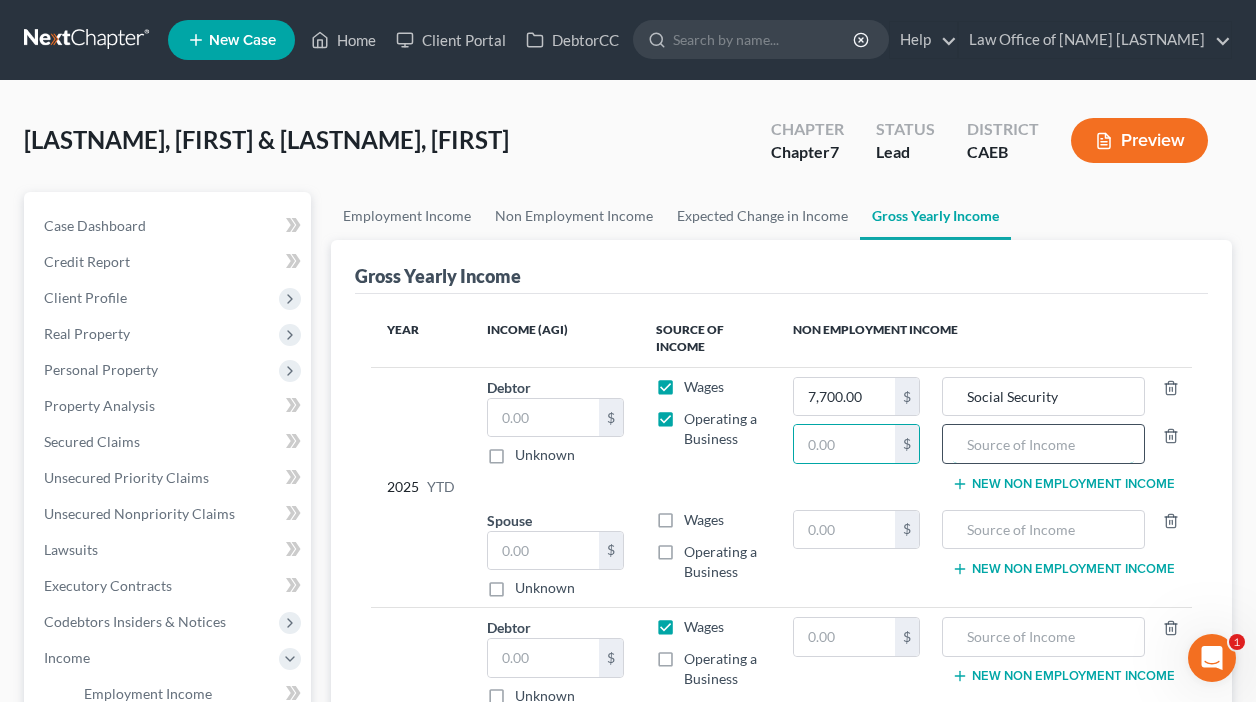 click at bounding box center [1044, 444] 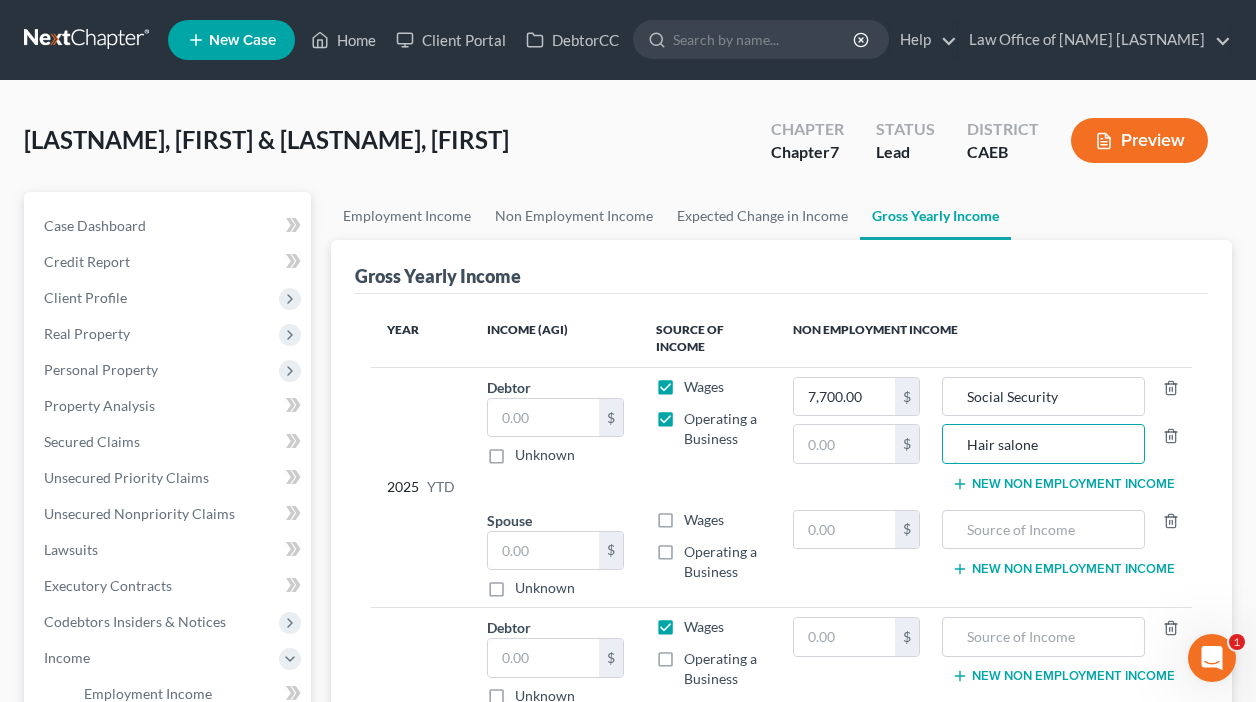 type on "Hair salone" 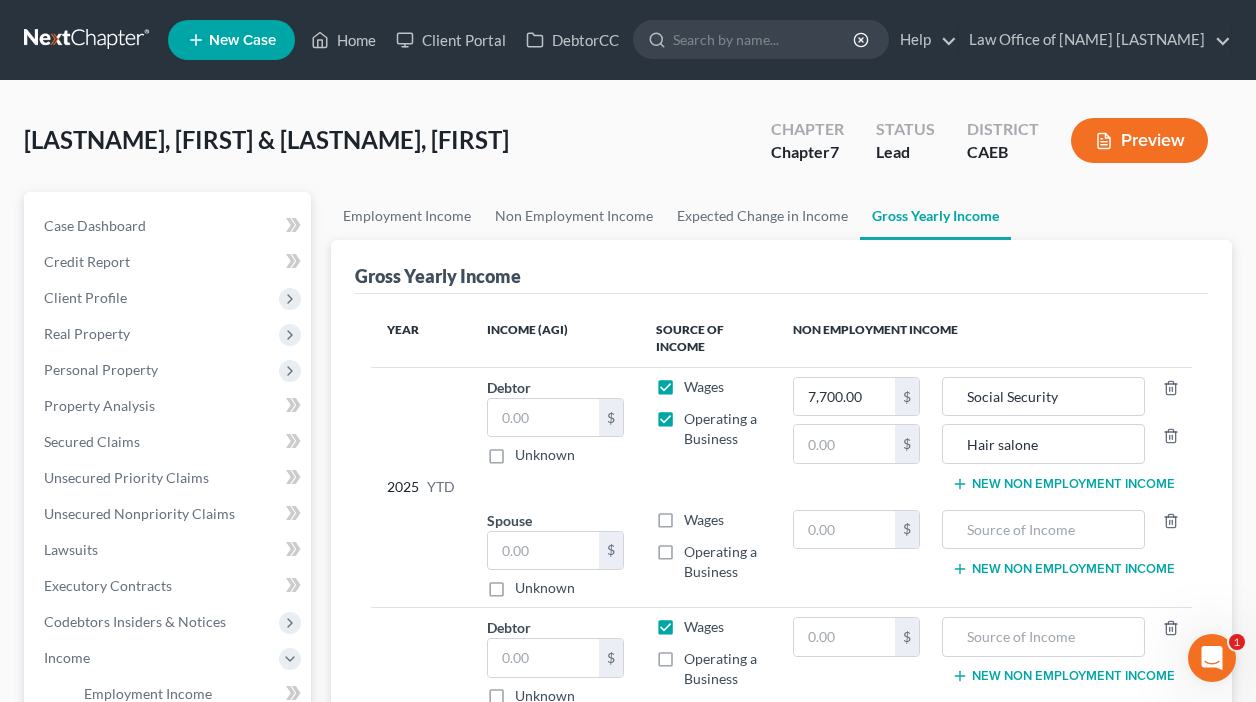 click on "Gross Yearly Income" at bounding box center [781, 267] 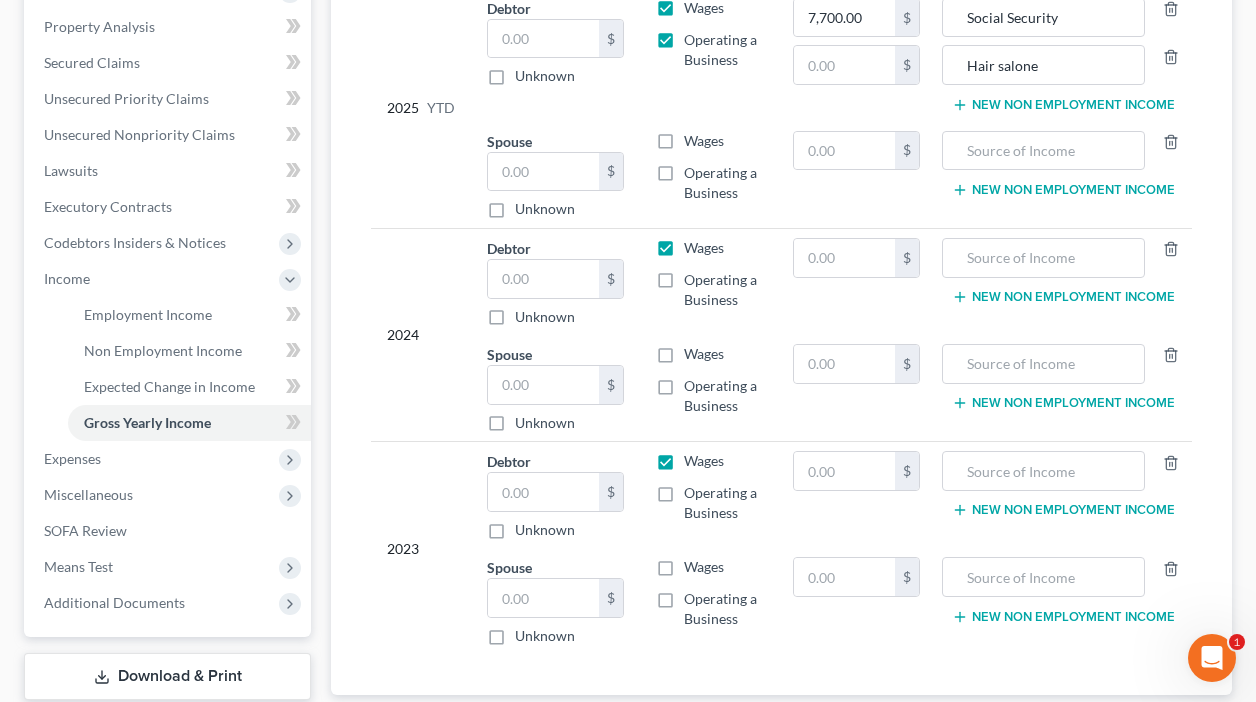 scroll, scrollTop: 392, scrollLeft: 0, axis: vertical 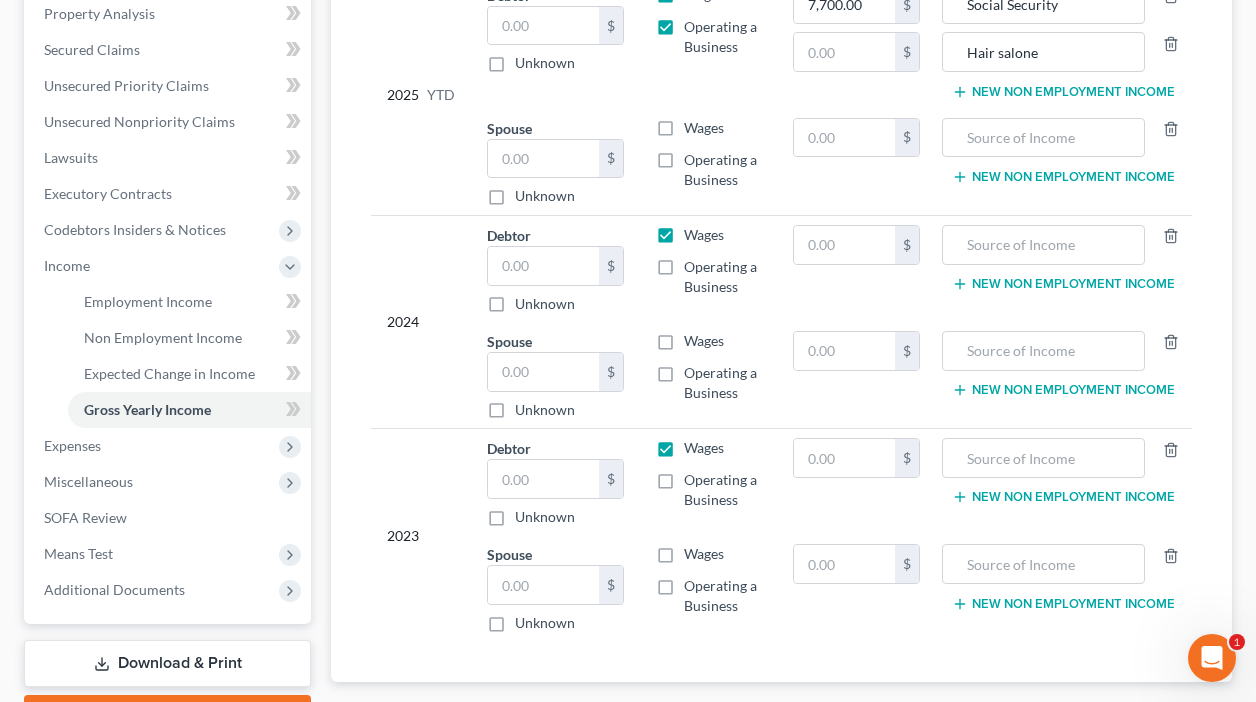 click on "Operating a Business" at bounding box center (722, 383) 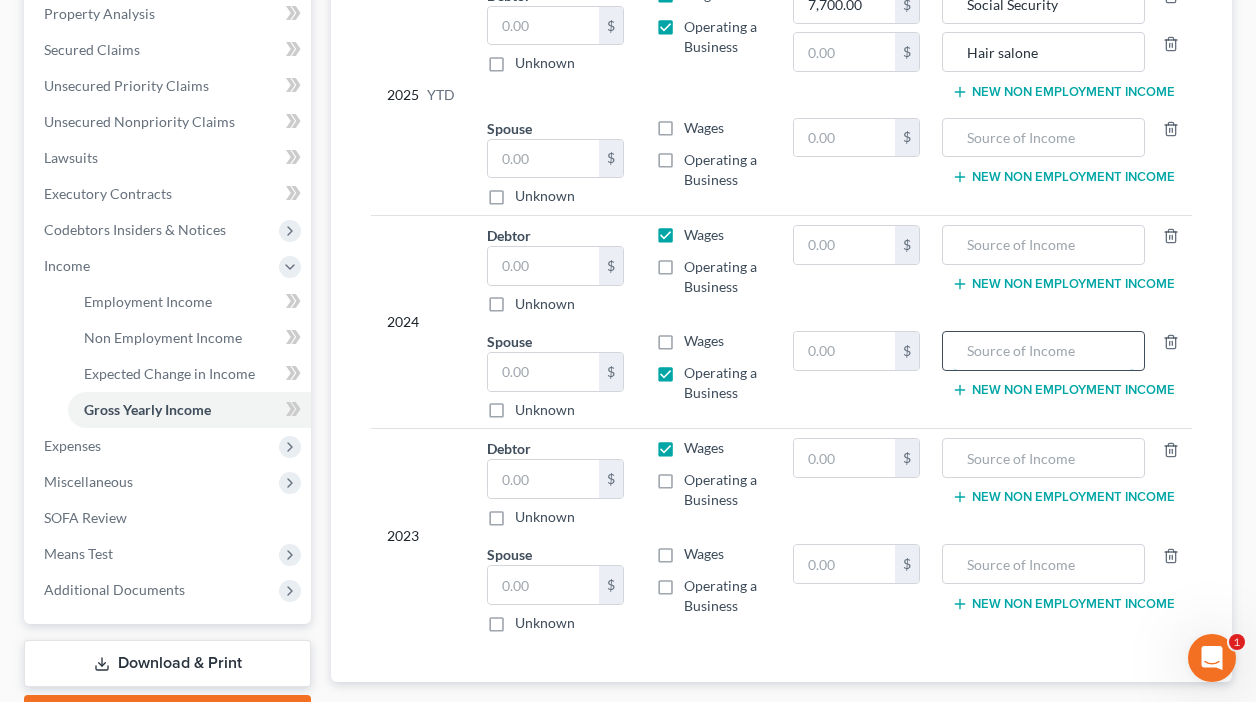 click at bounding box center (1044, 351) 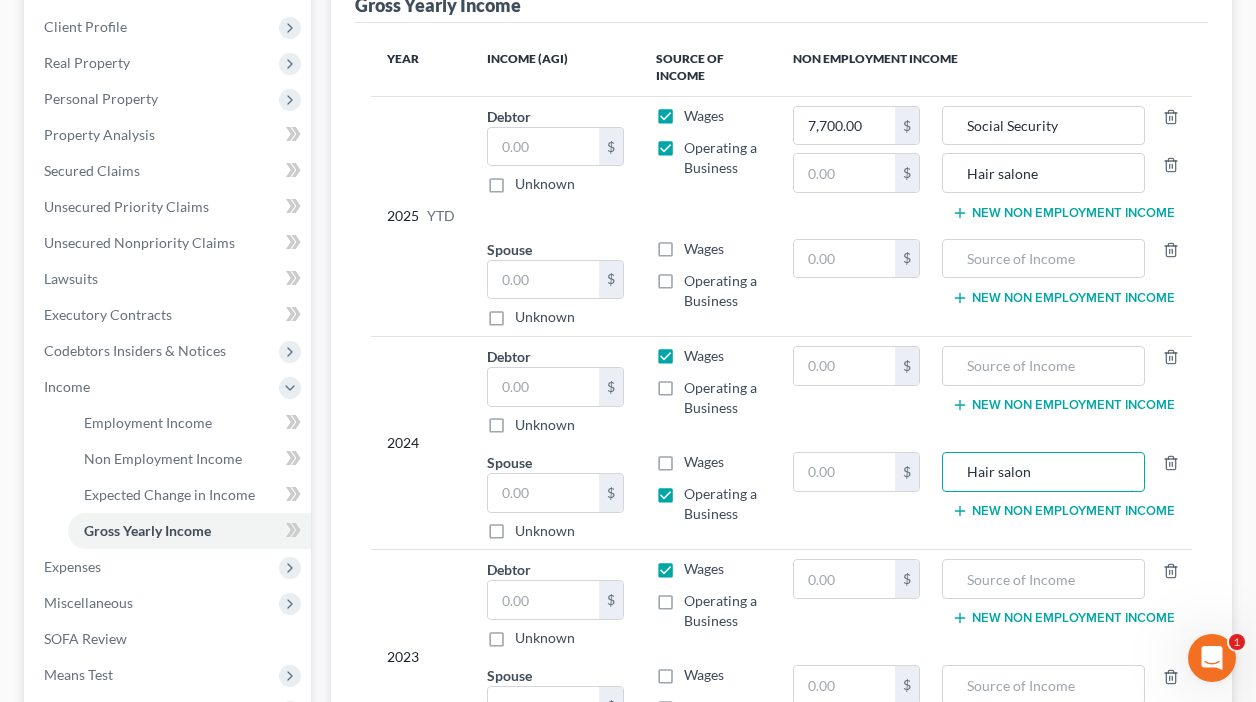 scroll, scrollTop: 512, scrollLeft: 0, axis: vertical 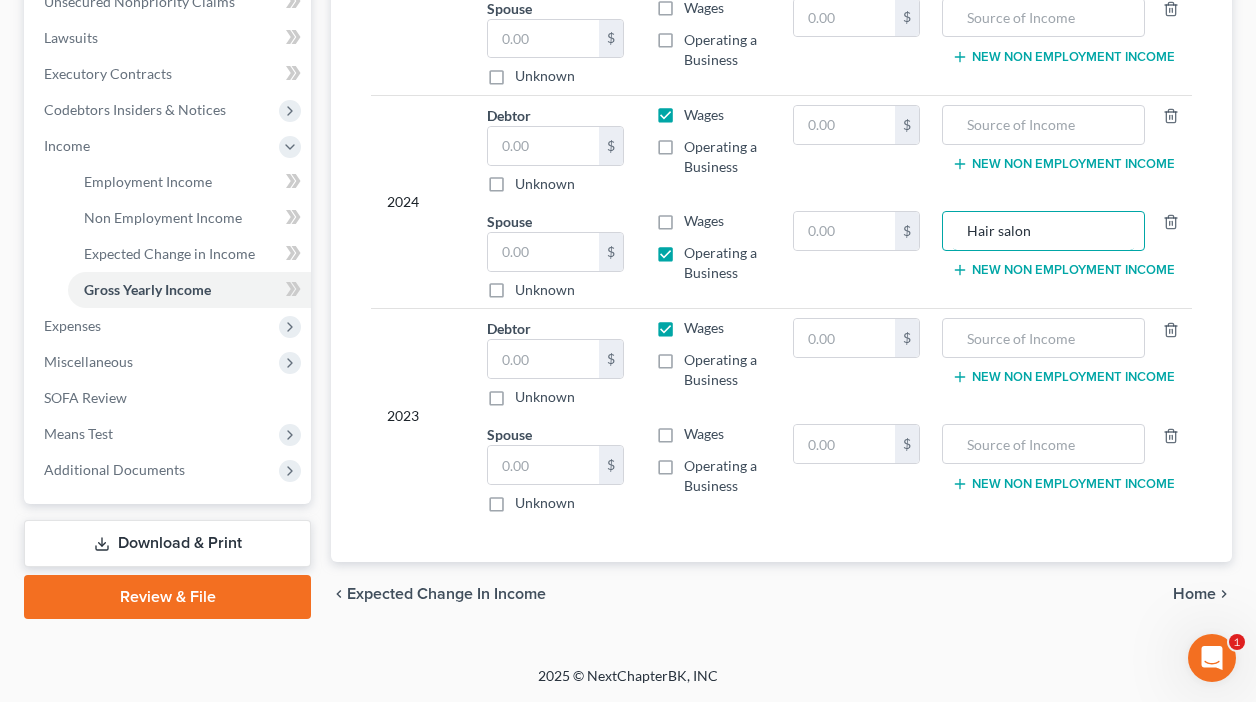 type on "Hair salon" 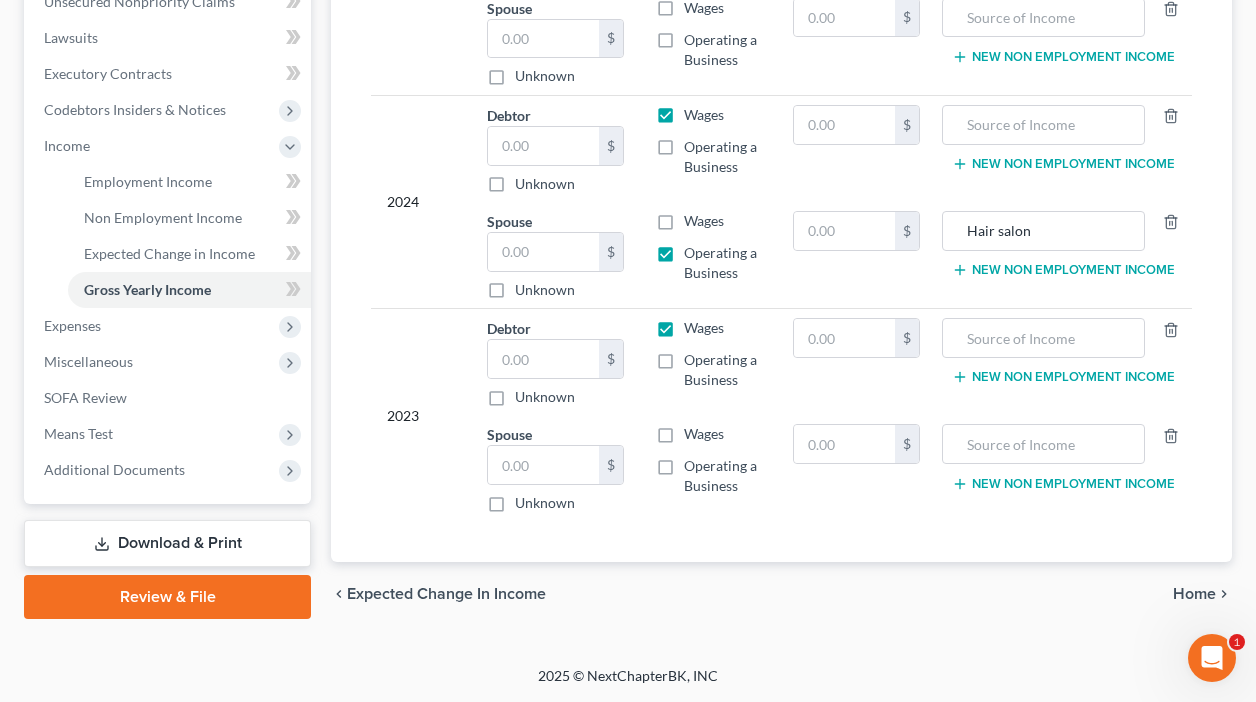 click on "Operating a Business" at bounding box center [722, 370] 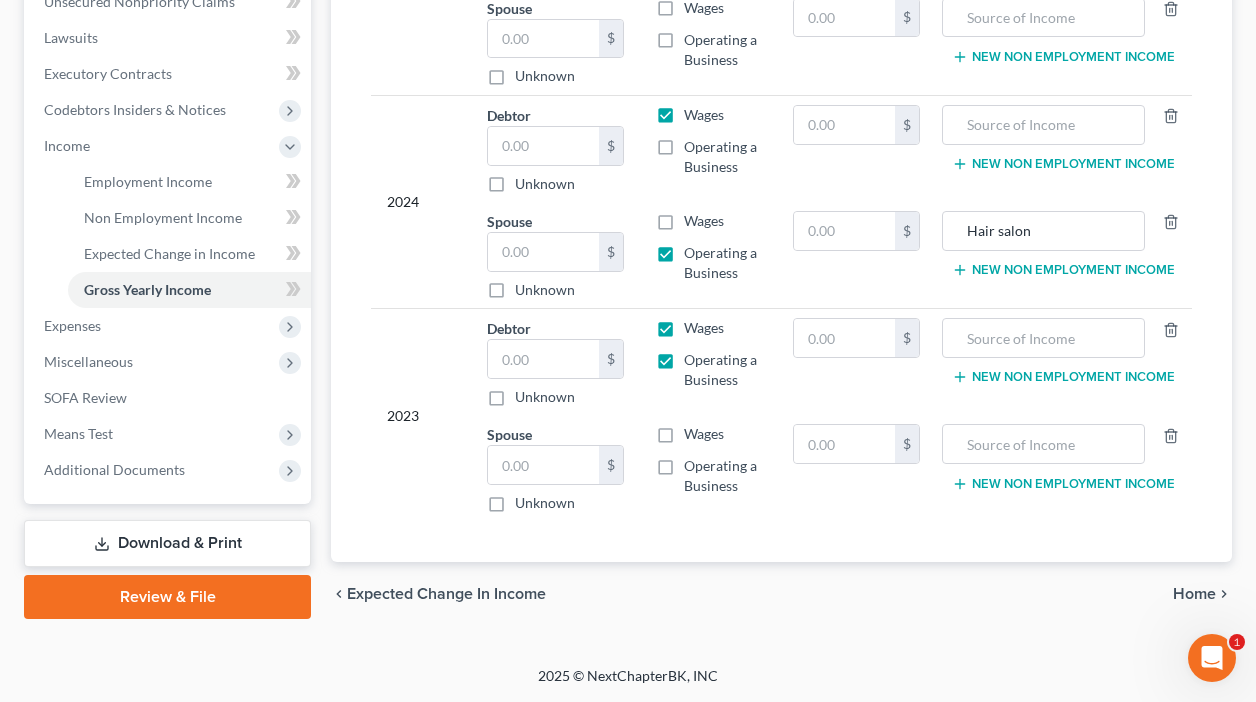 click on "Wages" at bounding box center (704, 328) 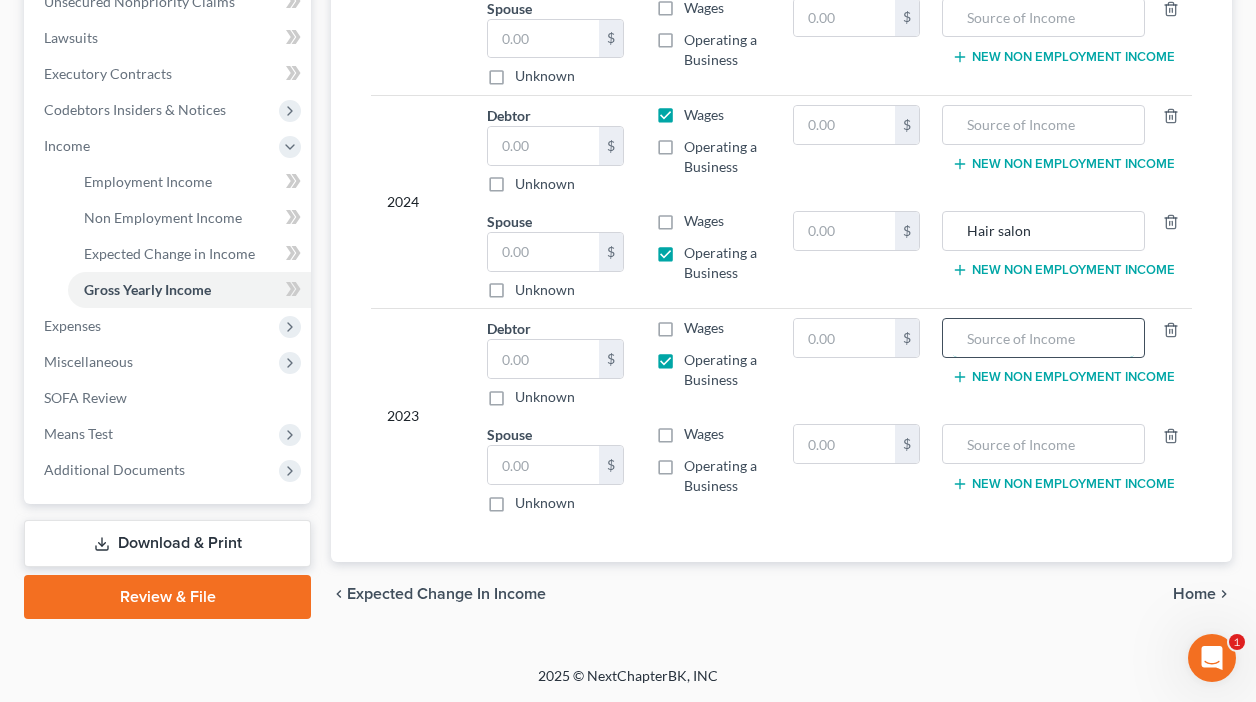 click at bounding box center [1044, 338] 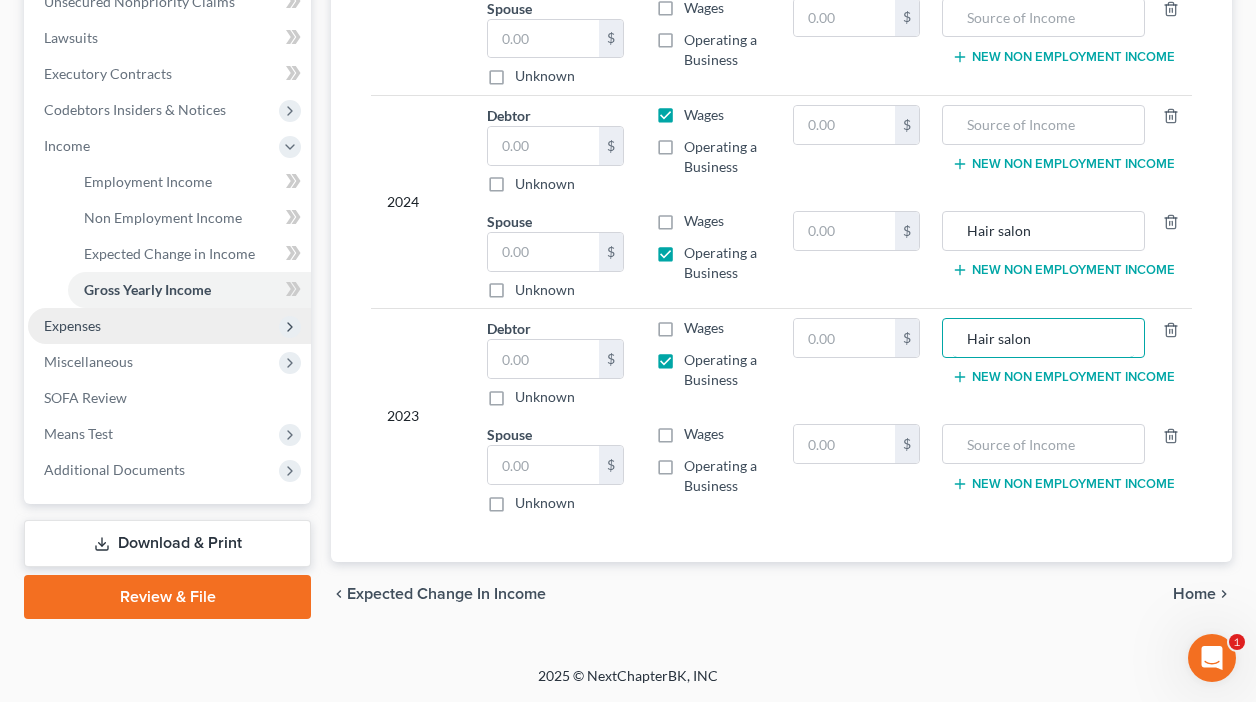 type on "Hair salon" 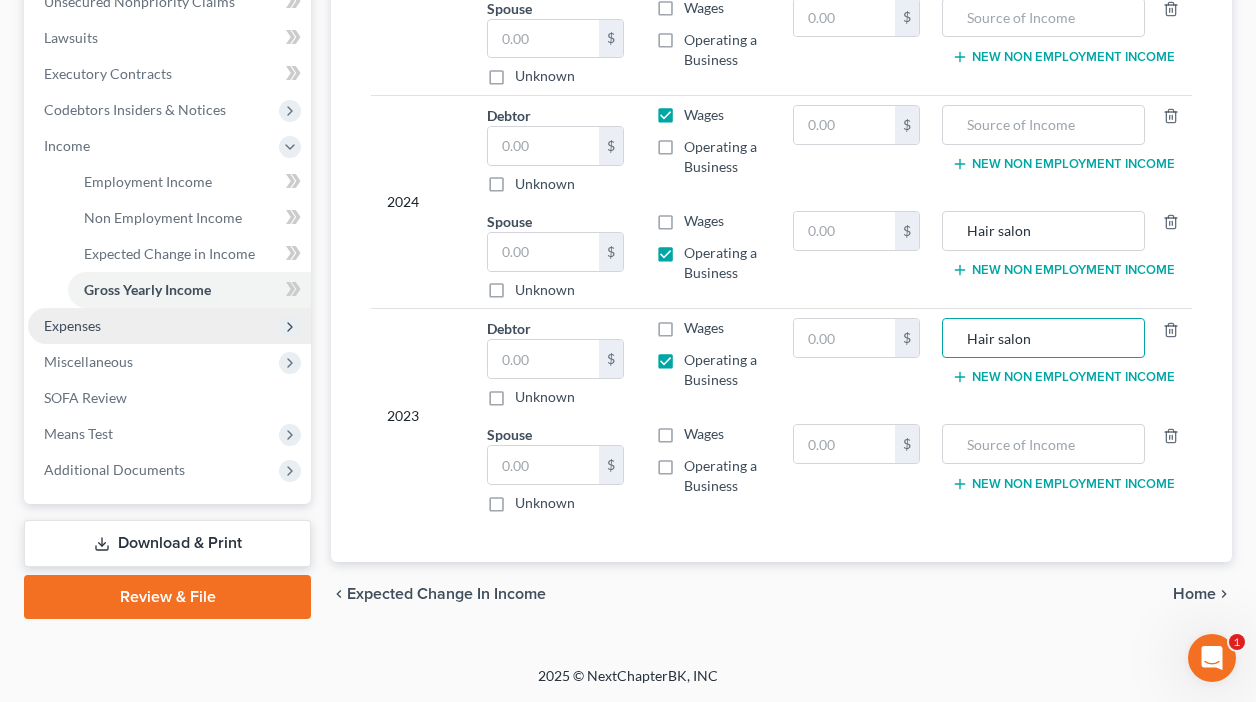 click on "Expenses" at bounding box center (72, 325) 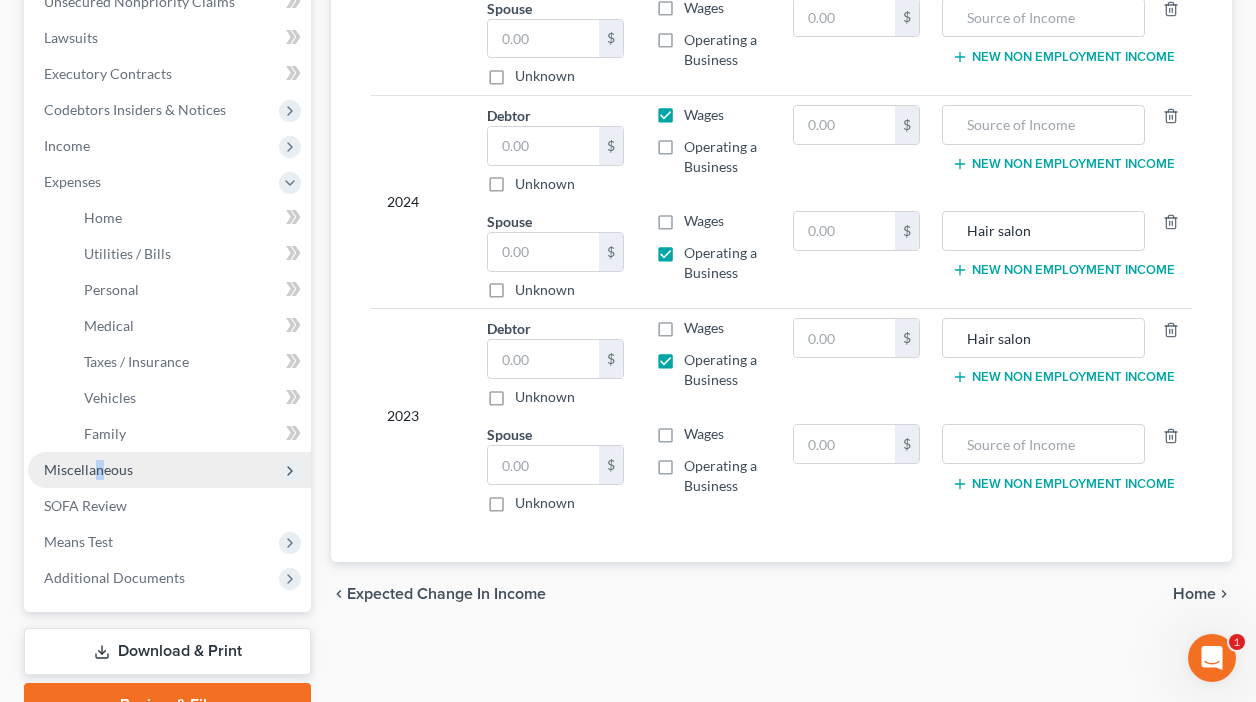 click on "Miscellaneous" at bounding box center (88, 469) 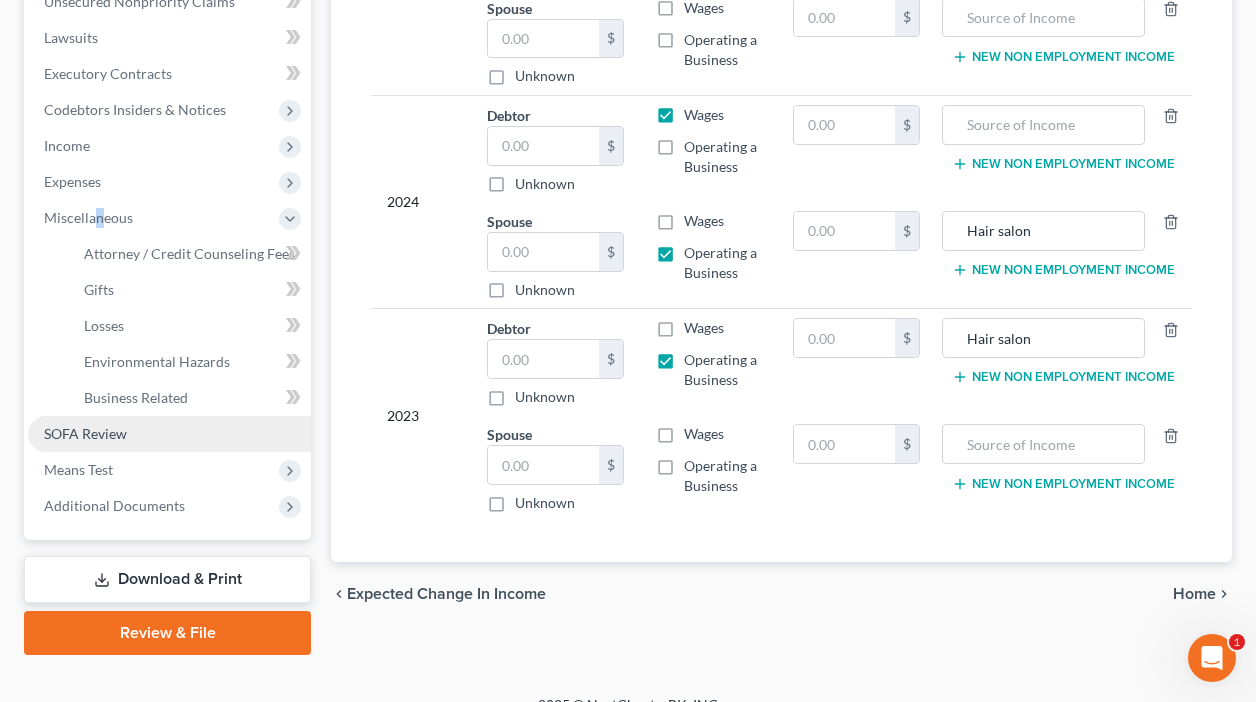 click on "SOFA Review" at bounding box center (85, 433) 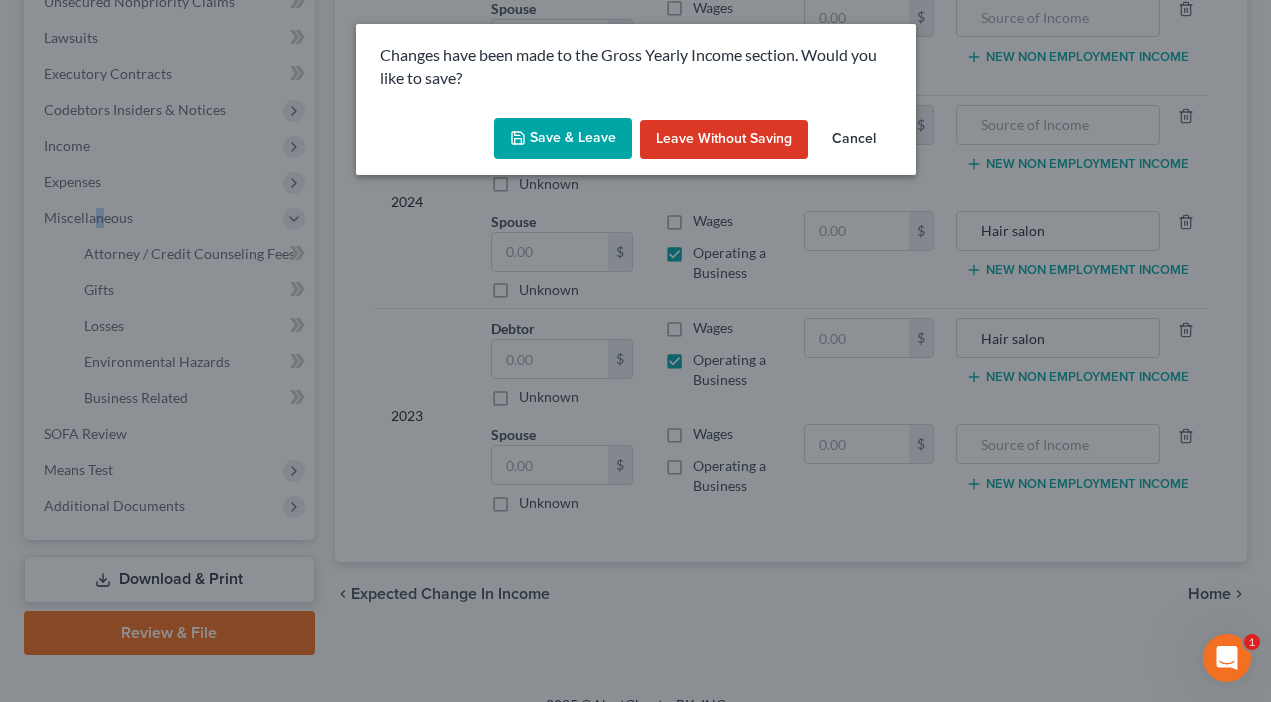 click on "Save & Leave" at bounding box center [563, 139] 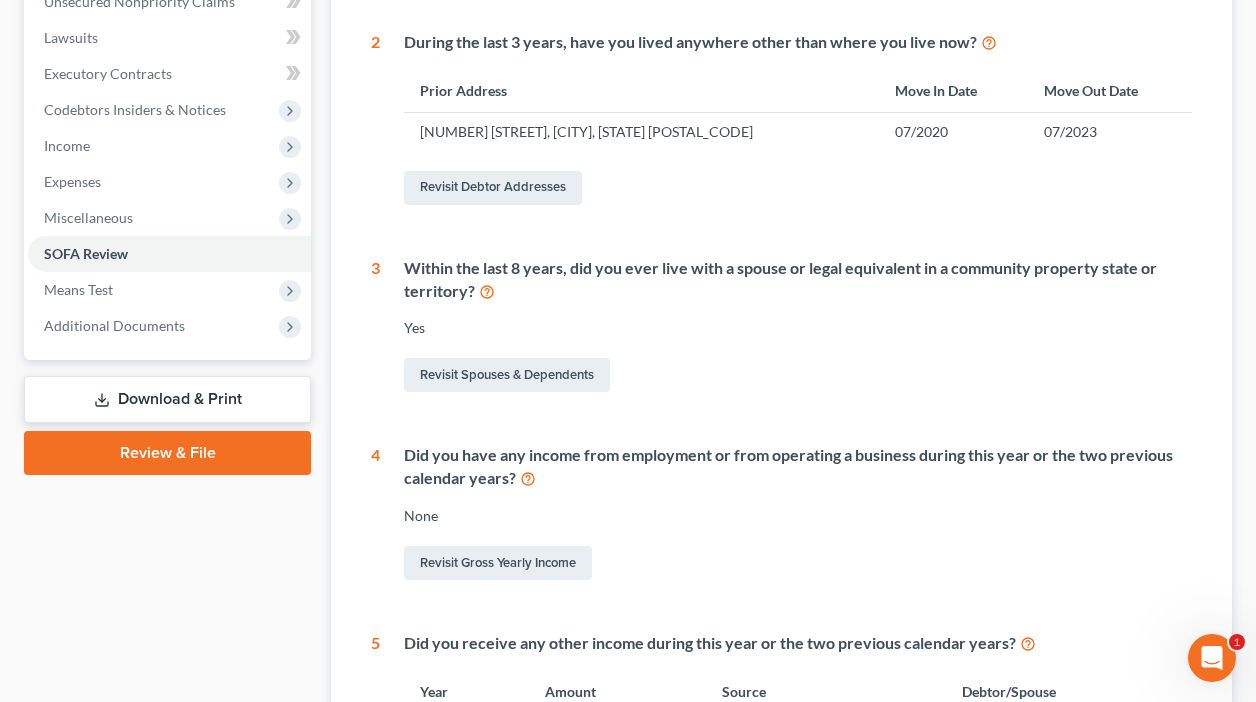 scroll, scrollTop: 0, scrollLeft: 0, axis: both 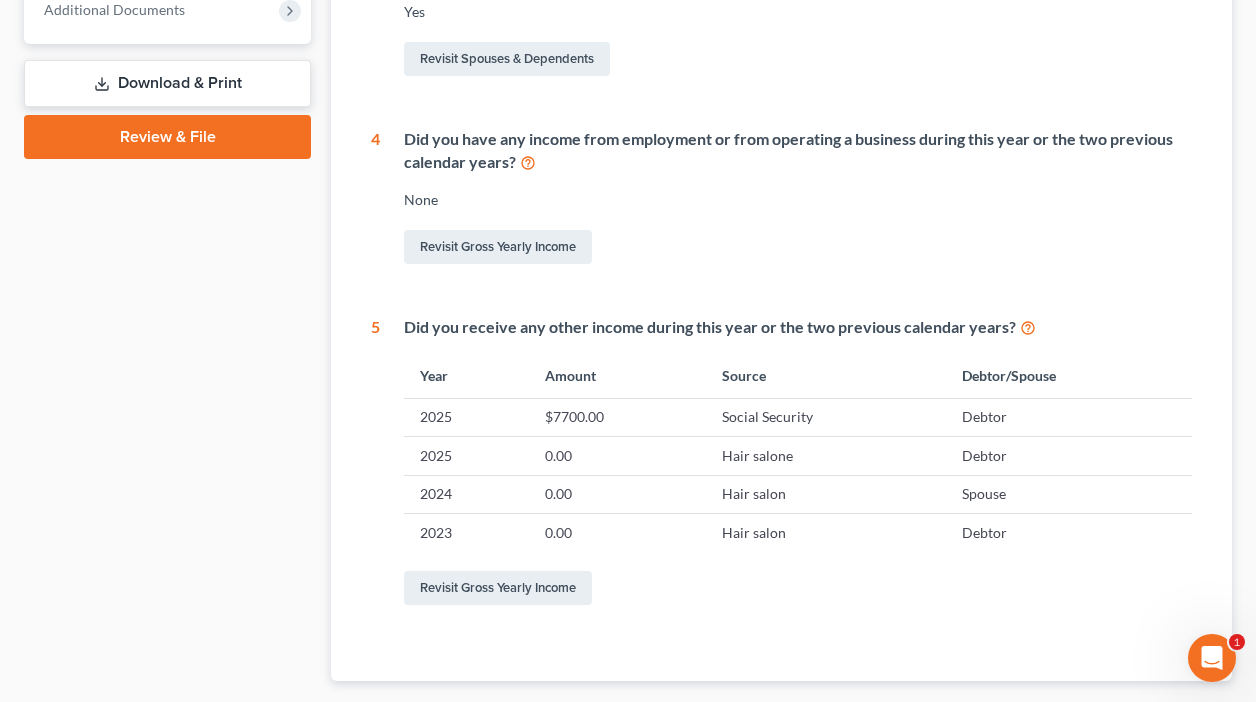 click on "0.00" at bounding box center [617, 456] 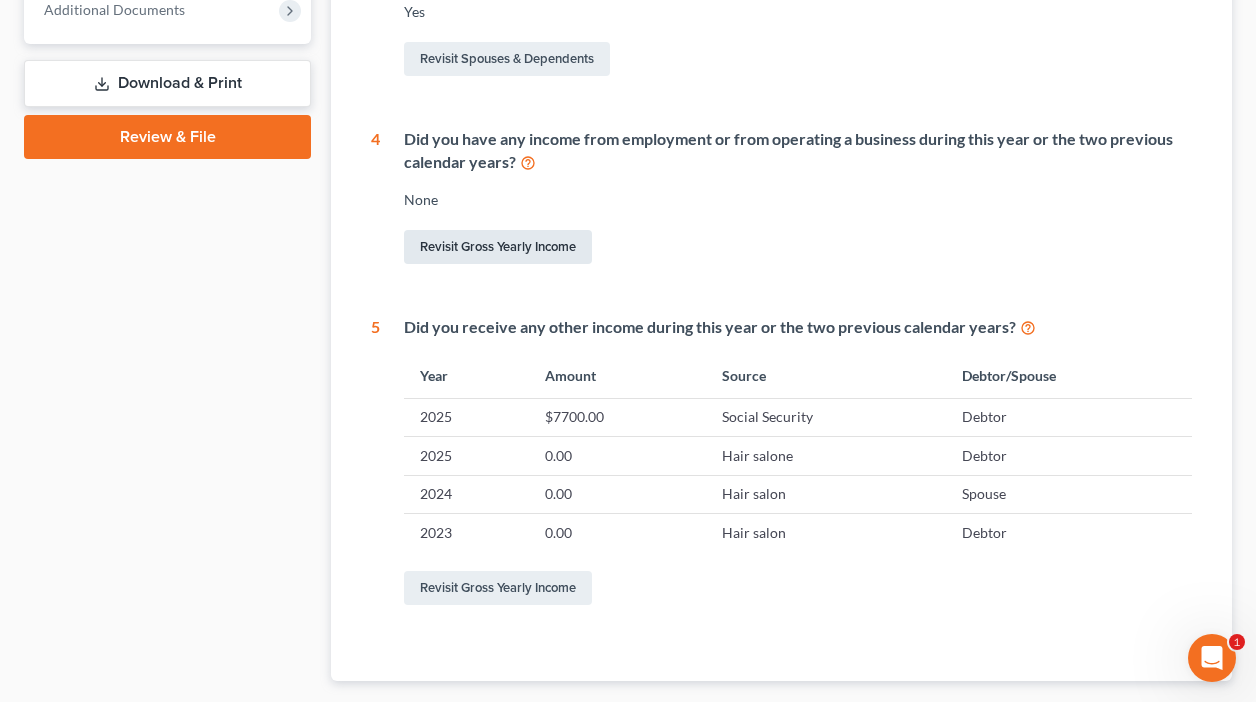 click on "Revisit Gross Yearly Income" at bounding box center [498, 247] 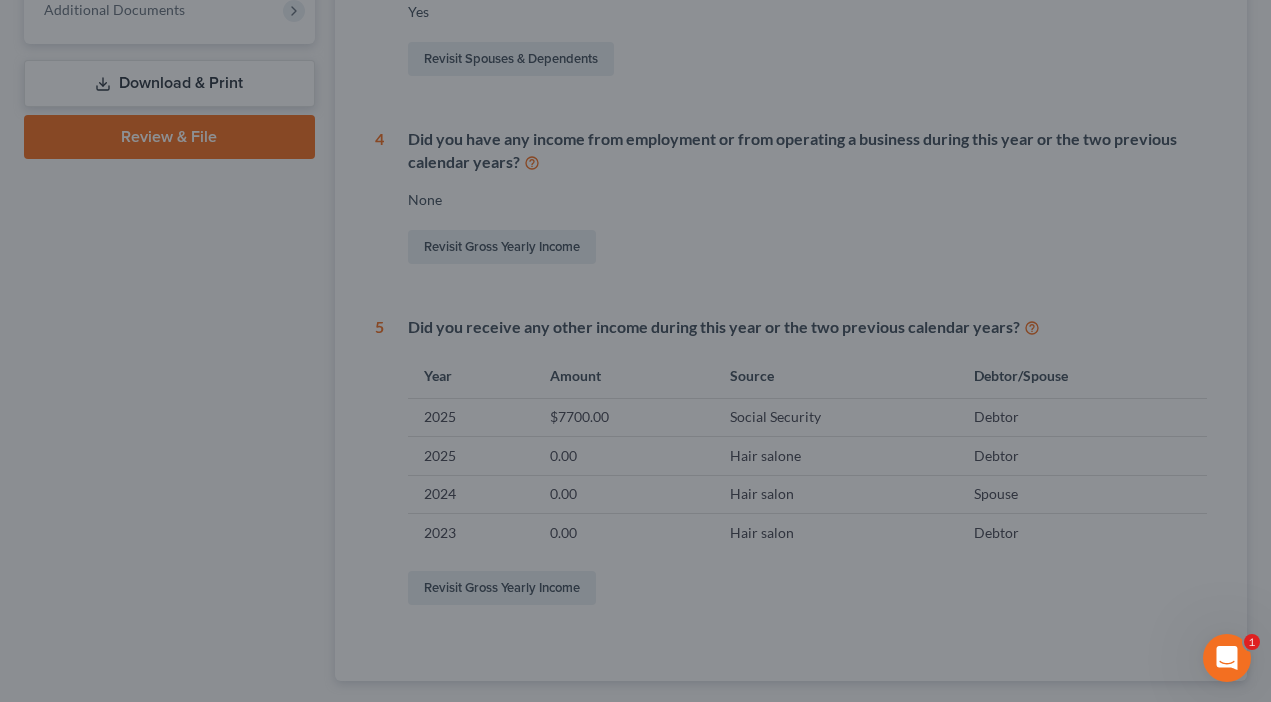 click at bounding box center [635, 351] 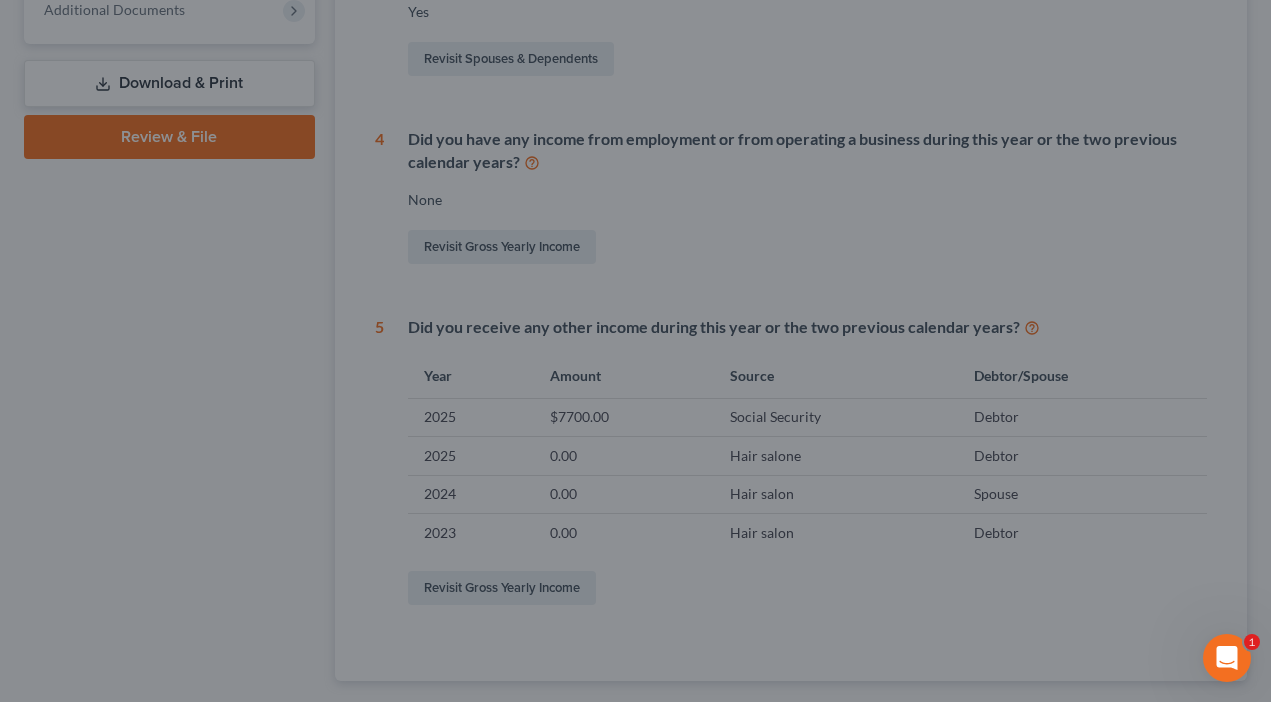 drag, startPoint x: 1268, startPoint y: 405, endPoint x: 982, endPoint y: 282, distance: 311.3278 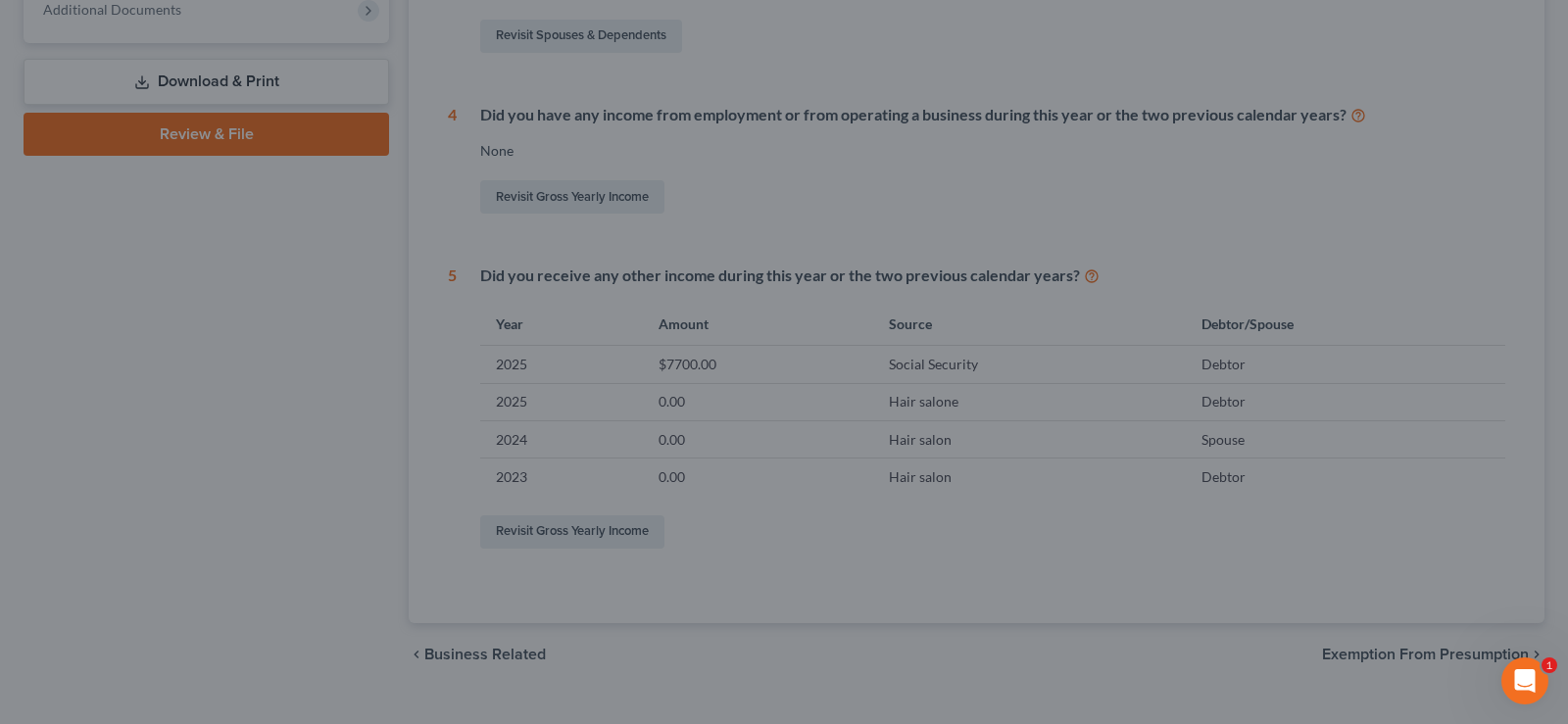 click at bounding box center [784, 362] 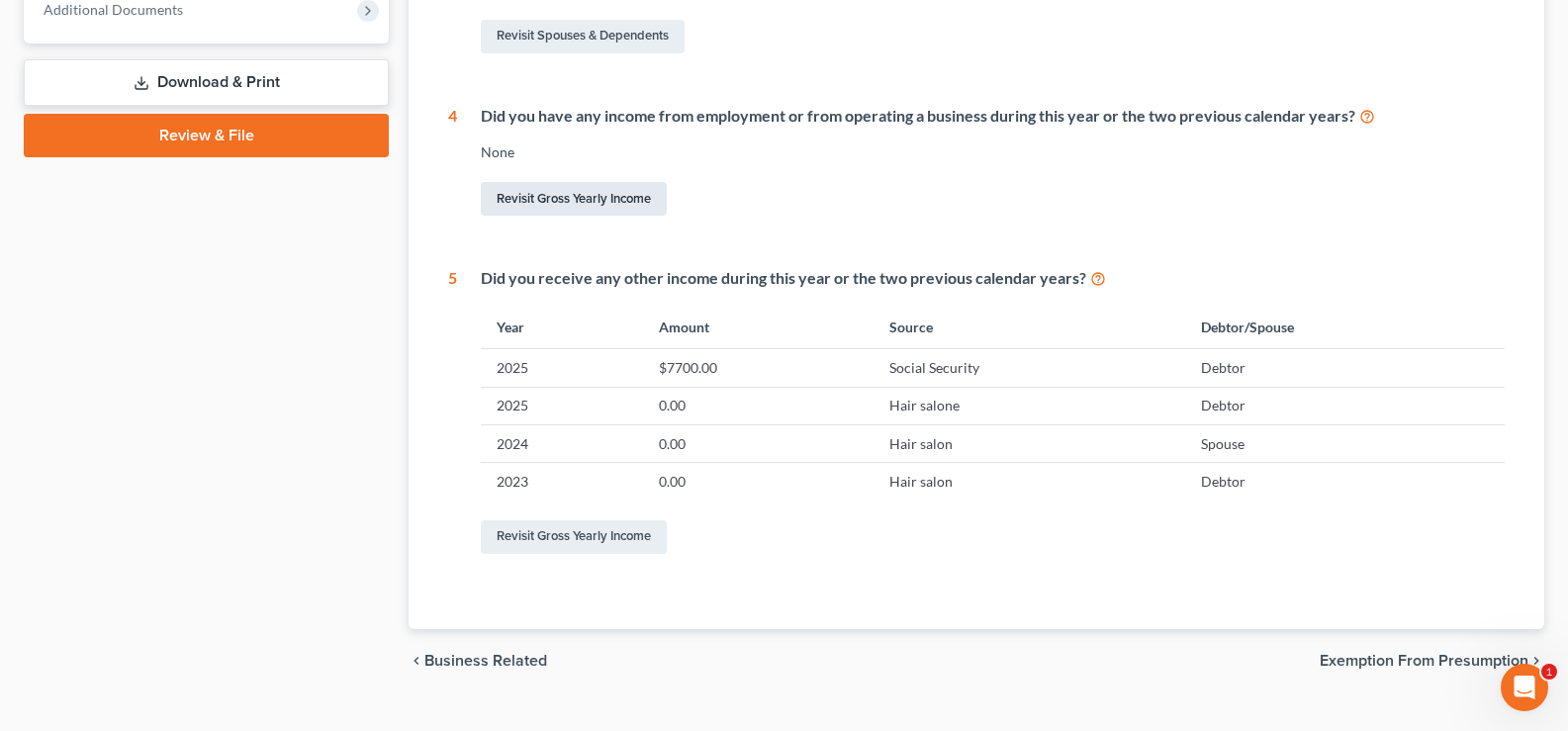 click on "Revisit Gross Yearly Income" at bounding box center [574, 199] 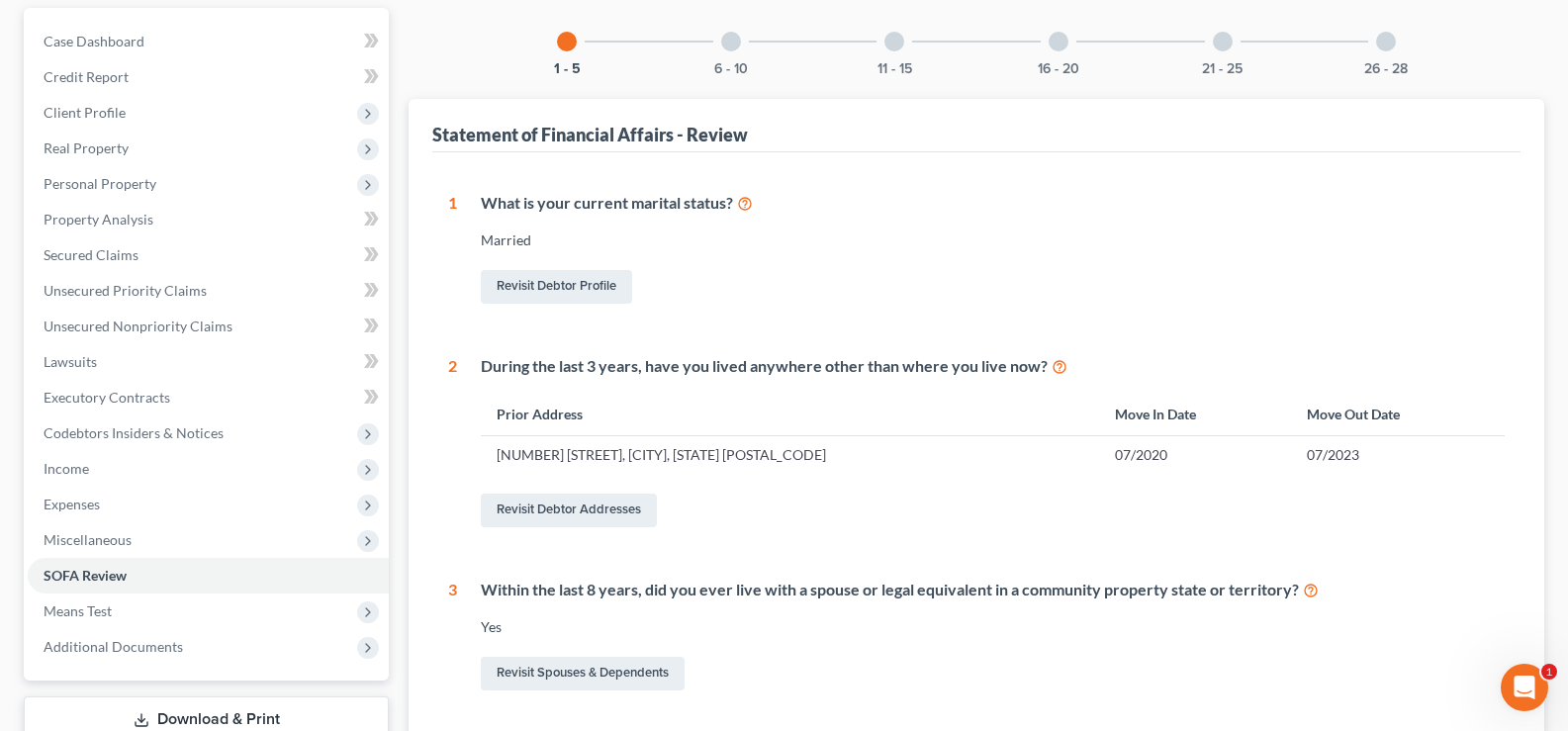 scroll, scrollTop: 185, scrollLeft: 0, axis: vertical 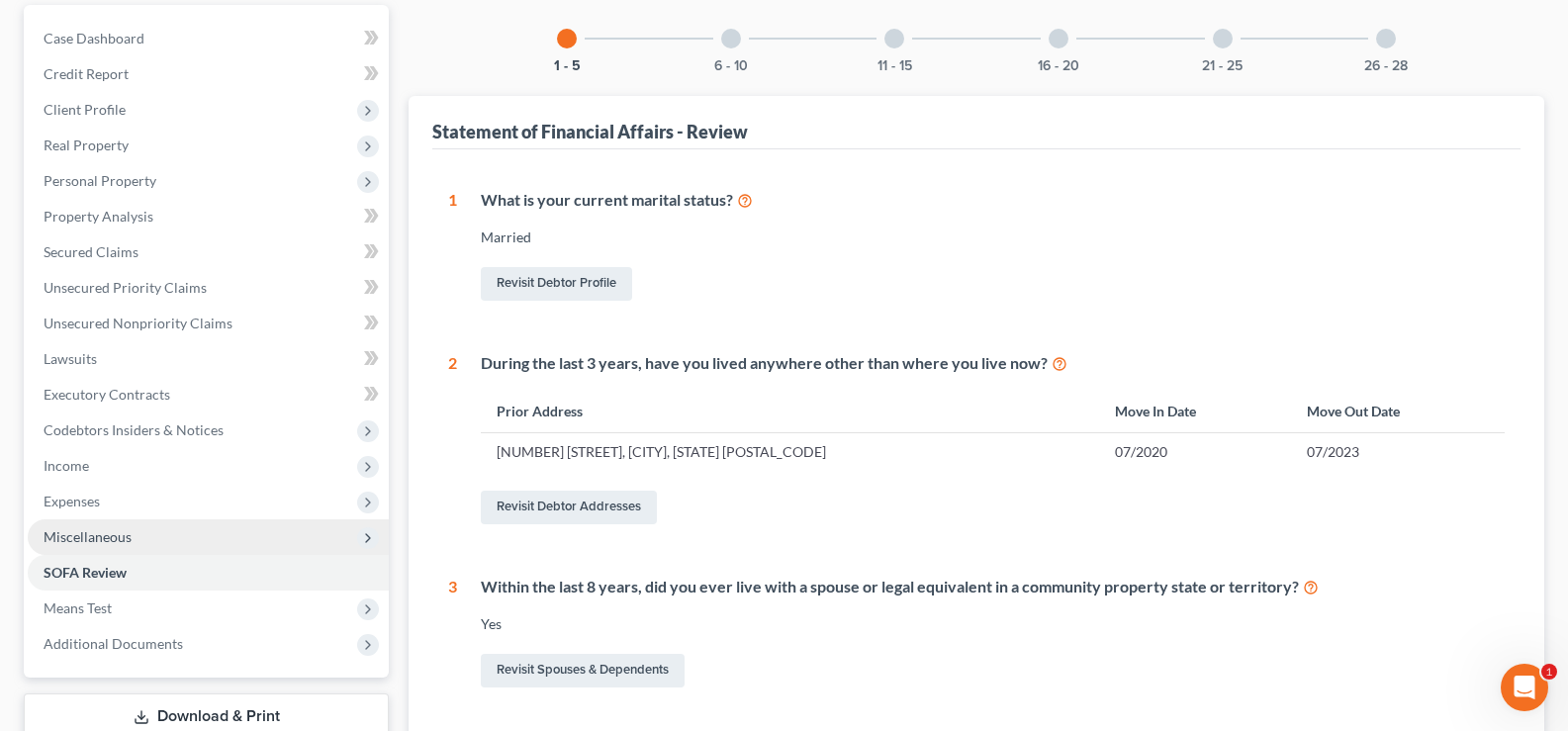 click on "Miscellaneous" at bounding box center (87, 536) 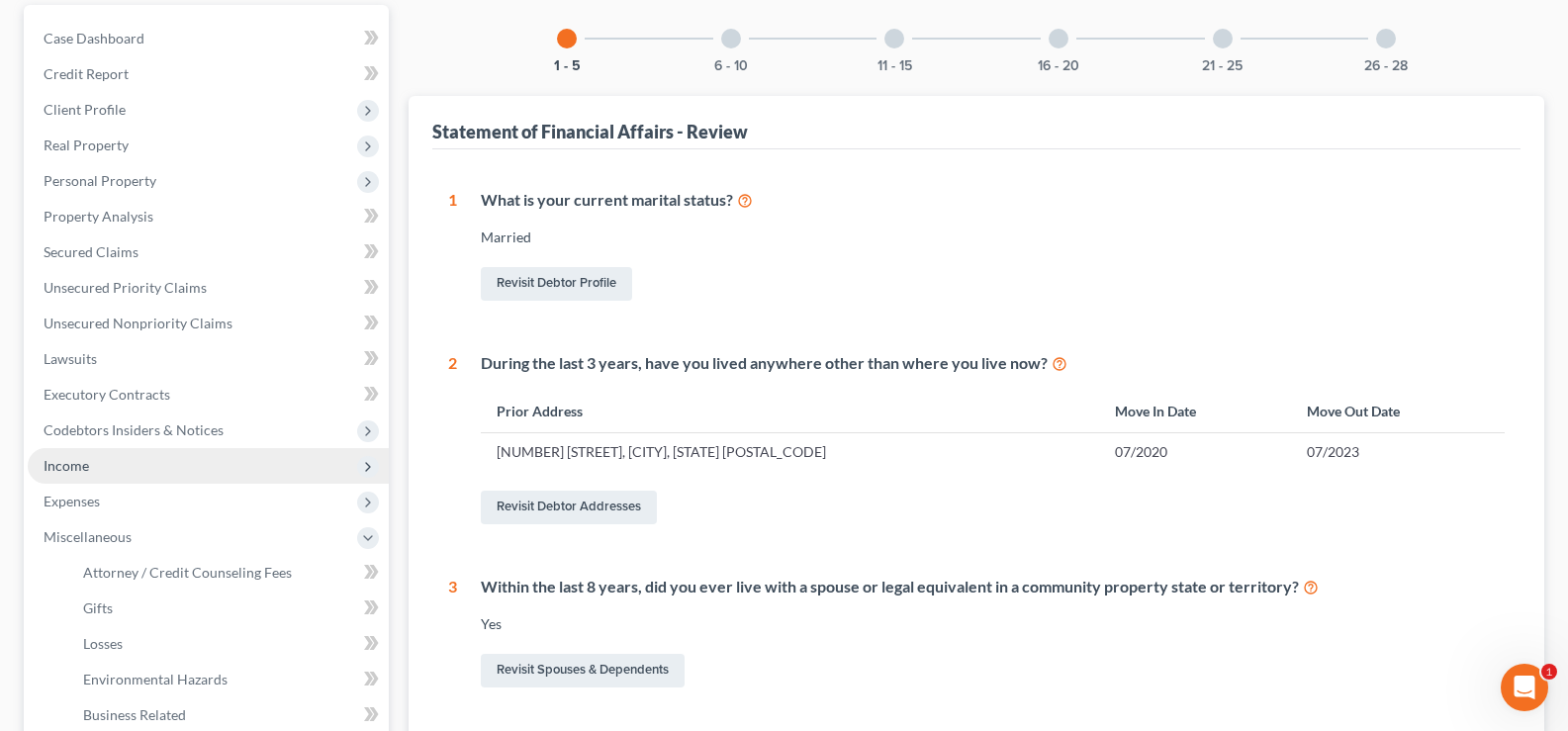 click on "Income" at bounding box center [66, 465] 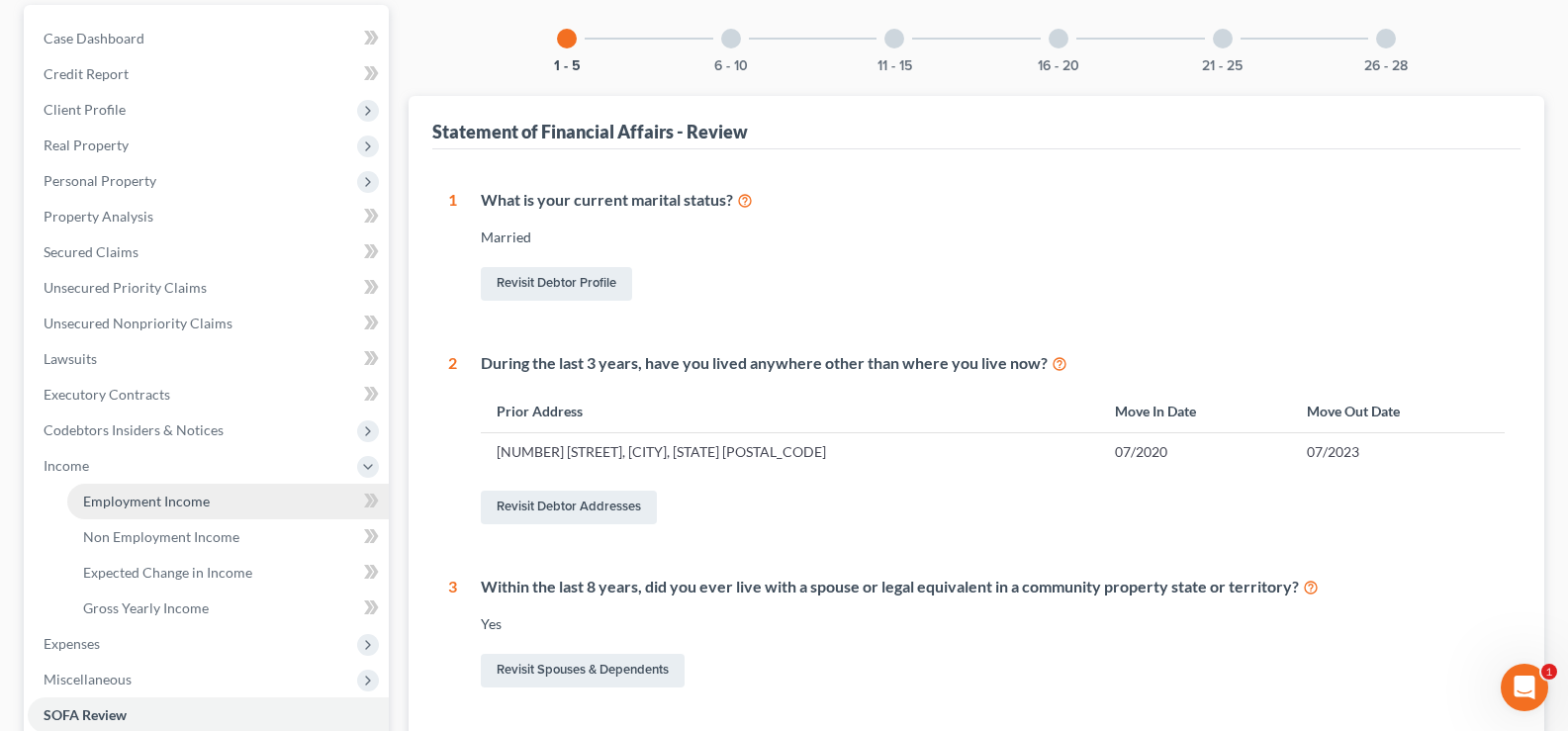 click on "Employment Income" at bounding box center (146, 501) 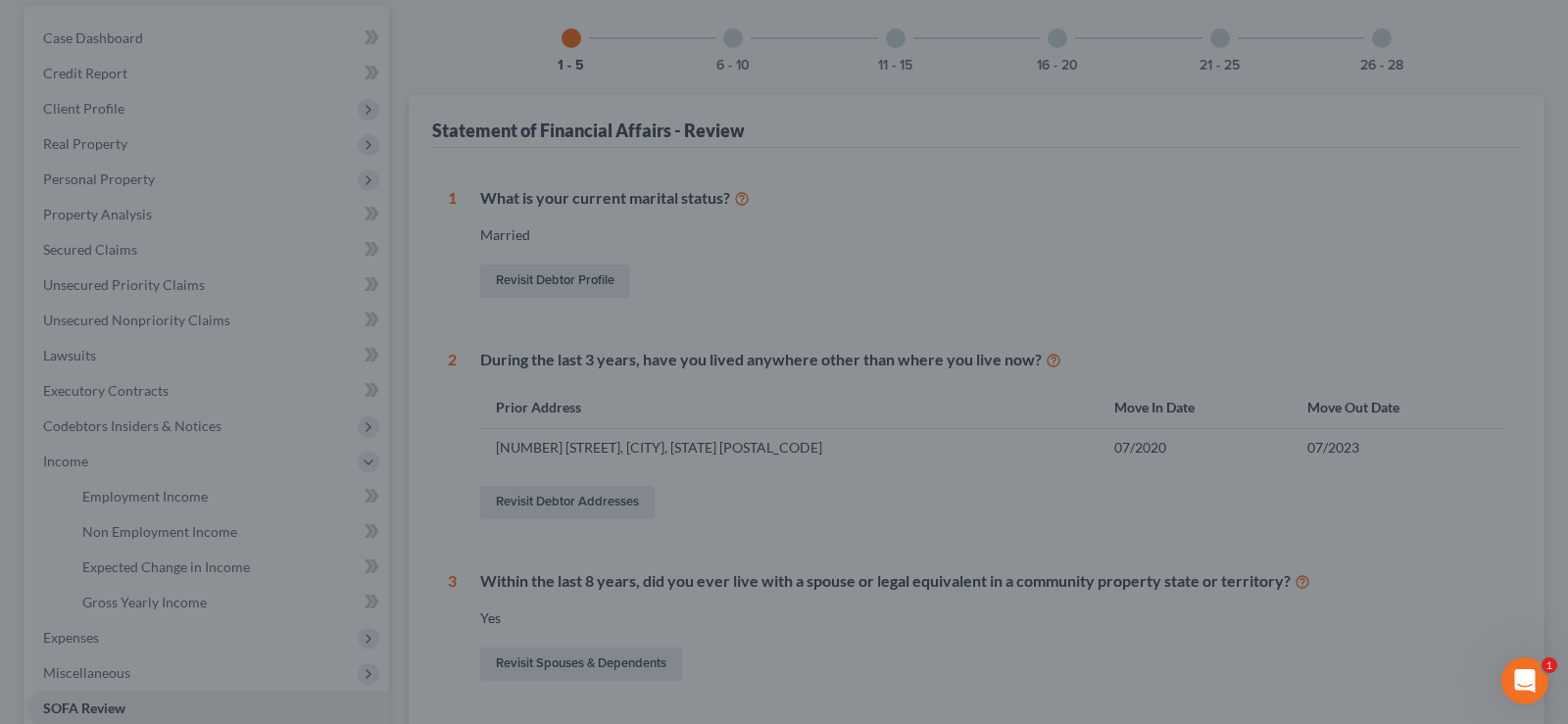click at bounding box center [784, 362] 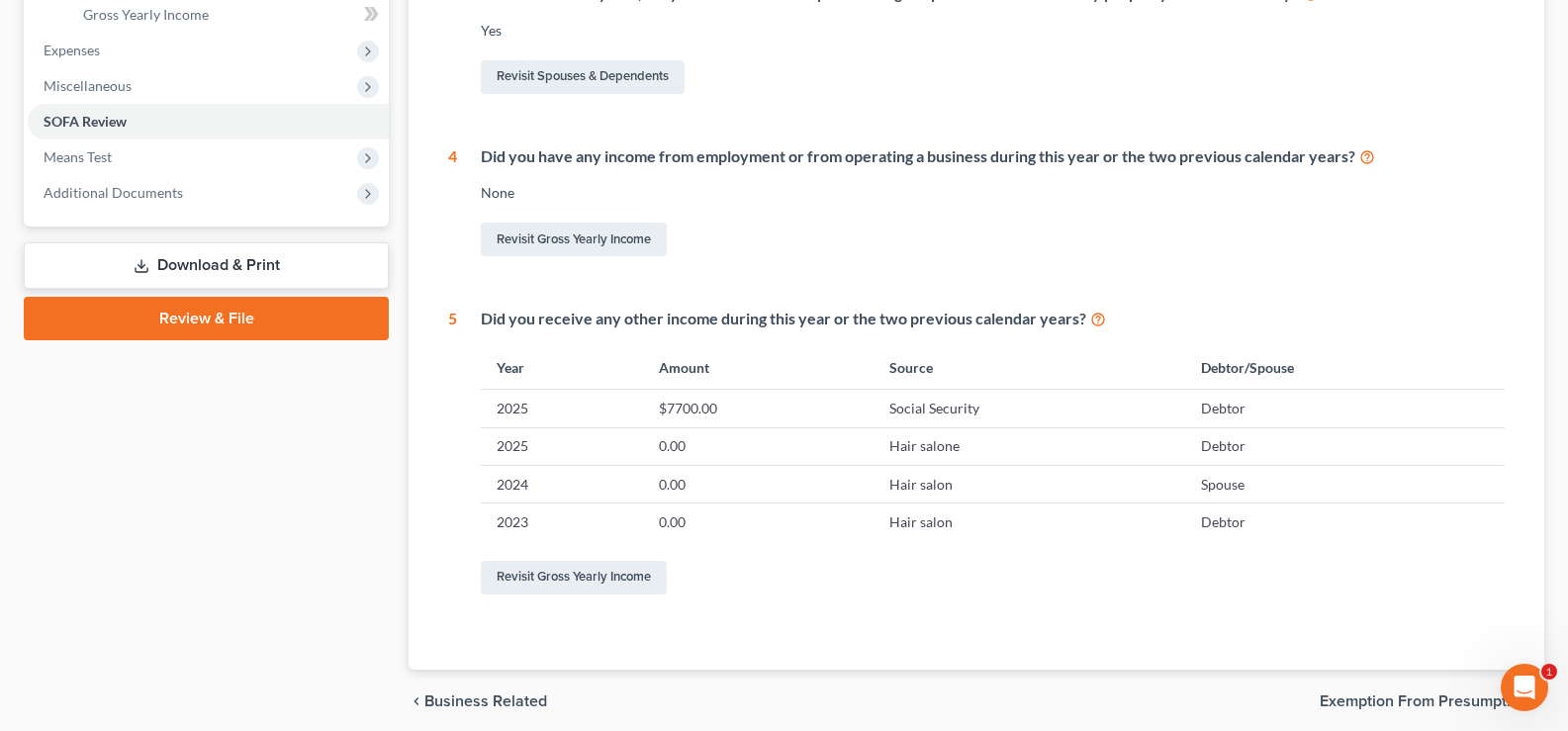 scroll, scrollTop: 789, scrollLeft: 0, axis: vertical 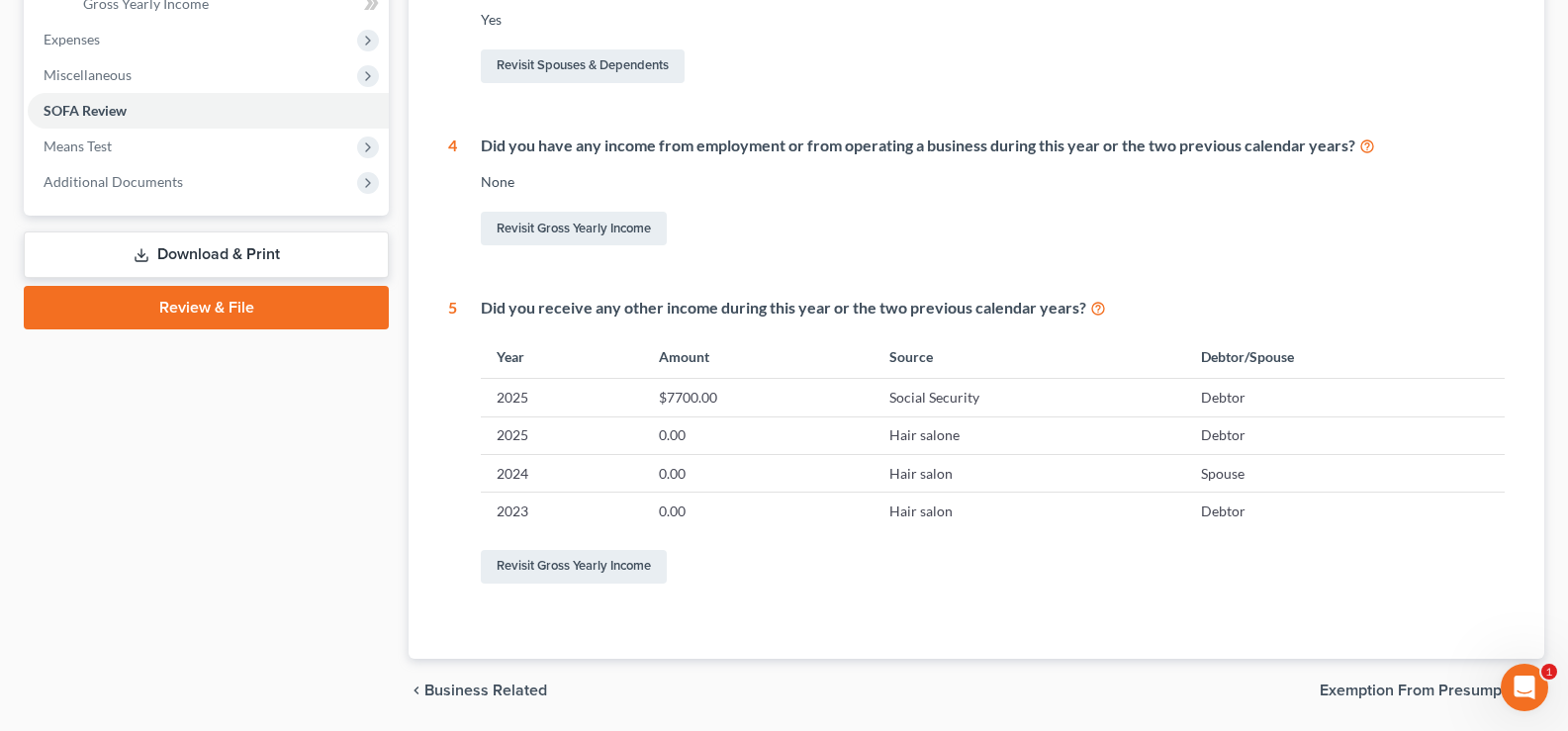 click on "Did you receive any other income during this year or the two previous calendar years?" at bounding box center [992, 308] 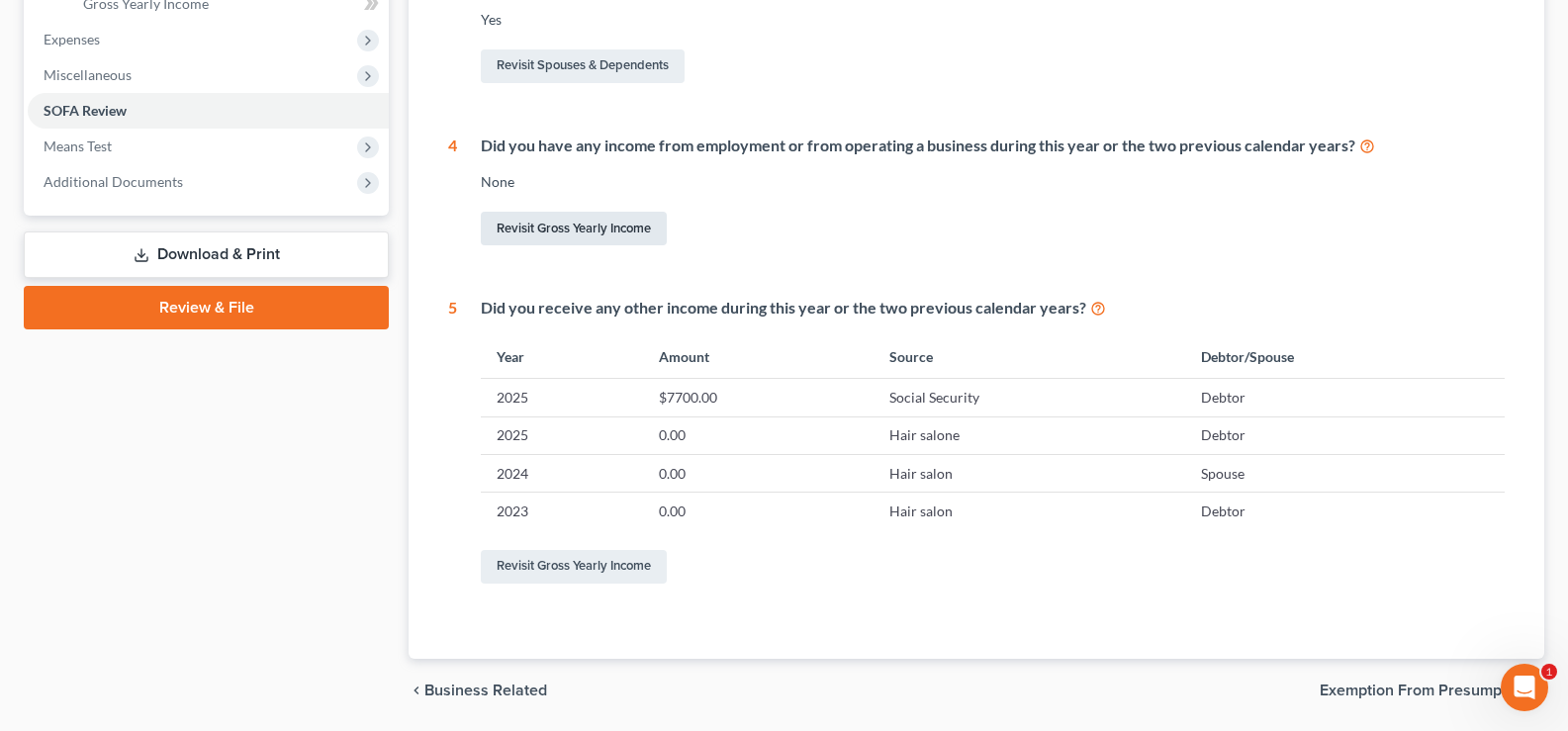 click on "Revisit Gross Yearly Income" at bounding box center [574, 228] 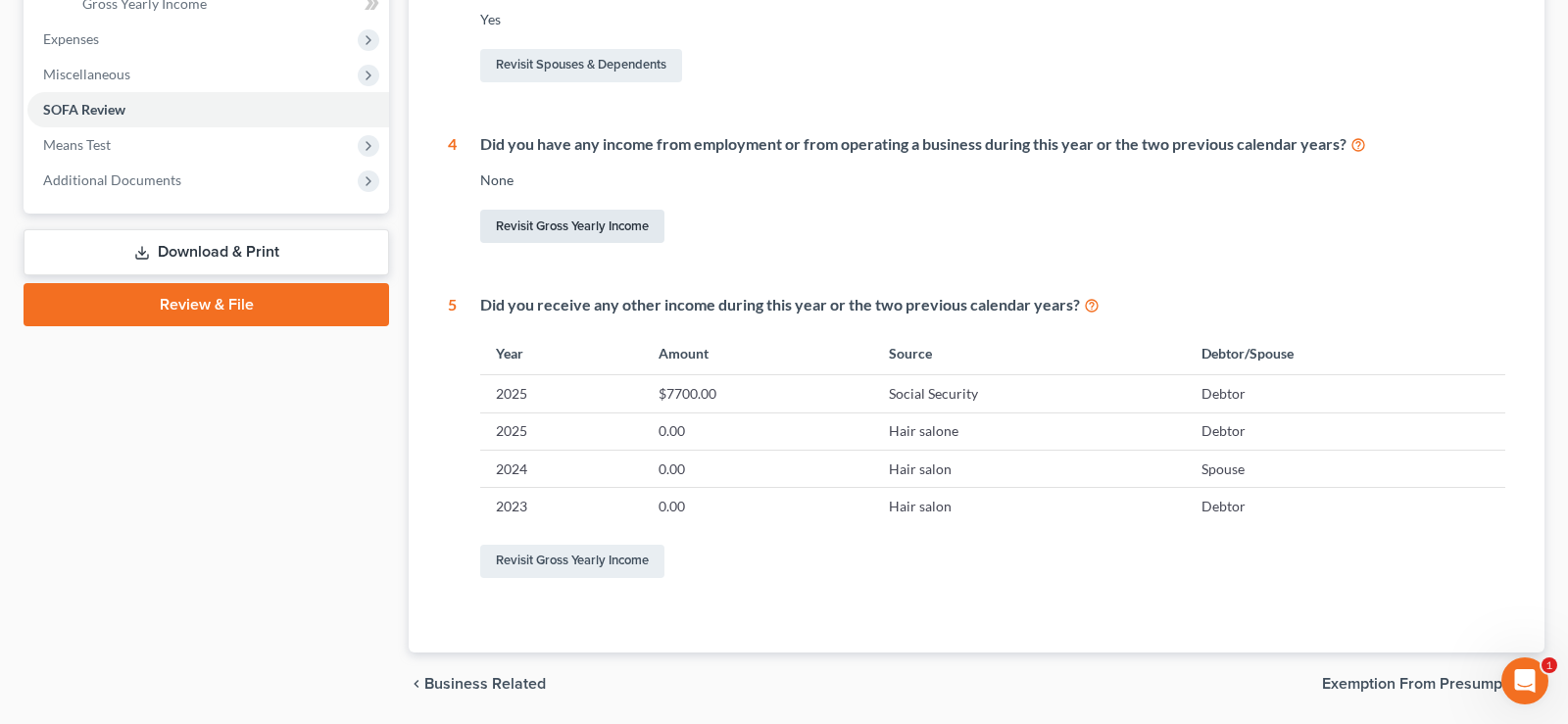 click on "Home New Case Client Portal DebtorCC Law Office of Dennis R. Poll drp8399@aol.com My Account Settings Plan + Billing Account Add-Ons Upgrade to Whoa Help Center Webinars Training Videos What's new Log out New Case Home Client Portal DebtorCC         - No Result - See all results Or Press Enter... Help Help Center Webinars Training Videos What's new Law Office of Dennis R. Poll Law Office of Dennis R. Poll drp8399@aol.com My Account Settings Plan + Billing Account Add-Ons Upgrade to Whoa Log out 	 Rosales, Hilda & Rivera, Reinaldo Upgraded Chapter Chapter  7 Status Lead District CAEB Preview Petition Navigation
Case Dashboard
Payments
Invoices" at bounding box center [784, 4] 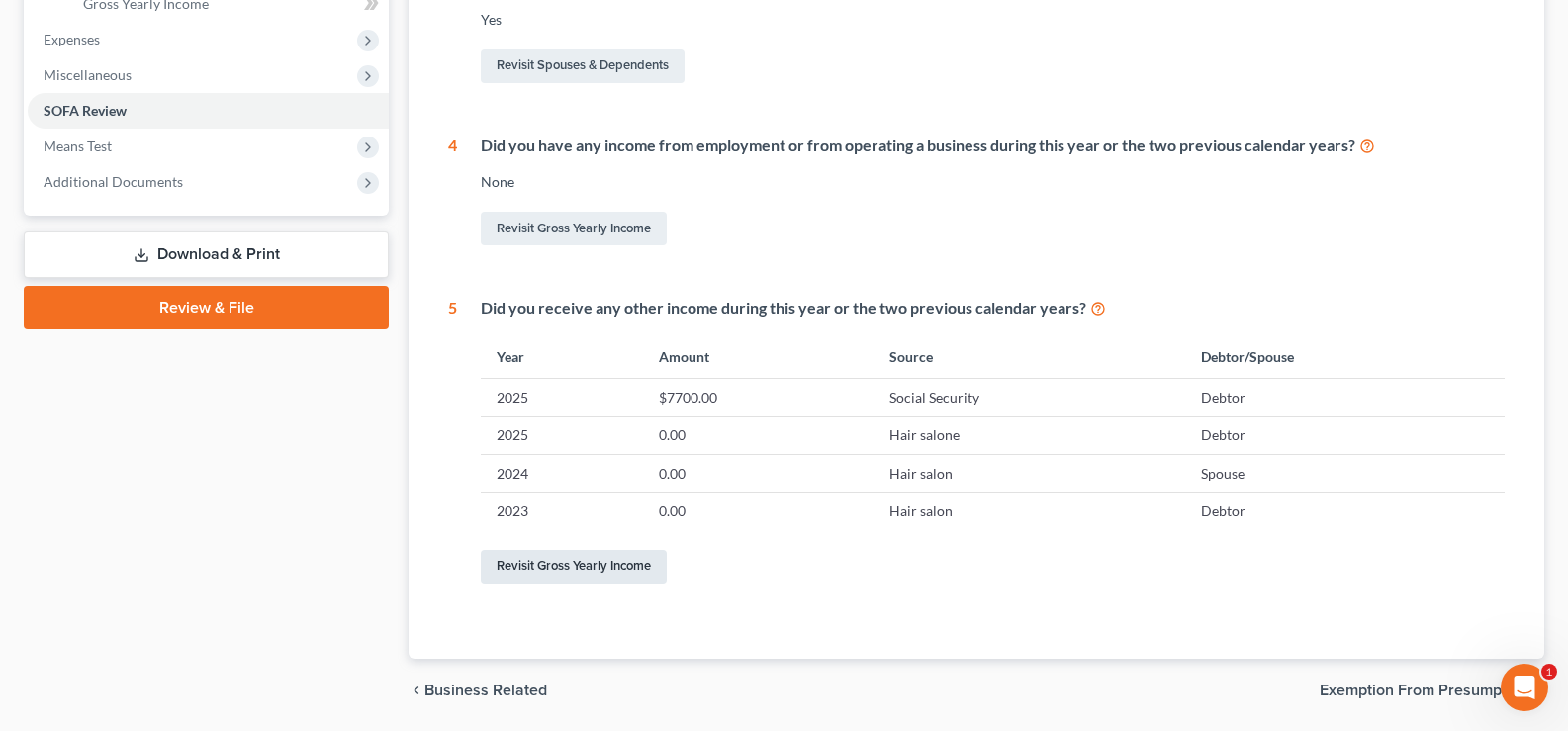 click on "Revisit Gross Yearly Income" at bounding box center [574, 567] 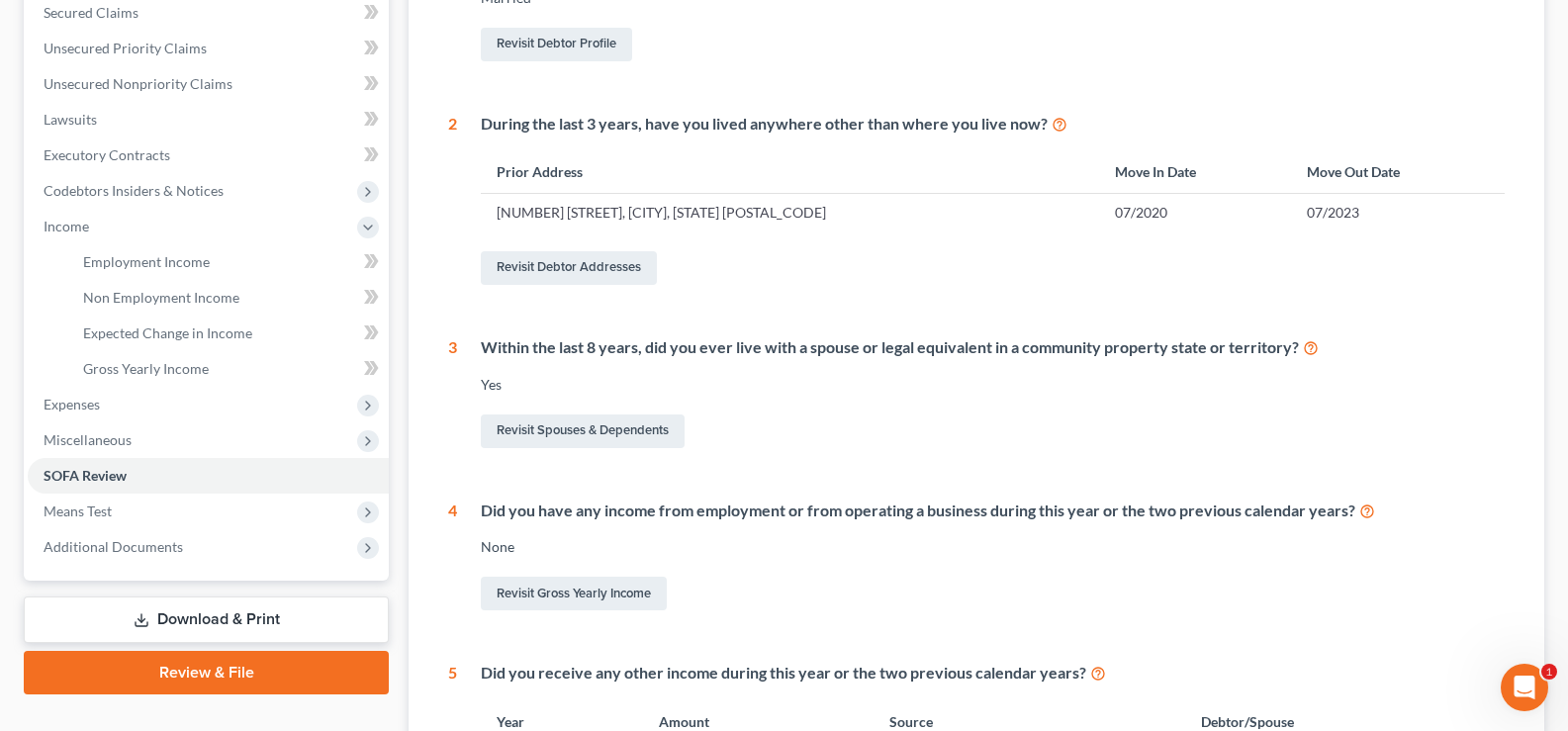 scroll, scrollTop: 467, scrollLeft: 0, axis: vertical 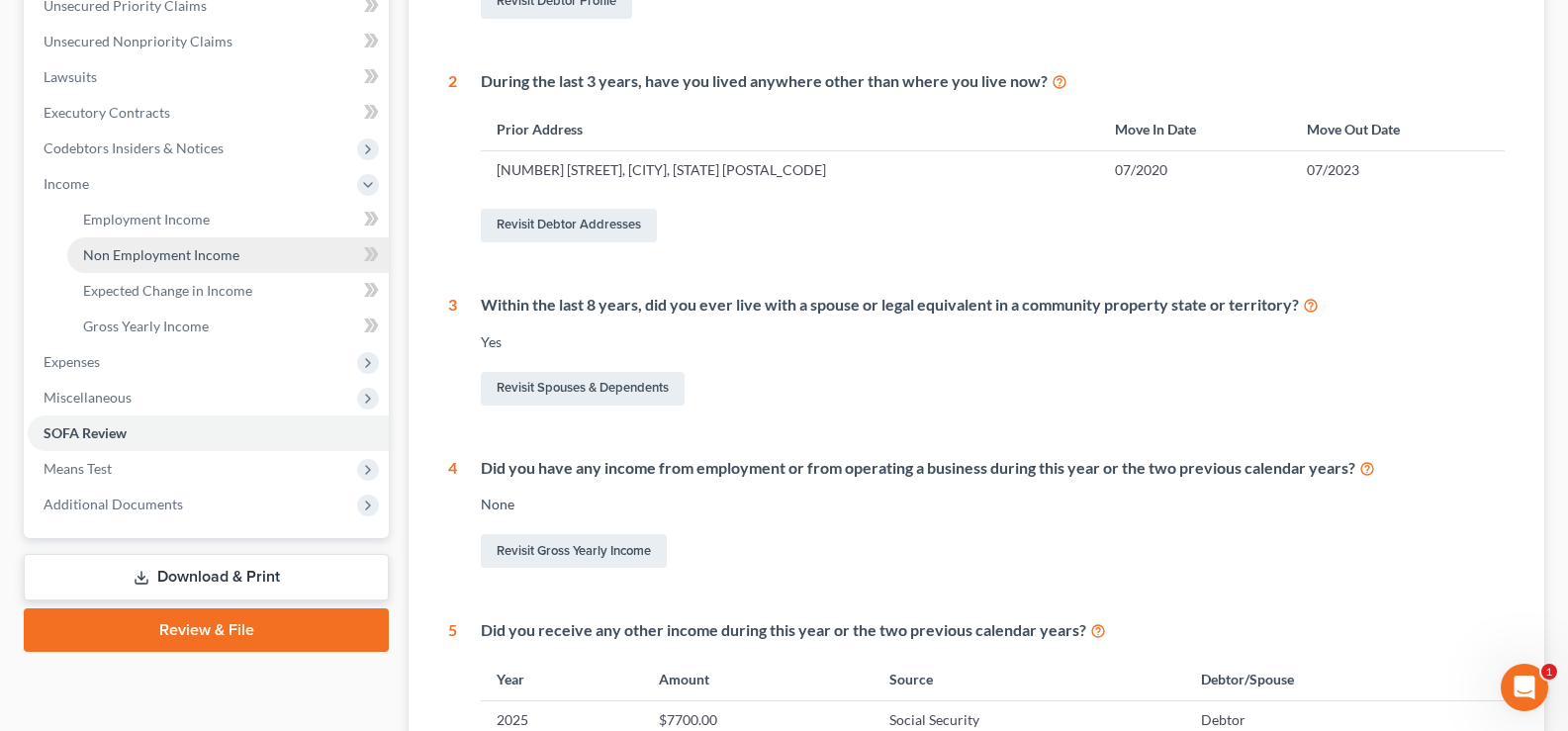 click on "Non Employment Income" at bounding box center (161, 254) 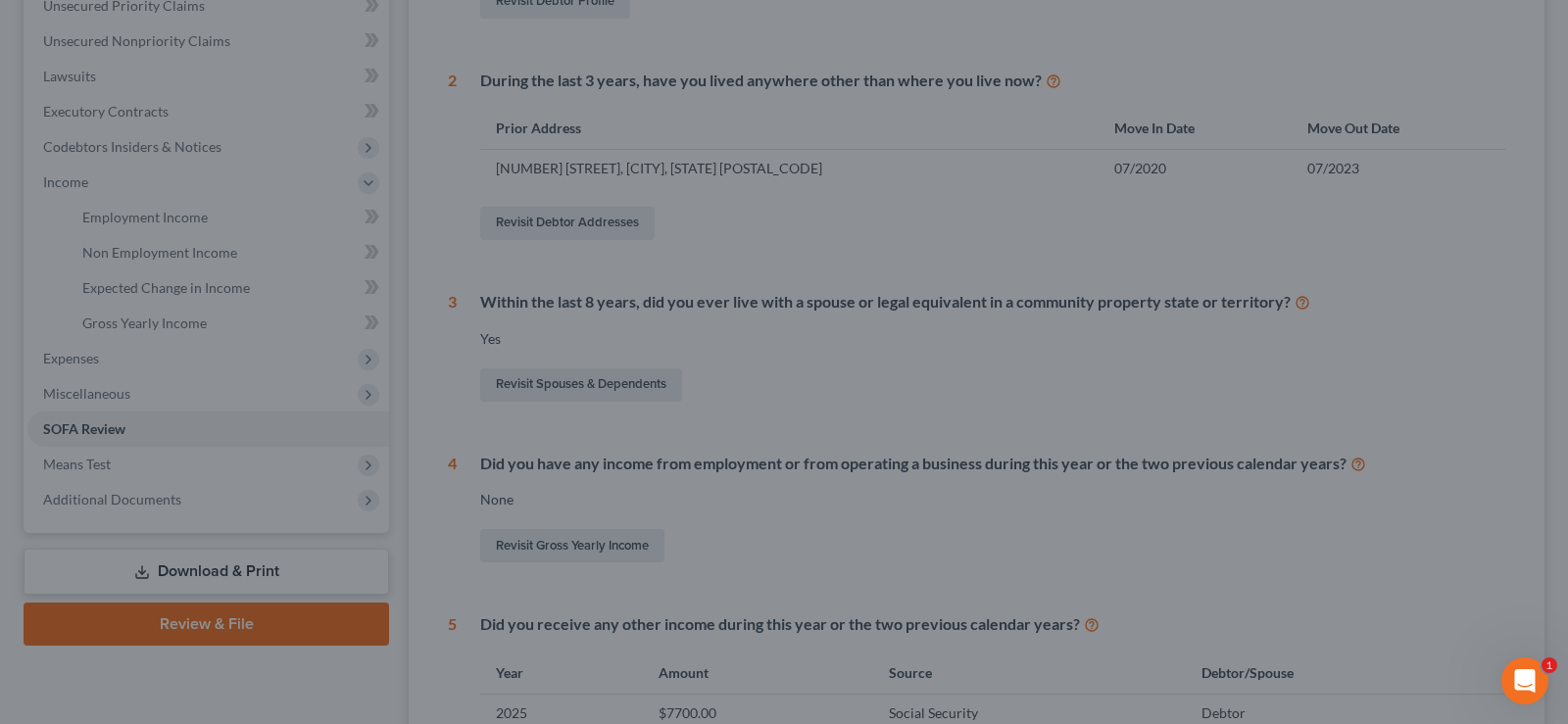 click at bounding box center (784, 362) 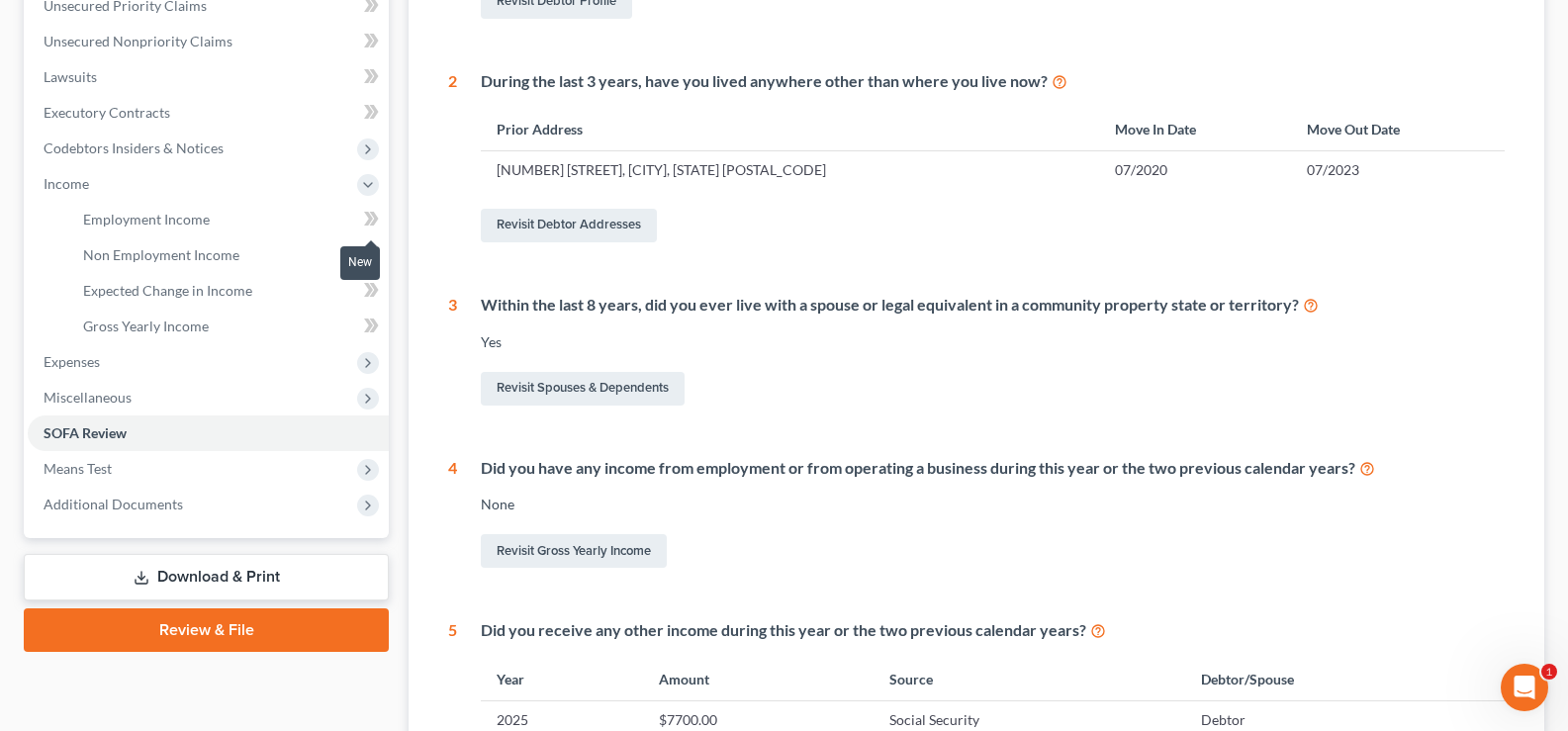 click 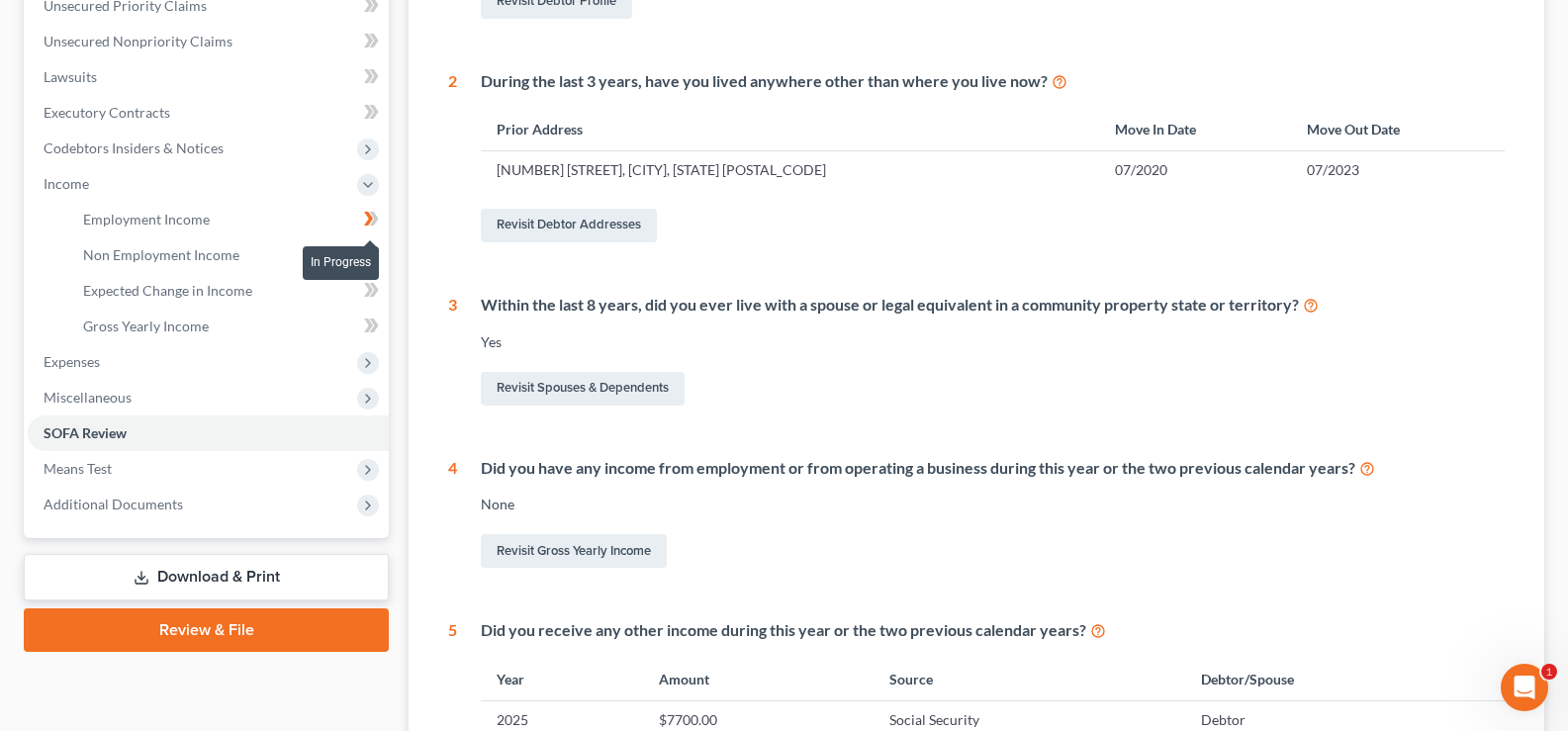 click 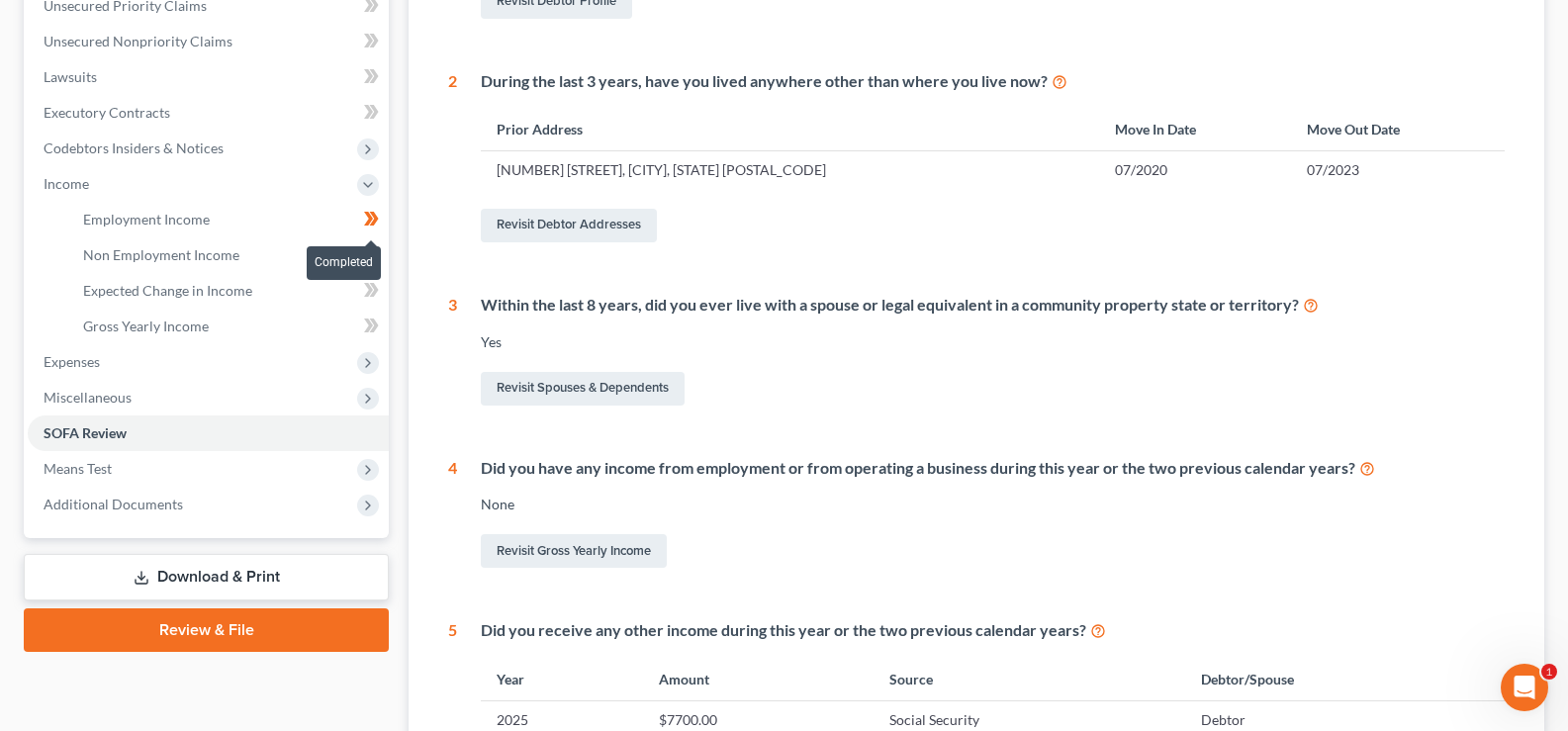 click 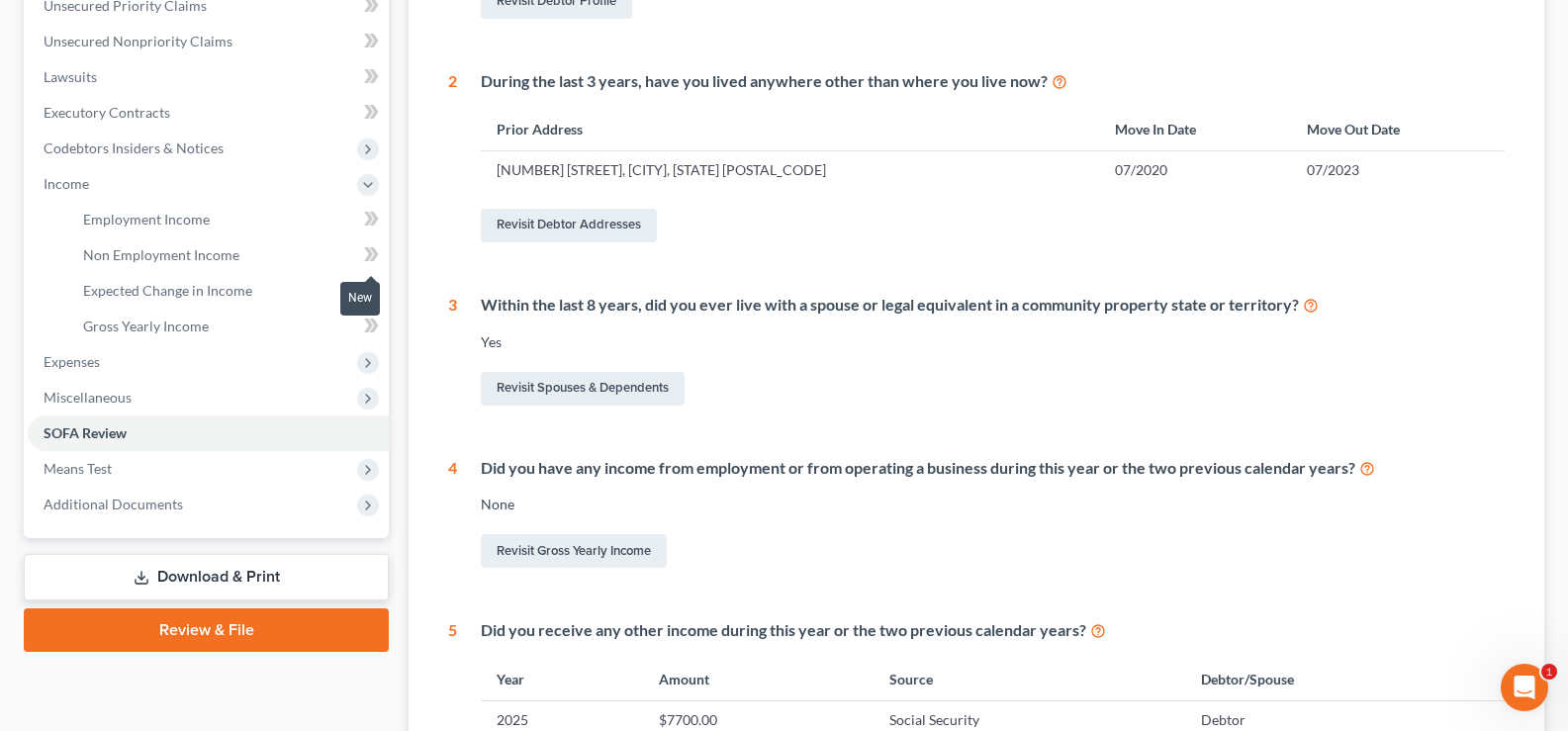 click 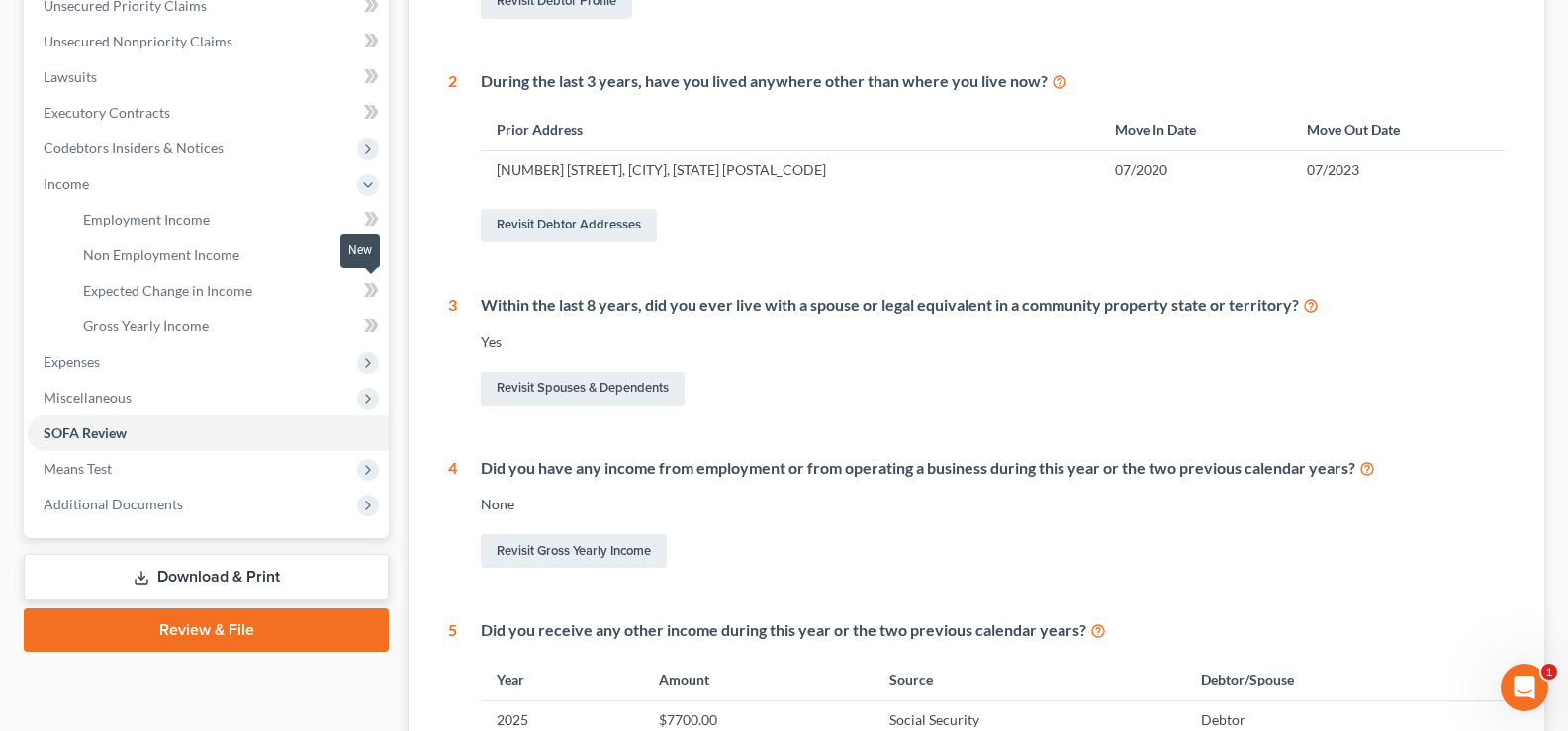 click 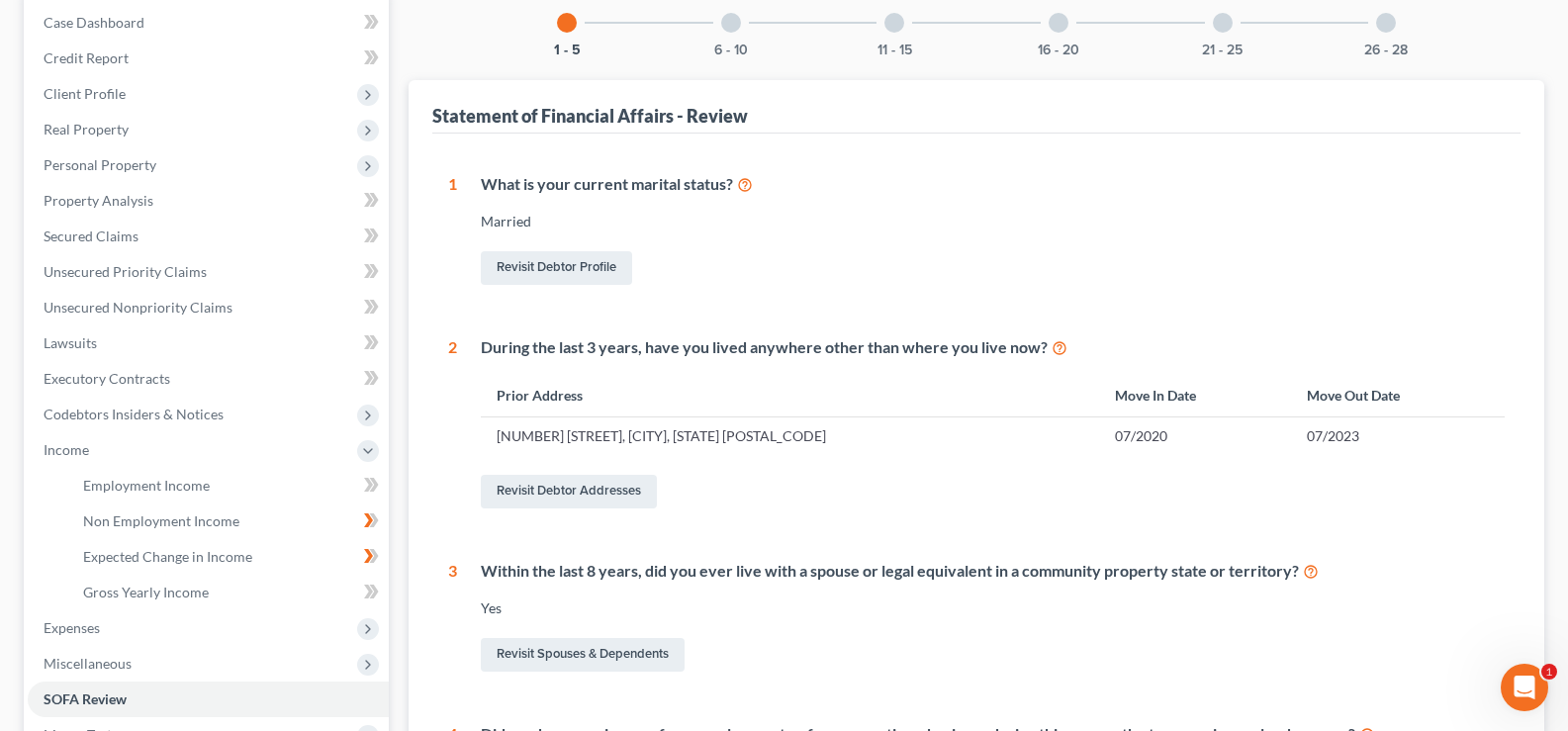 scroll, scrollTop: 0, scrollLeft: 0, axis: both 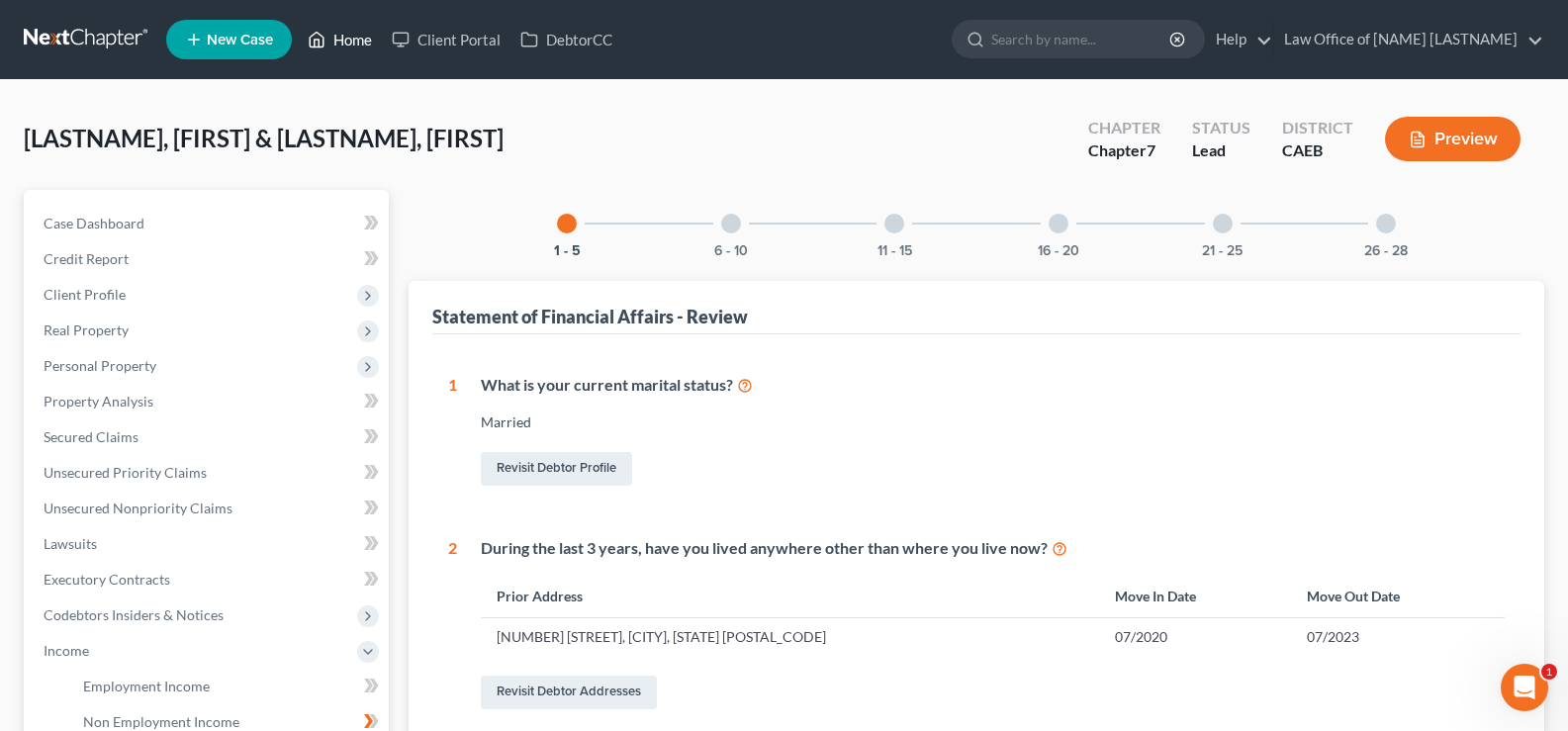click on "Home" at bounding box center (339, 40) 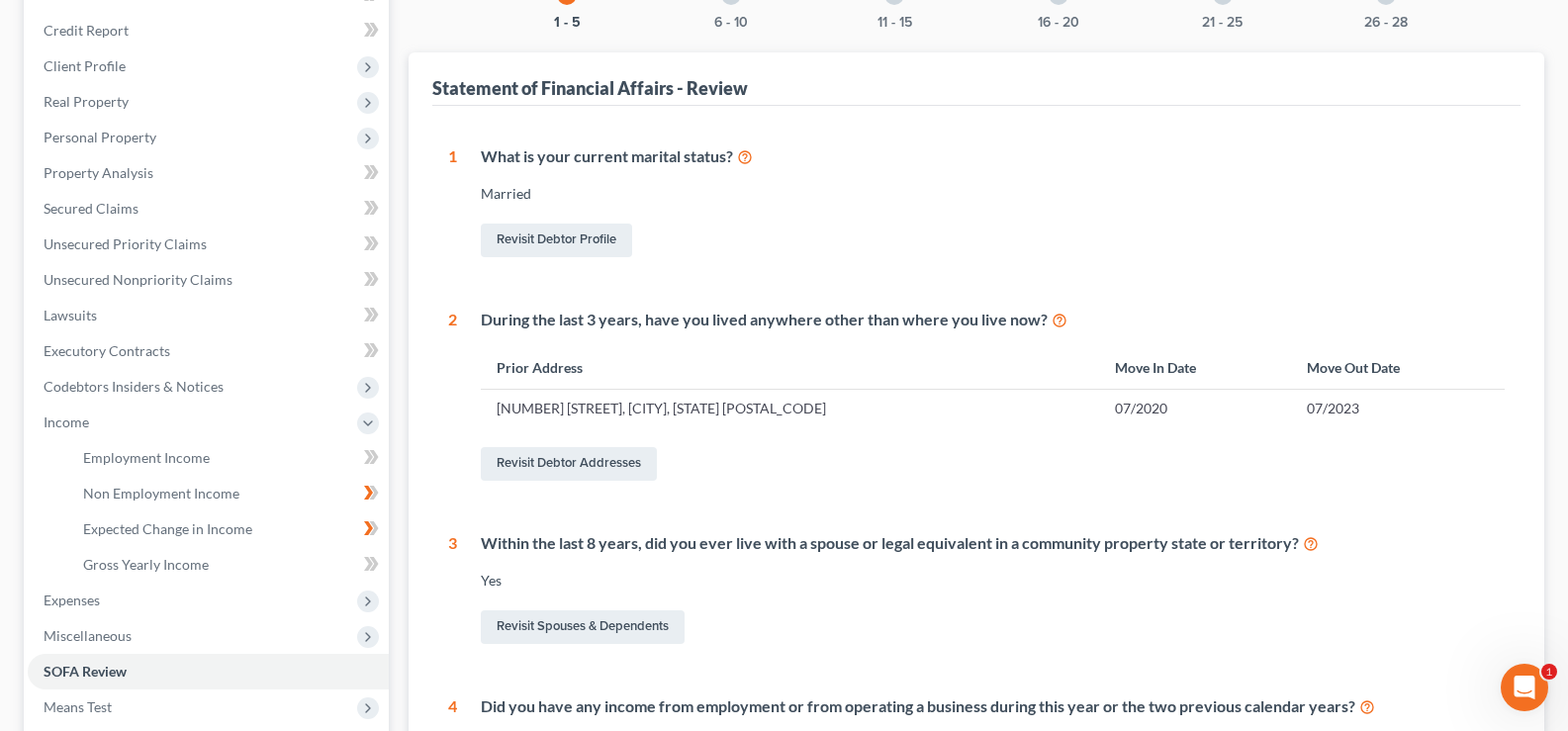 scroll, scrollTop: 95, scrollLeft: 0, axis: vertical 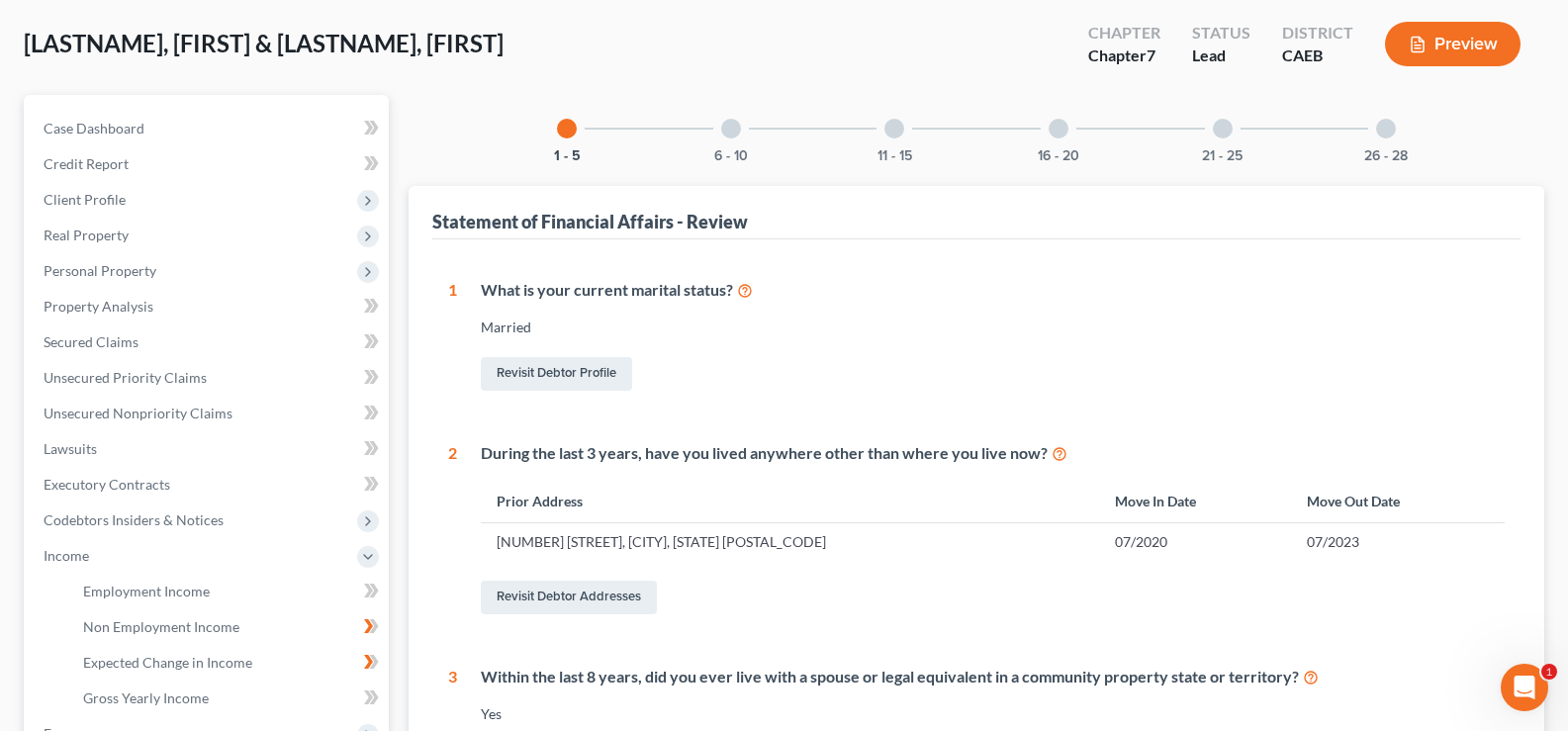 click at bounding box center (731, 129) 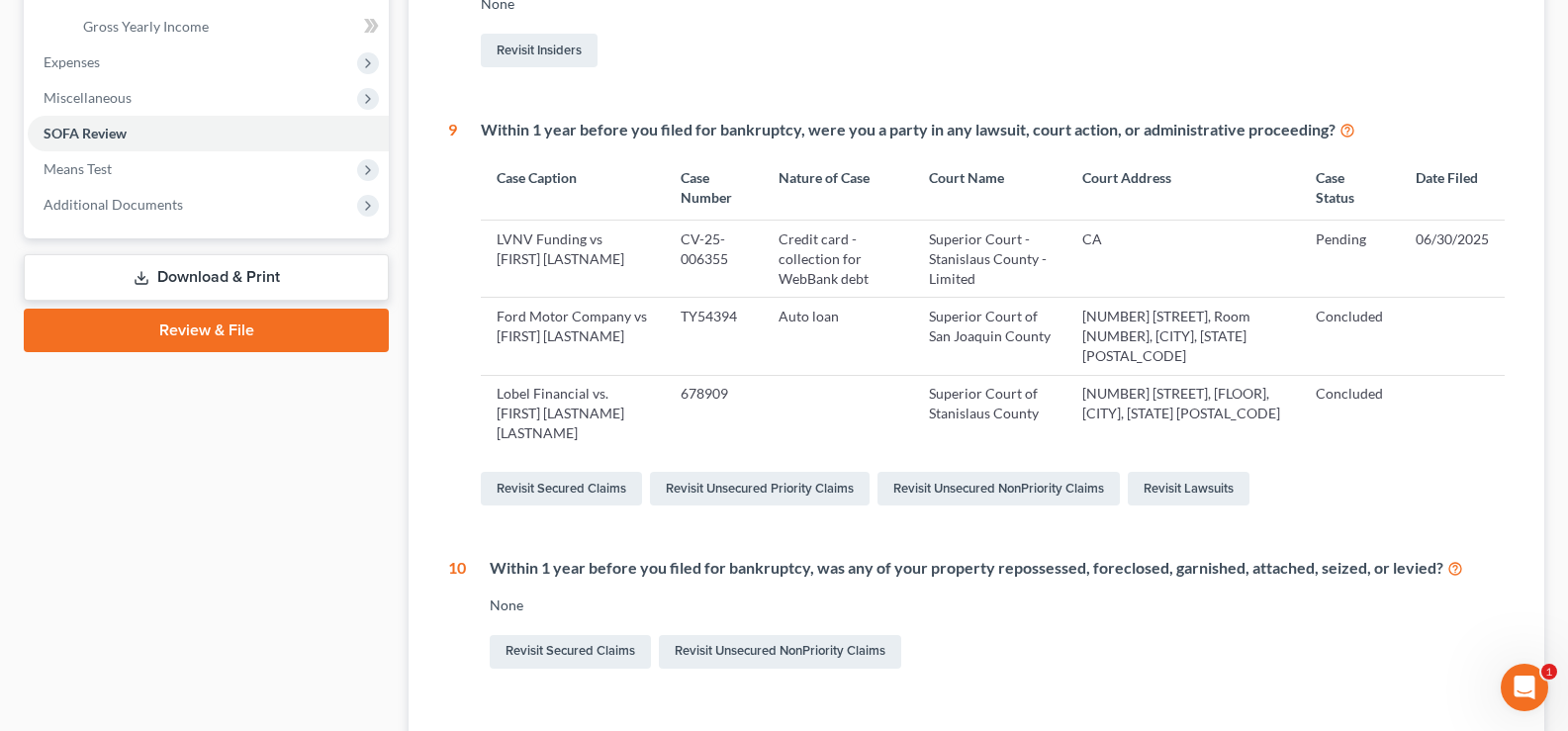 scroll, scrollTop: 850, scrollLeft: 0, axis: vertical 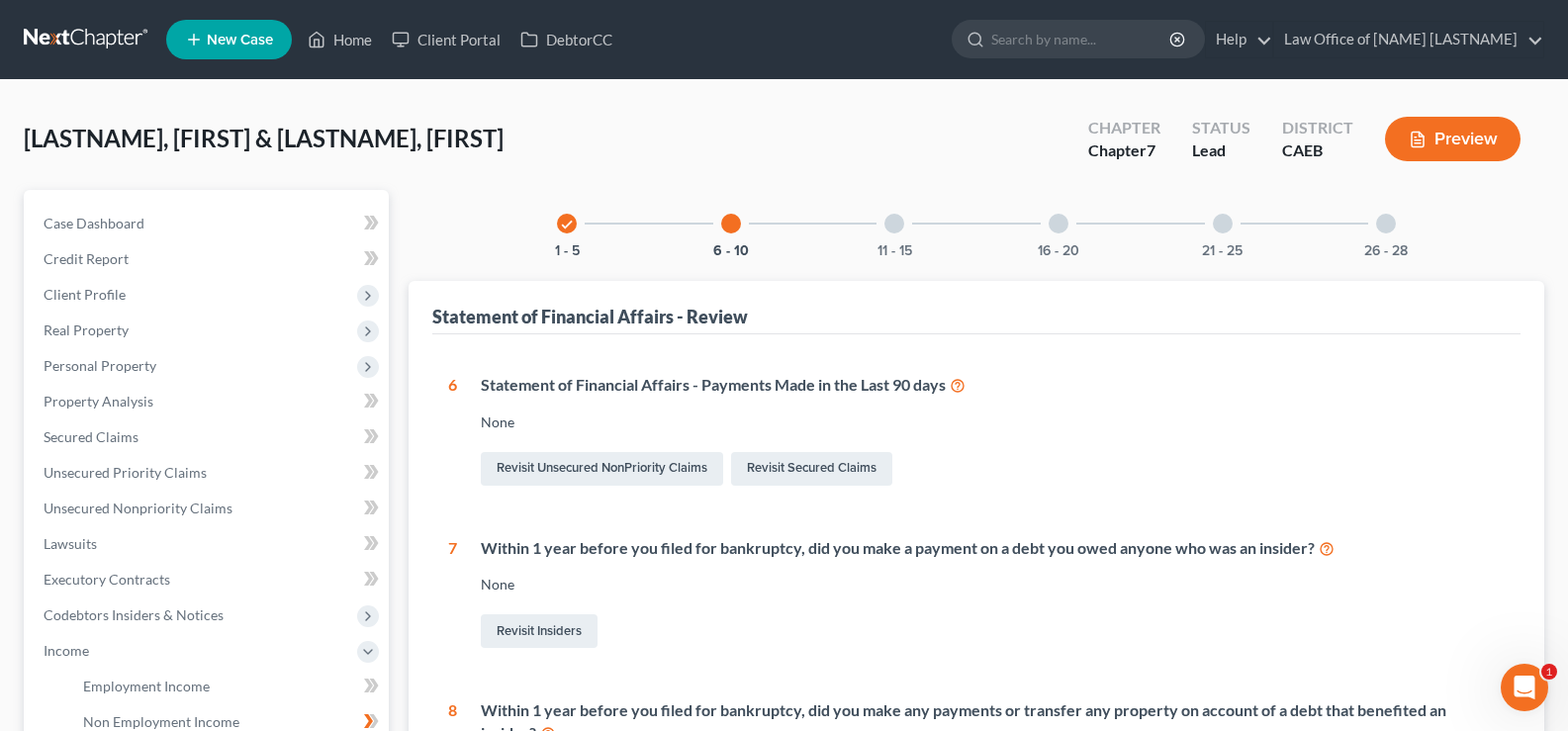 click at bounding box center (894, 224) 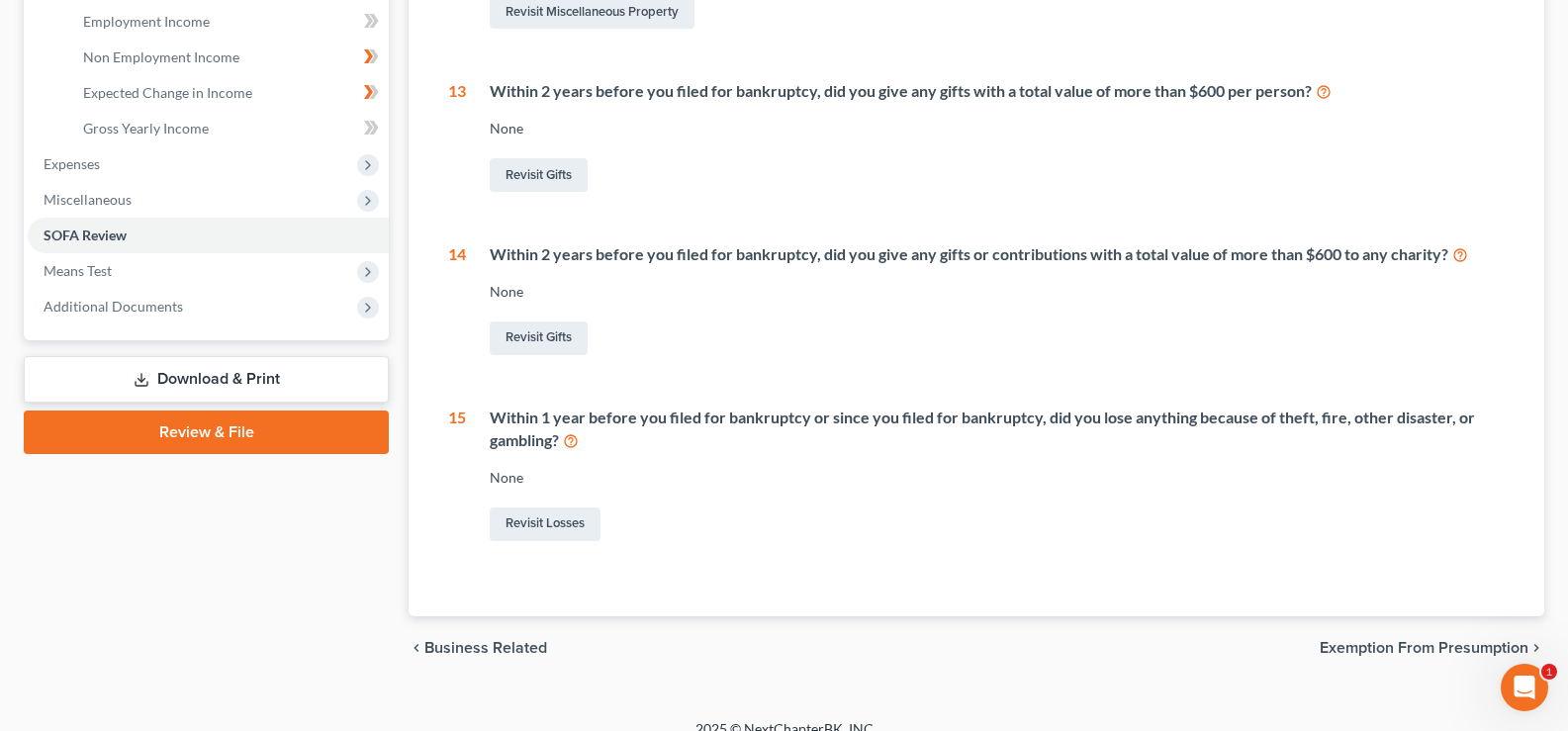 scroll, scrollTop: 688, scrollLeft: 0, axis: vertical 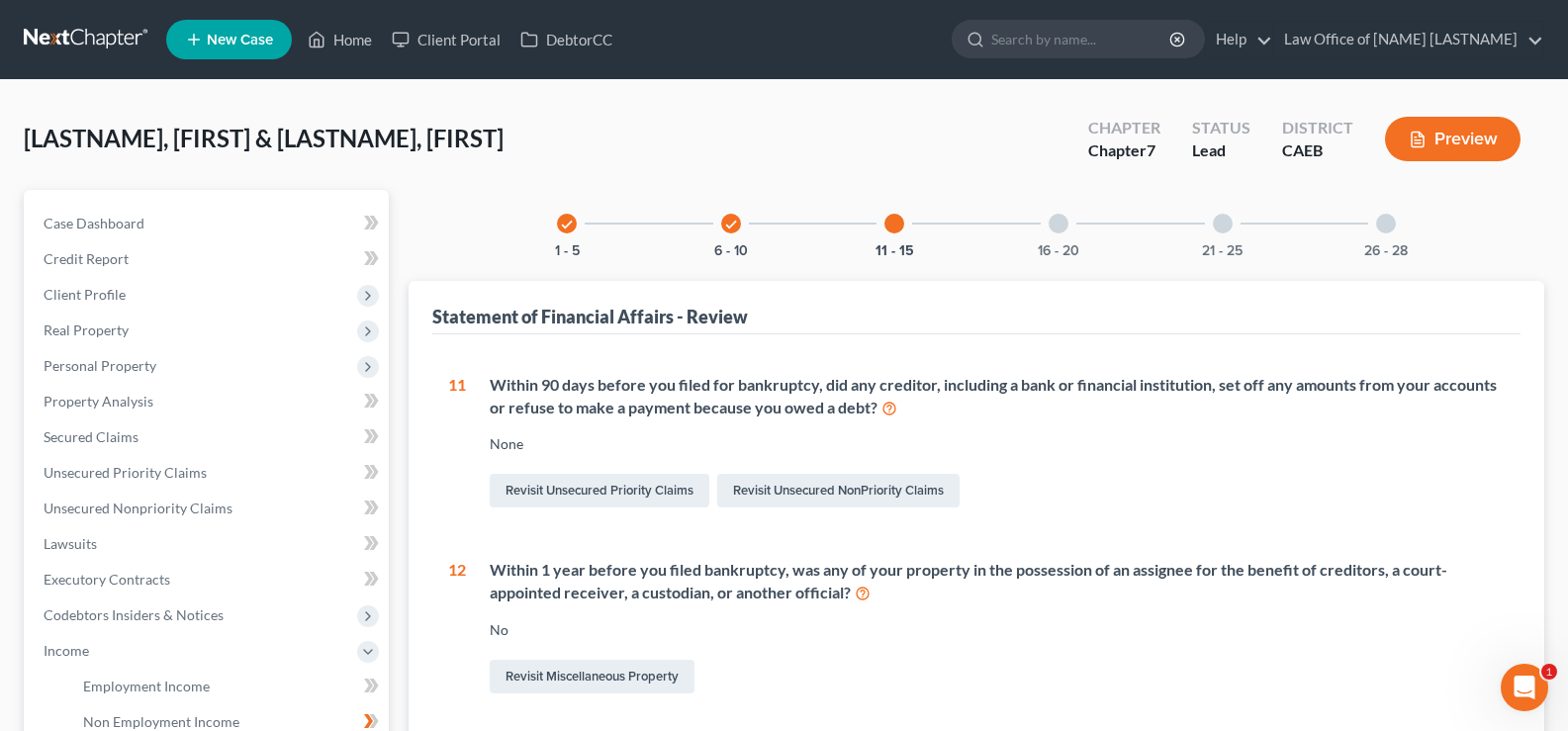click at bounding box center (1059, 224) 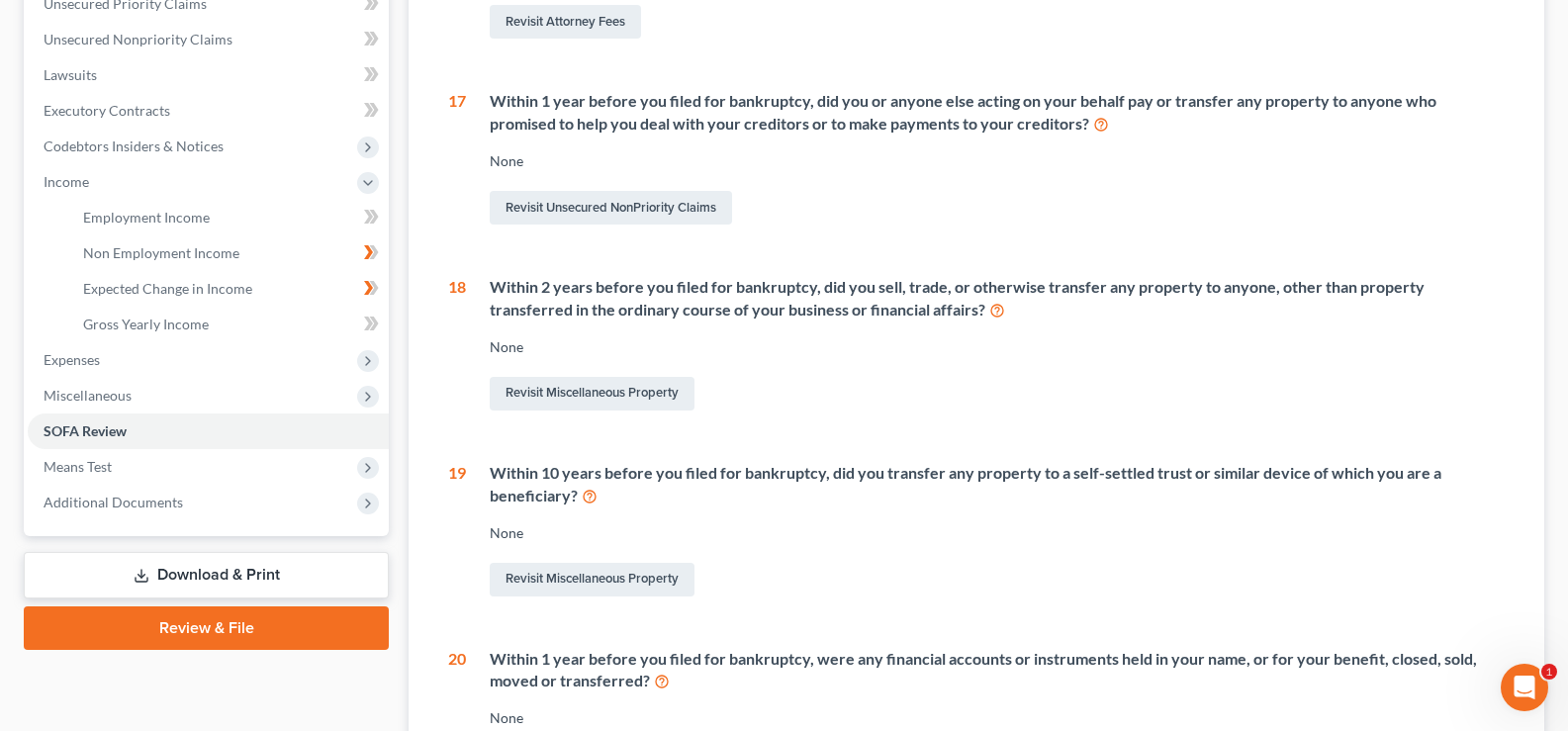 scroll, scrollTop: 471, scrollLeft: 0, axis: vertical 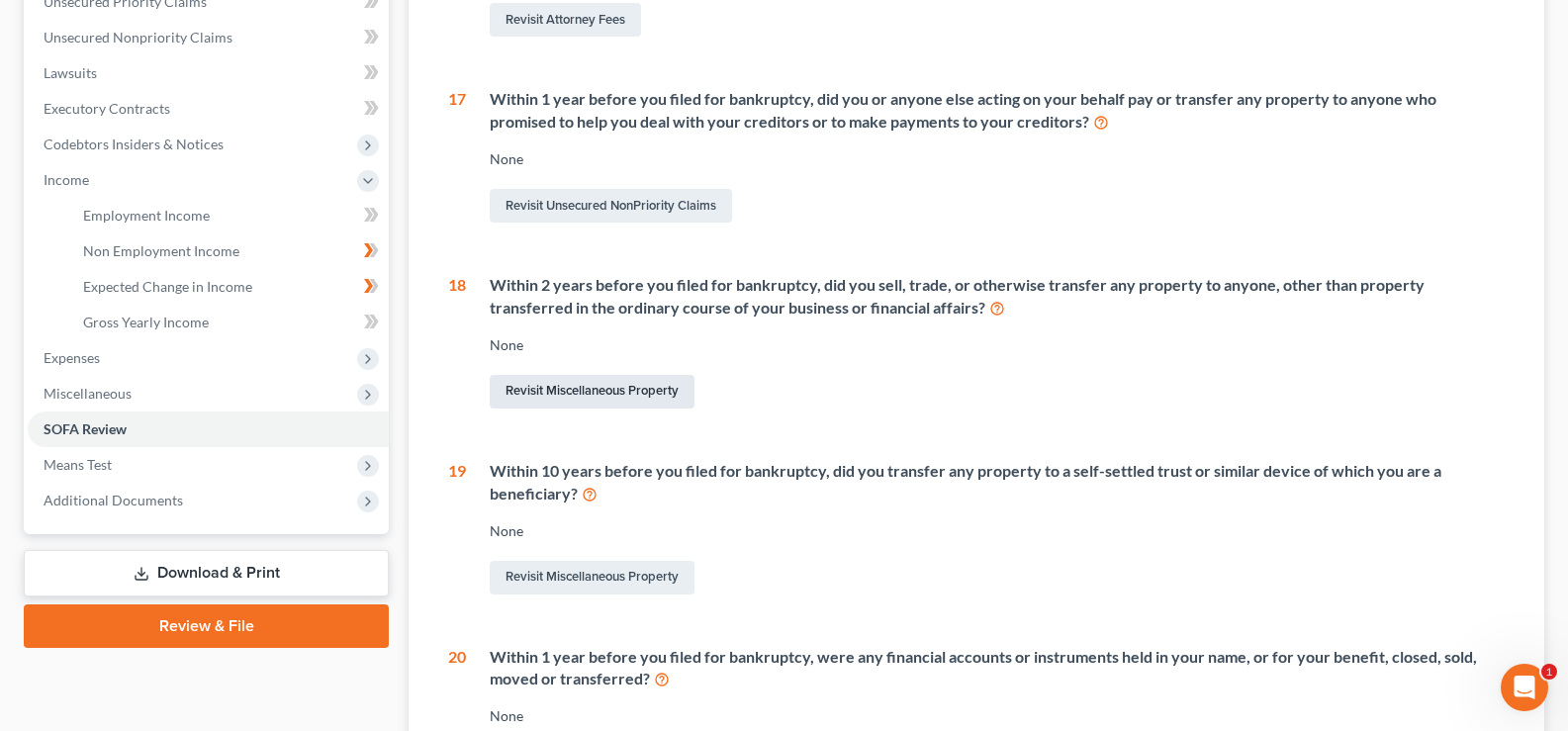 click on "Revisit Miscellaneous Property" at bounding box center [592, 392] 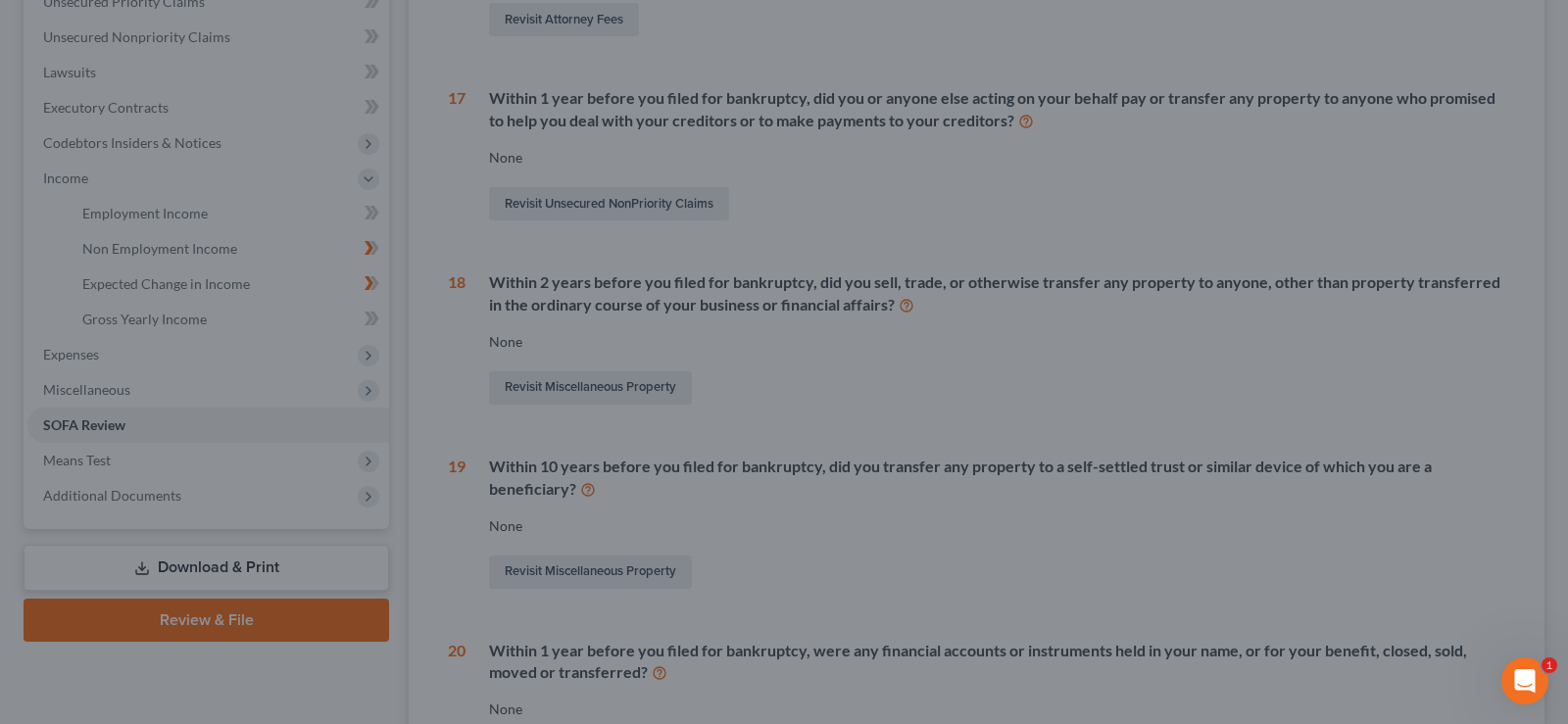 click at bounding box center (784, 362) 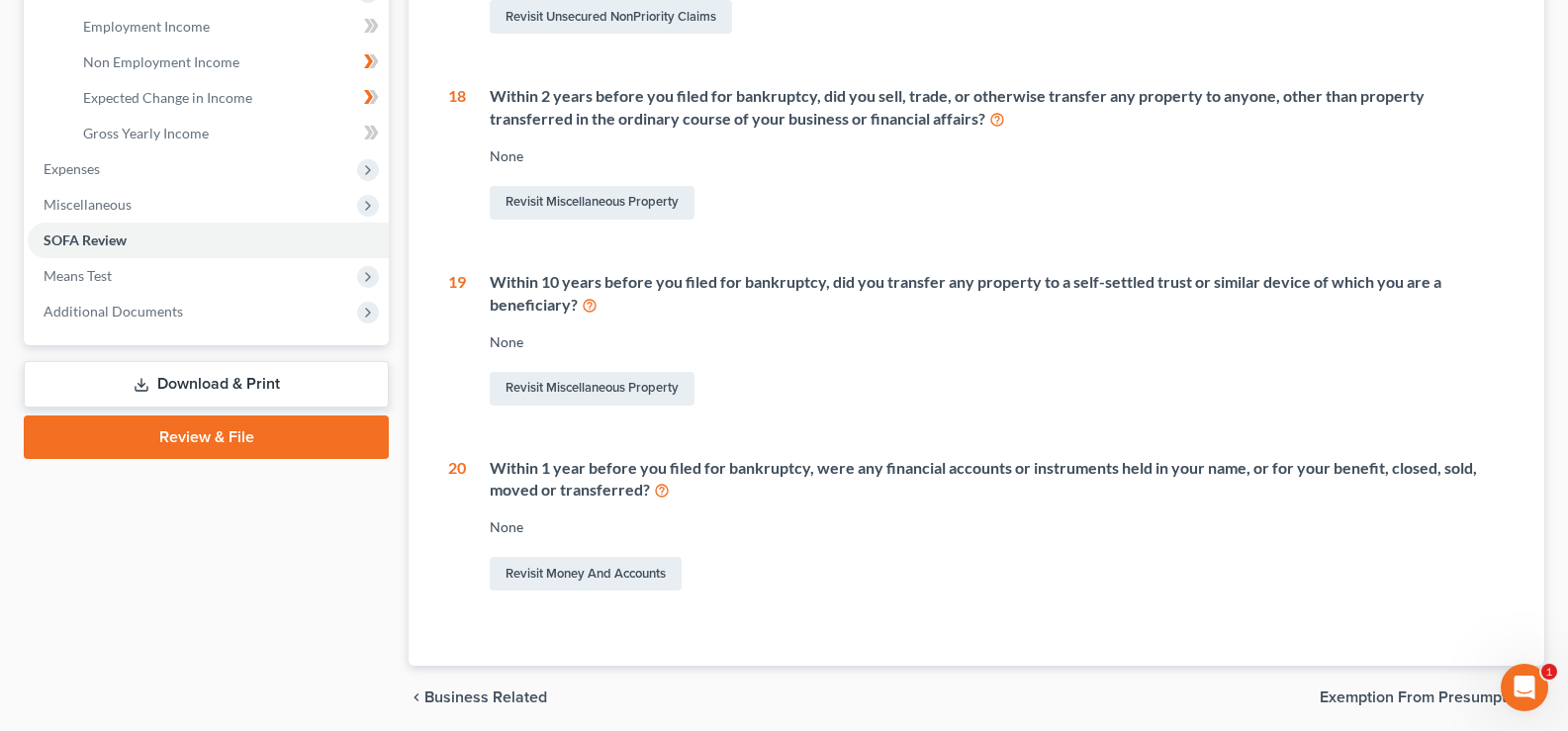scroll, scrollTop: 677, scrollLeft: 0, axis: vertical 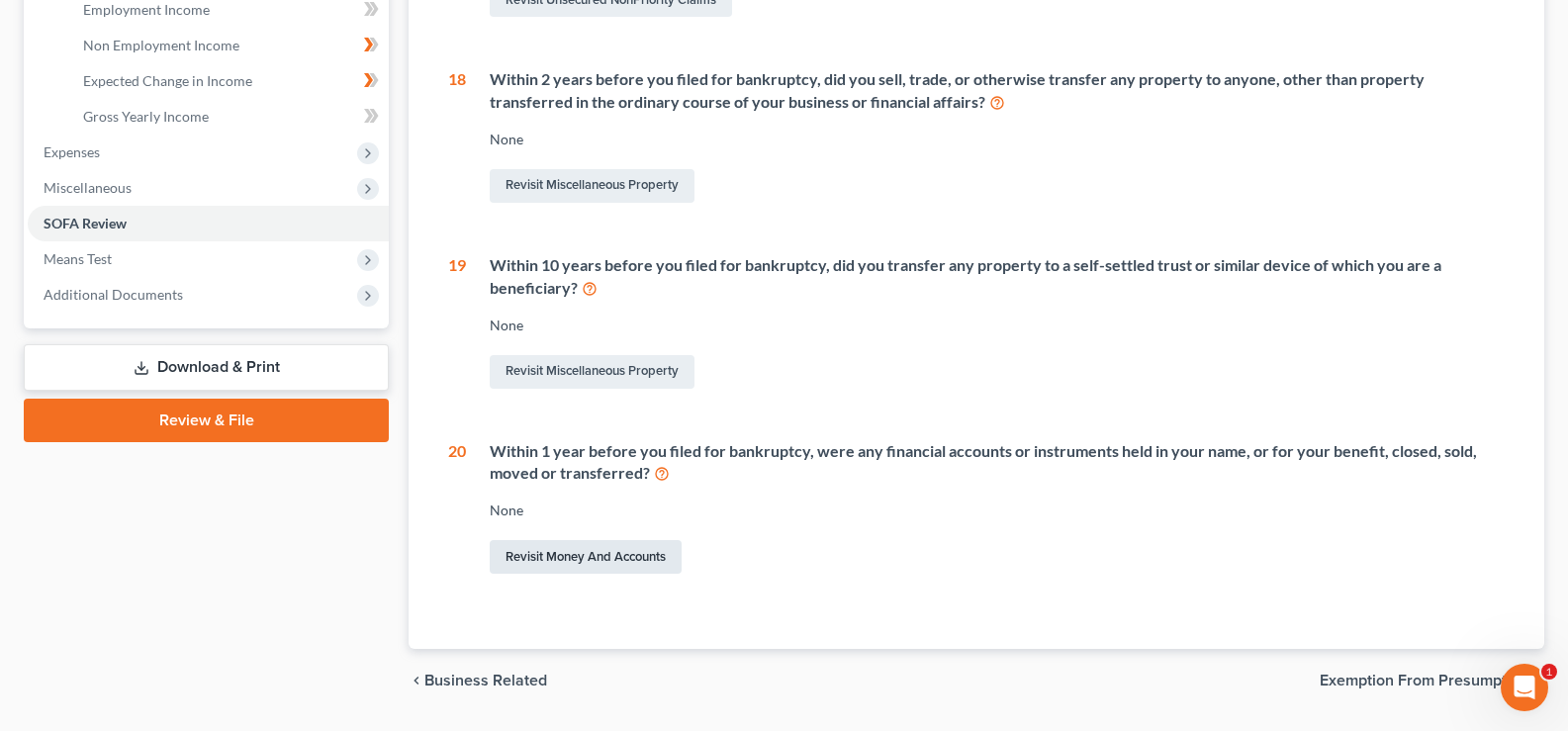 click on "Revisit Money and Accounts" at bounding box center [586, 557] 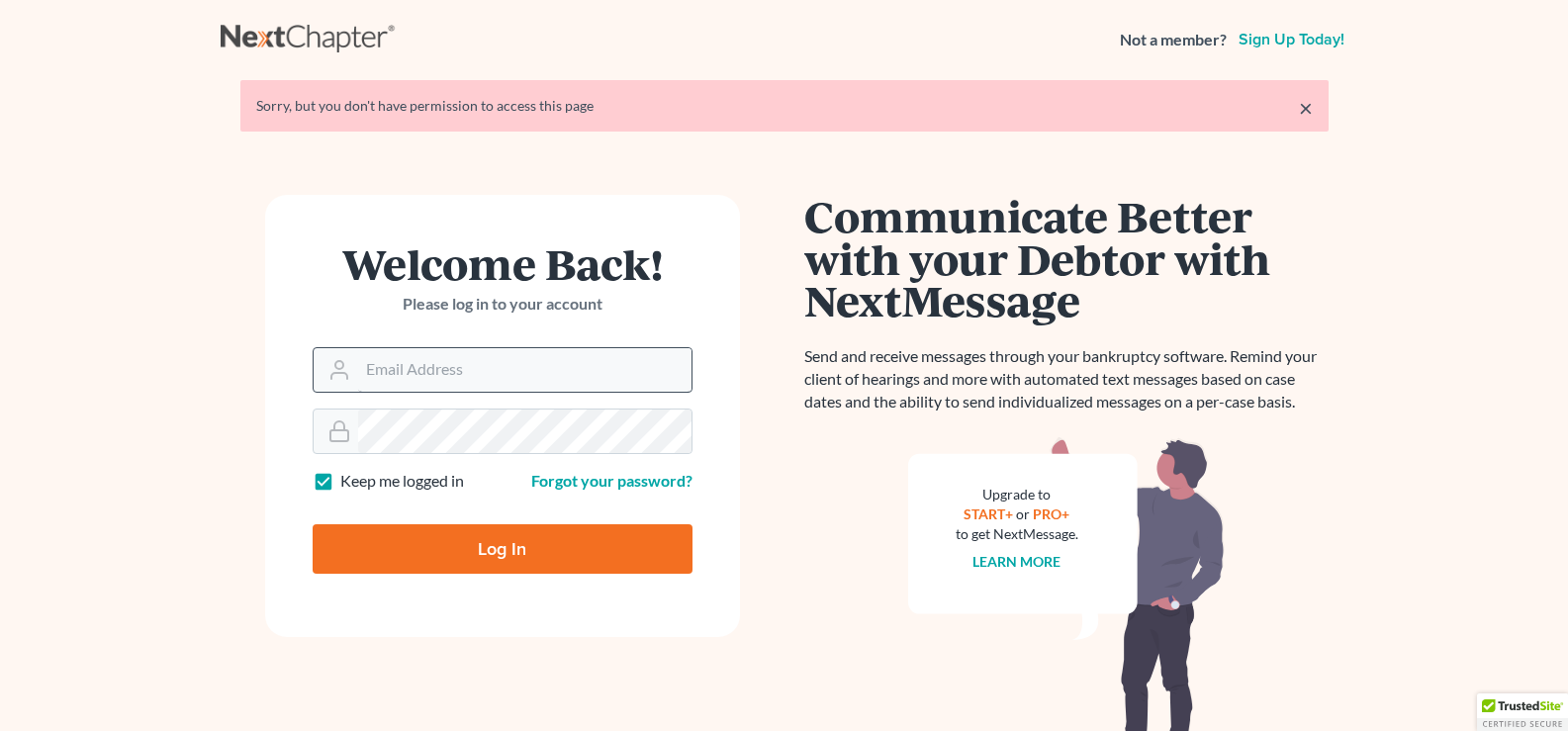 scroll, scrollTop: 0, scrollLeft: 0, axis: both 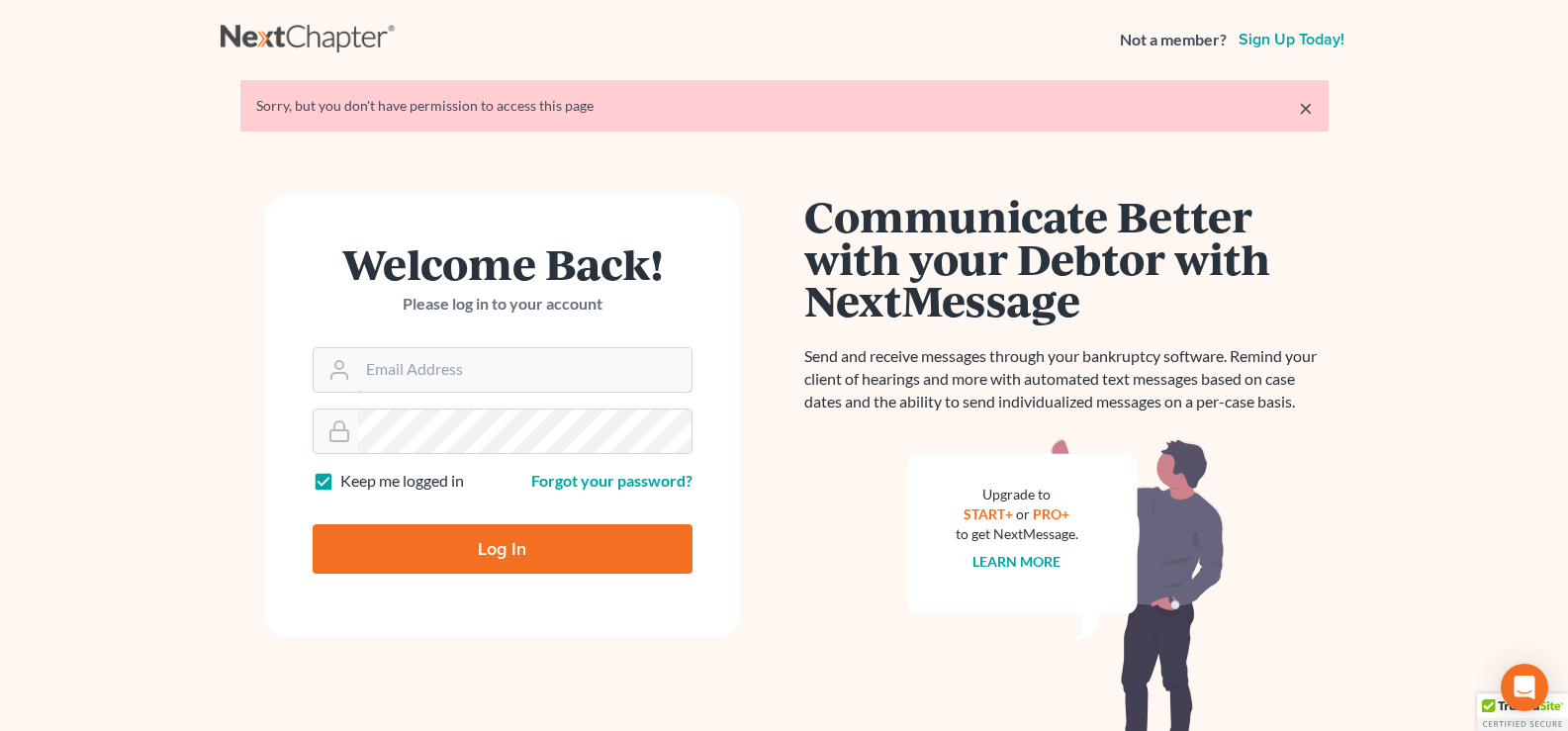 type on "drp8399@aol.com" 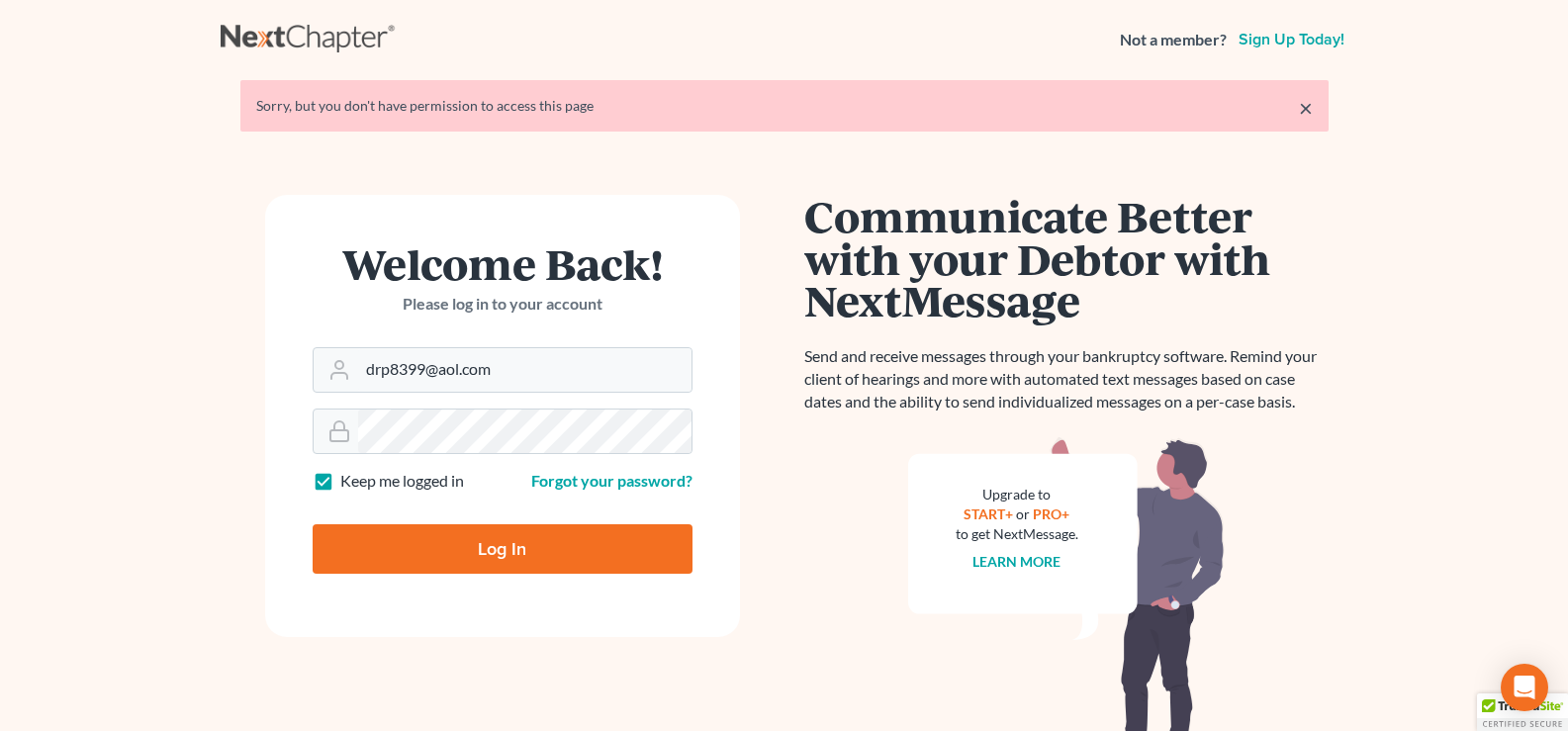 click on "Log In" at bounding box center (503, 549) 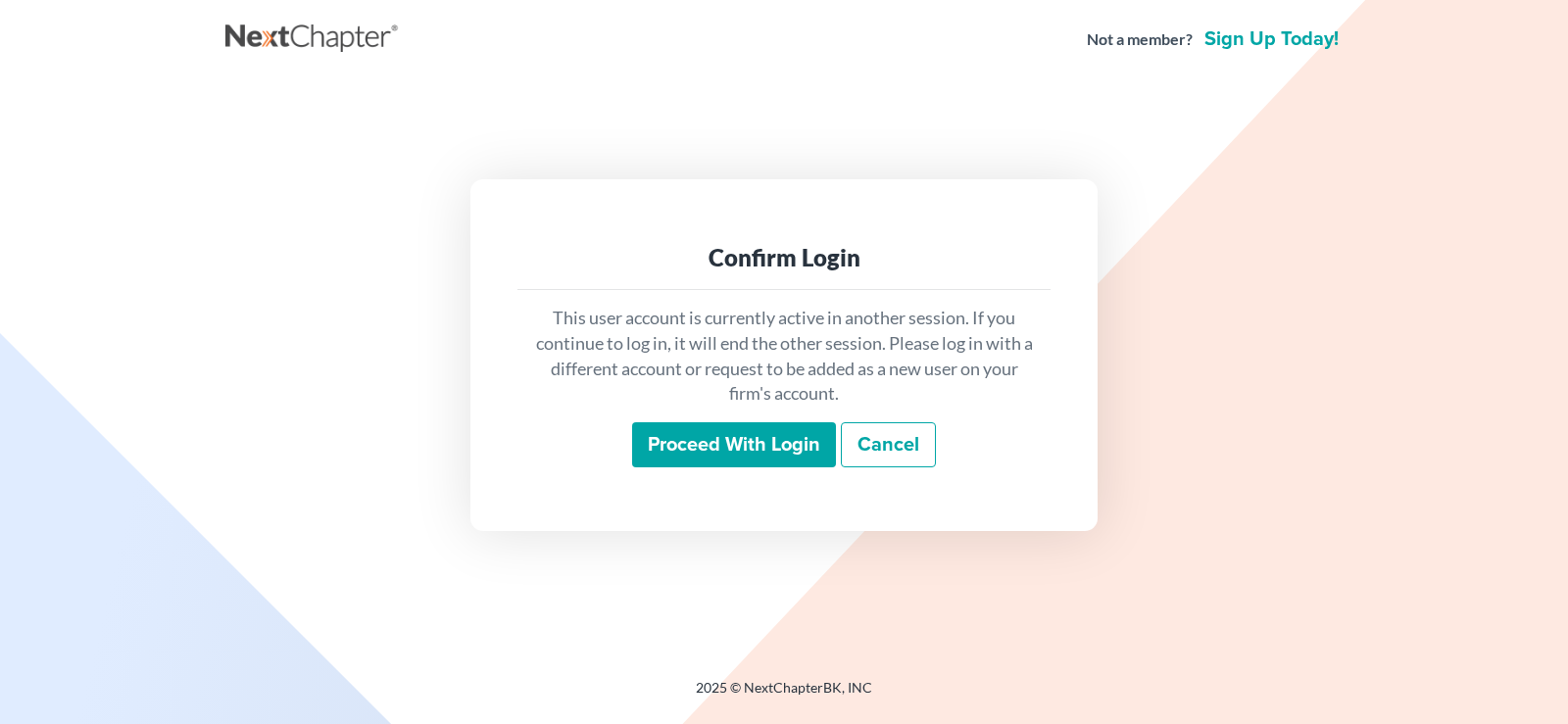 scroll, scrollTop: 0, scrollLeft: 0, axis: both 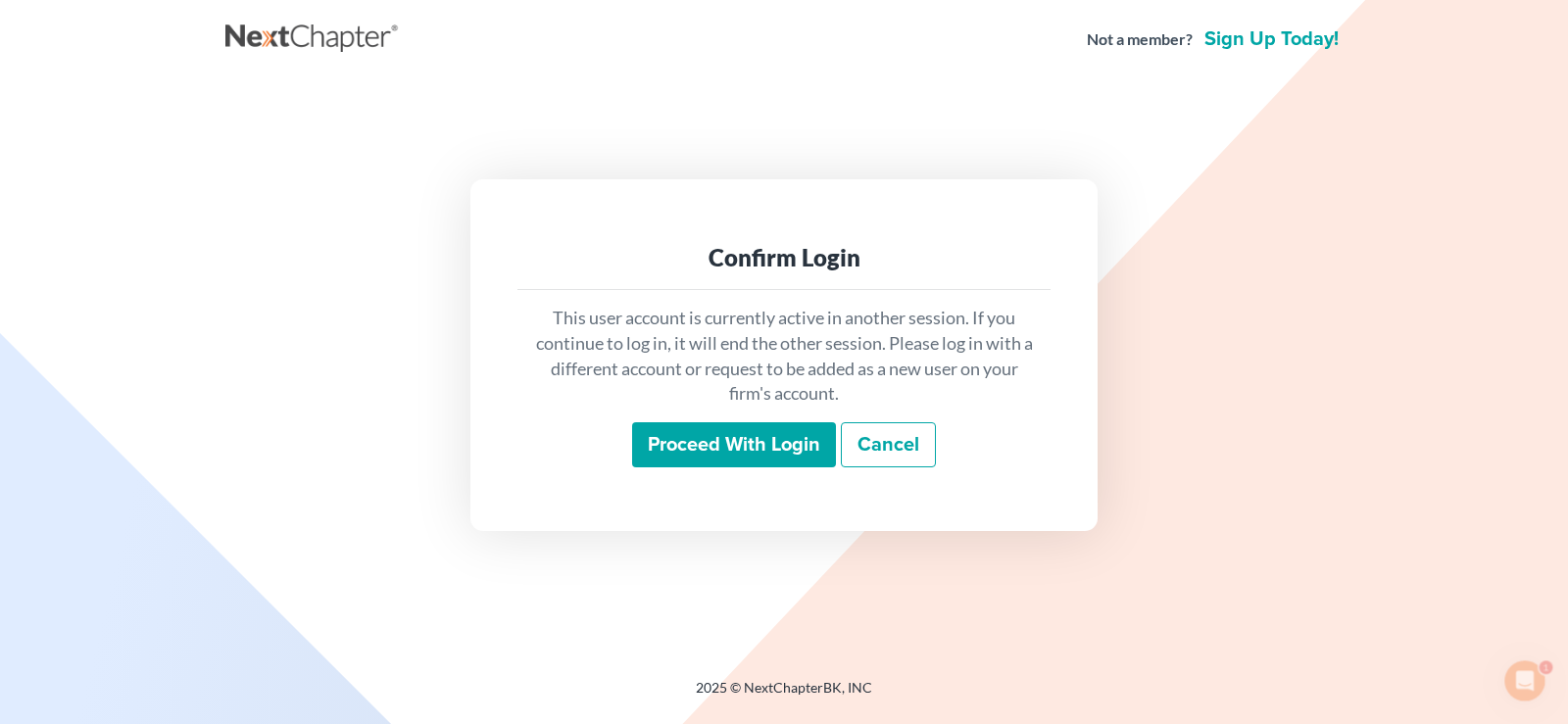 click on "Proceed with login" at bounding box center (734, 445) 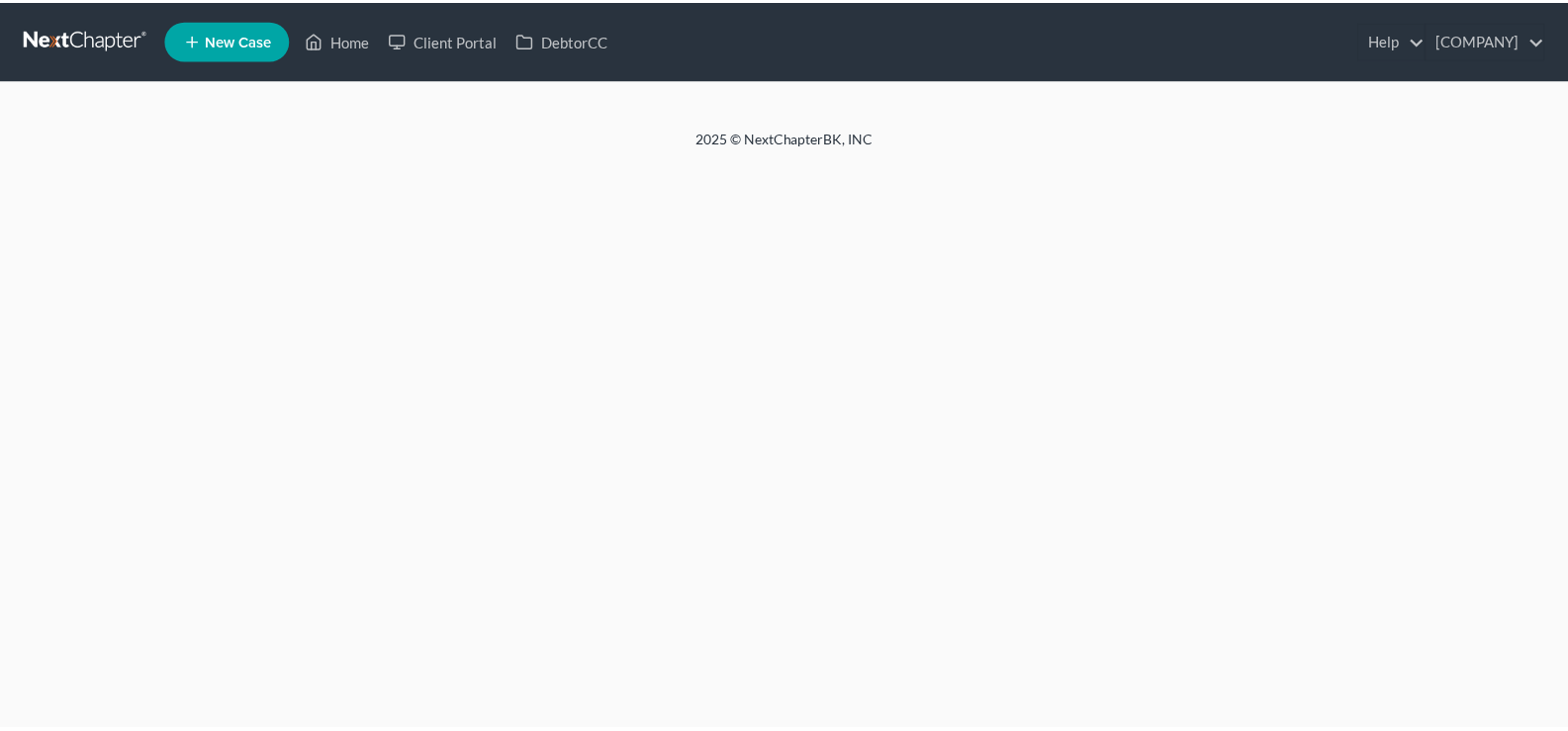 scroll, scrollTop: 0, scrollLeft: 0, axis: both 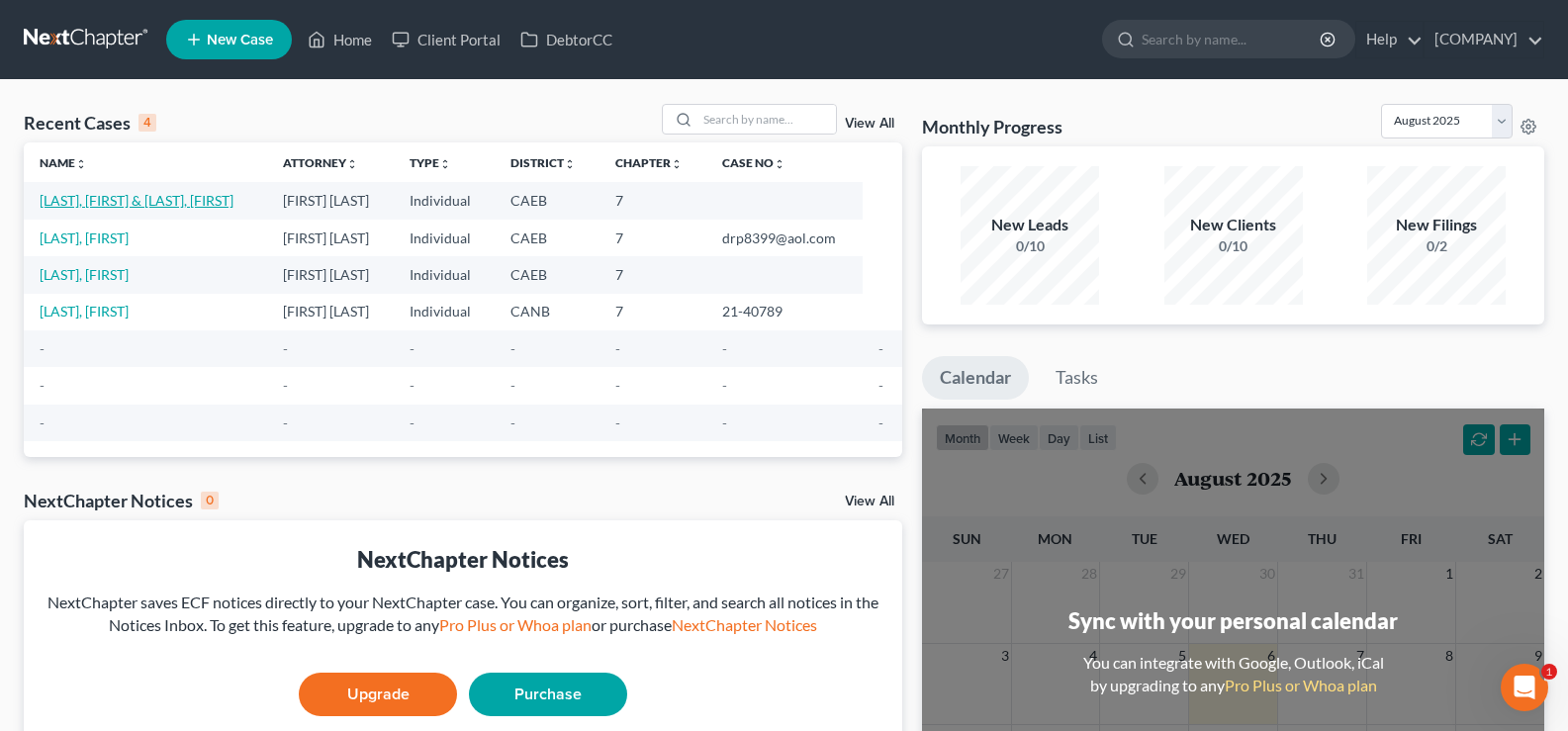 click on "[LAST], [FIRST] & [LAST], [FIRST]" at bounding box center [137, 200] 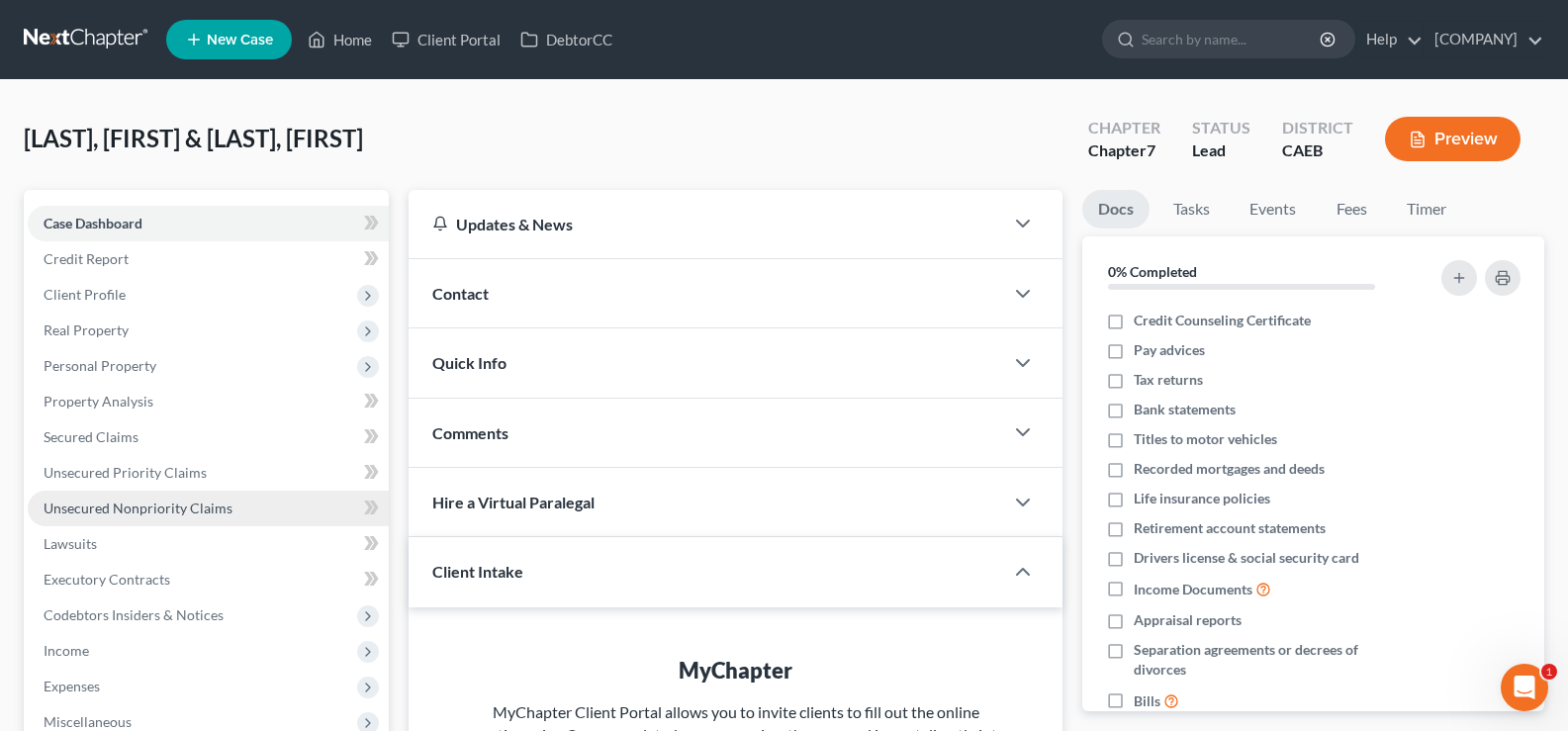 click on "Unsecured Nonpriority Claims" at bounding box center [138, 507] 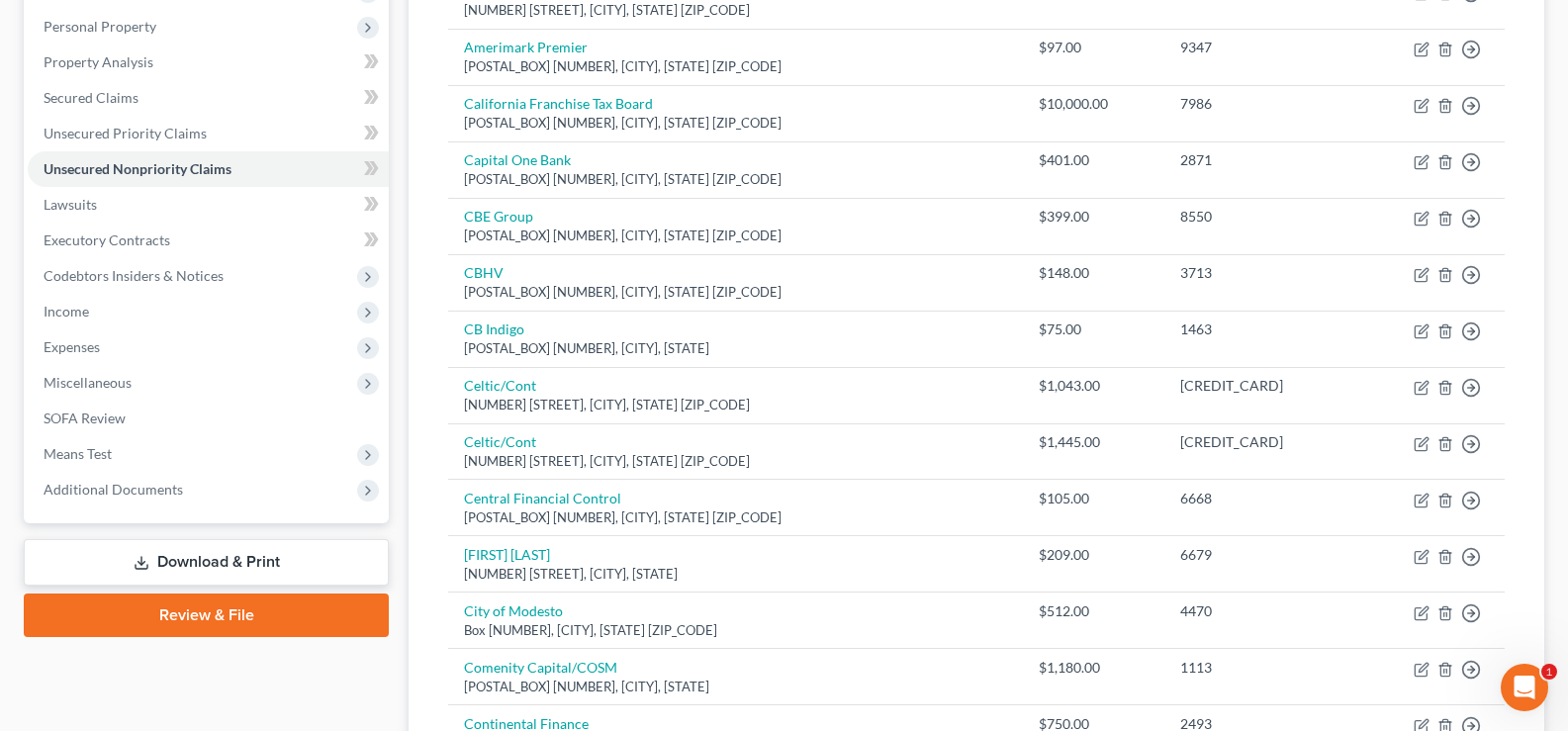 scroll, scrollTop: 361, scrollLeft: 0, axis: vertical 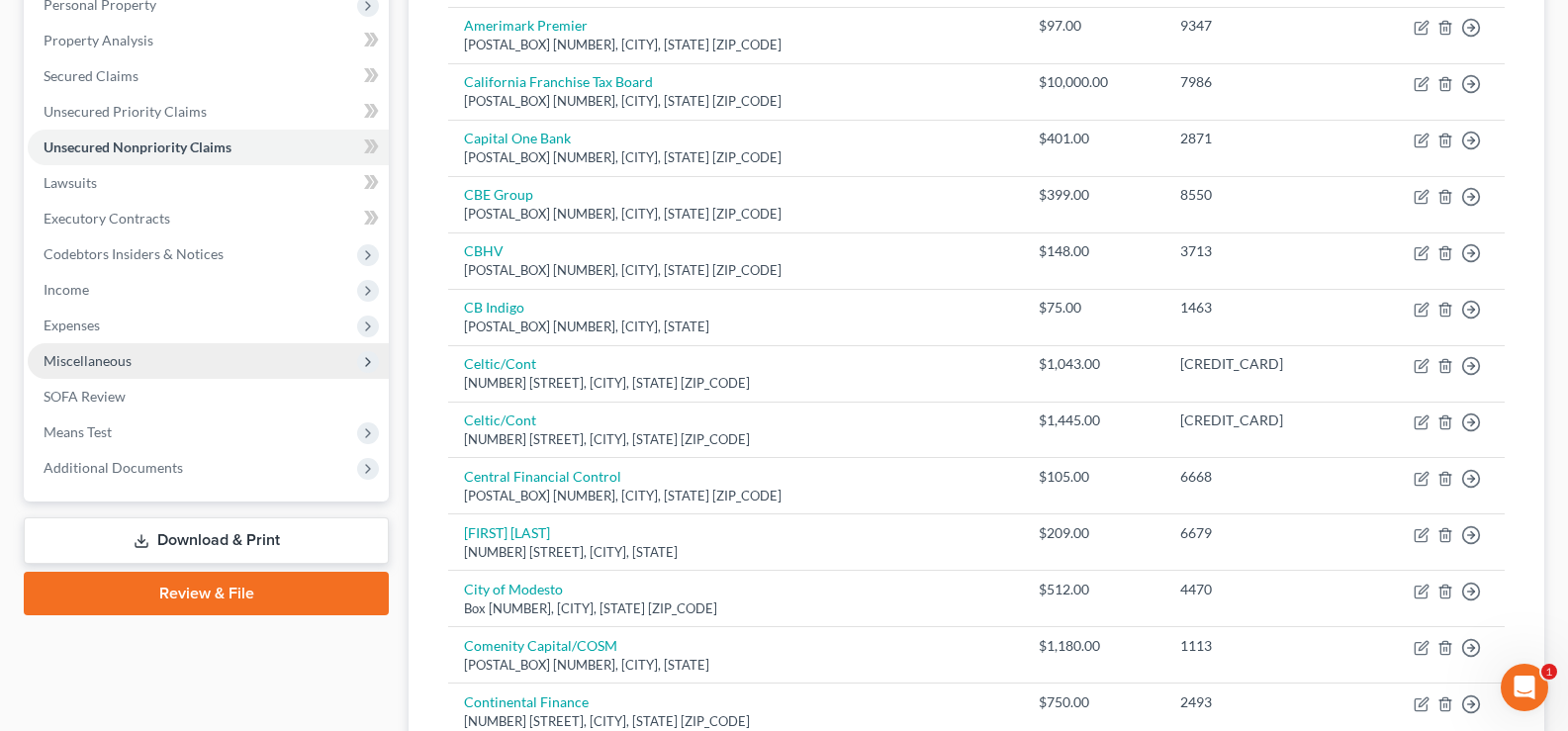click on "Miscellaneous" at bounding box center [87, 360] 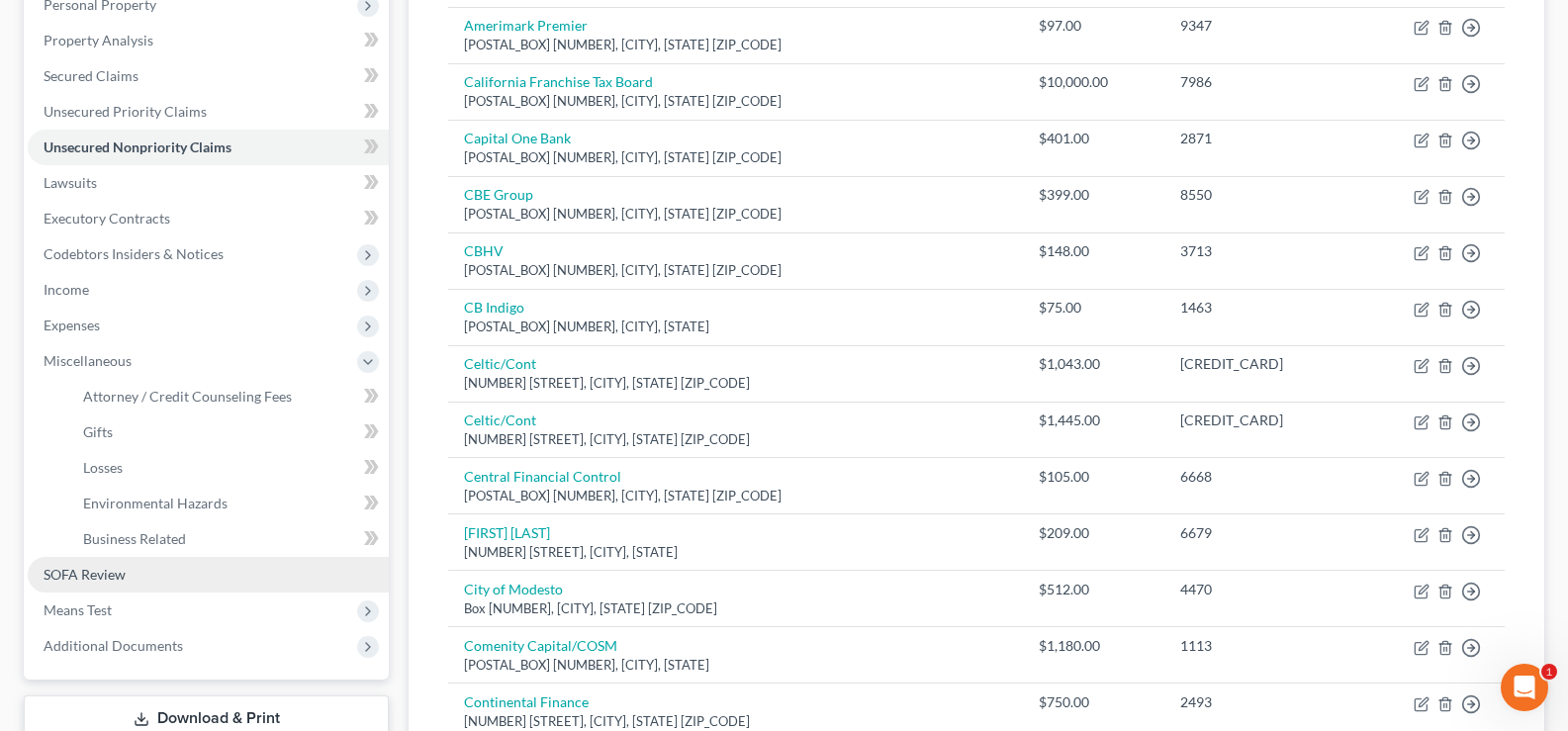 click on "SOFA Review" at bounding box center (84, 574) 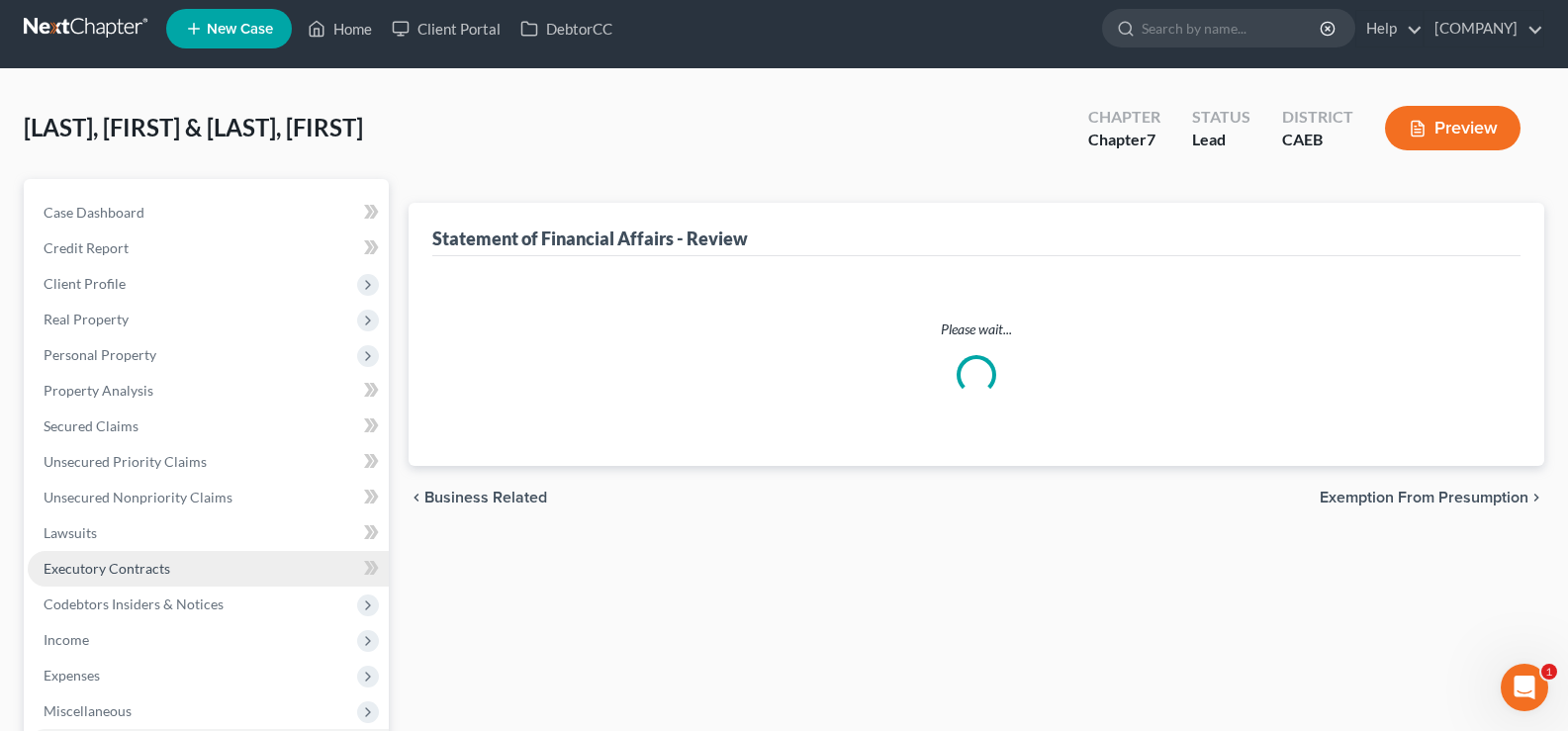 scroll, scrollTop: 0, scrollLeft: 0, axis: both 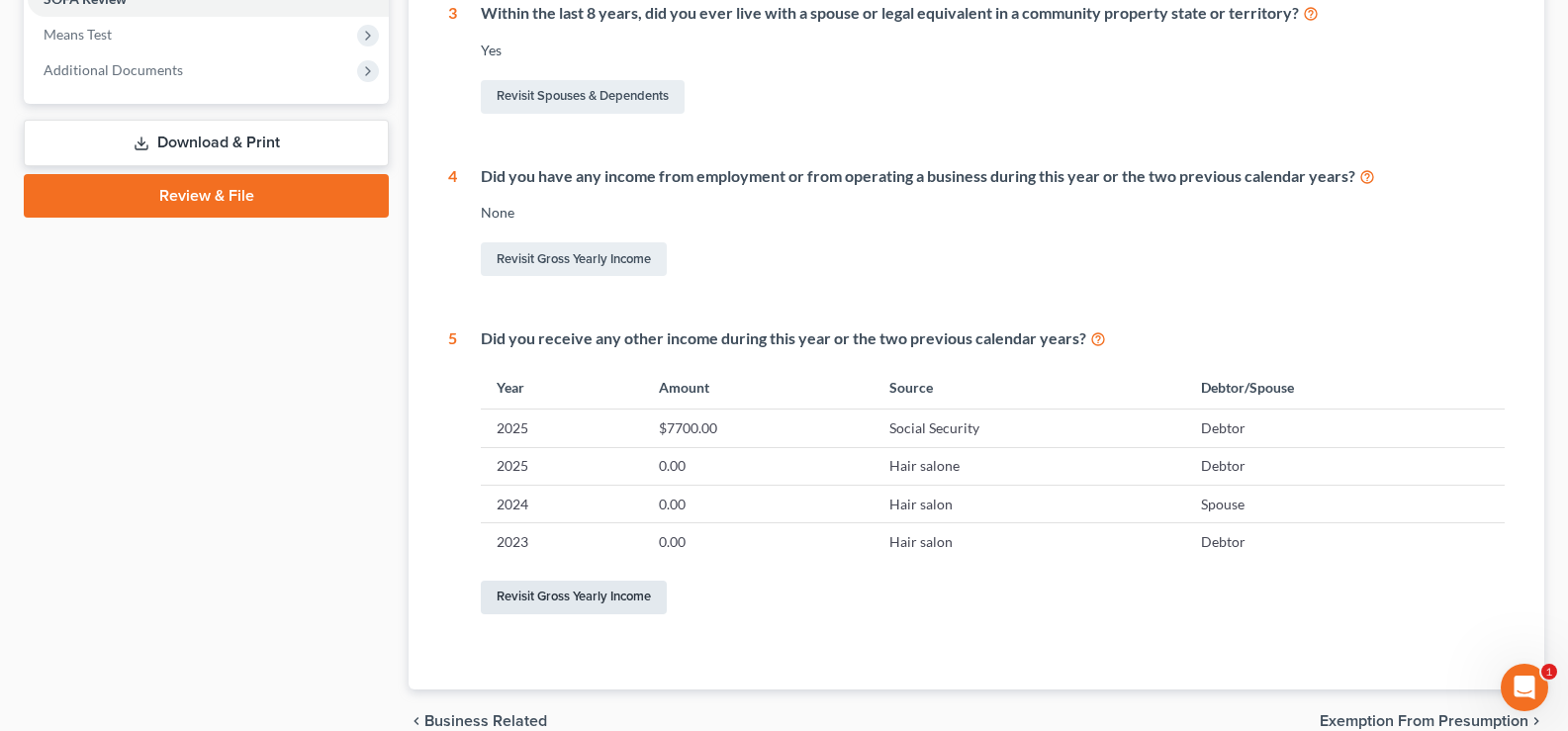 click on "Revisit Gross Yearly Income" at bounding box center [574, 597] 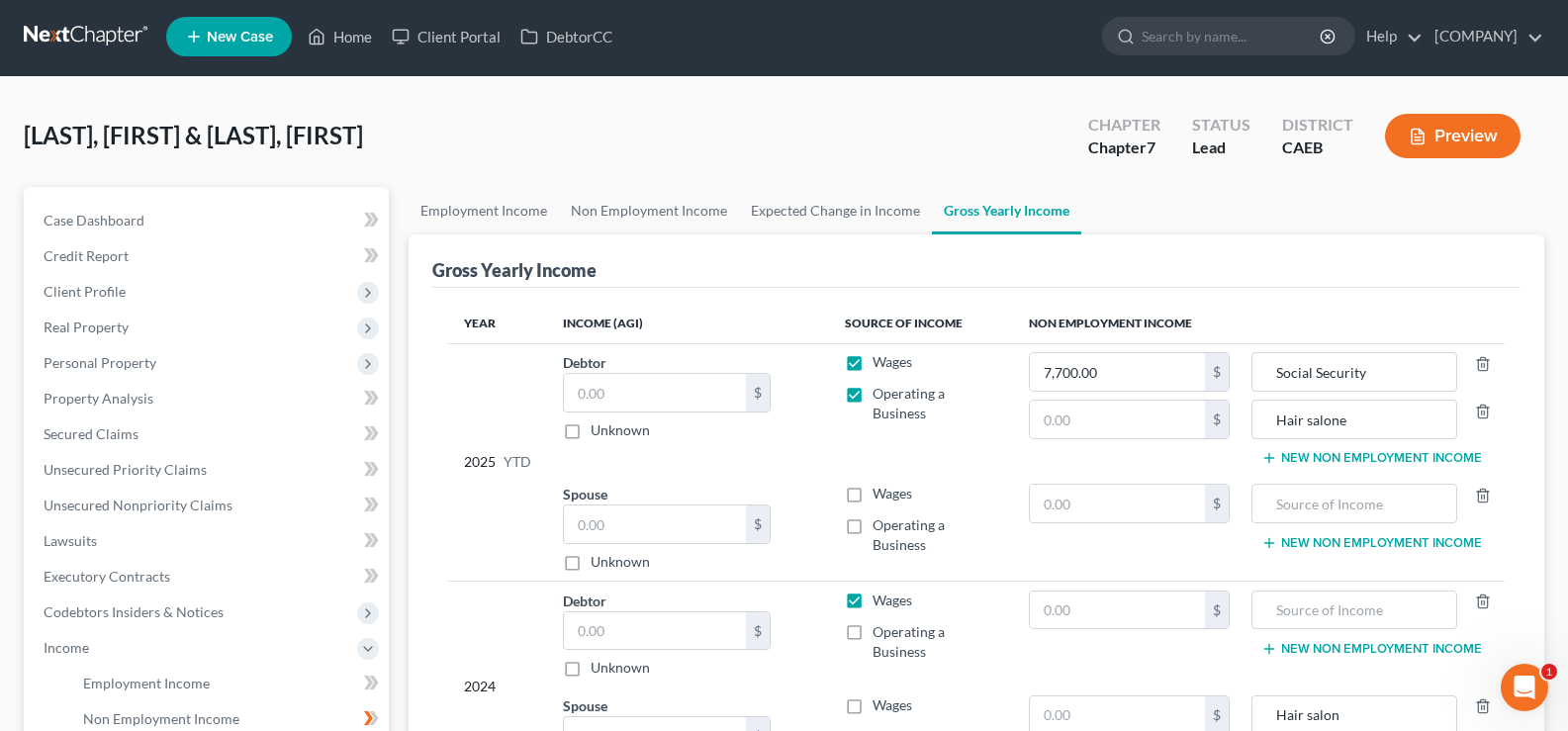 scroll, scrollTop: 0, scrollLeft: 0, axis: both 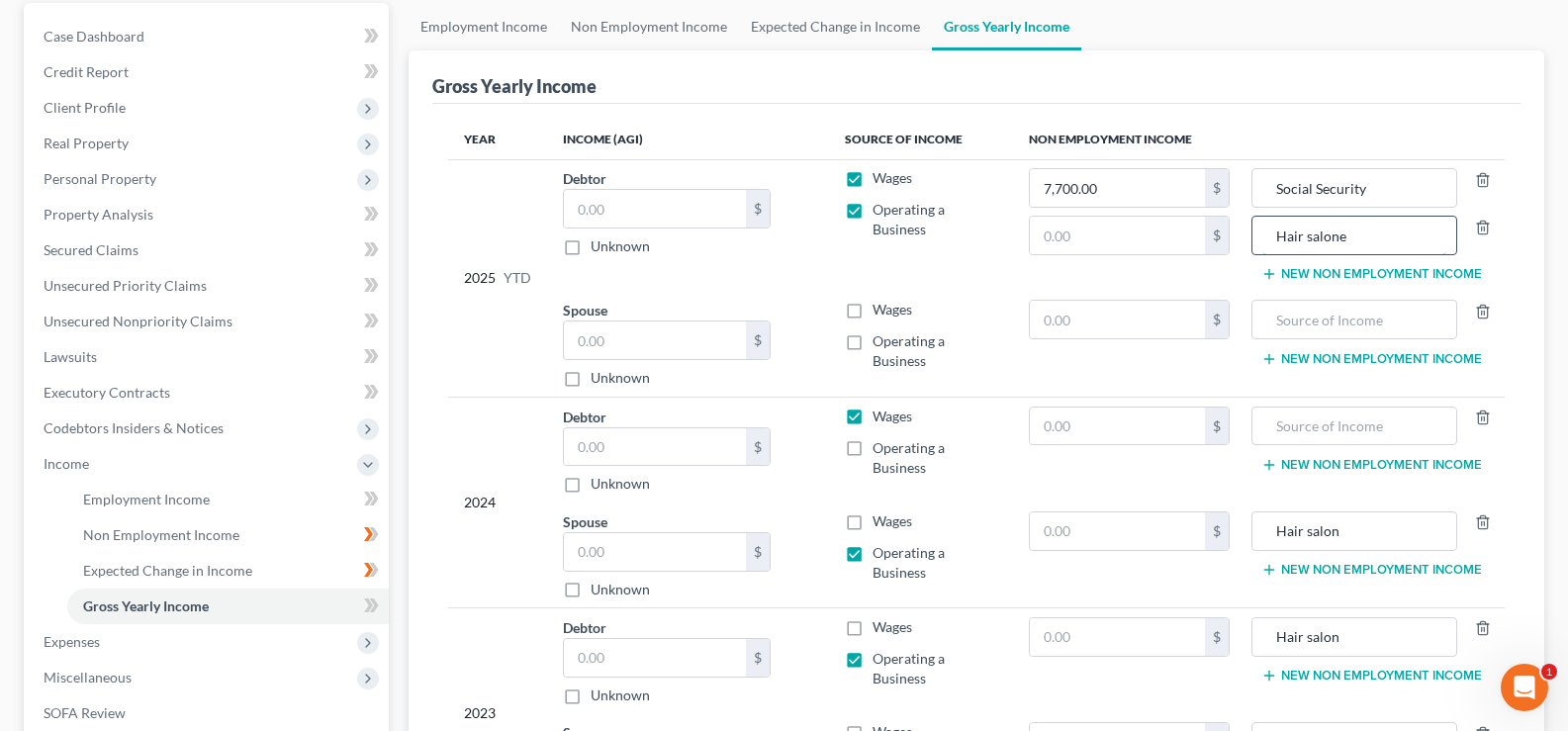click on "Hair salone" at bounding box center (1354, 235) 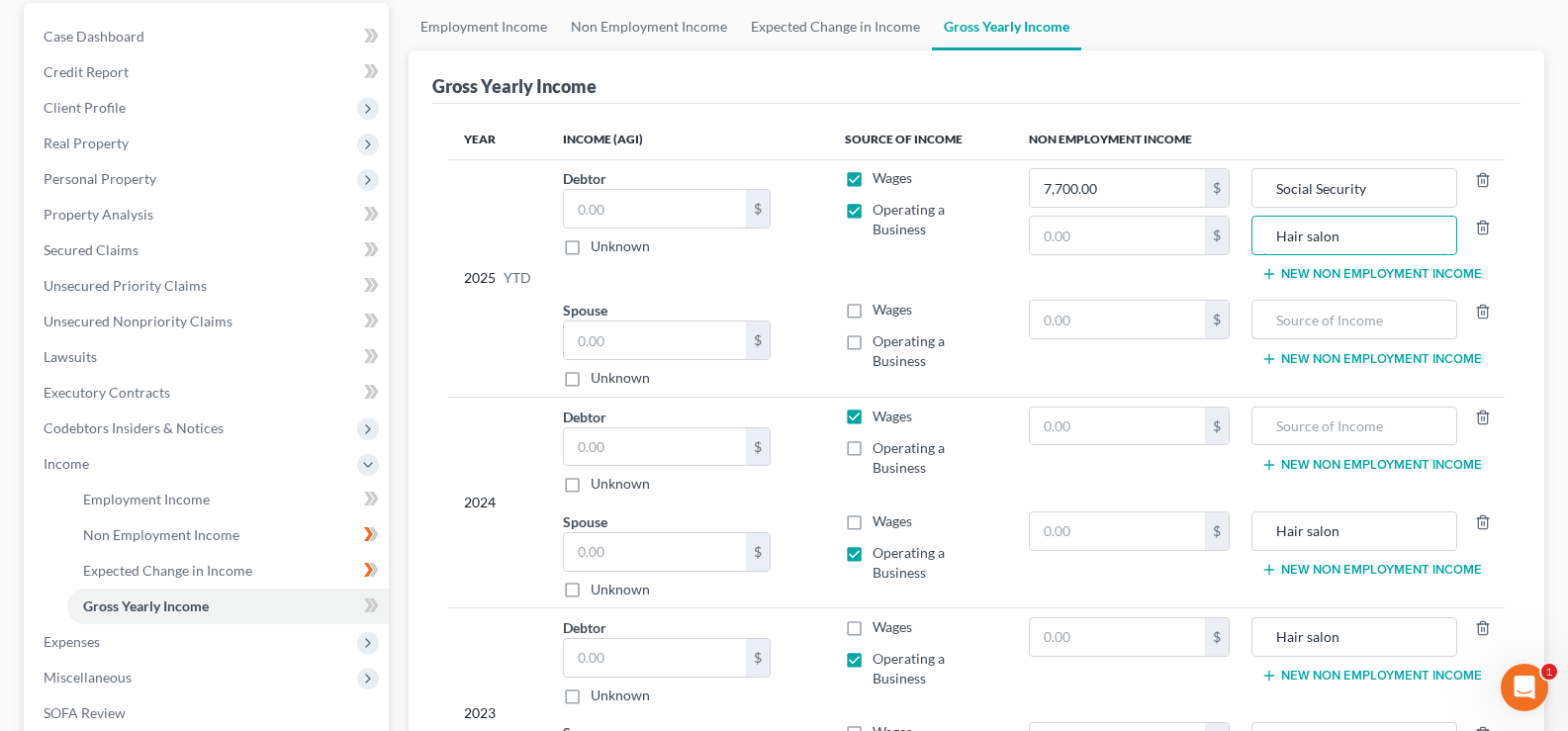 type on "Hair salon" 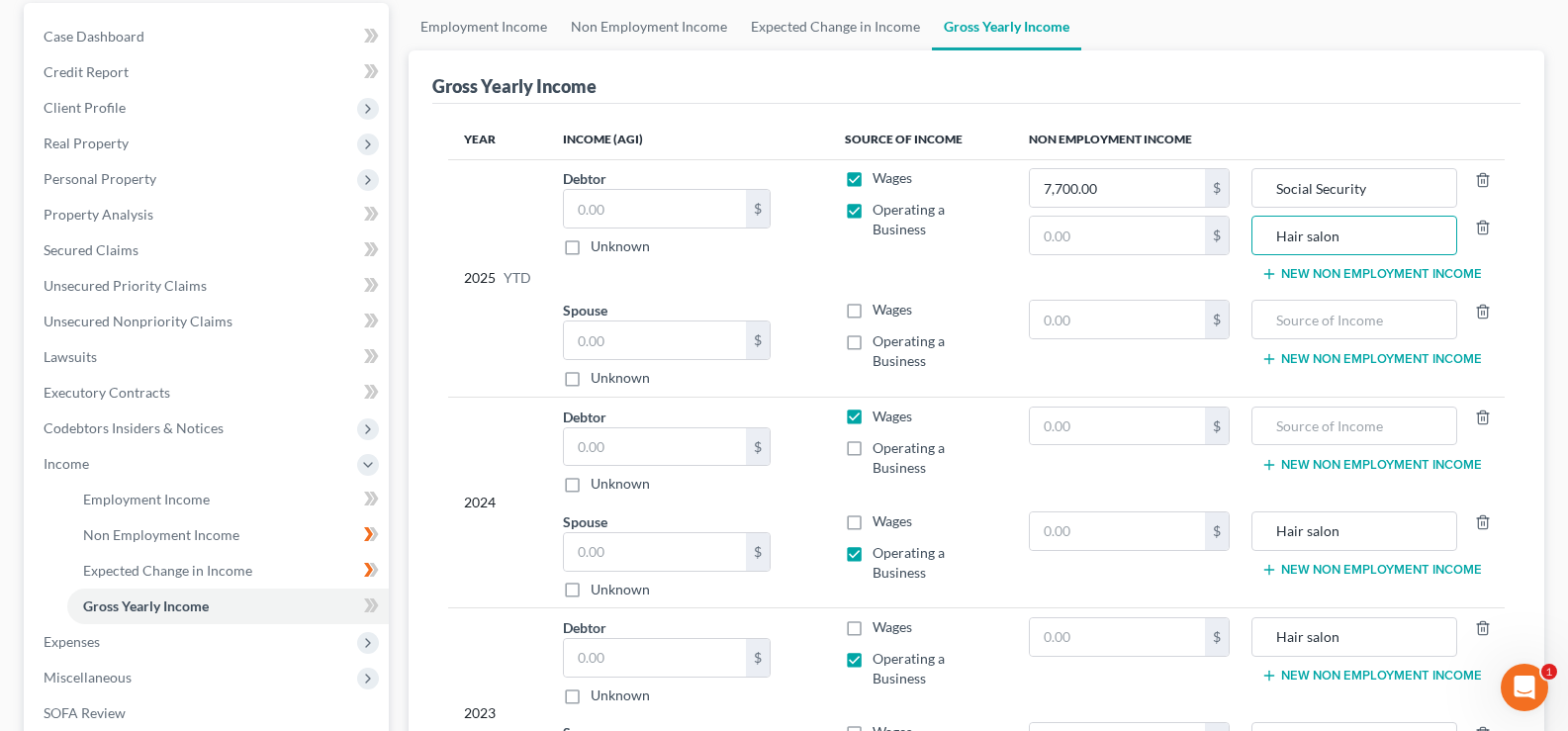 click on "Year Income (AGI) Source of Income Non Employment Income 2025  YTD Debtor
$
Unknown
Balance Undetermined
$
Unknown
Wages Operating a Business 7,700.00 $ $ Social Security Hair salon New Non Employment Income Spouse
$
Unknown
Balance Undetermined
$
Unknown
Wages Operating a Business $ New Non Employment Income 2024 Debtor
$
Unknown
Balance Undetermined
$
Unknown
Wages Operating a Business $ New Non Employment Income Spouse
$
Unknown
Balance Undetermined
$
Unknown
Wages Operating a Business $ Hair salon New Non Employment Income 2023 Debtor
$" at bounding box center [976, 481] 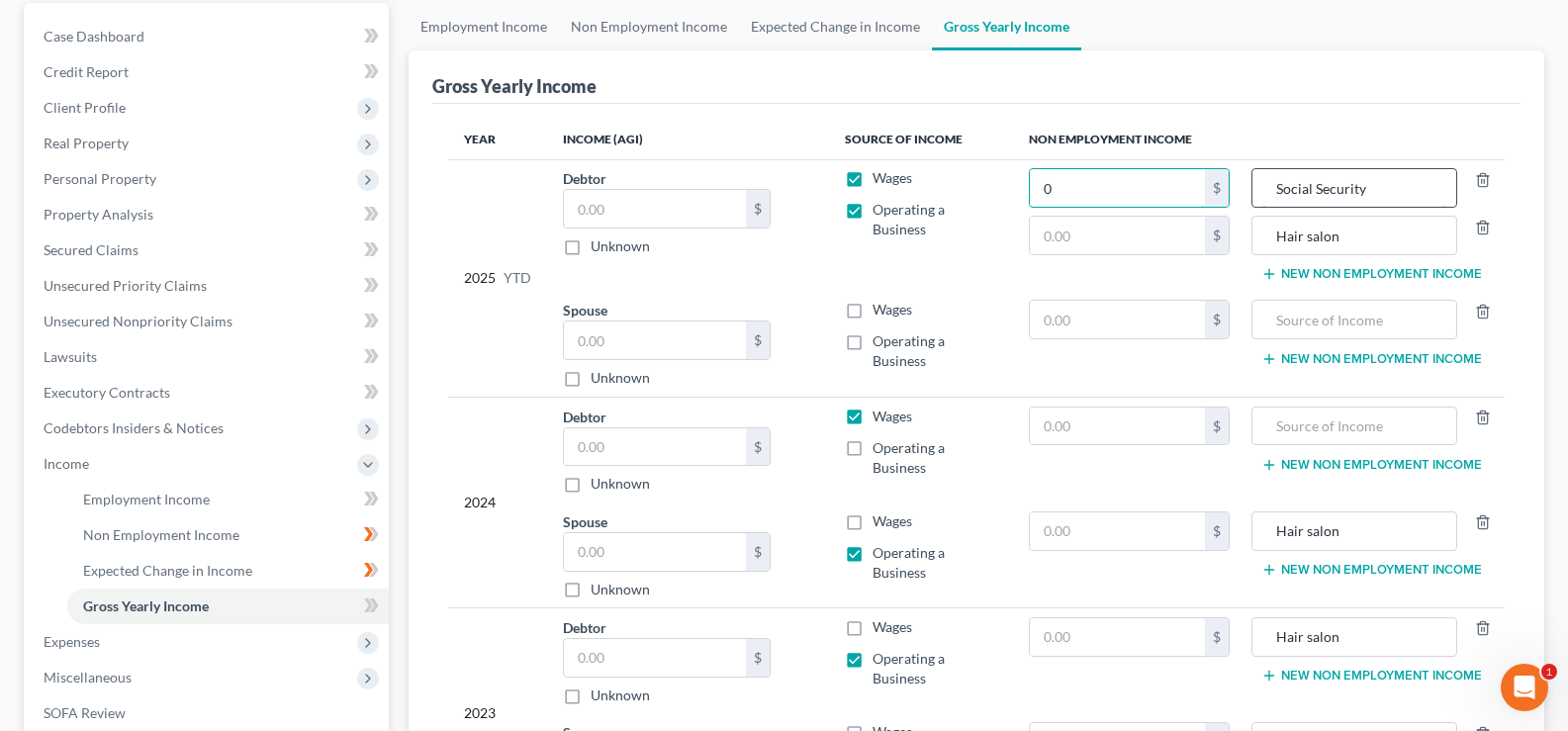 type on "0" 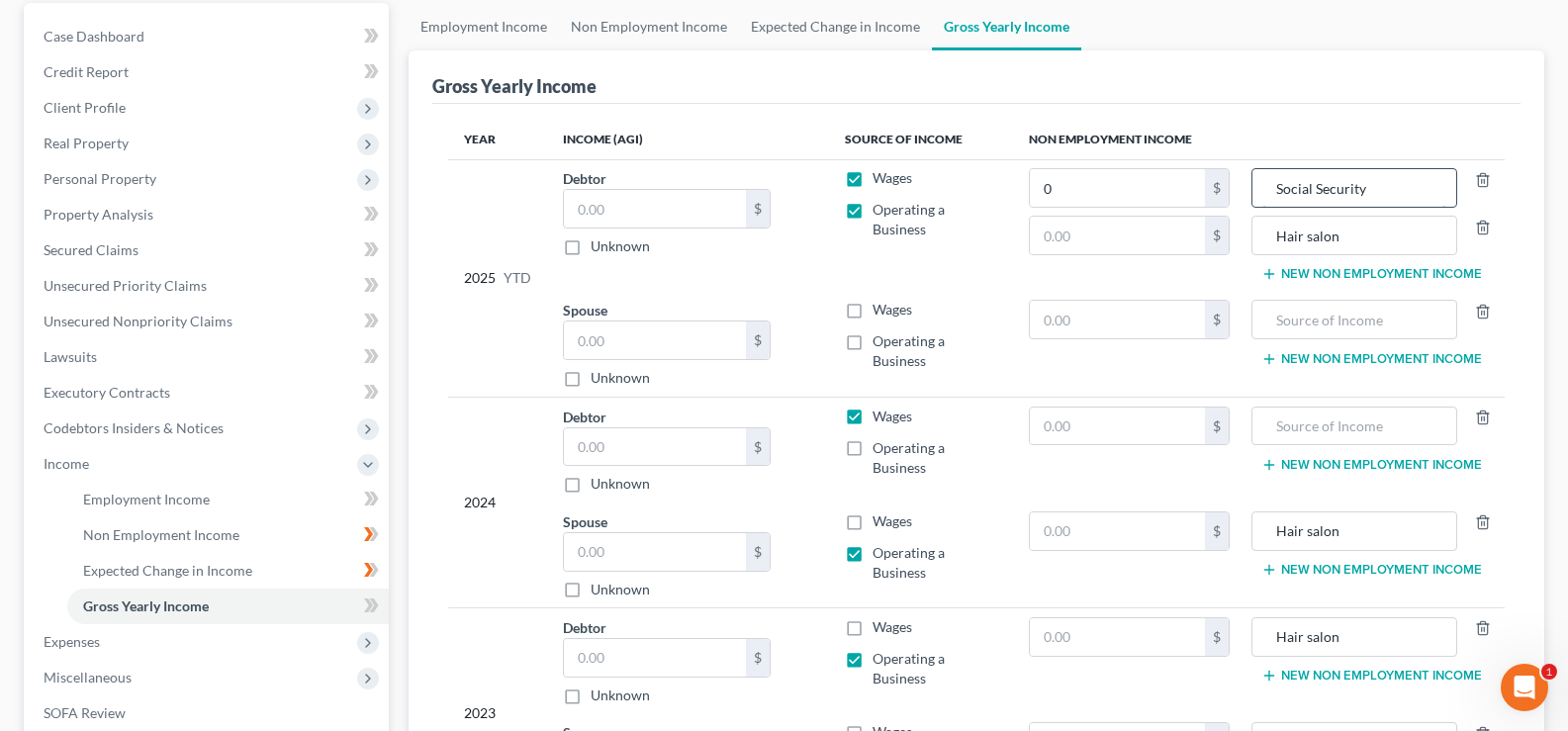 click on "Social Security" at bounding box center (1354, 188) 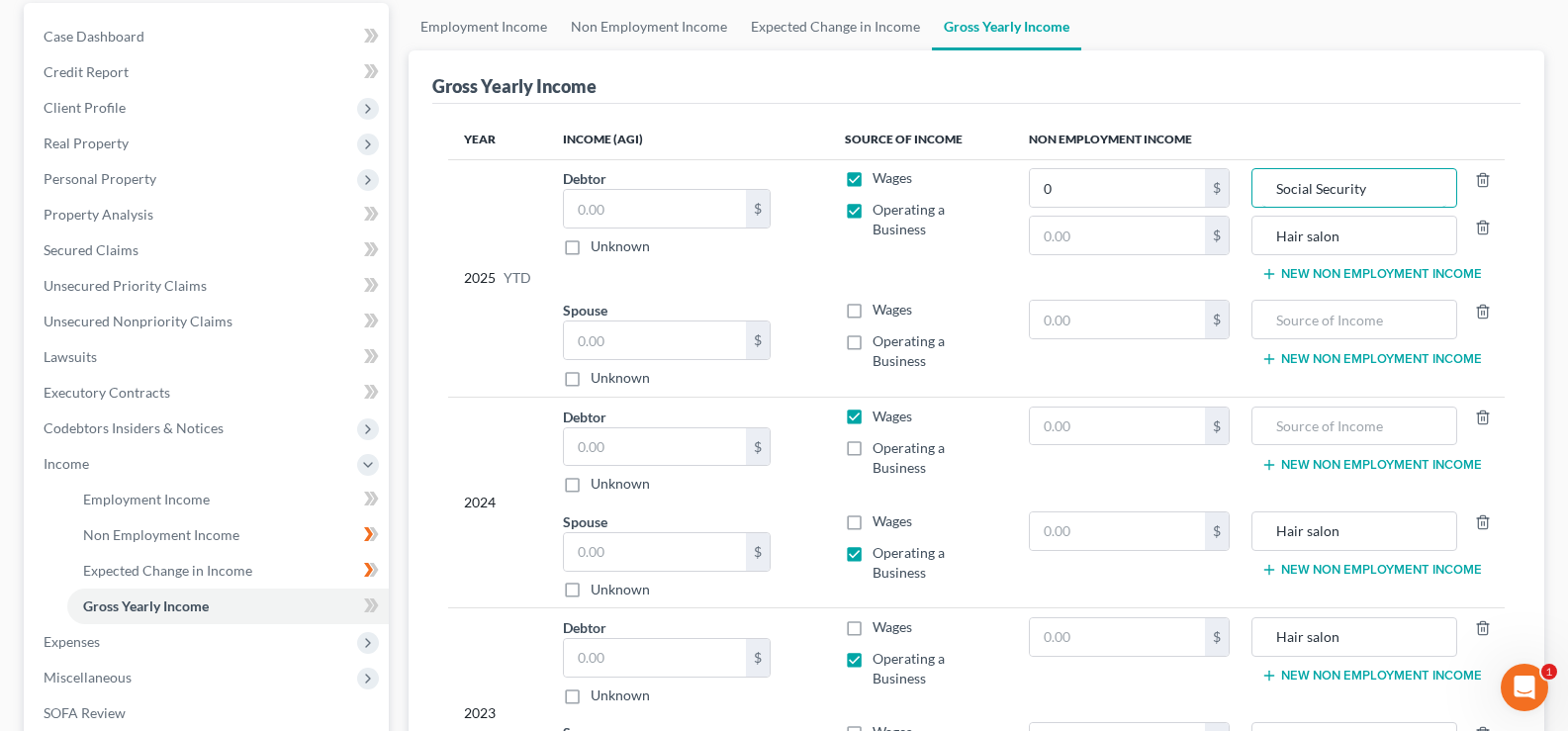 drag, startPoint x: 1381, startPoint y: 188, endPoint x: 821, endPoint y: 130, distance: 562.9956 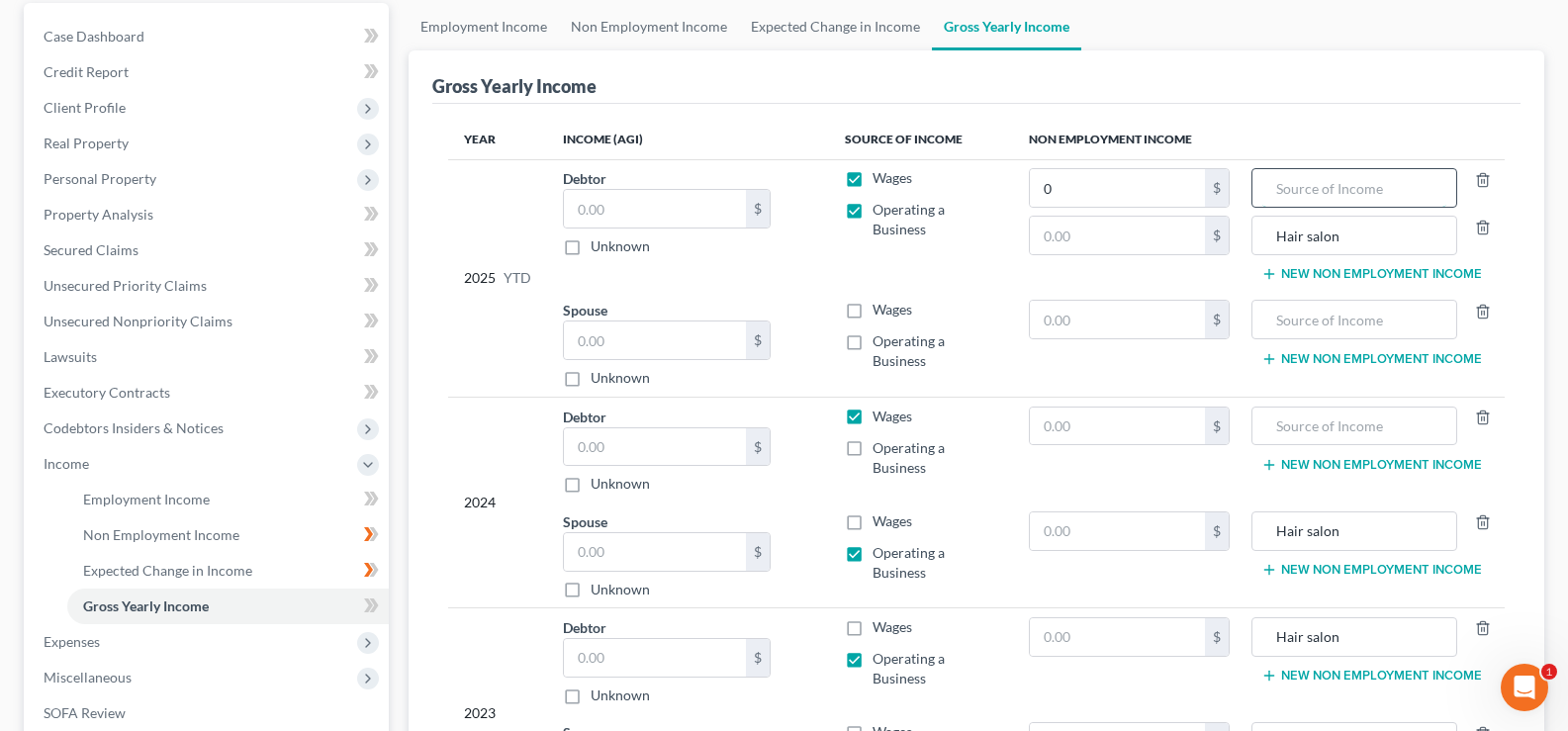 click at bounding box center [1354, 188] 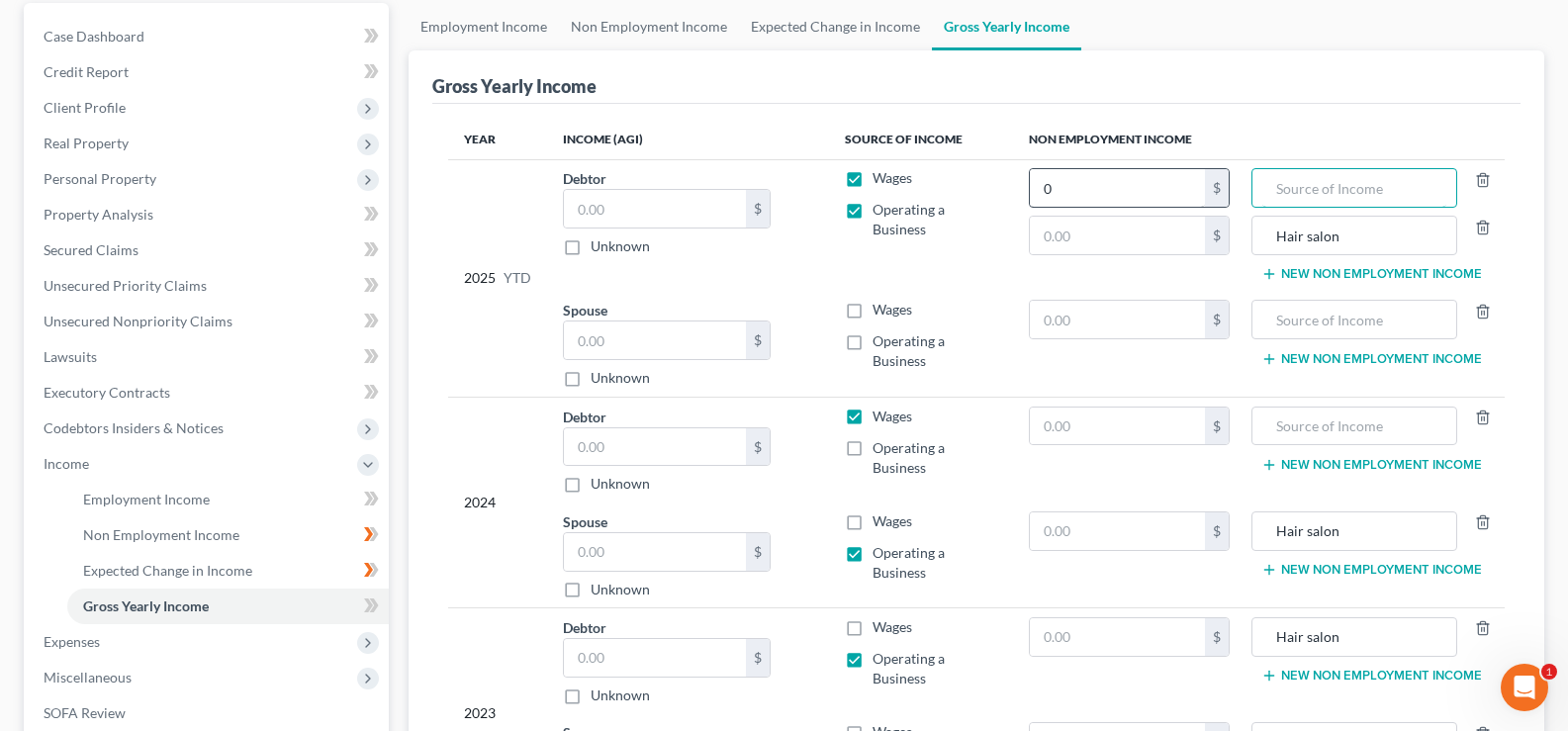 type 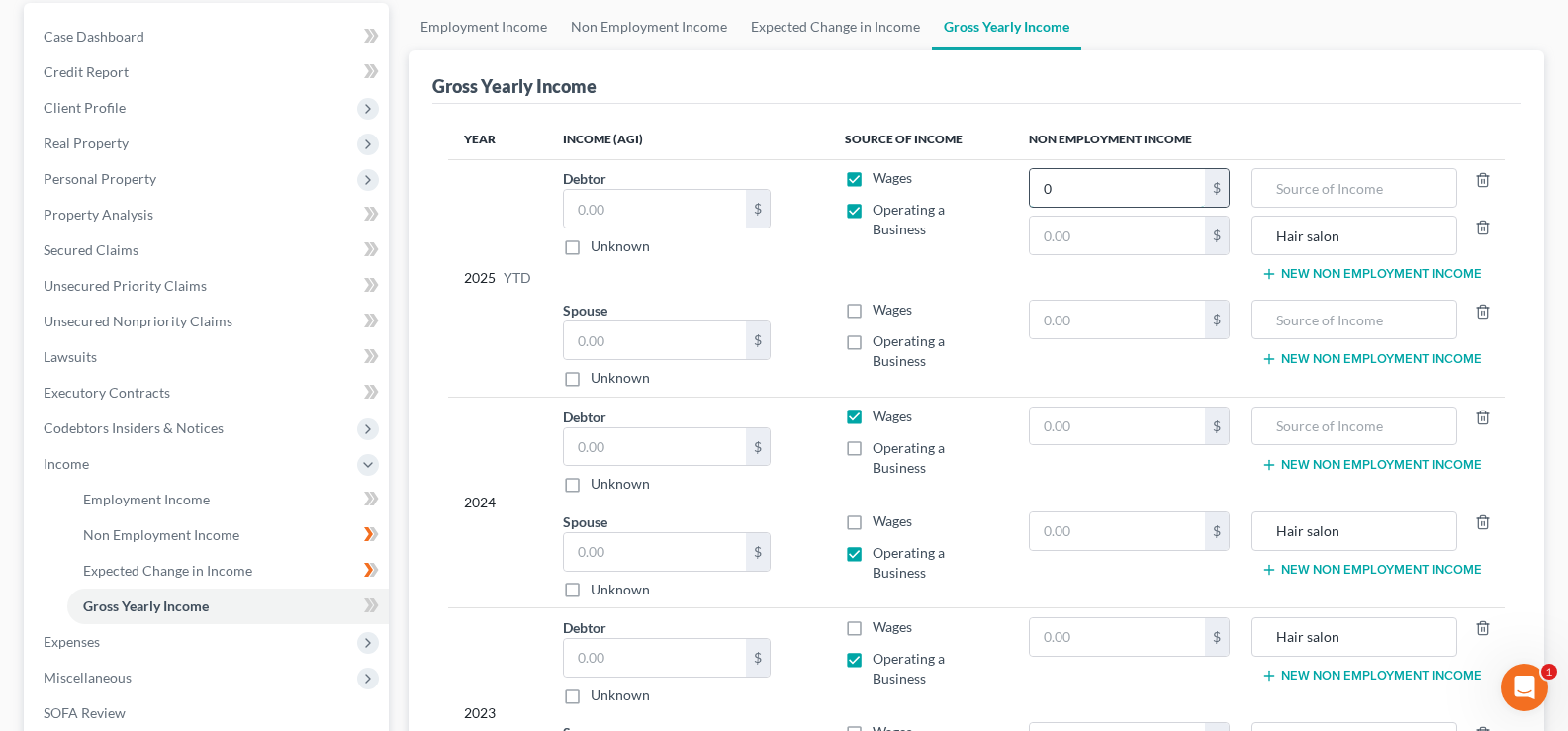 click on "0" at bounding box center (1117, 188) 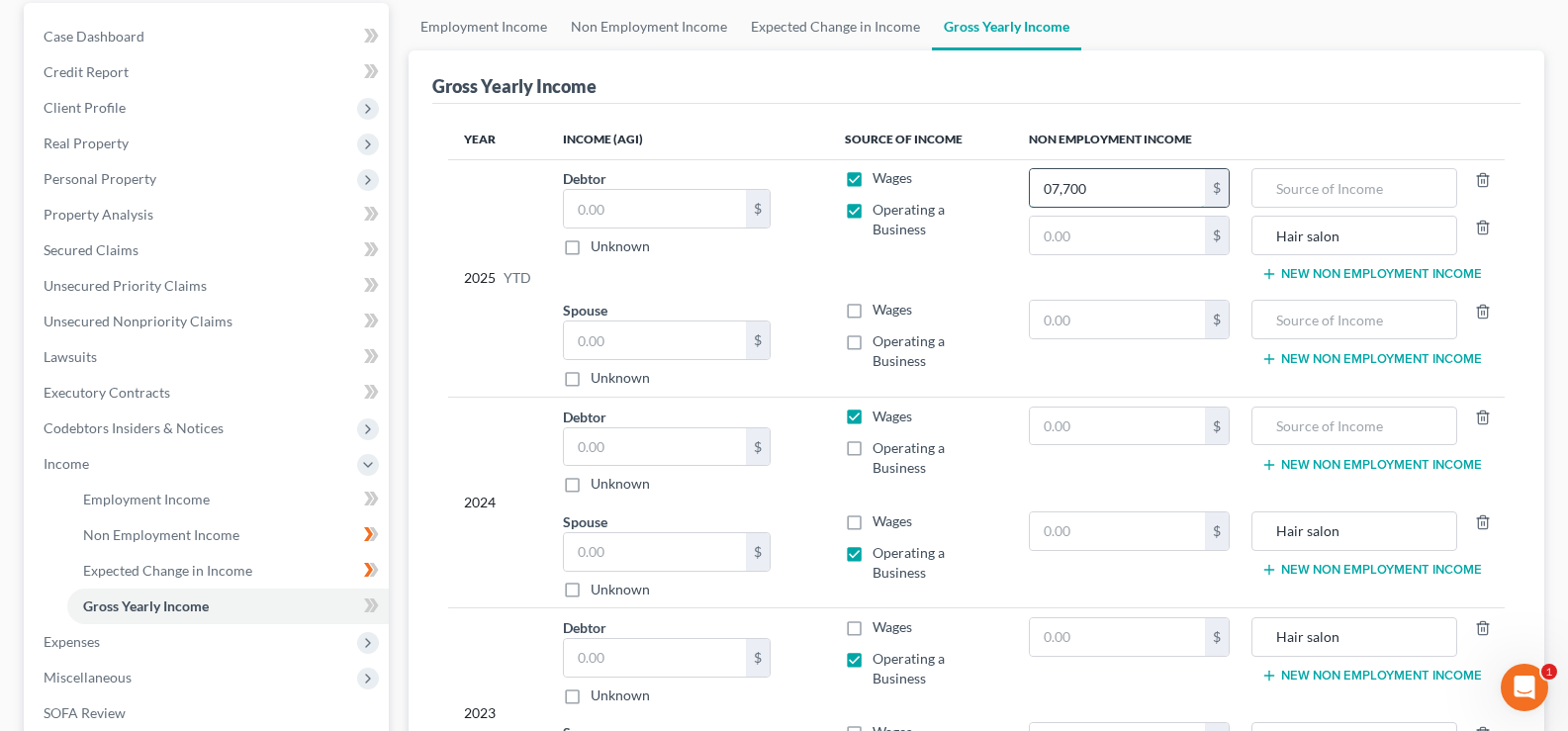 click on "07,700" at bounding box center [1117, 188] 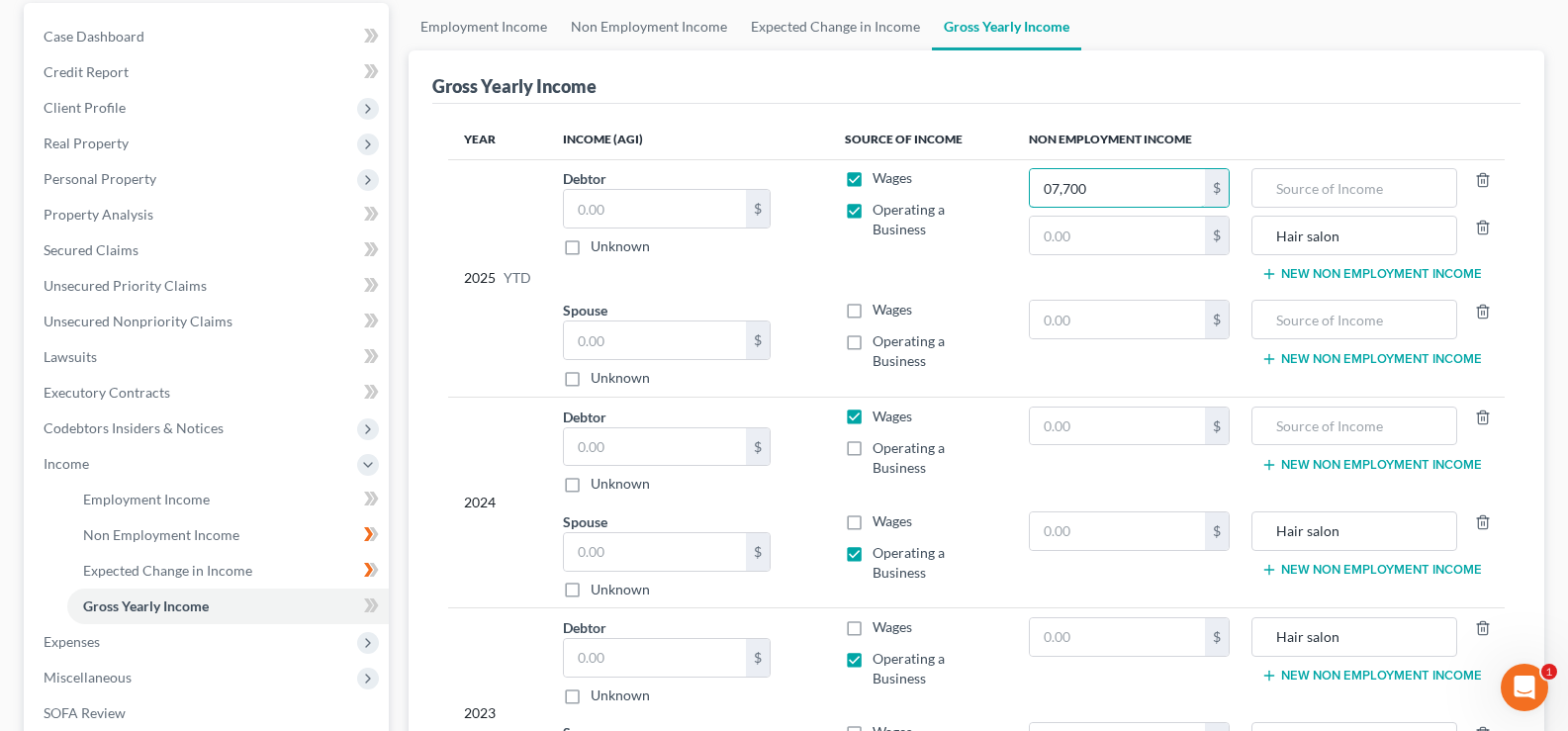 drag, startPoint x: 1117, startPoint y: 188, endPoint x: 994, endPoint y: 193, distance: 123.10158 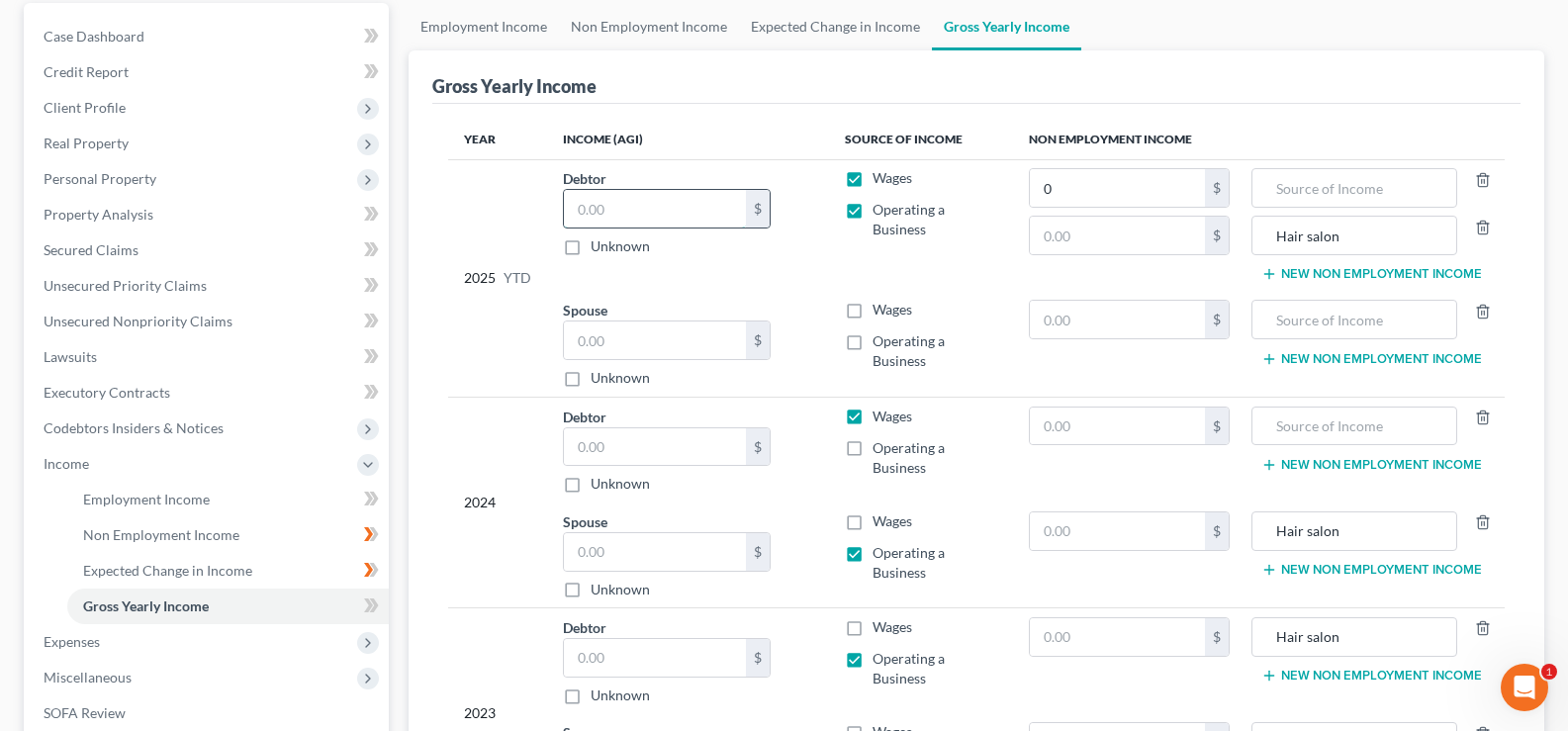 click at bounding box center [655, 209] 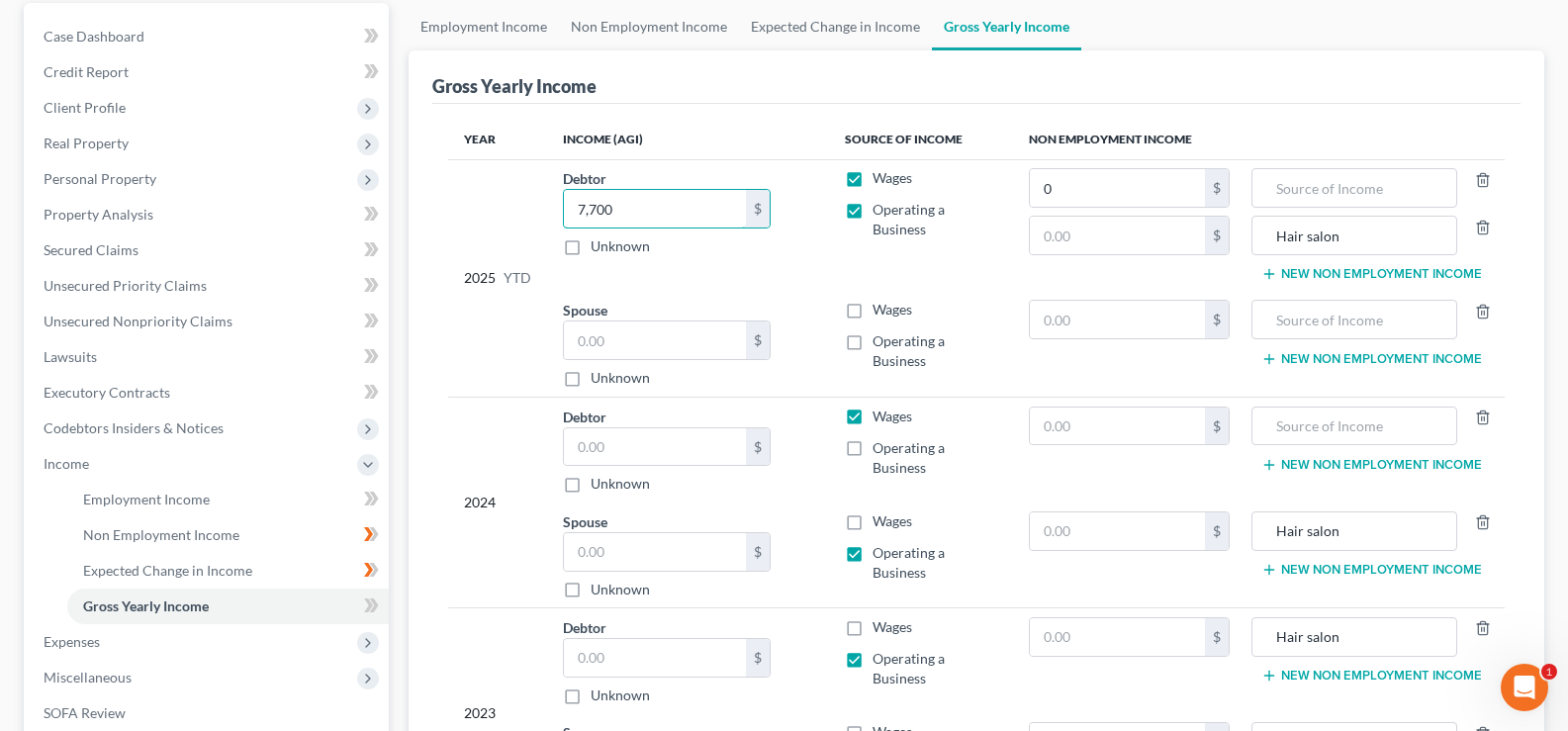type on "7,700" 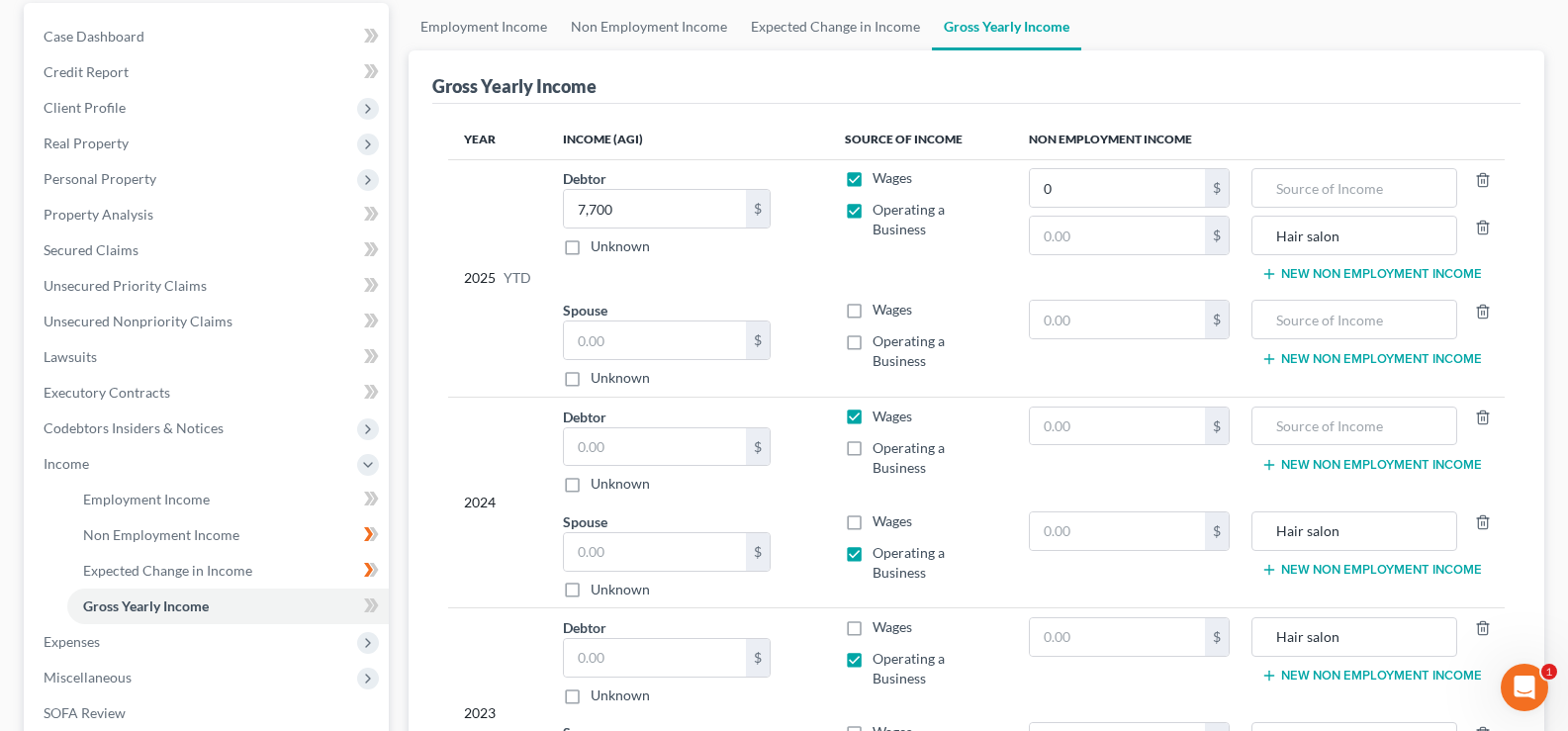 click on "Operating a Business" at bounding box center (935, 220) 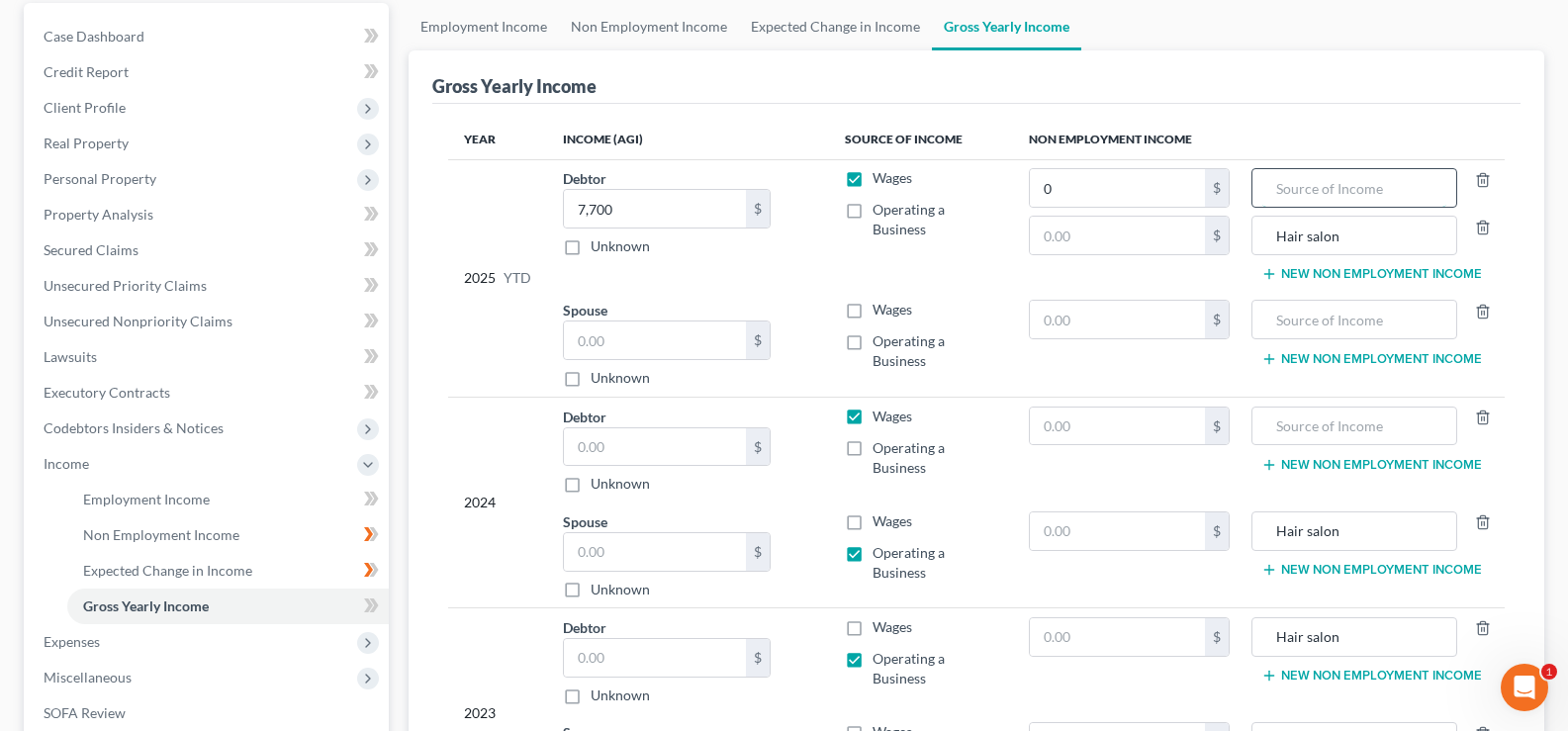 click at bounding box center [1354, 188] 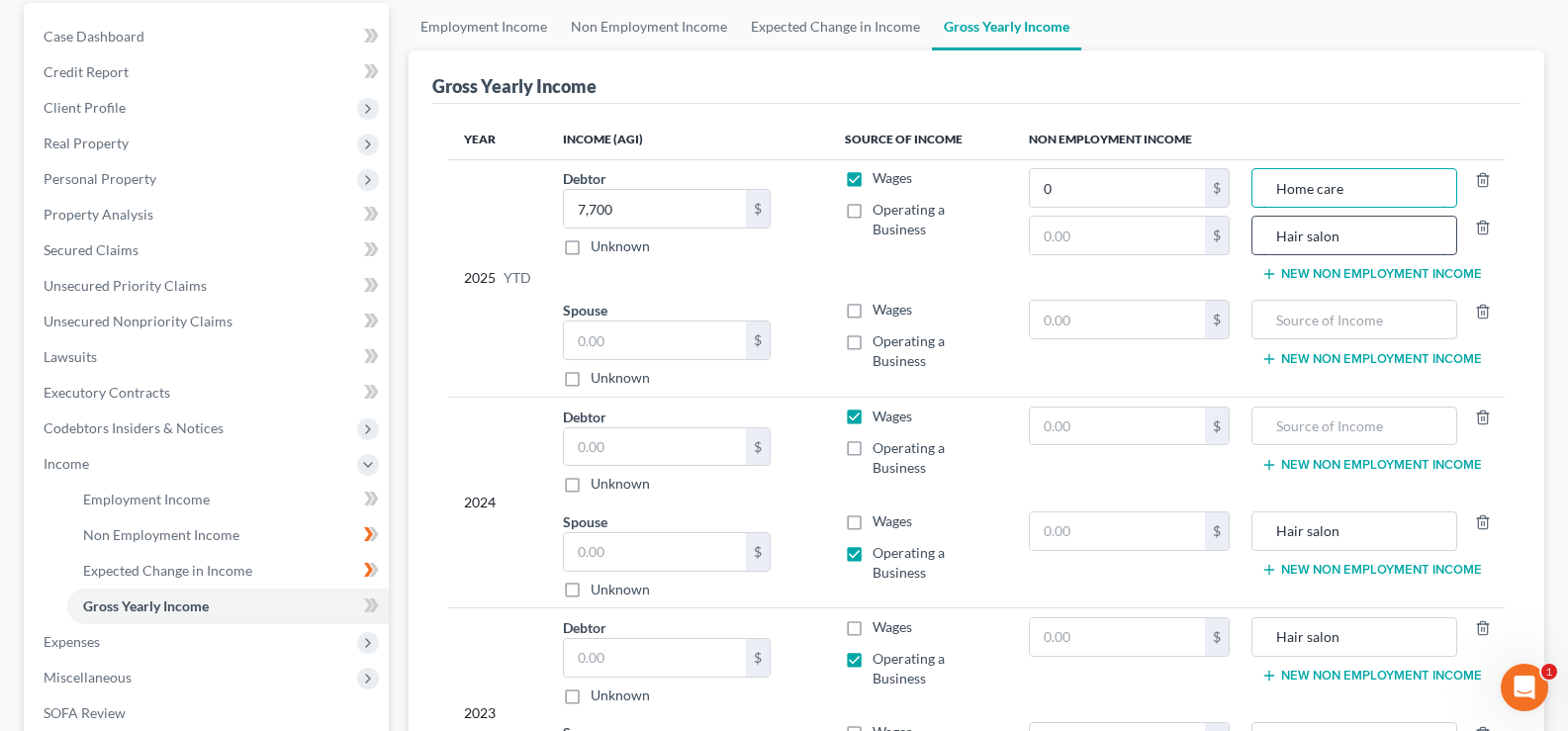 type on "Home care" 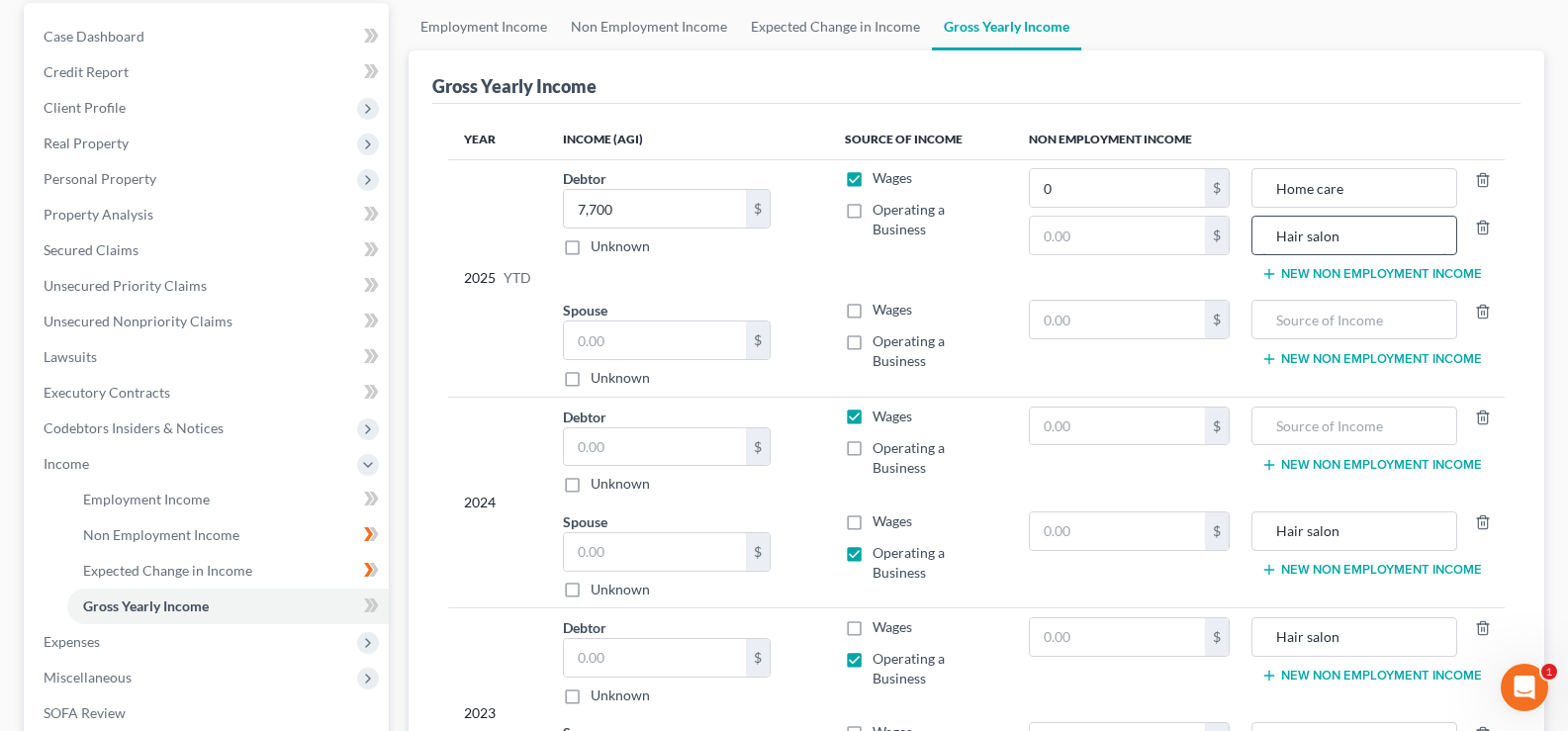 click on "Hair salon" at bounding box center [1354, 235] 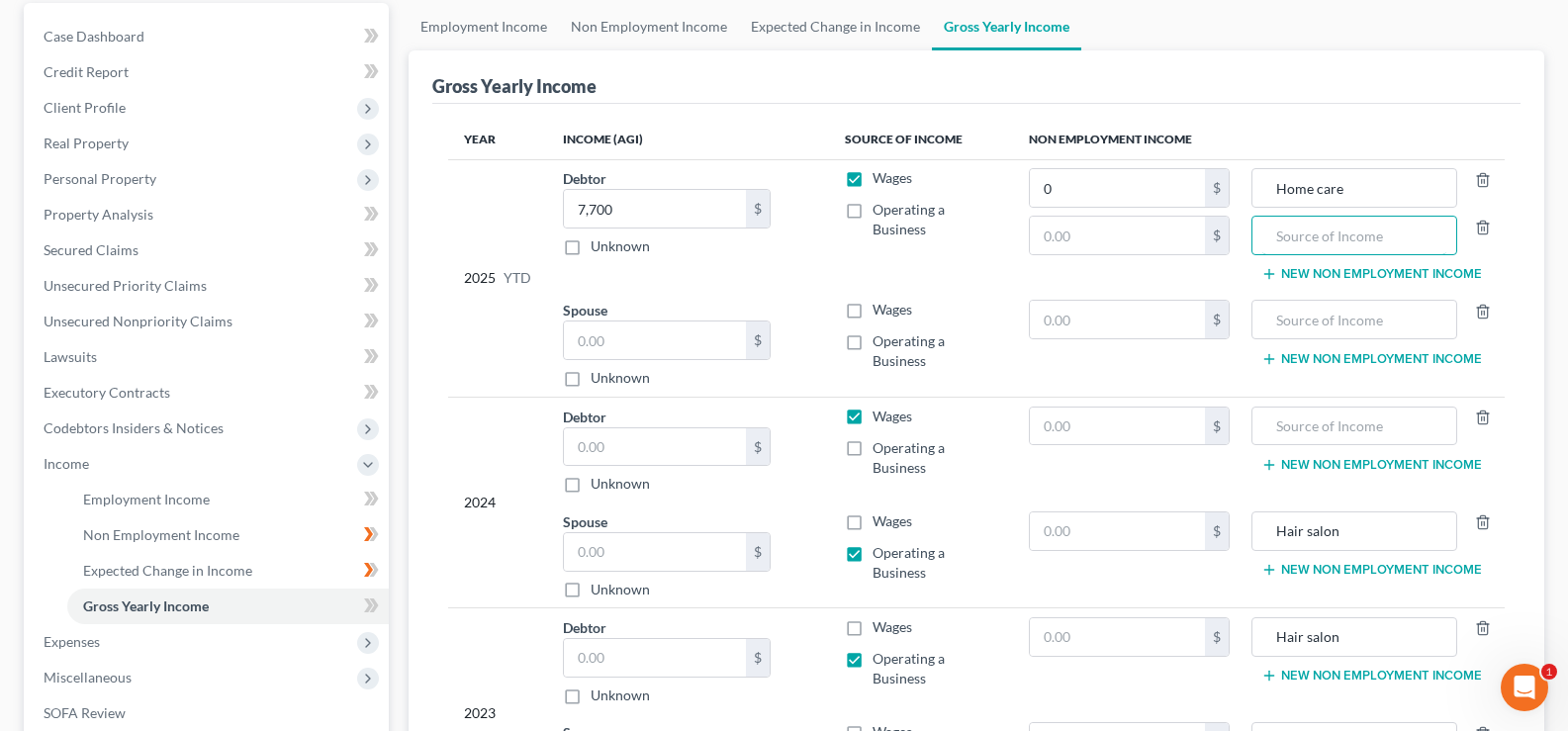 type 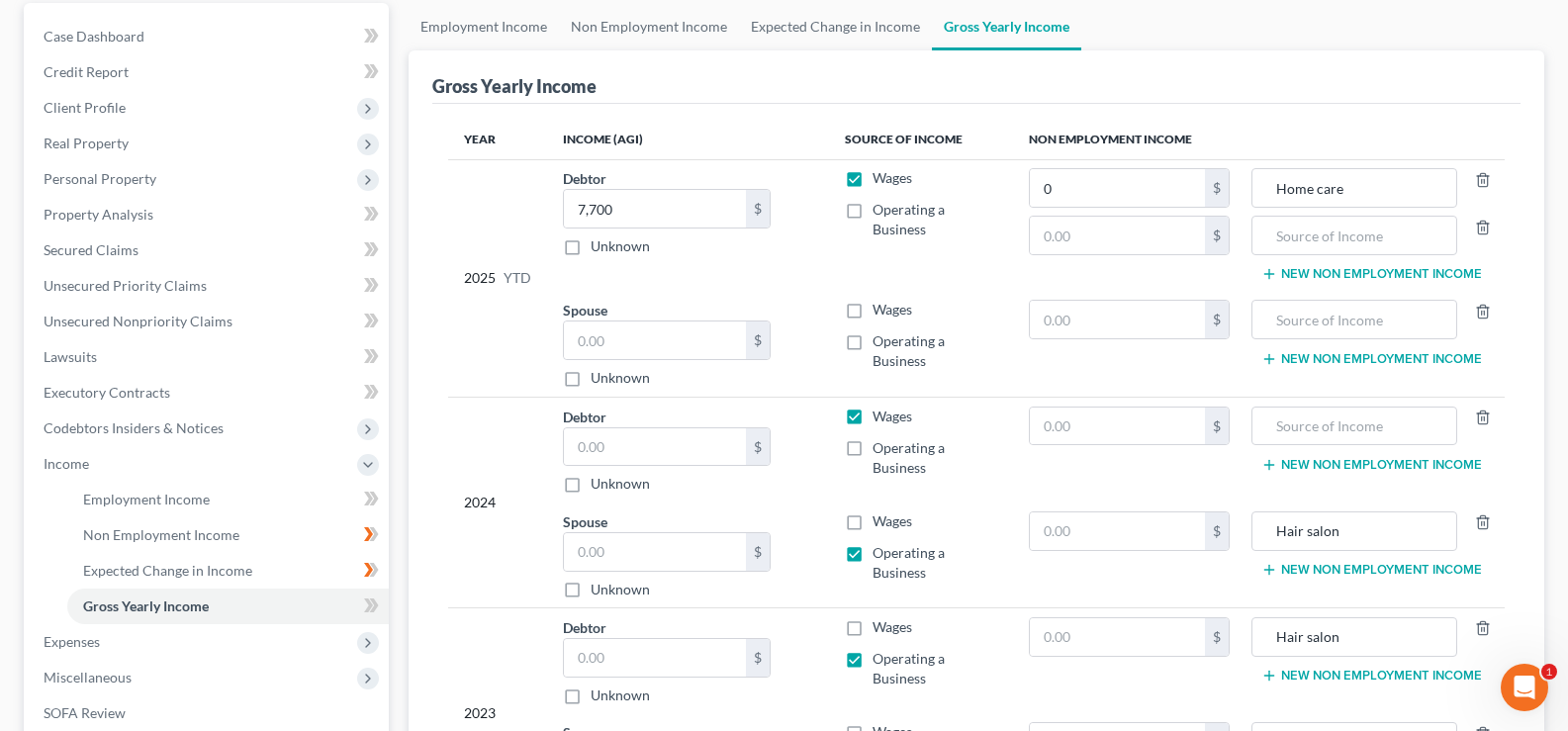 click on "New Non Employment Income" at bounding box center [1371, 274] 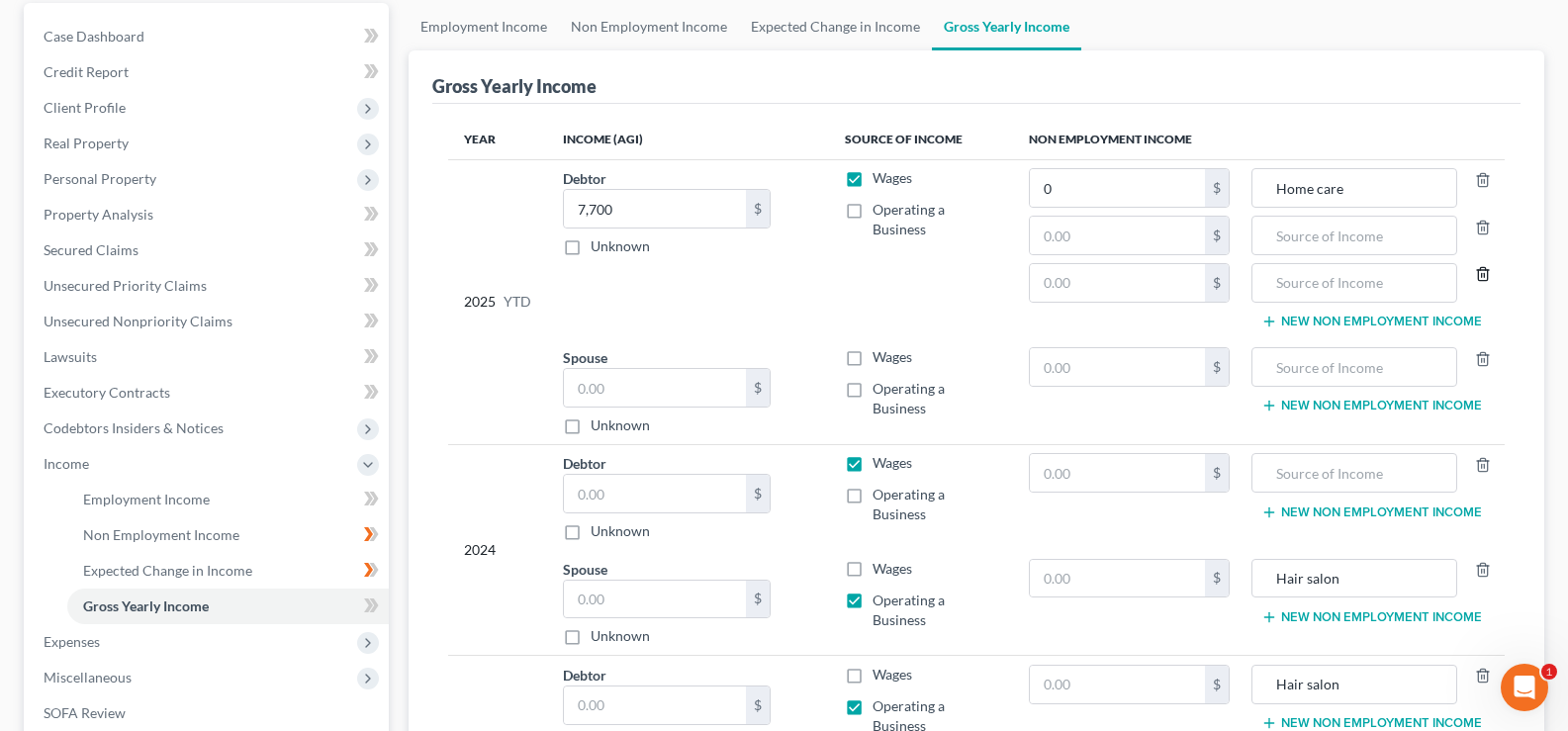 click 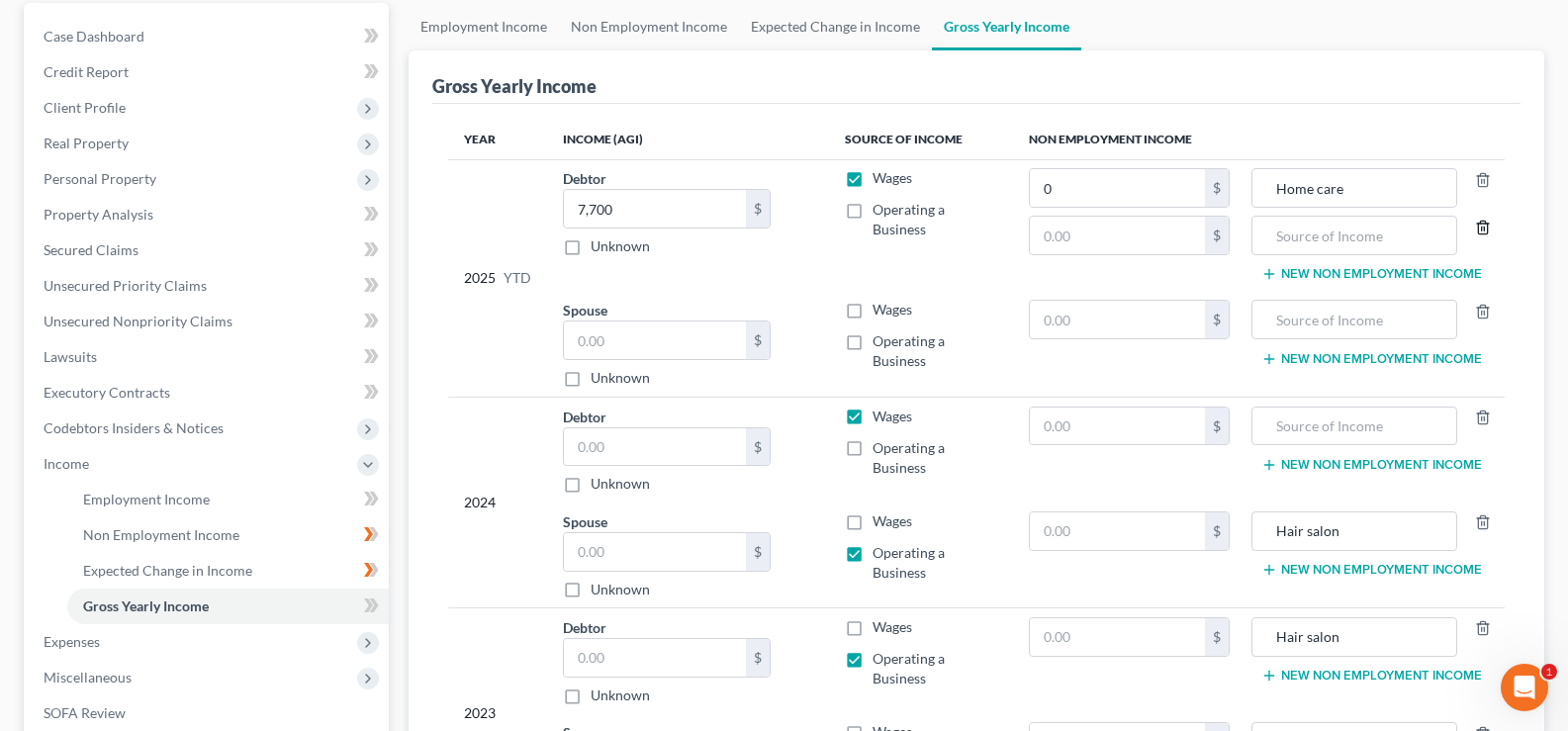 click 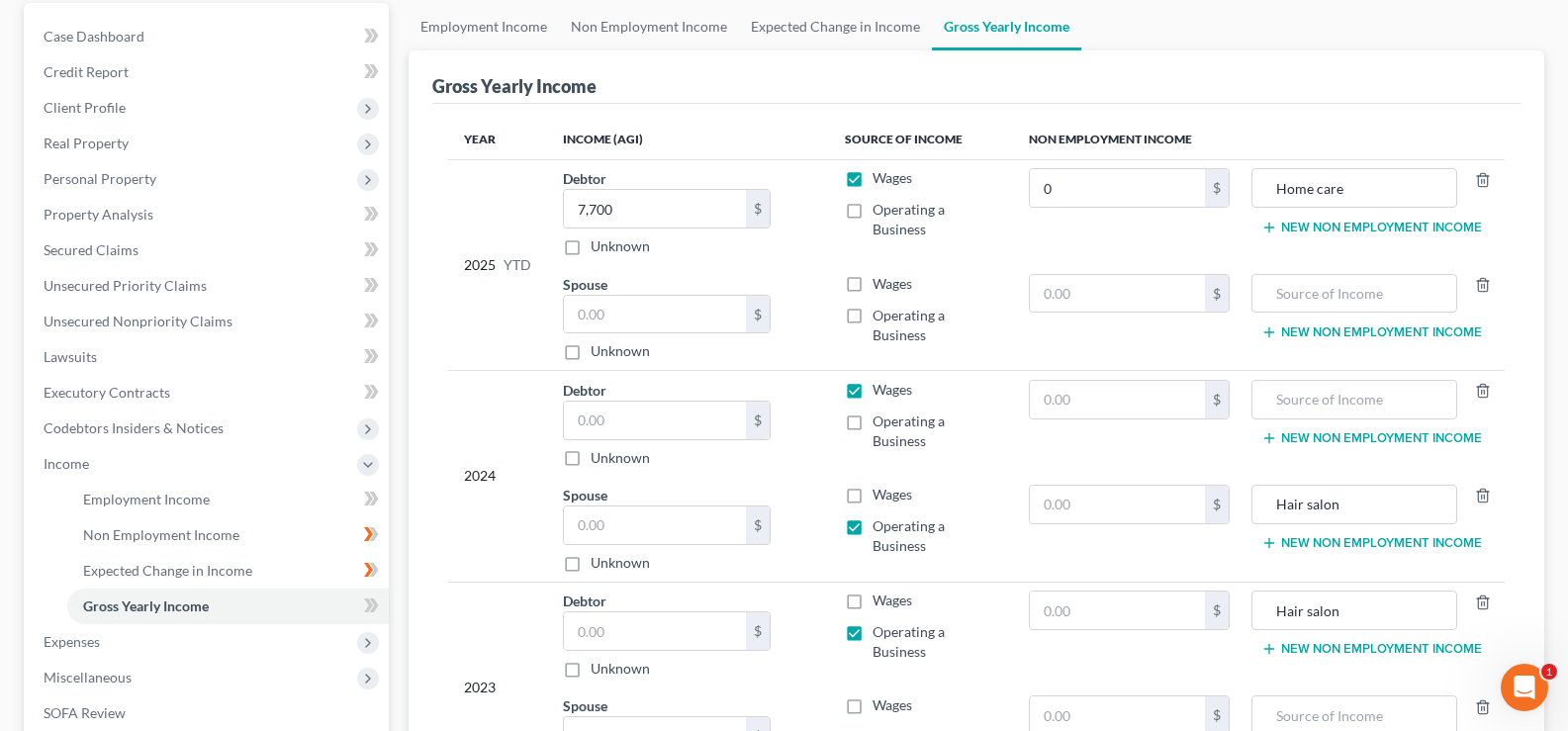 click on "Operating a Business" at bounding box center [935, 220] 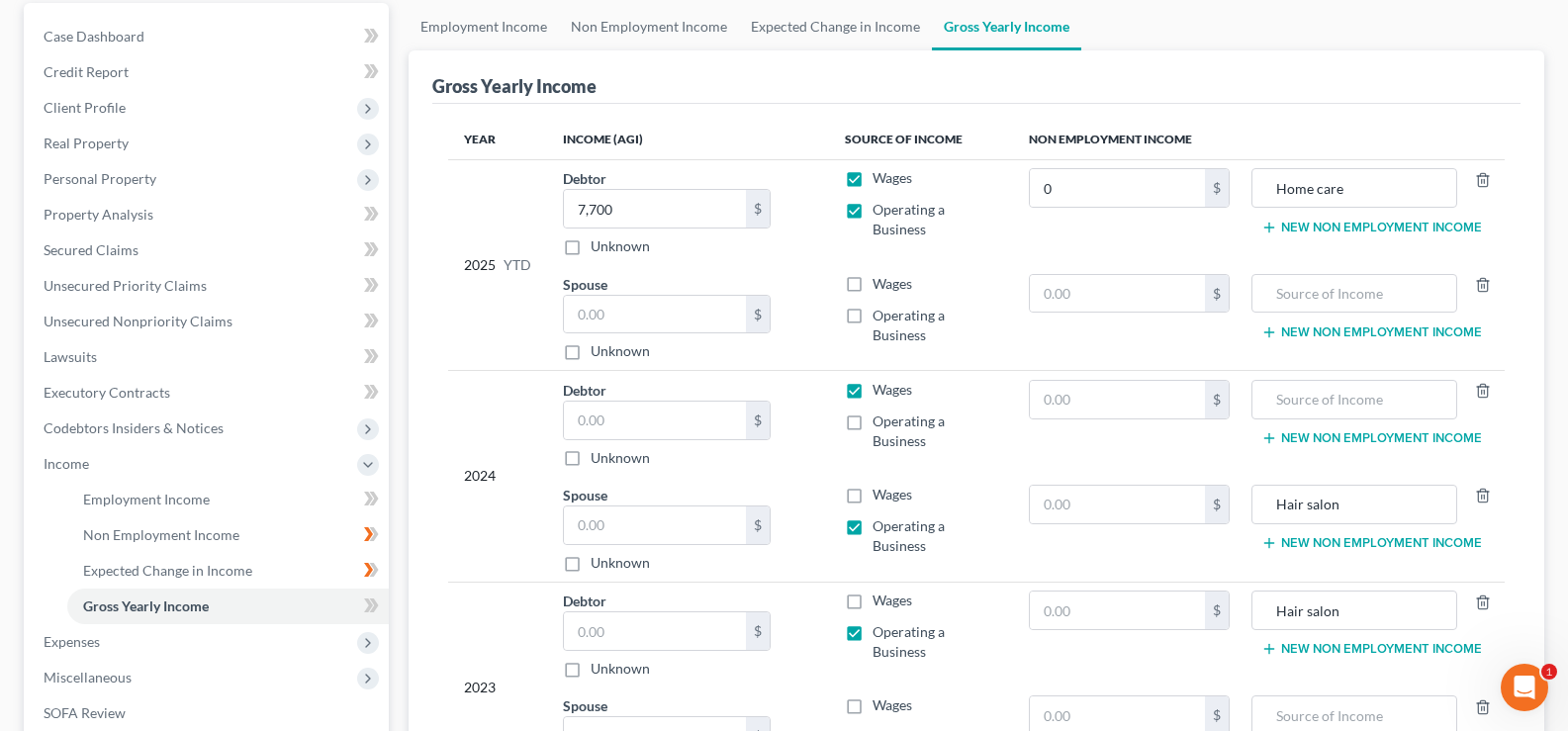 click on "Operating a Business" at bounding box center [935, 220] 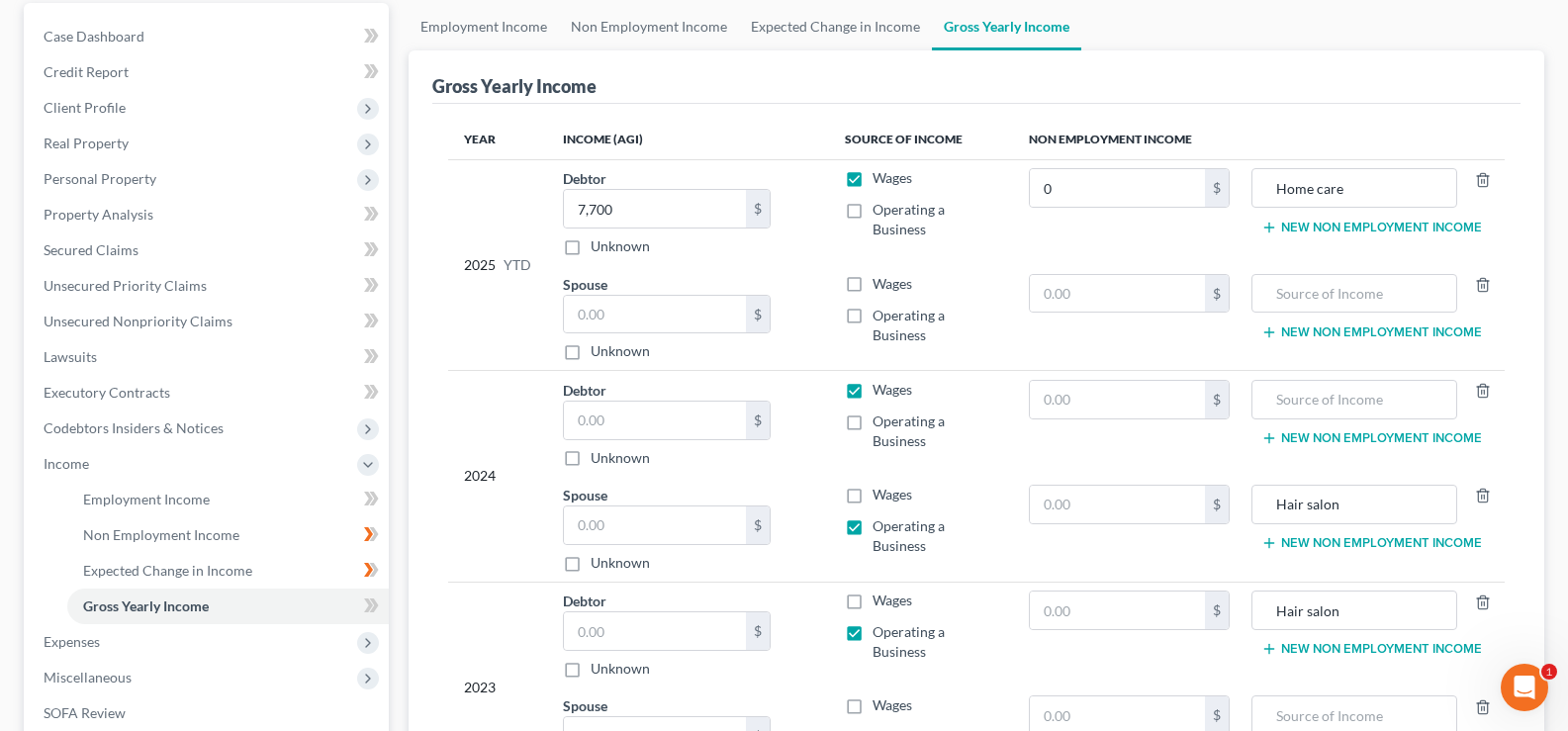 click on "Operating a Business" at bounding box center (935, 220) 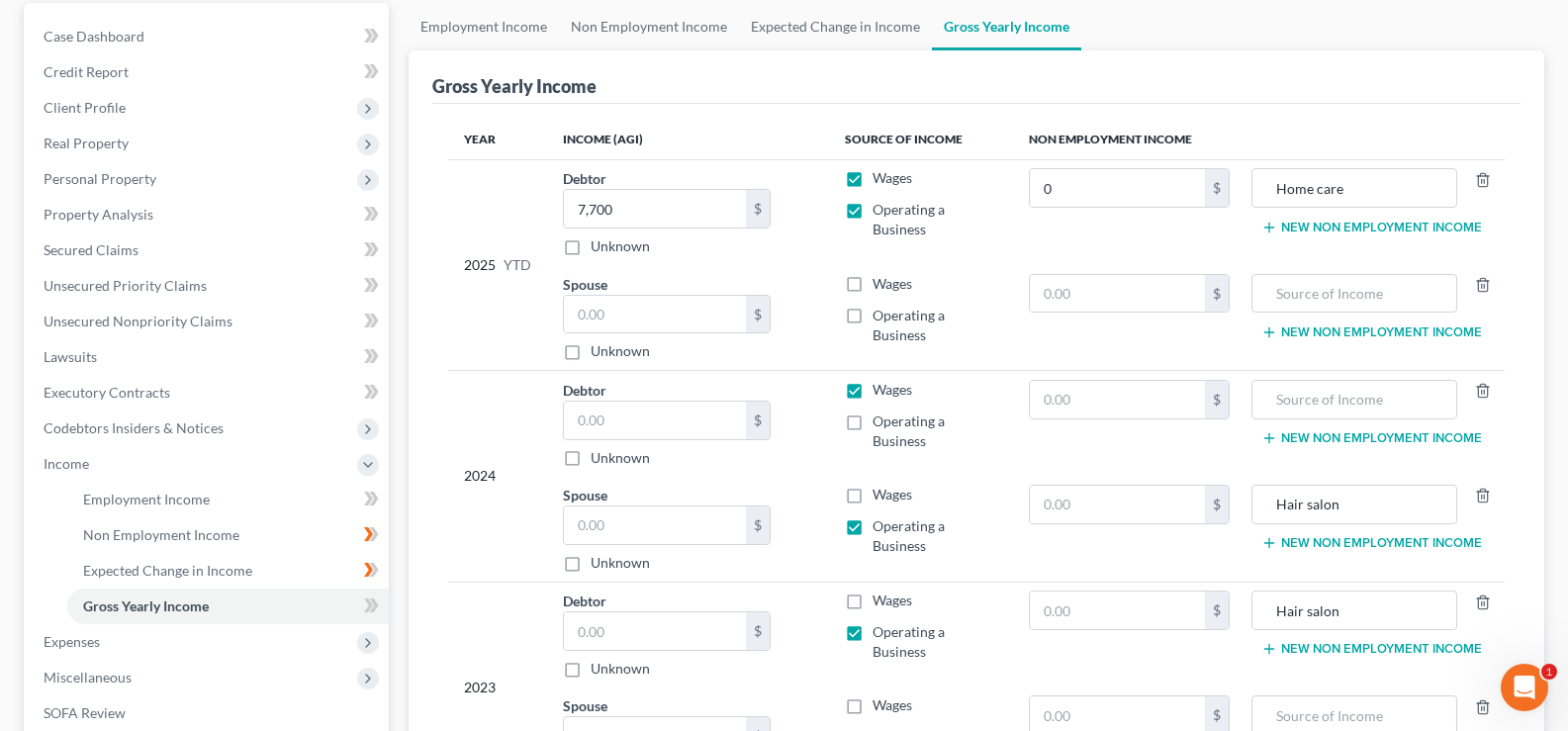 click on "Operating a Business" at bounding box center [935, 220] 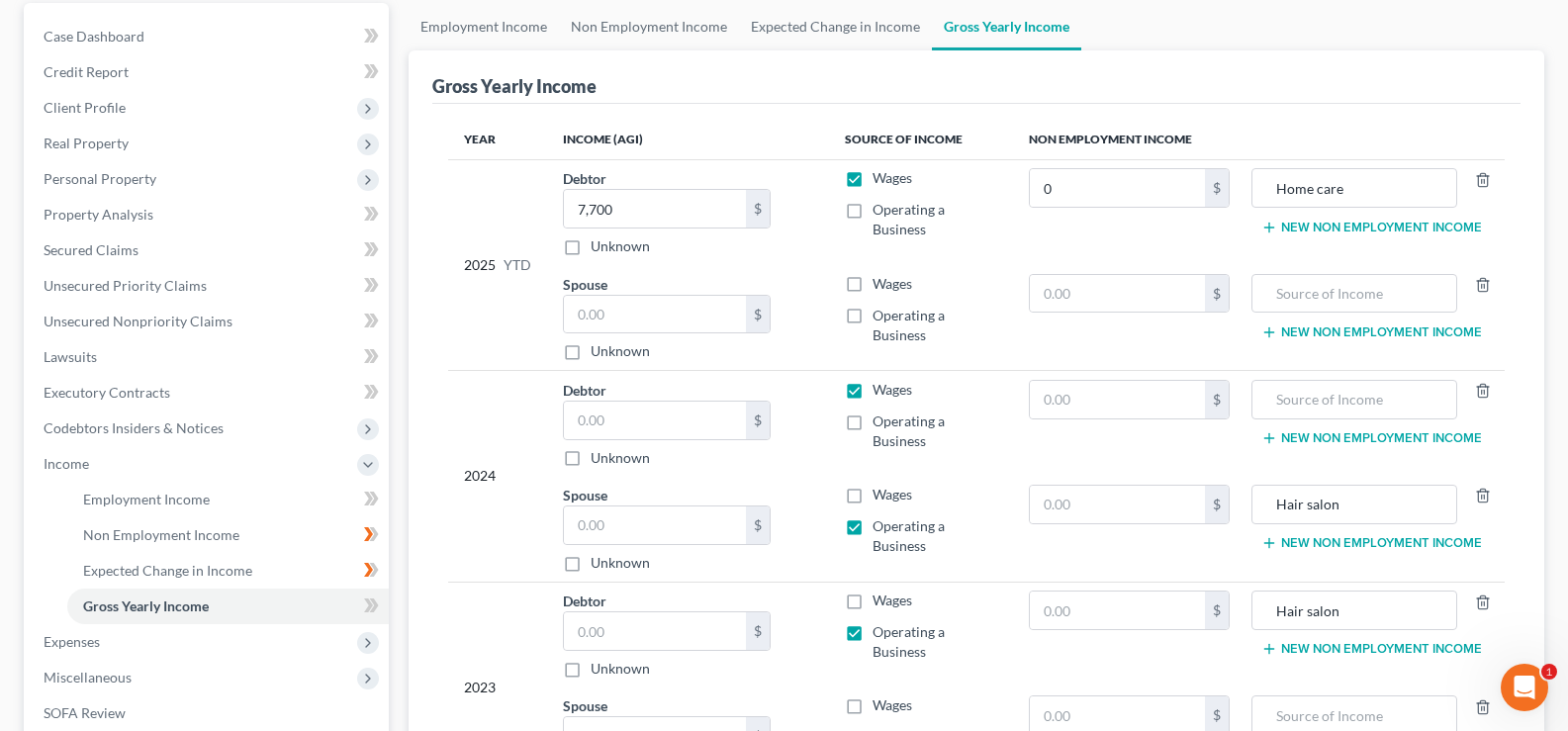 click on "New Non Employment Income" at bounding box center (1371, 228) 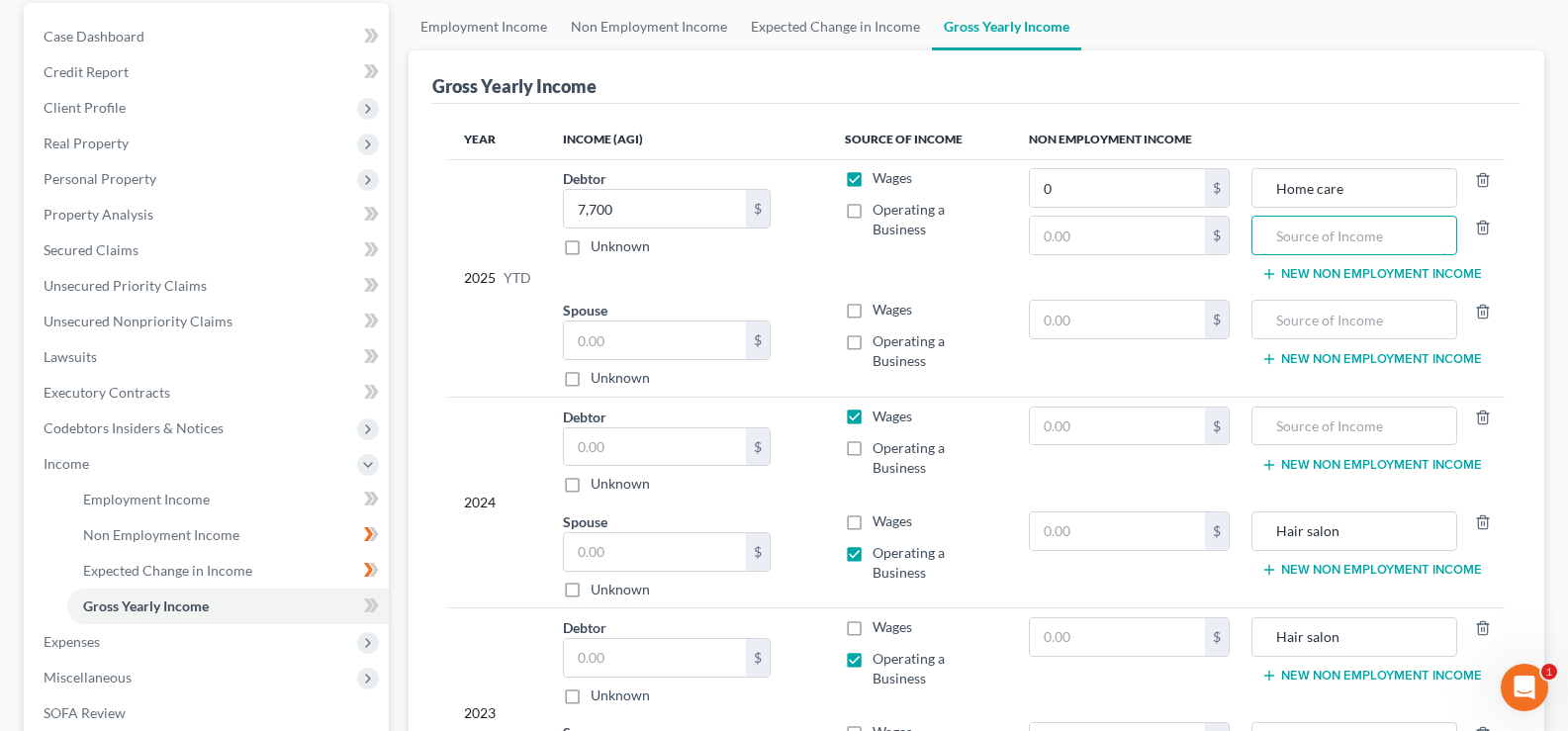 click at bounding box center (1354, 235) 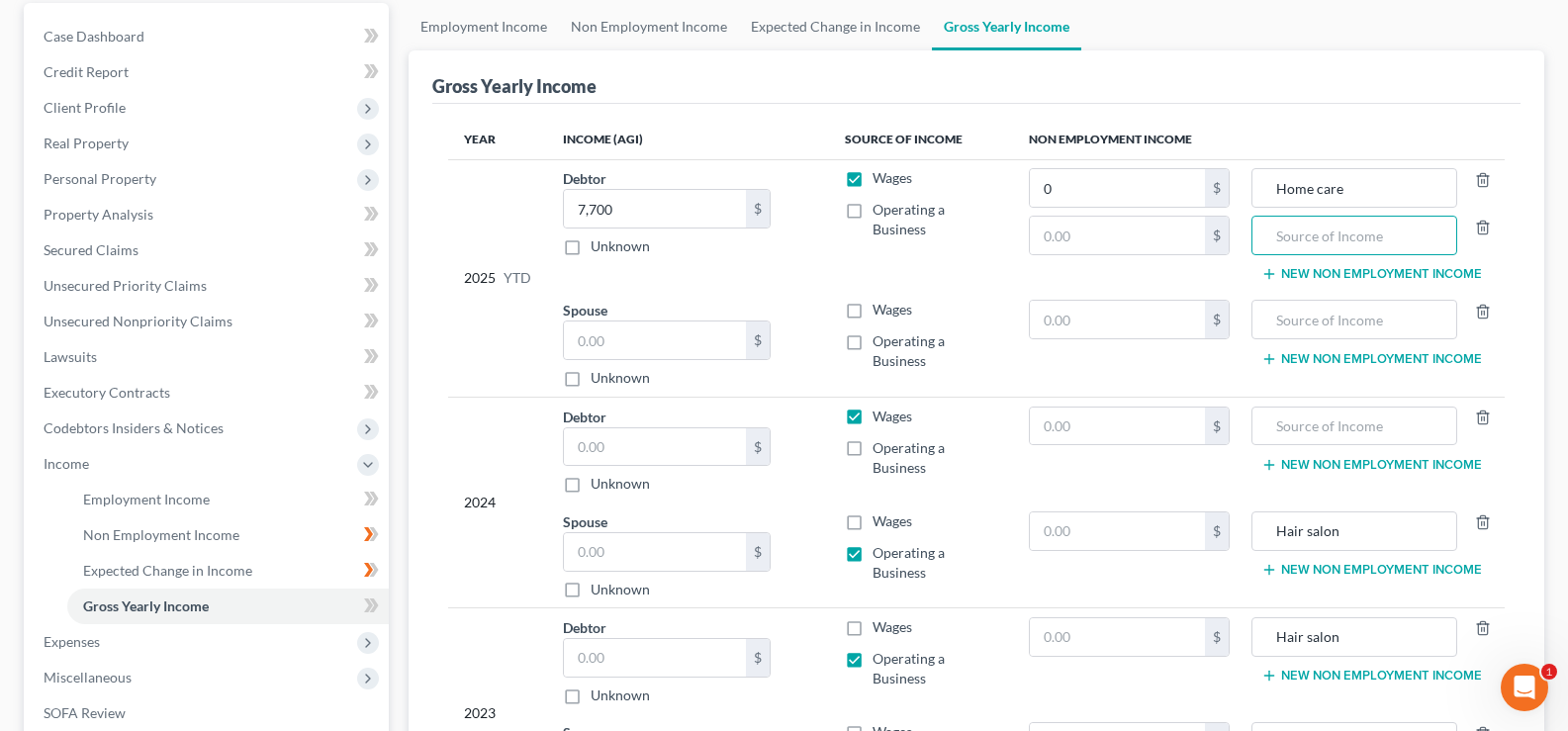 click on "New Non Employment Income" at bounding box center (1371, 274) 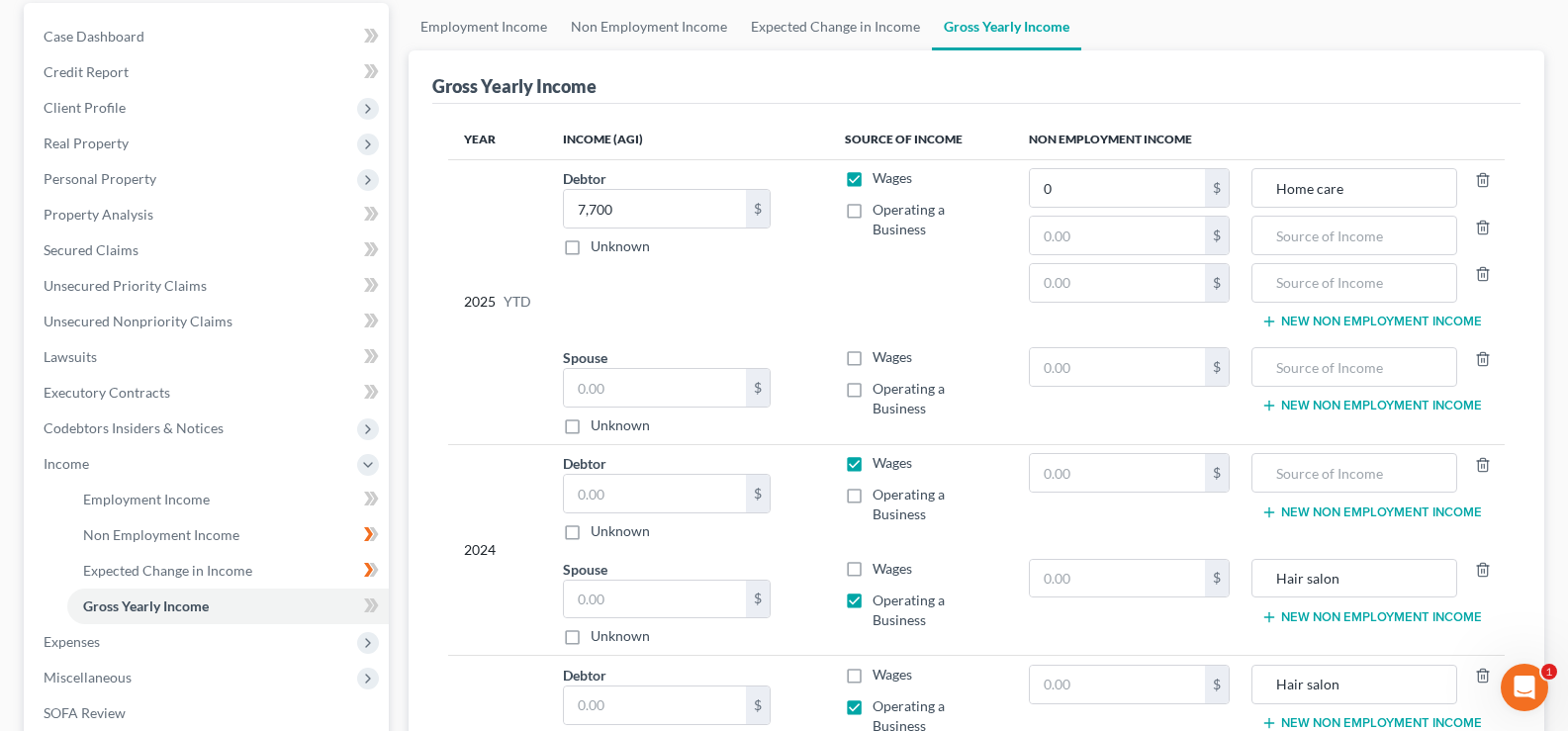 drag, startPoint x: 1476, startPoint y: 284, endPoint x: 1479, endPoint y: 246, distance: 38.118237 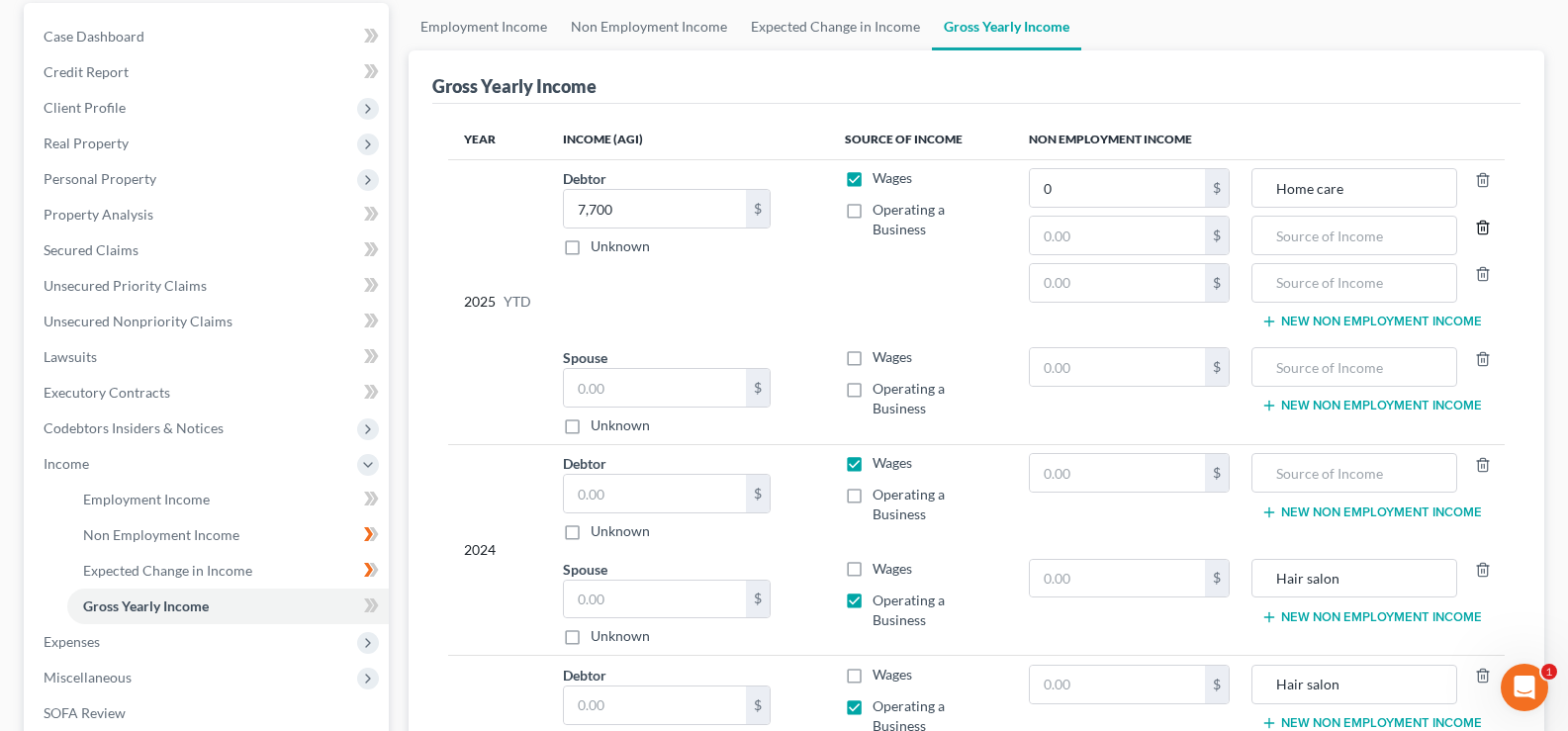 click 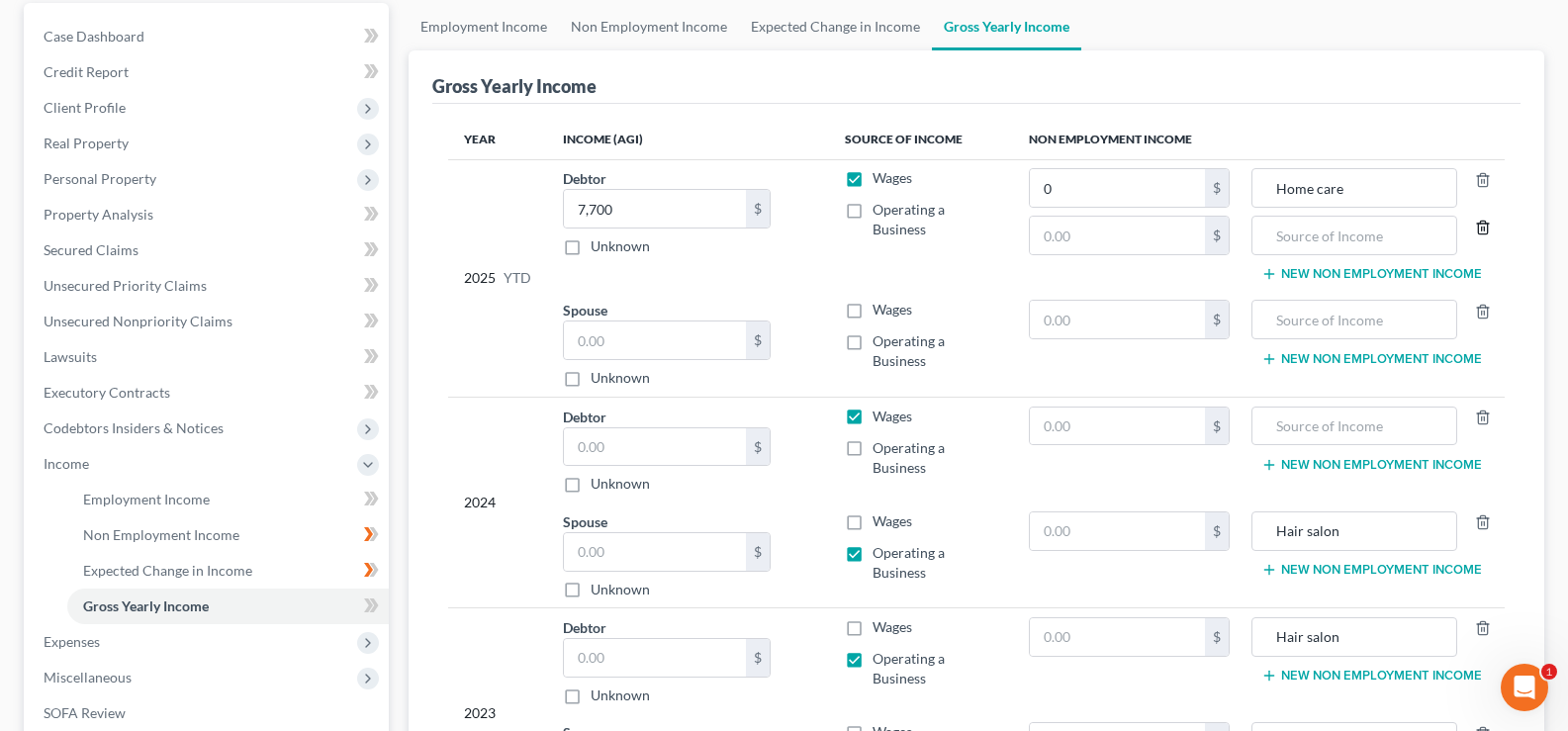 click 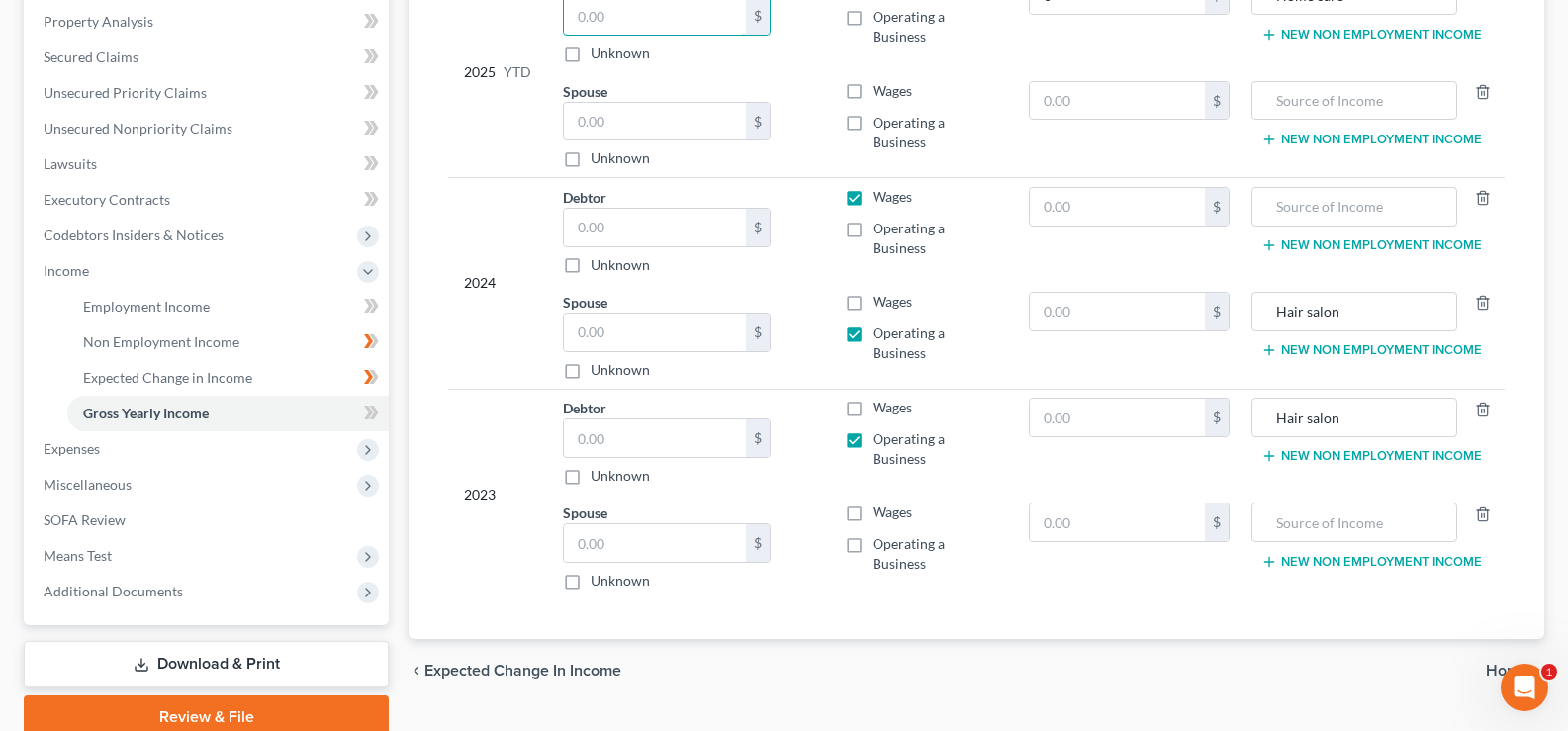 scroll, scrollTop: 392, scrollLeft: 0, axis: vertical 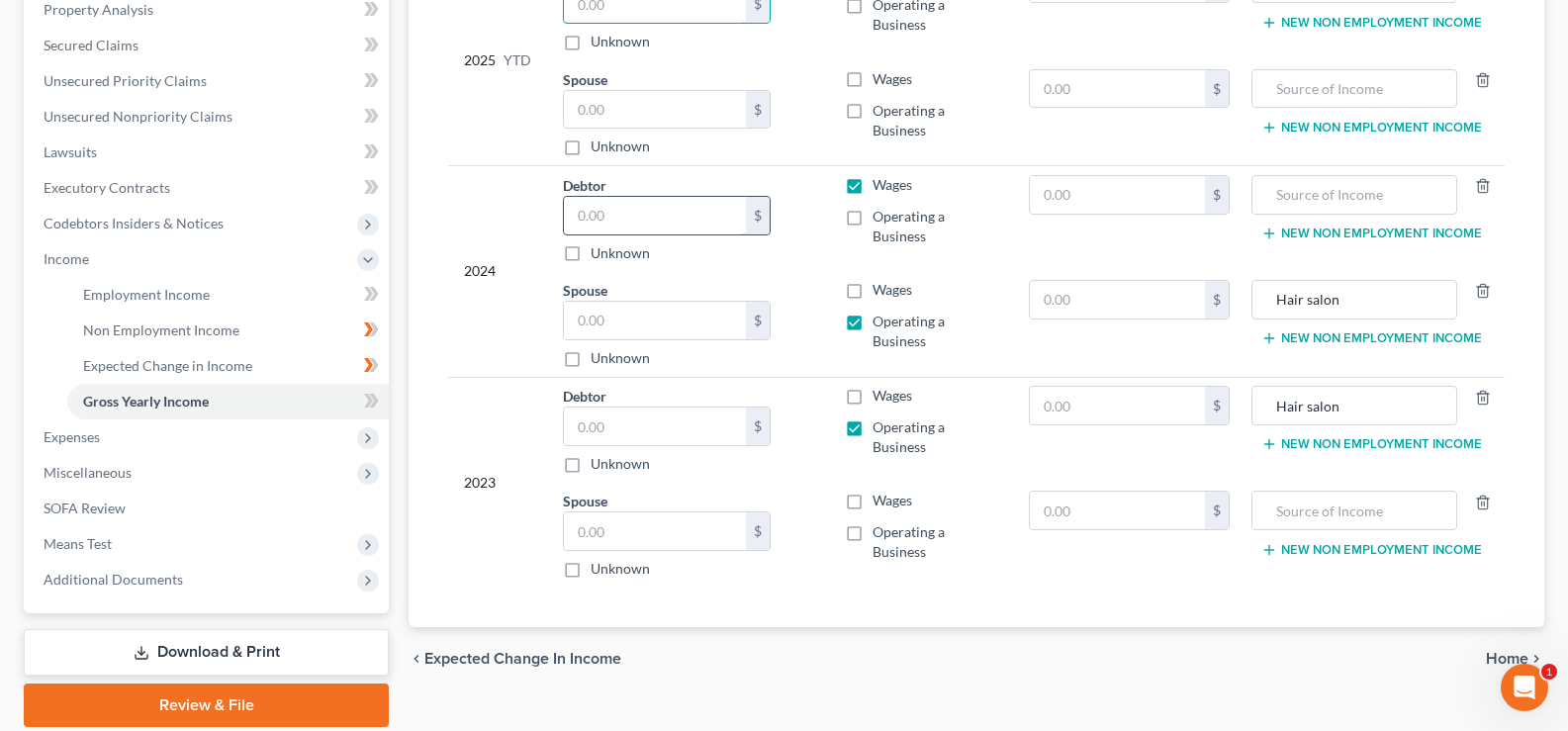type 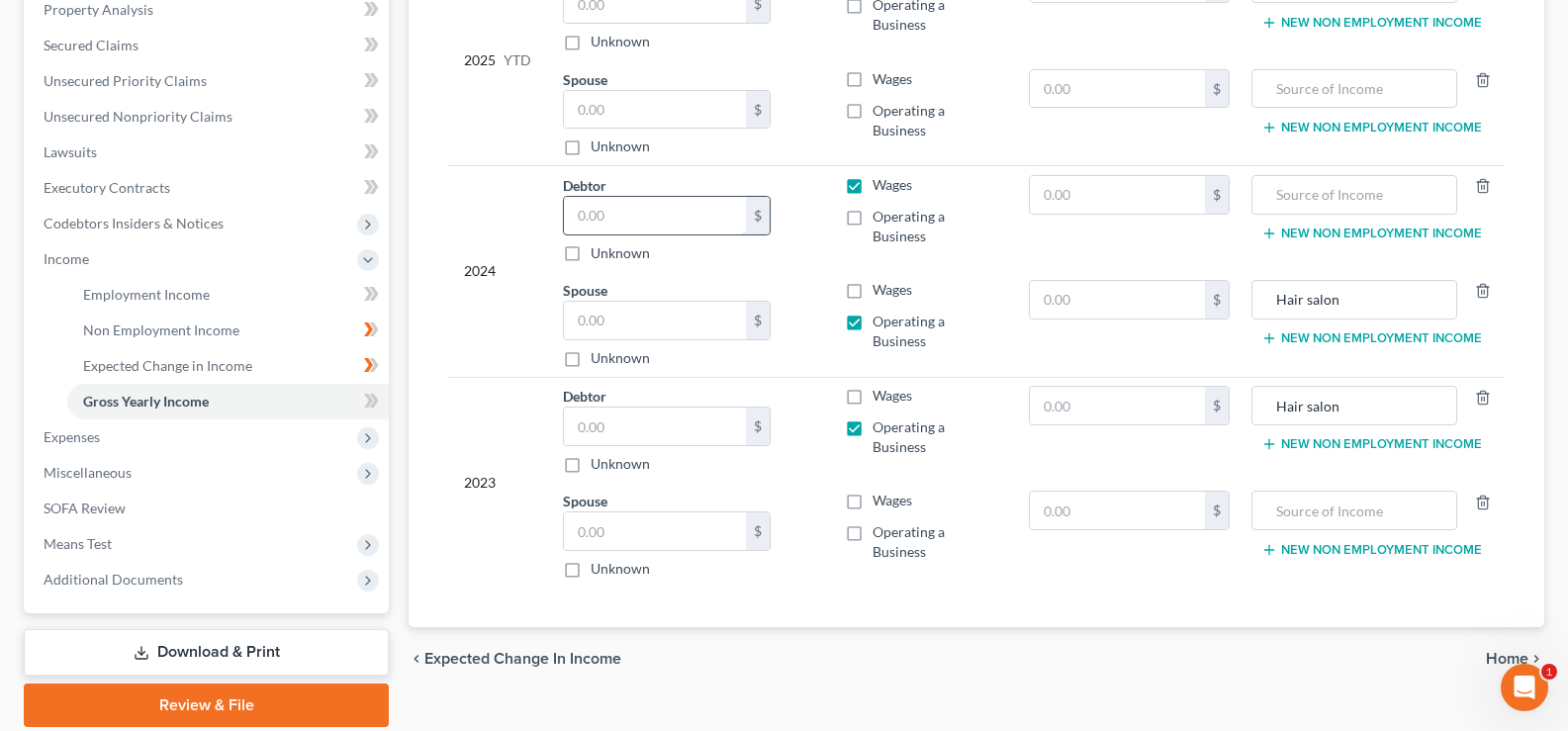 click at bounding box center (655, 216) 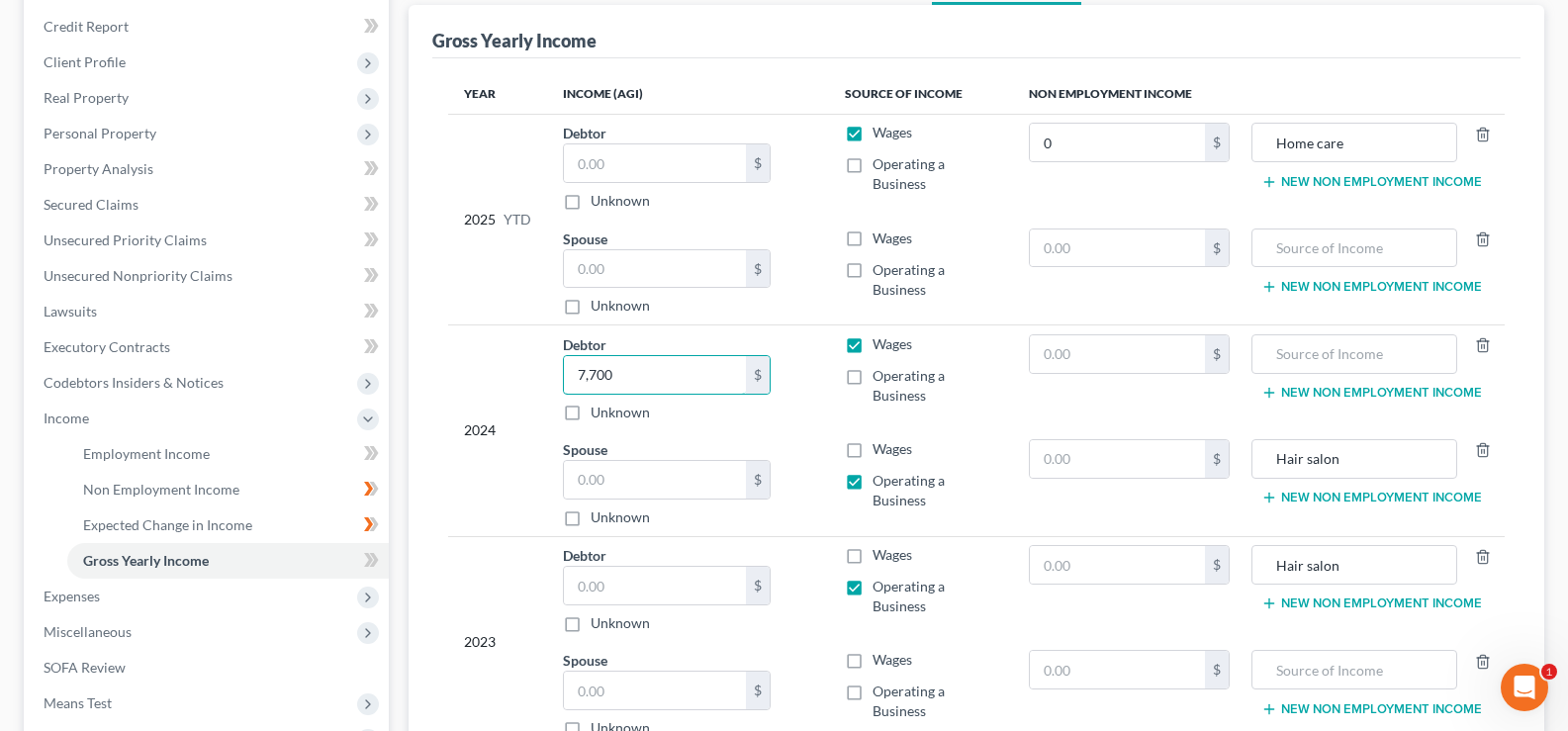 scroll, scrollTop: 240, scrollLeft: 0, axis: vertical 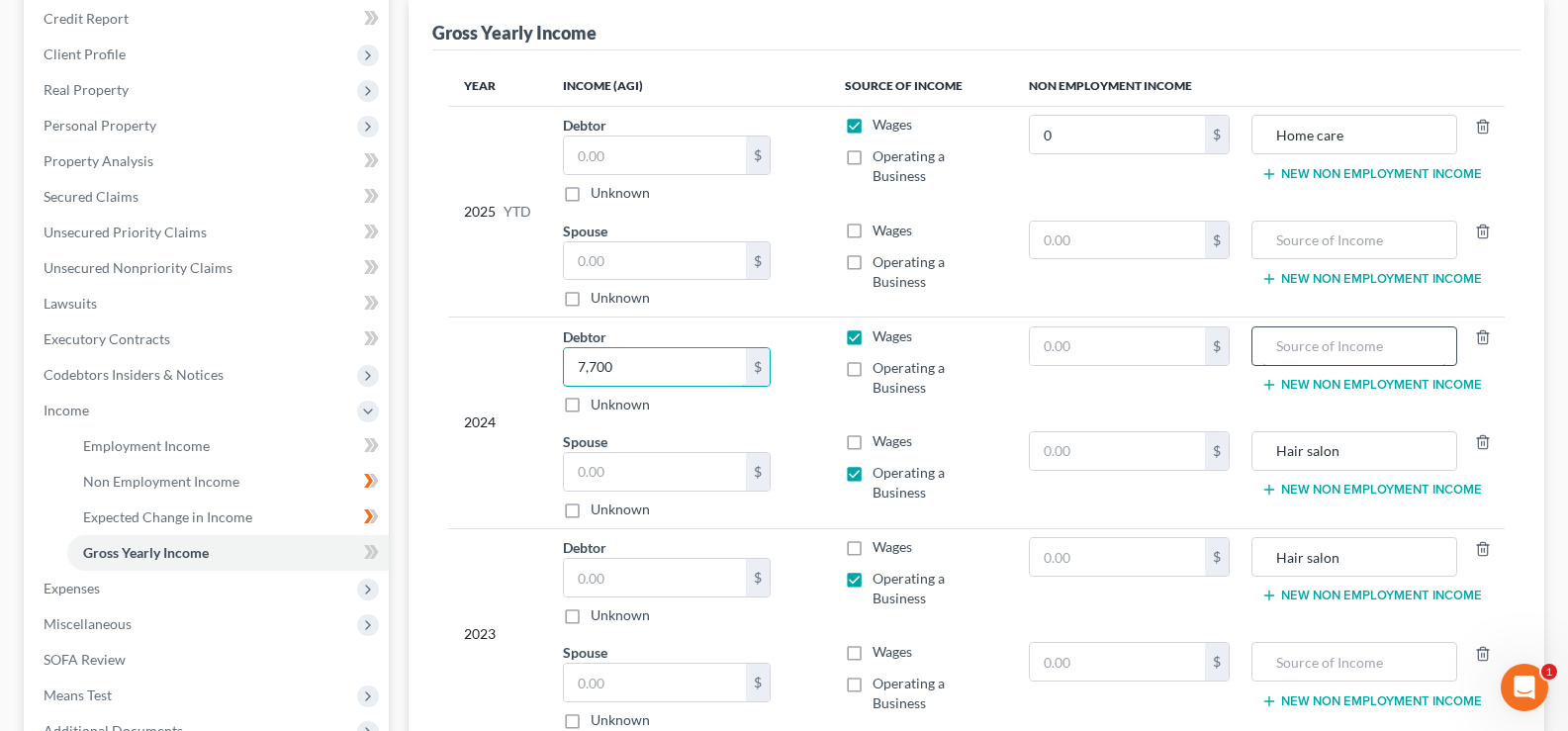 type on "7,700" 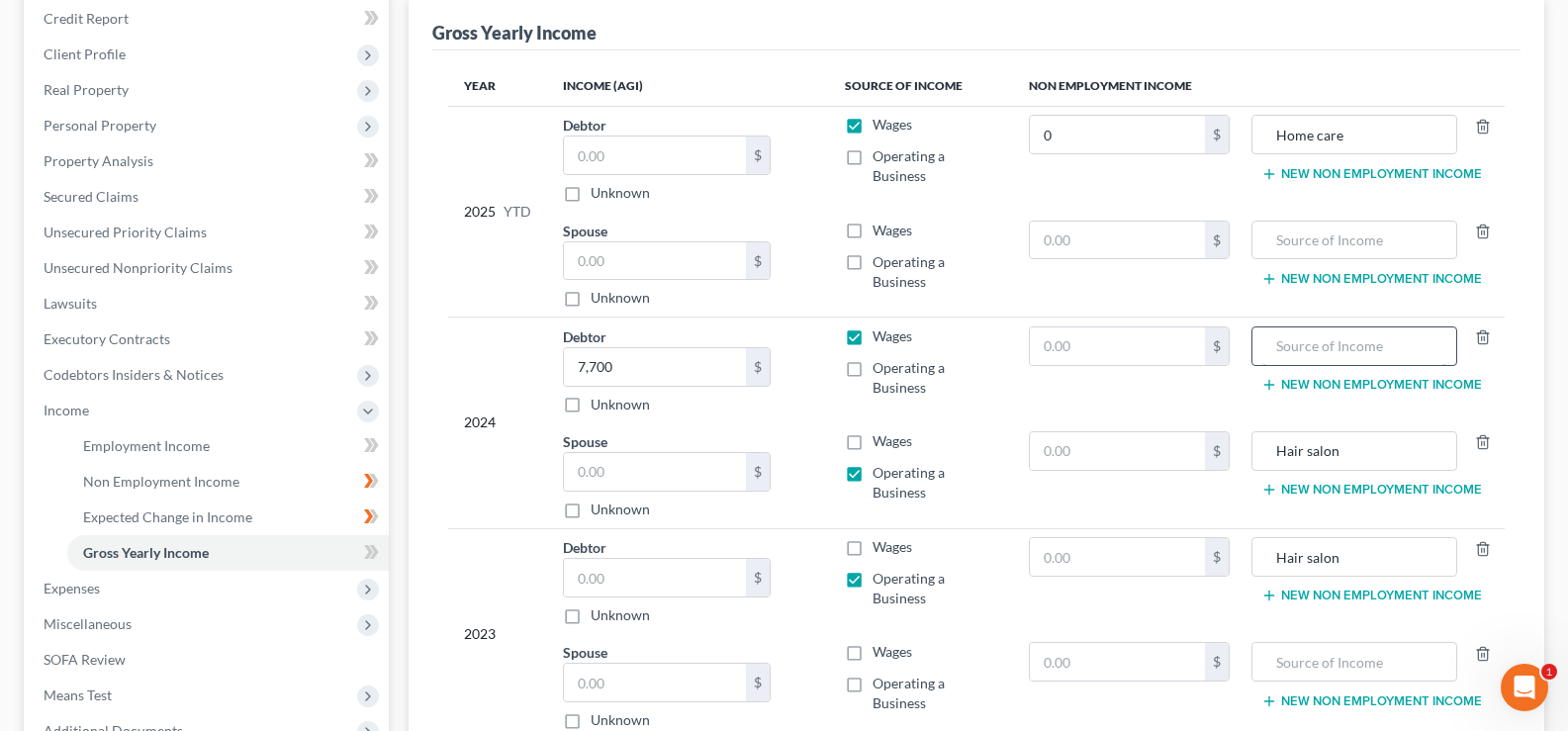 click at bounding box center (1354, 346) 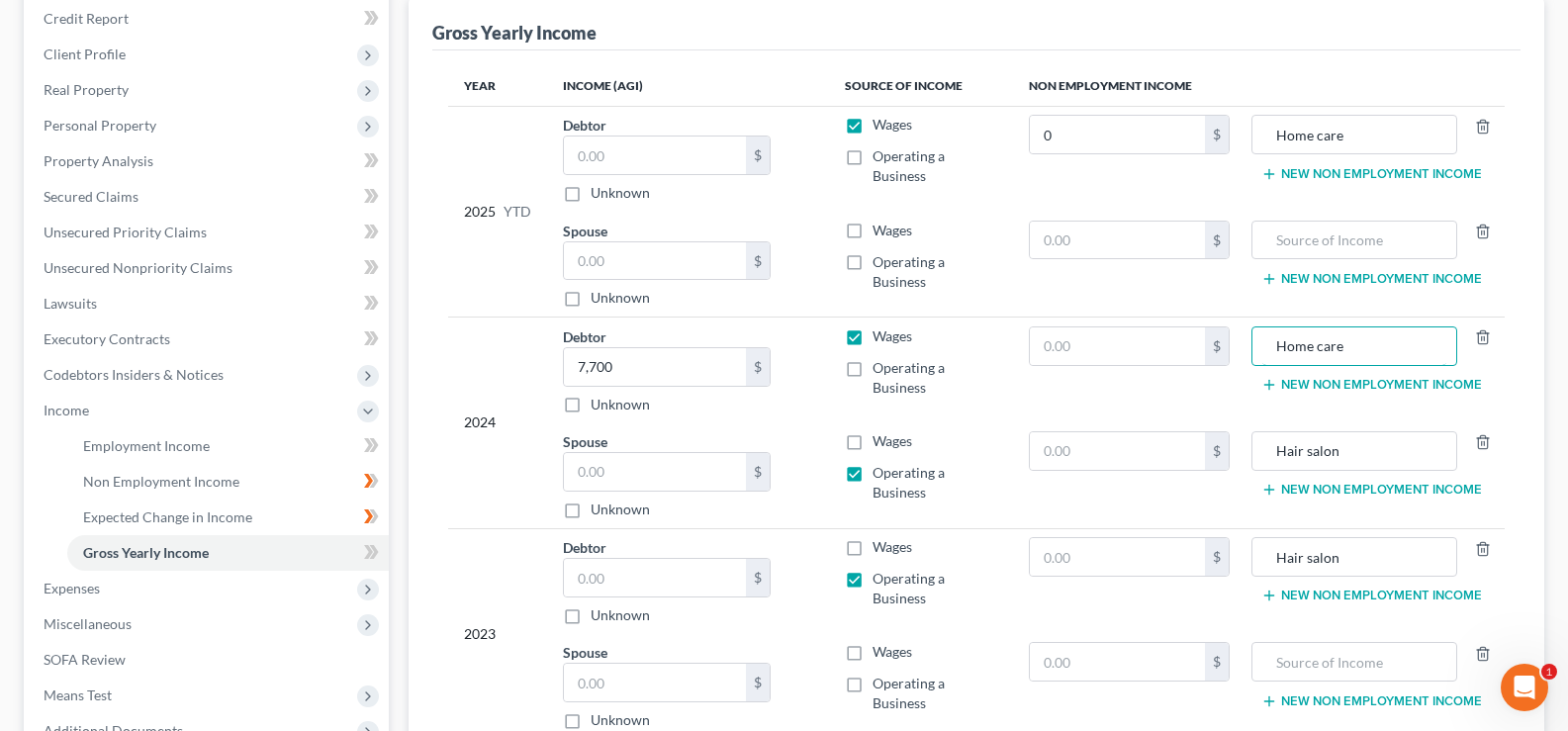 type on "Home care" 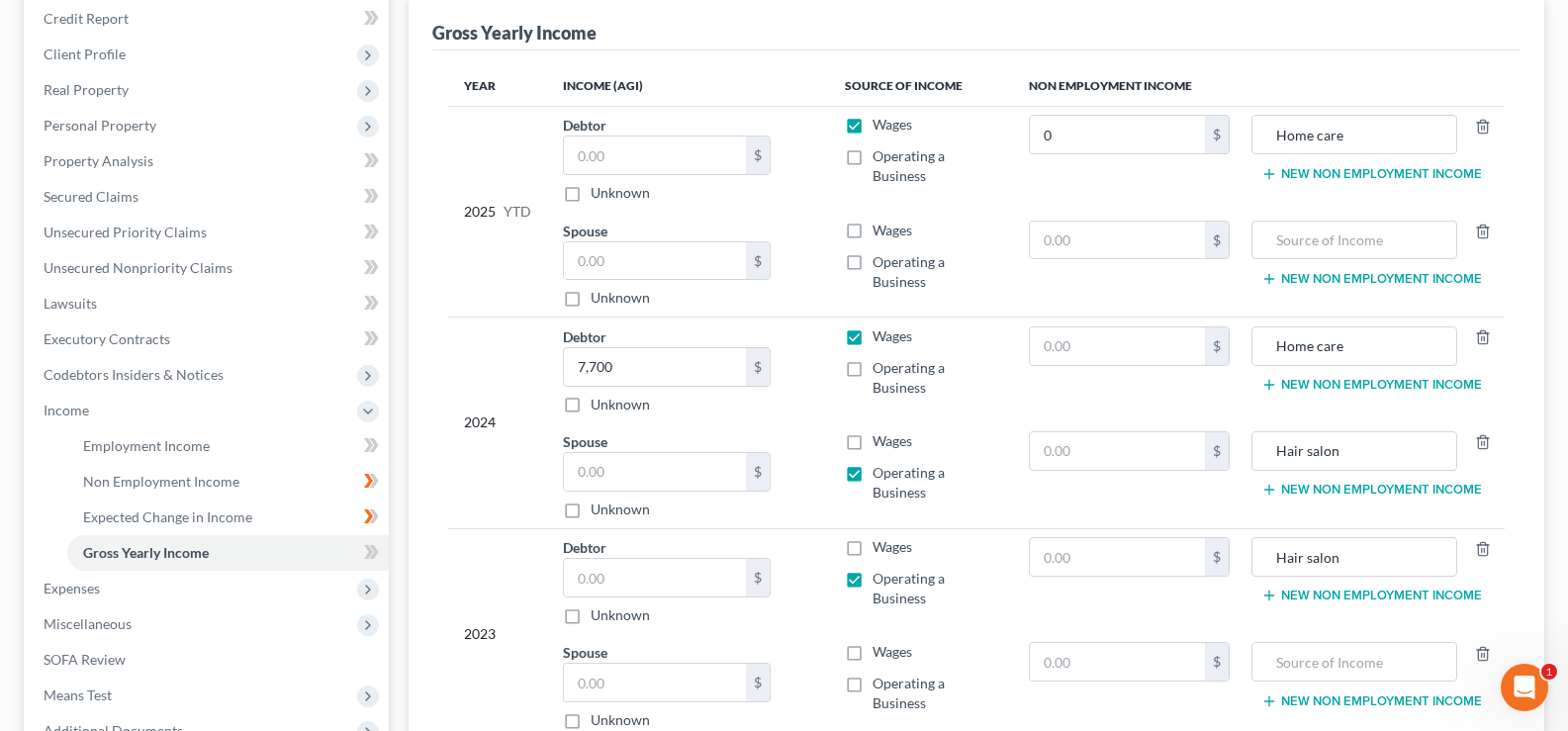 click on "Year Income (AGI) Source of Income Non Employment Income 2025  YTD Debtor
$
Unknown
Balance Undetermined
$
Unknown
Wages Operating a Business 0 $ Home care New Non Employment Income Spouse
$
Unknown
Balance Undetermined
$
Unknown
Wages Operating a Business $ New Non Employment Income 2024 Debtor
7,700.00 $
Unknown
Balance Undetermined
7,700 $
Unknown
Wages Operating a Business $ Home care New Non Employment Income Spouse
$
Unknown
Balance Undetermined
$
Unknown
Wages Operating a Business $ Hair salon New Non Employment Income 2023 Debtor
$" at bounding box center (976, 414) 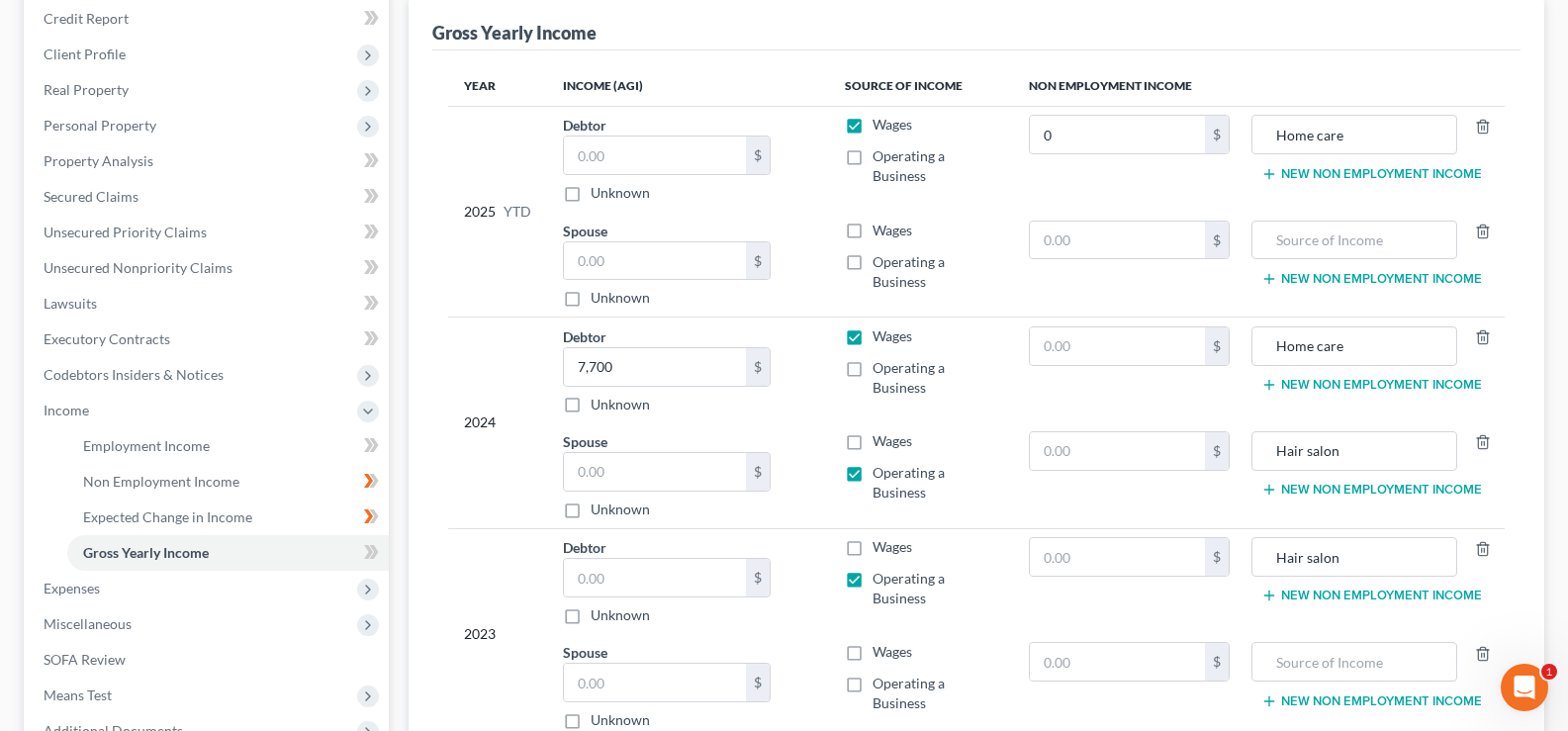 click on "Wages Operating a Business" at bounding box center (921, 370) 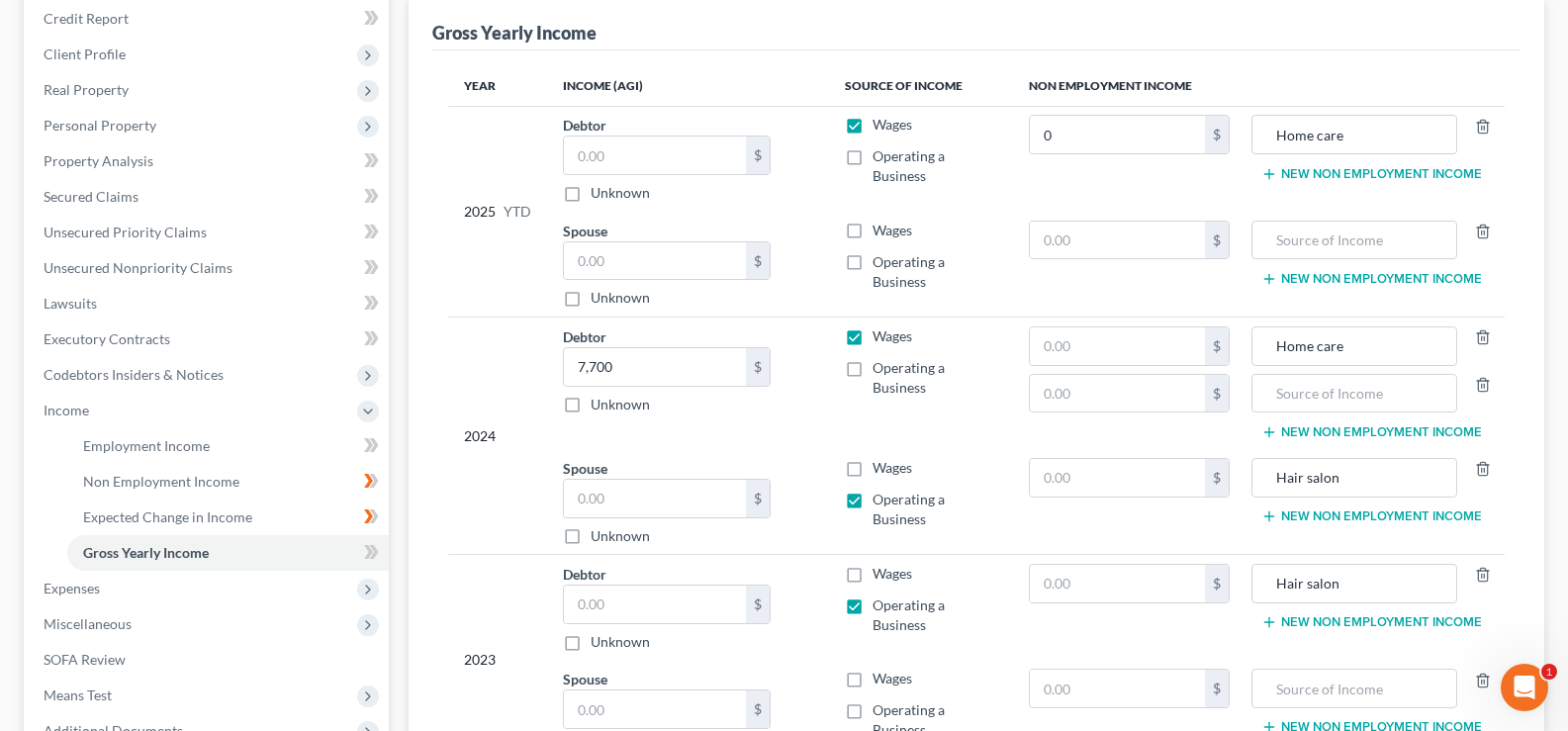click on "Operating a Business" at bounding box center (935, 378) 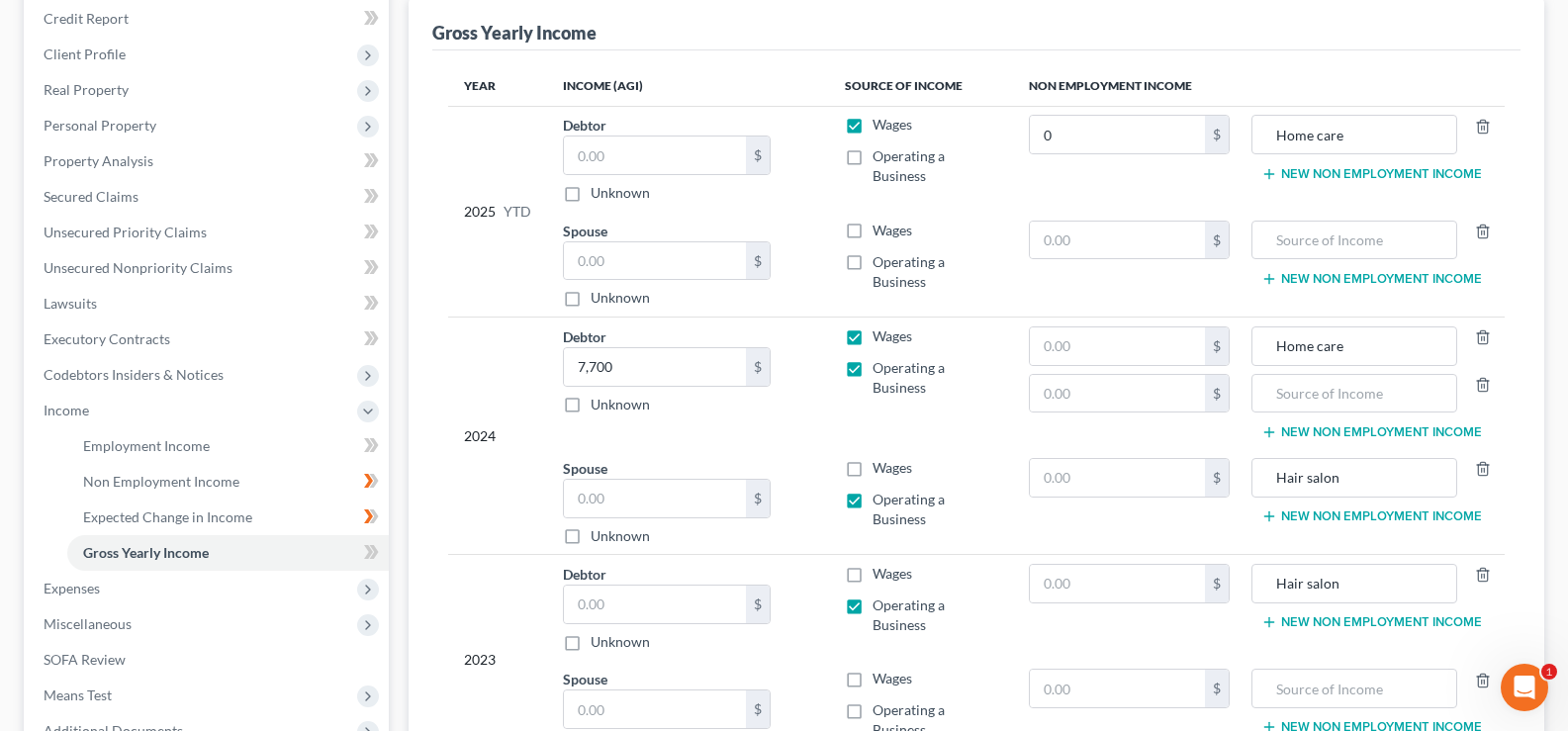 click on "Wages" at bounding box center (892, 336) 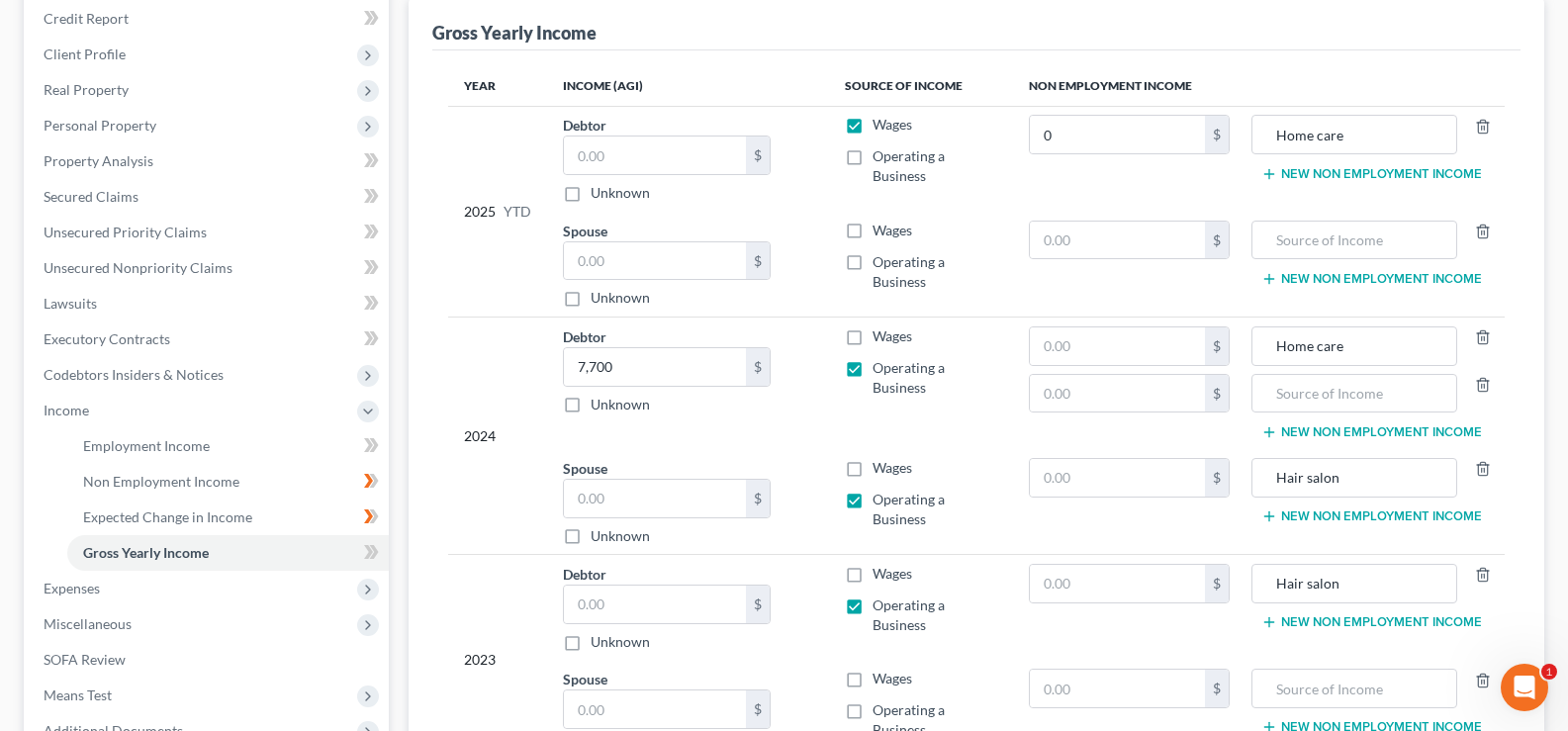 click on "Wages" at bounding box center [892, 336] 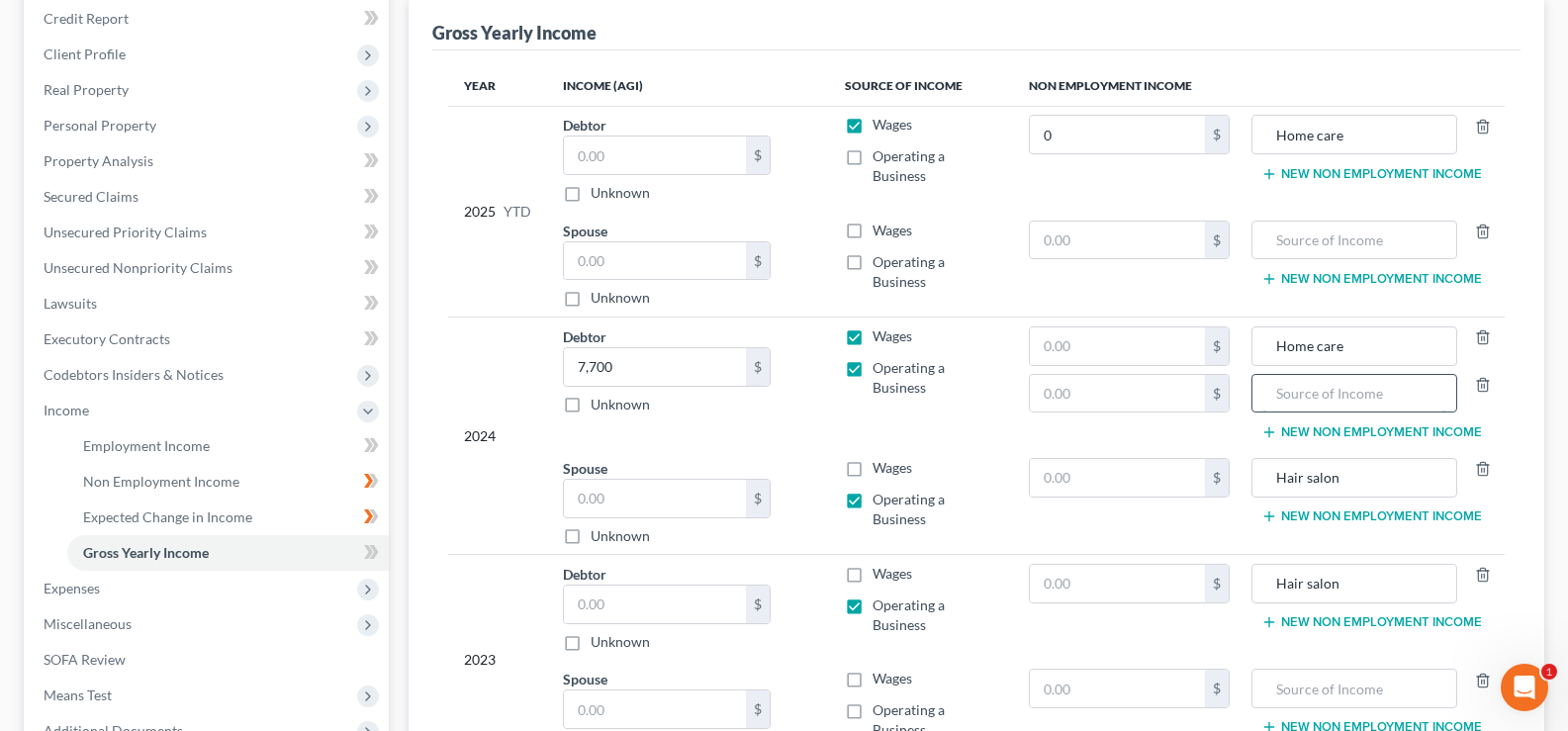 click at bounding box center (1354, 394) 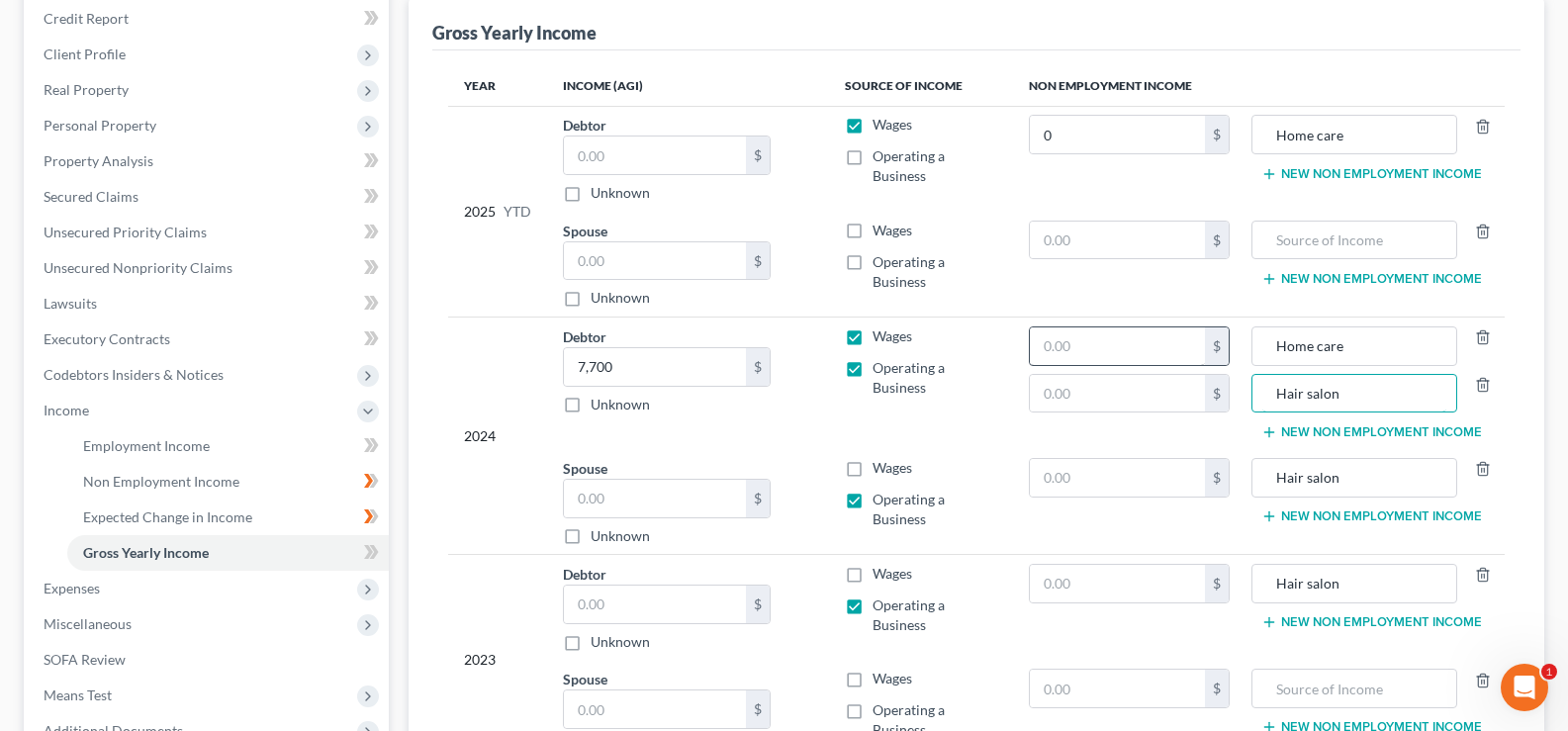 type on "Hair salon" 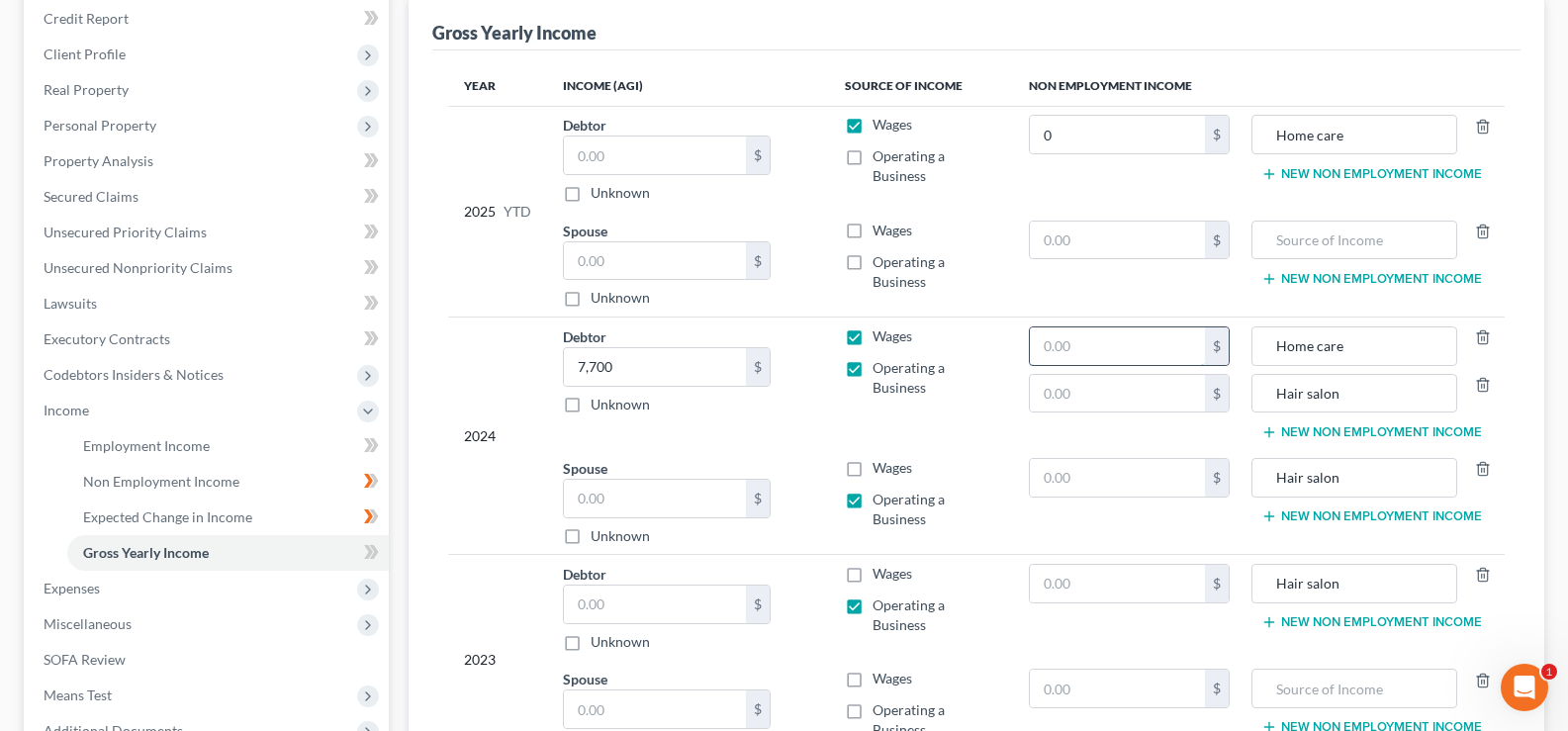 click at bounding box center (1117, 346) 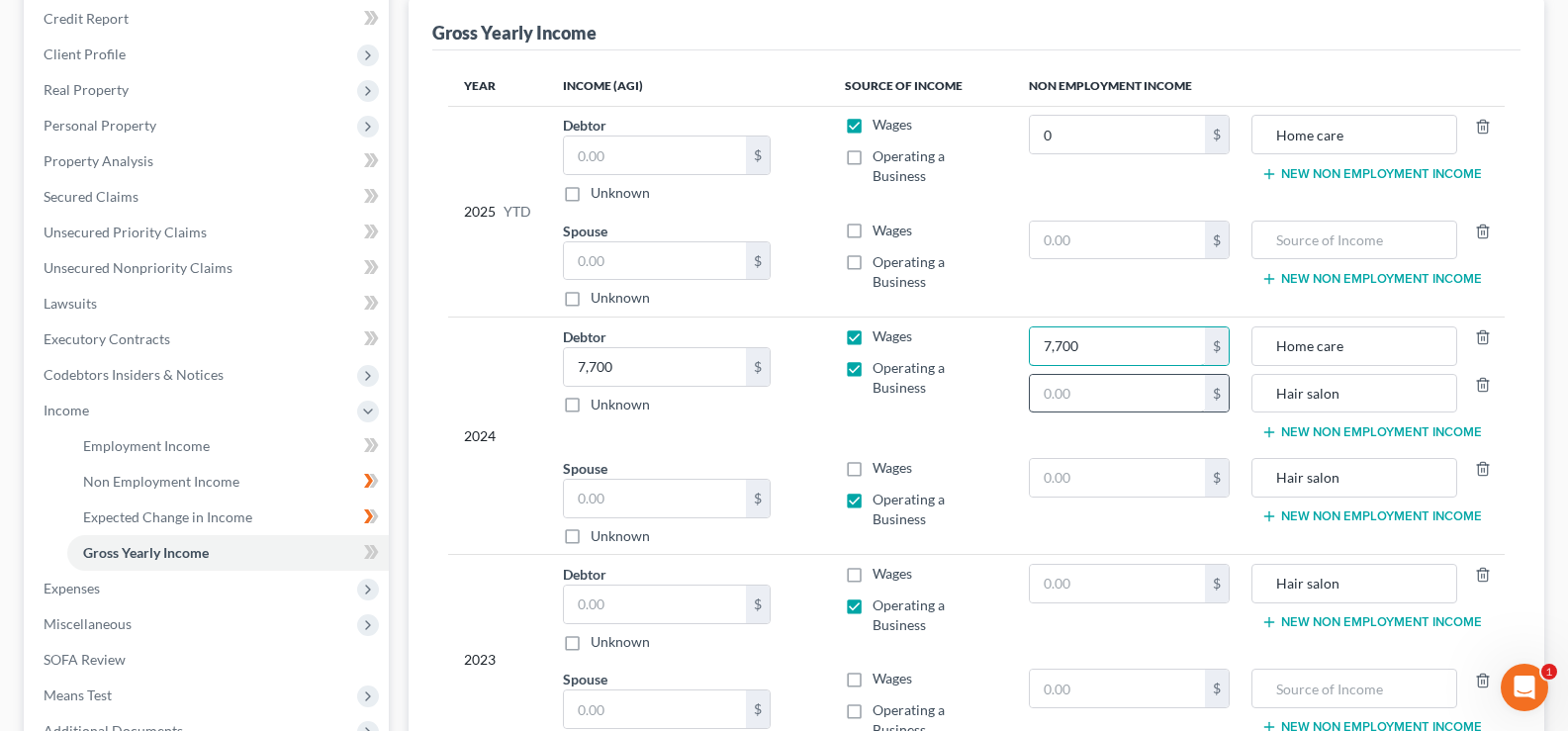 type on "7,700" 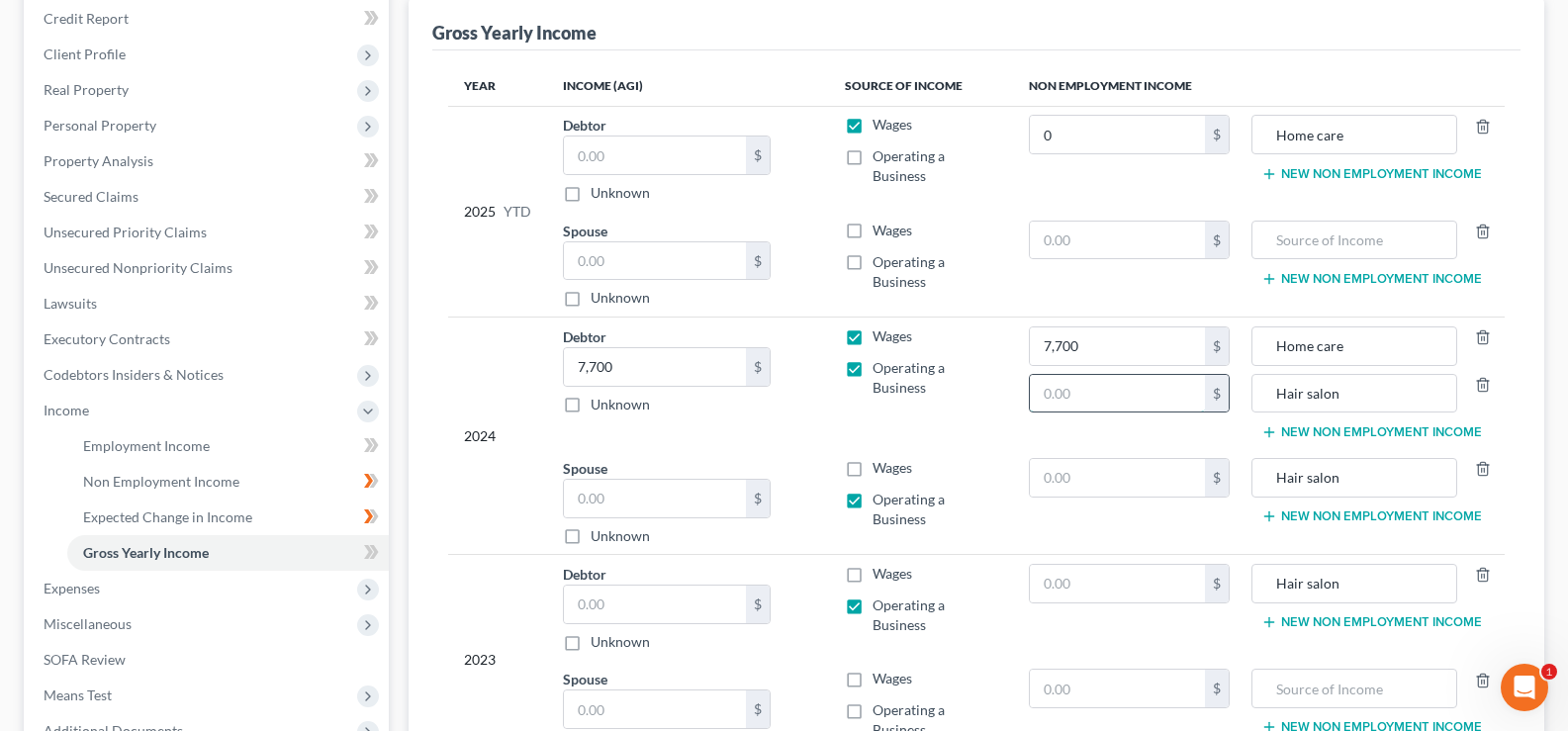 click at bounding box center [1117, 394] 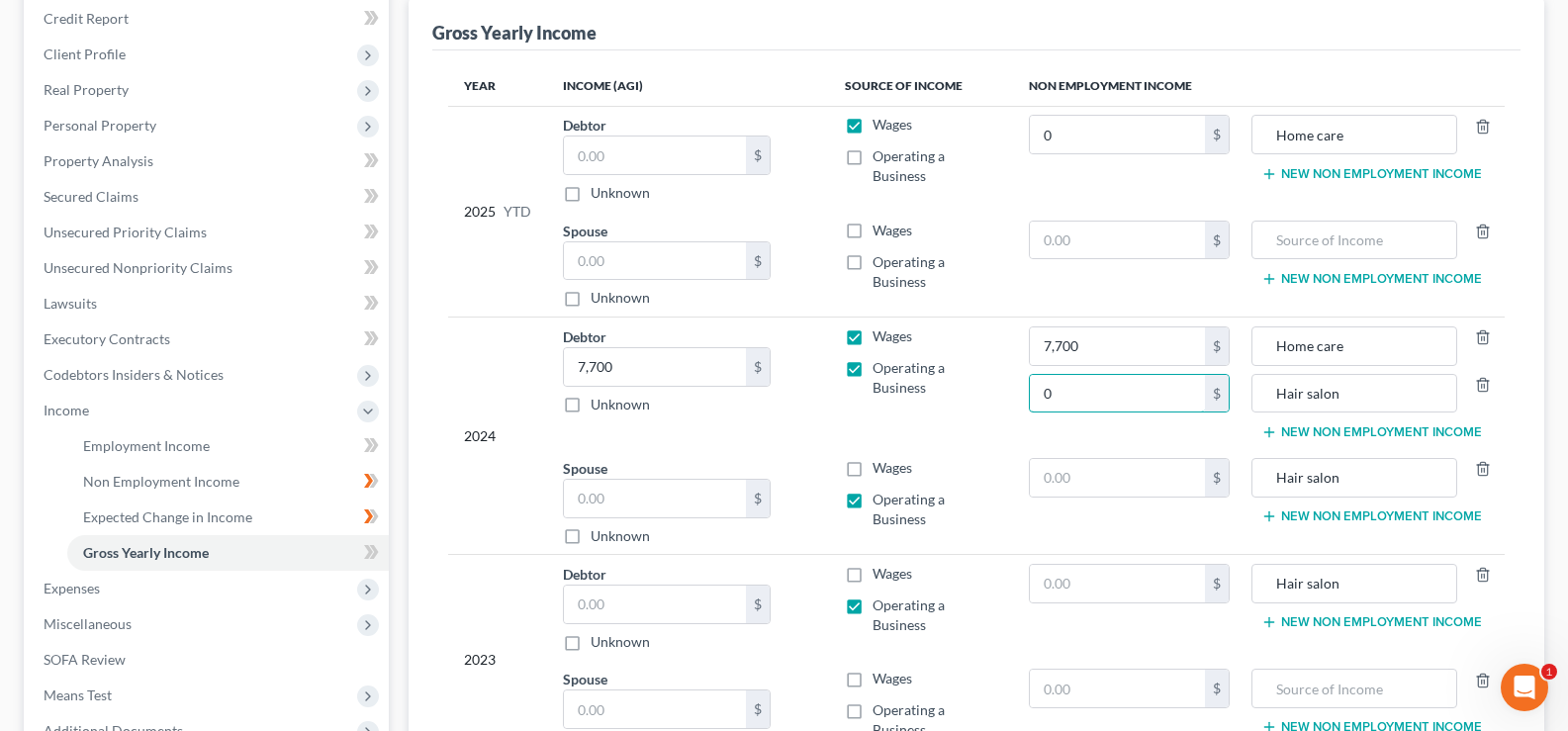 type on "0" 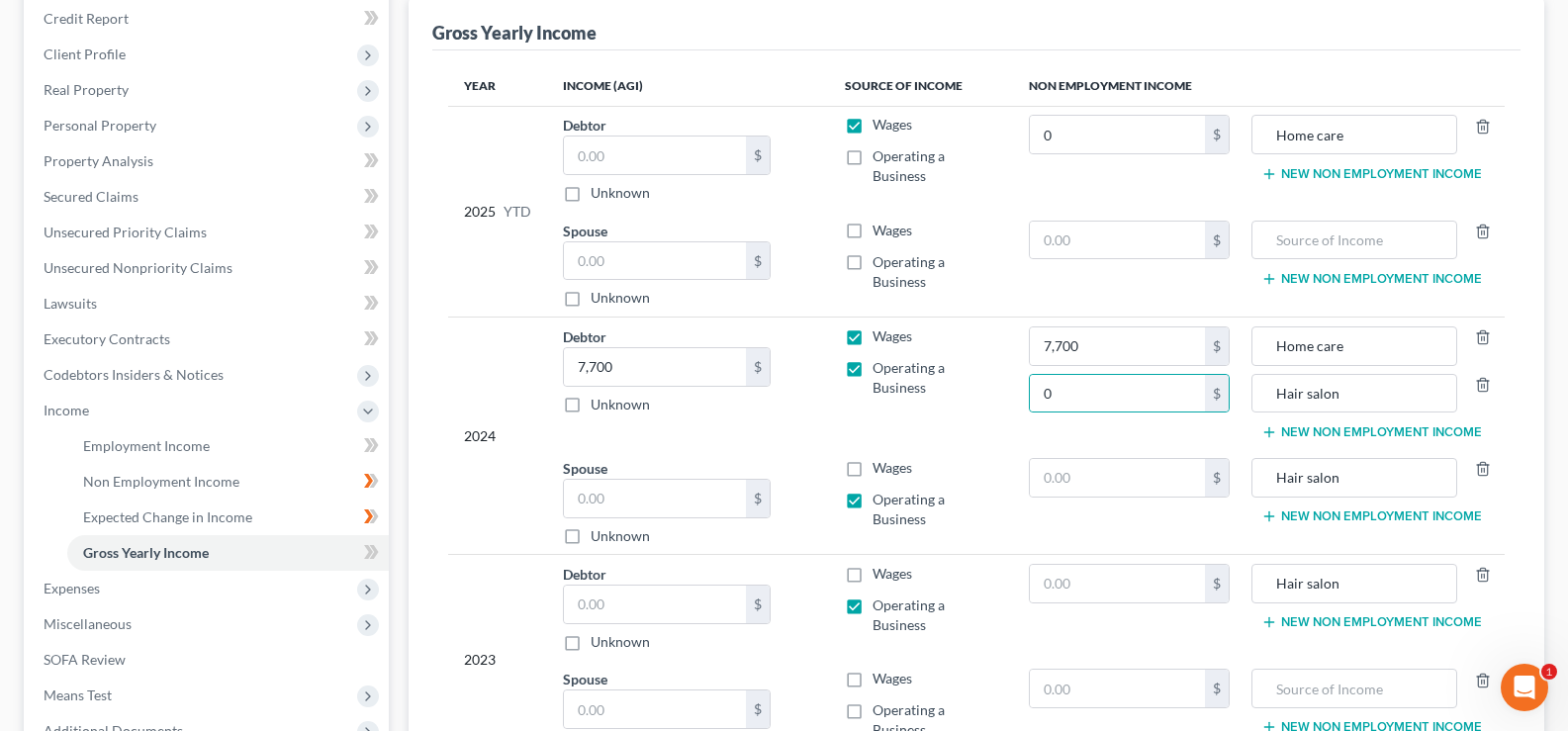 click on "$" at bounding box center (1129, 264) 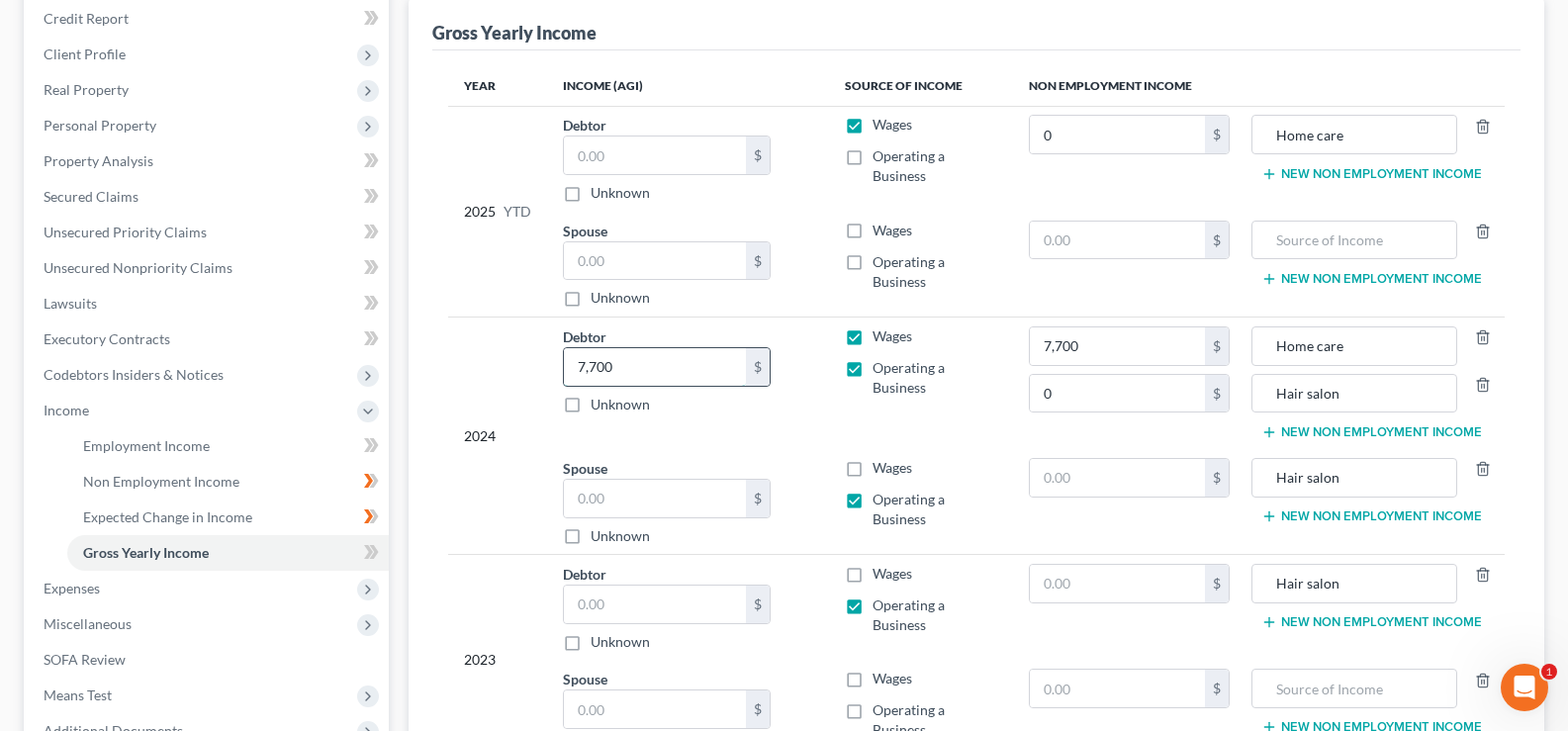 click on "7,700" at bounding box center [655, 367] 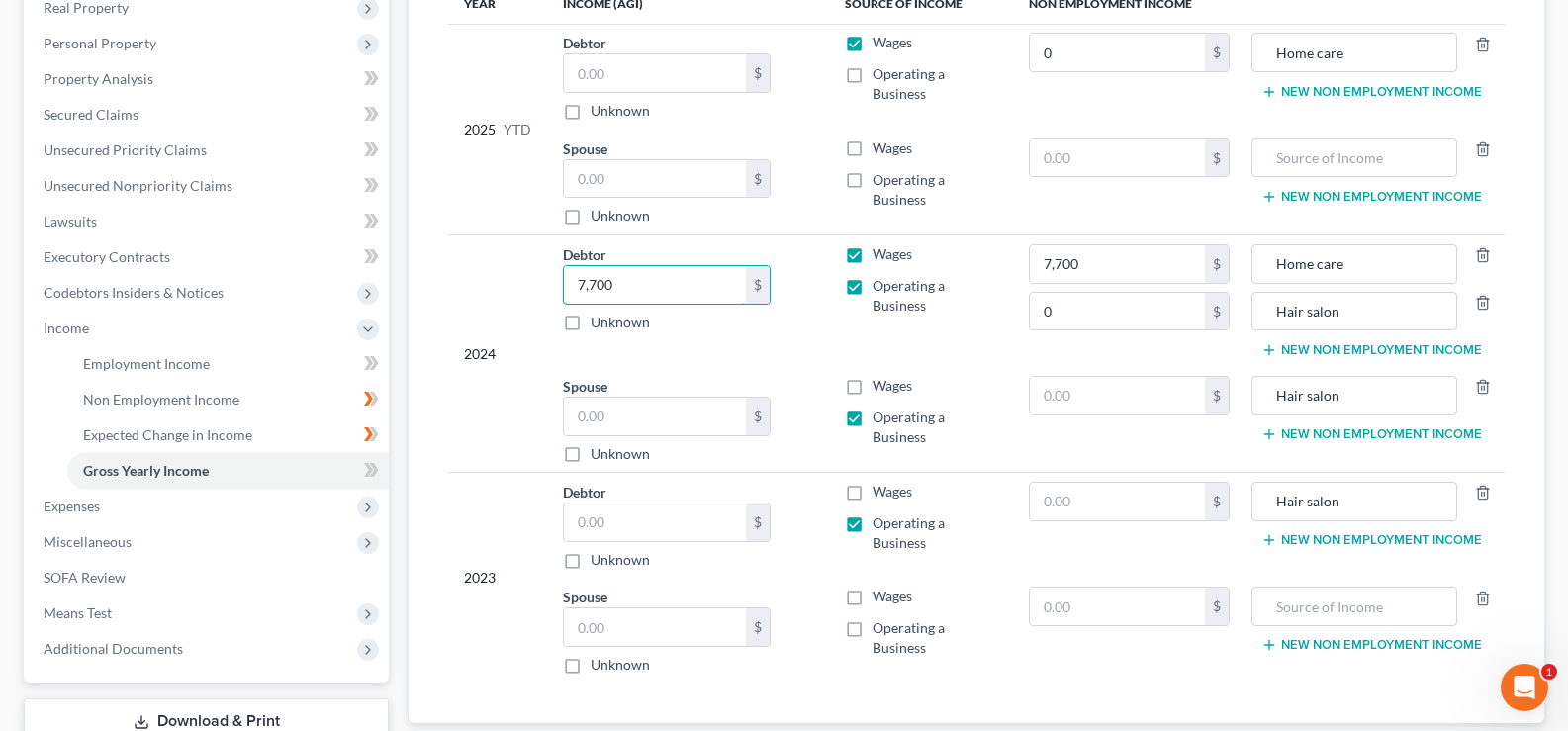 scroll, scrollTop: 320, scrollLeft: 0, axis: vertical 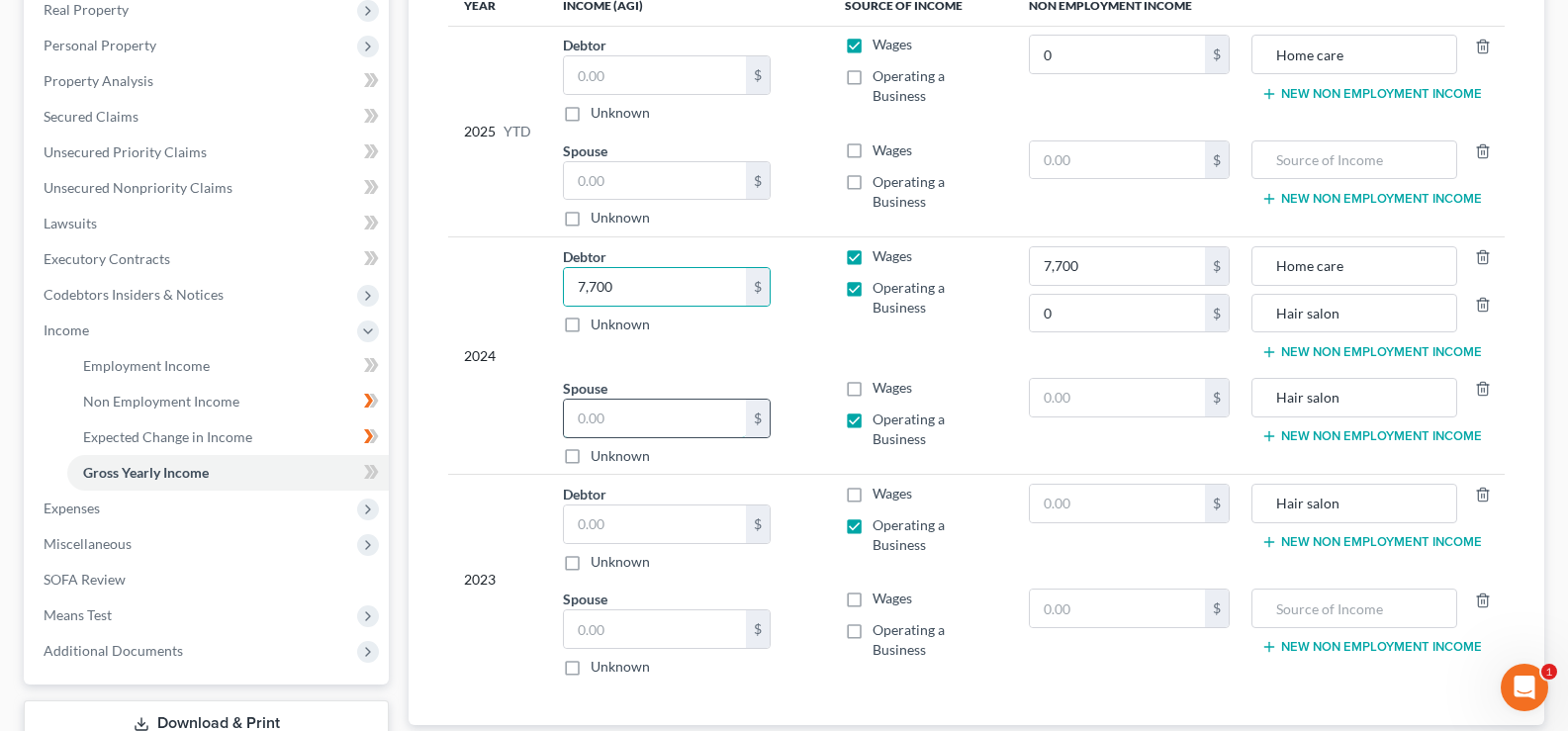click at bounding box center (655, 418) 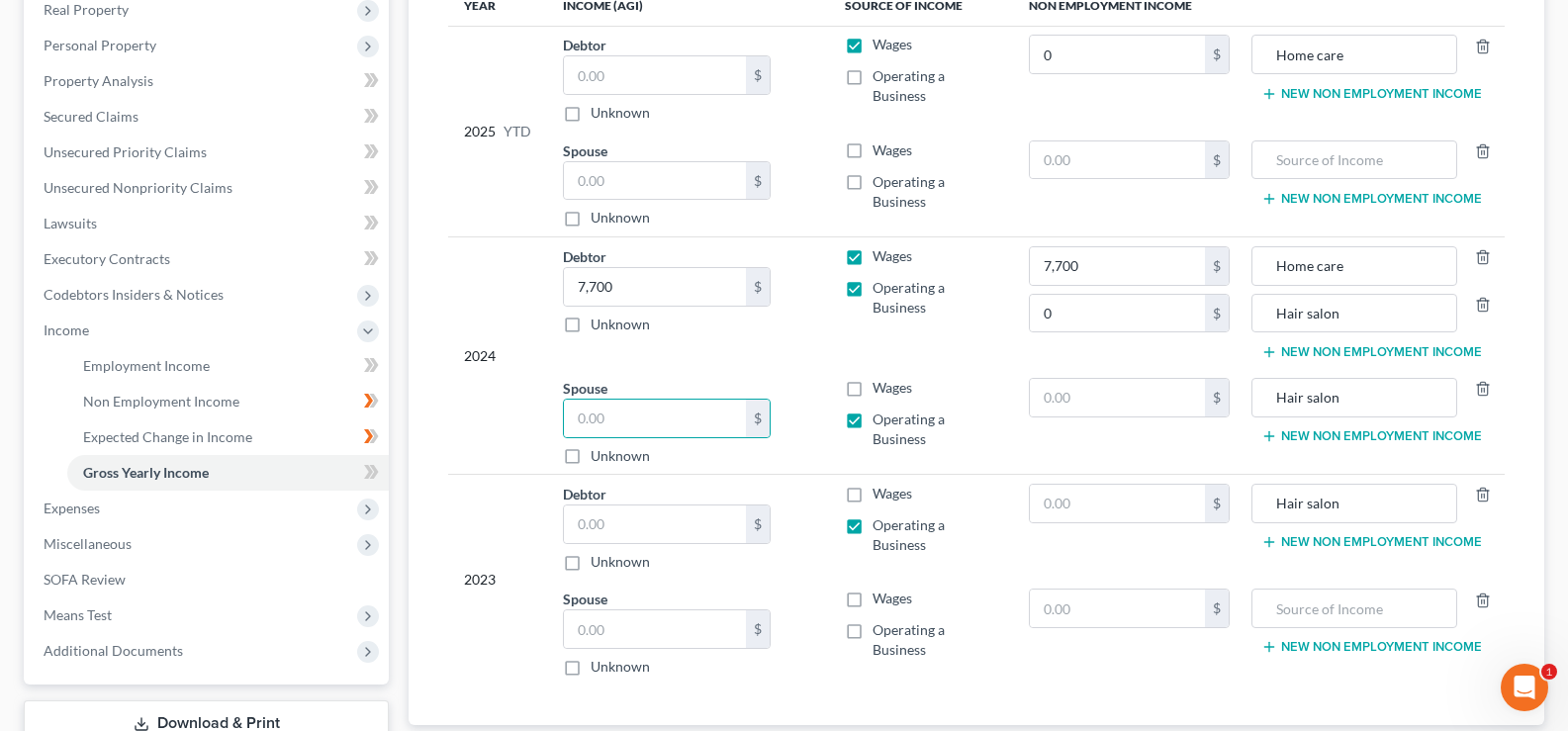 click on "Operating a Business" at bounding box center [935, 429] 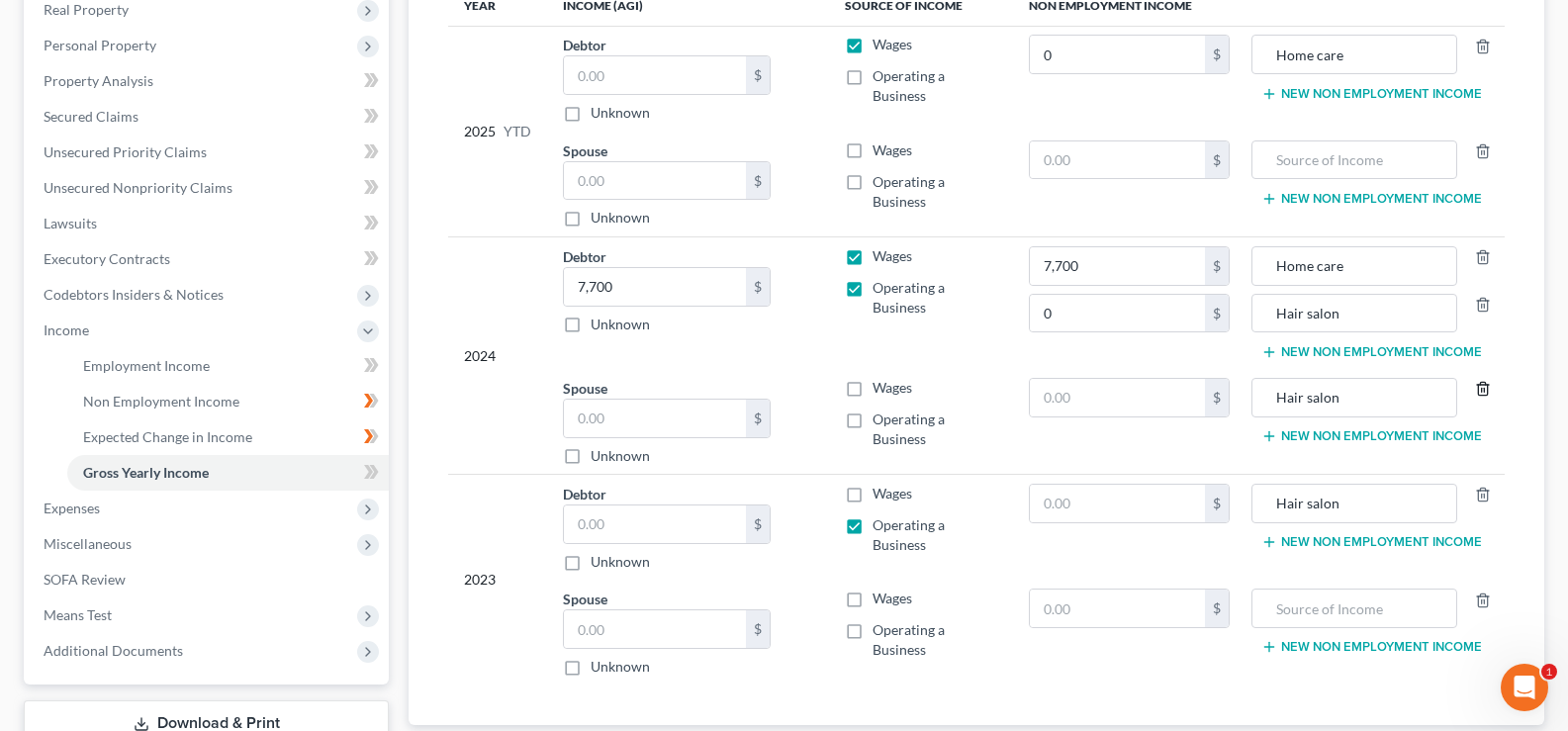 click 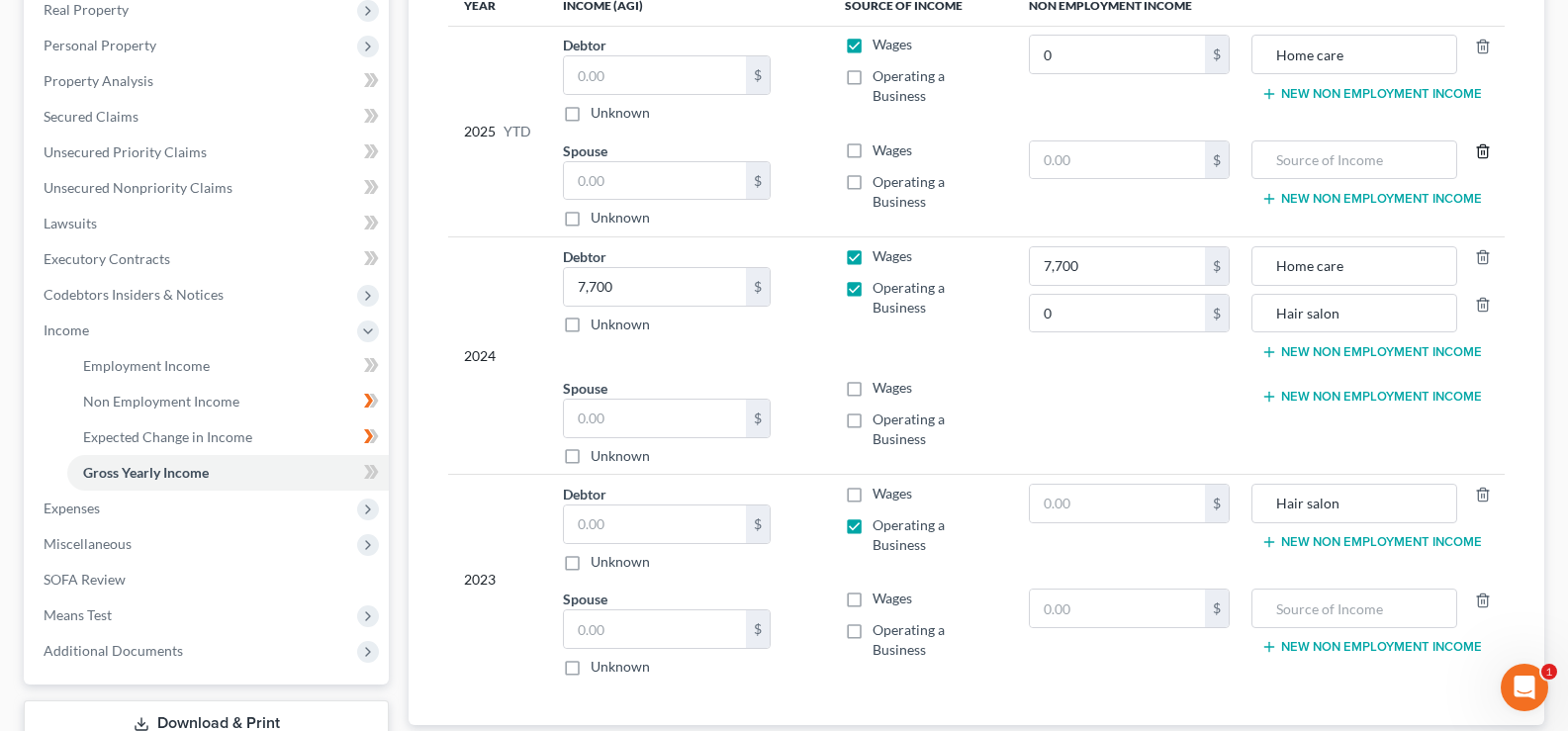 click 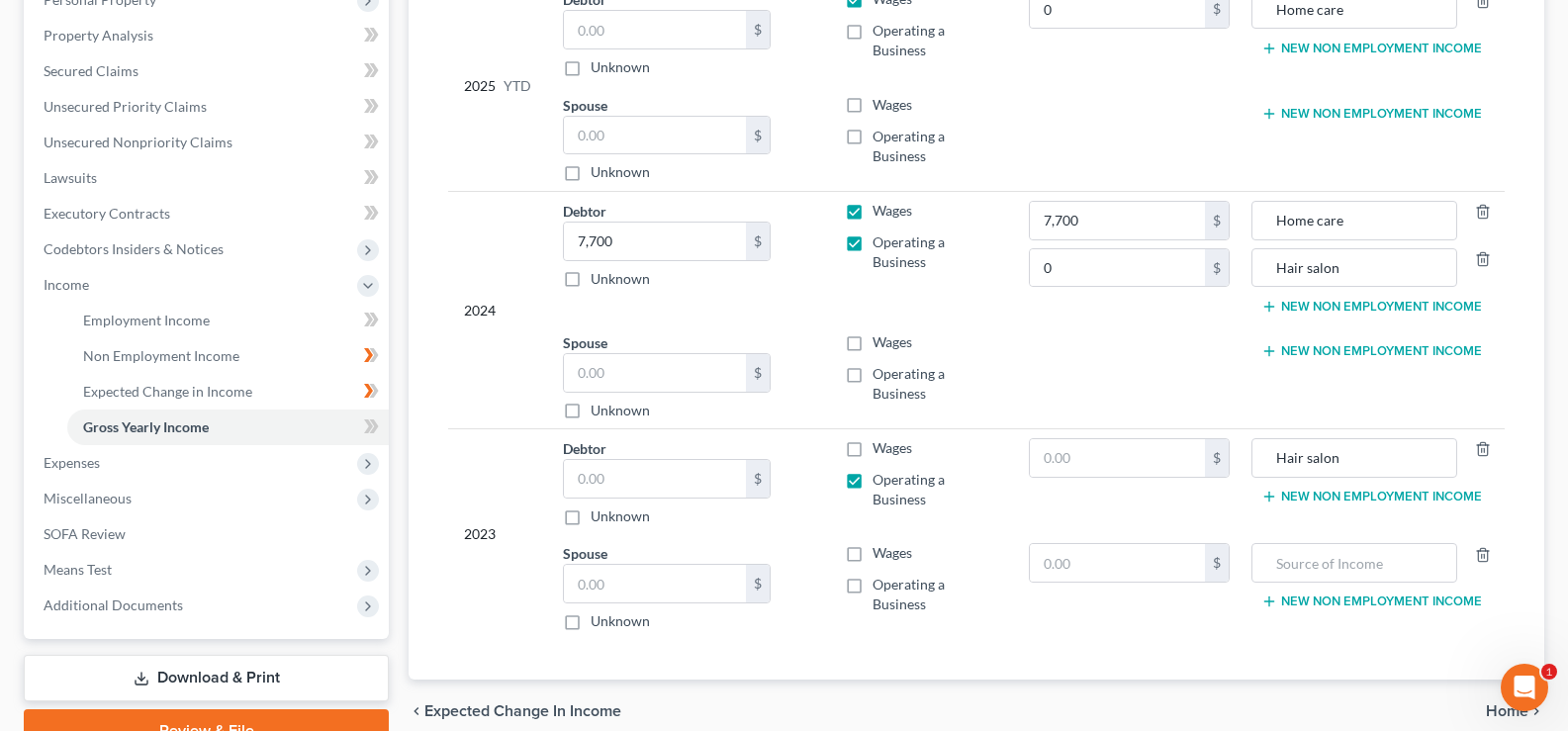 scroll, scrollTop: 377, scrollLeft: 0, axis: vertical 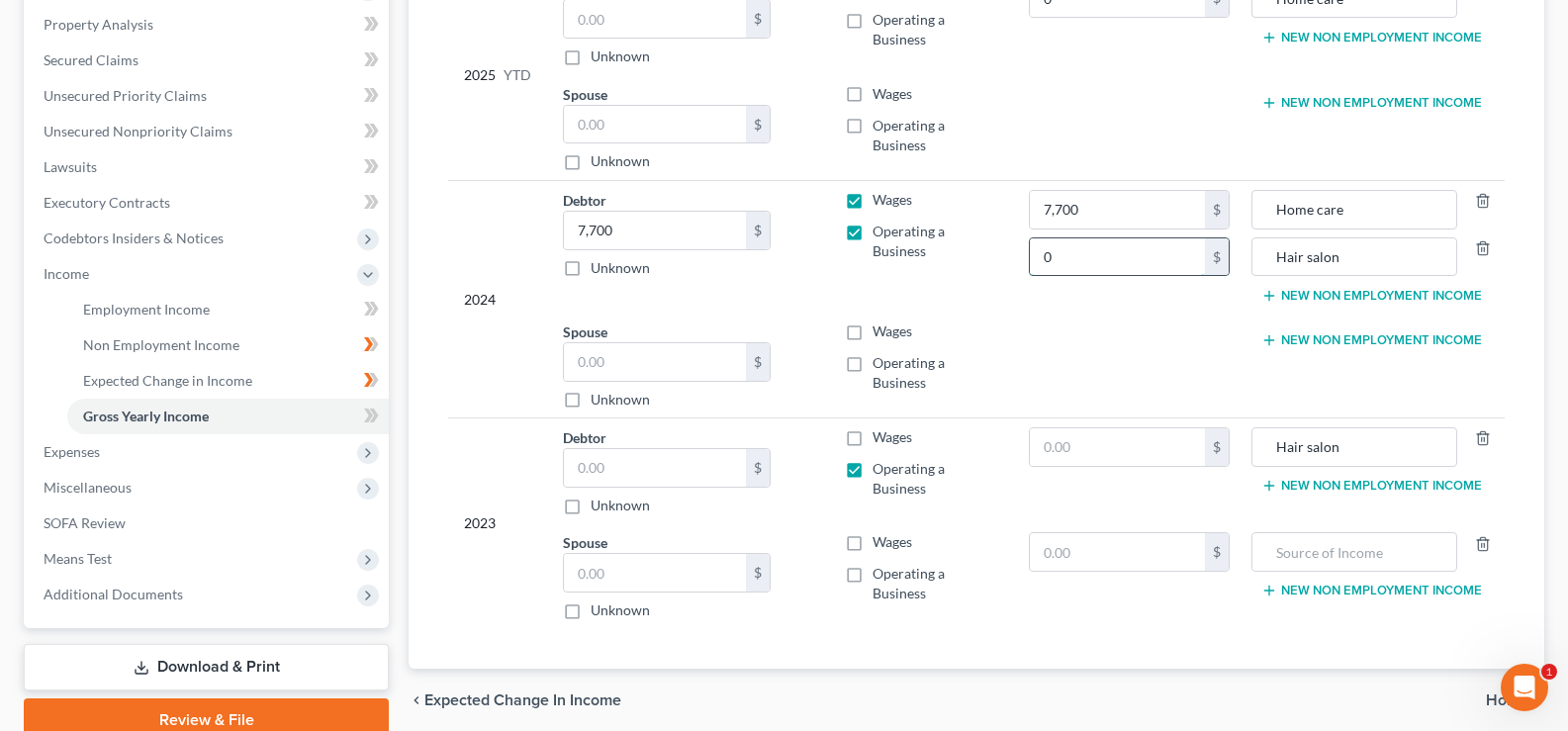 click on "0" at bounding box center [1117, 257] 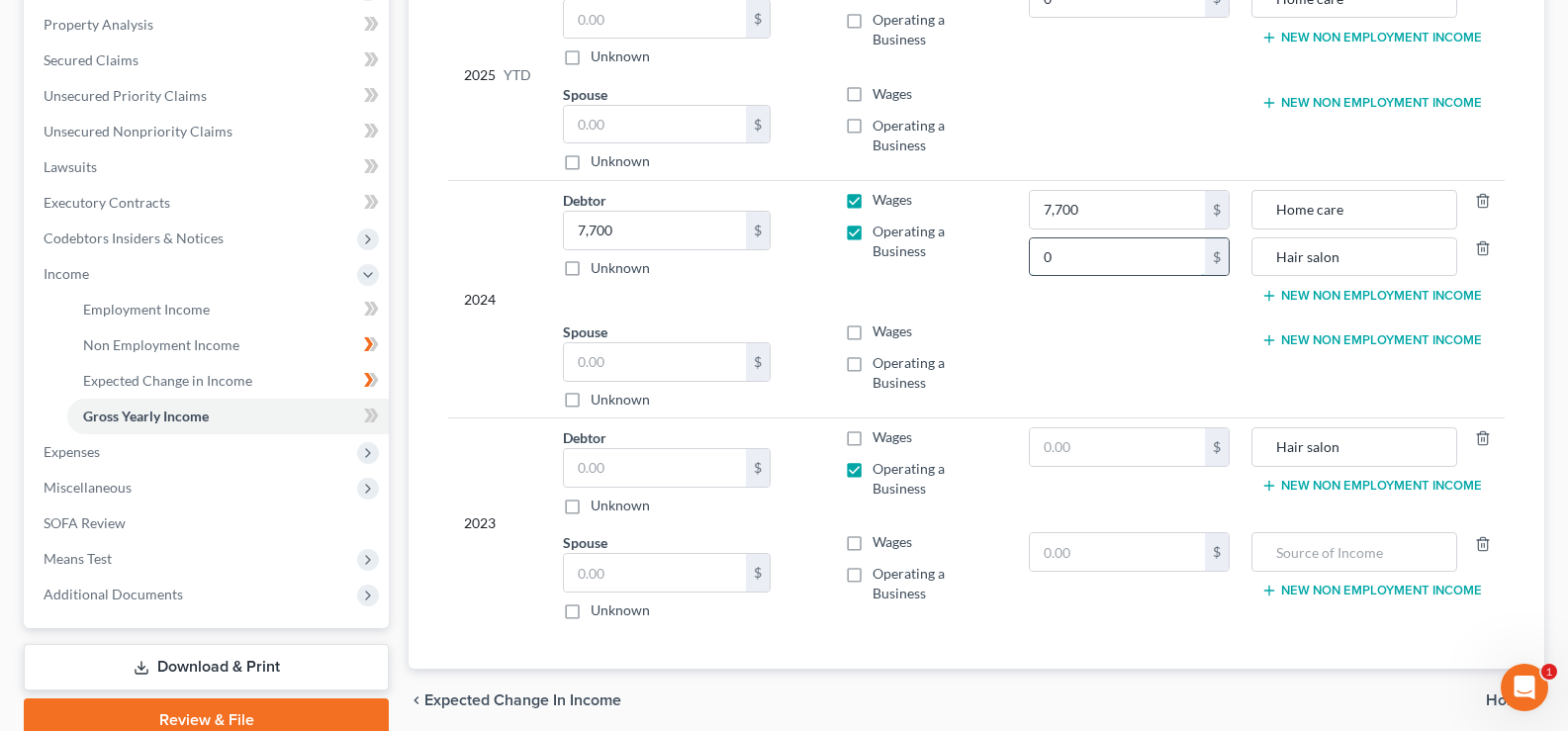type on "0" 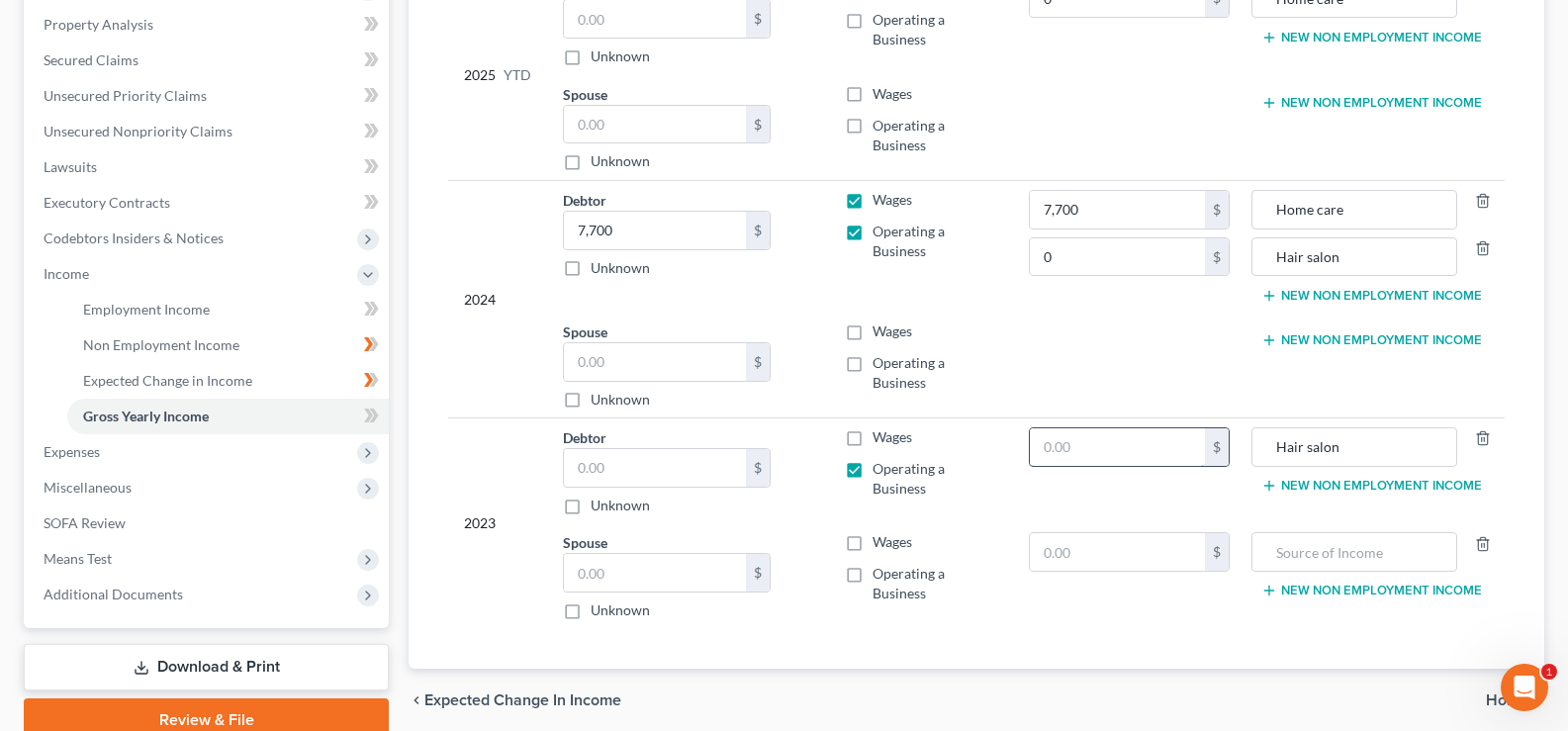 click at bounding box center [1117, 447] 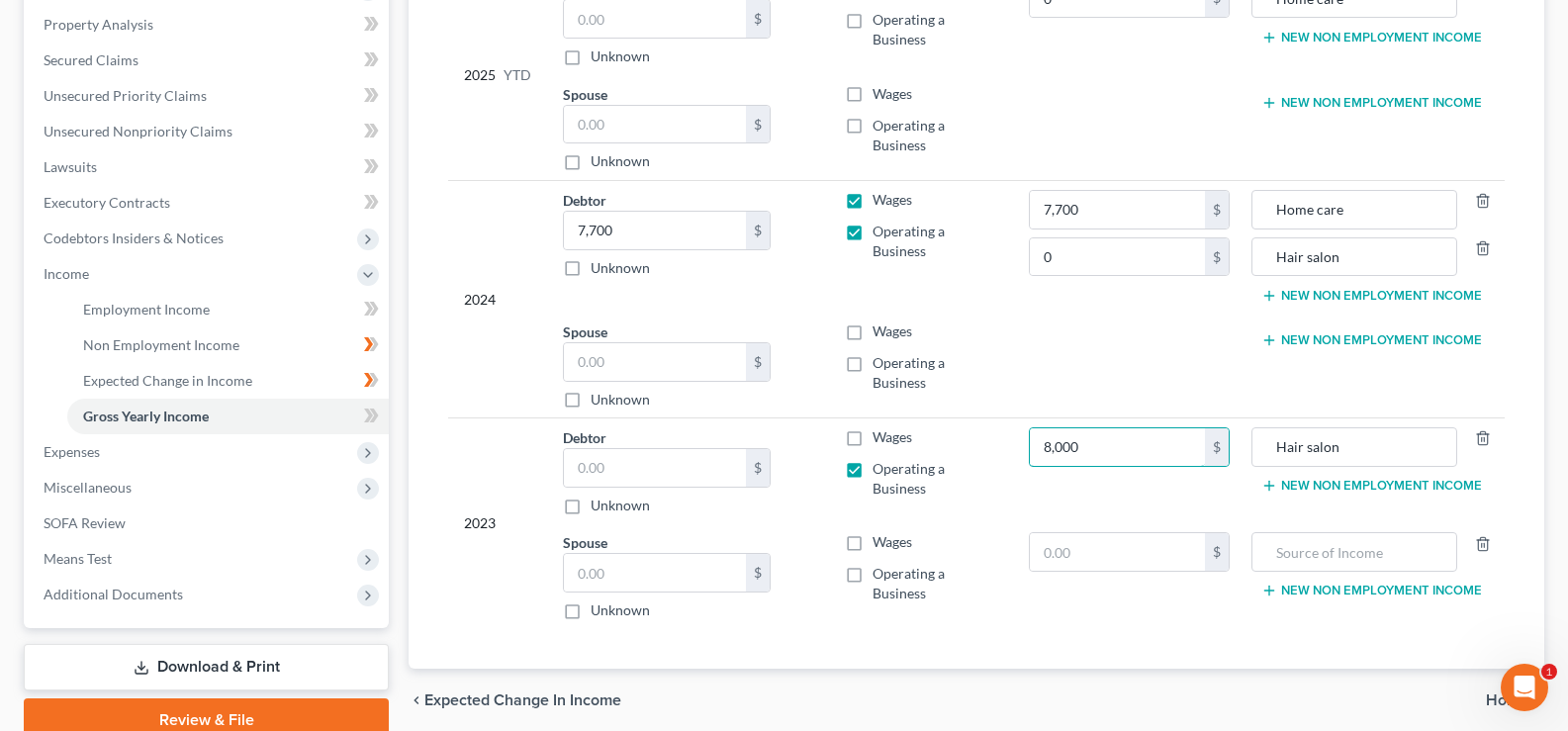 type on "8,000" 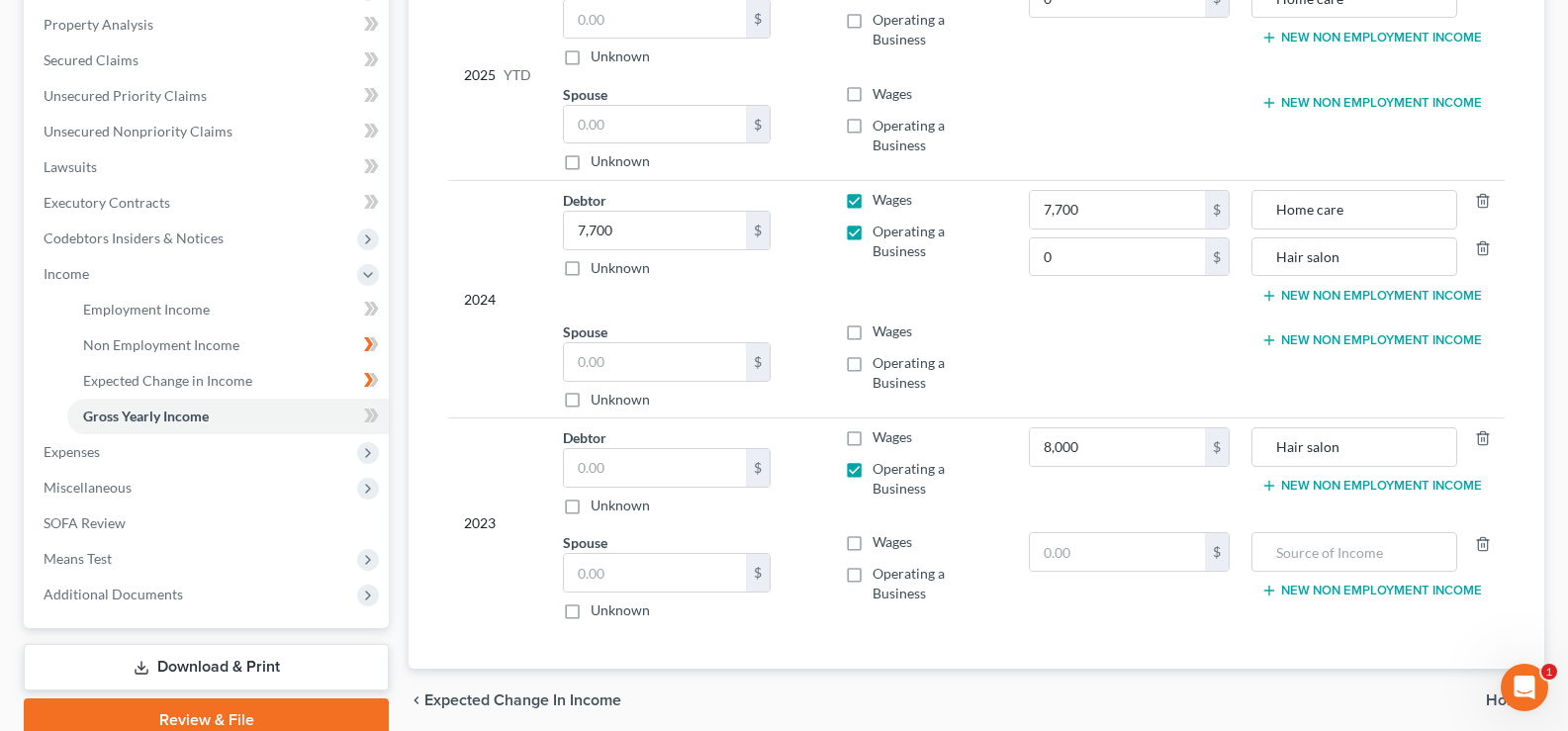click on "Hair salon New Non Employment Income" at bounding box center (1375, 471) 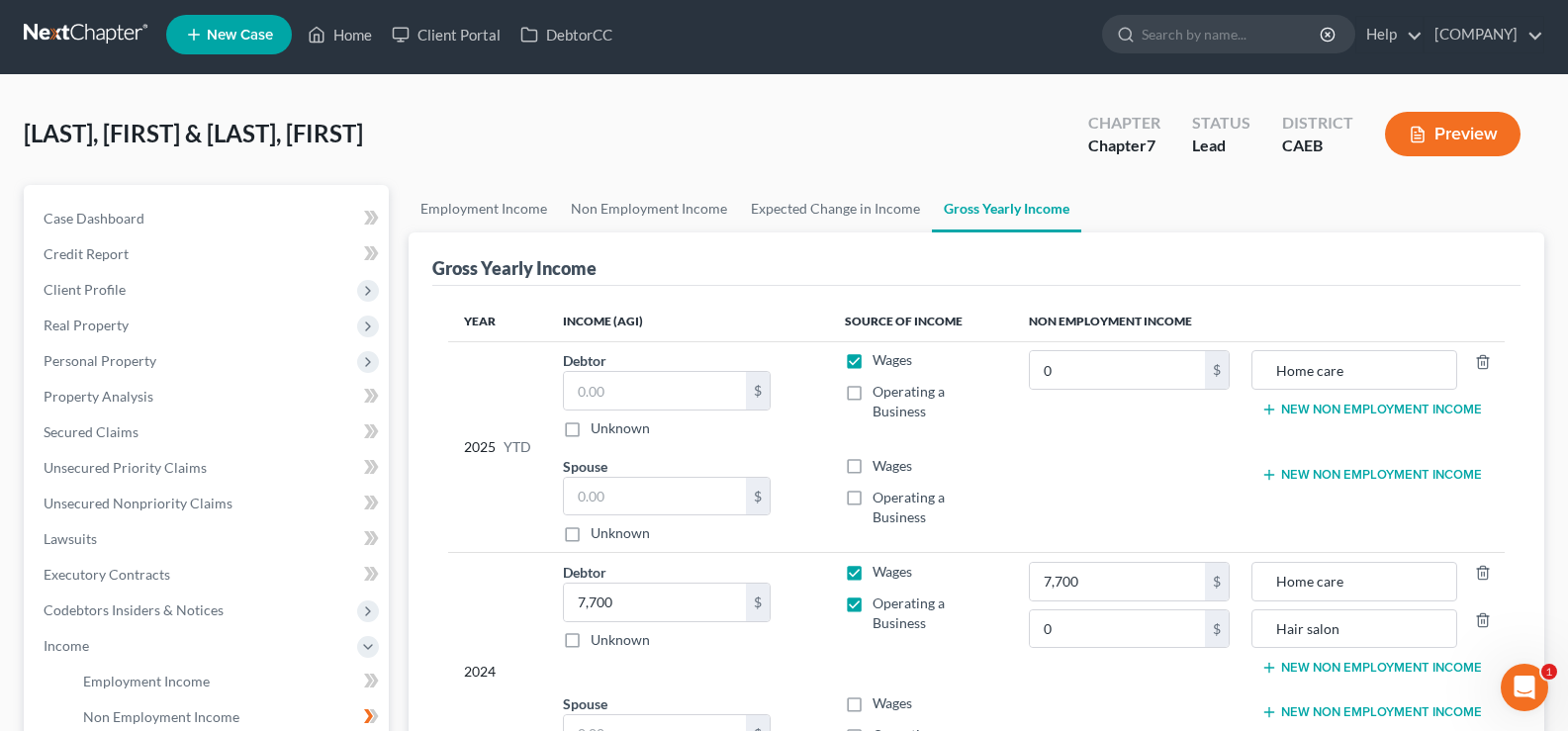 scroll, scrollTop: 14, scrollLeft: 0, axis: vertical 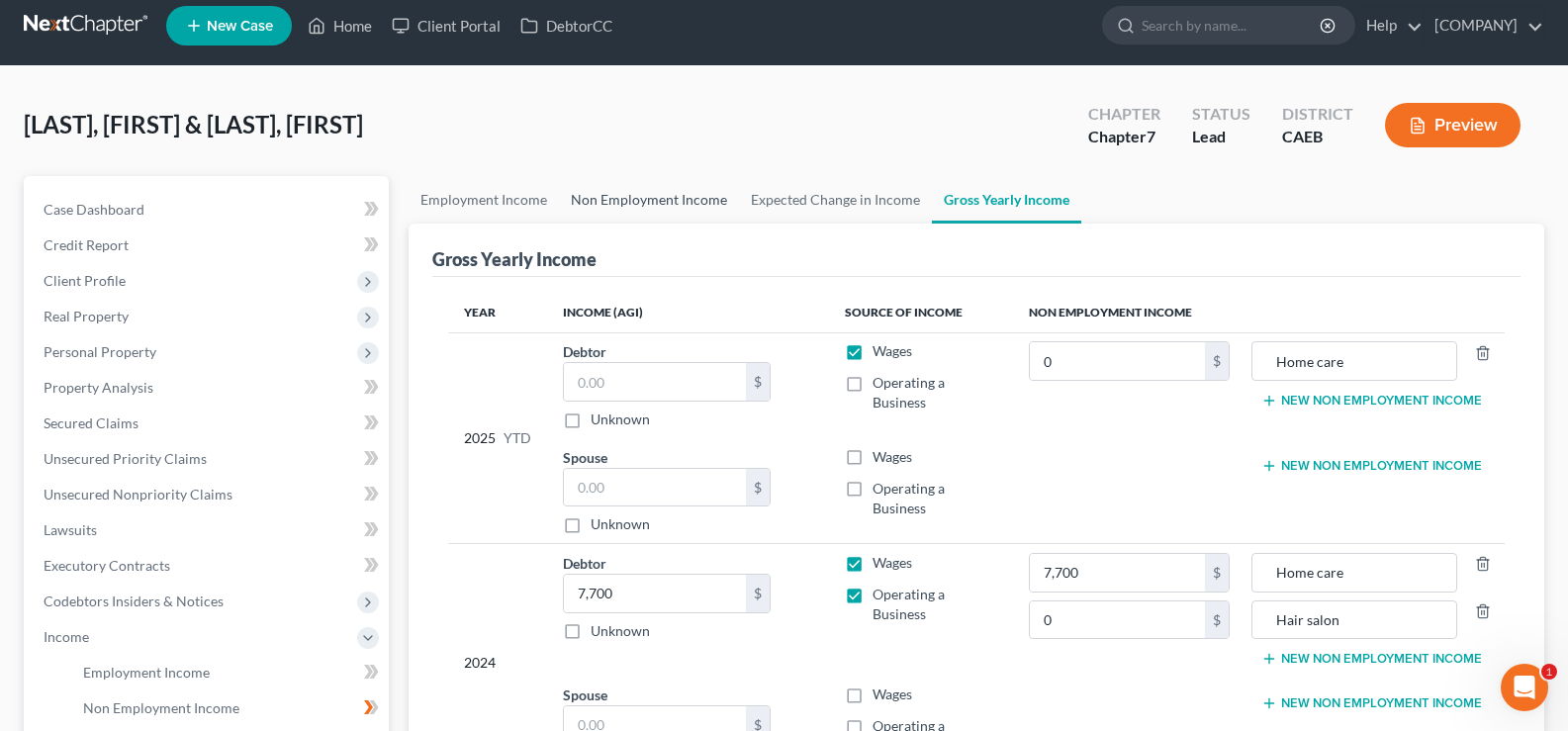 click on "Non Employment Income" at bounding box center [649, 200] 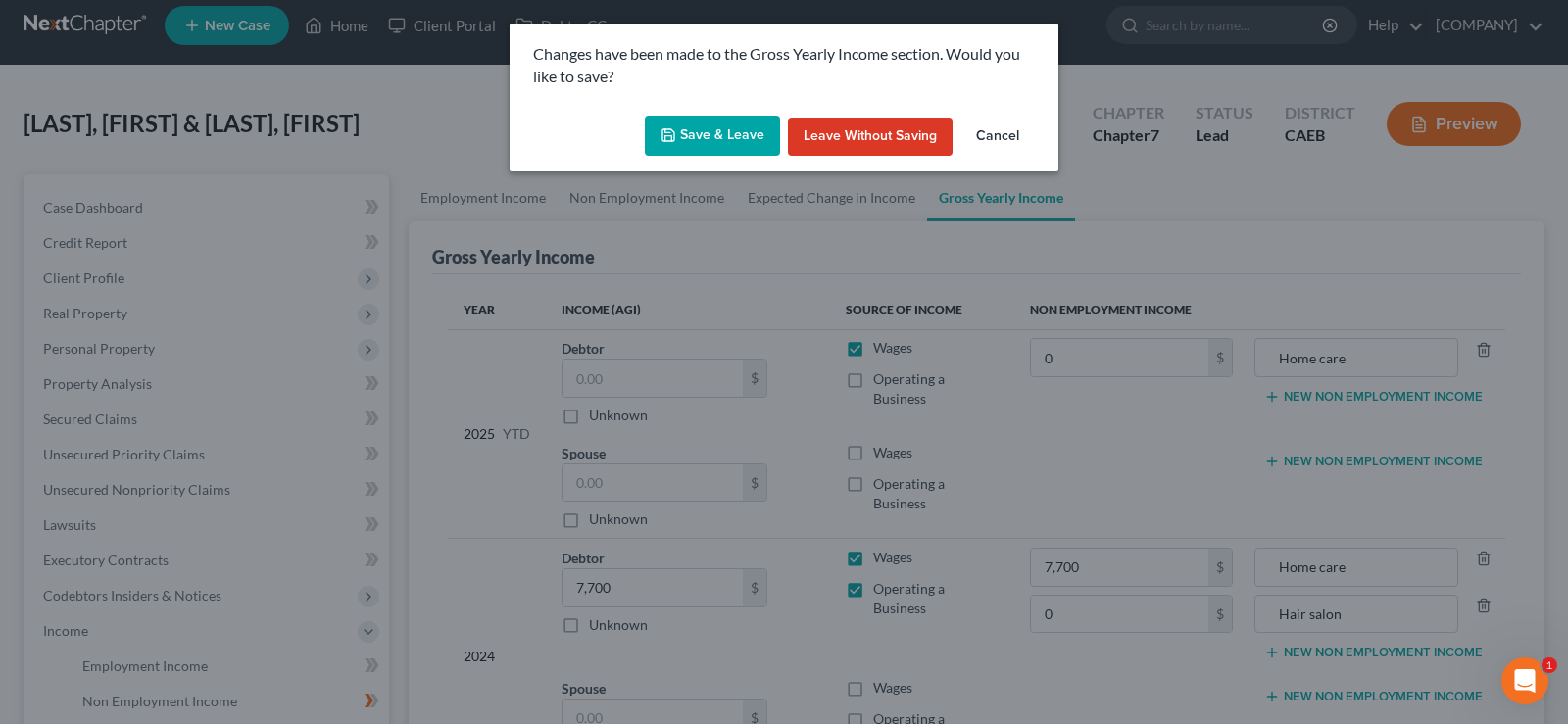click on "Save & Leave" at bounding box center (712, 136) 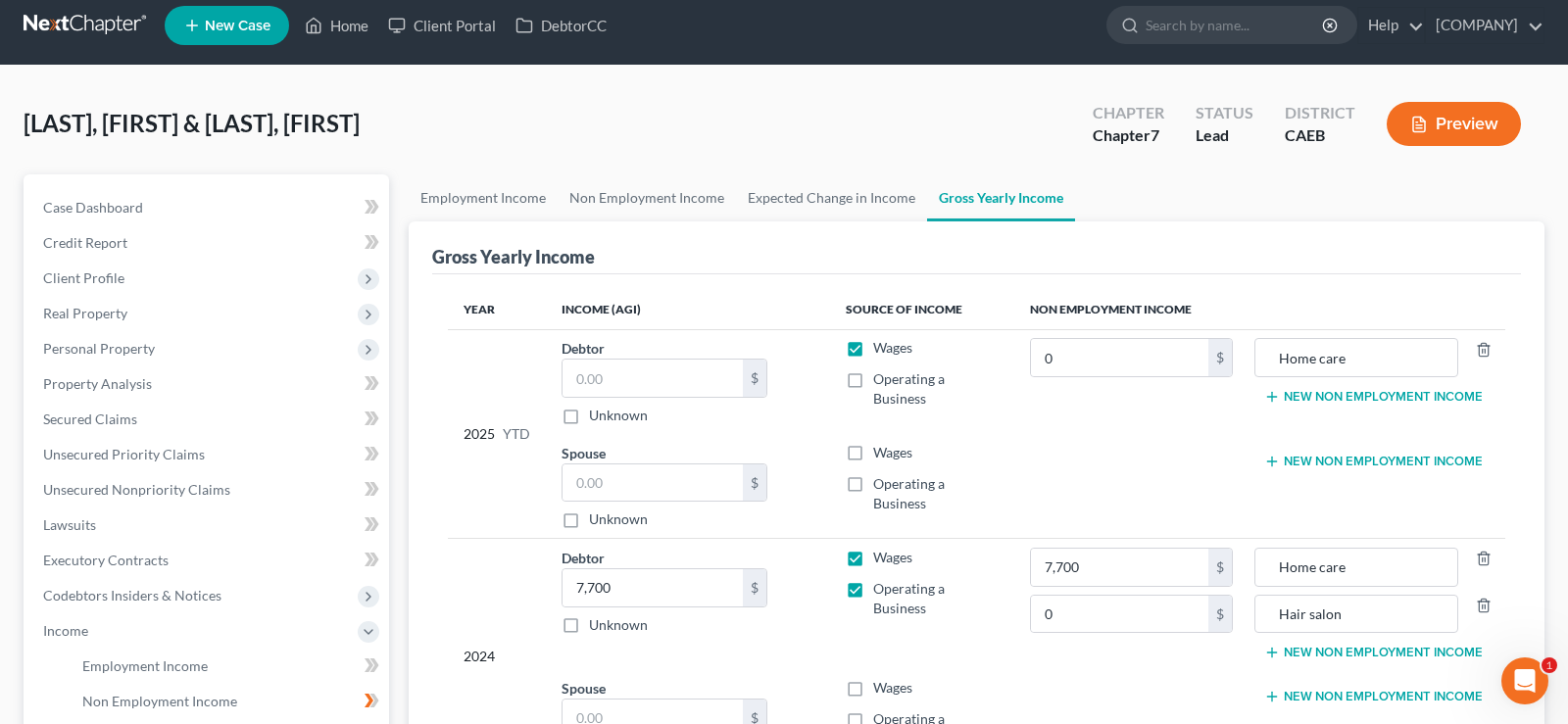 type on "0.00" 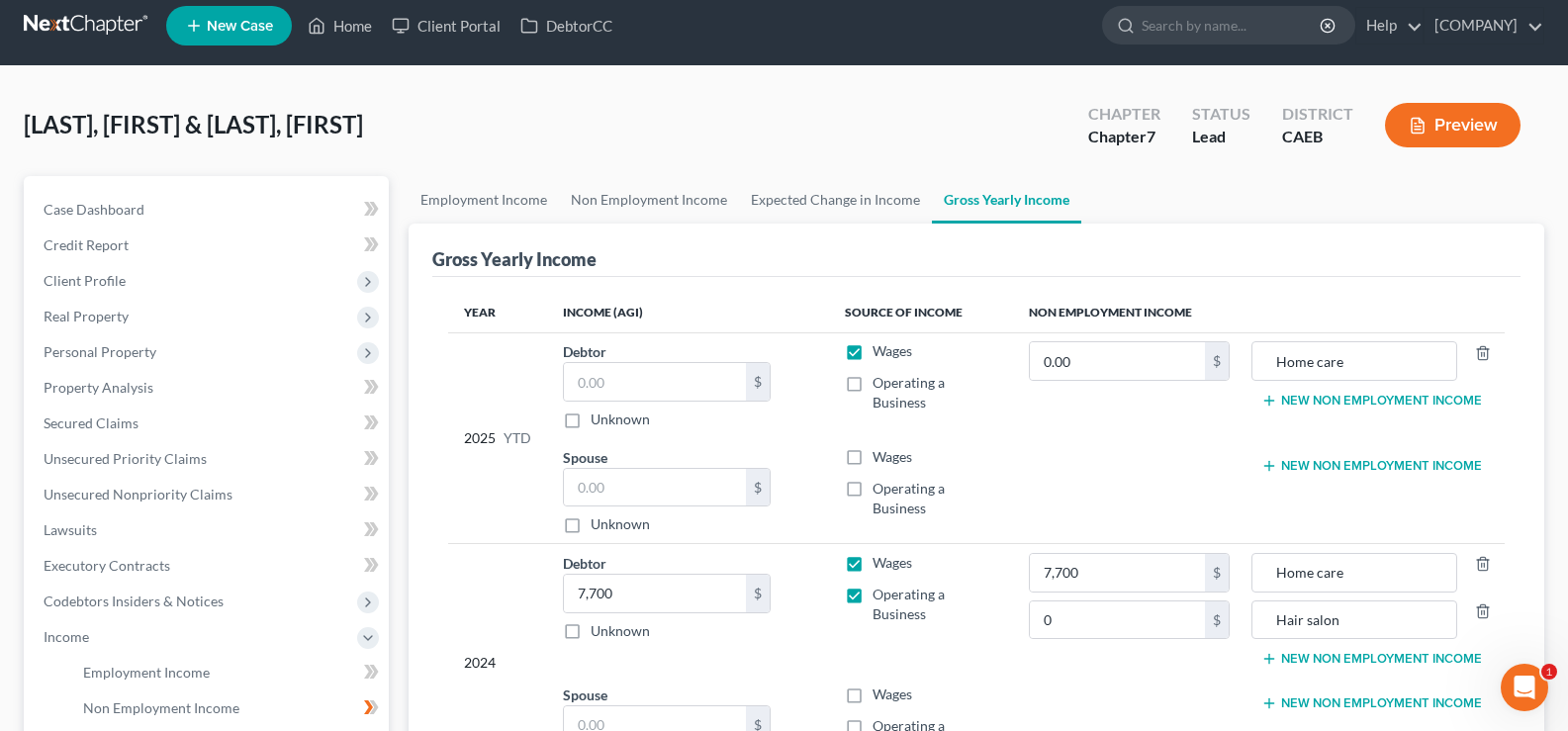 type on "0.00" 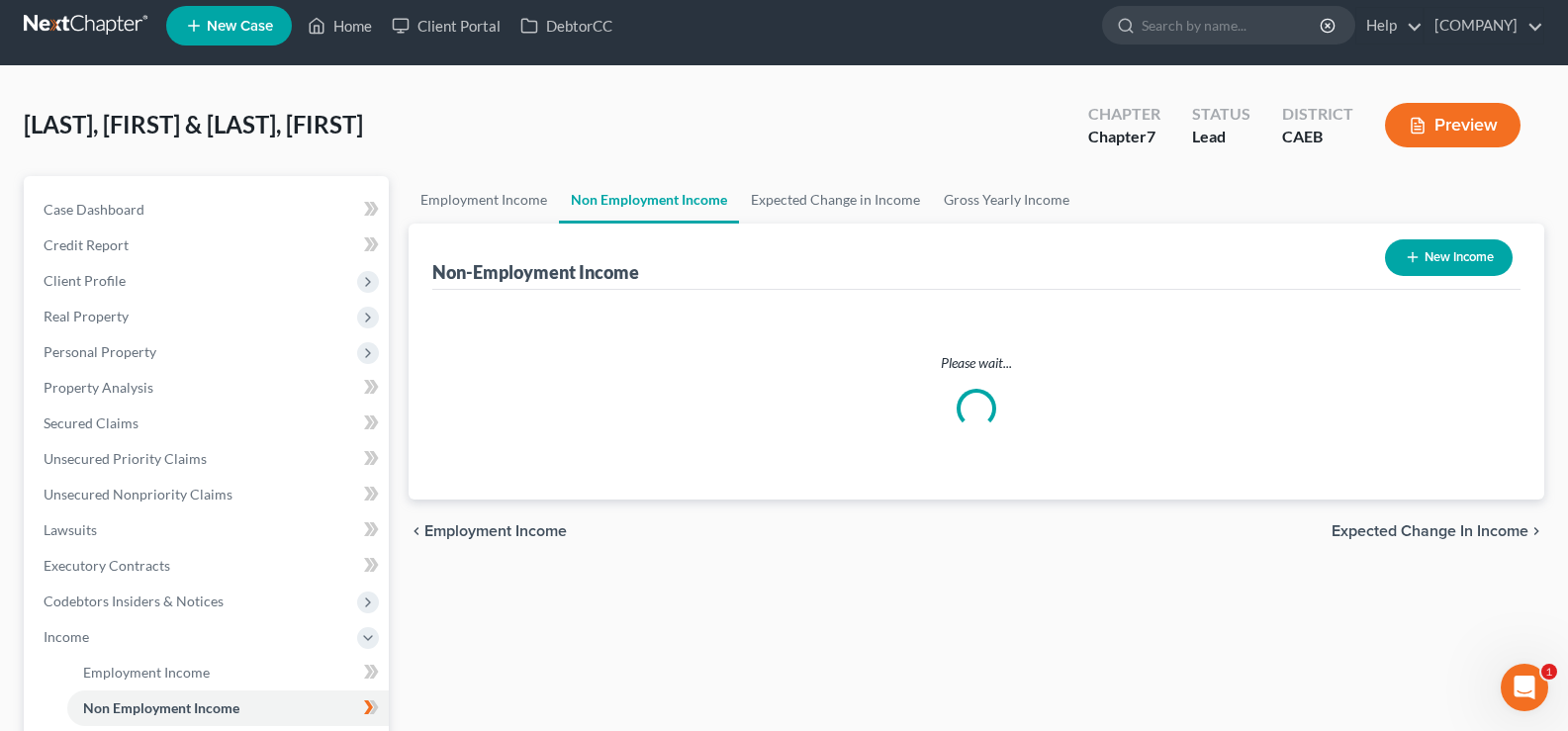 scroll, scrollTop: 0, scrollLeft: 0, axis: both 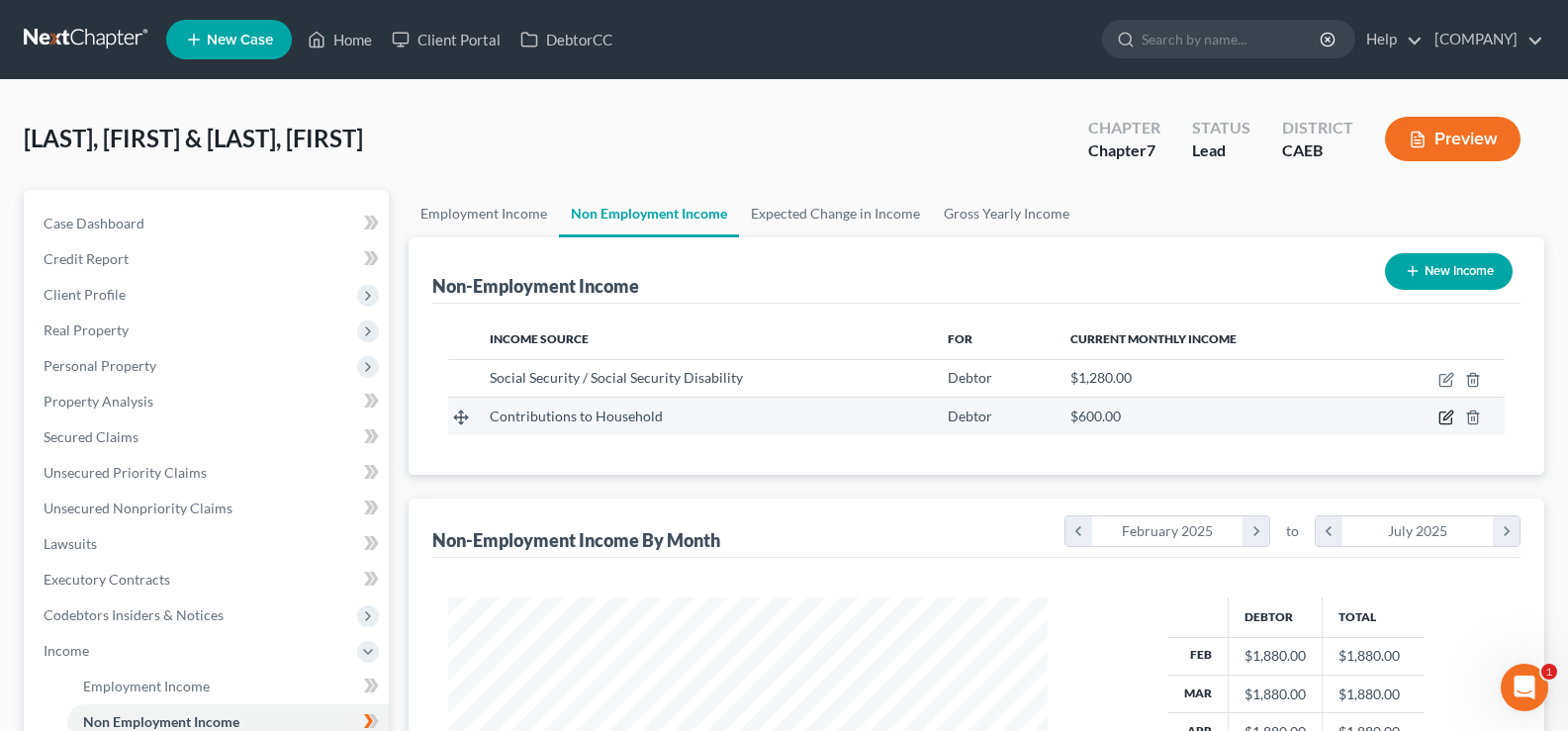 click 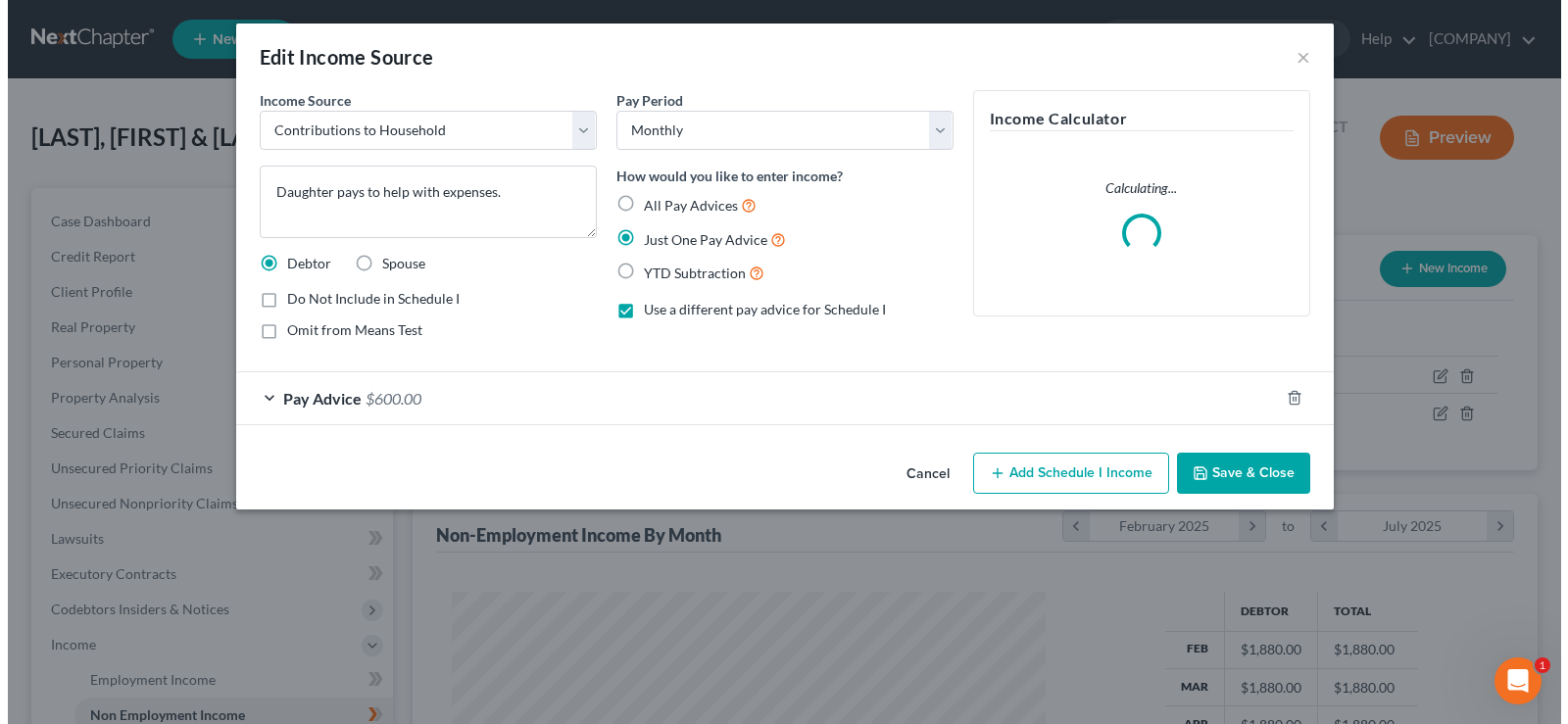 scroll, scrollTop: 979352, scrollLeft: 979360, axis: both 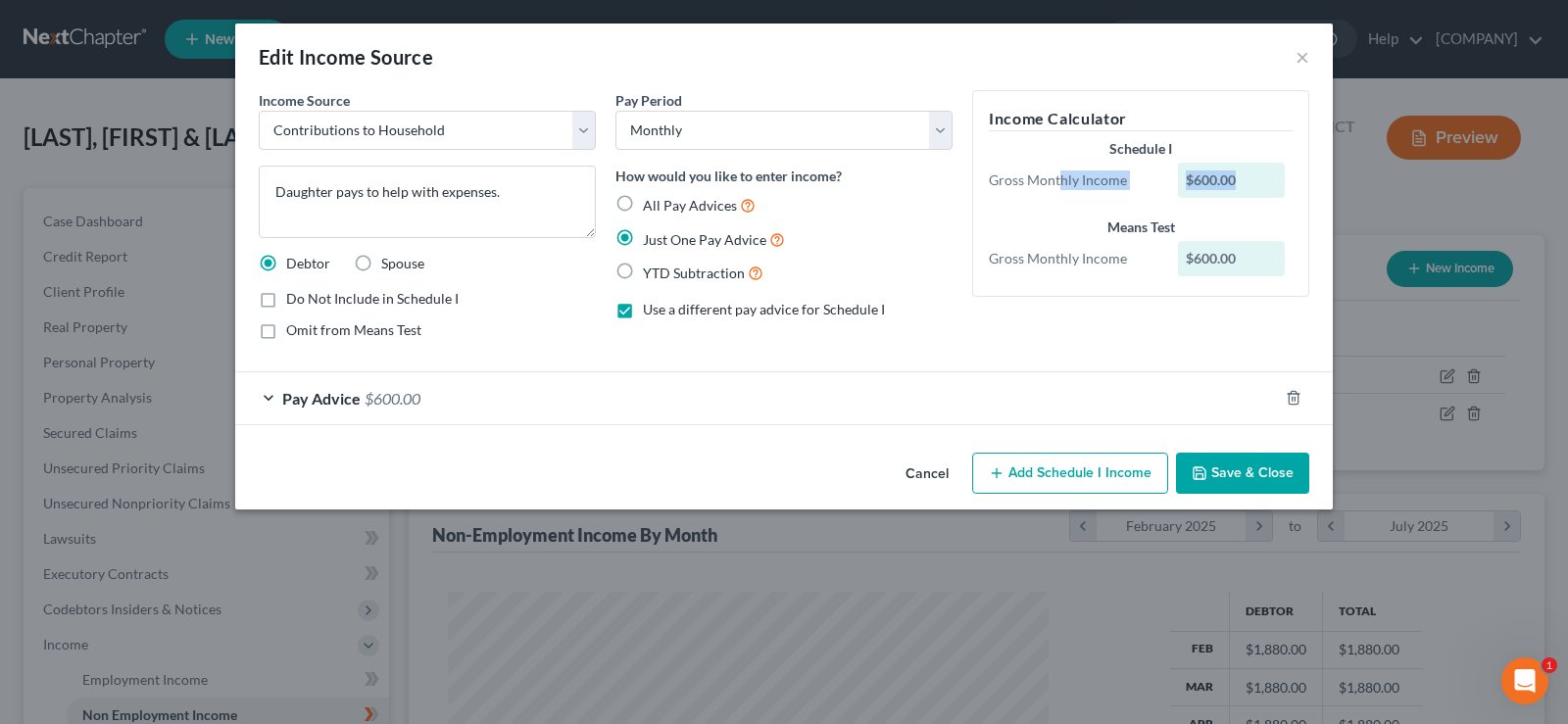 drag, startPoint x: 1233, startPoint y: 176, endPoint x: 1057, endPoint y: 165, distance: 176.34341 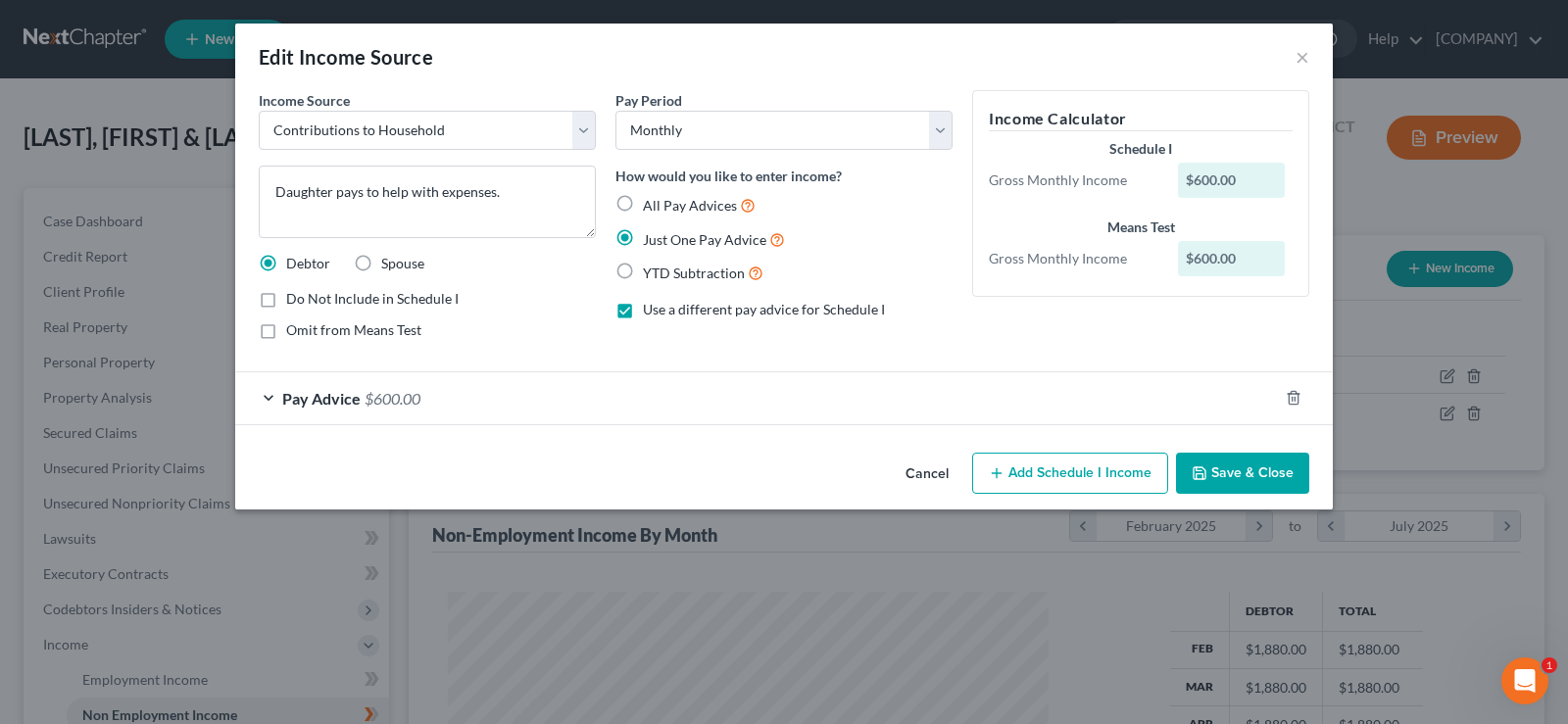 click on "Gross Monthly Income $600.00" at bounding box center (1141, 259) 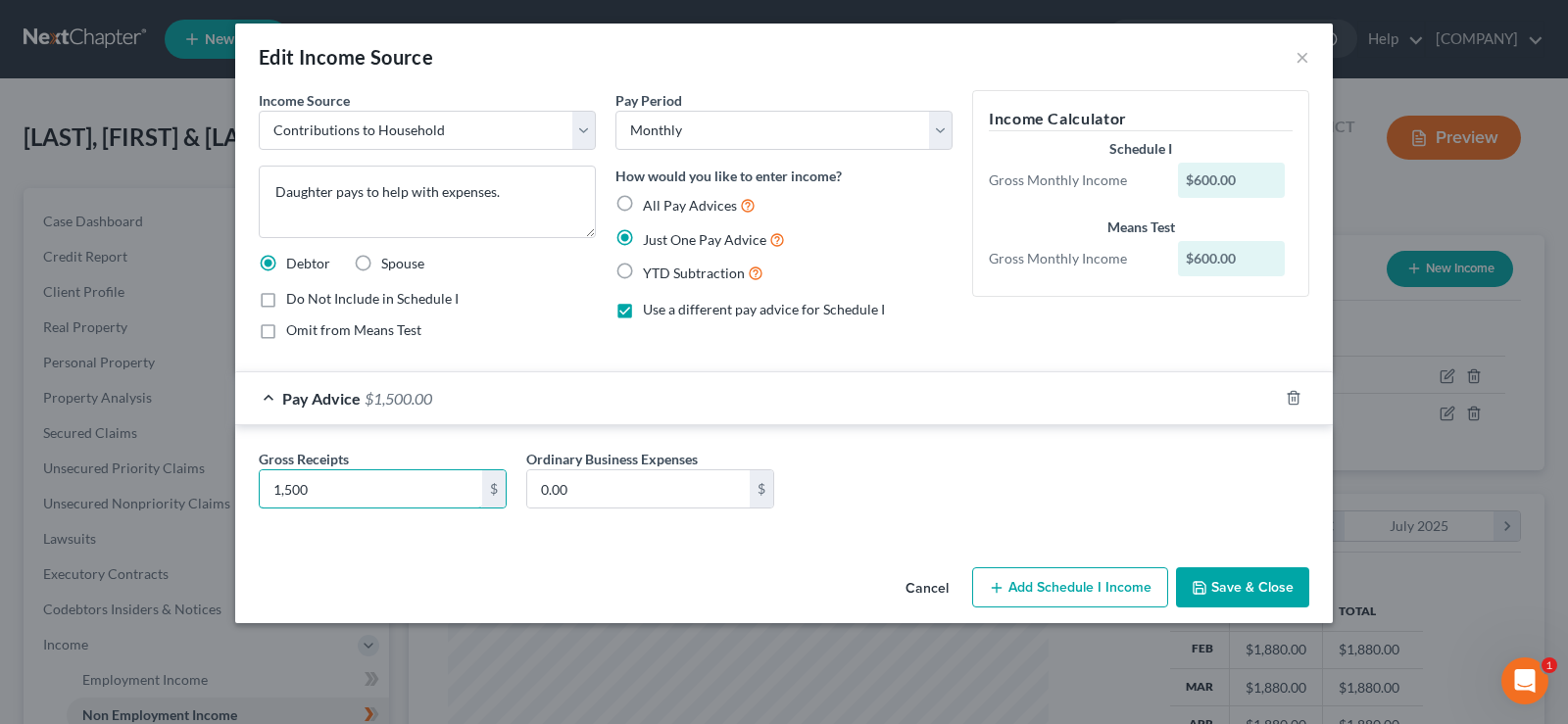 type on "1,500" 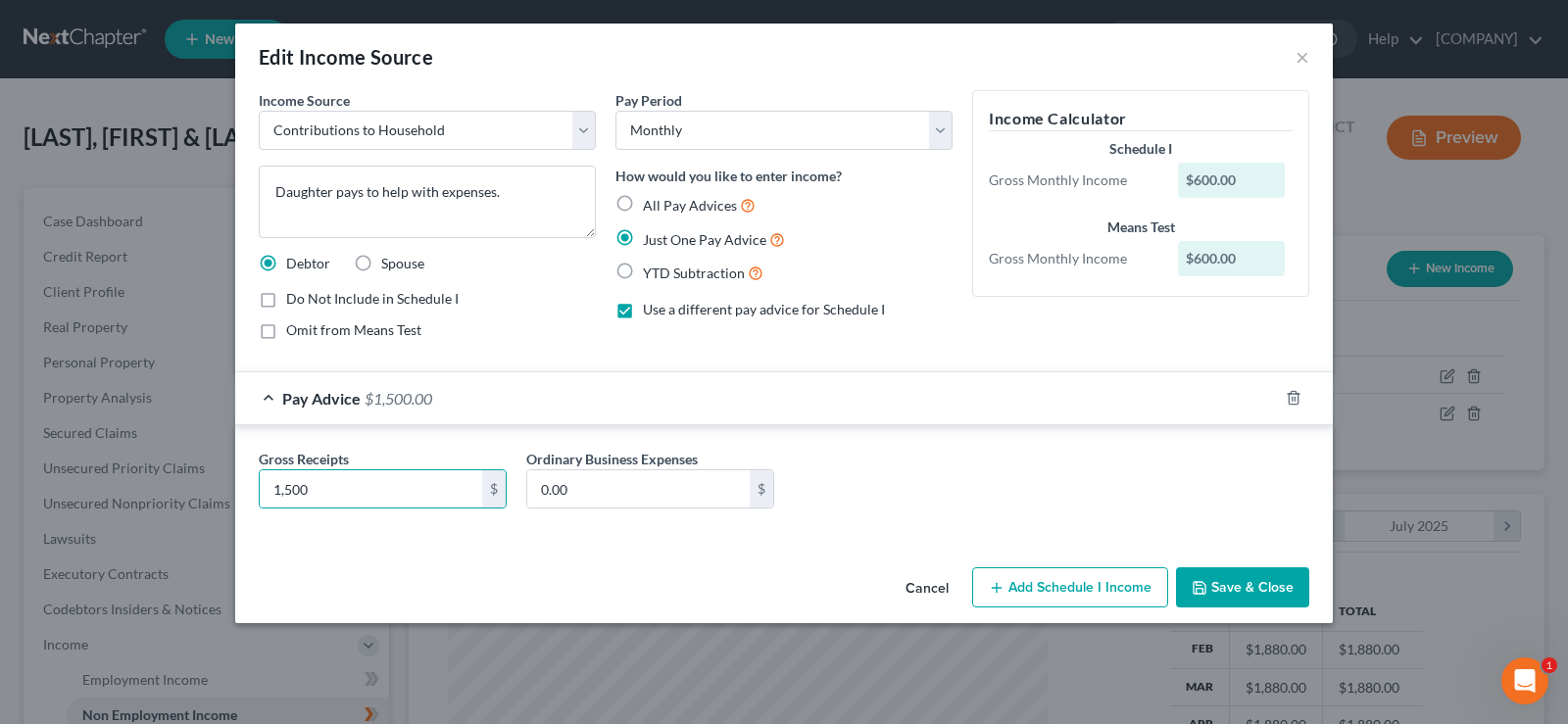 click on "Gross Receipts 1,500 $ Ordinary Business Expenses 0.00 $" at bounding box center [784, 486] 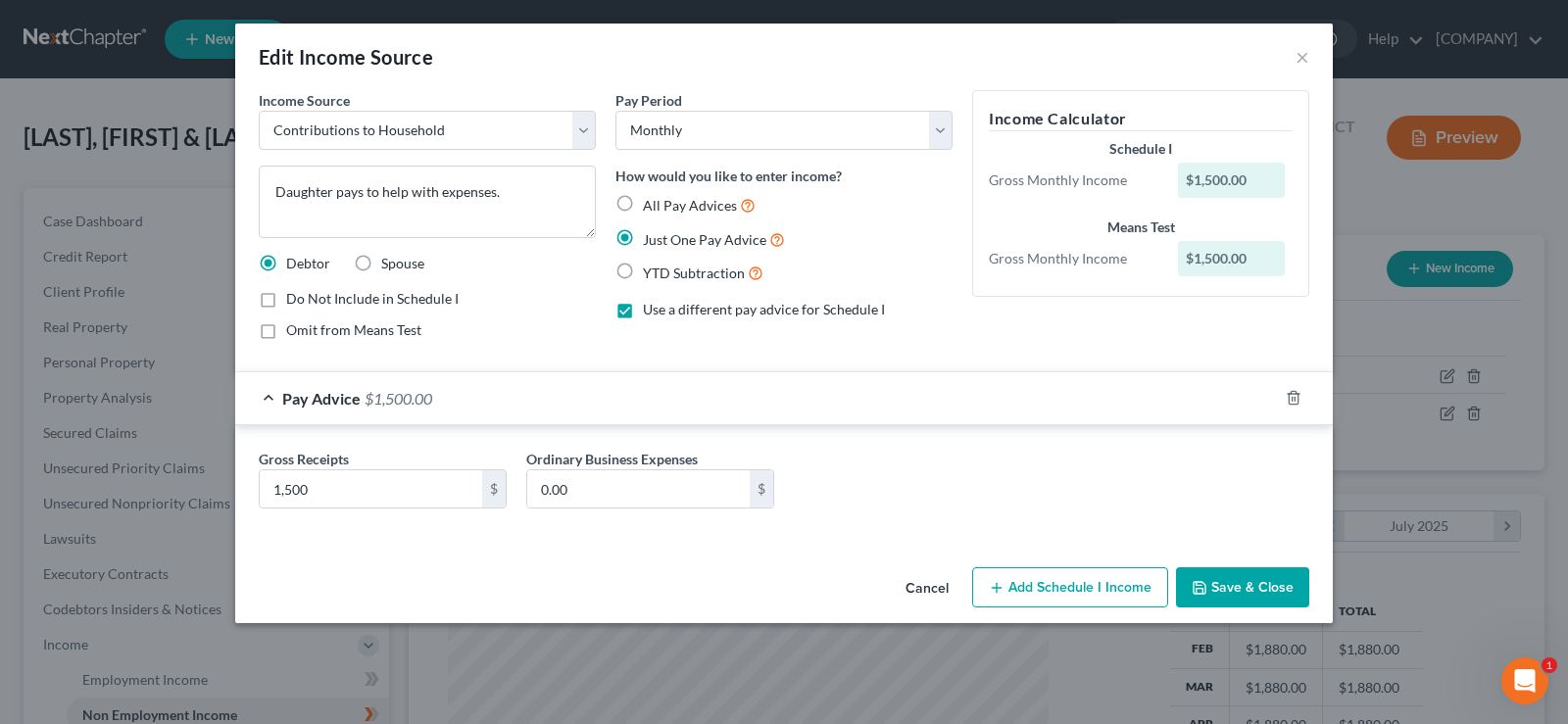 click on "Save & Close" at bounding box center (1243, 588) 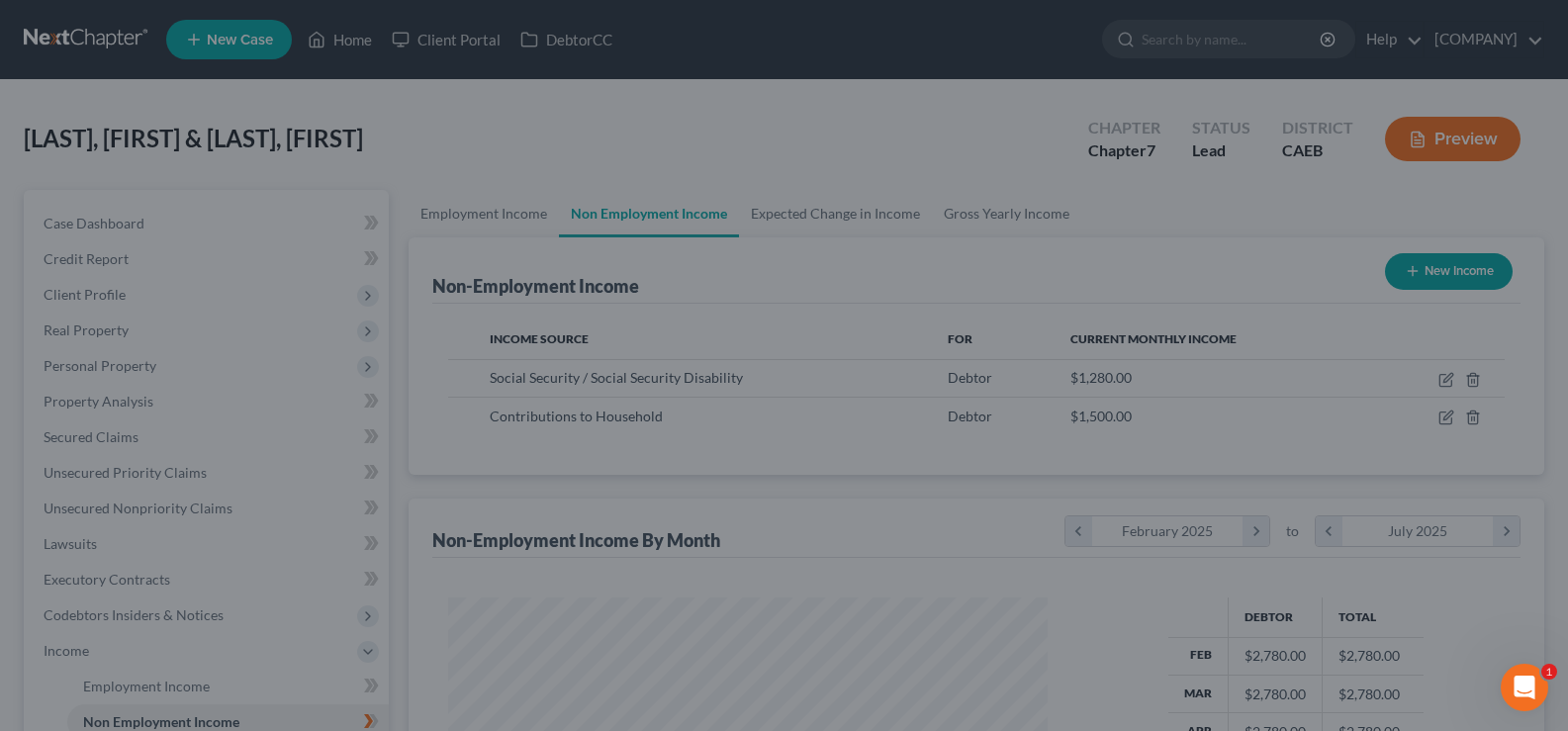 scroll, scrollTop: 355, scrollLeft: 639, axis: both 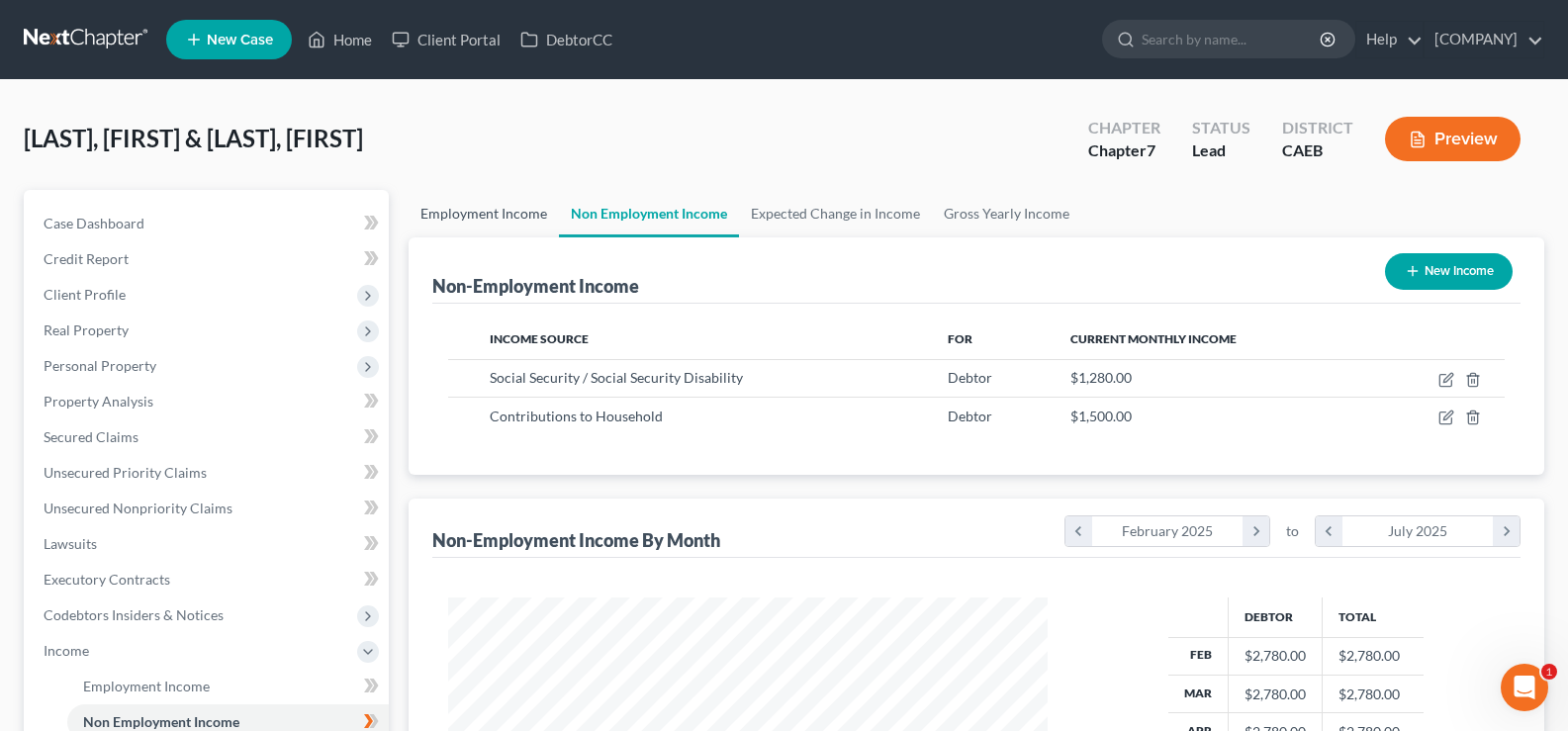 click on "Employment Income" at bounding box center (484, 214) 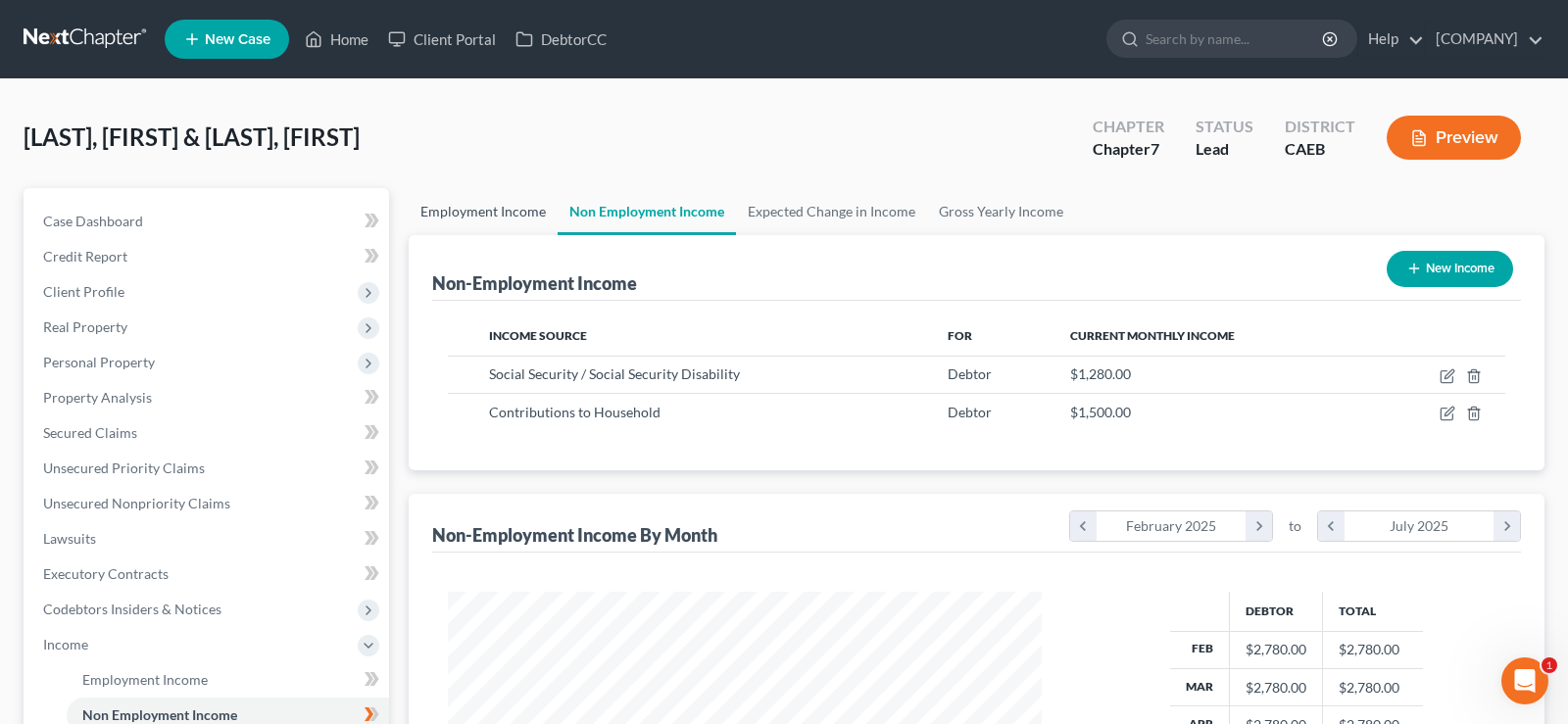 scroll, scrollTop: 979352, scrollLeft: 979360, axis: both 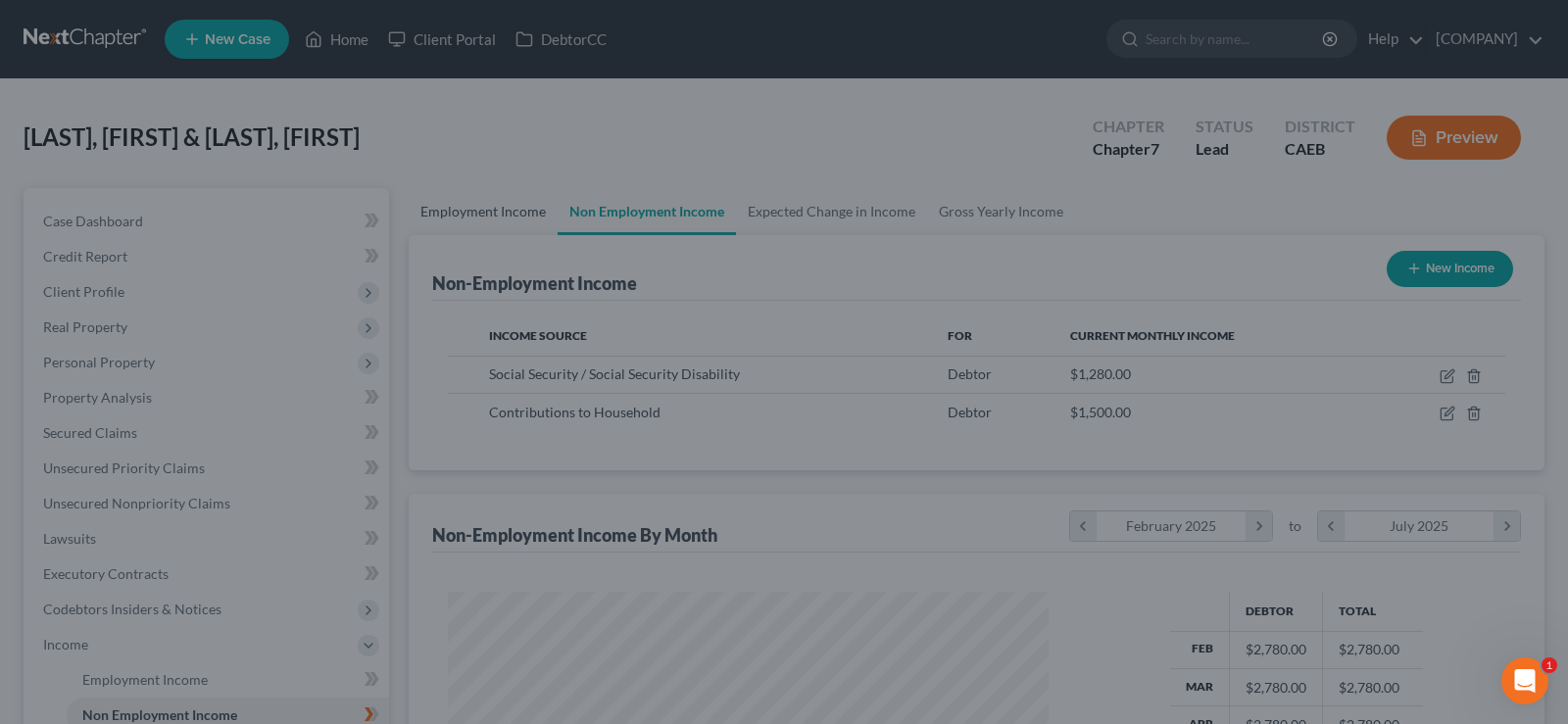 click at bounding box center [784, 362] 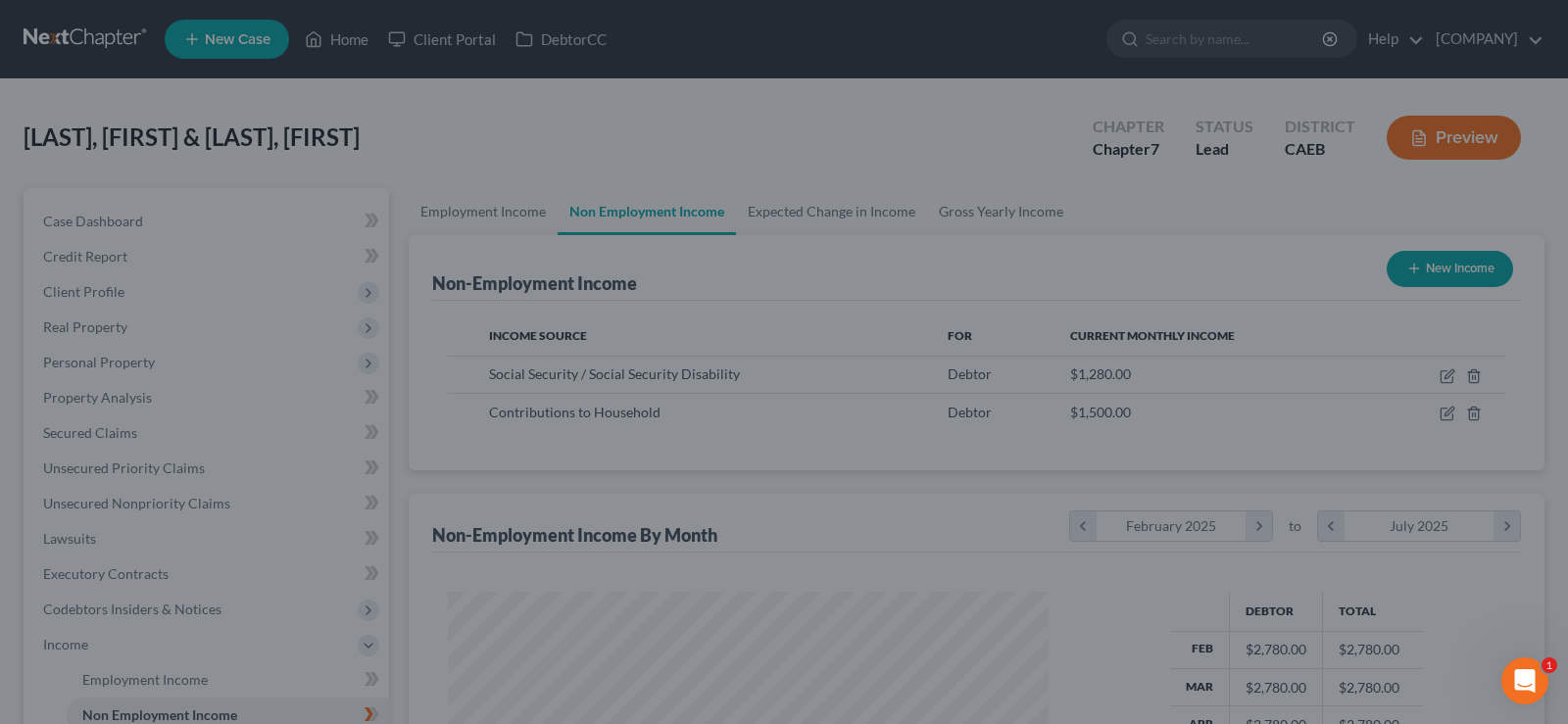 click at bounding box center (784, 362) 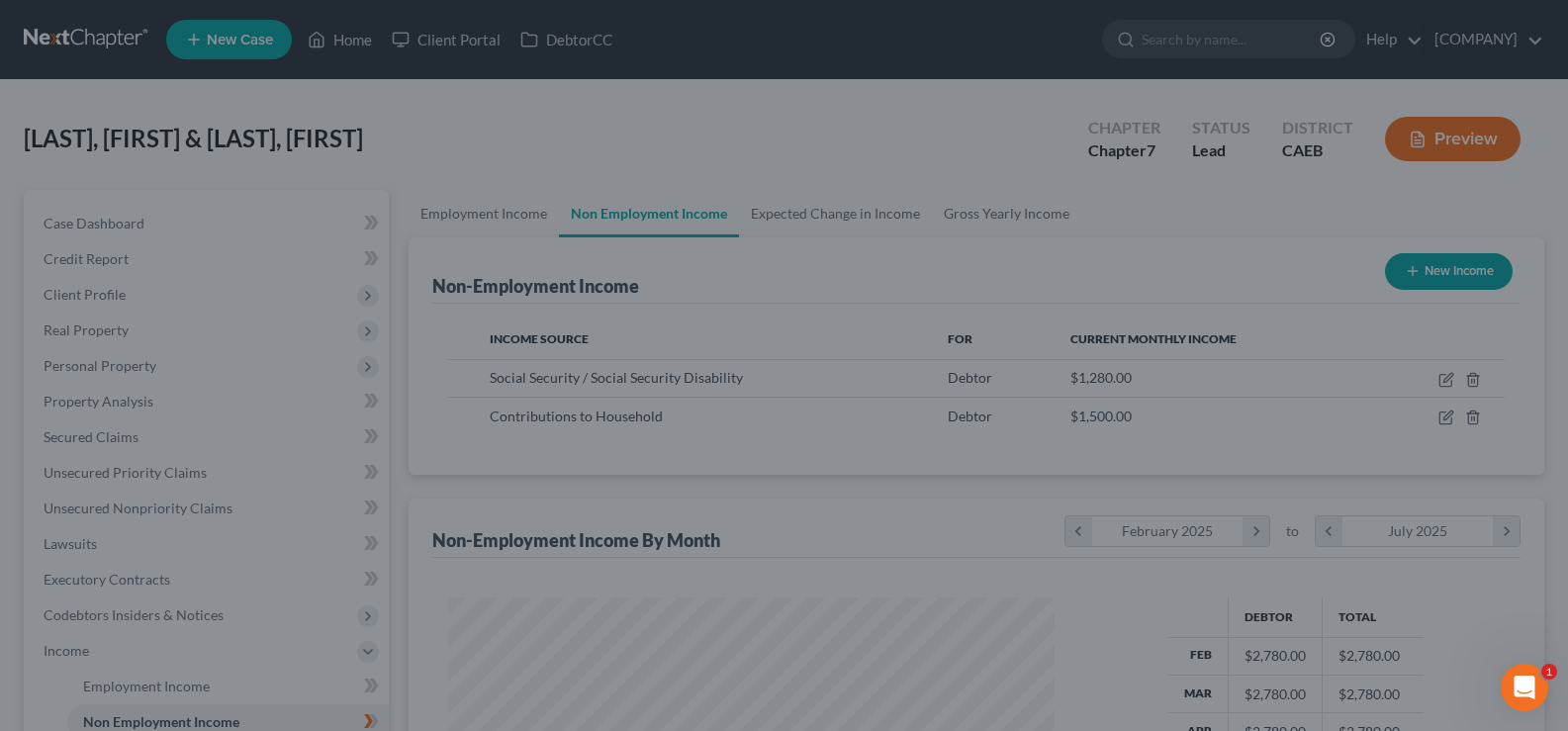 scroll, scrollTop: 355, scrollLeft: 639, axis: both 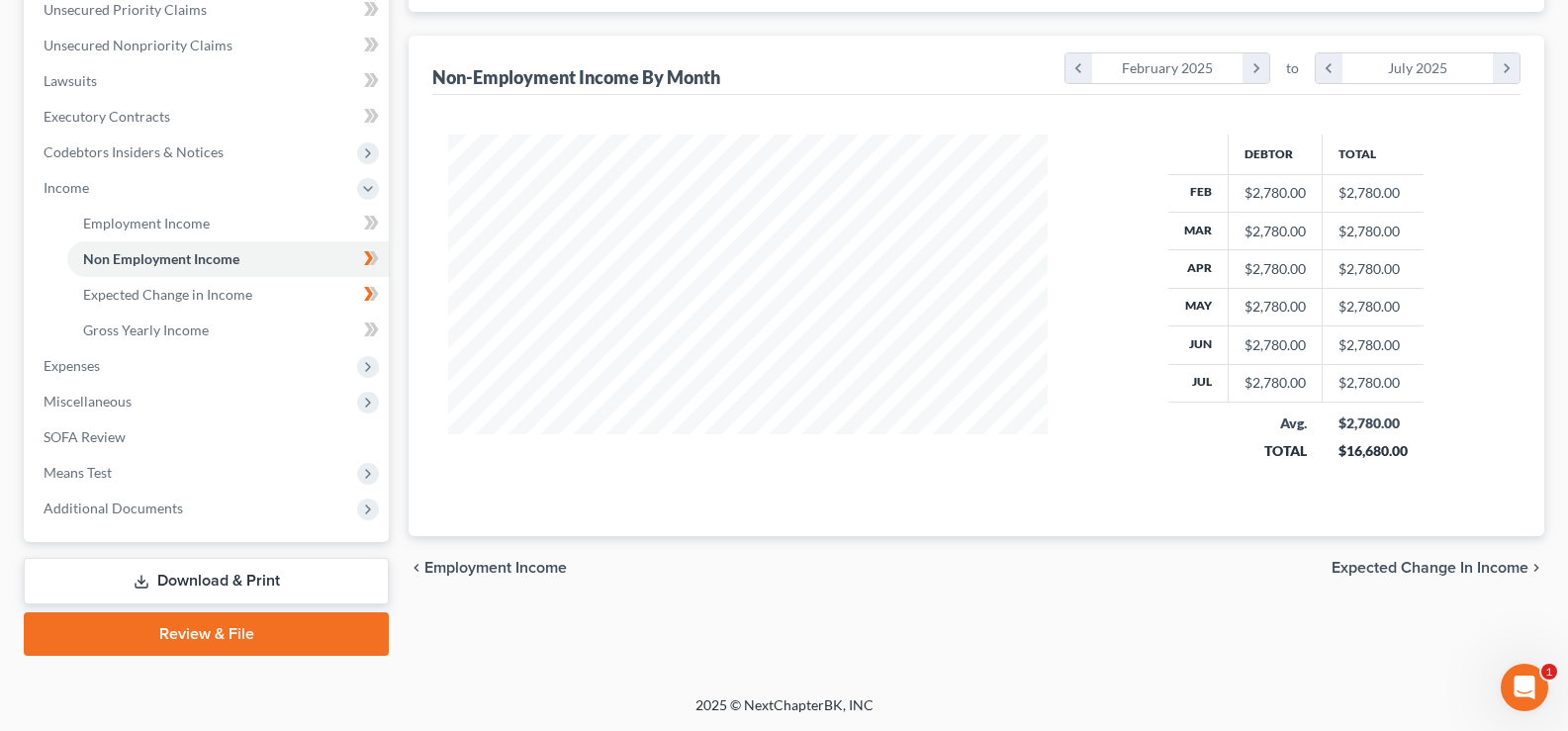 click on "Employment Income" at bounding box center [496, 568] 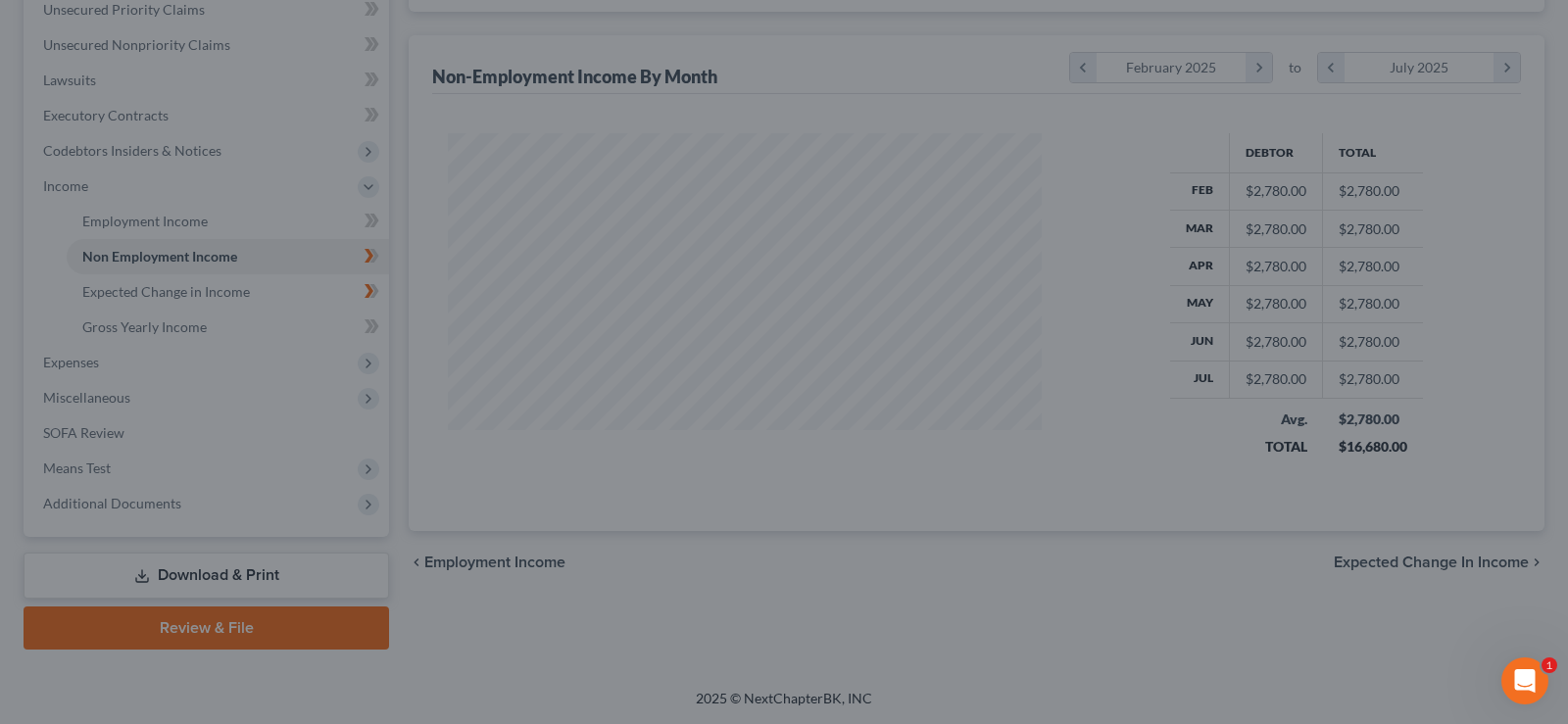 scroll, scrollTop: 979352, scrollLeft: 979360, axis: both 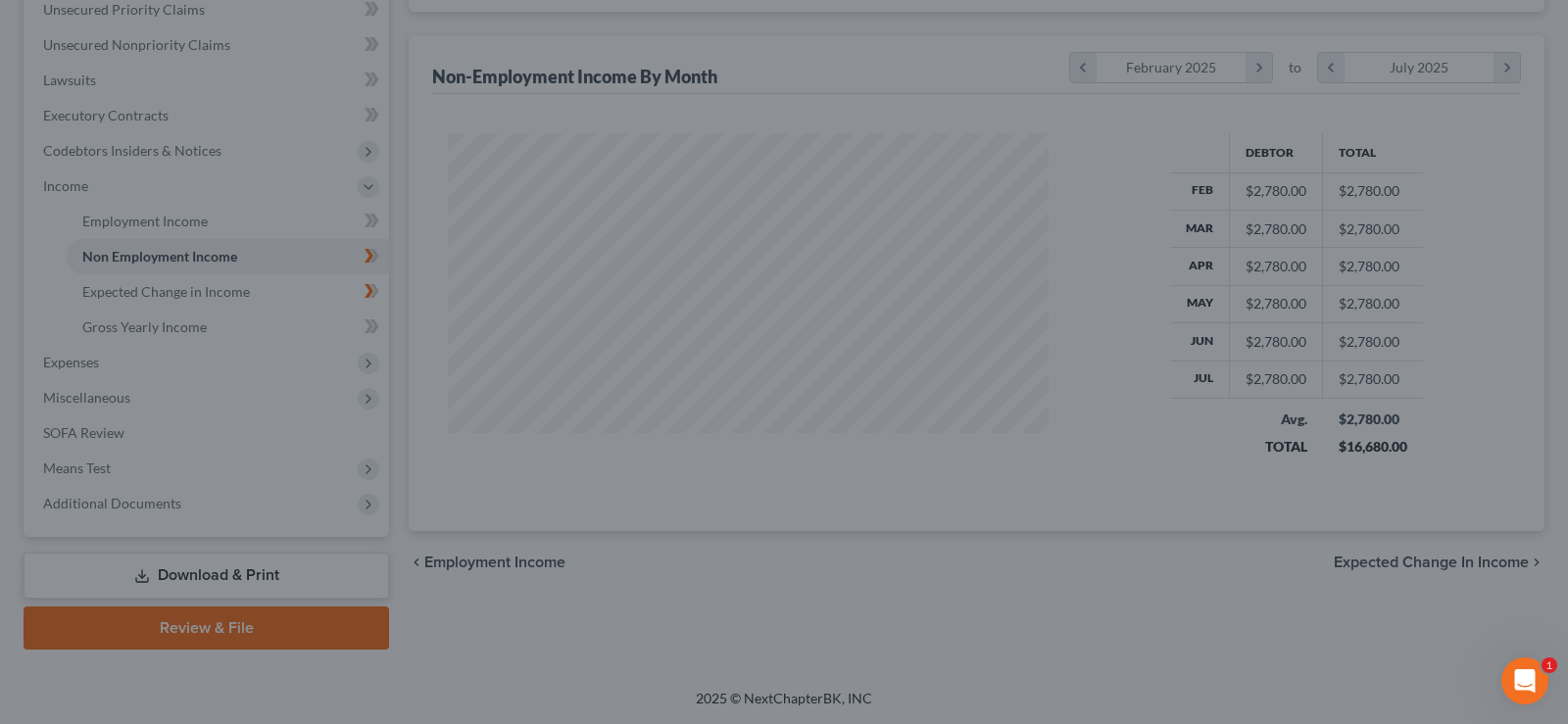 type 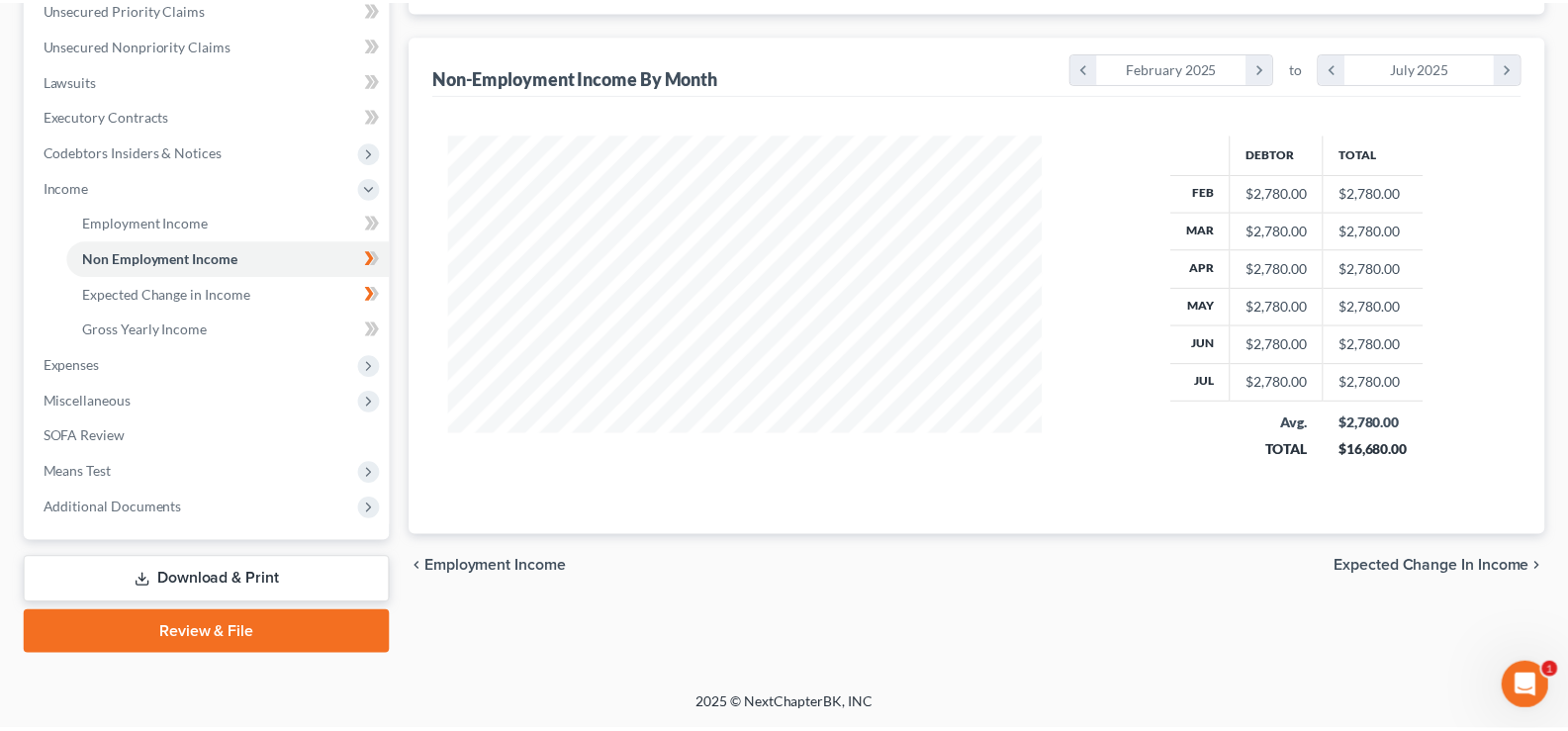 scroll, scrollTop: 355, scrollLeft: 639, axis: both 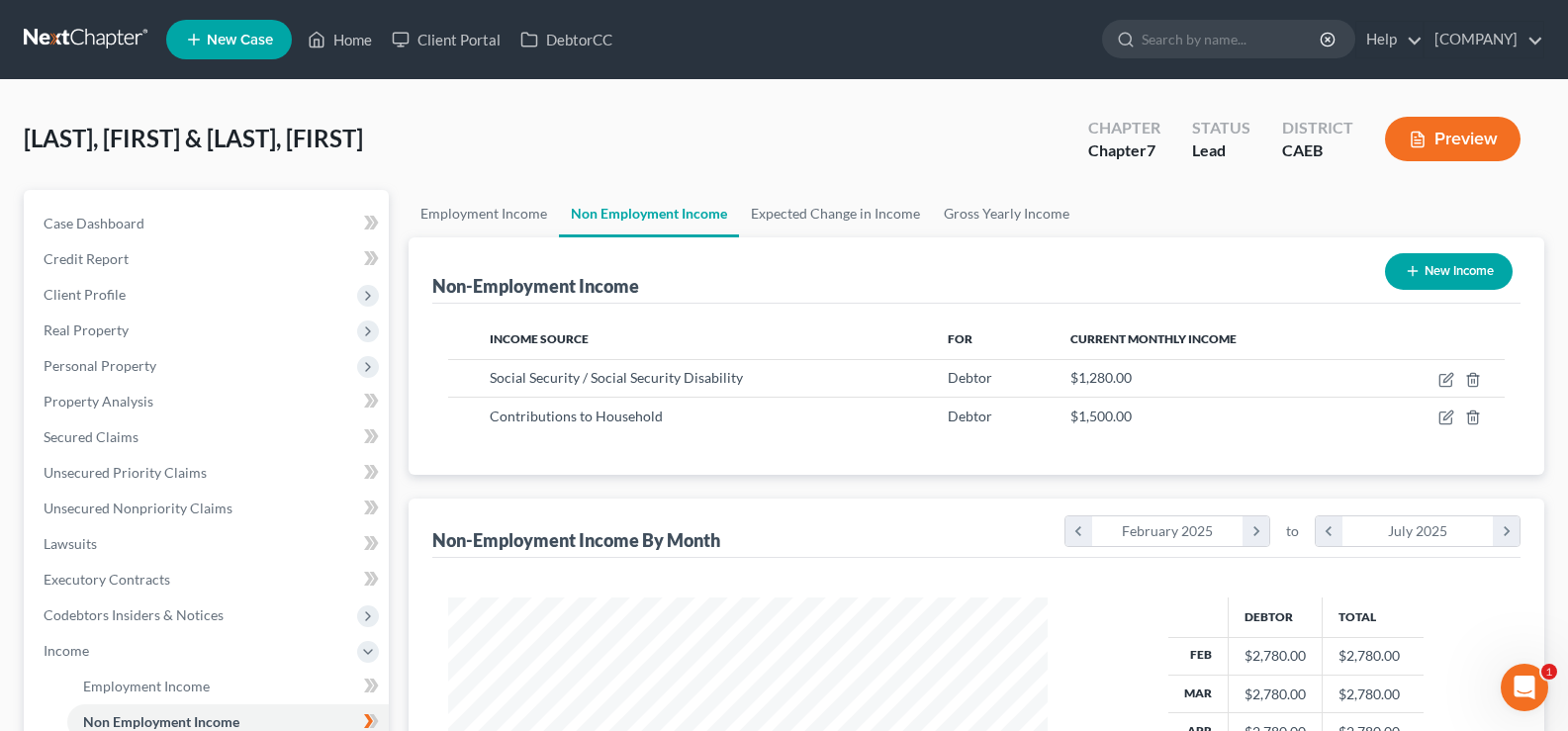 click on "Non-Employment Income New Income" at bounding box center [976, 270] 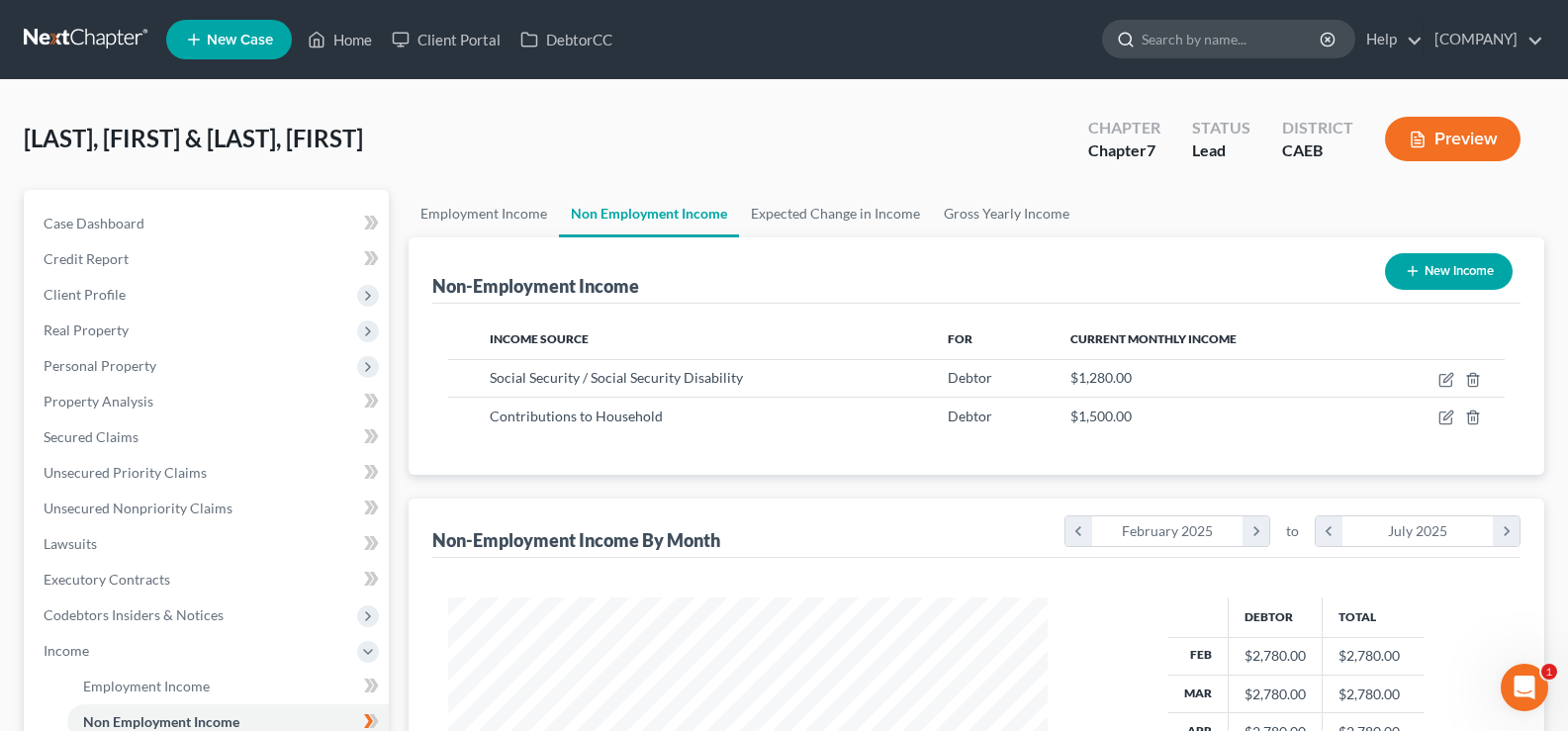 click at bounding box center [1232, 39] 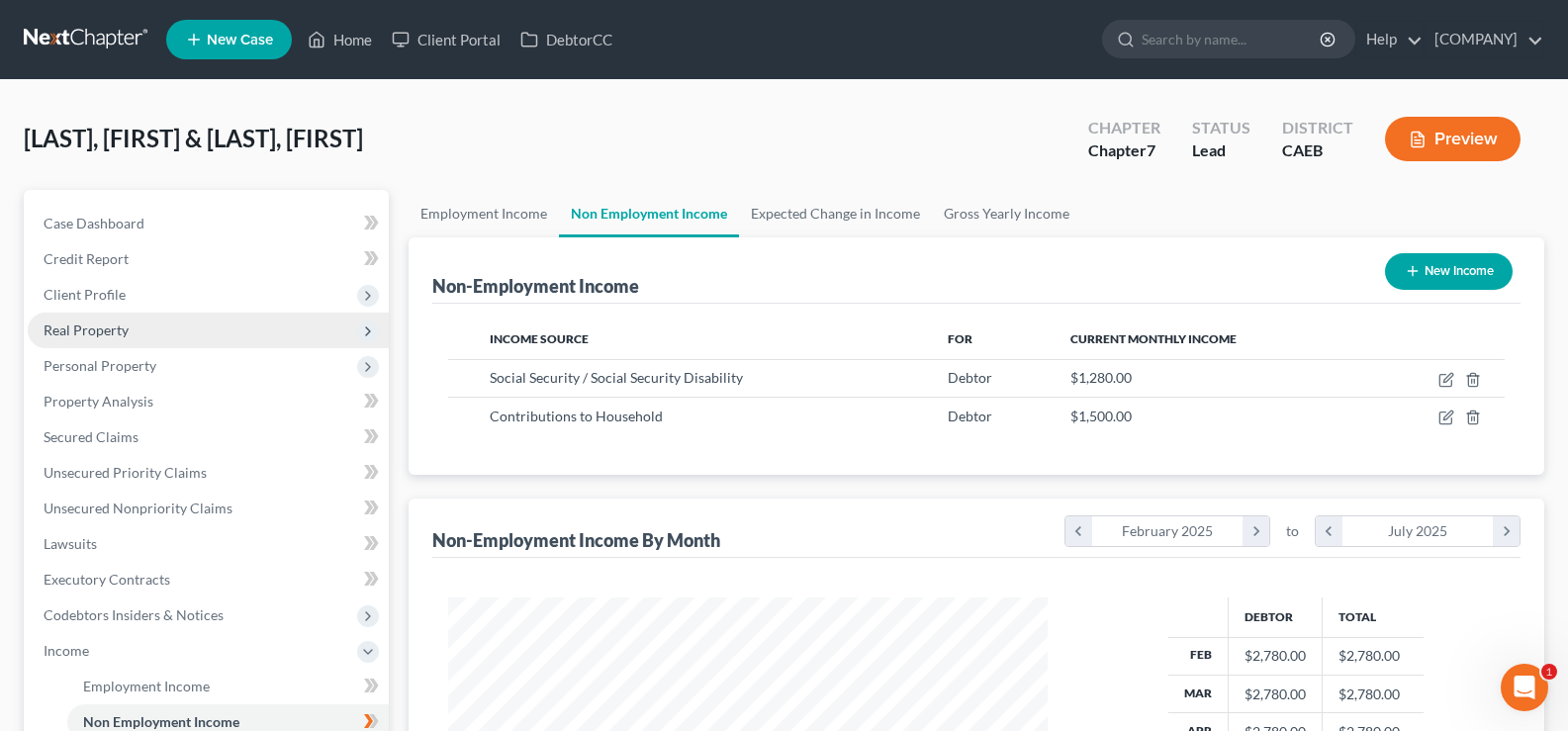 click on "Real Property" at bounding box center [86, 329] 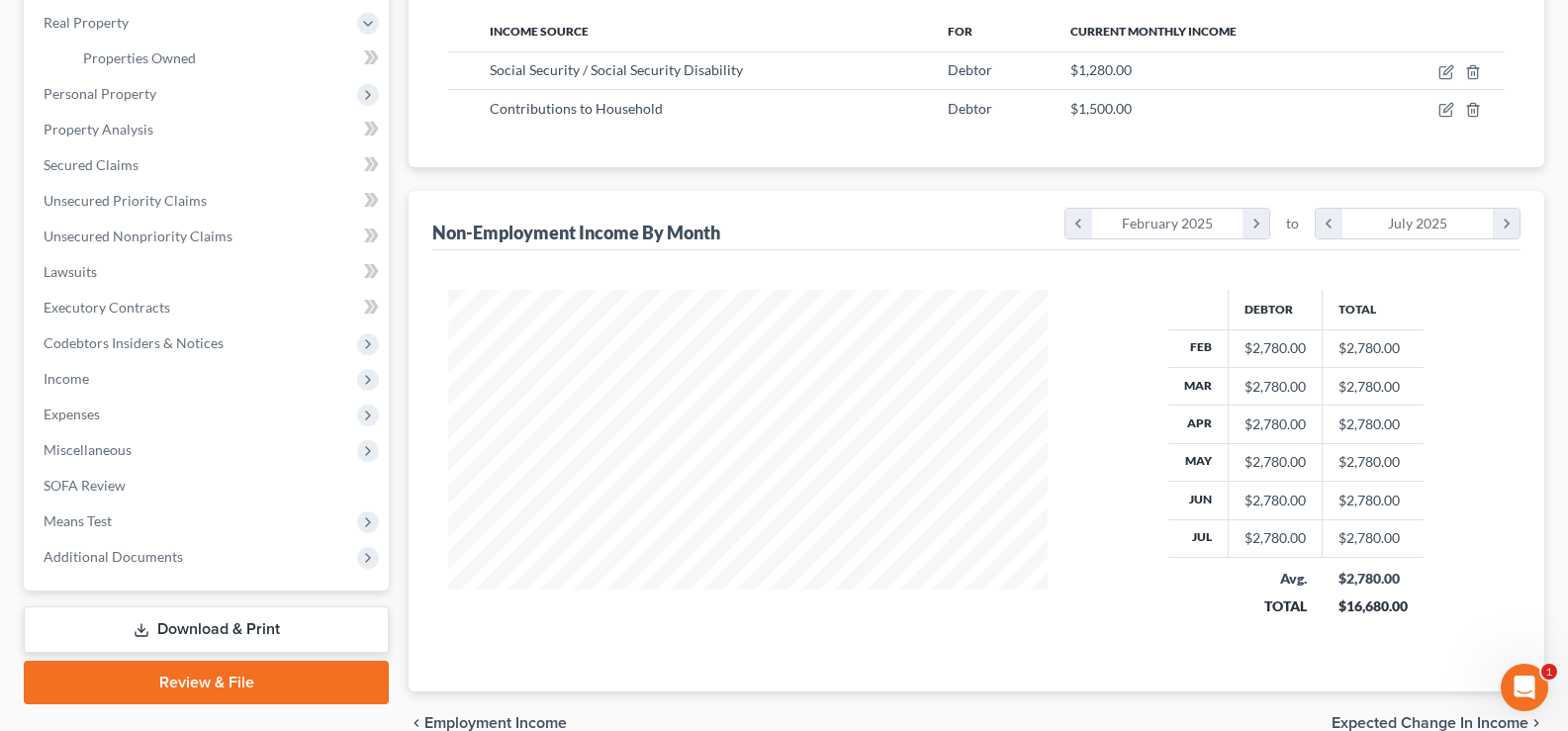 scroll, scrollTop: 407, scrollLeft: 0, axis: vertical 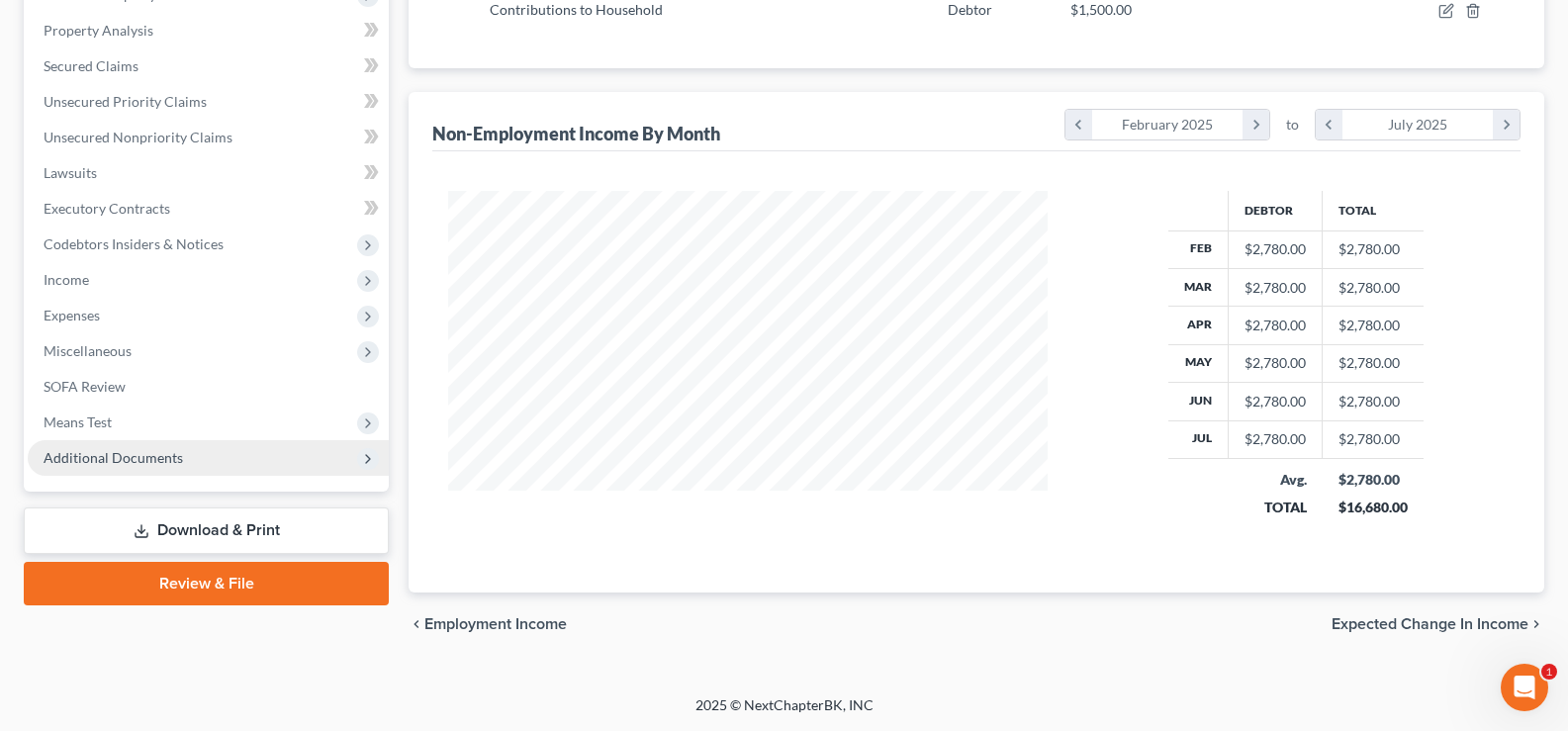 click on "Additional Documents" at bounding box center (113, 457) 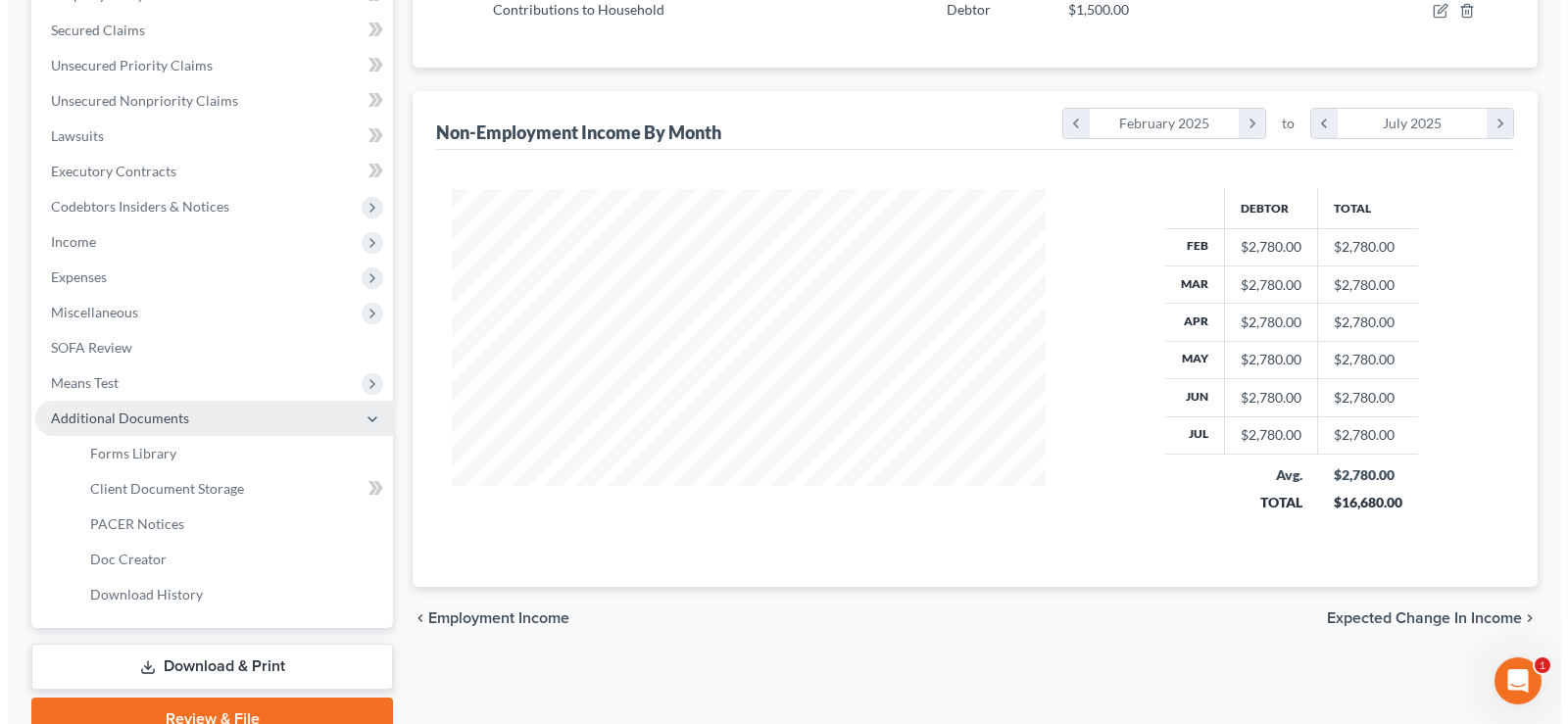 scroll, scrollTop: 367, scrollLeft: 0, axis: vertical 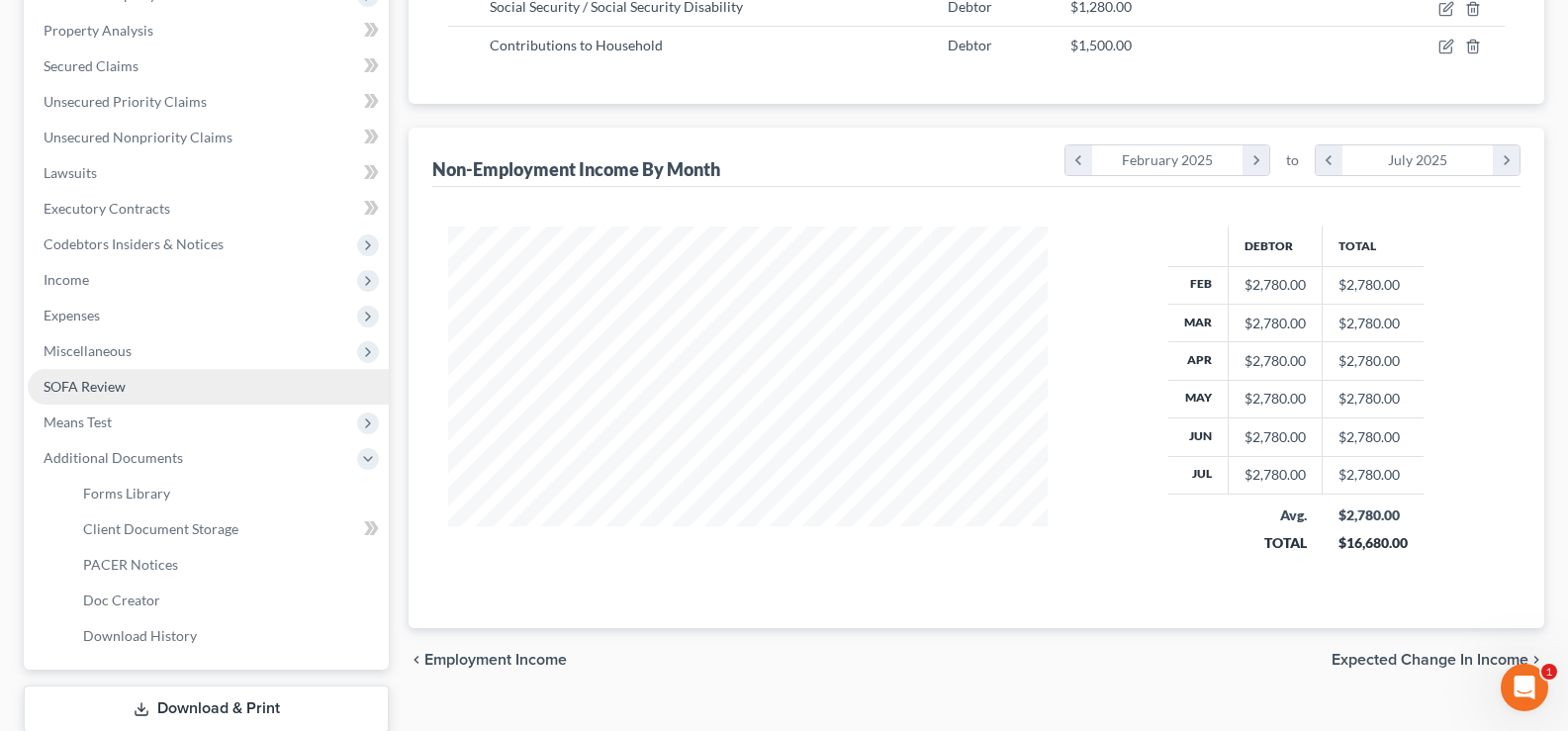 click on "SOFA Review" at bounding box center (84, 386) 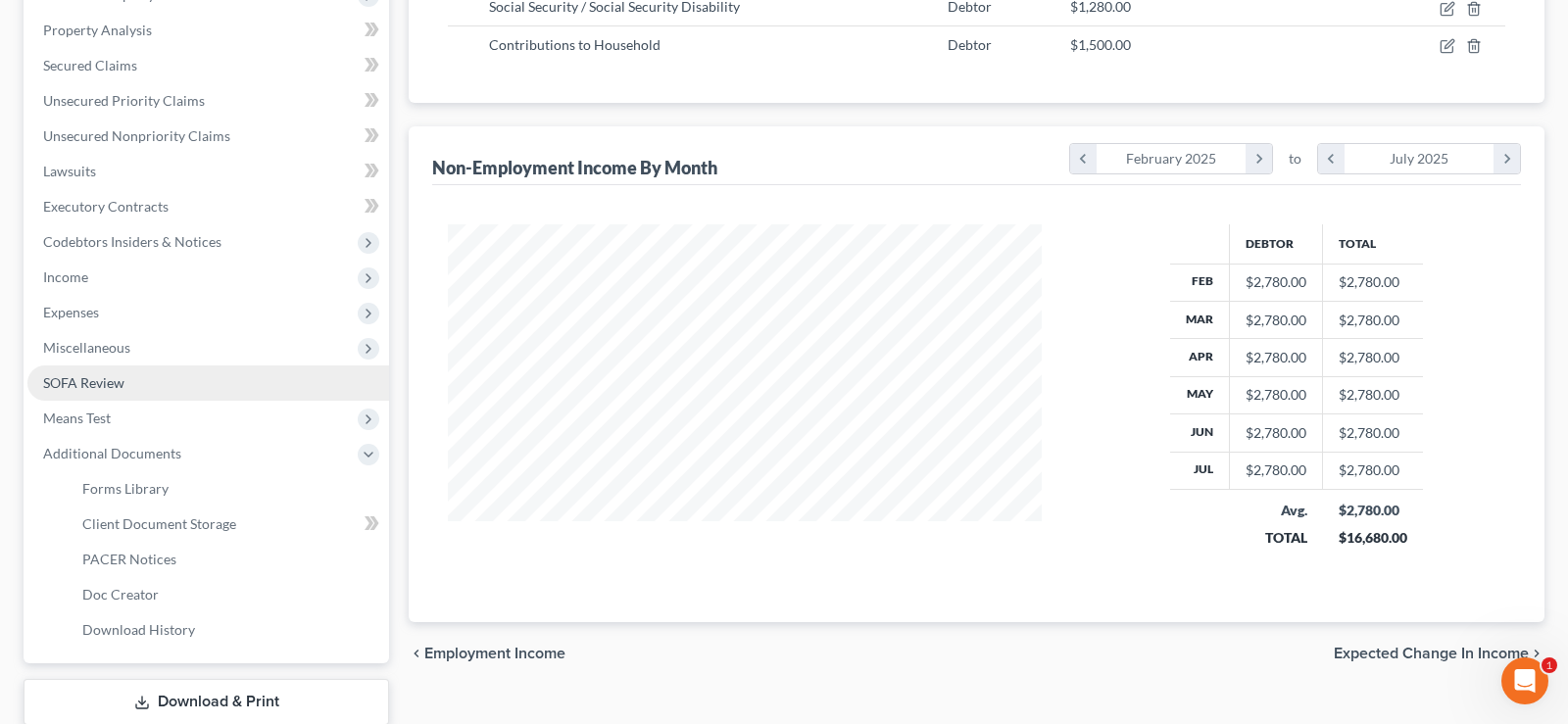 scroll, scrollTop: 979352, scrollLeft: 979360, axis: both 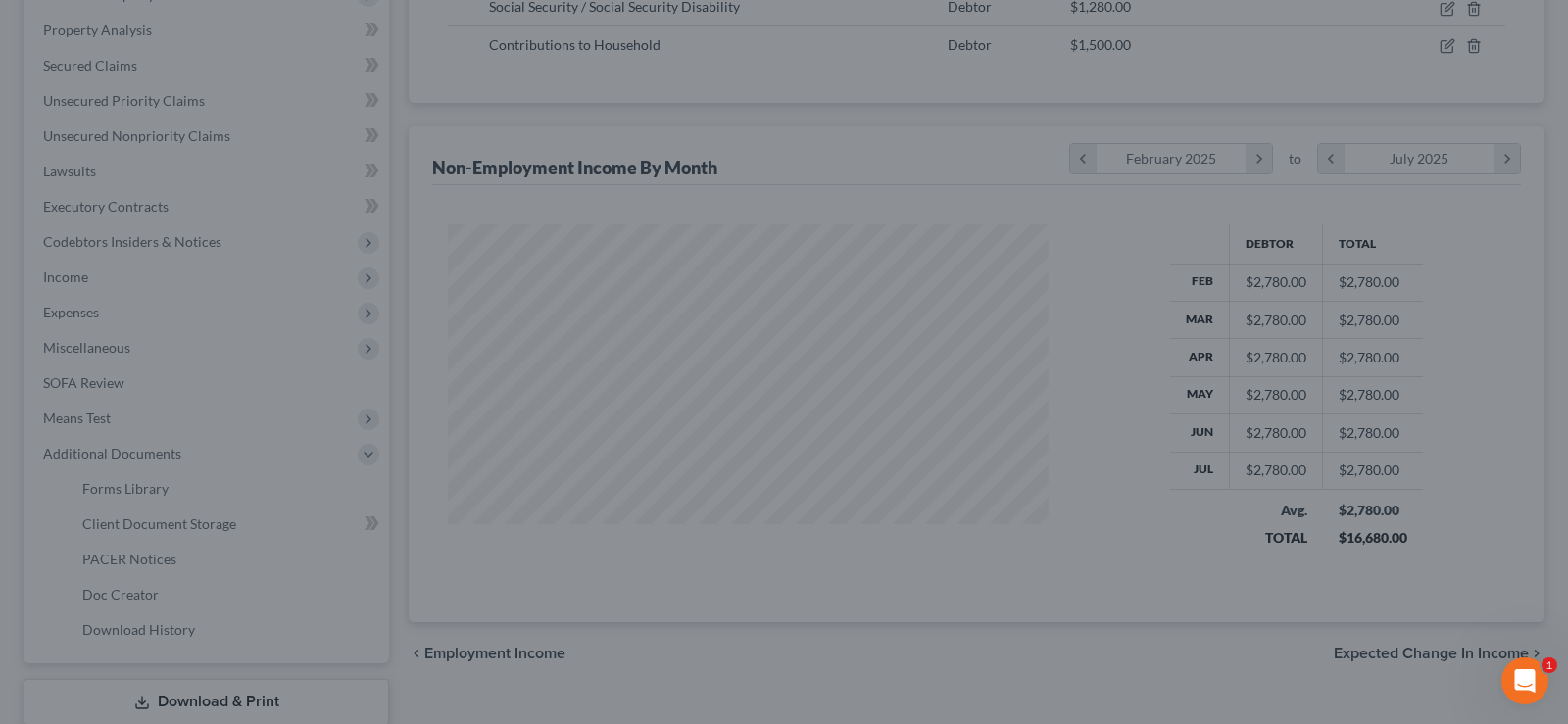 click at bounding box center (784, 362) 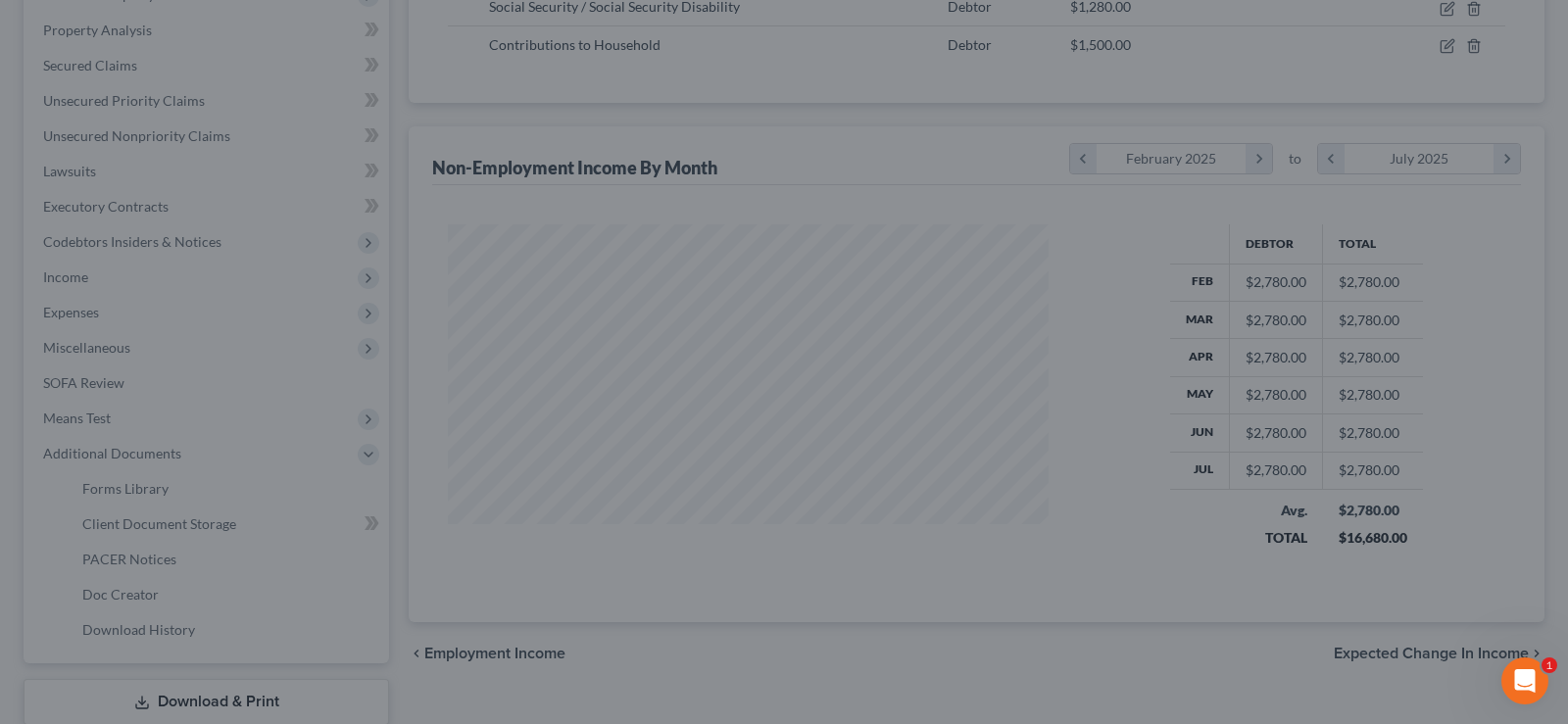 click at bounding box center (784, 362) 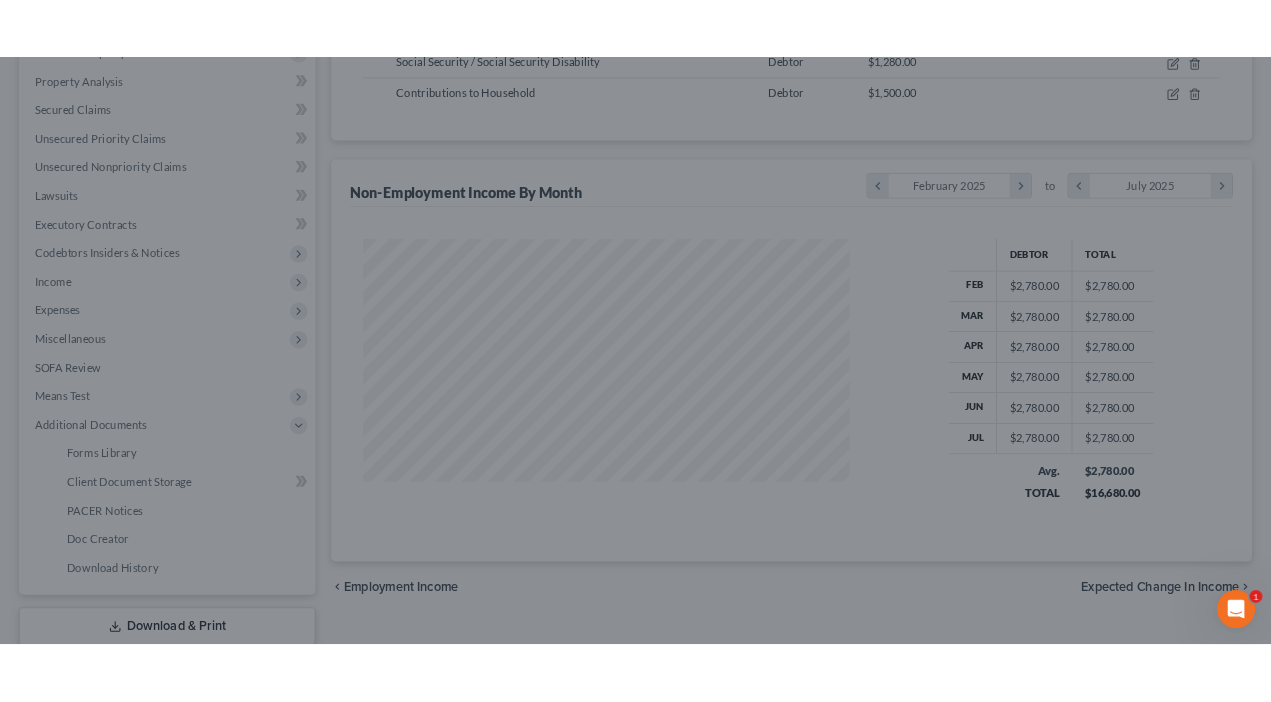 scroll, scrollTop: 359, scrollLeft: 509, axis: both 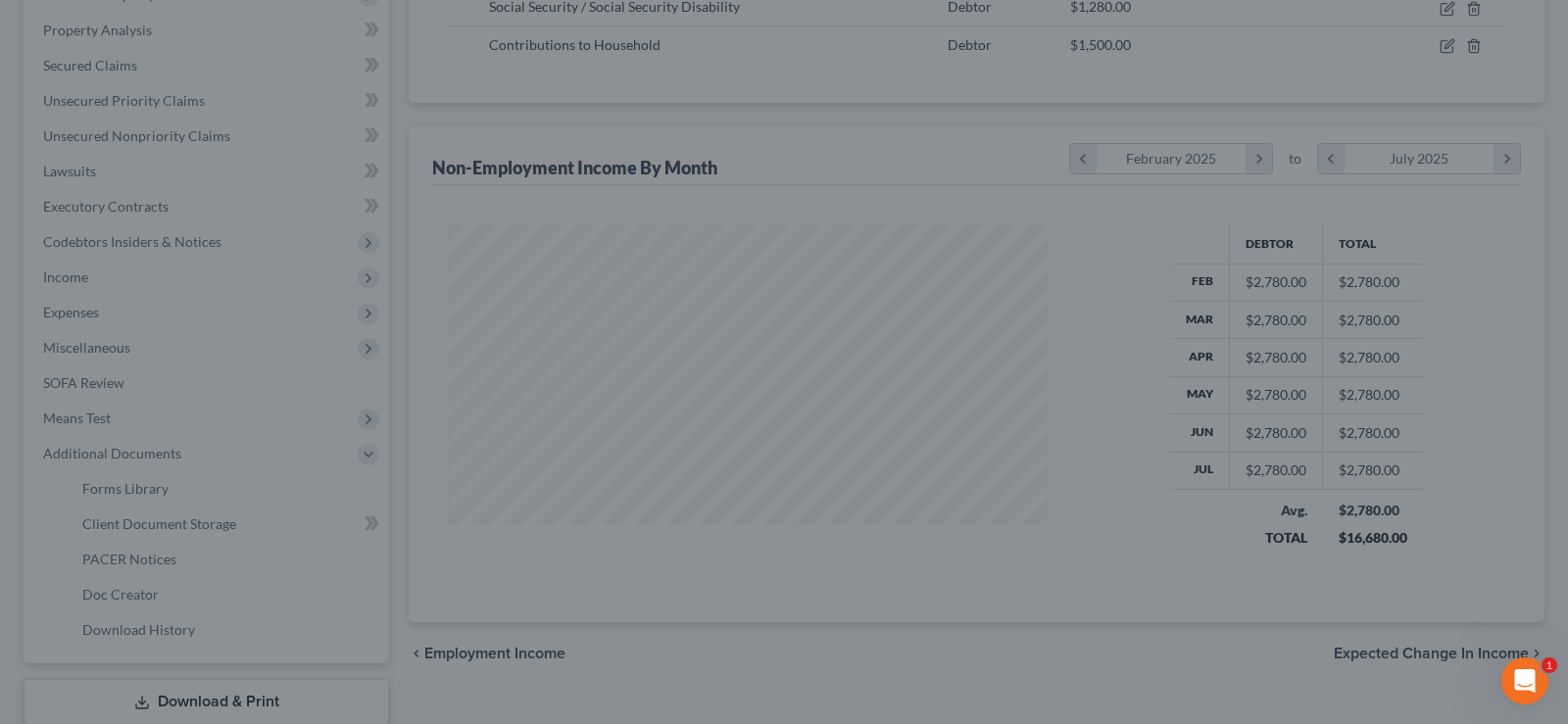 click at bounding box center (784, 362) 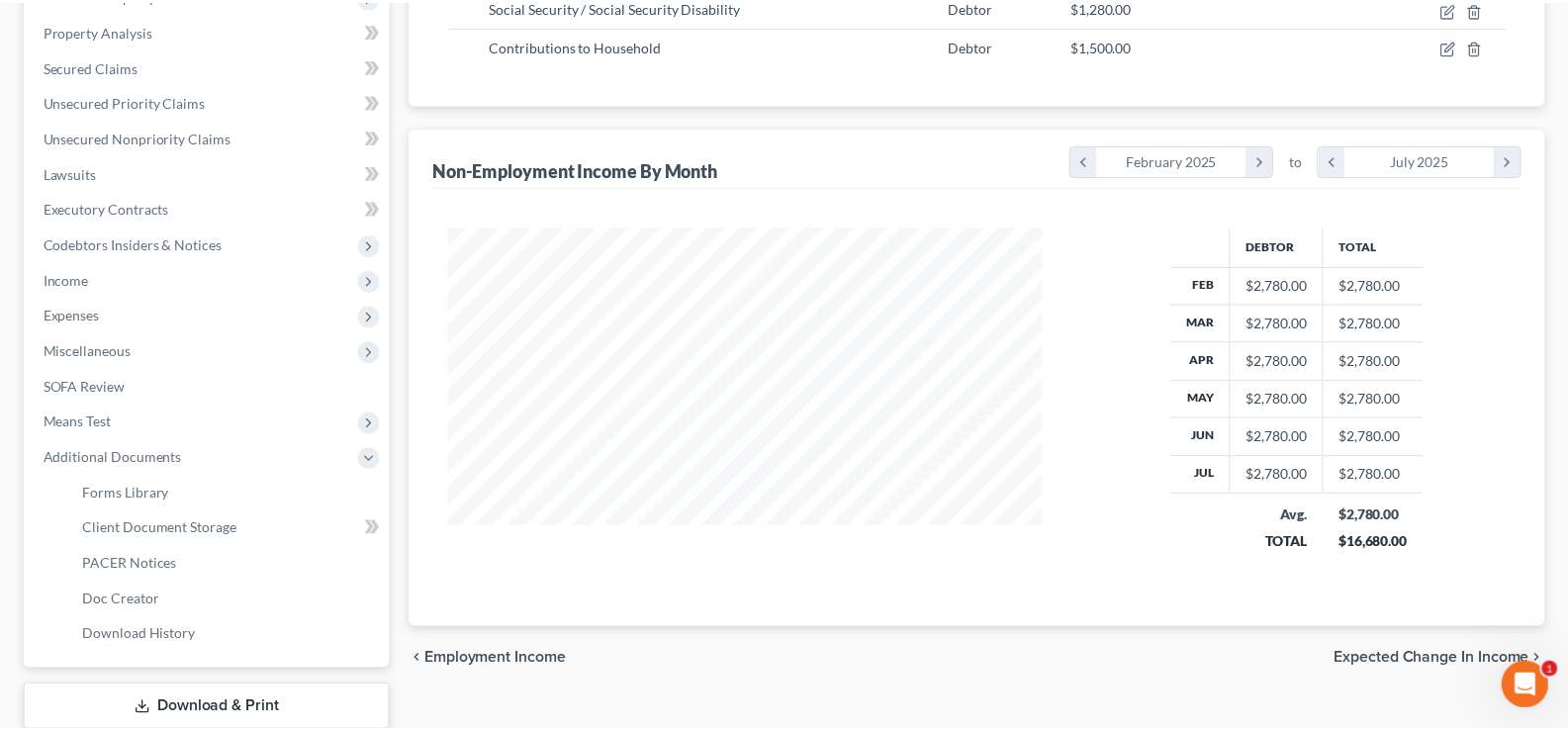 scroll, scrollTop: 355, scrollLeft: 639, axis: both 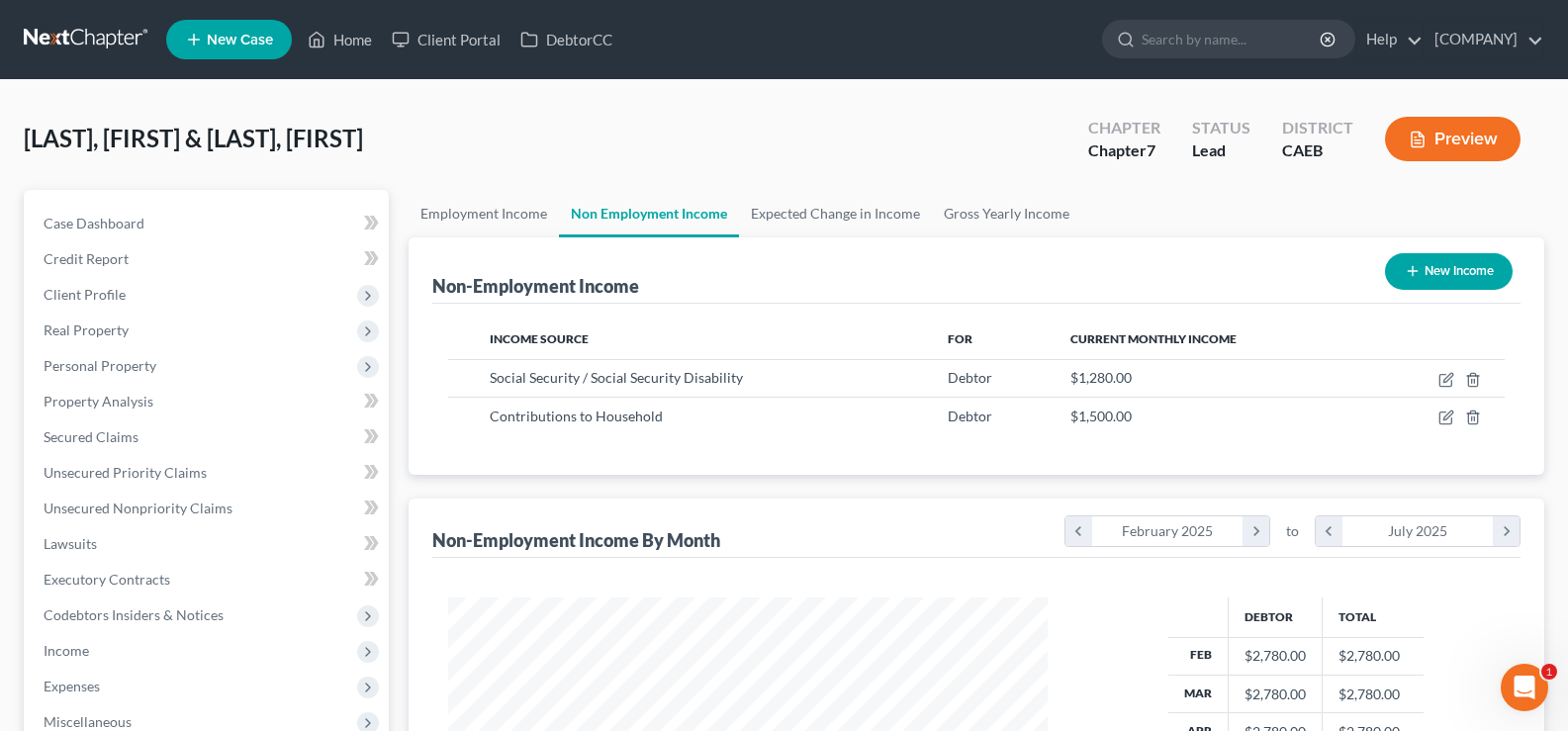 click on "Preview" at bounding box center (1452, 138) 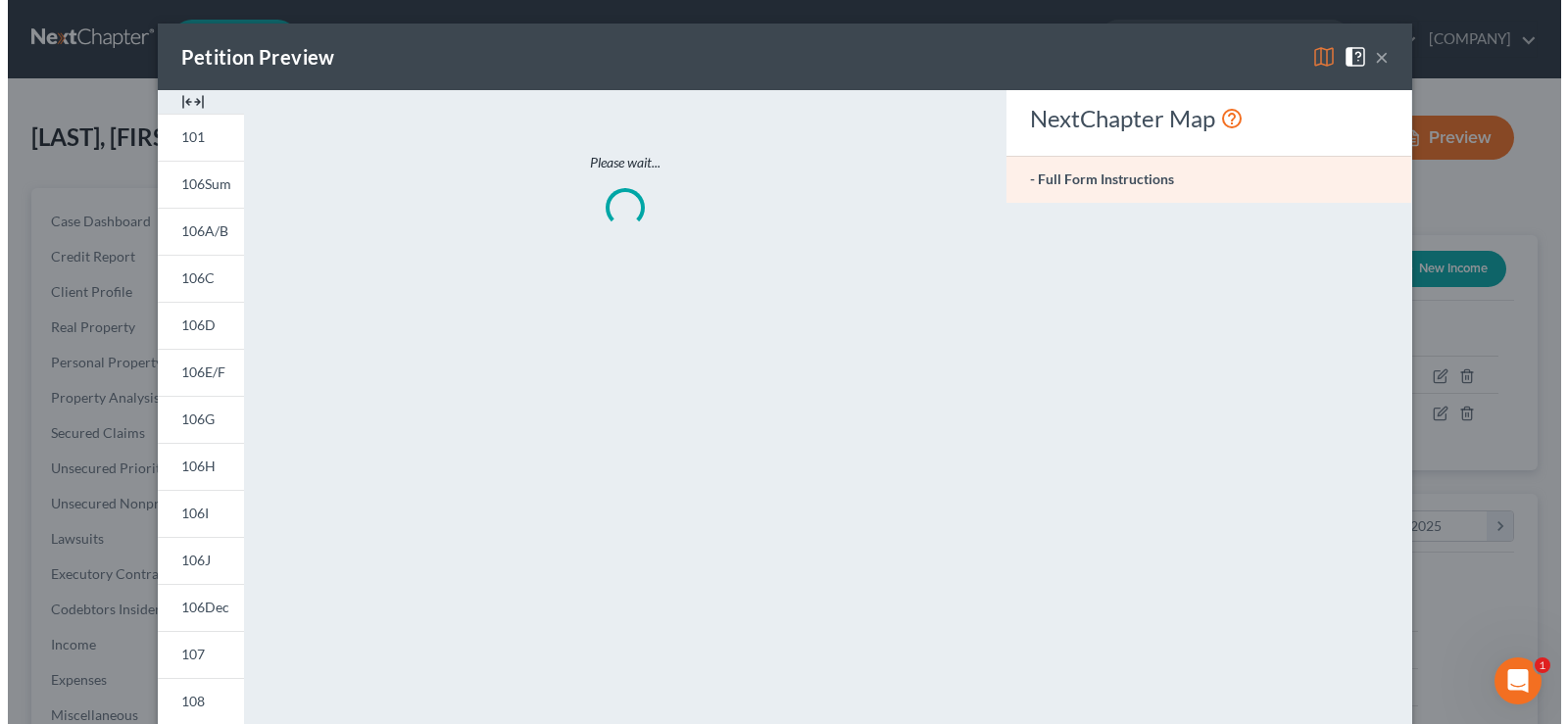 scroll, scrollTop: 979352, scrollLeft: 979360, axis: both 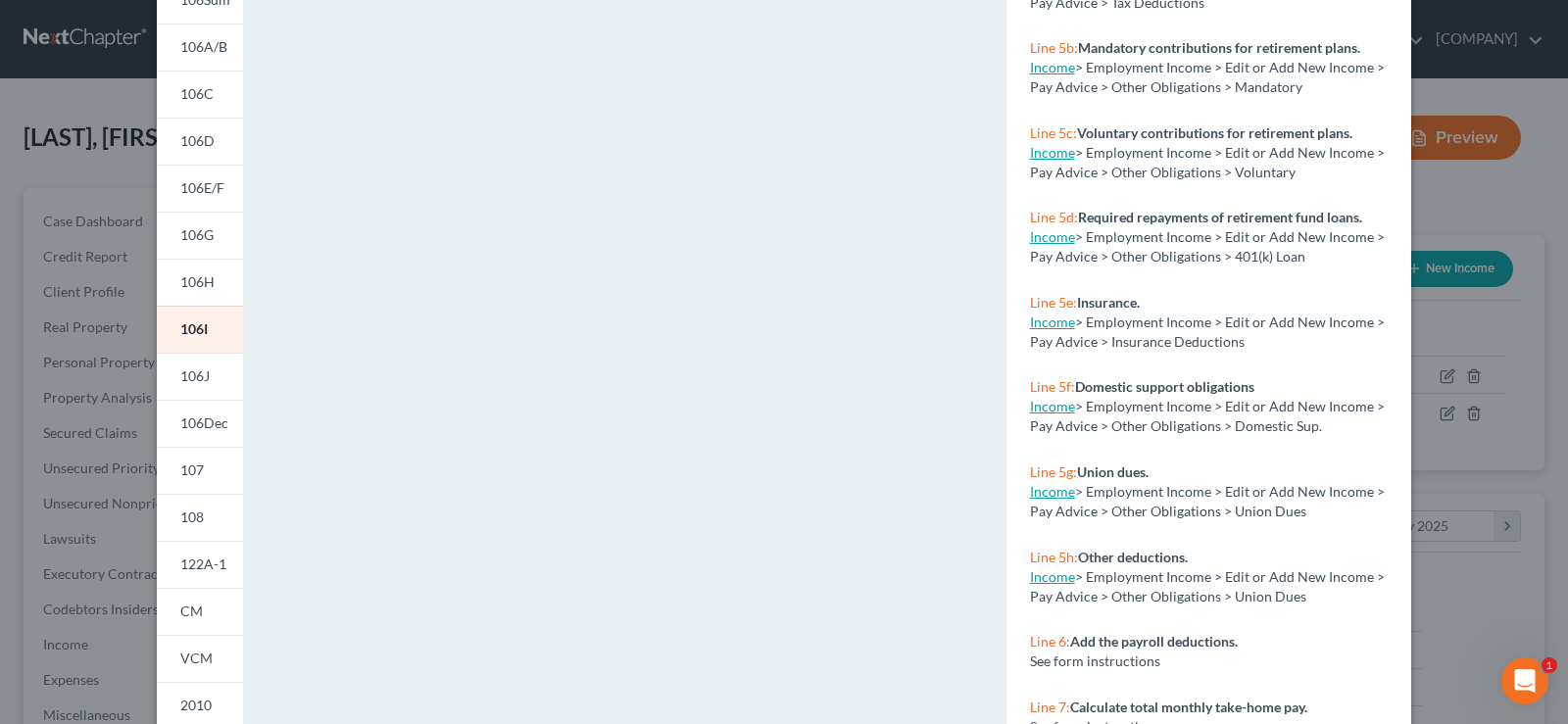 click 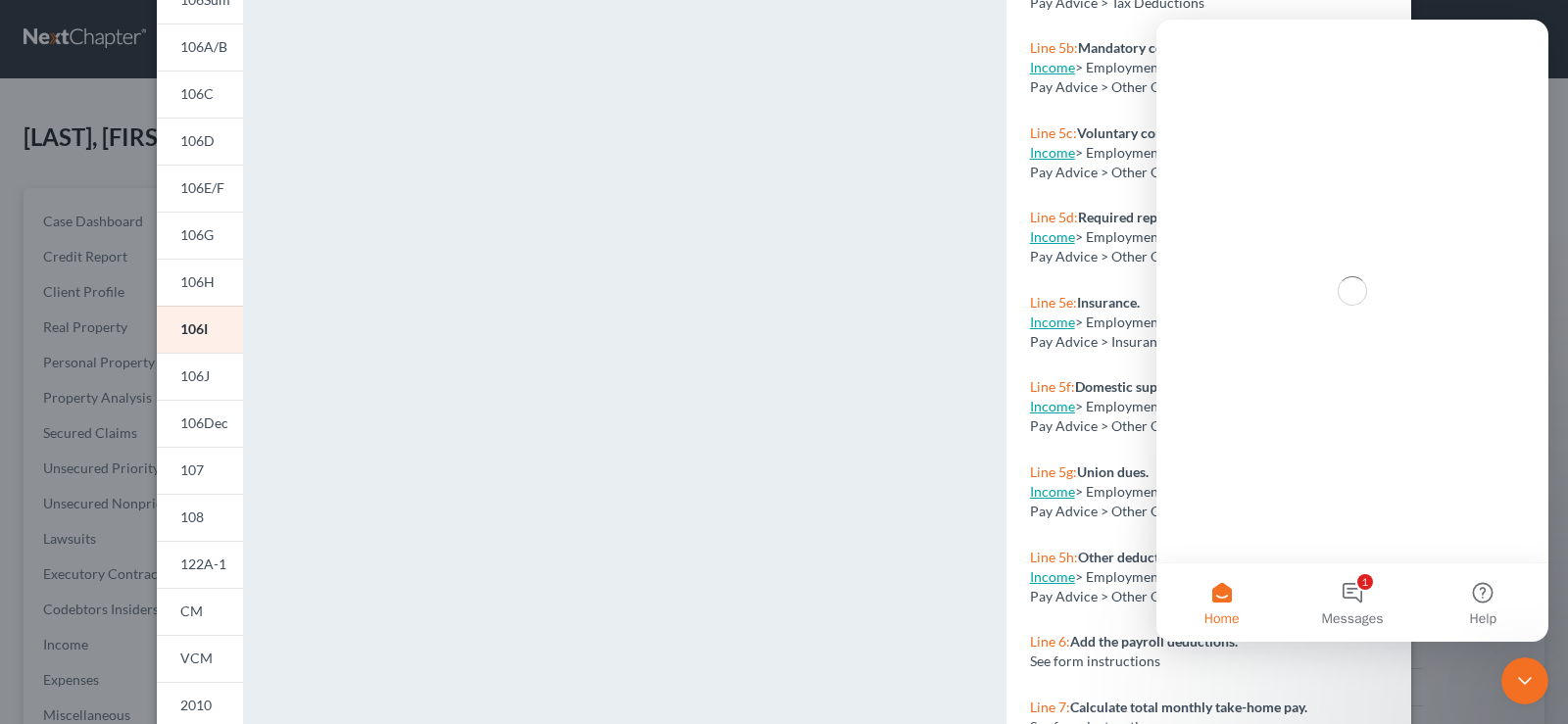 scroll, scrollTop: 0, scrollLeft: 0, axis: both 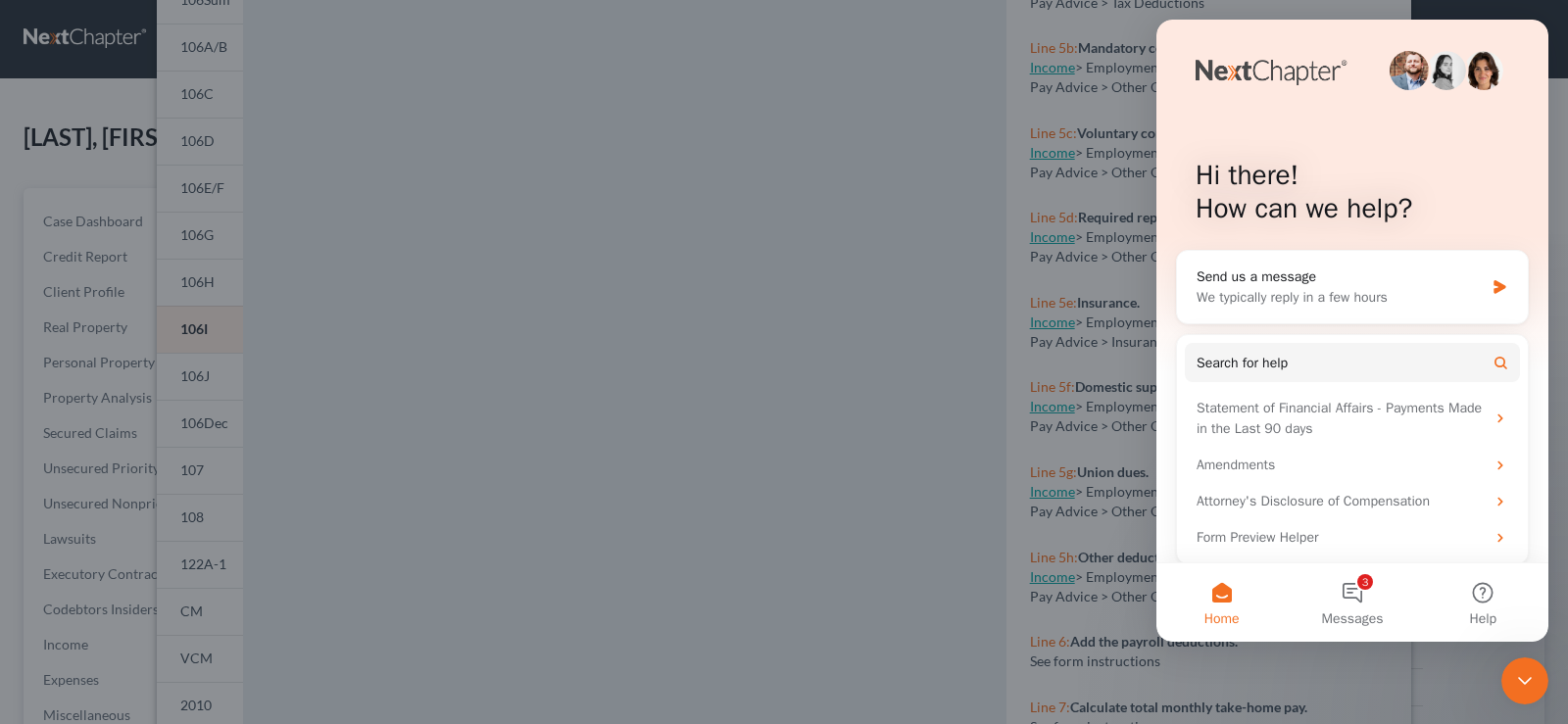 click 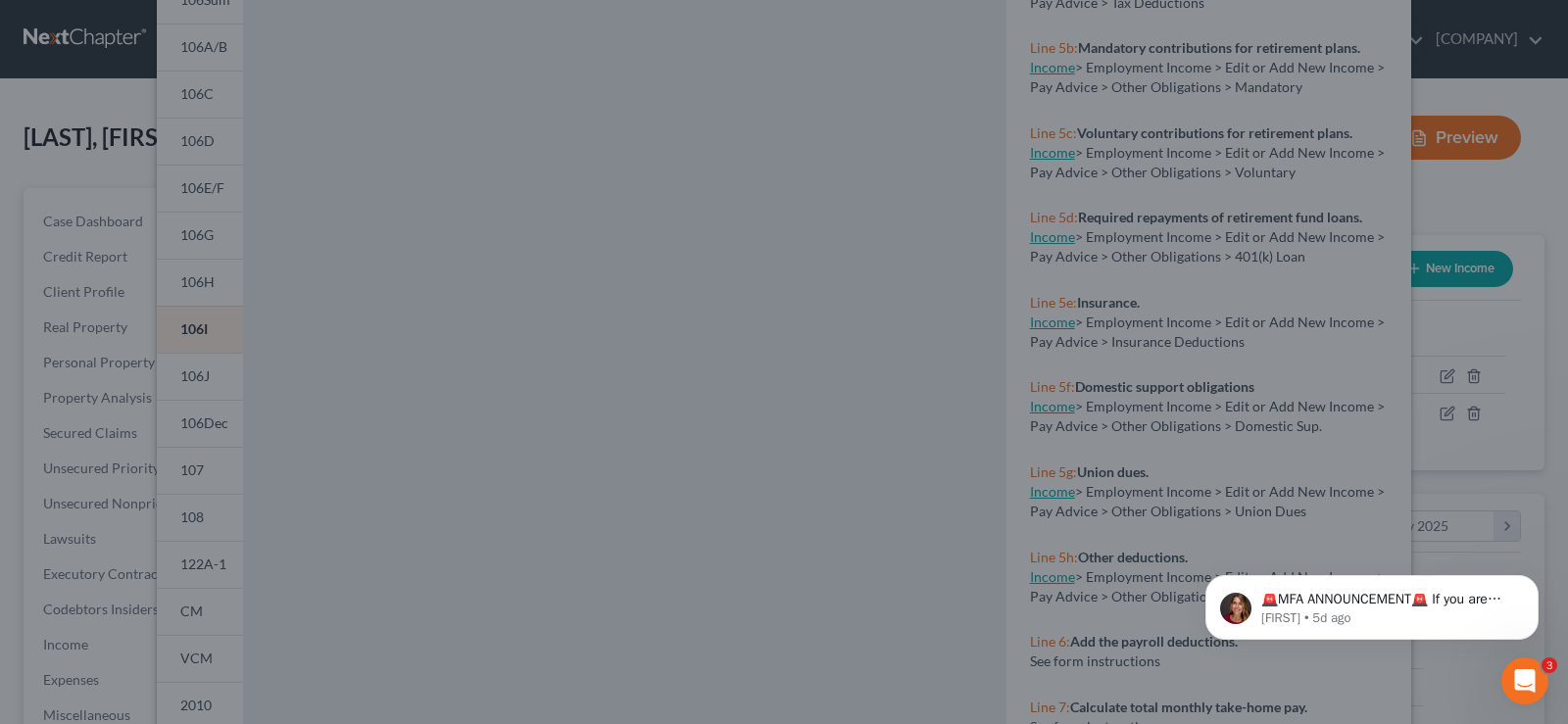 scroll, scrollTop: 0, scrollLeft: 0, axis: both 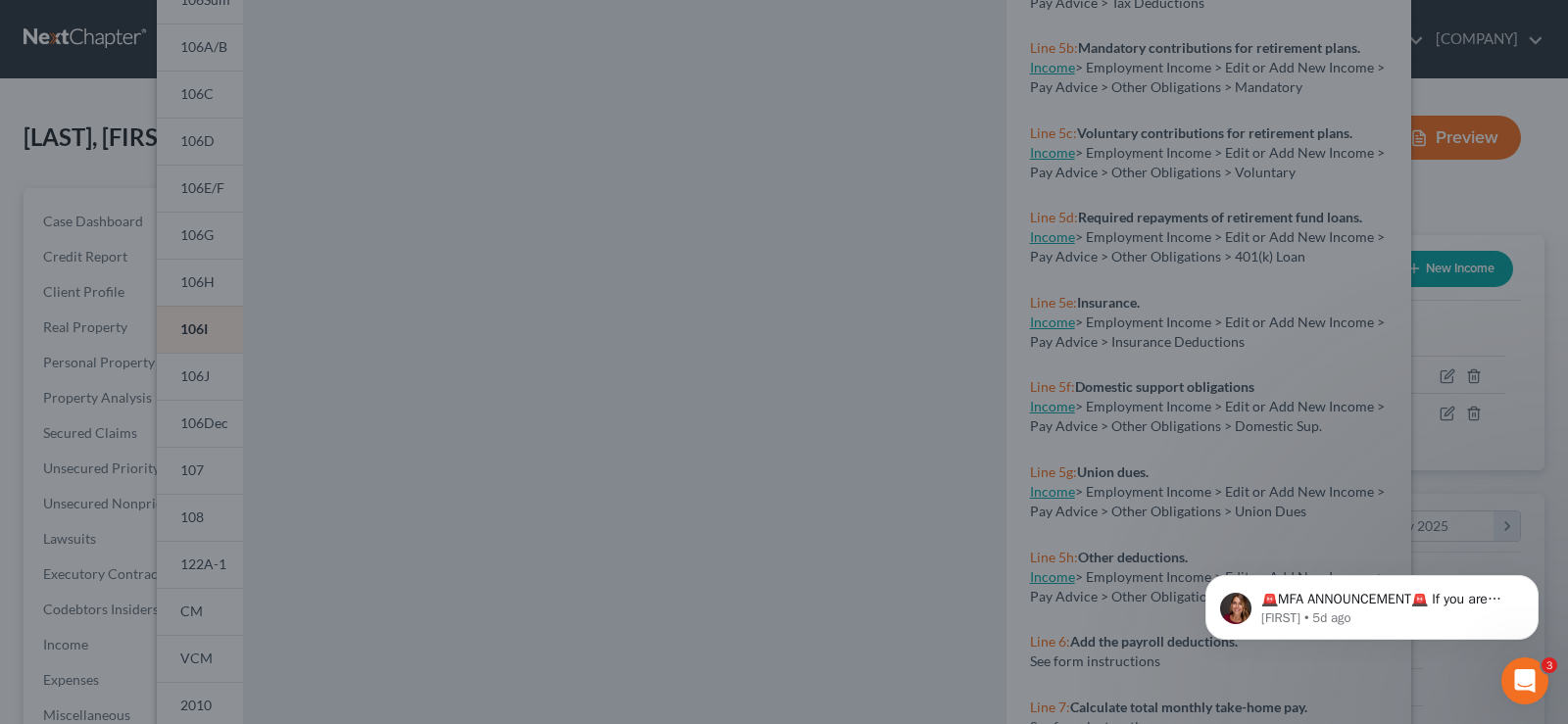 click at bounding box center [784, 362] 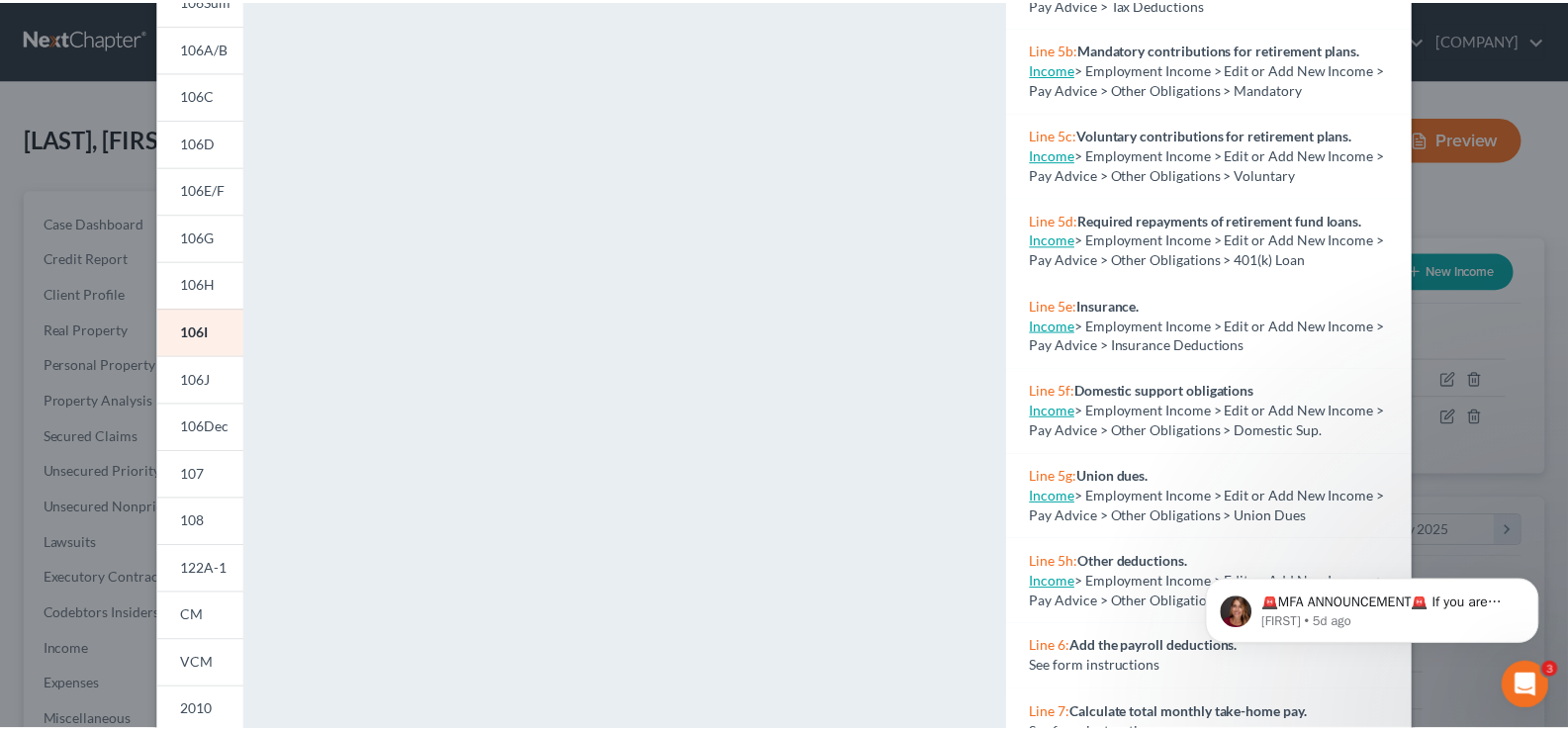 scroll, scrollTop: 0, scrollLeft: 0, axis: both 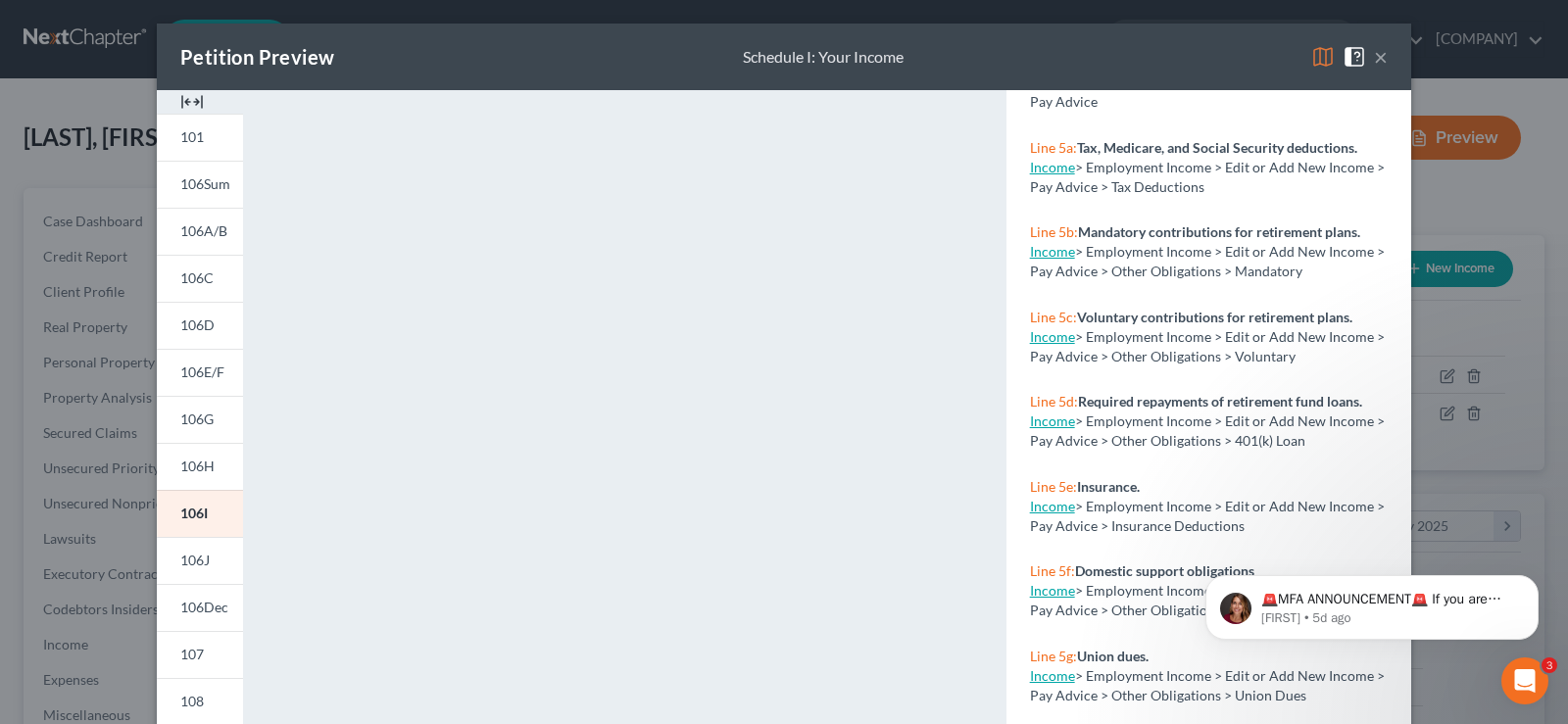 click on "×" at bounding box center (1381, 57) 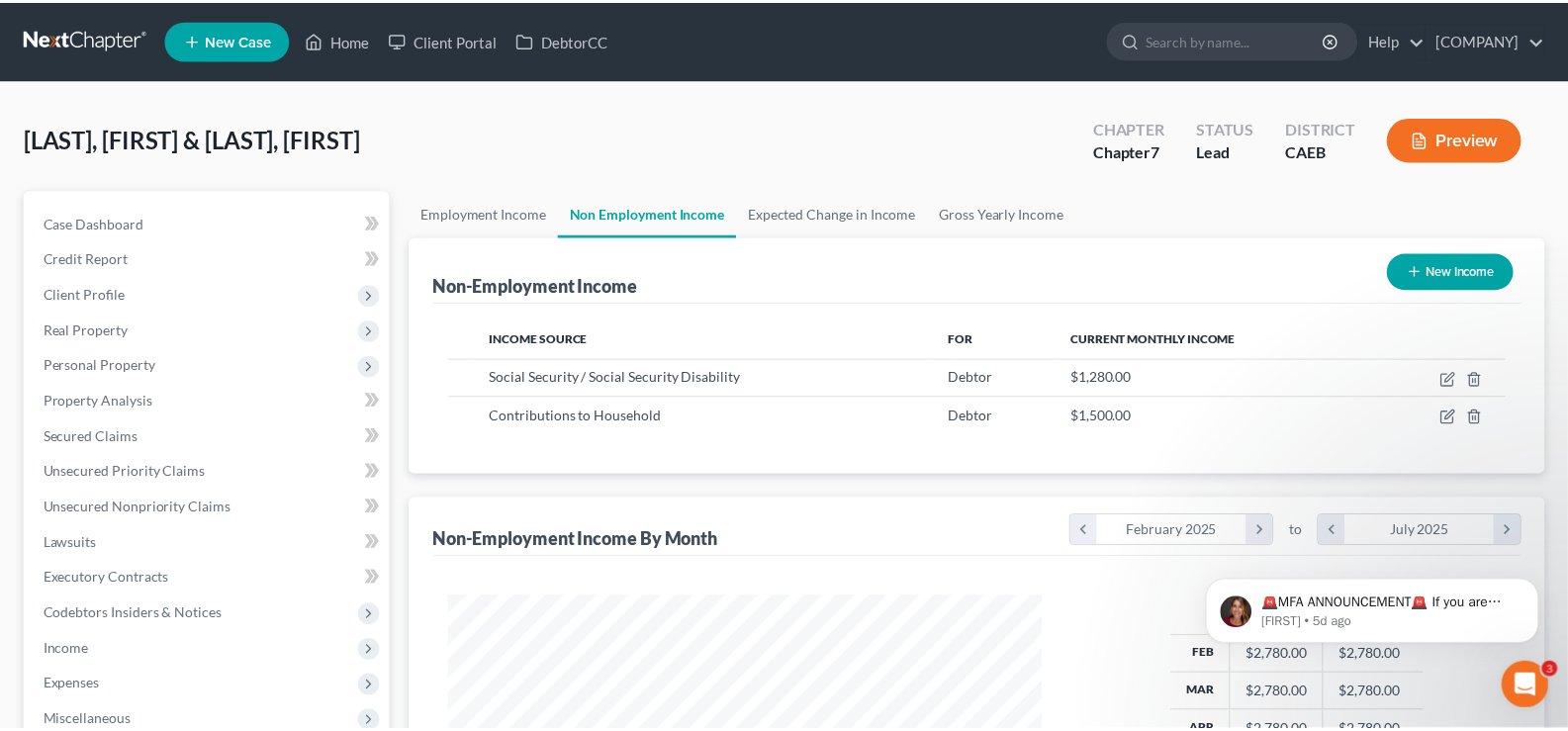 scroll, scrollTop: 355, scrollLeft: 639, axis: both 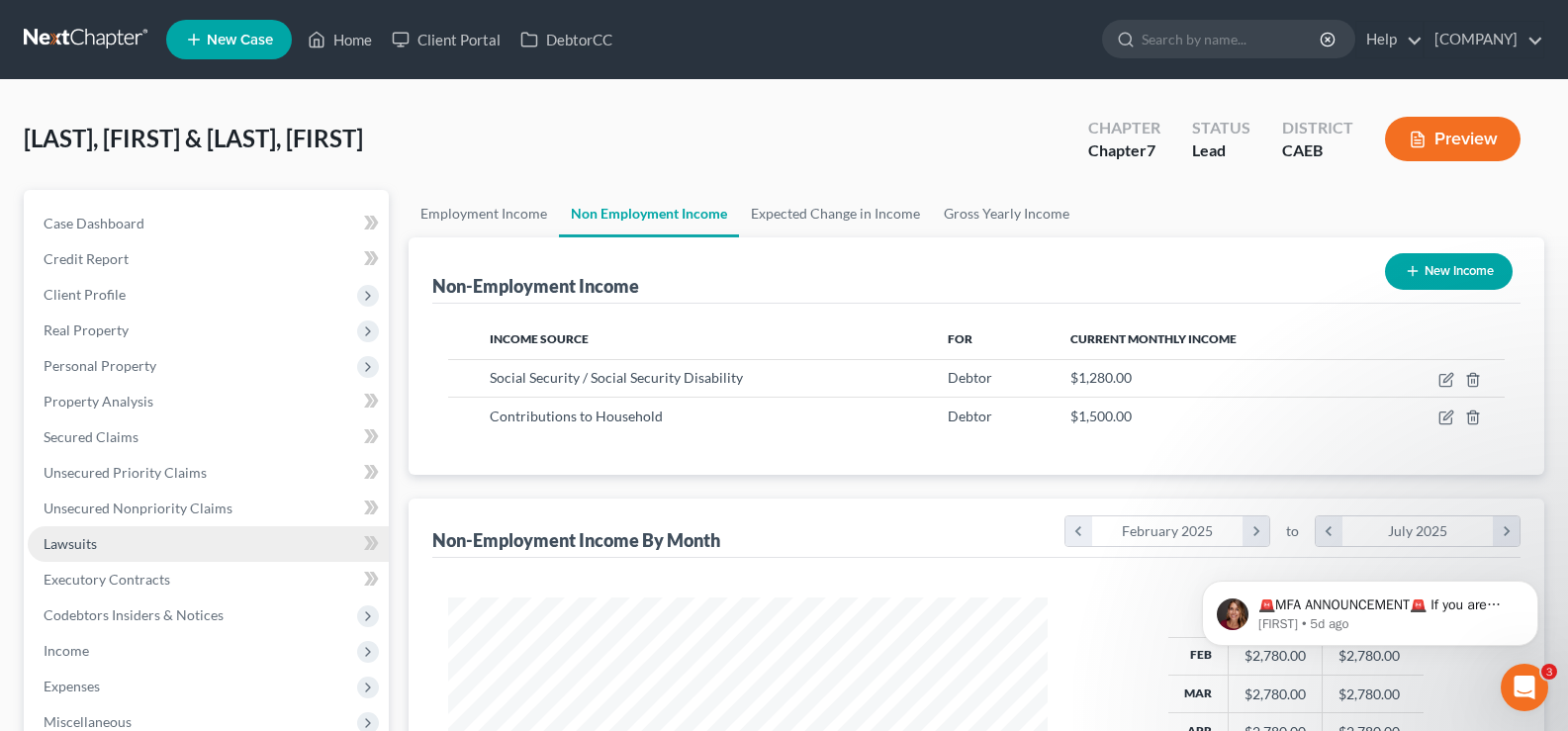 click on "Lawsuits" at bounding box center [70, 543] 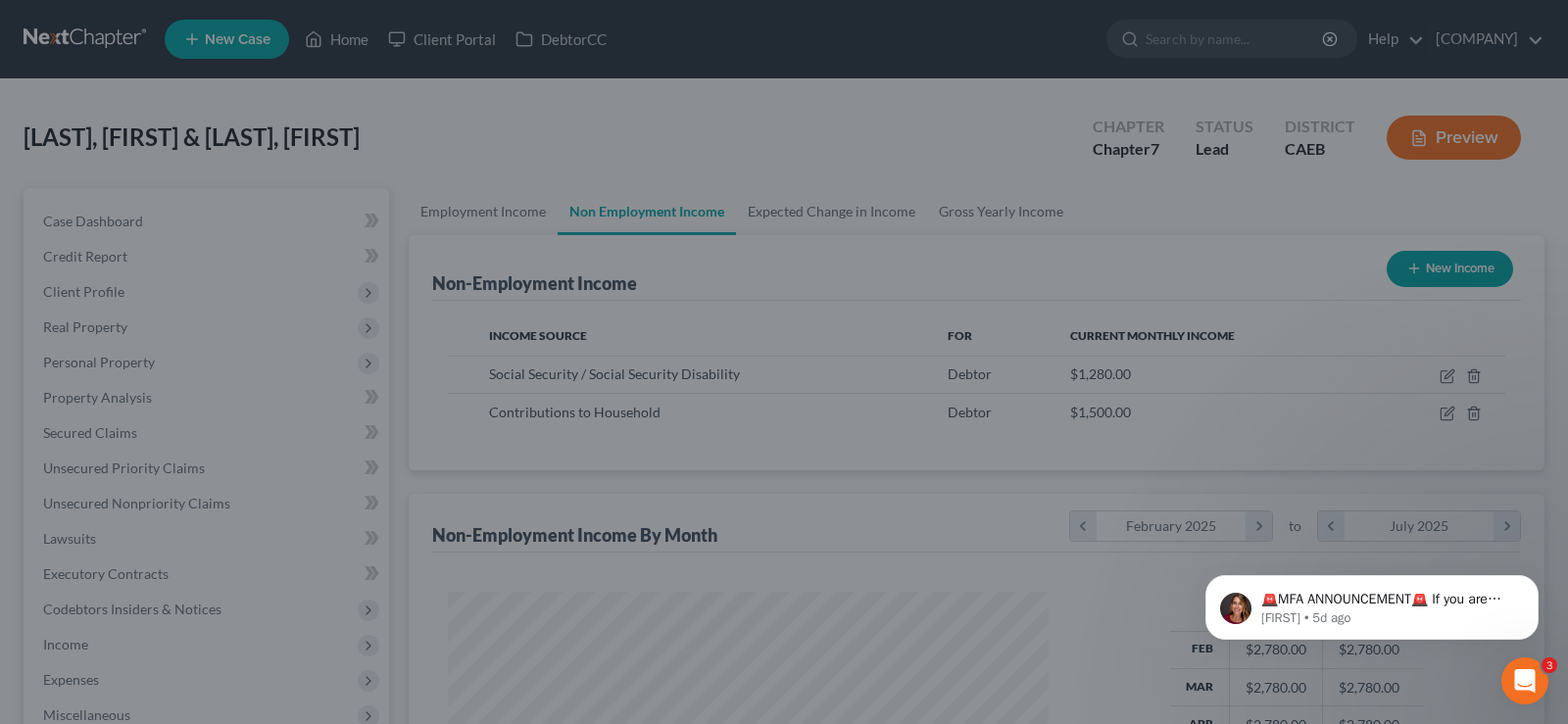 click at bounding box center [784, 362] 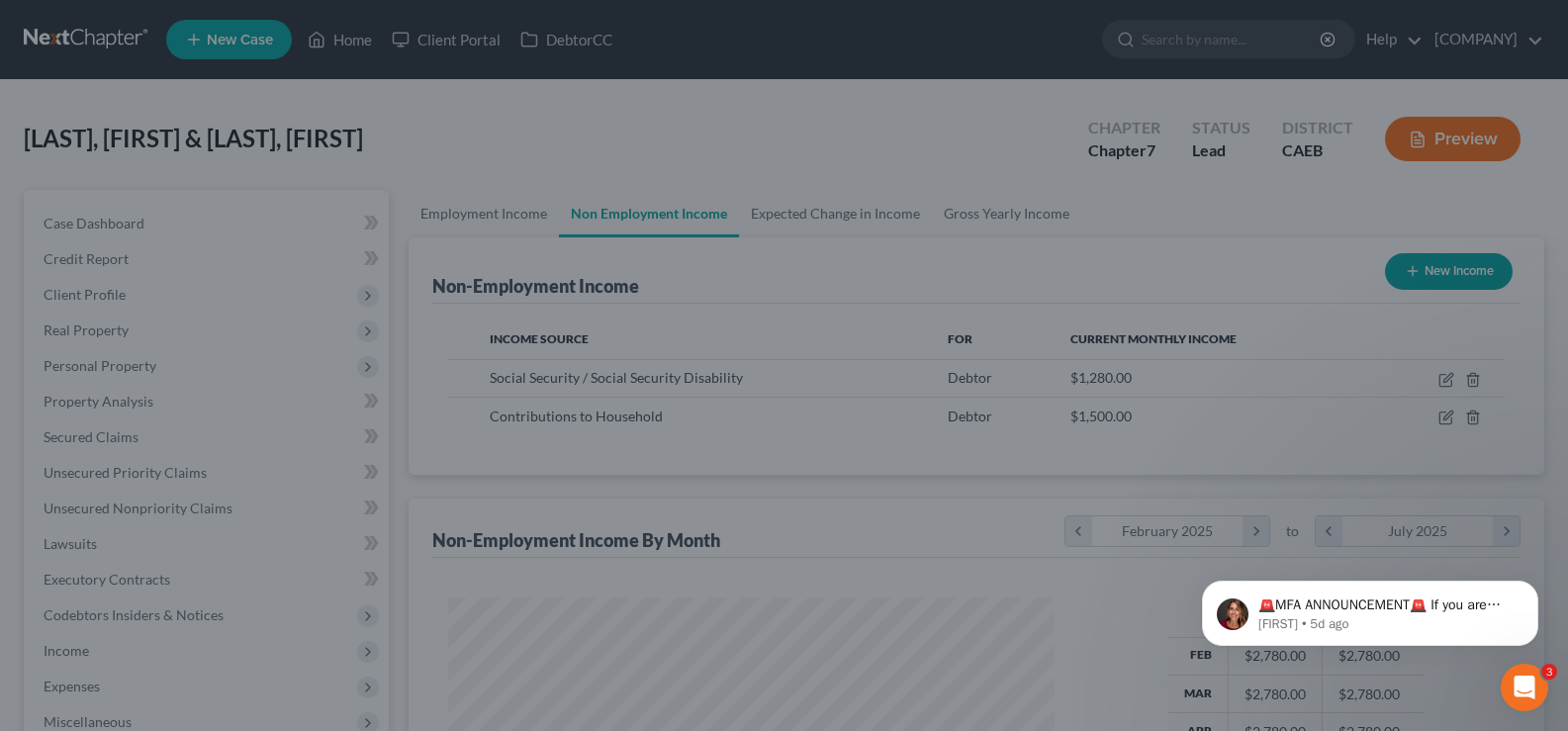 scroll, scrollTop: 355, scrollLeft: 639, axis: both 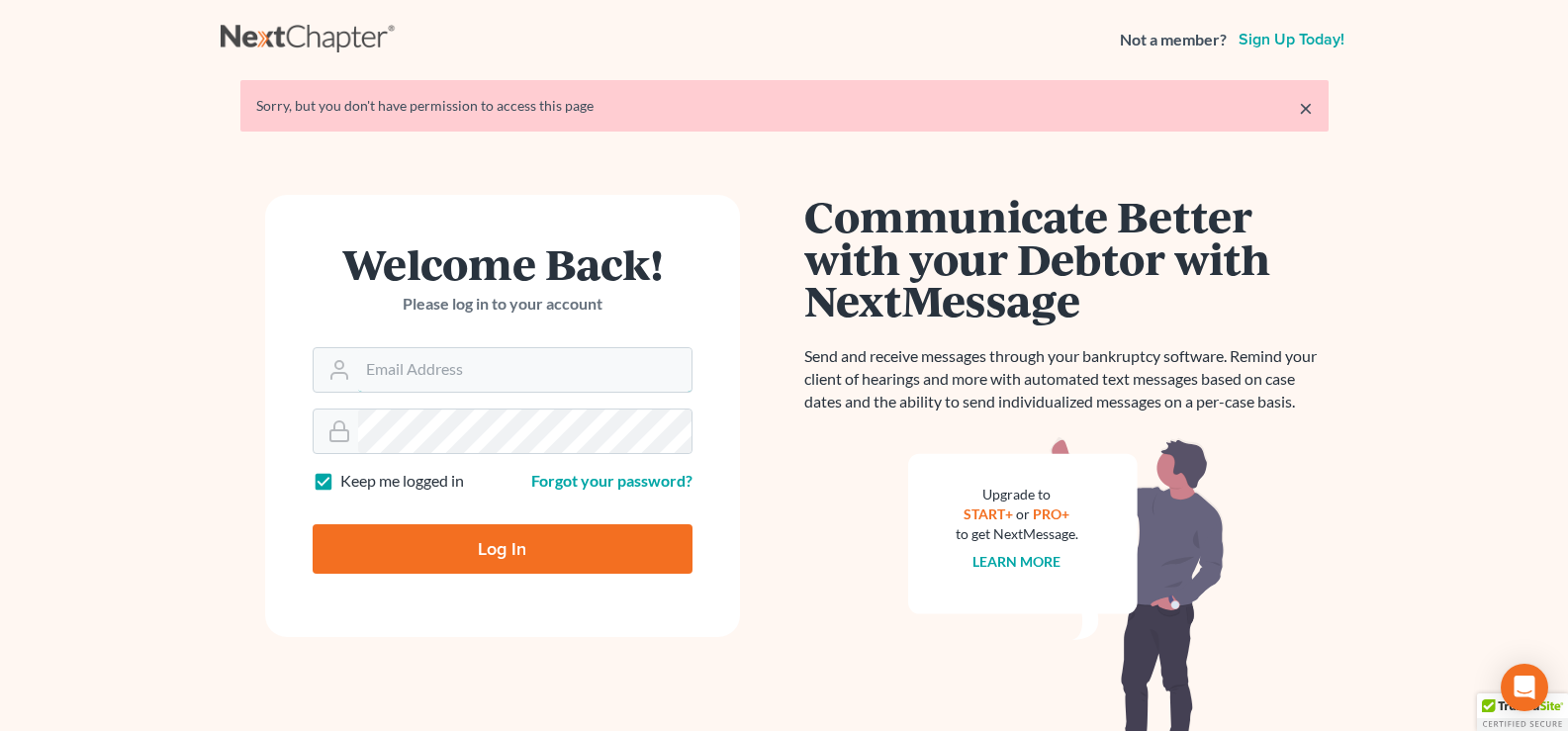 type on "drp8399@aol.com" 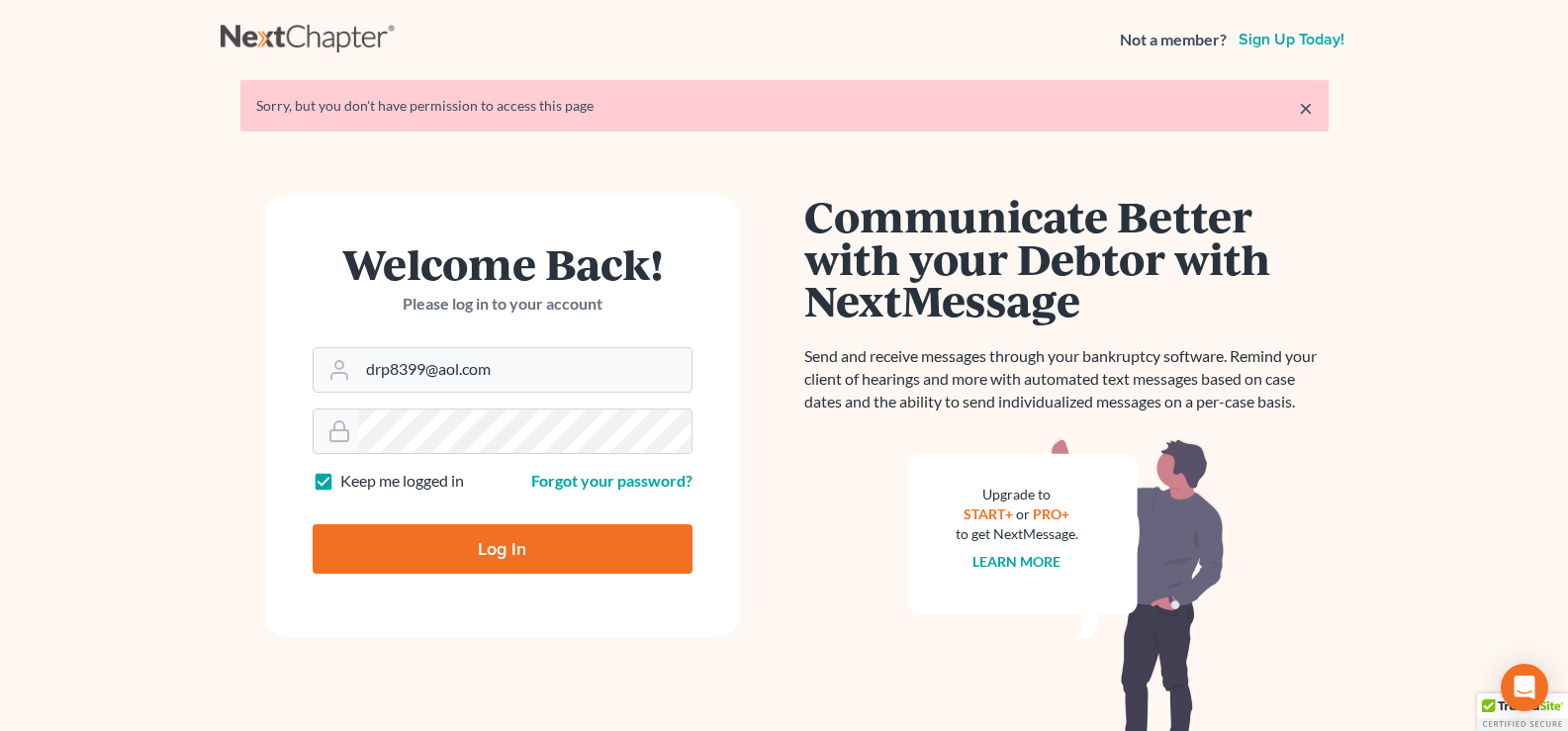 click on "Log In" at bounding box center [503, 549] 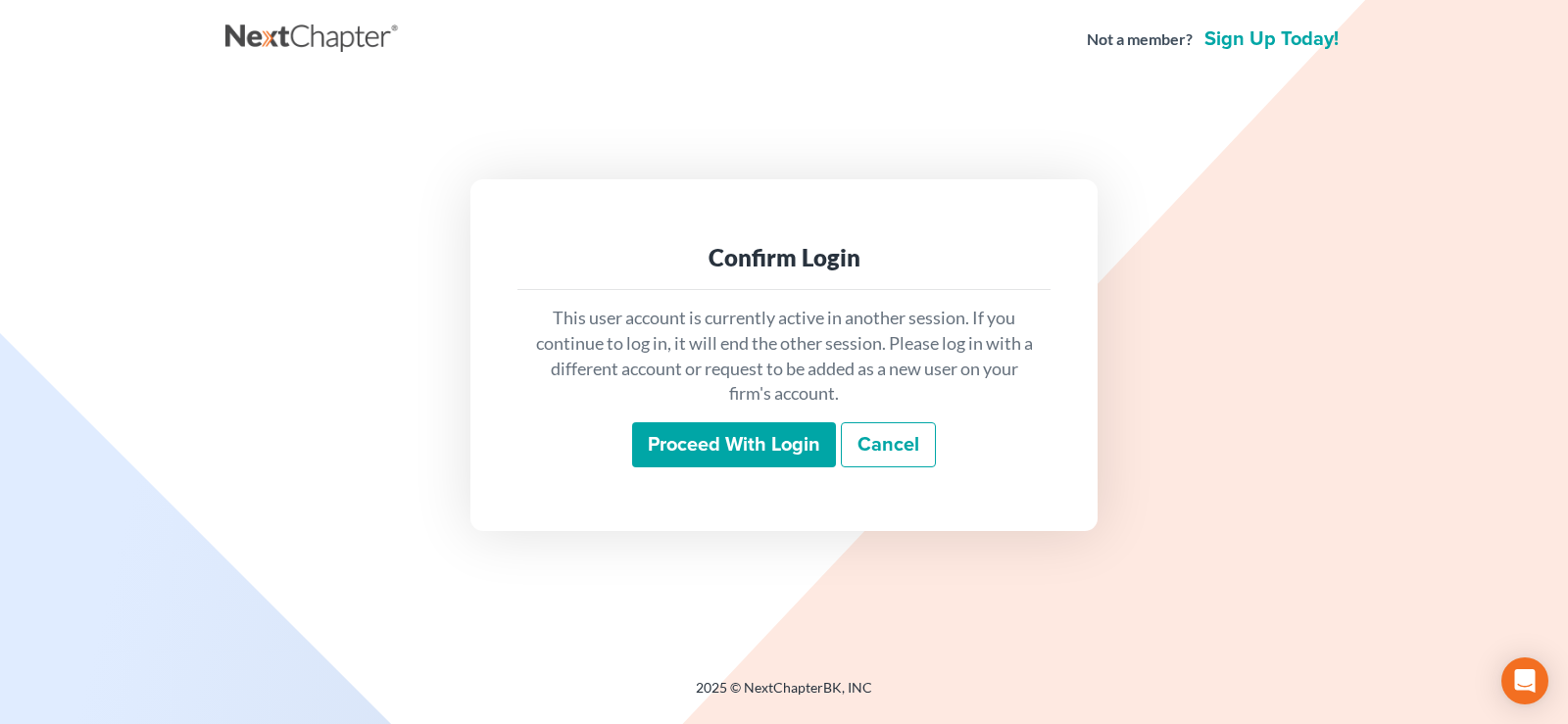 scroll, scrollTop: 0, scrollLeft: 0, axis: both 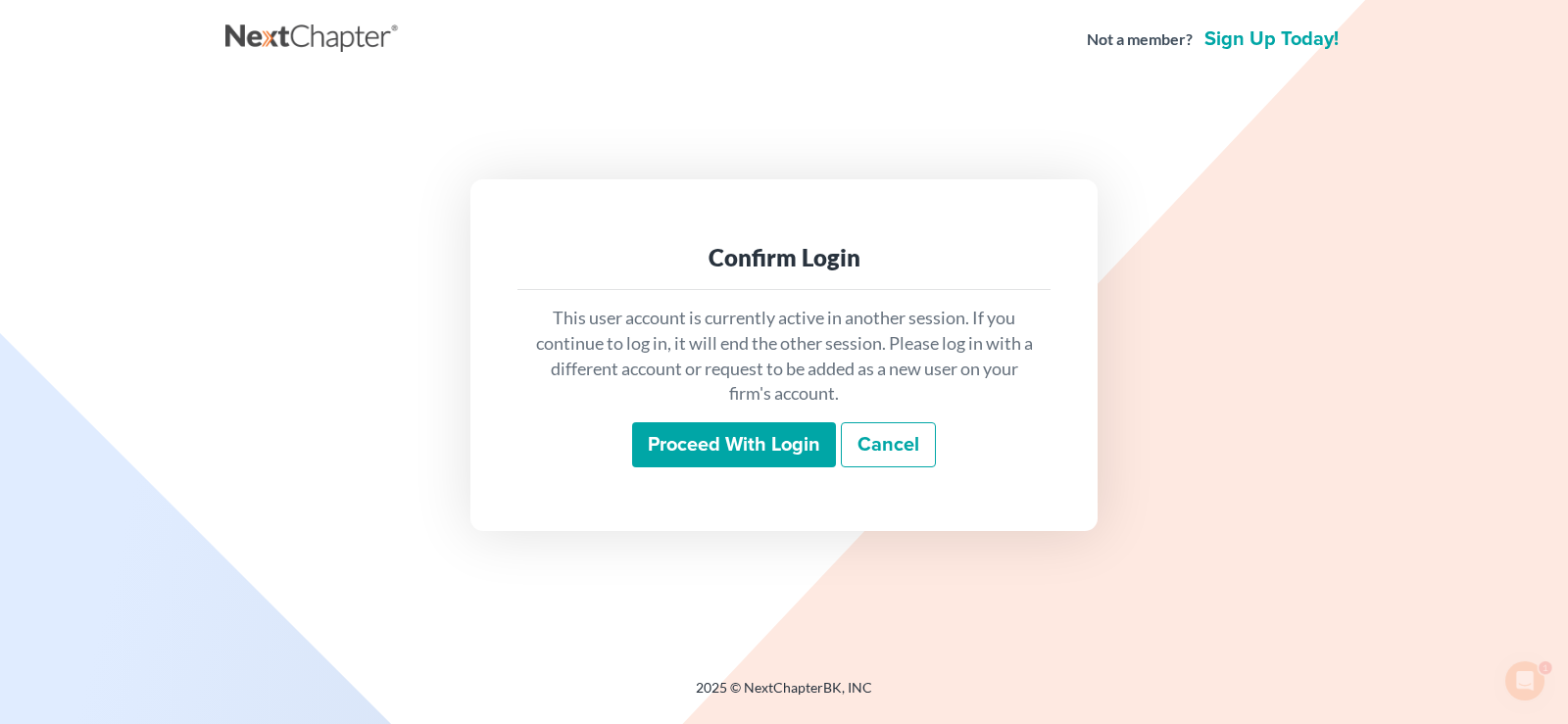 click on "This user account is currently active in another session. If you continue to log in, it will end the other session. Please log in with a different account or request to be added as a new user on your firm's account. Proceed with login Cancel" at bounding box center [784, 386] 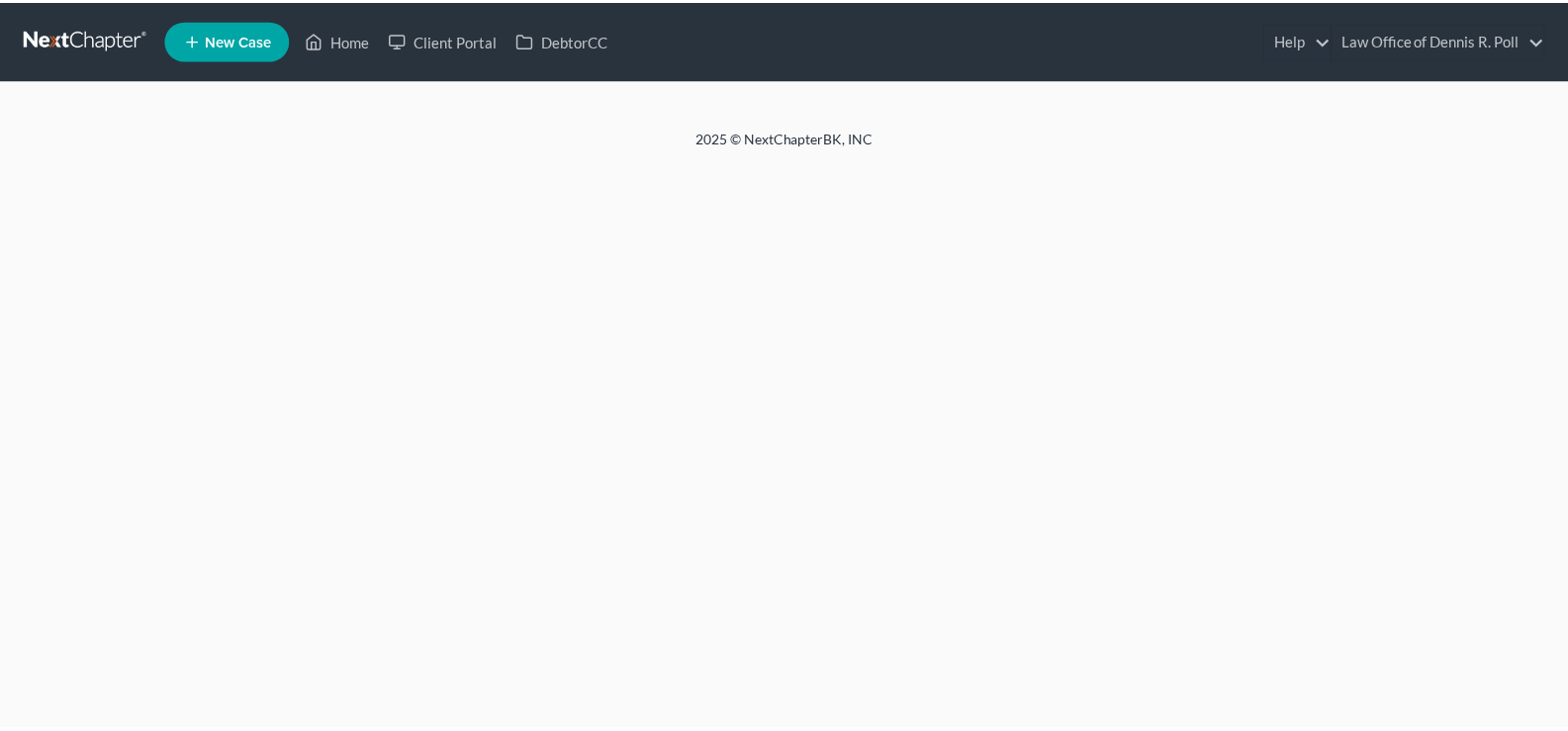 scroll, scrollTop: 0, scrollLeft: 0, axis: both 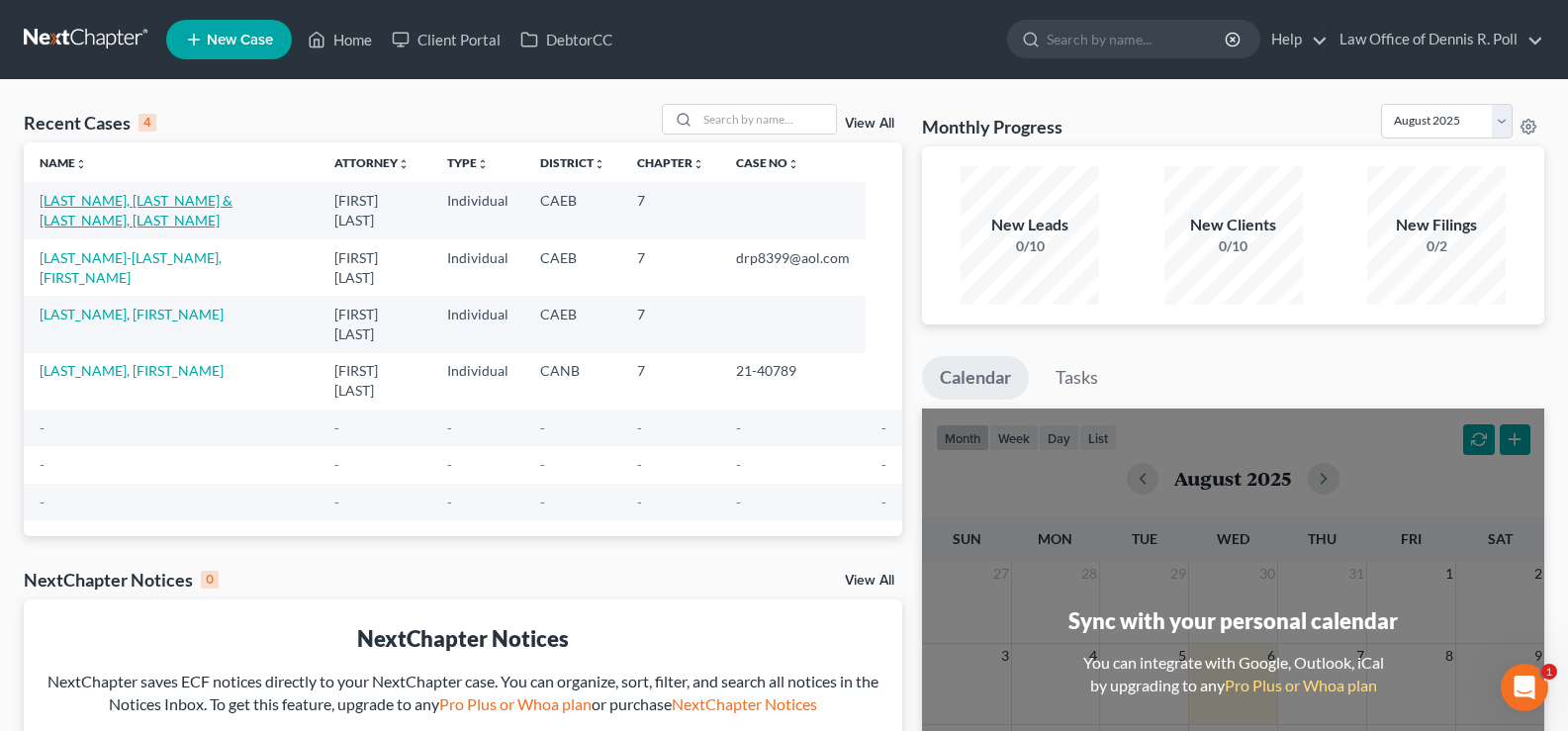 click on "[LAST_NAME], [LAST_NAME] & [LAST_NAME], [LAST_NAME]" at bounding box center (136, 210) 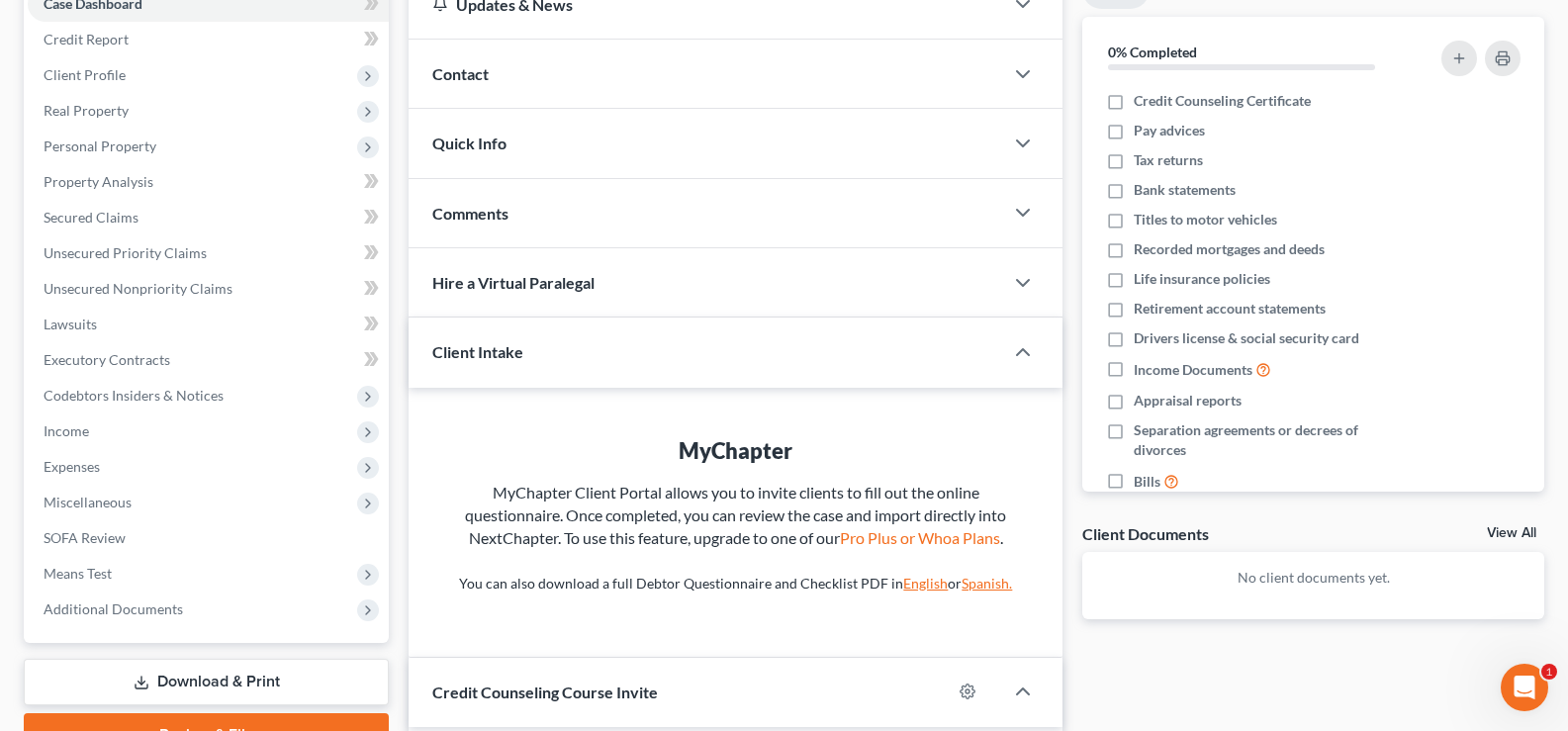 scroll, scrollTop: 194, scrollLeft: 0, axis: vertical 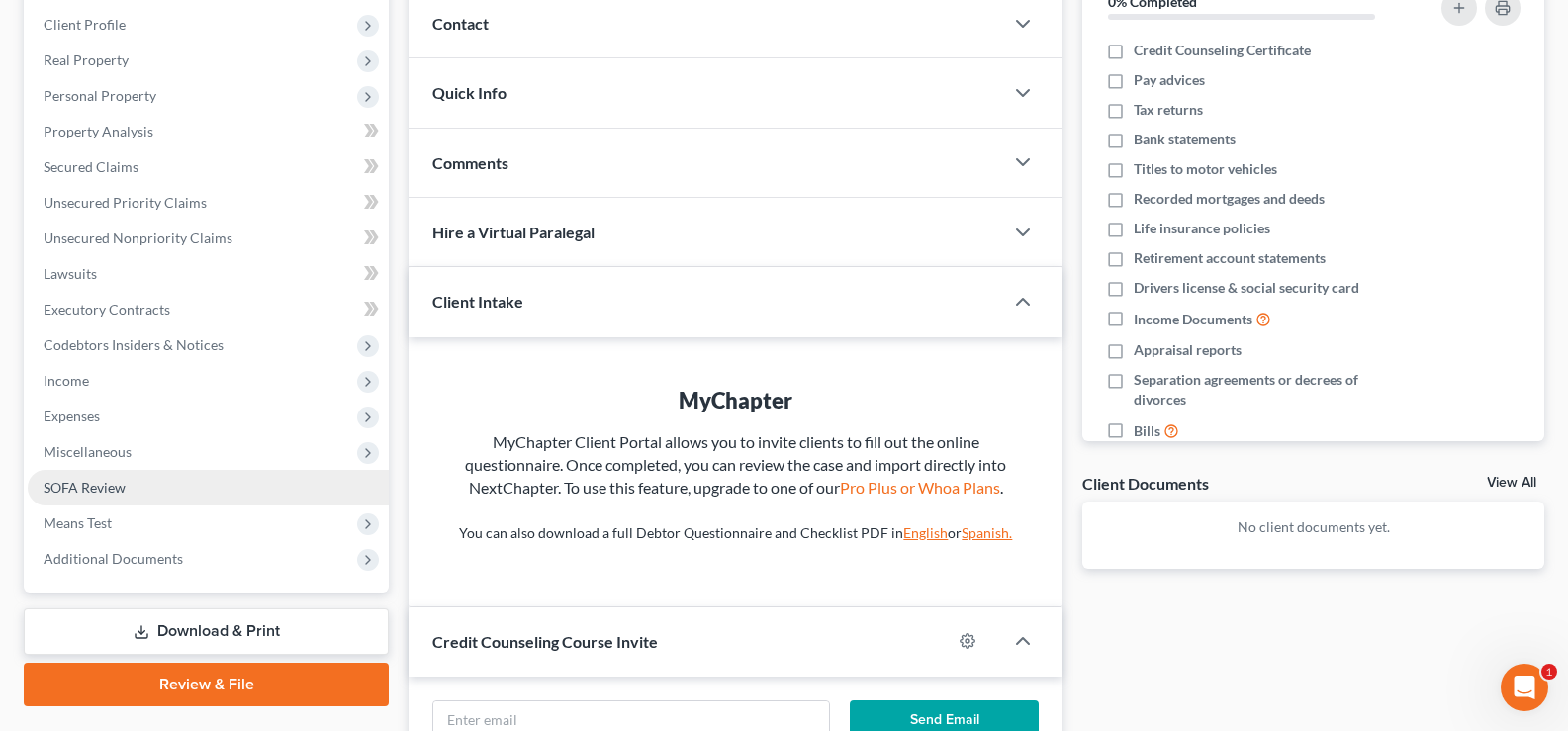 click on "SOFA Review" at bounding box center (84, 487) 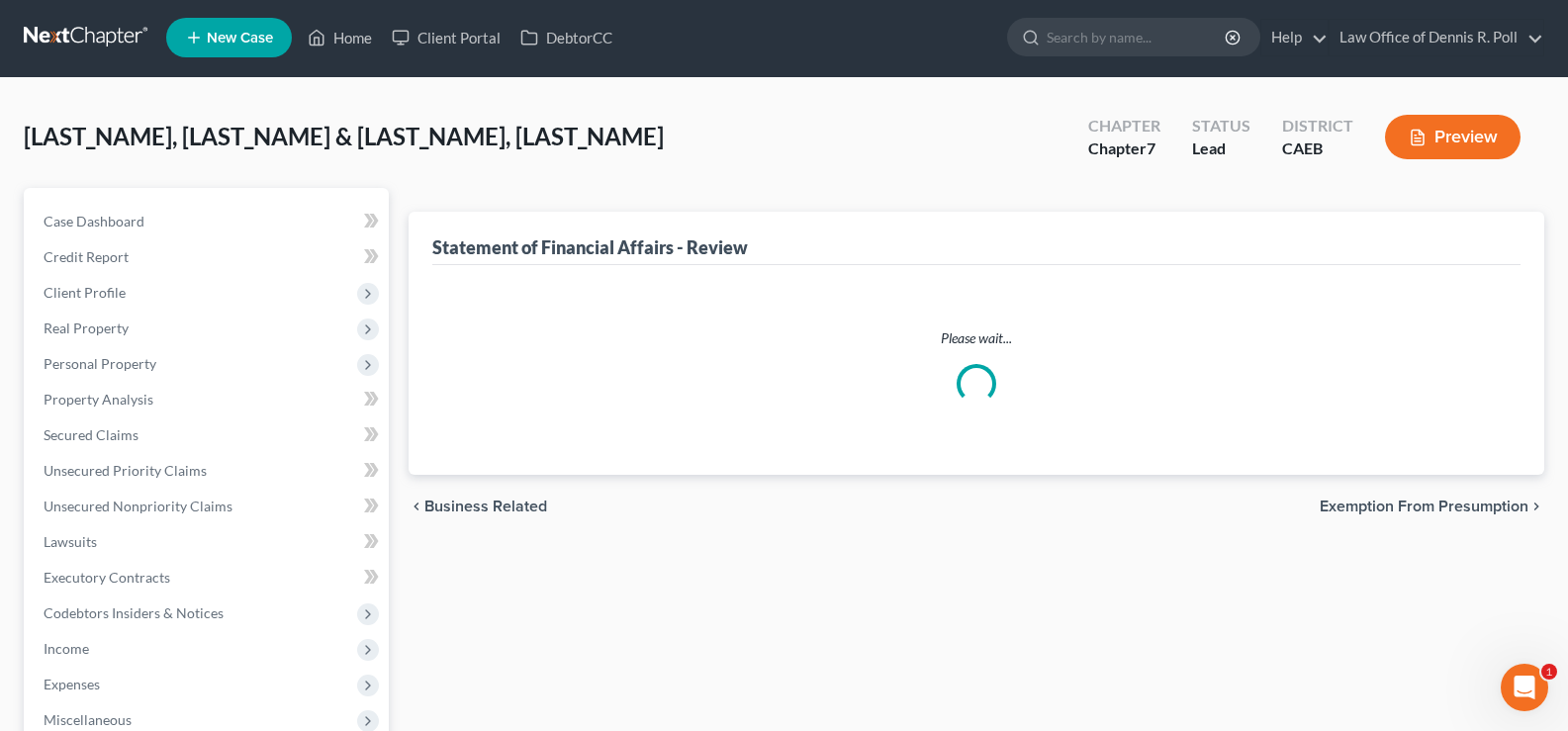 scroll, scrollTop: 0, scrollLeft: 0, axis: both 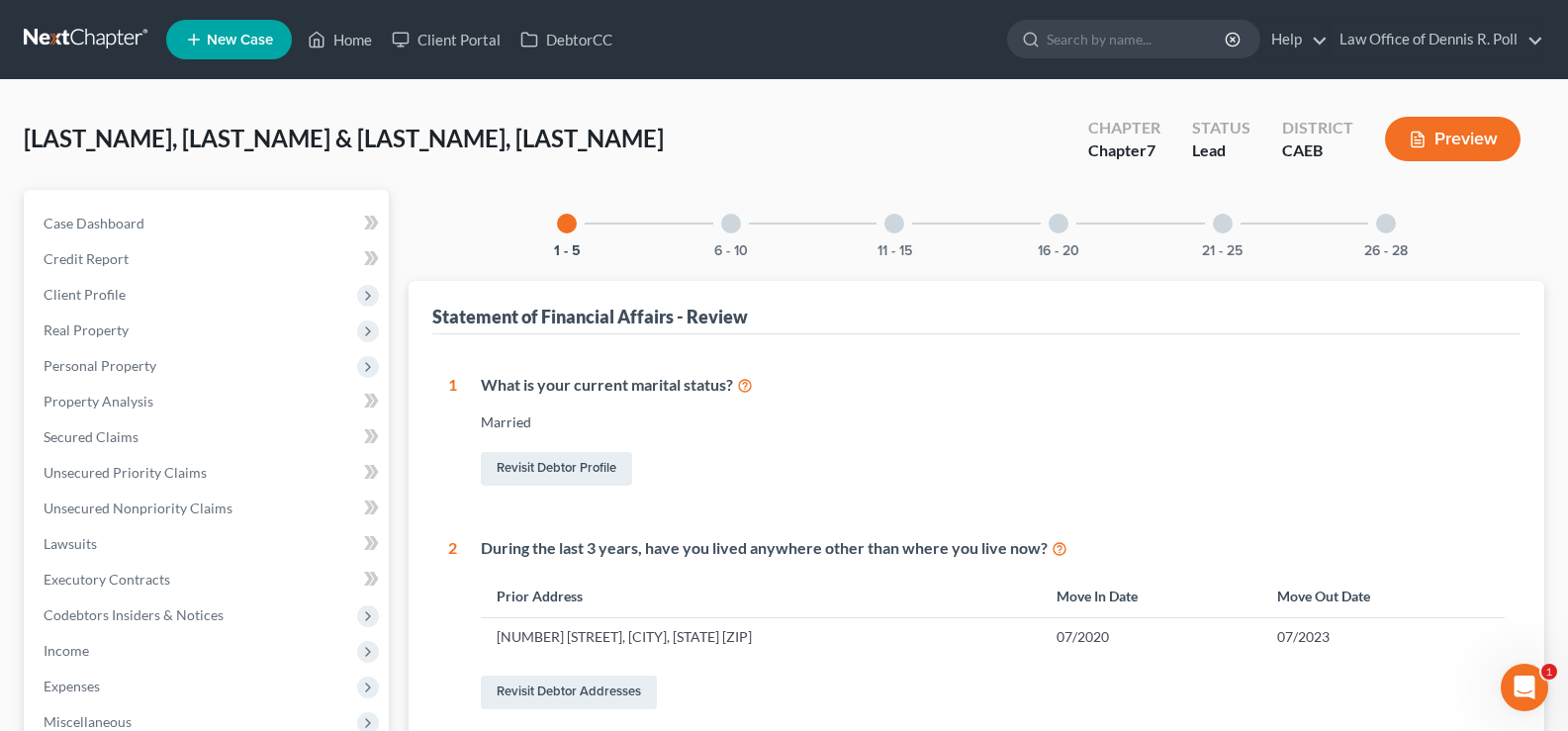 click on "6 - 10" at bounding box center (731, 224) 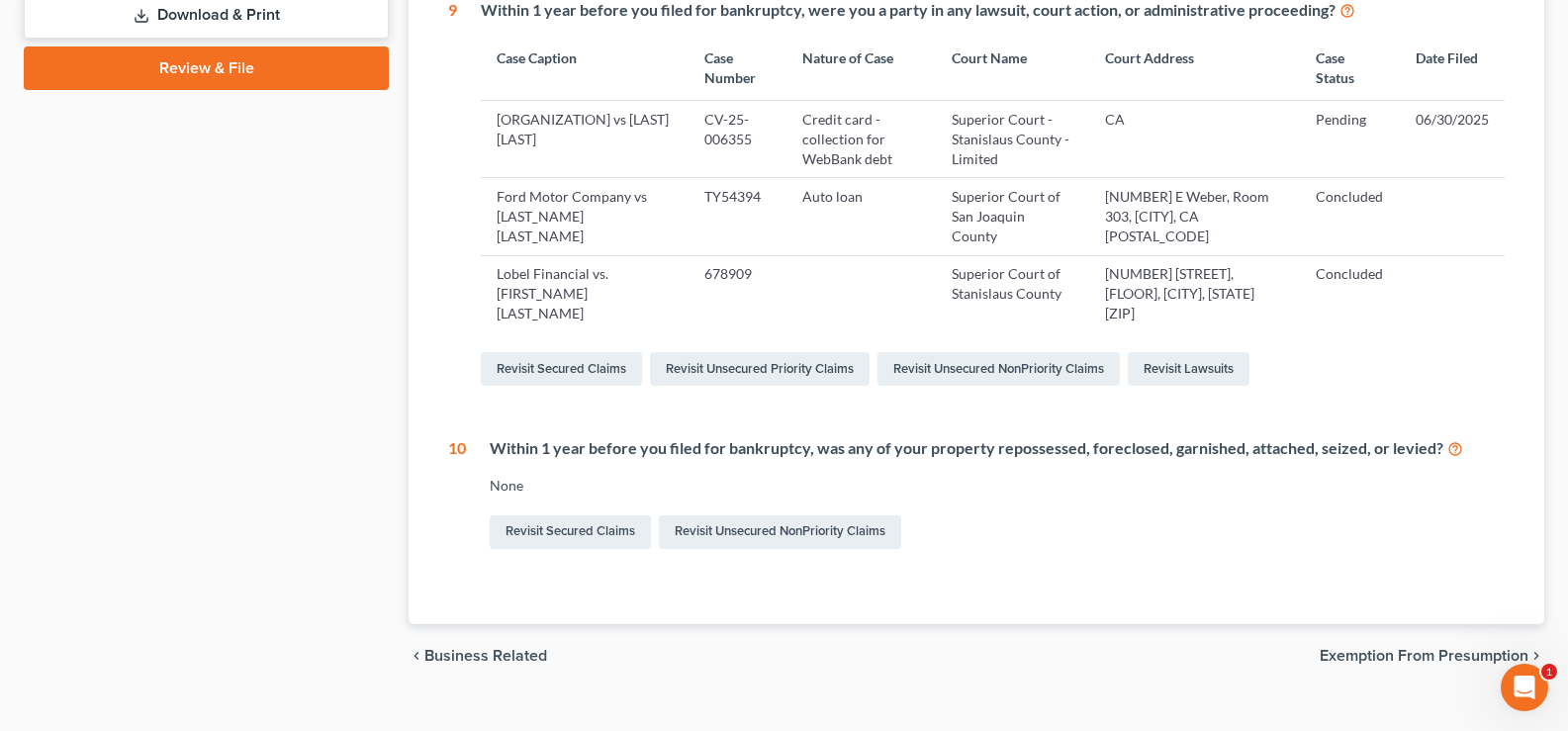 scroll, scrollTop: 898, scrollLeft: 0, axis: vertical 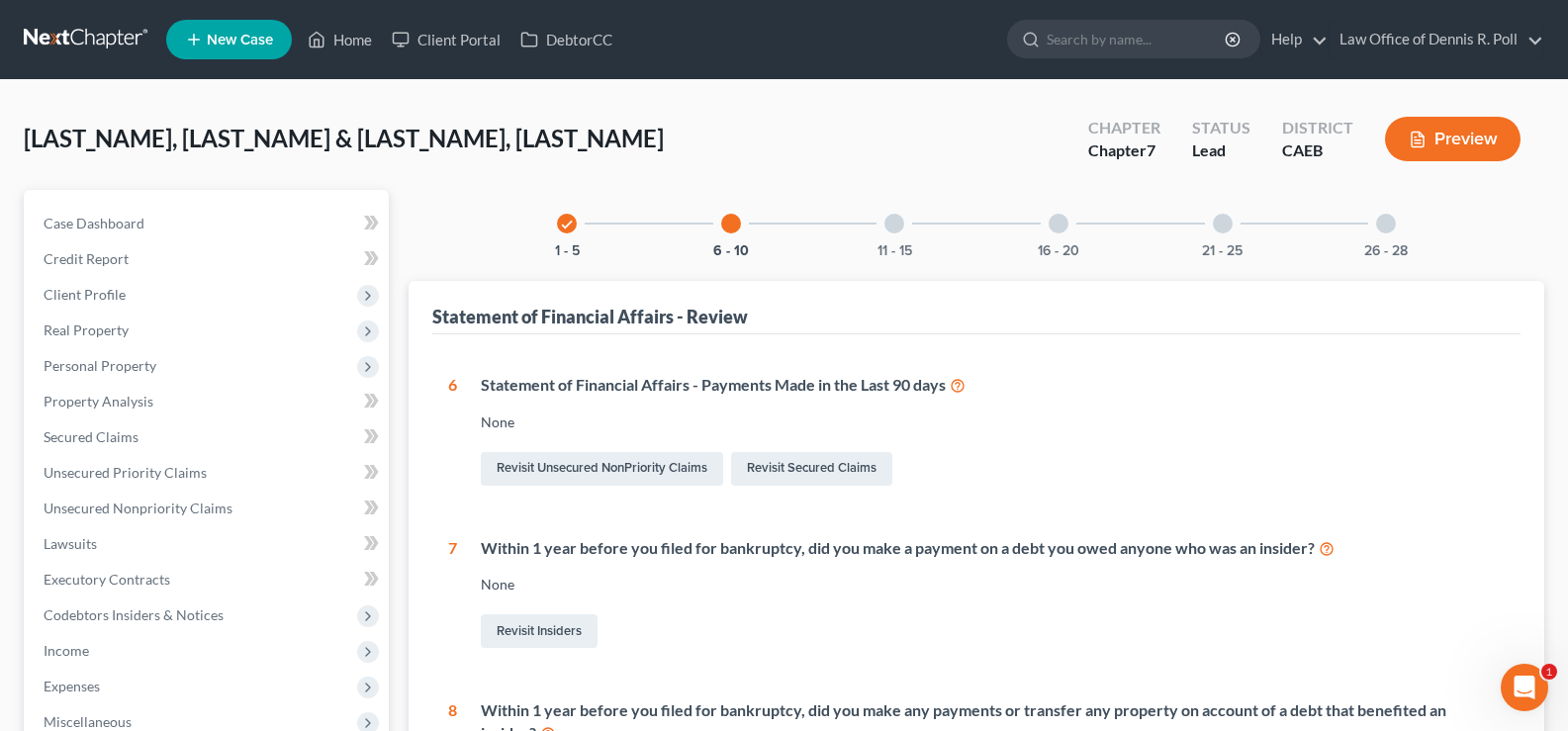 click at bounding box center (1059, 224) 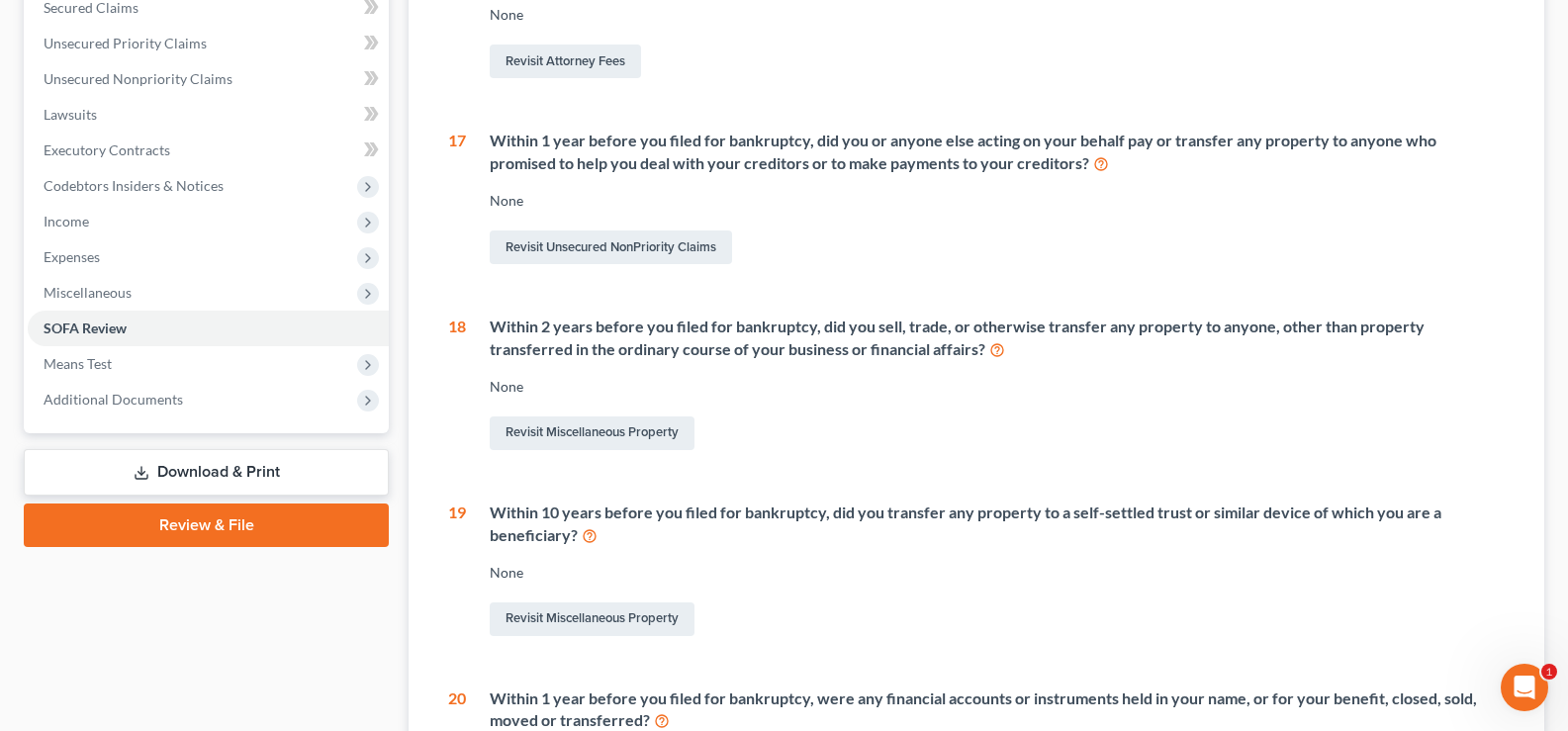 scroll, scrollTop: 424, scrollLeft: 0, axis: vertical 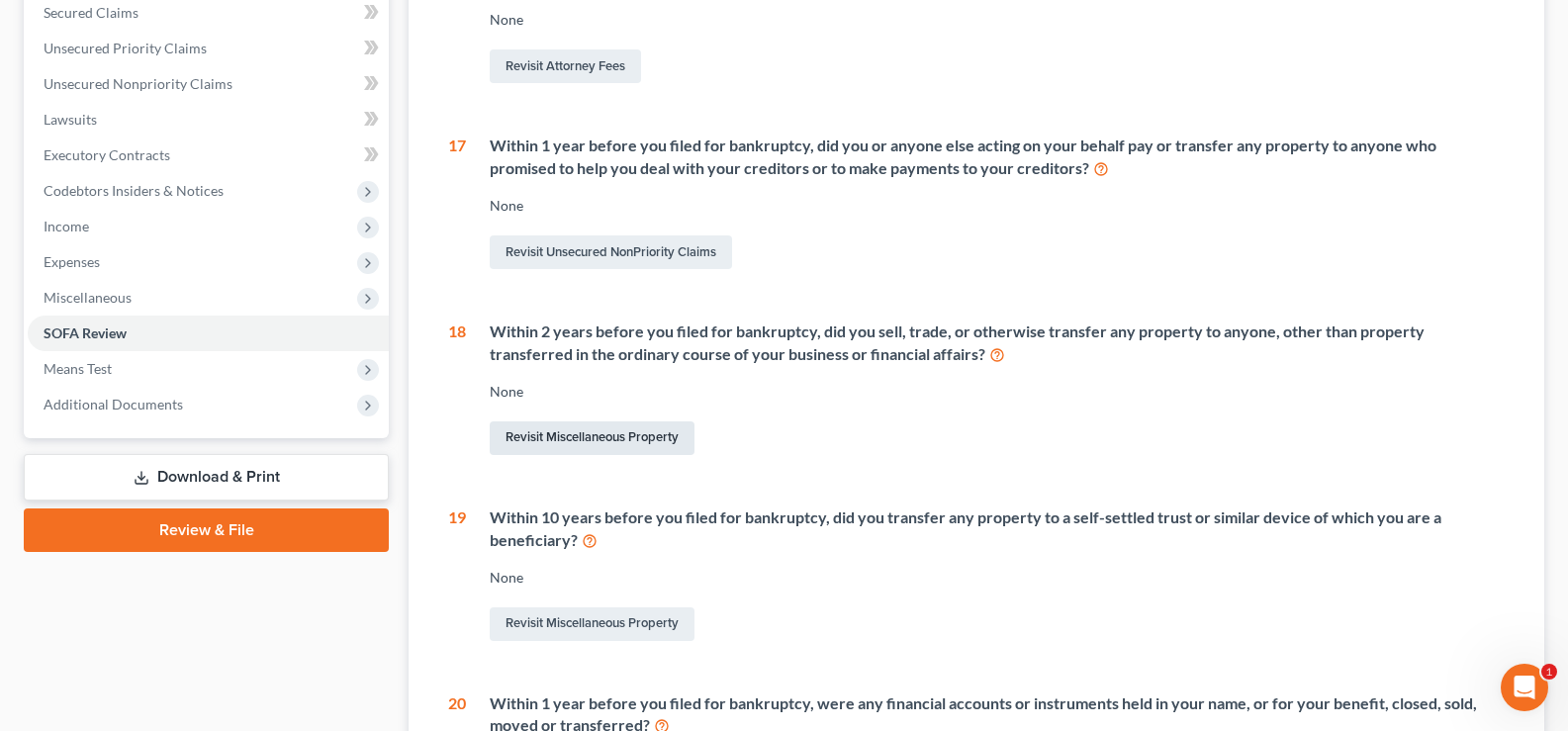 click on "Revisit Miscellaneous Property" at bounding box center (592, 438) 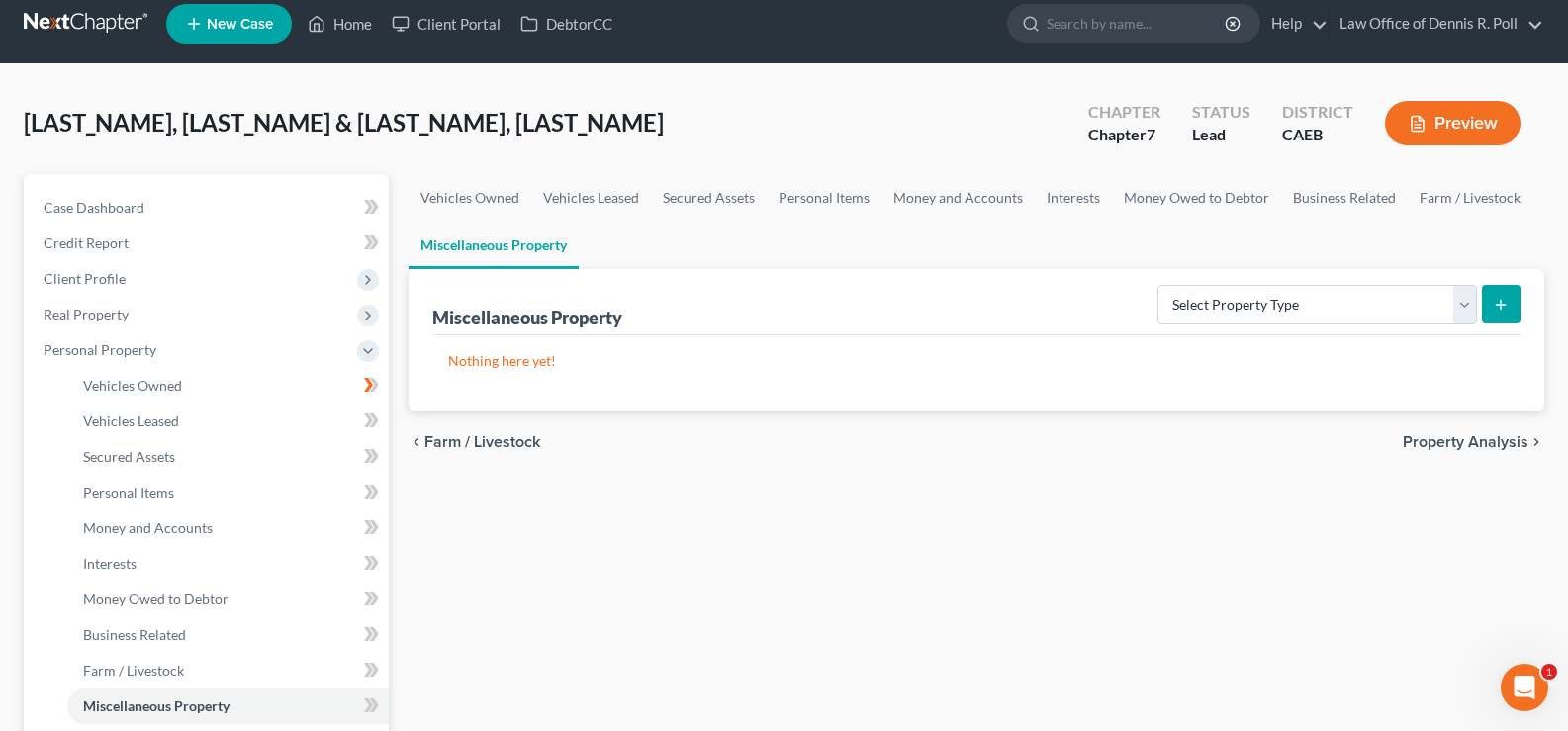 scroll, scrollTop: 0, scrollLeft: 0, axis: both 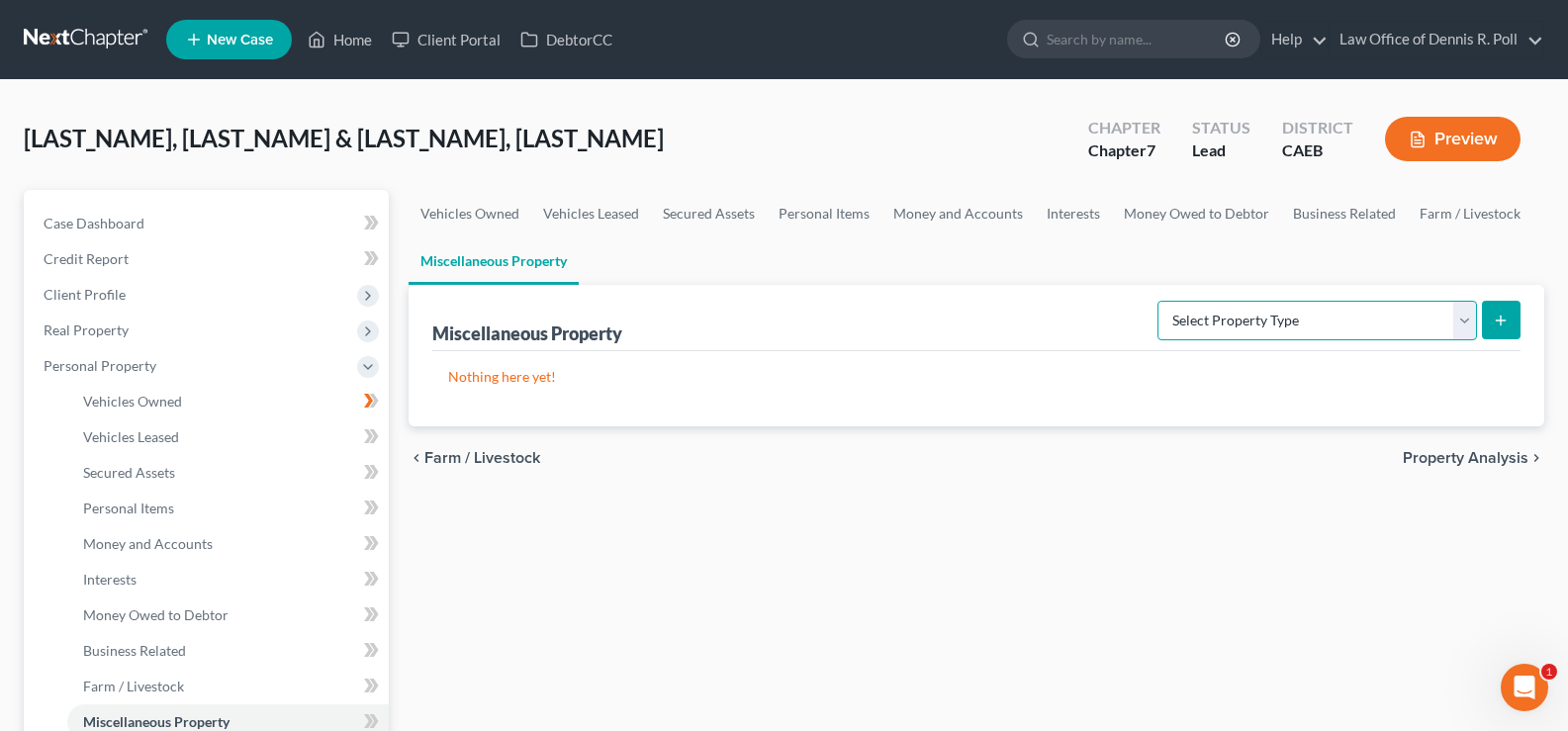 click on "Select Property Type Assigned for Creditor Benefit Within 1 Year Holding for Another Not Yet Listed Stored Within 1 Year Transferred" at bounding box center [1317, 320] 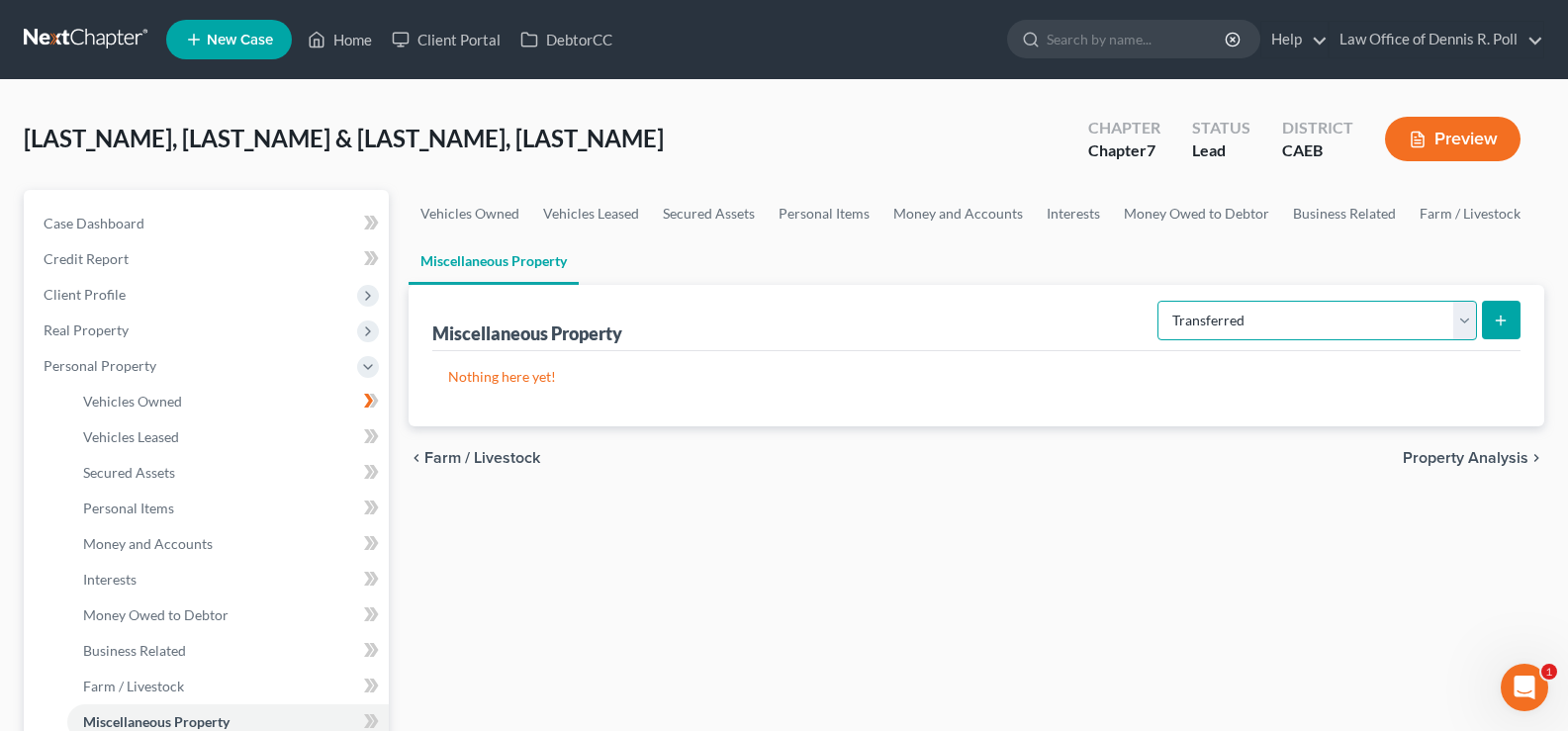 click on "Select Property Type Assigned for Creditor Benefit Within 1 Year Holding for Another Not Yet Listed Stored Within 1 Year Transferred" at bounding box center [1317, 320] 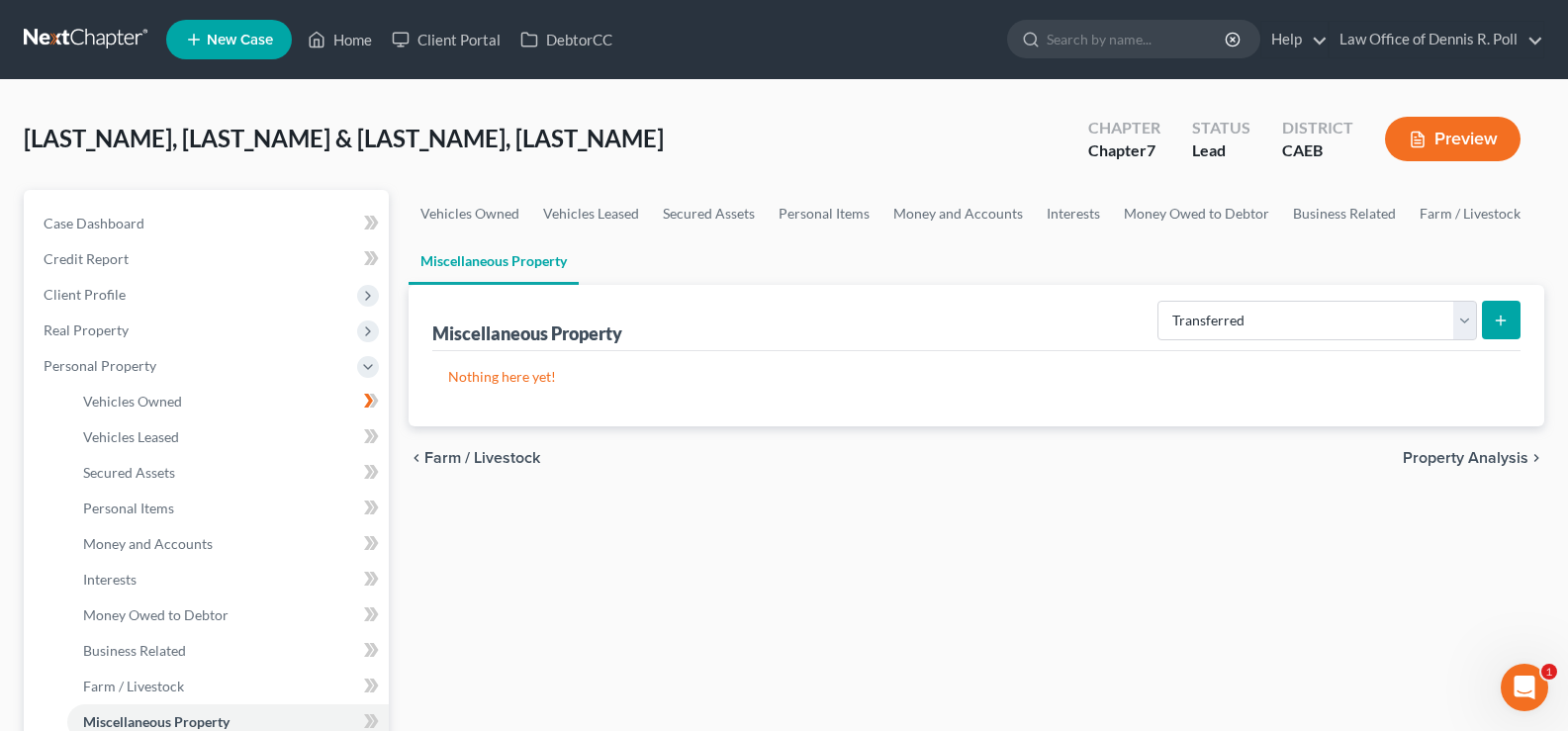 click on "Nothing here yet!" at bounding box center [976, 377] 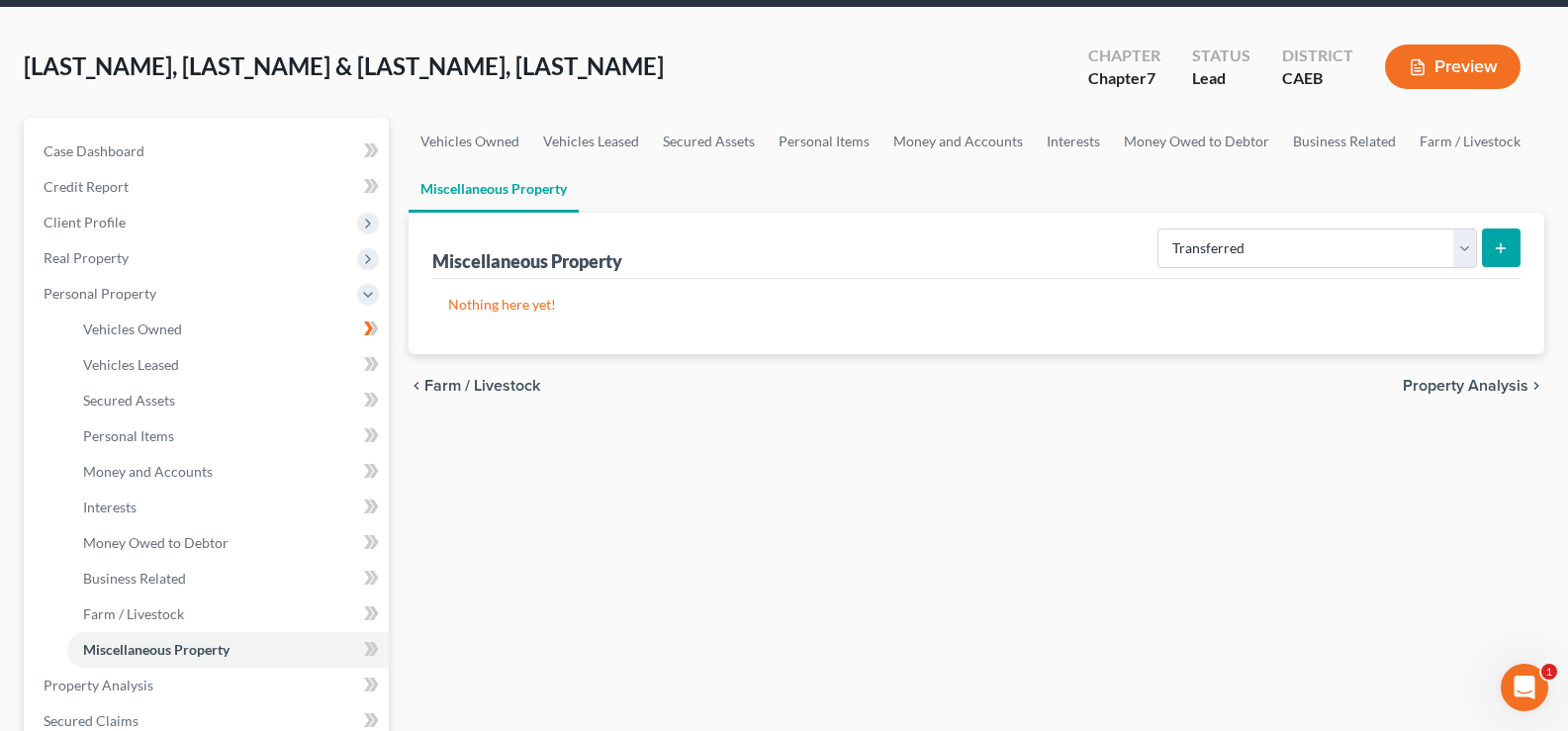 scroll, scrollTop: 70, scrollLeft: 0, axis: vertical 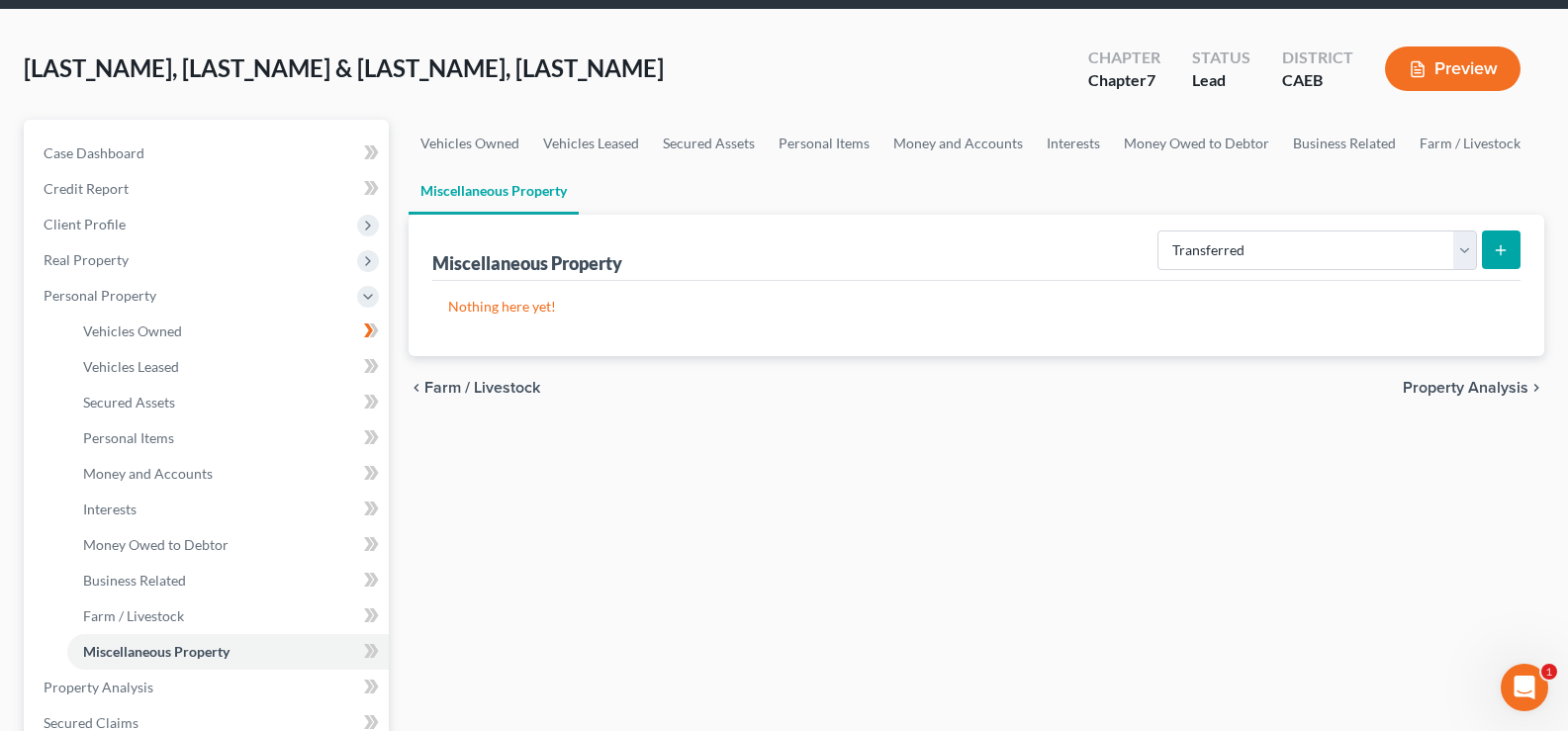 click on "Miscellaneous Property" at bounding box center (527, 263) 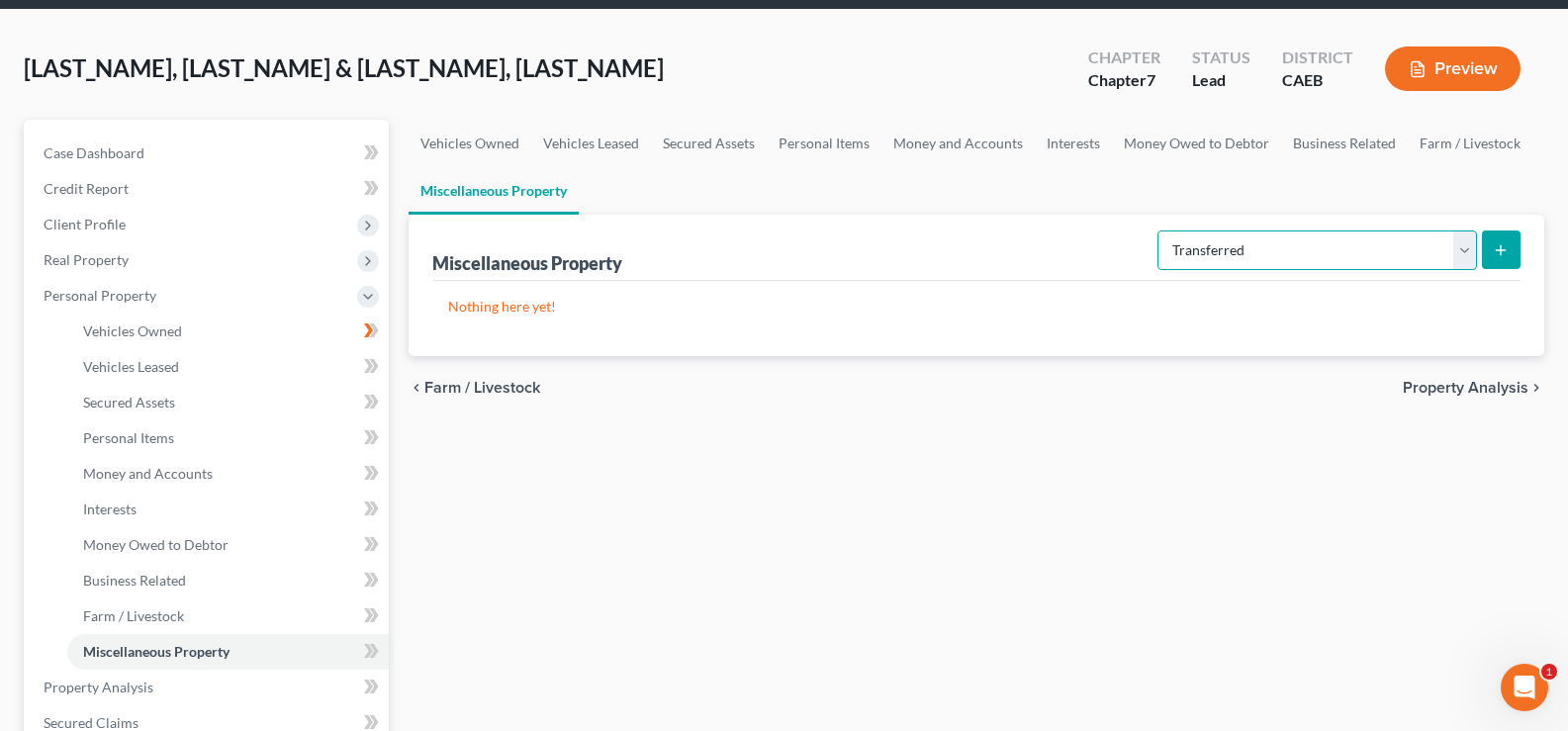 click on "Select Property Type Assigned for Creditor Benefit Within 1 Year Holding for Another Not Yet Listed Stored Within 1 Year Transferred" at bounding box center [1317, 250] 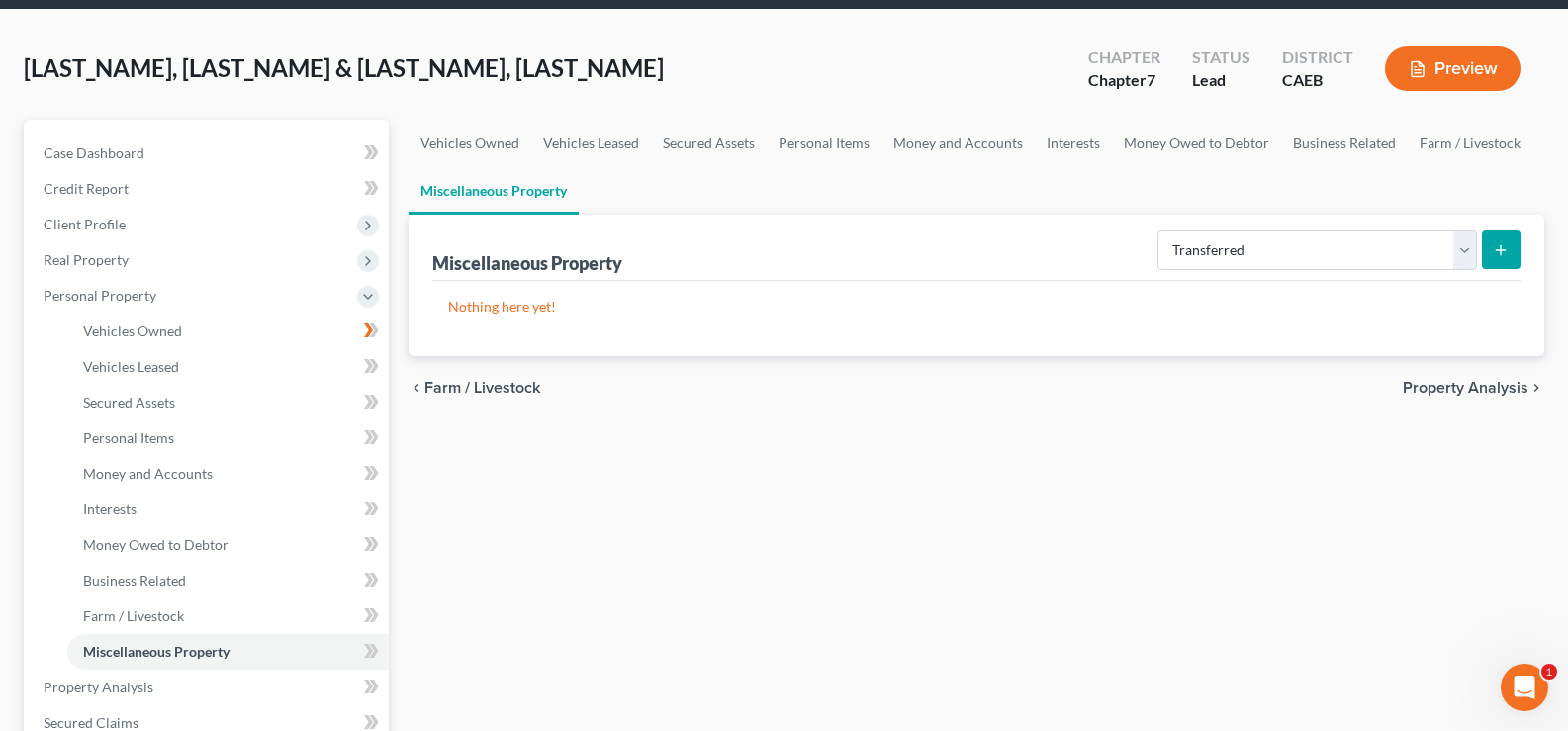 click on "Nothing here yet!" at bounding box center [976, 319] 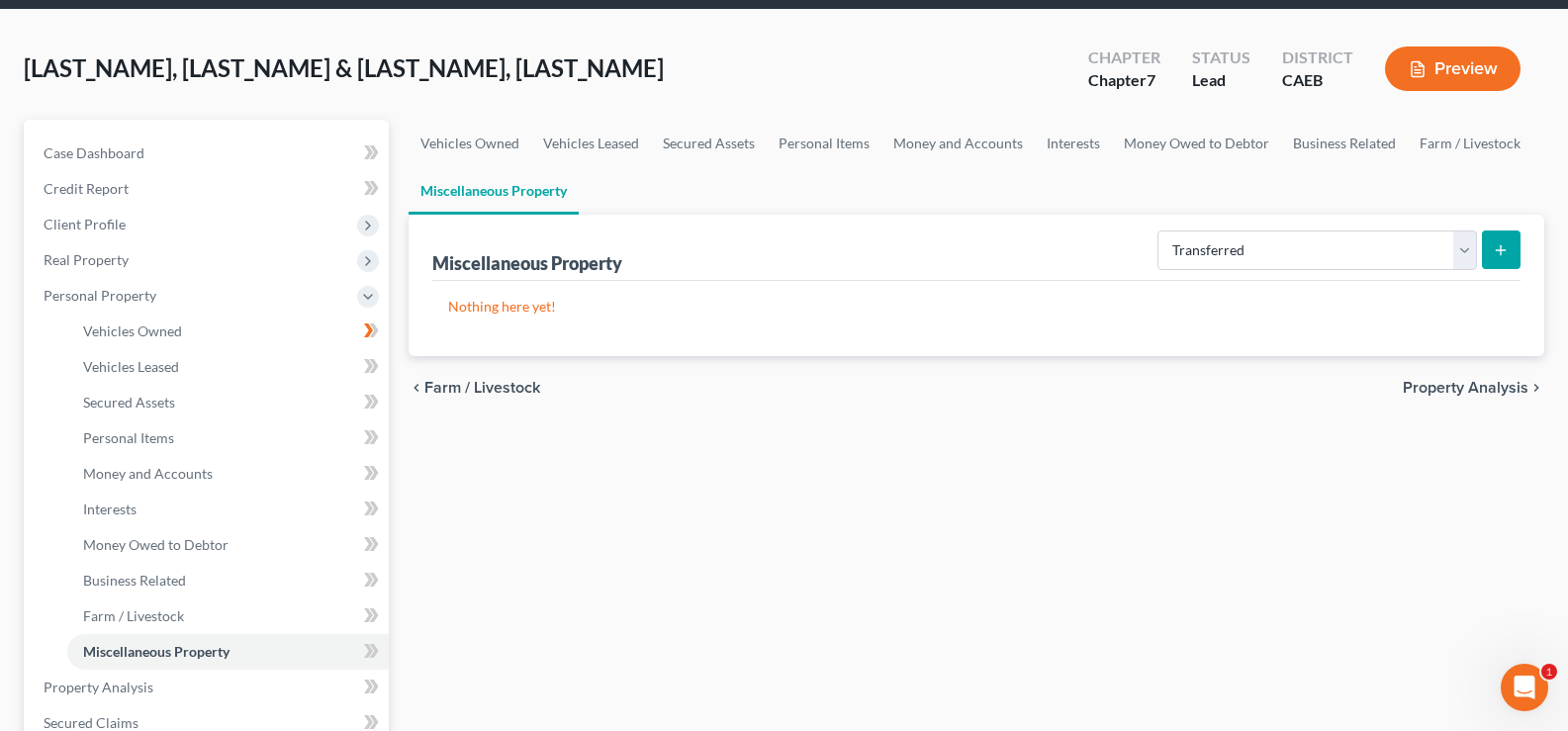 click on "Nothing here yet!" at bounding box center (976, 319) 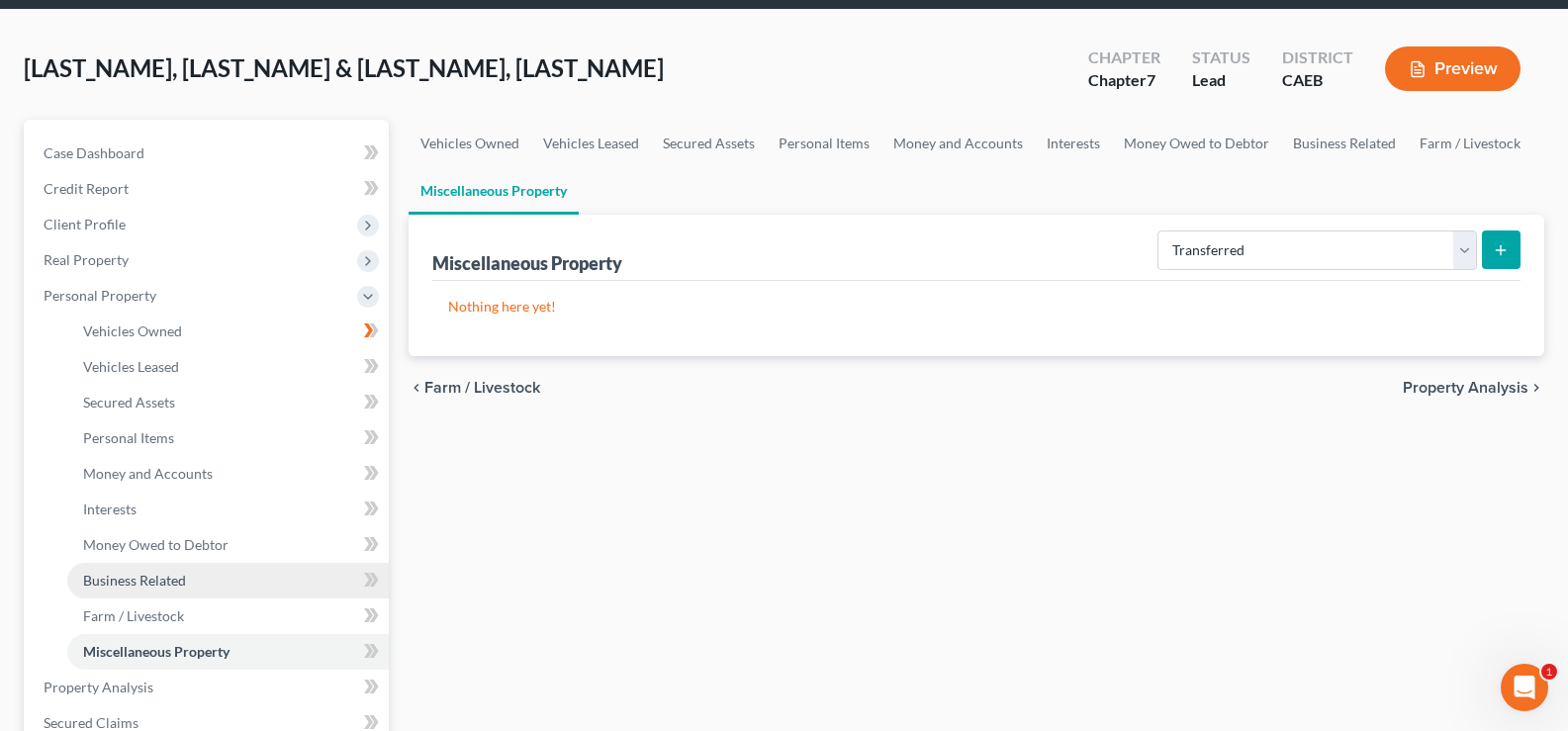 click on "Business Related" at bounding box center [135, 580] 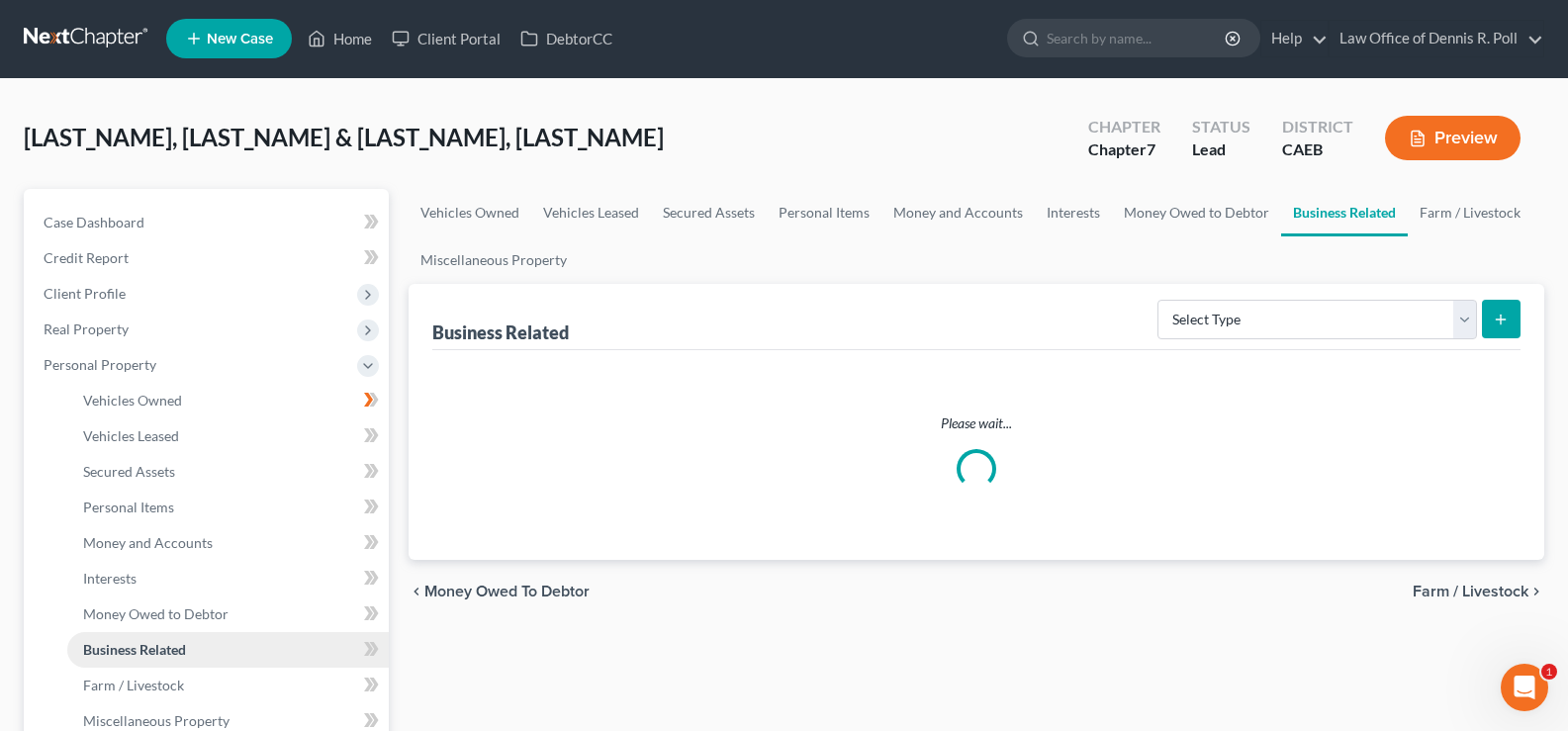 scroll, scrollTop: 0, scrollLeft: 0, axis: both 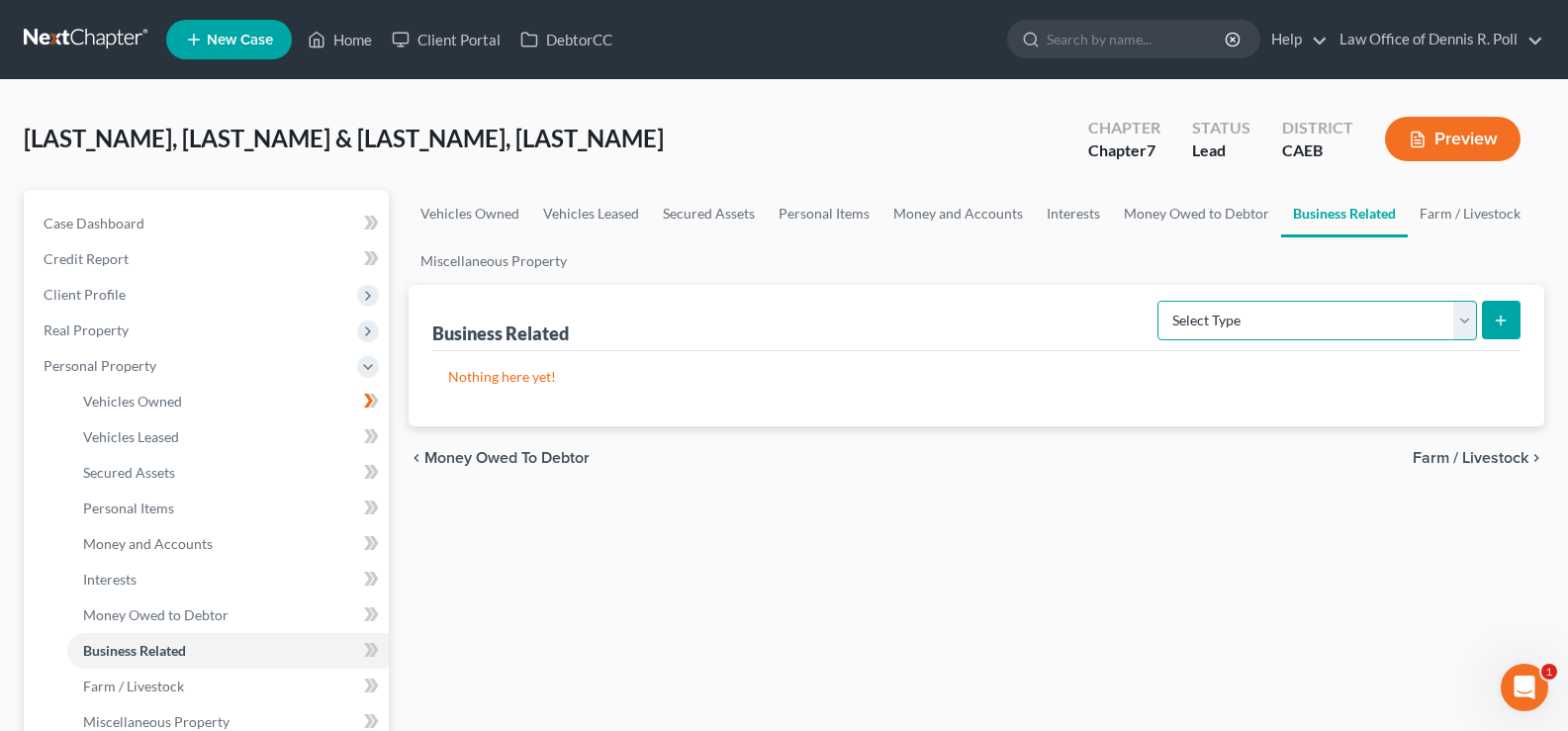 click on "Select Type Customer Lists Franchises Inventory Licenses Machinery Office Equipment, Furnishings, Supplies Other Business Related Property Not Listed Patents, Copyrights, Intellectual Property" at bounding box center (1317, 320) 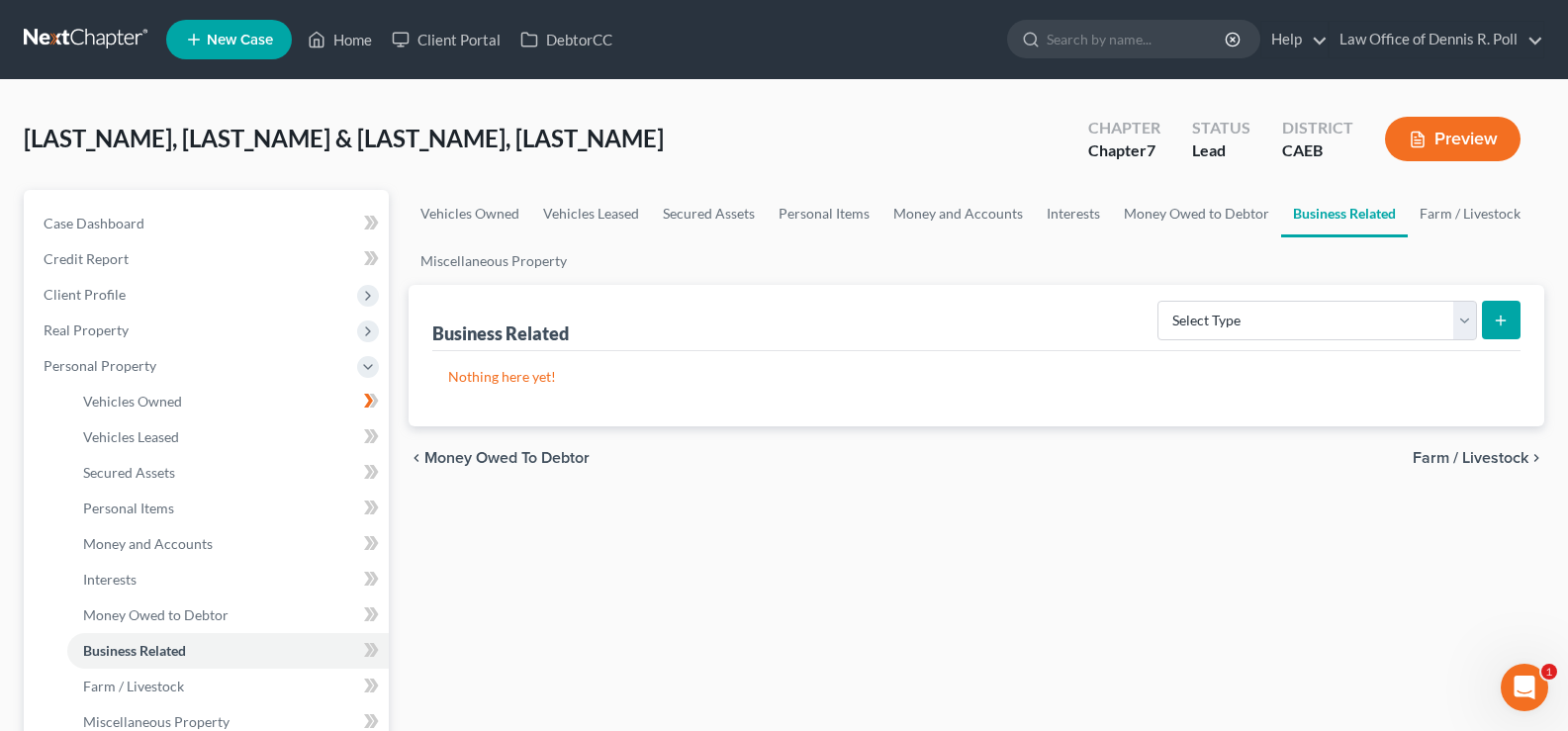 click on "Vehicles Owned
Vehicles Leased
Secured Assets
Personal Items
Money and Accounts
Interests
Money Owed to Debtor
Business Related
Farm / Livestock
Miscellaneous Property" at bounding box center [976, 237] 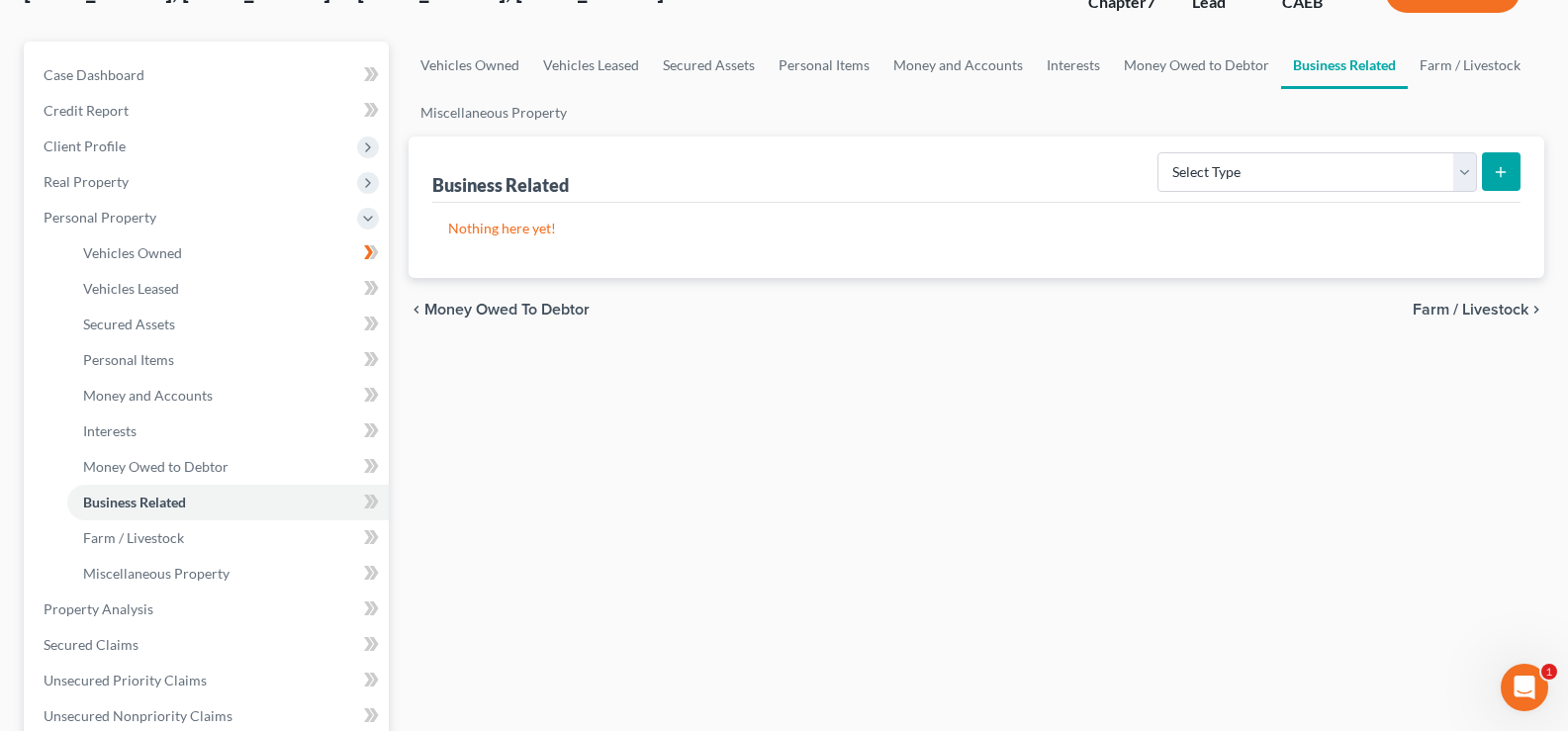 scroll, scrollTop: 150, scrollLeft: 0, axis: vertical 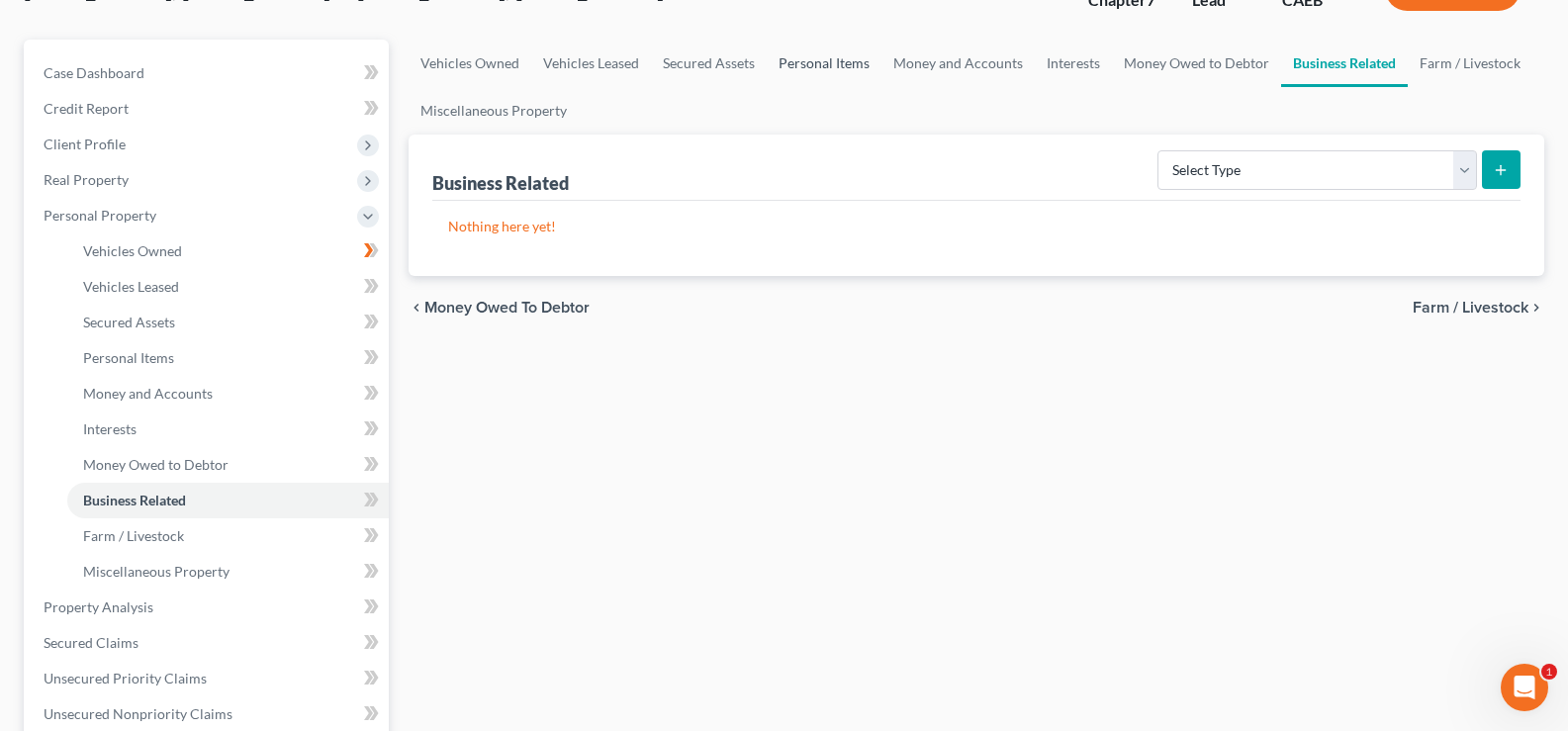 click on "Personal Items" at bounding box center [824, 63] 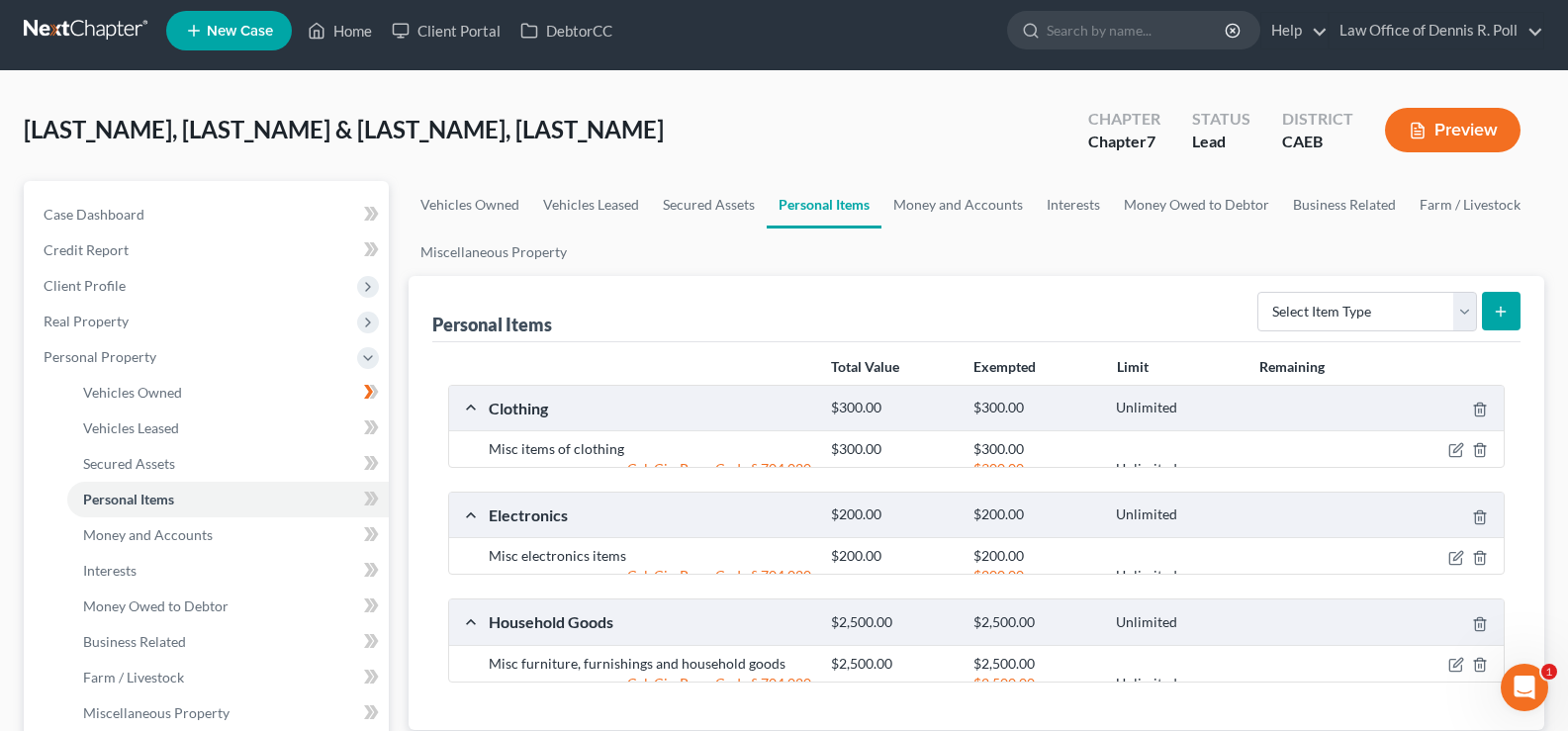 scroll, scrollTop: 0, scrollLeft: 0, axis: both 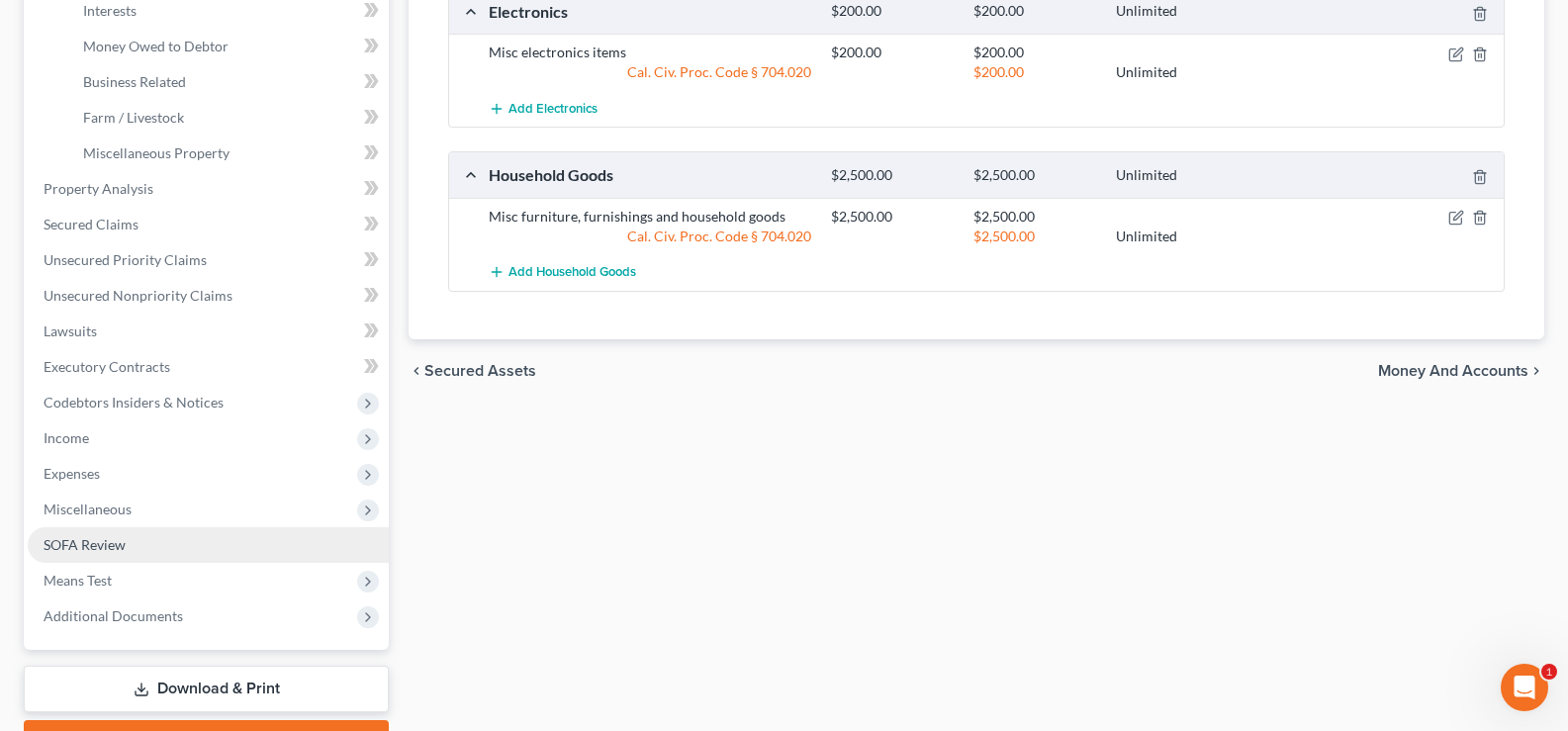 click on "SOFA Review" at bounding box center (84, 544) 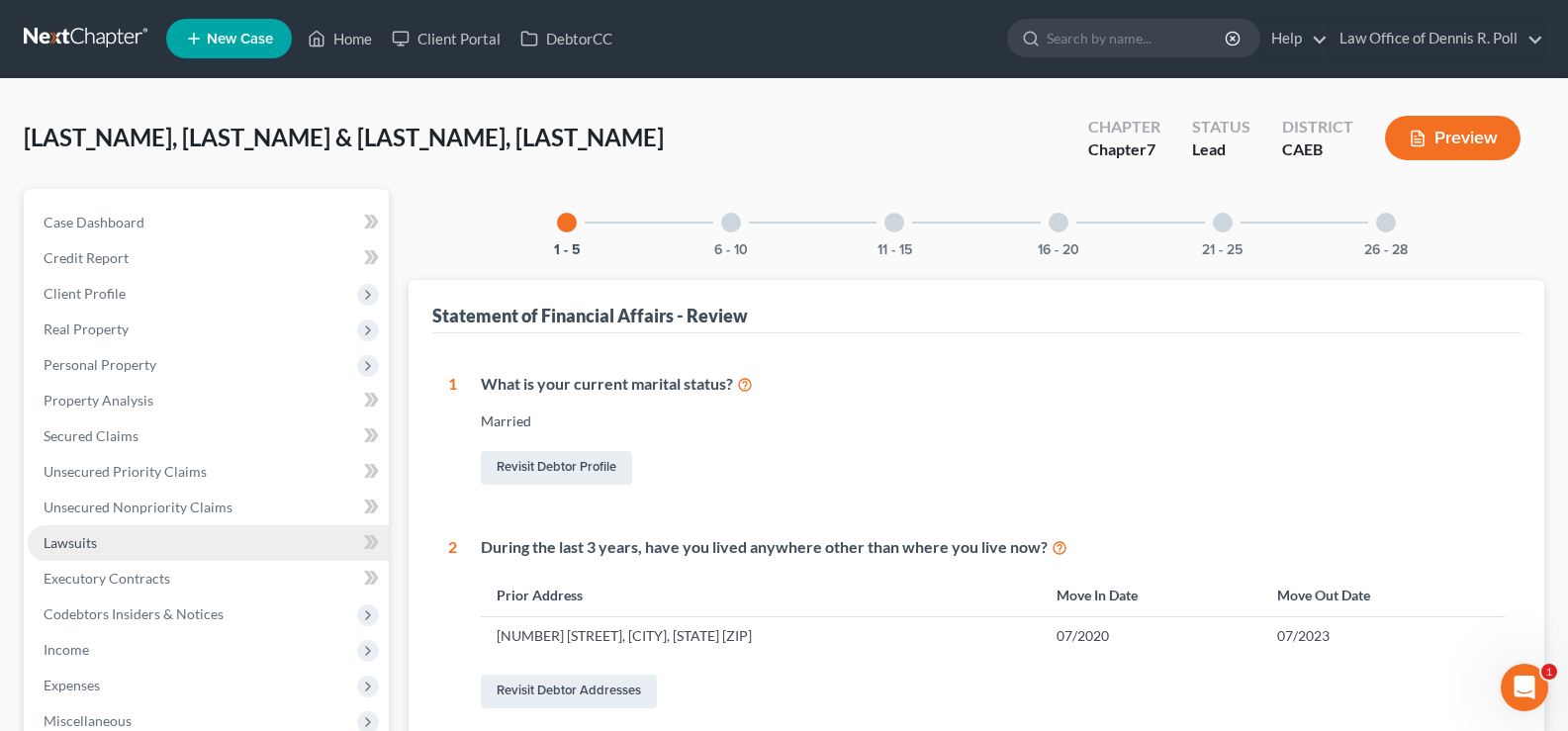 scroll, scrollTop: 0, scrollLeft: 0, axis: both 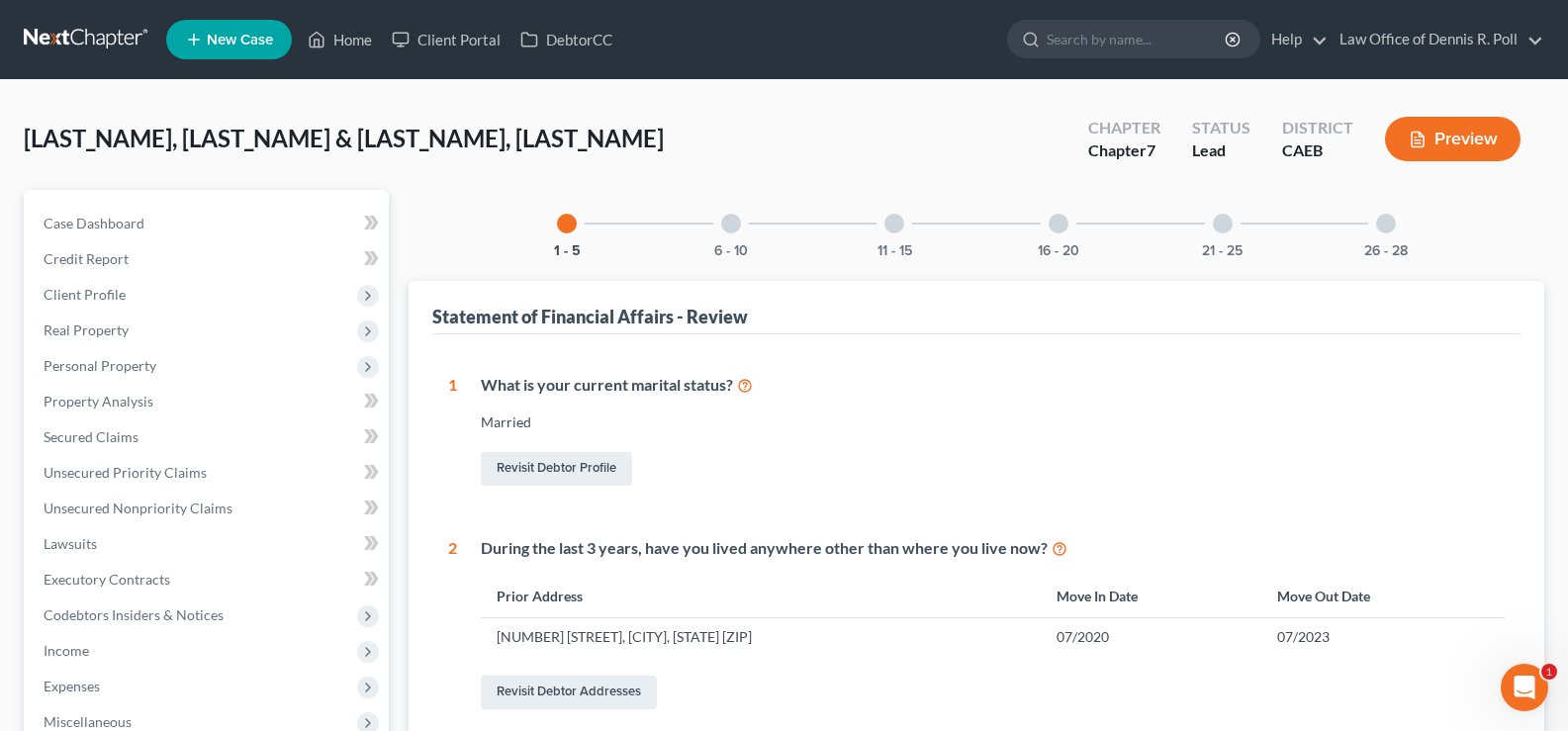 click at bounding box center (1059, 224) 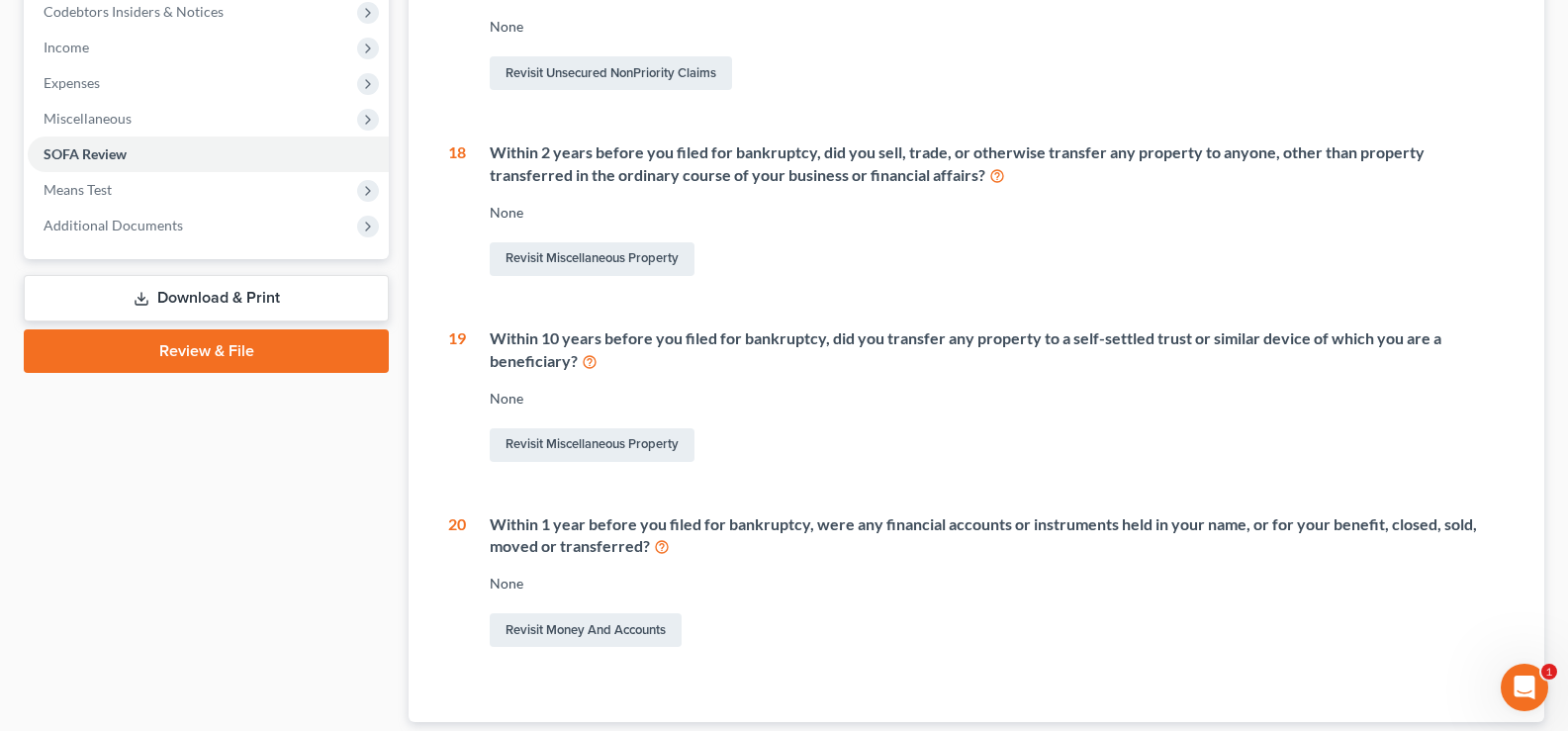 scroll, scrollTop: 720, scrollLeft: 0, axis: vertical 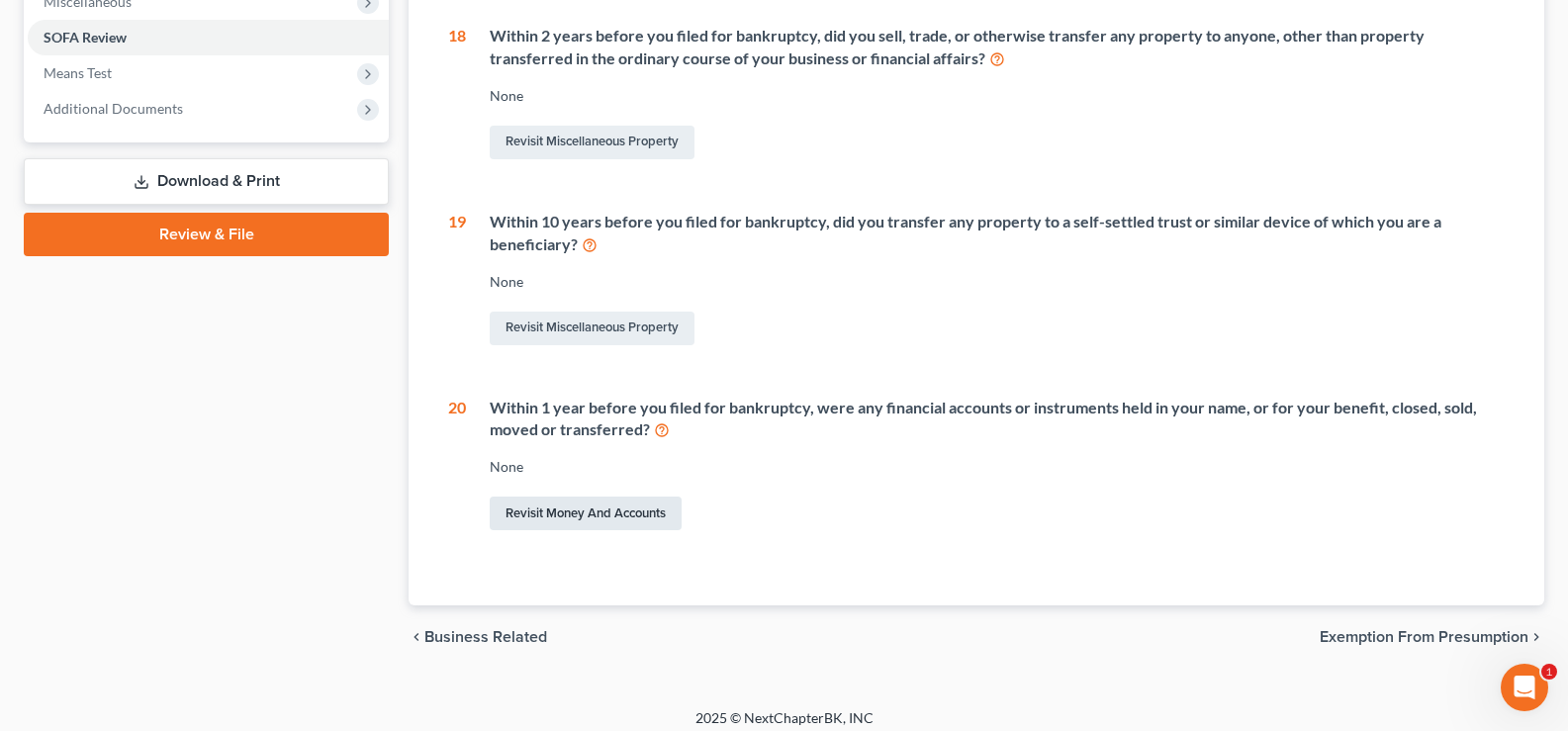 click on "Revisit Money and Accounts" at bounding box center (586, 513) 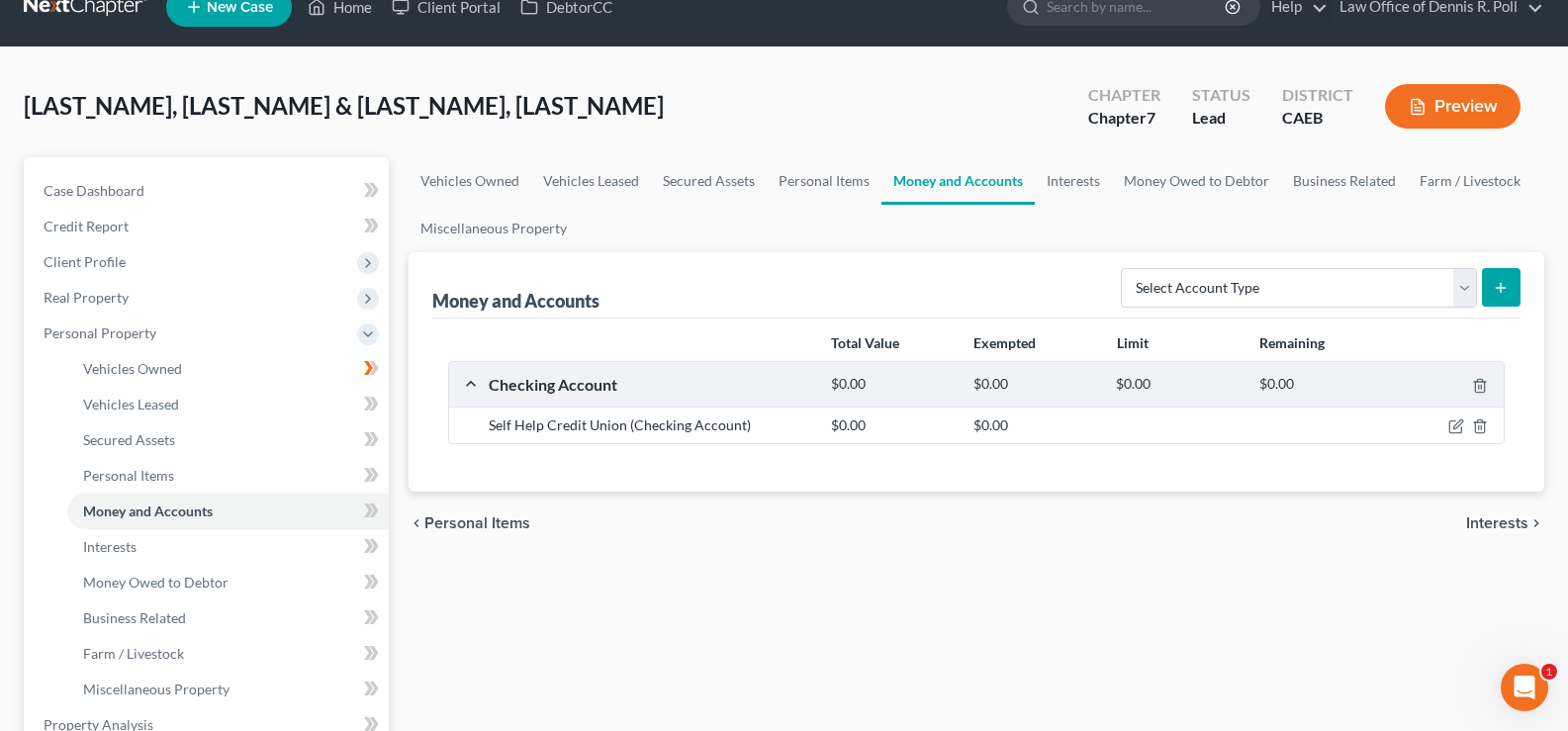 scroll, scrollTop: 0, scrollLeft: 0, axis: both 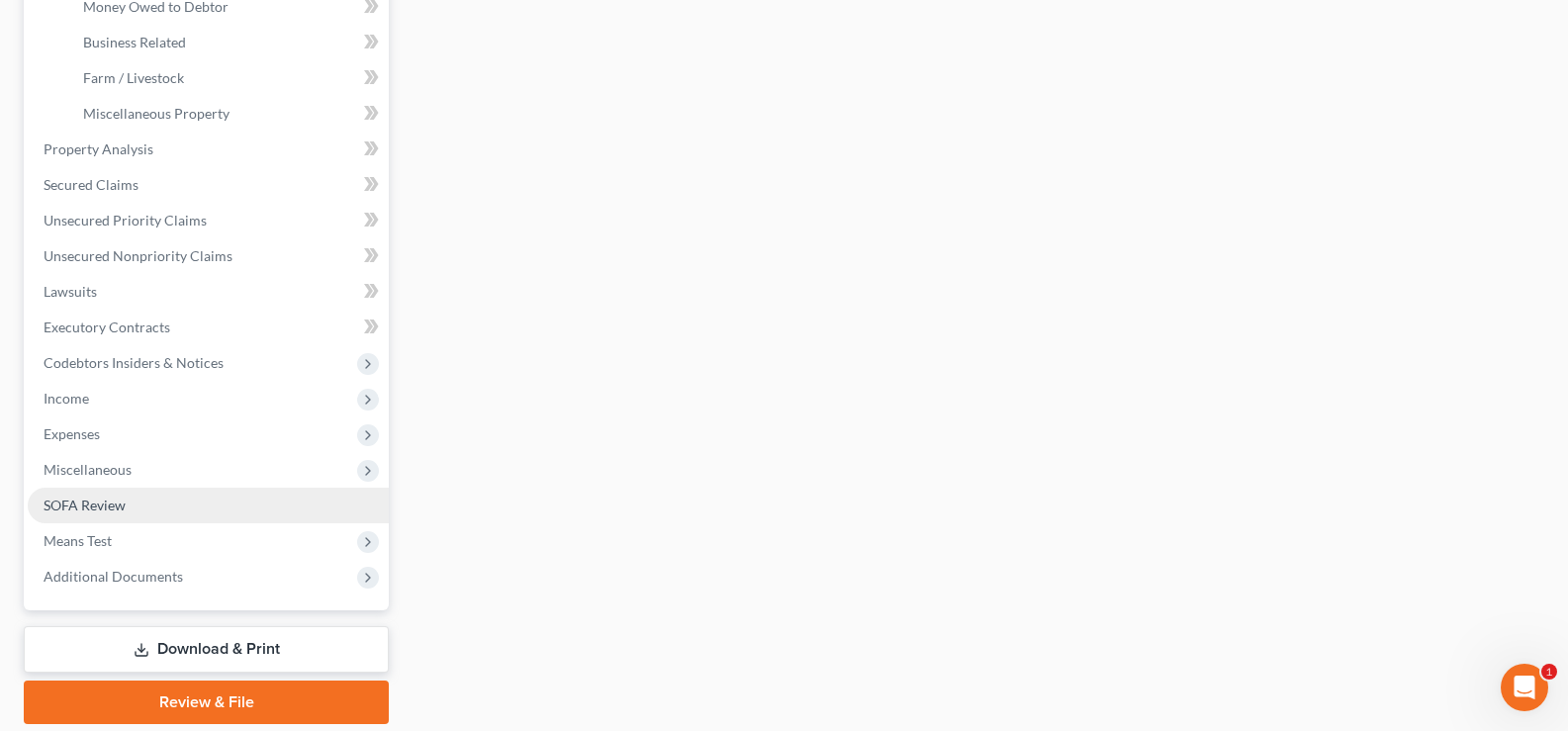 click on "SOFA Review" at bounding box center (84, 504) 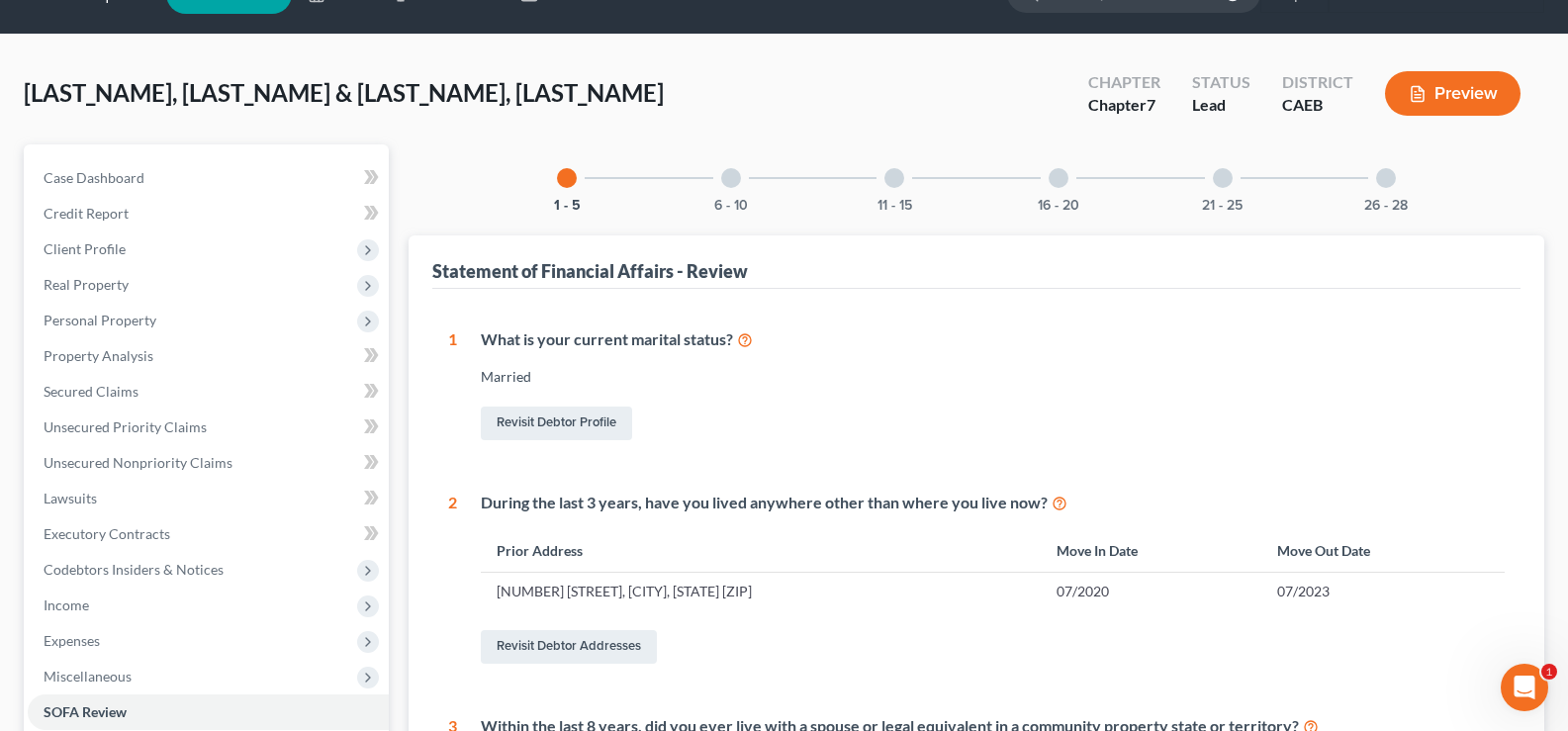scroll, scrollTop: 0, scrollLeft: 0, axis: both 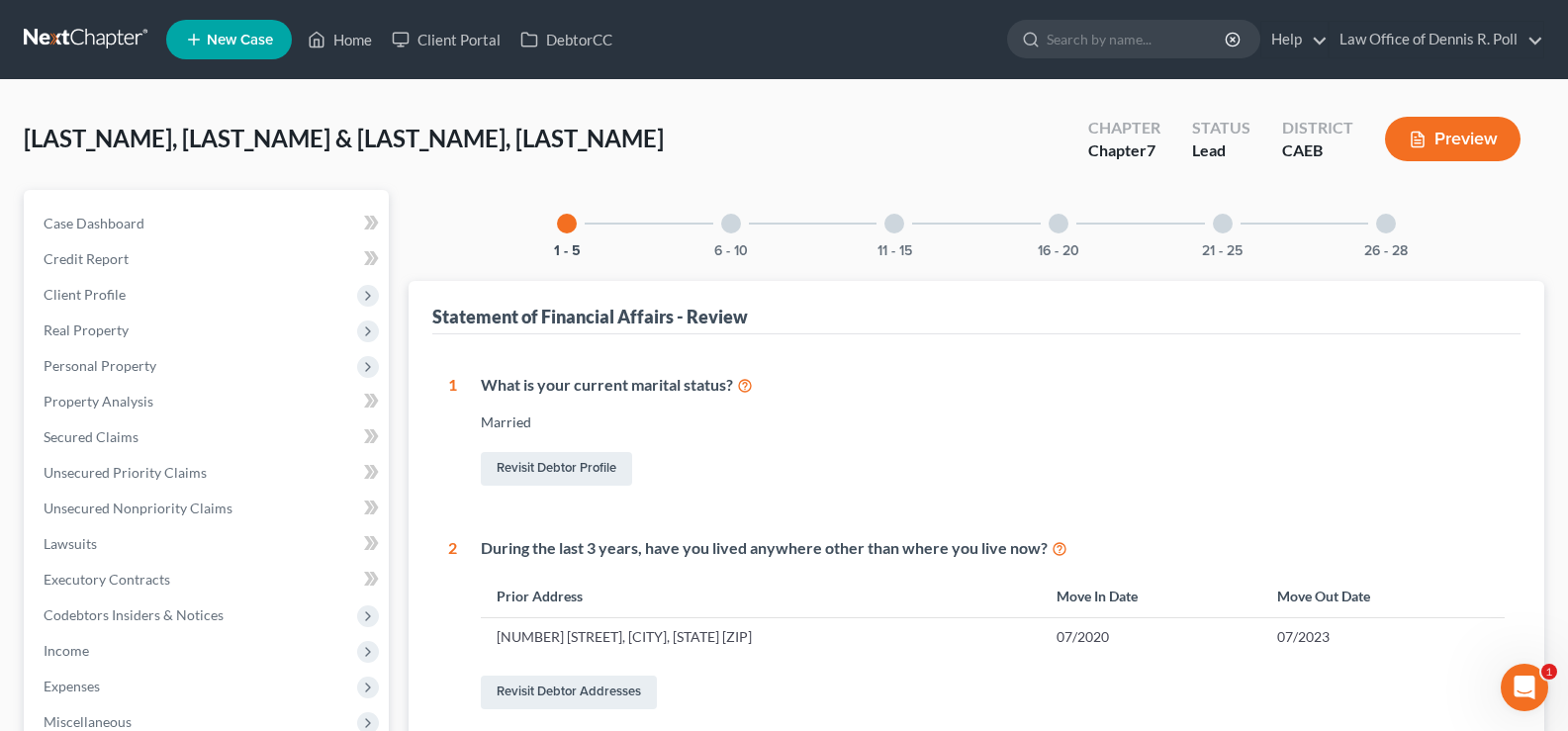 click at bounding box center (1059, 224) 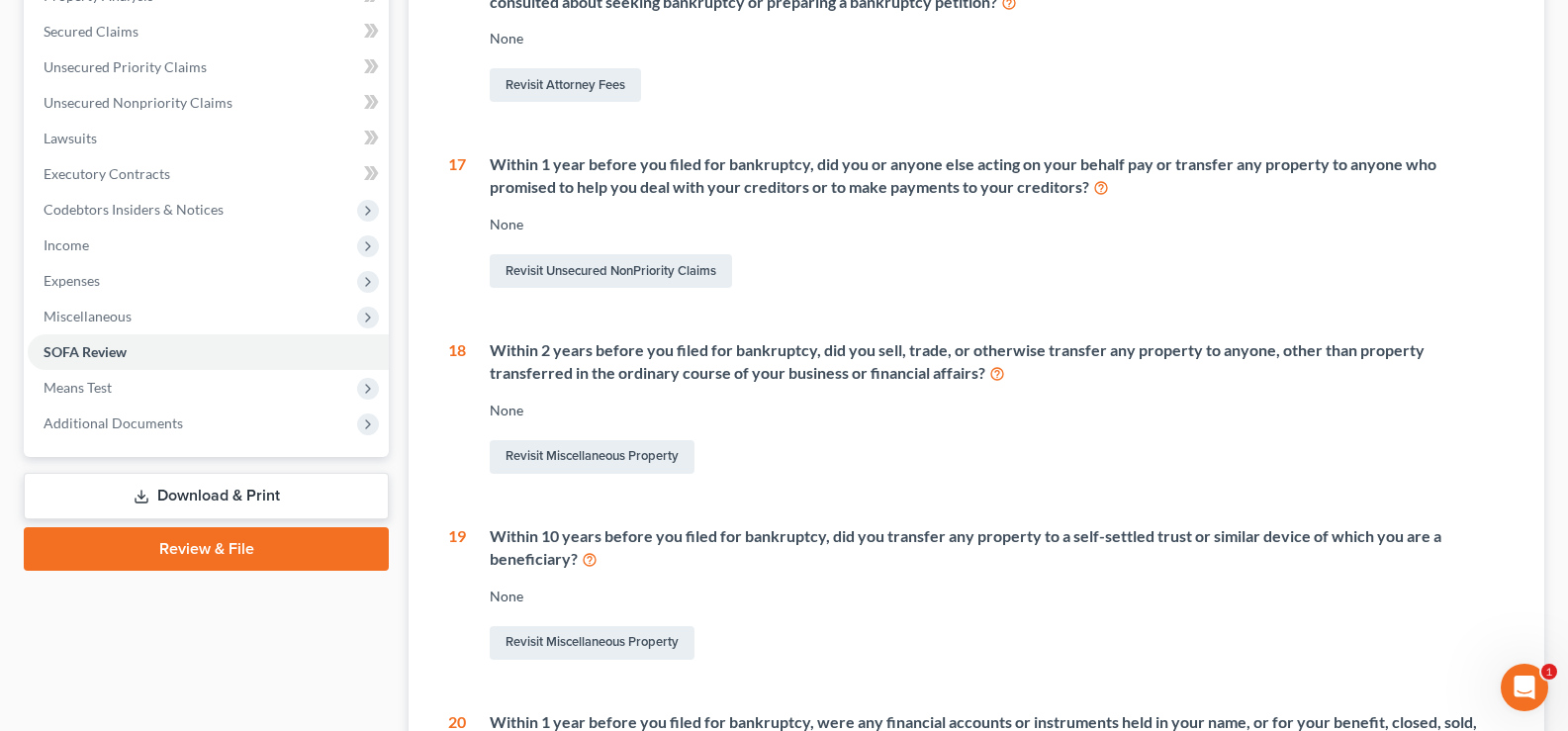 scroll, scrollTop: 388, scrollLeft: 0, axis: vertical 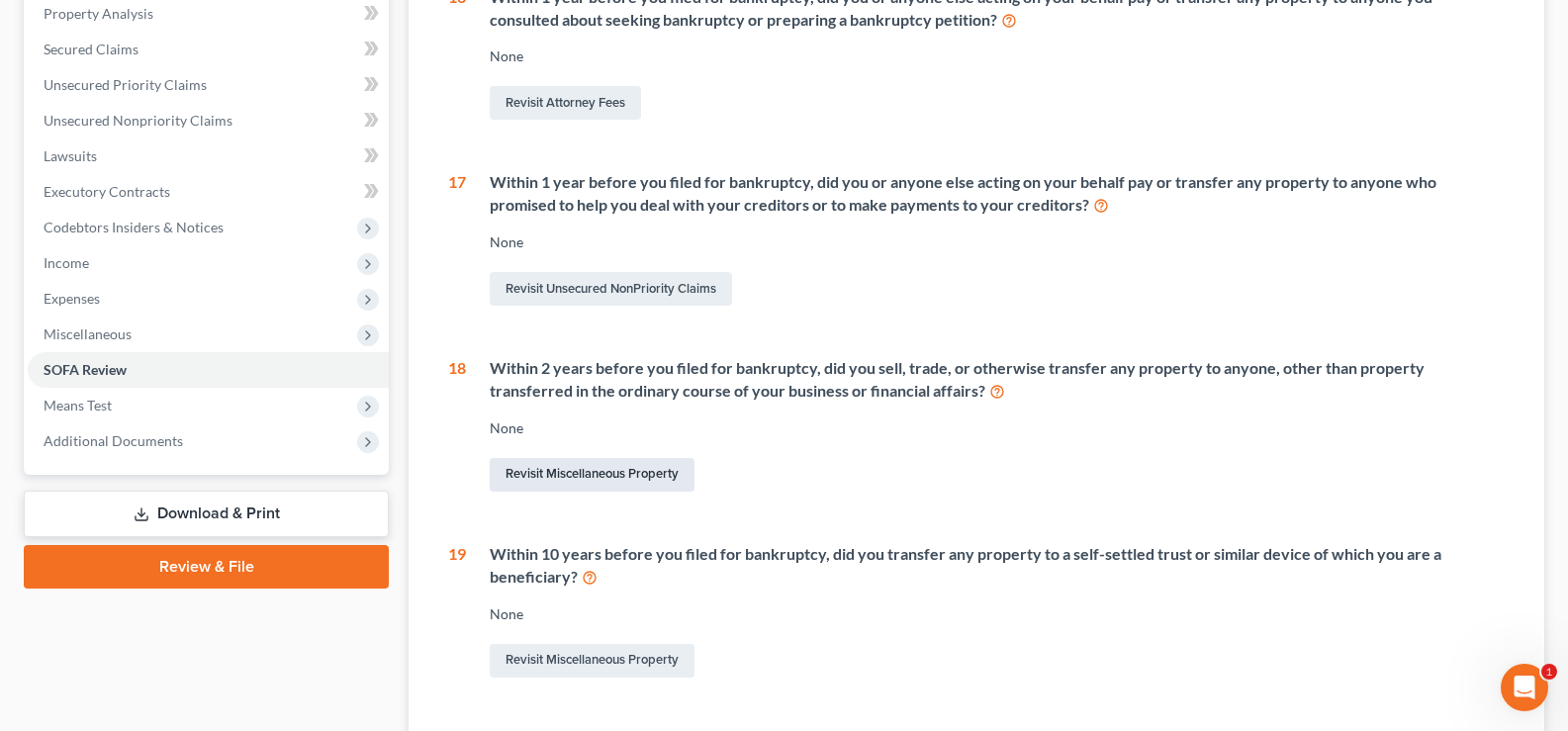 click on "Revisit Miscellaneous Property" at bounding box center (592, 475) 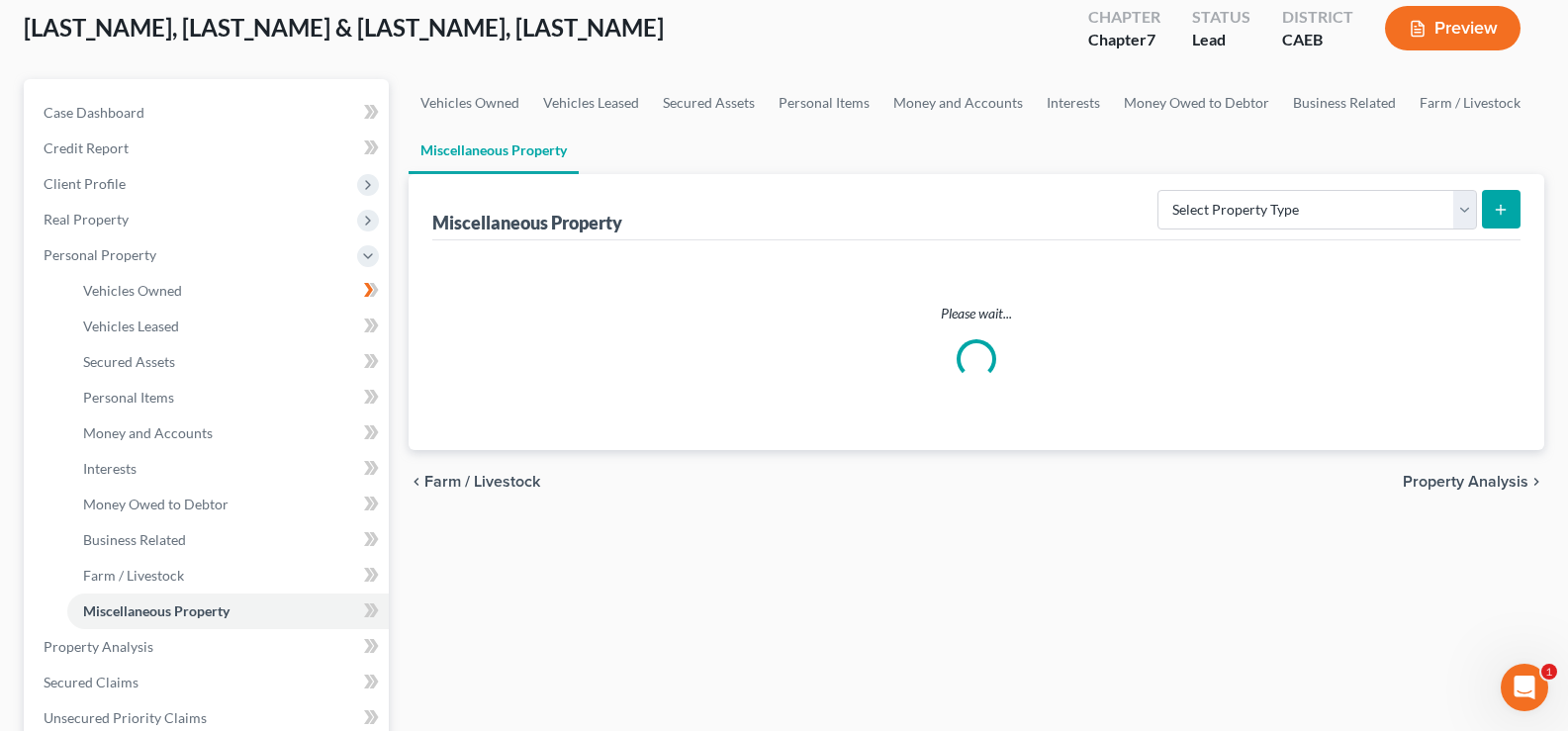 scroll, scrollTop: 0, scrollLeft: 0, axis: both 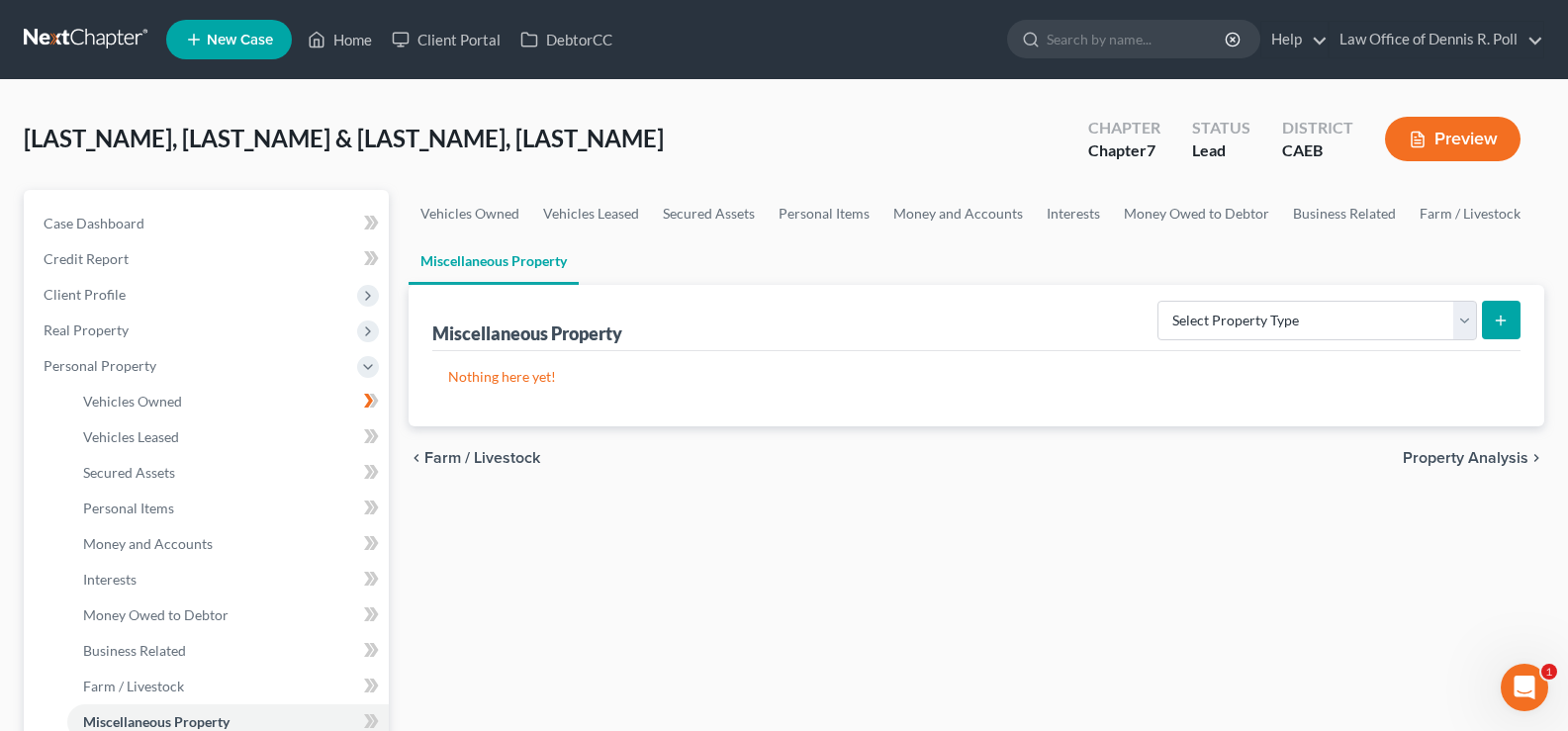 click on "Miscellaneous Property" at bounding box center [494, 261] 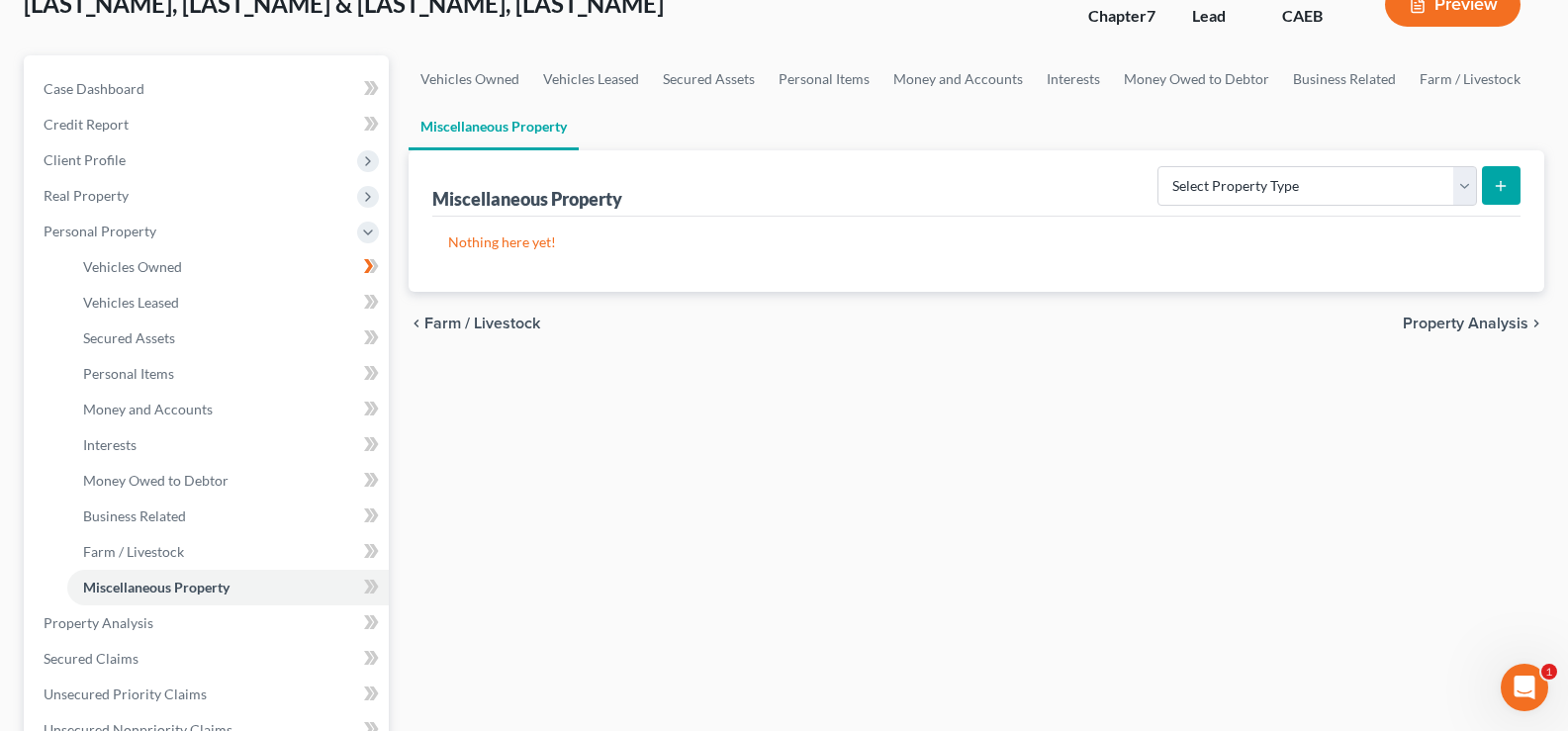 scroll, scrollTop: 120, scrollLeft: 0, axis: vertical 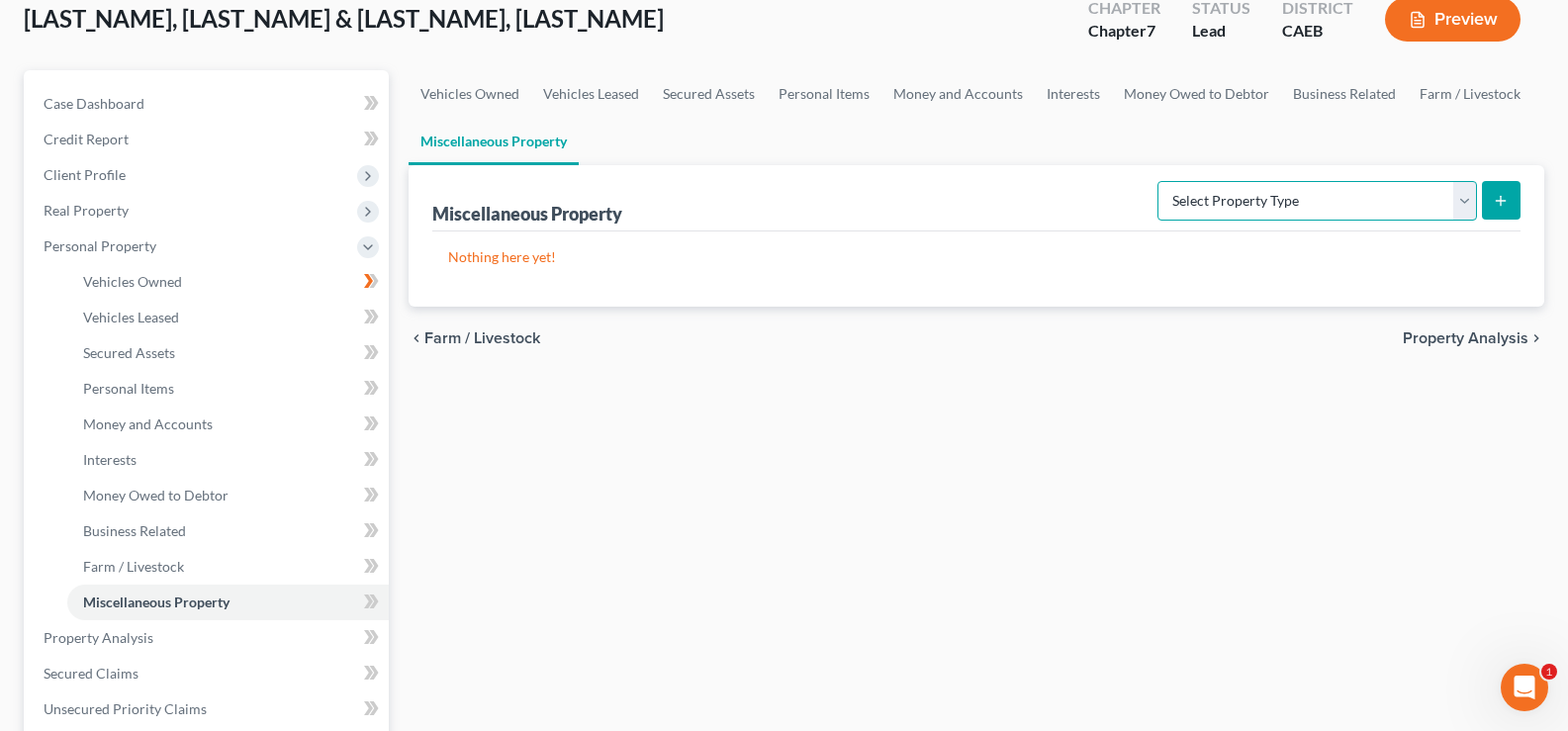 click on "Select Property Type Assigned for Creditor Benefit Within 1 Year Holding for Another Not Yet Listed Stored Within 1 Year Transferred" at bounding box center [1317, 201] 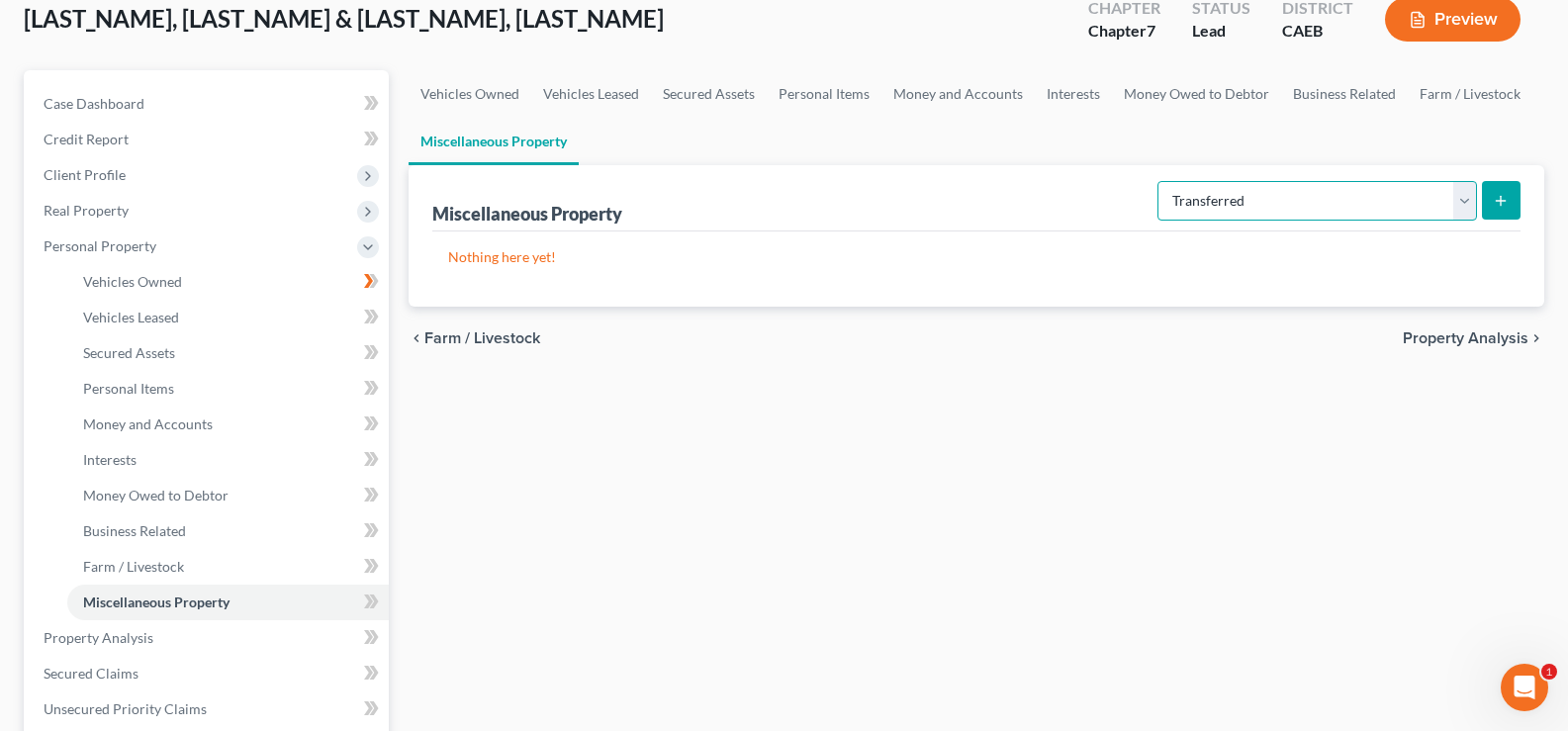 click on "Select Property Type Assigned for Creditor Benefit Within 1 Year Holding for Another Not Yet Listed Stored Within 1 Year Transferred" at bounding box center [1317, 201] 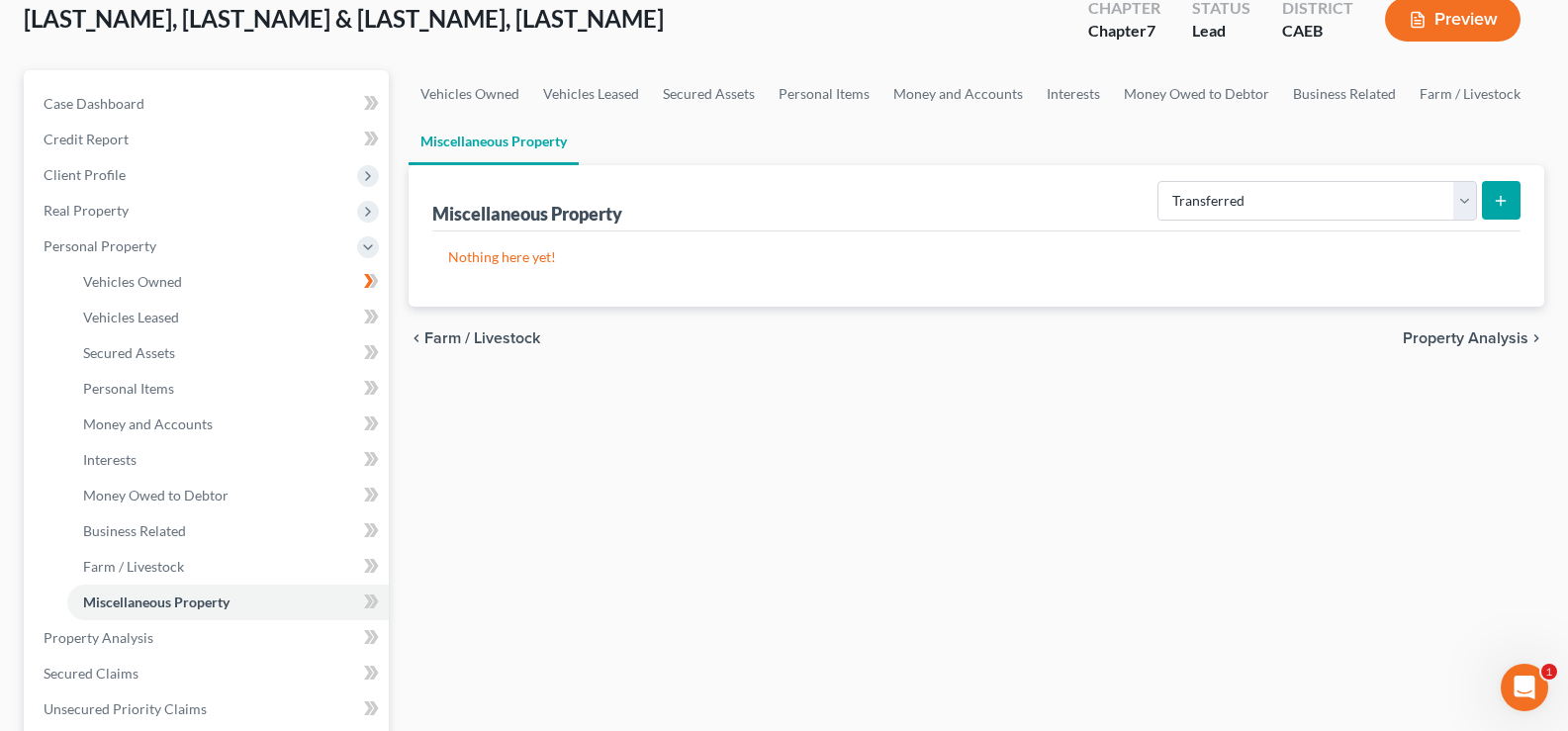 click 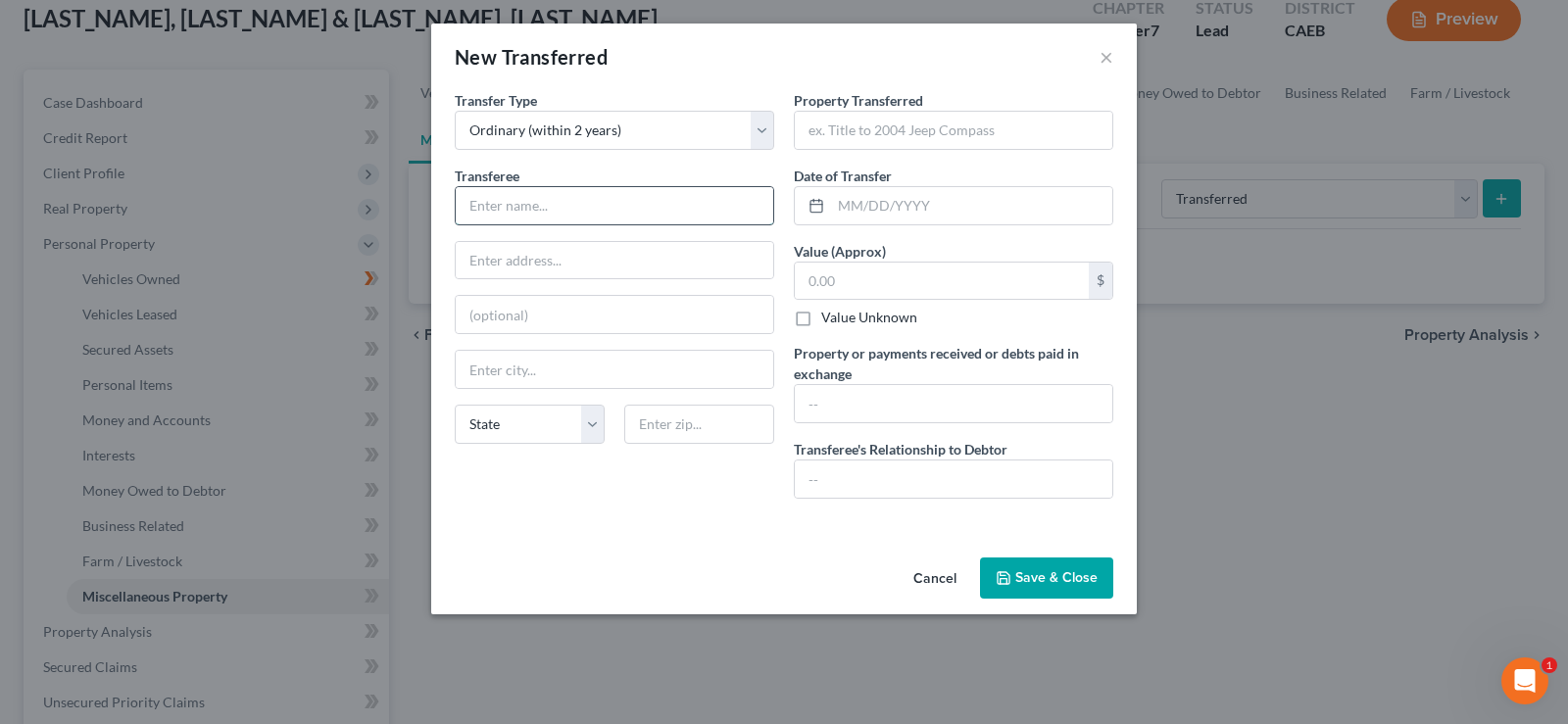 click at bounding box center (614, 206) 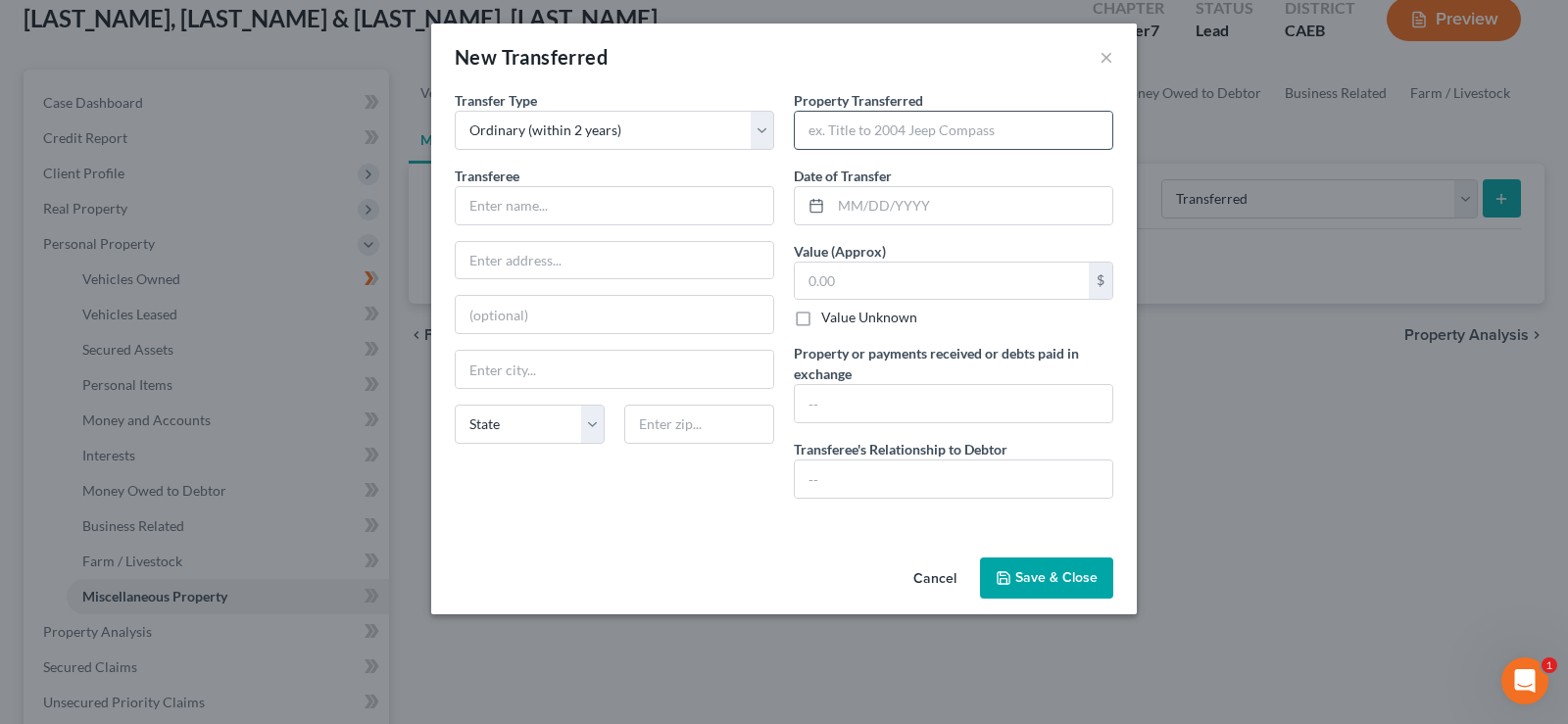 click at bounding box center (954, 130) 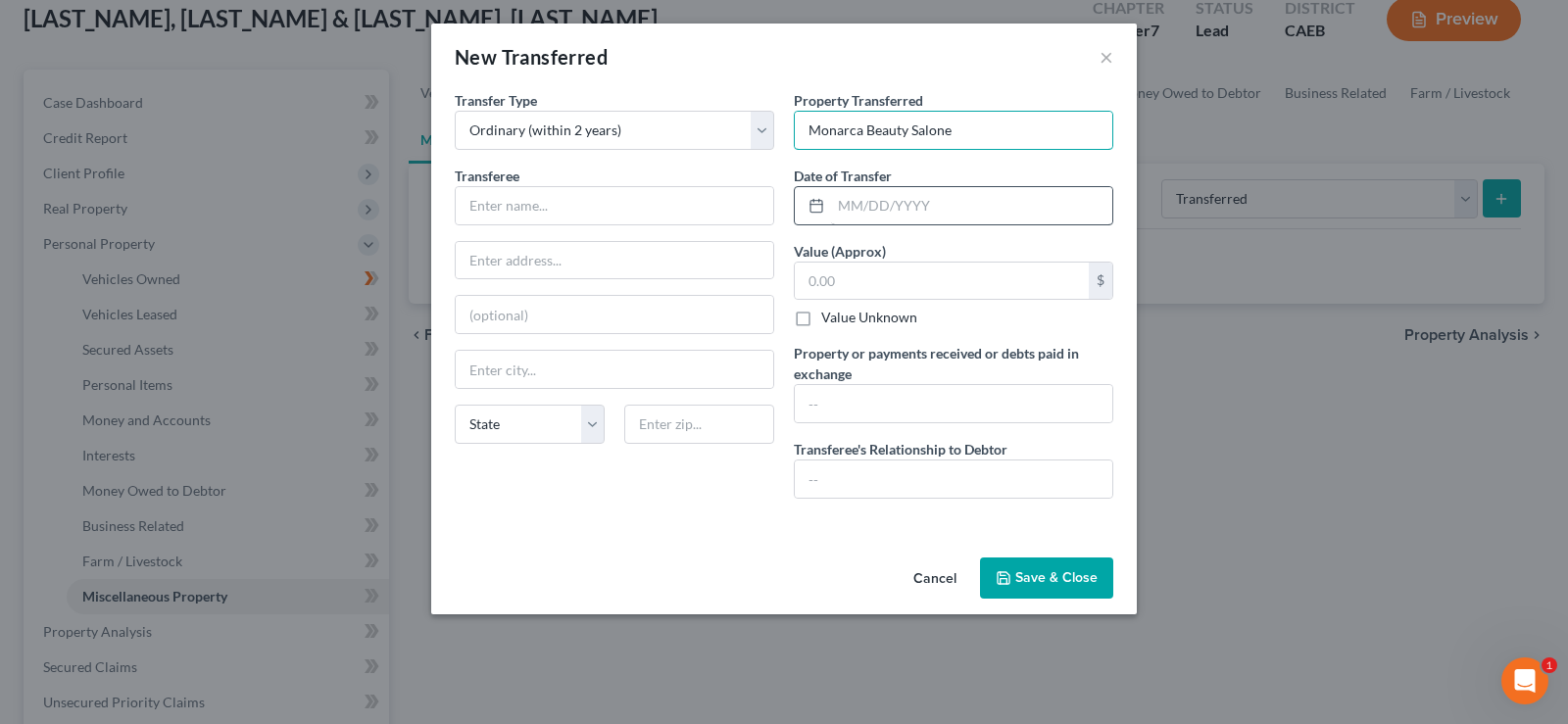 type on "Monarca Beauty Salone" 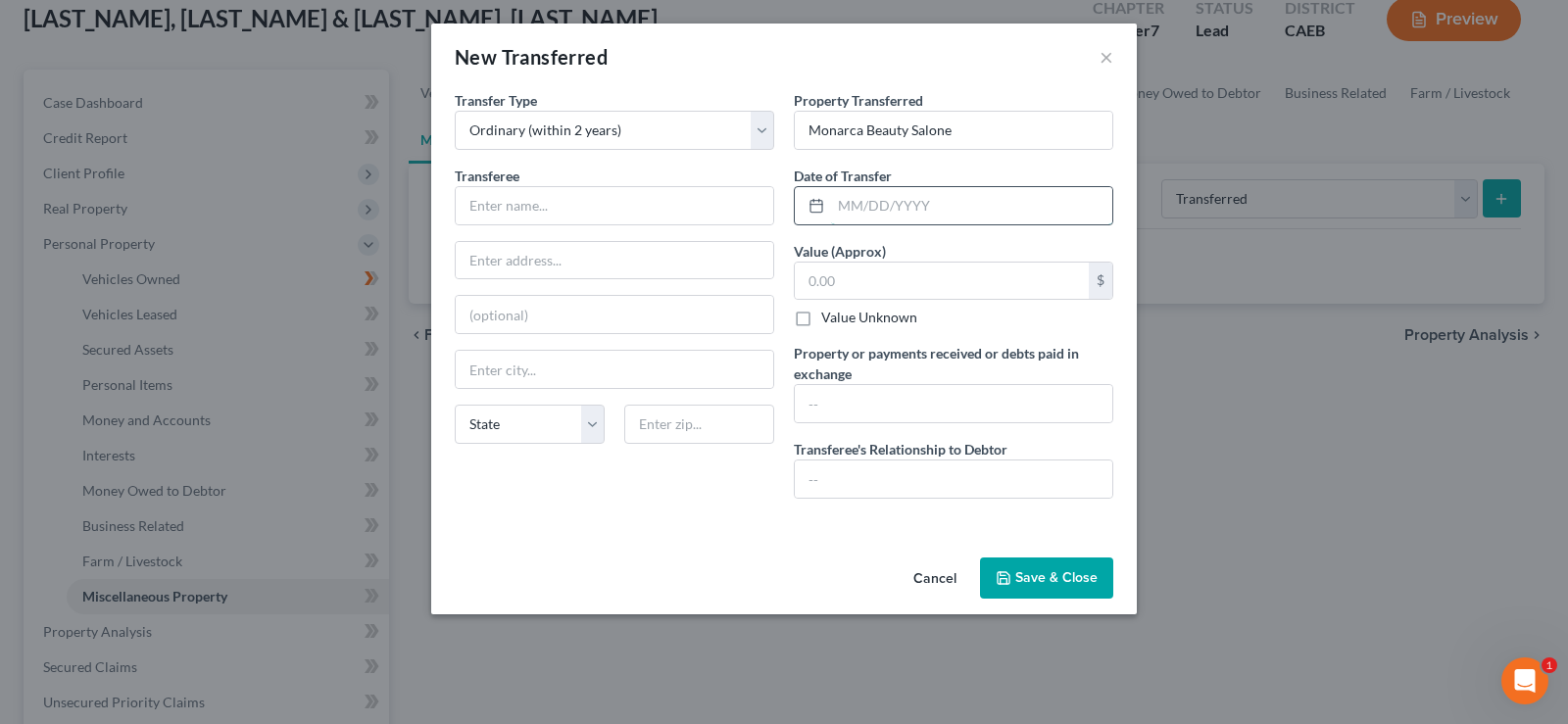 click at bounding box center (971, 206) 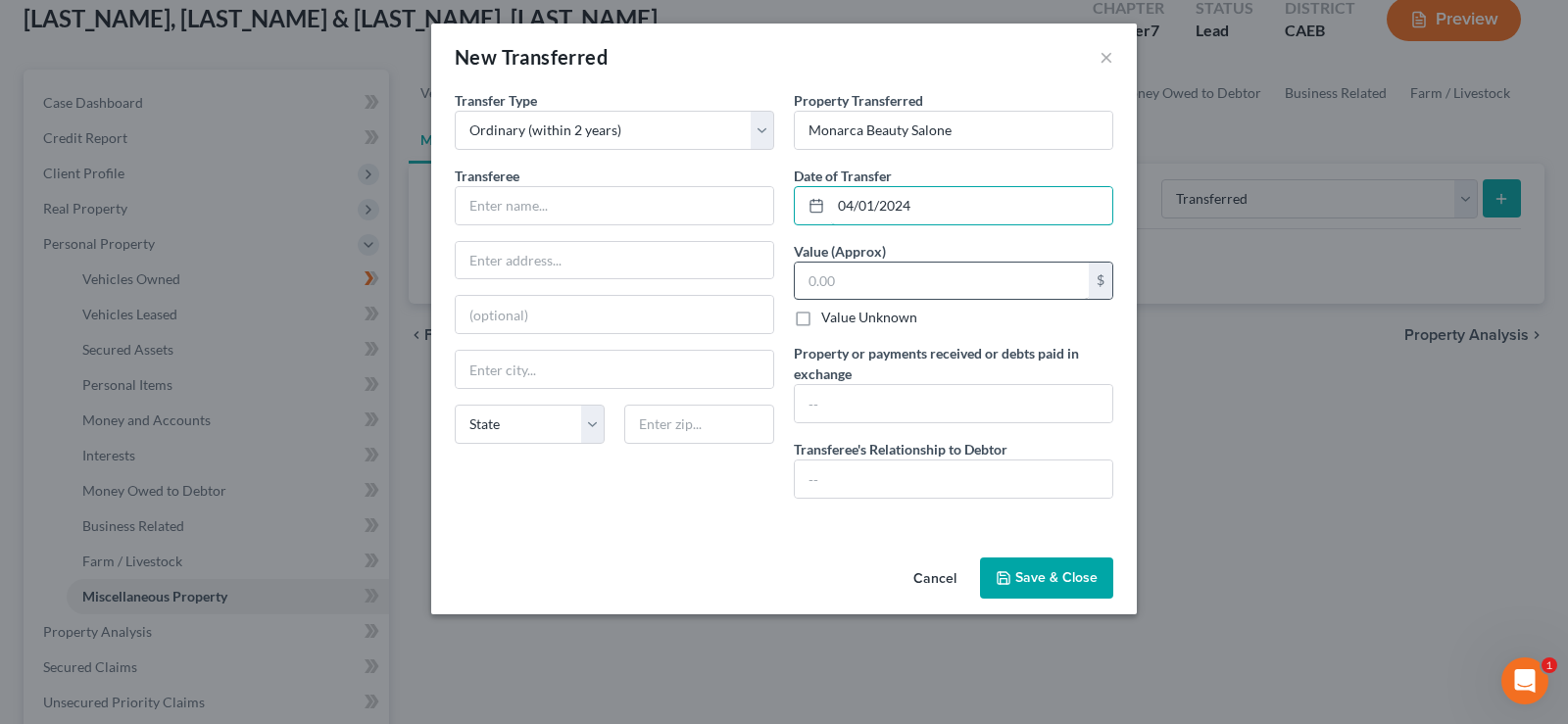 type on "04/01/2024" 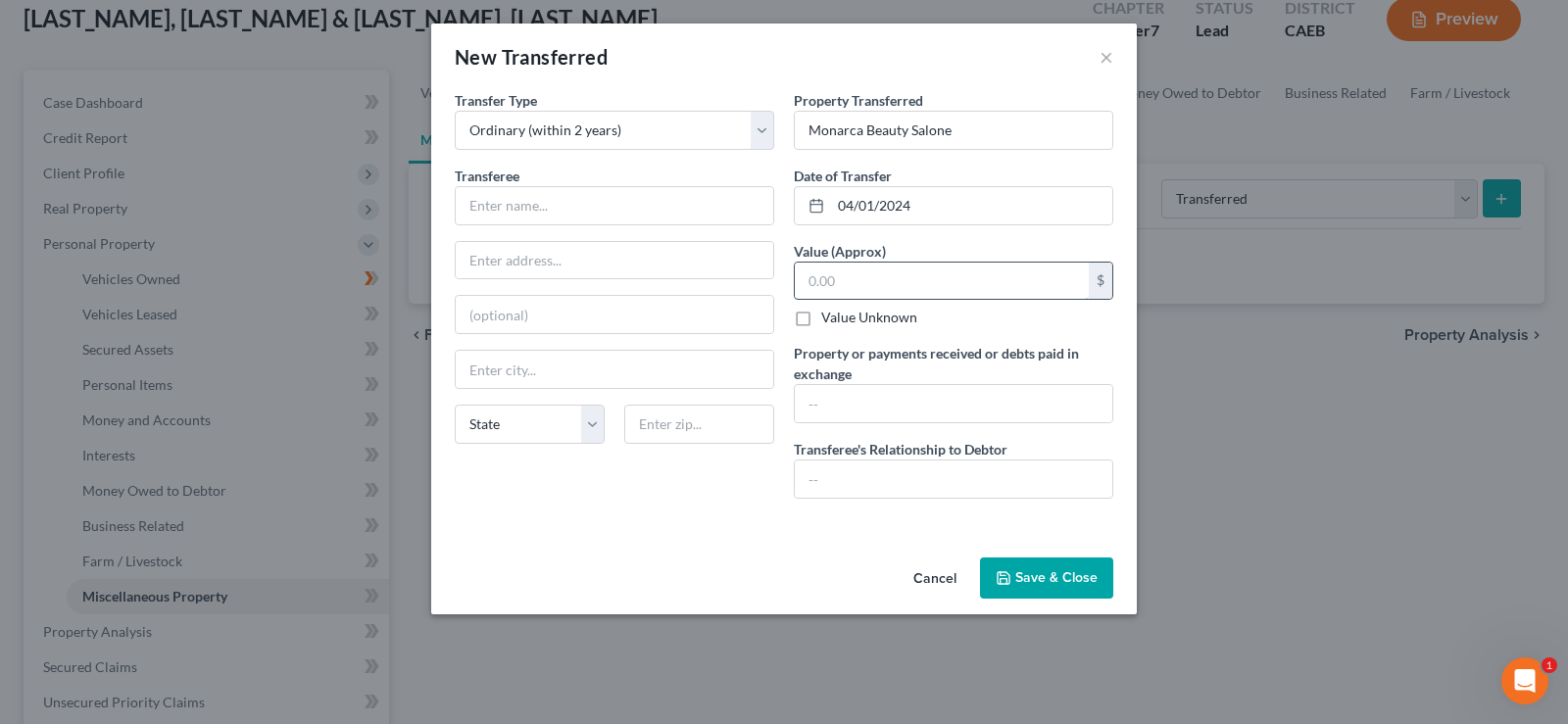 click at bounding box center [942, 281] 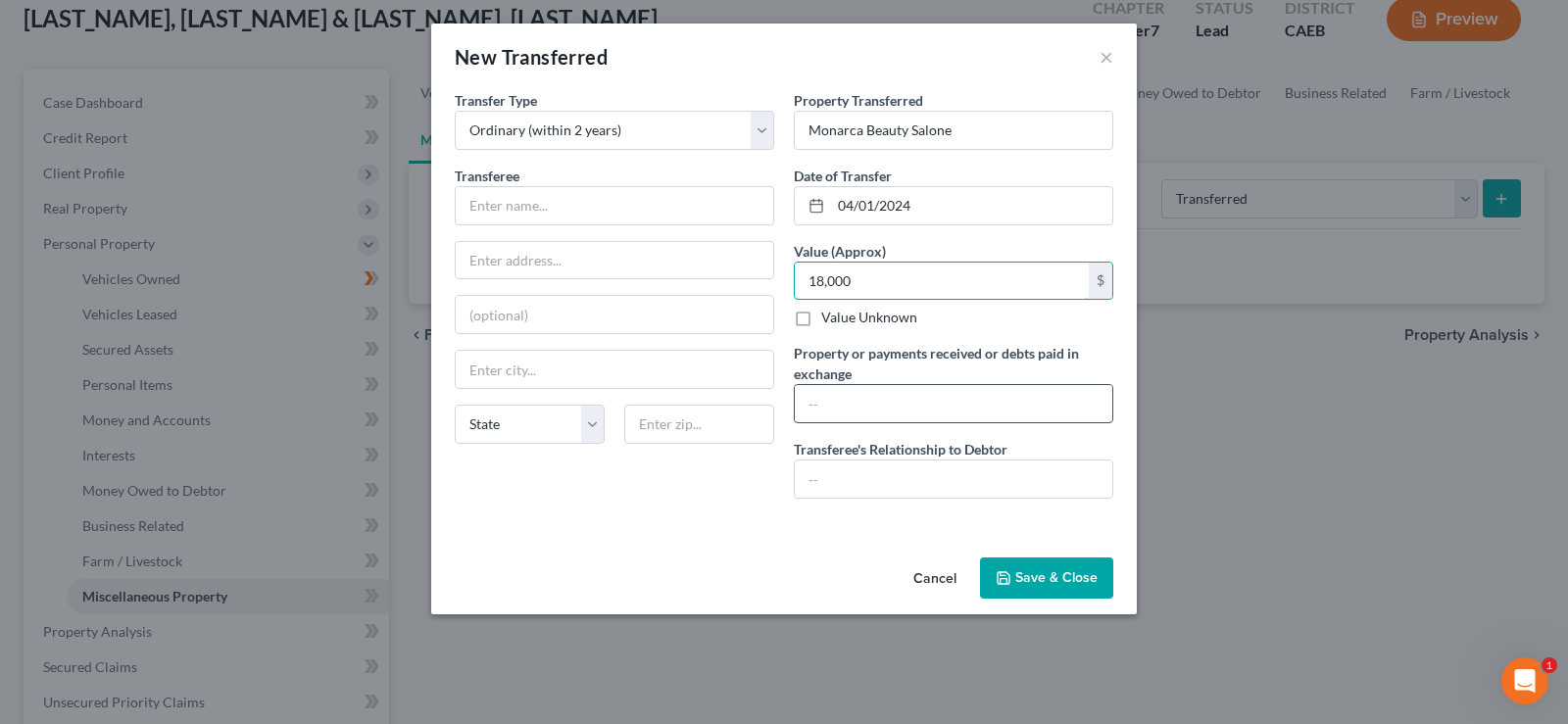 type on "18,000" 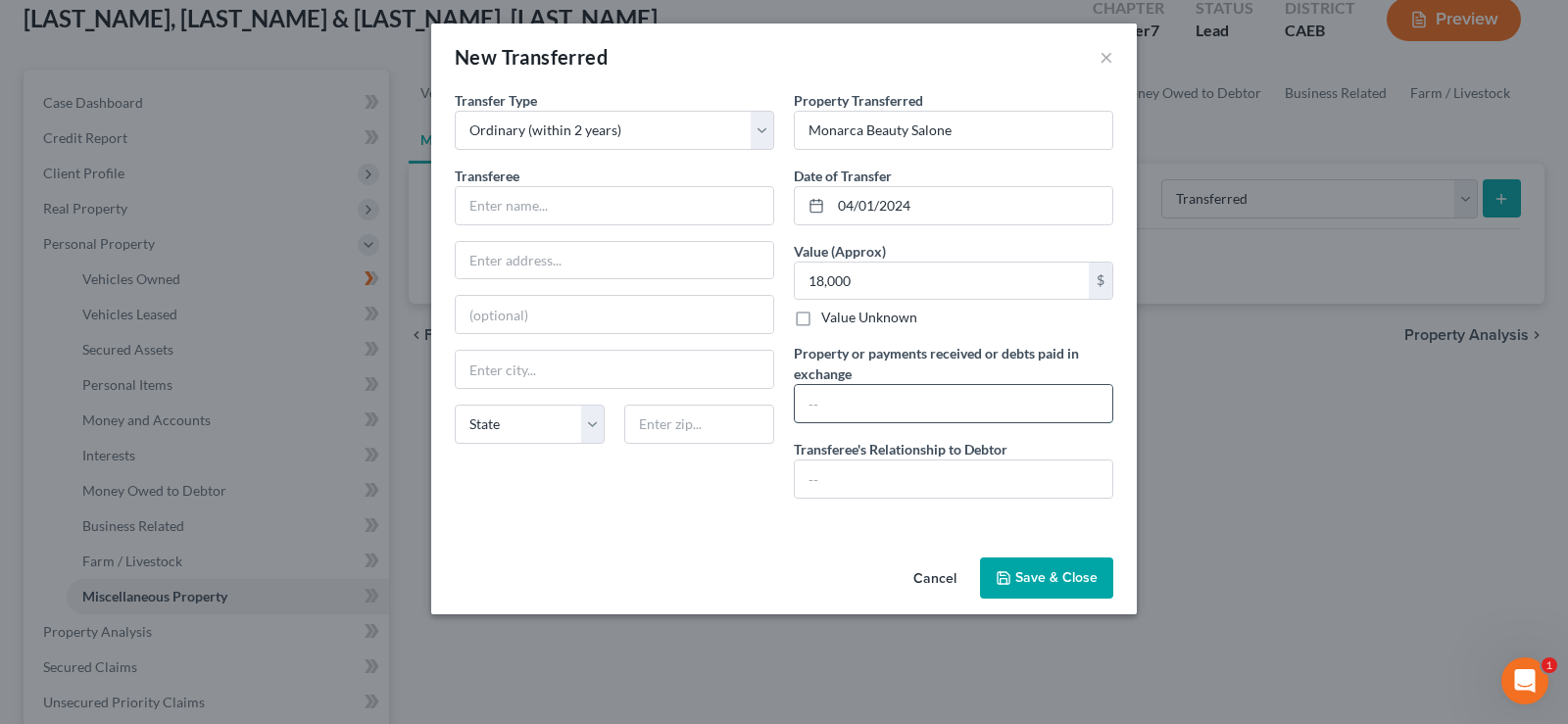 click at bounding box center (954, 404) 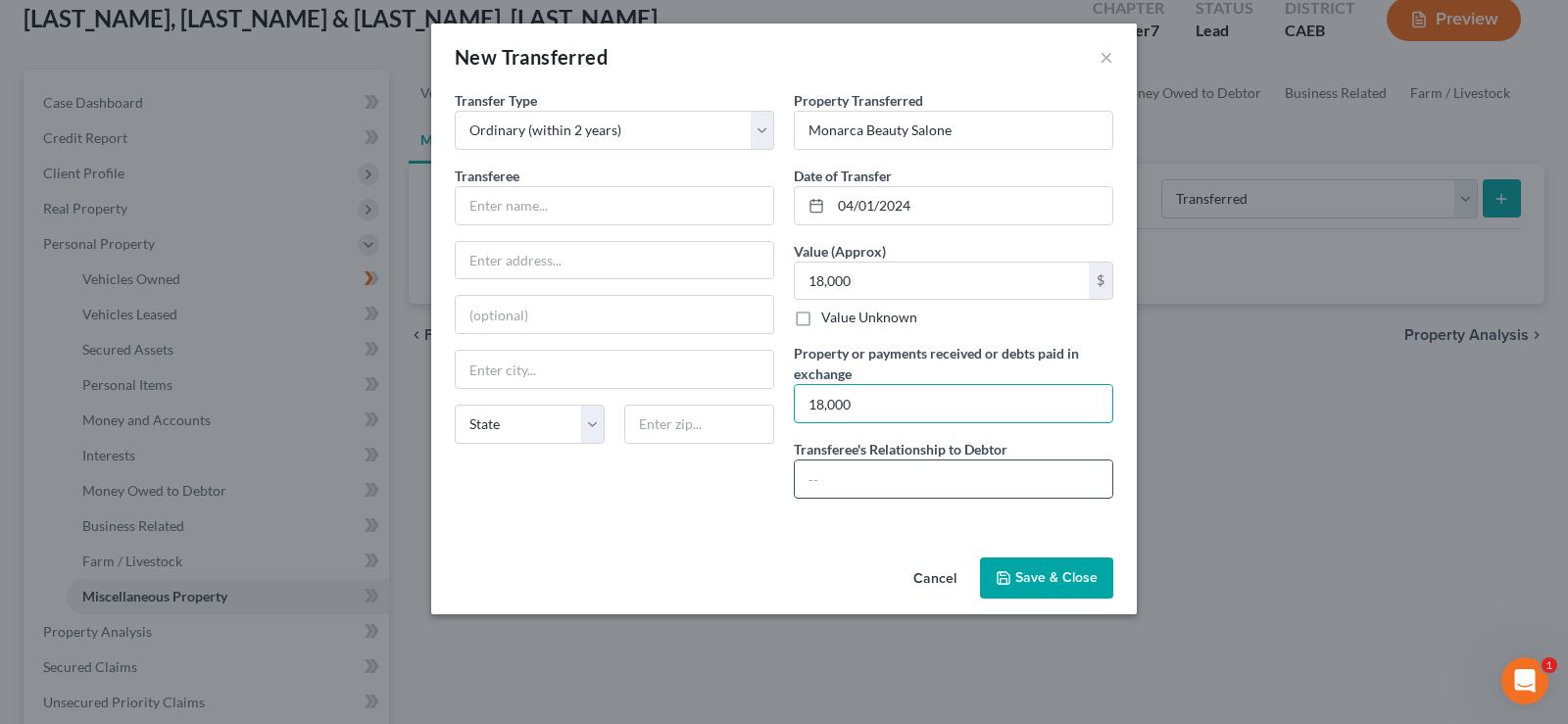 type on "18,000" 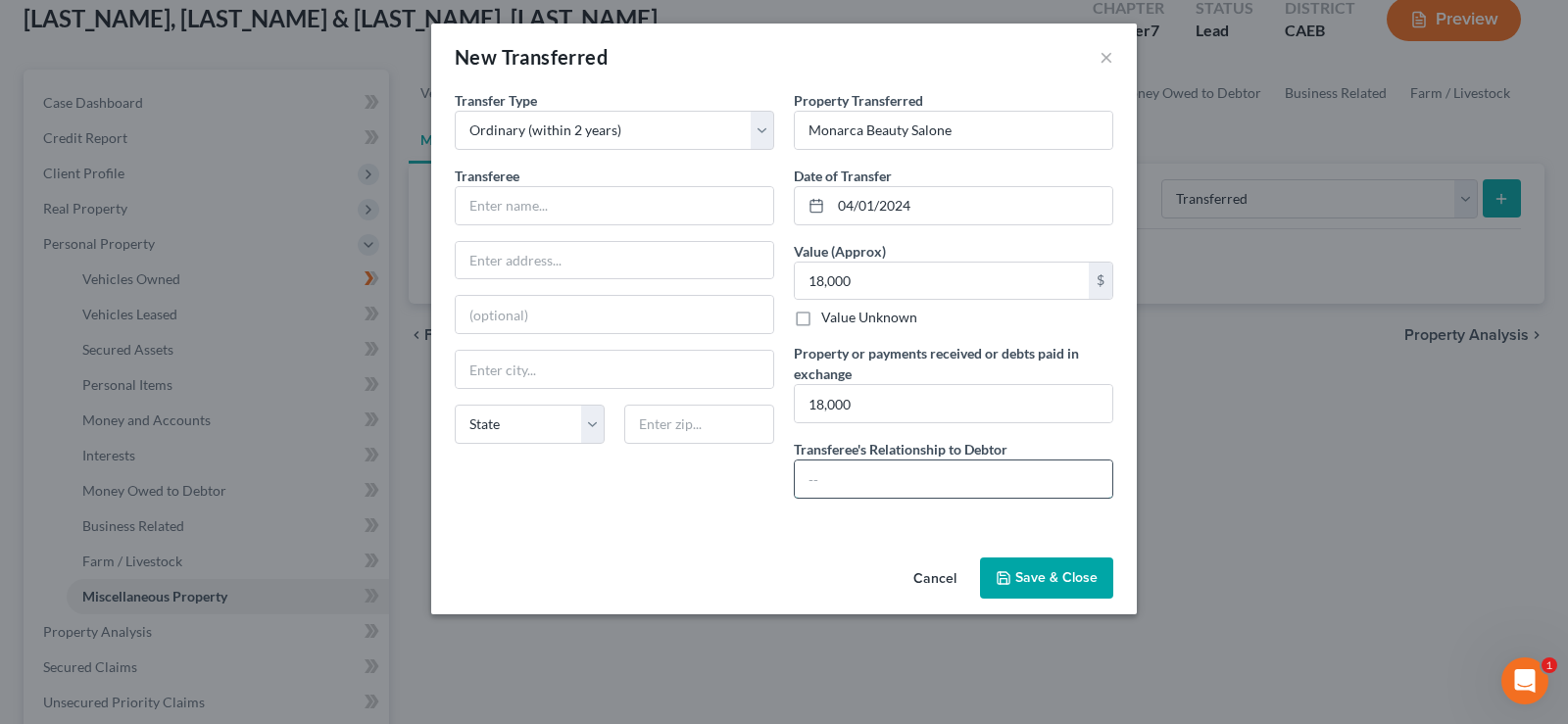 click at bounding box center (954, 479) 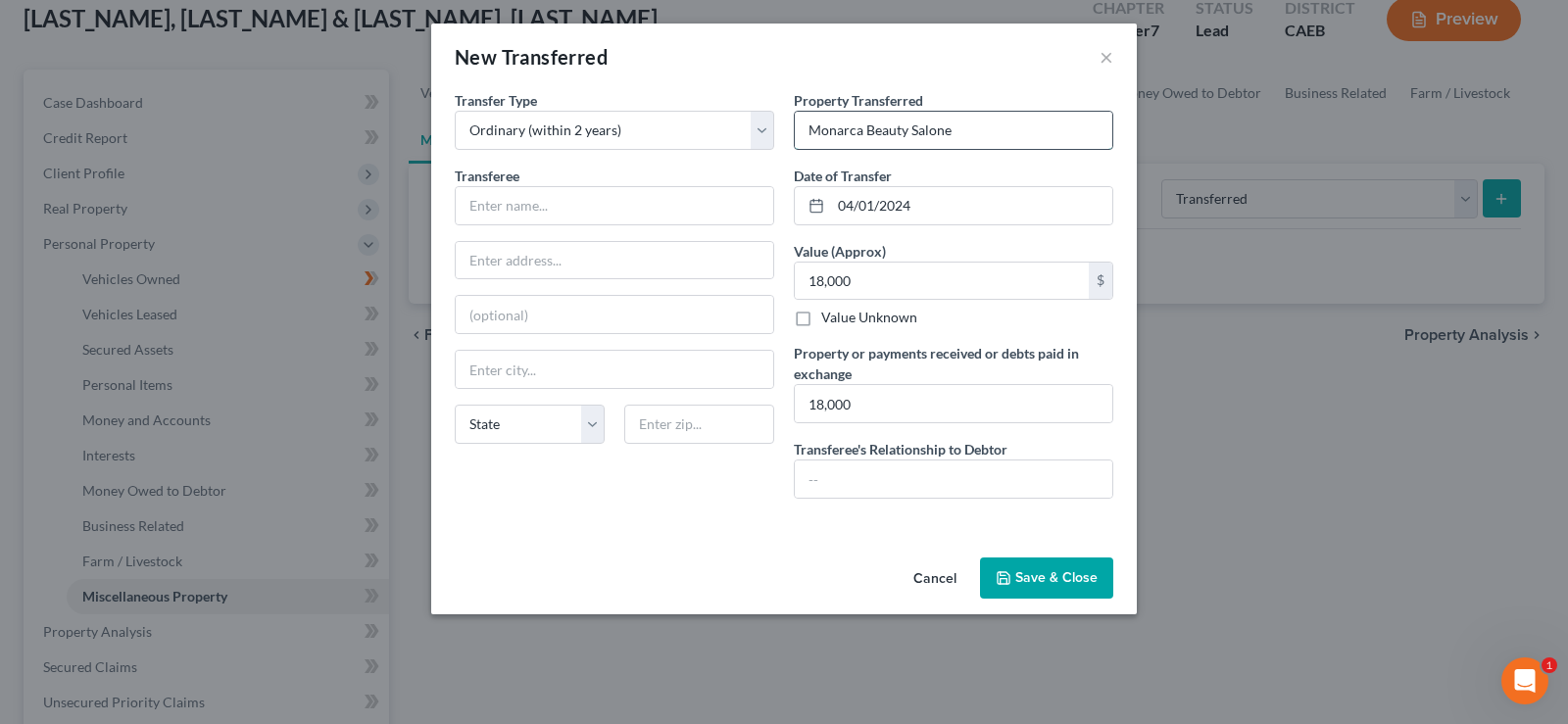 click on "Monarca Beauty Salone" at bounding box center (954, 130) 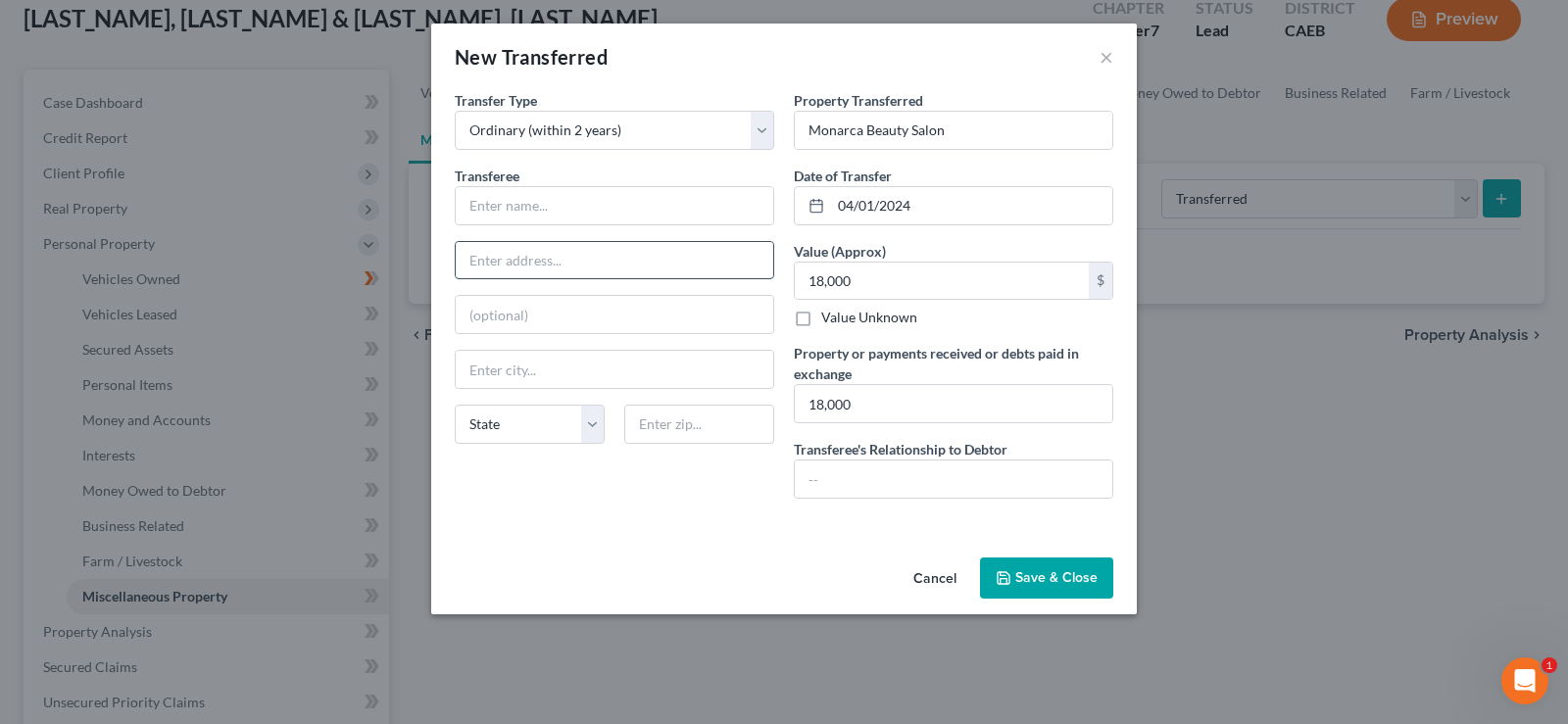 click at bounding box center [614, 261] 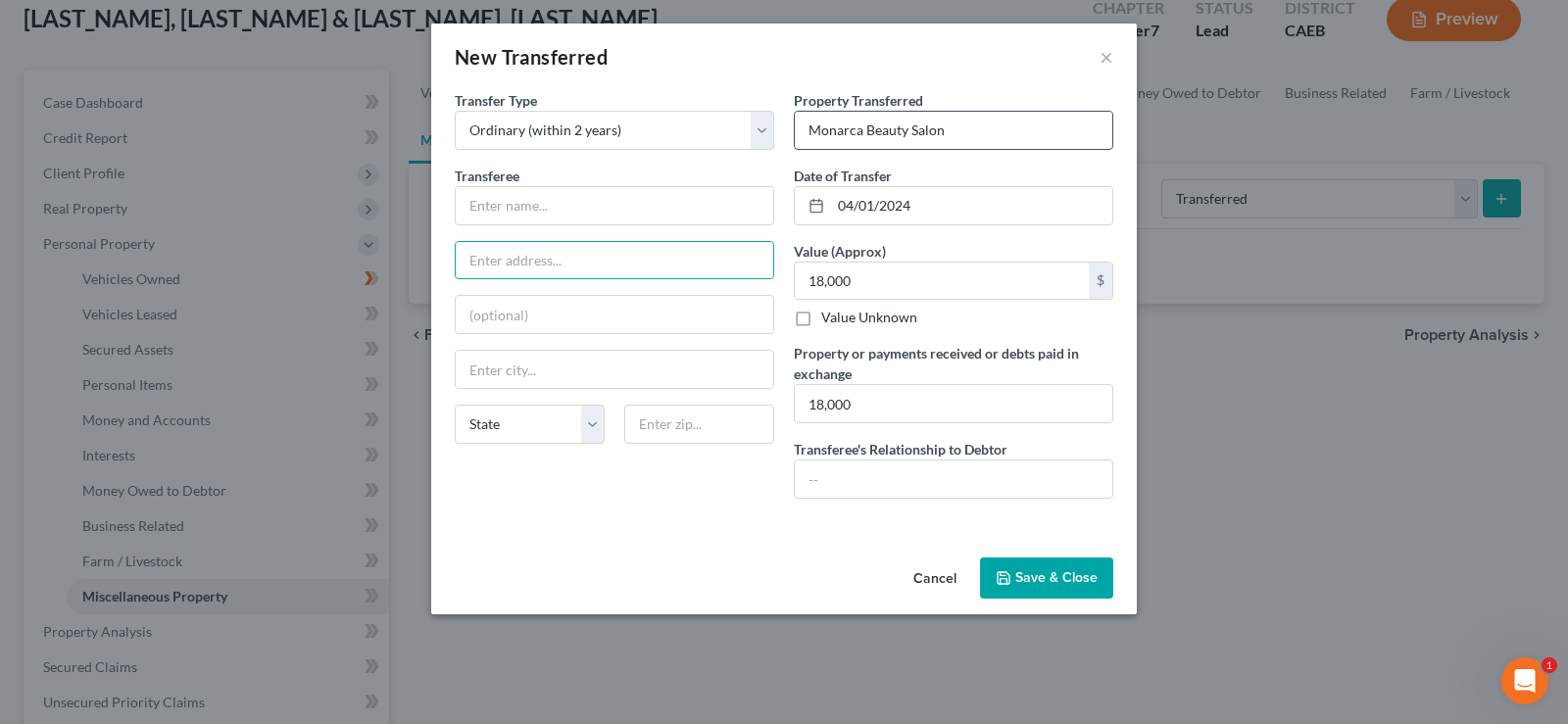 click on "Monarca Beauty Salon" at bounding box center [954, 130] 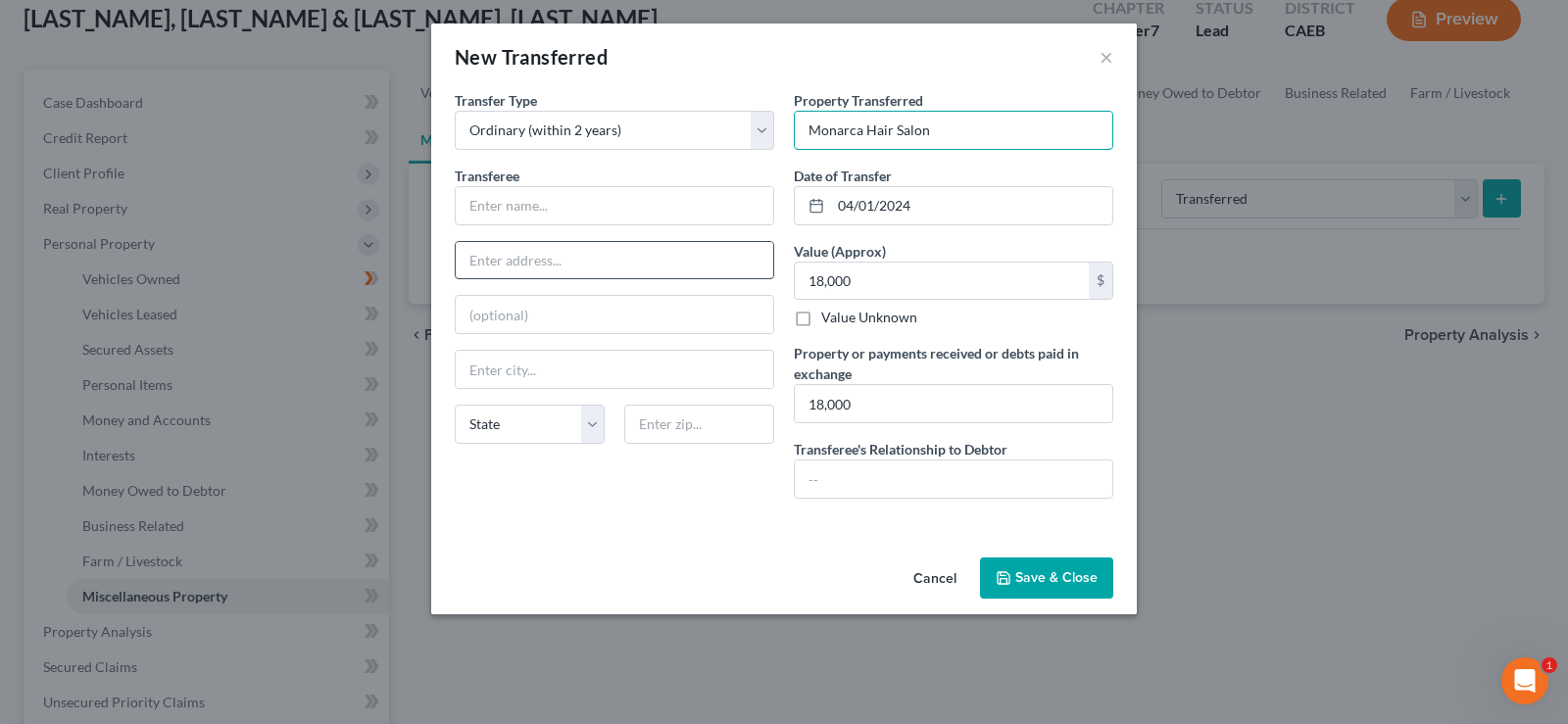 type on "Monarca Hair Salon" 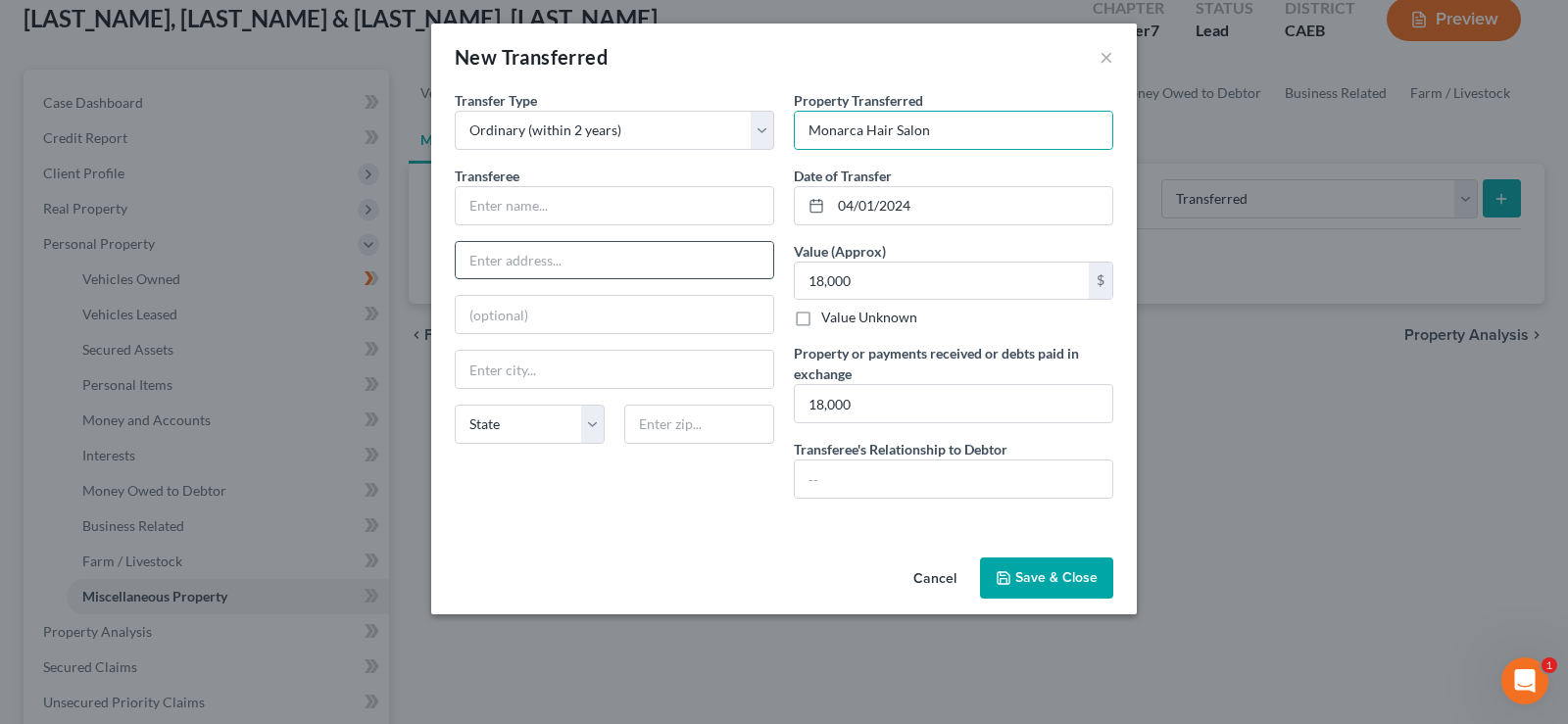 click at bounding box center (614, 261) 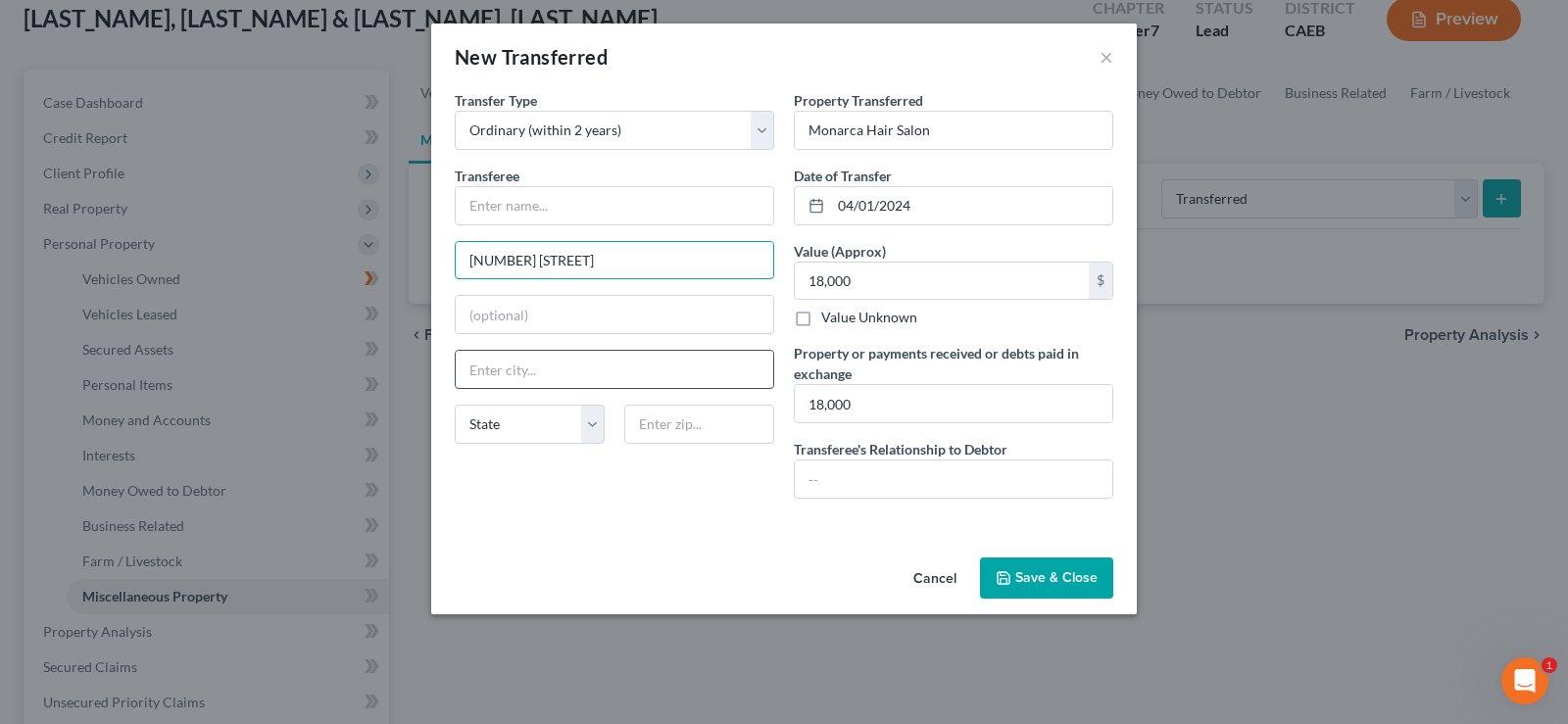 type on "[NUMBER] [STREET]" 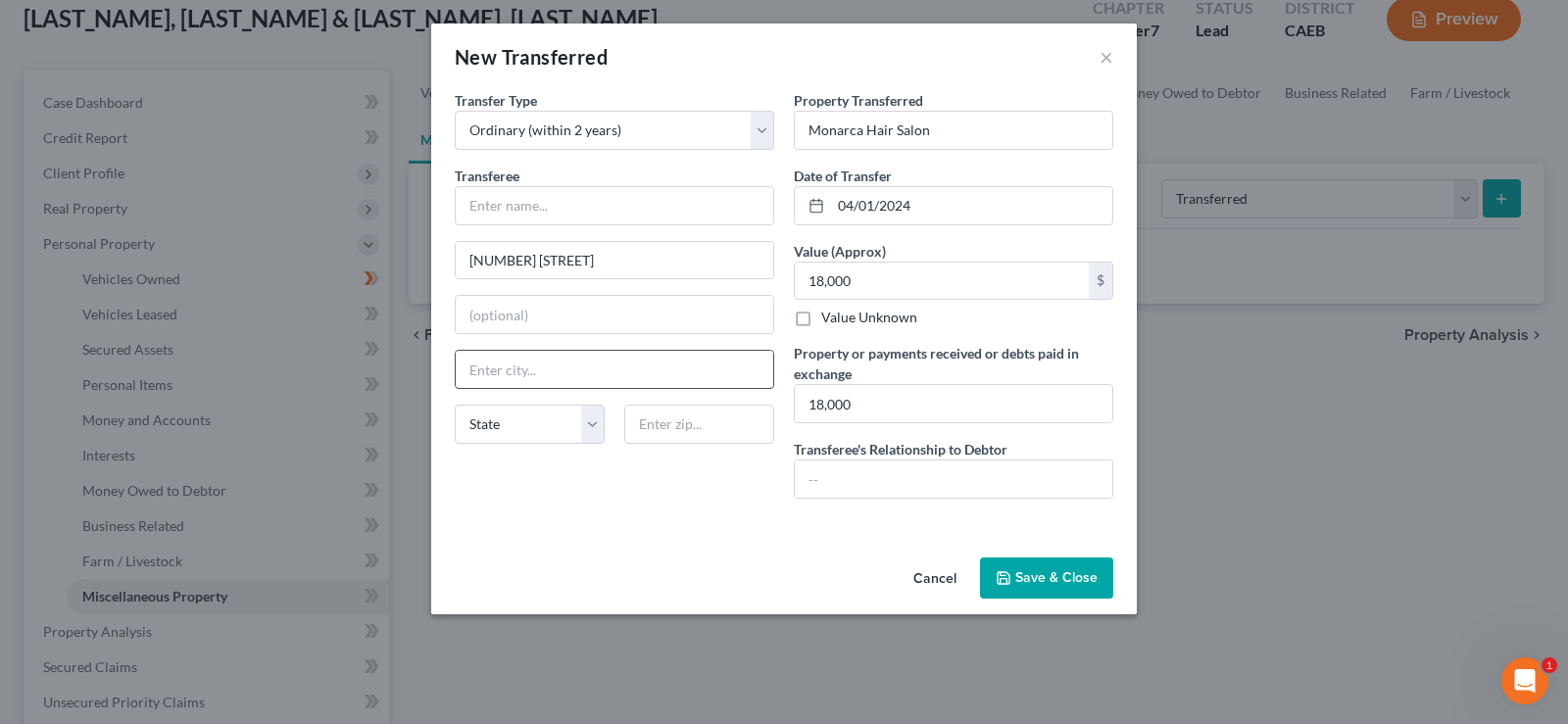 click at bounding box center (614, 369) 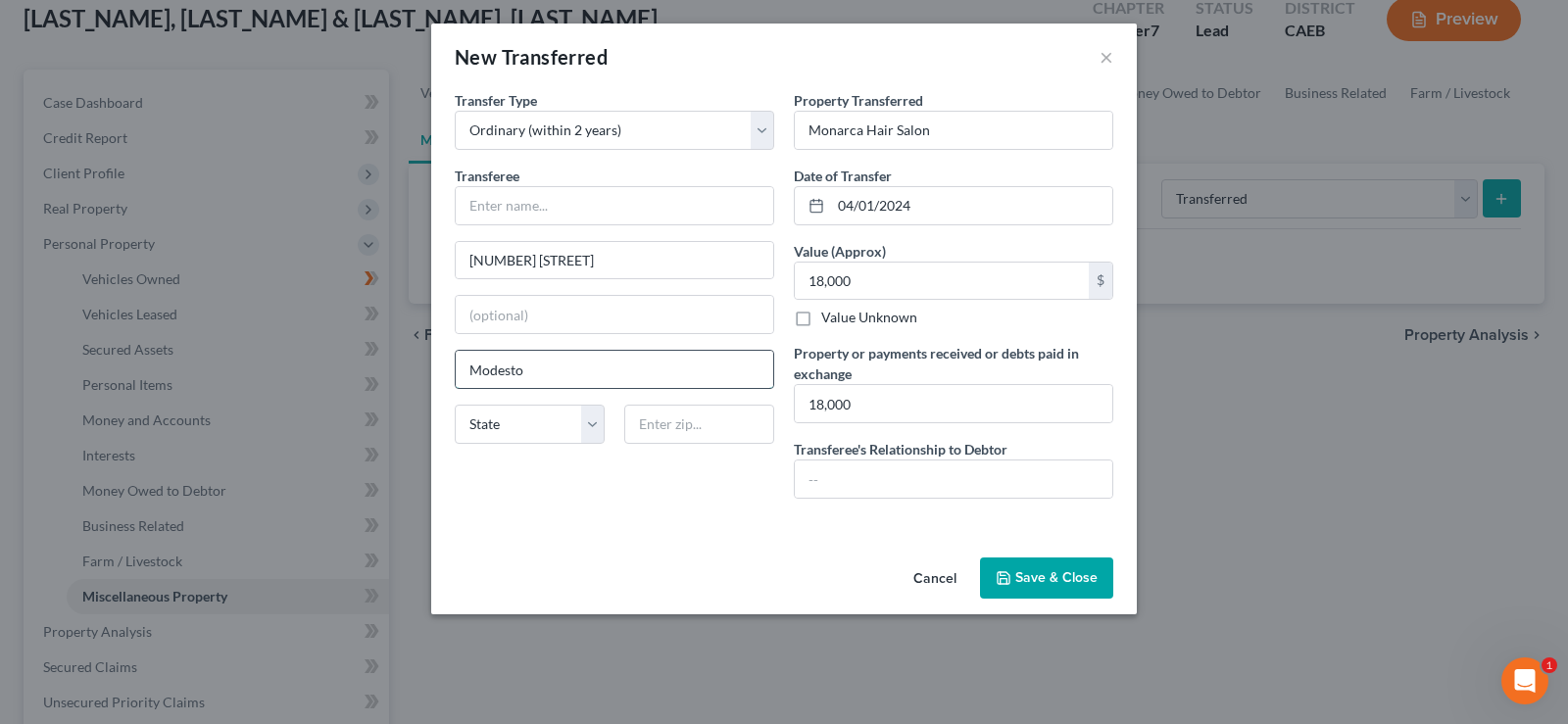 type on "Modesto" 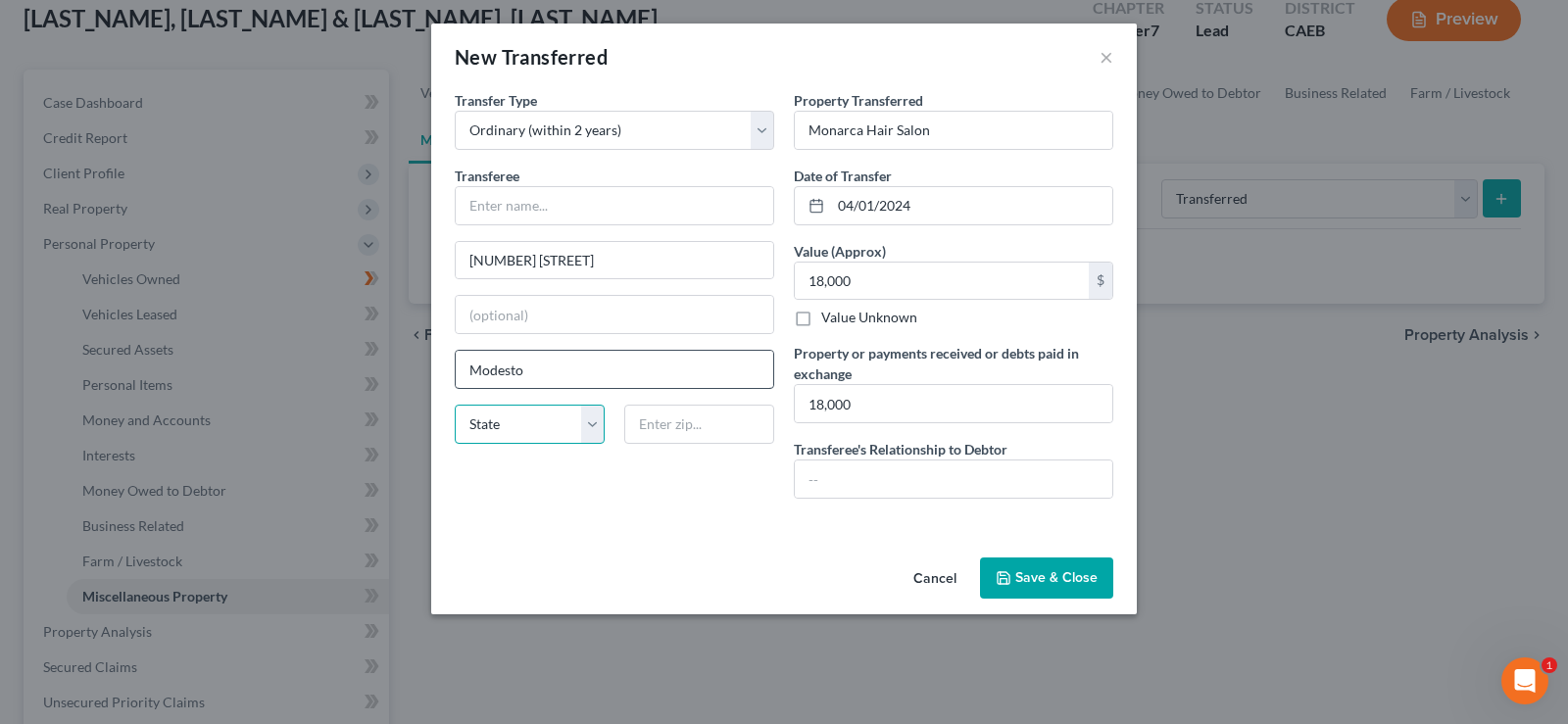 select on "4" 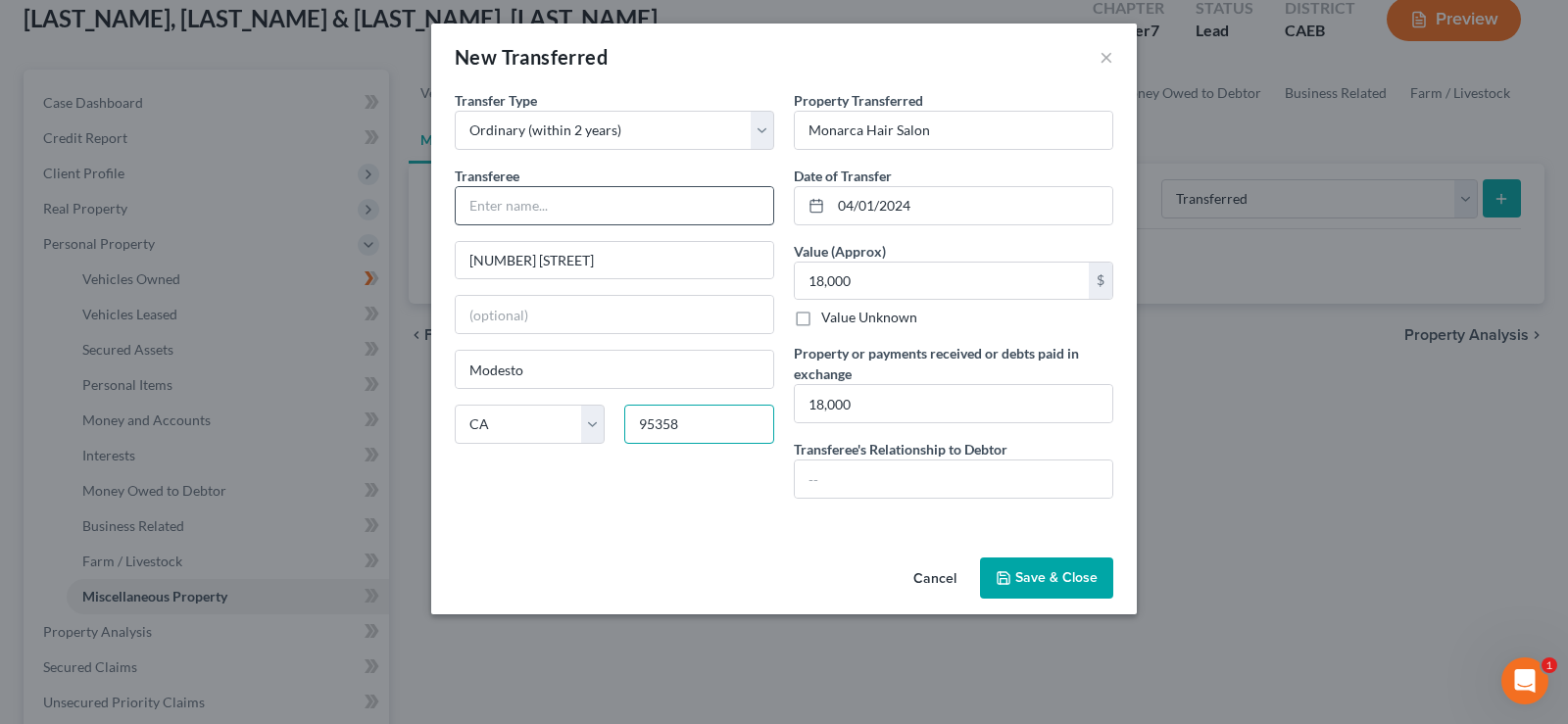 type on "95358" 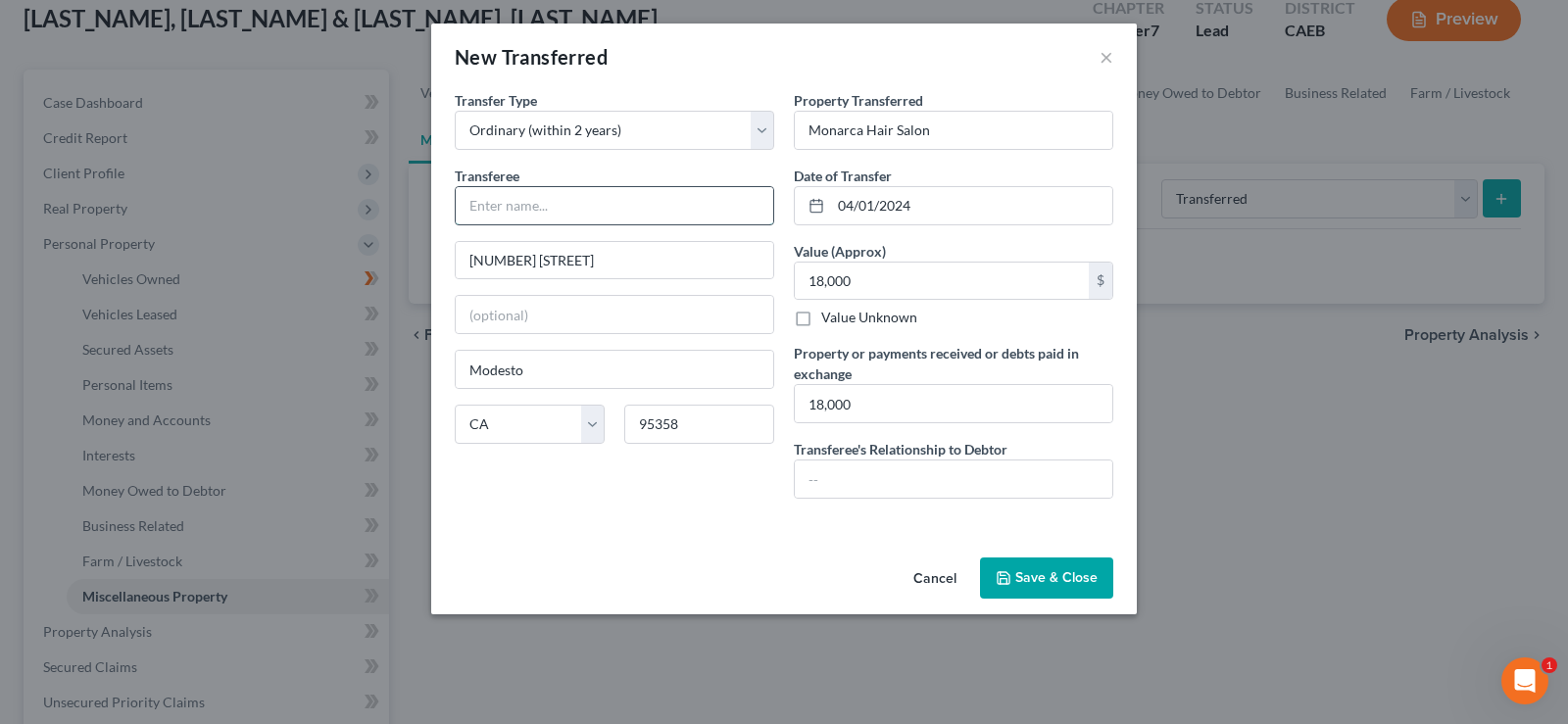 click at bounding box center (614, 206) 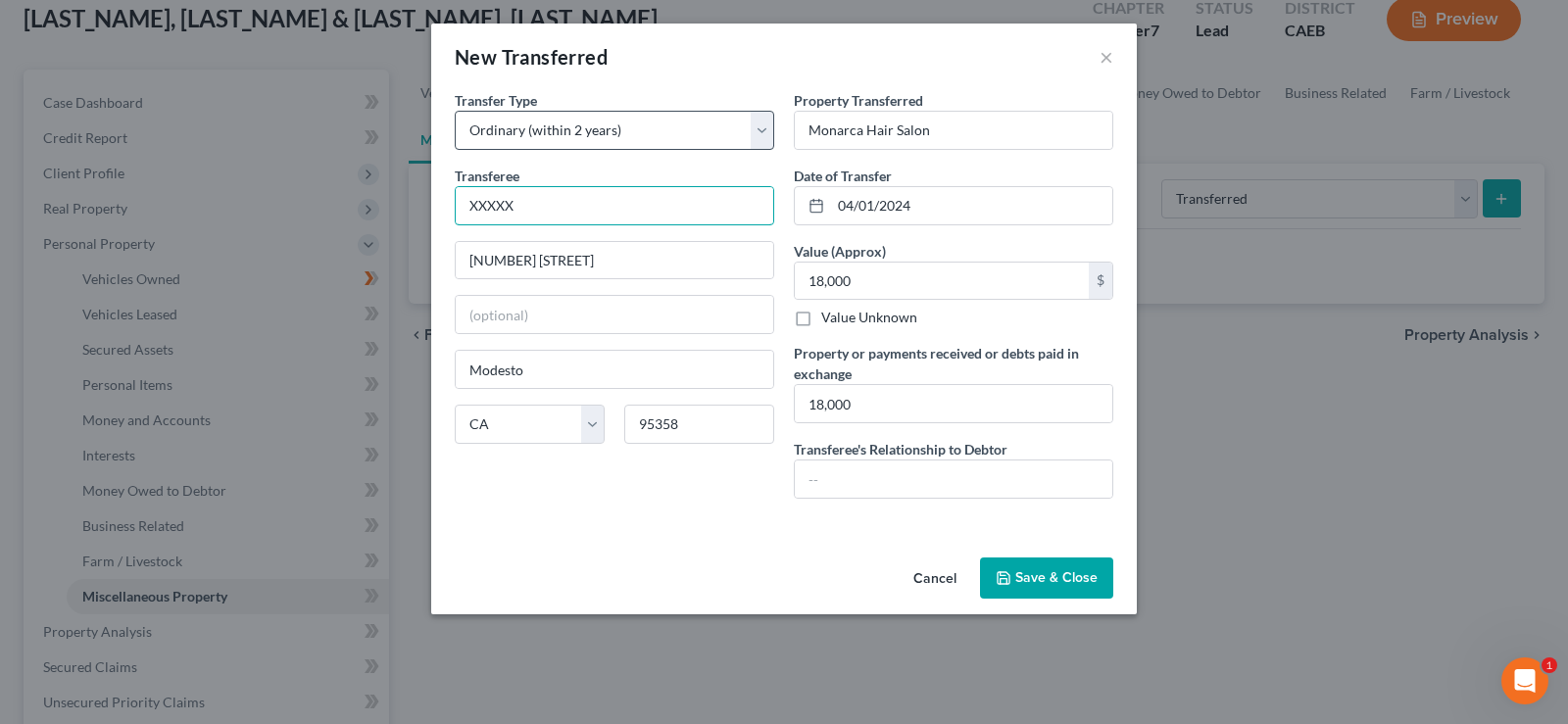 type on "XXXXX" 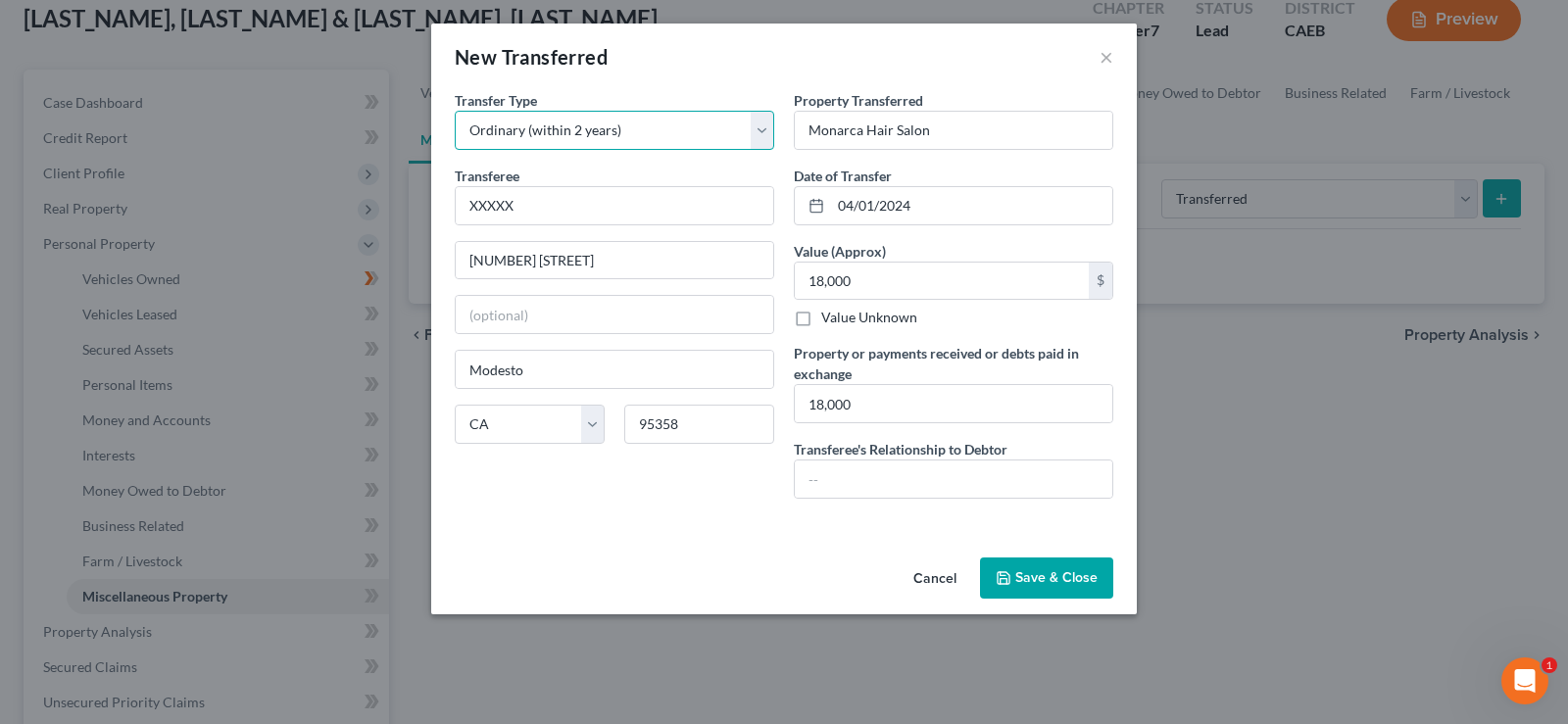 click on "Select Ordinary (within 2 years) Within 10 Years" at bounding box center (614, 130) 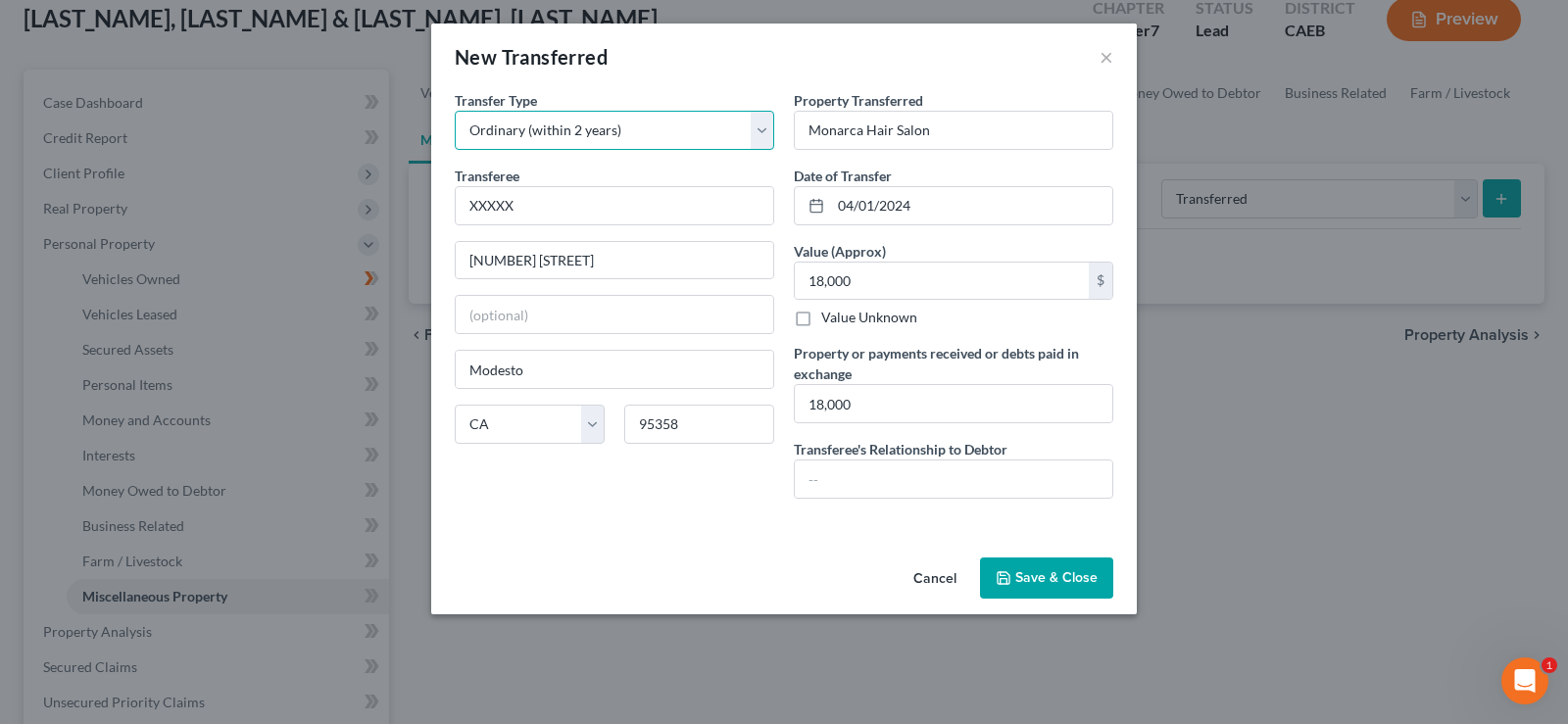 click on "Select Ordinary (within 2 years) Within 10 Years" at bounding box center [614, 130] 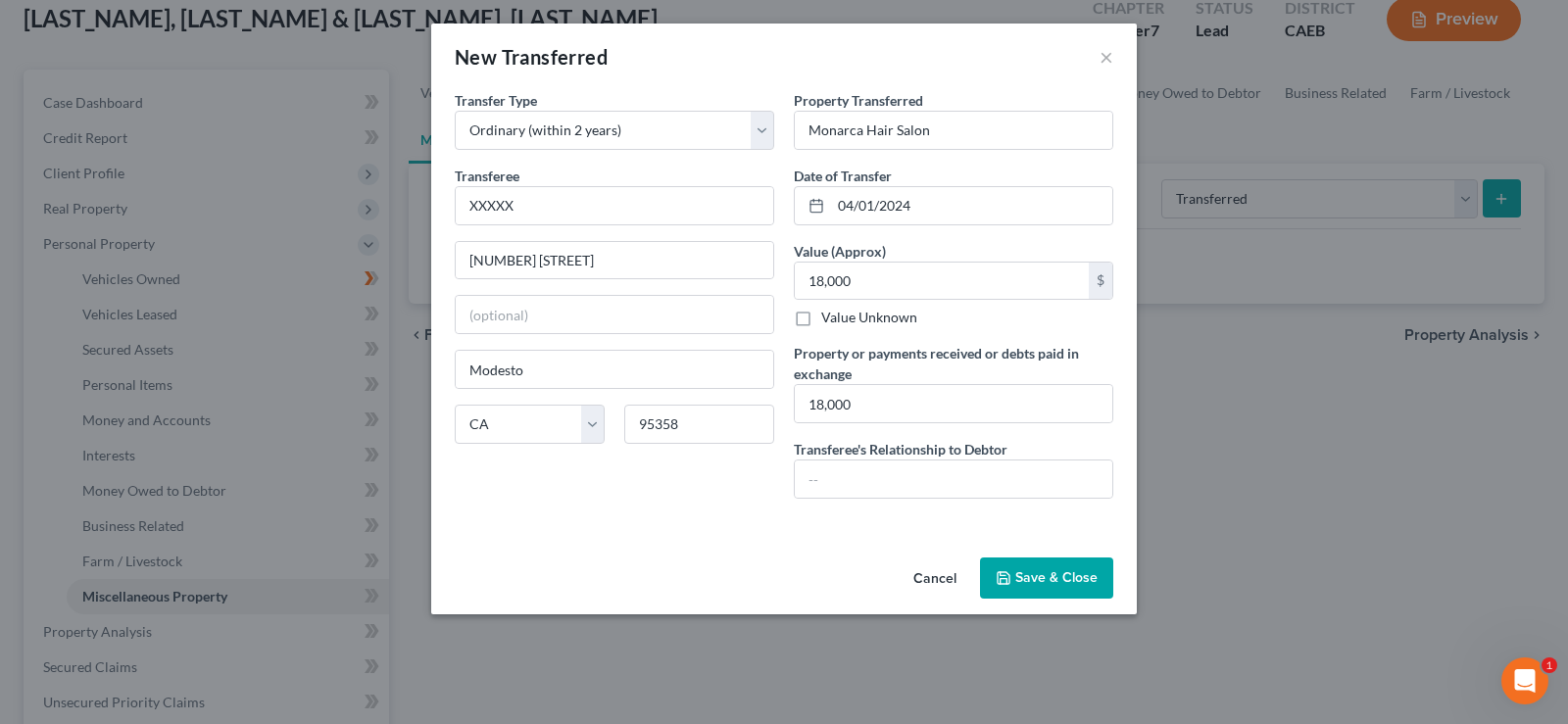 click on "Save & Close" at bounding box center (1047, 578) 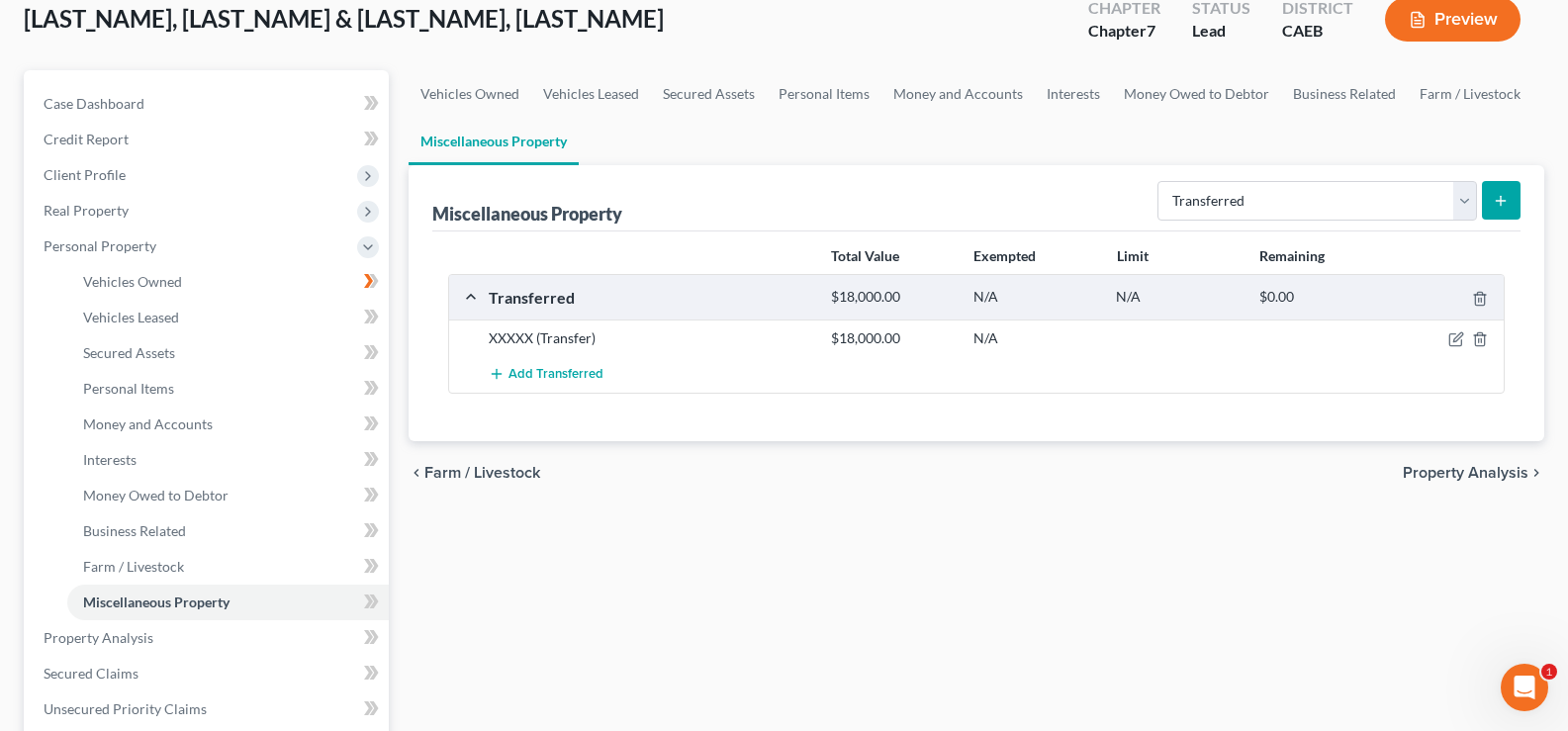 scroll, scrollTop: 388, scrollLeft: 0, axis: vertical 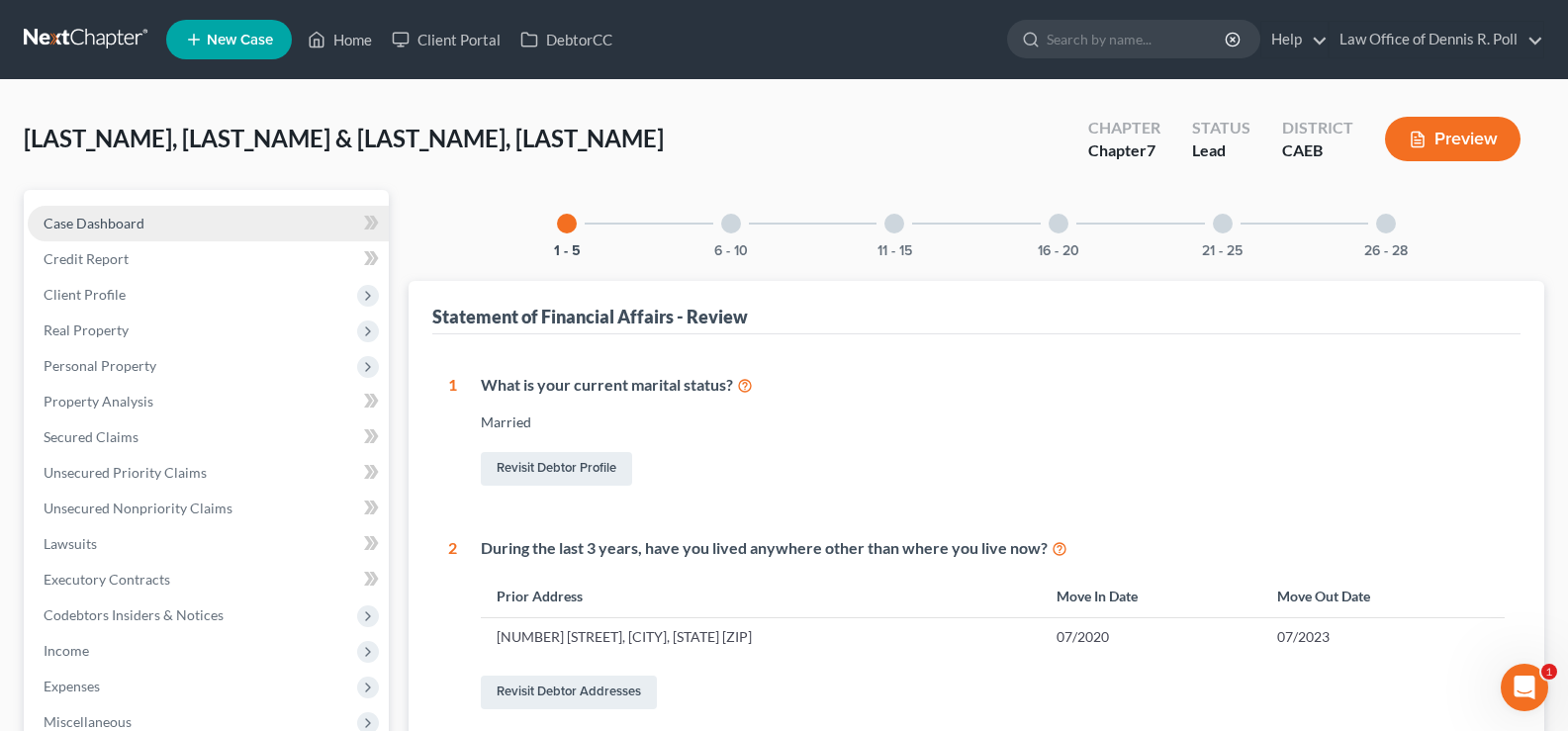 click on "Case Dashboard" at bounding box center (94, 223) 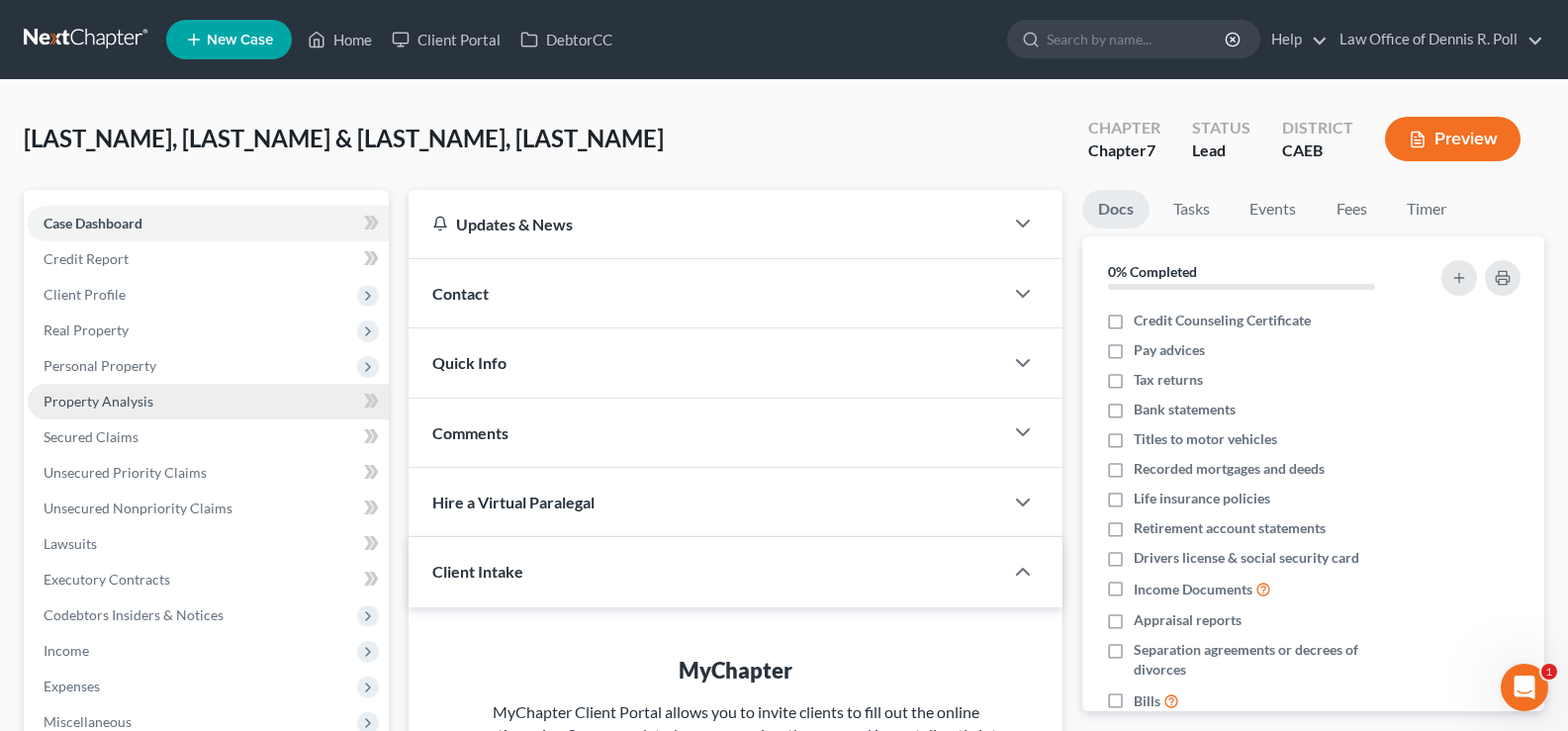 click on "Property Analysis" at bounding box center (98, 401) 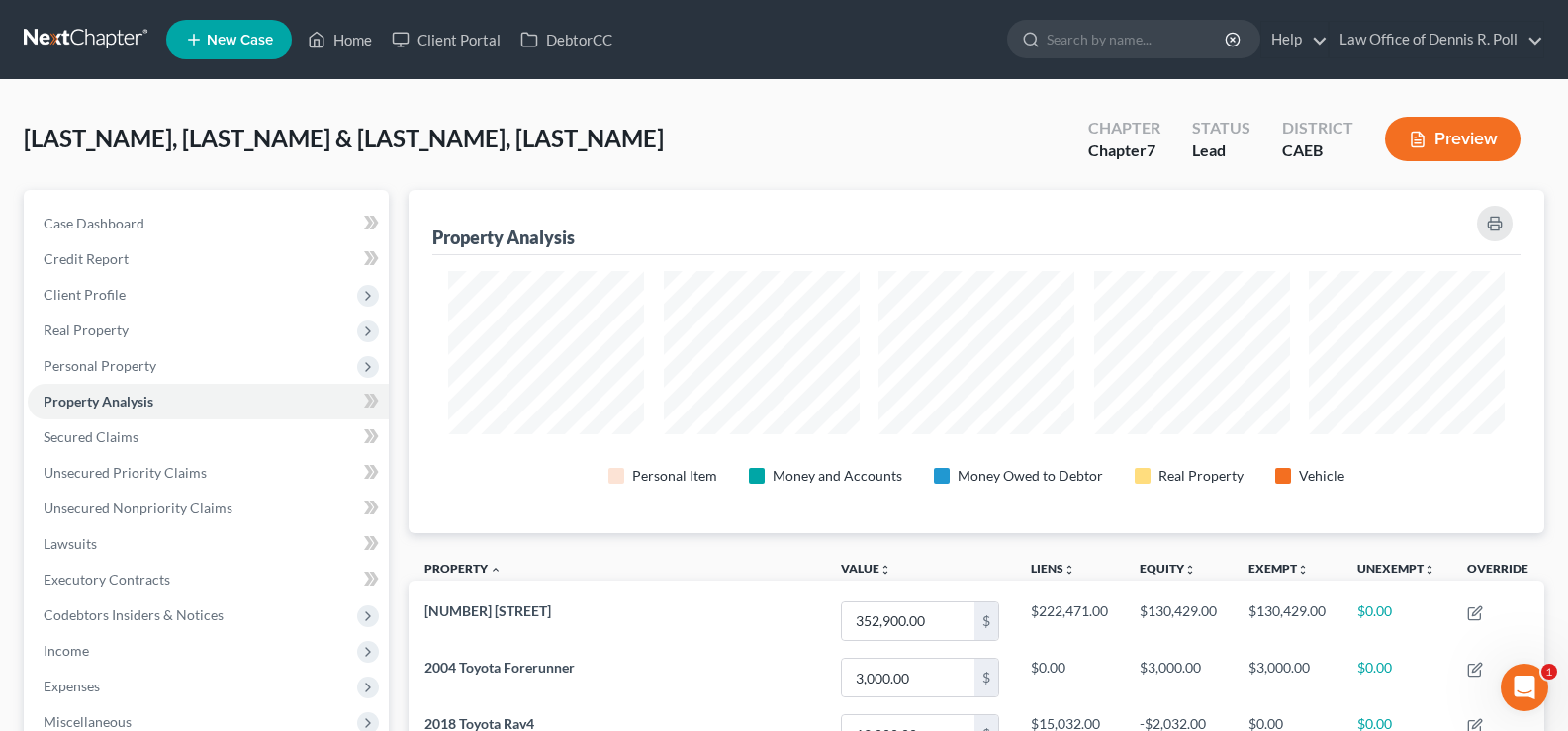 scroll, scrollTop: 988831, scrollLeft: 988139, axis: both 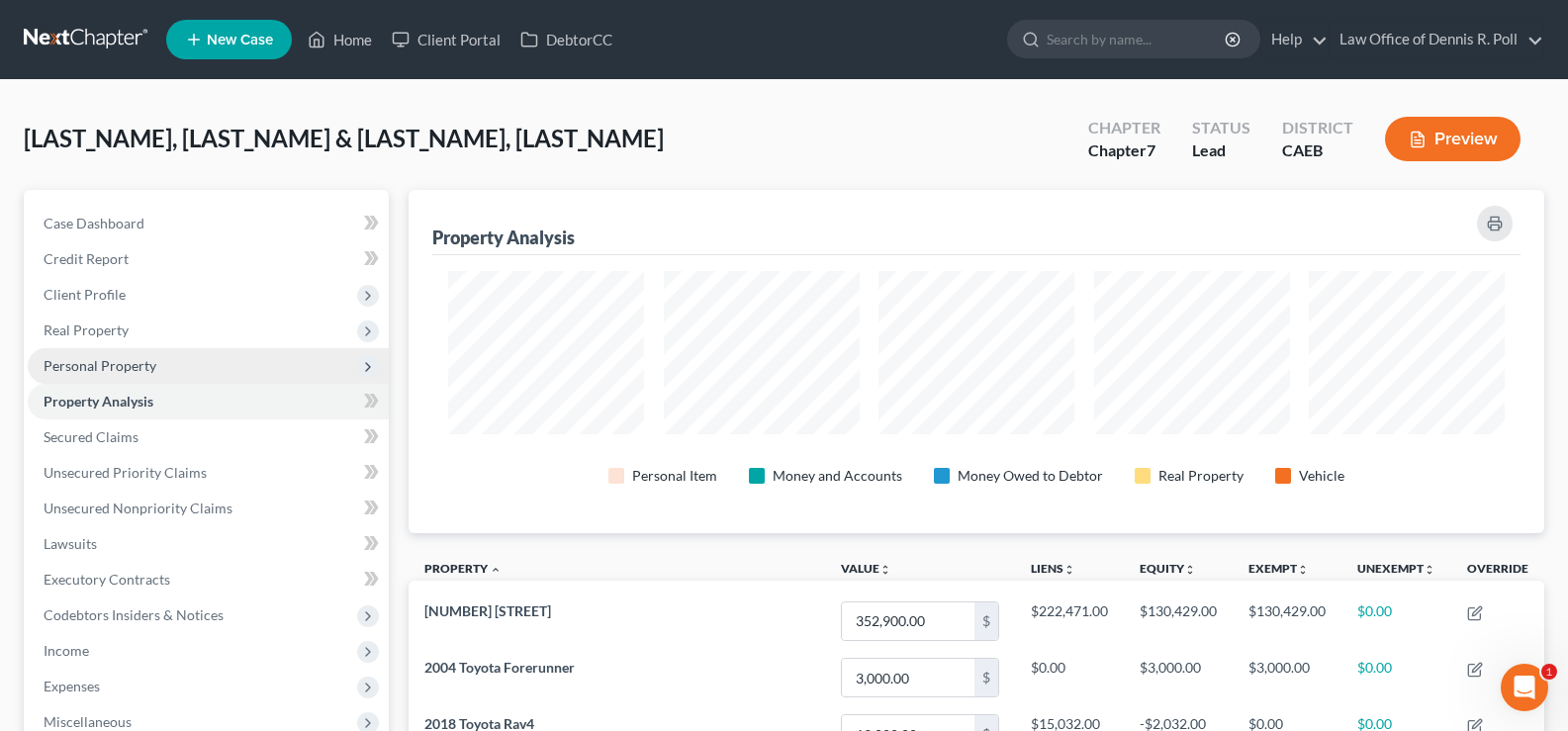 click on "Personal Property" at bounding box center [100, 365] 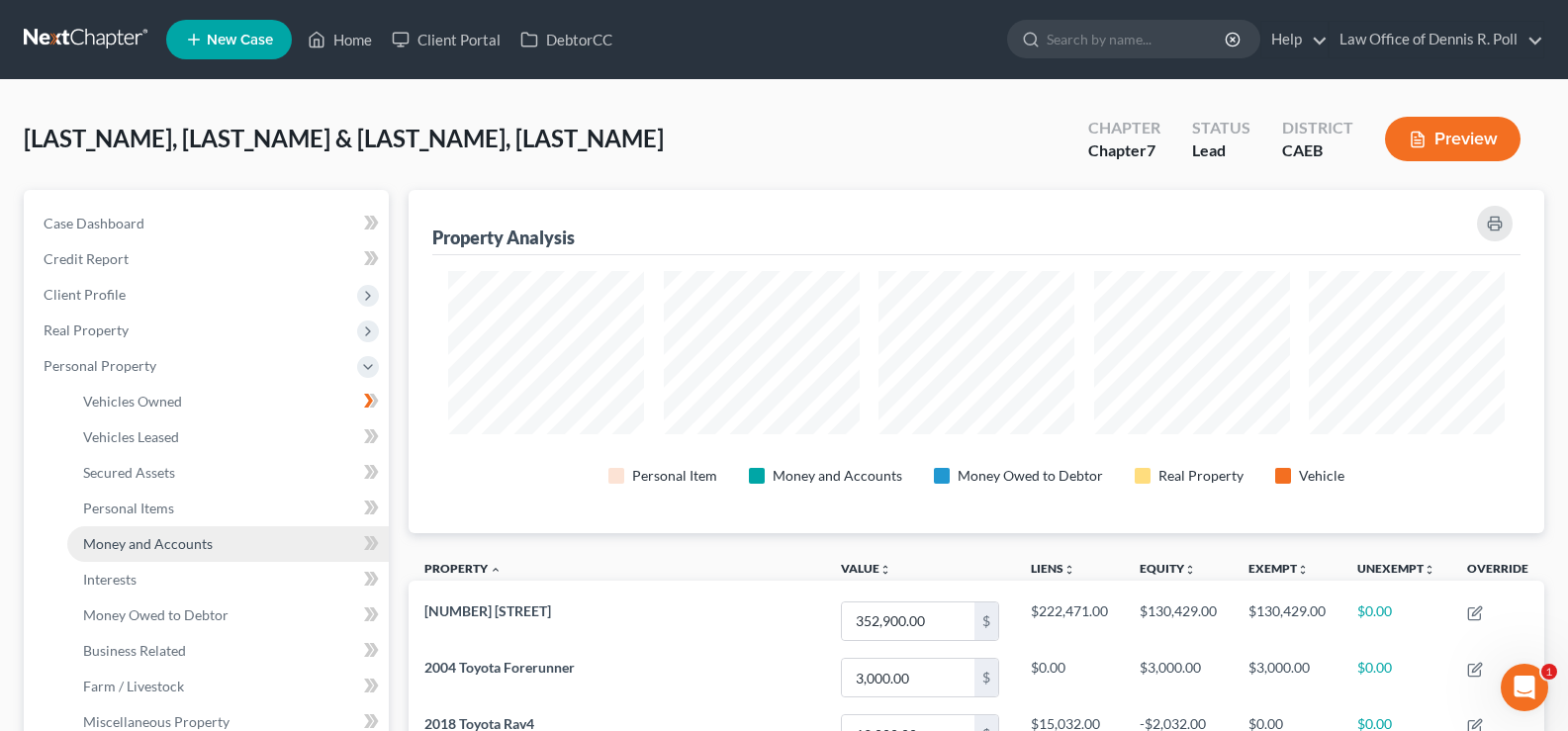 click on "Money and Accounts" at bounding box center (147, 543) 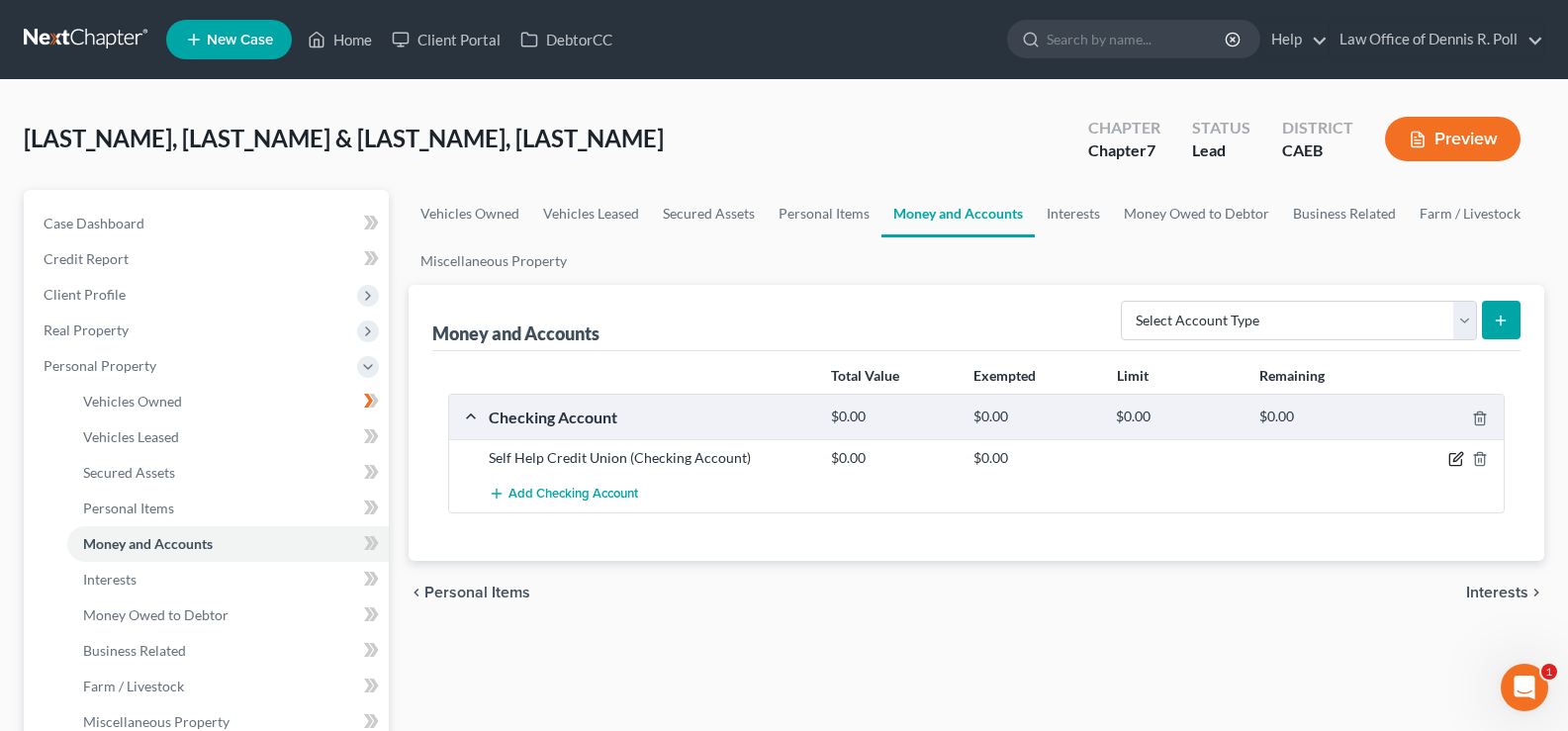 click 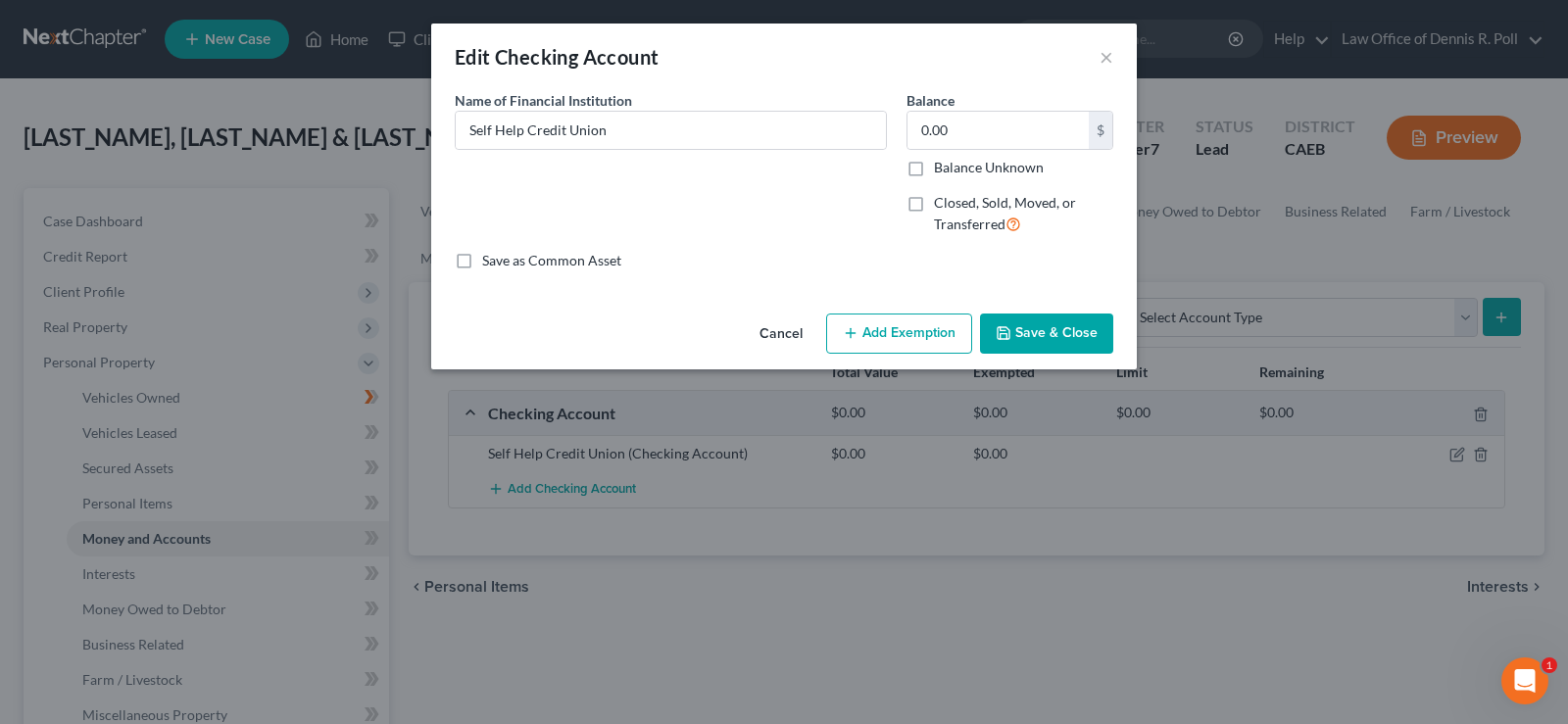 click on "Closed, Sold, Moved, or Transferred" at bounding box center [1023, 214] 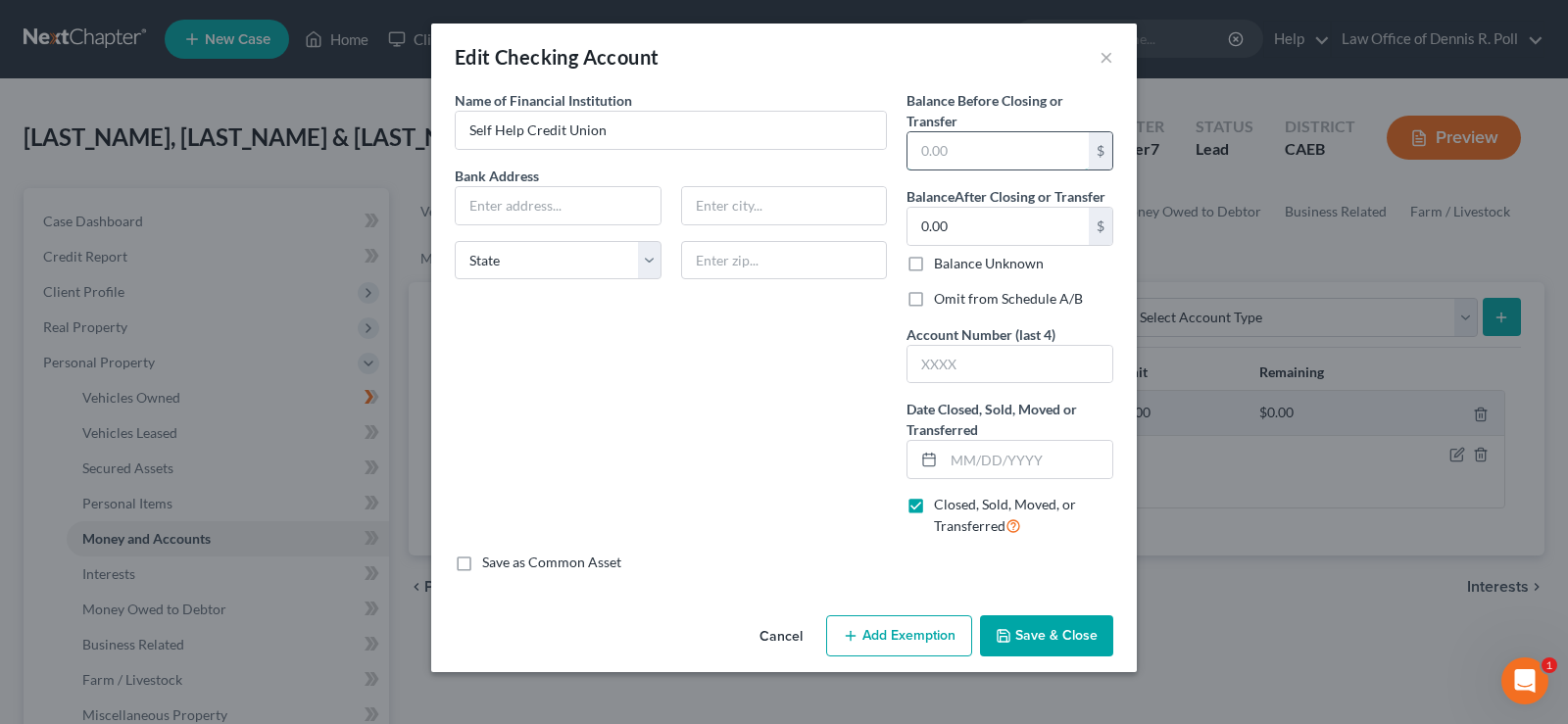 click at bounding box center (998, 151) 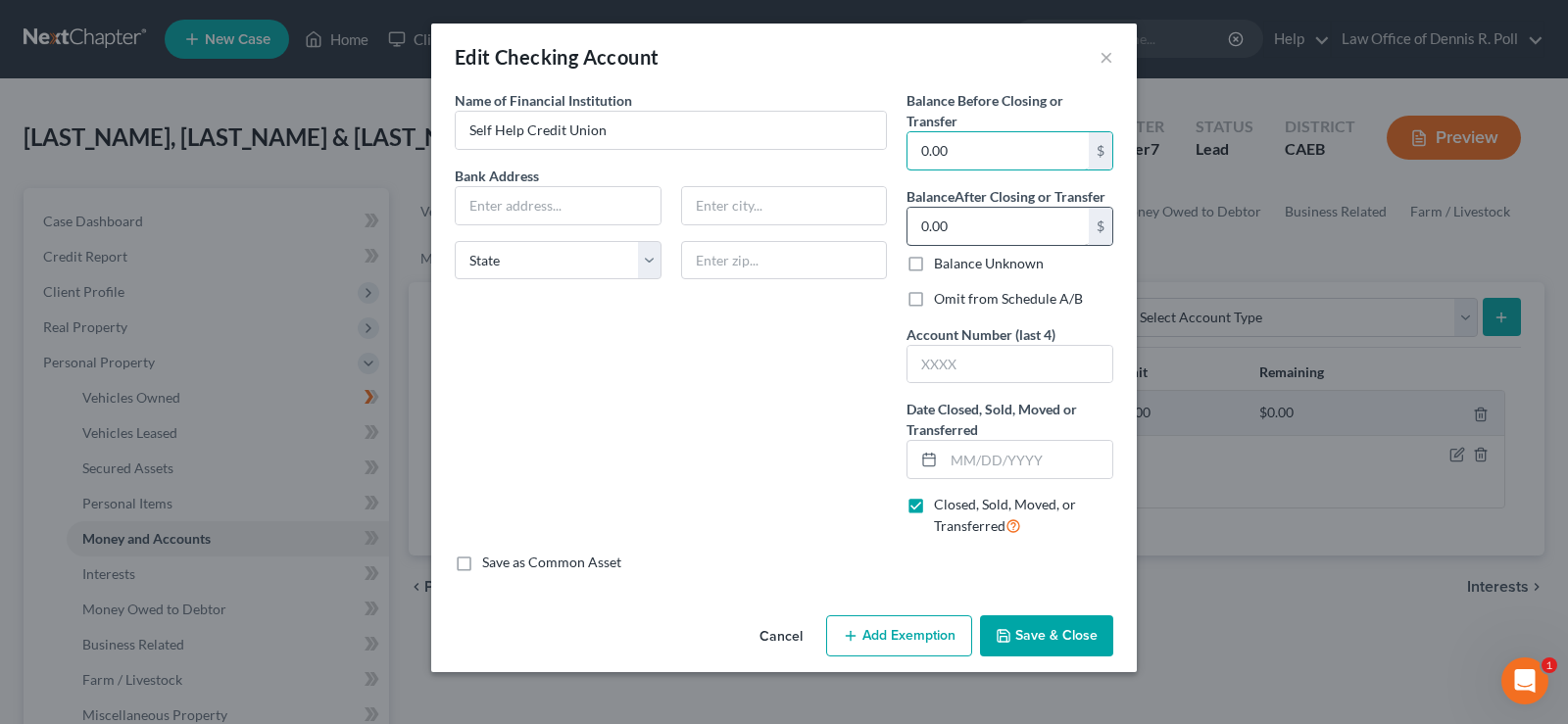 type on "0.00" 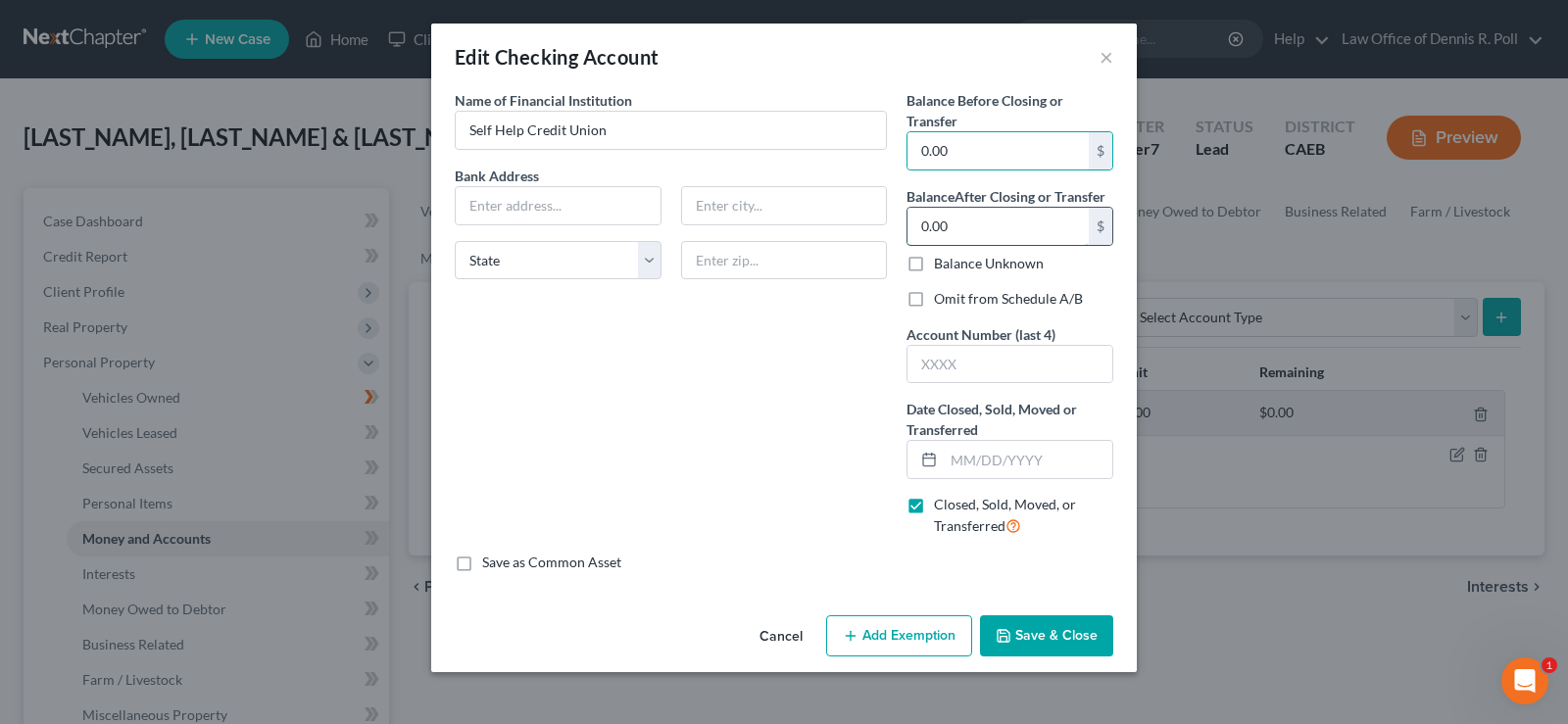 click on "0.00" at bounding box center (998, 226) 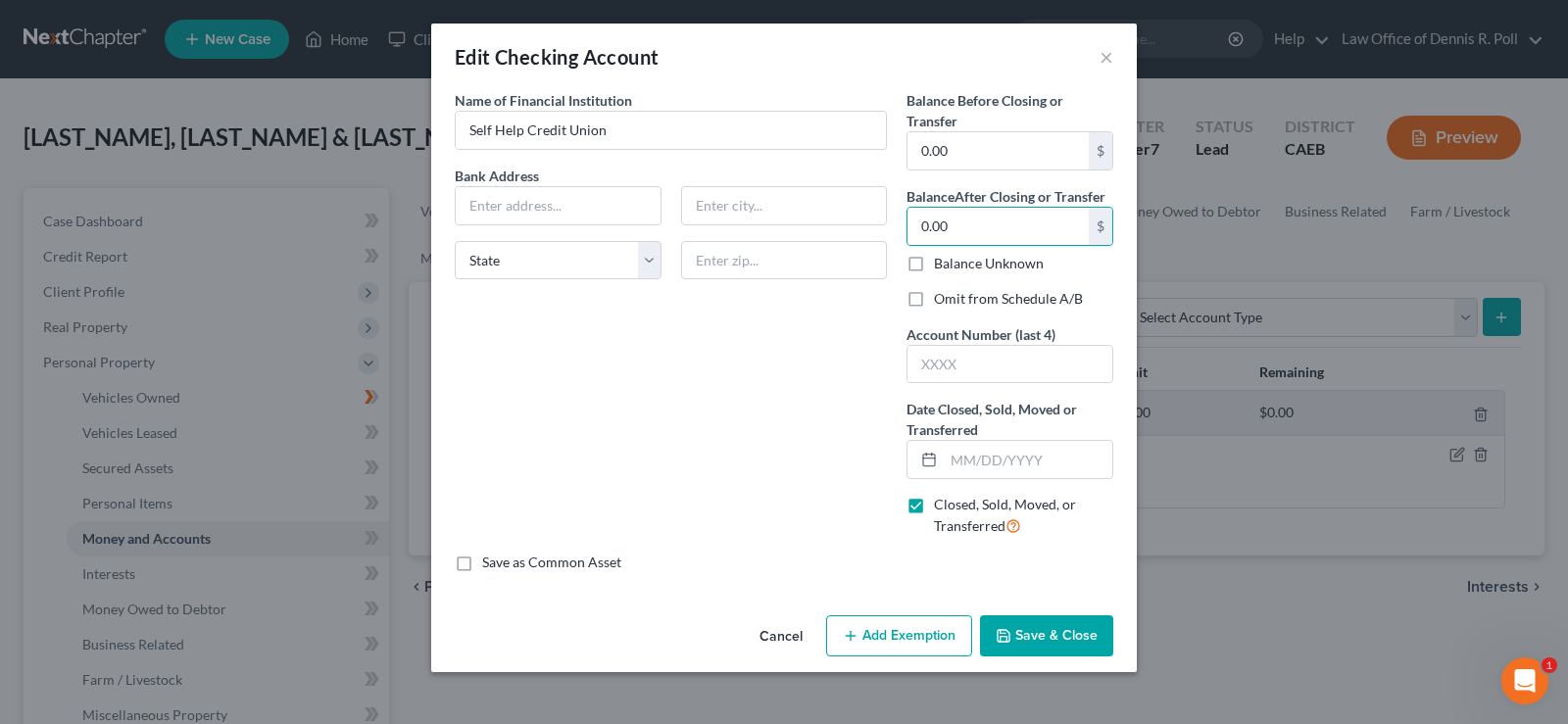 click on "Name of Financial Institution
*
Self Help Credit Union Bank Address State AL AK AR AZ CA CO CT DE DC FL GA GU HI ID IL IN IA KS KY LA ME MD MA MI MN MS MO MT NC ND NE NV NH NJ NM NY OH OK OR PA PR RI SC SD TN TX UT VI VA VT WA WV WI WY" at bounding box center [670, 321] 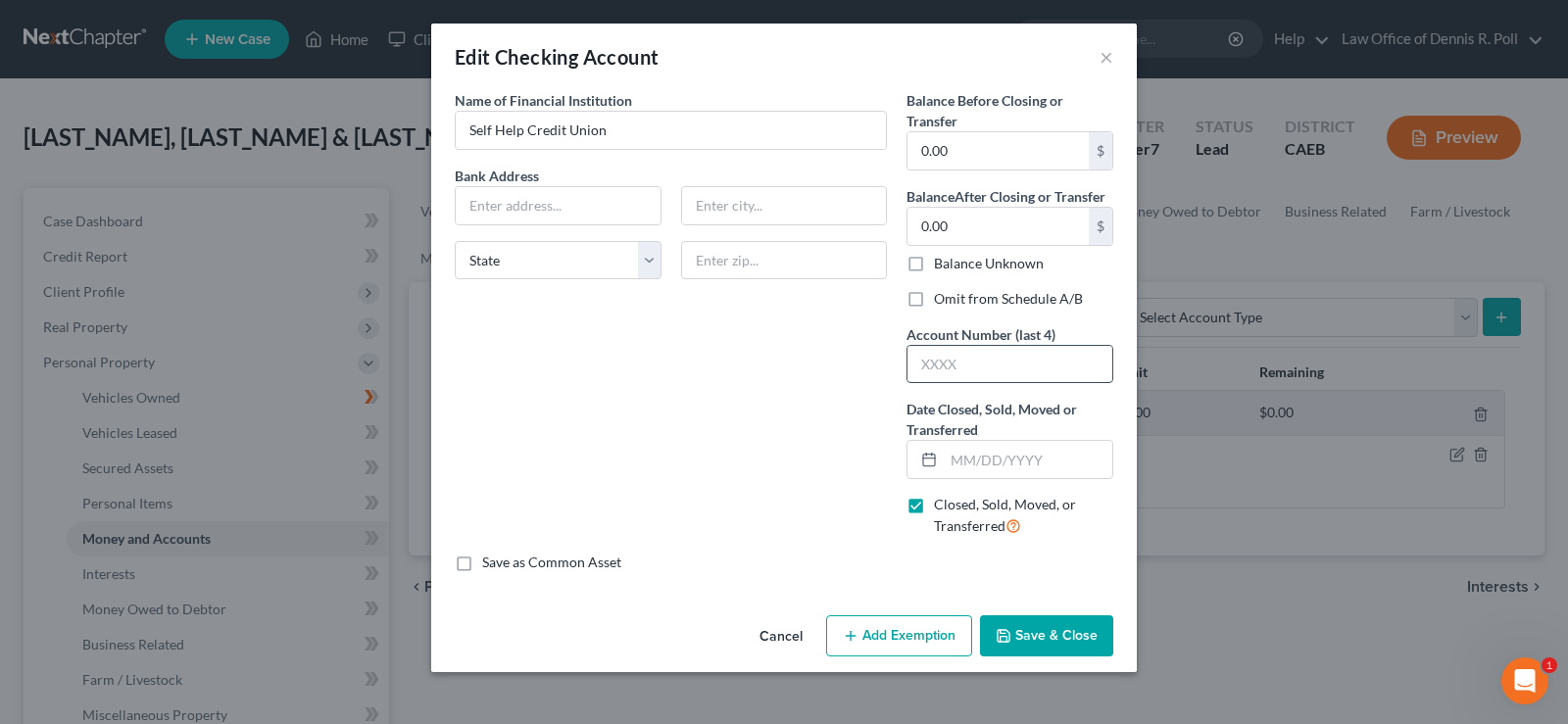 click at bounding box center (1009, 364) 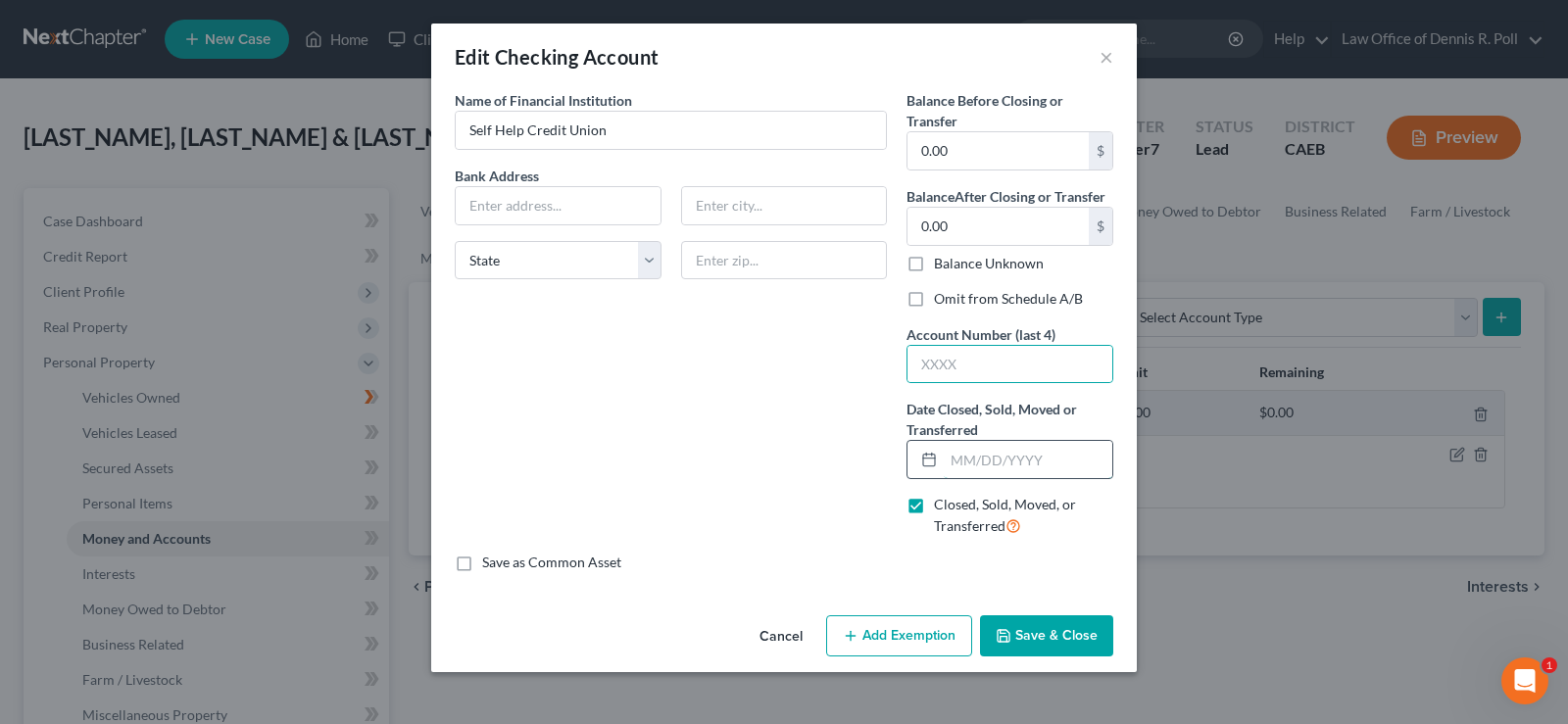 click at bounding box center [1028, 459] 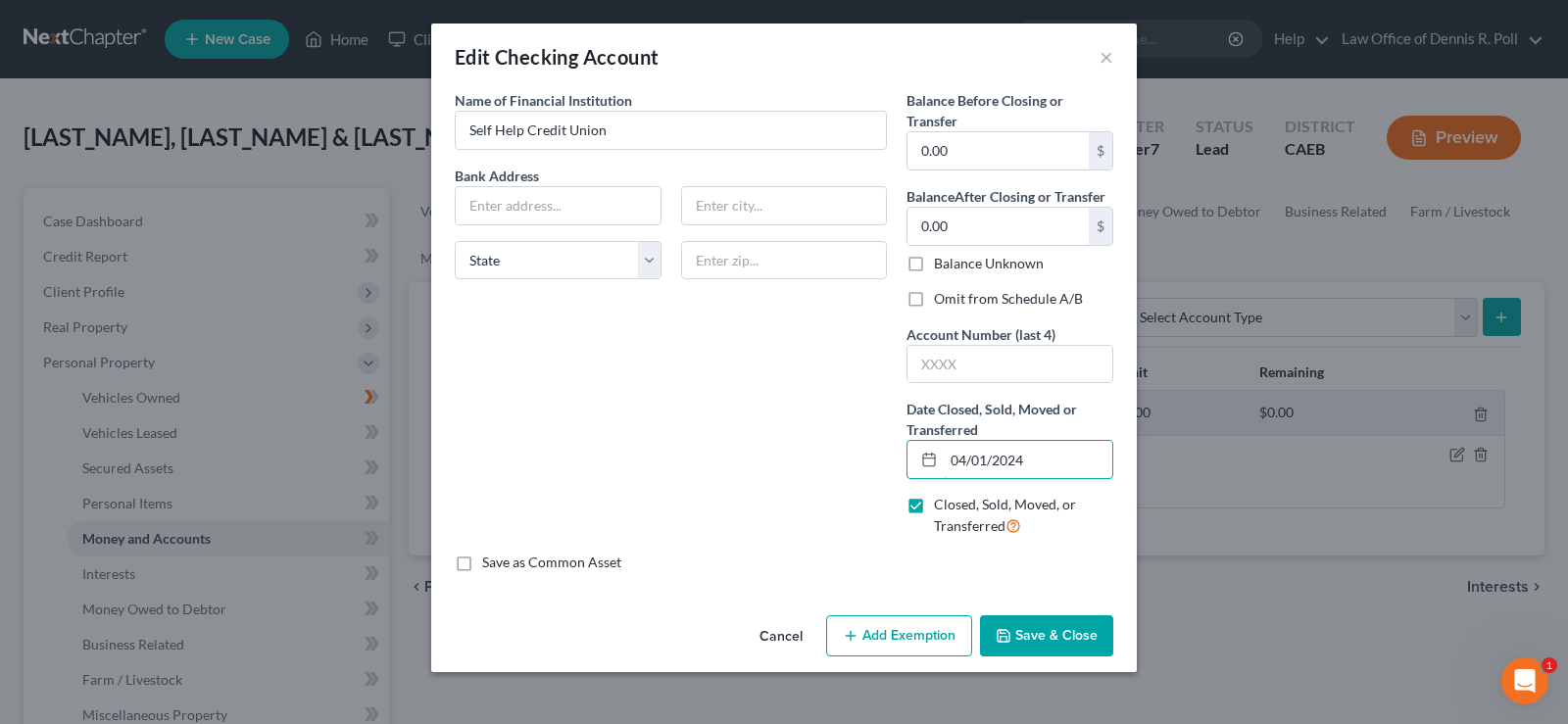 type on "04/01/2024" 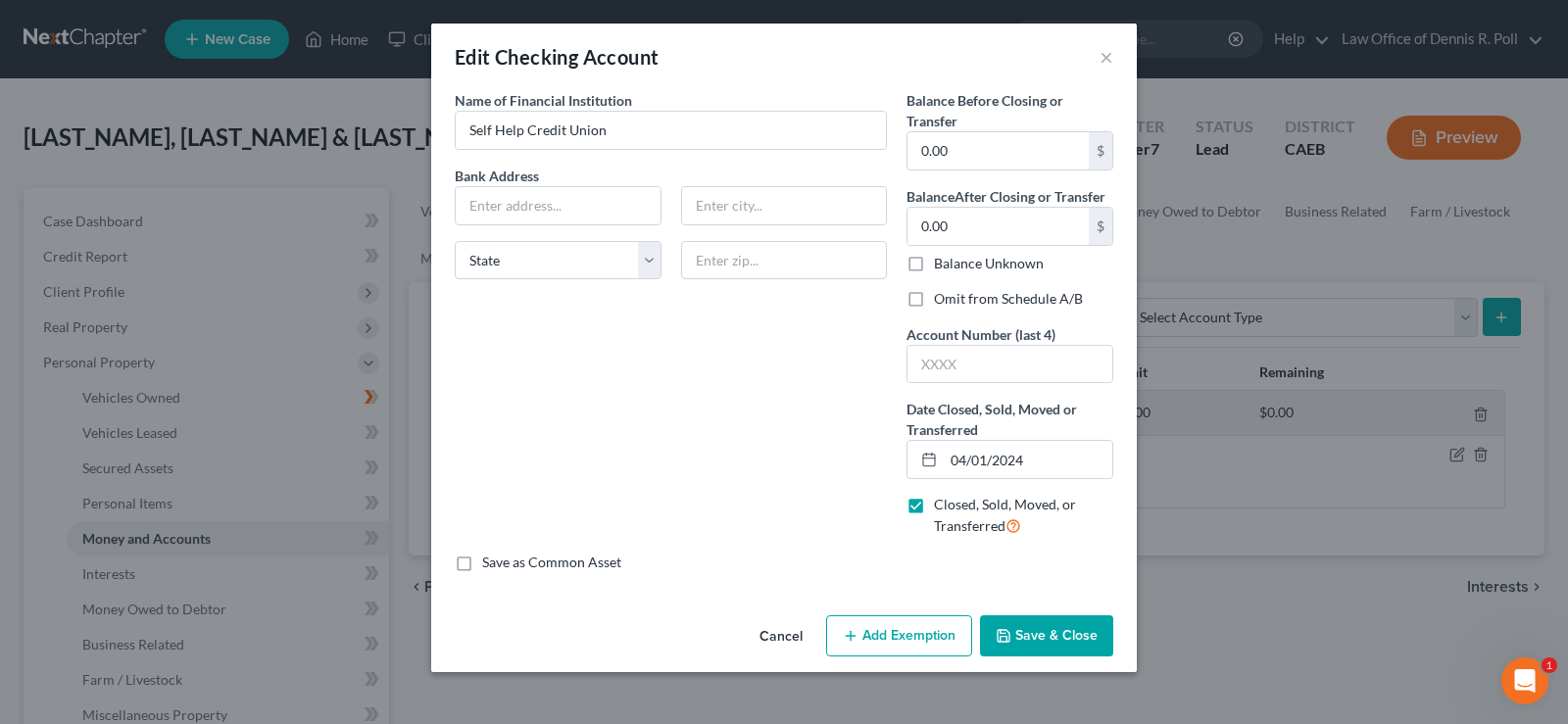 click on "Name of Financial Institution
*
Self Help Credit Union Bank Address State AL AK AR AZ CA CO CT DE DC FL GA GU HI ID IL IN IA KS KY LA ME MD MA MI MN MS MO MT NC ND NE NV NH NJ NM NY OH OK OR PA PR RI SC SD TN TX UT VI VA VT WA WV WI WY" at bounding box center [670, 321] 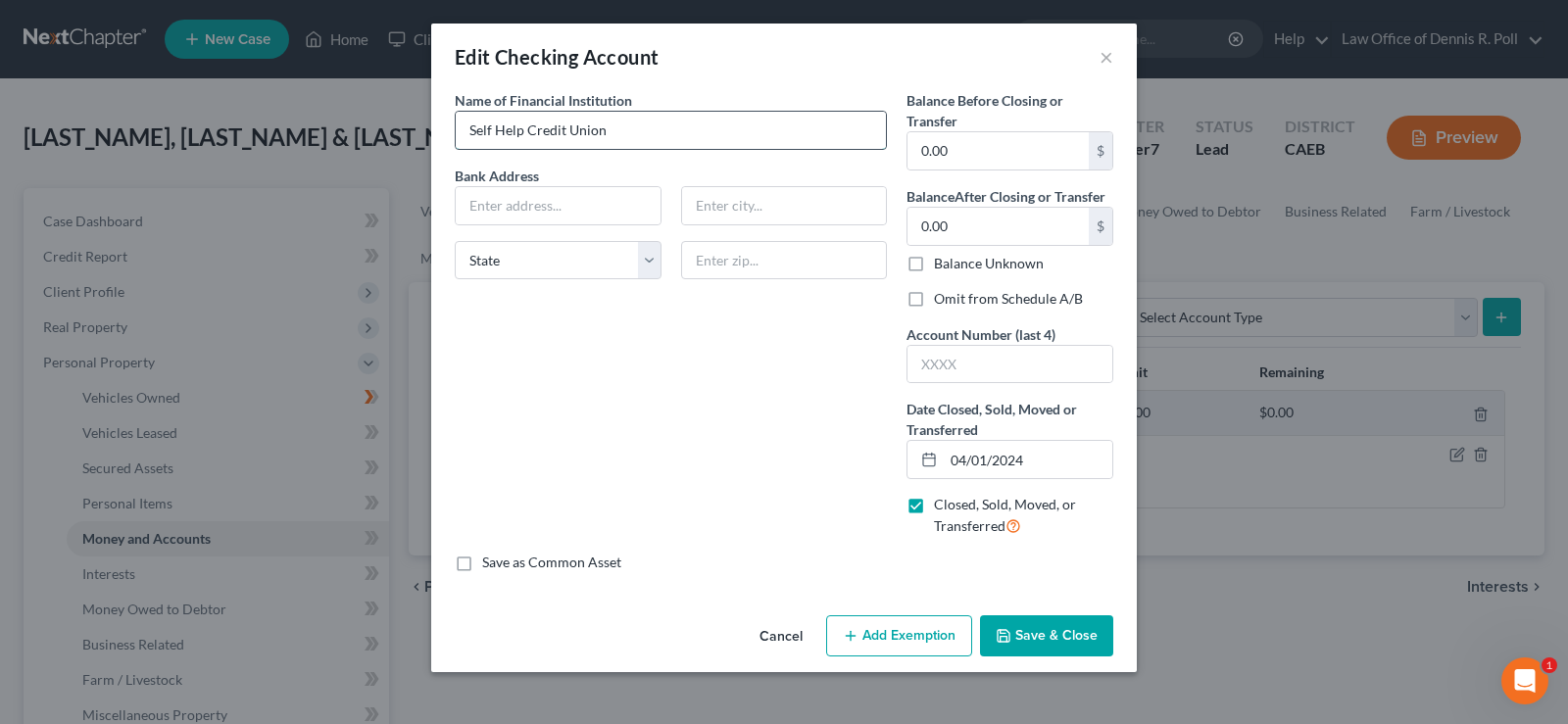 click on "Self Help Credit Union" at bounding box center [670, 130] 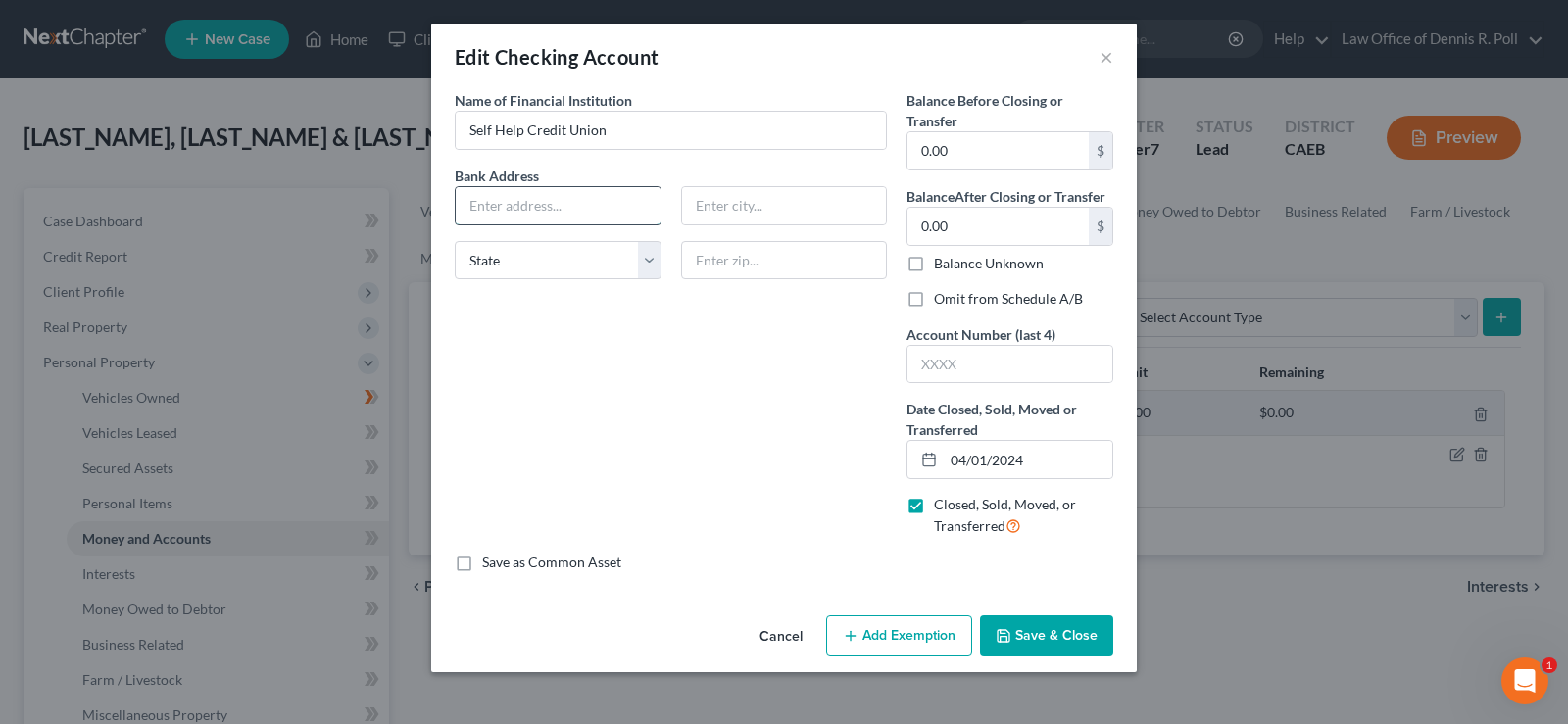 click at bounding box center (558, 206) 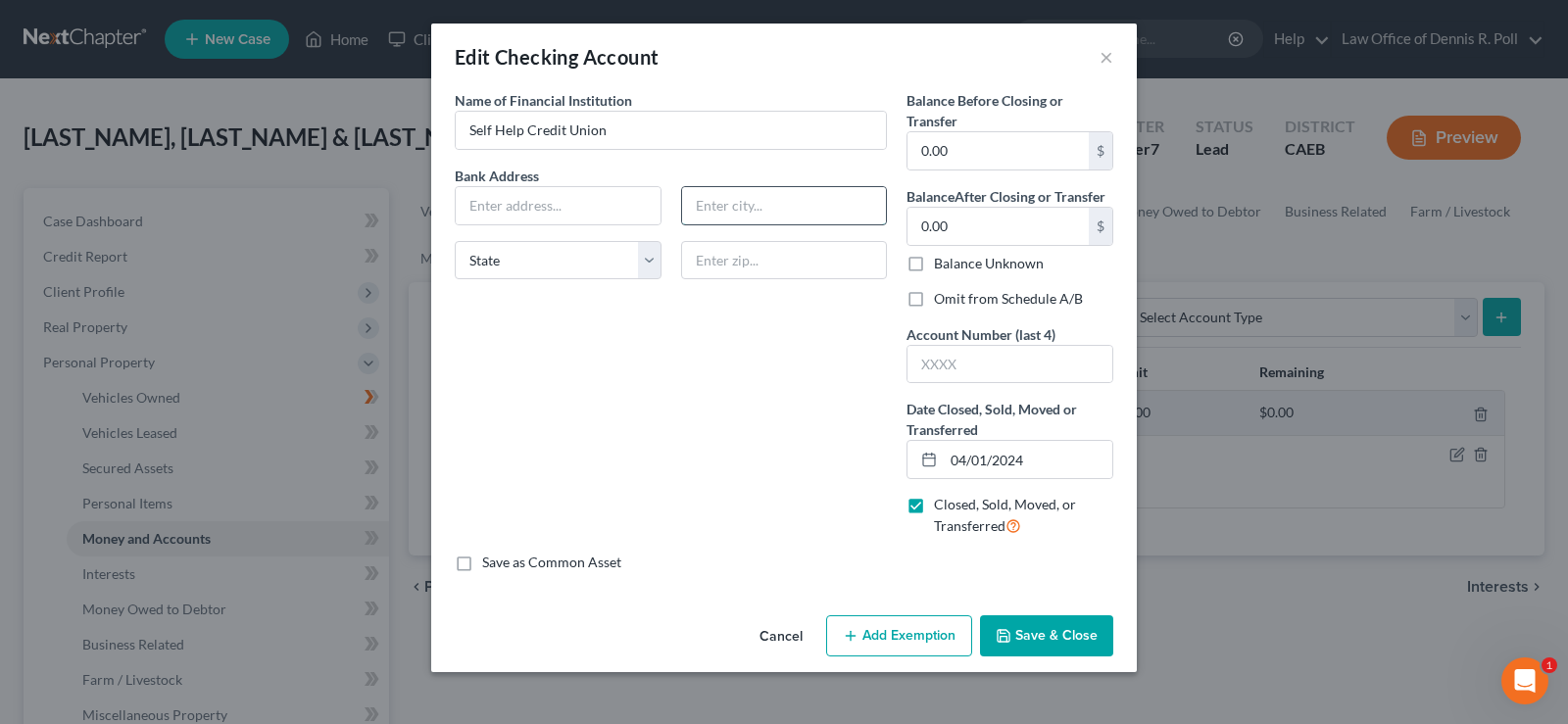 click at bounding box center (784, 206) 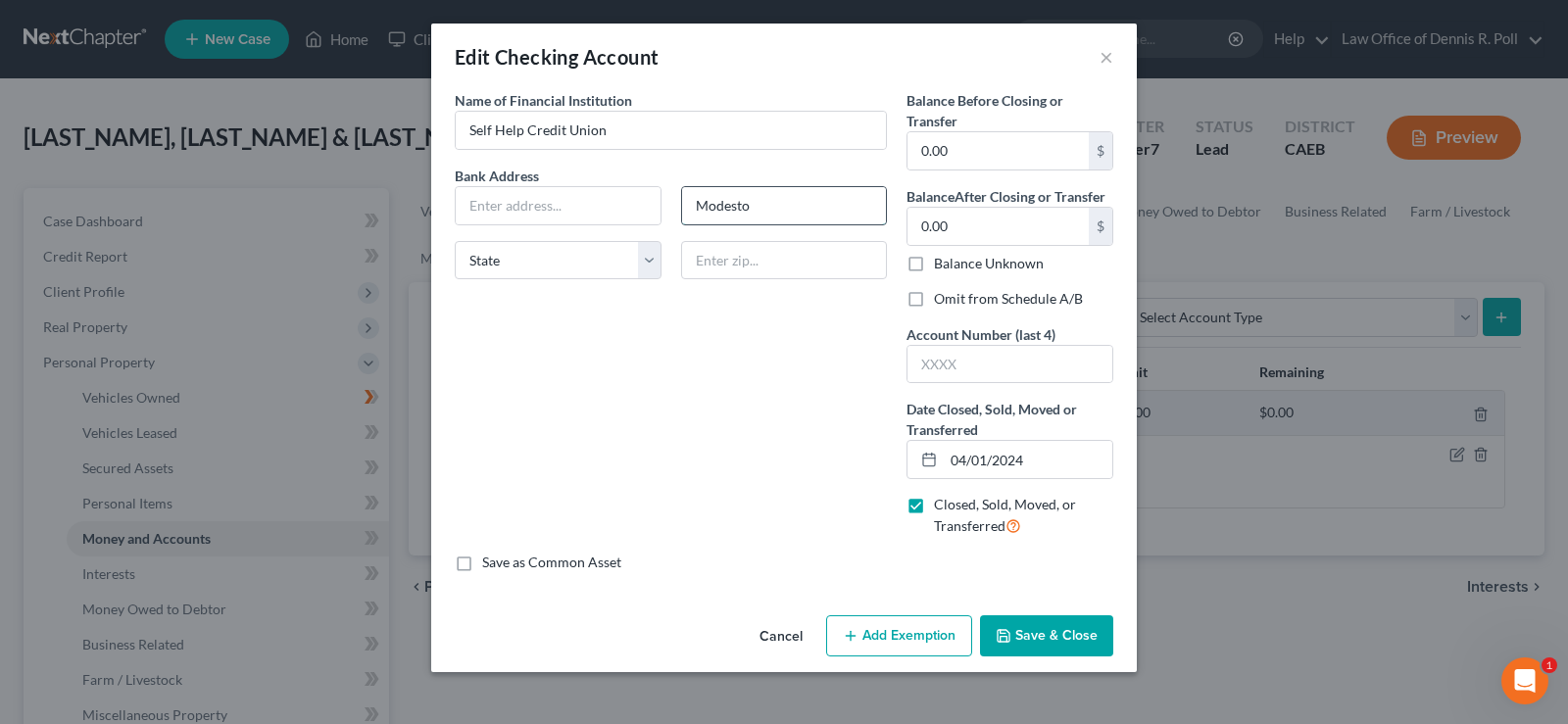 type on "Modesto" 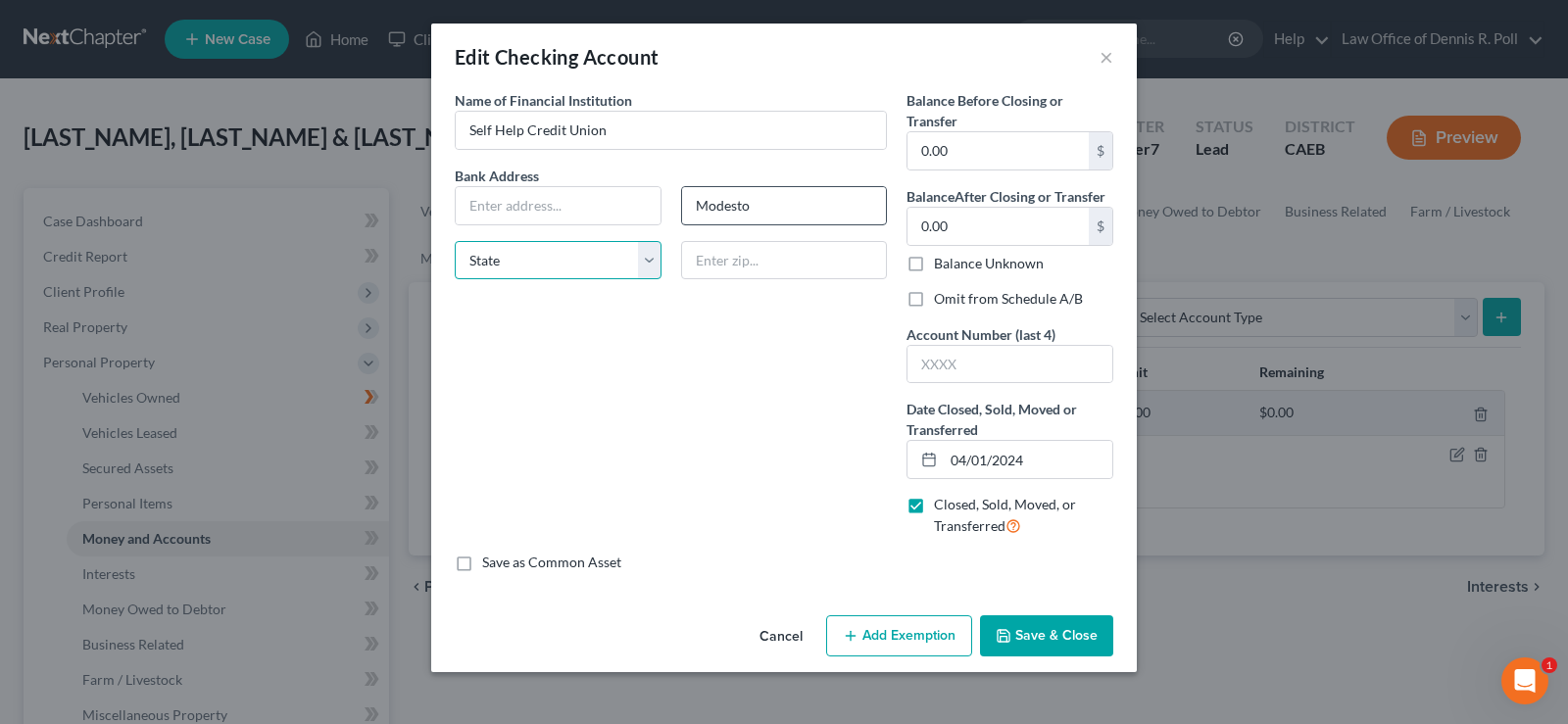 select on "4" 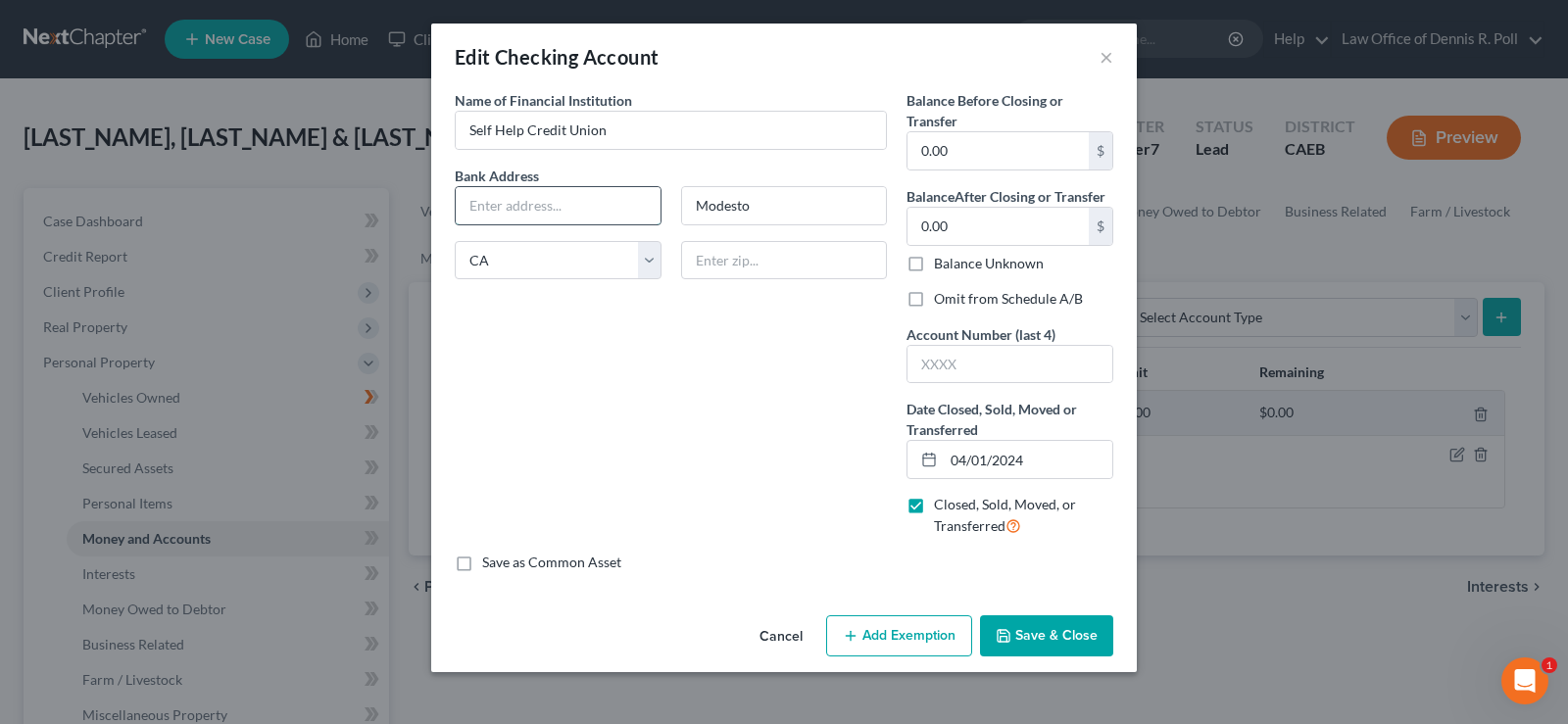 paste on "[NUMBER] [STREET], [CITY], [STATE] [POSTAL_CODE]" 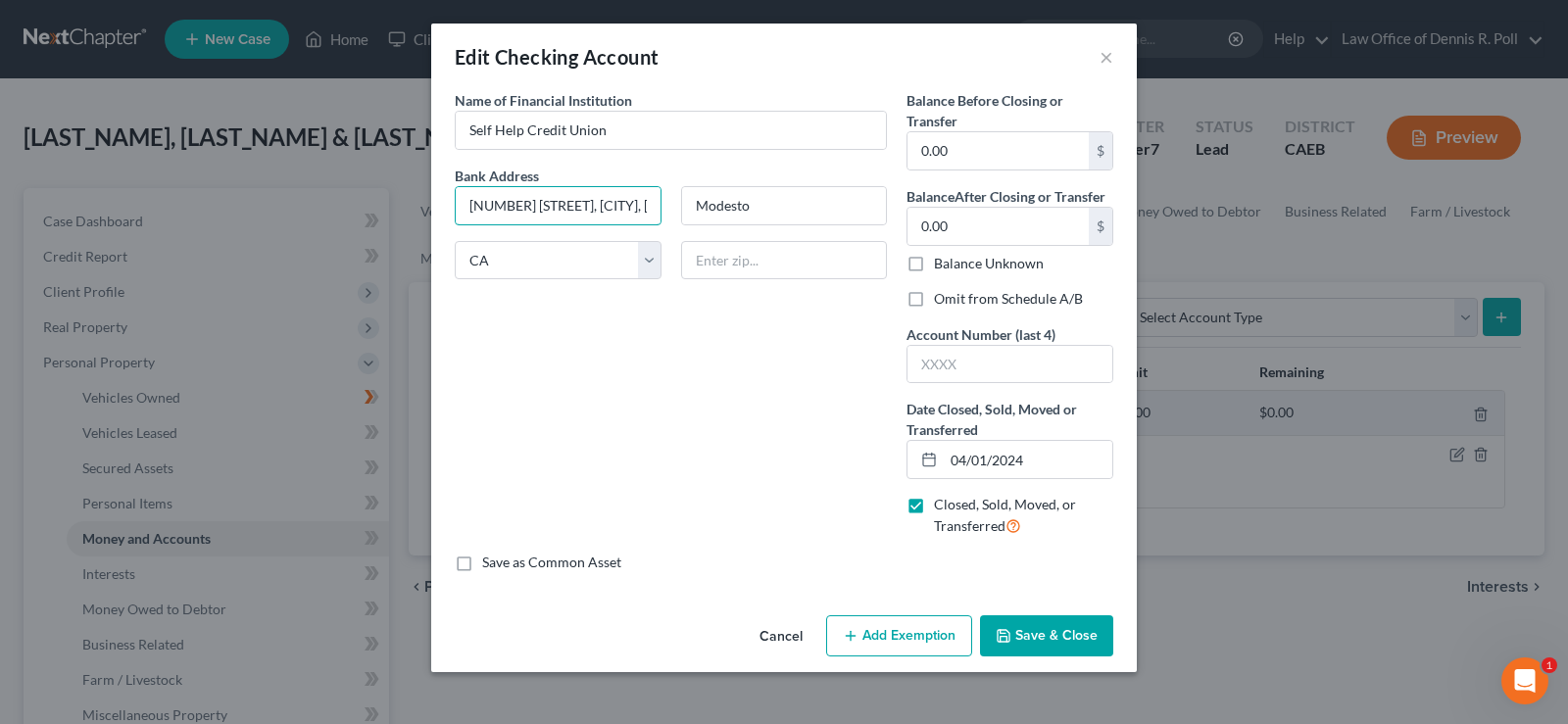 scroll, scrollTop: 0, scrollLeft: 95, axis: horizontal 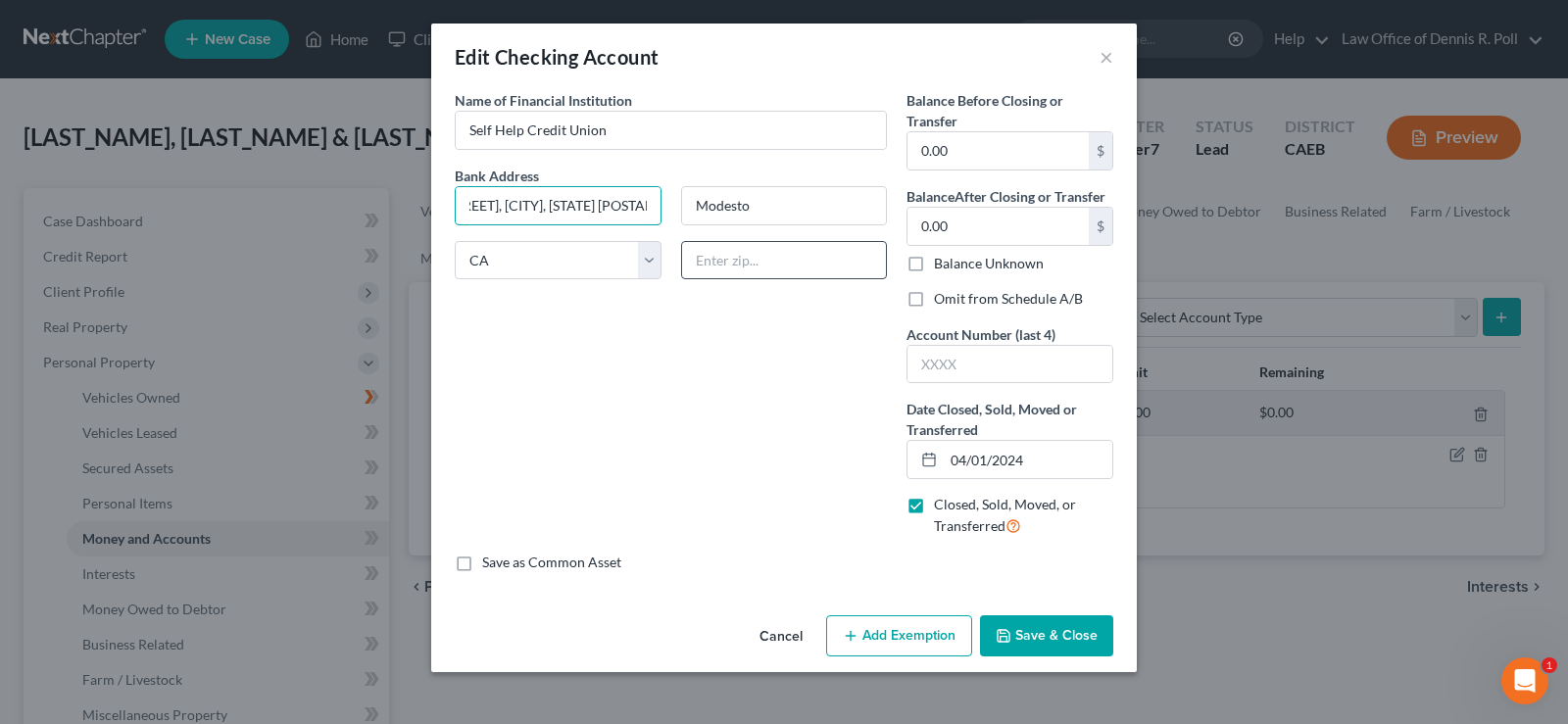 type on "[NUMBER] [STREET], [CITY], [STATE] [POSTAL_CODE]" 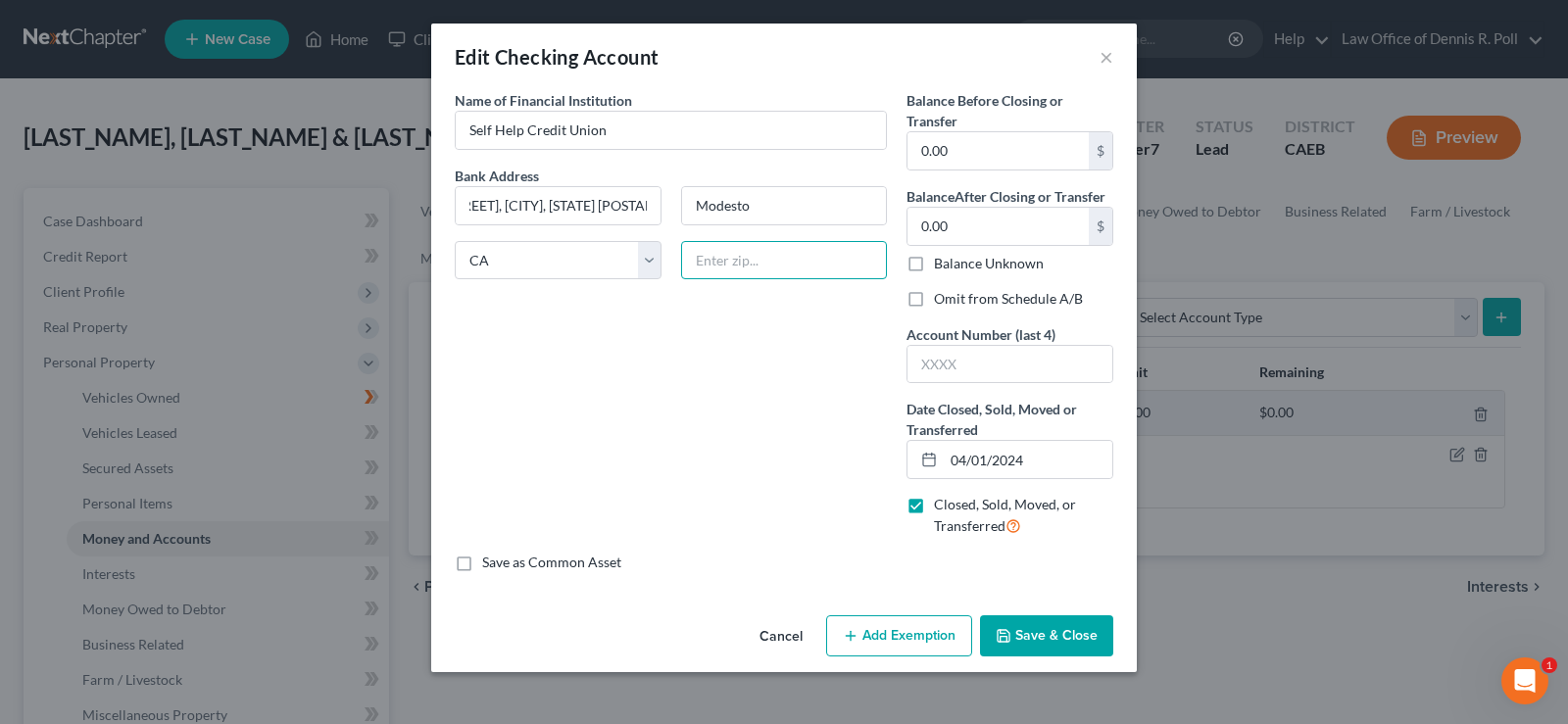 scroll, scrollTop: 0, scrollLeft: 0, axis: both 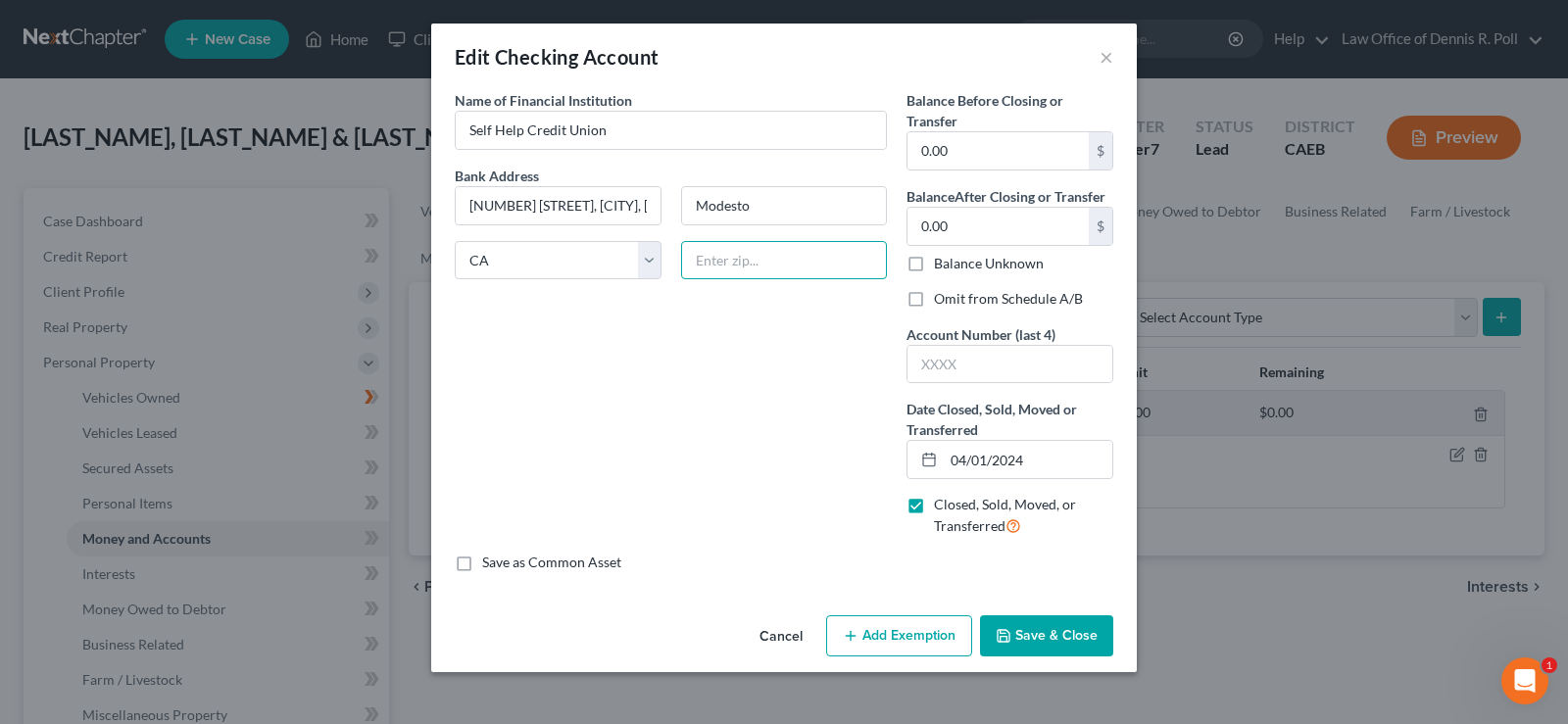 click at bounding box center (784, 261) 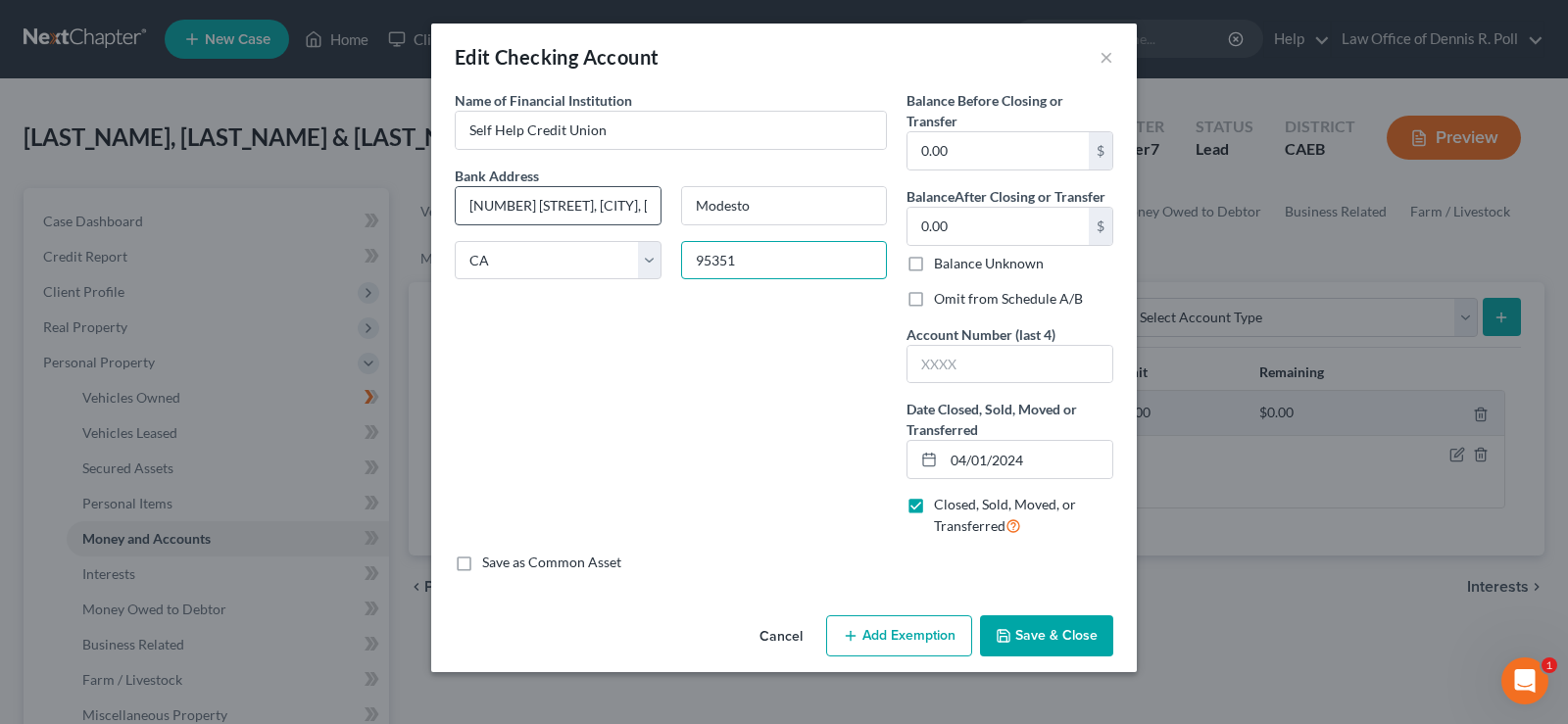 type on "95351" 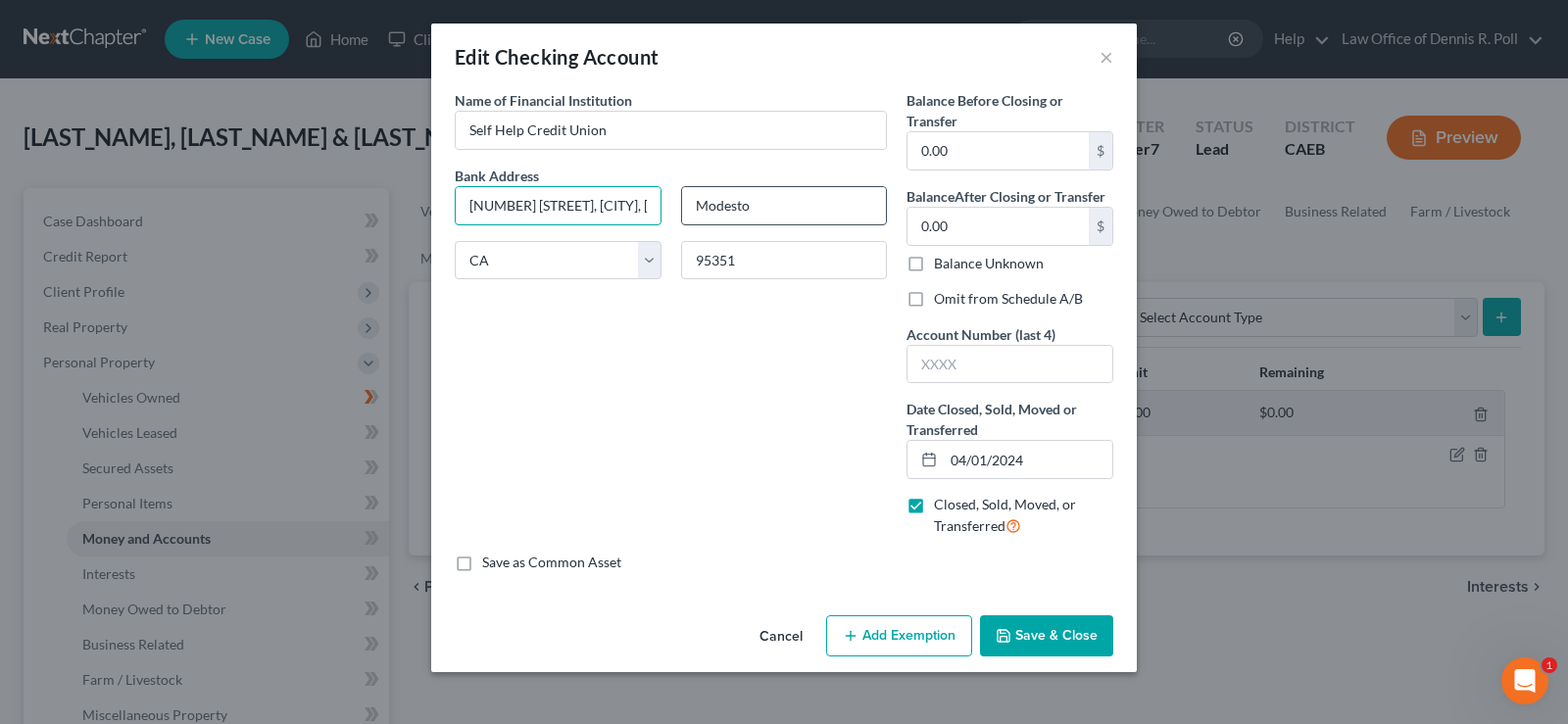 scroll, scrollTop: 0, scrollLeft: 95, axis: horizontal 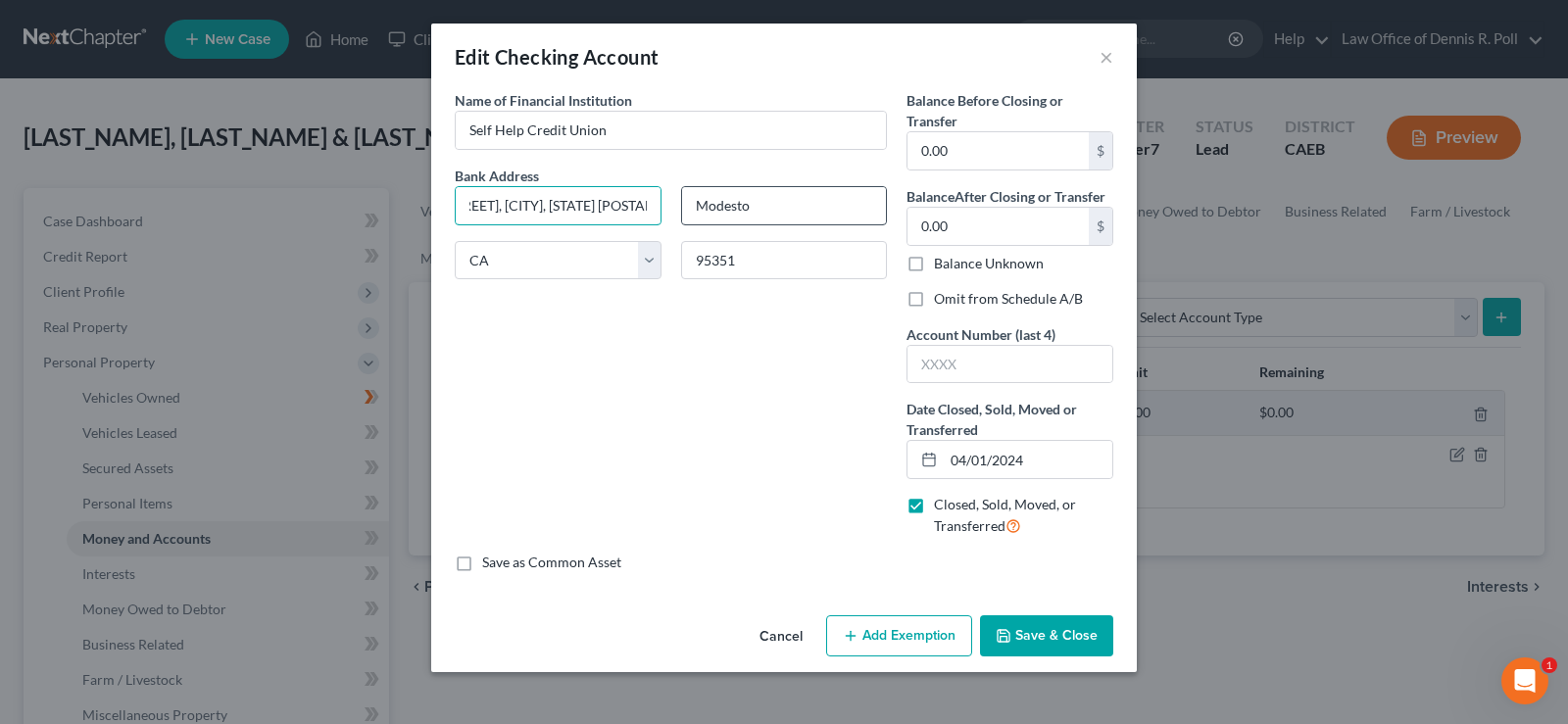 drag, startPoint x: 617, startPoint y: 205, endPoint x: 830, endPoint y: 214, distance: 213.19006 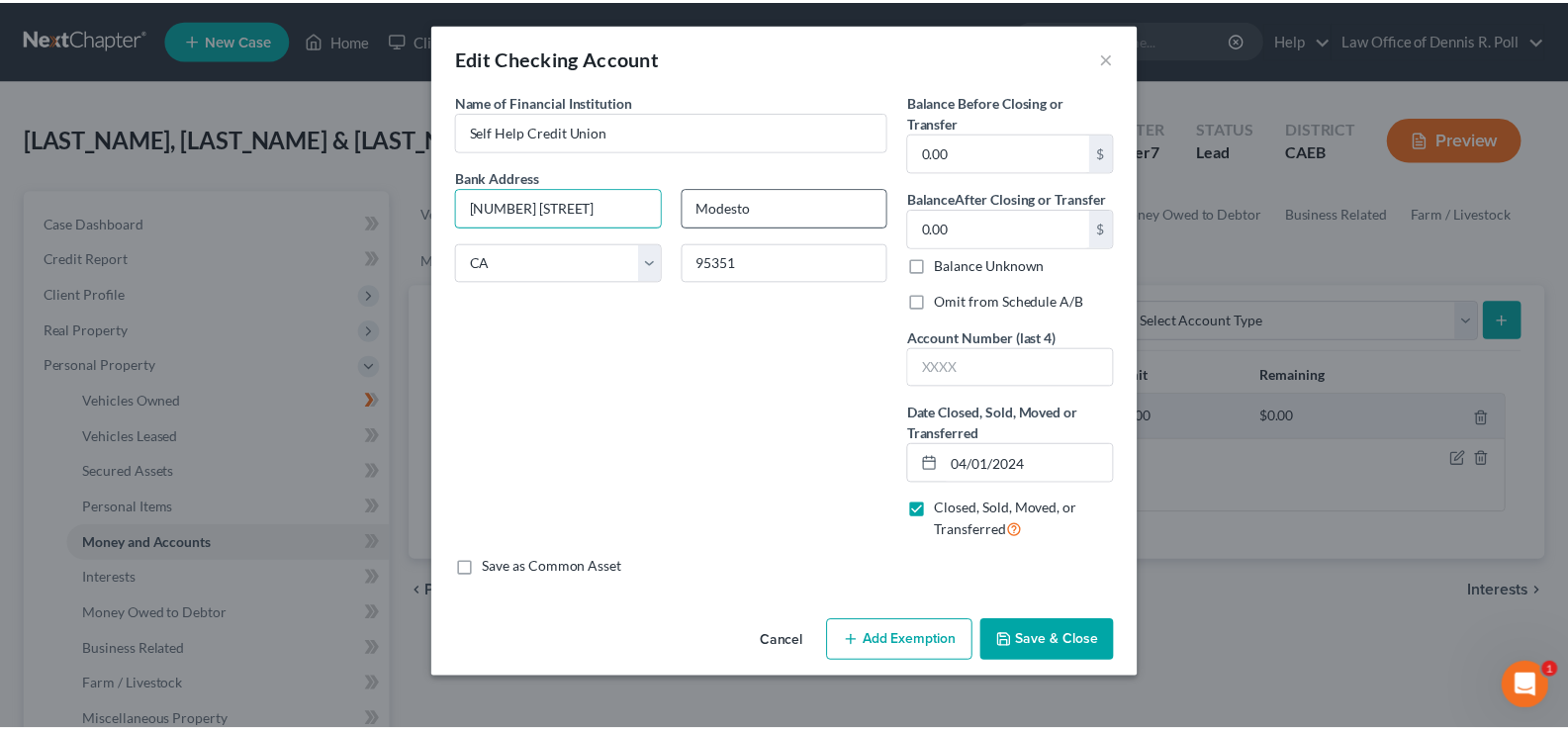 scroll, scrollTop: 0, scrollLeft: 0, axis: both 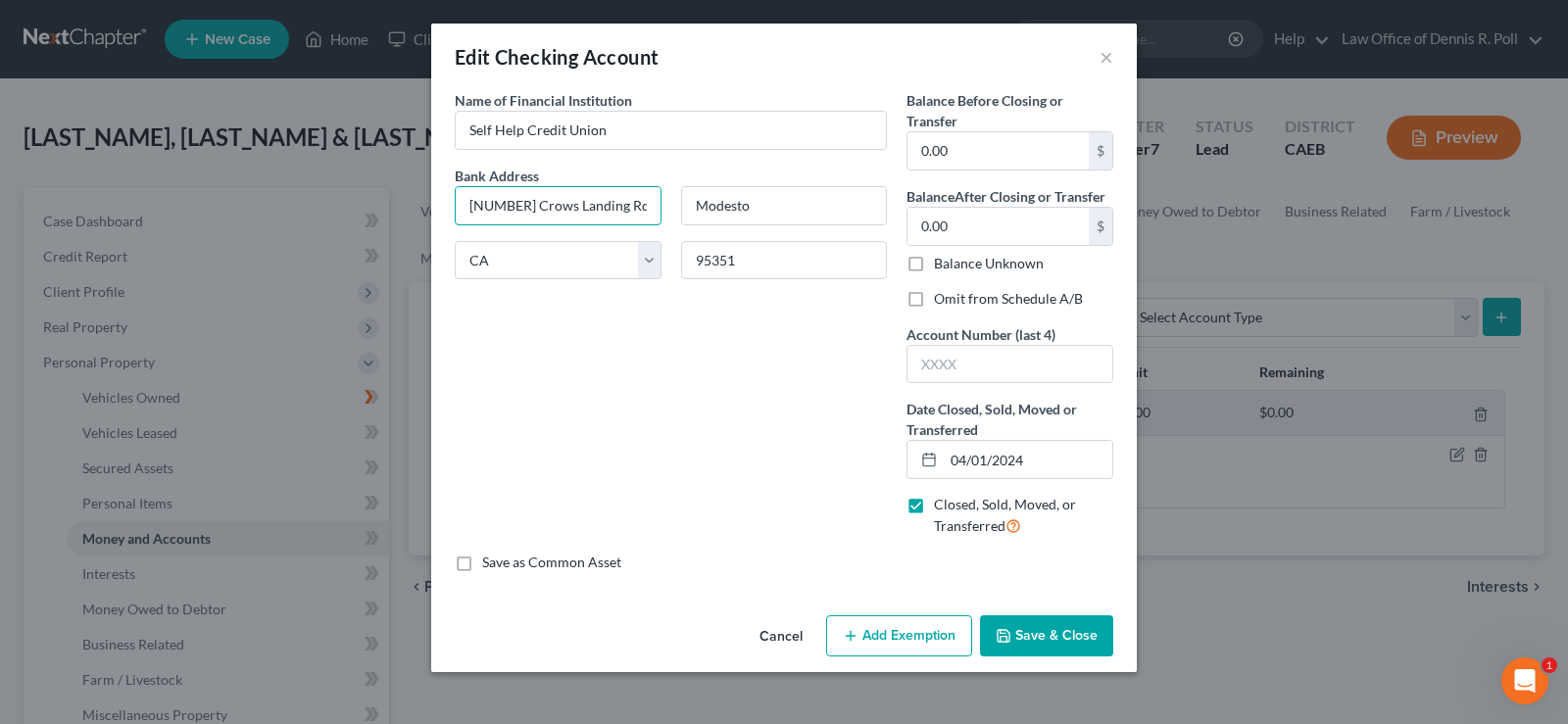 type on "[NUMBER] Crows Landing Rd" 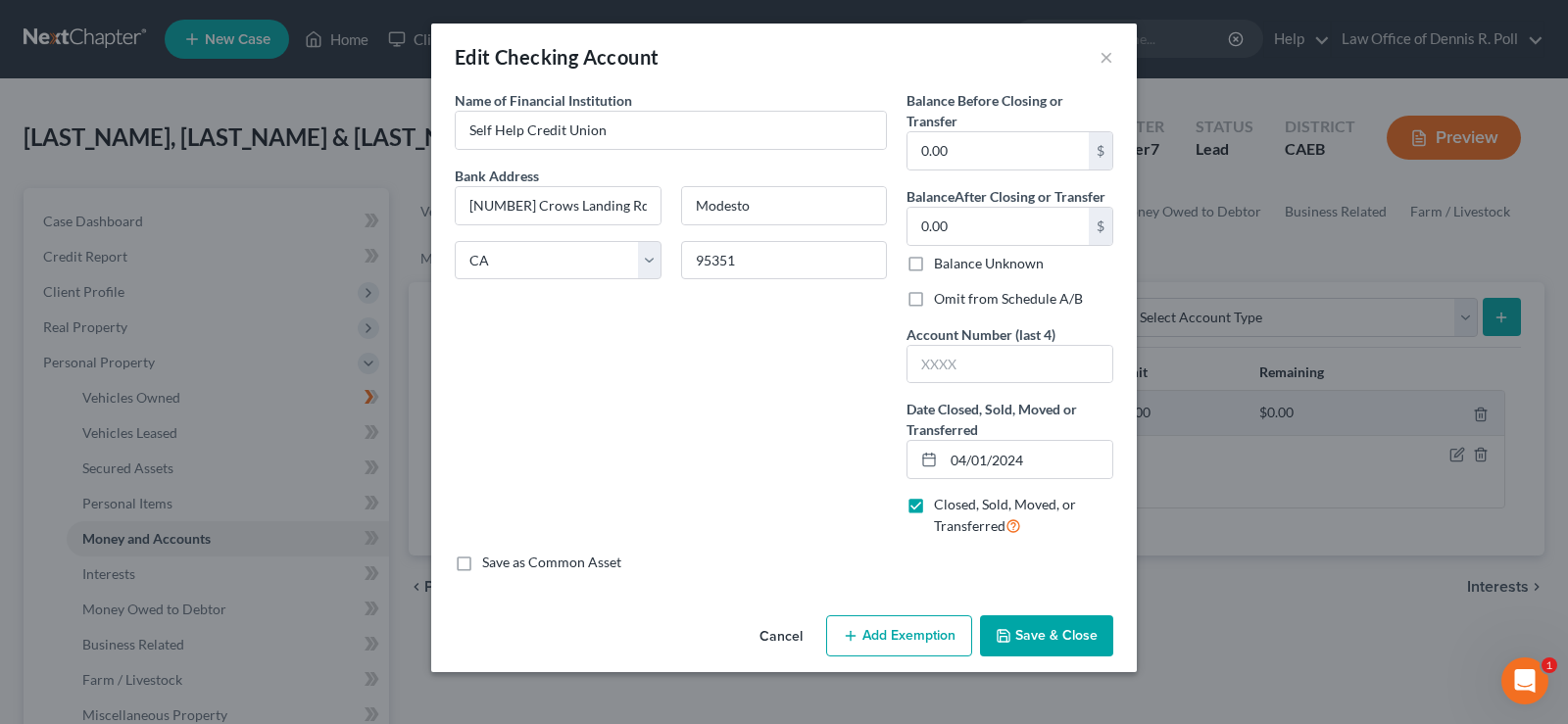 click on "Name of Financial Institution
*
Self Help Credit Union Bank Address [NUMBER] [STREET] [CITY] State [STATE] [POSTAL_CODE]" at bounding box center (670, 321) 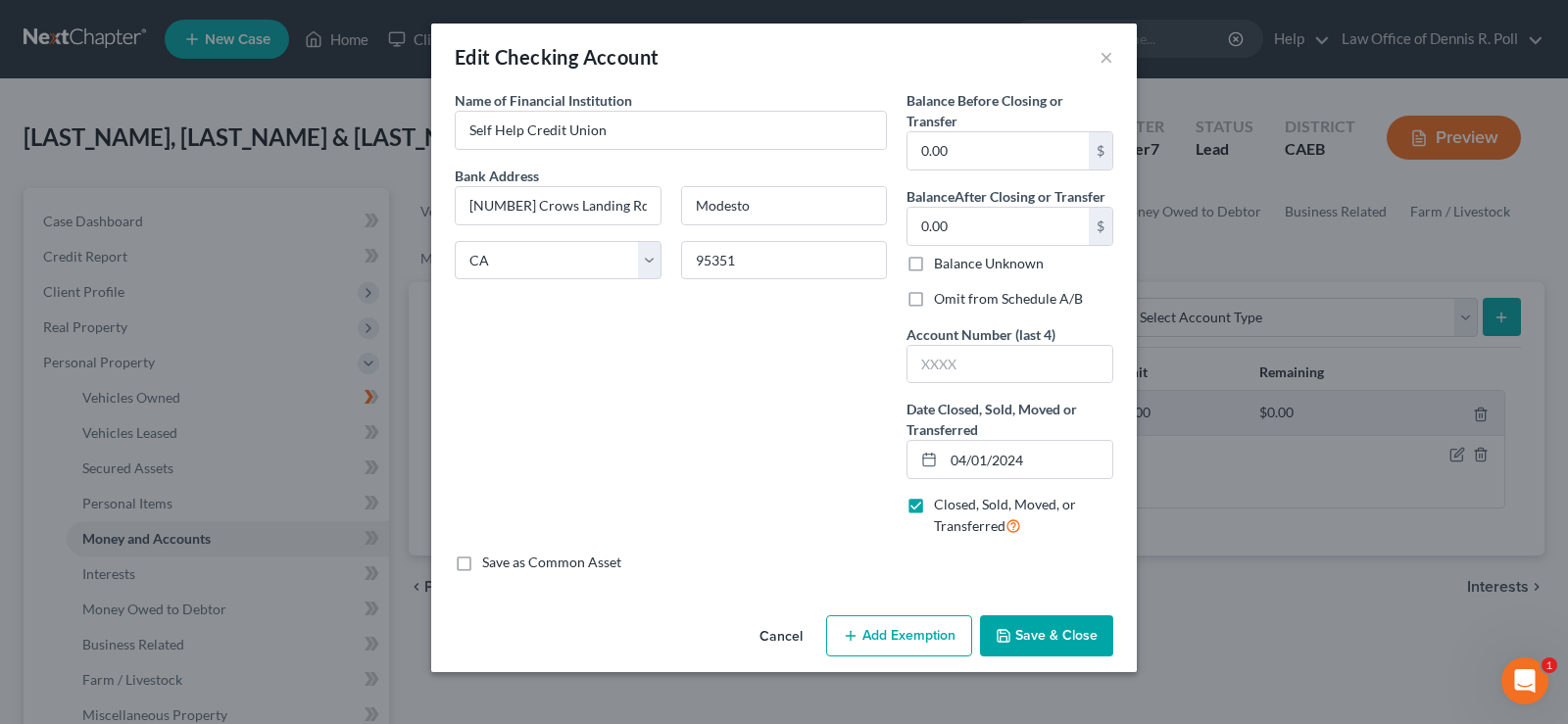 click on "Save & Close" at bounding box center [1047, 636] 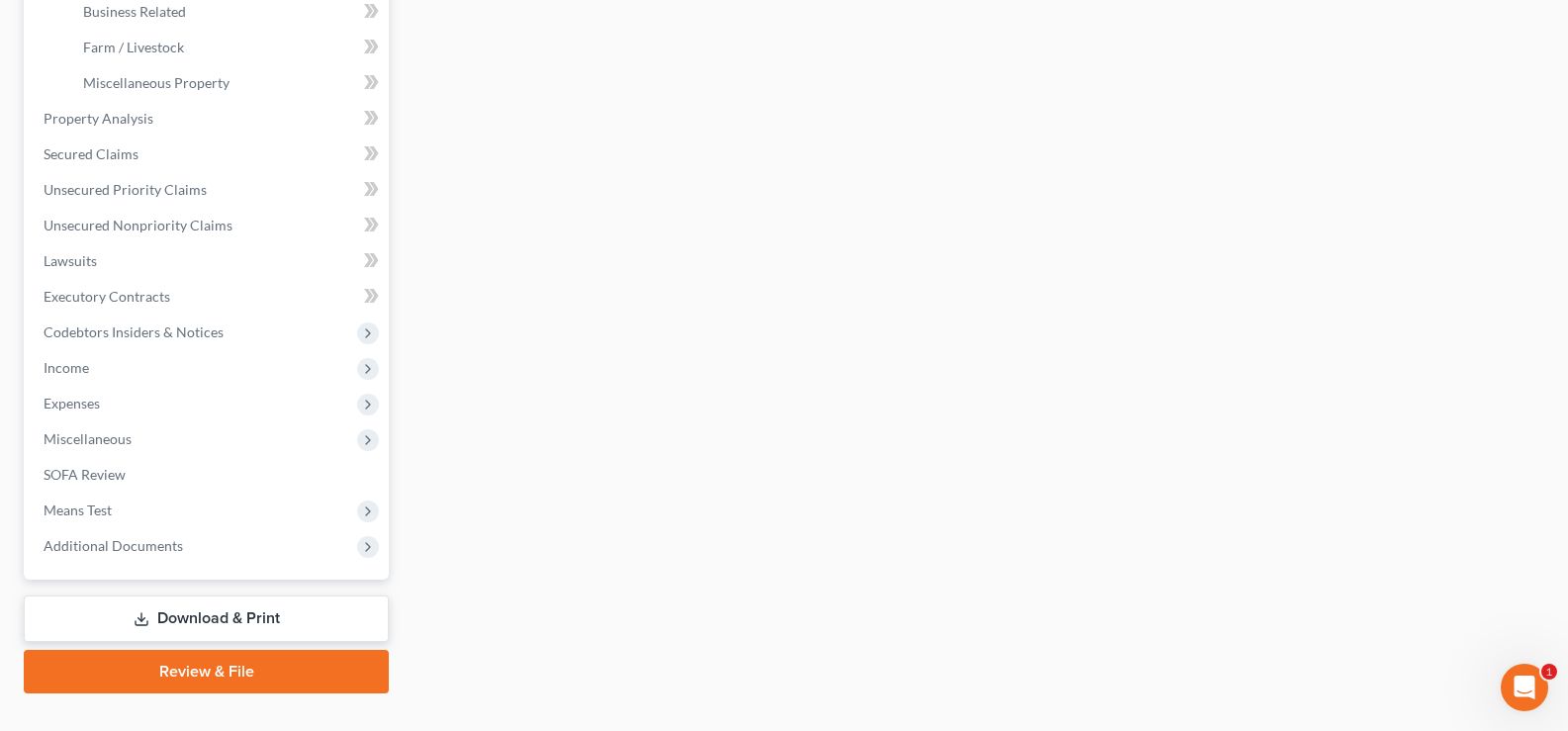 scroll, scrollTop: 677, scrollLeft: 0, axis: vertical 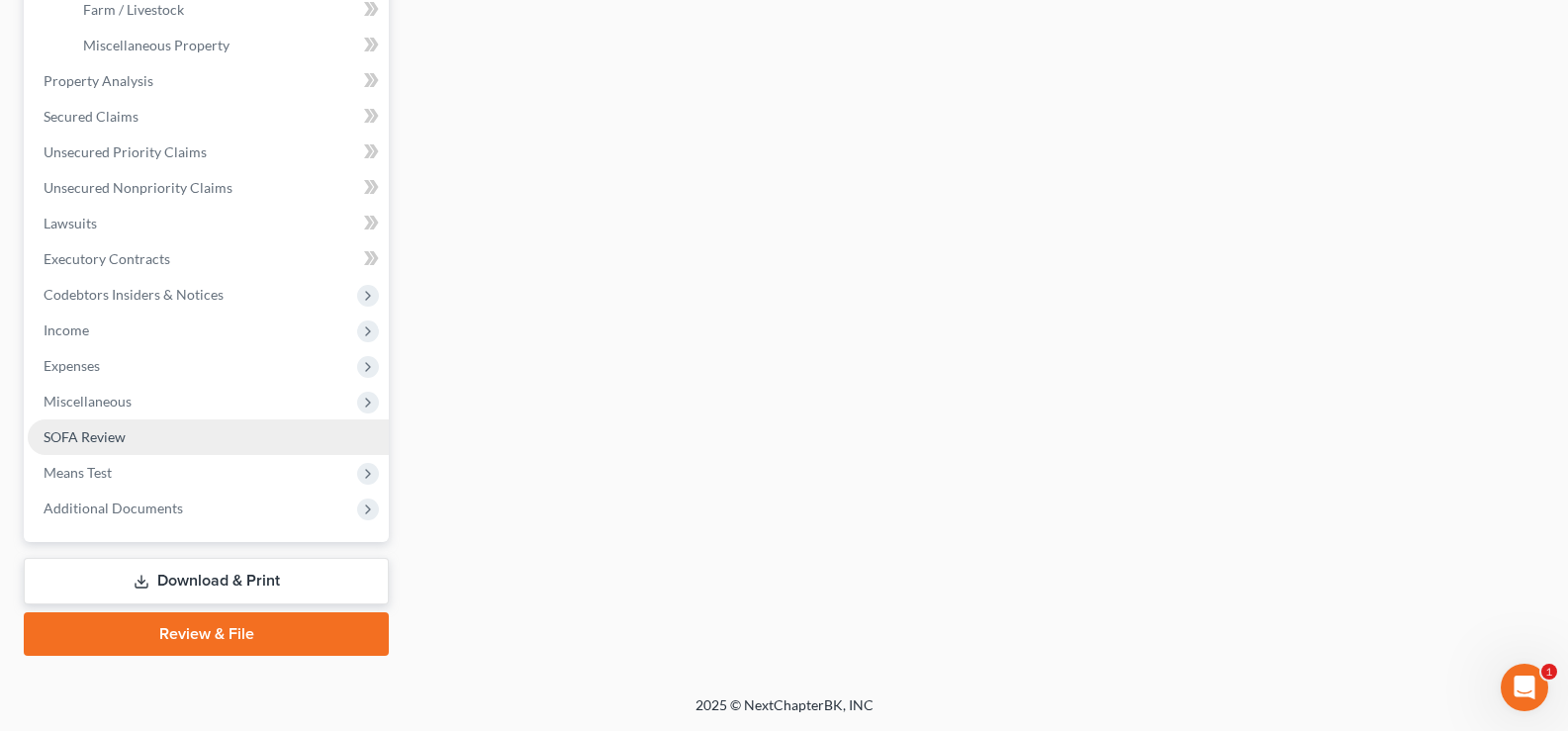 click on "SOFA Review" at bounding box center (84, 436) 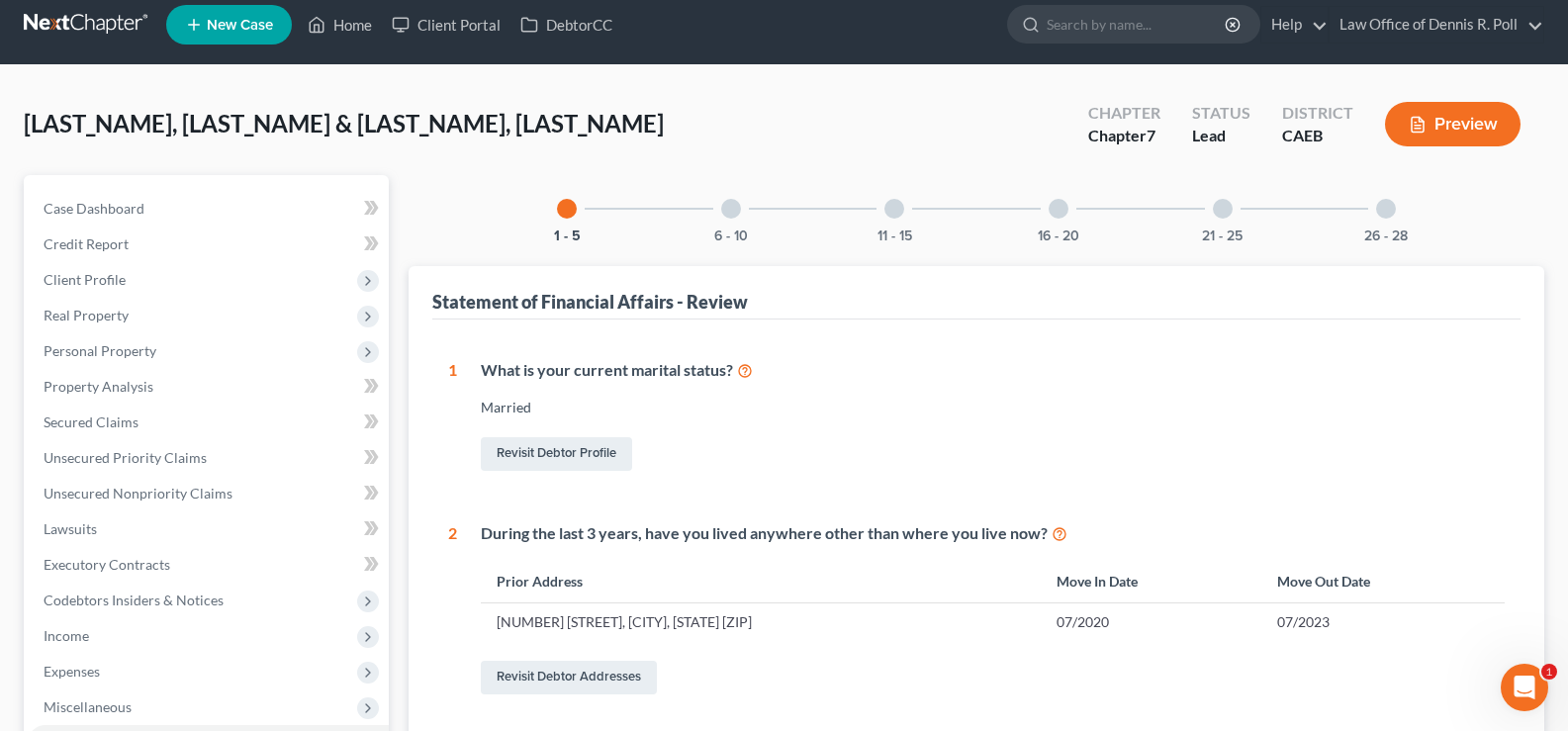 scroll, scrollTop: 0, scrollLeft: 0, axis: both 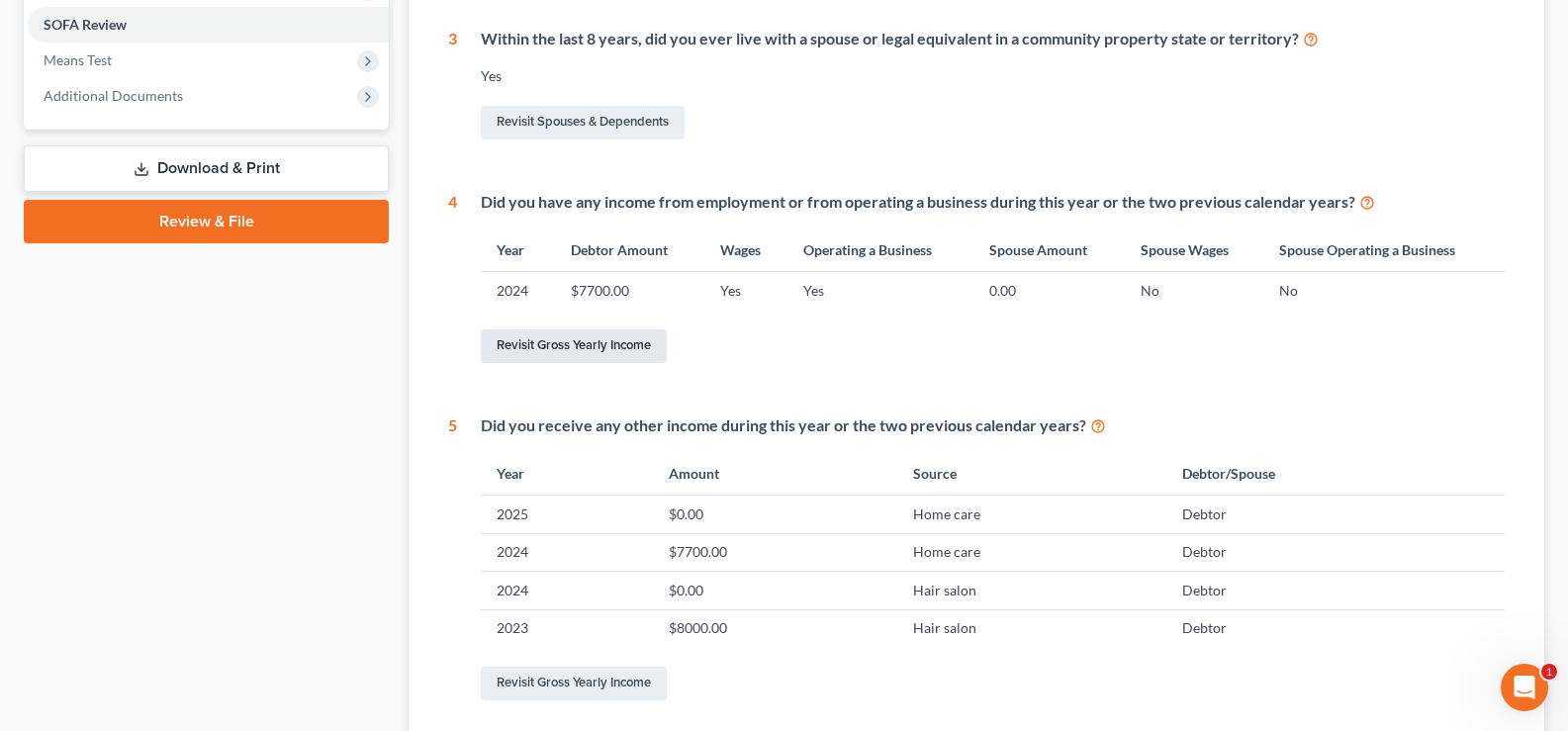 click on "Revisit Gross Yearly Income" at bounding box center [574, 346] 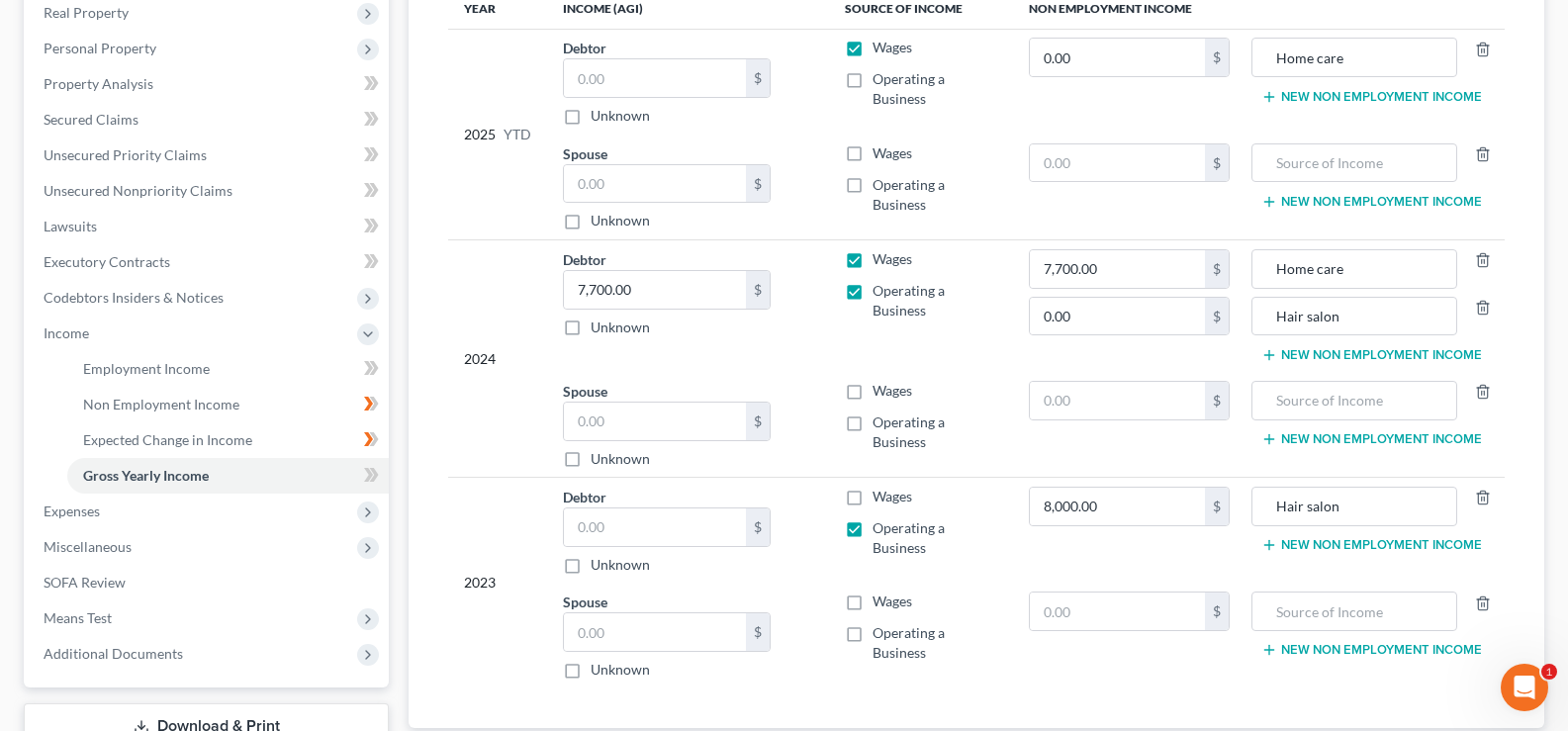 scroll, scrollTop: 0, scrollLeft: 0, axis: both 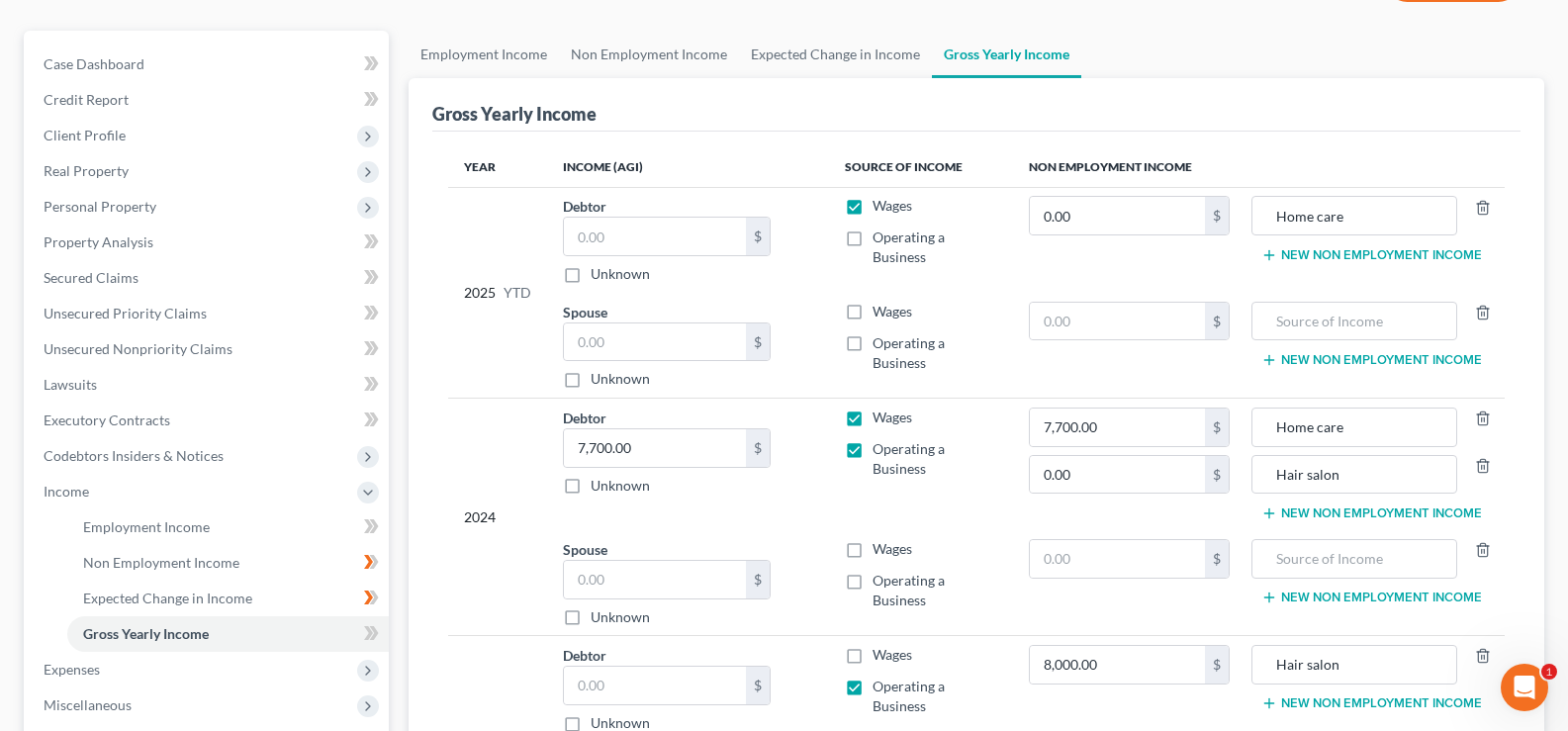 click on "Operating a Business" at bounding box center (935, 247) 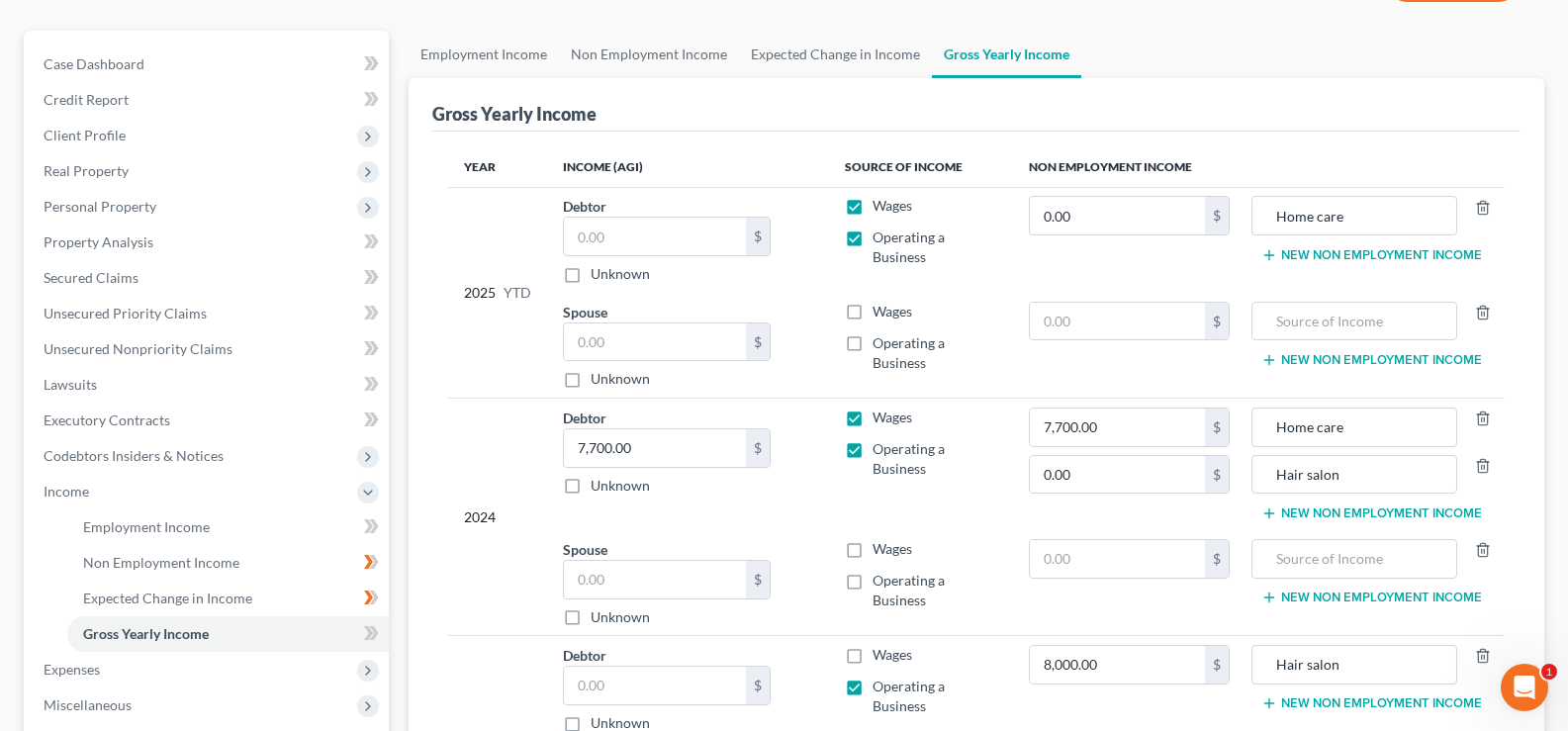 click on "Operating a Business" at bounding box center (935, 247) 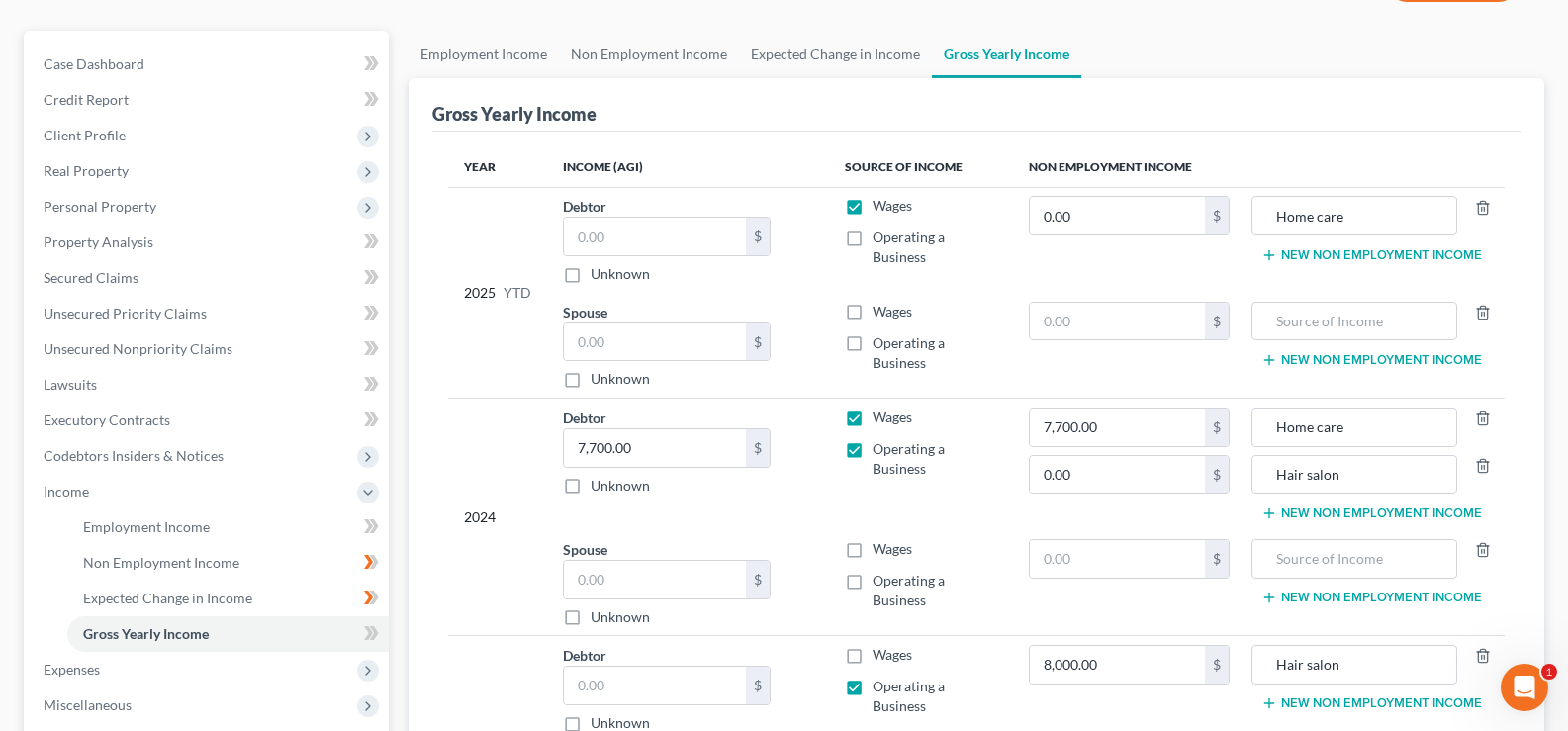 click on "New Non Employment Income" at bounding box center [1371, 255] 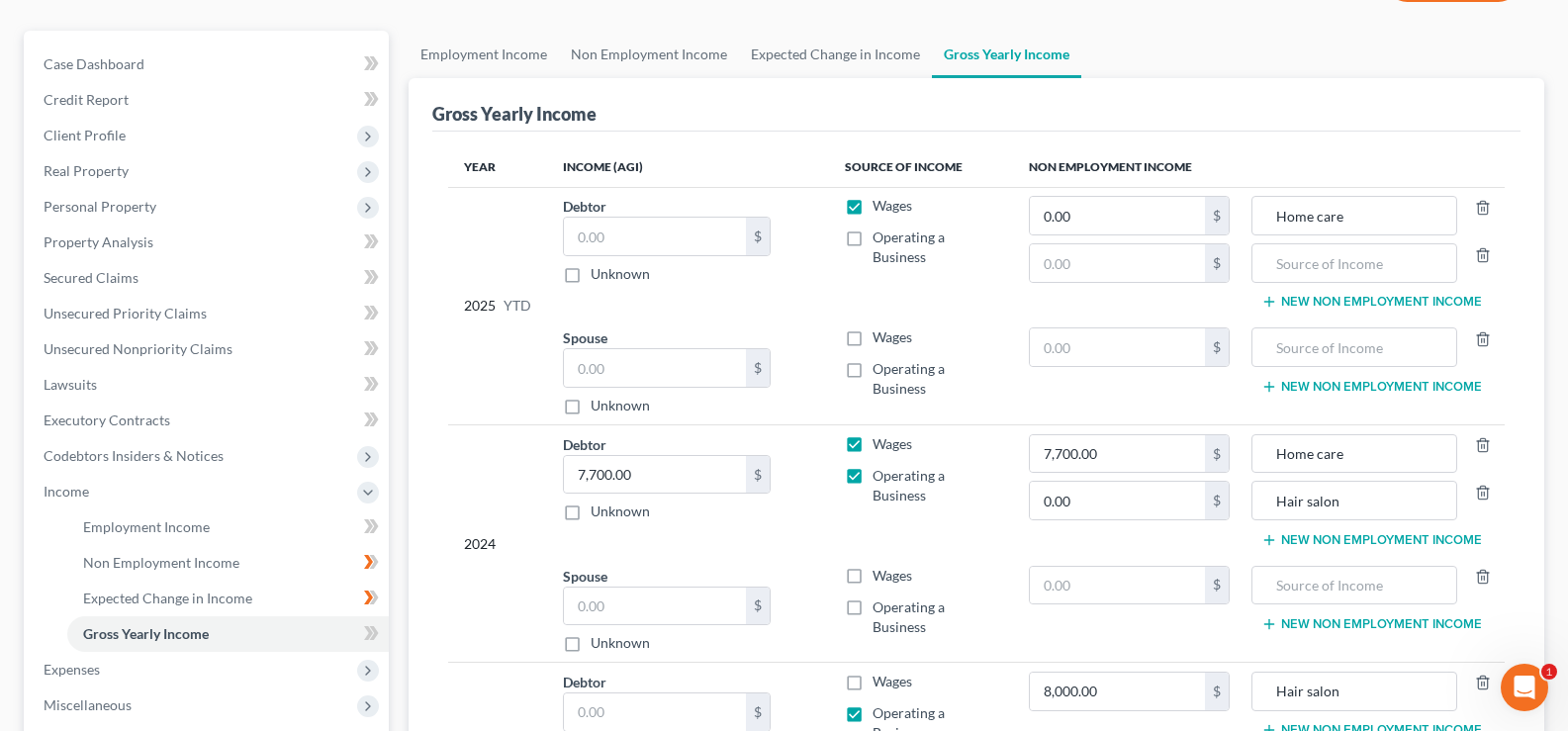 click on "Wages" at bounding box center [892, 206] 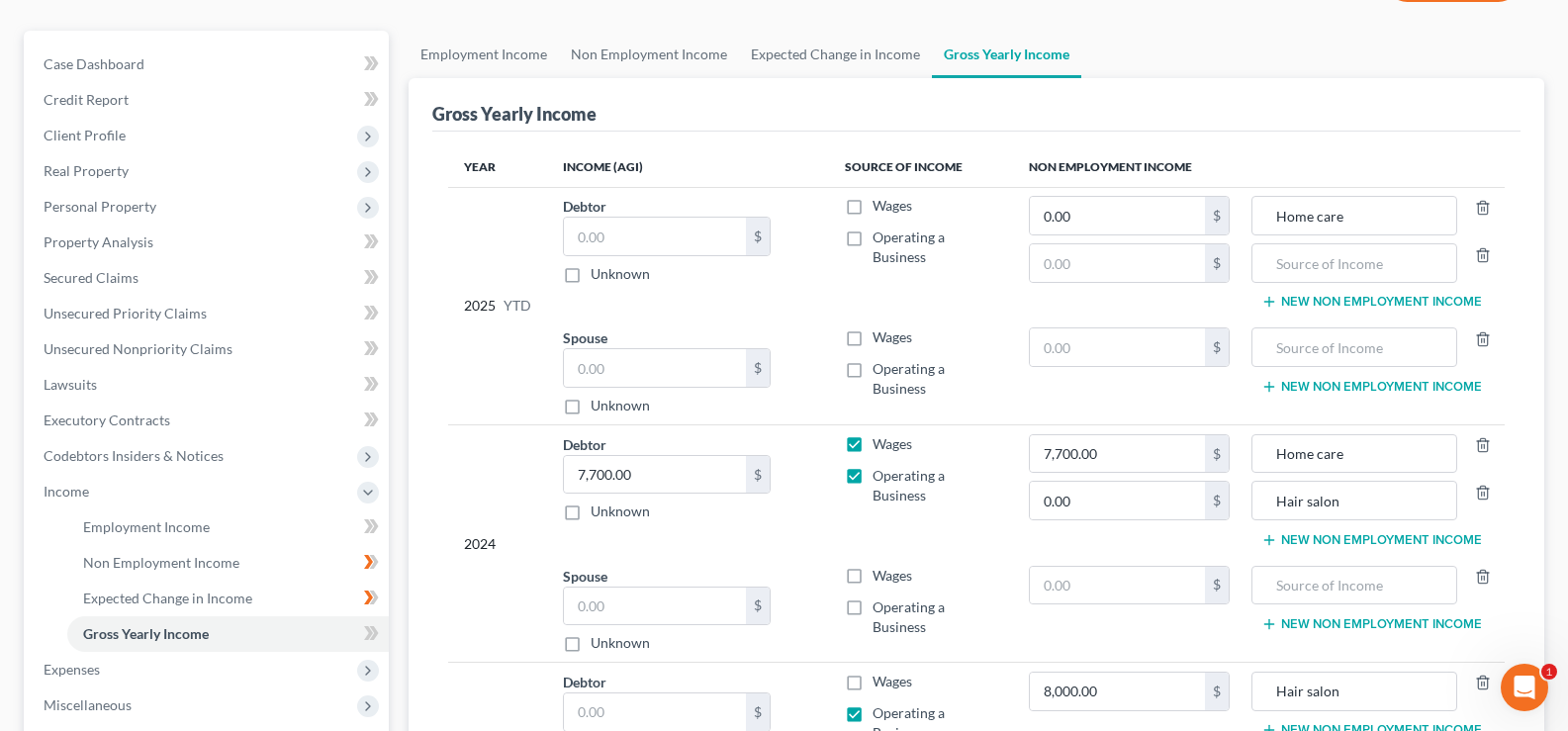 click on "Operating a Business" at bounding box center (935, 247) 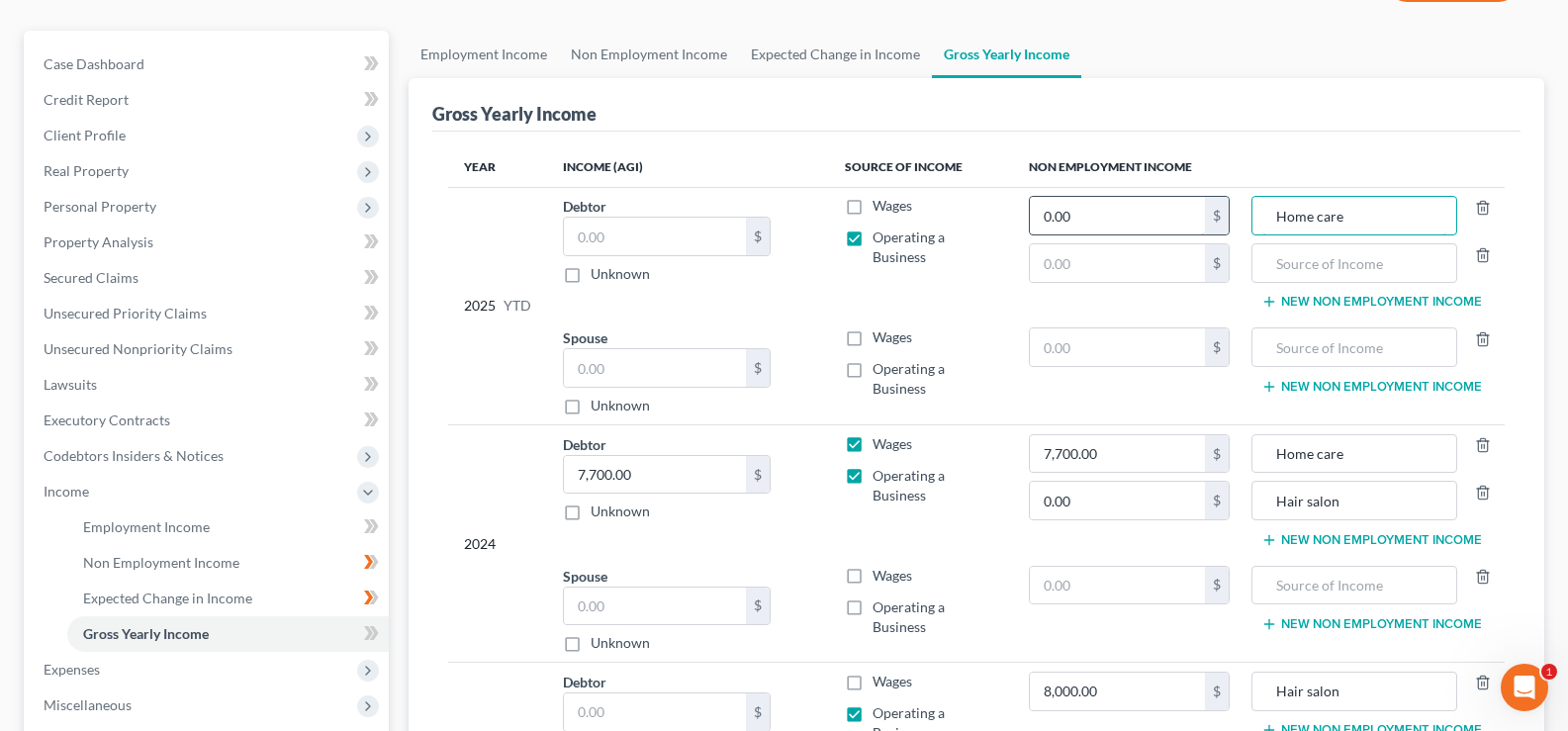 drag, startPoint x: 1354, startPoint y: 219, endPoint x: 1207, endPoint y: 225, distance: 147.1224 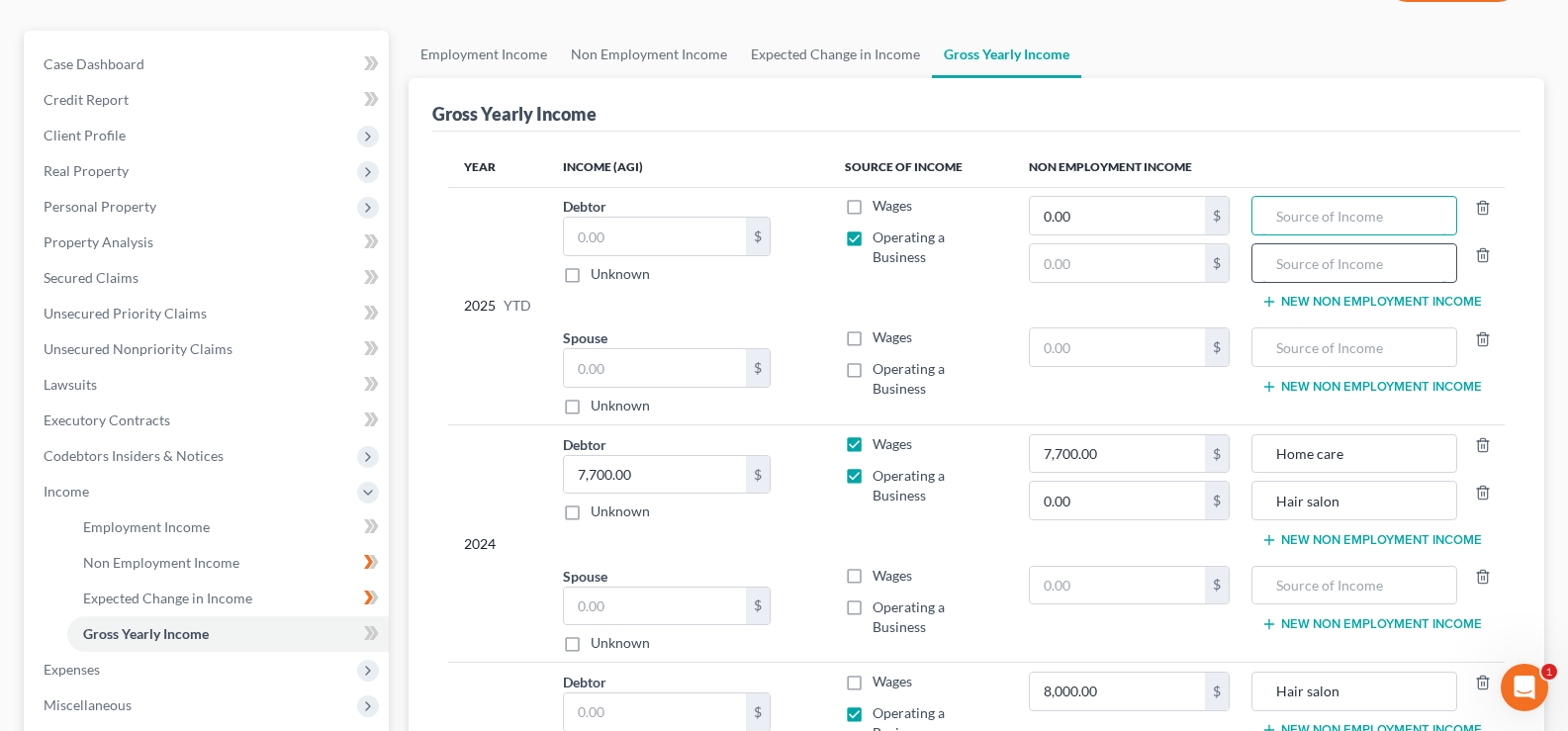 type 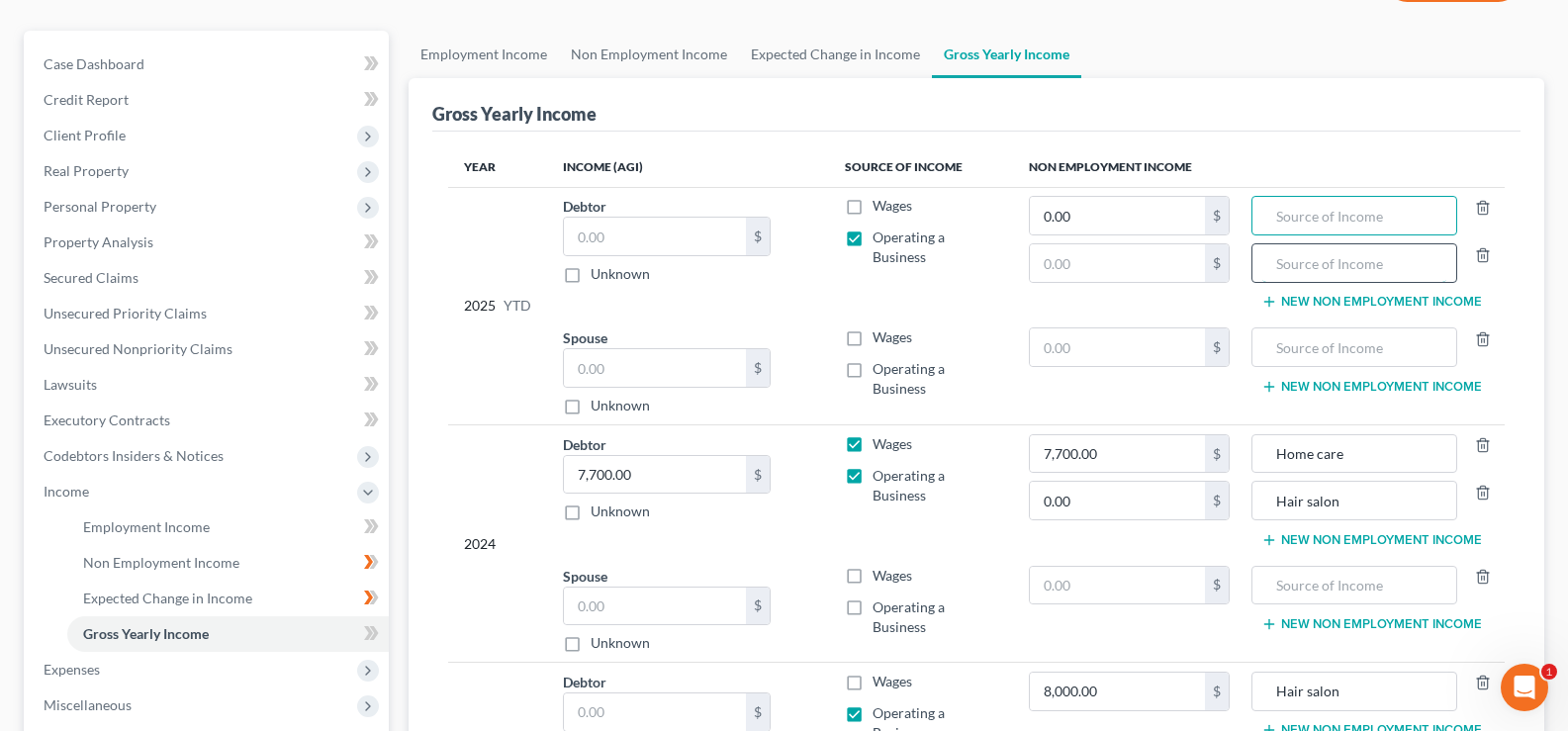 click at bounding box center [1354, 263] 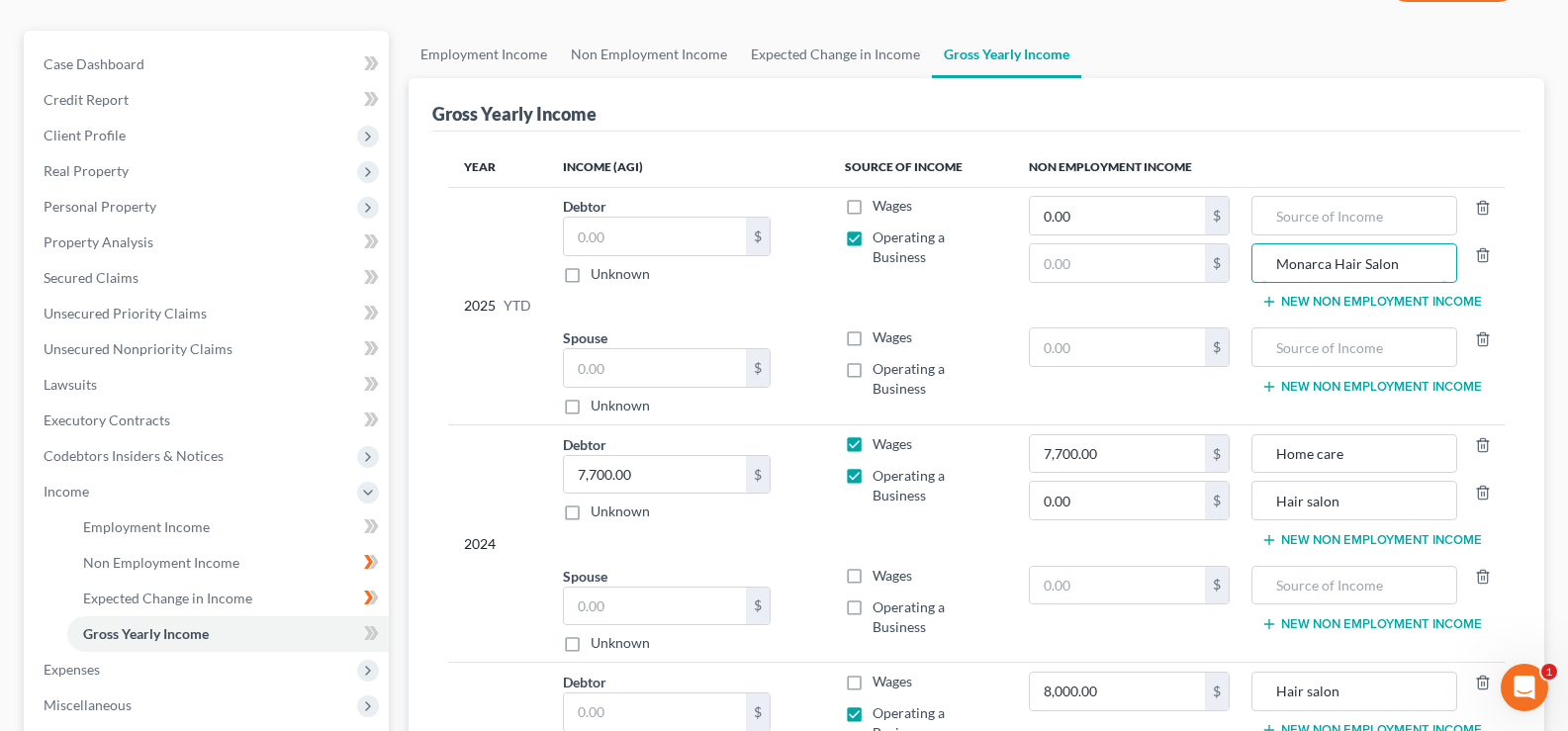 type on "Monarca Hair Salon" 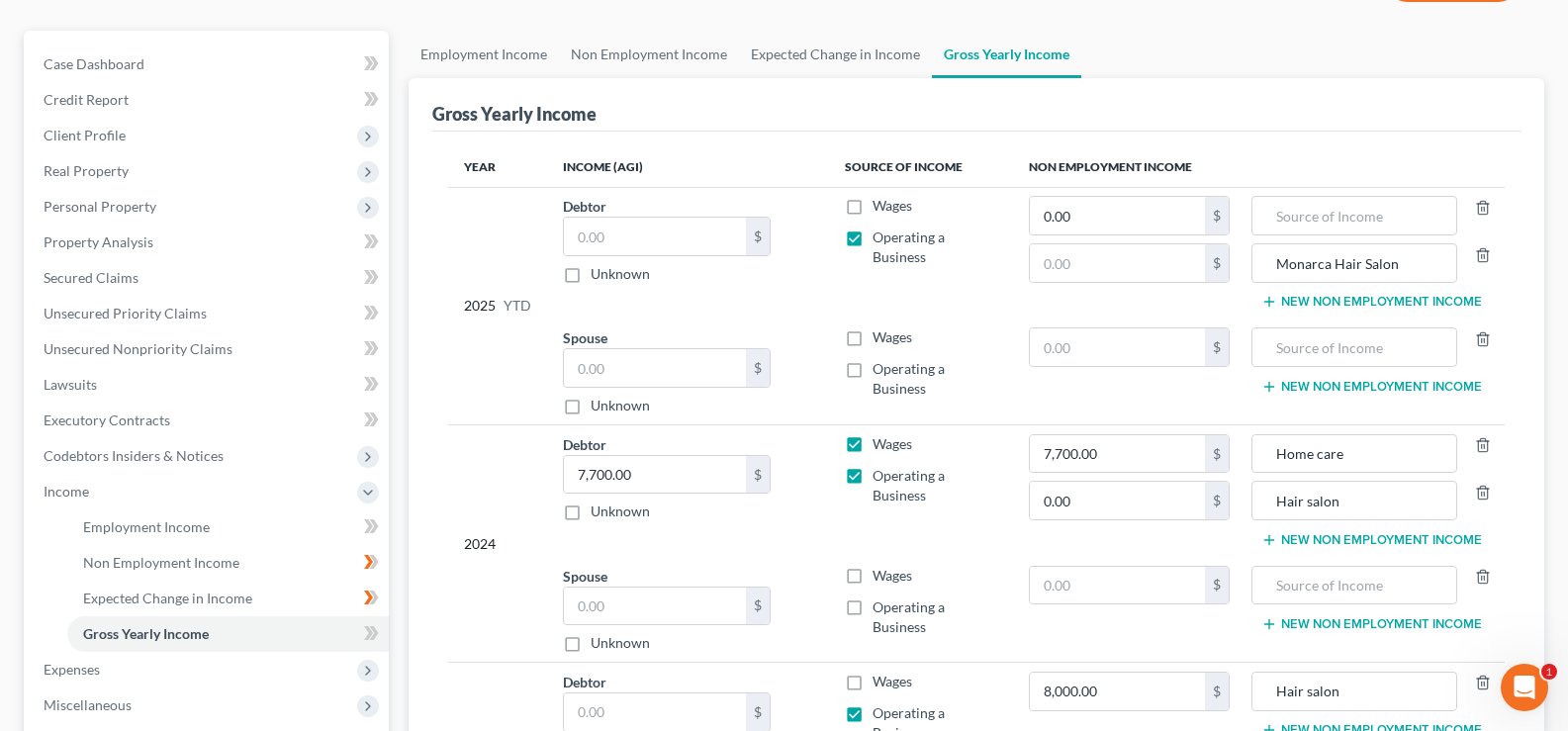 click on "Non Employment Income" at bounding box center (1258, 167) 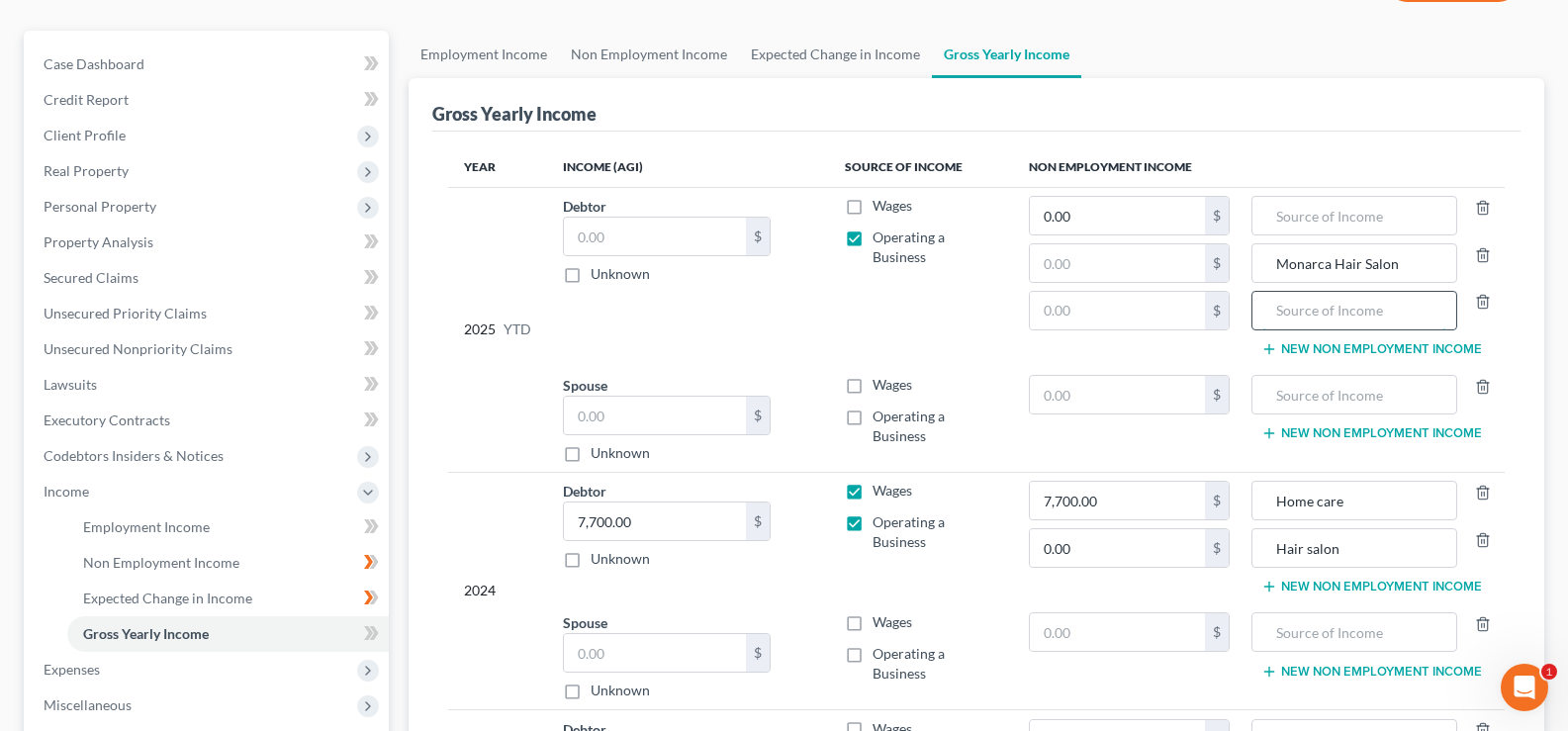 click at bounding box center [1354, 311] 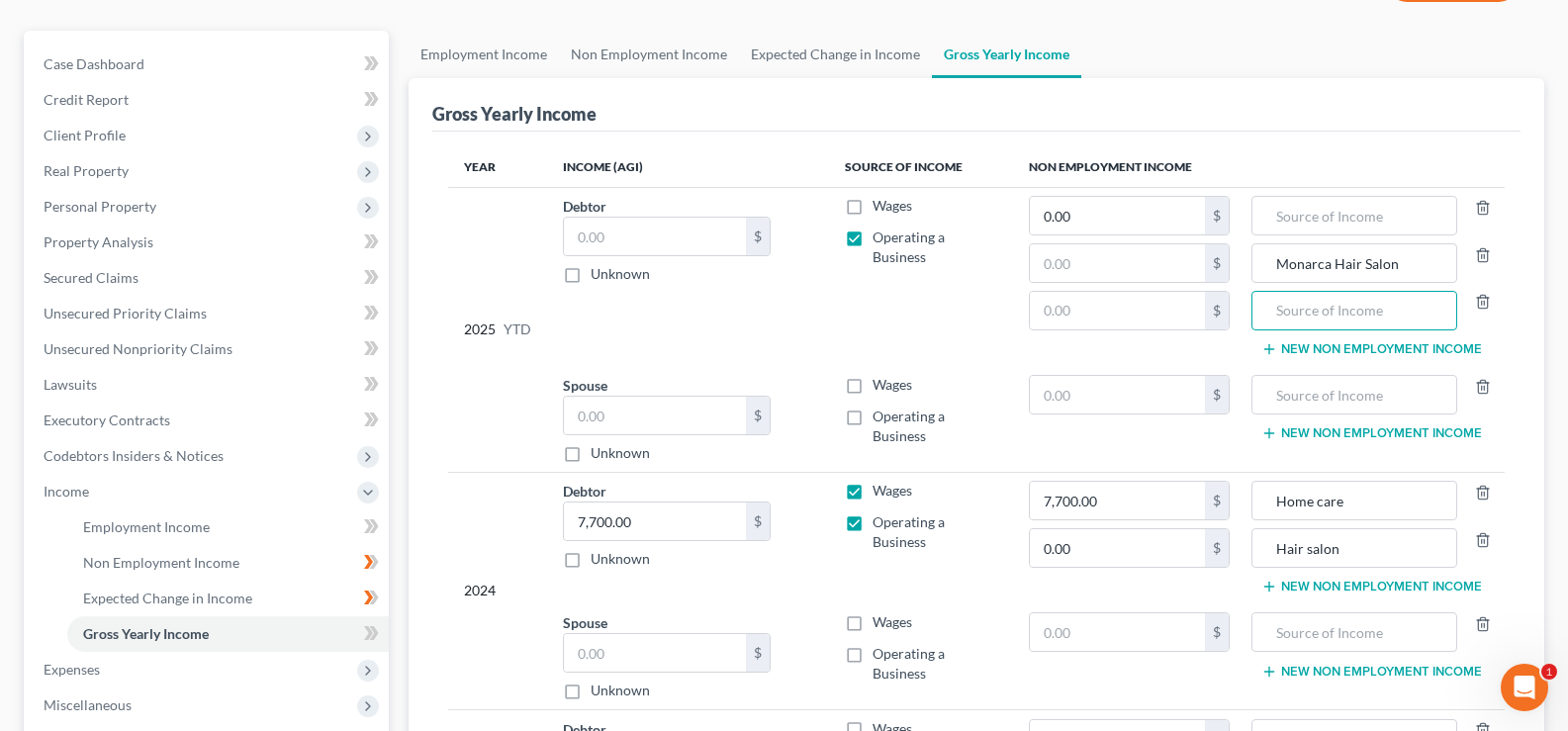 click on "Wages" at bounding box center (892, 206) 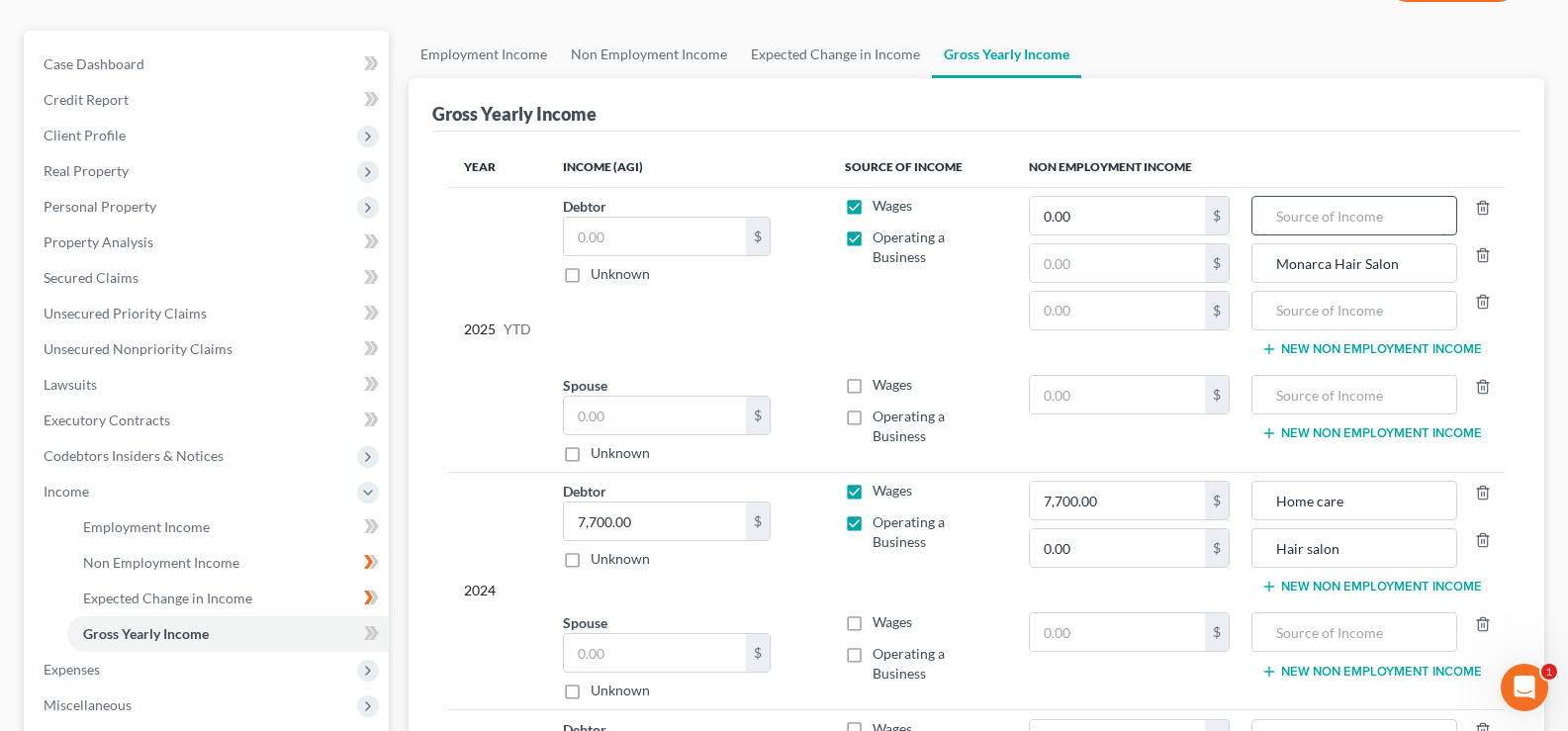 click at bounding box center (1354, 216) 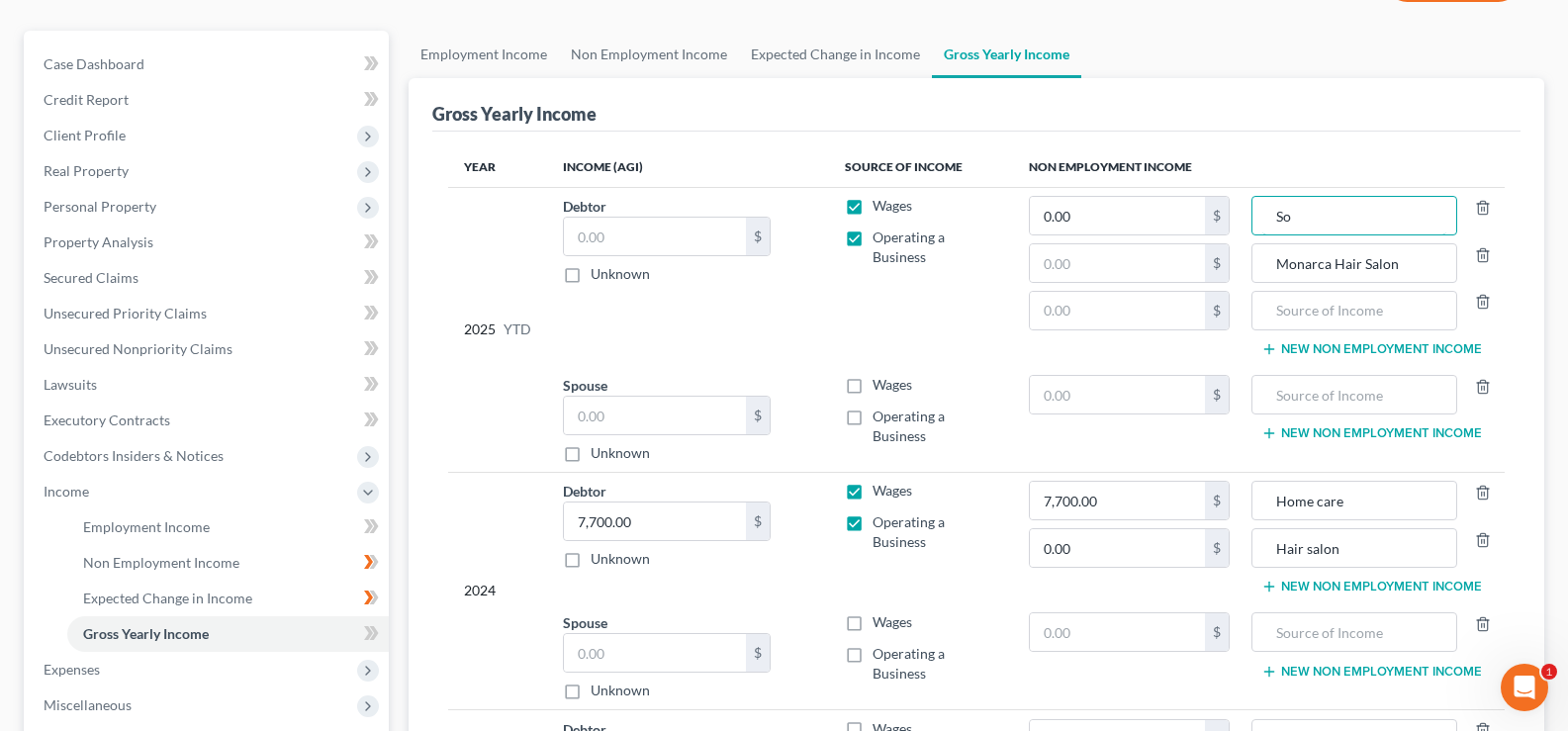 type on "S" 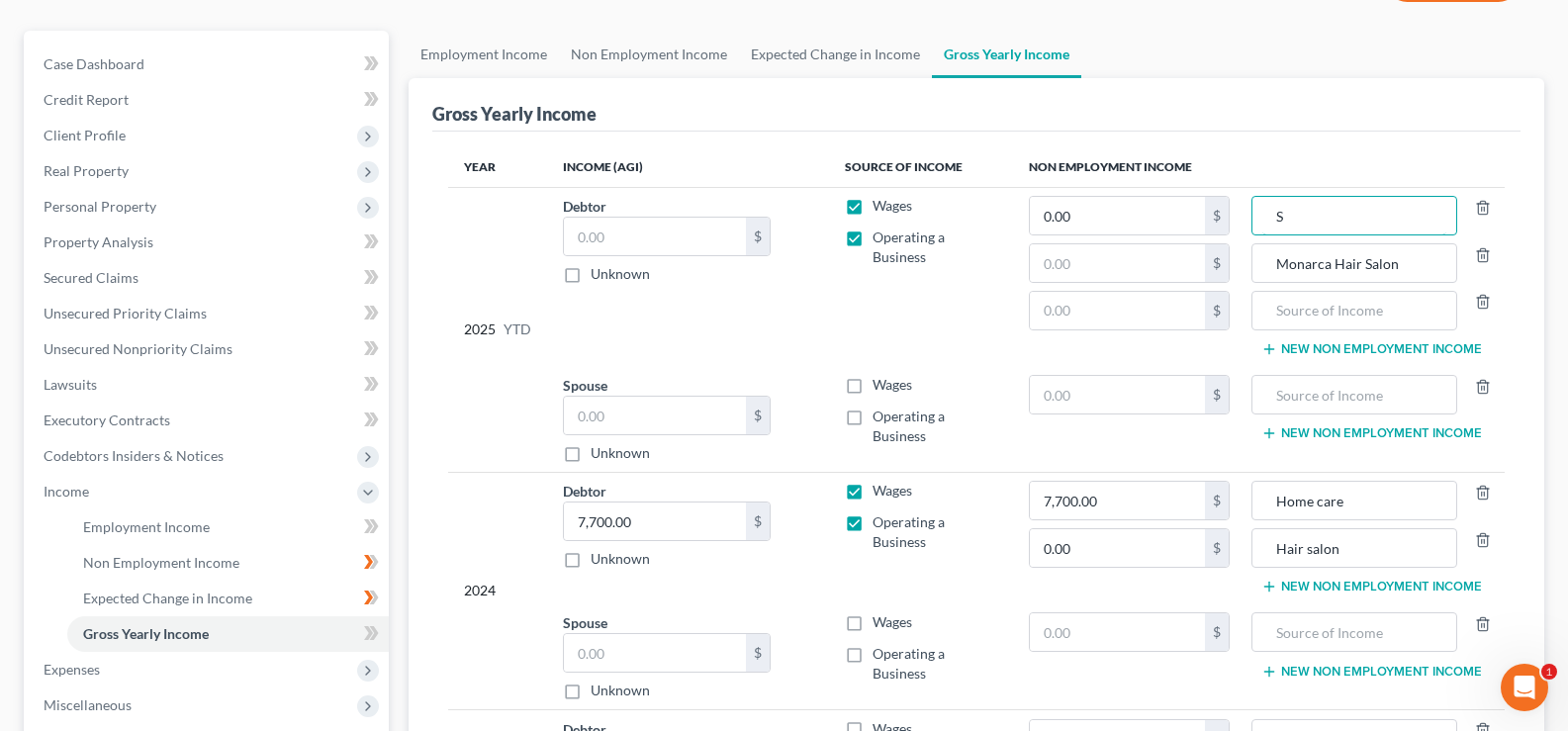 type 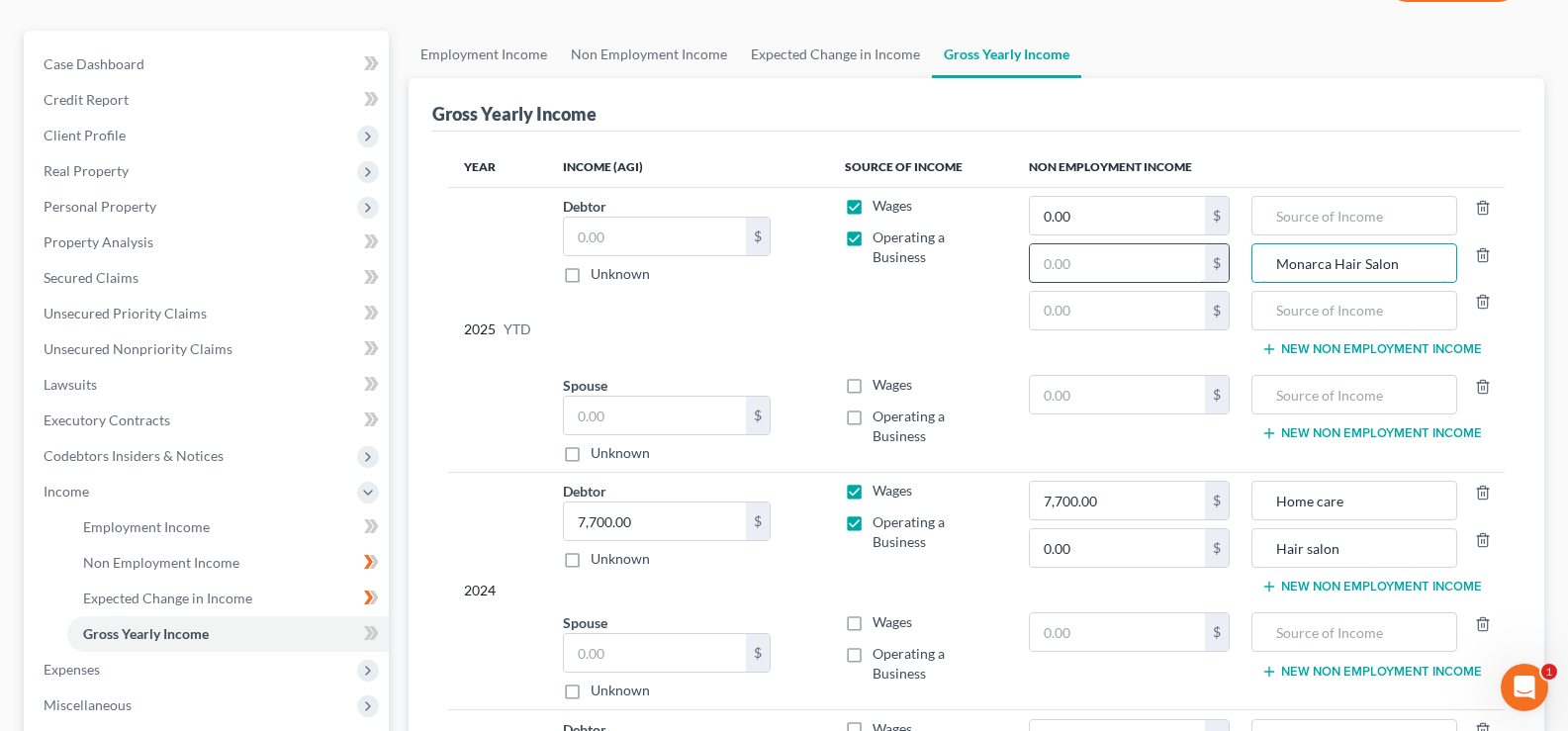 click on "[YEAR] YTD Debtor
$
Unknown
Balance Undetermined
$
Unknown
Wages Operating a Business 0.00 $ $ $ [COMPANY] New Non Employment Income" at bounding box center [976, 276] 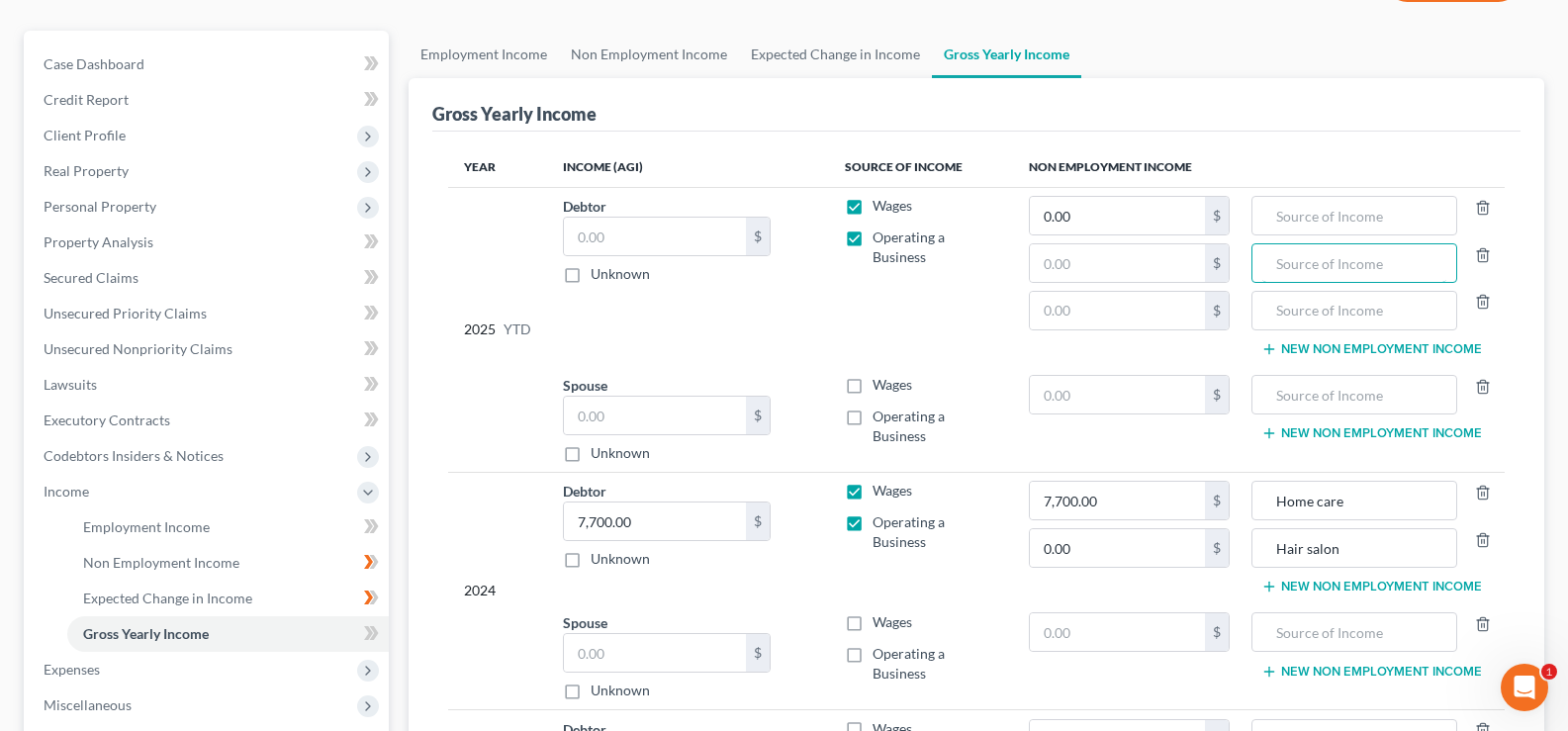 type 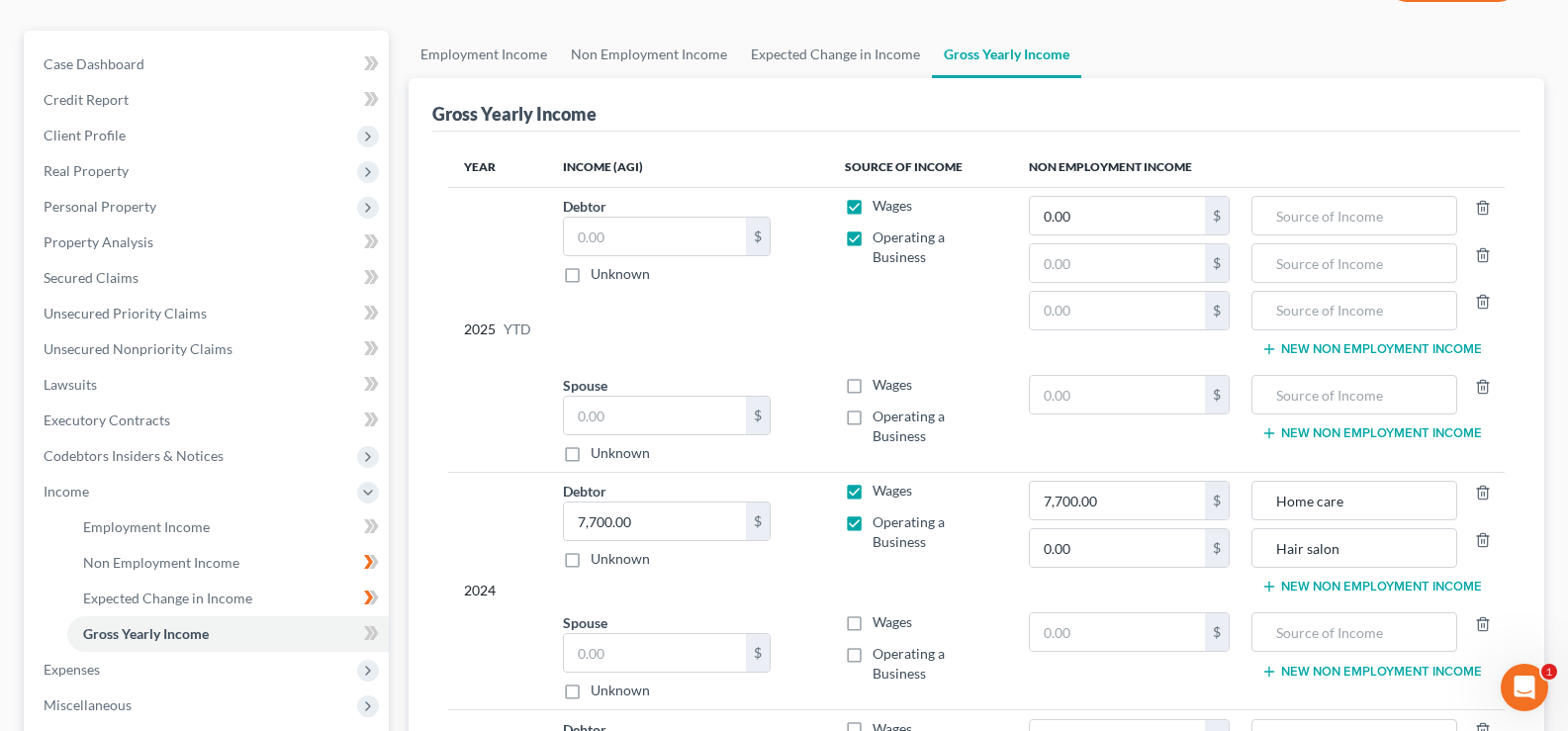click on "Year Income (AGI) Source of Income Non Employment Income [YEAR]  YTD Debtor
$
Unknown
Balance Undetermined
$
Unknown
Wages Operating a Business [AMOUNT] $ $ $ New Non Employment Income Spouse
$
Unknown
Balance Undetermined
$
Unknown
Wages Operating a Business [AMOUNT] $ [AMOUNT] $ Home care Hair salon New Non Employment Income Spouse
$
Unknown
Balance Undetermined
$
Unknown
Wages Operating a Business $ New Non Employment Income [YEAR] Debtor" at bounding box center (976, 545) 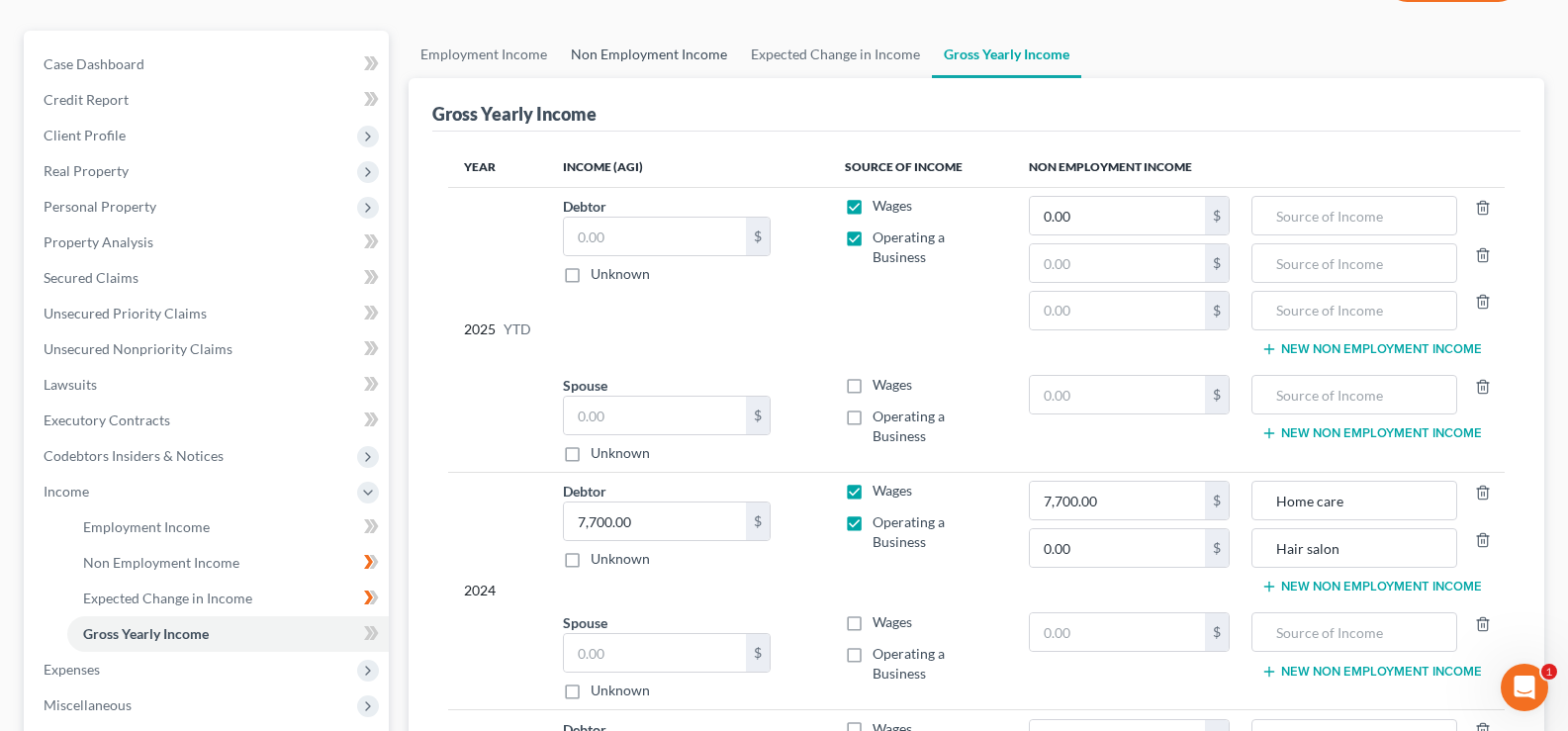 click on "Non Employment Income" at bounding box center (649, 54) 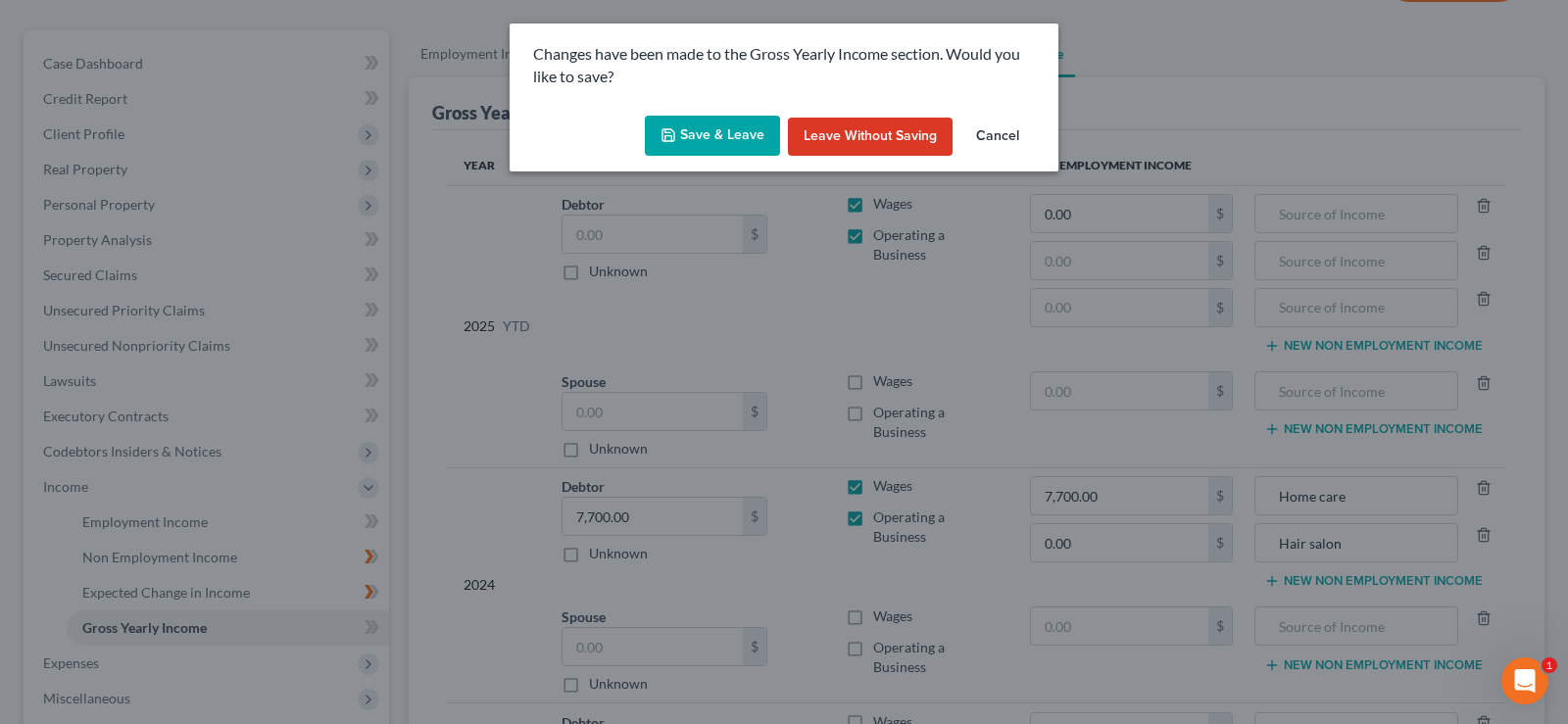 click on "Leave without Saving" at bounding box center (870, 137) 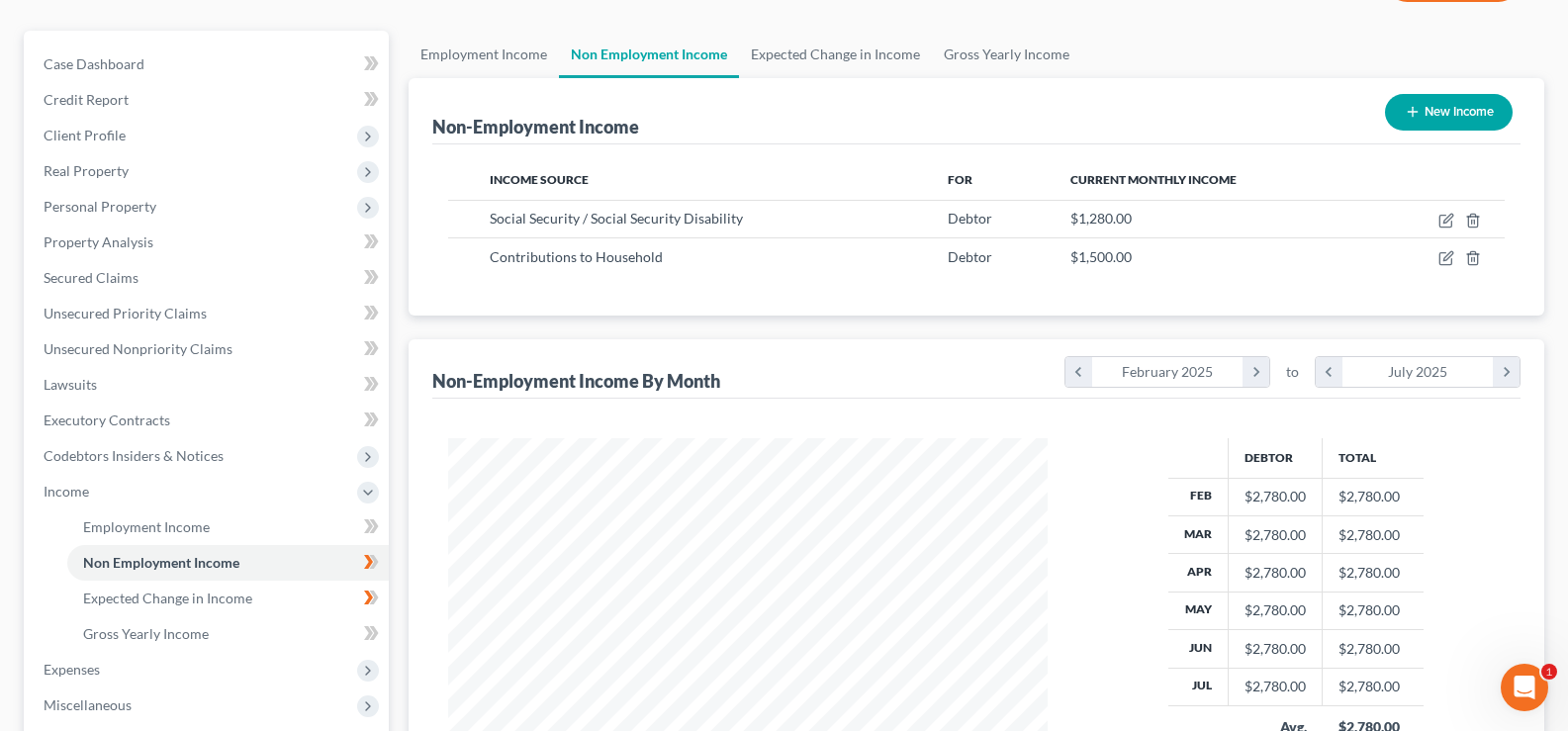 scroll, scrollTop: 0, scrollLeft: 0, axis: both 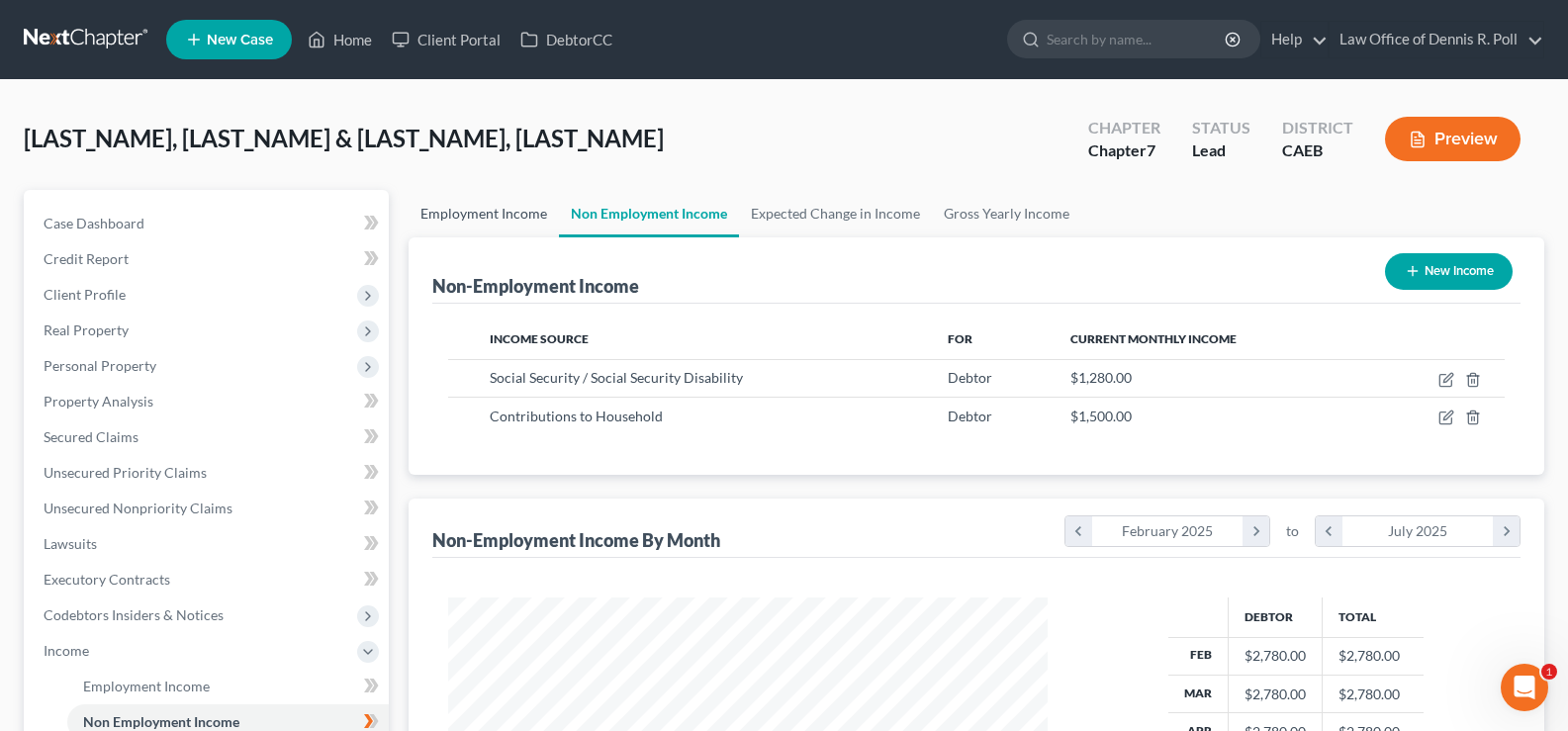 click on "Employment Income" at bounding box center (484, 214) 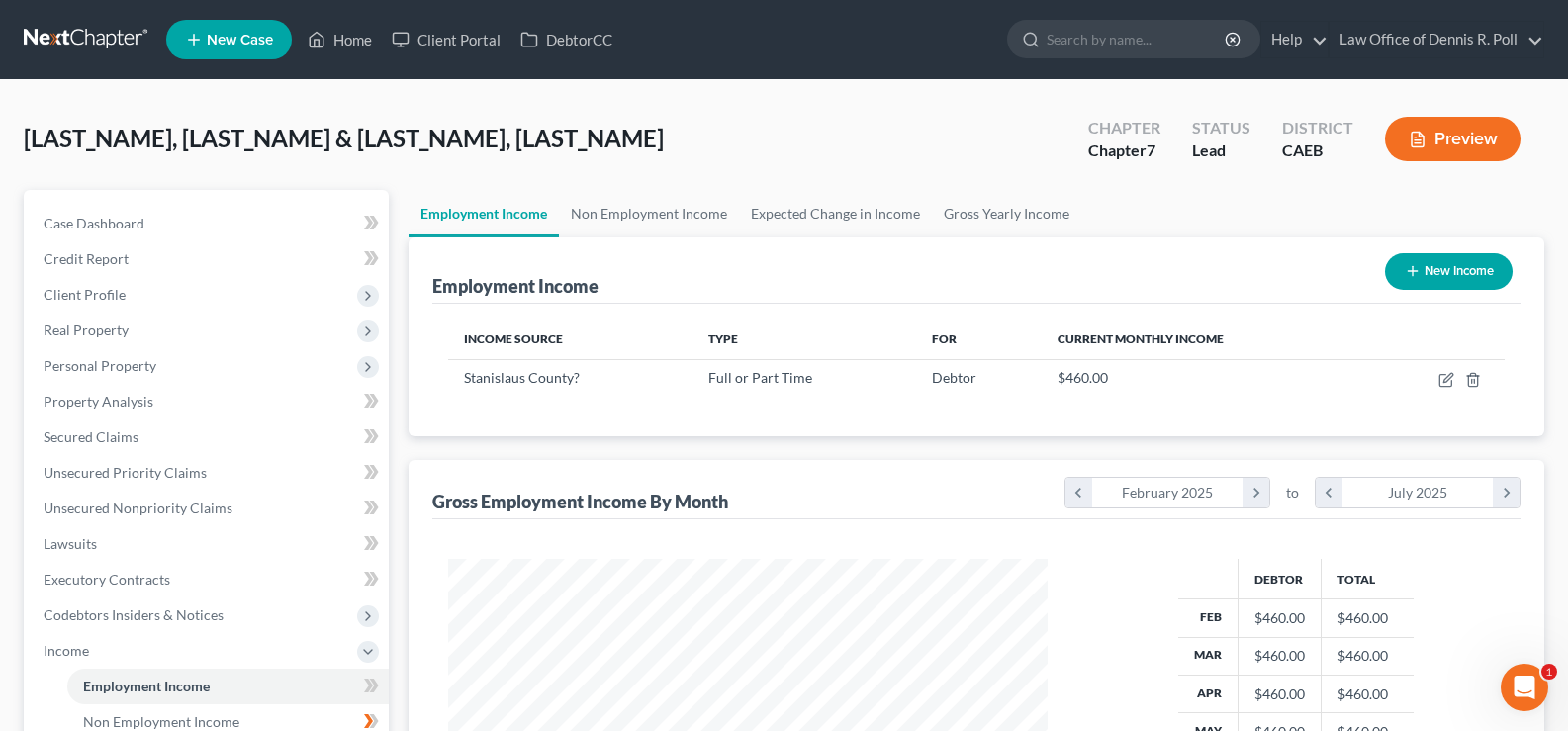 scroll, scrollTop: 988820, scrollLeft: 988635, axis: both 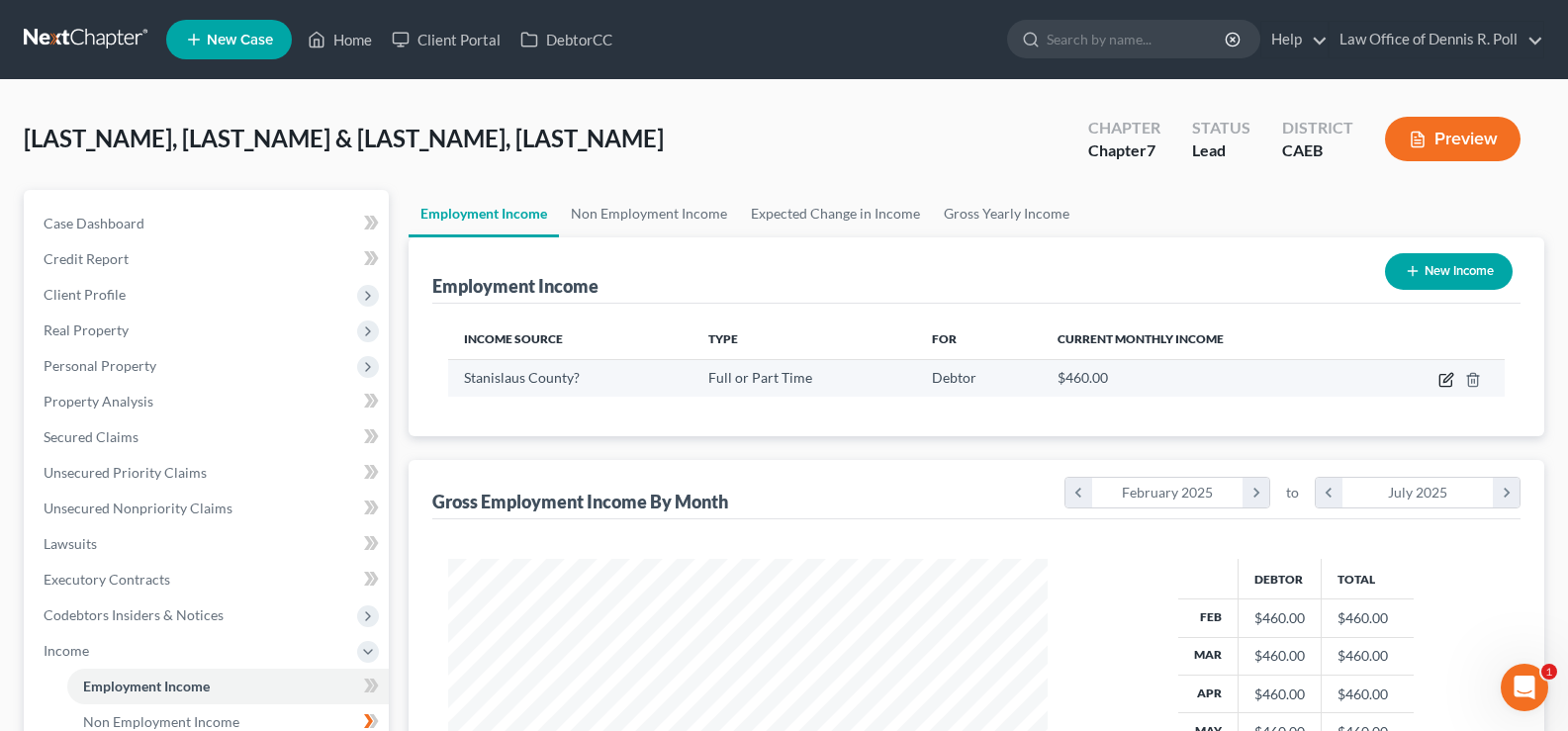 click 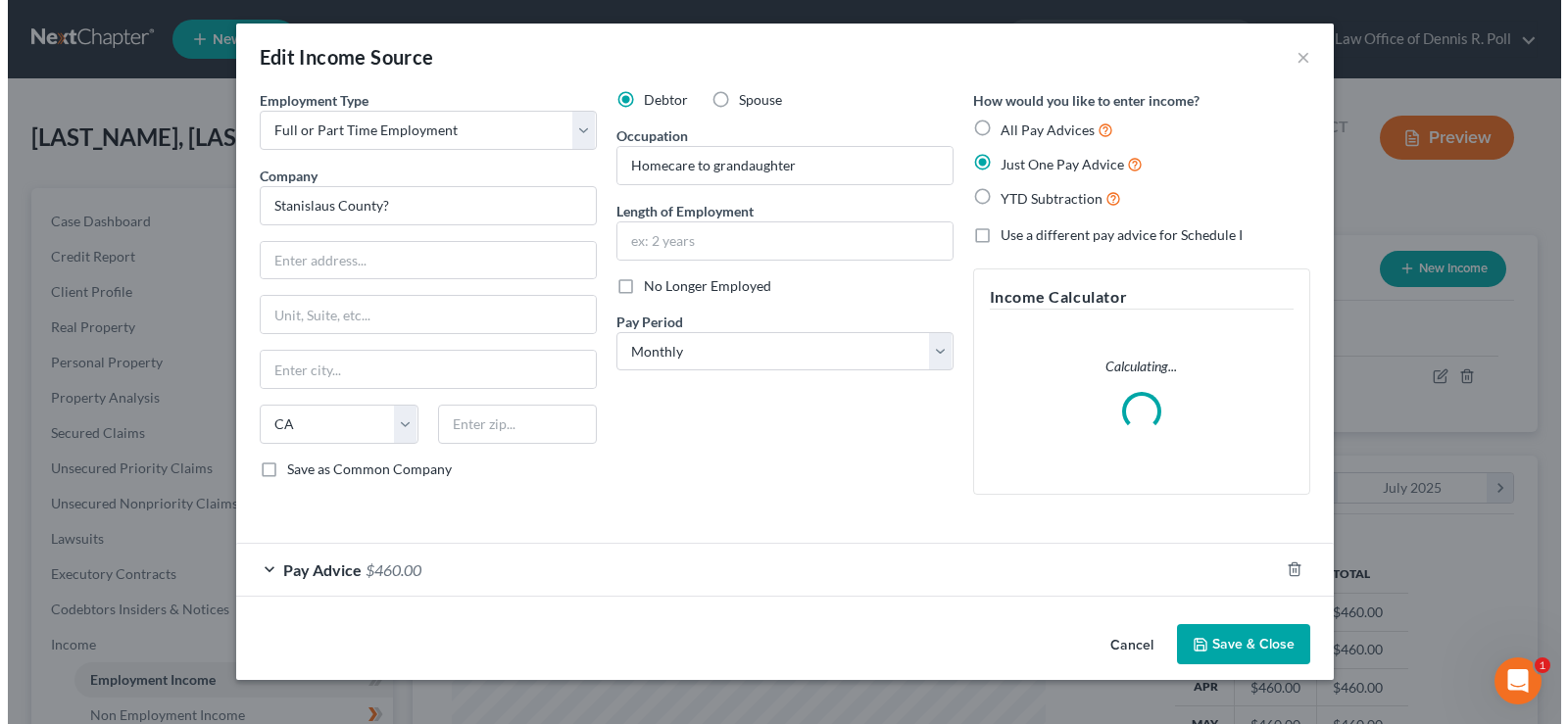 scroll, scrollTop: 979352, scrollLeft: 979360, axis: both 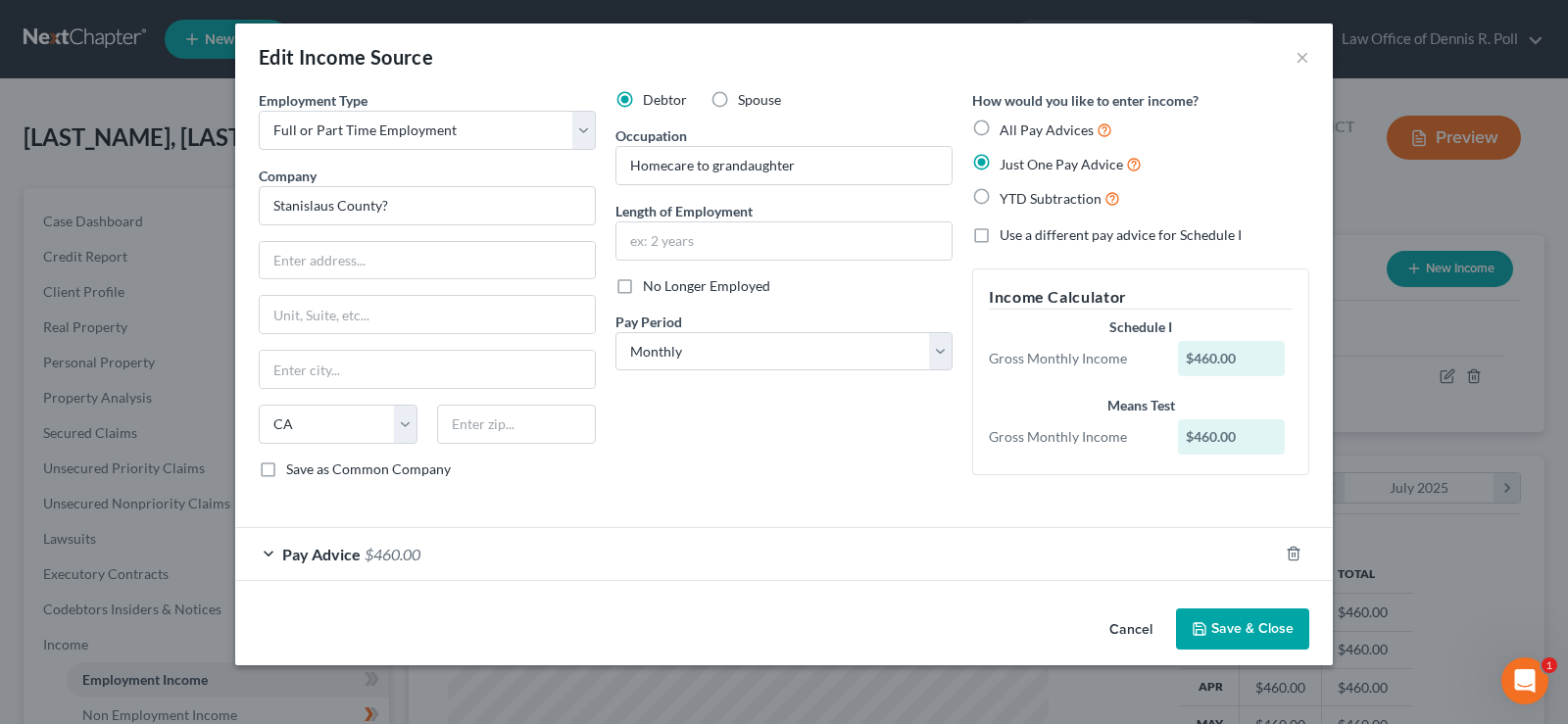 click on "Cancel" at bounding box center (1131, 630) 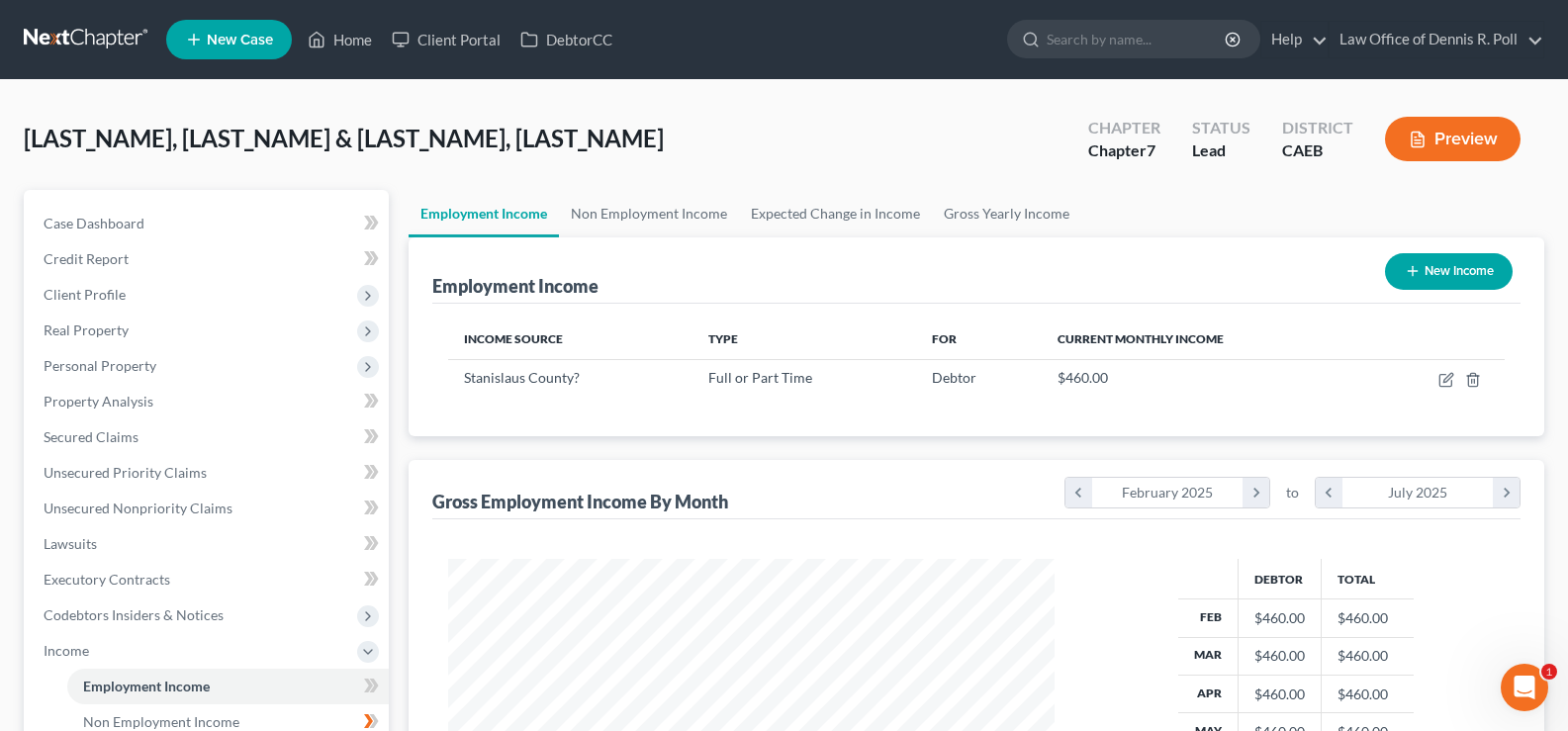 scroll, scrollTop: 355, scrollLeft: 639, axis: both 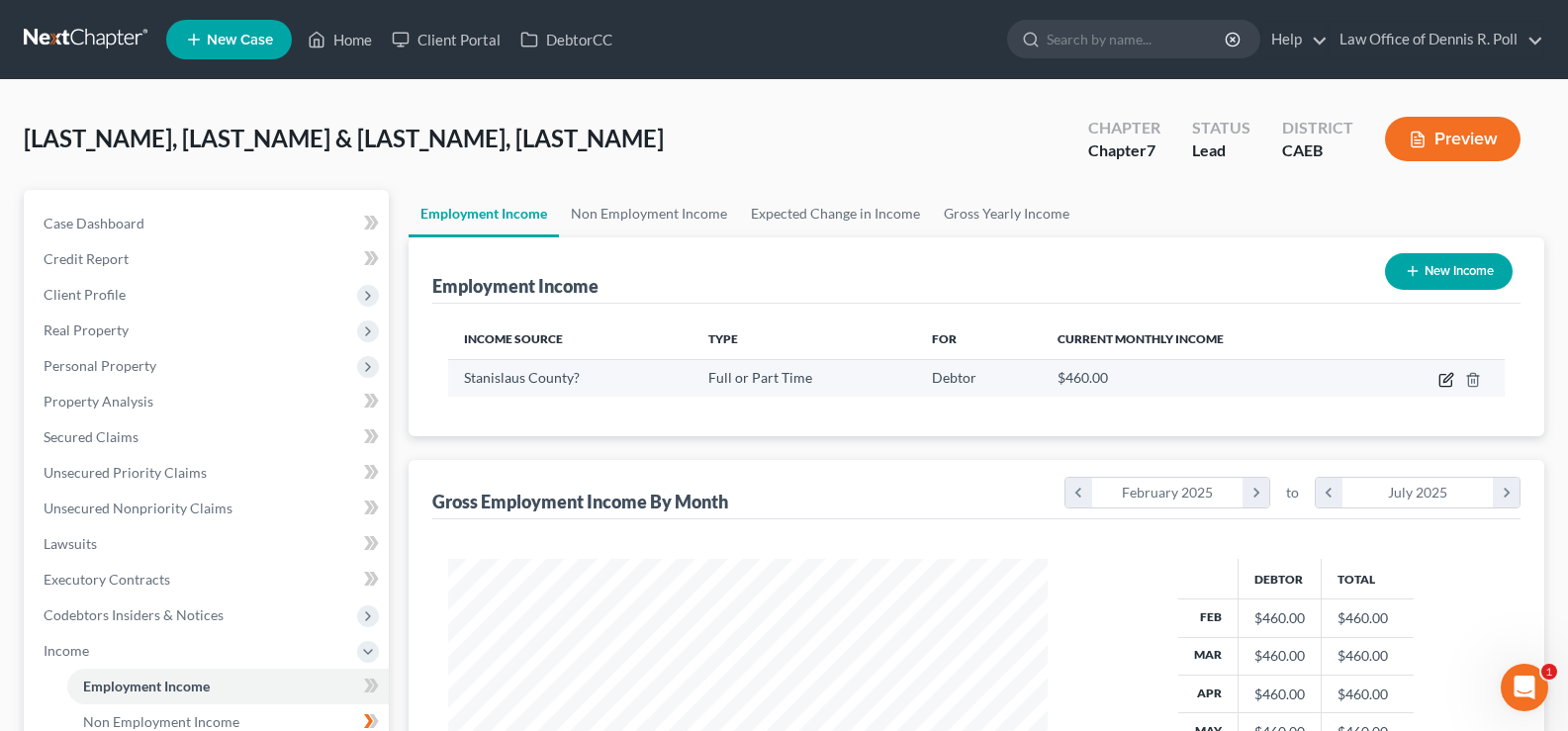 click 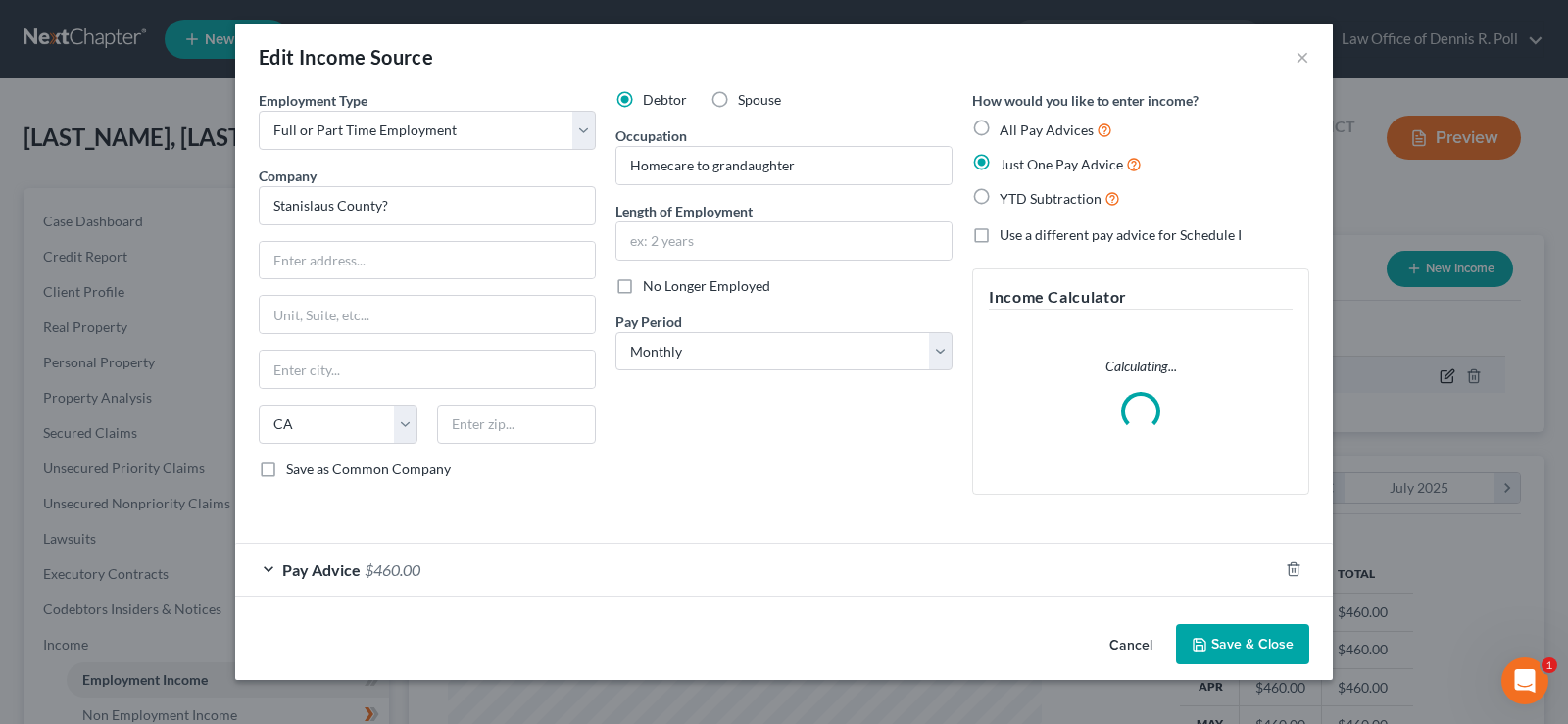 scroll, scrollTop: 979352, scrollLeft: 979360, axis: both 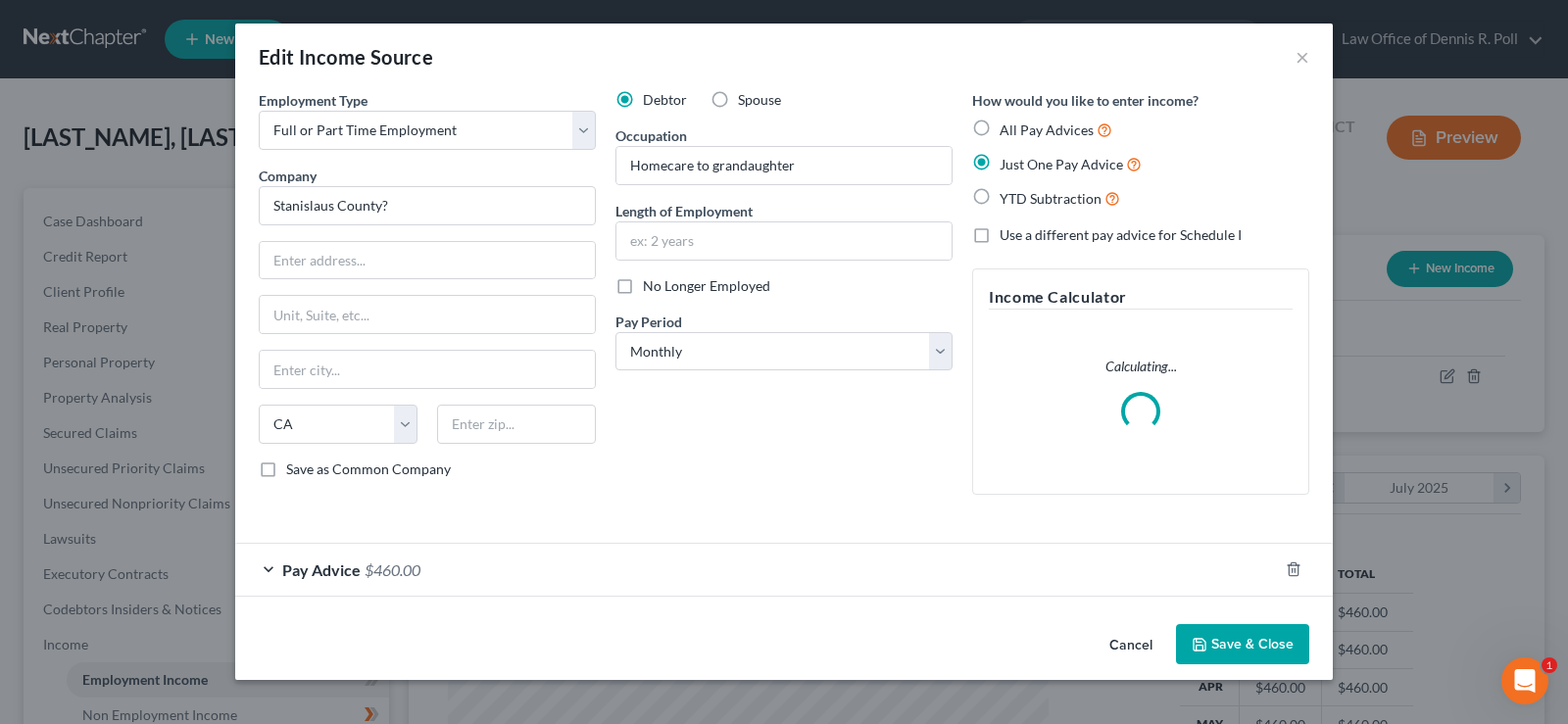 click on "Just One Pay Advice" at bounding box center [1070, 164] 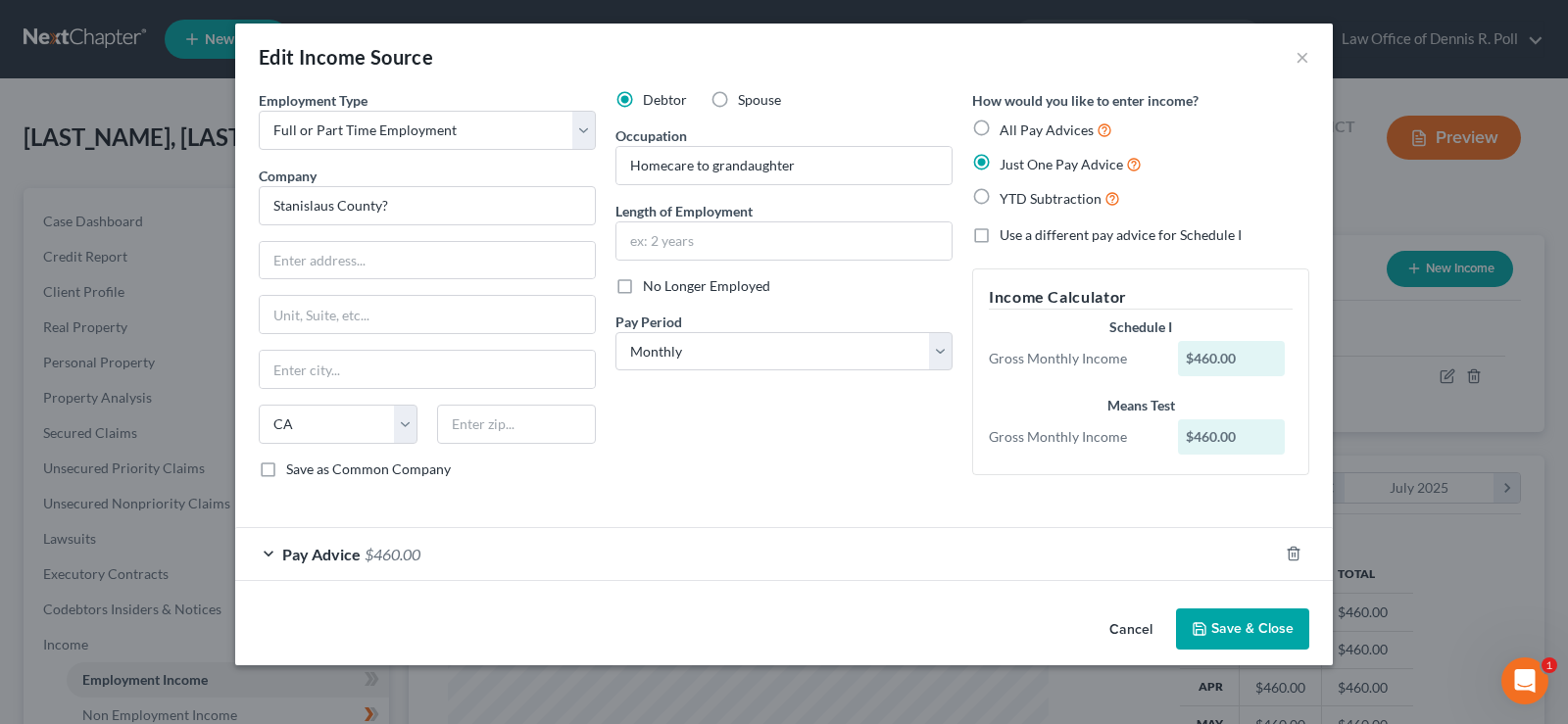 click on "Use a different pay advice for Schedule I" at bounding box center [1120, 235] 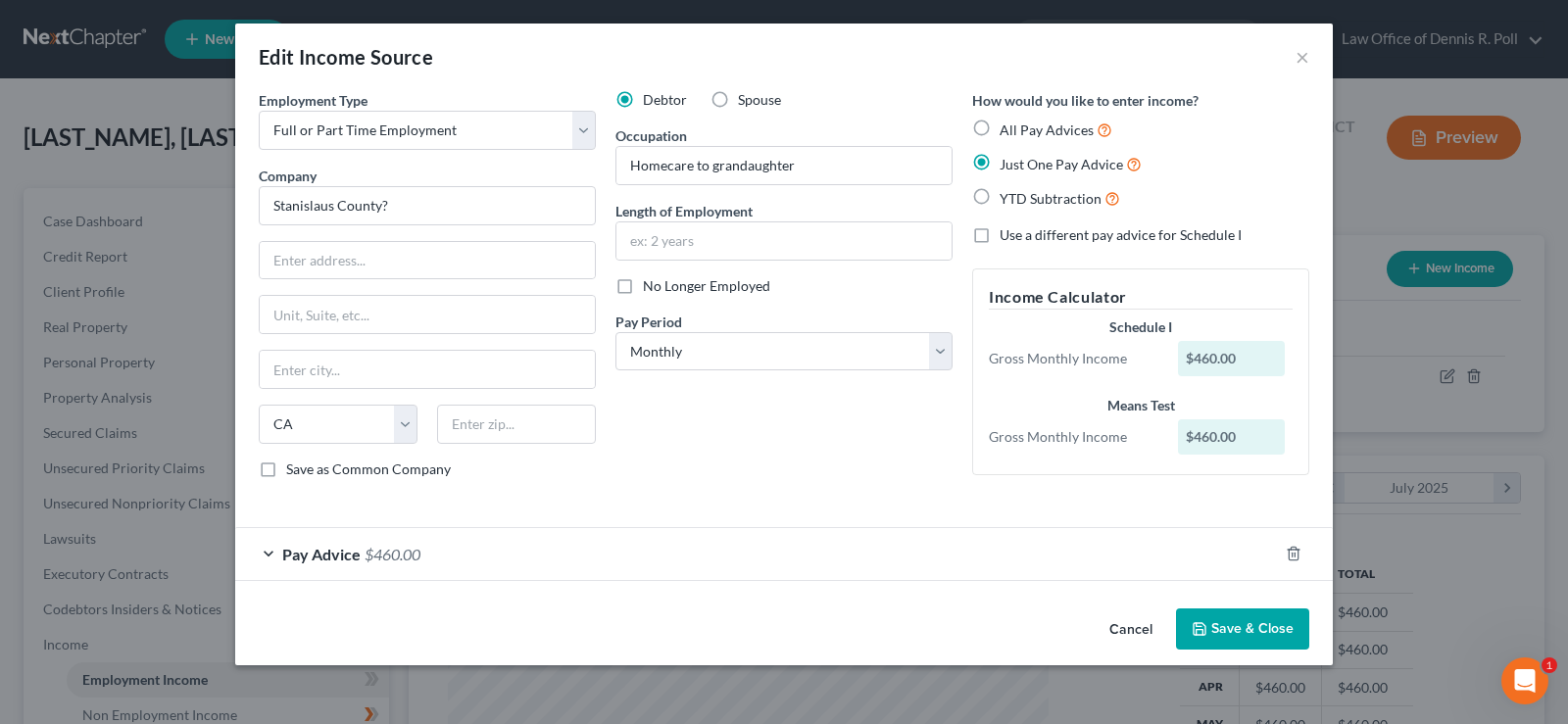 click on "Use a different pay advice for Schedule I" at bounding box center [1013, 231] 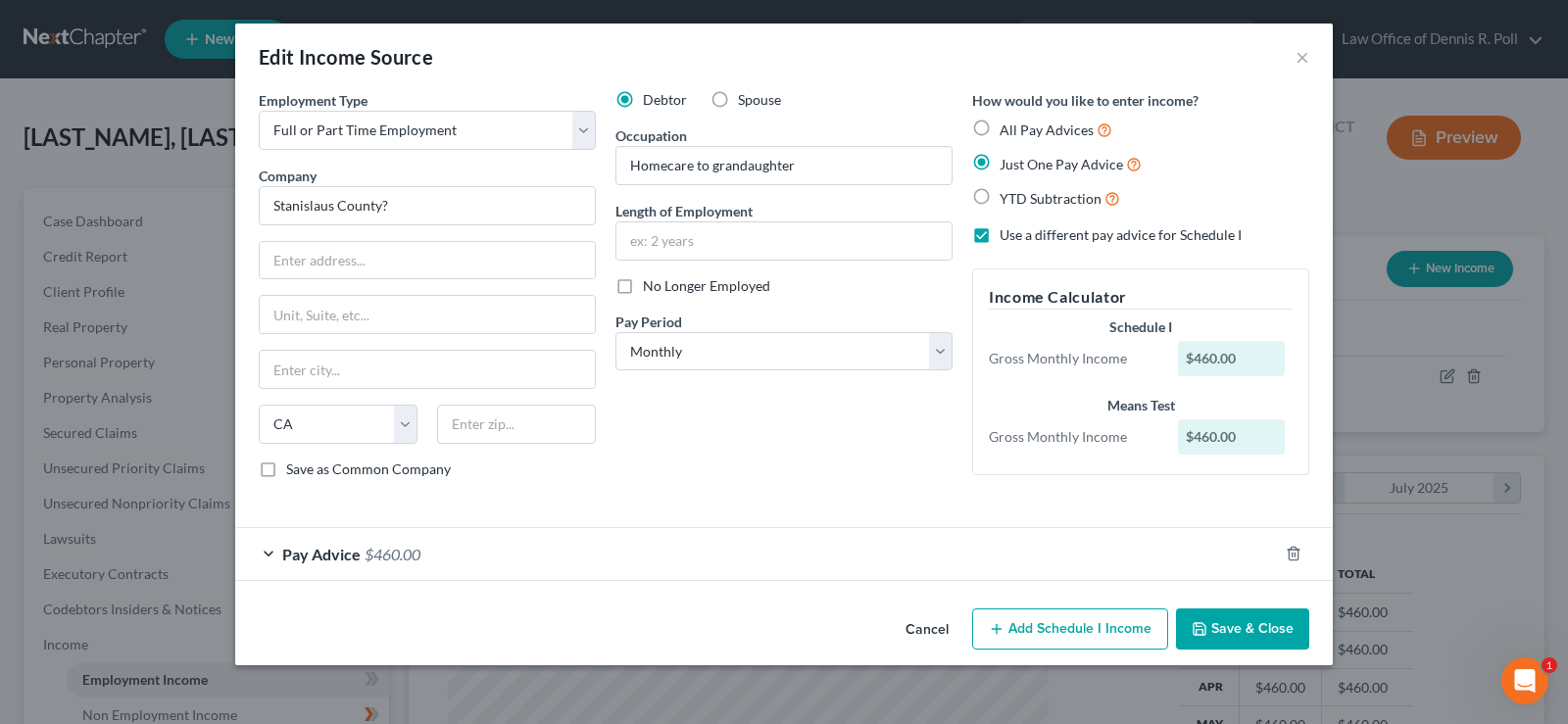 click on "Just One Pay Advice" at bounding box center [1070, 164] 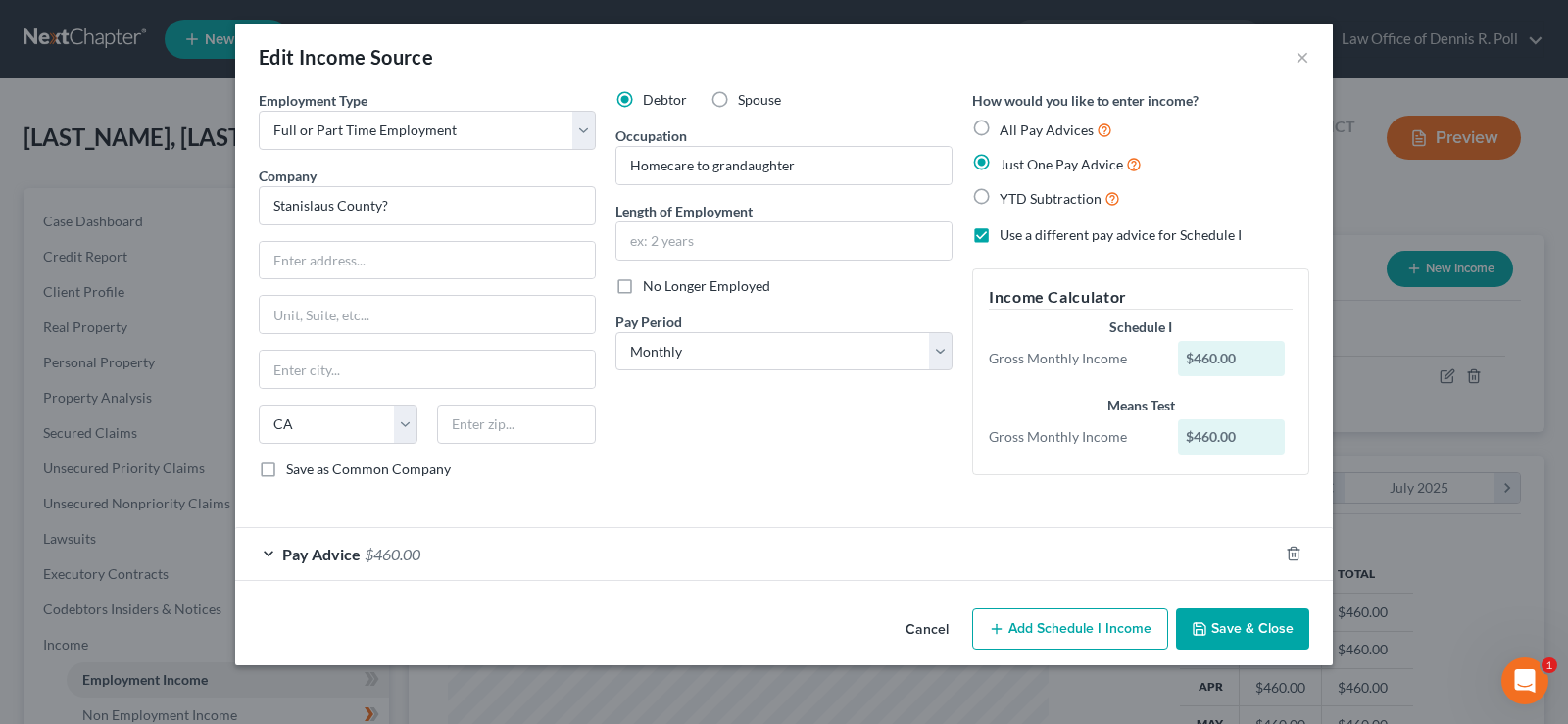 click on "Just One Pay Advice" at bounding box center [1013, 159] 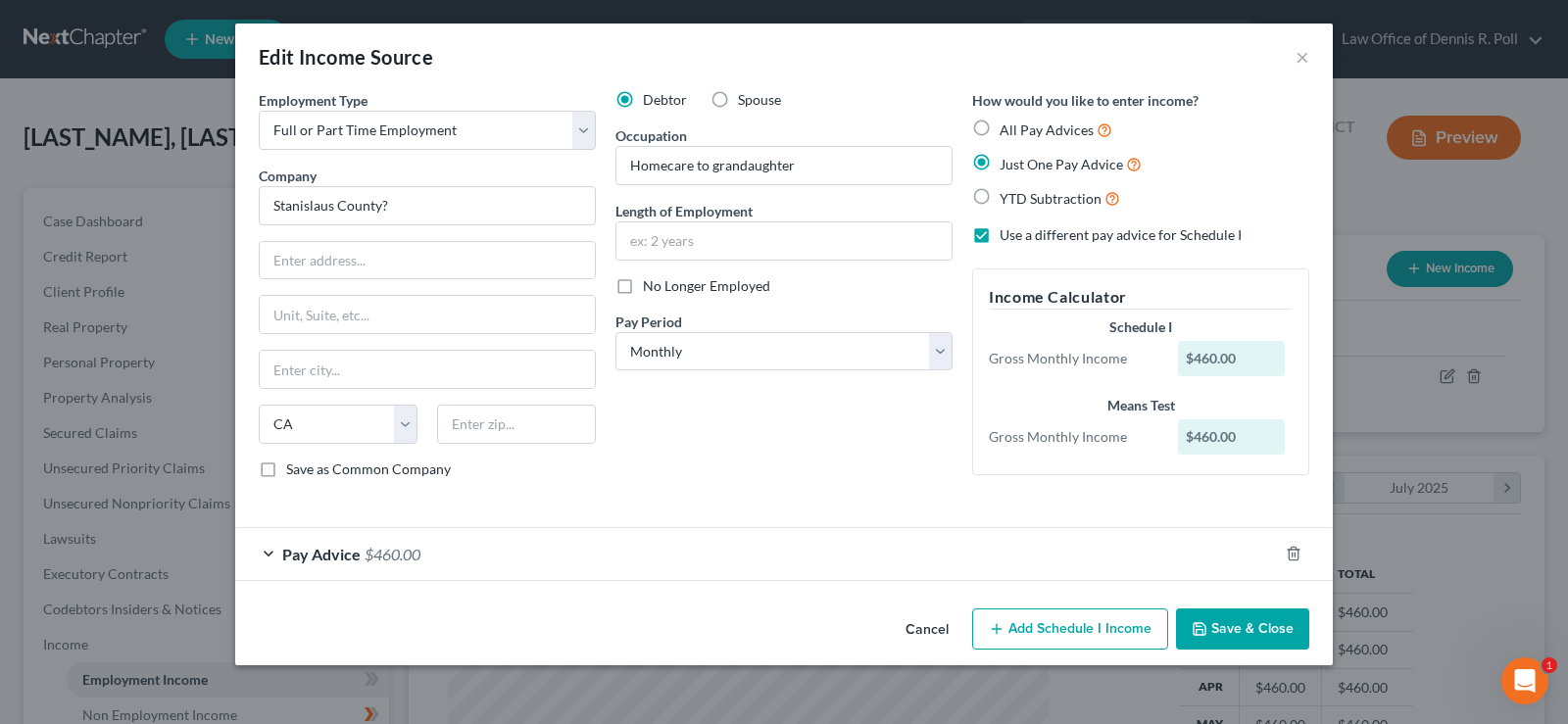 click on "YTD Subtraction" at bounding box center [1059, 198] 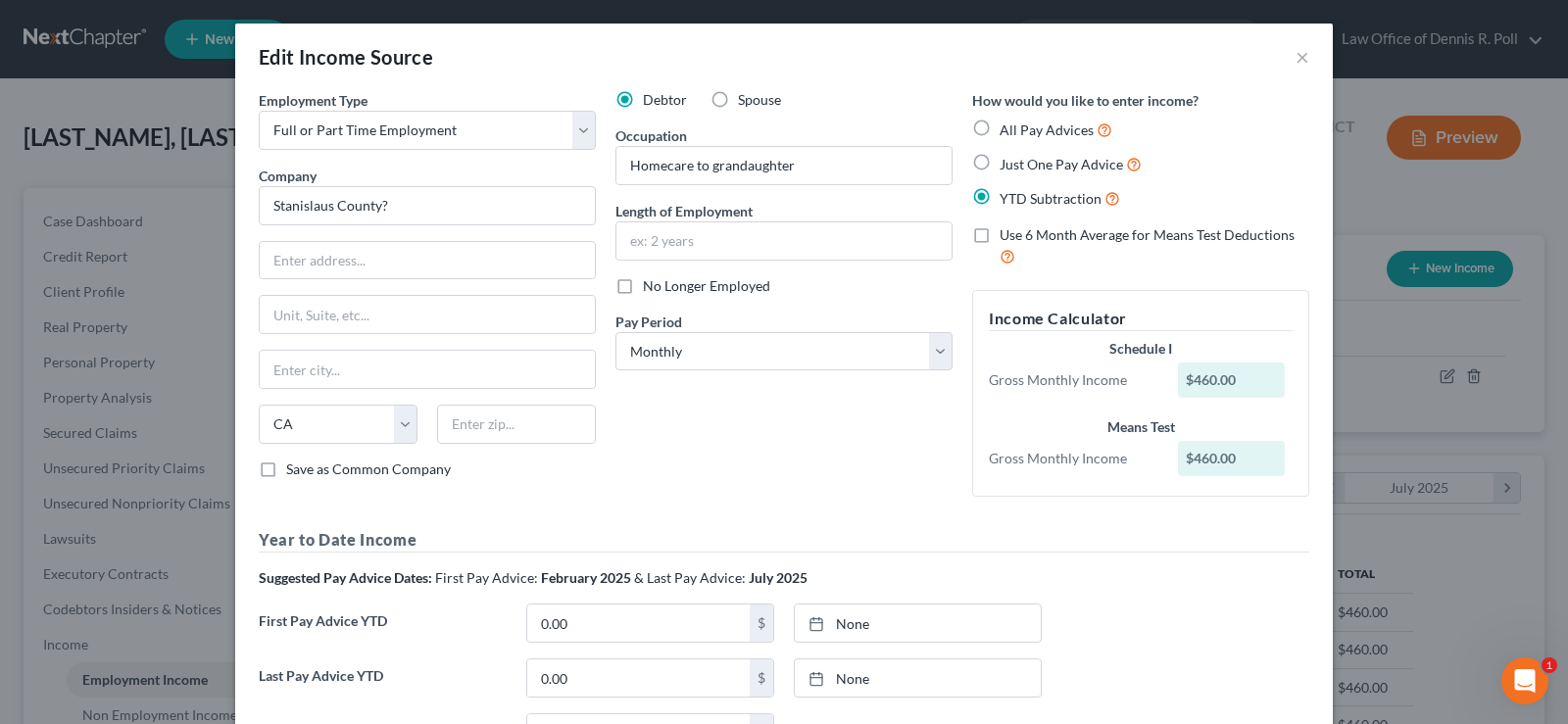 click on "Use 6 Month Average for Means Test Deductions" at bounding box center [1154, 246] 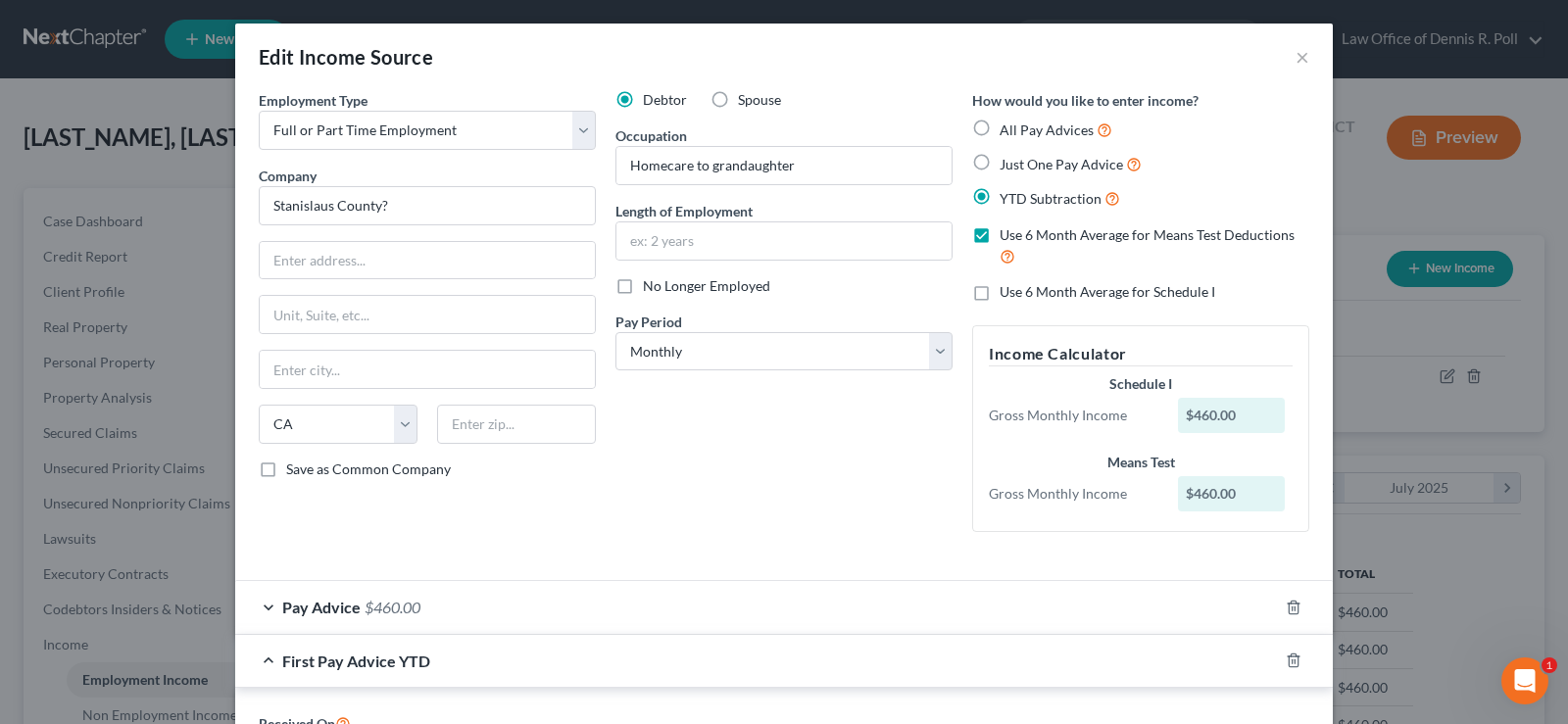 click on "Use 6 Month Average for Means Test Deductions" at bounding box center (1154, 246) 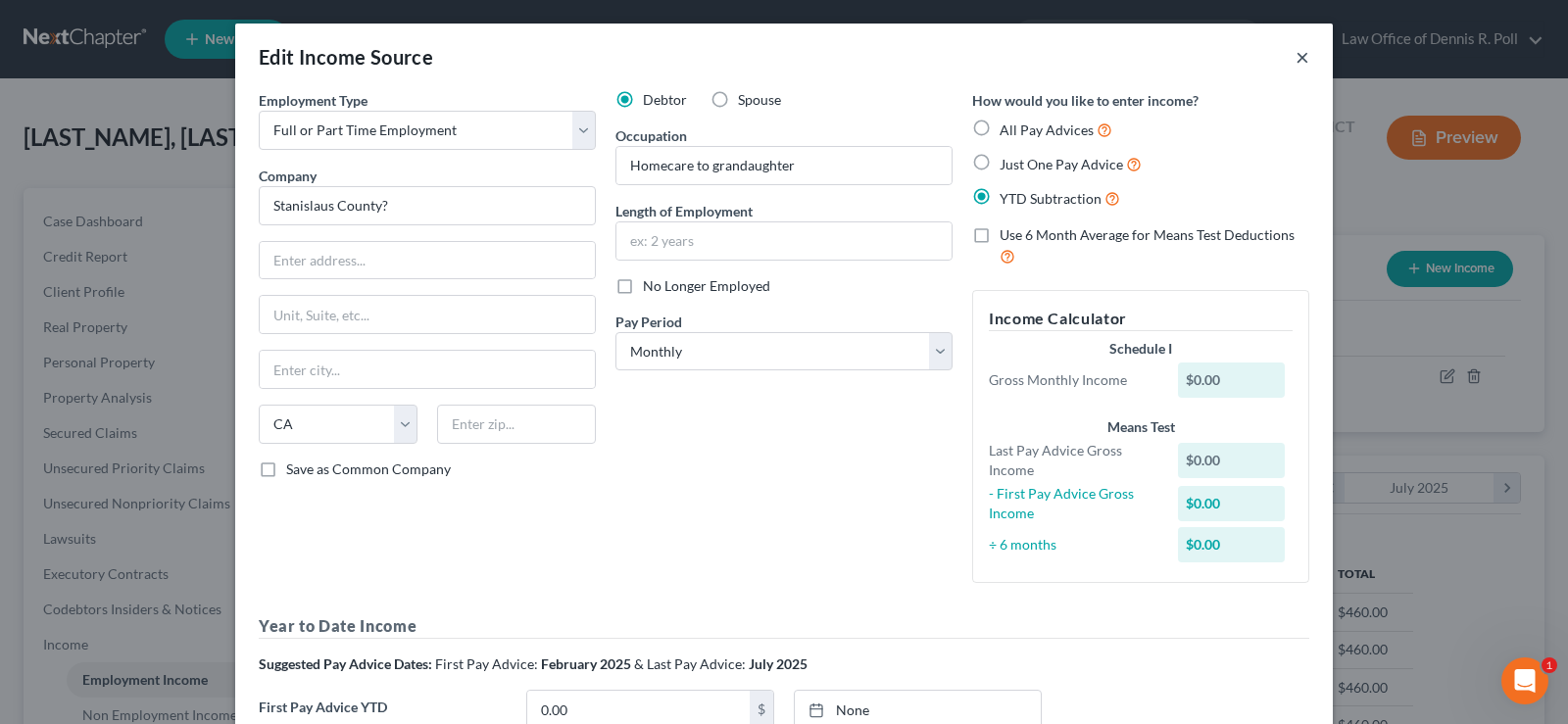 click on "×" at bounding box center (1302, 57) 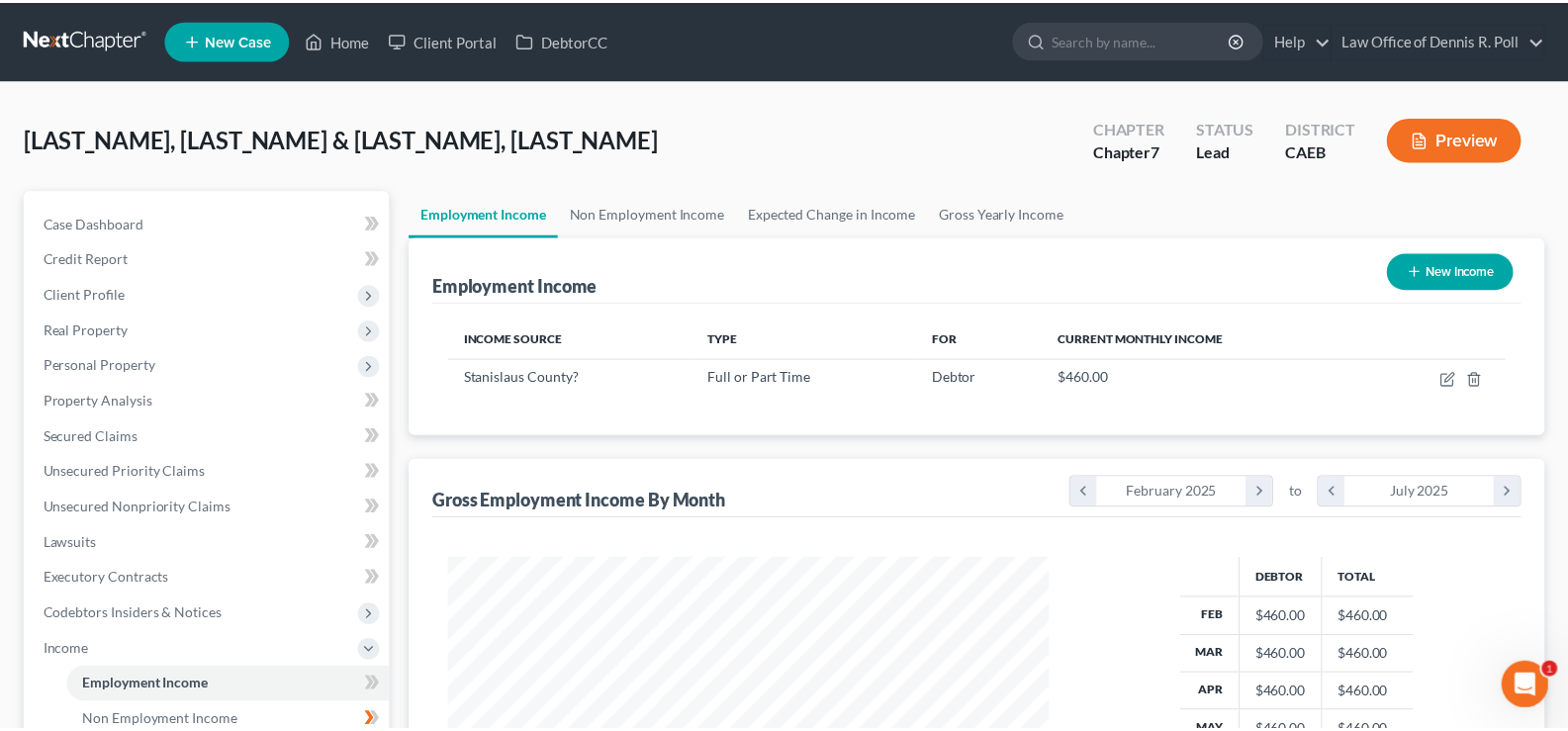 scroll, scrollTop: 355, scrollLeft: 639, axis: both 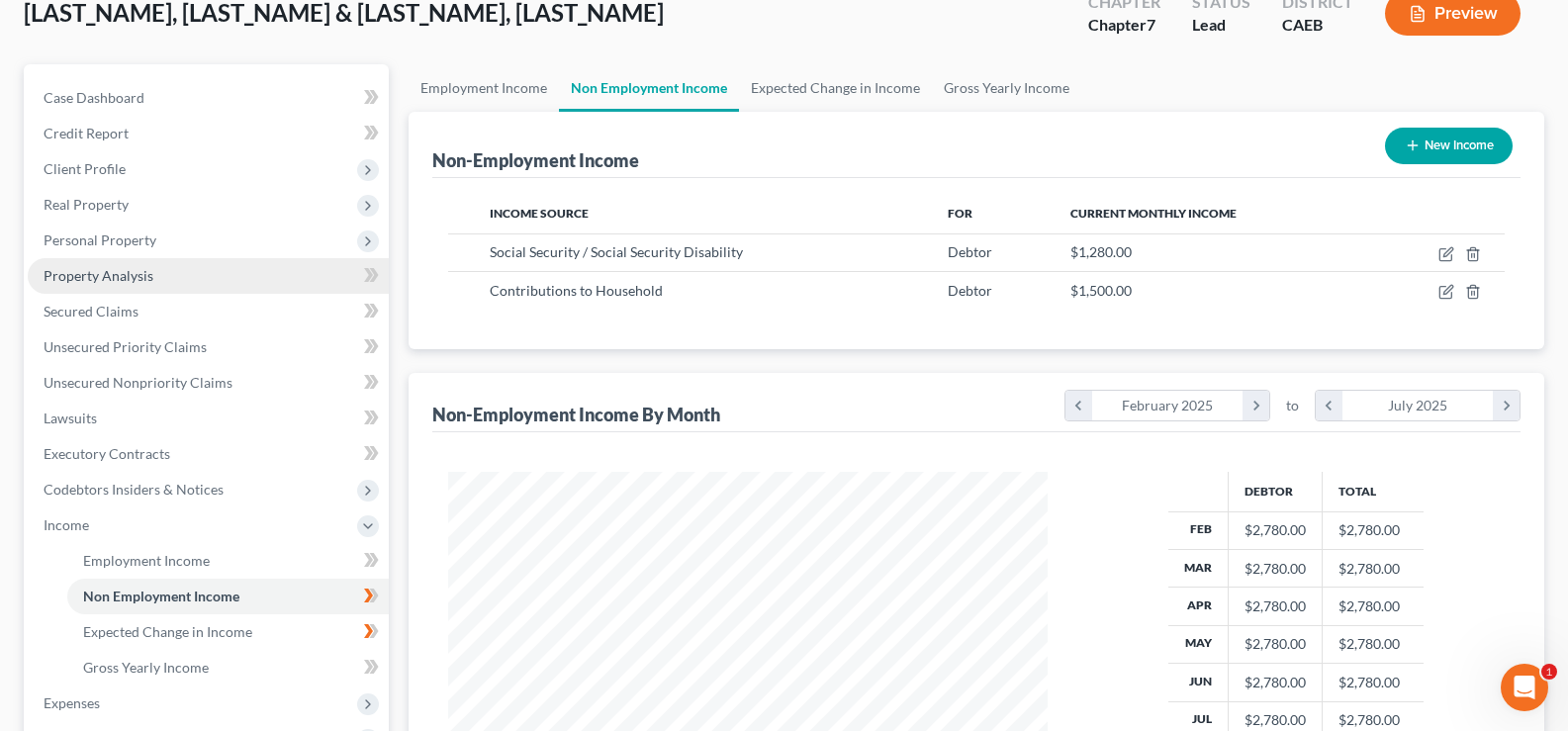 click on "Property Analysis" at bounding box center [98, 275] 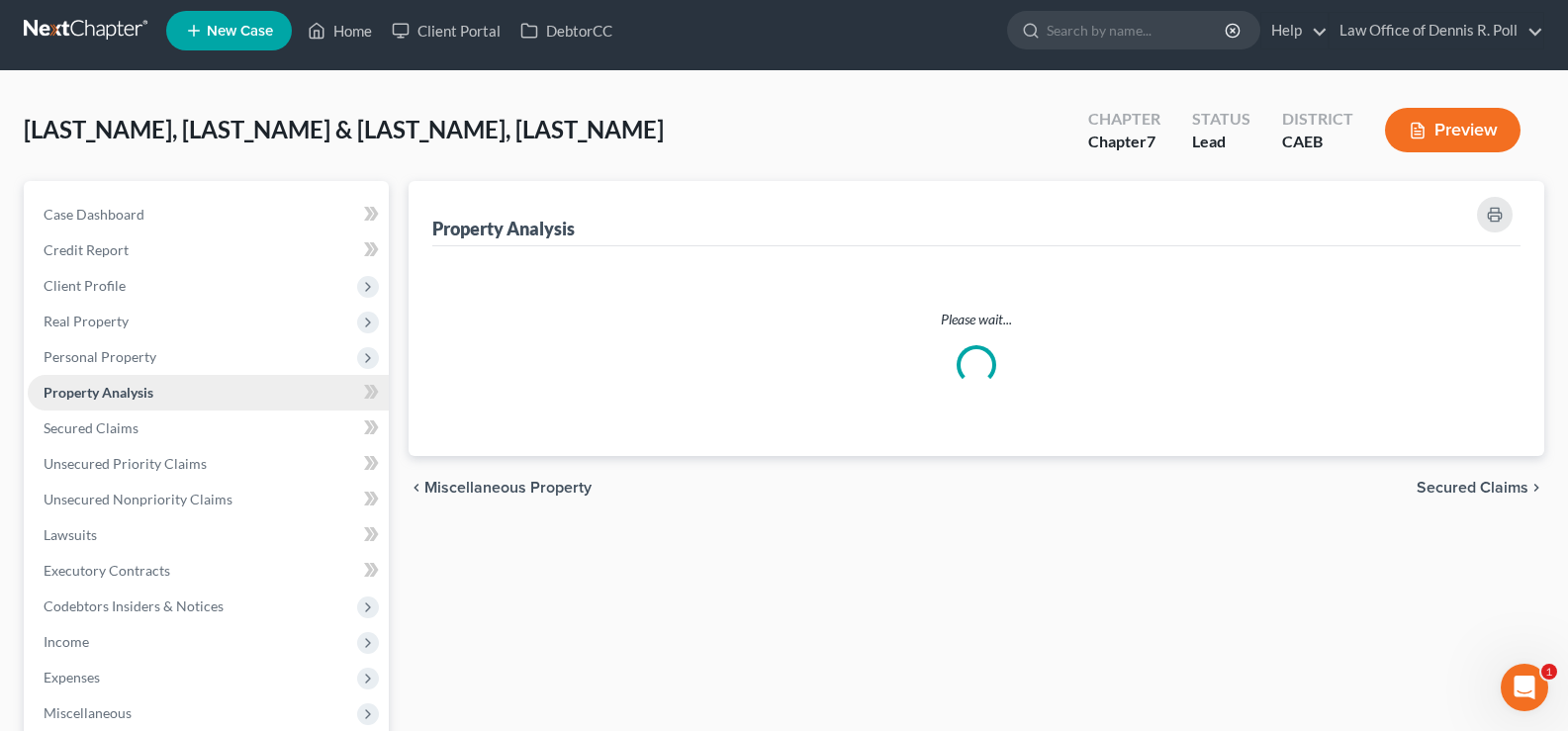 scroll, scrollTop: 0, scrollLeft: 0, axis: both 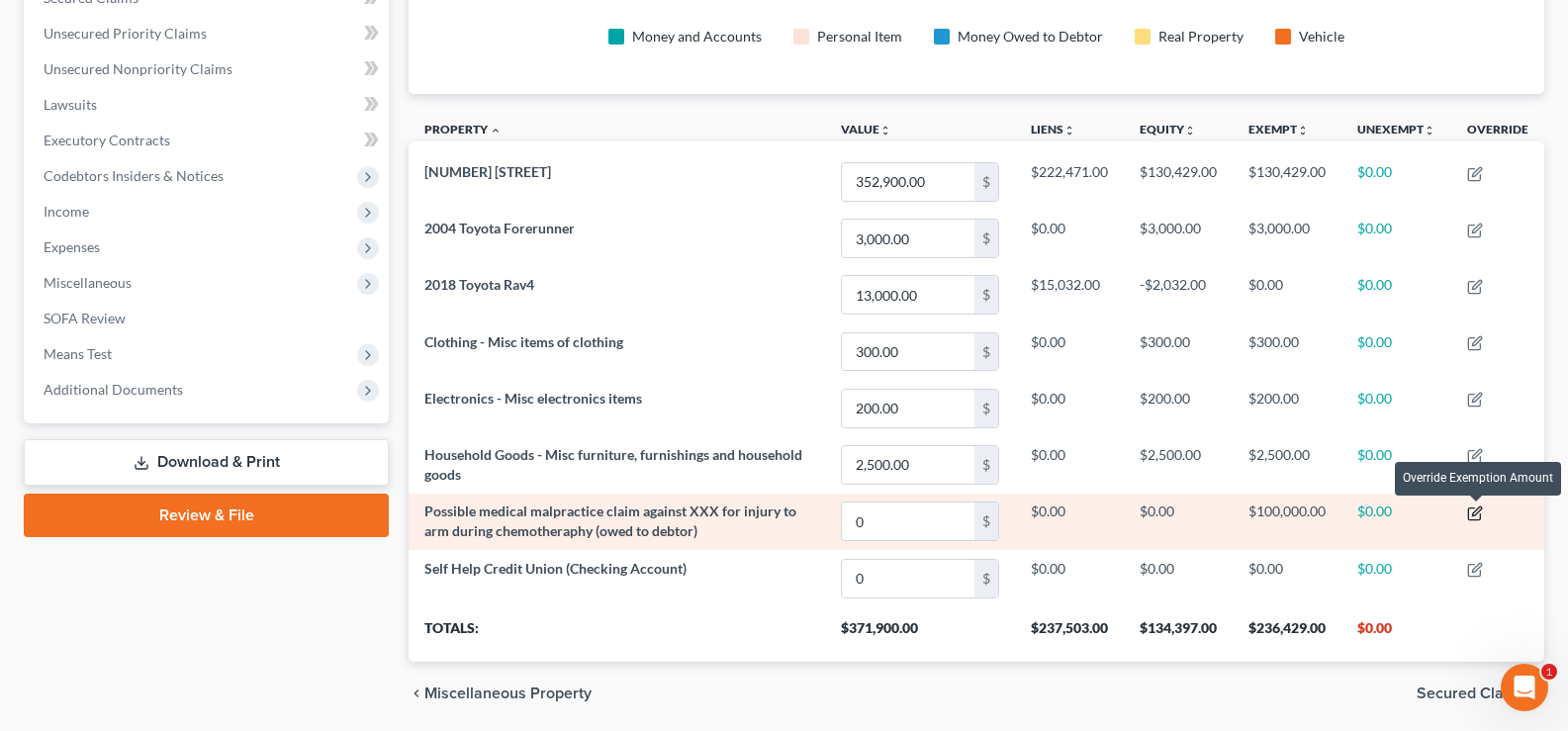 click 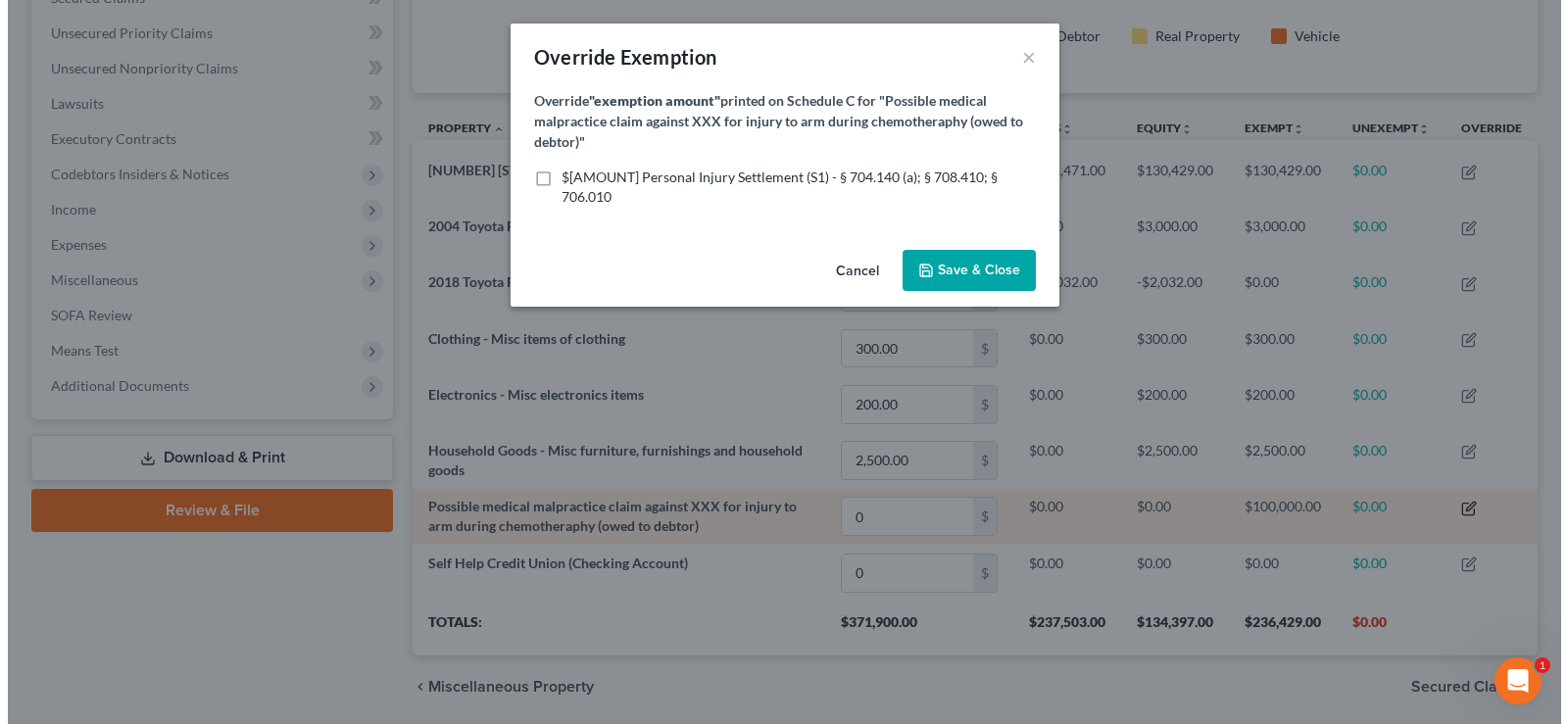 scroll, scrollTop: 979361, scrollLeft: 978864, axis: both 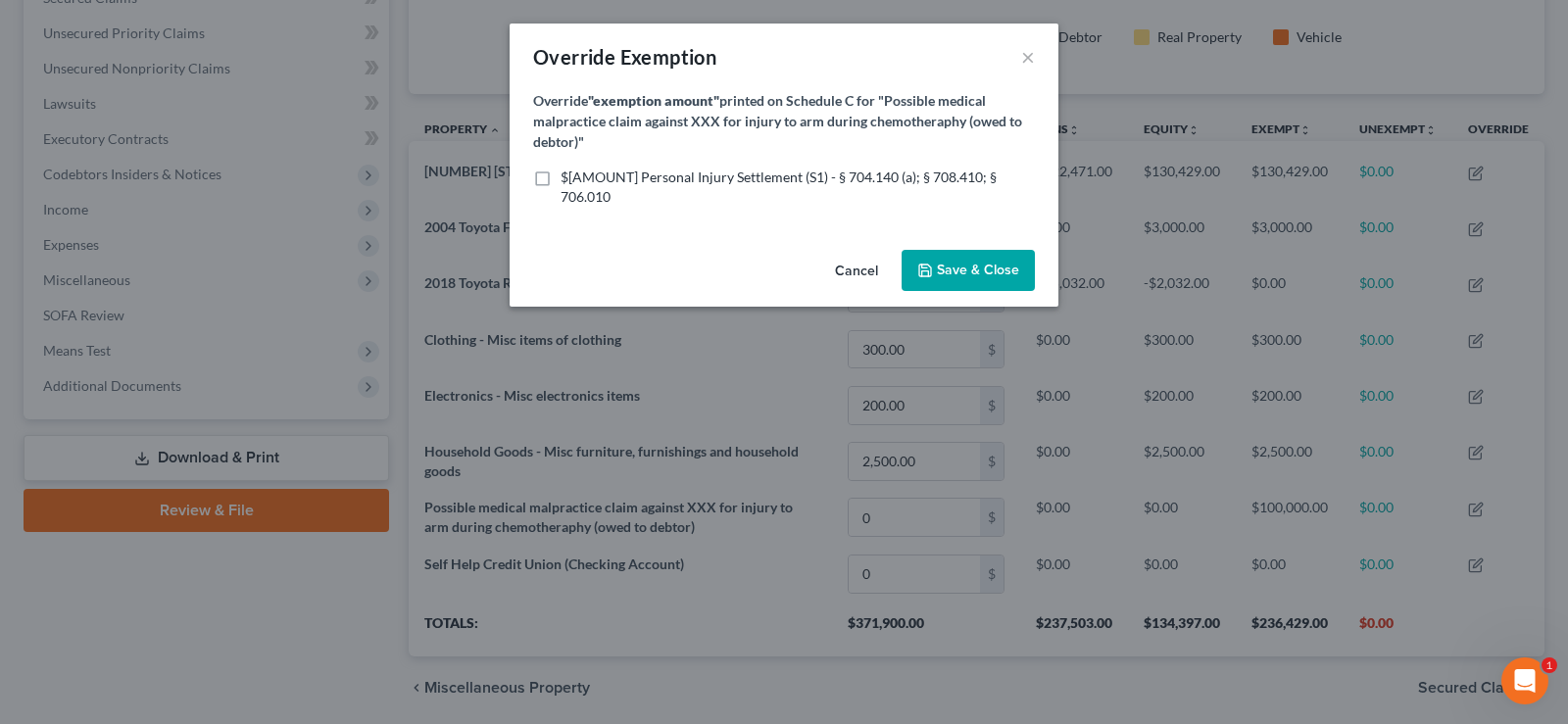click on "Cancel" at bounding box center [857, 271] 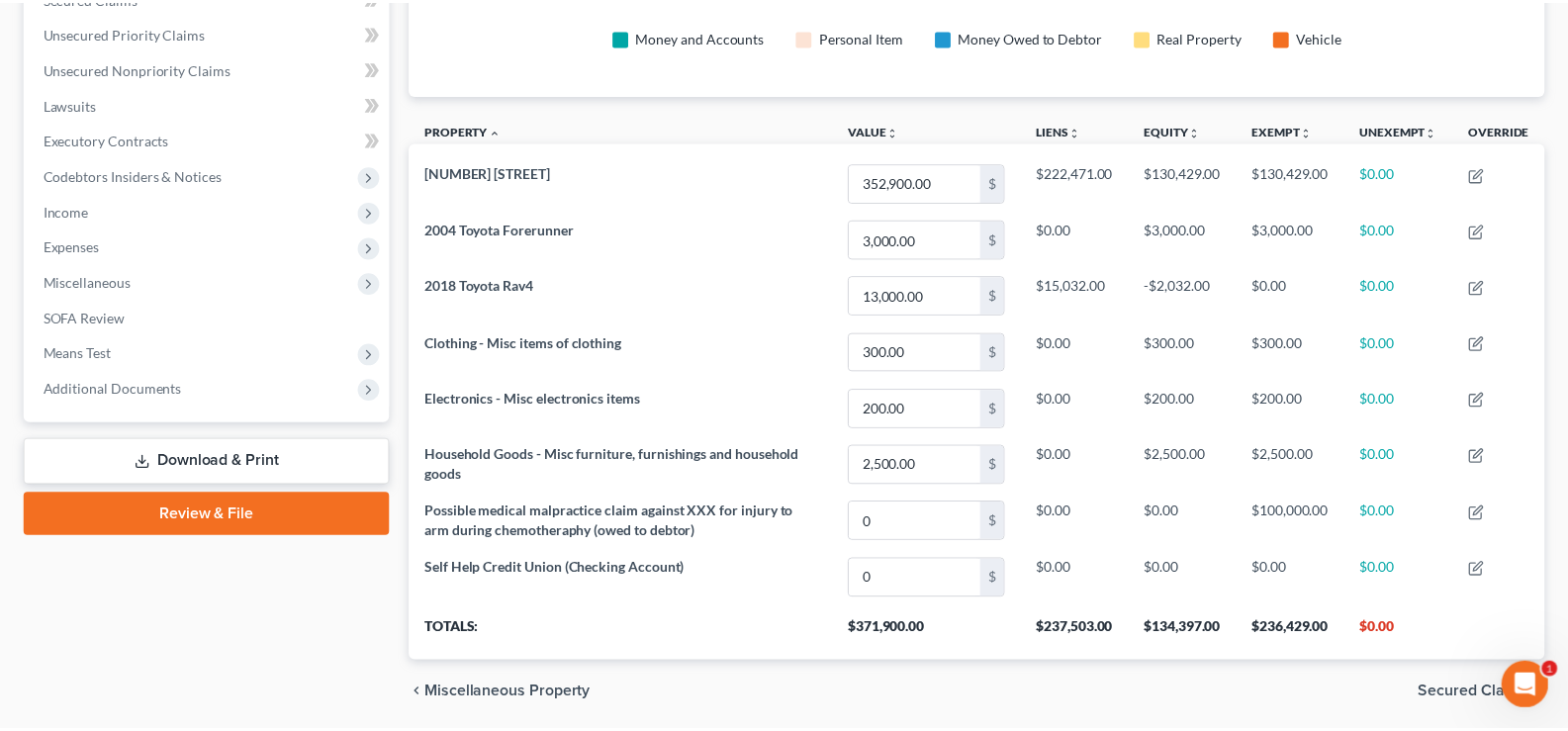 scroll, scrollTop: 343, scrollLeft: 1136, axis: both 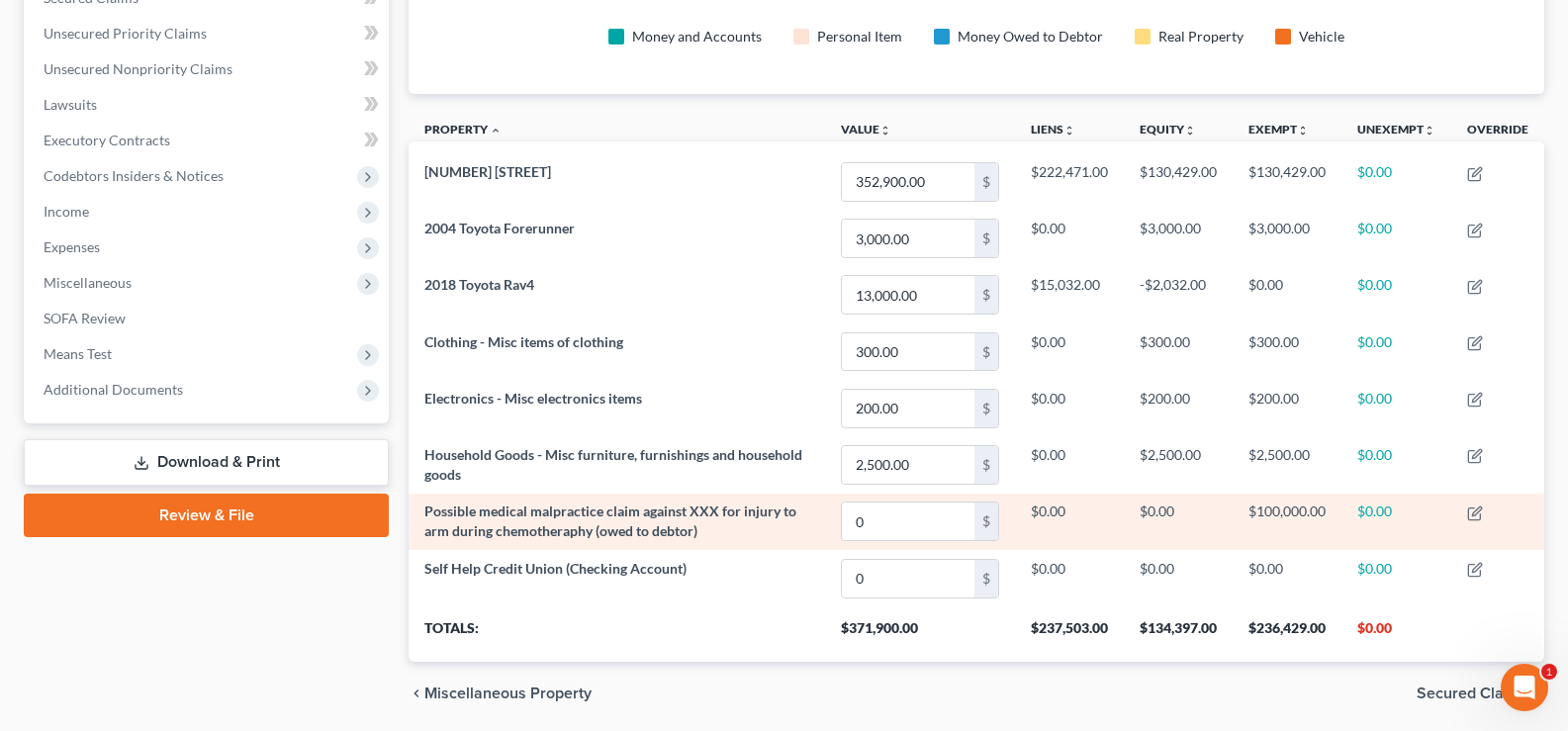 click on "Possible medical malpractice claim against XXX for injury to arm during chemotheraphy (owed to debtor)" at bounding box center [610, 520] 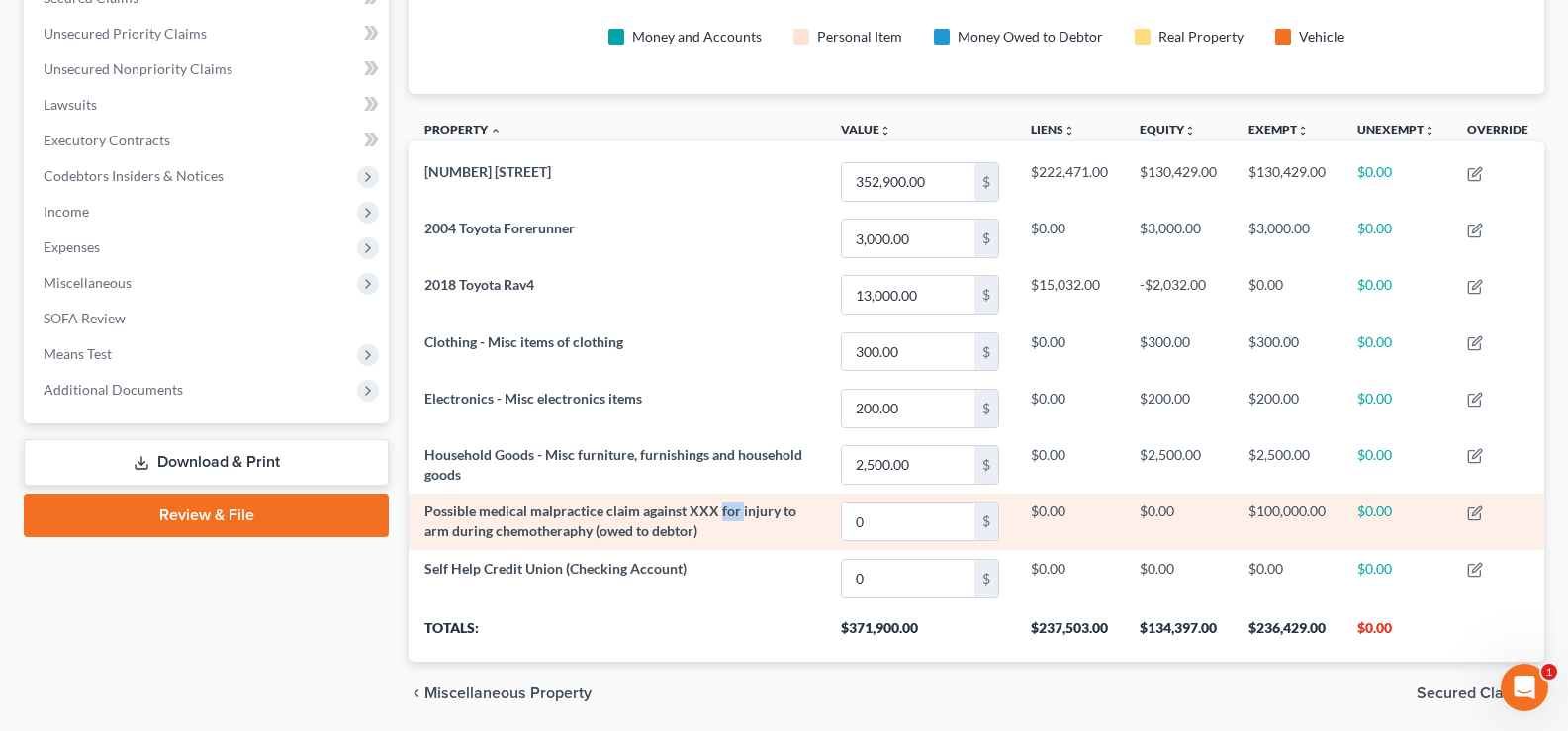 click on "Possible medical malpractice claim against XXX for injury to arm during chemotheraphy (owed to debtor)" at bounding box center [610, 520] 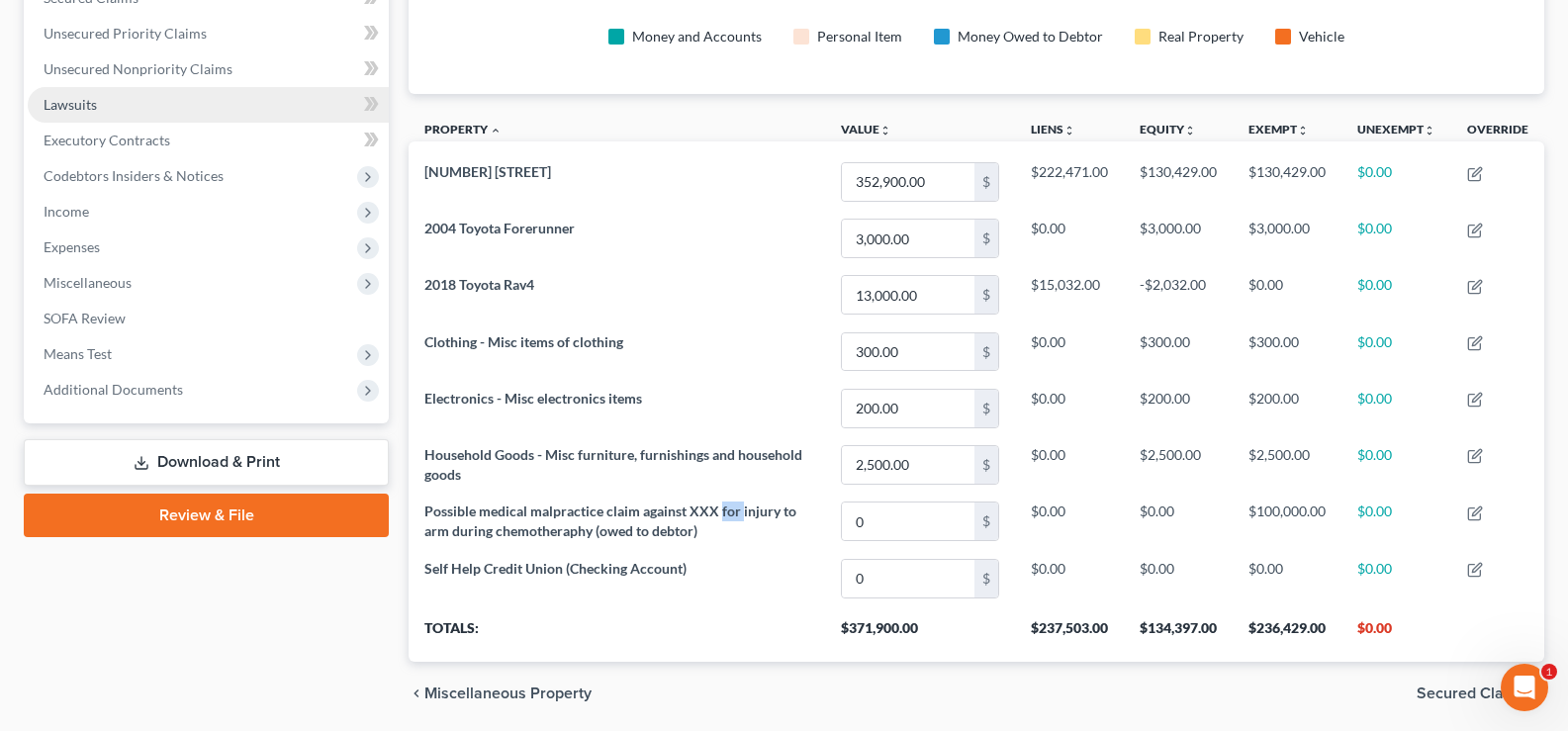 click on "Lawsuits" at bounding box center (208, 105) 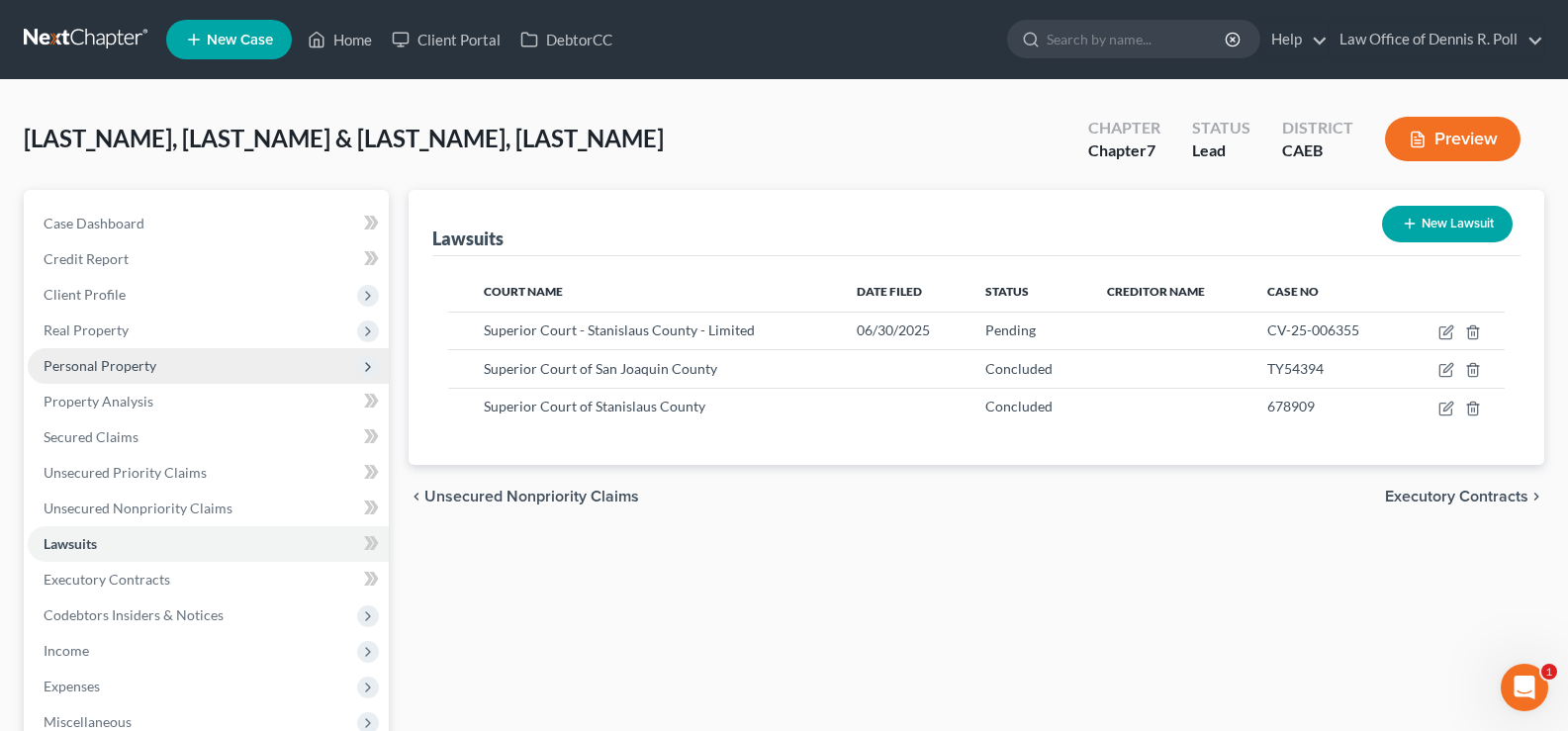 click on "Personal Property" at bounding box center (208, 366) 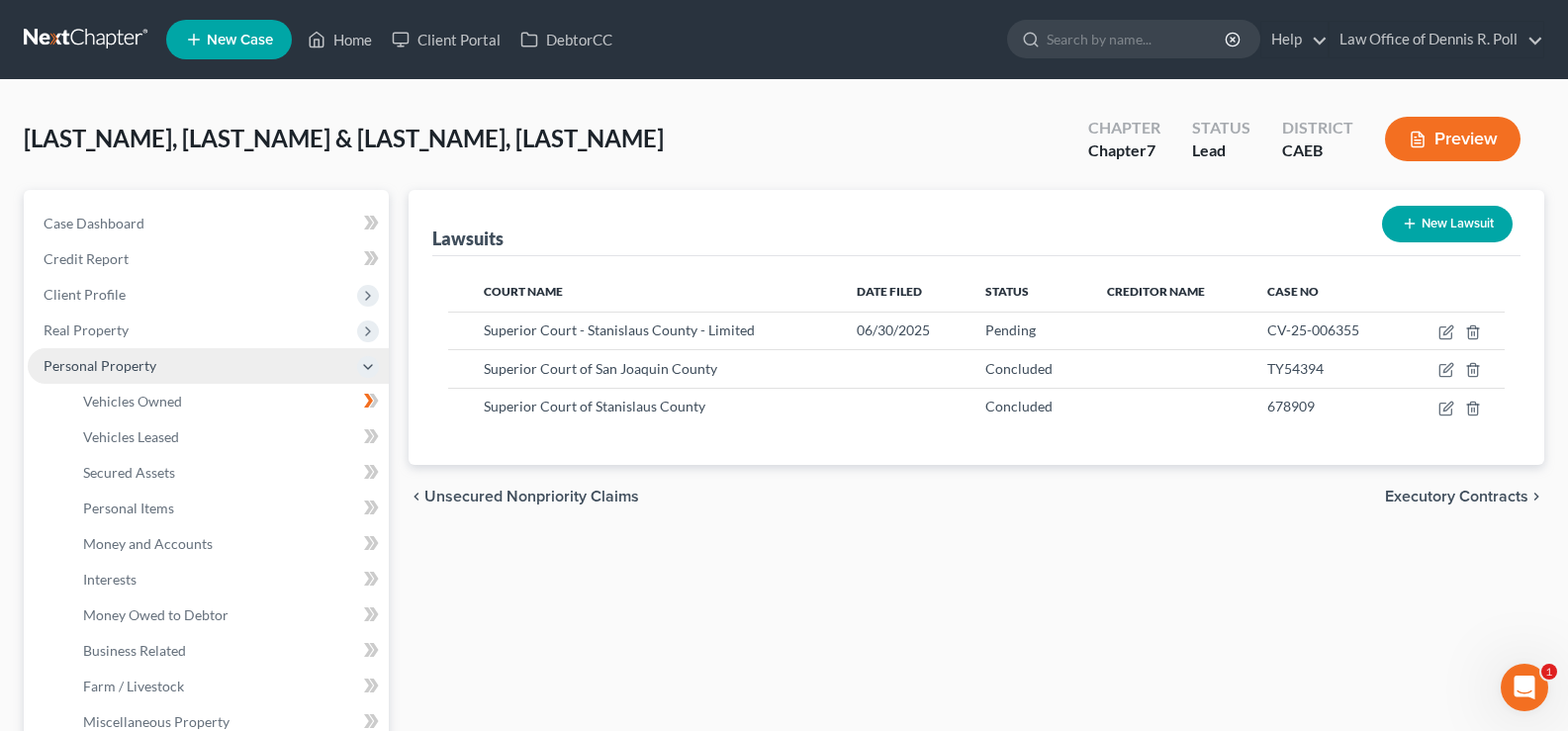 click on "Personal Property" at bounding box center (208, 366) 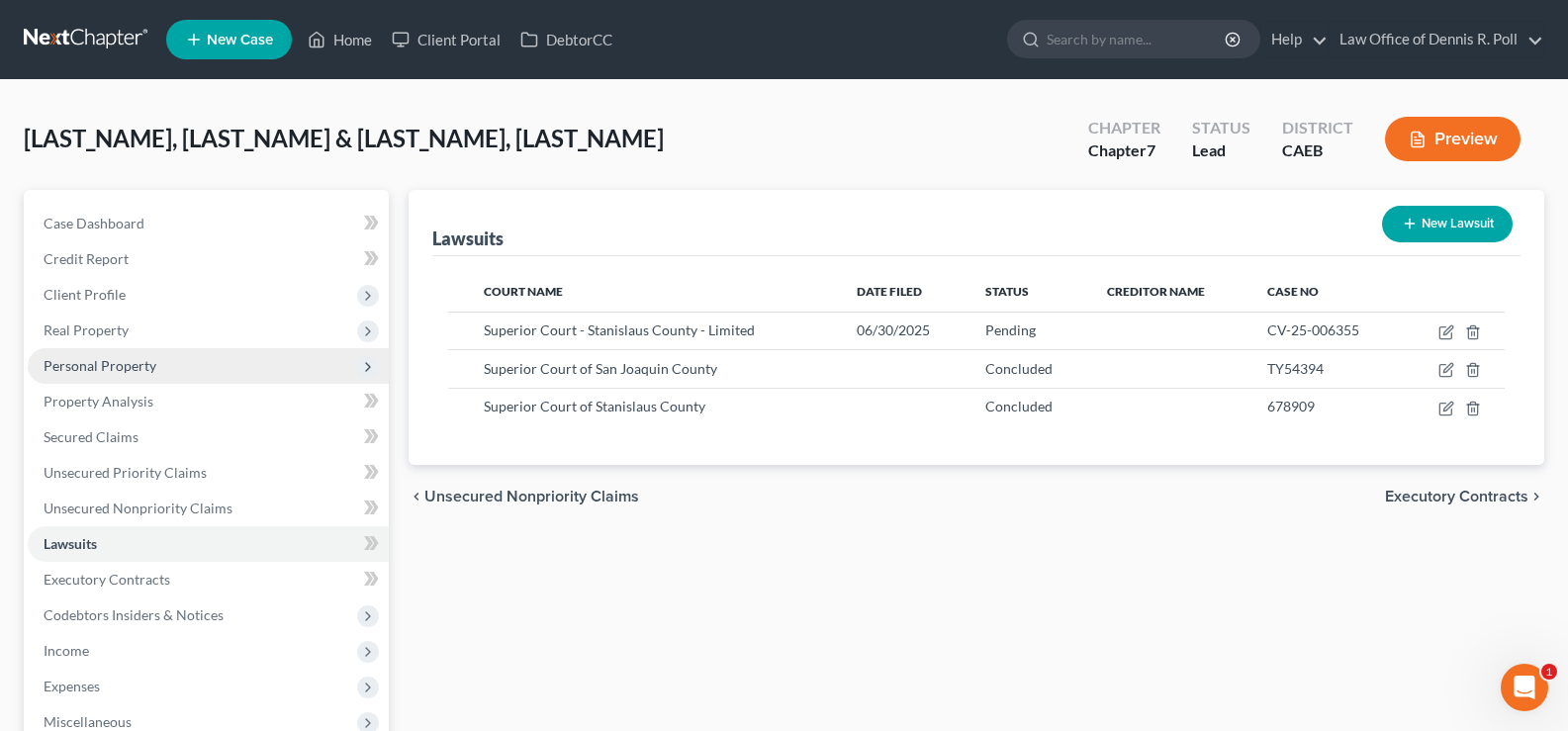 click on "Personal Property" at bounding box center [208, 366] 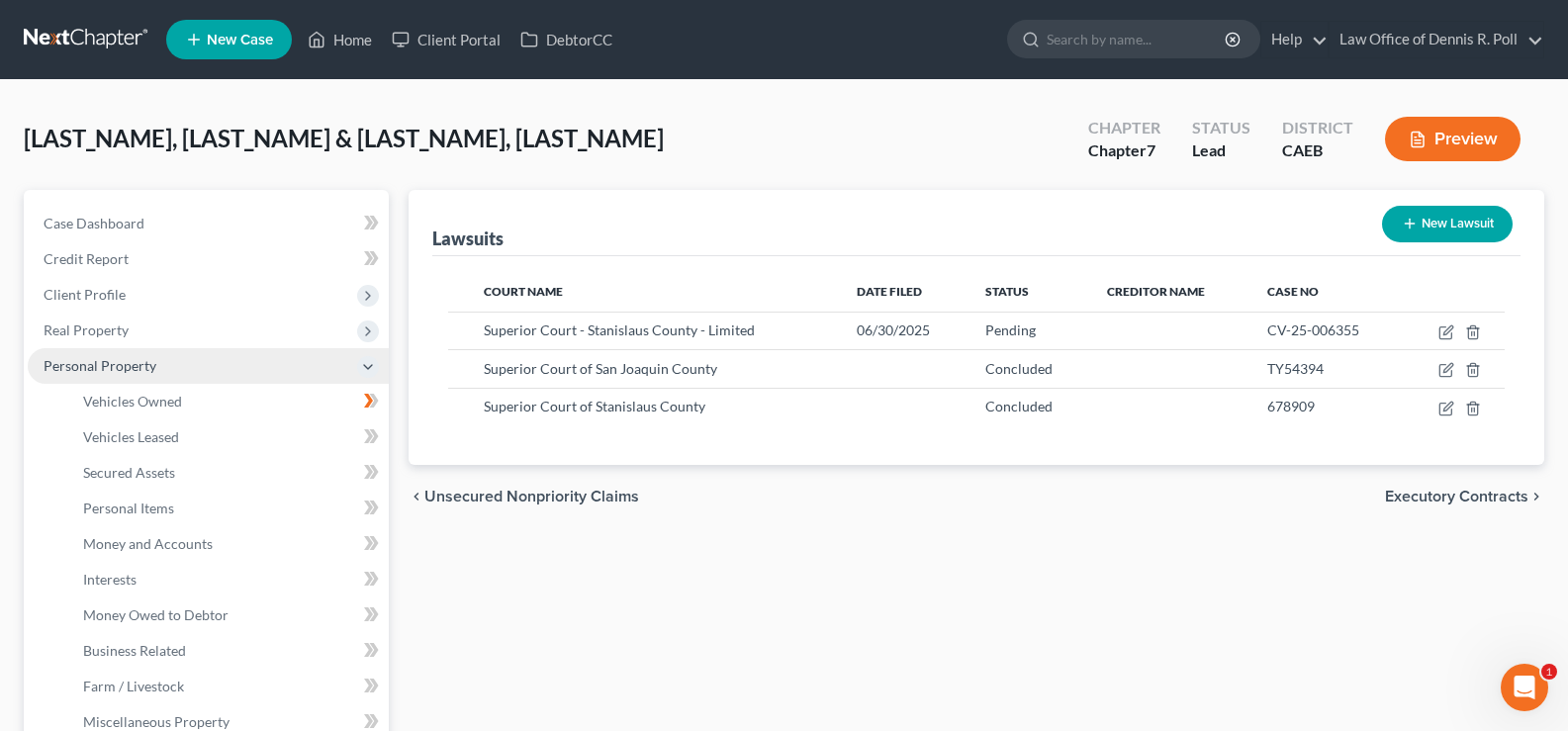 click on "Personal Property" at bounding box center (208, 366) 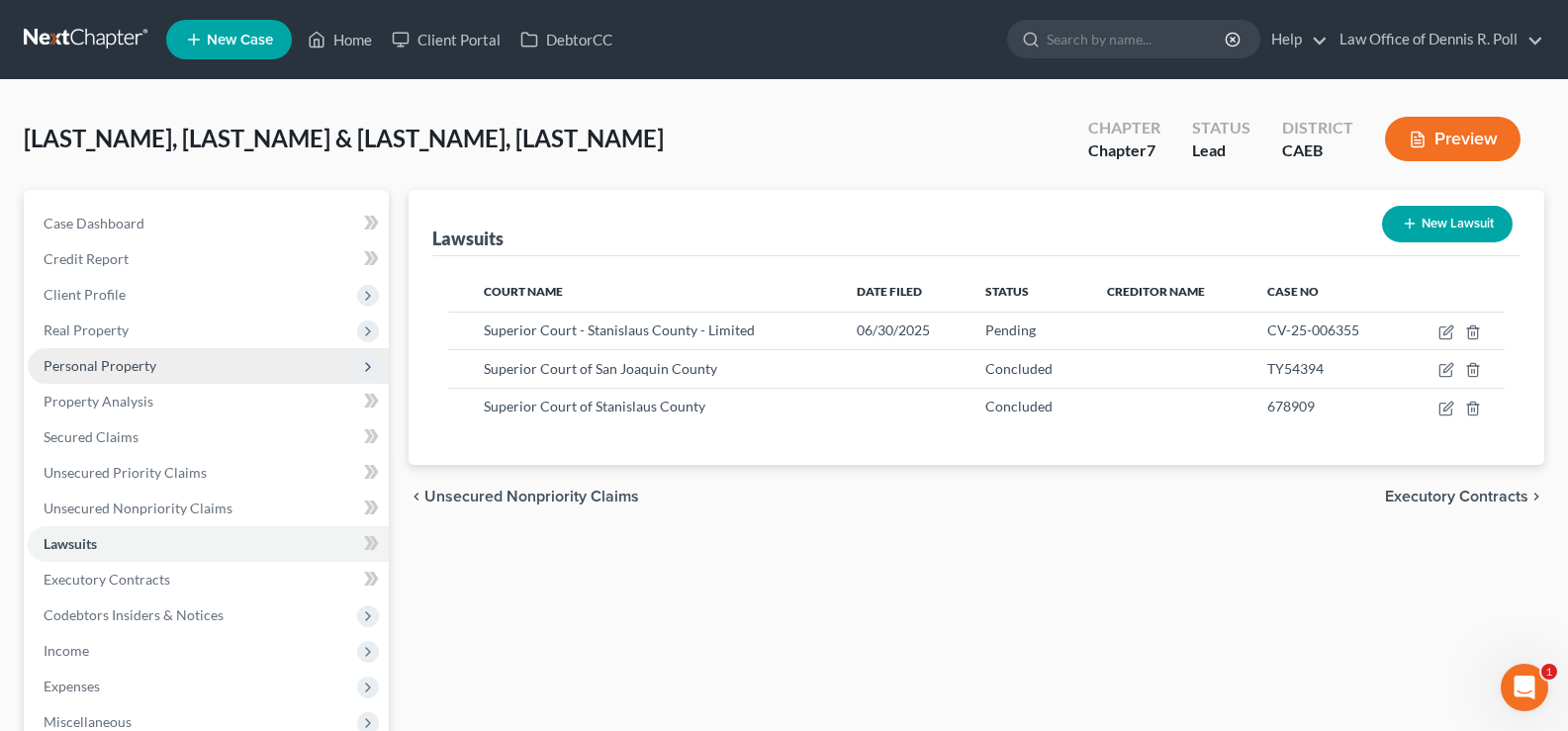 click on "Personal Property" at bounding box center [208, 366] 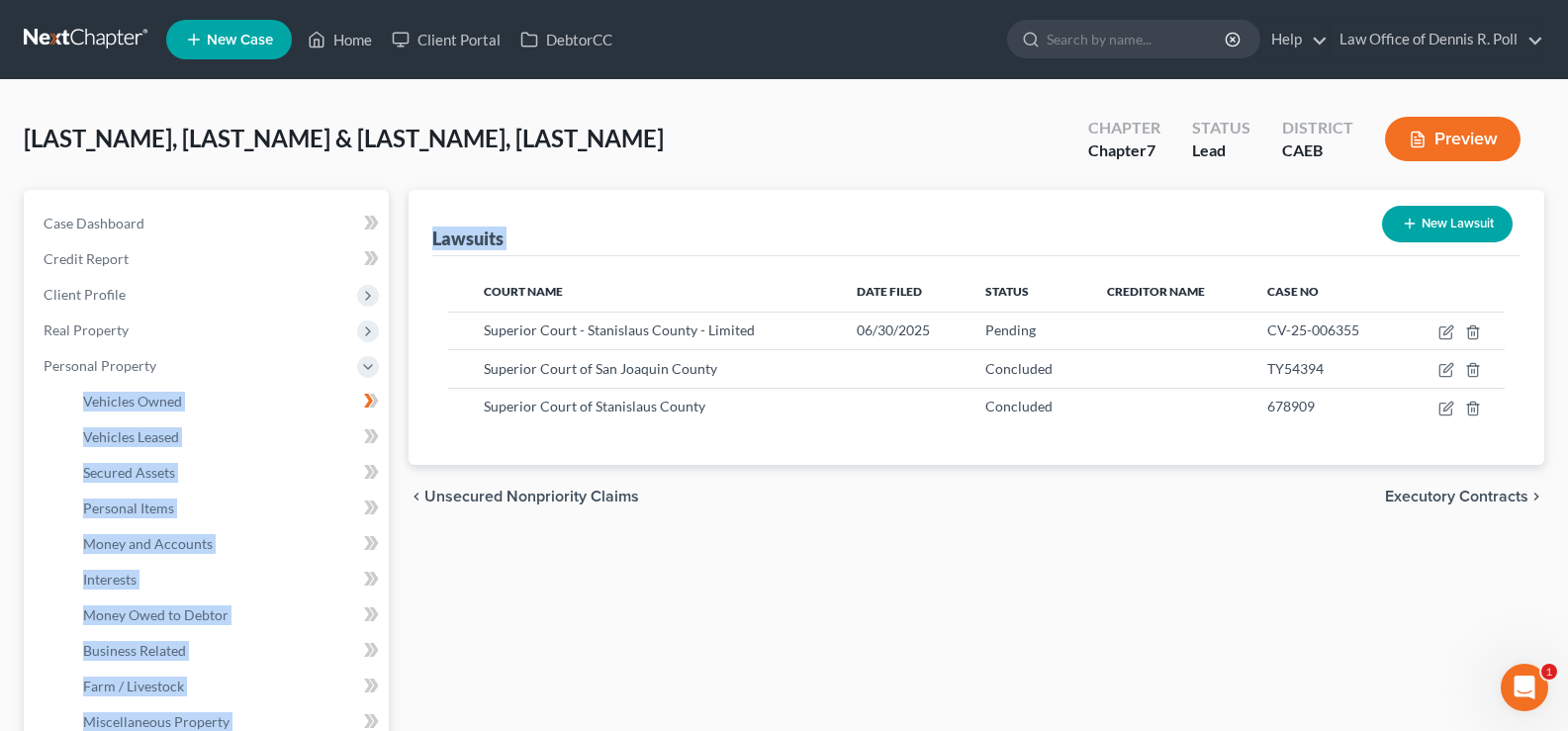 drag, startPoint x: 396, startPoint y: 375, endPoint x: 400, endPoint y: 421, distance: 46.173586 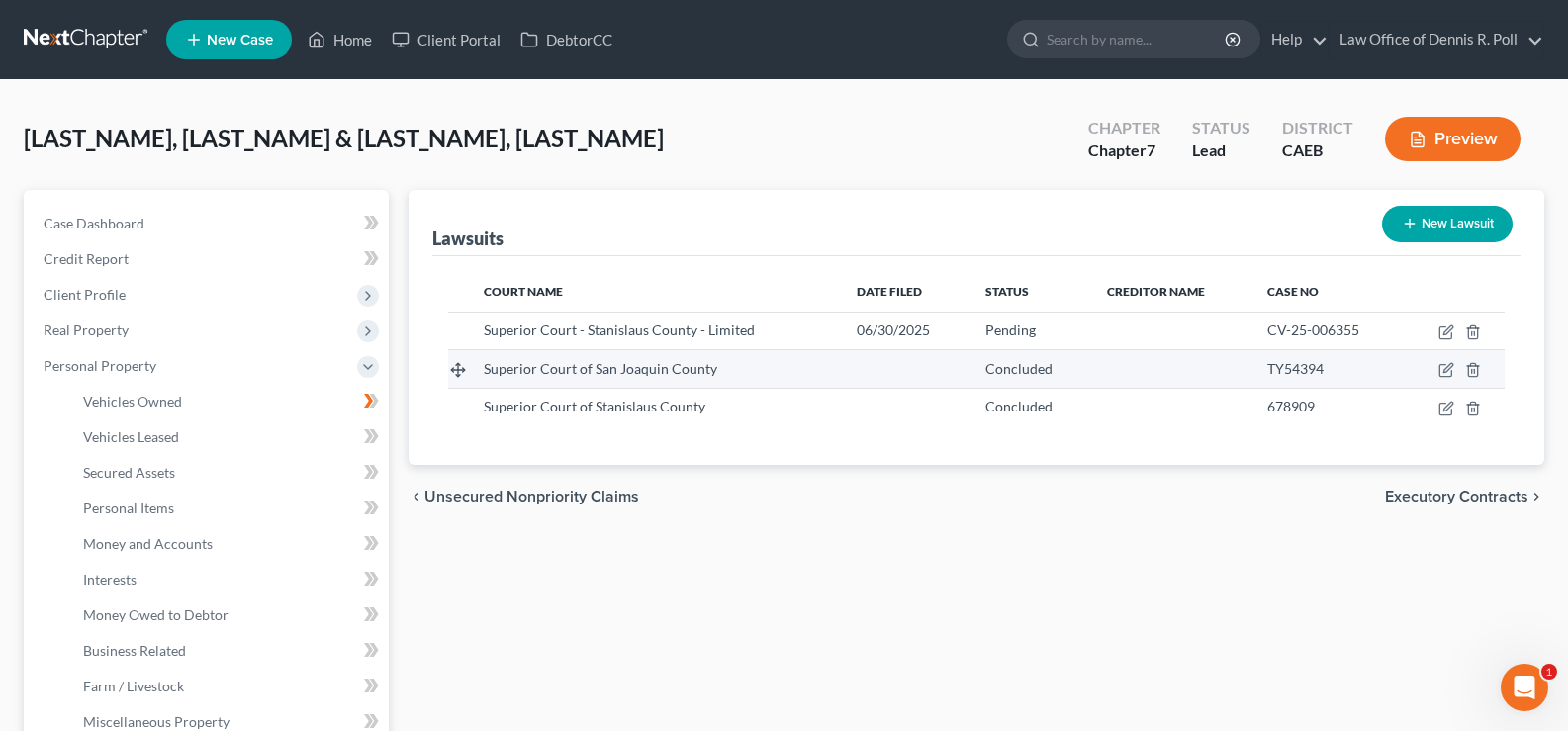 click at bounding box center [905, 369] 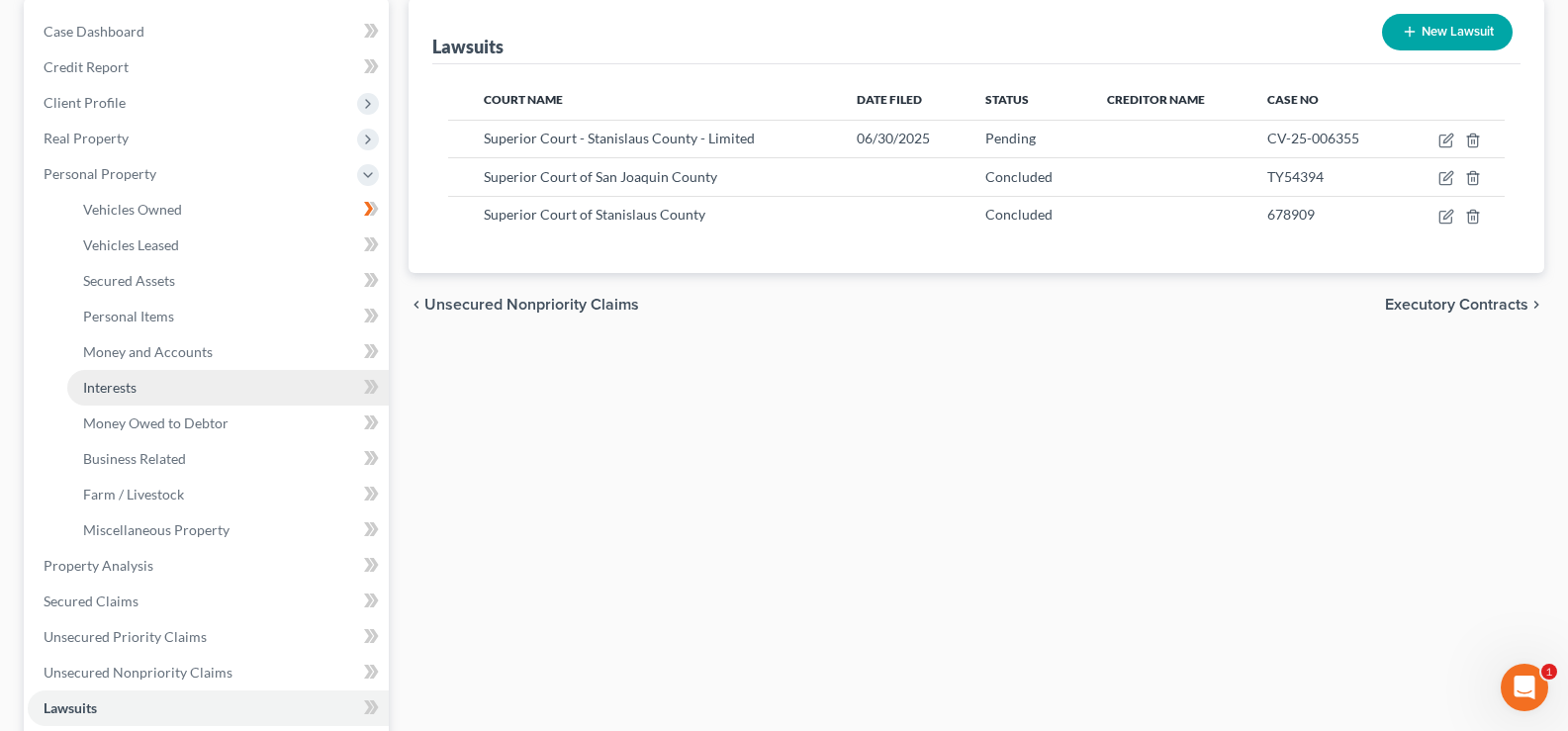 click on "Interests" at bounding box center (228, 388) 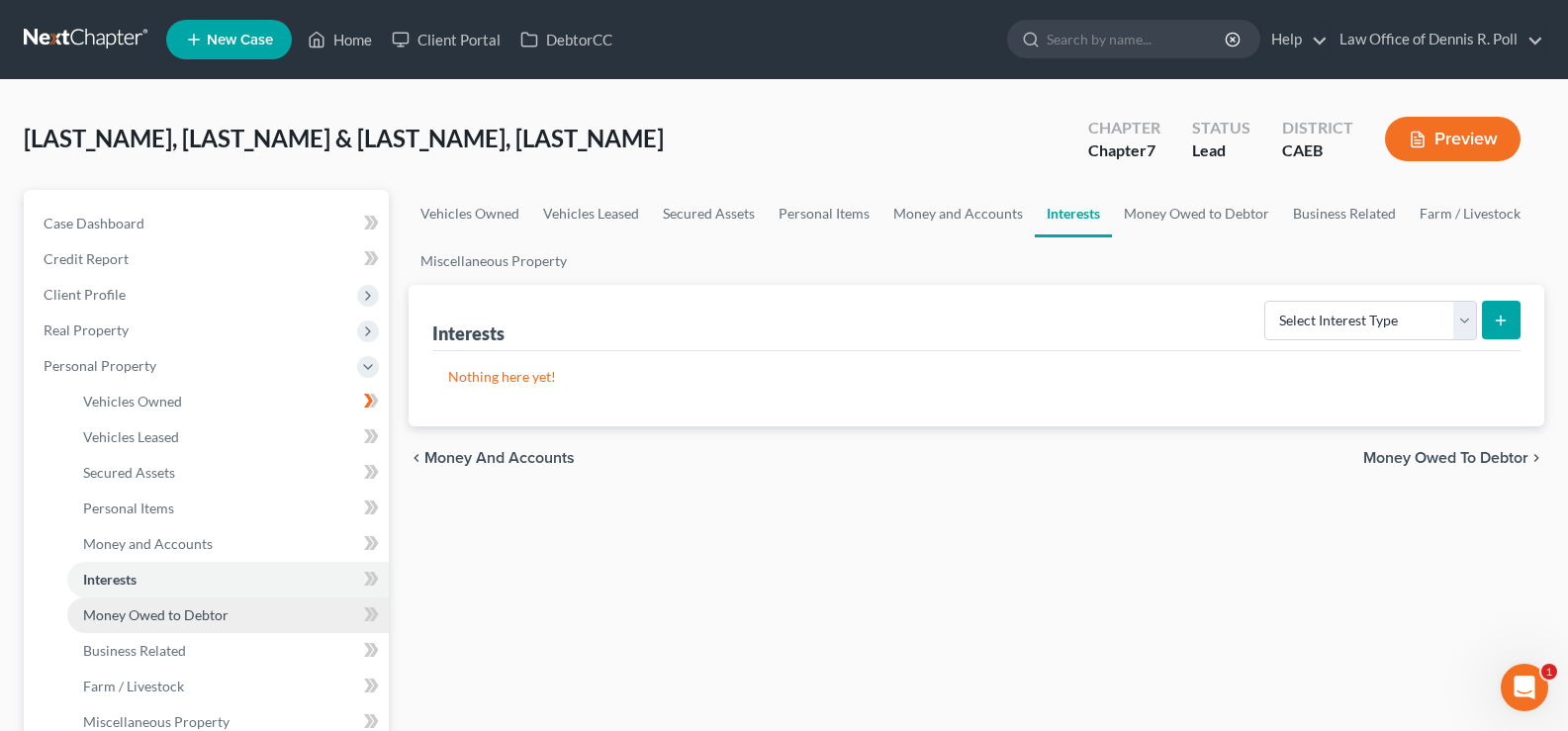 click on "Money Owed to Debtor" at bounding box center [155, 614] 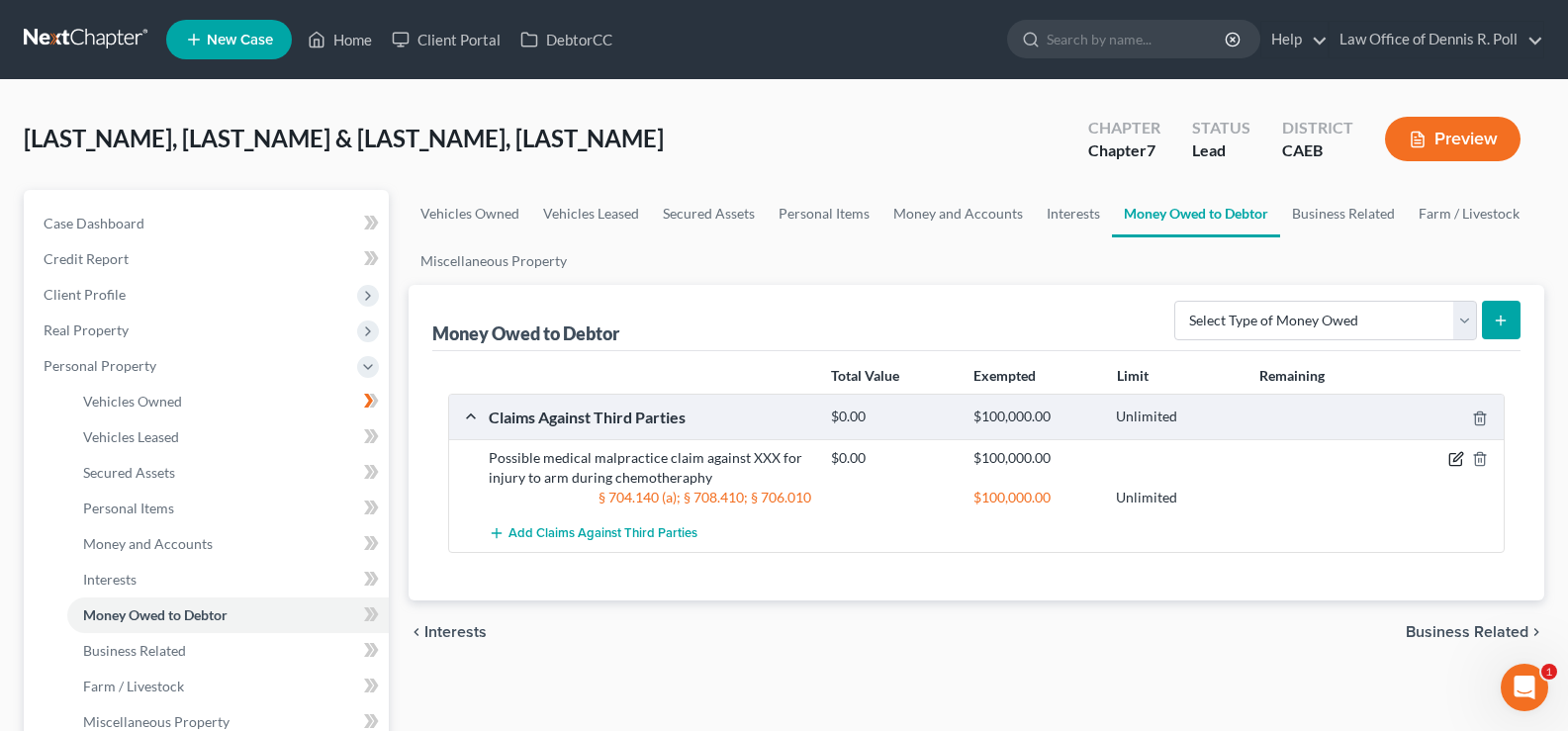 click 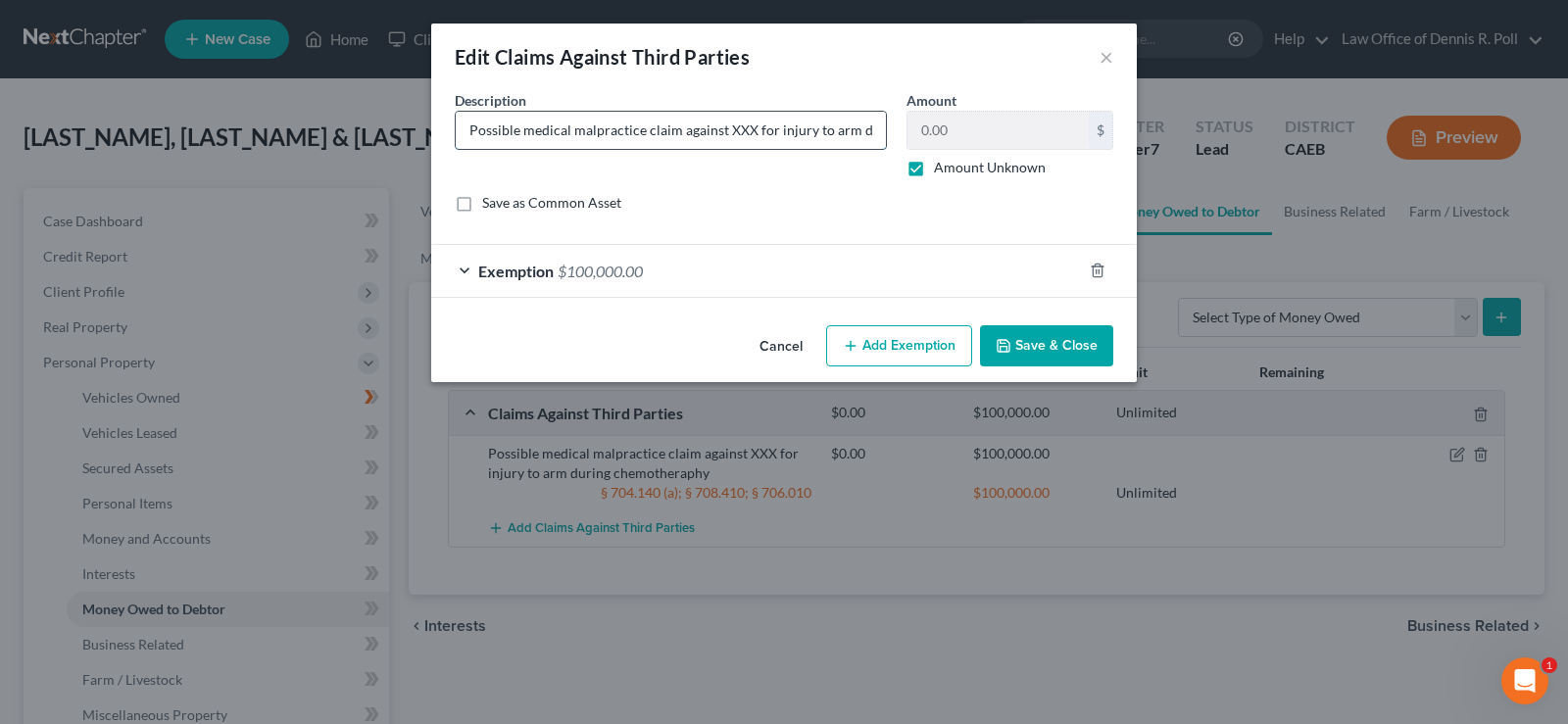 click on "Possible medical malpractice claim against XXX for injury to arm during chemotheraphy" at bounding box center (670, 130) 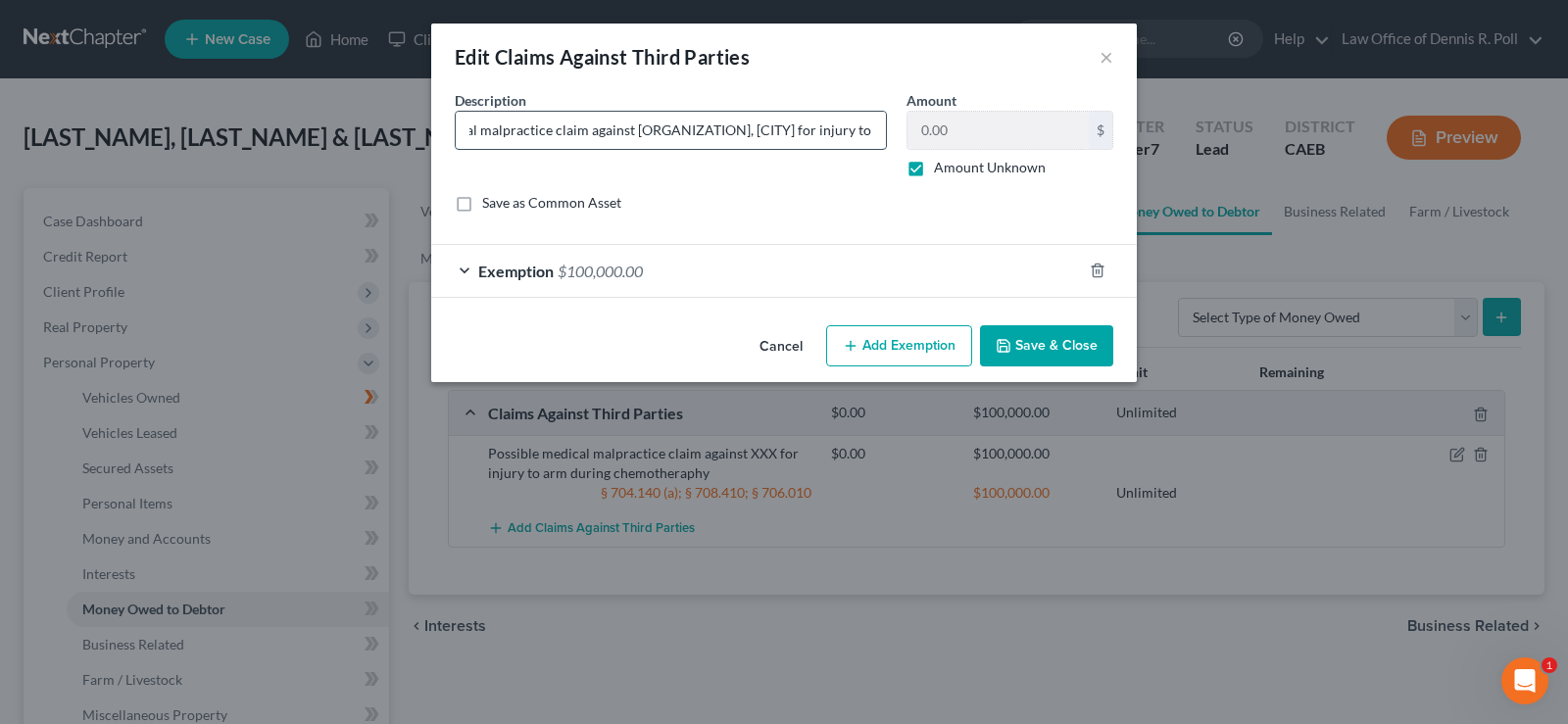 scroll, scrollTop: 0, scrollLeft: 102, axis: horizontal 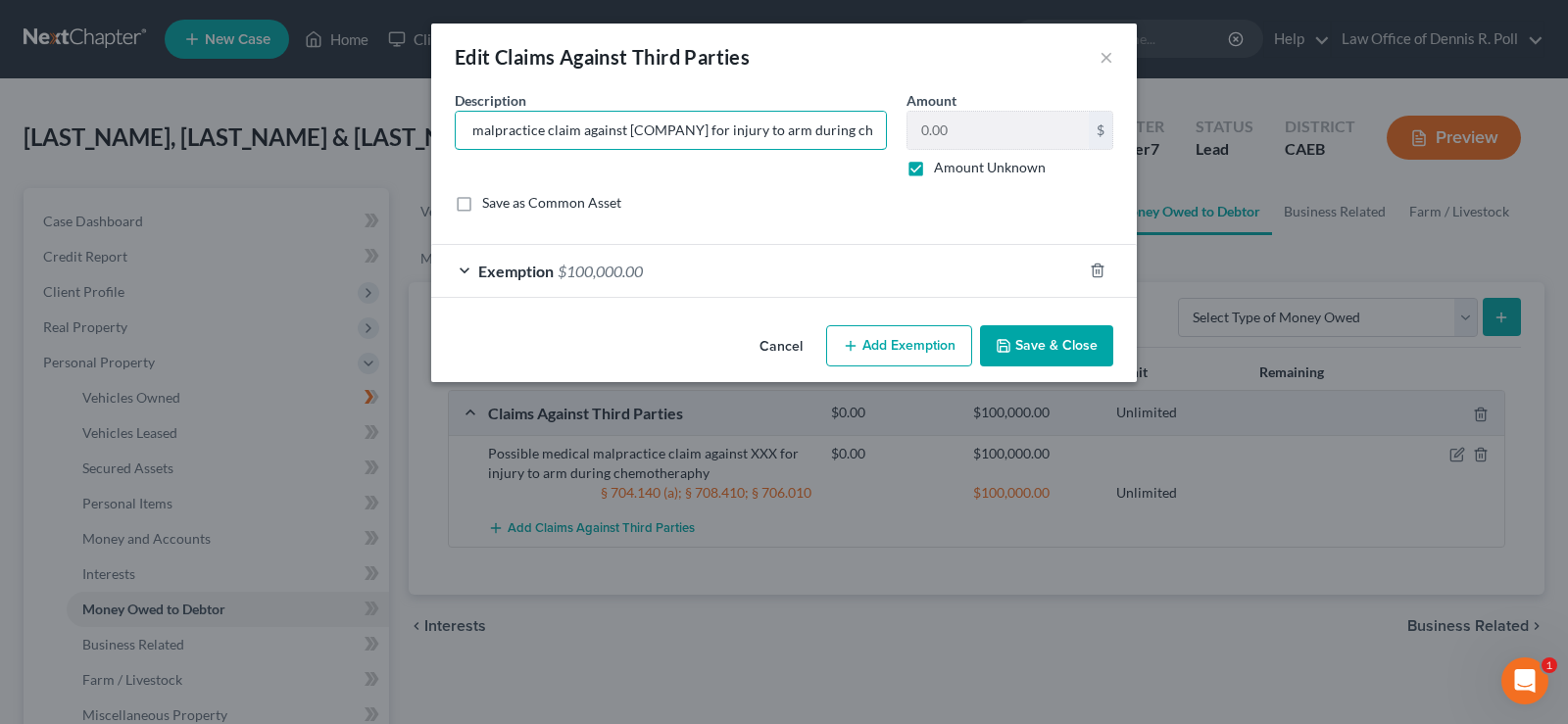 type on "Possible medical malpractice claim against [COMPANY] for injury to arm during chemotheraphy" 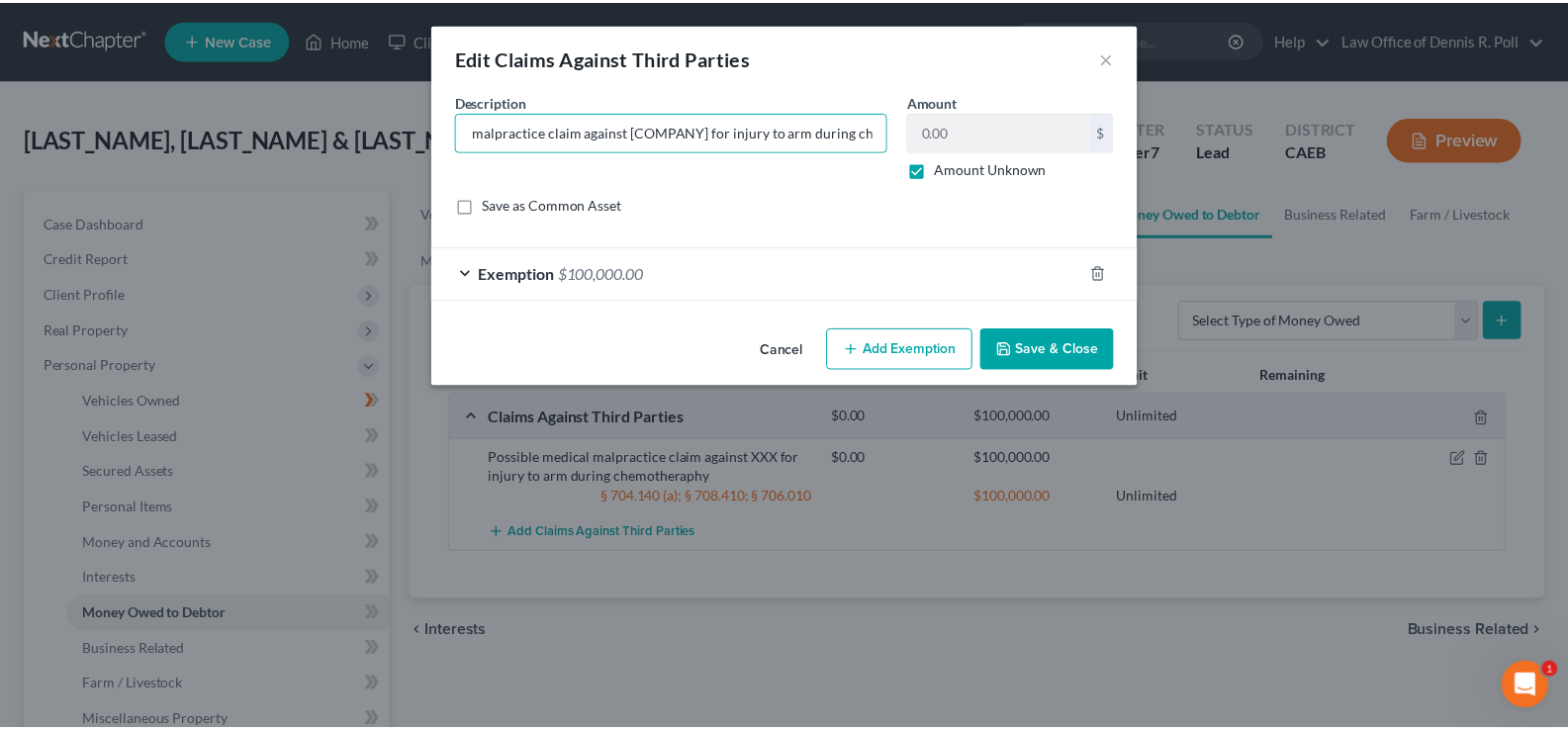 scroll, scrollTop: 0, scrollLeft: 0, axis: both 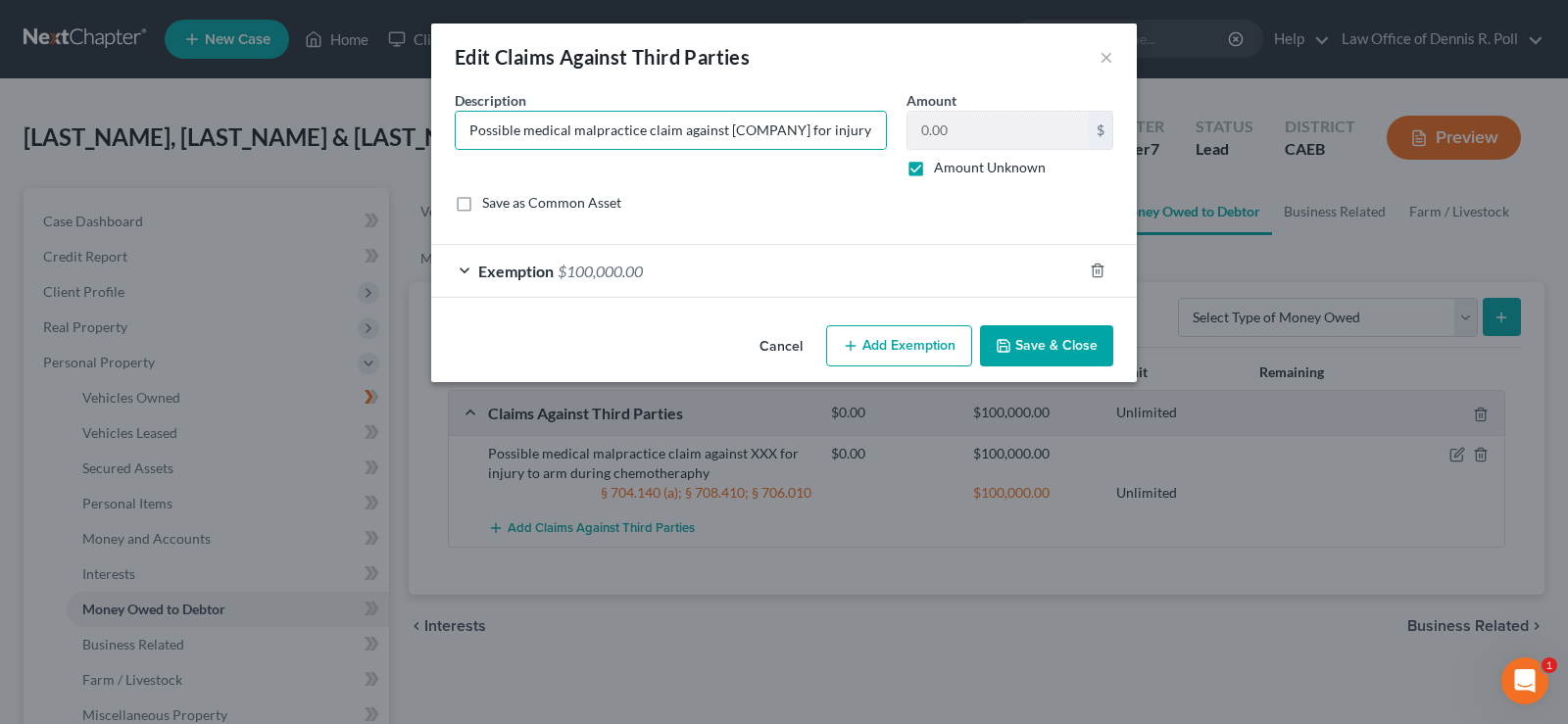 click on "Save & Close" at bounding box center (1047, 346) 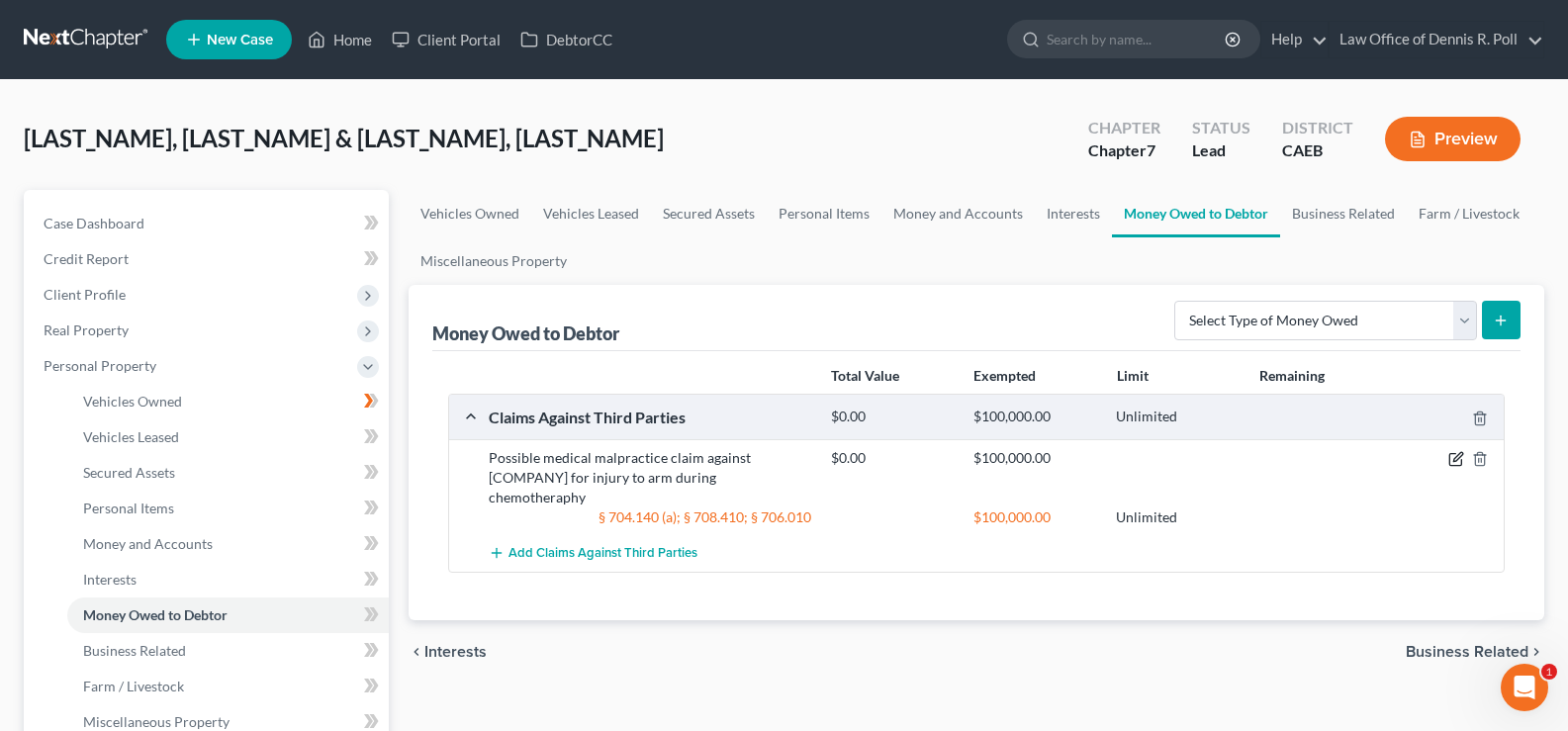 click 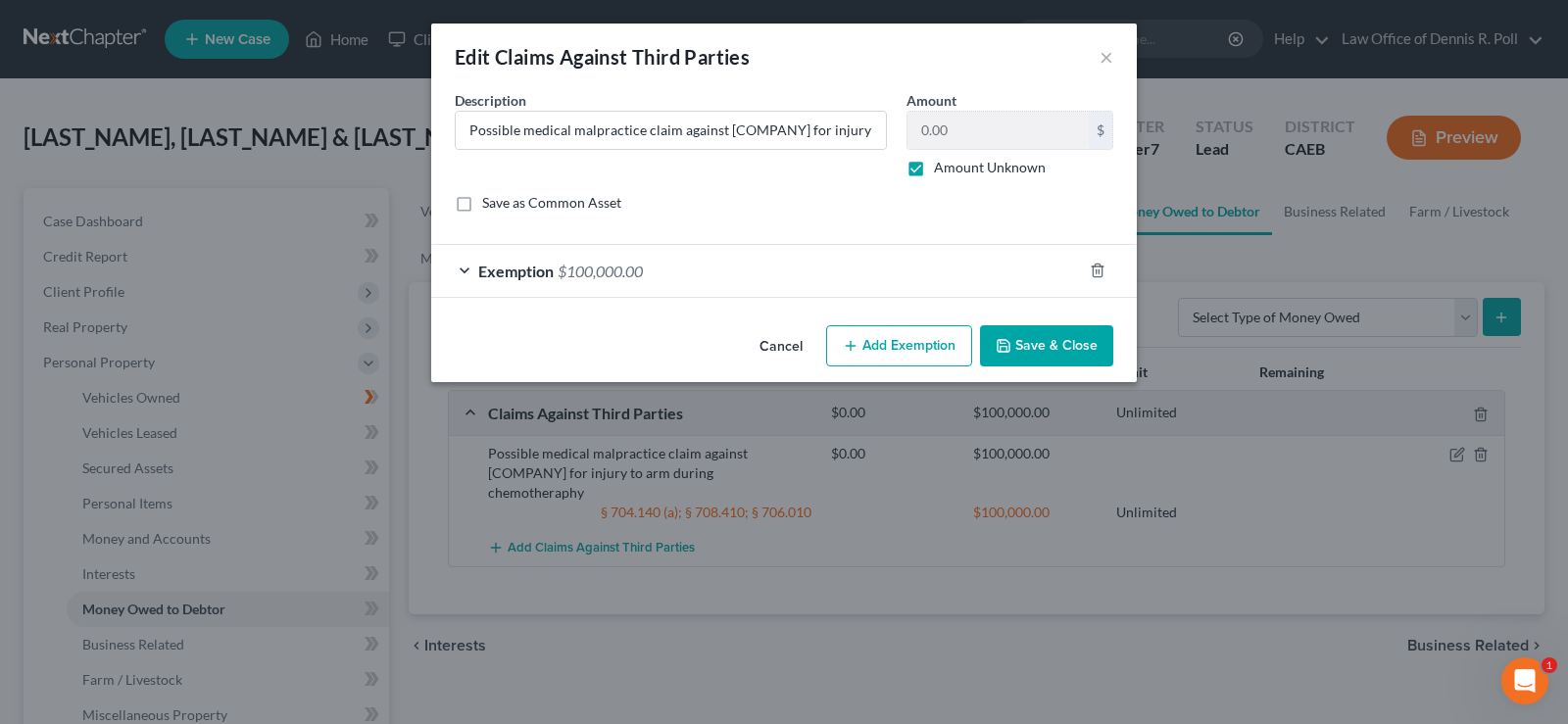 click on "Amount Unknown" at bounding box center [990, 168] 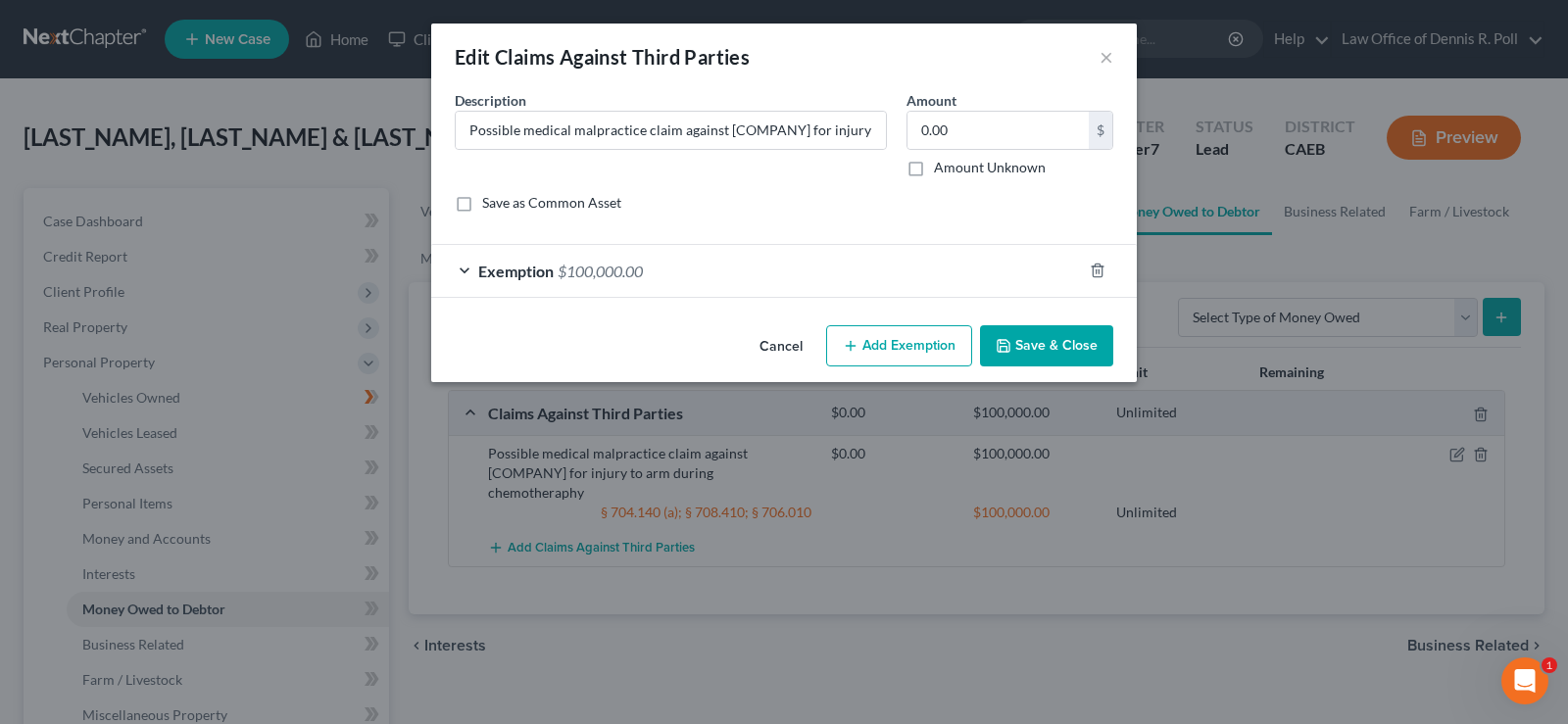 click on "Amount Unknown" at bounding box center [990, 168] 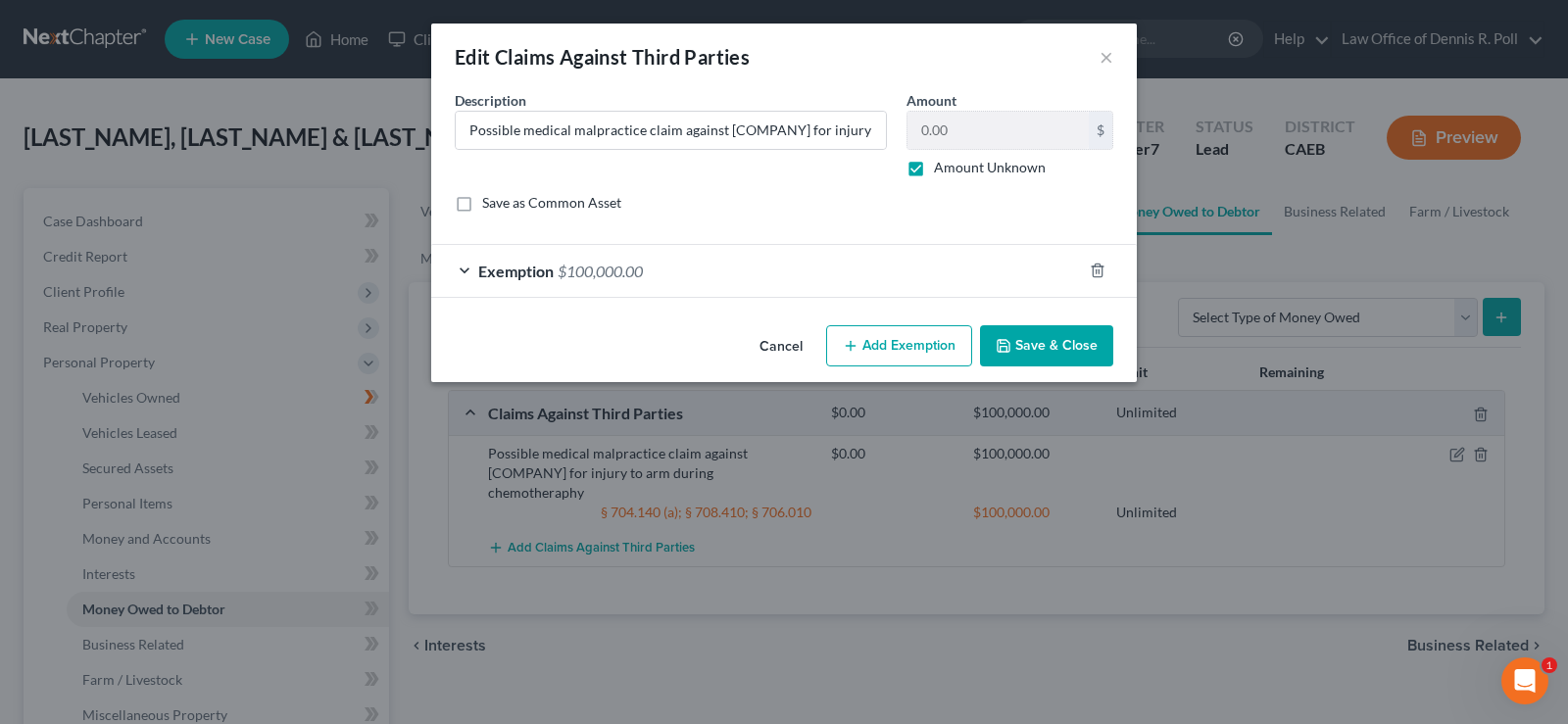 click on "Save & Close" at bounding box center (1047, 346) 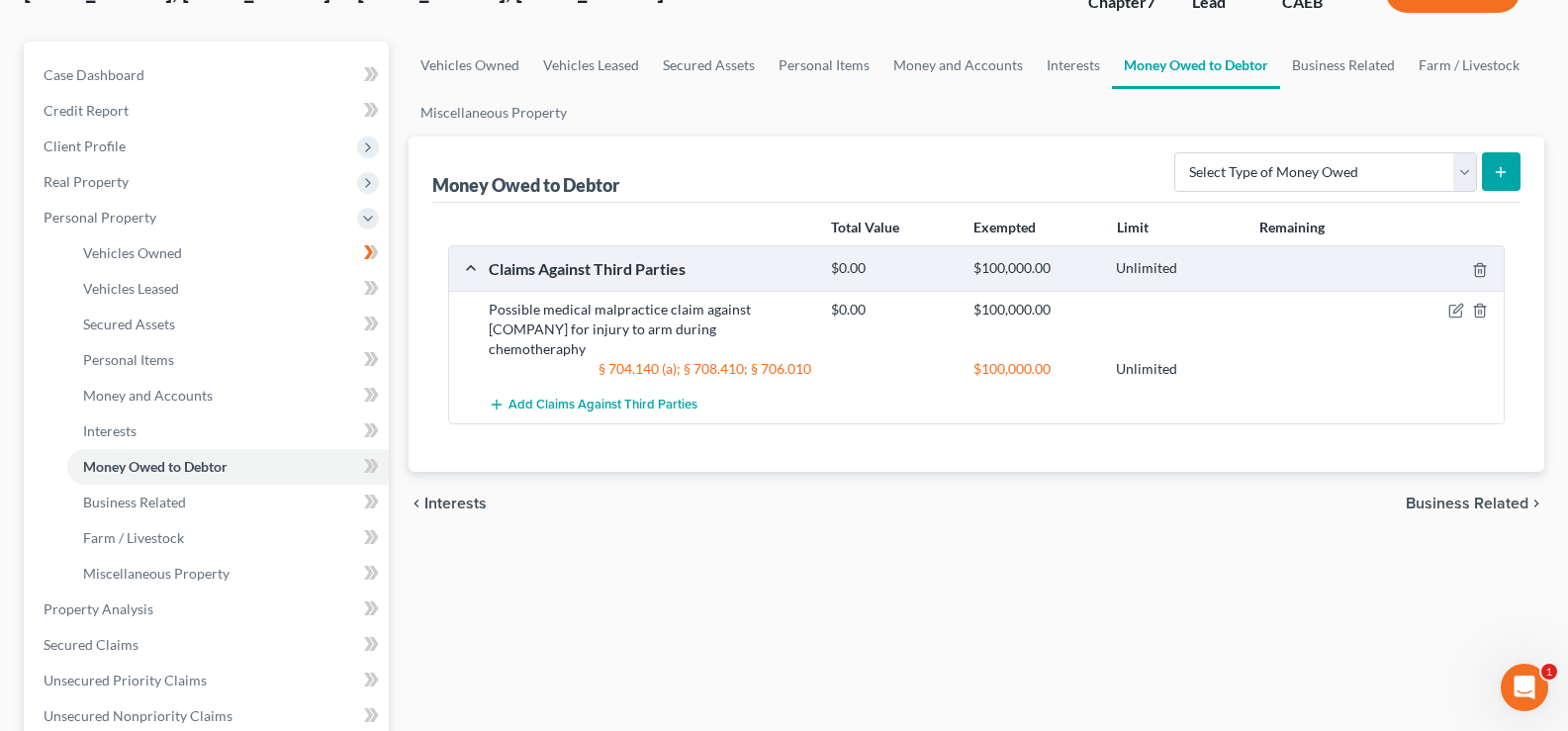 scroll, scrollTop: 200, scrollLeft: 0, axis: vertical 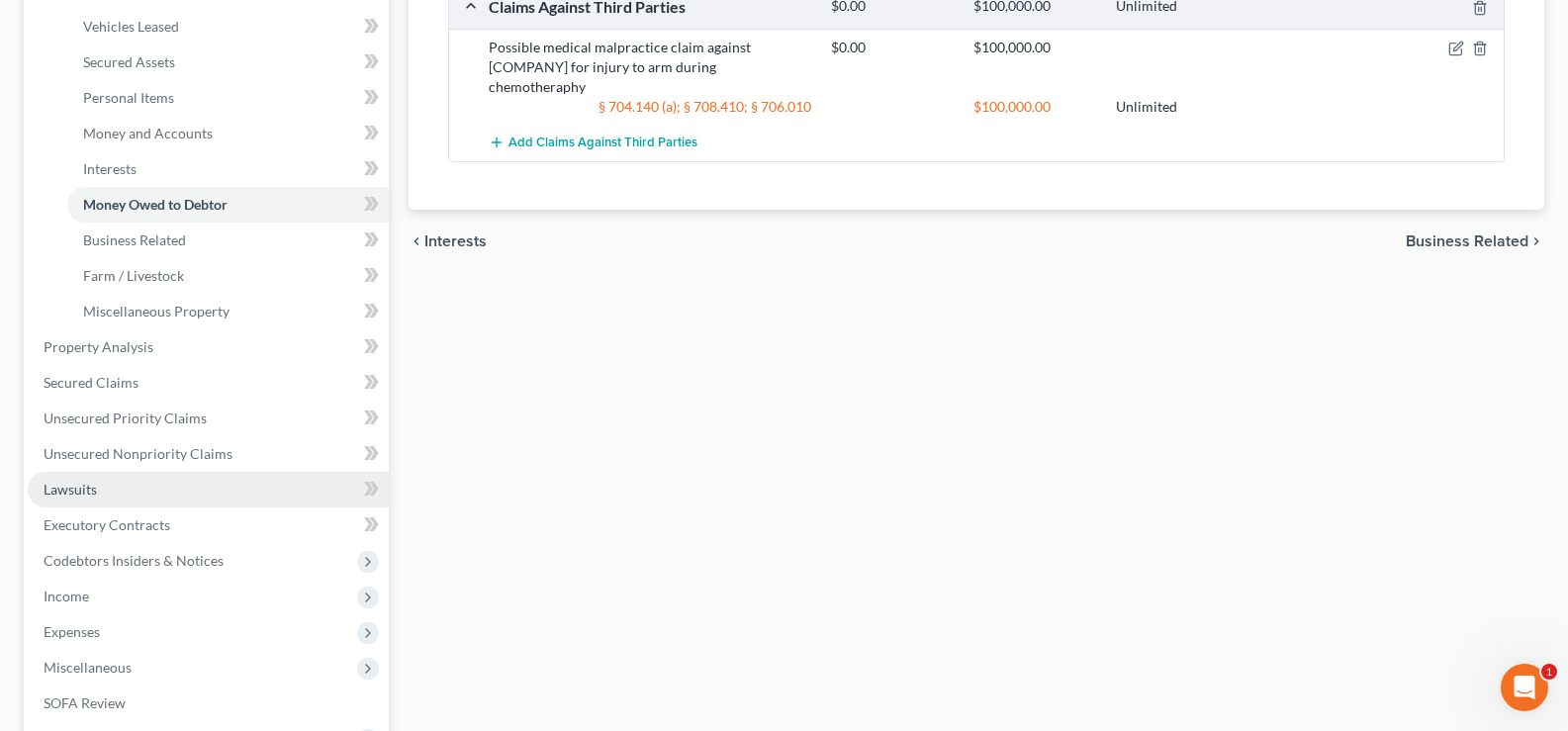 click on "Lawsuits" at bounding box center [70, 489] 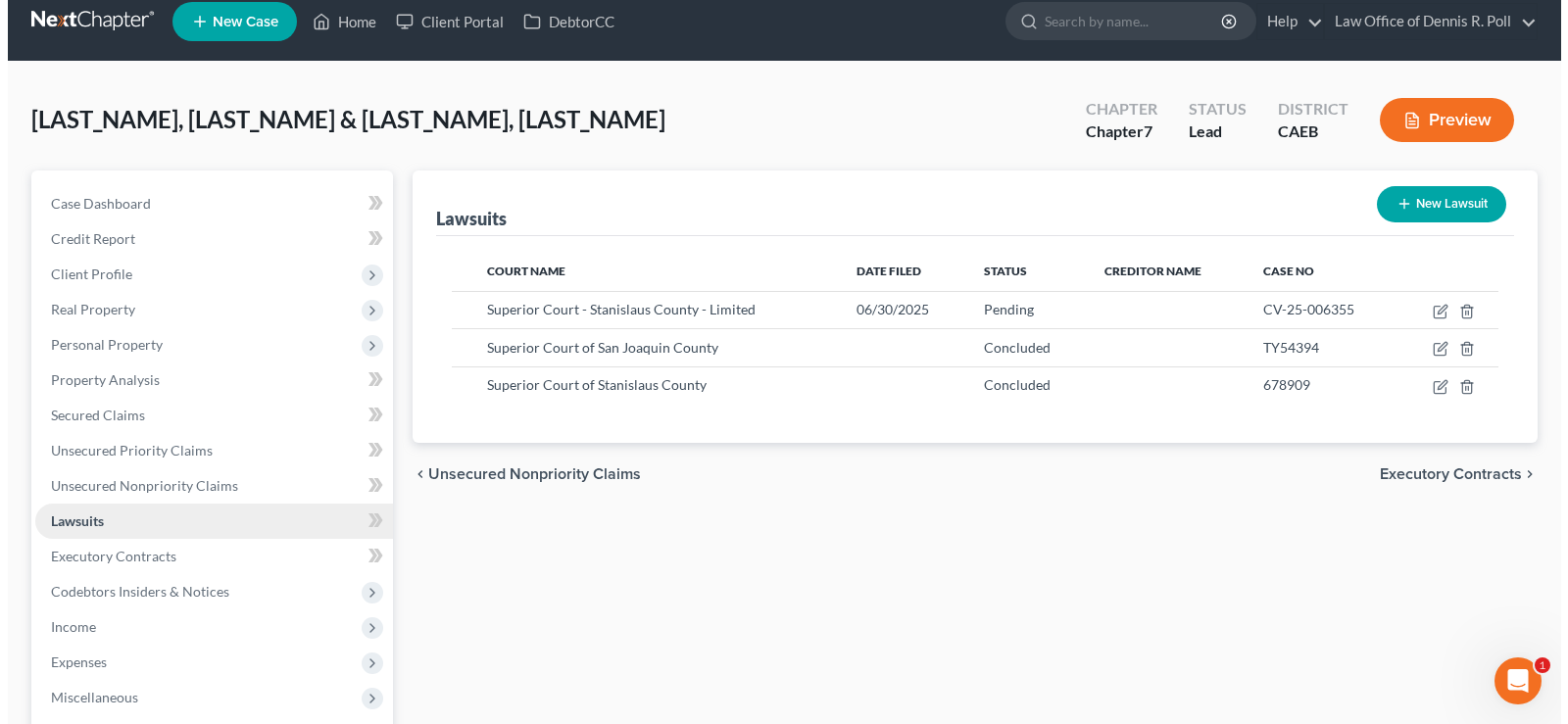 scroll, scrollTop: 0, scrollLeft: 0, axis: both 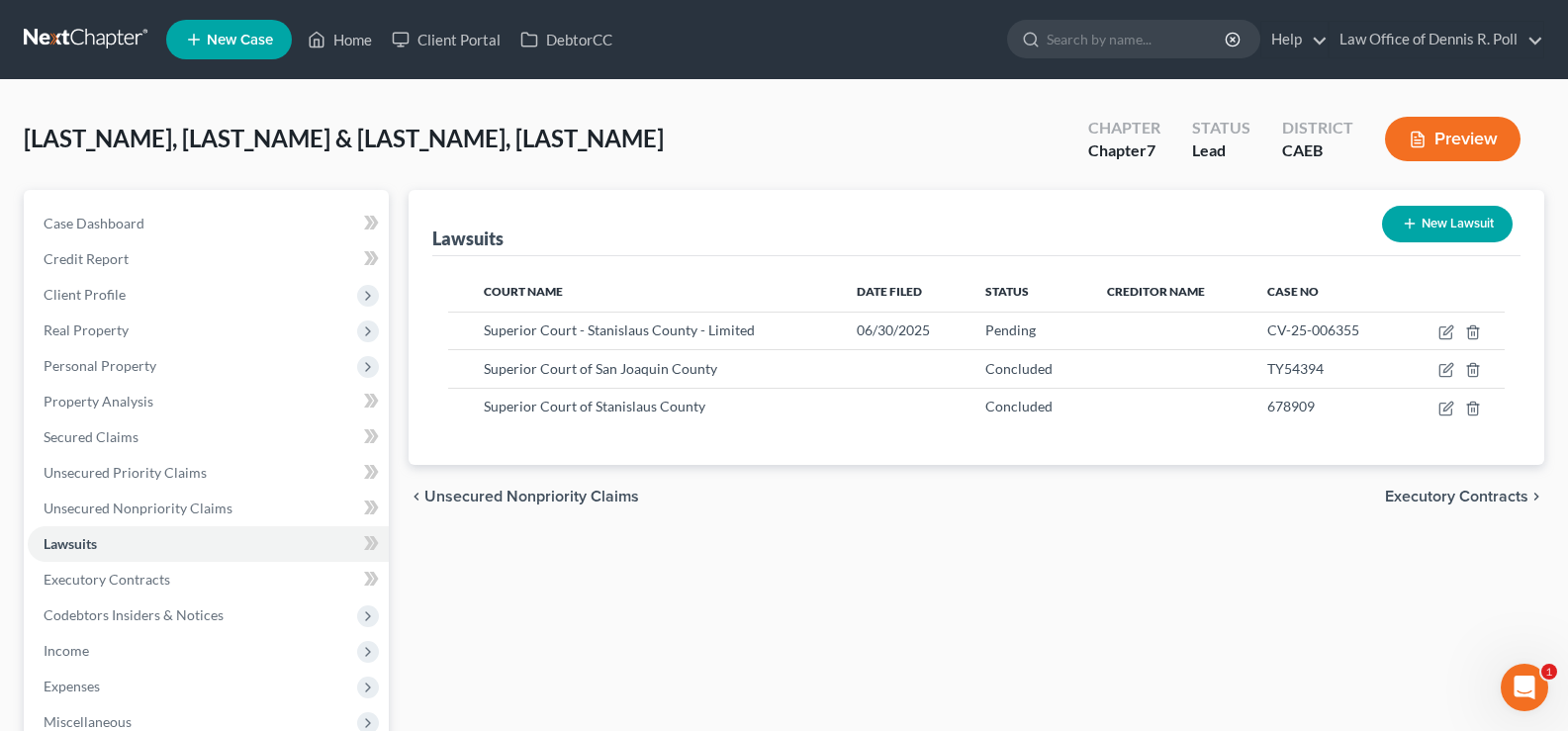 click on "New Lawsuit" at bounding box center (1447, 224) 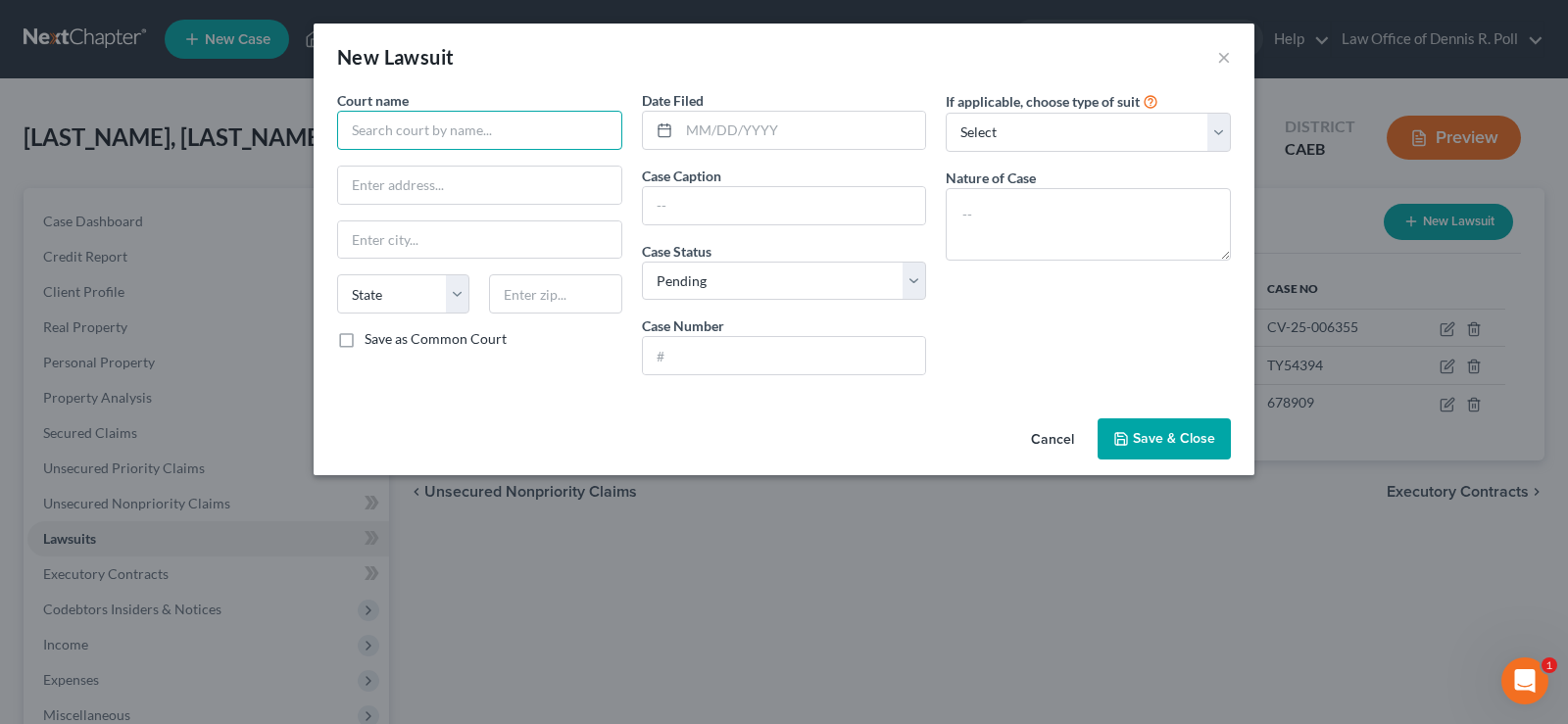click at bounding box center [479, 130] 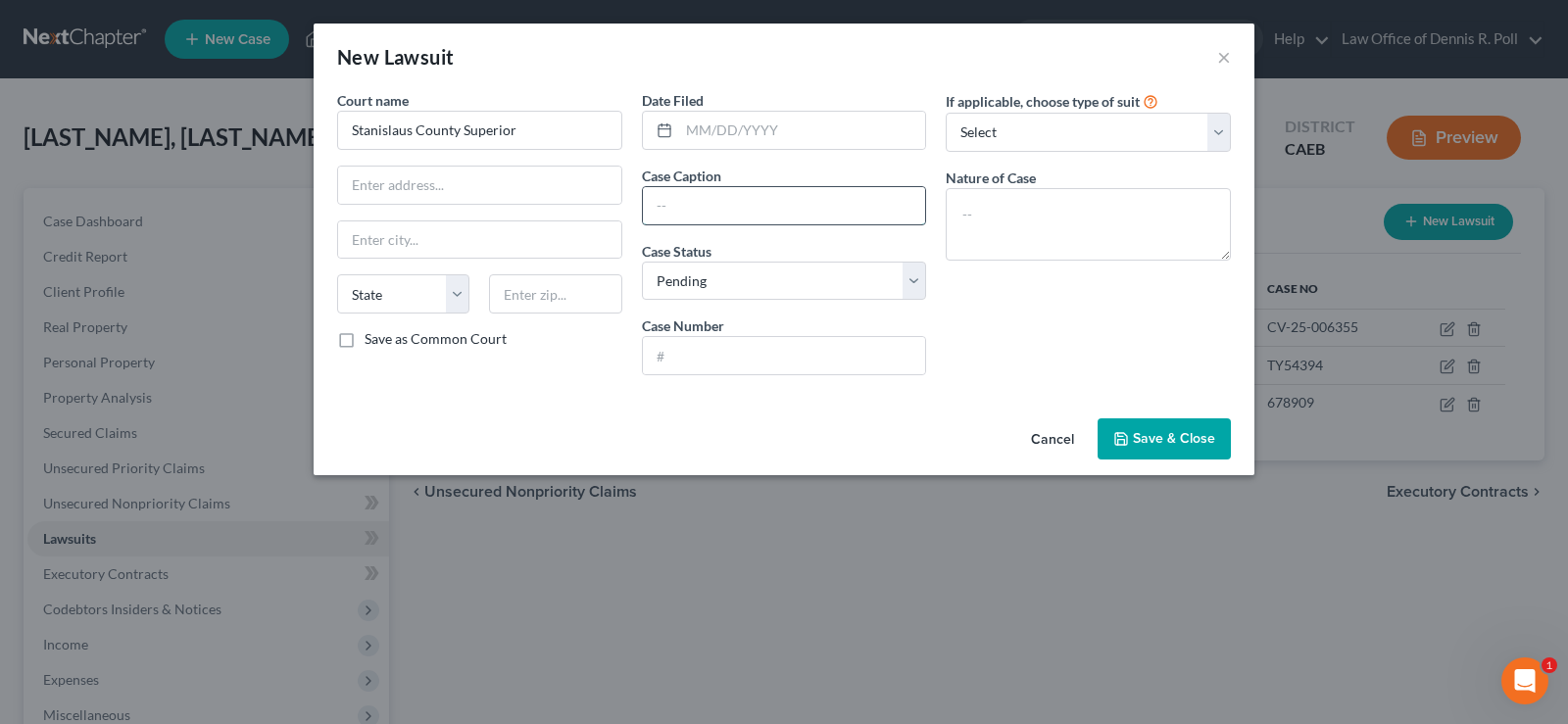 click at bounding box center [784, 206] 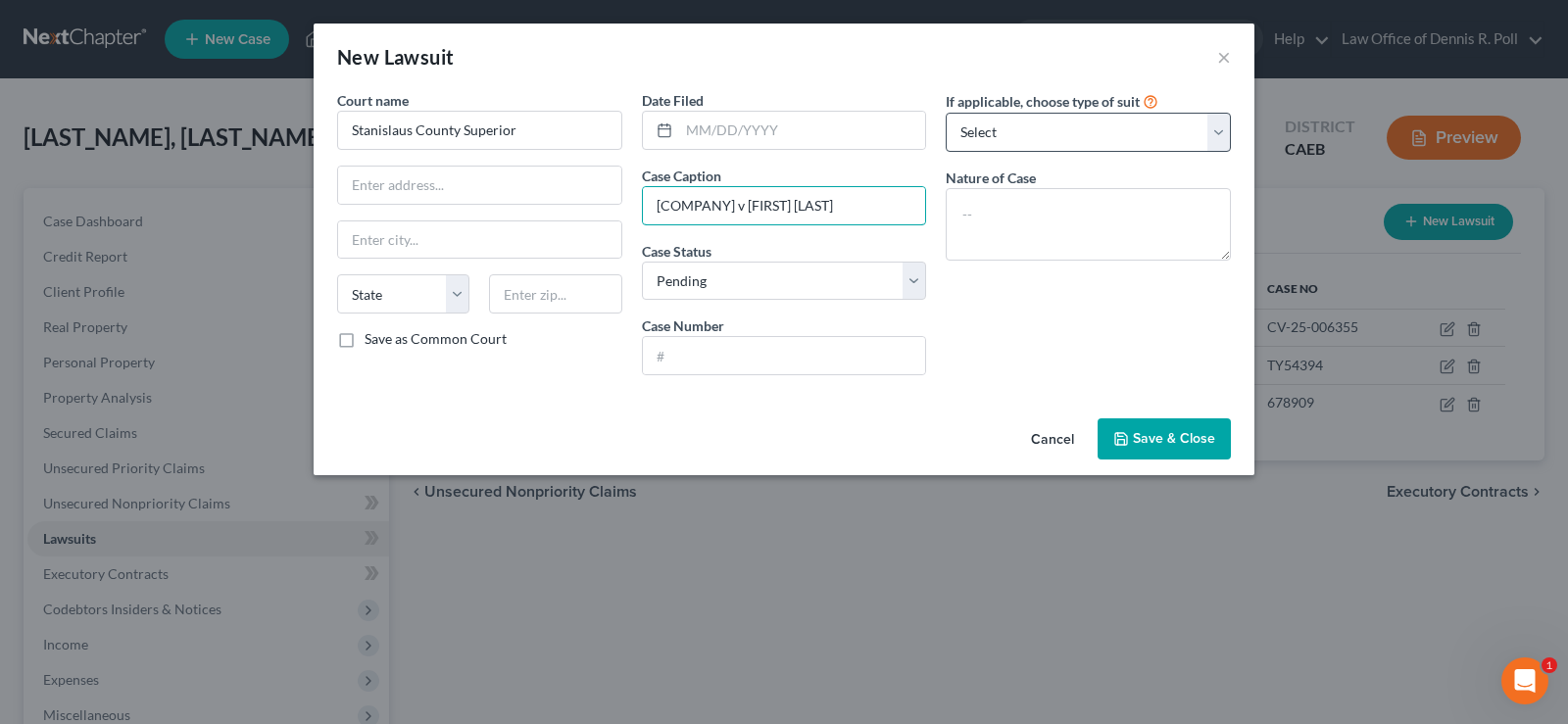 type on "[COMPANY] v [FIRST] [LAST]" 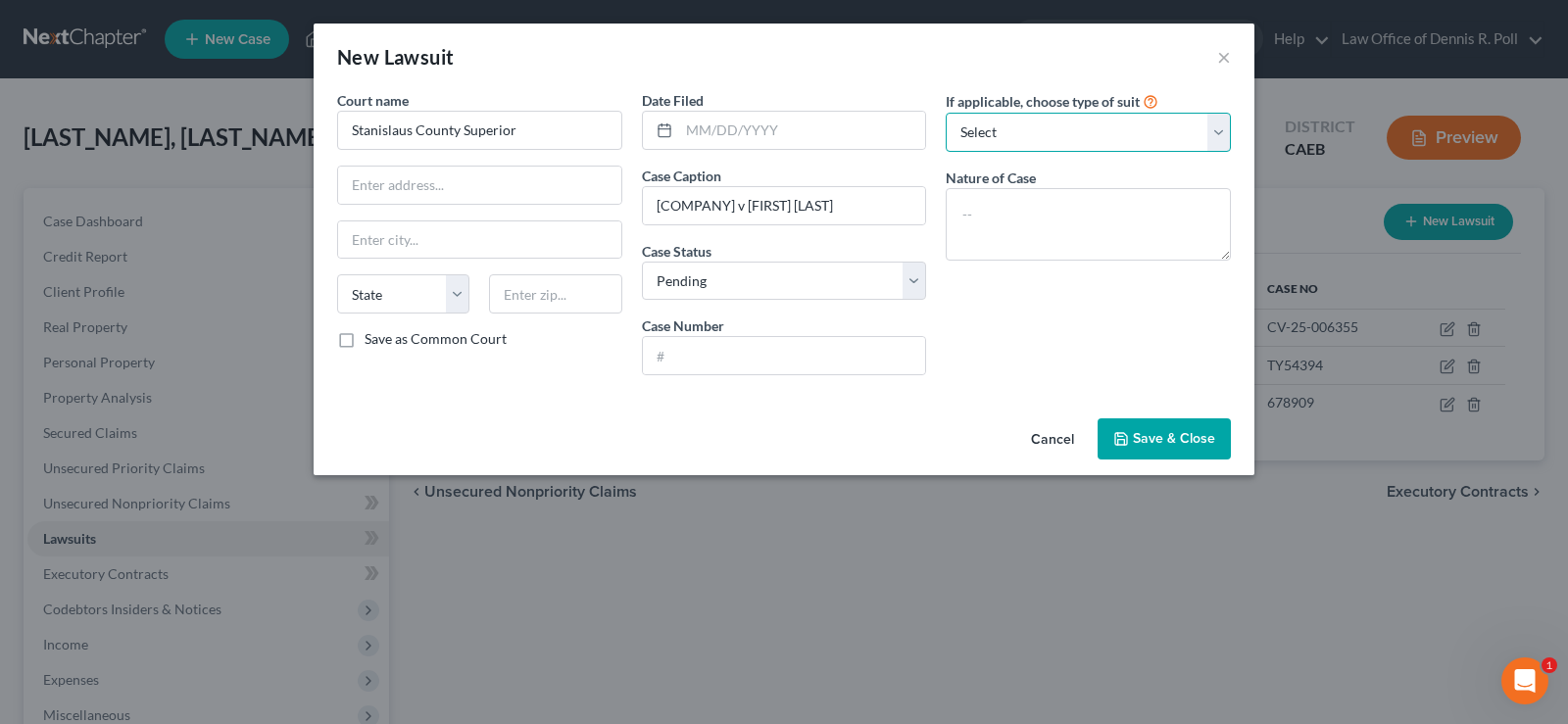click on "Select Repossession Garnishment Foreclosure Attached, Seized, Or Levied Other" at bounding box center (1088, 132) 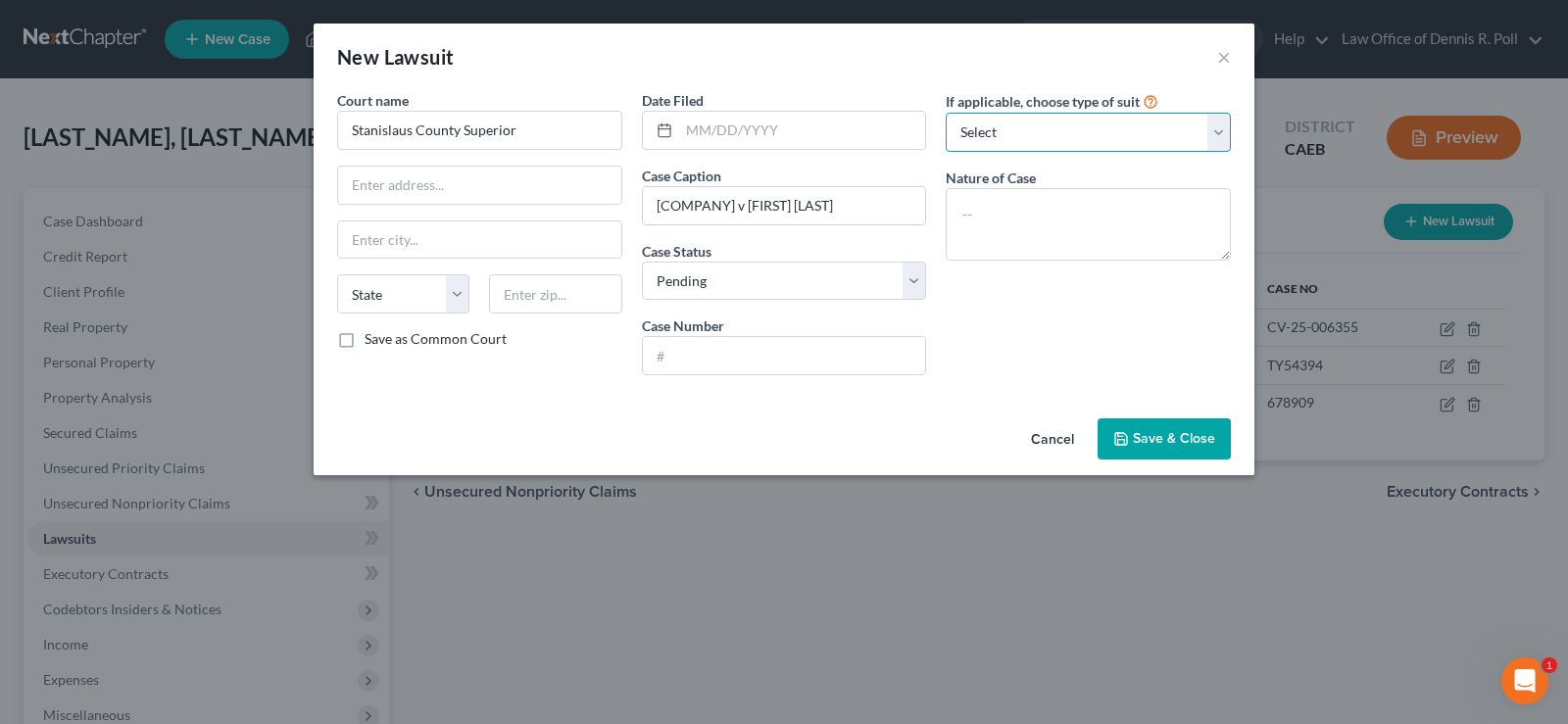 click on "Select Repossession Garnishment Foreclosure Attached, Seized, Or Levied Other" at bounding box center (1088, 132) 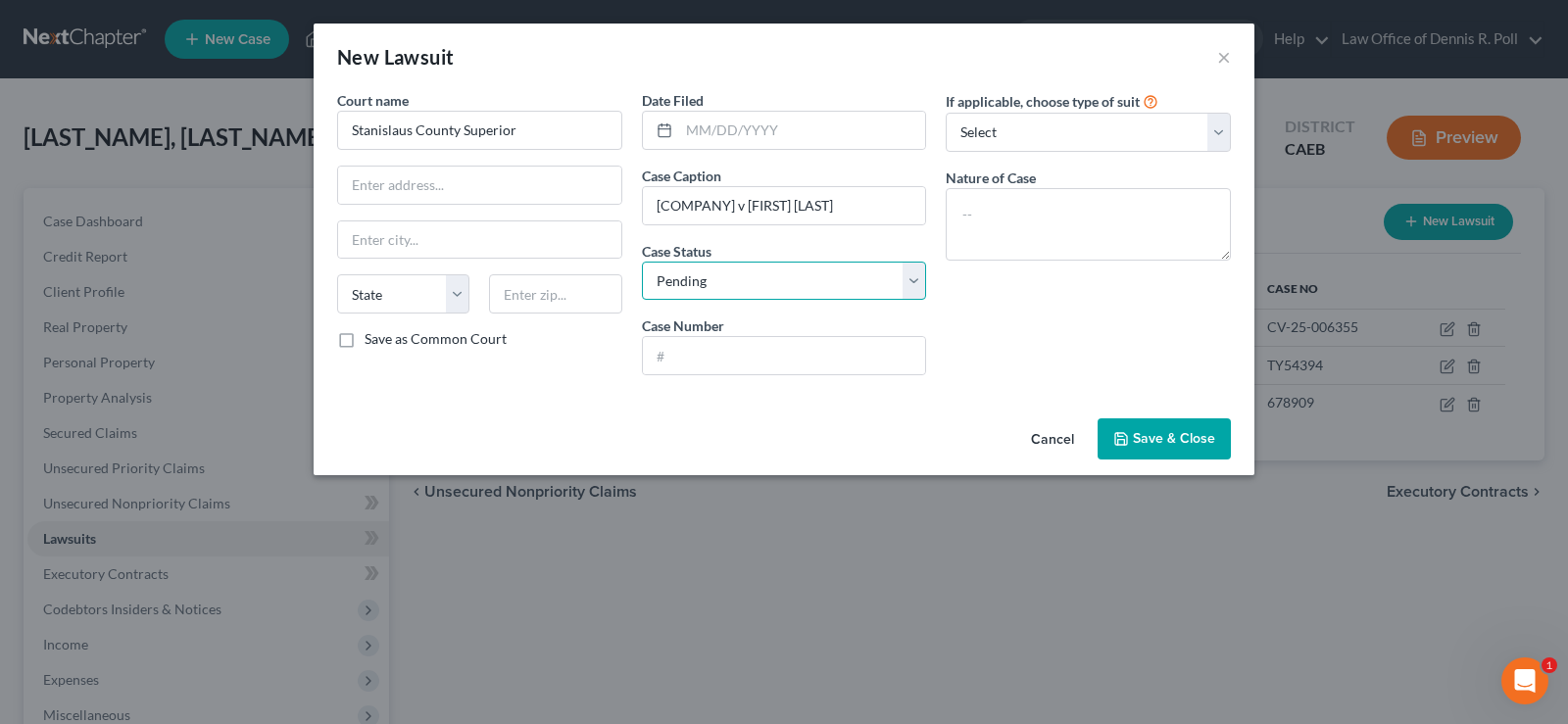 click on "Select Pending On Appeal Concluded" at bounding box center (784, 281) 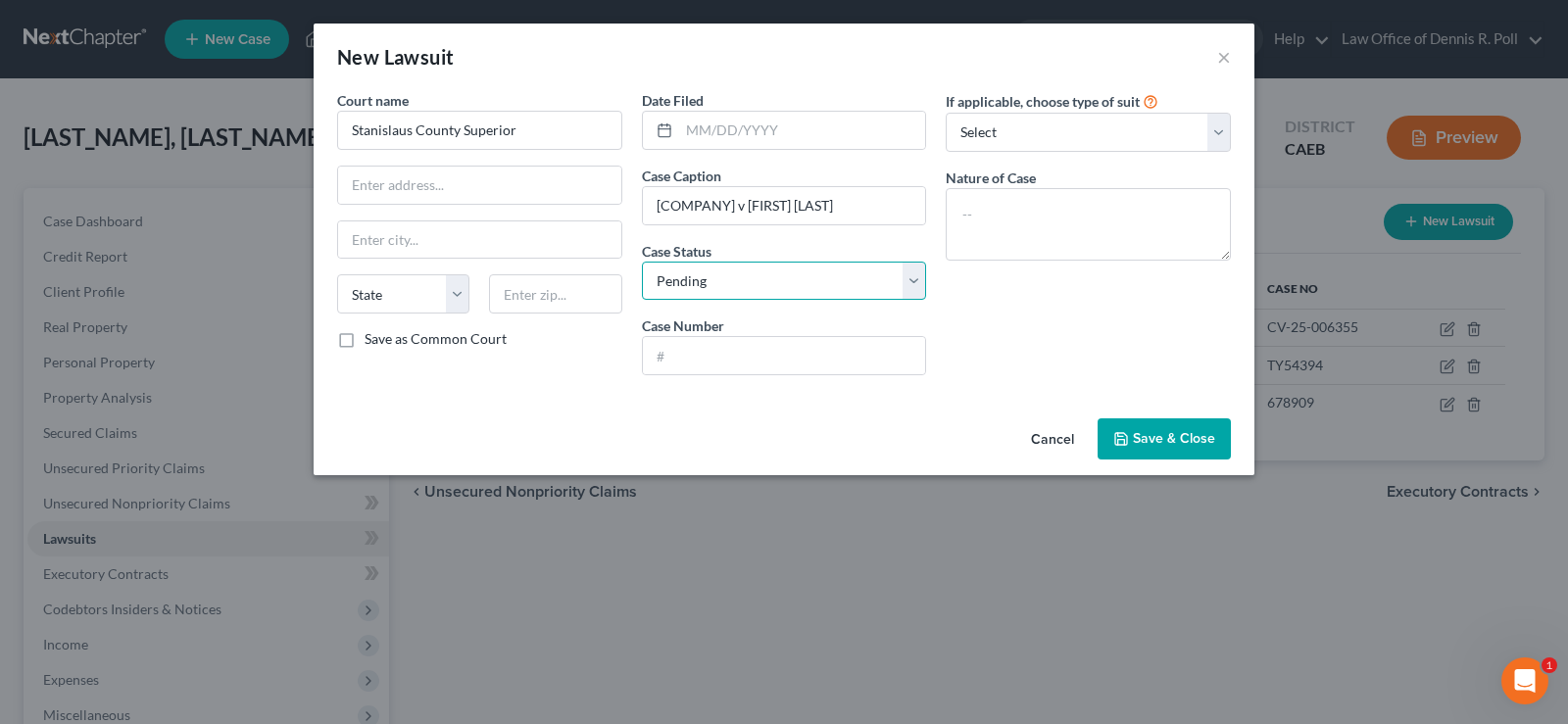 select on "2" 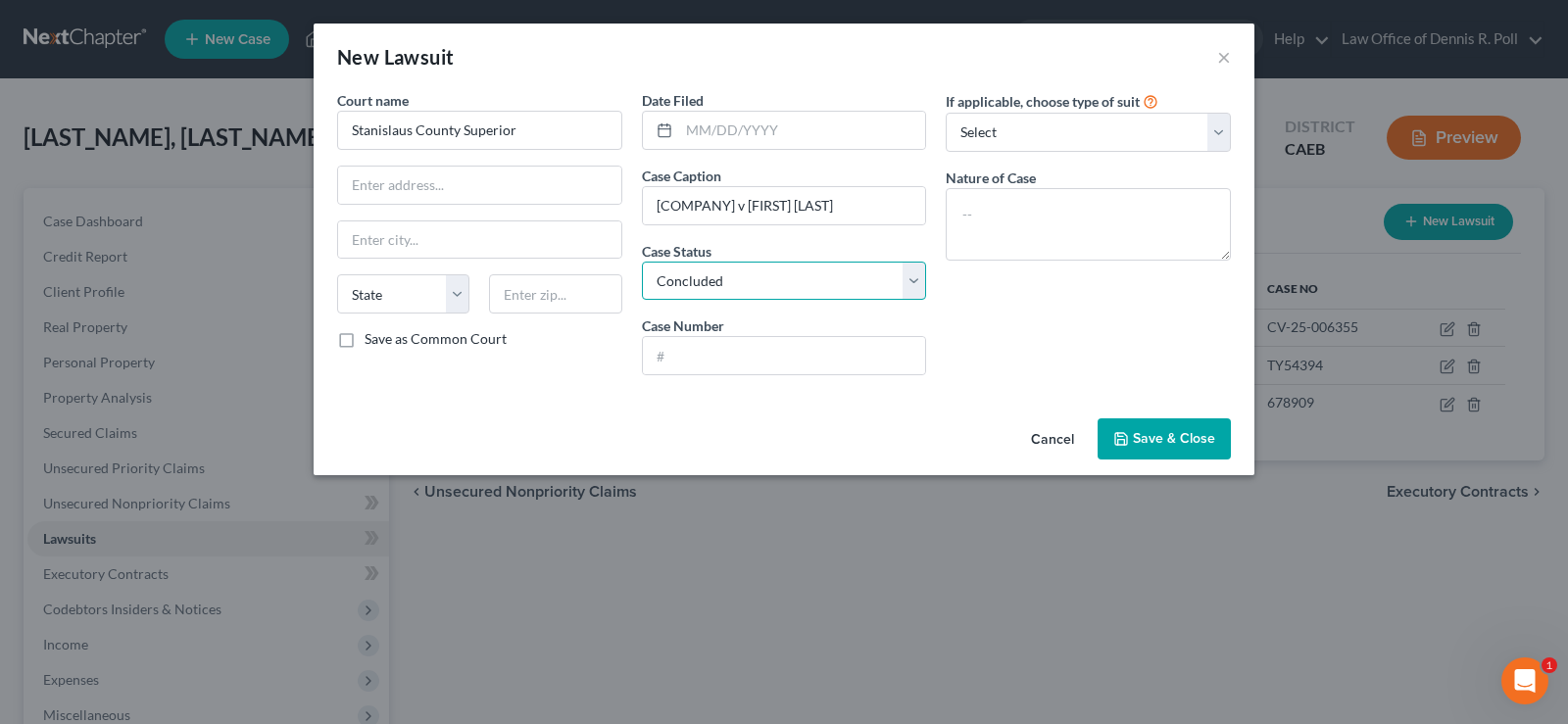 click on "Select Pending On Appeal Concluded" at bounding box center (784, 281) 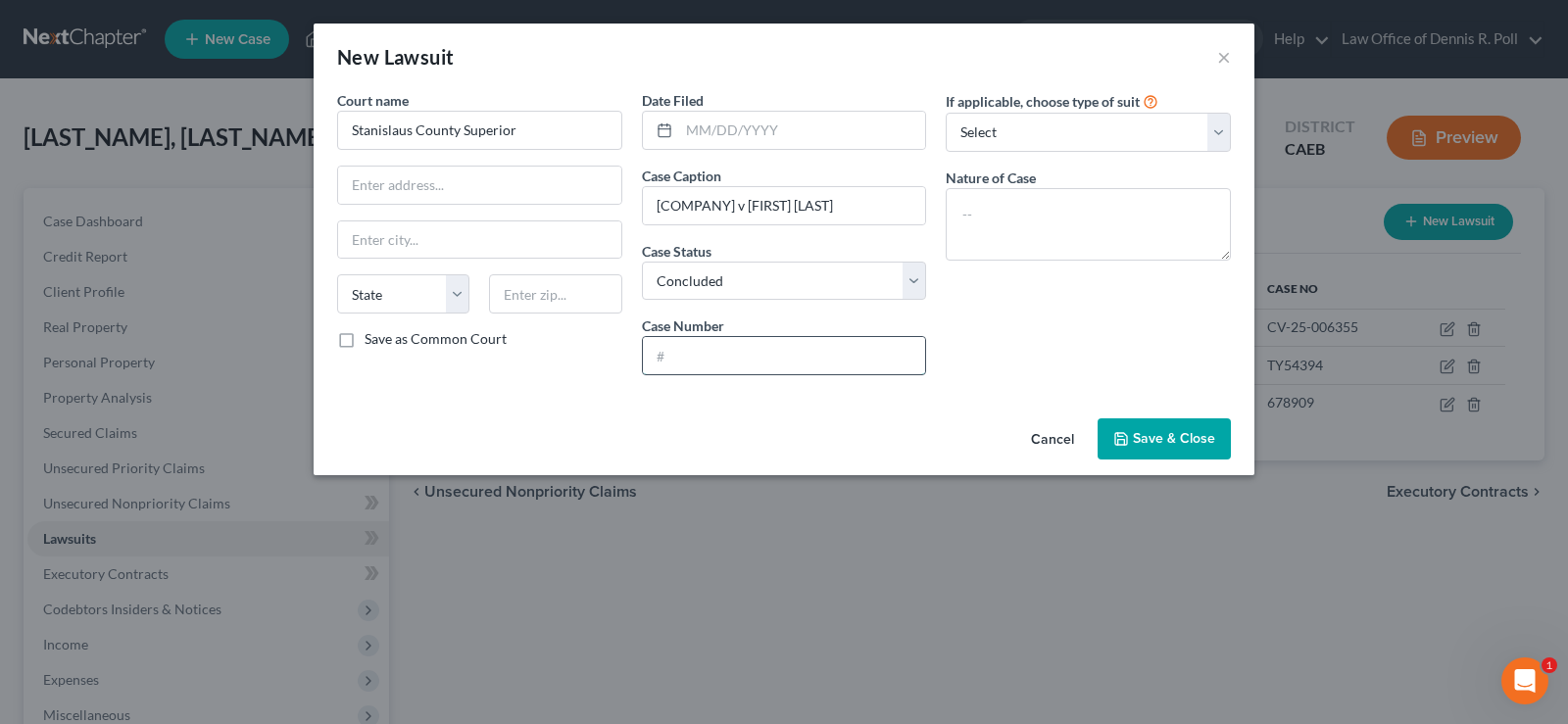 click at bounding box center [784, 356] 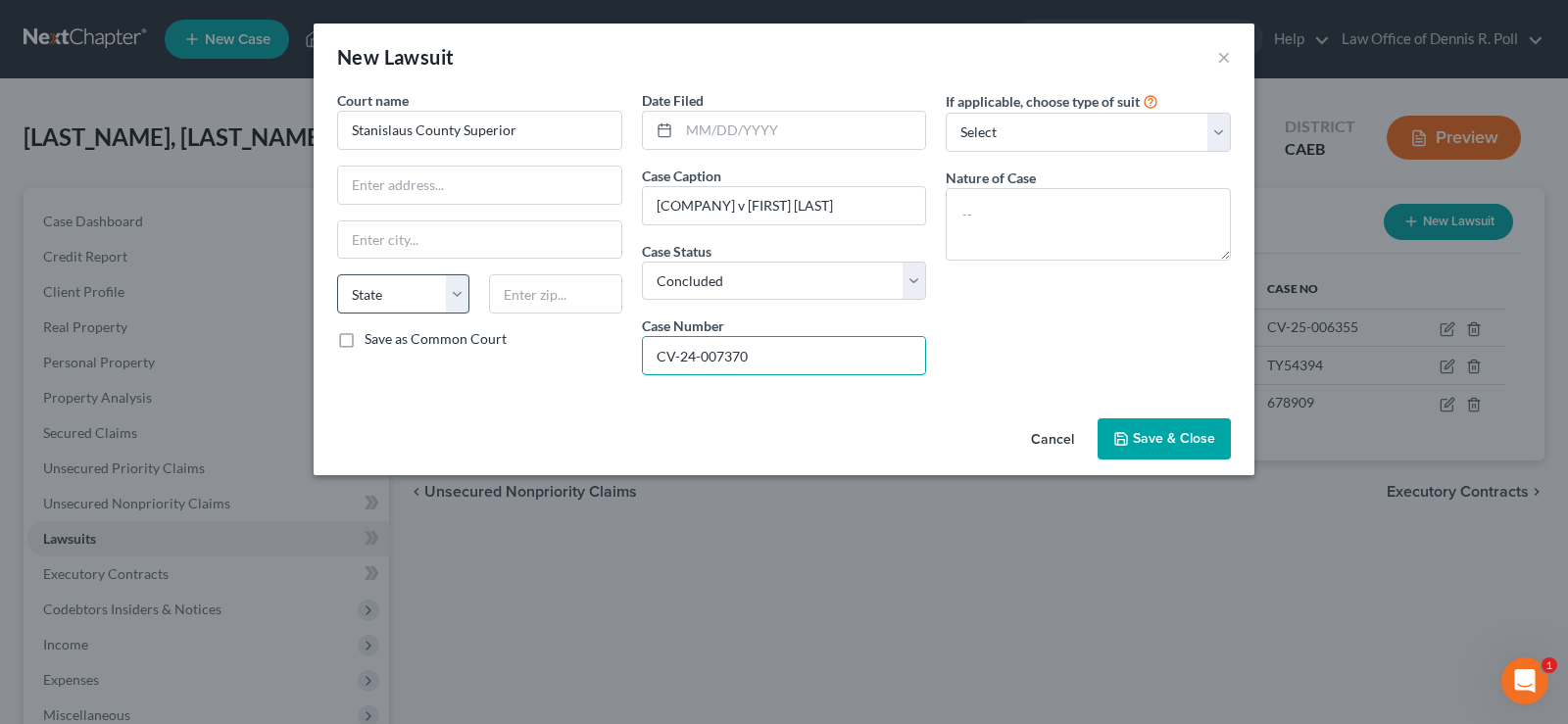 type on "CV-24-007370" 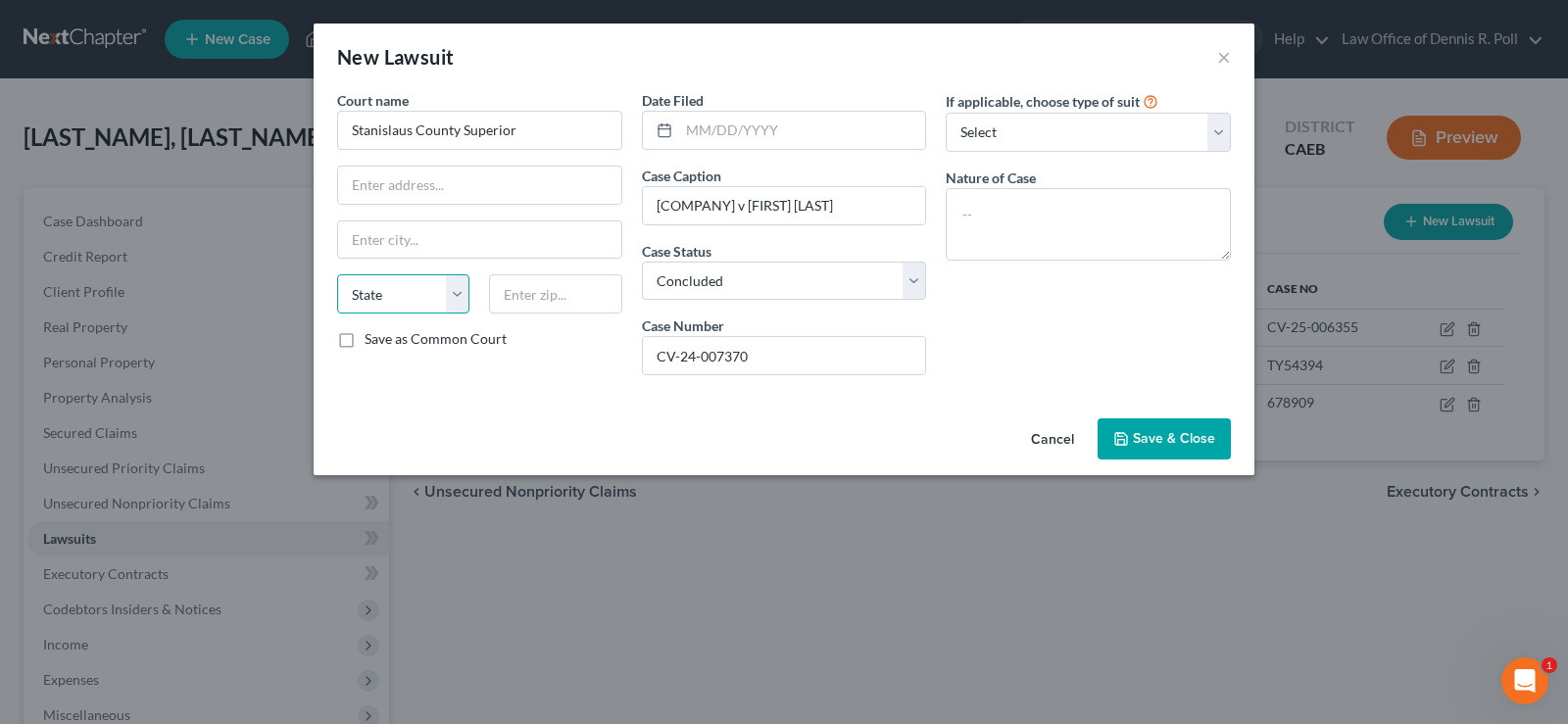 click on "State AL AK AR AZ CA CO CT DE DC FL GA GU HI ID IL IN IA KS KY LA ME MD MA MI MN MS MO MT NC ND NE NV NH NJ NM NY OH OK OR PA PR RI SC SD TN TX UT VI VA VT WA WV WI WY" at bounding box center (403, 294) 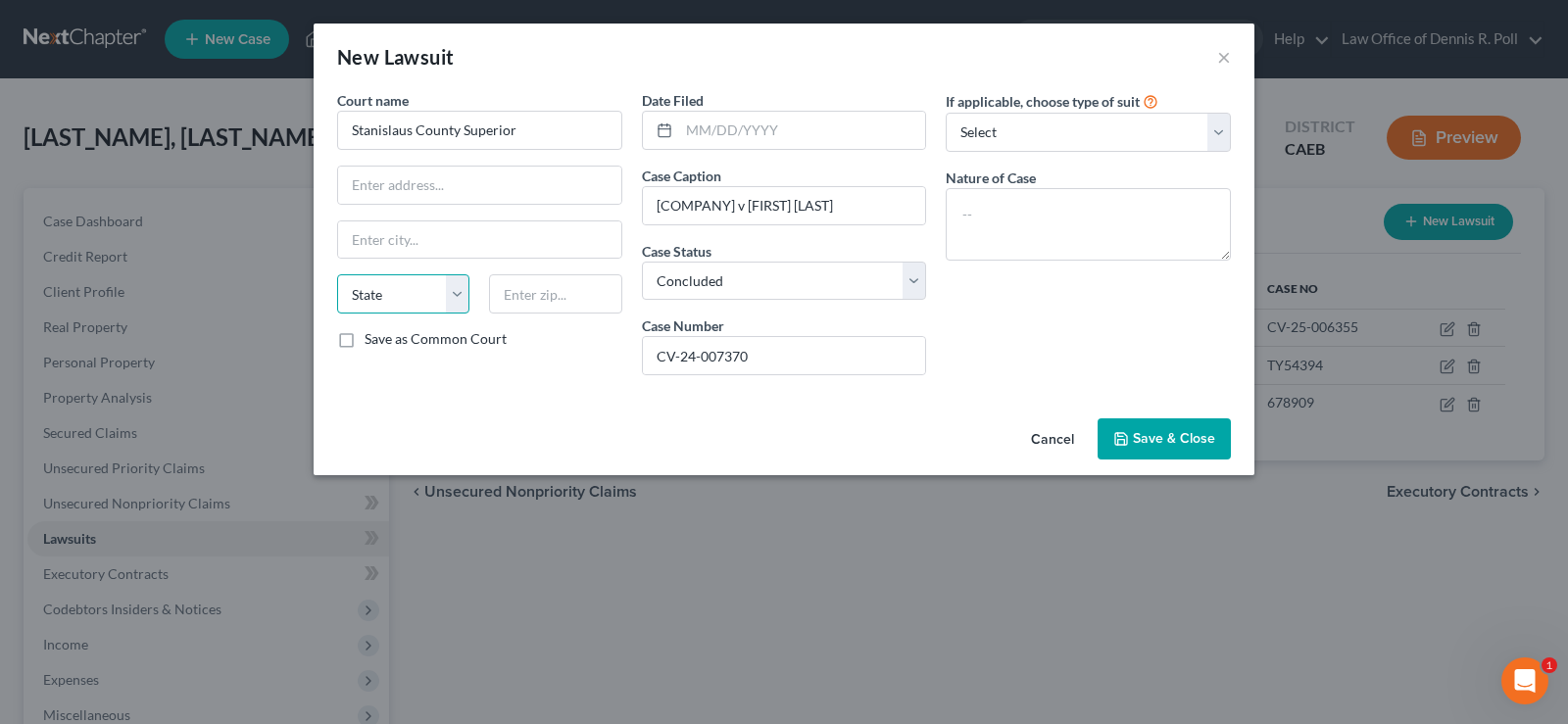 select on "4" 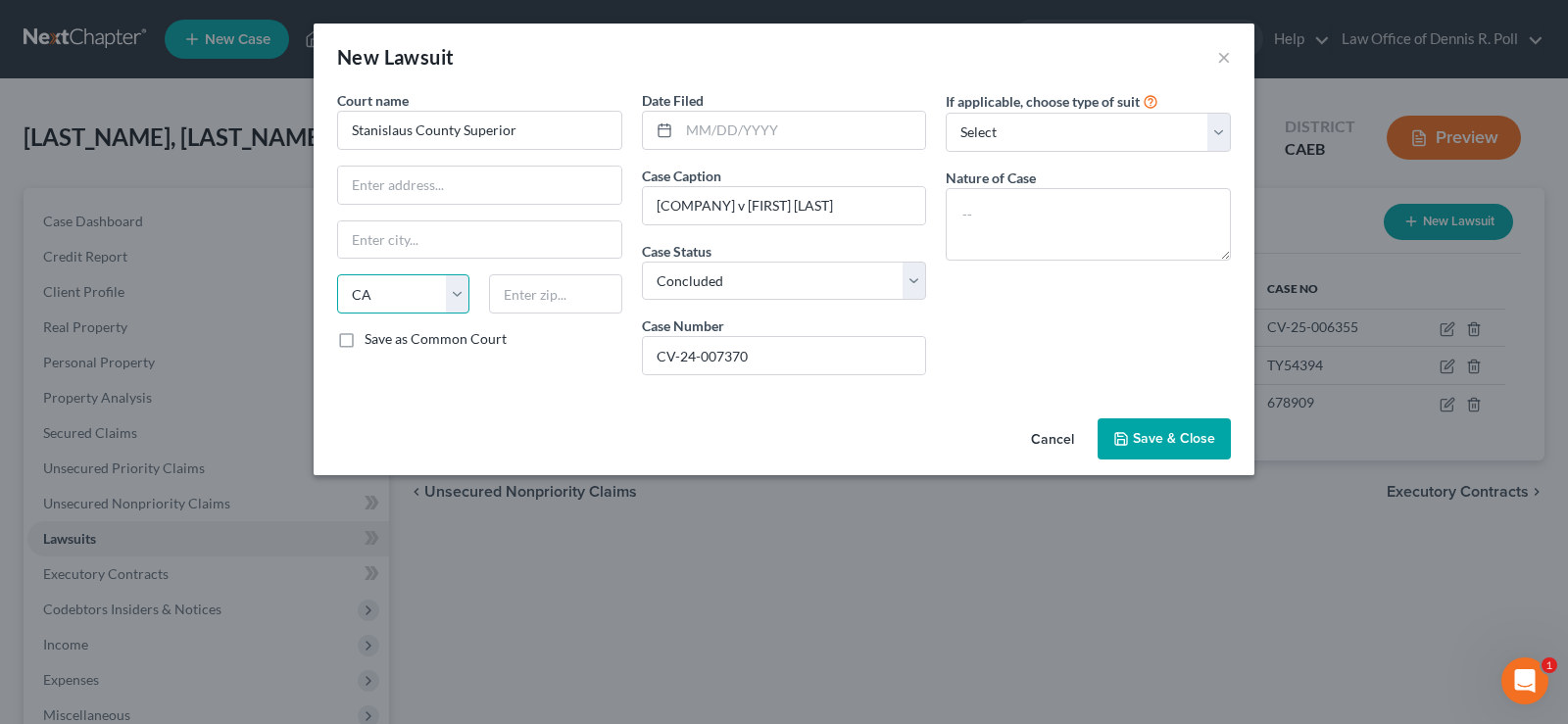 click on "State AL AK AR AZ CA CO CT DE DC FL GA GU HI ID IL IN IA KS KY LA ME MD MA MI MN MS MO MT NC ND NE NV NH NJ NM NY OH OK OR PA PR RI SC SD TN TX UT VI VA VT WA WV WI WY" at bounding box center [403, 294] 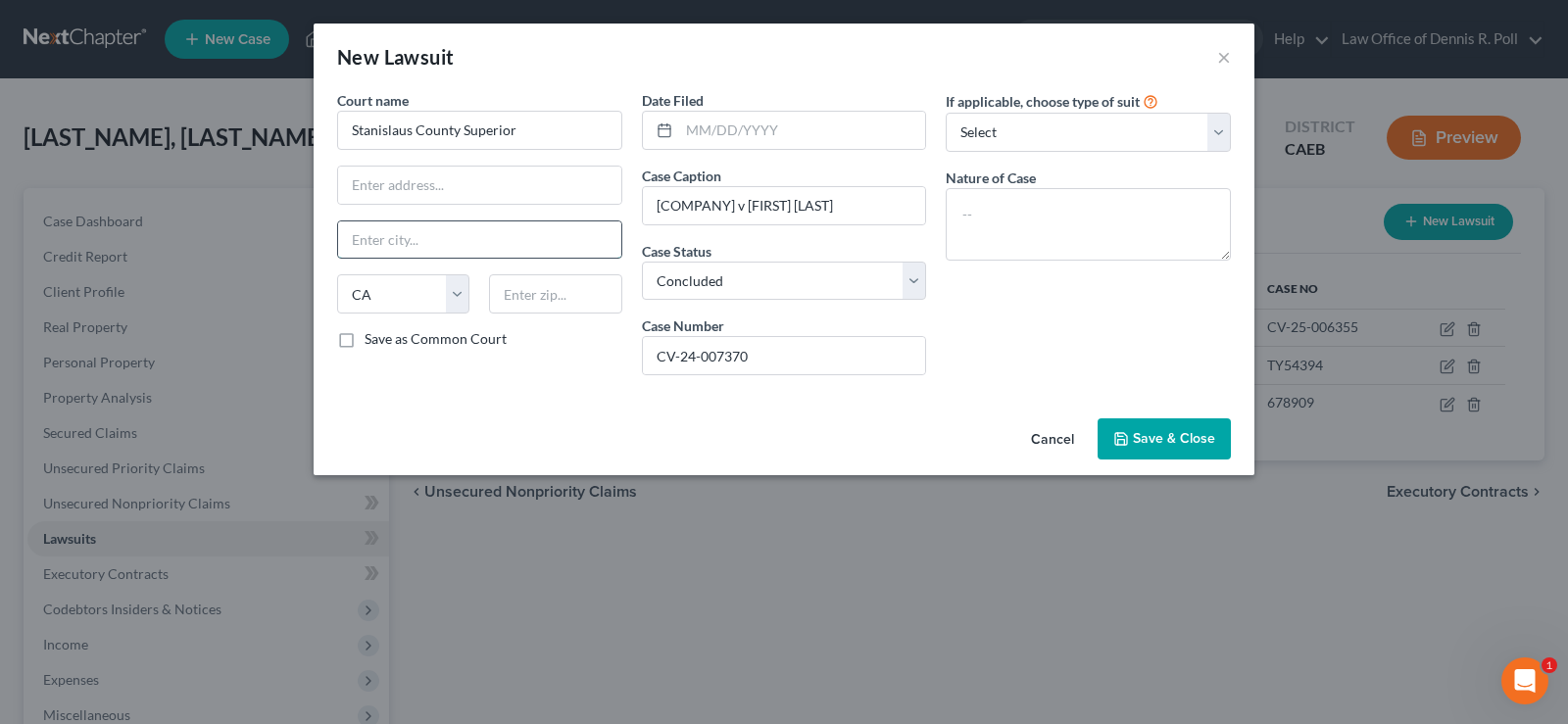 click at bounding box center [479, 240] 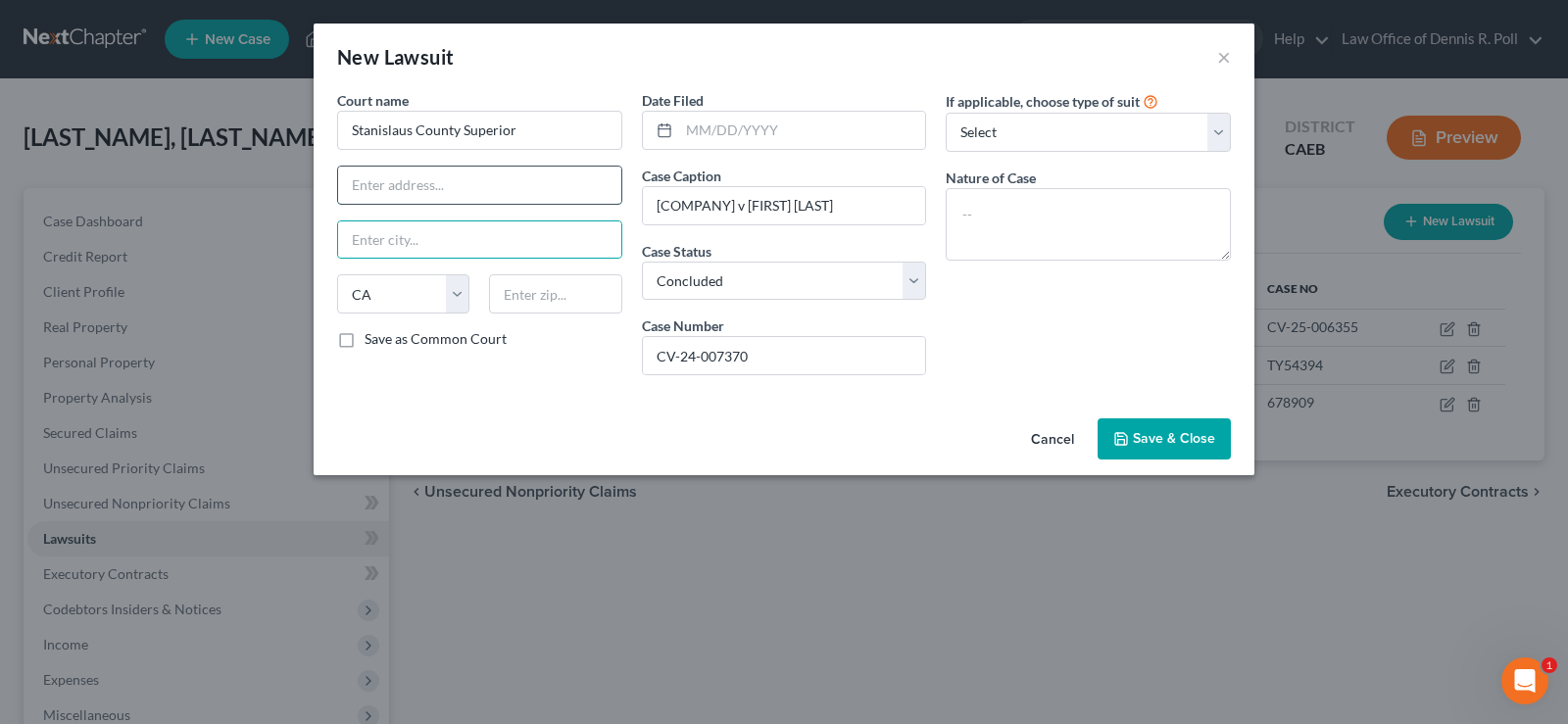 click at bounding box center (479, 185) 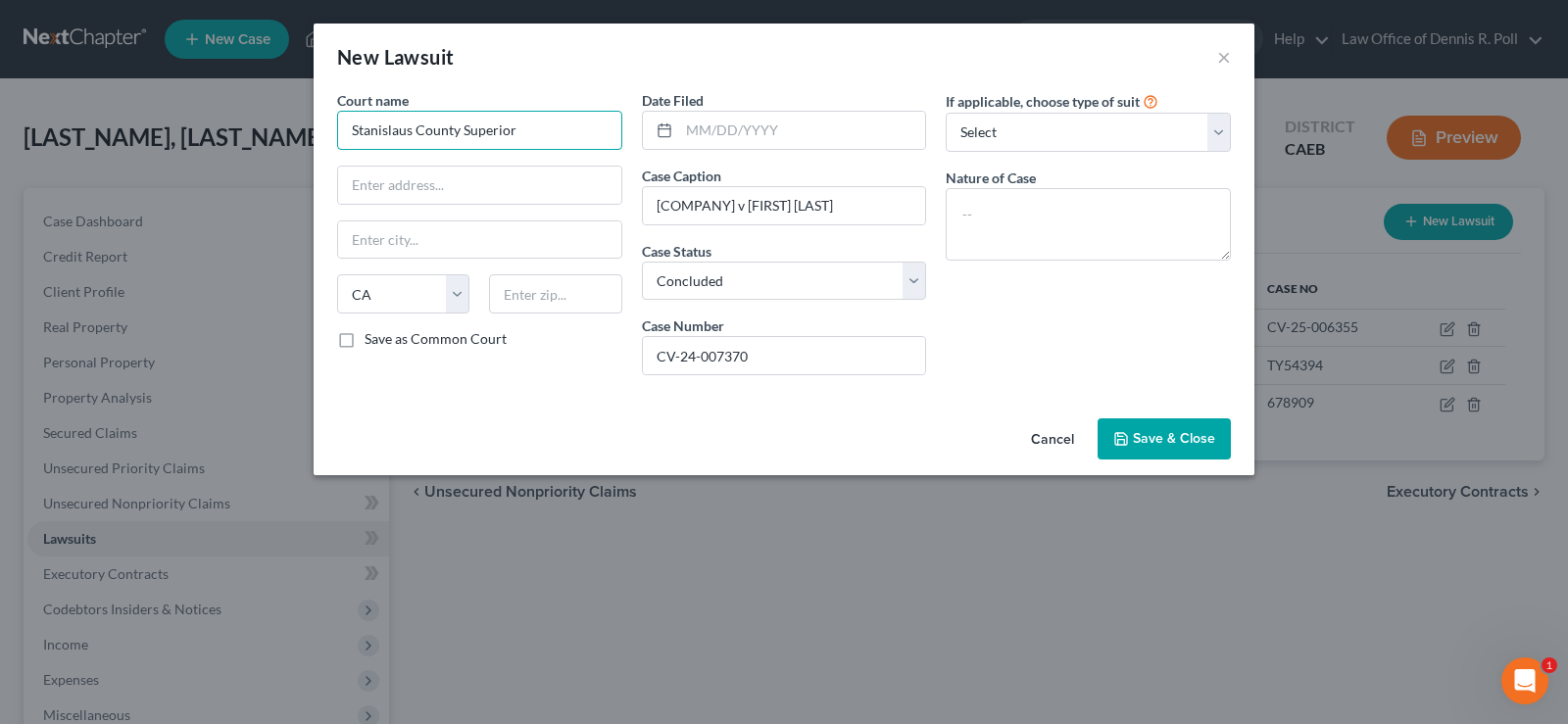 click on "Stanislaus County Superior" at bounding box center [479, 130] 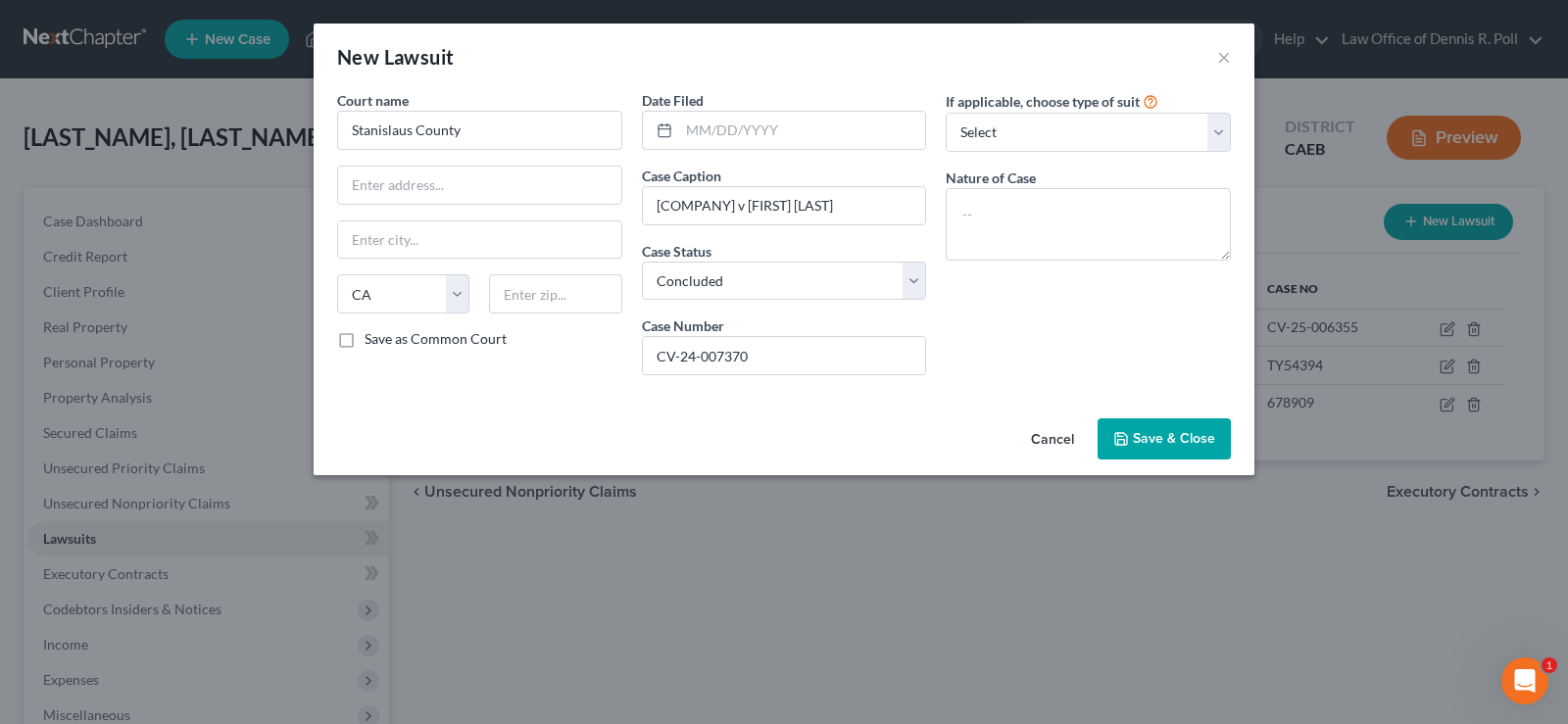 type on "Stanislaus County" 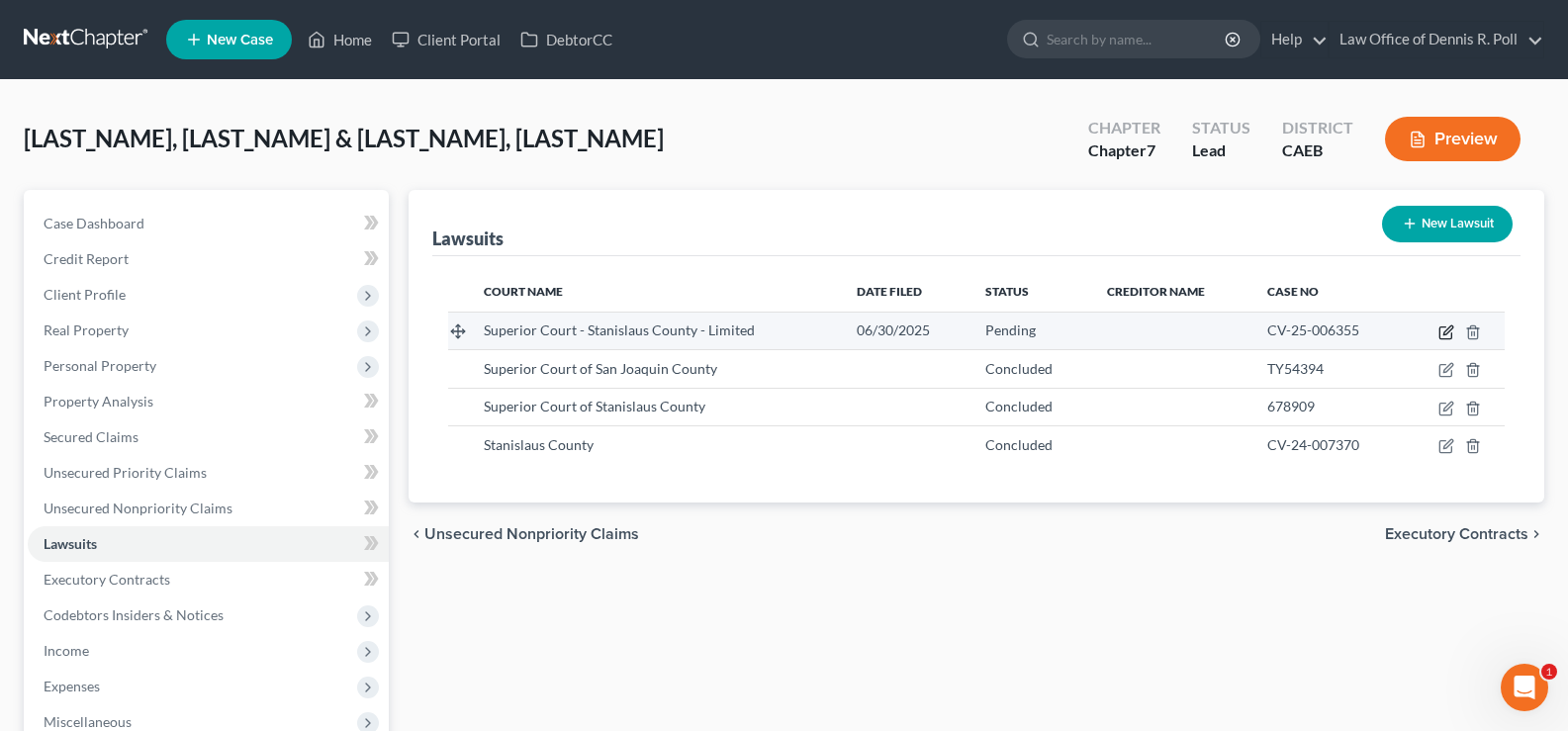 click 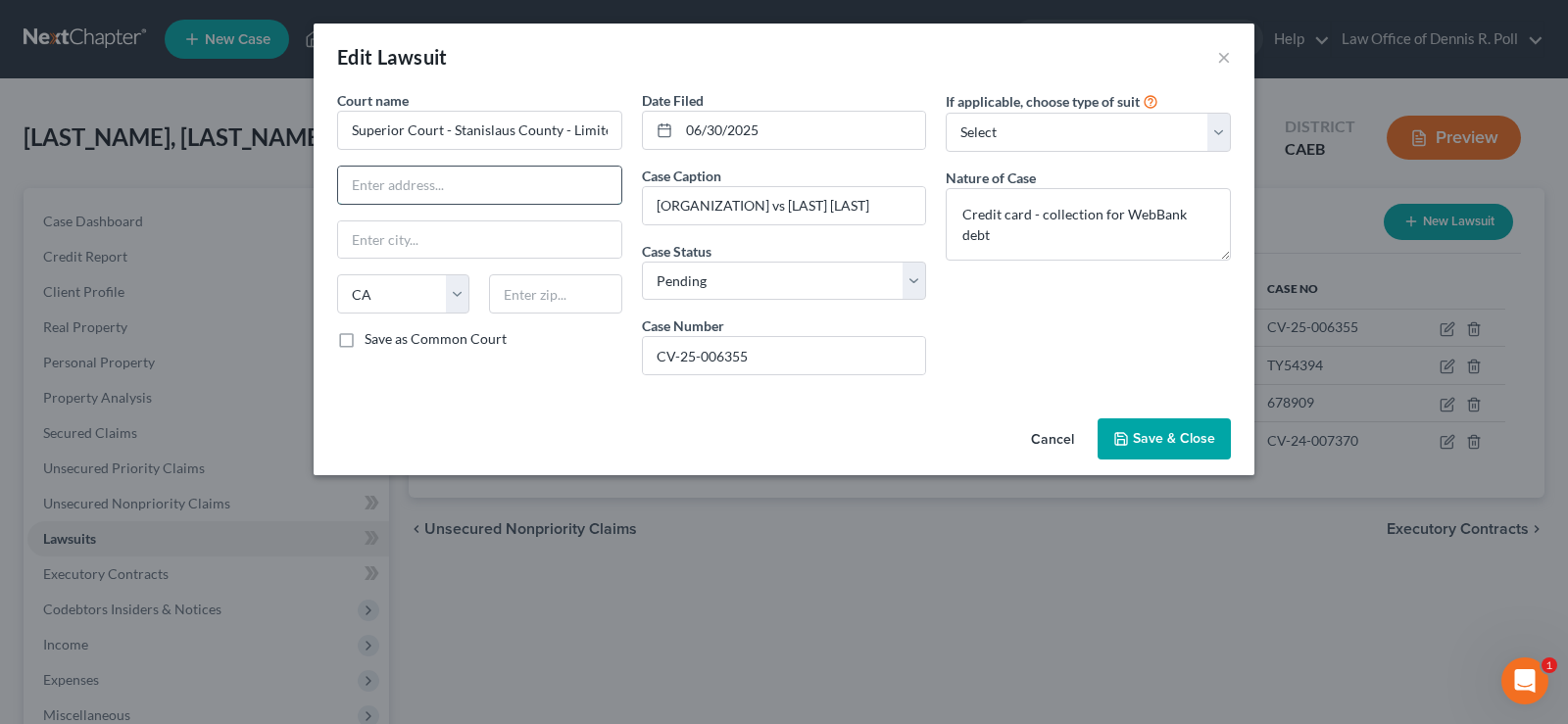 click at bounding box center (479, 185) 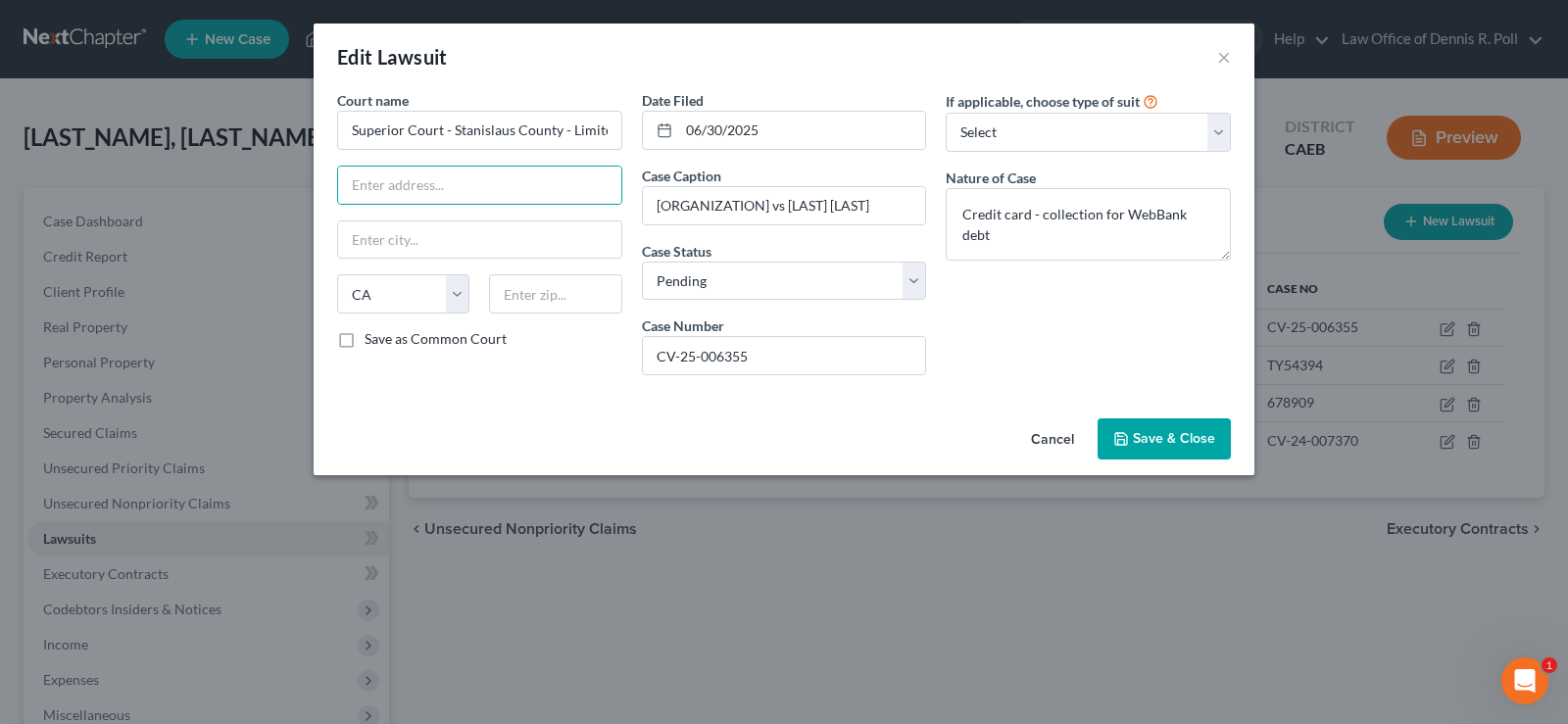 click 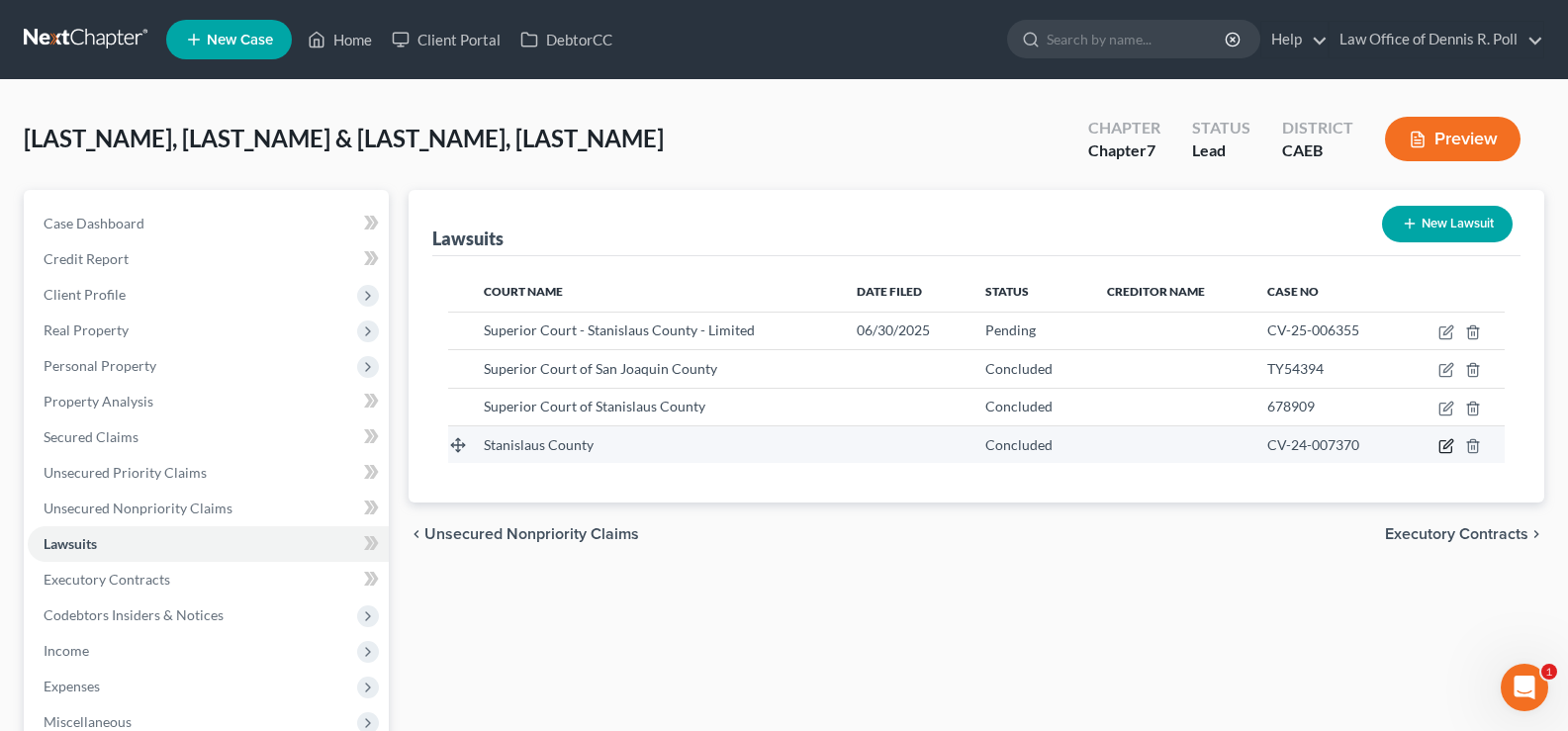 click 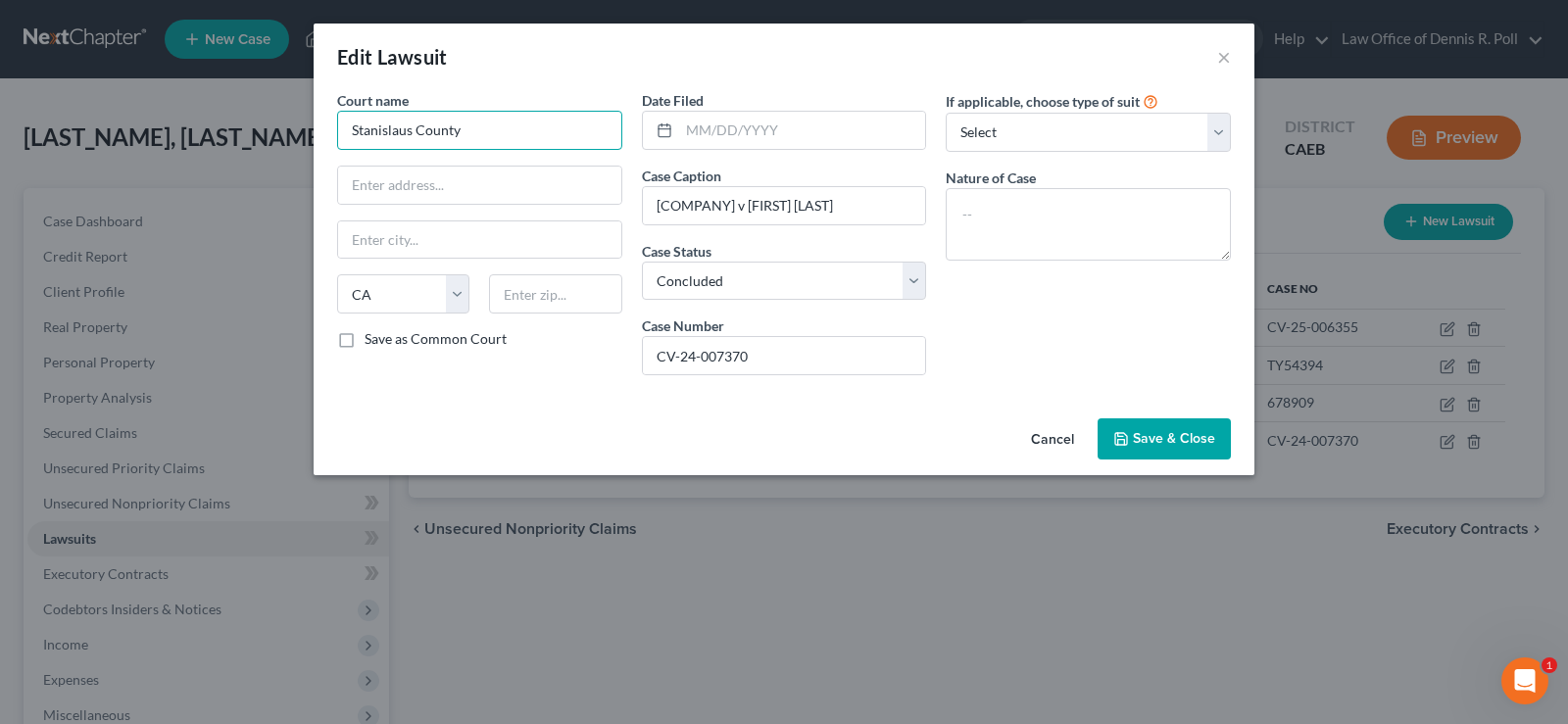 click on "Stanislaus County" at bounding box center (479, 130) 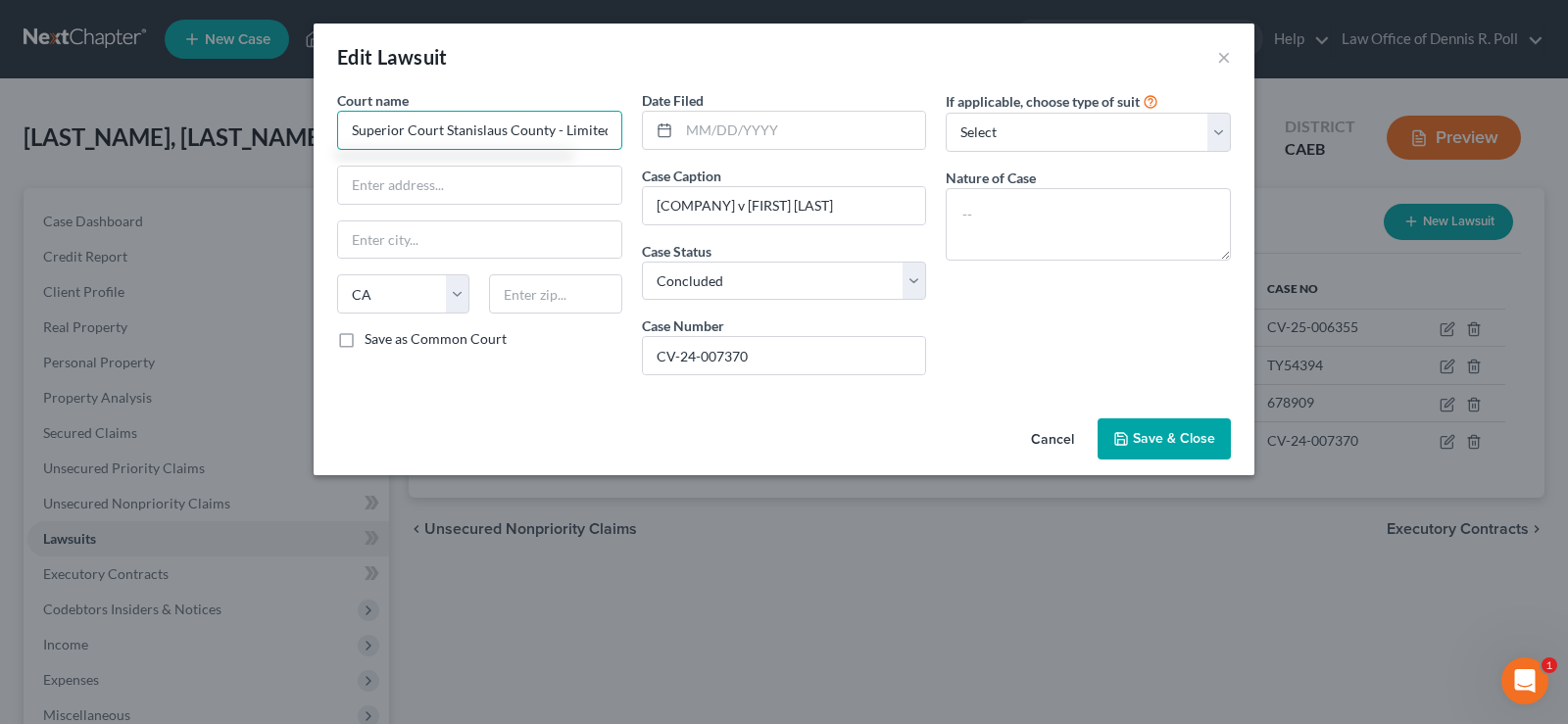 type on "Superior Court Stanislaus County - Limited" 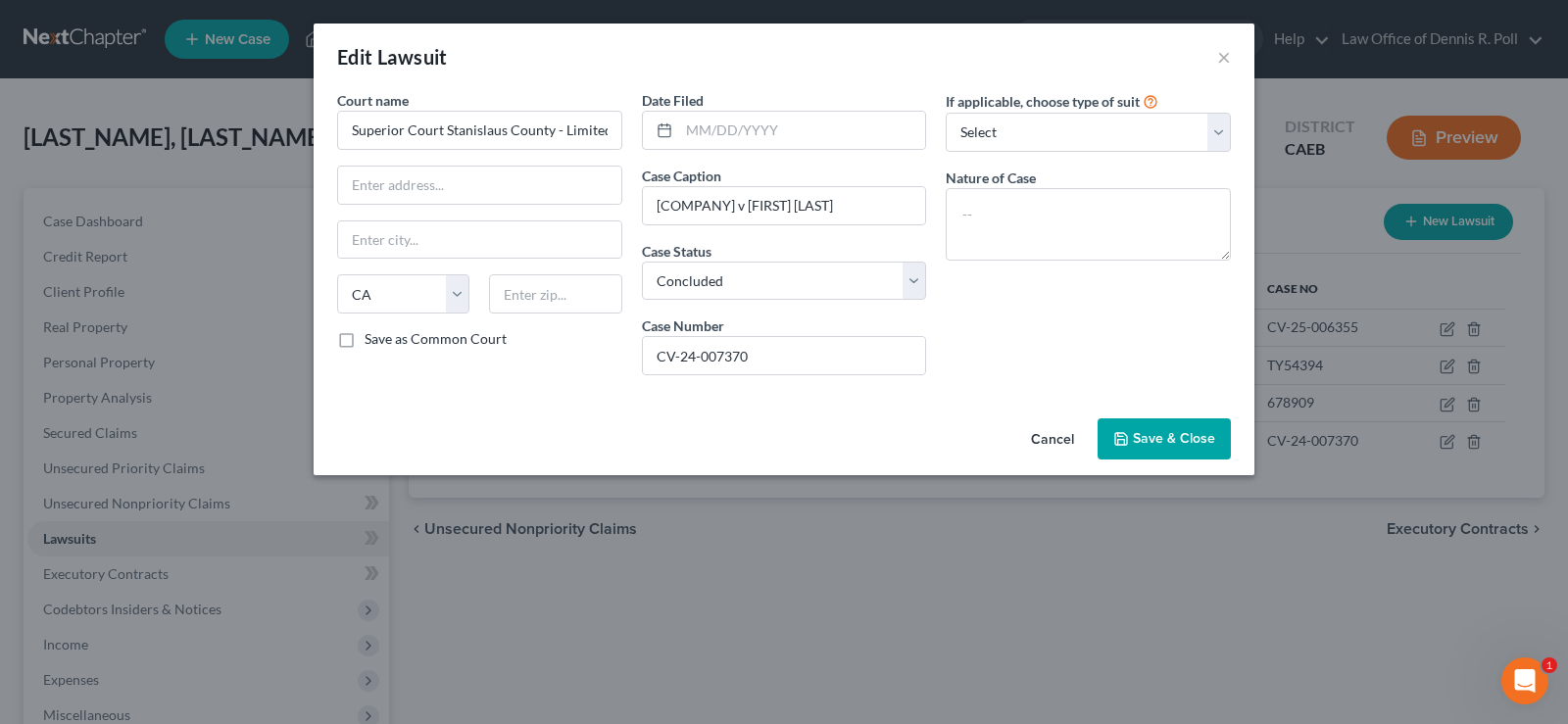click 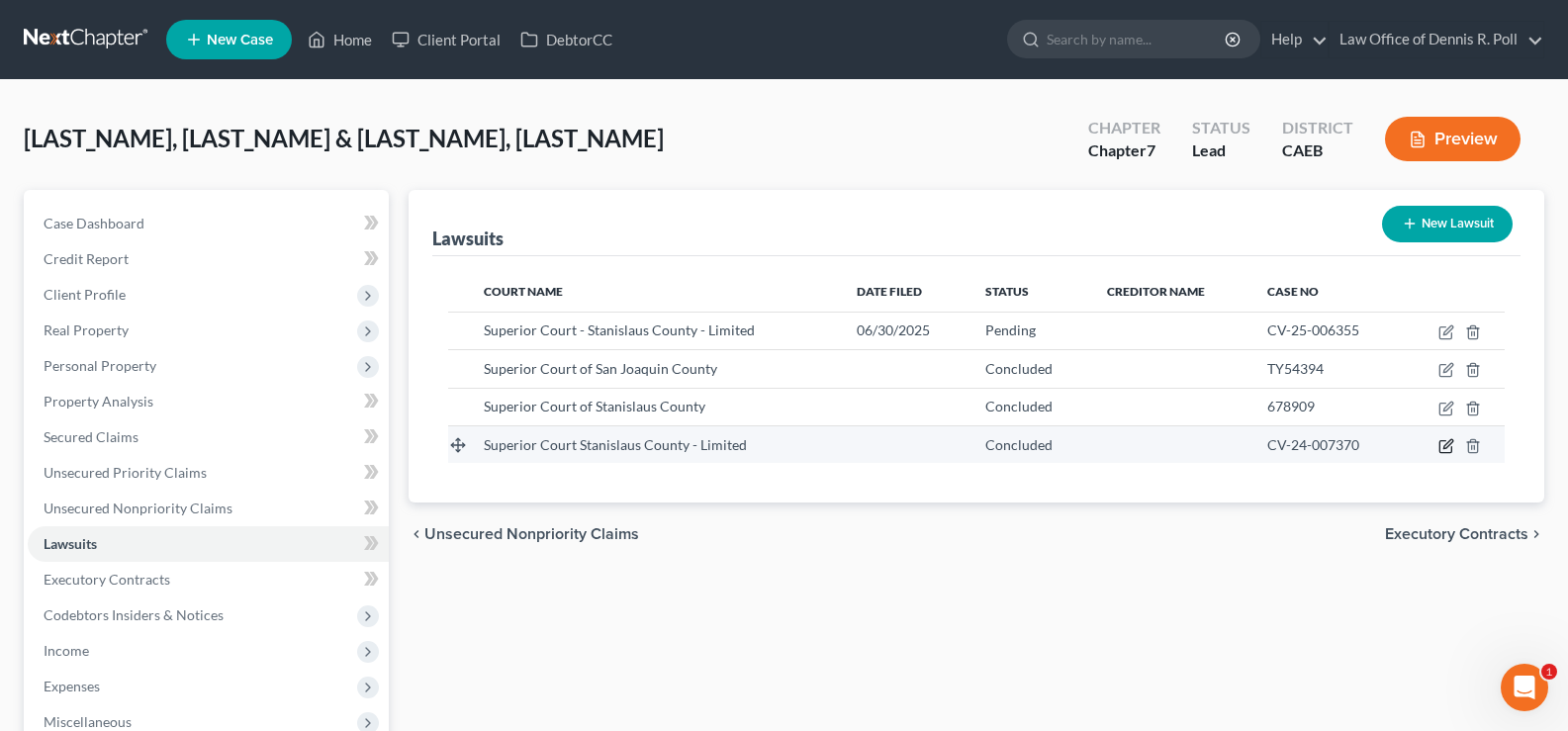click 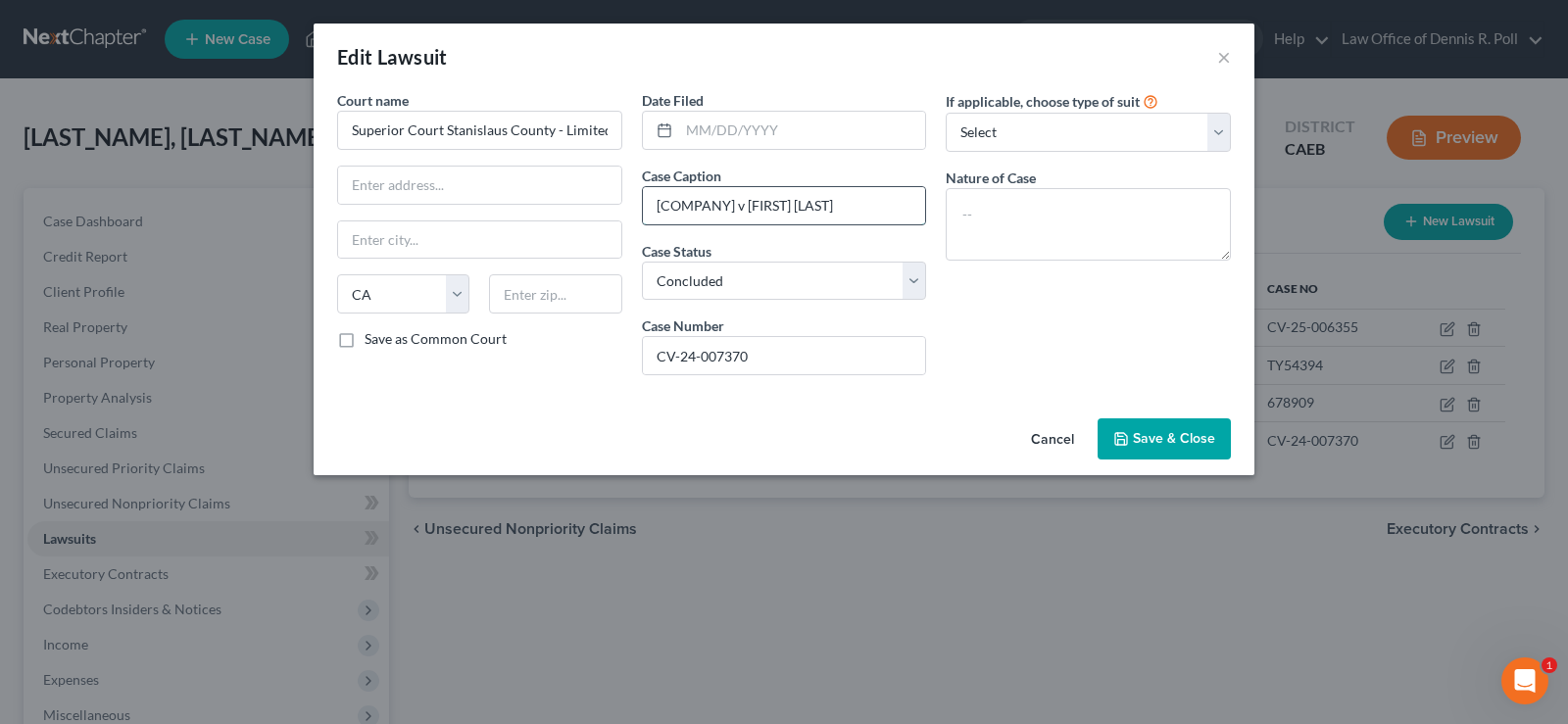 click on "[COMPANY] v [FIRST] [LAST]" at bounding box center (784, 206) 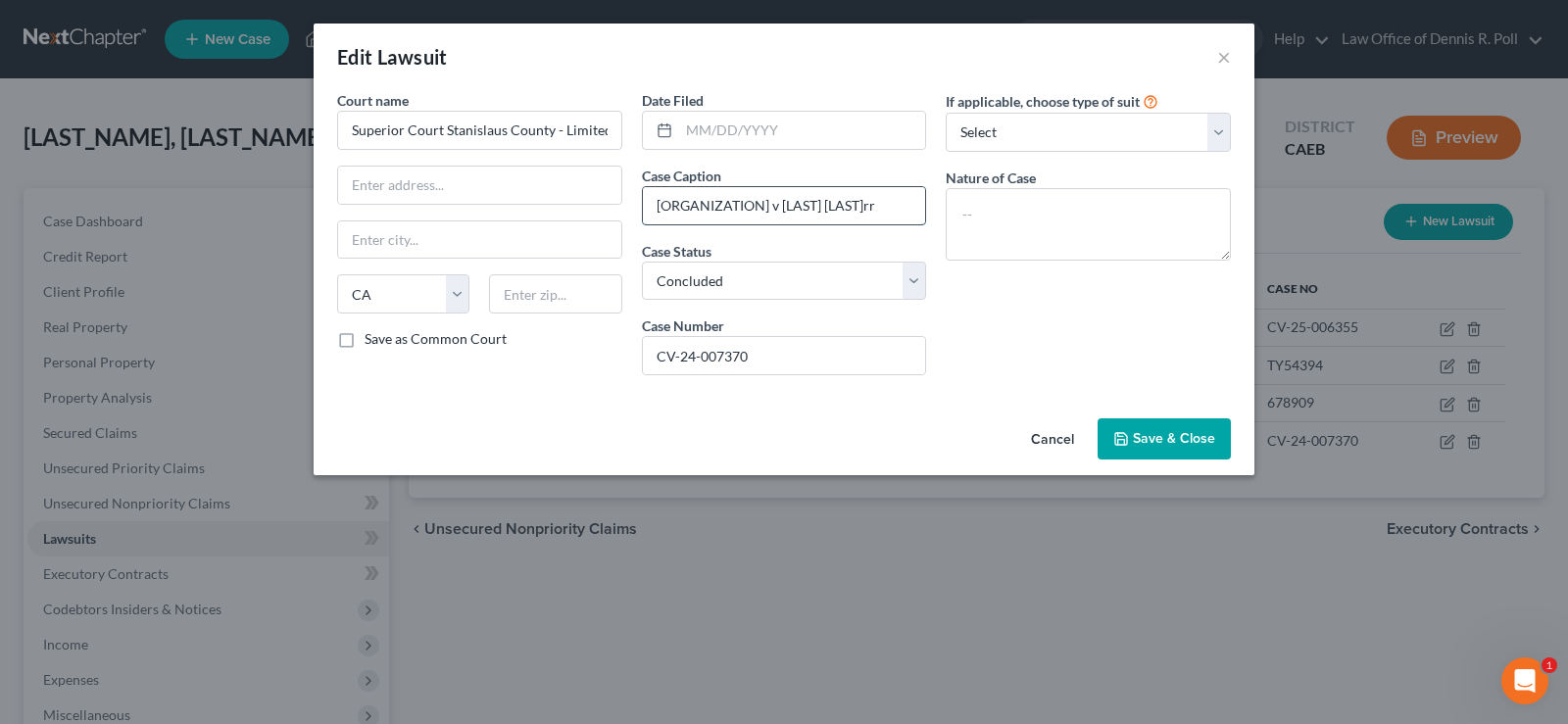 scroll, scrollTop: 0, scrollLeft: 6, axis: horizontal 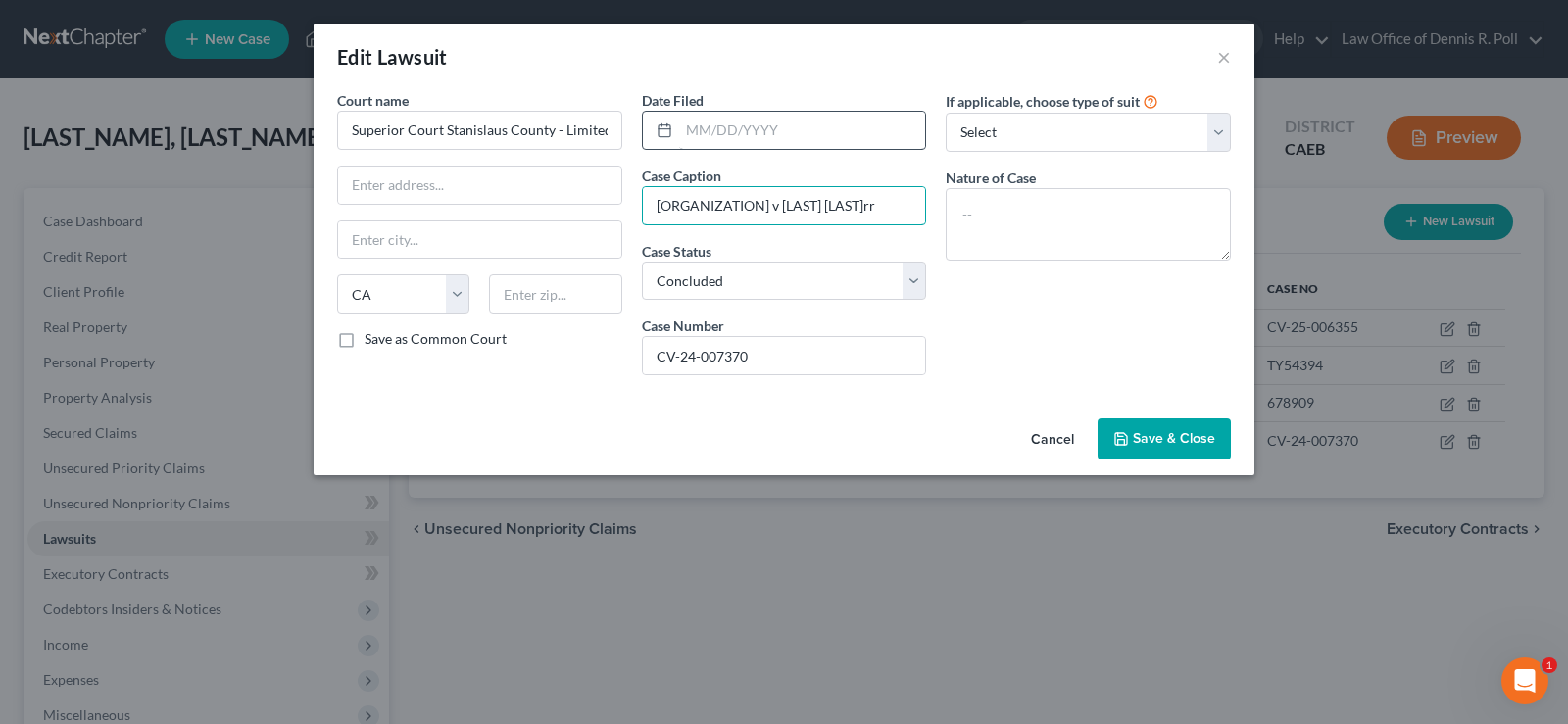 type on "[ORGANIZATION] v [LAST] [LAST]rr" 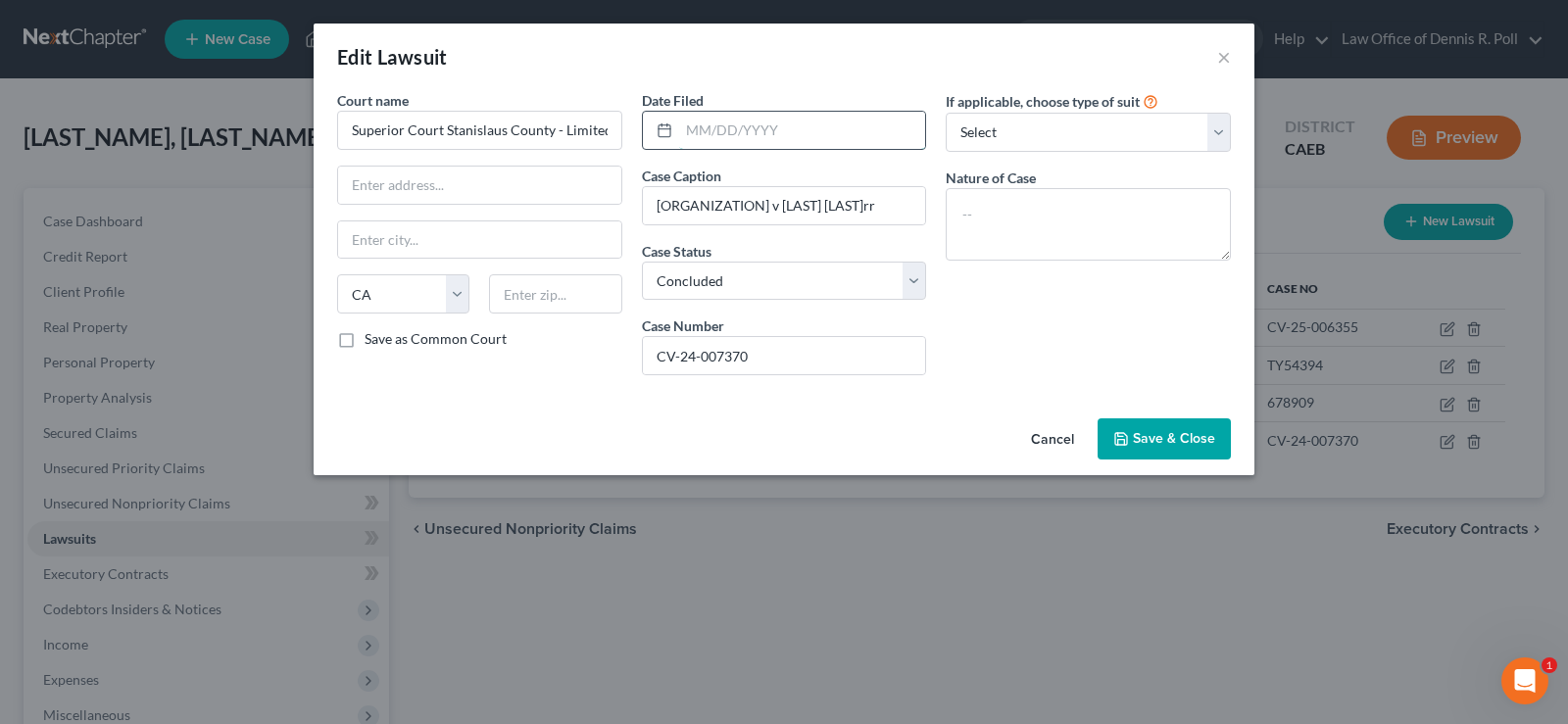 scroll, scrollTop: 0, scrollLeft: 0, axis: both 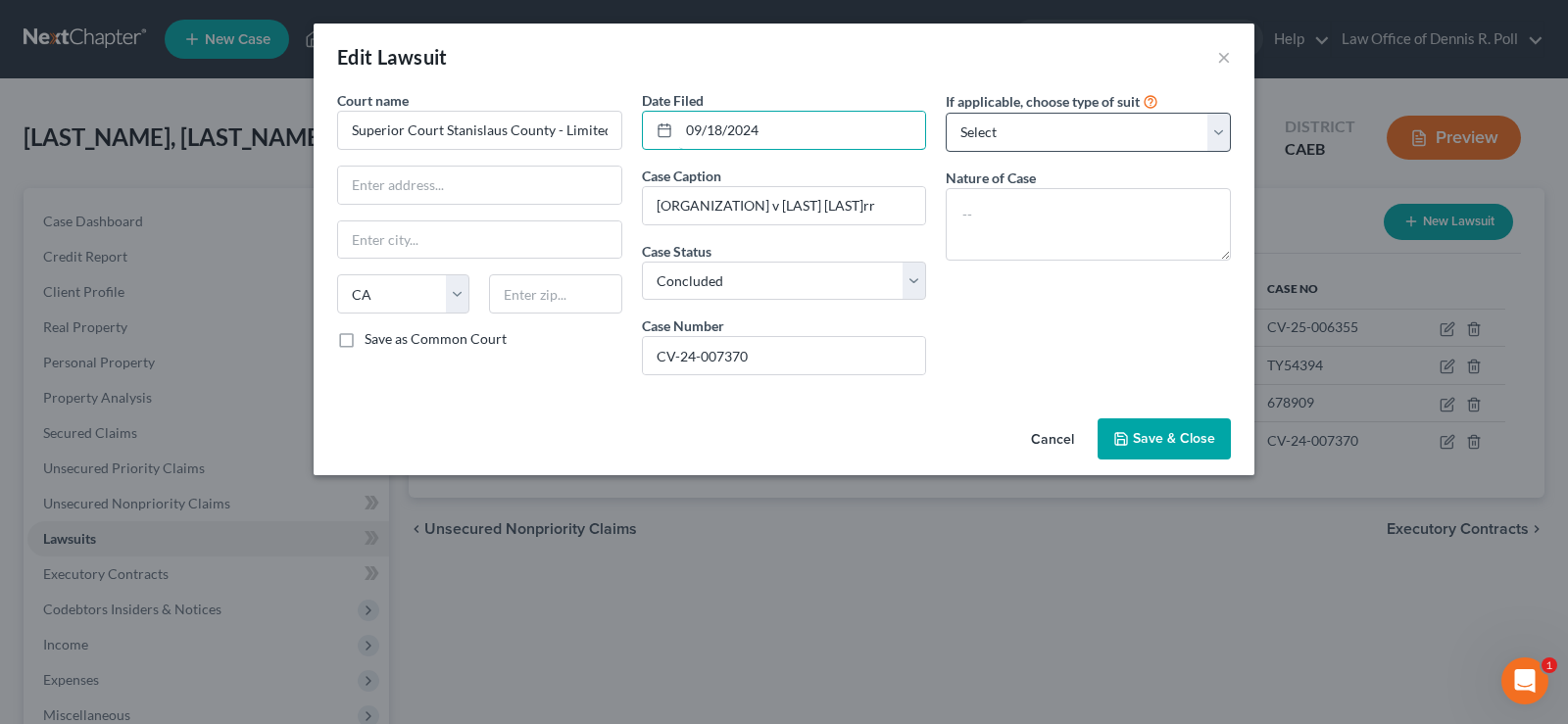 type on "09/18/2024" 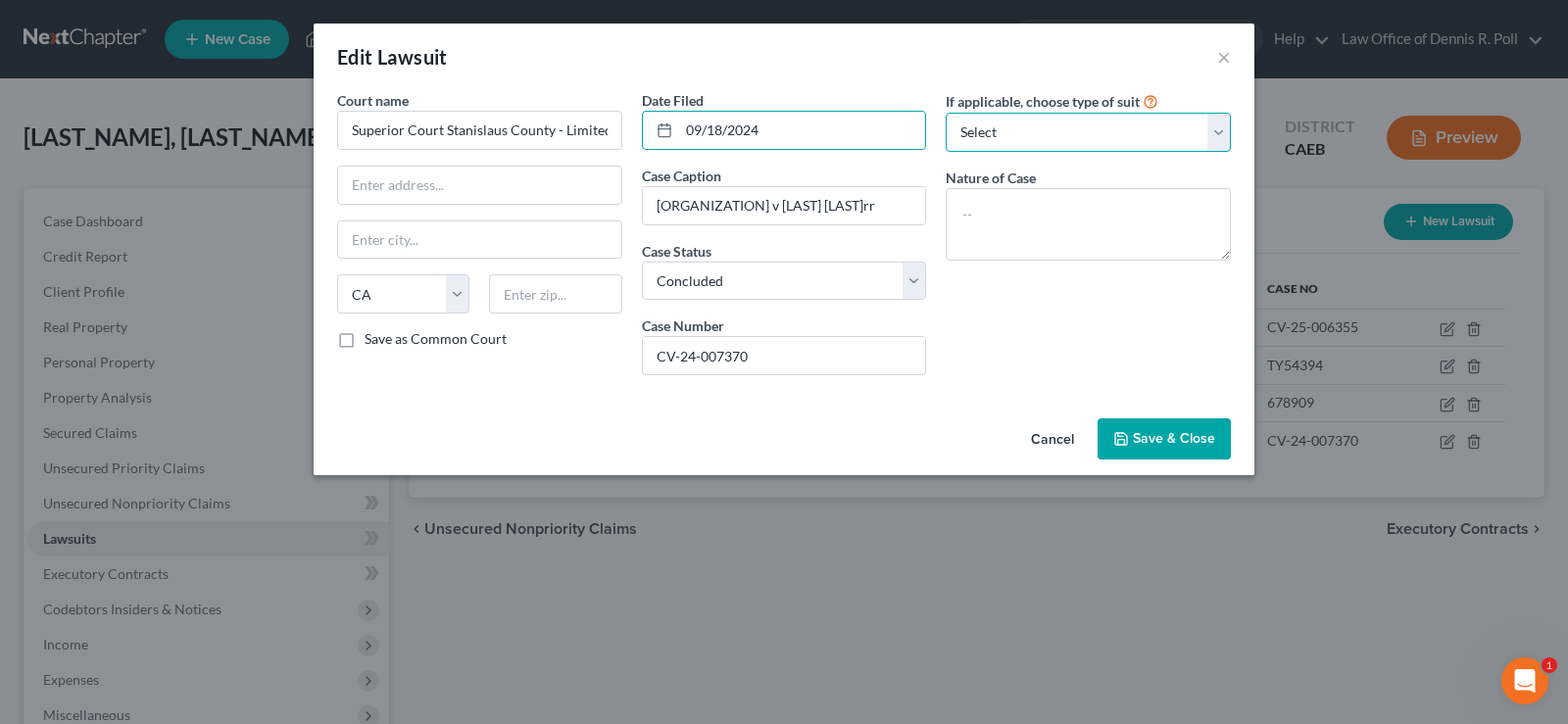 click on "Select Repossession Garnishment Foreclosure Attached, Seized, Or Levied Other" at bounding box center [1088, 132] 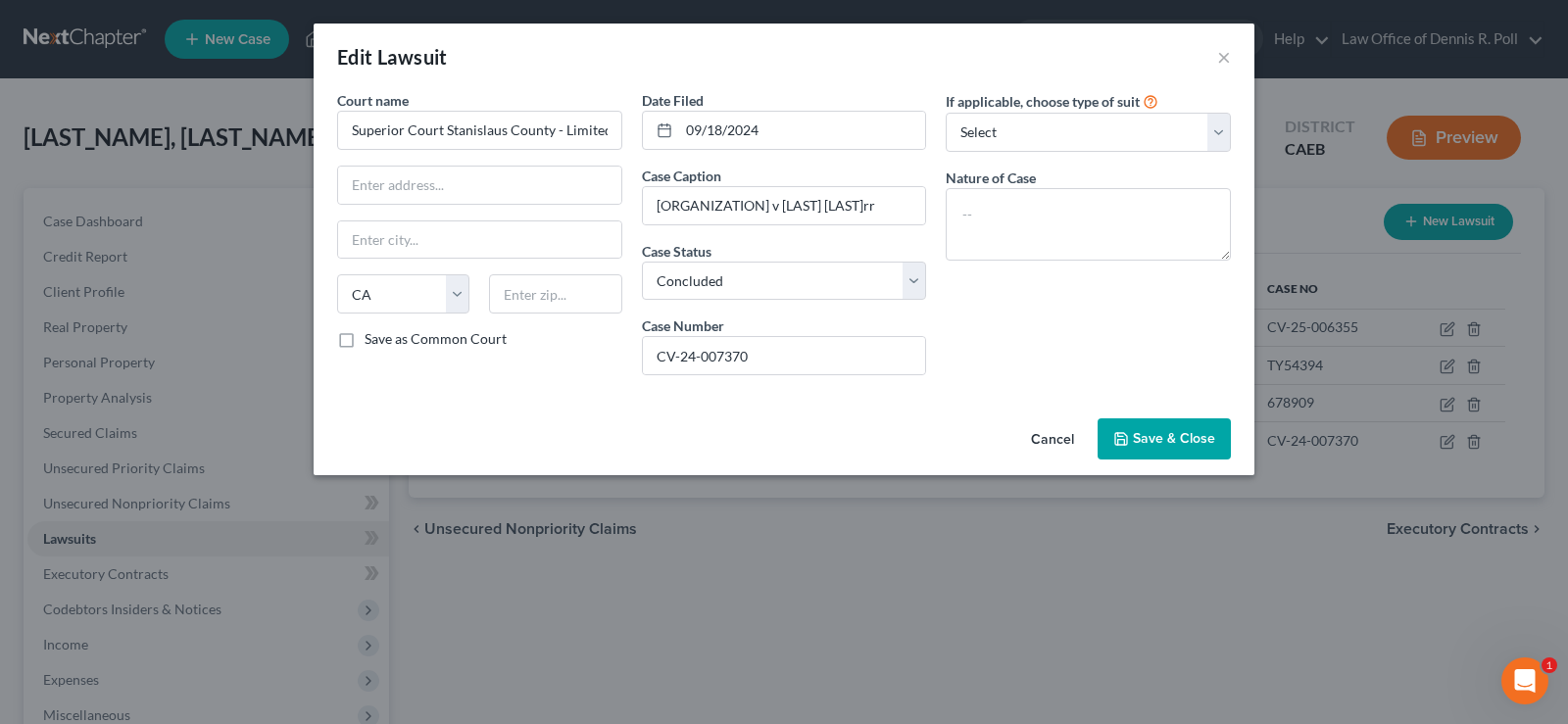 drag, startPoint x: 1006, startPoint y: 363, endPoint x: 999, endPoint y: 293, distance: 70.349129 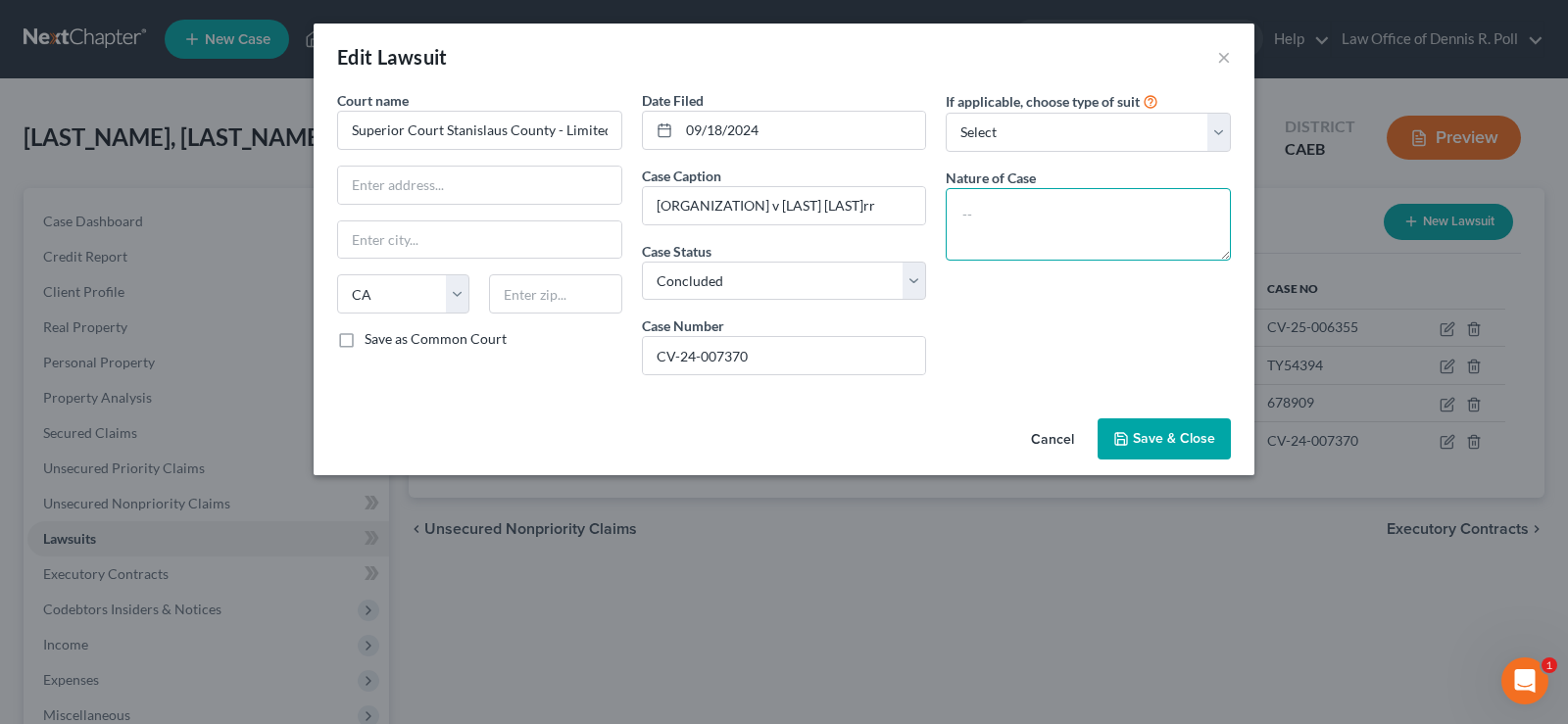 click at bounding box center [1088, 224] 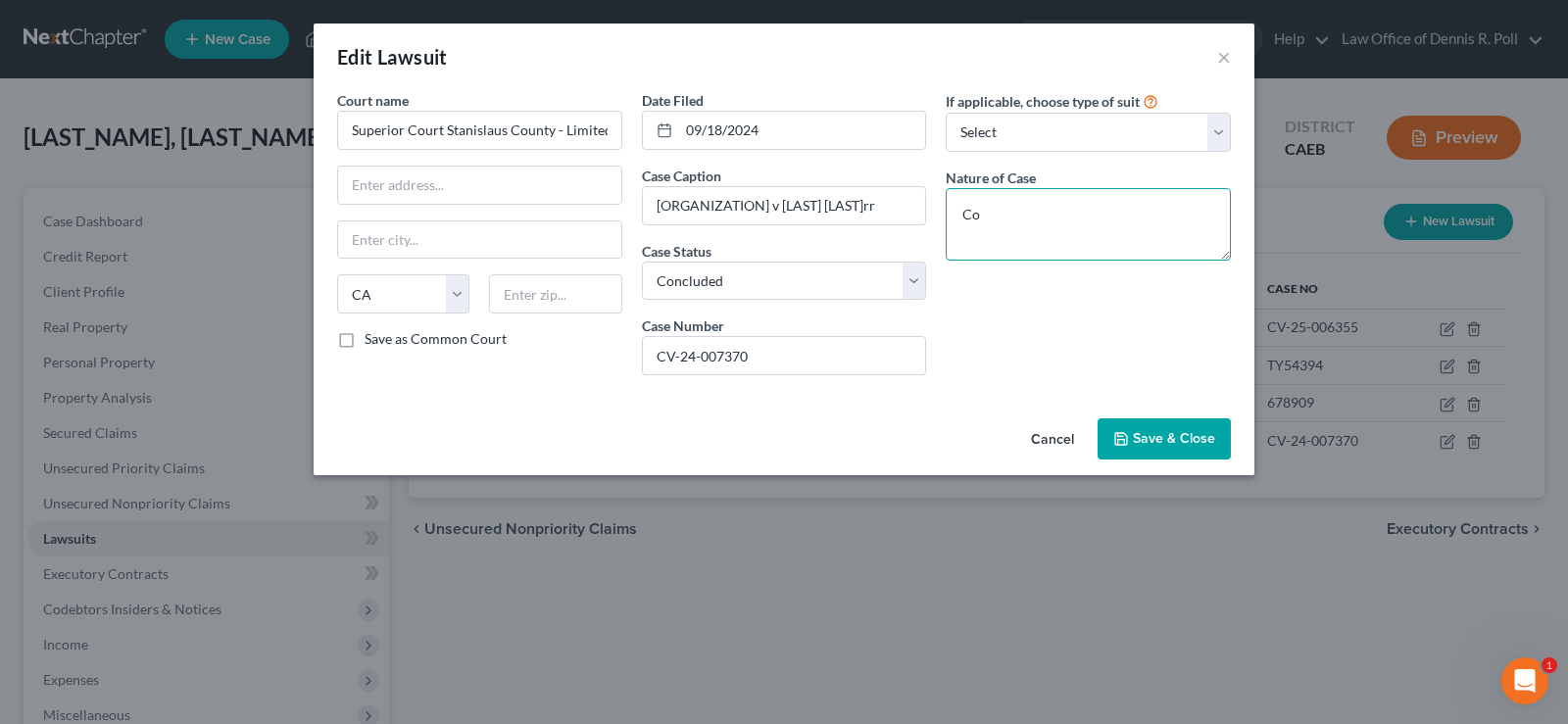 type on "C" 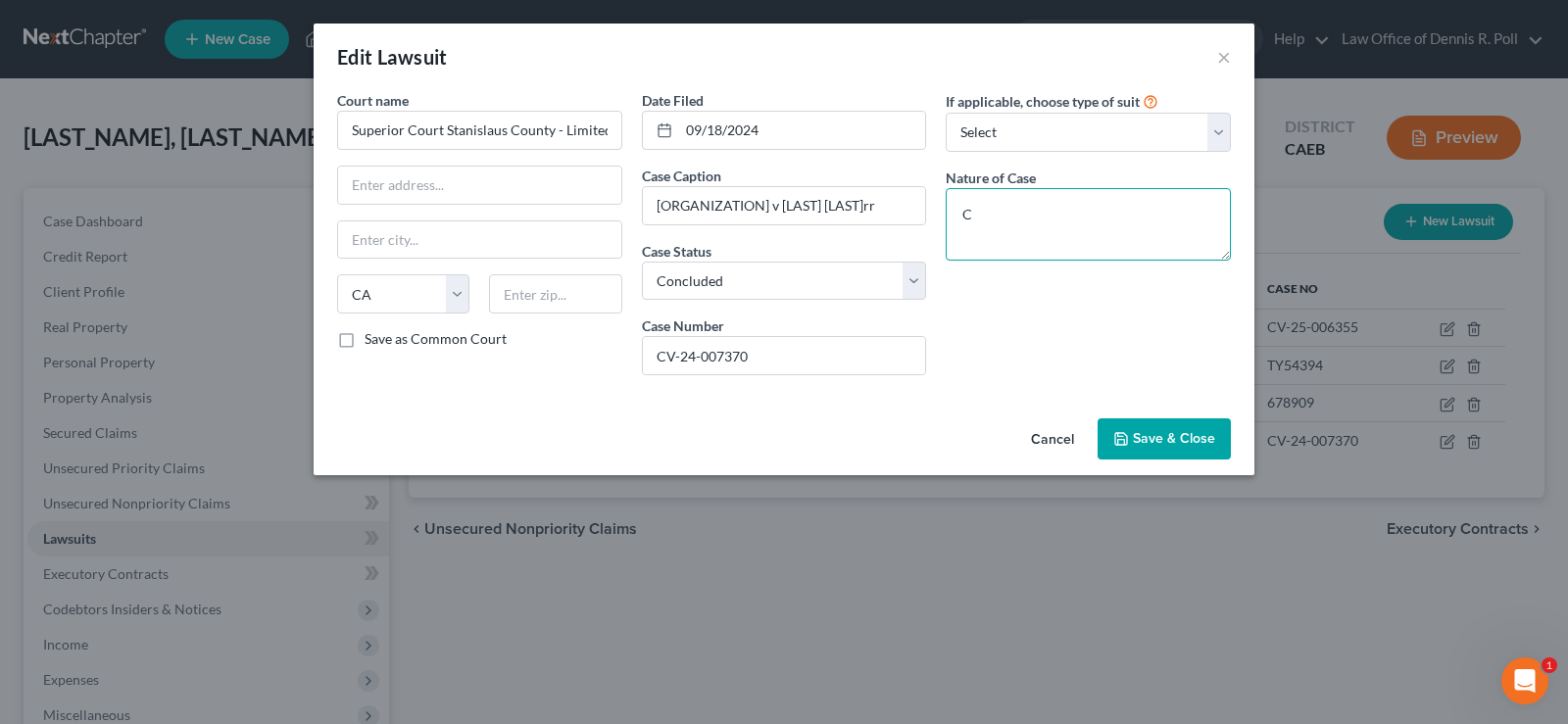 type 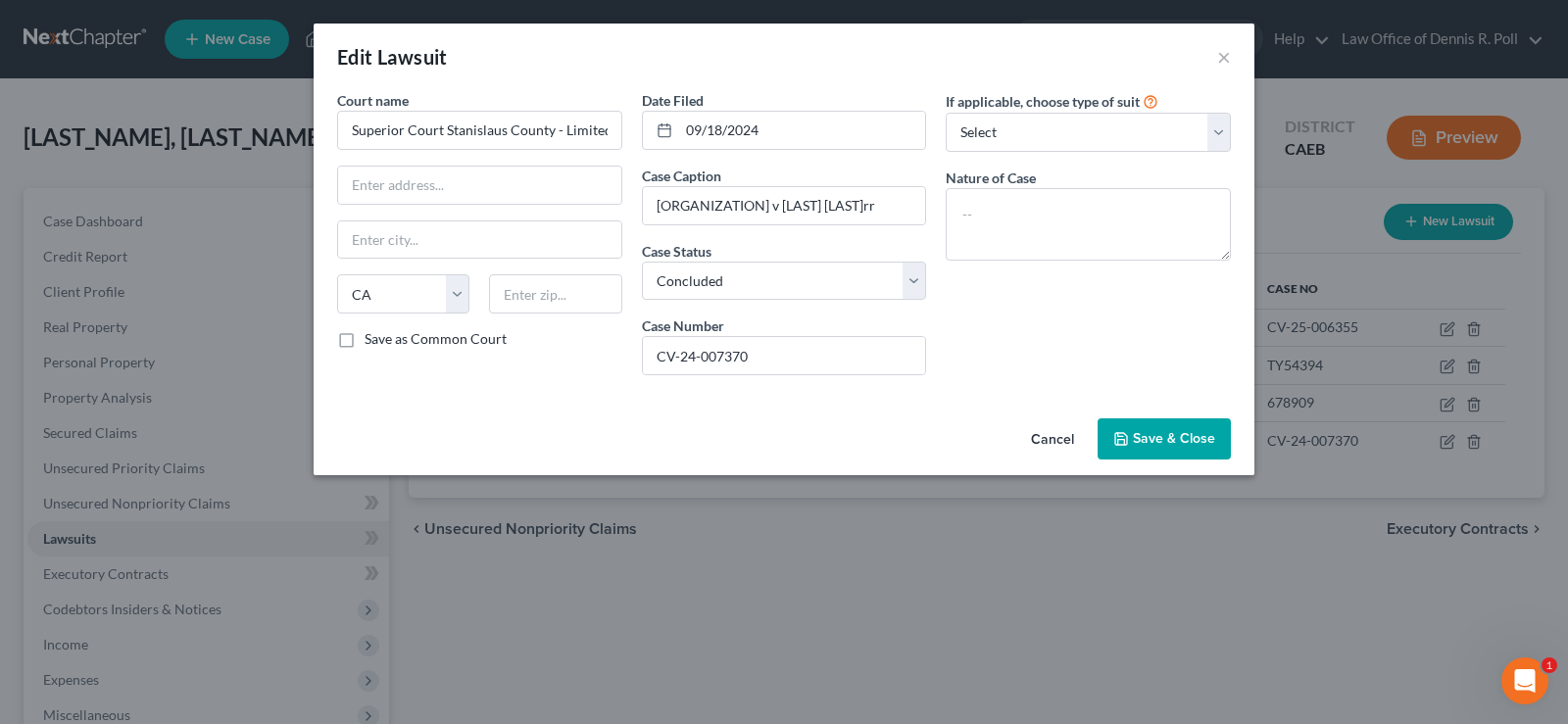 click on "Save & Close" at bounding box center [1164, 439] 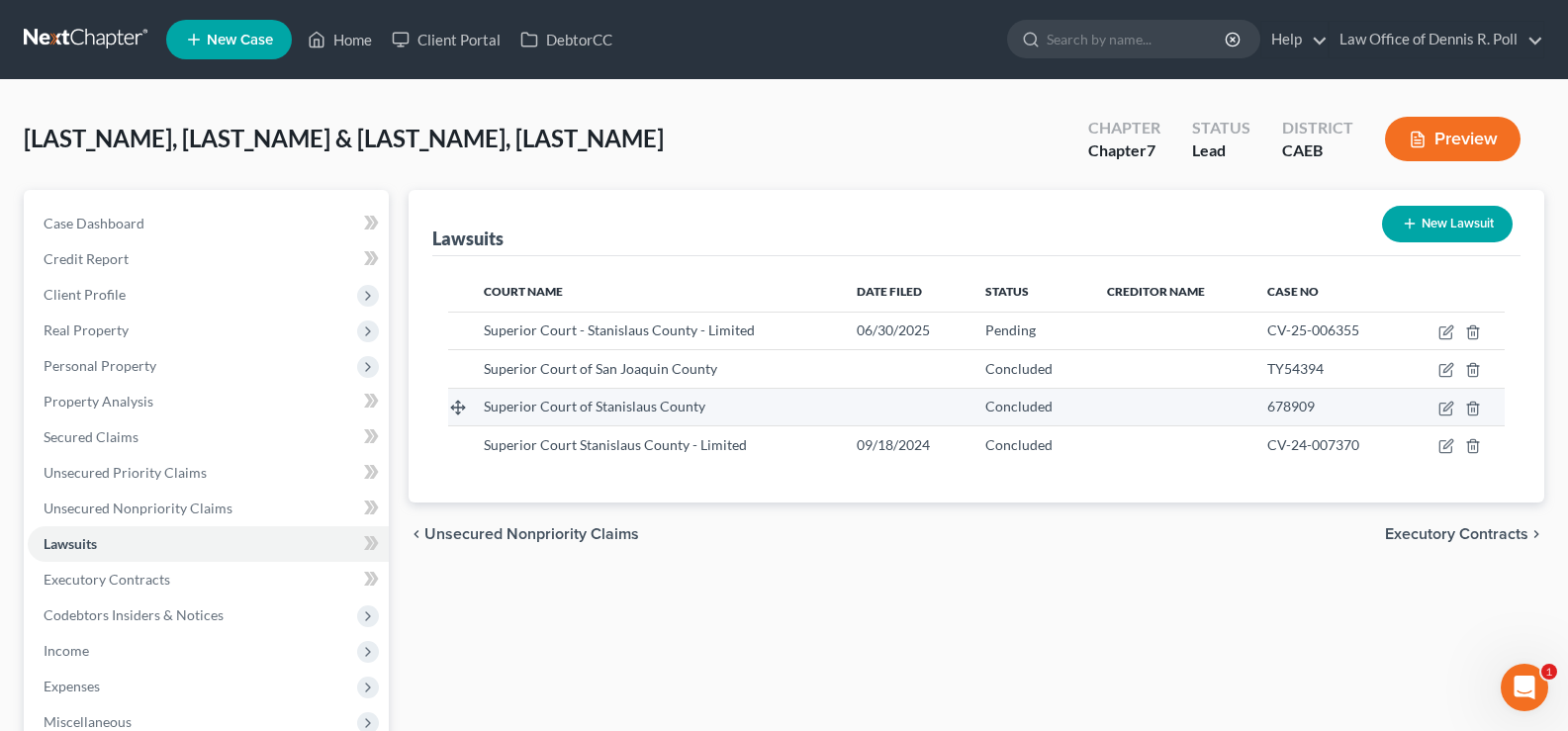 click on "Superior Court of Stanislaus County" at bounding box center (595, 406) 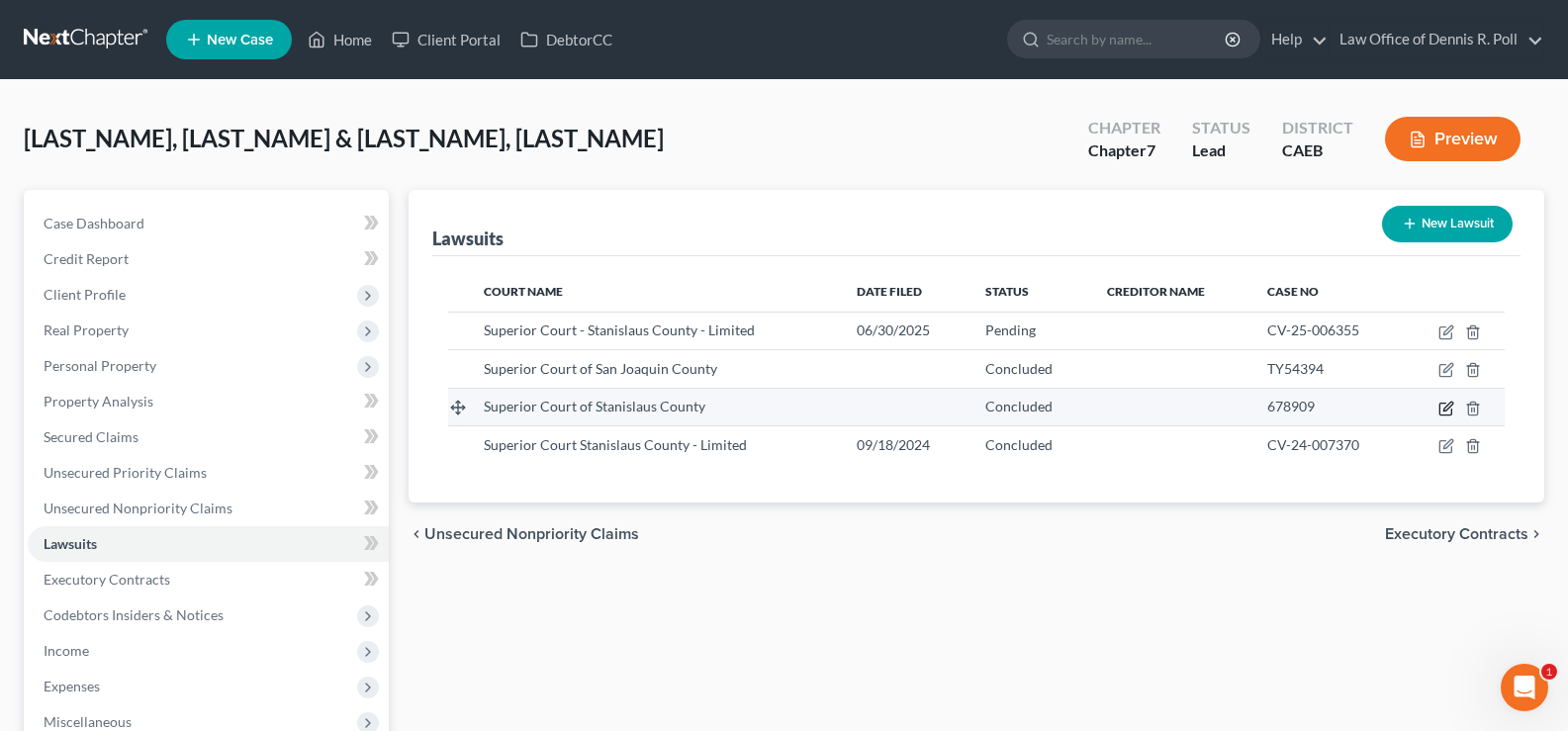 click 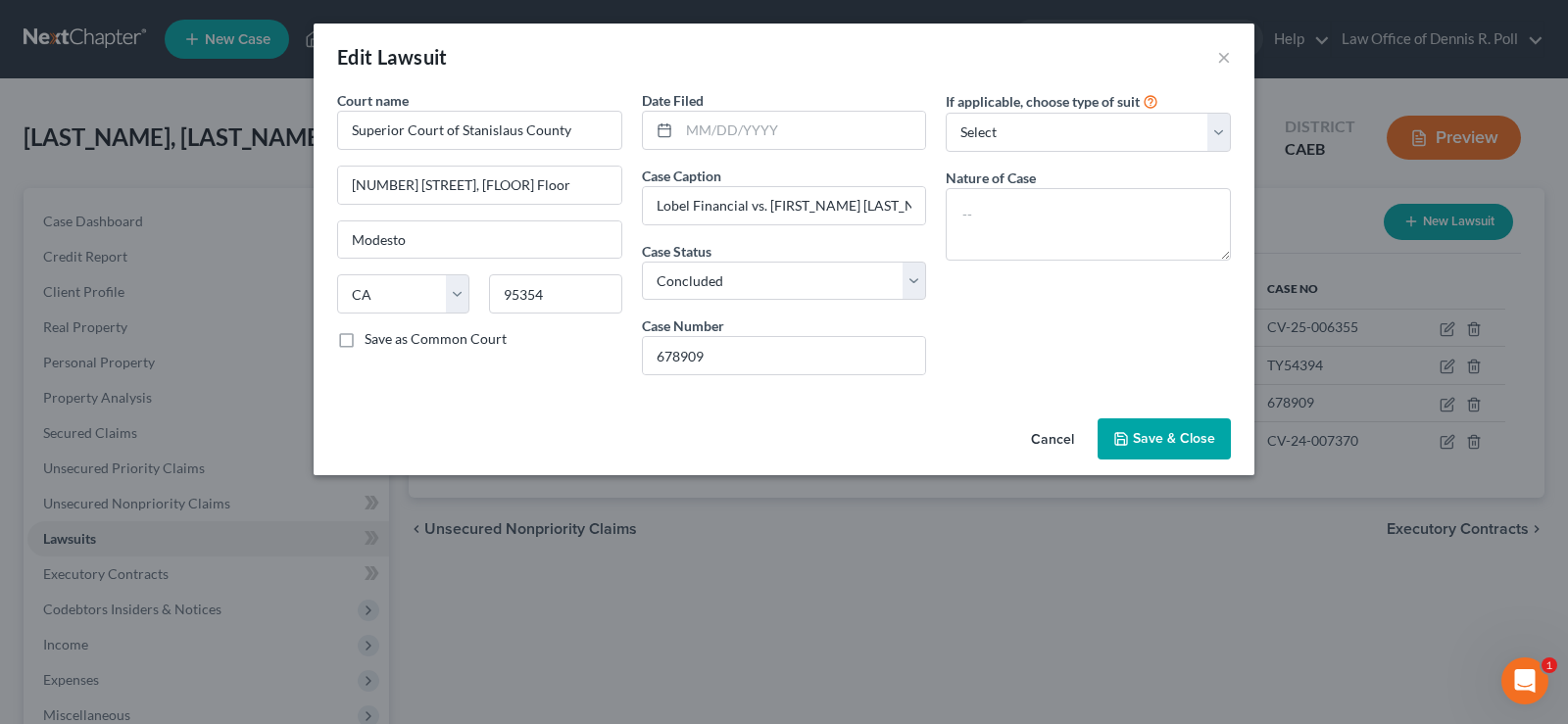 click on "Cancel" at bounding box center (1053, 440) 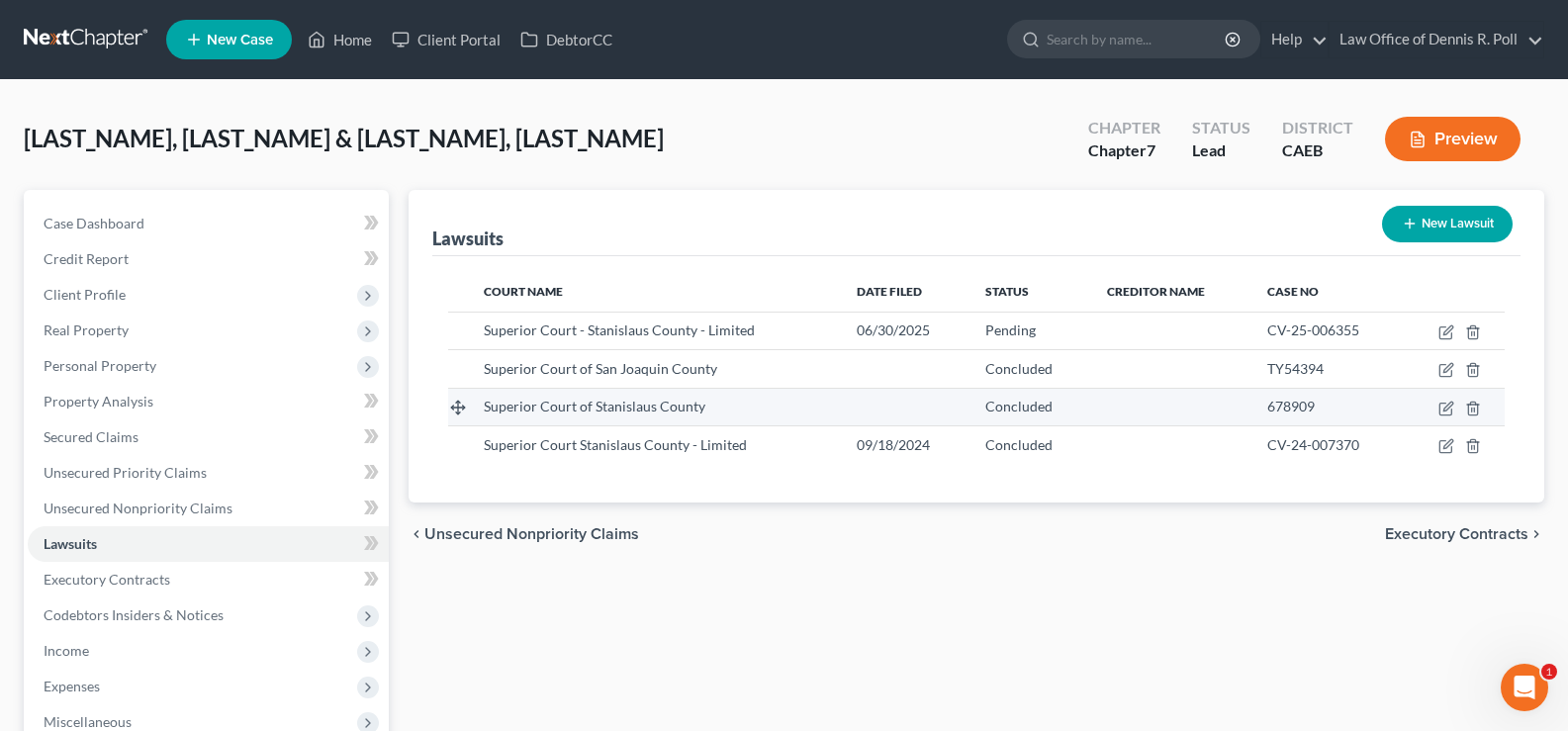 click on "678909" at bounding box center [1291, 406] 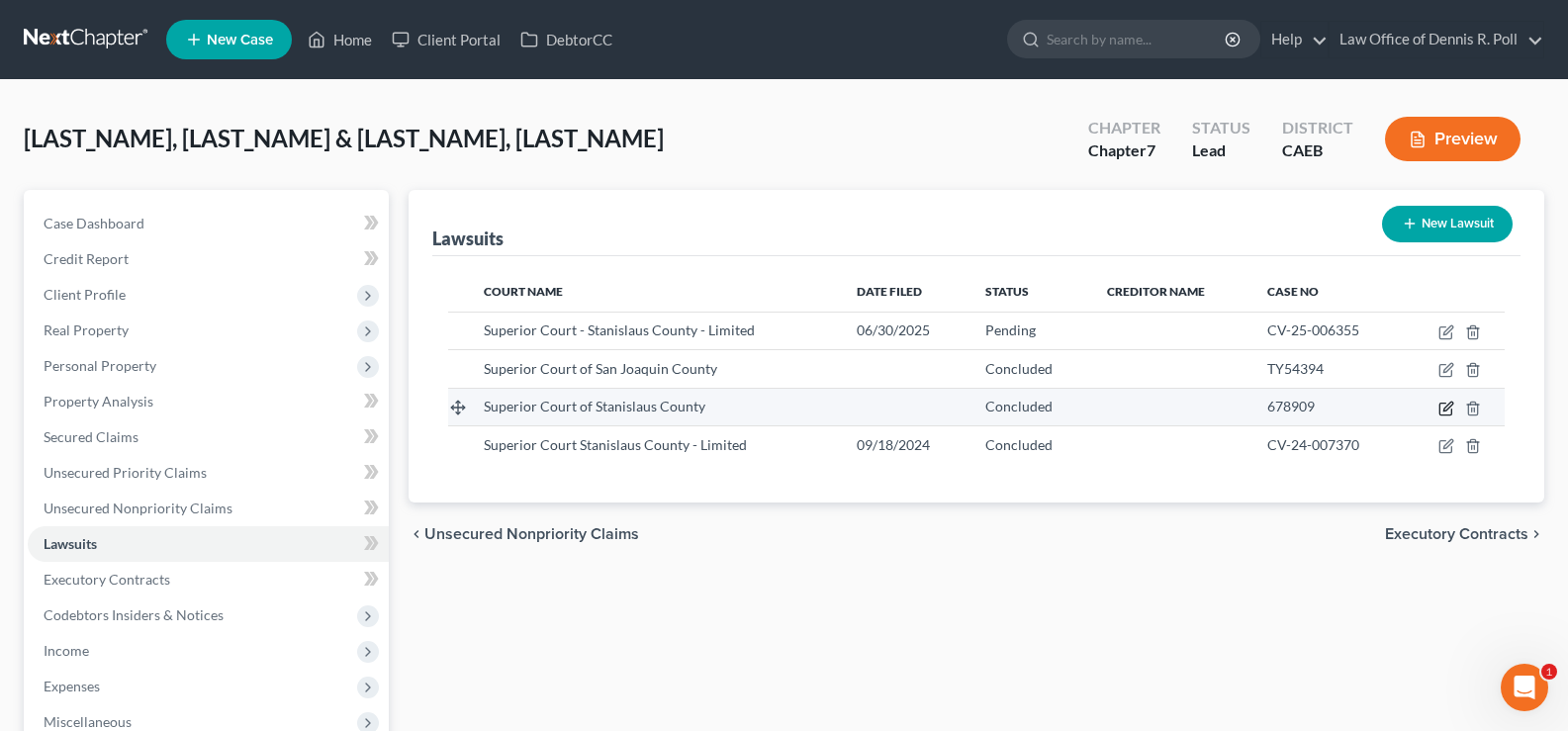 click 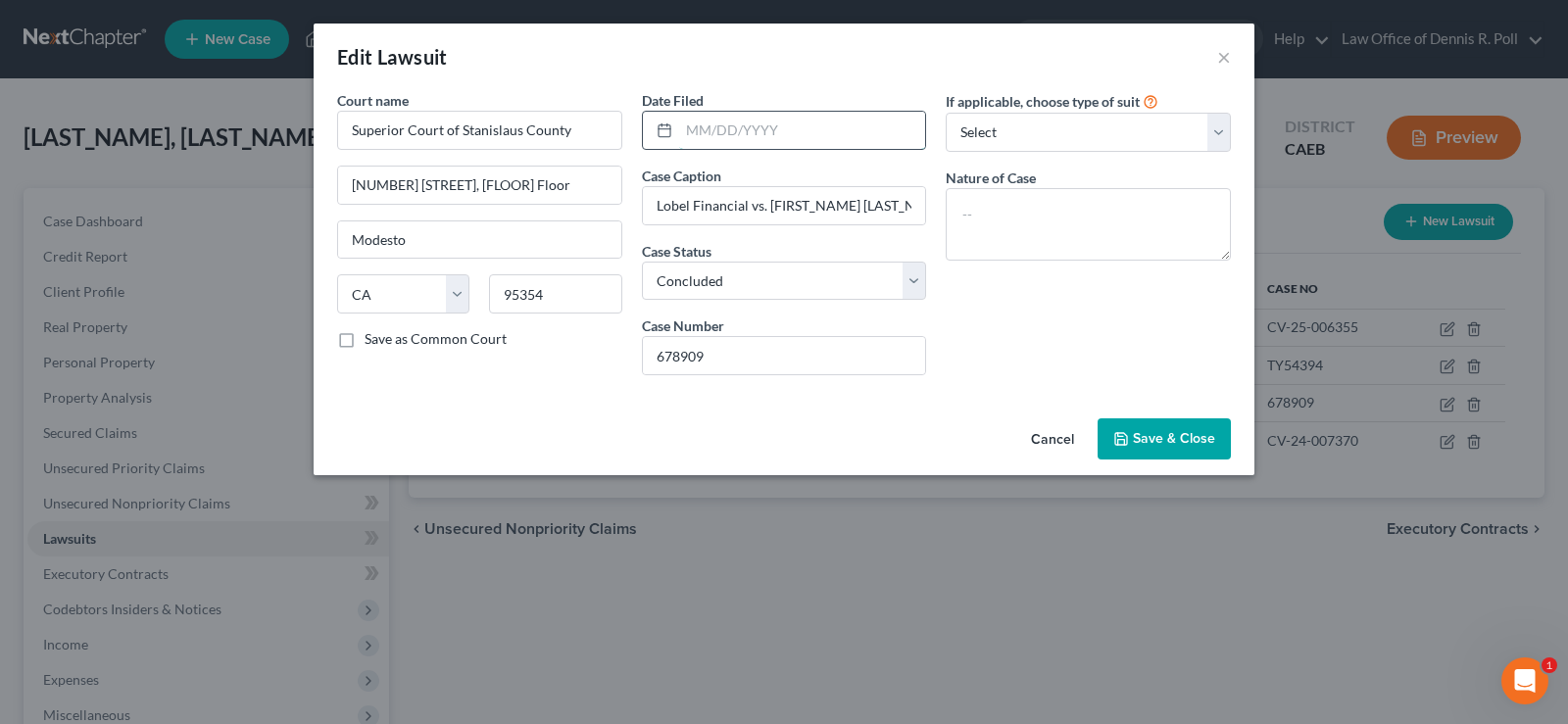 click at bounding box center [803, 130] 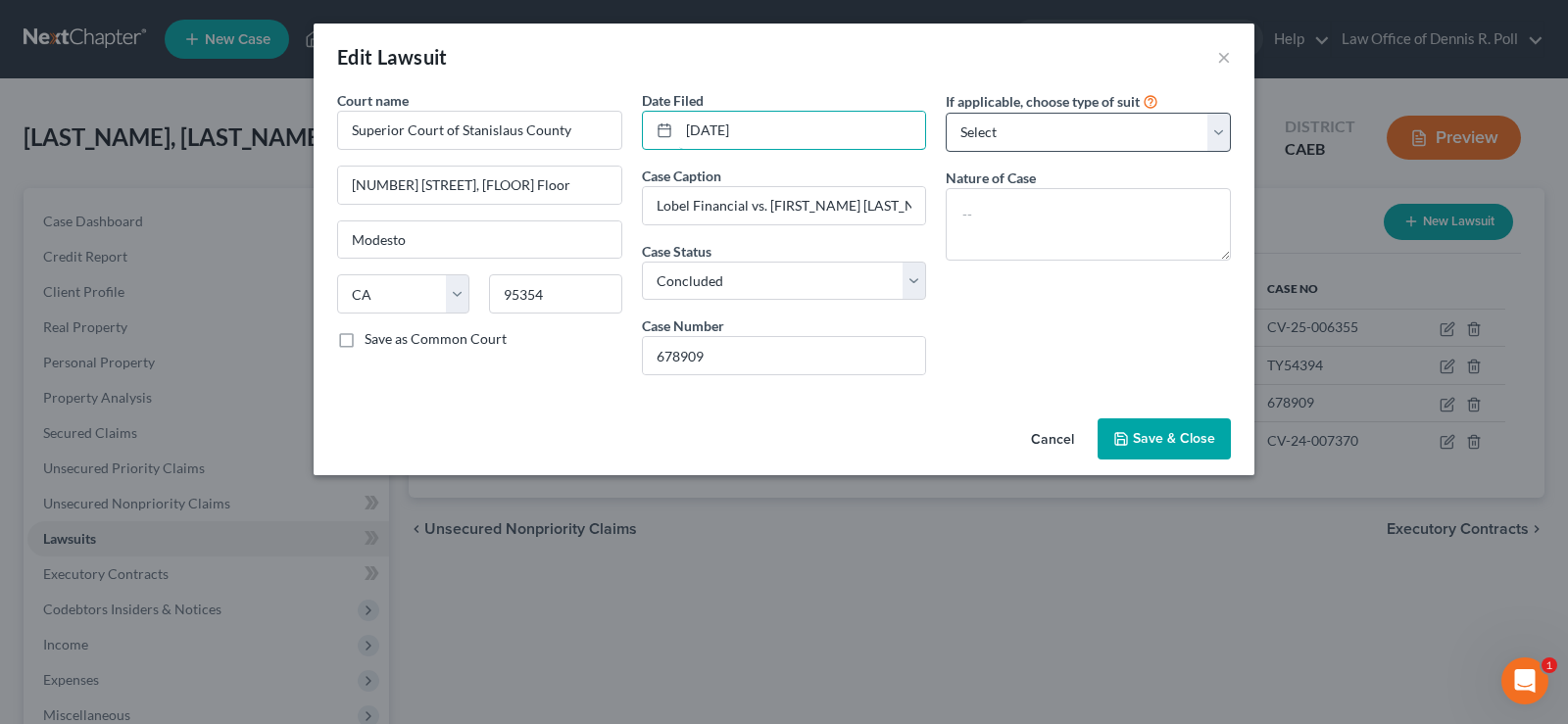 type on "[DATE]" 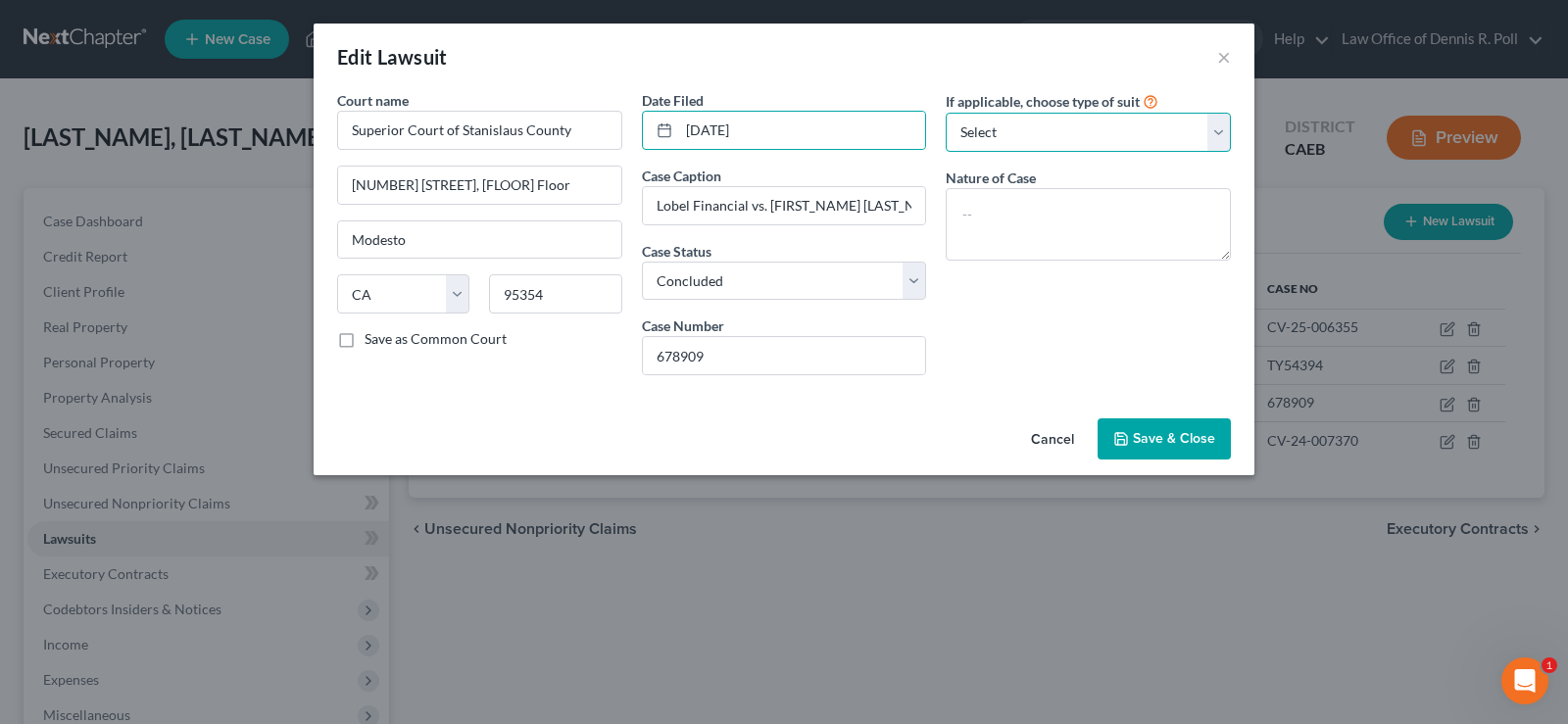 click on "Select Repossession Garnishment Foreclosure Attached, Seized, Or Levied Other" at bounding box center (1088, 132) 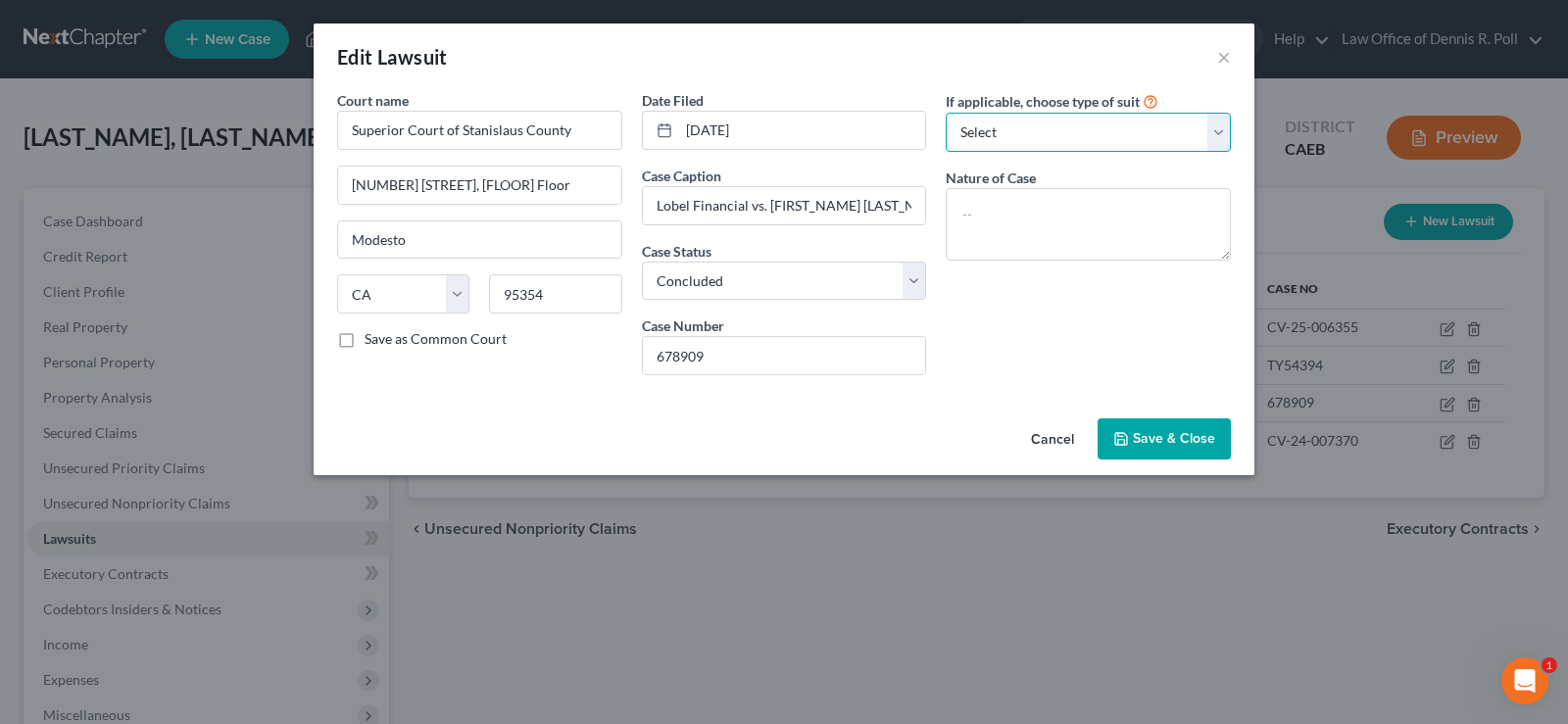 click on "Select Repossession Garnishment Foreclosure Attached, Seized, Or Levied Other" at bounding box center (1088, 132) 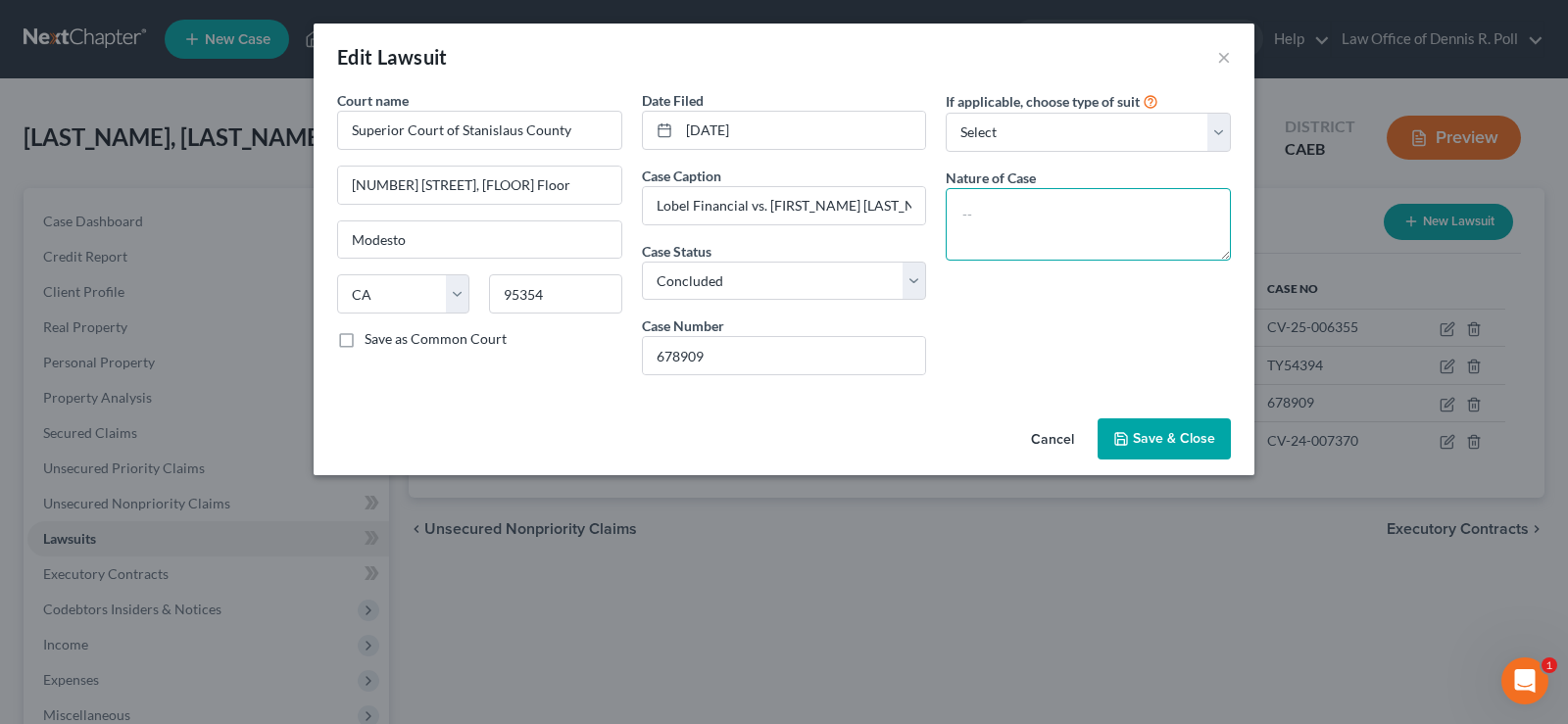 click at bounding box center [1088, 224] 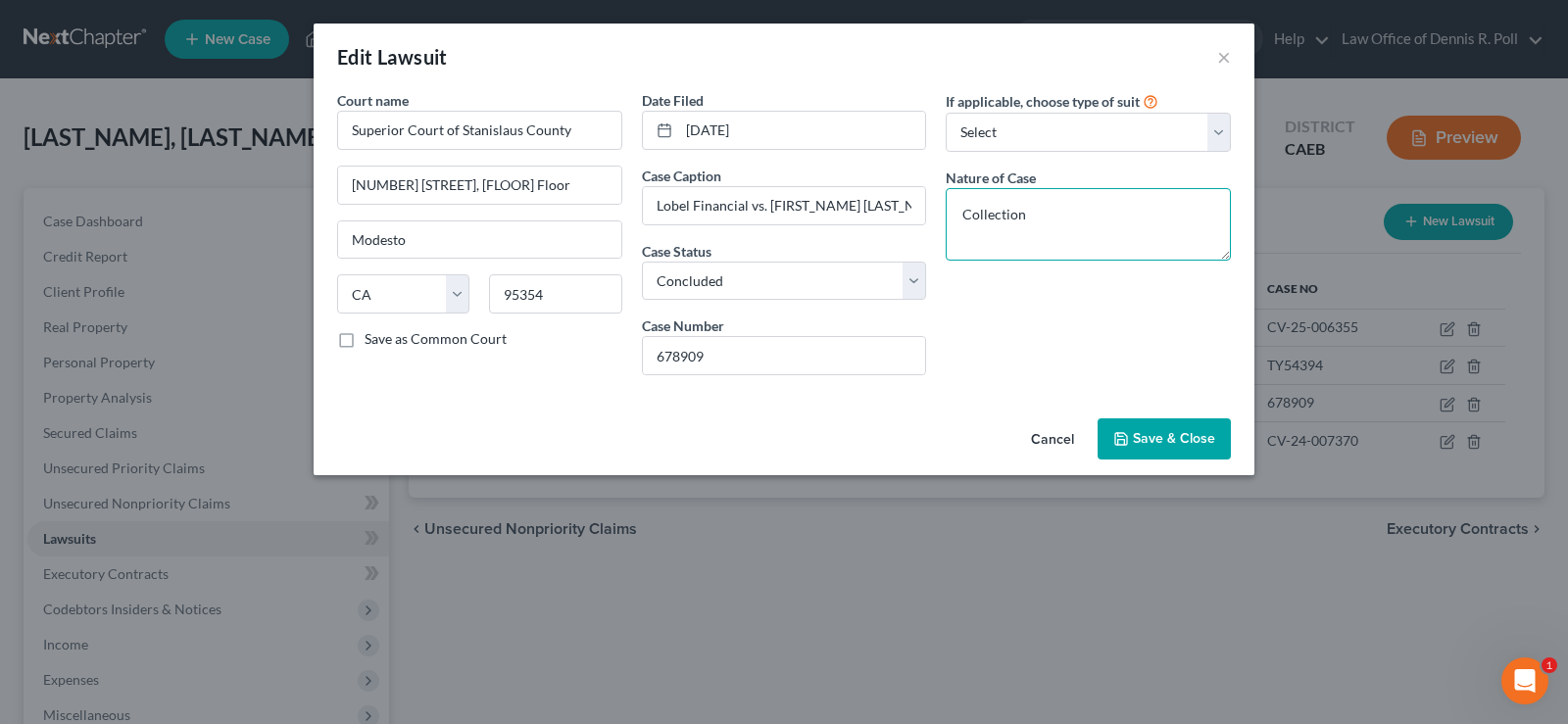 type on "Collection" 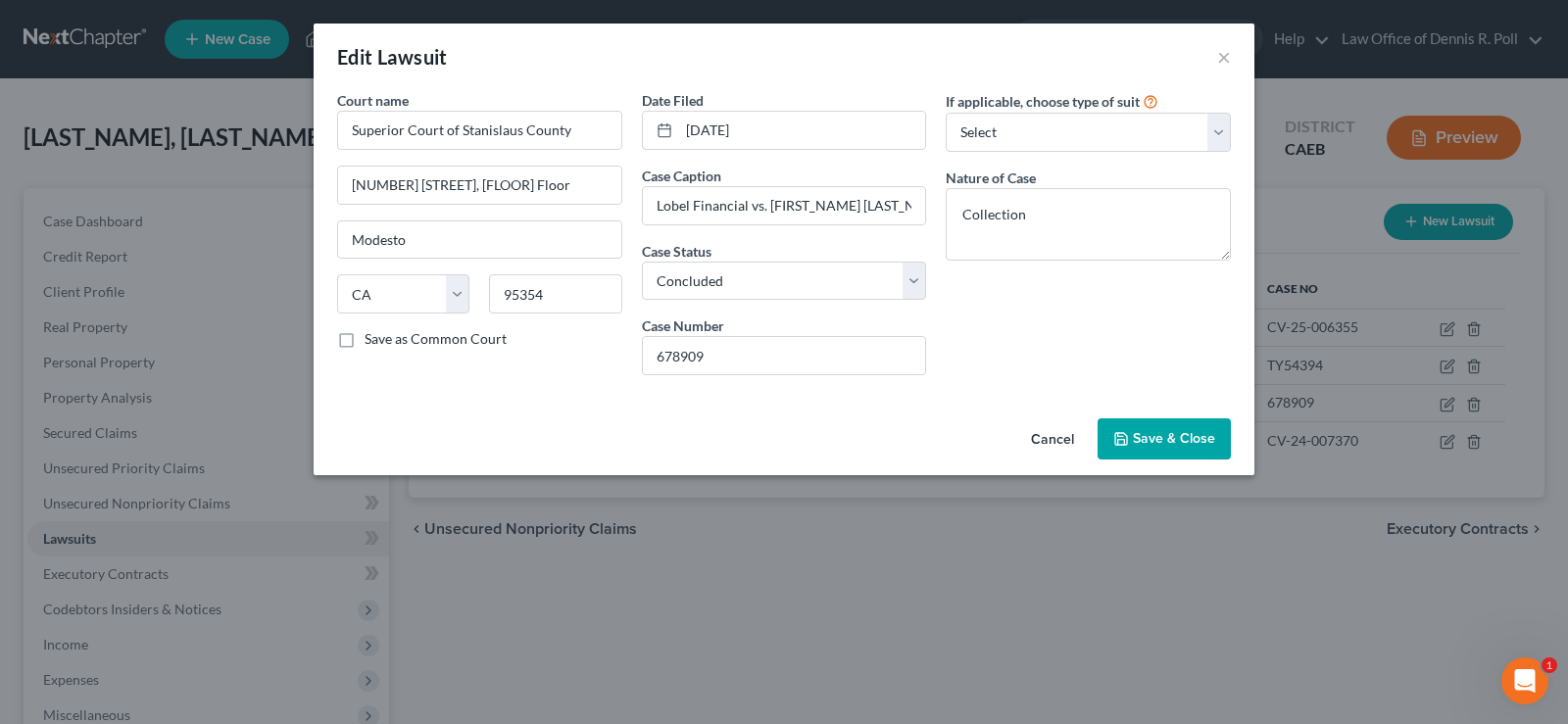 click on "Save & Close" at bounding box center (1174, 438) 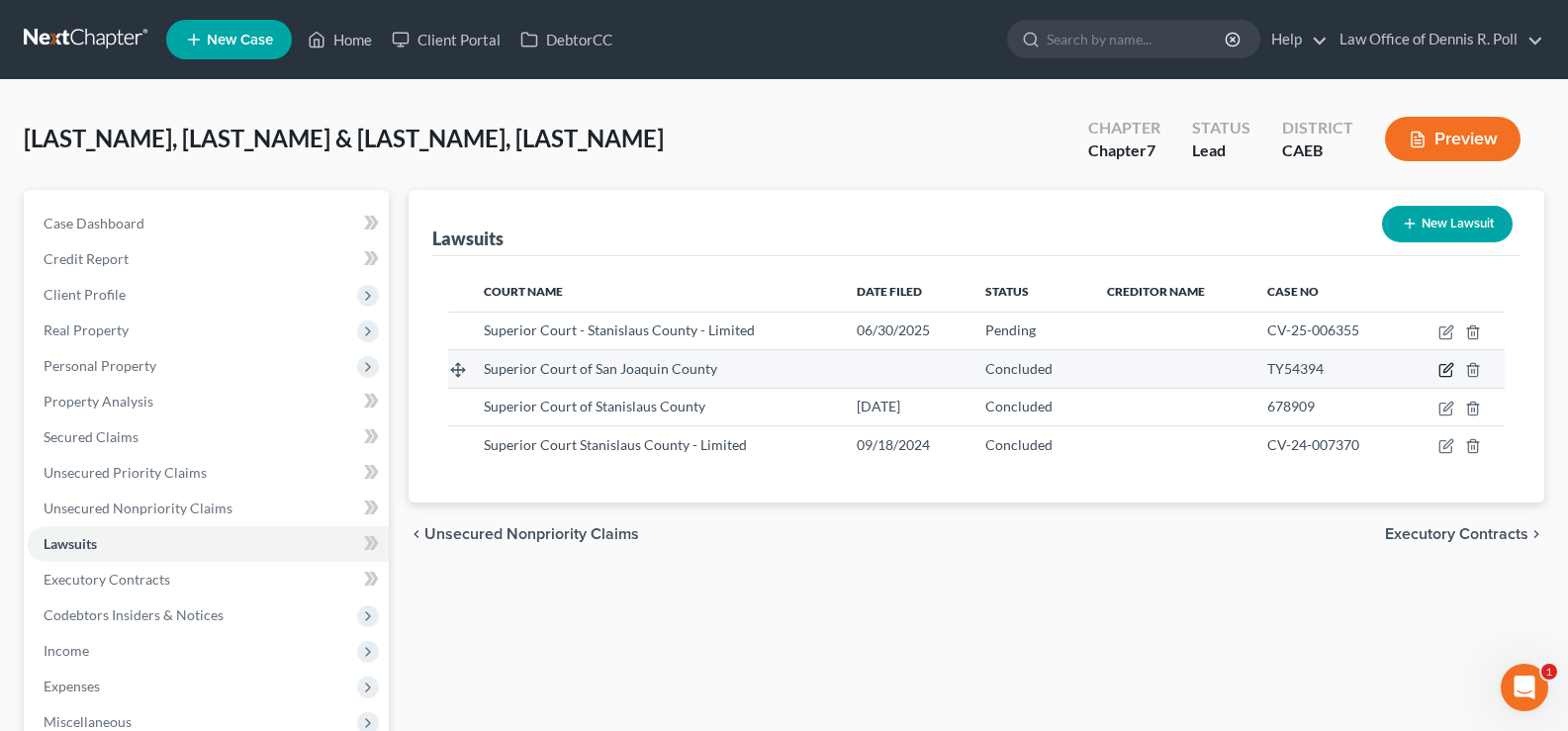 click 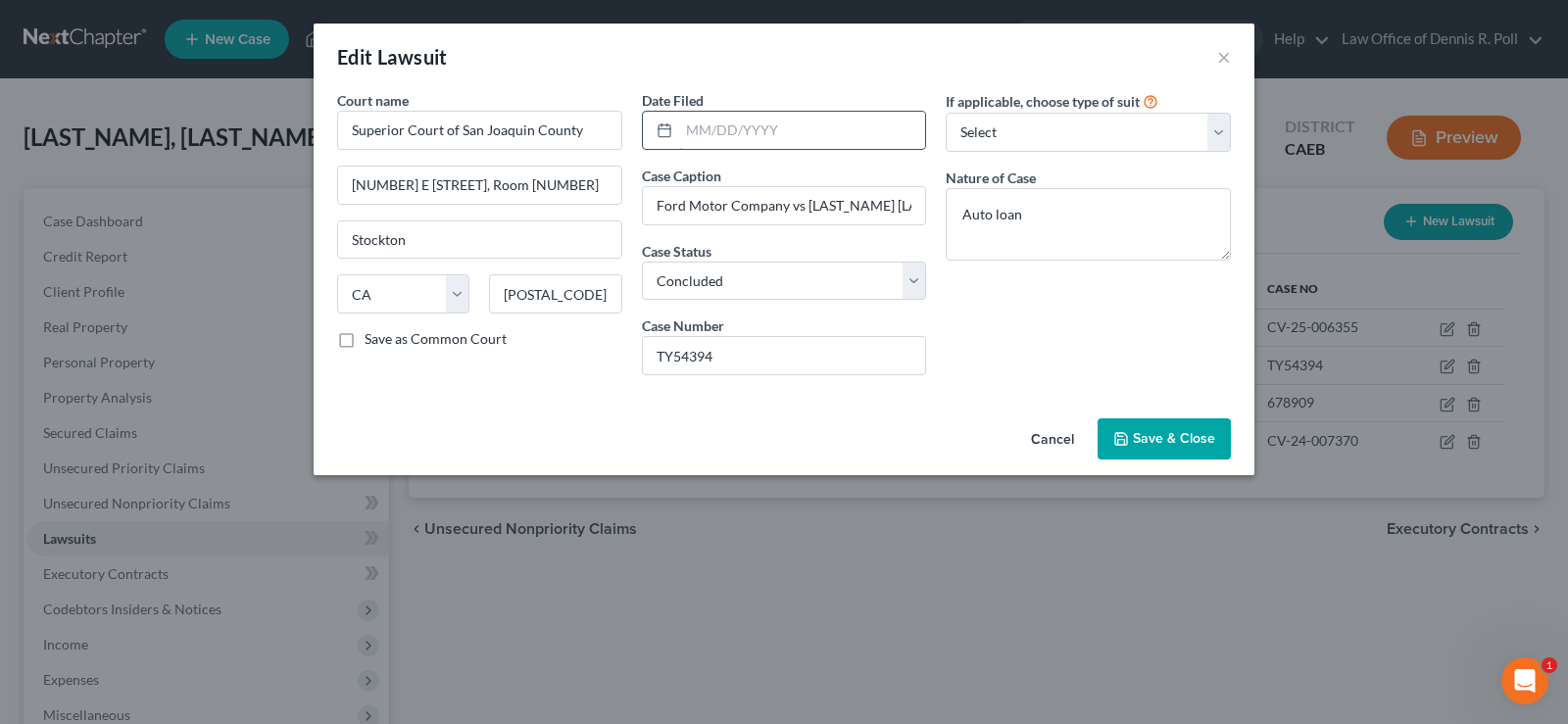 click at bounding box center [803, 130] 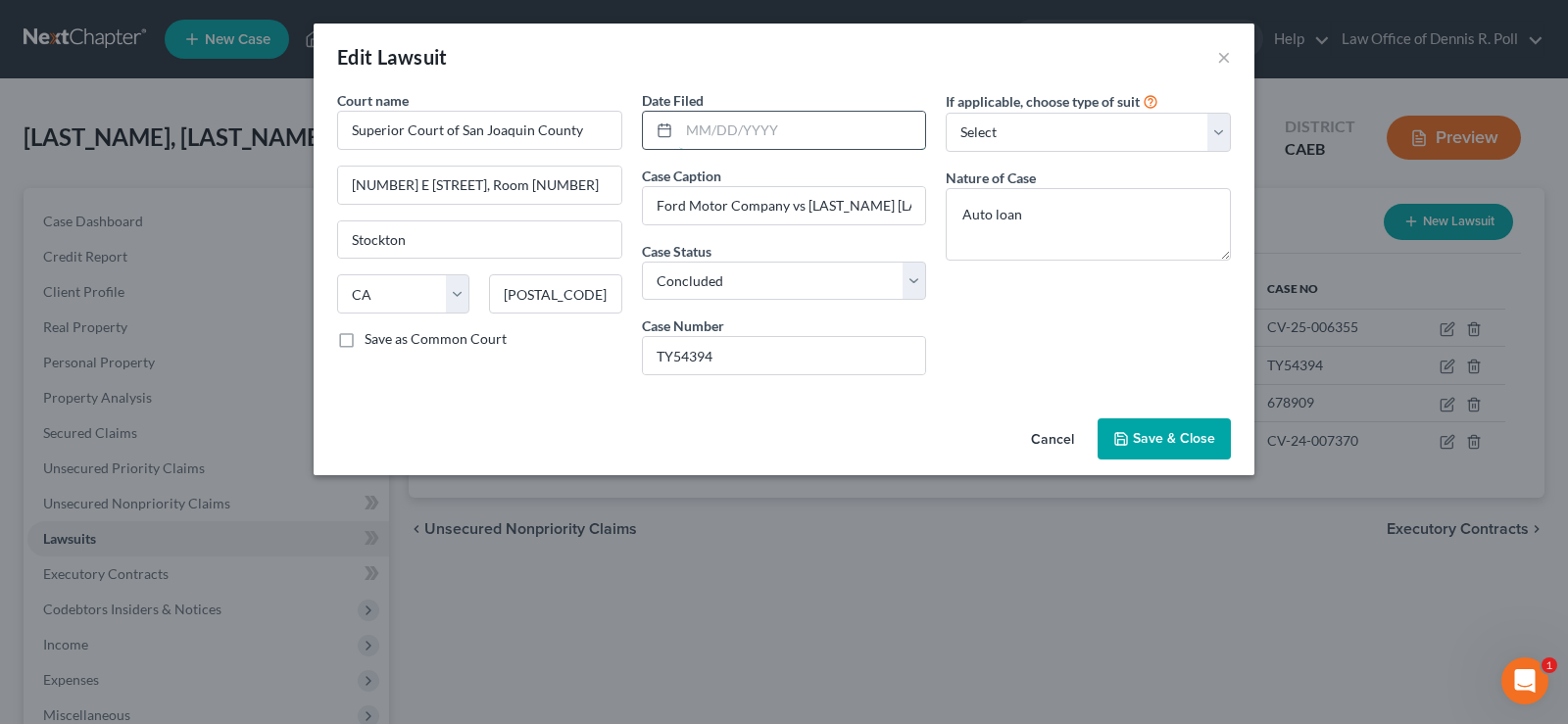 click at bounding box center (803, 130) 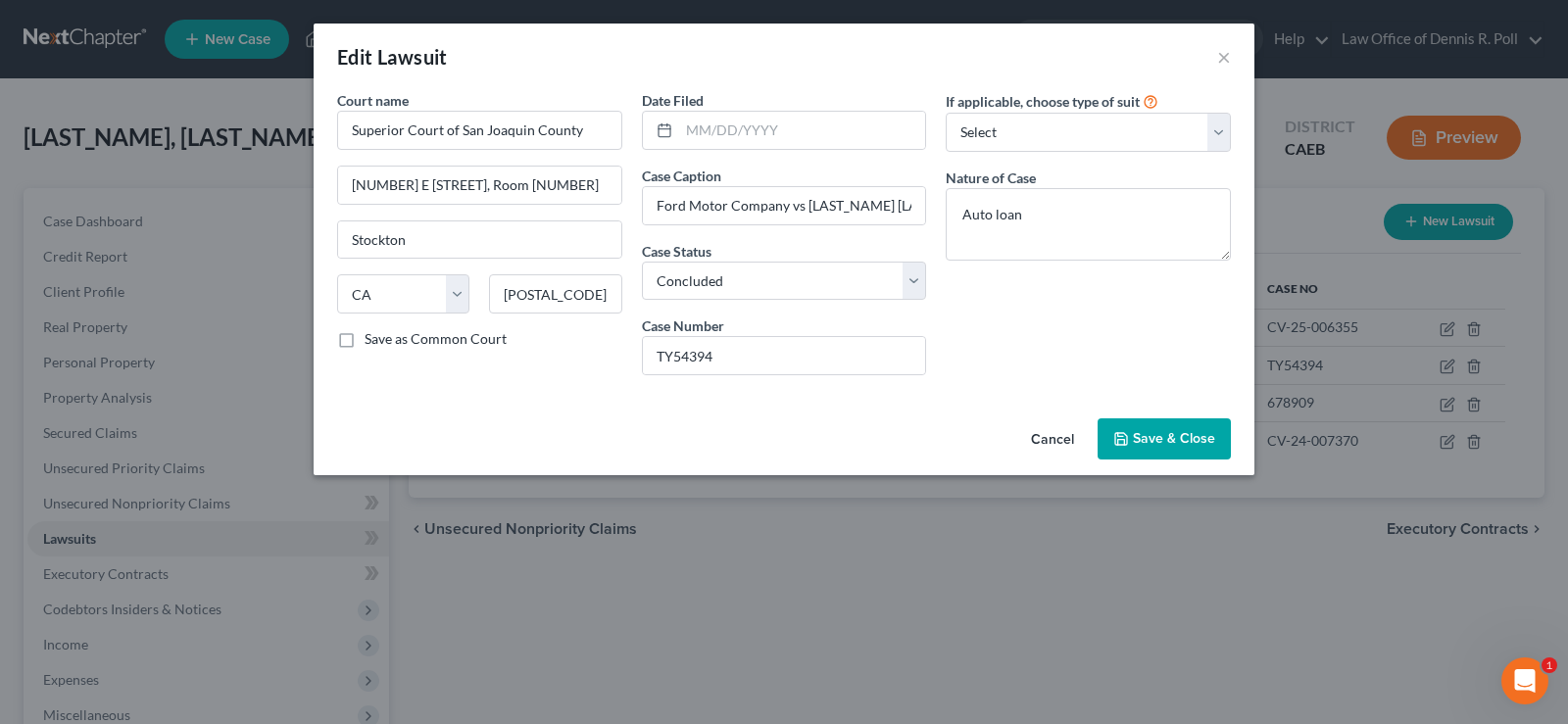 click on "Court name
*
Superior Court of San Joaquin County                      [NUMBER] E Weber, Room 303 [CITY] State AL AK AR AZ CA CO CT DE DC FL GA GU HI ID IL IN IA KS KY LA ME MD MA MI MN MS MO MT NC ND NE NV NH NJ NM NY OH OK OR PA PR RI SC SD TN TX UT VI VA VT WA WV WI WY [POSTAL_CODE] Save as Common Court Date Filed         Case Caption Ford Motor Company vs [LAST_NAME]
Case Status
*
Select Pending On Appeal Concluded Case Number TY54394 If applicable, choose type of suit     Select Repossession Garnishment Foreclosure Attached, Seized, Or Levied Other Nature of Case Auto loan" at bounding box center [784, 250] 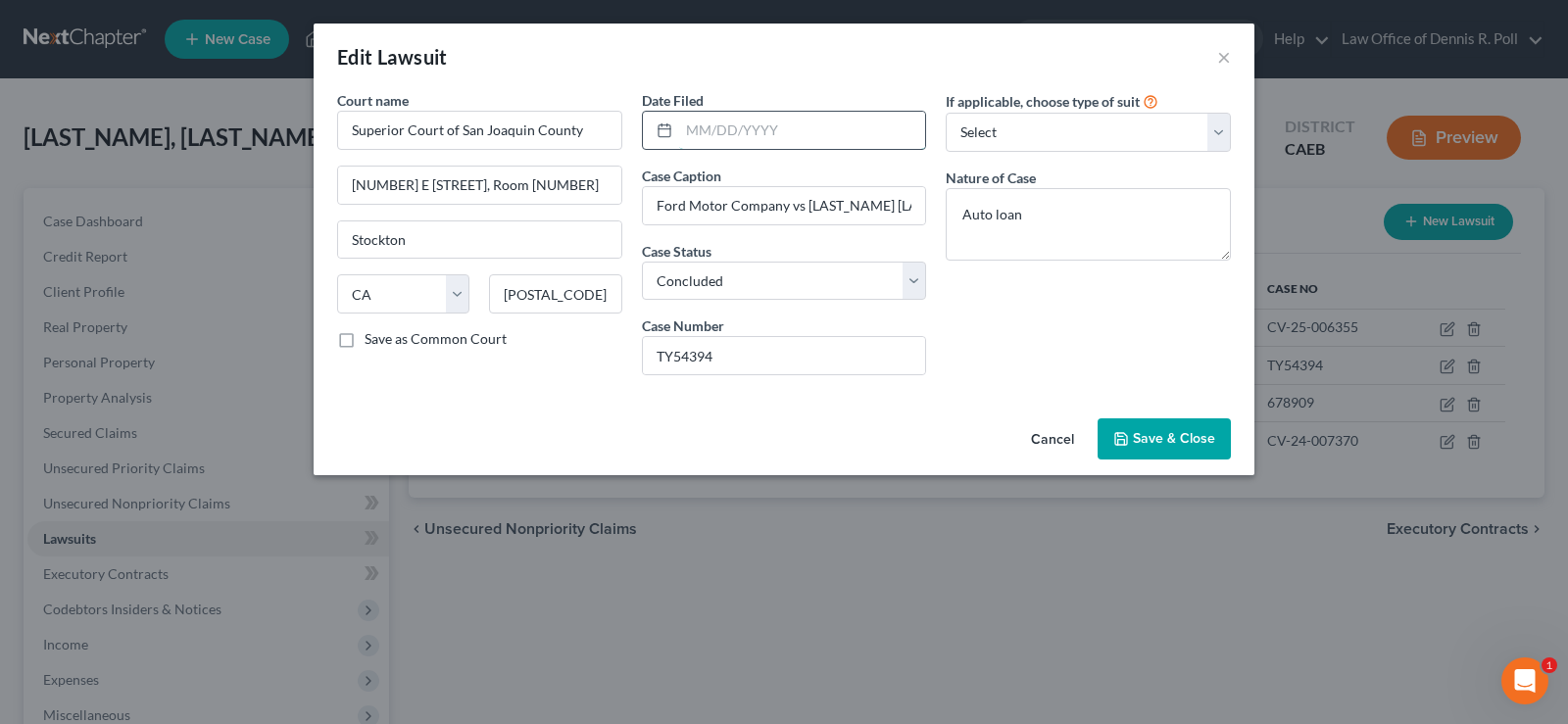 click at bounding box center [803, 130] 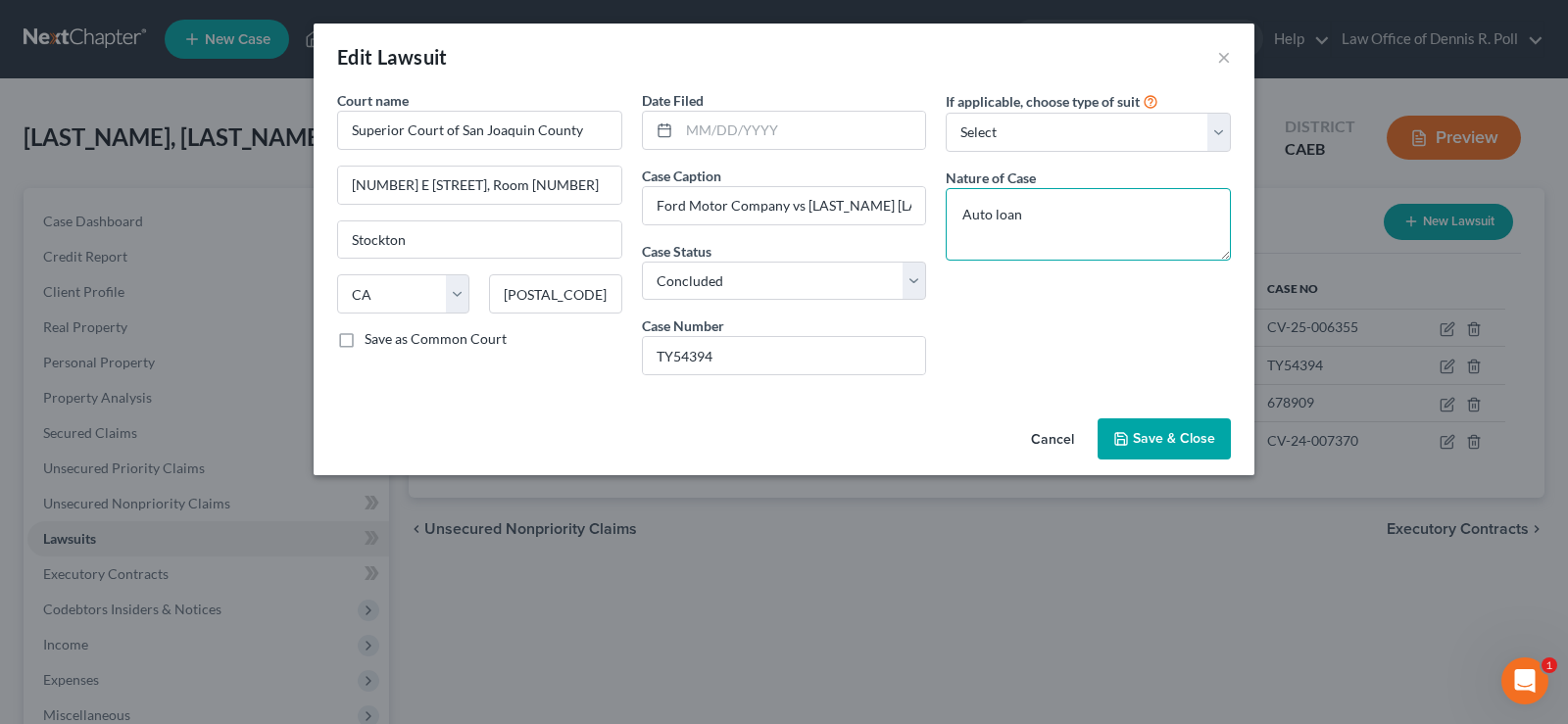 click on "Auto loan" at bounding box center [1088, 224] 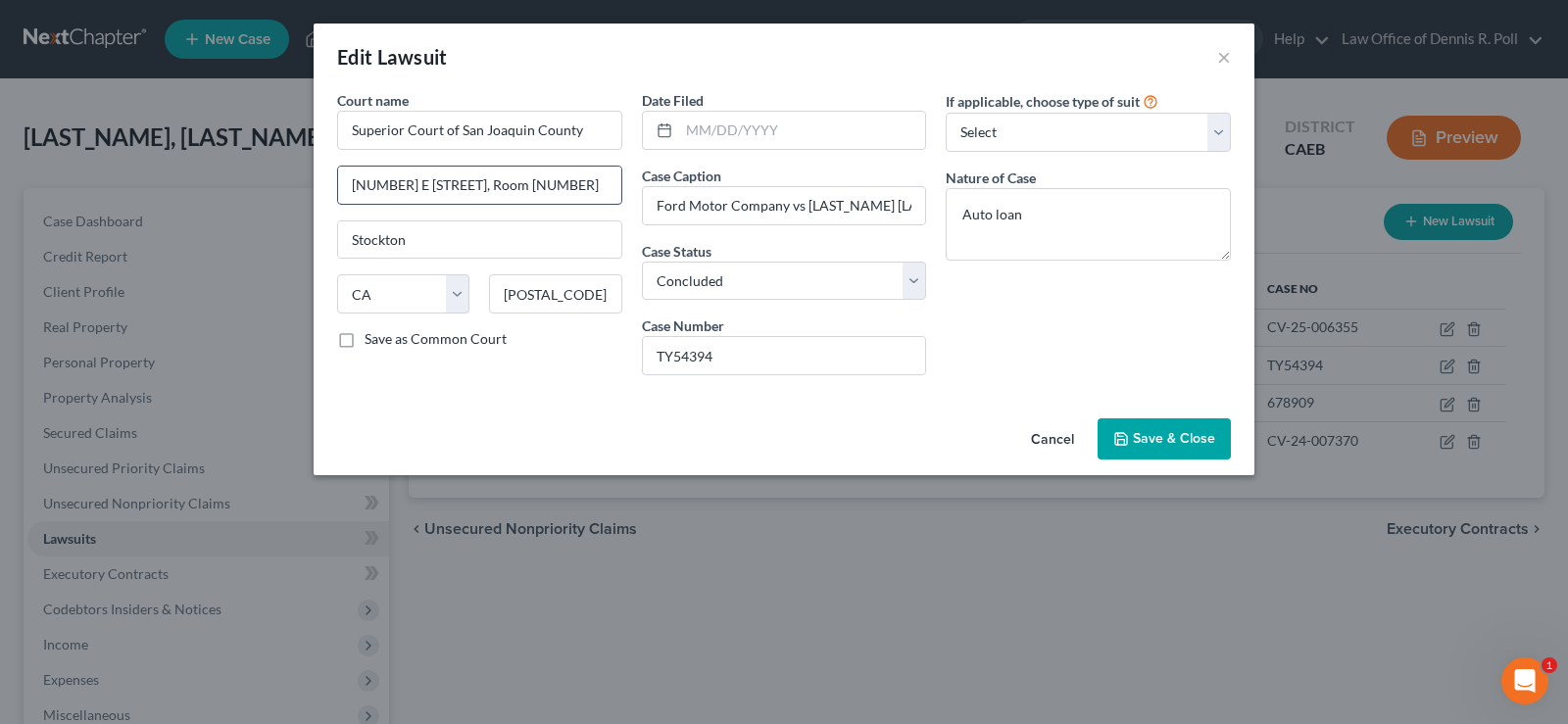 click on "[NUMBER] E [STREET], Room [NUMBER]" at bounding box center [479, 185] 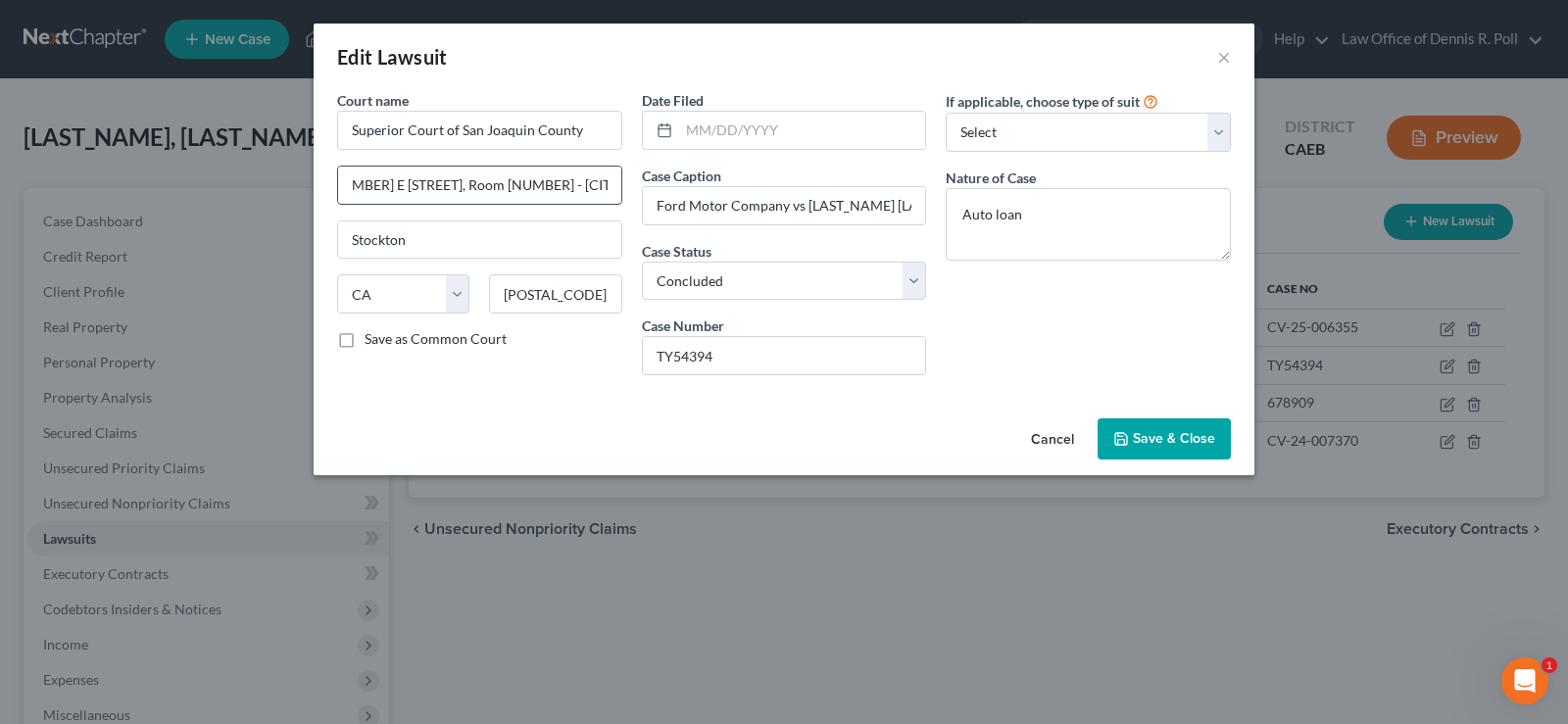 scroll, scrollTop: 0, scrollLeft: 32, axis: horizontal 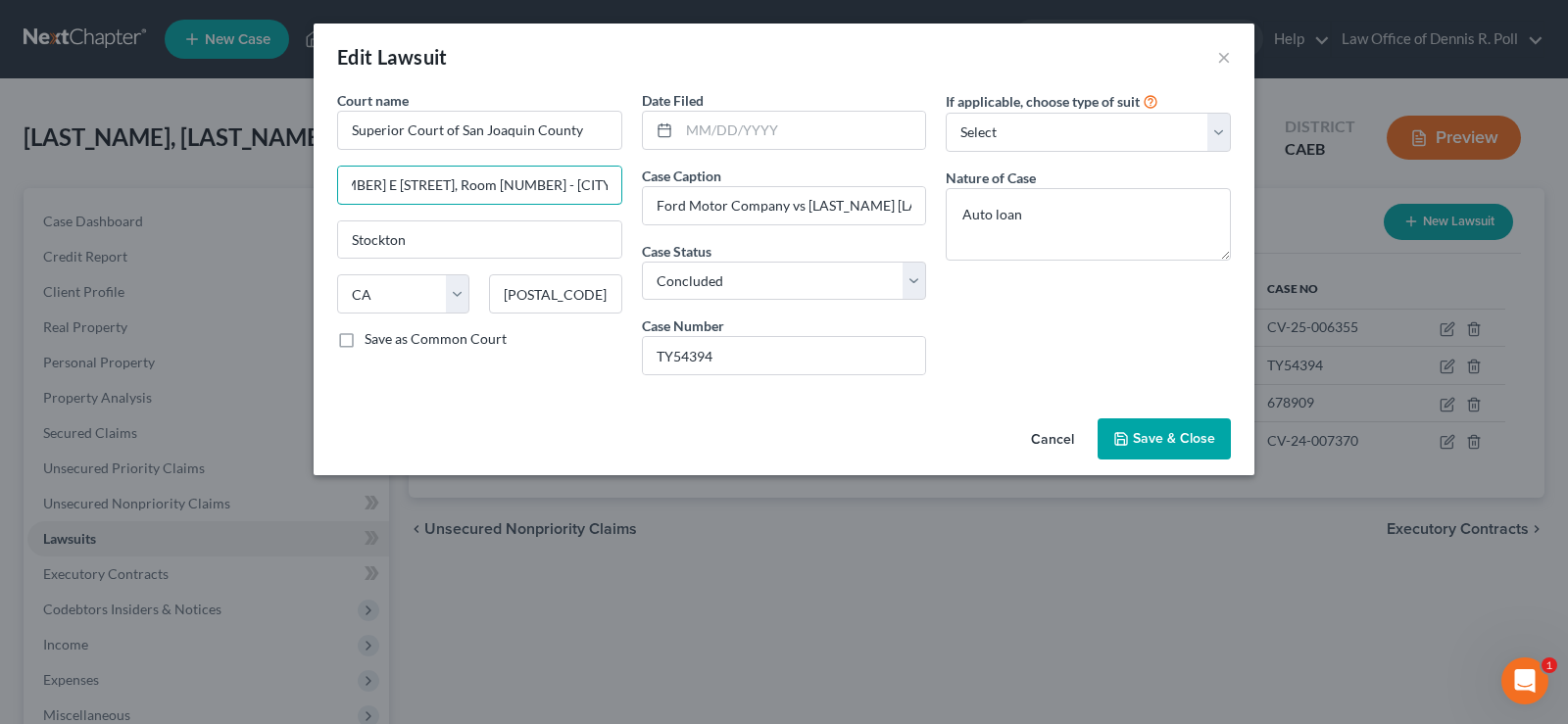 type on "[NUMBER] E [STREET], Room [NUMBER] - [CITY] Branch - Limited" 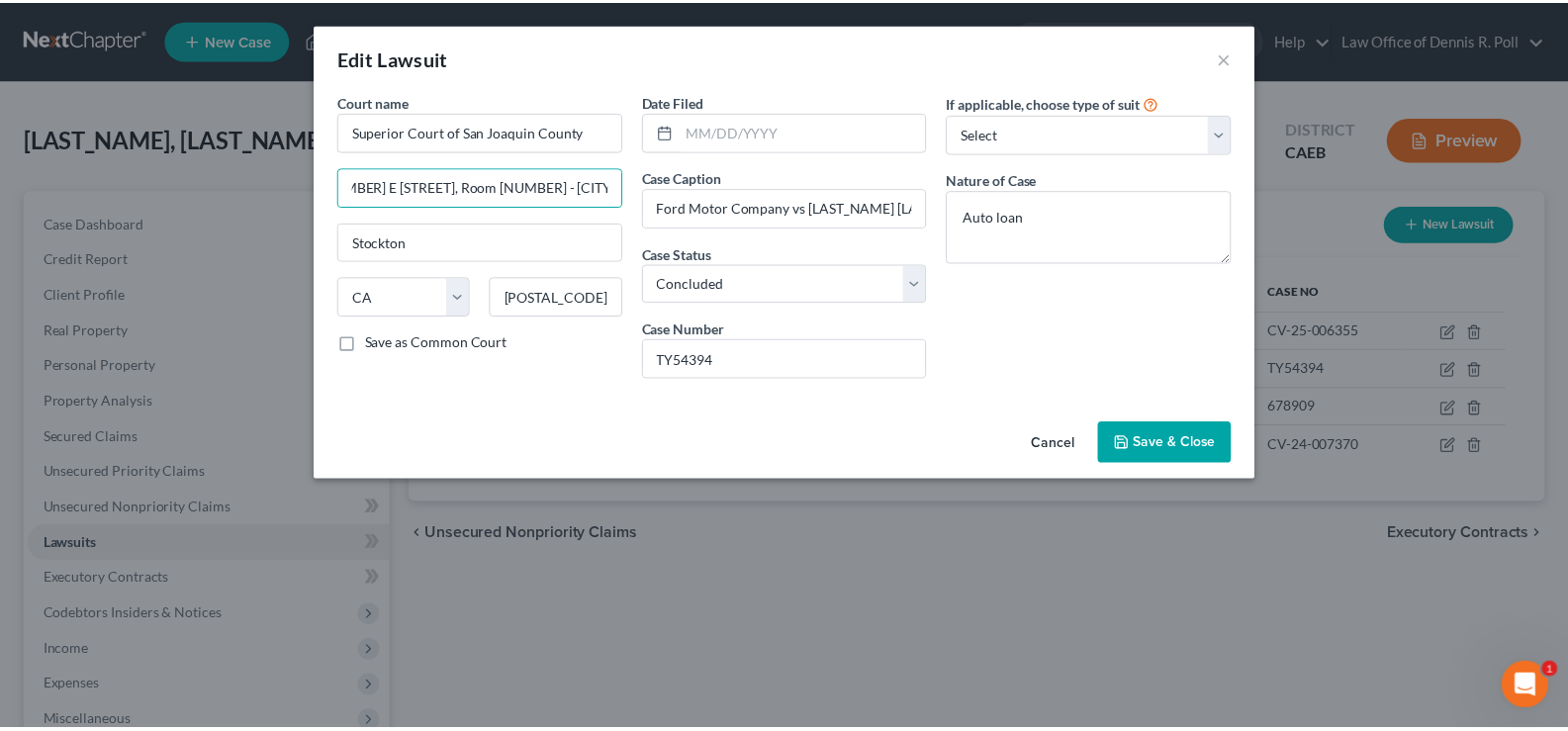 scroll, scrollTop: 0, scrollLeft: 0, axis: both 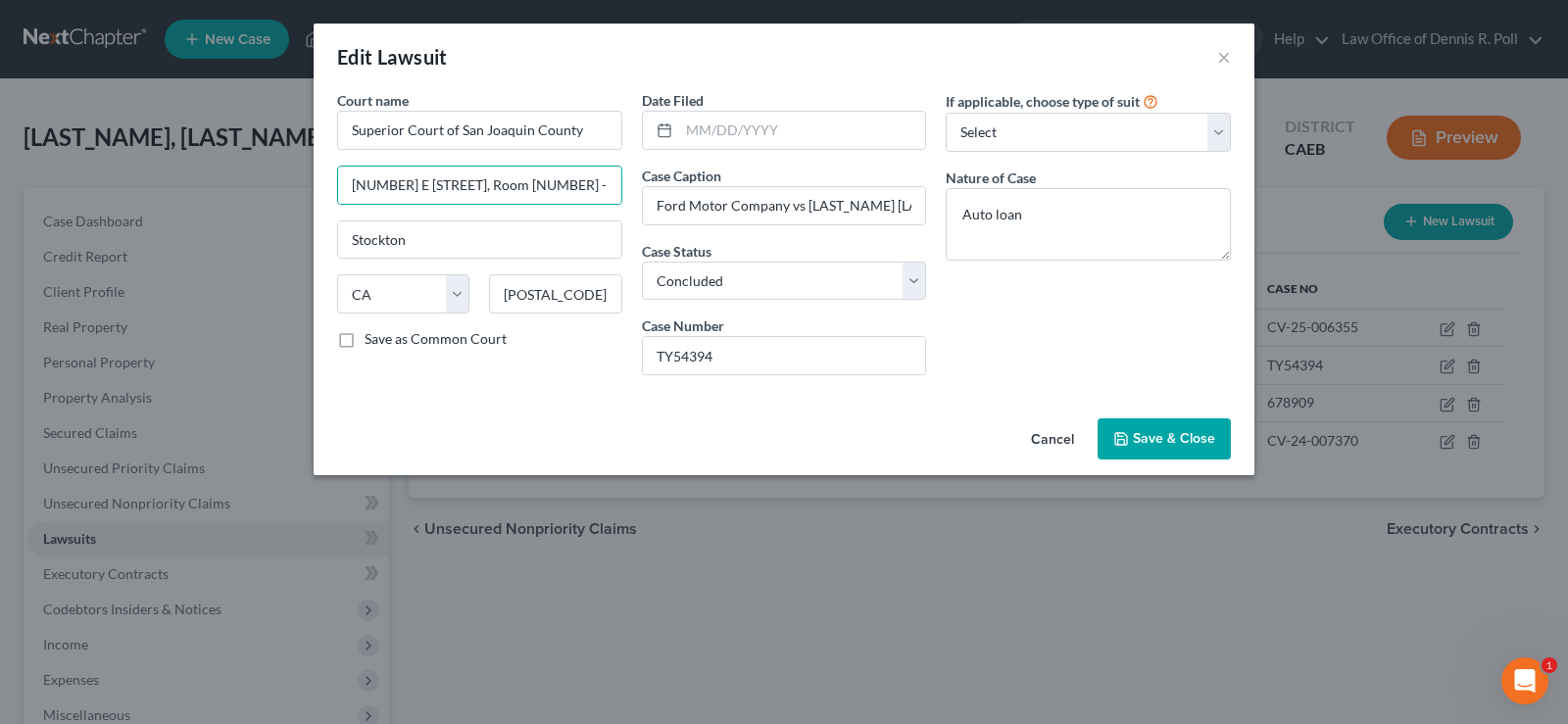 click on "Save & Close" at bounding box center (1164, 439) 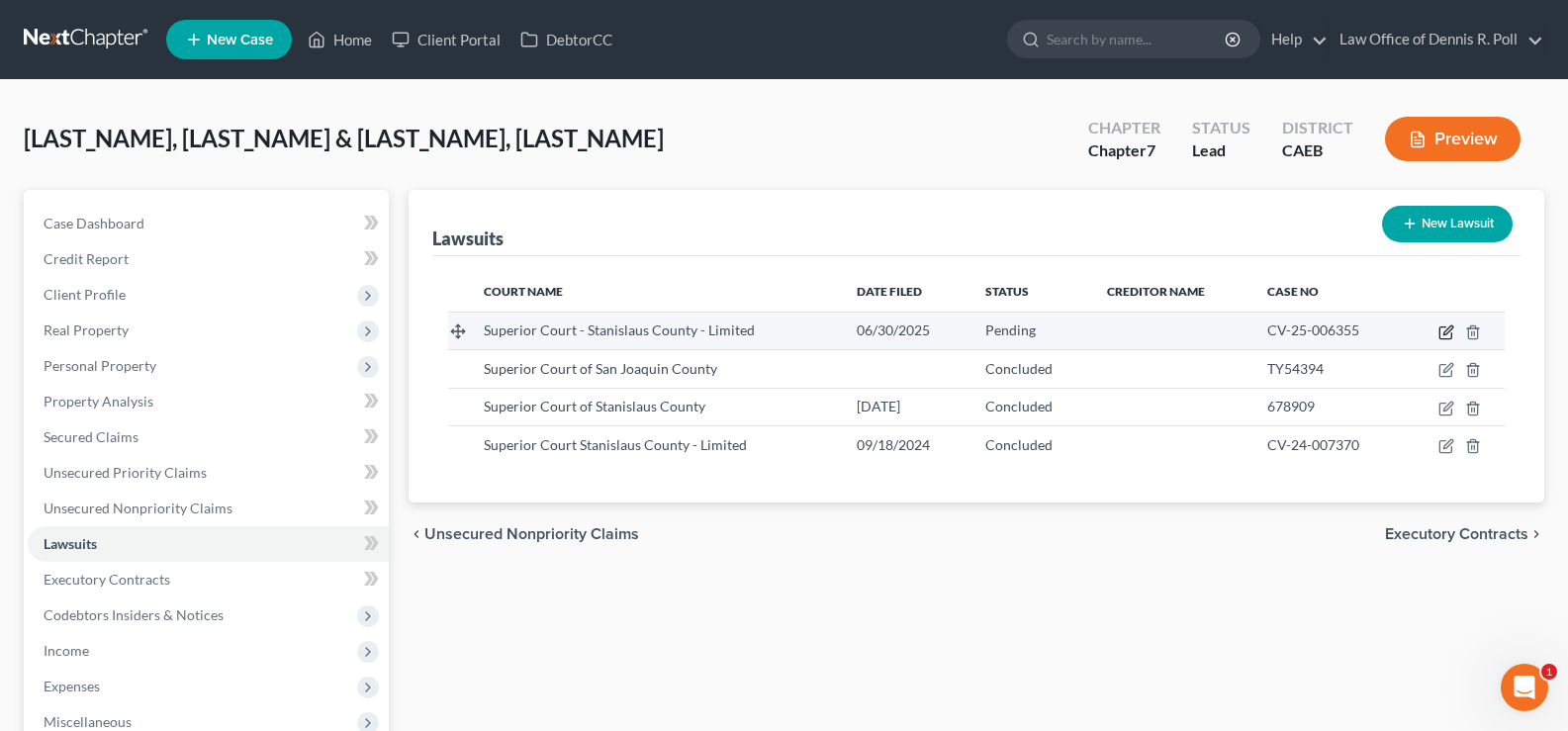 click 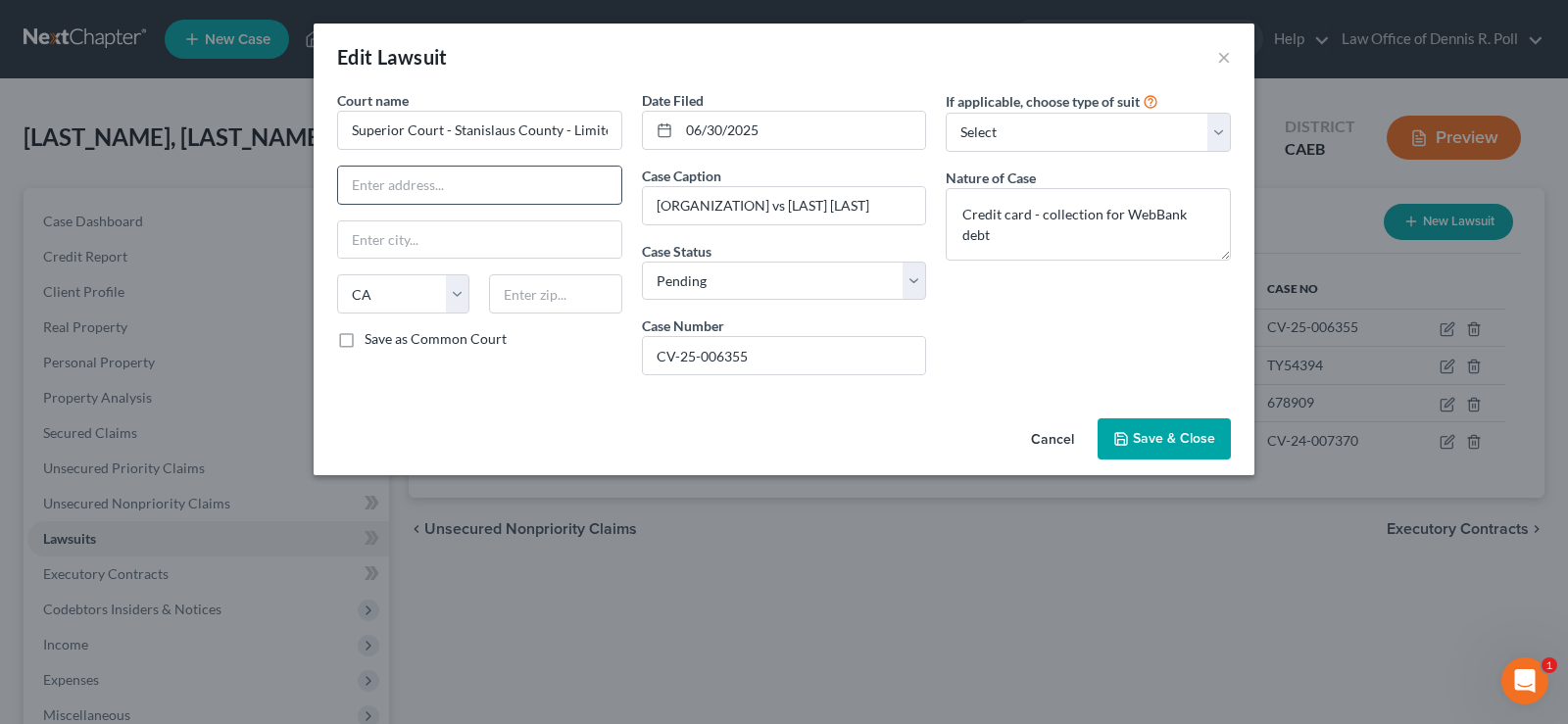 click at bounding box center [479, 185] 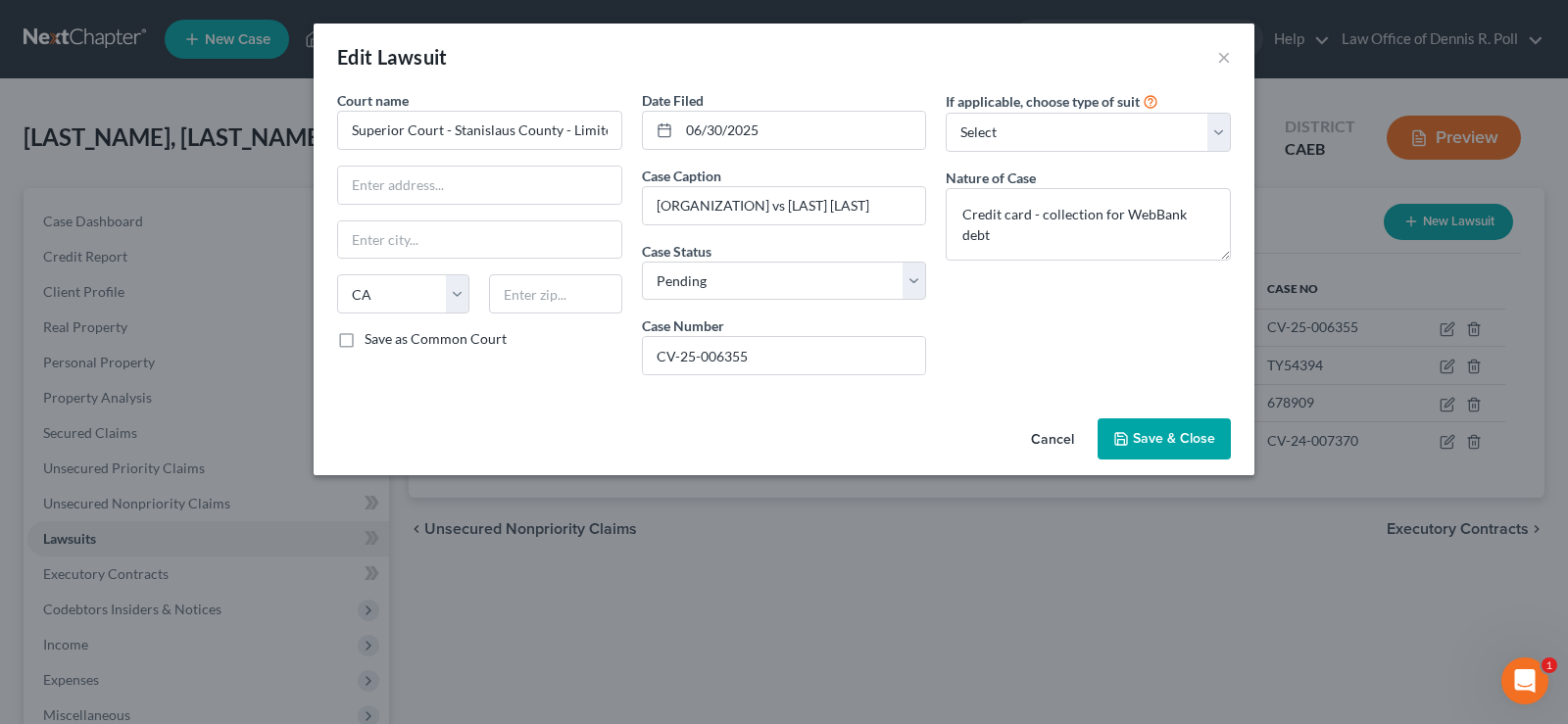 click on "Cancel" at bounding box center (1053, 440) 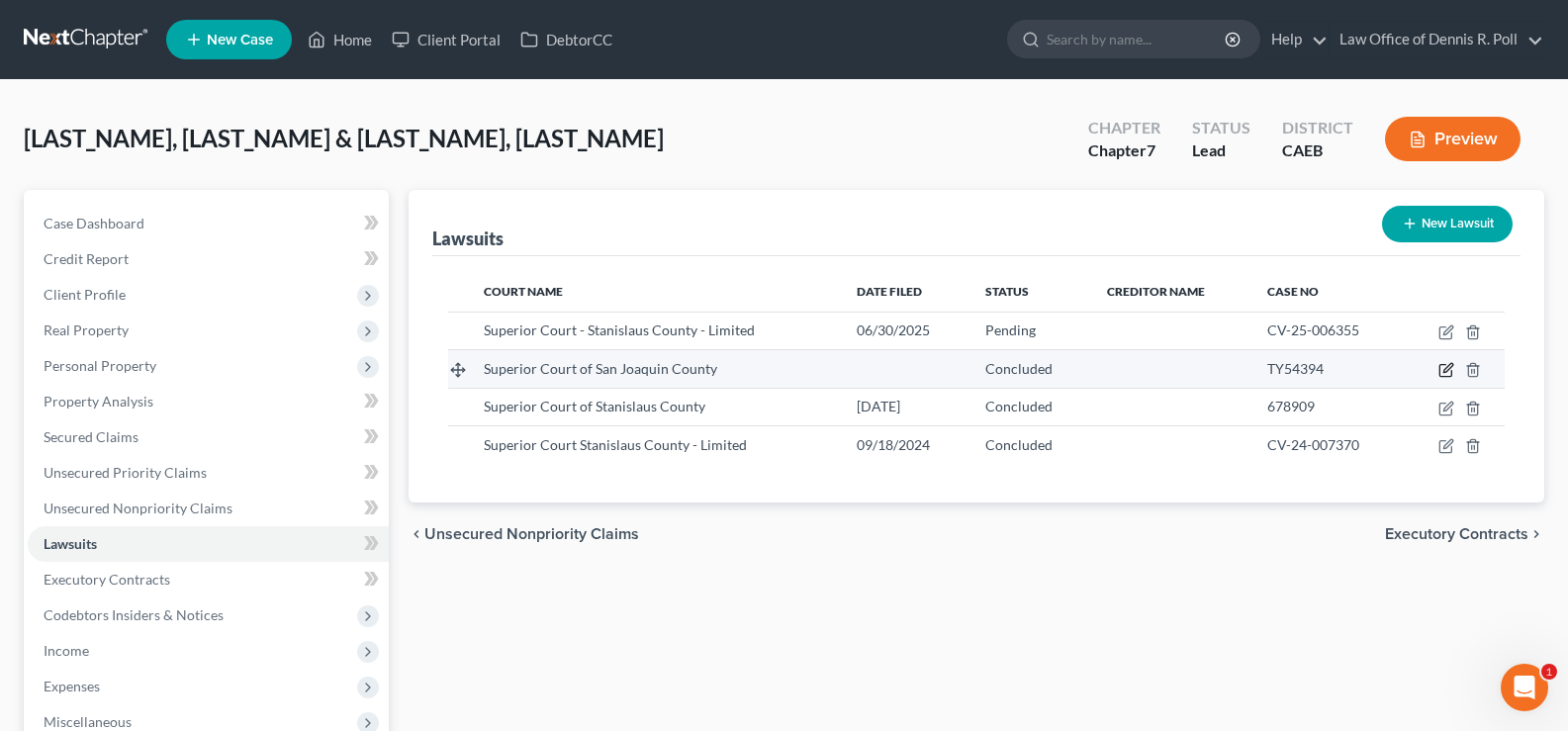click 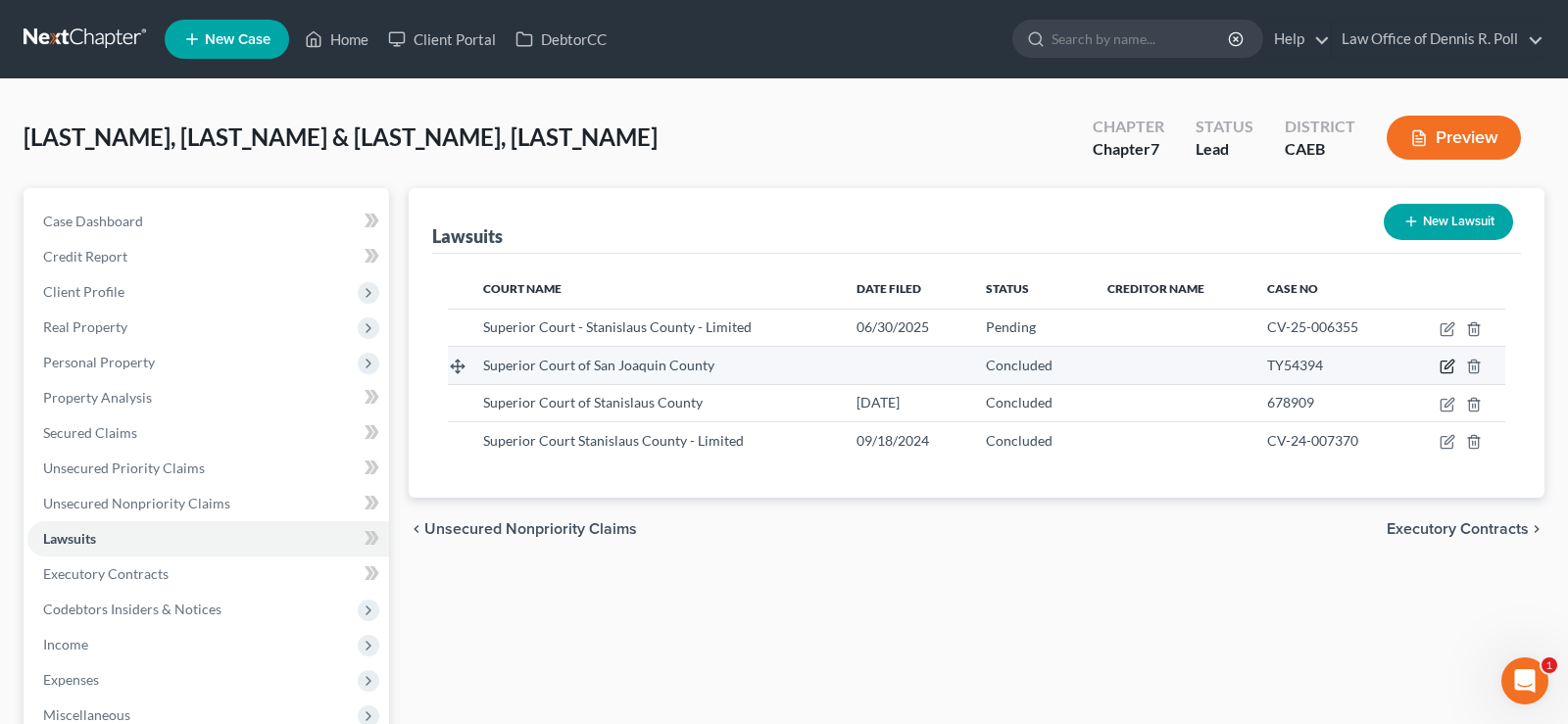 select on "4" 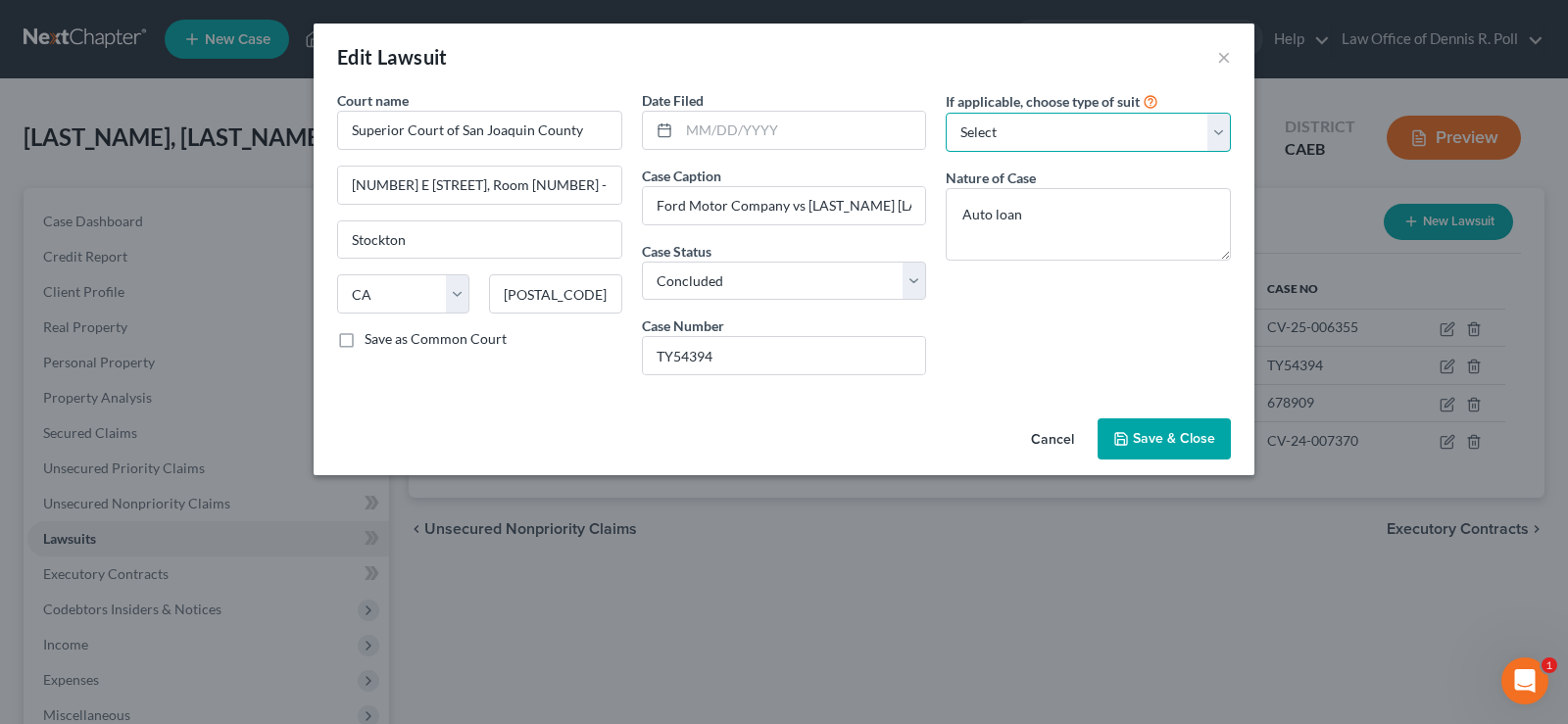 click on "Select Repossession Garnishment Foreclosure Attached, Seized, Or Levied Other" at bounding box center [1088, 132] 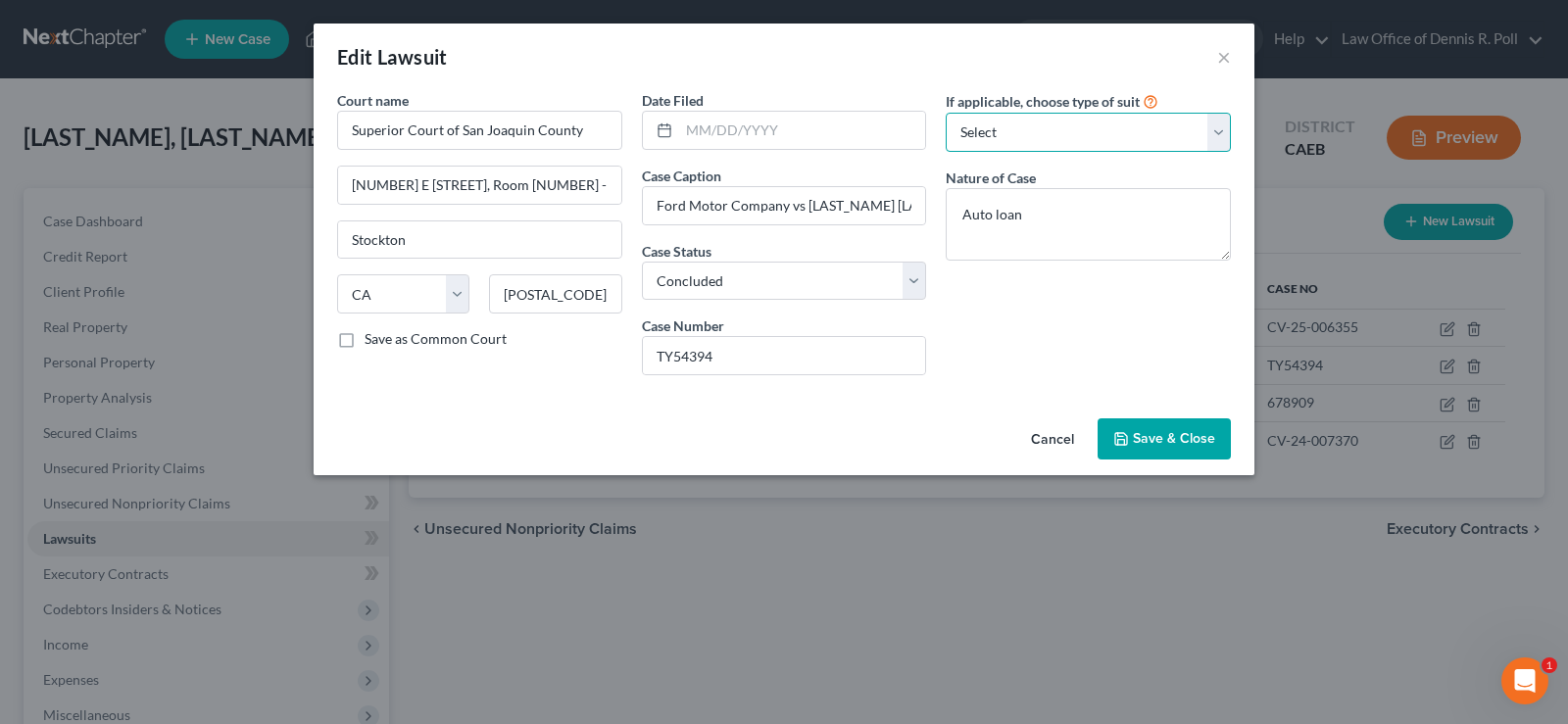 click on "Select Repossession Garnishment Foreclosure Attached, Seized, Or Levied Other" at bounding box center [1088, 132] 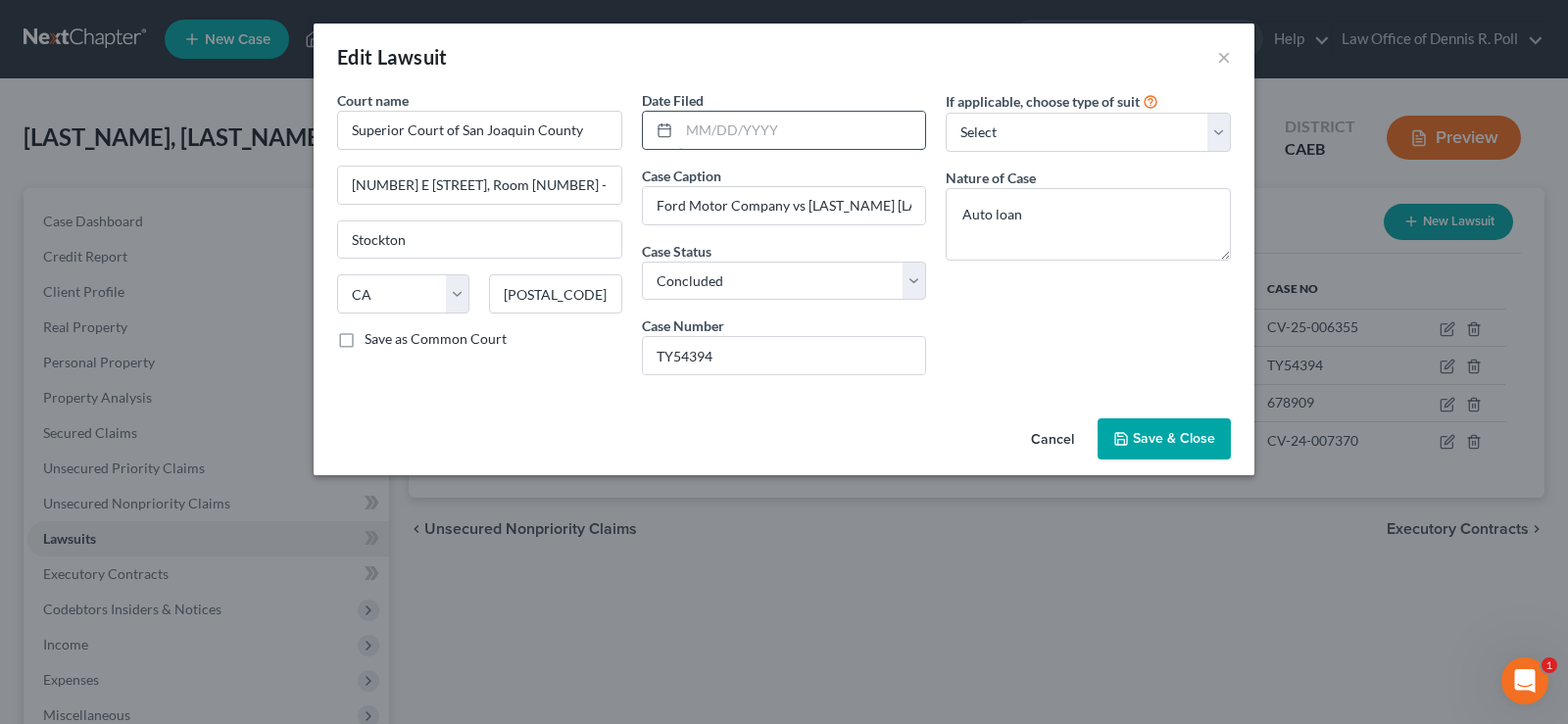 click at bounding box center (803, 130) 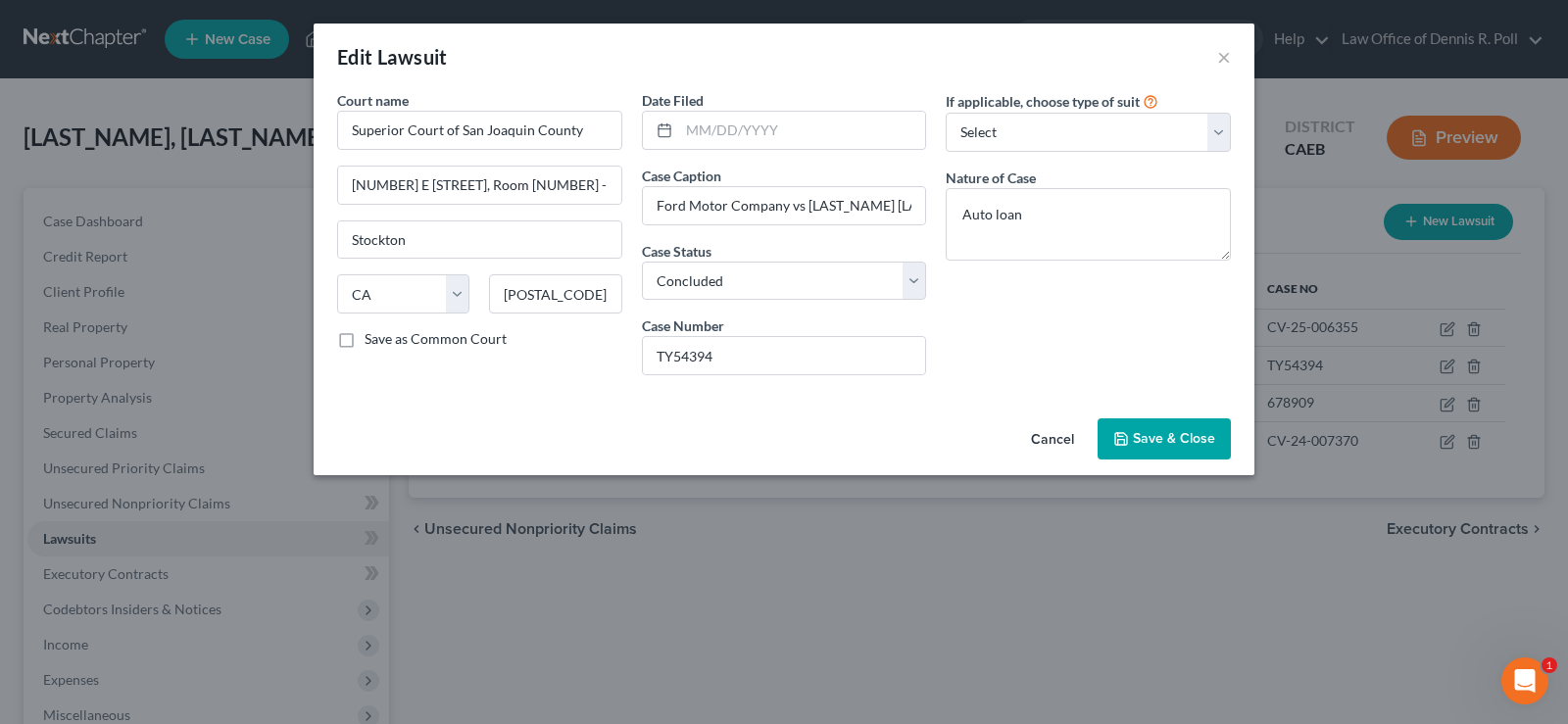 click on "Cancel Save & Close" at bounding box center (784, 443) 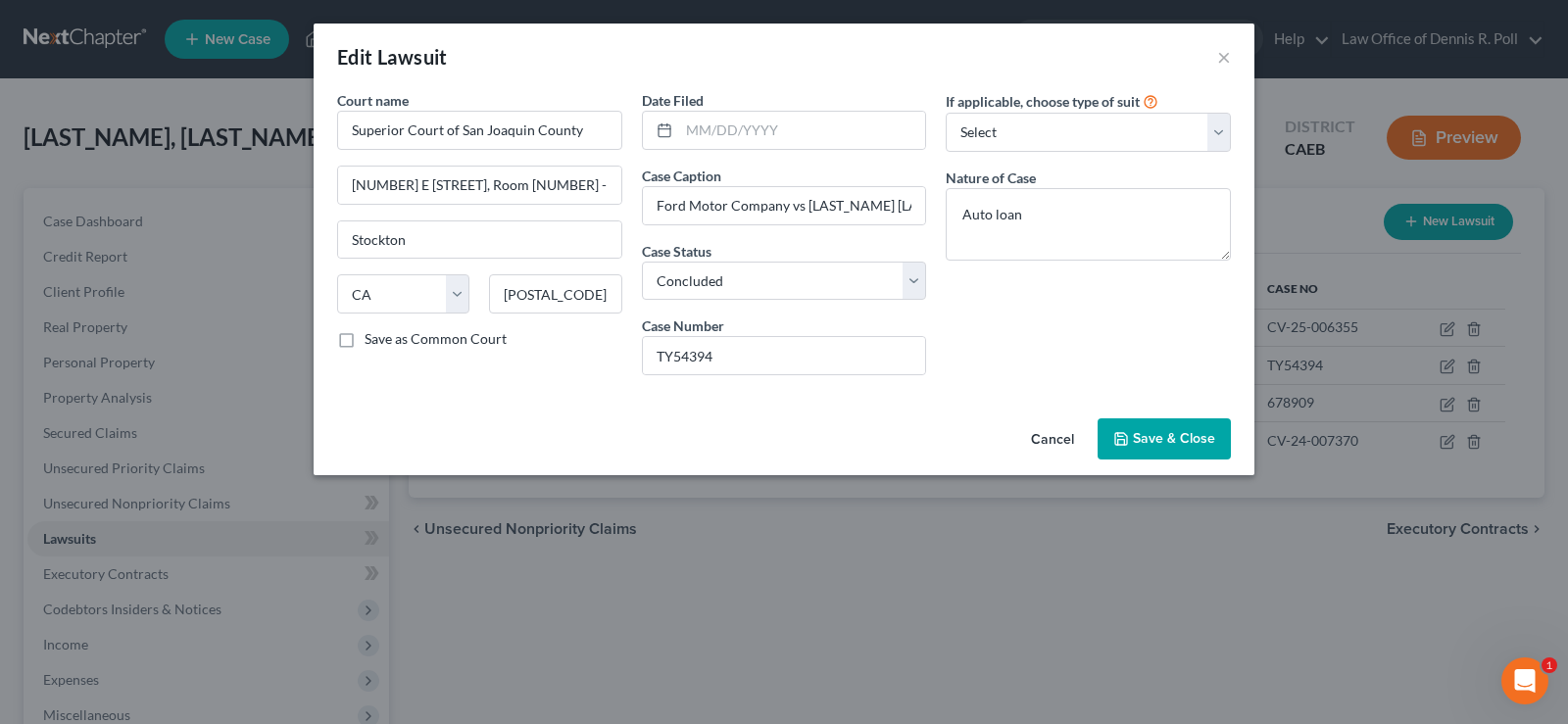 click on "Save & Close" at bounding box center (1174, 438) 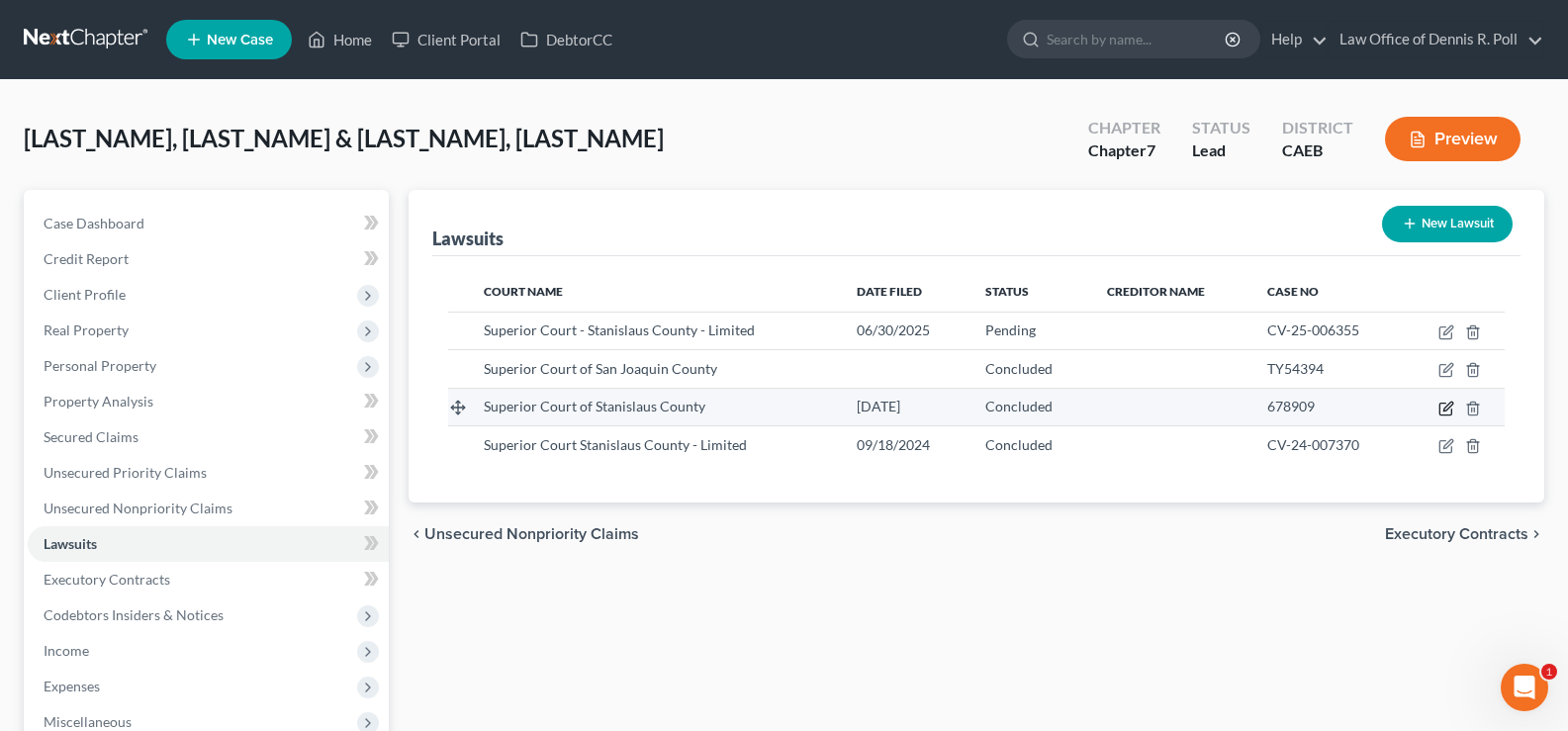 click 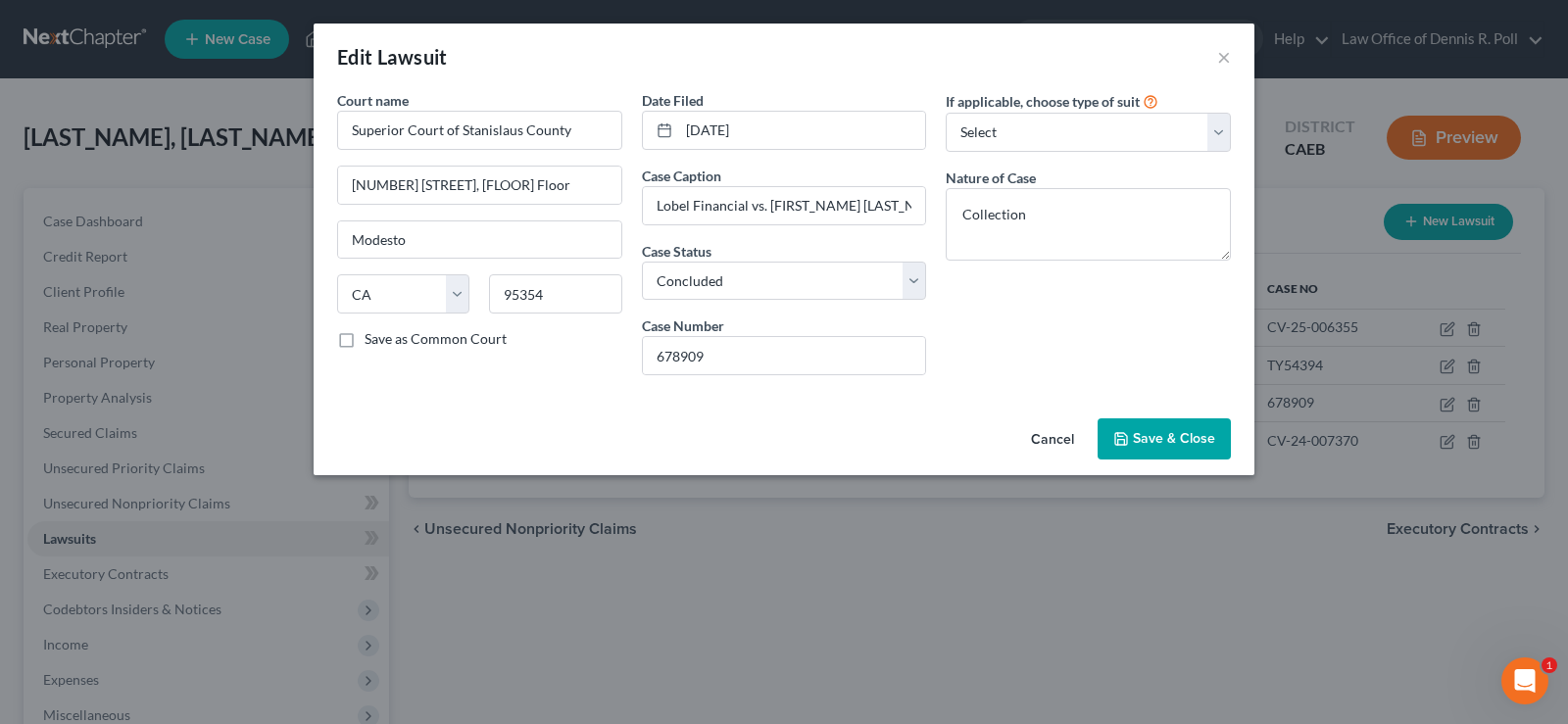 click on "Cancel" at bounding box center (1053, 440) 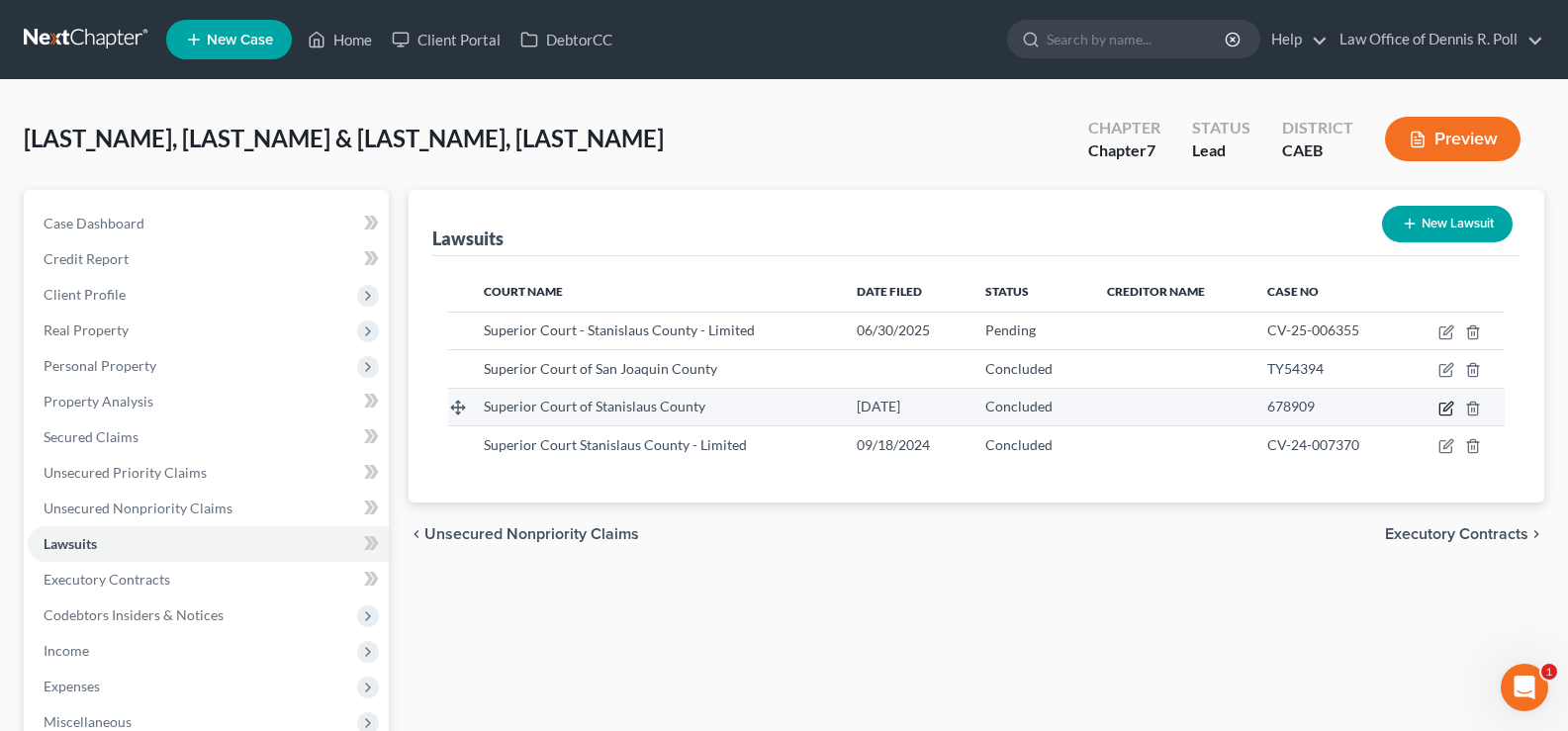 click 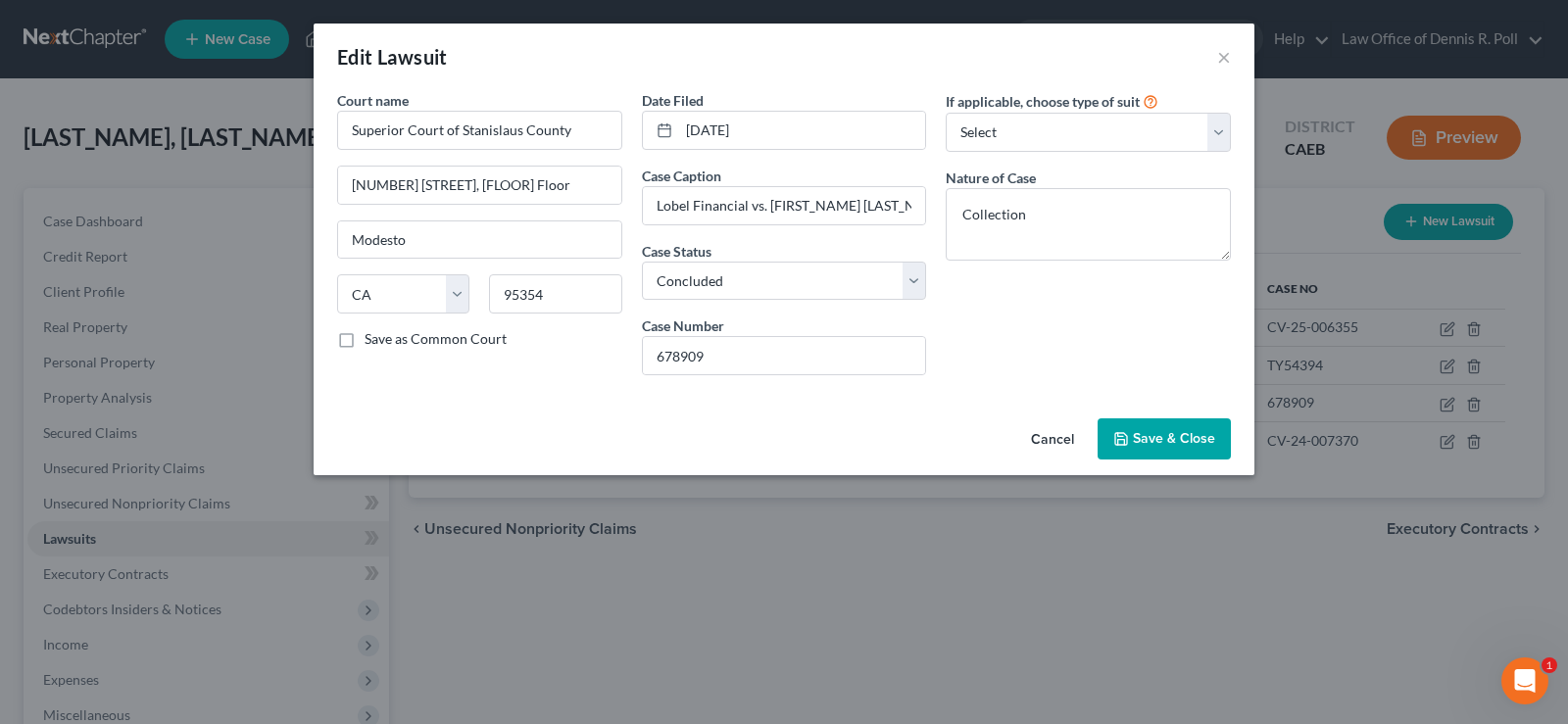 click on "Save & Close" at bounding box center (1174, 438) 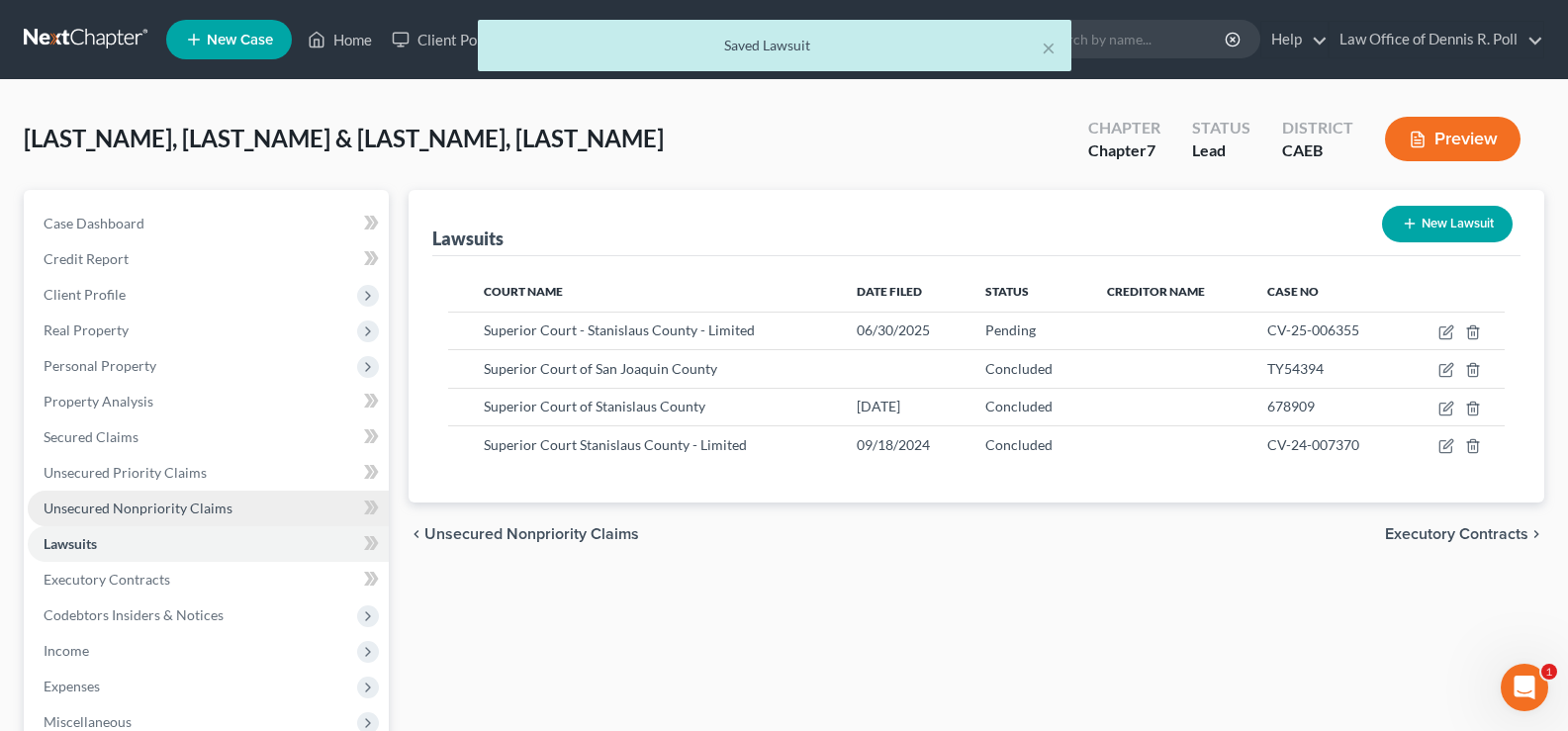 click on "Unsecured Nonpriority Claims" at bounding box center [138, 507] 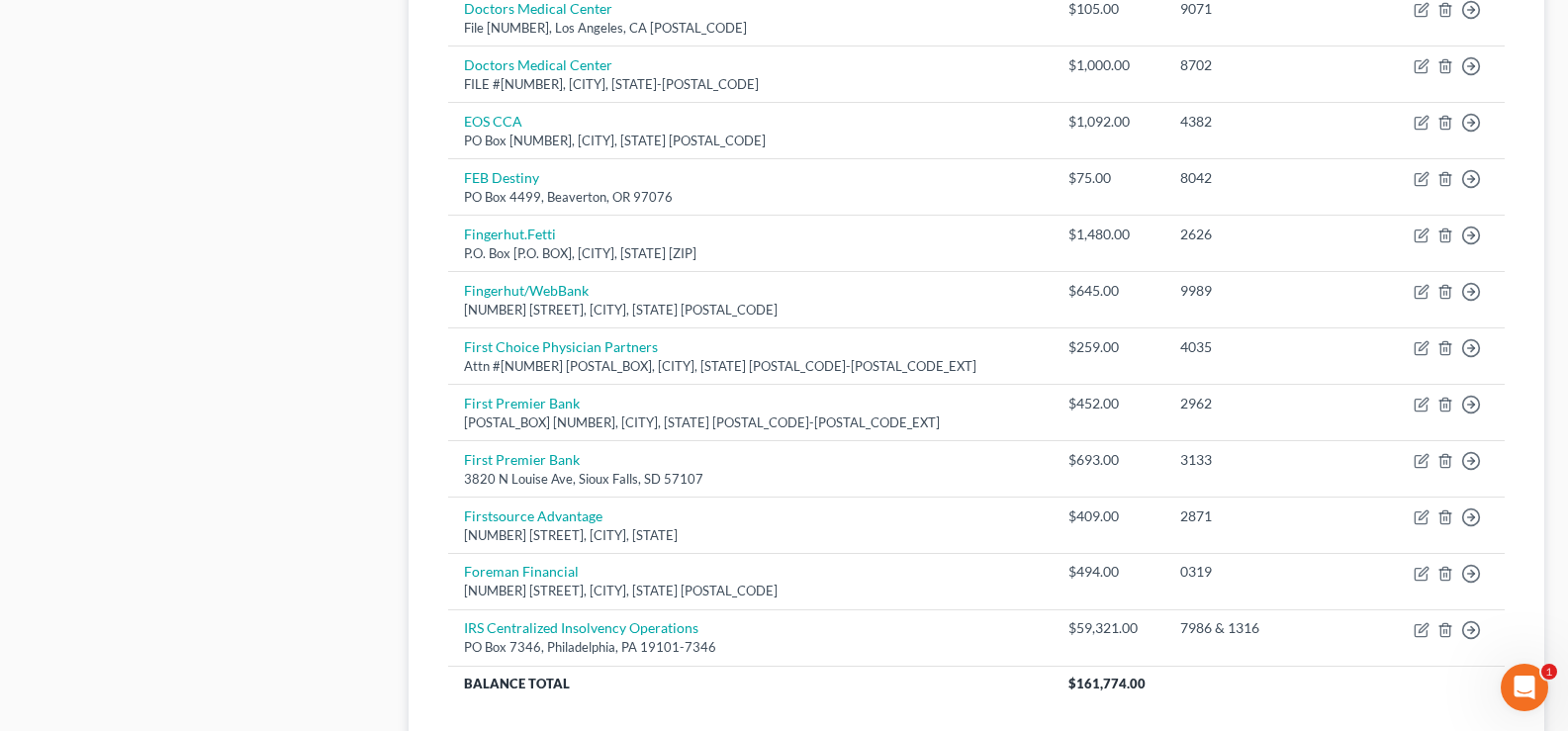 scroll, scrollTop: 1536, scrollLeft: 0, axis: vertical 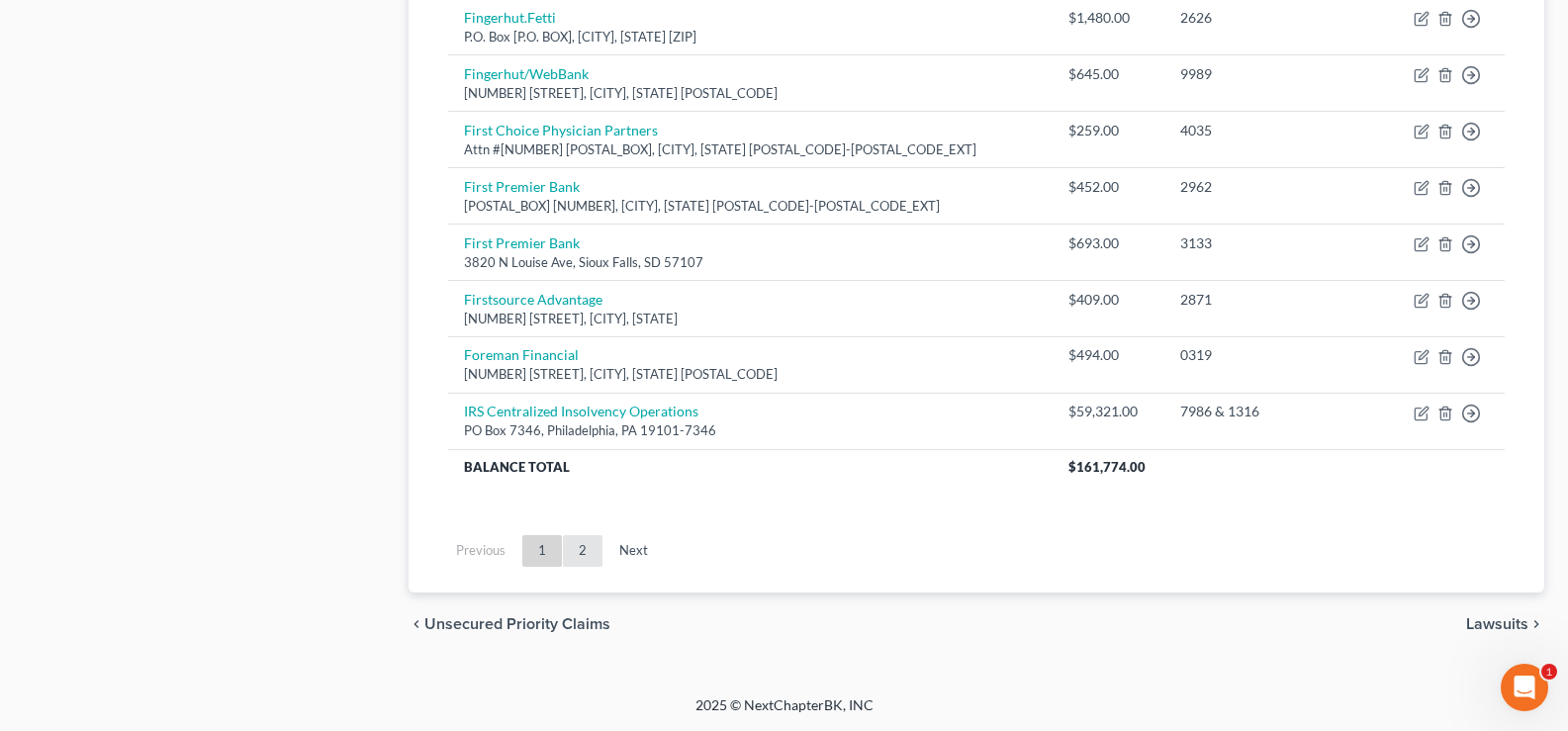 click on "2" at bounding box center [583, 551] 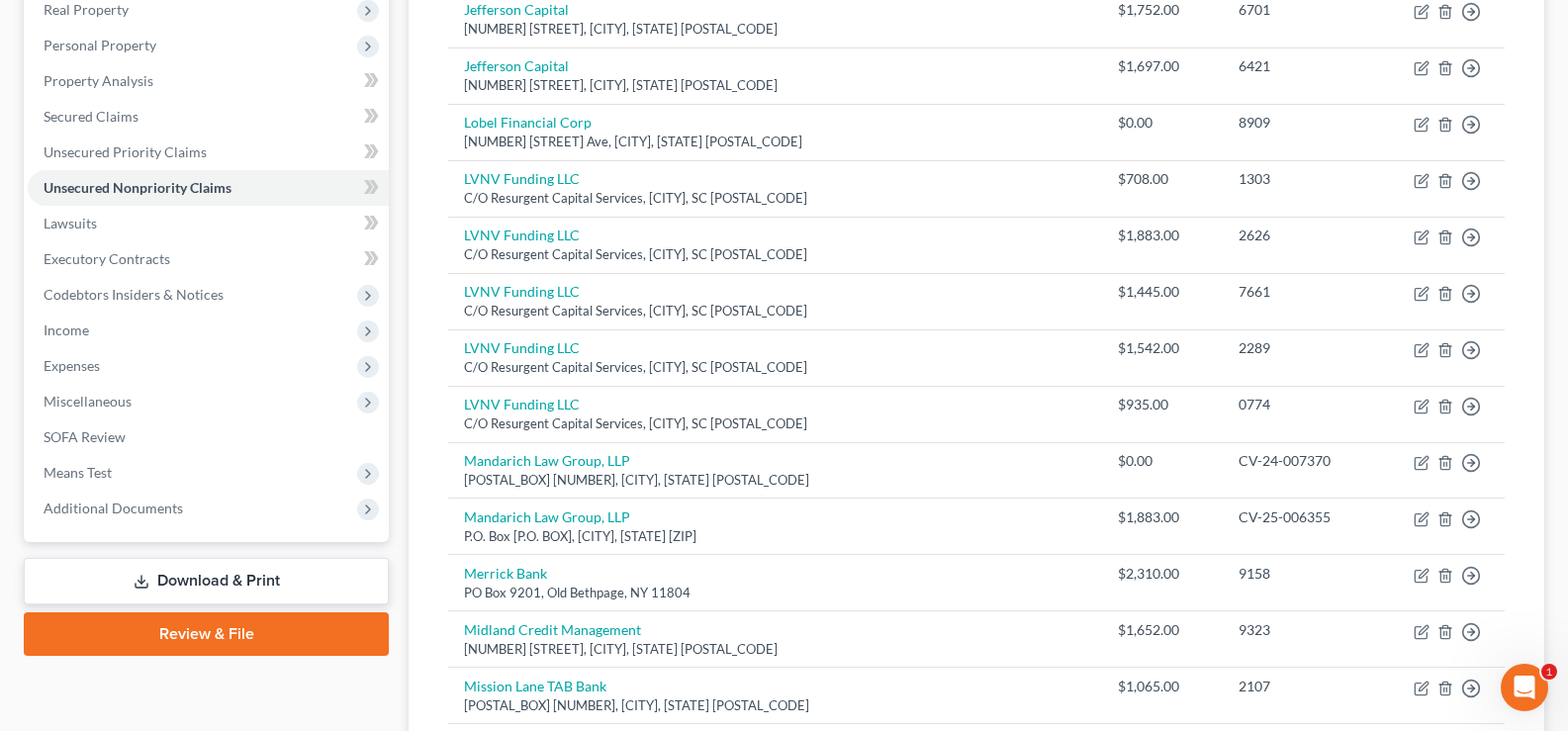 scroll, scrollTop: 1440, scrollLeft: 0, axis: vertical 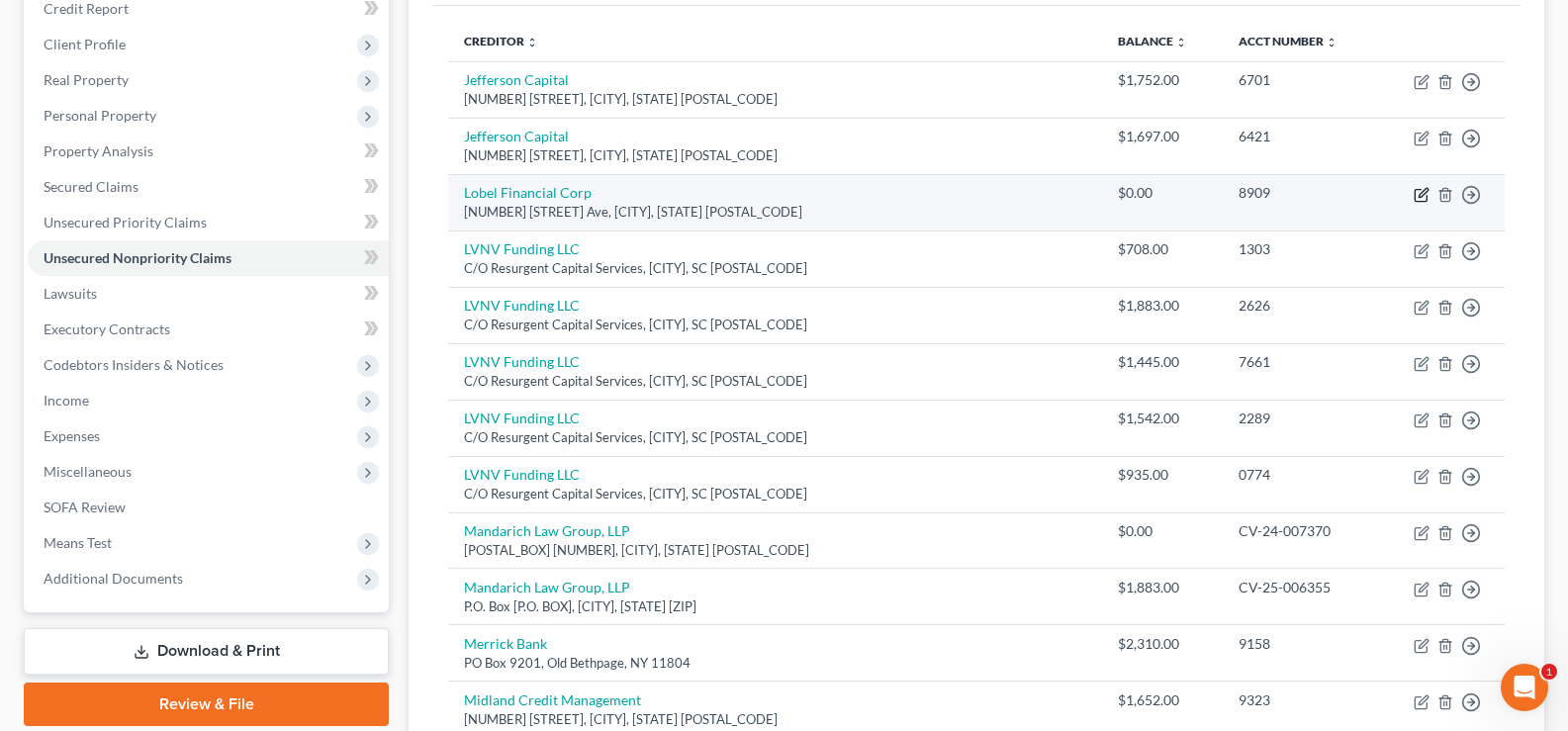 click 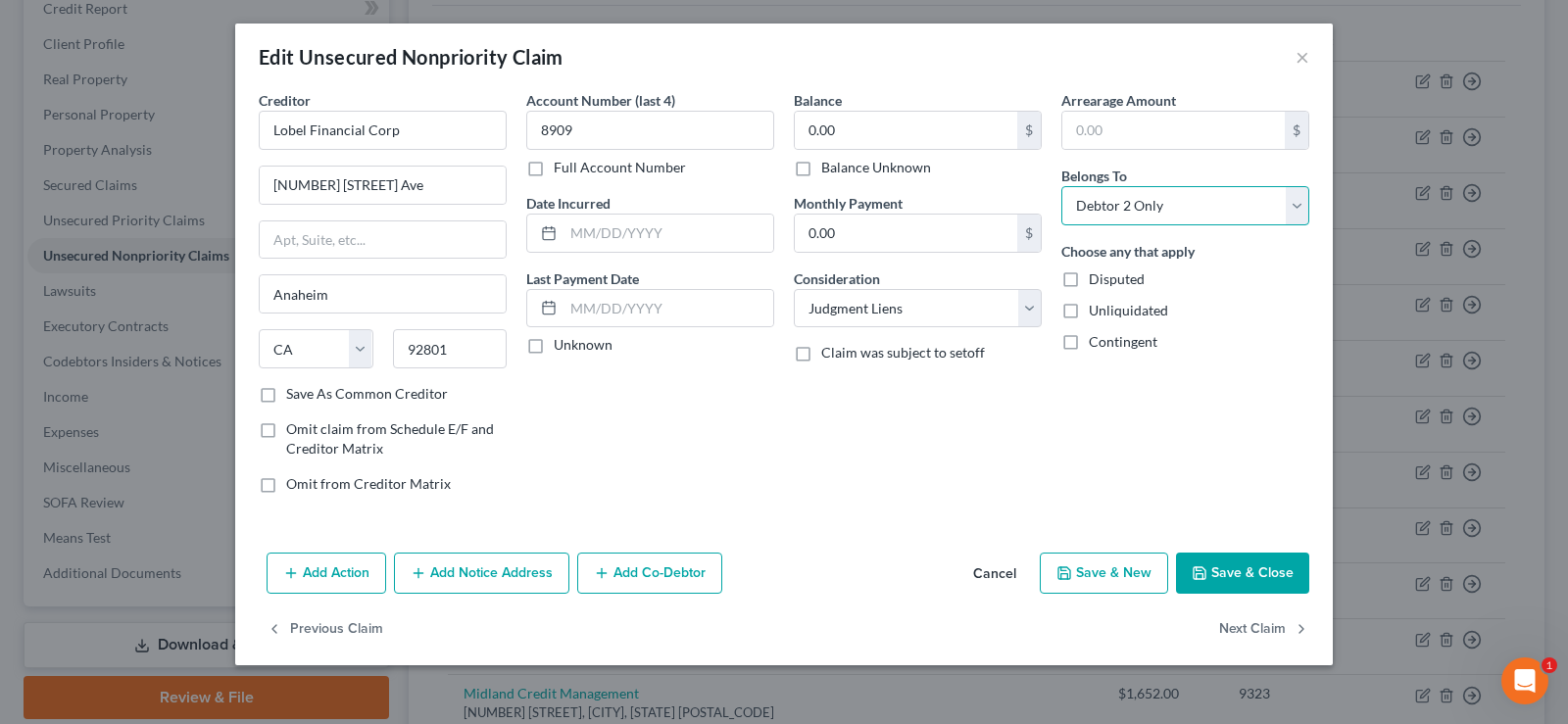 click on "Select Debtor 1 Only Debtor 2 Only Debtor 1 And Debtor 2 Only At Least One Of The Debtors And Another Community Property" at bounding box center (1185, 206) 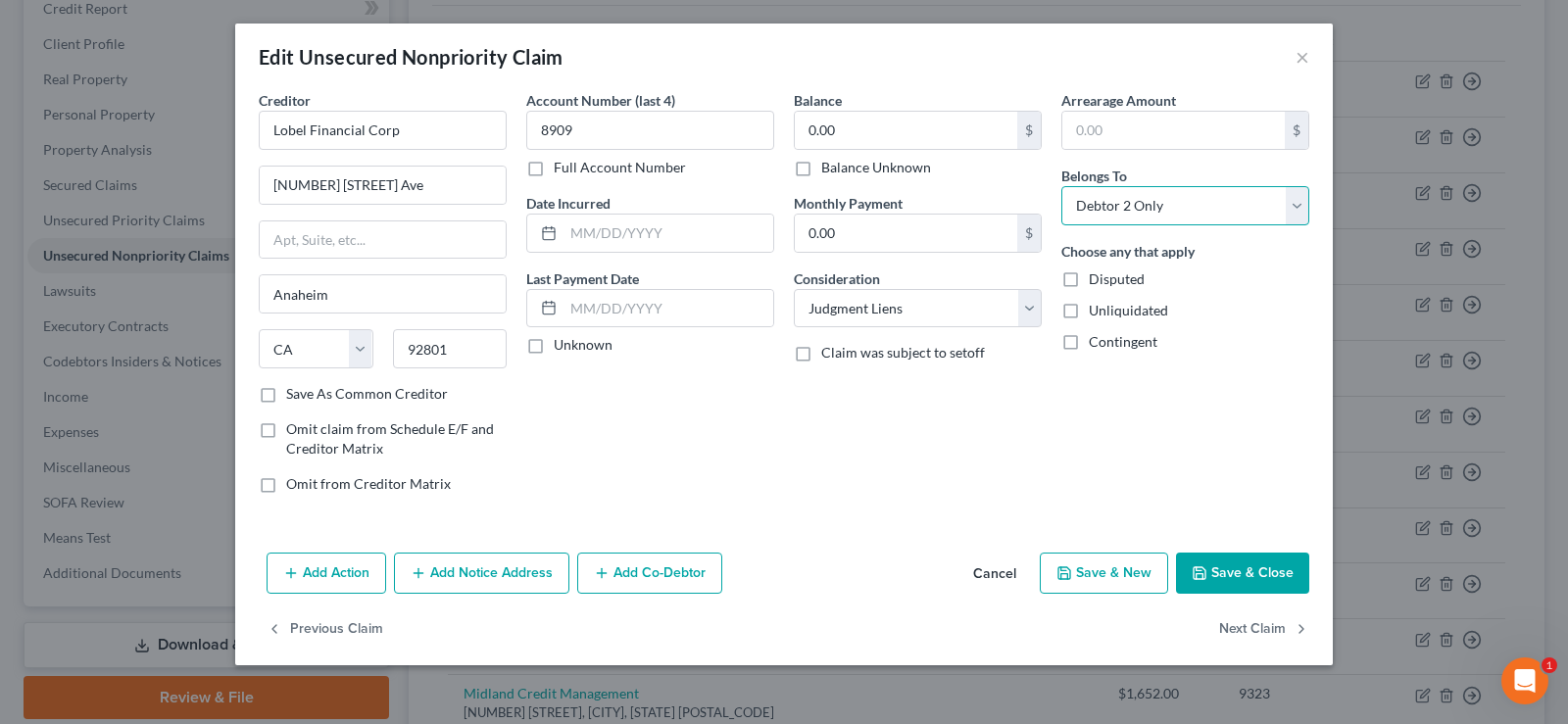 select on "4" 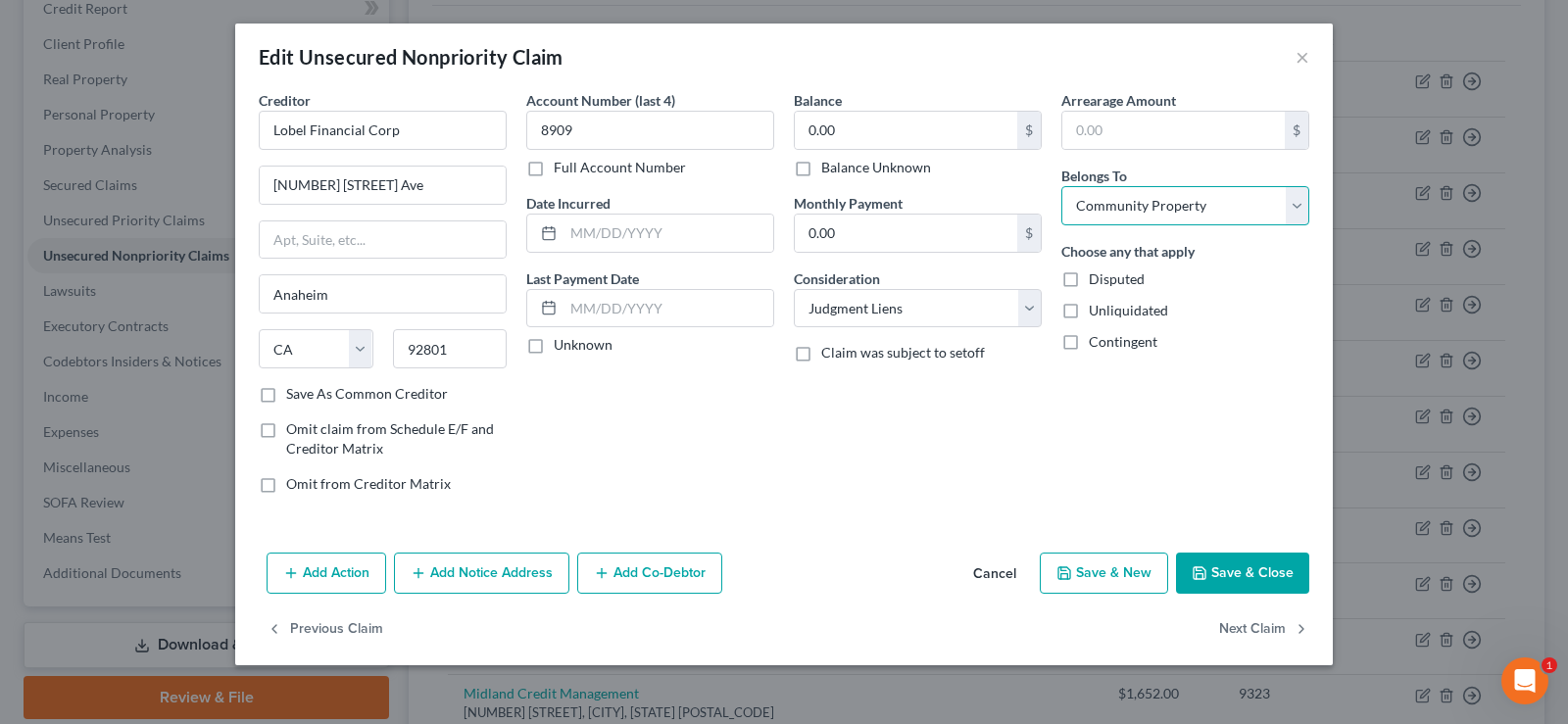 click on "Select Debtor 1 Only Debtor 2 Only Debtor 1 And Debtor 2 Only At Least One Of The Debtors And Another Community Property" at bounding box center [1185, 206] 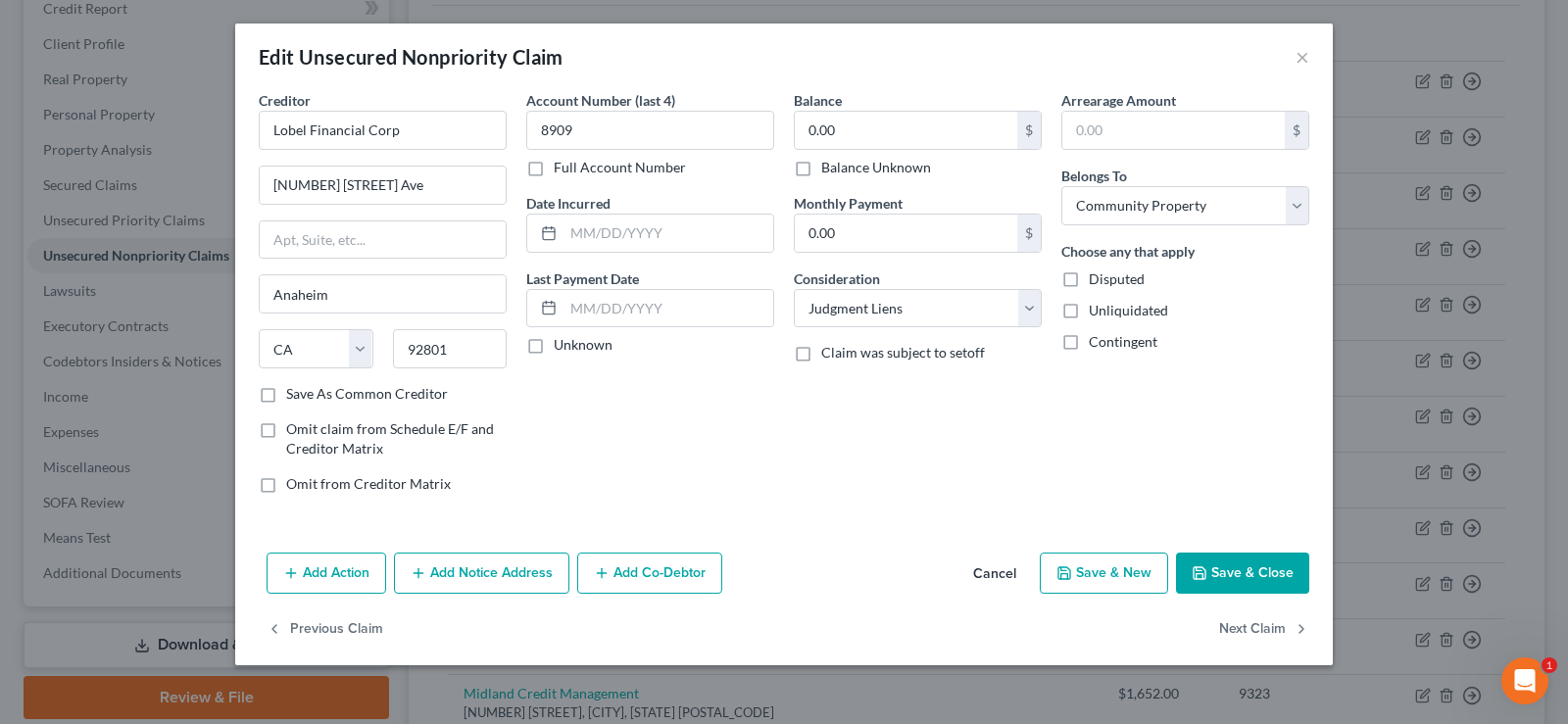 click on "Add Action" at bounding box center [326, 573] 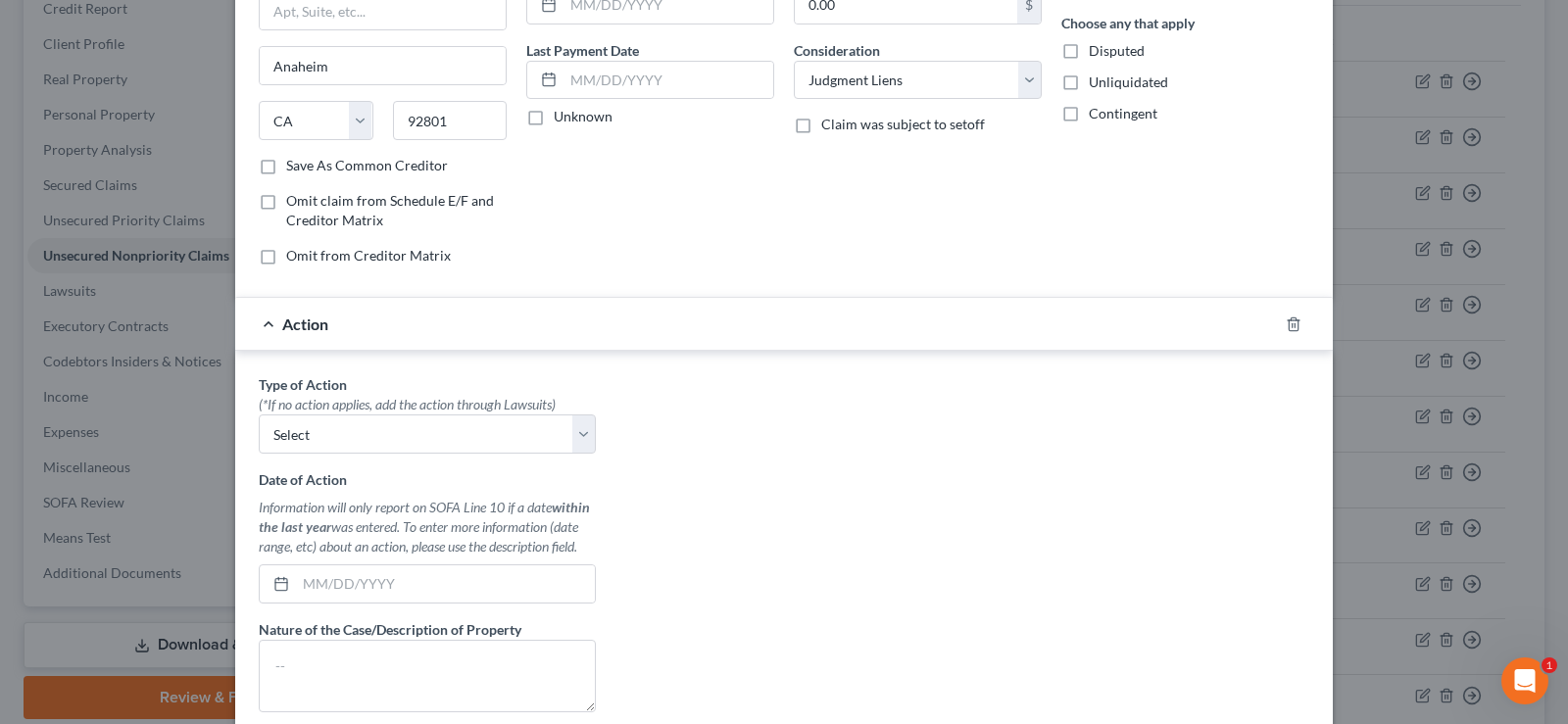 scroll, scrollTop: 301, scrollLeft: 0, axis: vertical 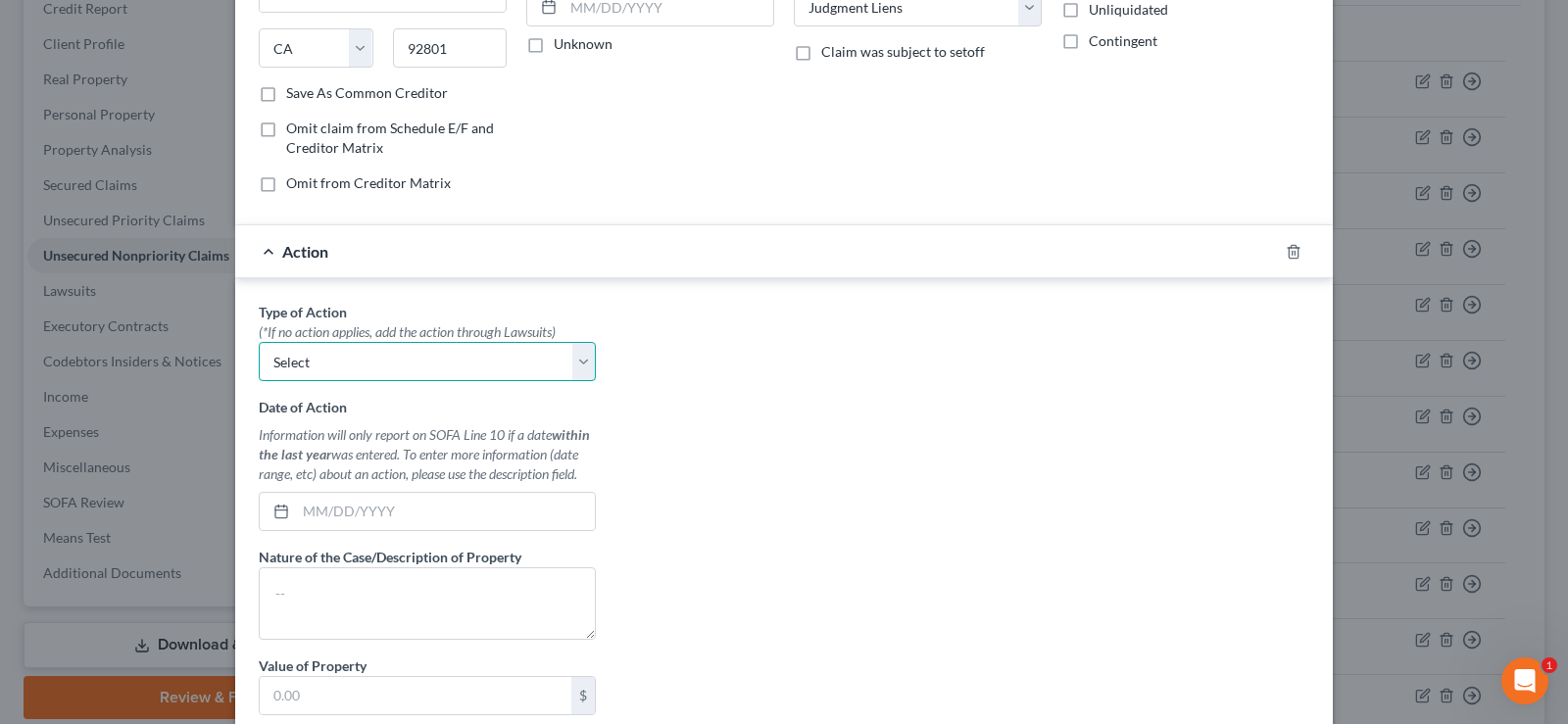 click on "Select Repossession Garnishment Foreclosure Personal Injury Attached, Seized, Or Levied" at bounding box center [427, 362] 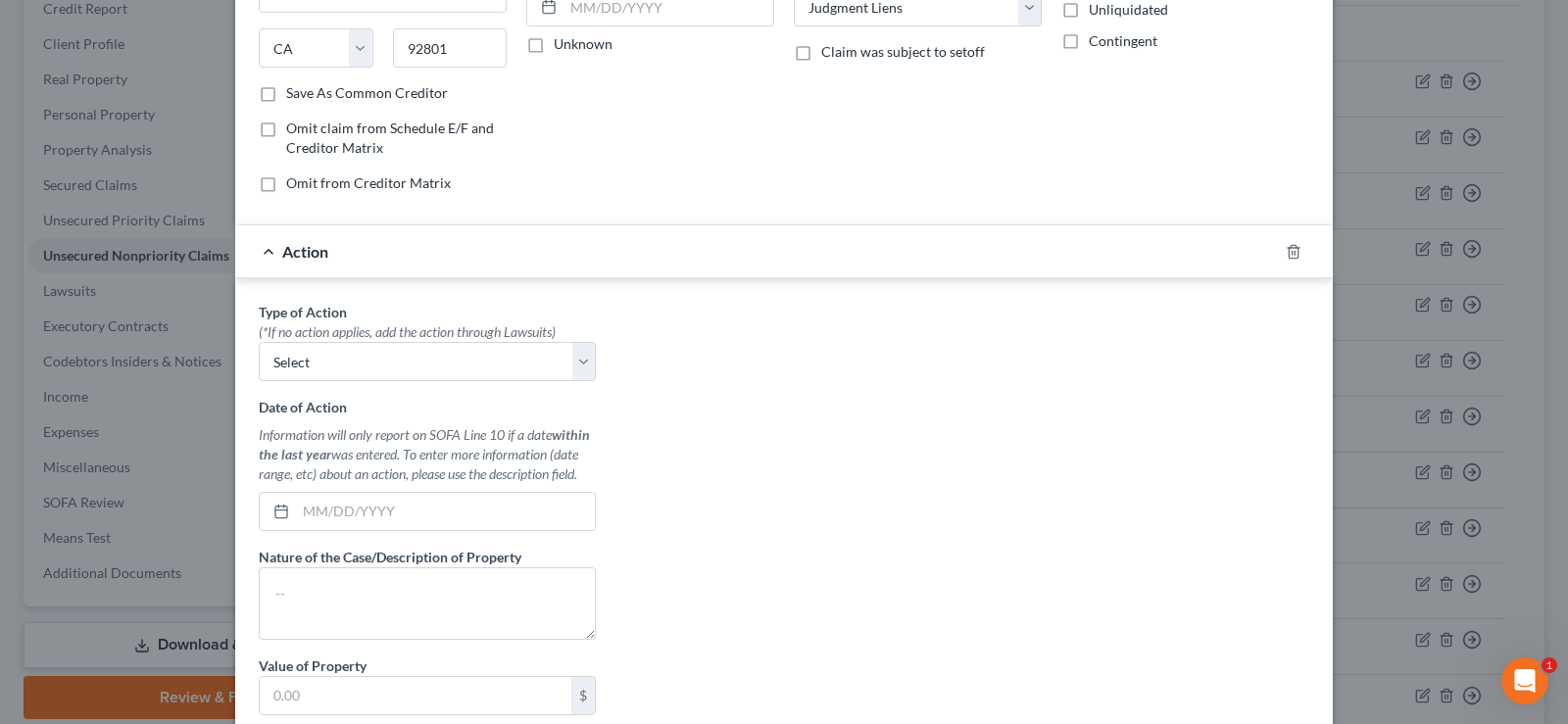 click on "Type of Action
*
(*If no action applies, add the action through Lawsuits) Select Repossession Garnishment Foreclosure Personal Injury Attached, Seized, Or Levied Date of Action Information will only report on SOFA Line 10 if a date  within the last year  was entered. To enter more information (date range, etc) about an action, please use the description field.         Nature of the Case/Description of Property Value of Property
$
Value Unknown
Balance Undetermined
$
Value Unknown
Add to SOFA #9 (Lawsuit)" at bounding box center [784, 547] 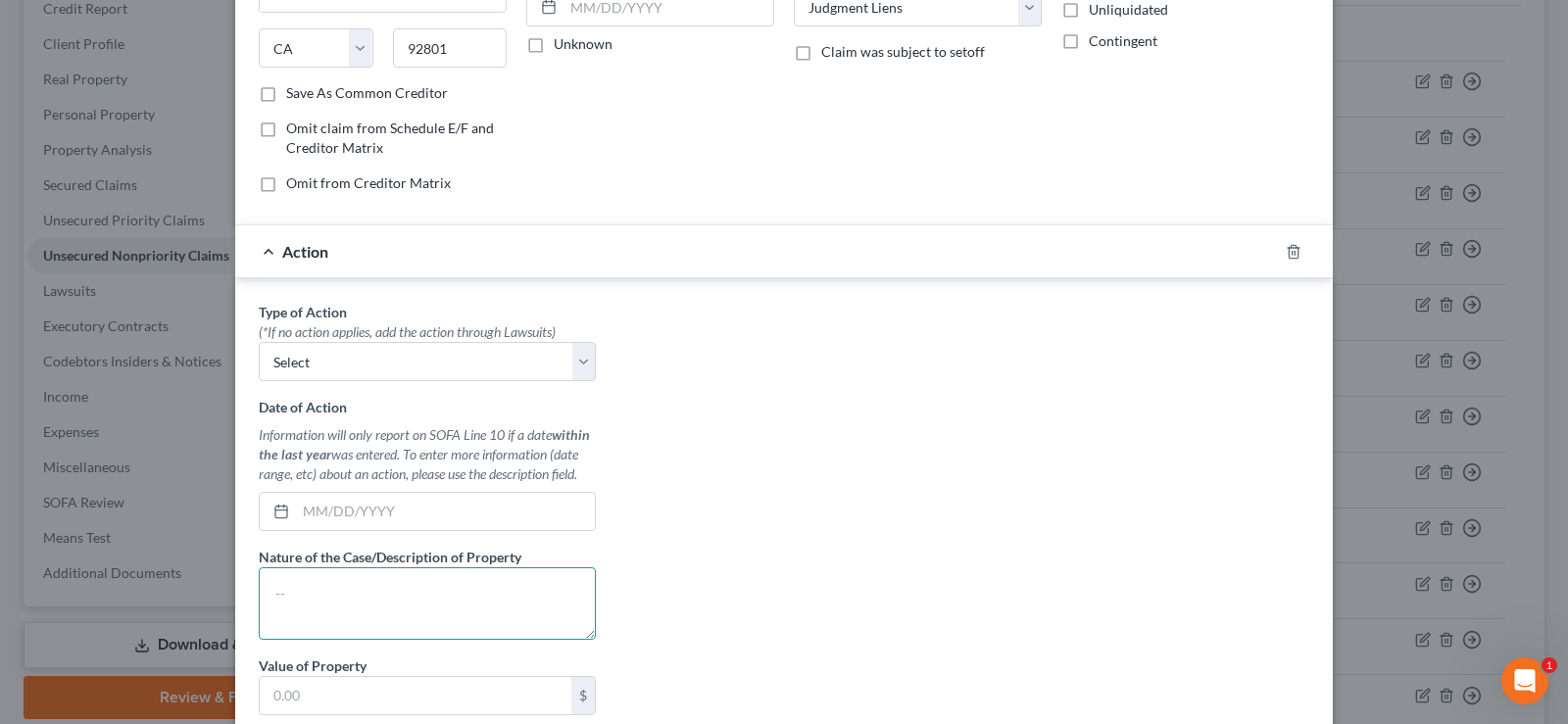 click at bounding box center [427, 603] 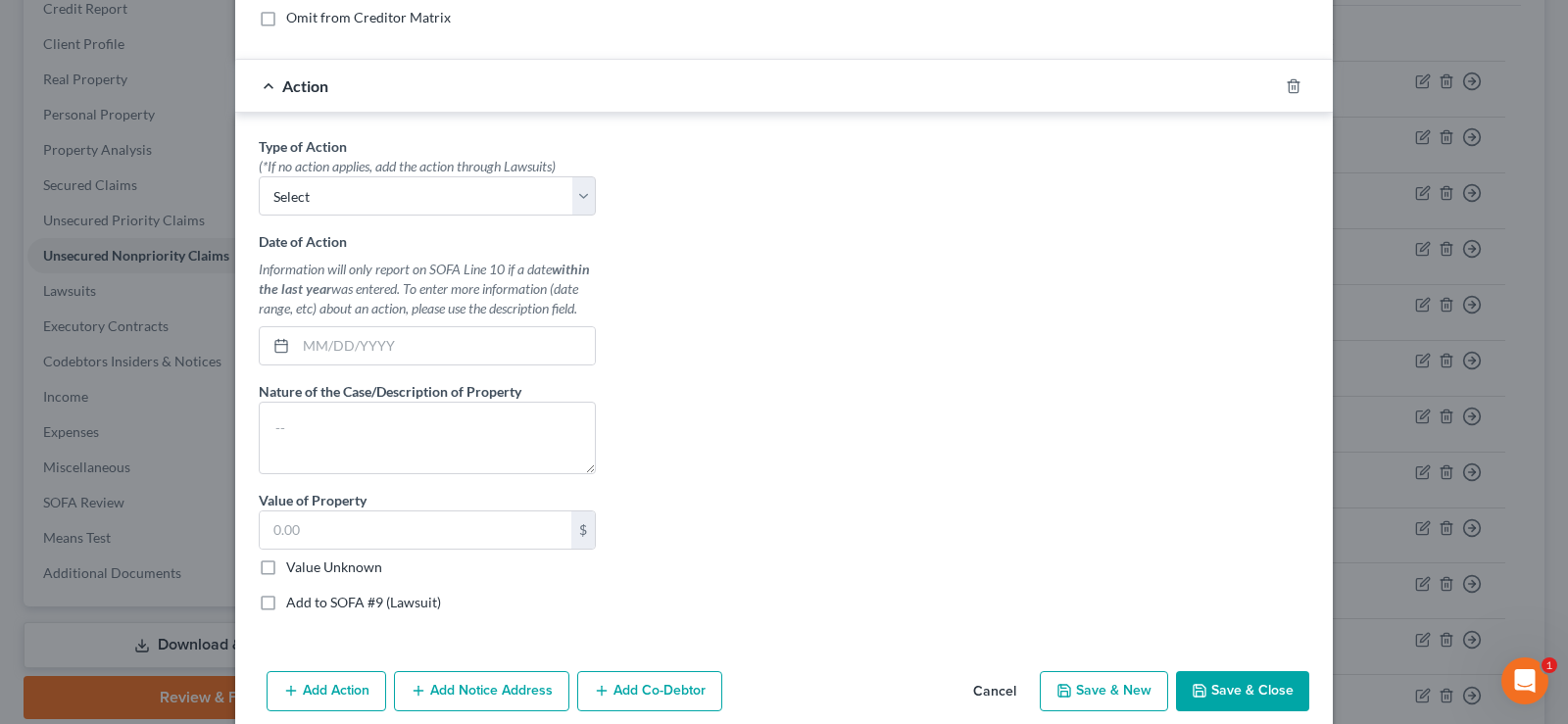 scroll, scrollTop: 462, scrollLeft: 0, axis: vertical 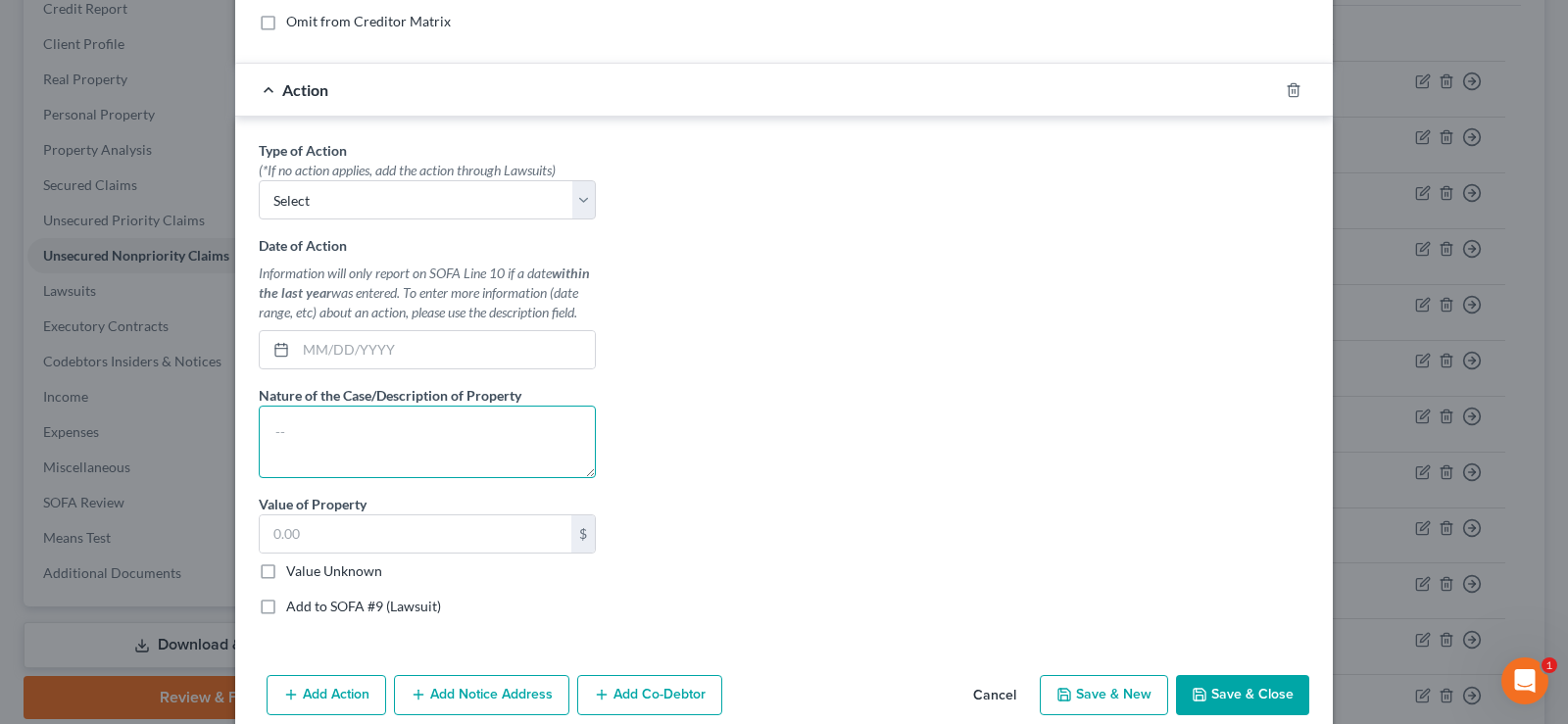click at bounding box center [427, 442] 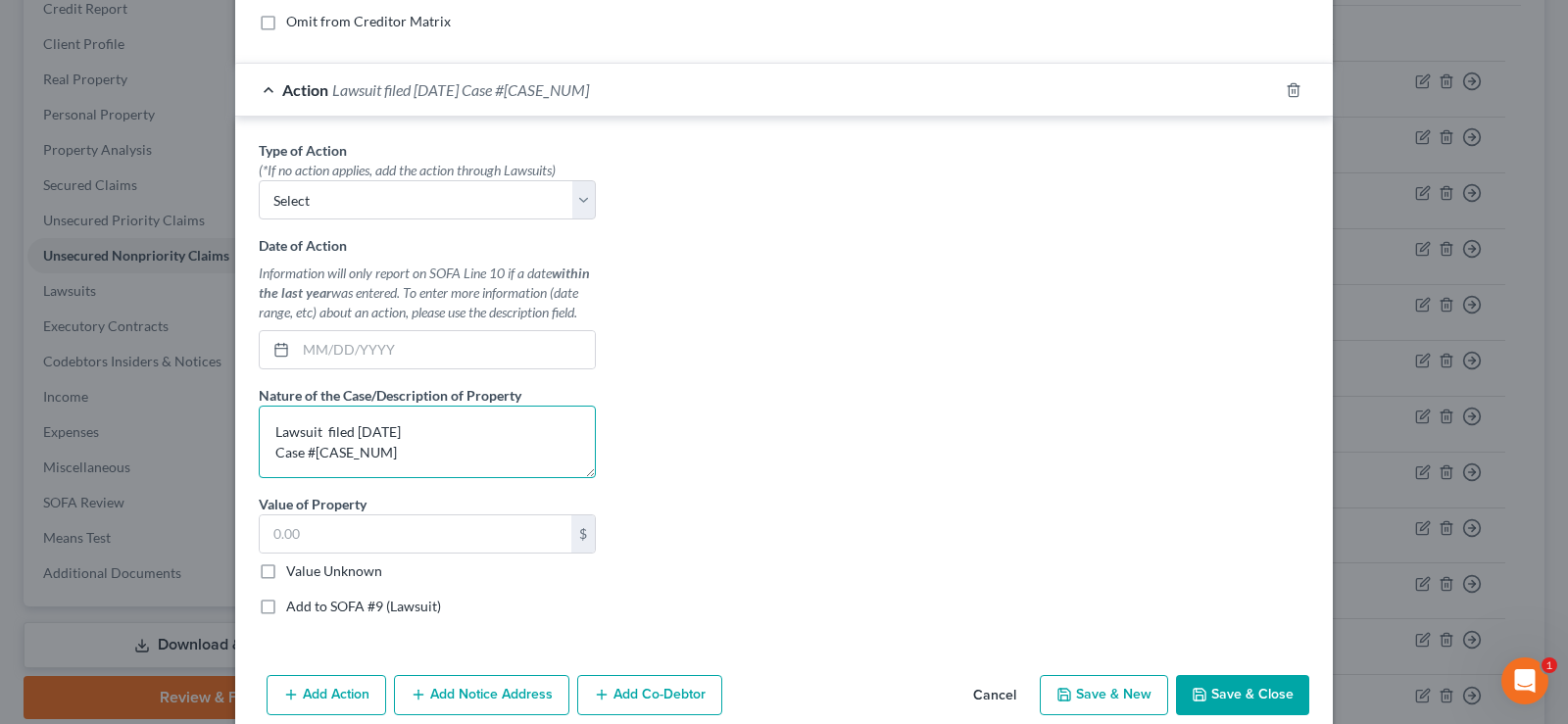 type on "Lawsuit  filed [DATE]
Case #[CASE_NUM]" 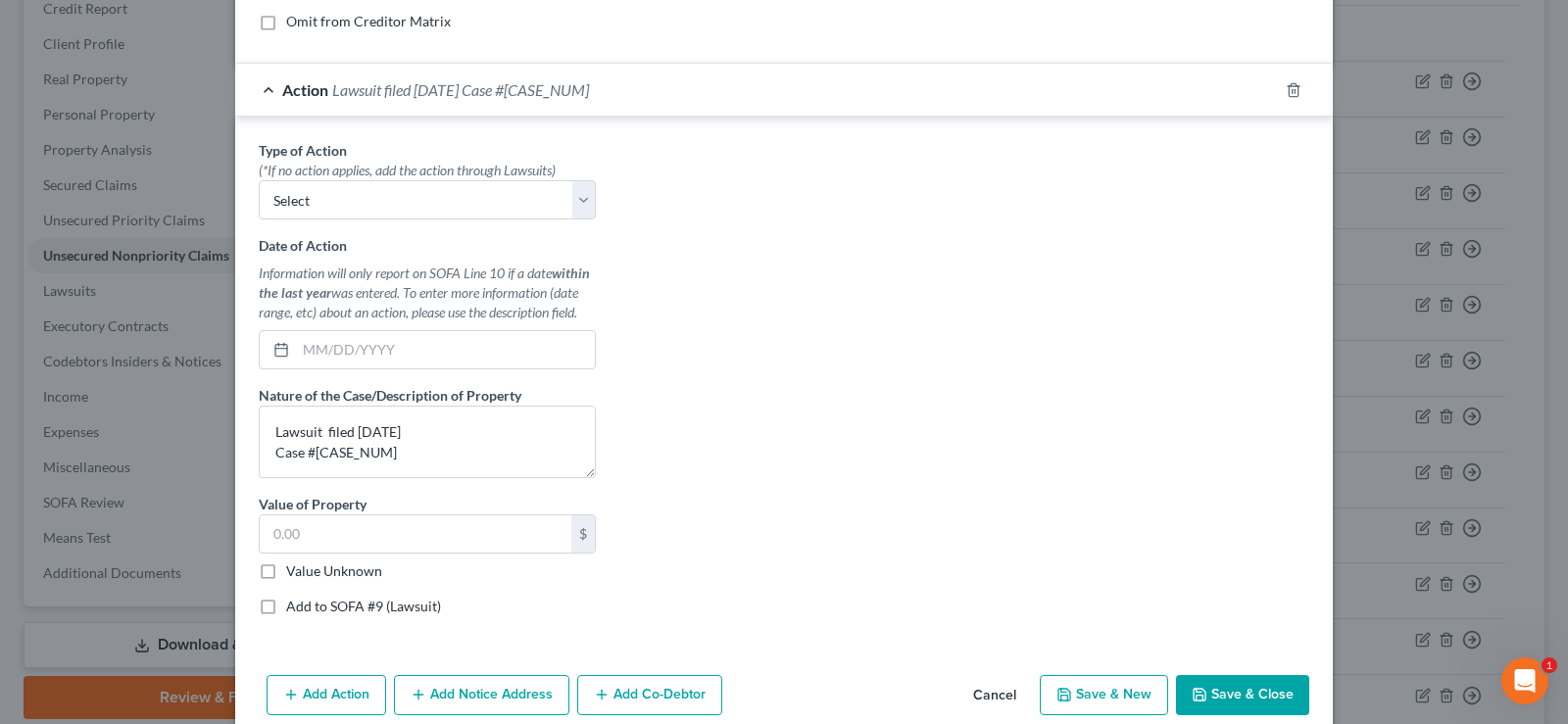 click on "Value Unknown" at bounding box center (334, 571) 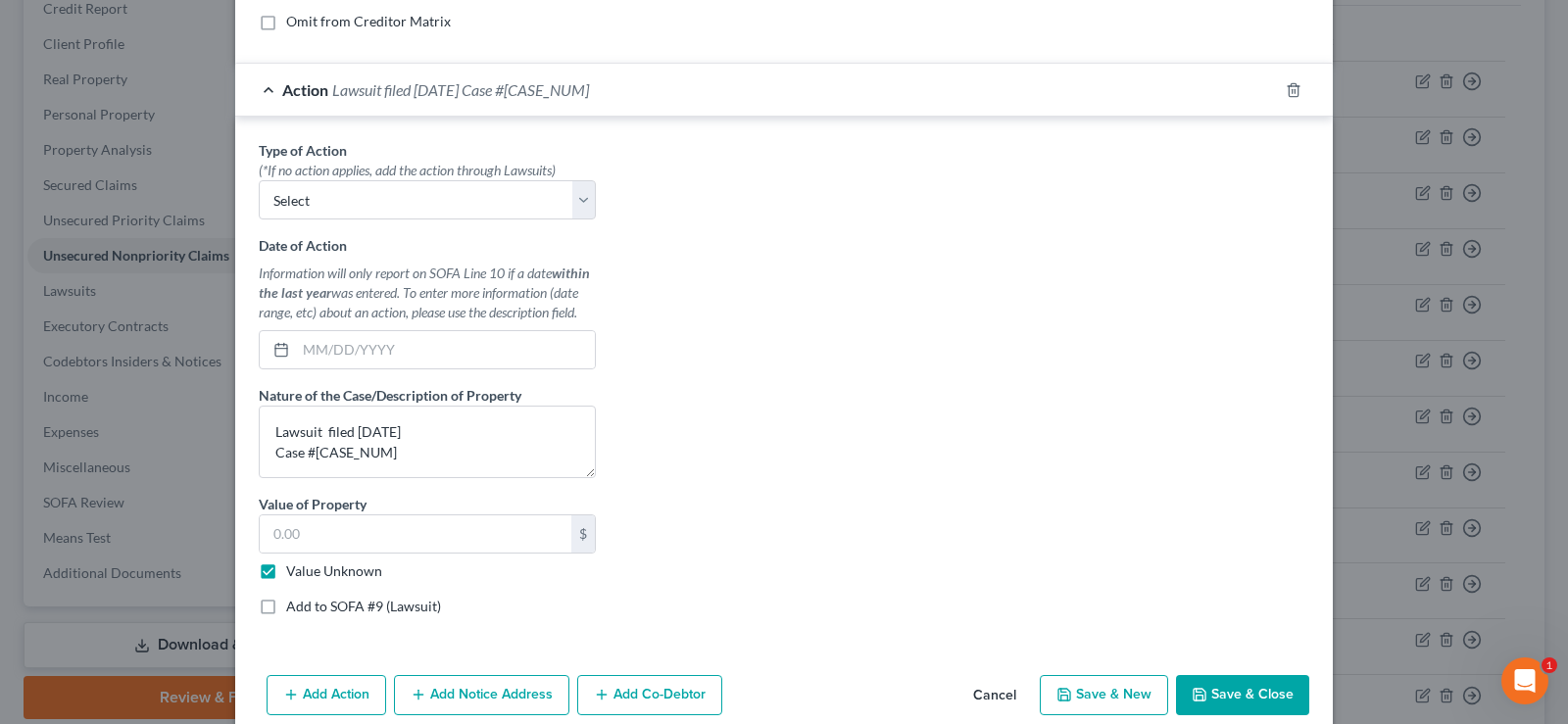 type on "0.00" 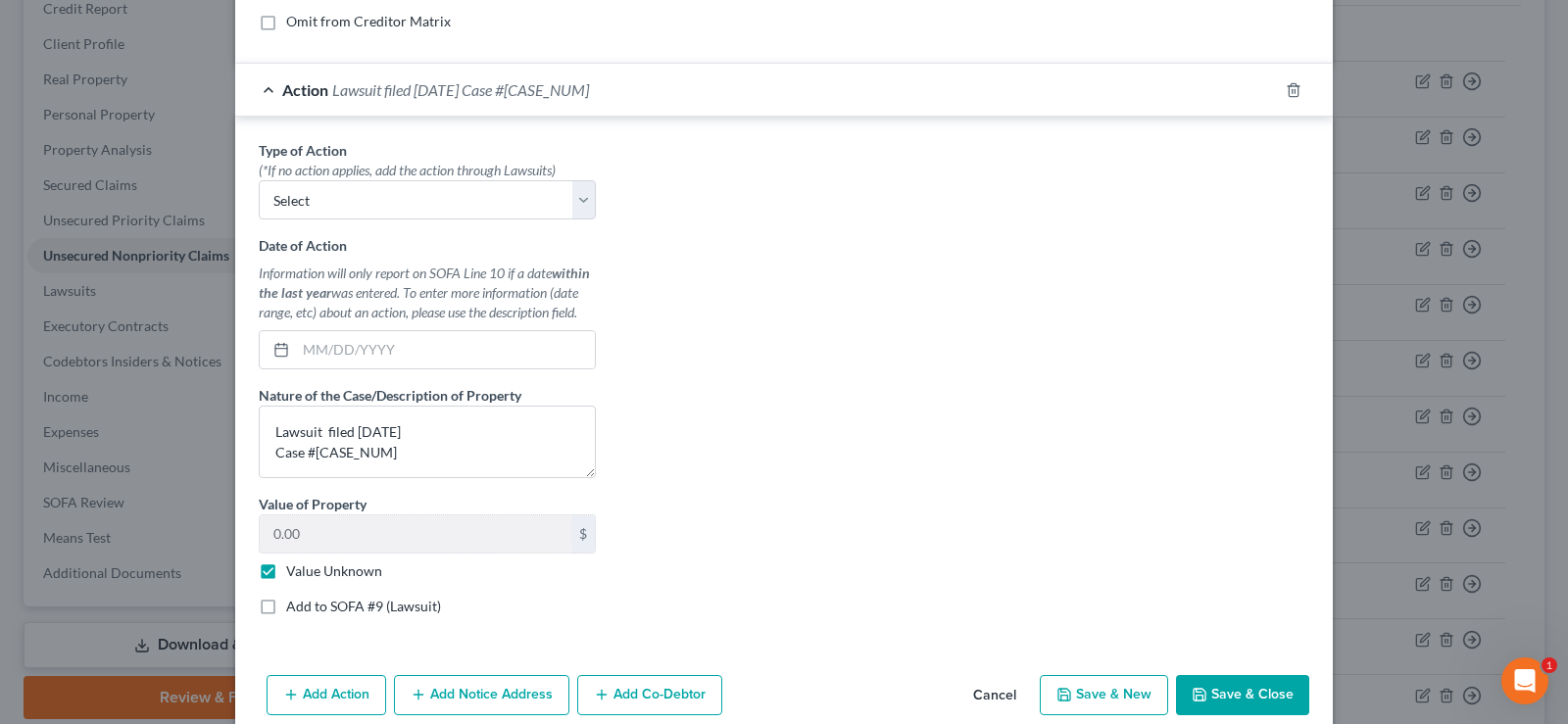 click on "Value Unknown" at bounding box center (334, 571) 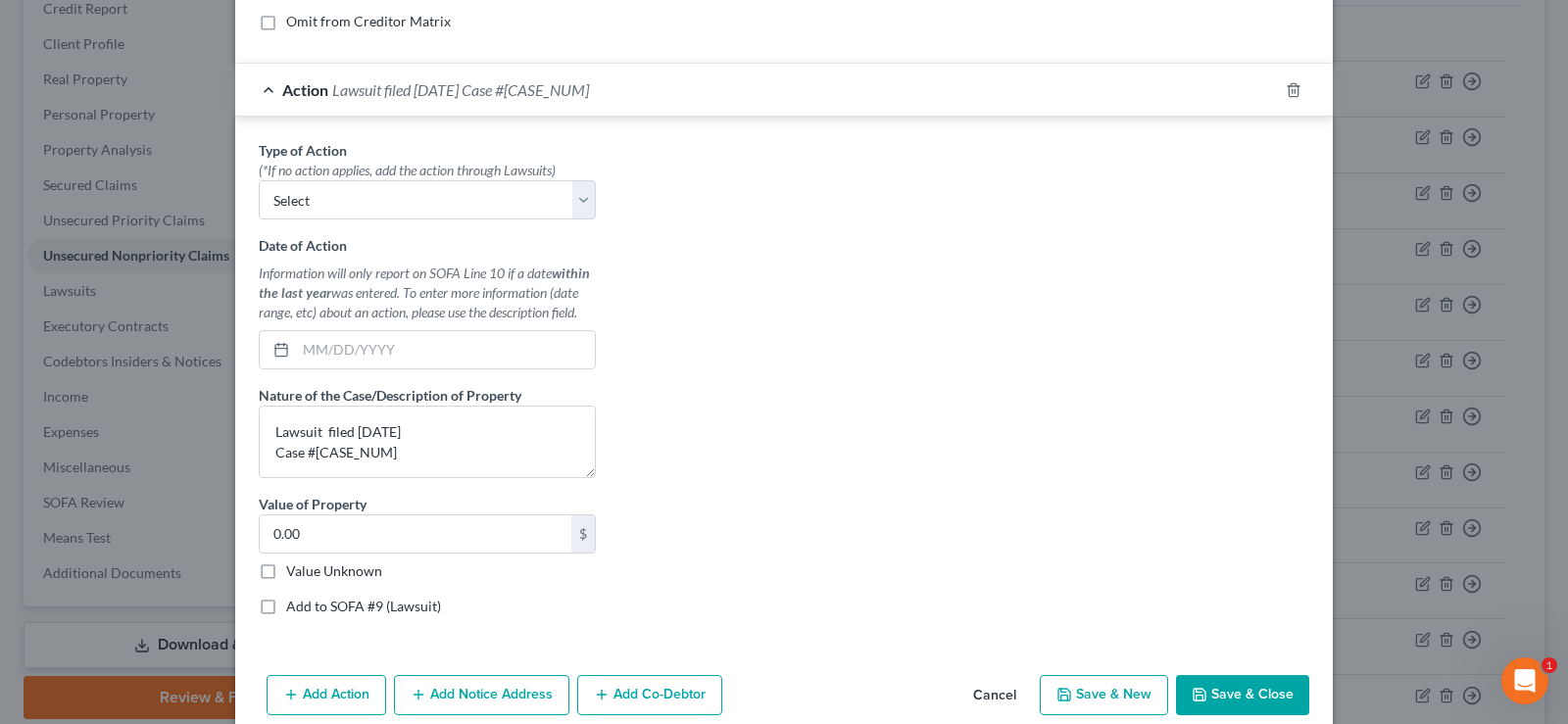 click on "Value Unknown" at bounding box center (334, 571) 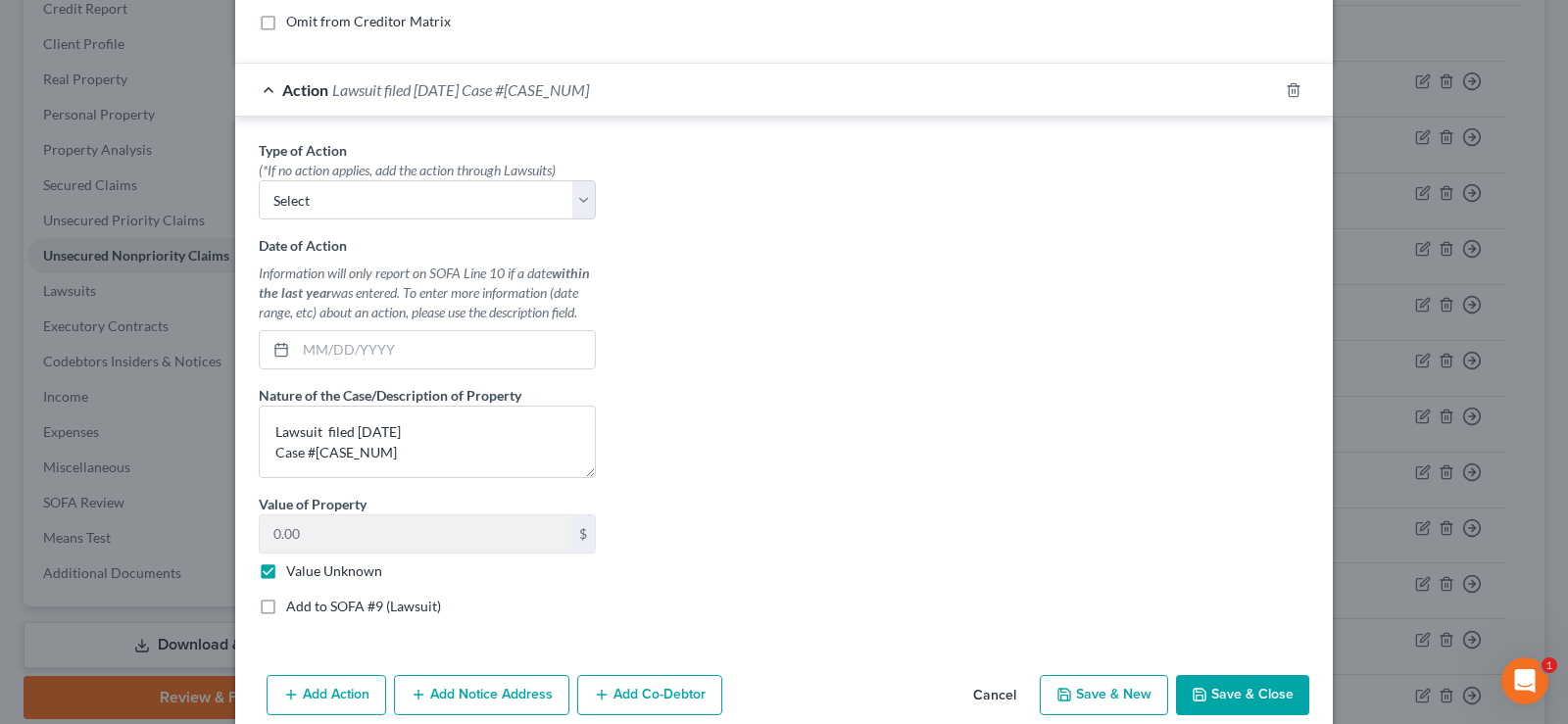 click on "Lawsuit  filed [DATE]
Case #[CASE_NUMBER] Value of Property
0.00 $
Value Unknown
Balance Undetermined
0.00 $
Value Unknown
Add to SOFA #9 (Lawsuit)" at bounding box center [784, 385] 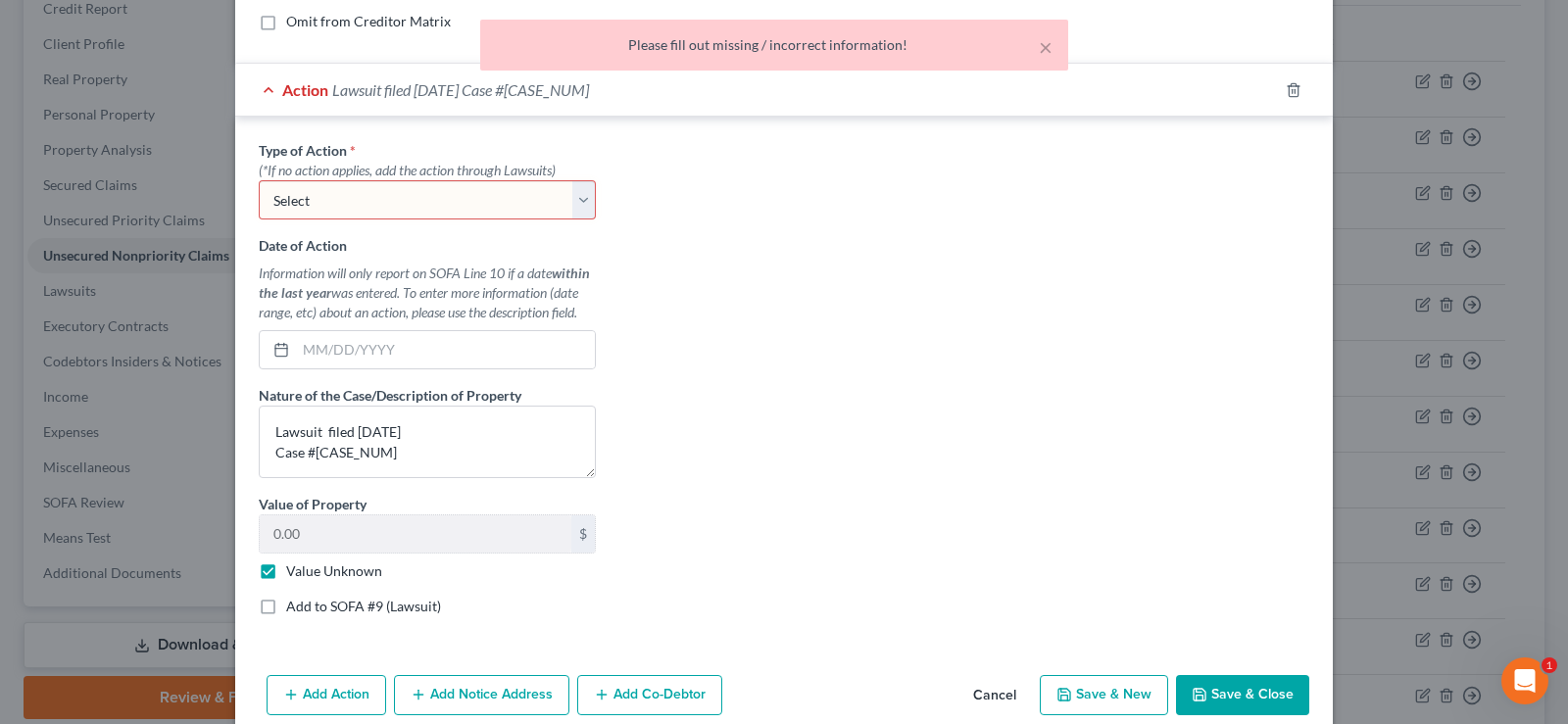 click on "Select Repossession Garnishment Foreclosure Personal Injury Attached, Seized, Or Levied" at bounding box center [427, 200] 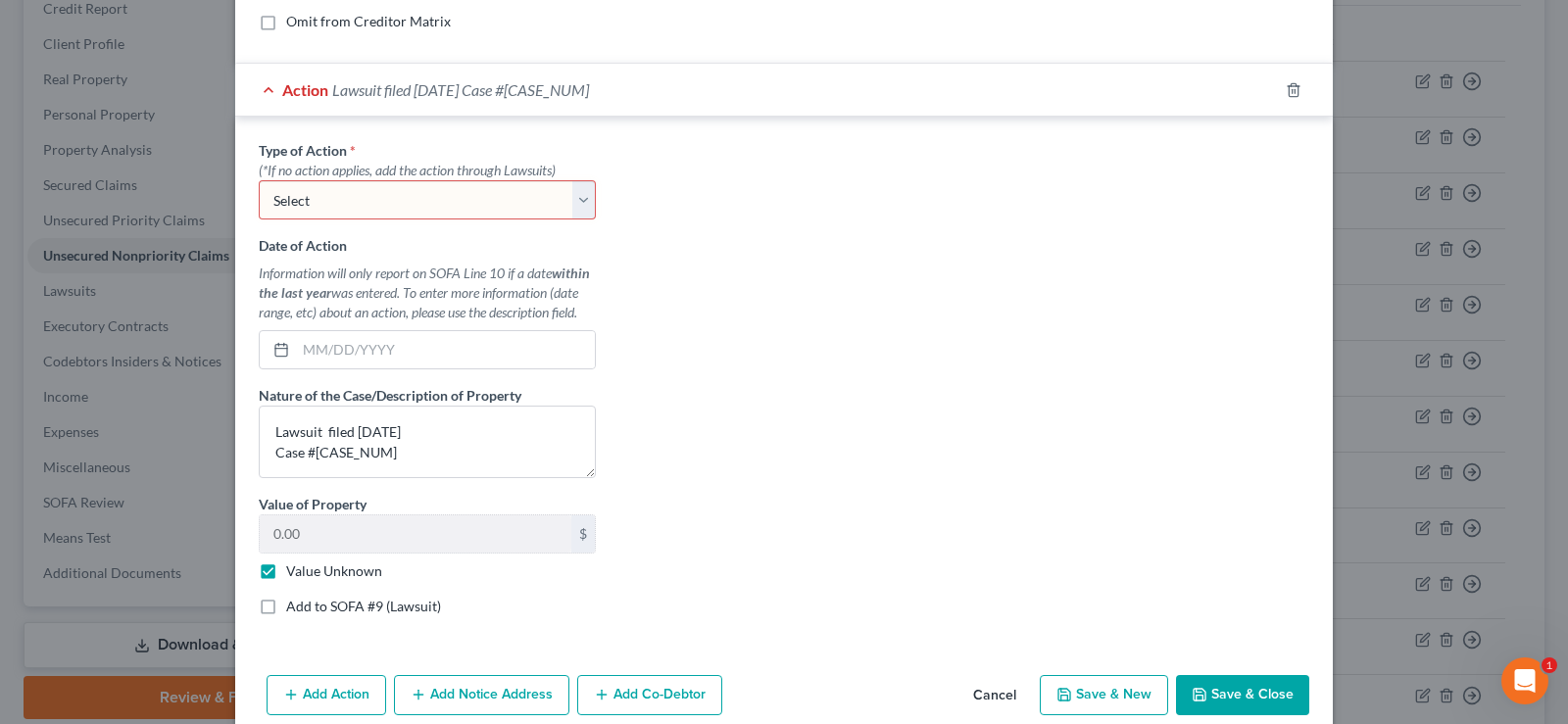click on "Select Repossession Garnishment Foreclosure Personal Injury Attached, Seized, Or Levied" at bounding box center [427, 200] 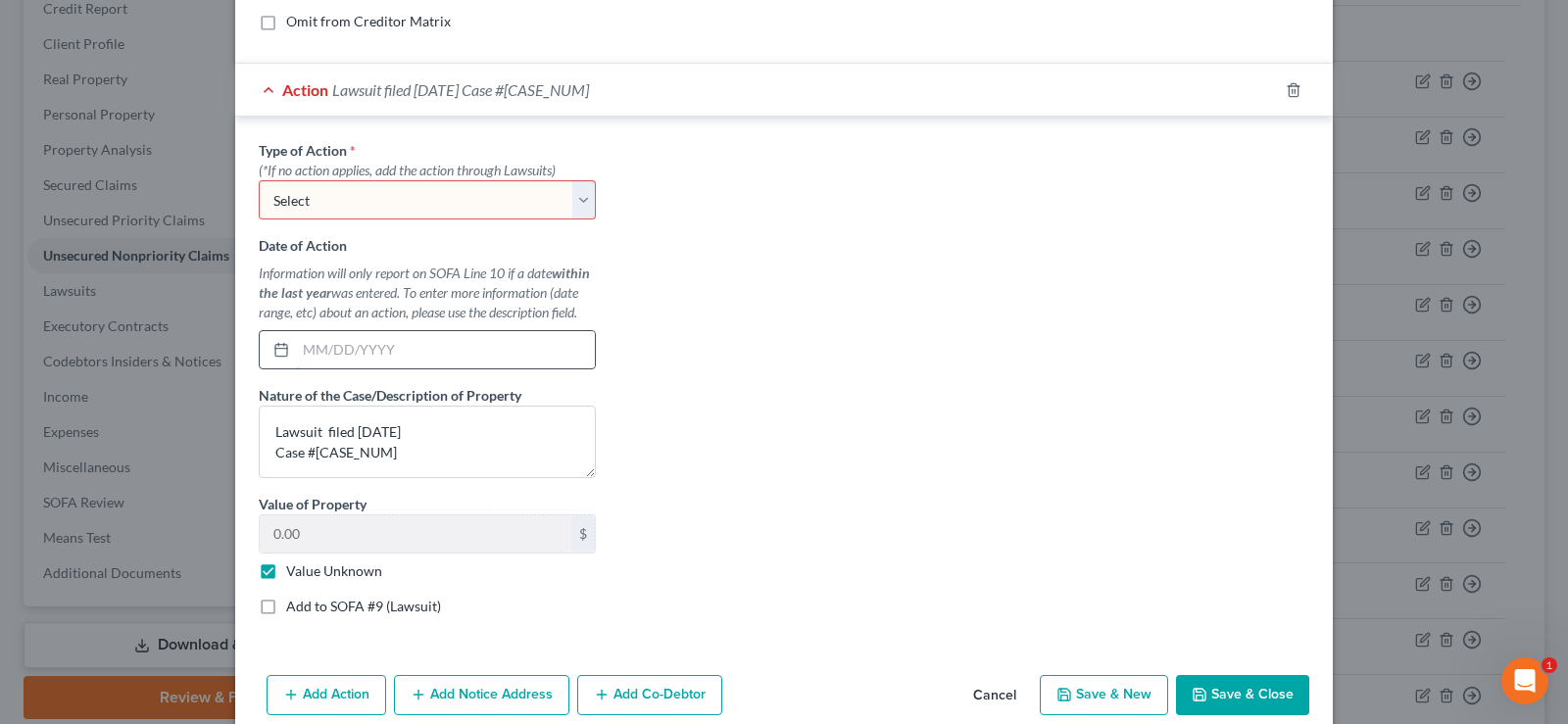 click at bounding box center [445, 350] 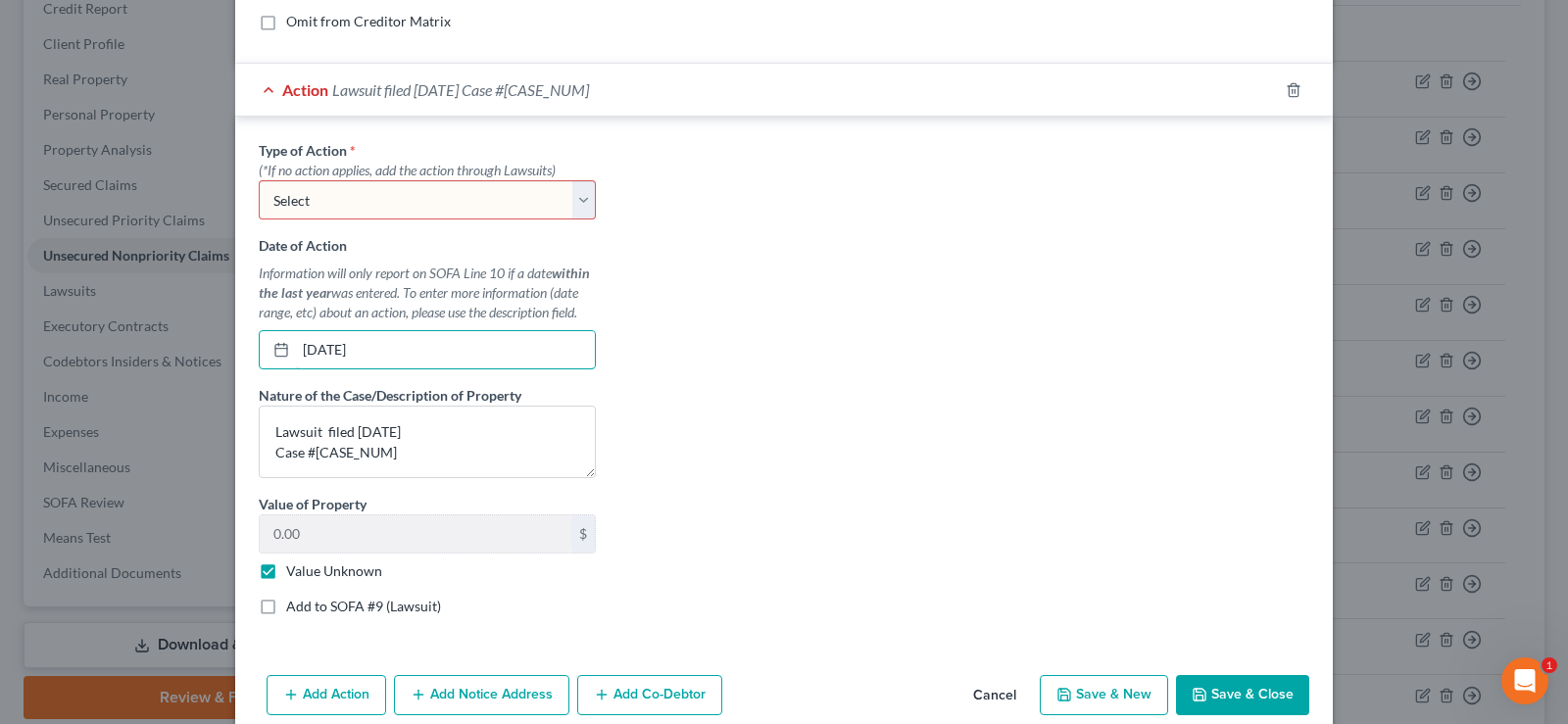 type on "[DATE]" 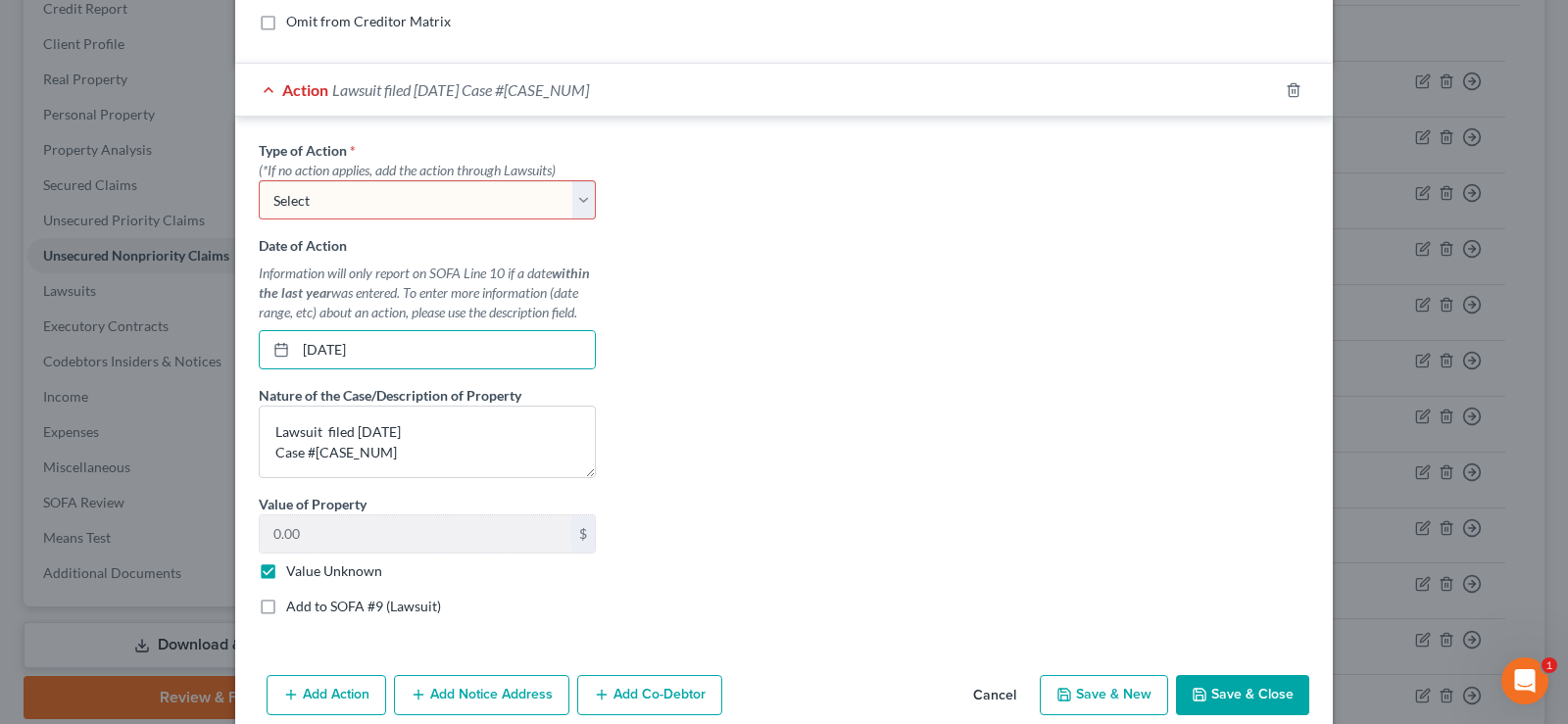 click on "Type of Action
*
(*If no action applies, add the action through Lawsuits) Select Repossession Garnishment Foreclosure Personal Injury Attached, Seized, Or Levied Date of Action Information will only report on SOFA Line 10 if a date  within the last year  was entered. To enter more information (date range, etc) about an action, please use the description field.         [DATE] Nature of the Case/Description of Property Lawsuit  filed [DATE]
Case #[CASE_NUMBER] Value of Property
[AMOUNT] $
Value Unknown
Balance Undetermined
[AMOUNT] $
Value Unknown
Add to SOFA #9 (Lawsuit)" at bounding box center [784, 385] 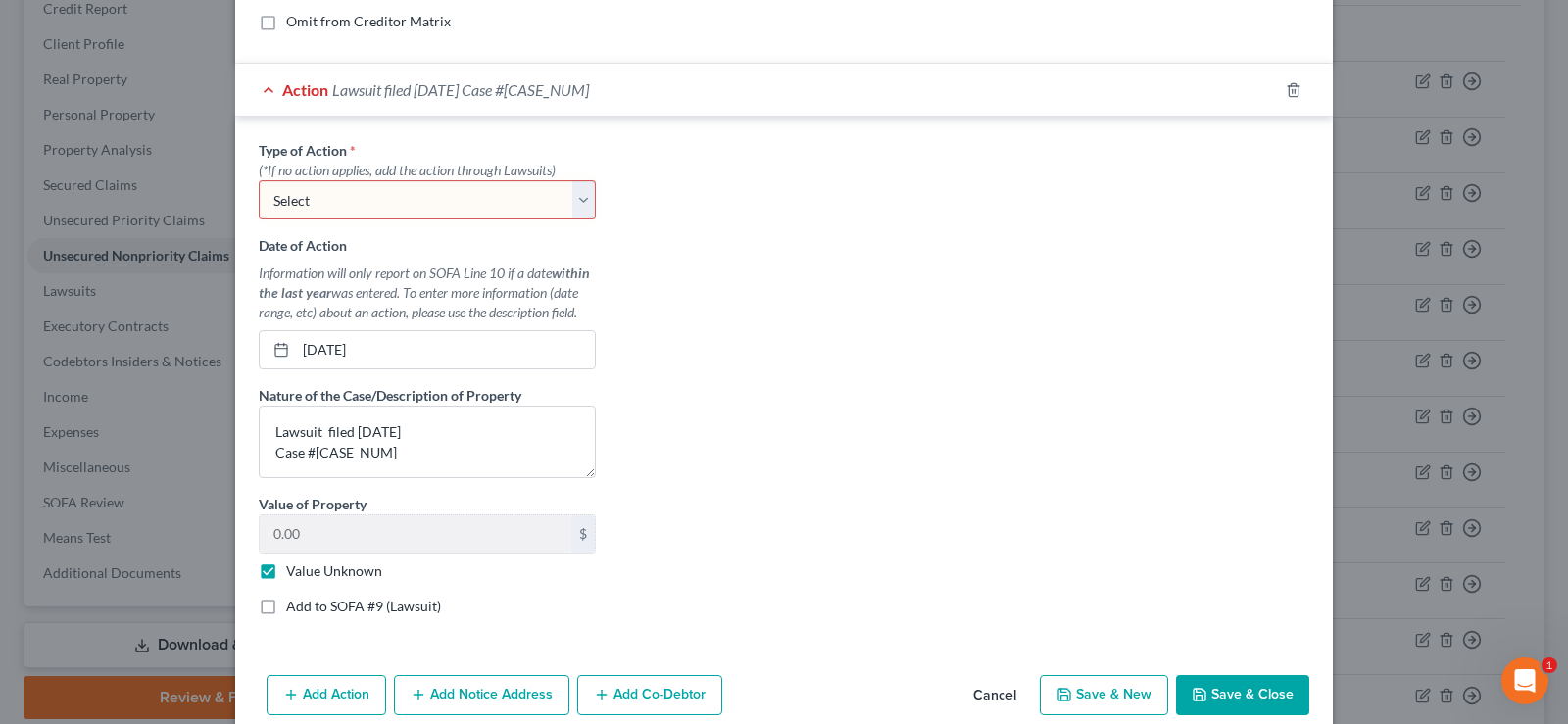 click on "Select Repossession Garnishment Foreclosure Personal Injury Attached, Seized, Or Levied" at bounding box center (427, 200) 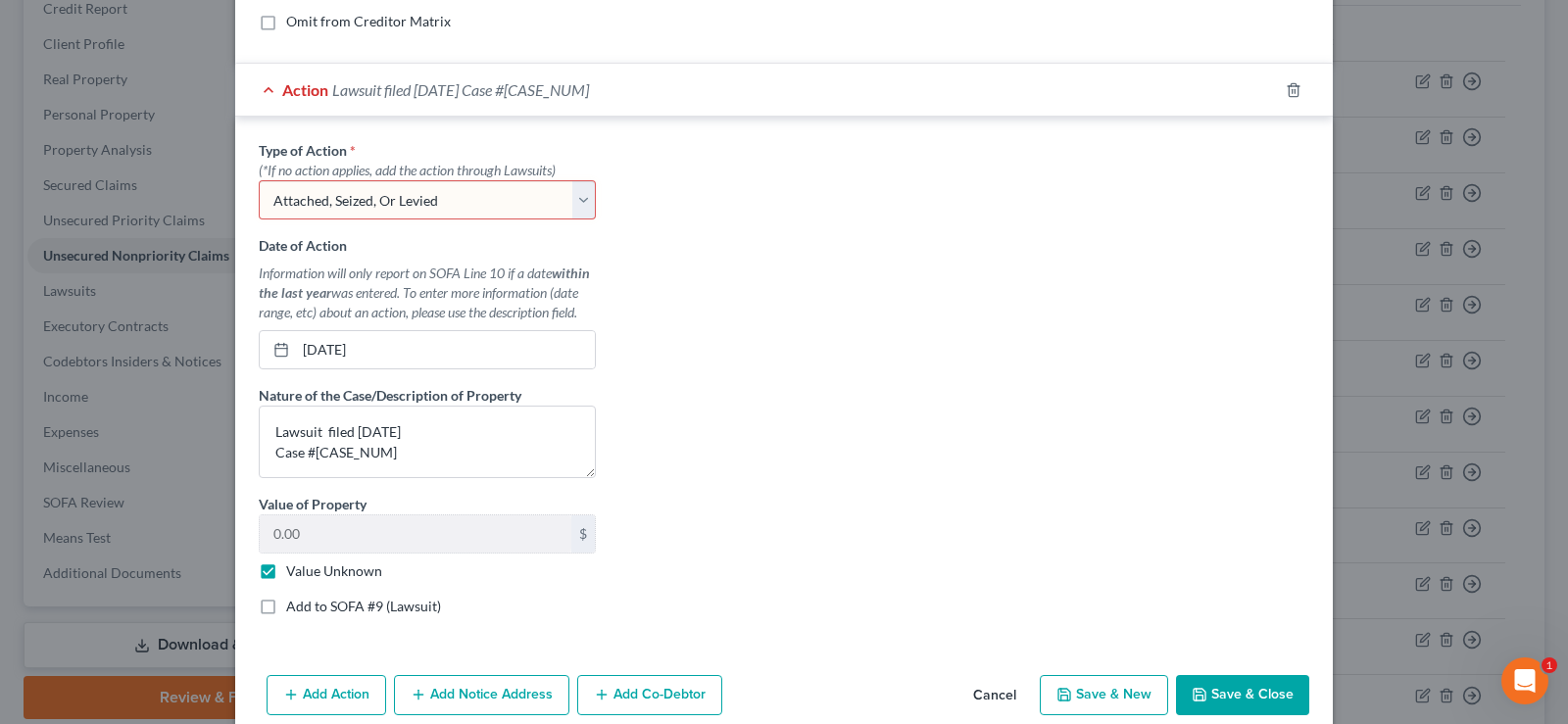 click on "Select Repossession Garnishment Foreclosure Personal Injury Attached, Seized, Or Levied" at bounding box center (427, 200) 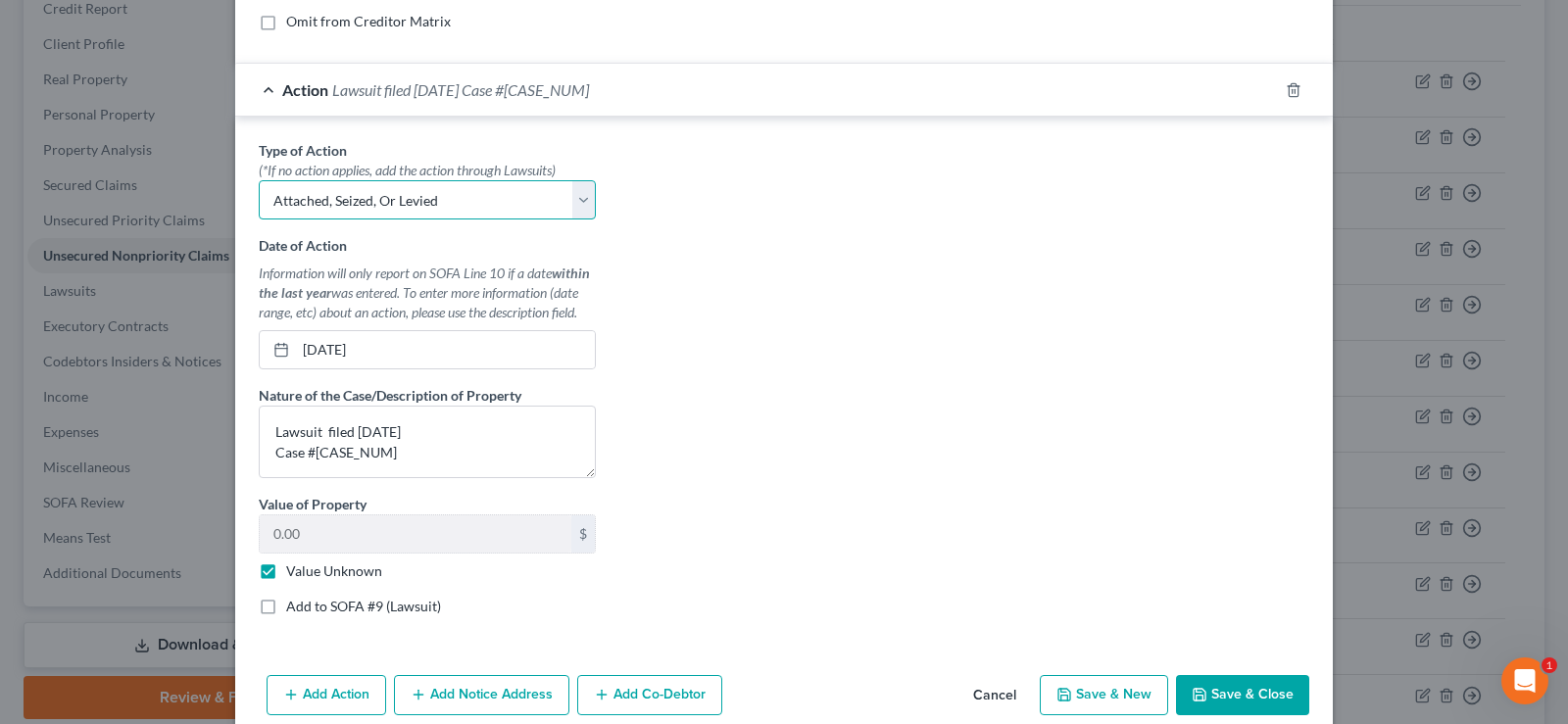 click on "Select Repossession Garnishment Foreclosure Personal Injury Attached, Seized, Or Levied" at bounding box center [427, 200] 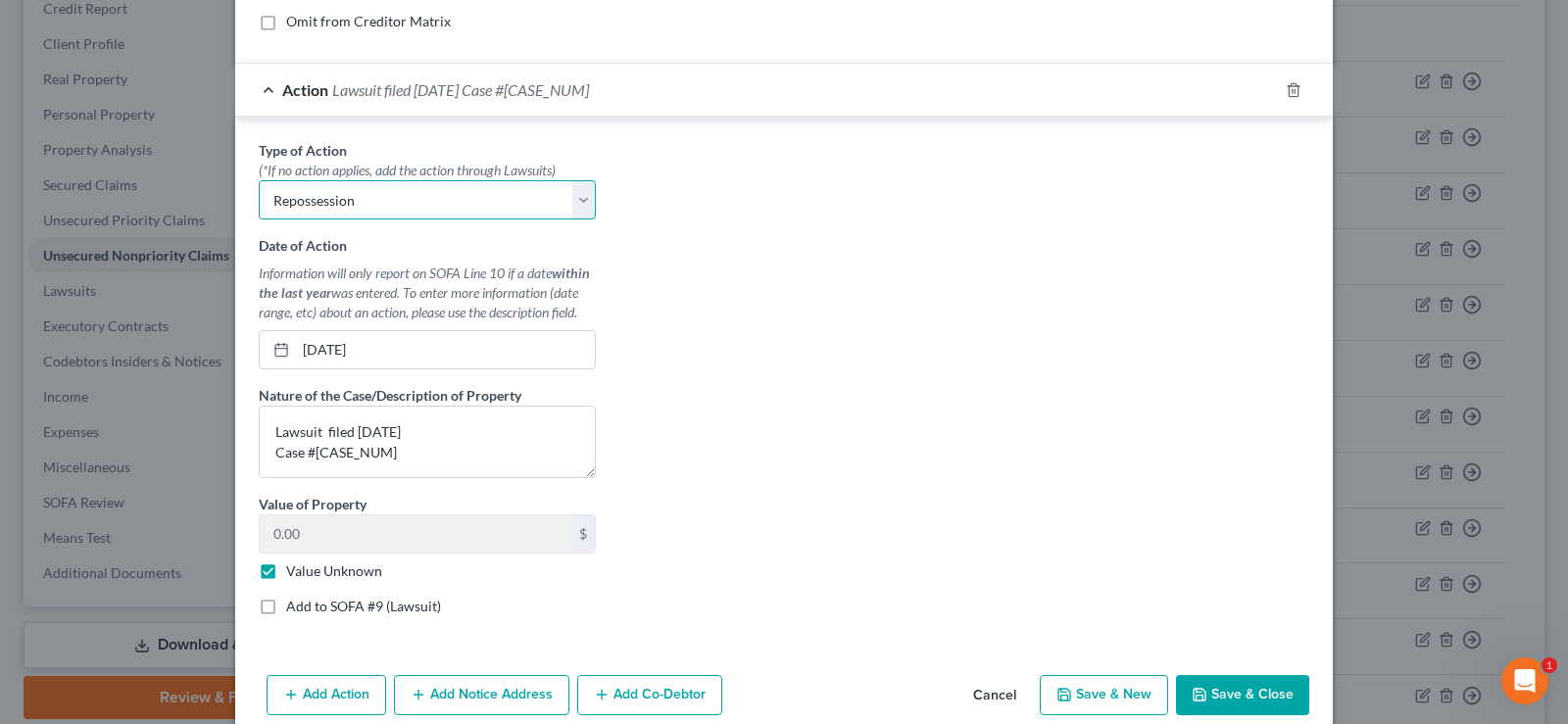 click on "Select Repossession Garnishment Foreclosure Personal Injury Attached, Seized, Or Levied" at bounding box center [427, 200] 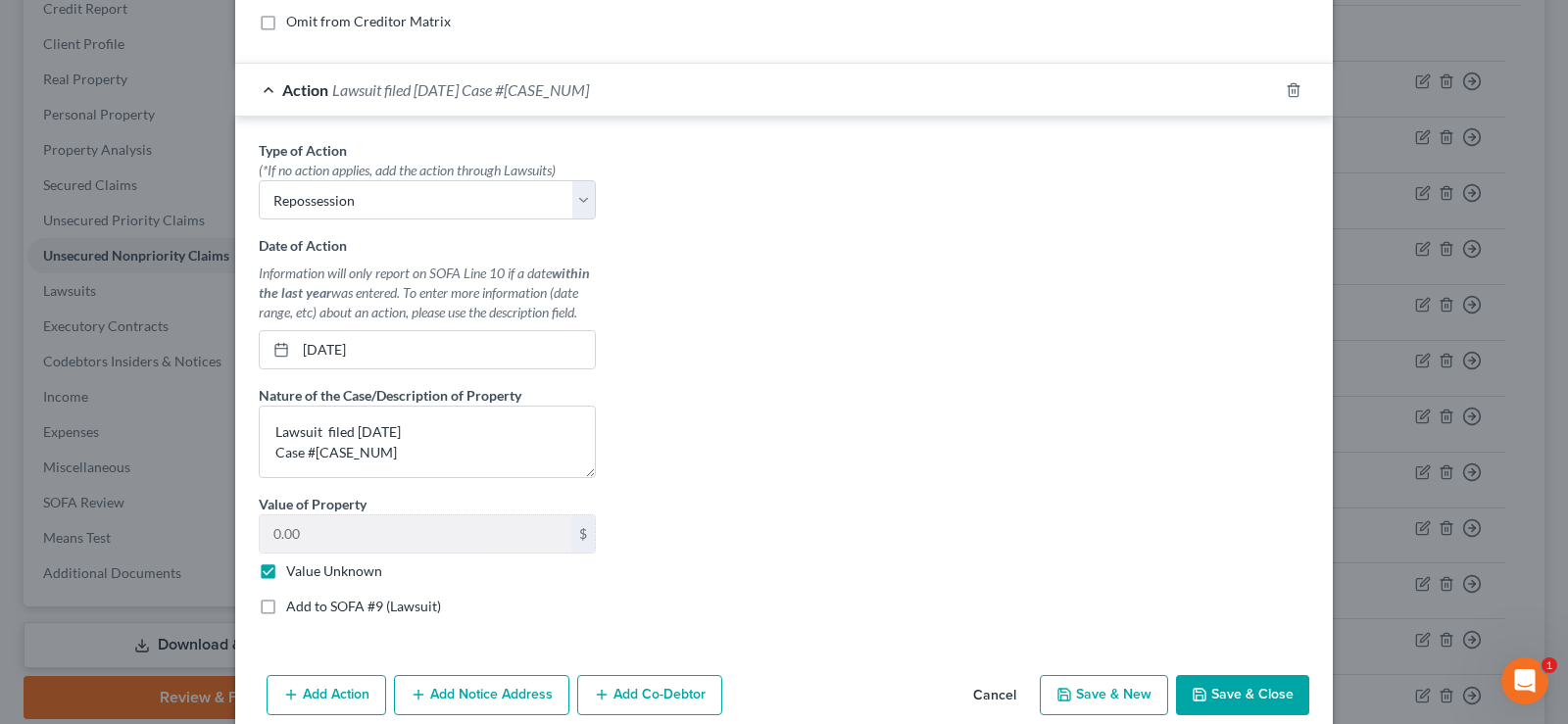 click on "Add Co-Debtor" at bounding box center [650, 696] 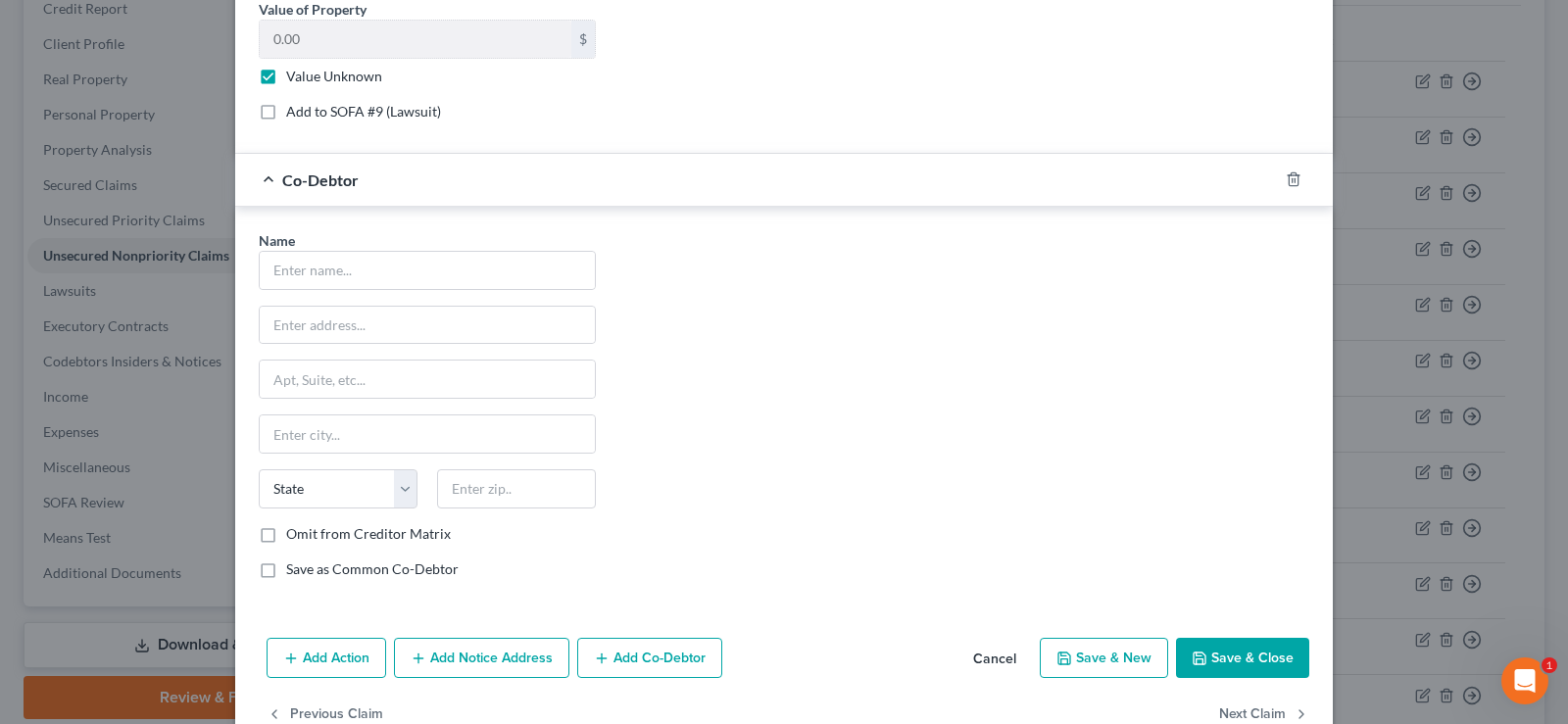 scroll, scrollTop: 1007, scrollLeft: 0, axis: vertical 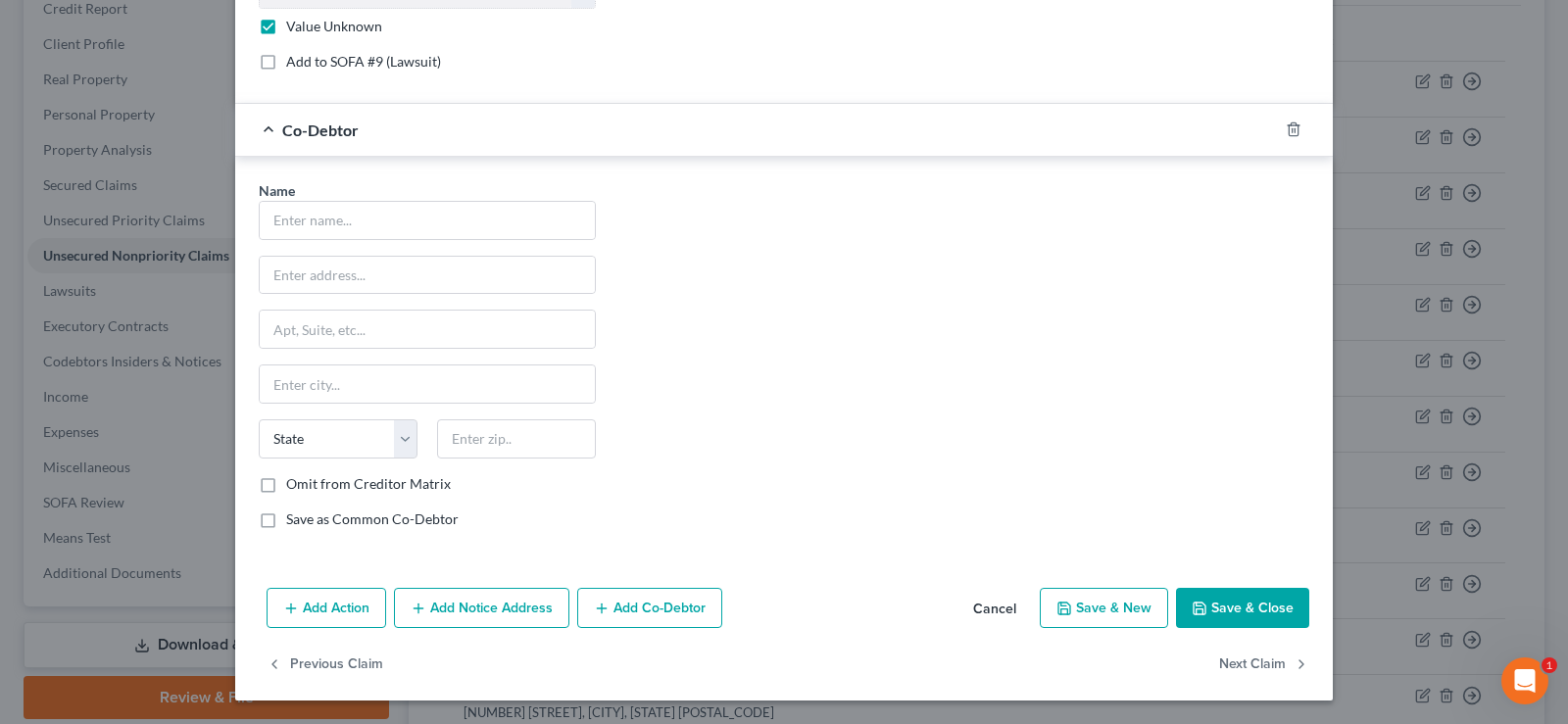 click on "Cancel" at bounding box center (995, 609) 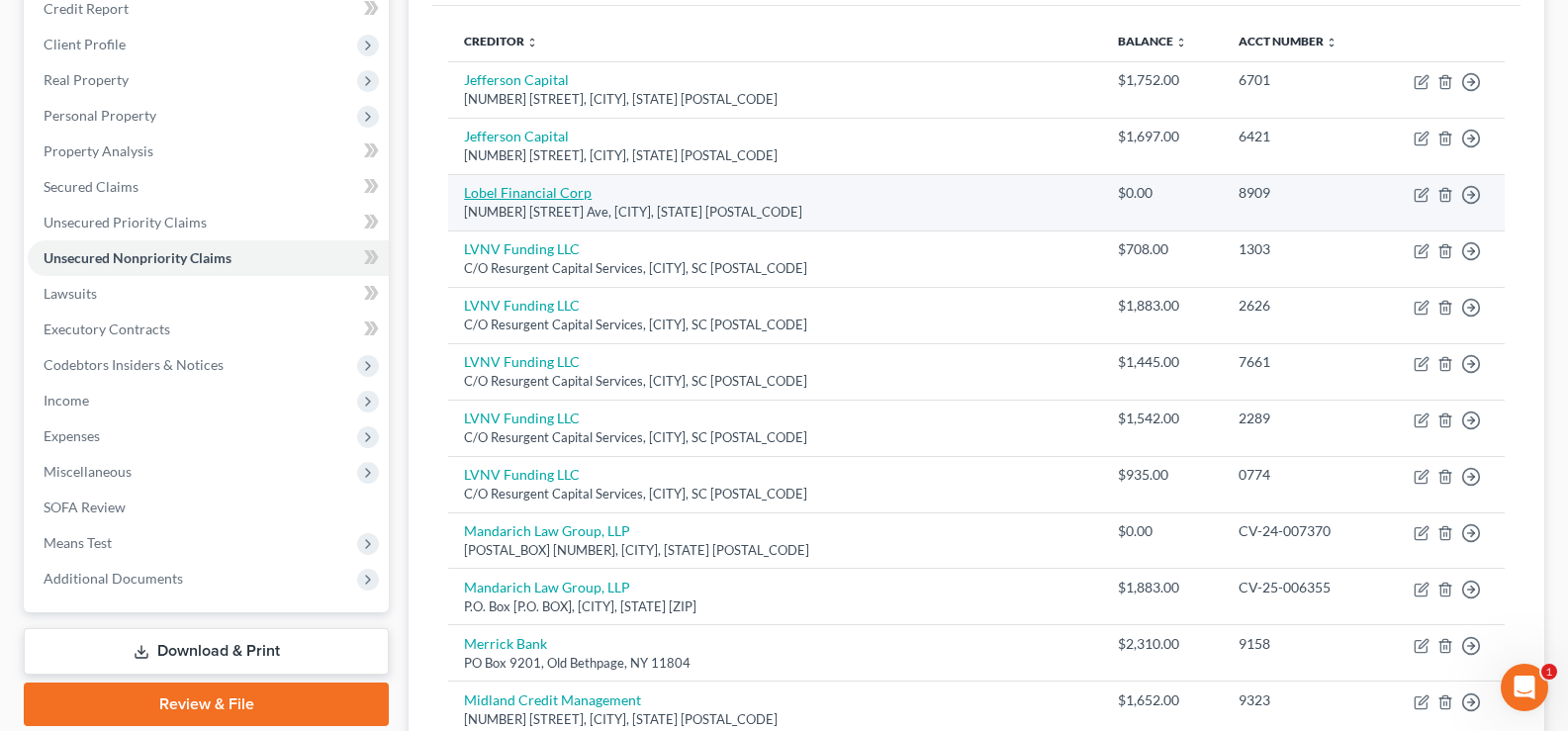 click on "Lobel Financial Corp" at bounding box center (527, 192) 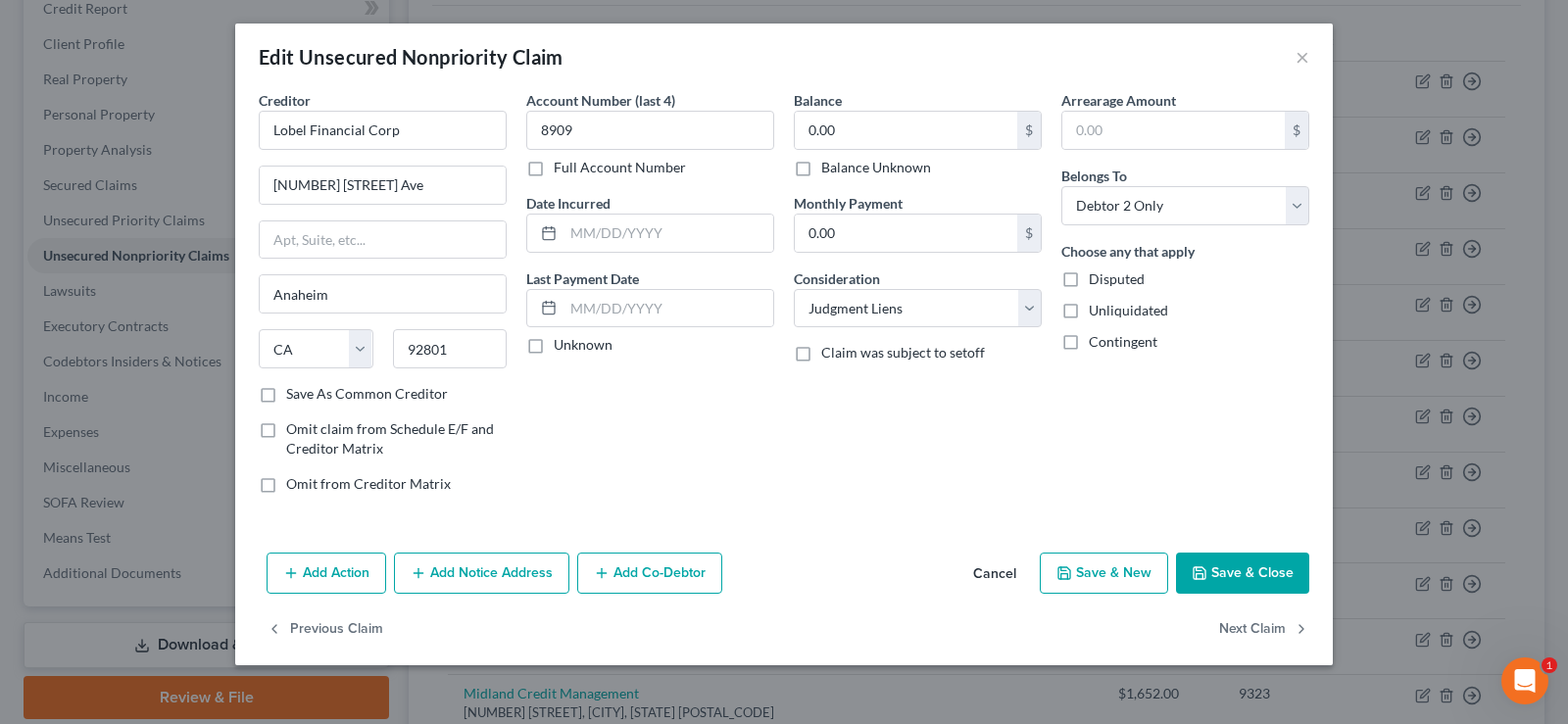 click on "Add Action" at bounding box center (326, 573) 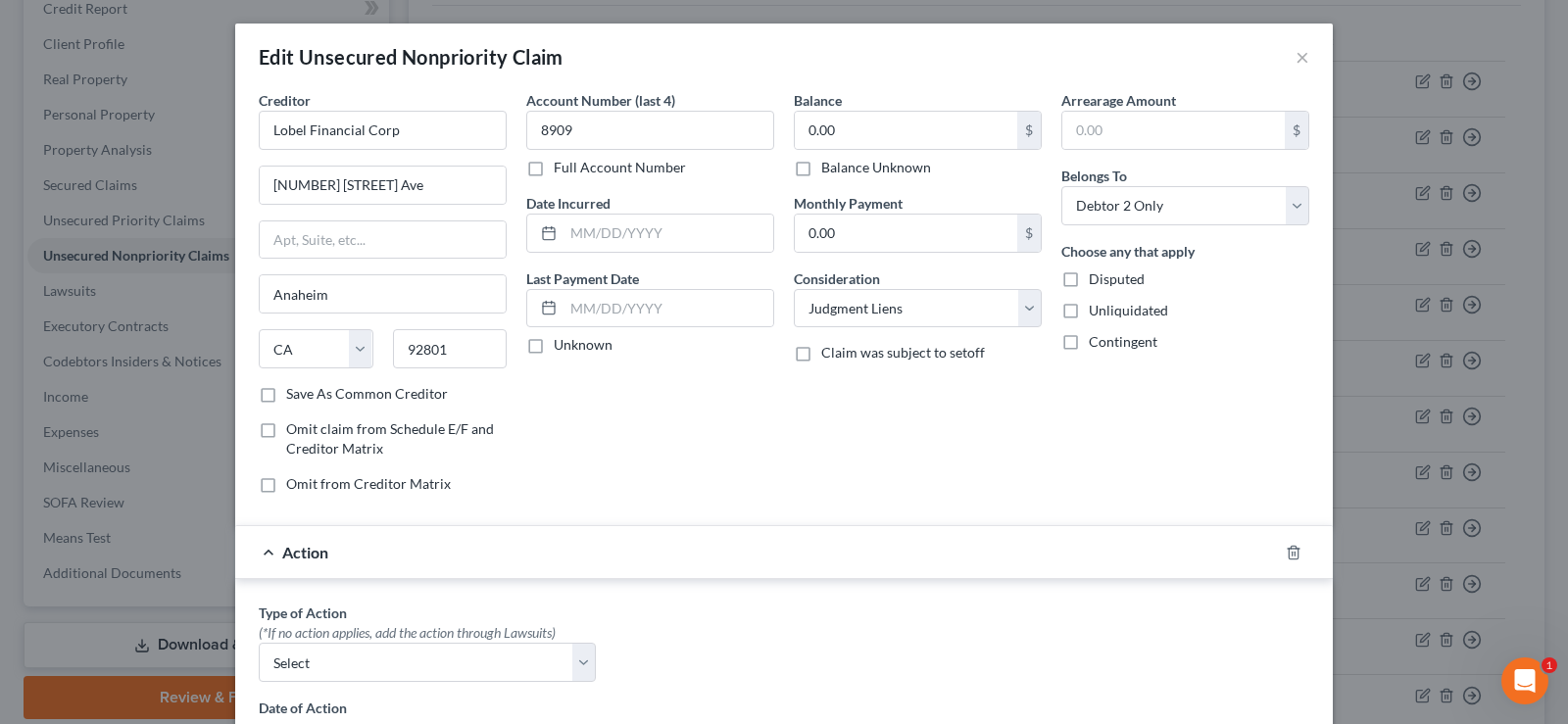 click on "Action" at bounding box center [305, 552] 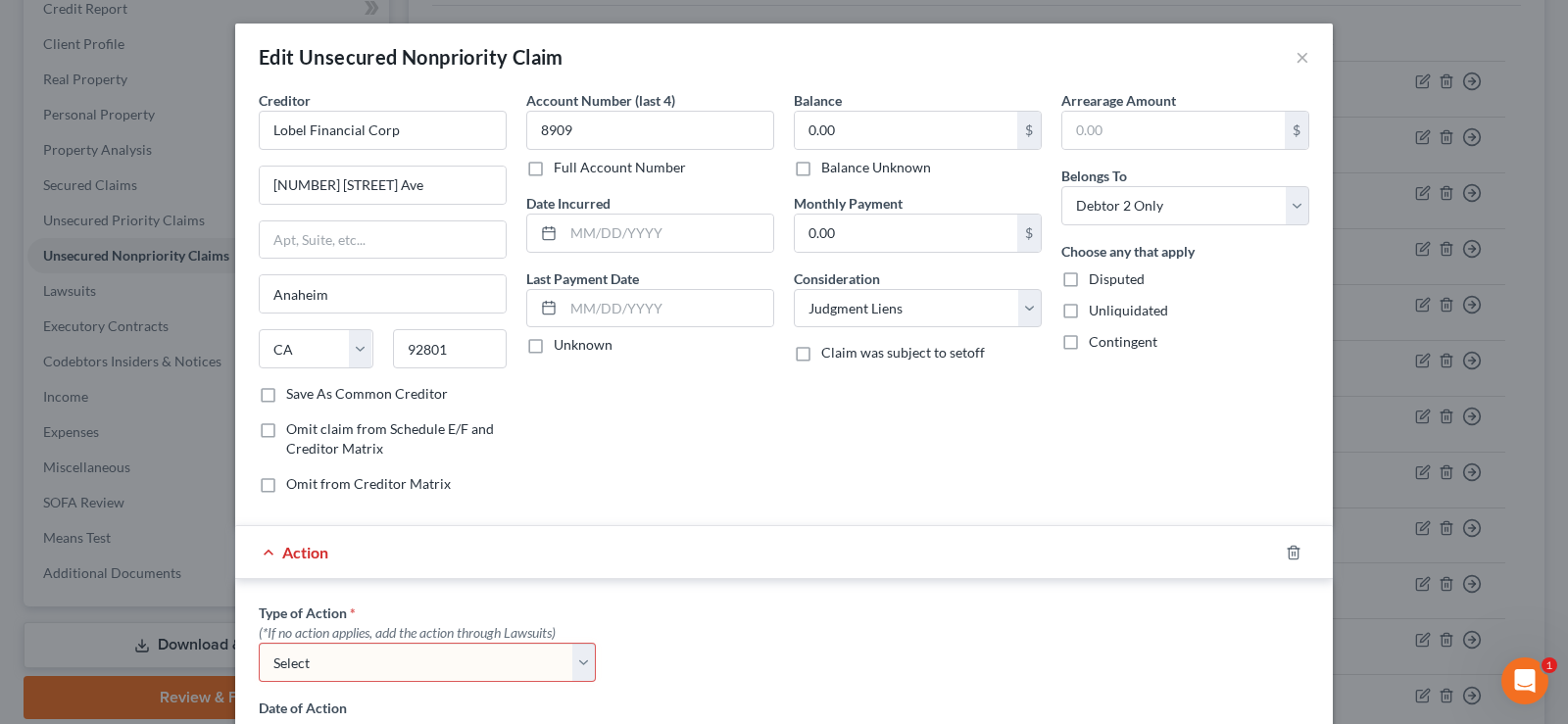 click on "Action" at bounding box center [757, 552] 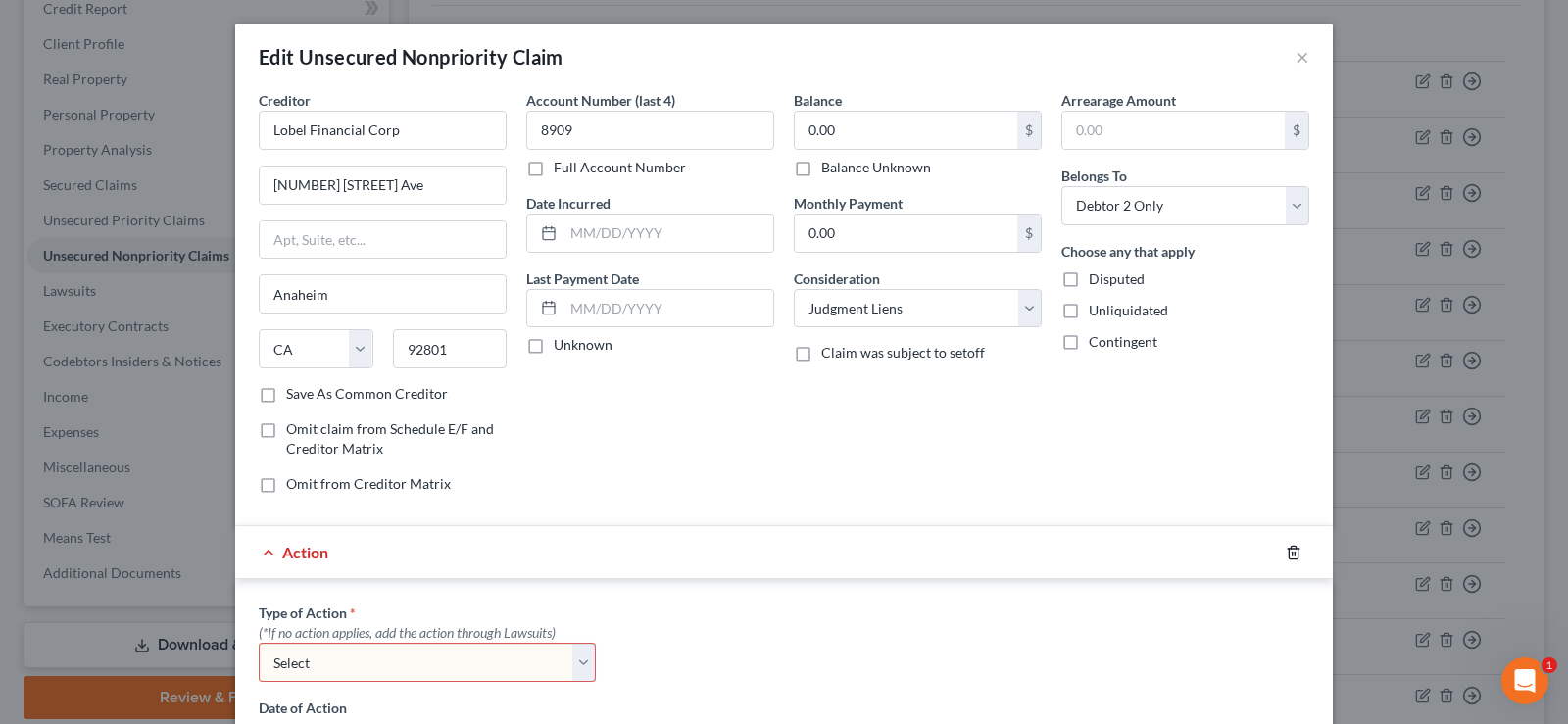click 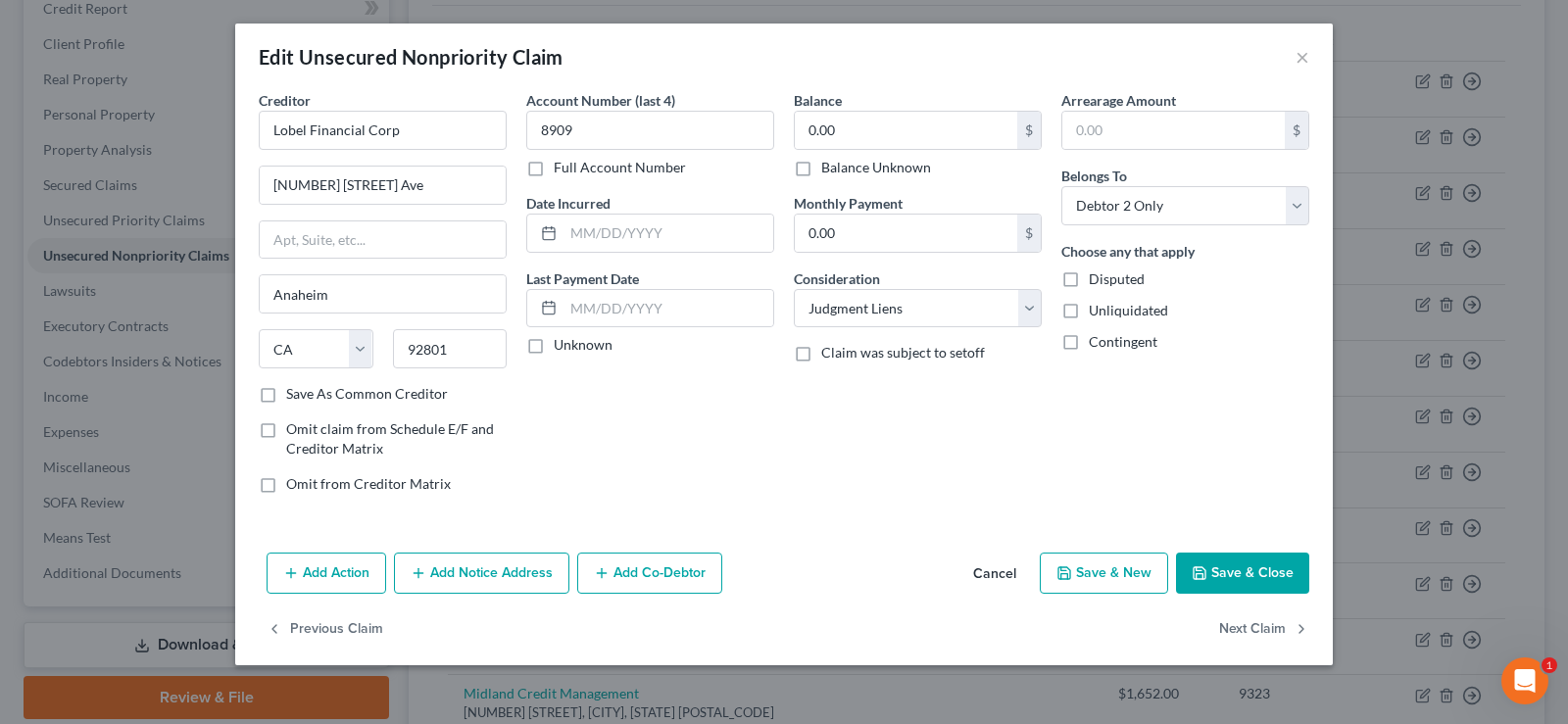 click on "Add Action" at bounding box center [326, 573] 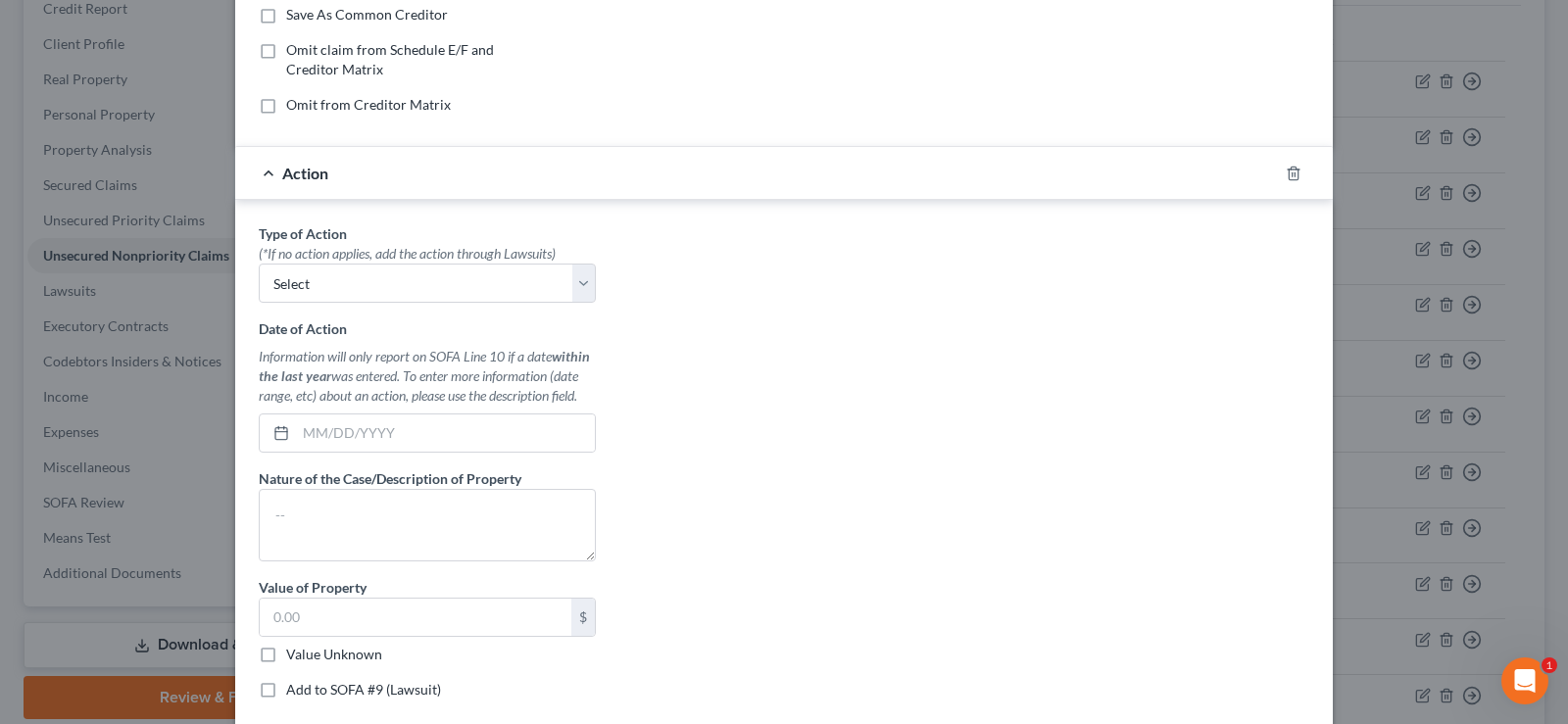 scroll, scrollTop: 397, scrollLeft: 0, axis: vertical 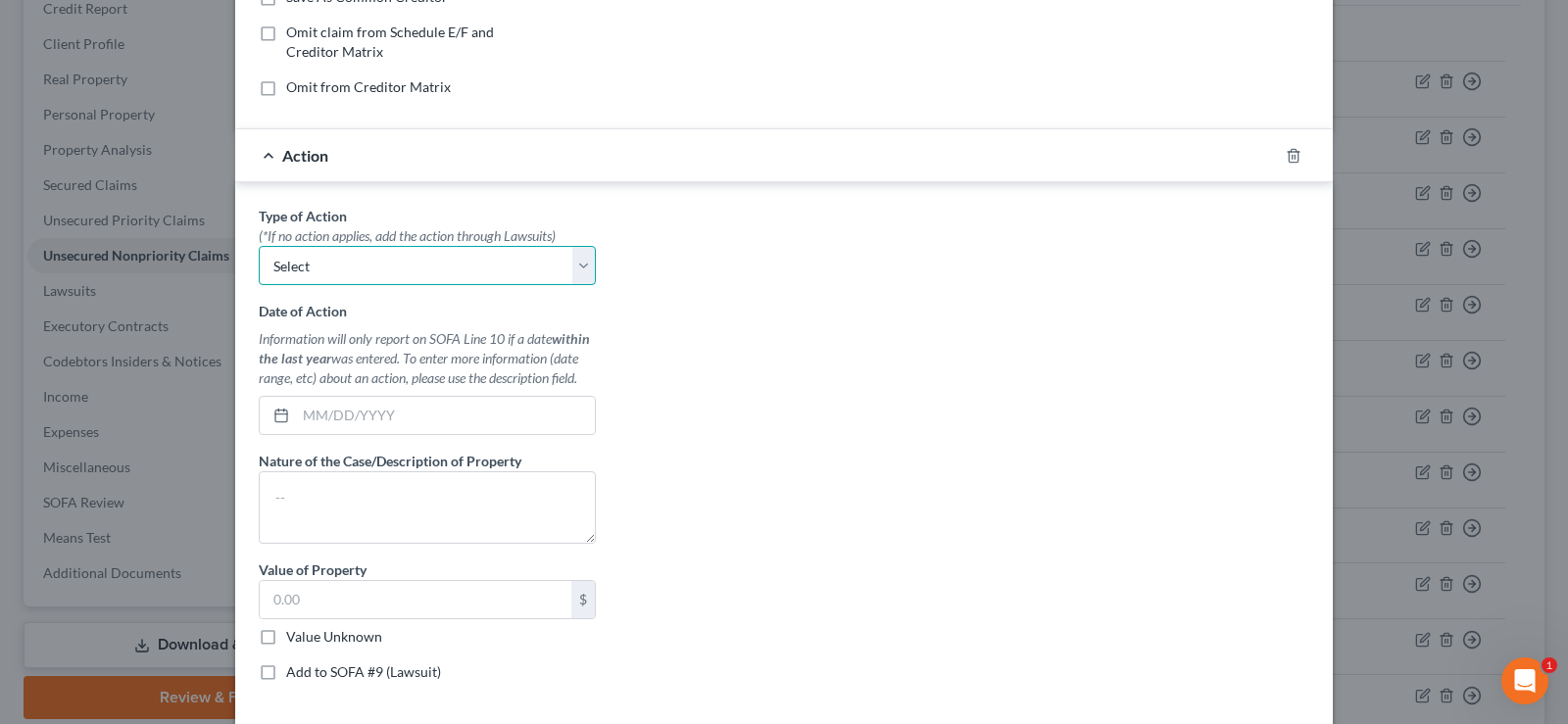 click on "Select Repossession Garnishment Foreclosure Personal Injury Attached, Seized, Or Levied" at bounding box center [427, 265] 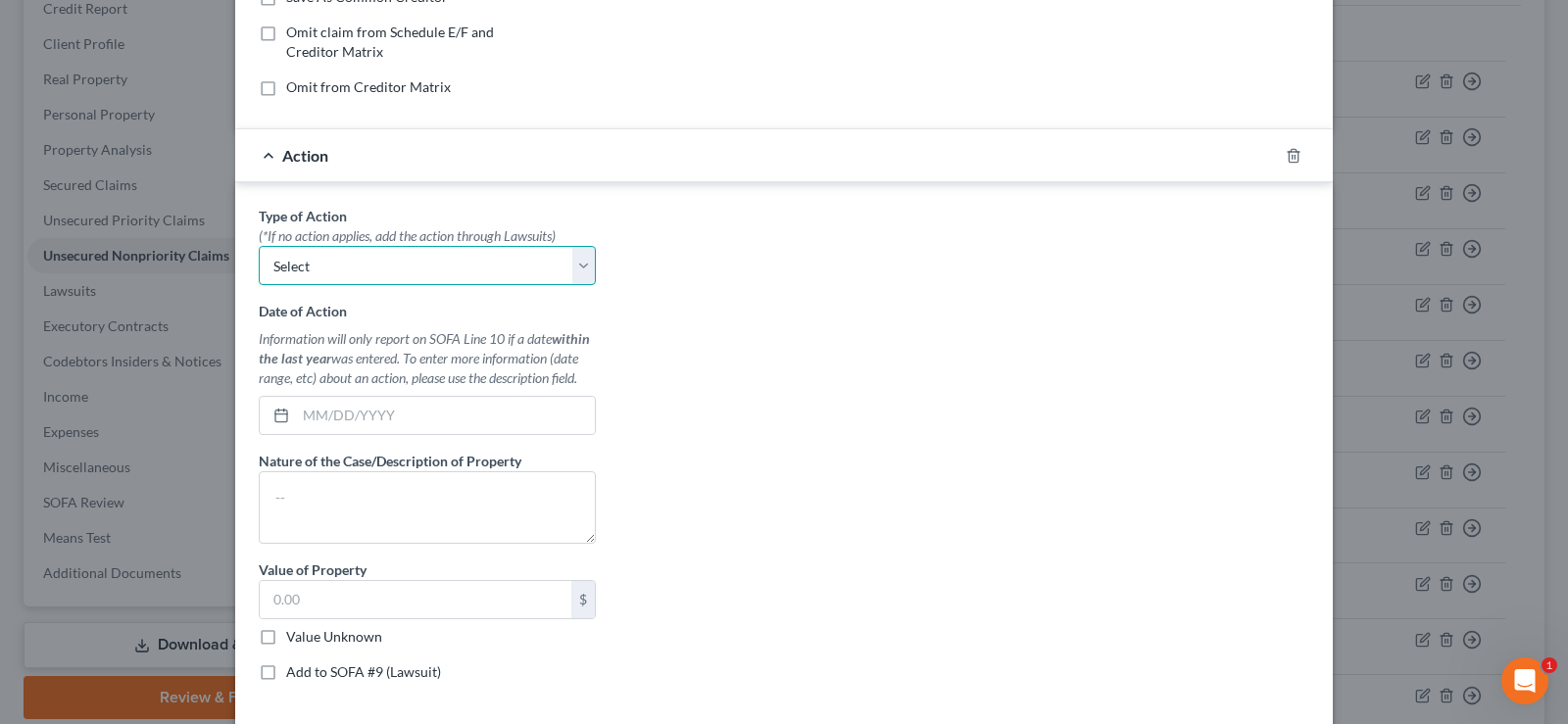 click on "Select Repossession Garnishment Foreclosure Personal Injury Attached, Seized, Or Levied" at bounding box center (427, 265) 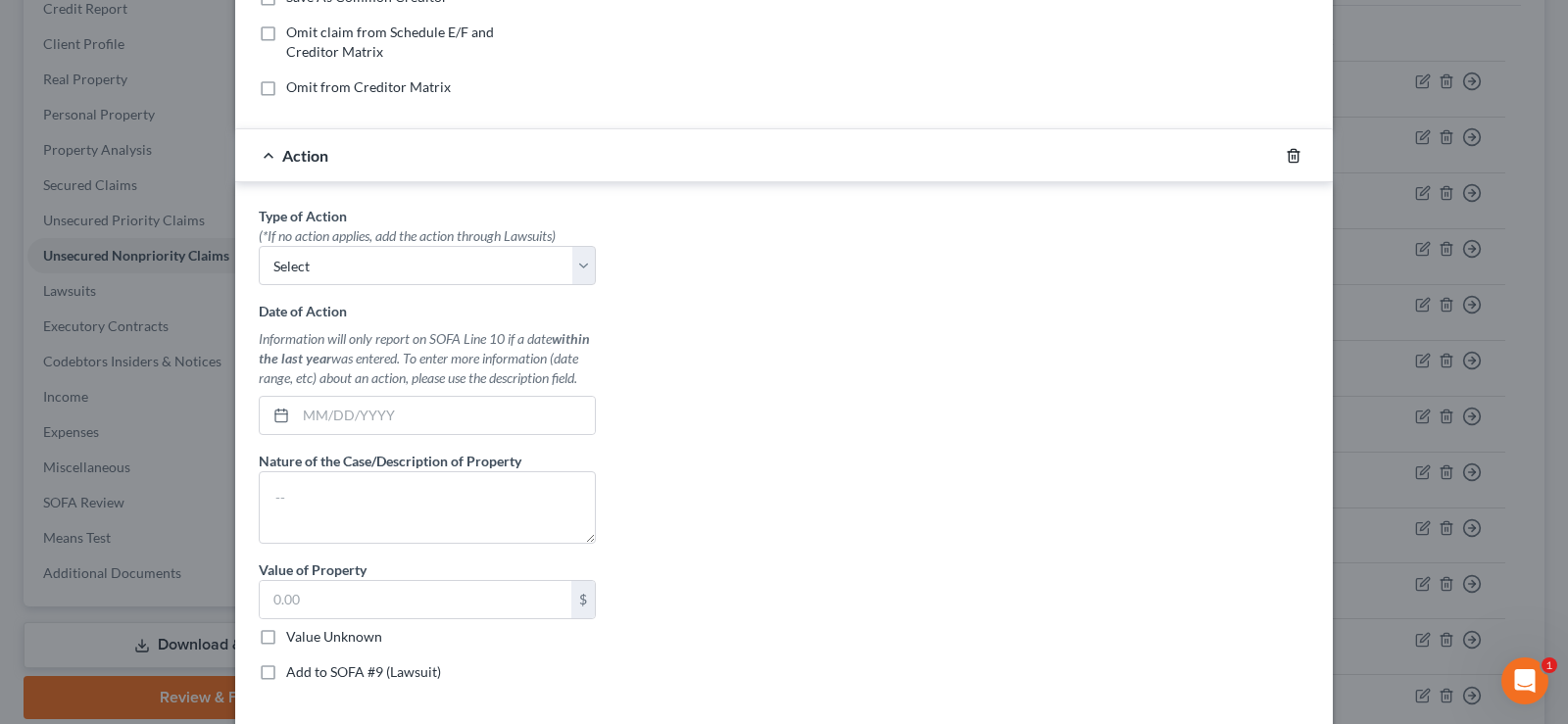 click 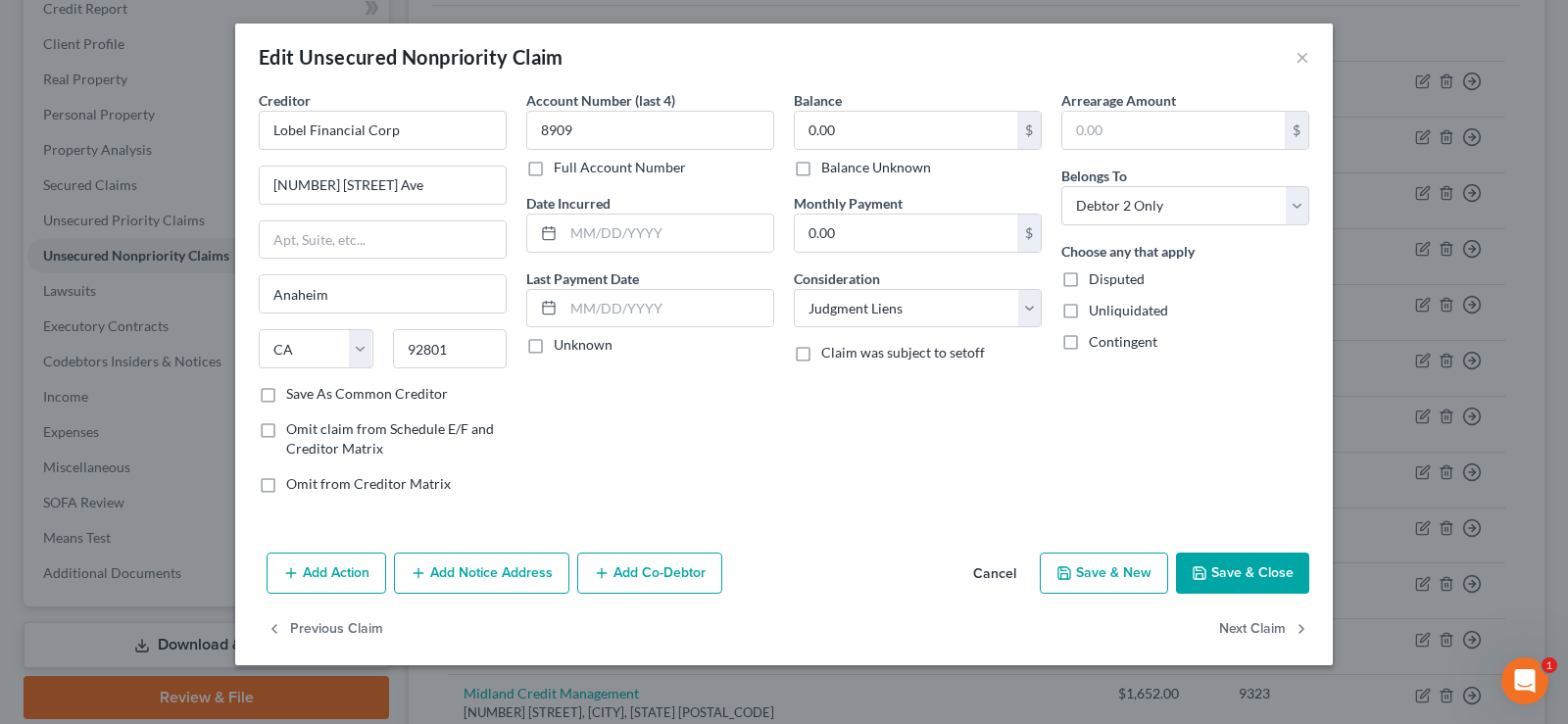 scroll, scrollTop: 0, scrollLeft: 0, axis: both 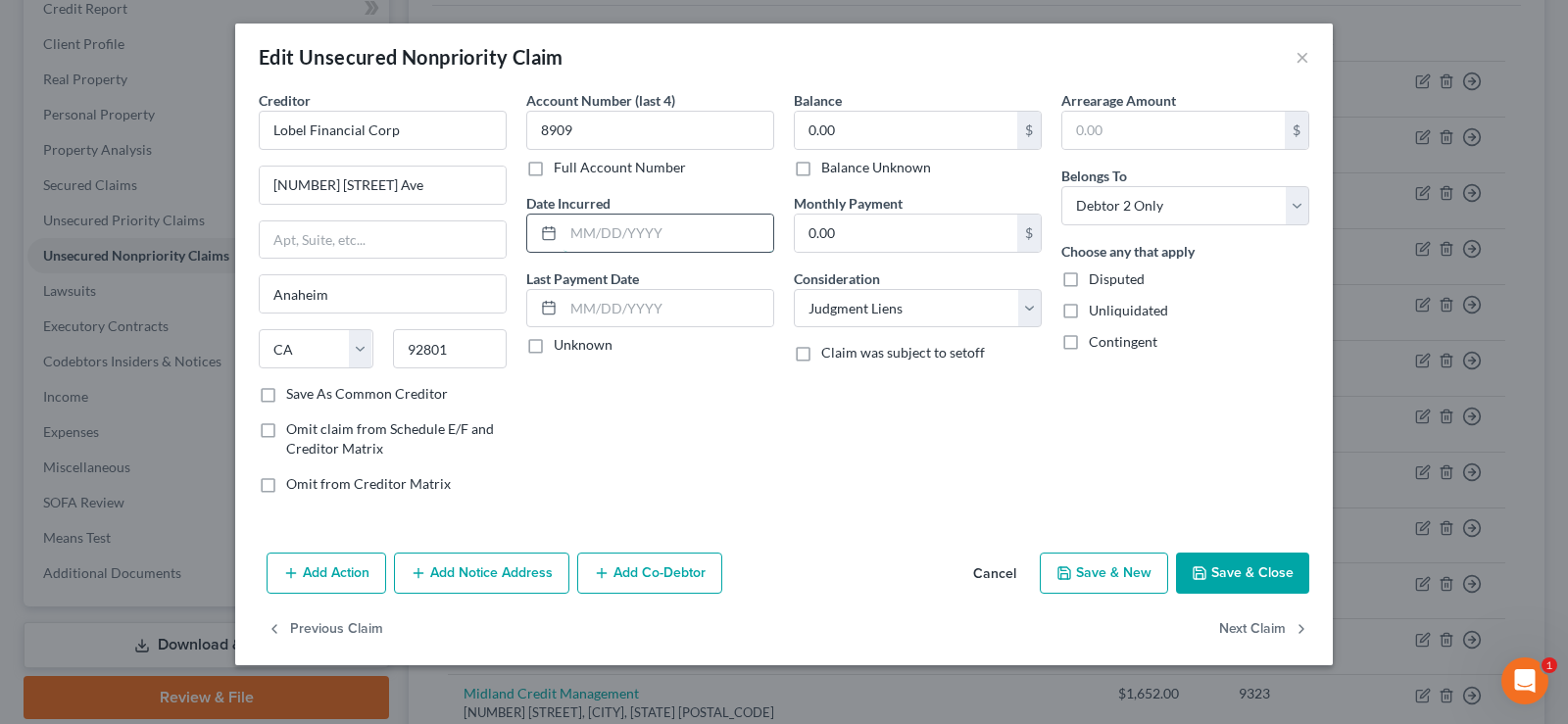 click at bounding box center (668, 233) 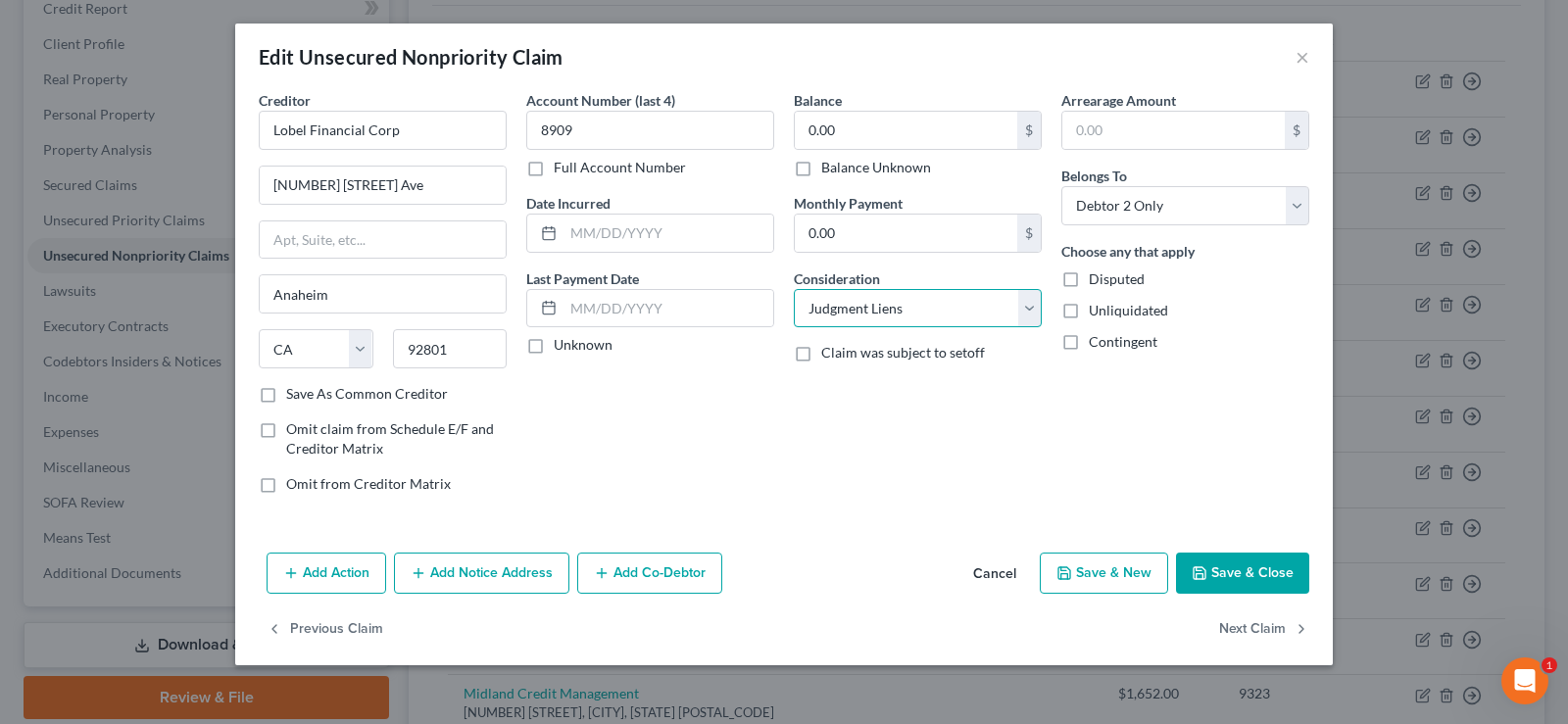 click on "Select Cable / Satellite Services Collection Agency Credit Card Debt Debt Counseling / Attorneys Deficiency Balance Domestic Support Obligations Home / Car Repairs Income Taxes Judgment Liens Medical Services Monies Loaned / Advanced Mortgage Obligation From Divorce Or Separation Obligation To Pensions Other Overdrawn Bank Account Promised To Help Pay Creditors Student Loans Suppliers And Vendors Telephone / Internet Services Utility Services" at bounding box center [917, 309] 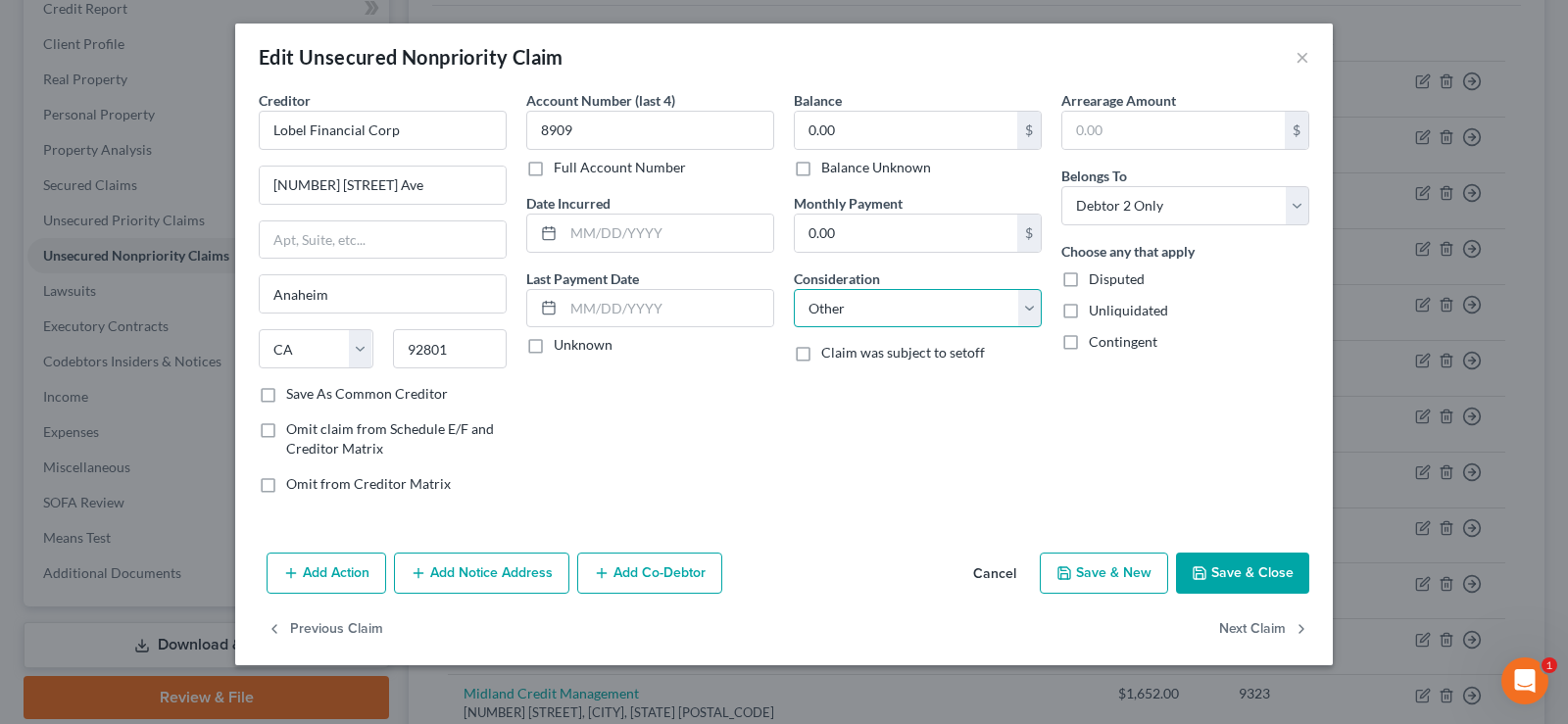 click on "Select Cable / Satellite Services Collection Agency Credit Card Debt Debt Counseling / Attorneys Deficiency Balance Domestic Support Obligations Home / Car Repairs Income Taxes Judgment Liens Medical Services Monies Loaned / Advanced Mortgage Obligation From Divorce Or Separation Obligation To Pensions Other Overdrawn Bank Account Promised To Help Pay Creditors Student Loans Suppliers And Vendors Telephone / Internet Services Utility Services" at bounding box center (917, 309) 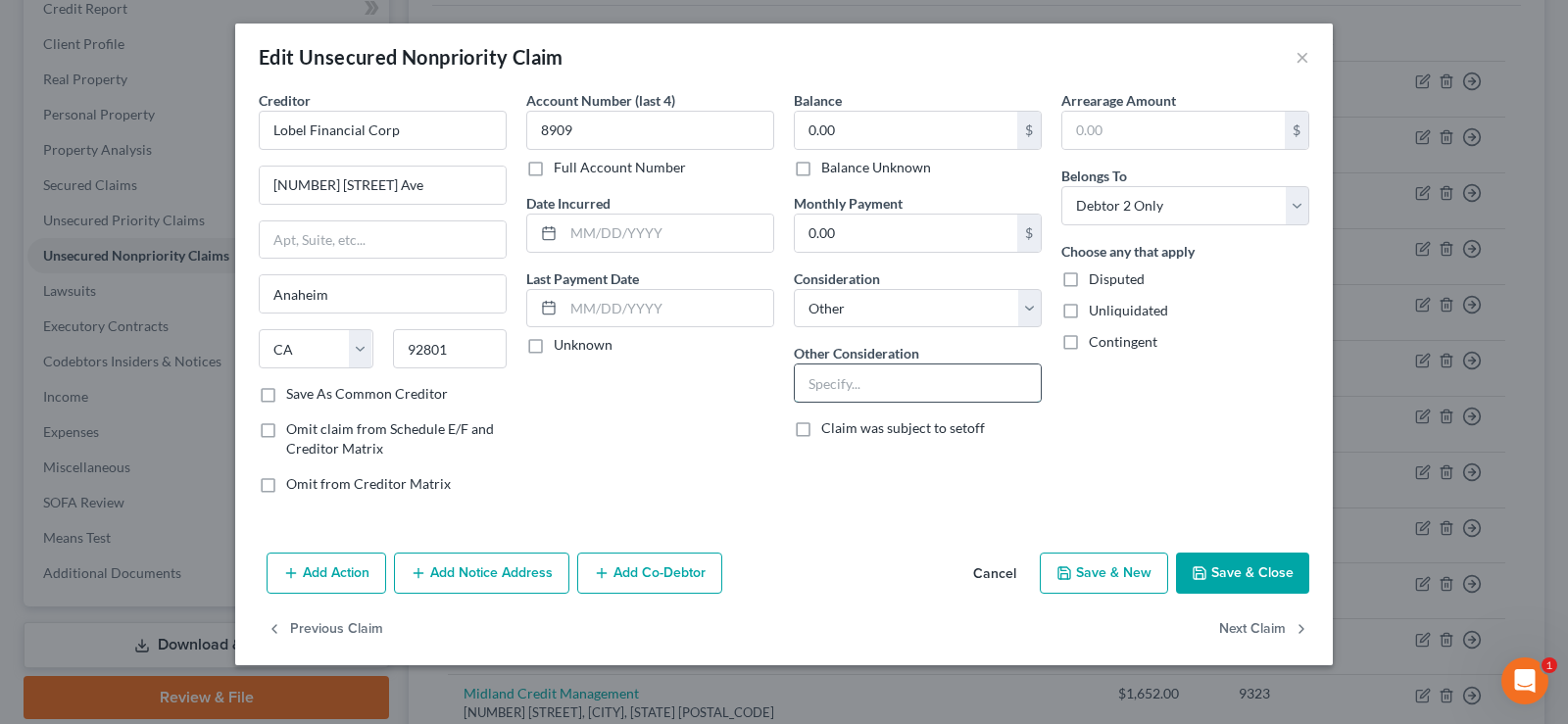click at bounding box center [917, 383] 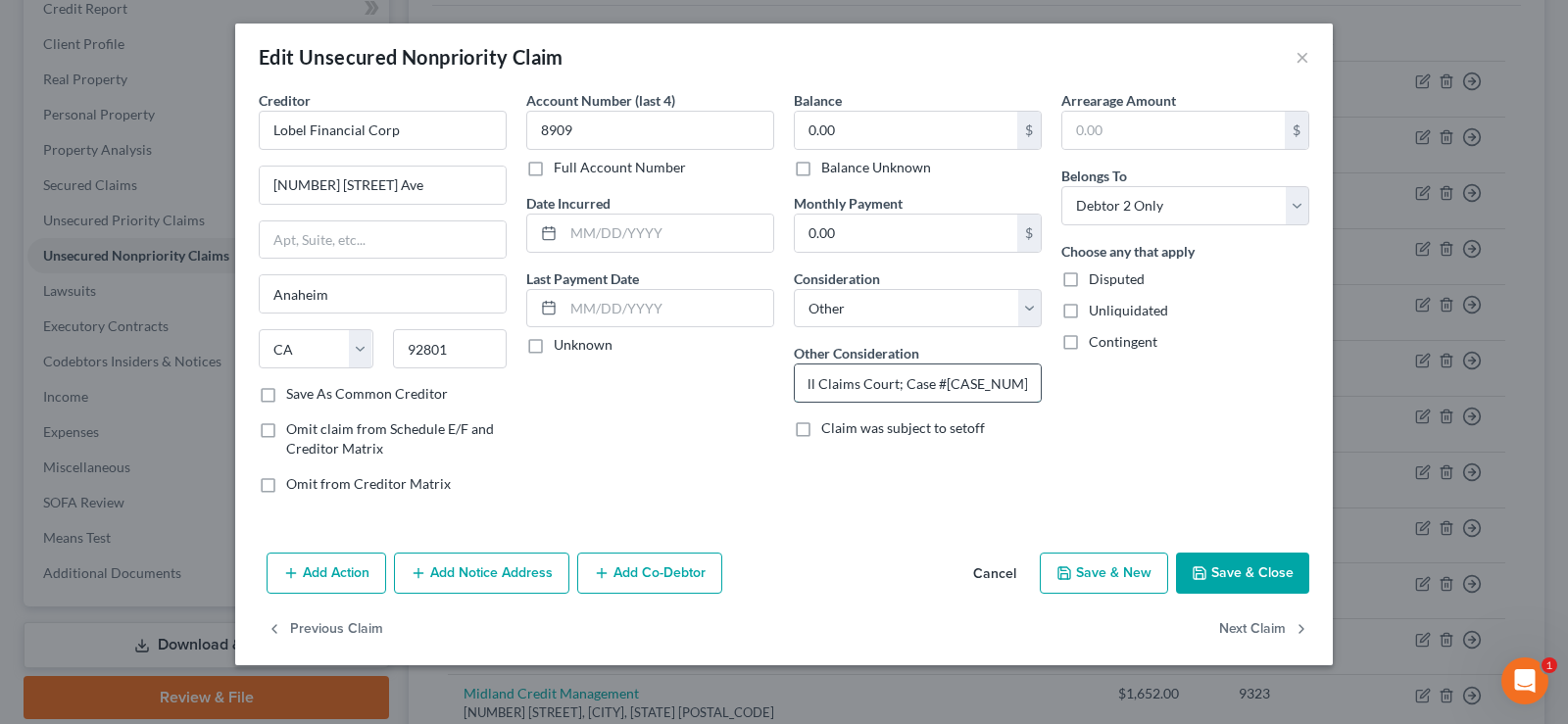 scroll, scrollTop: 0, scrollLeft: 223, axis: horizontal 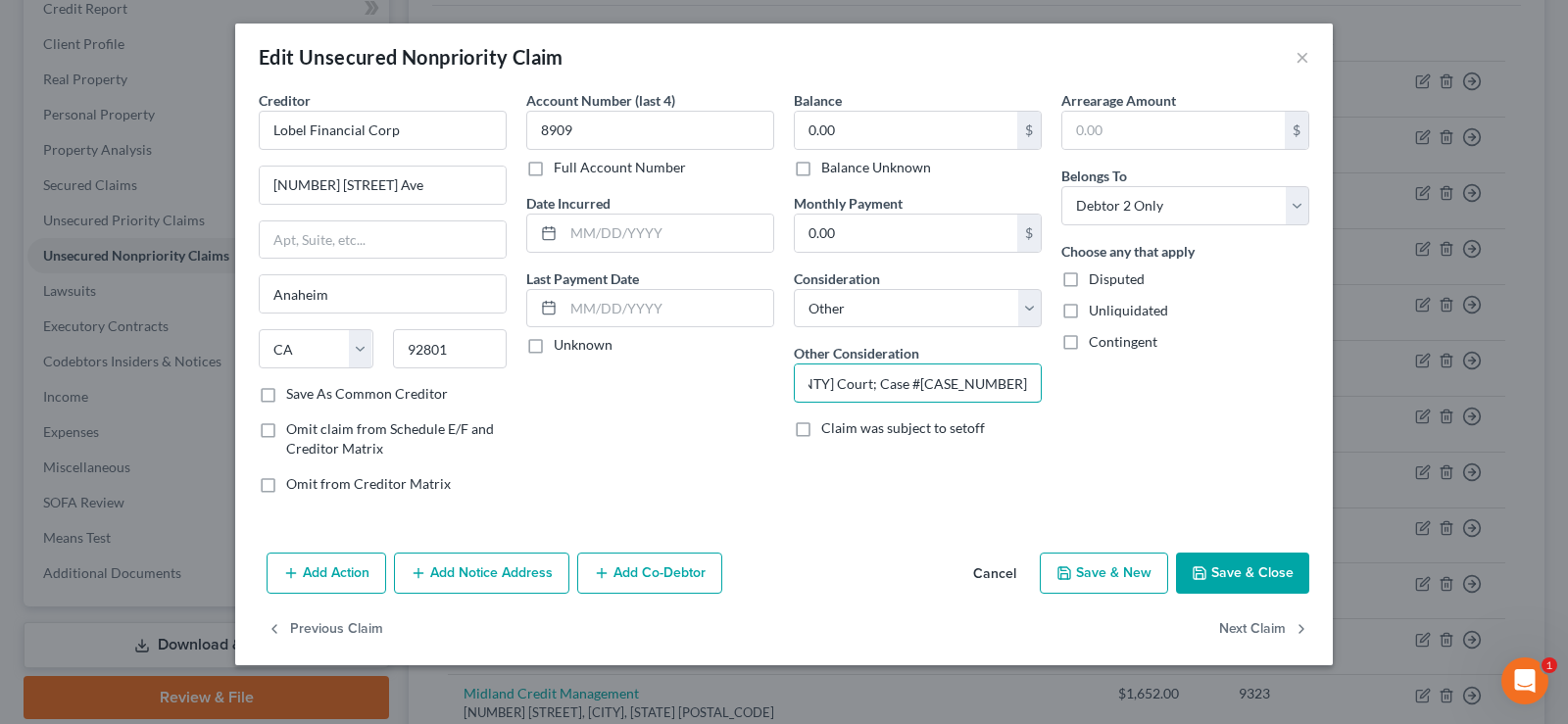 type on "Lawsuit filed [DATE] in [COUNTY] Court; Case #[CASE_NUMBER]" 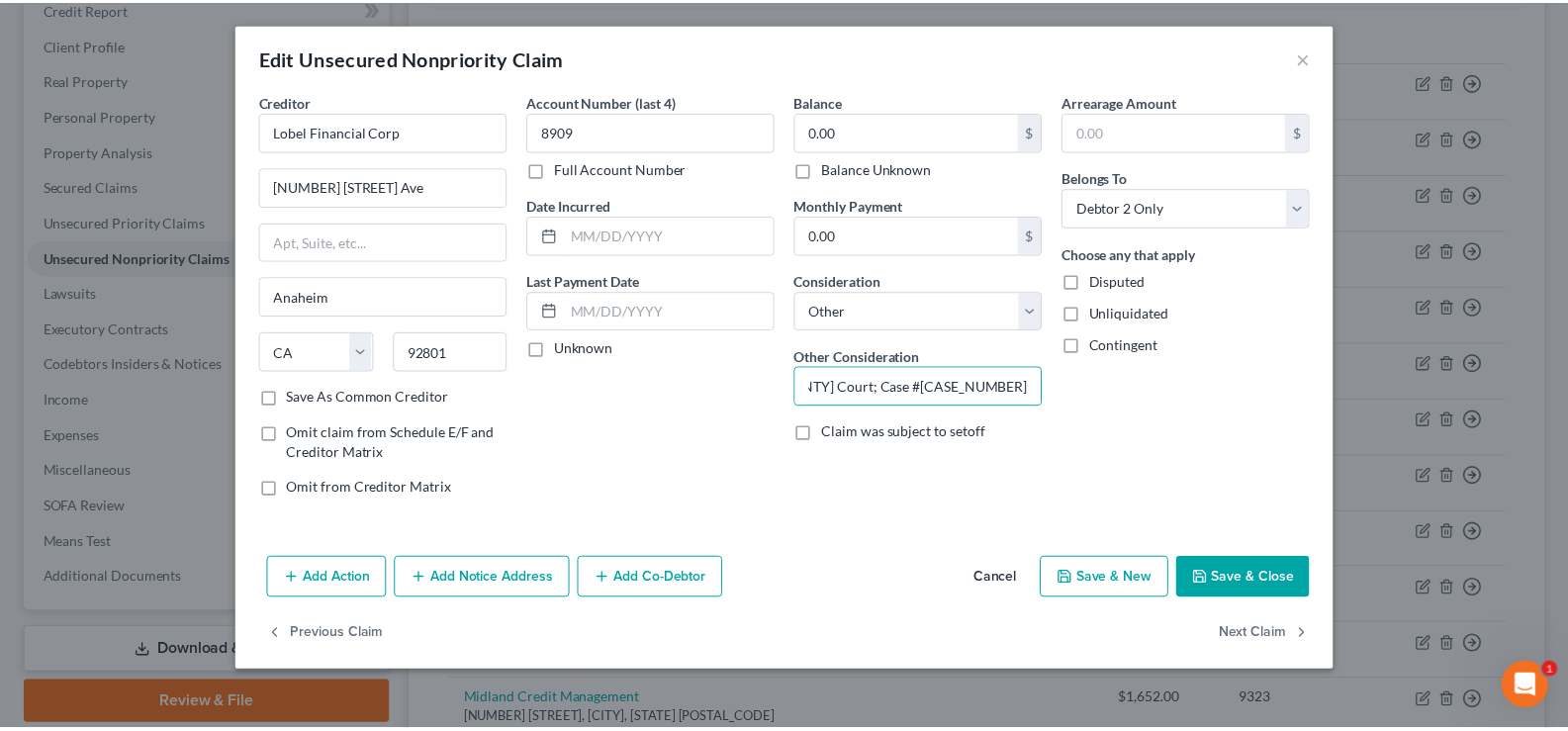 scroll, scrollTop: 0, scrollLeft: 0, axis: both 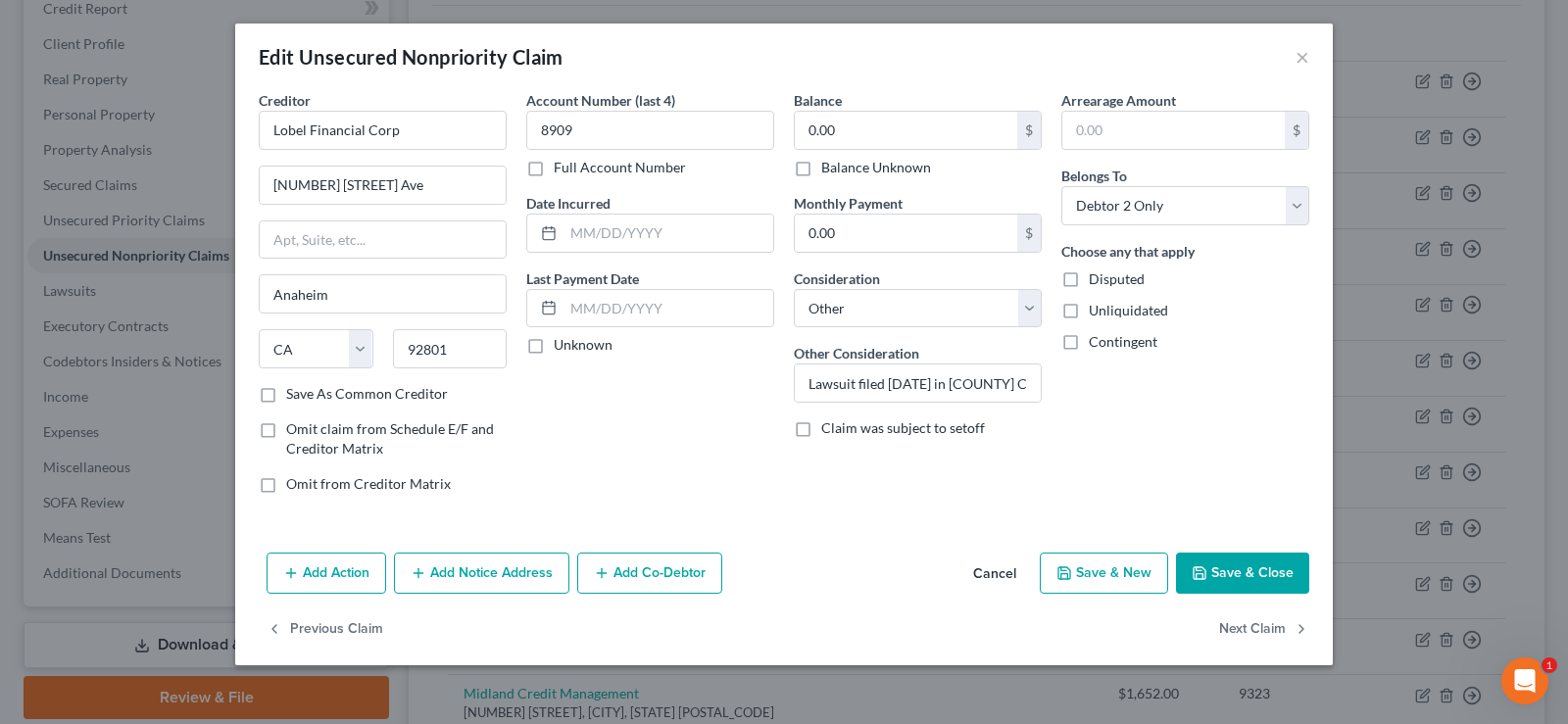 click on "Save & Close" at bounding box center (1243, 573) 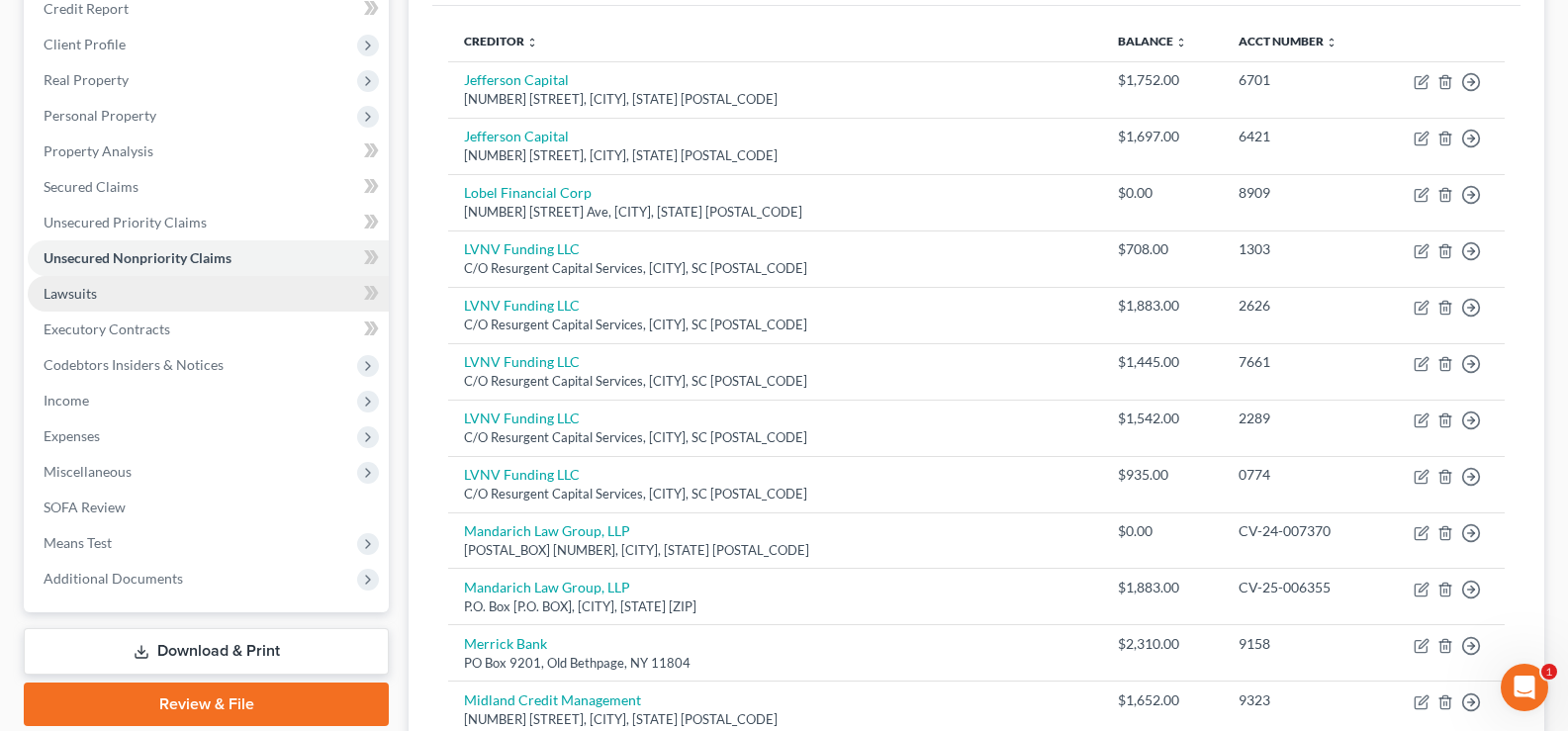 click on "Lawsuits" at bounding box center (208, 294) 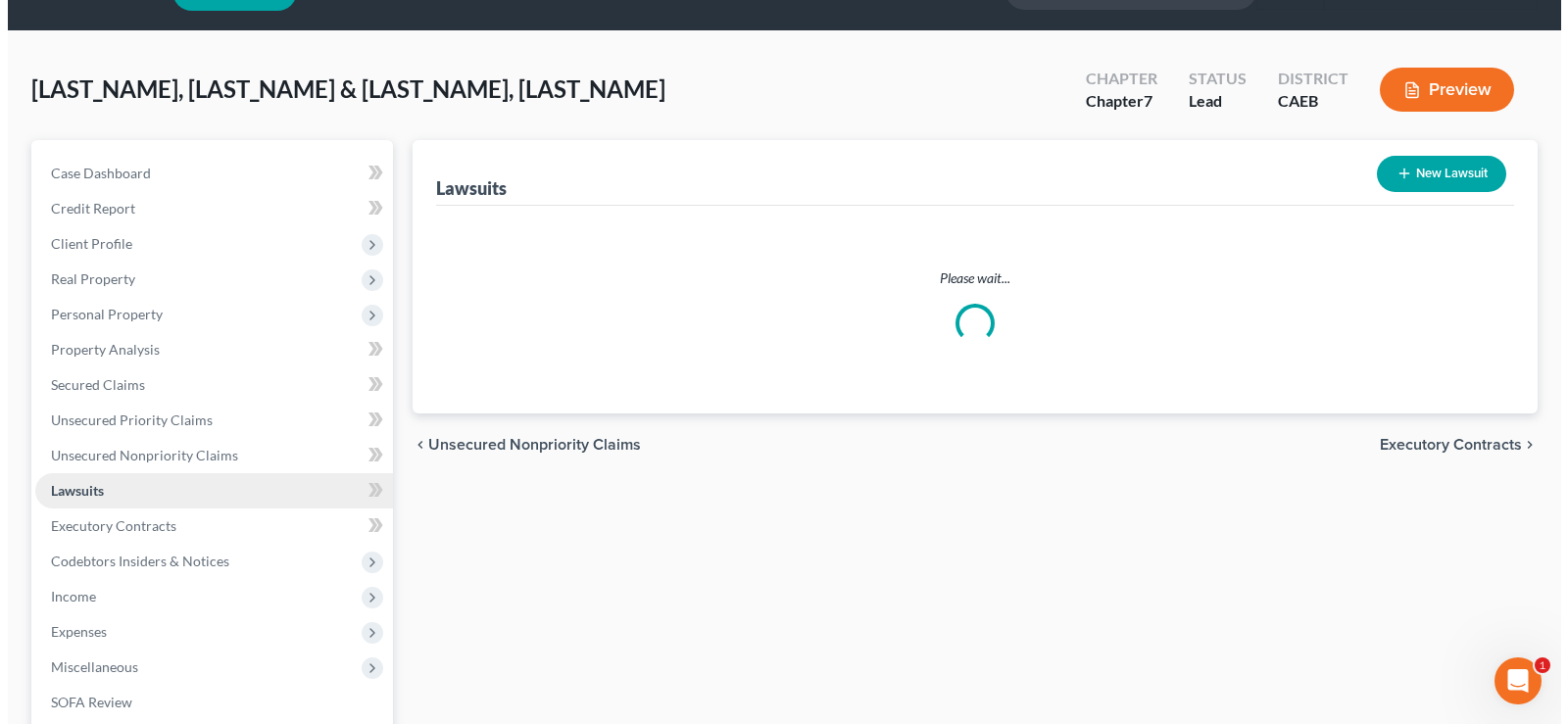scroll, scrollTop: 0, scrollLeft: 0, axis: both 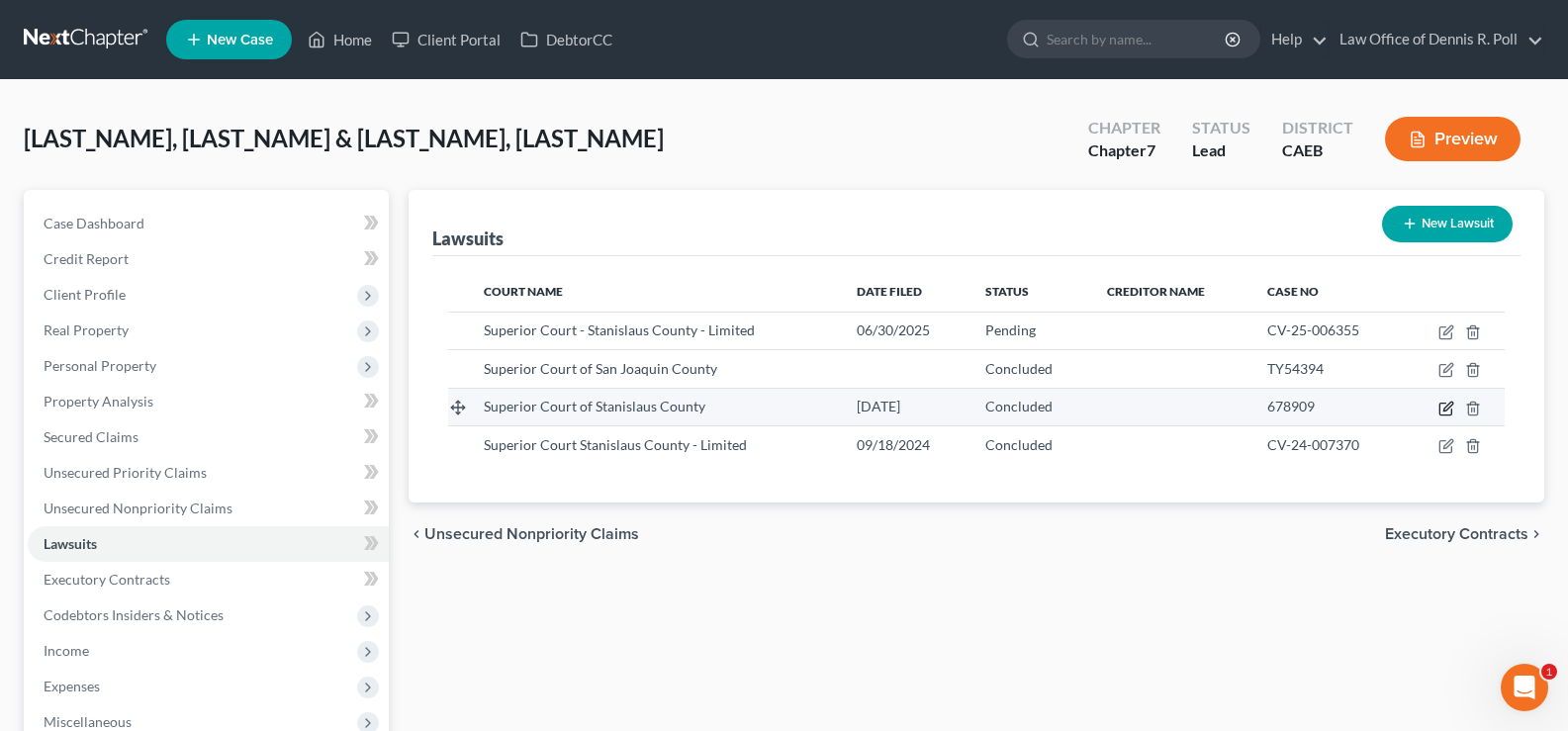 click 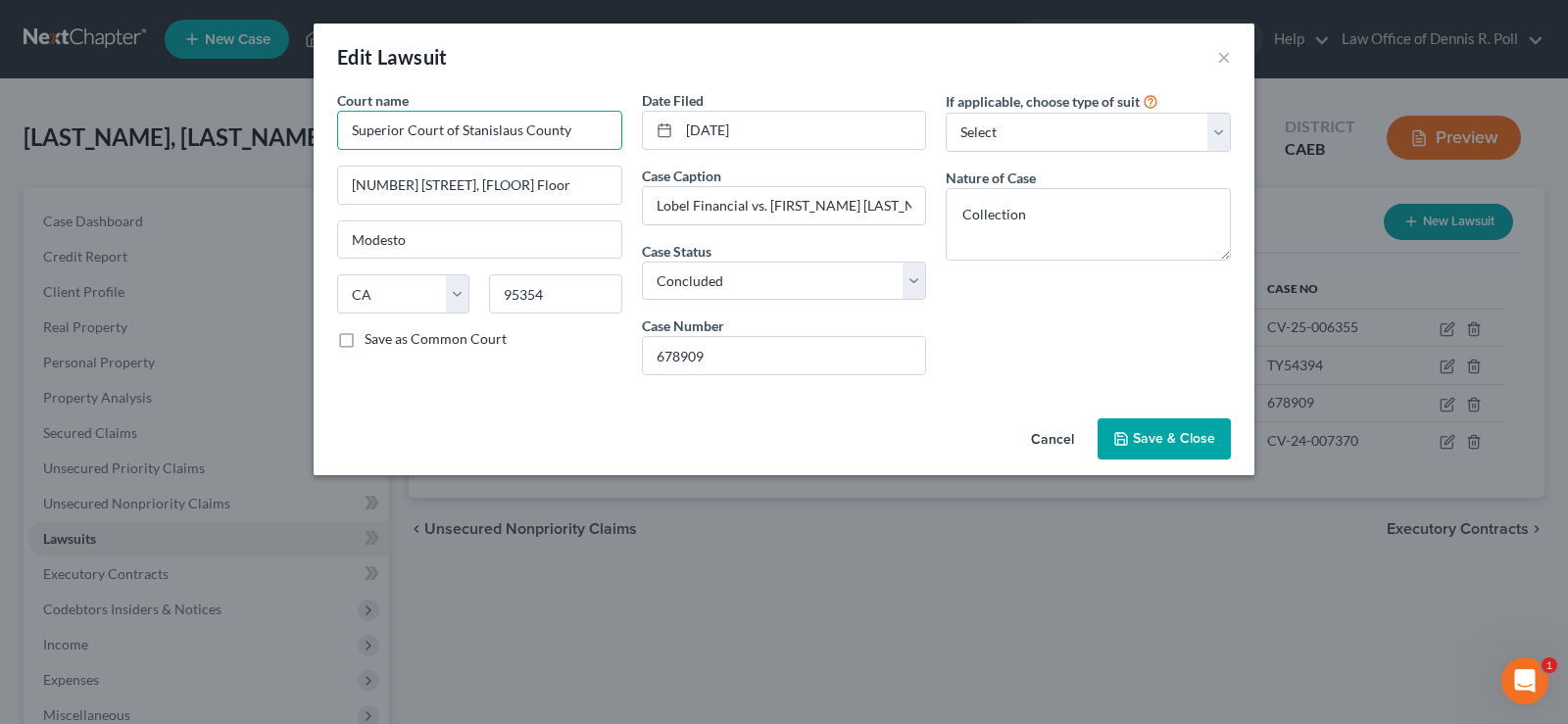 click on "Superior Court of Stanislaus County" at bounding box center (479, 130) 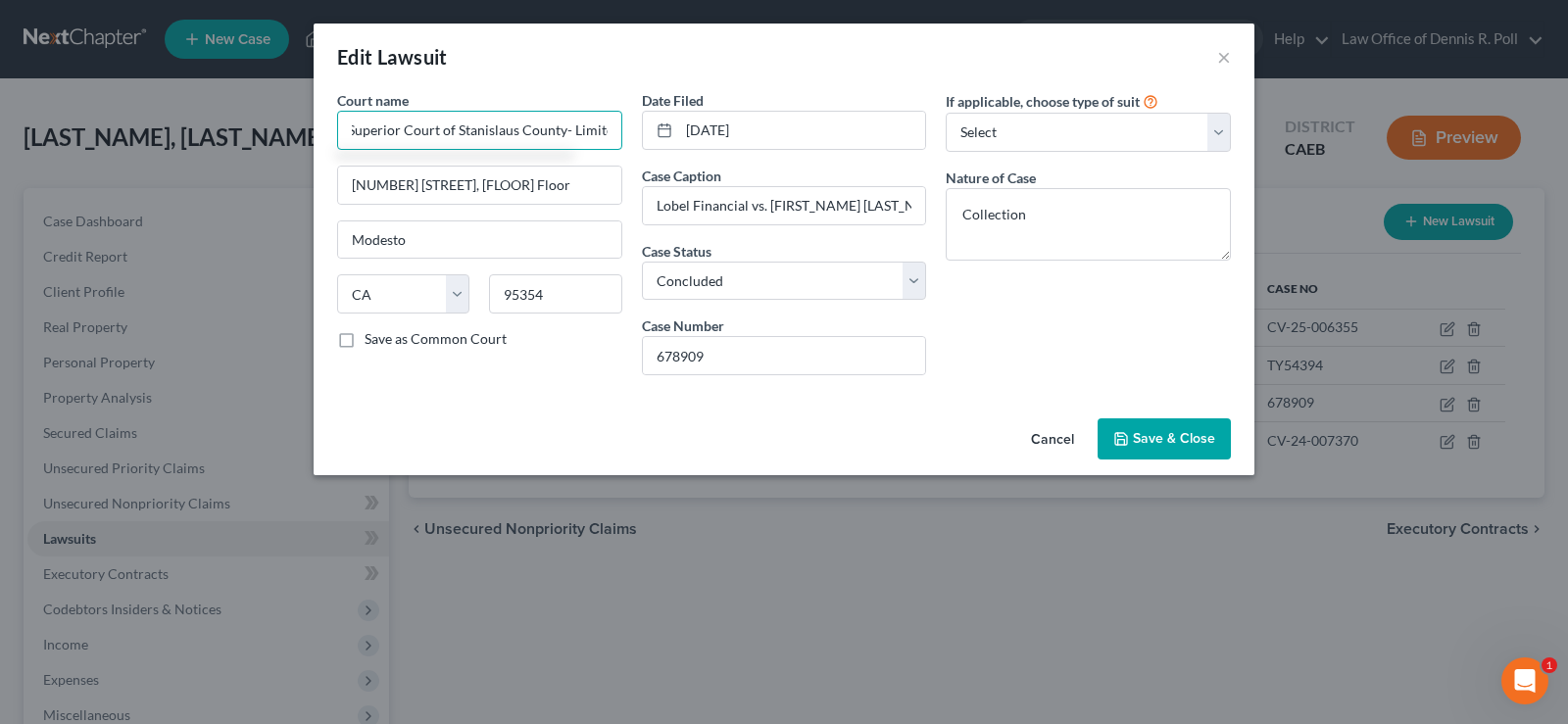 scroll, scrollTop: 0, scrollLeft: 12, axis: horizontal 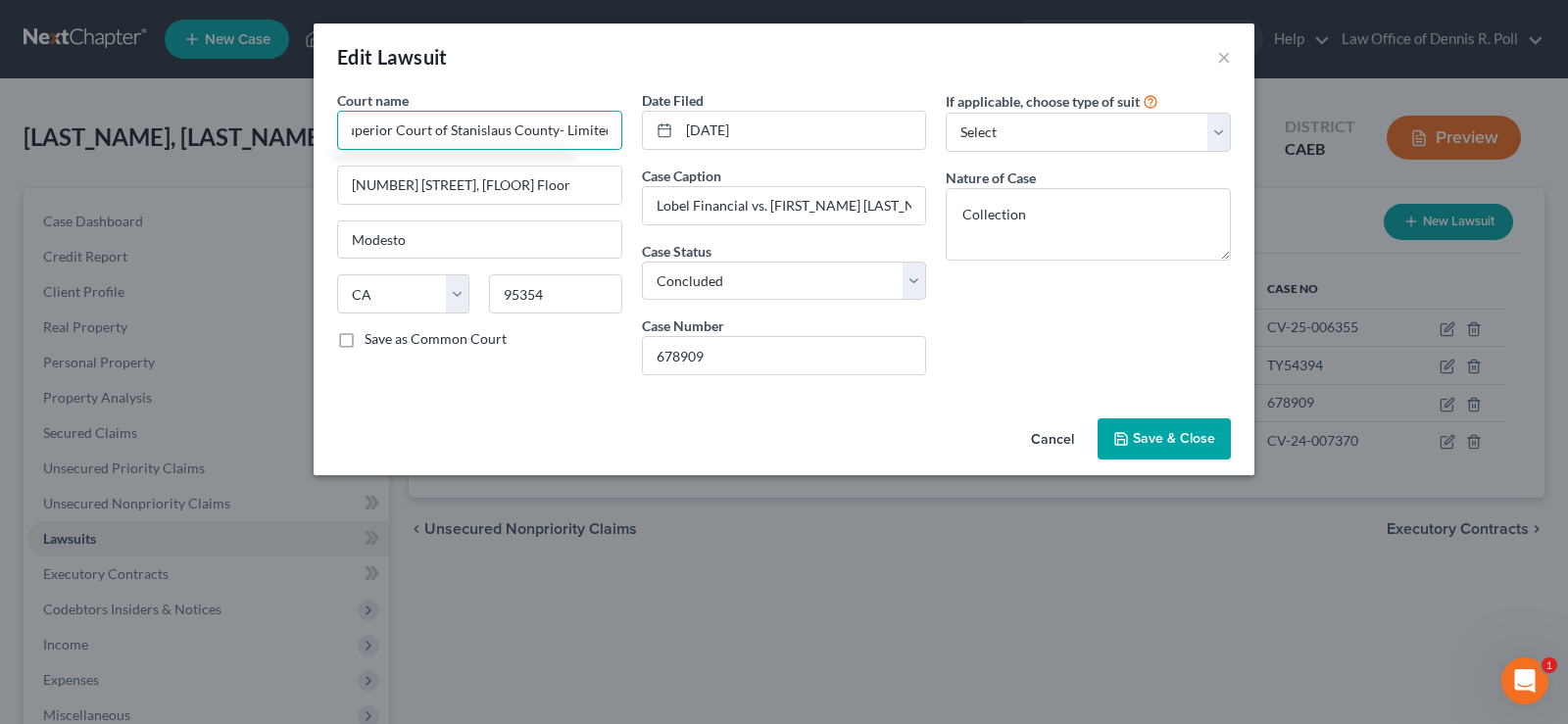 type on "Superior Court of Stanislaus County- Limited" 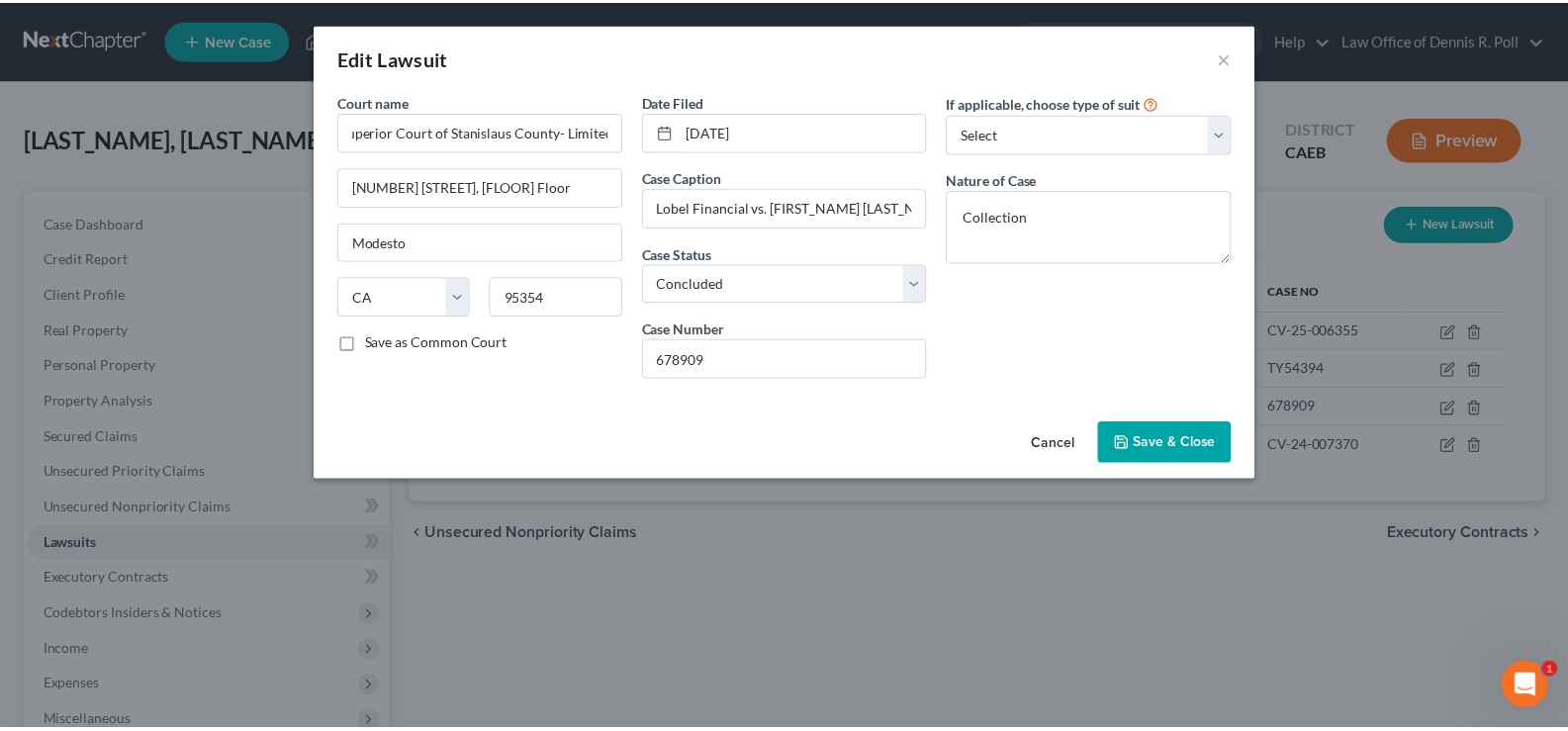 scroll, scrollTop: 0, scrollLeft: 0, axis: both 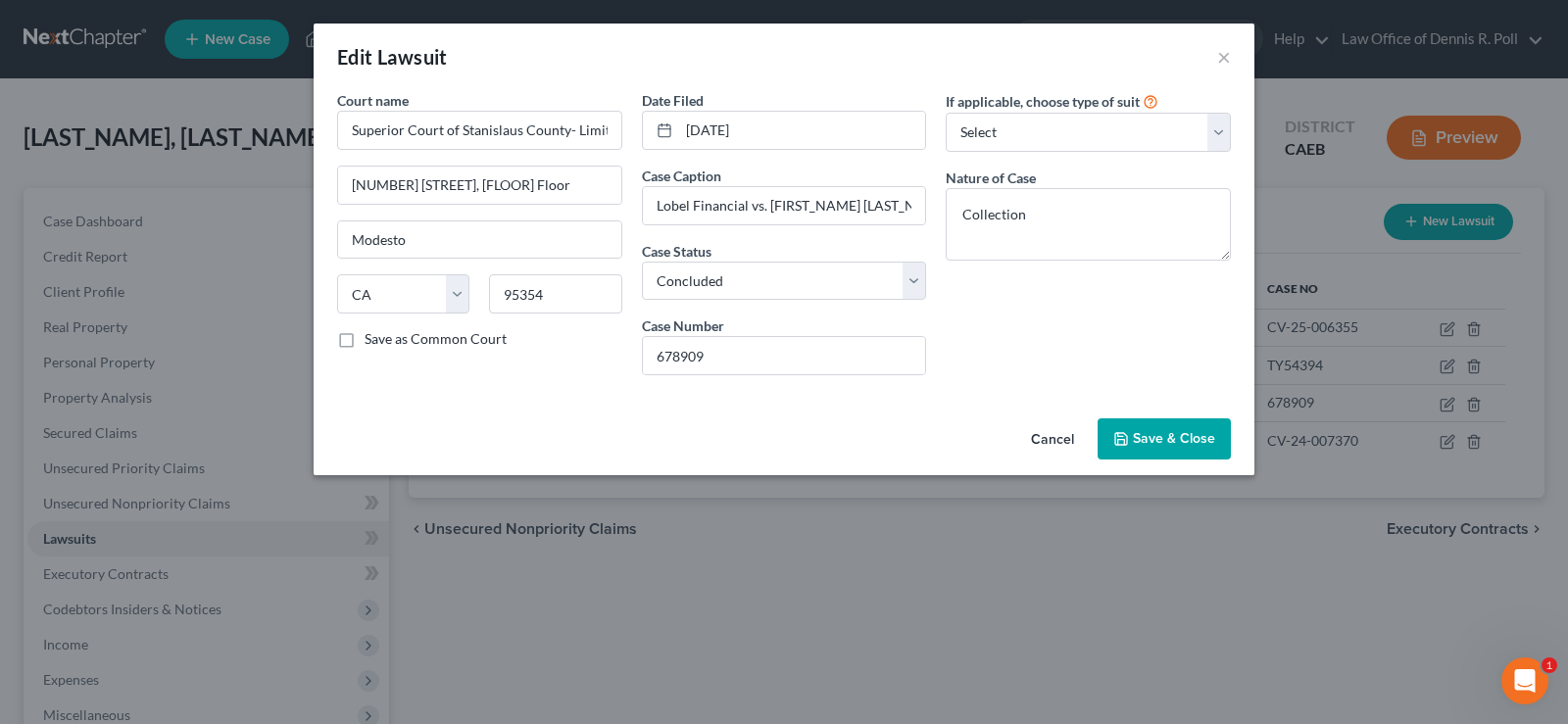click on "Save & Close" at bounding box center (1174, 438) 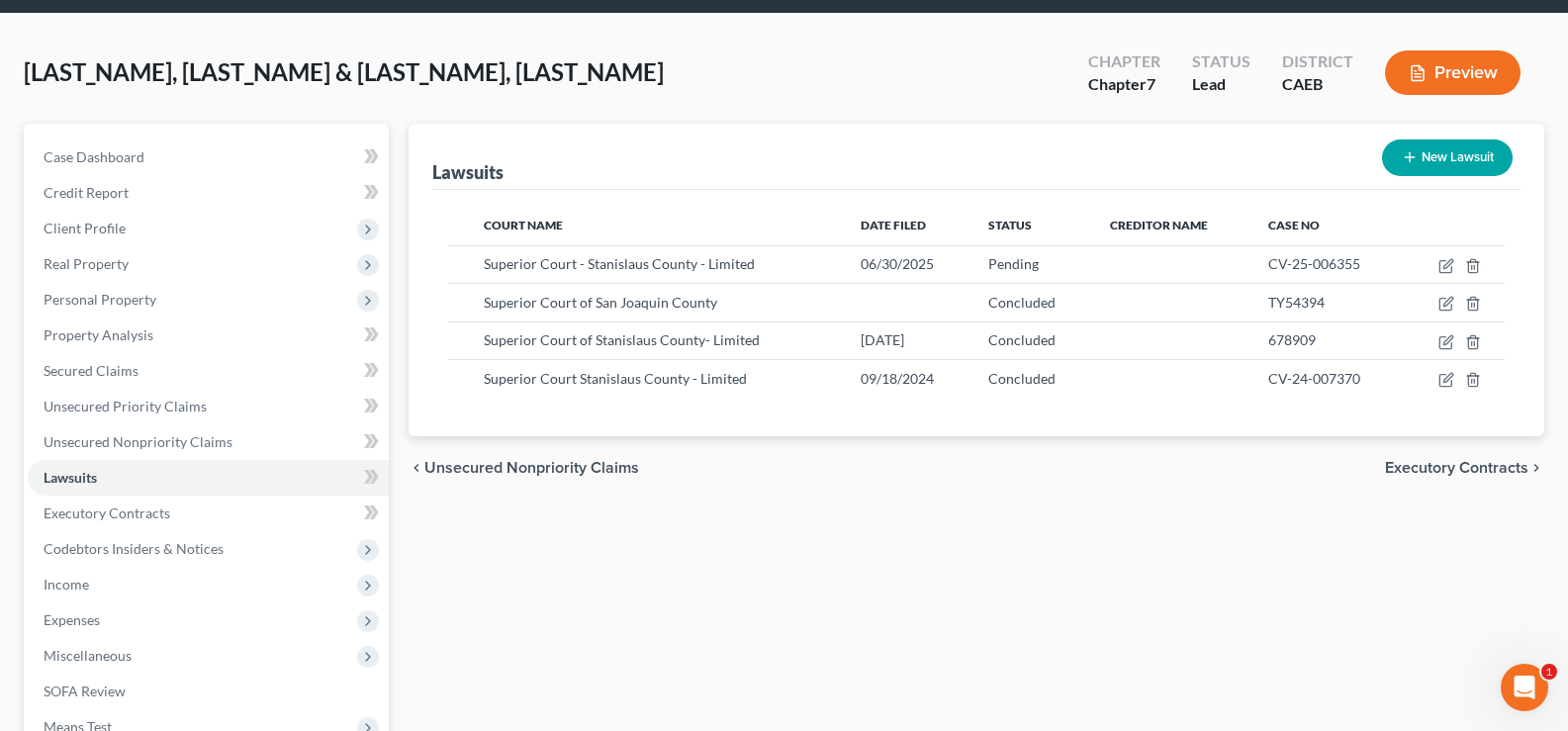 scroll, scrollTop: 63, scrollLeft: 0, axis: vertical 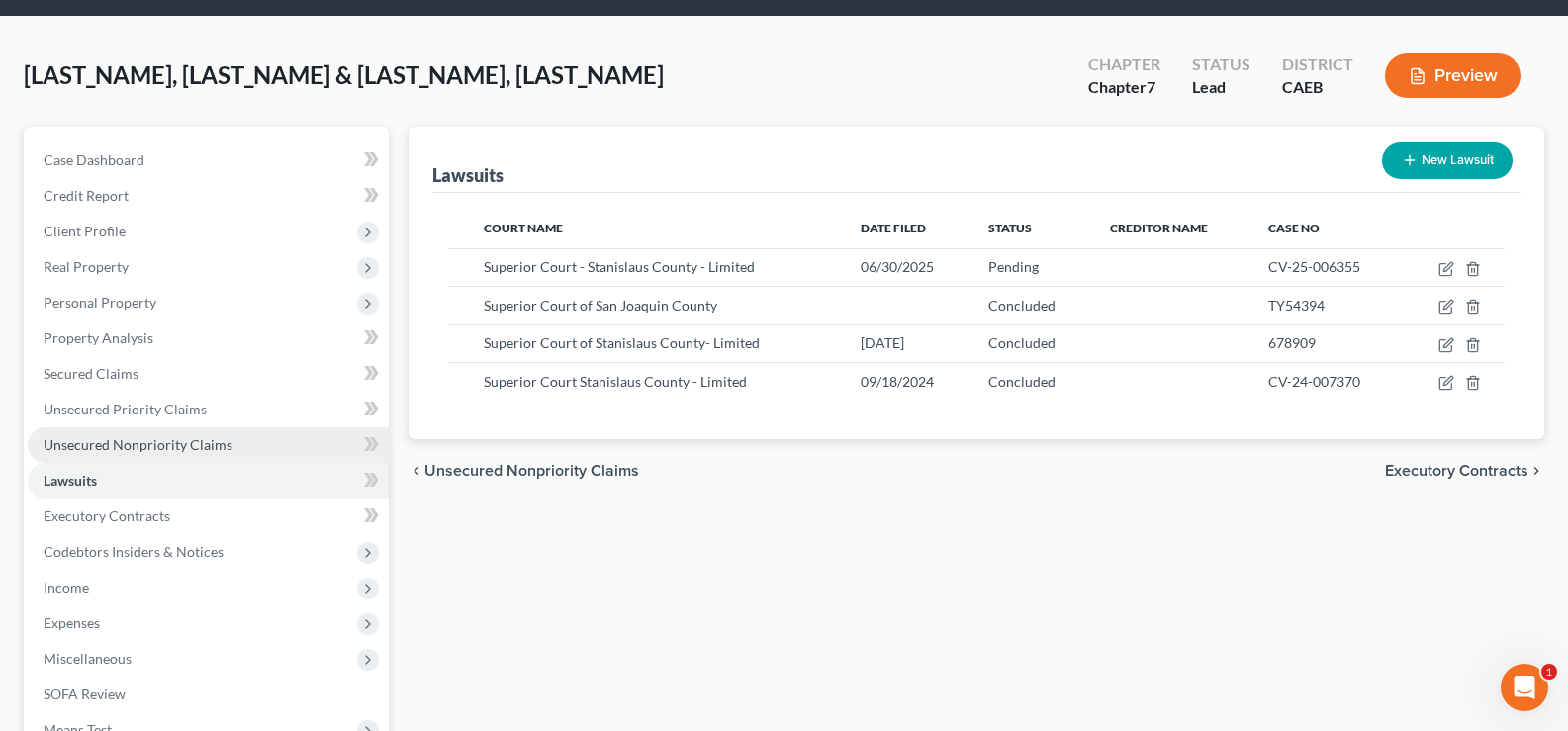 click on "Unsecured Nonpriority Claims" at bounding box center [208, 445] 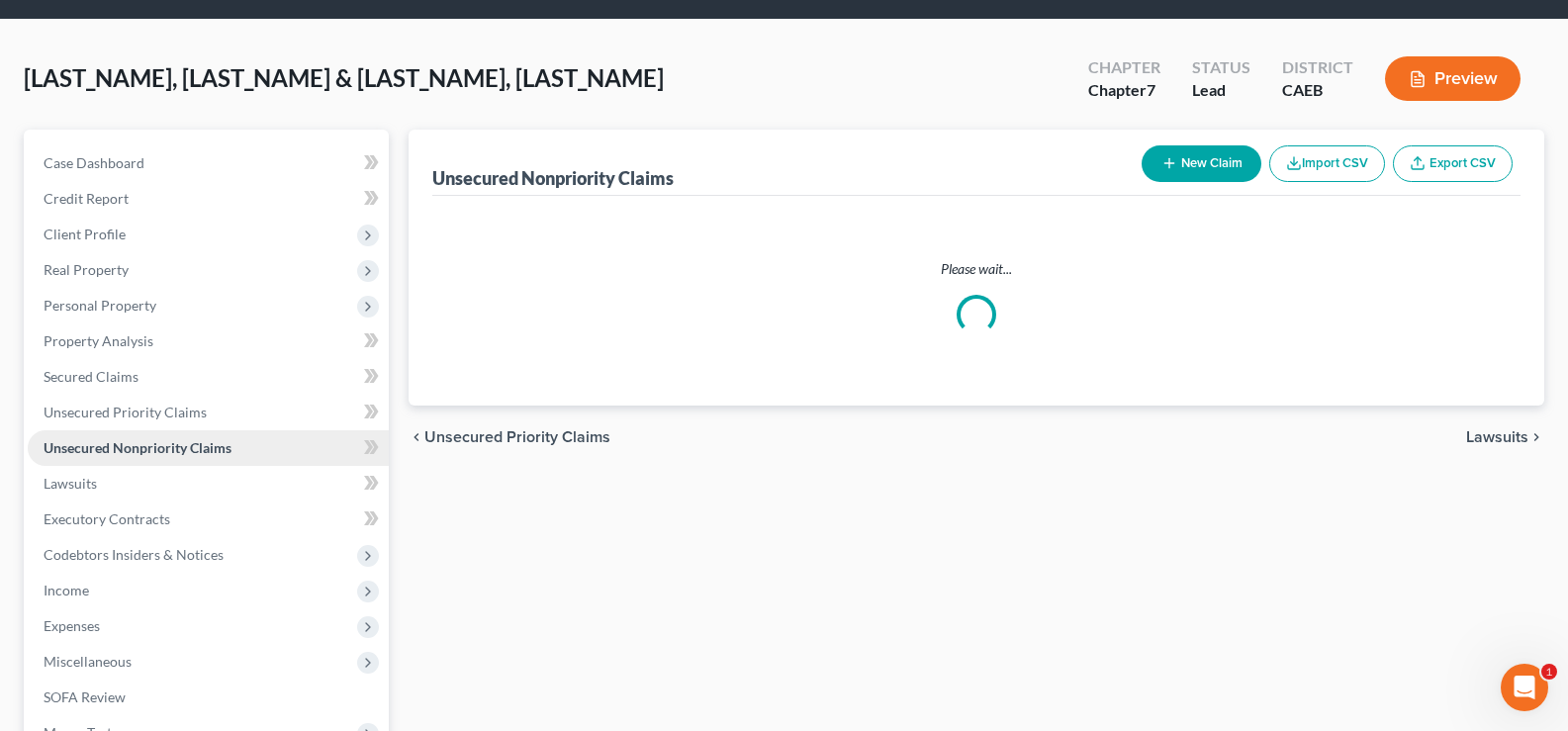 scroll, scrollTop: 0, scrollLeft: 0, axis: both 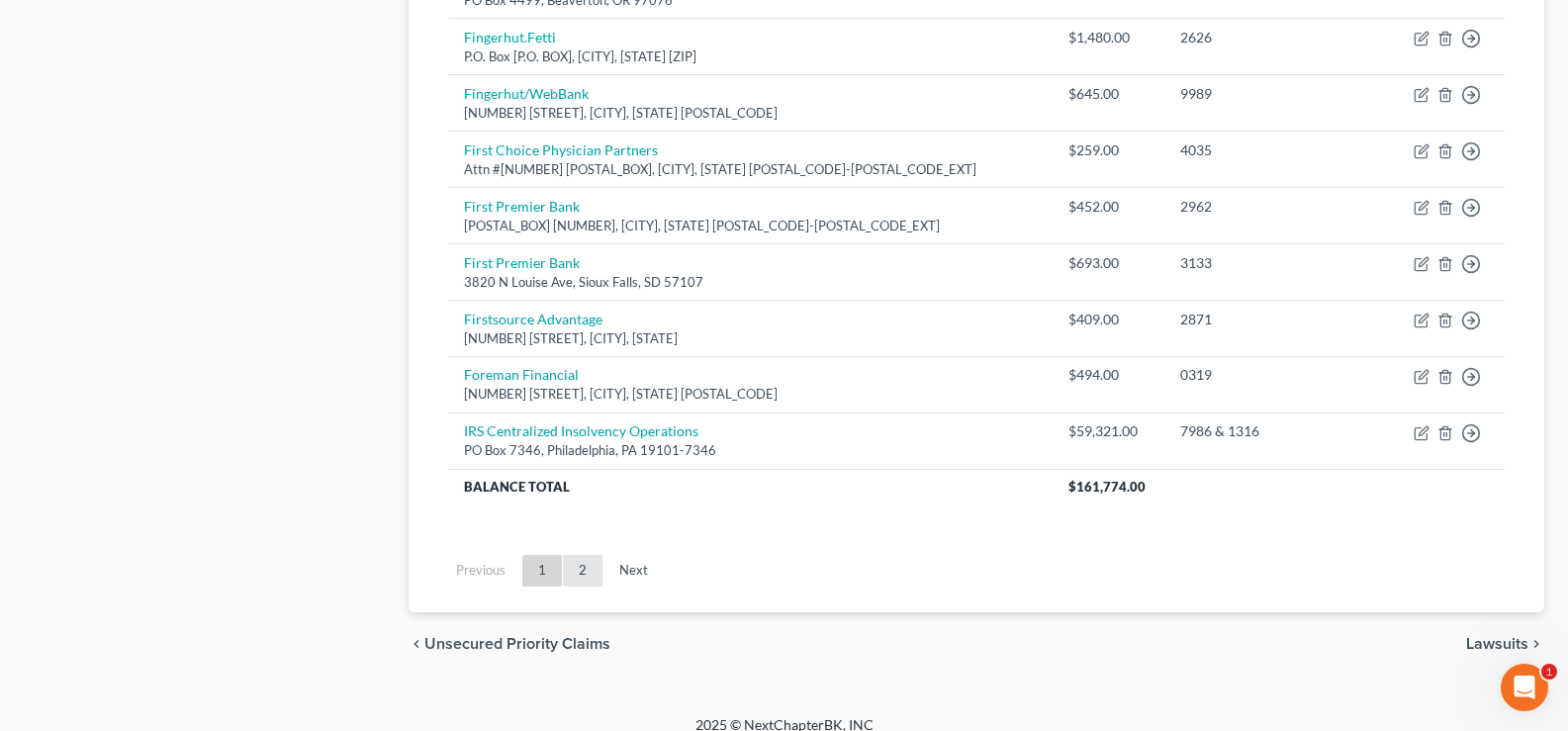 click on "2" at bounding box center (583, 571) 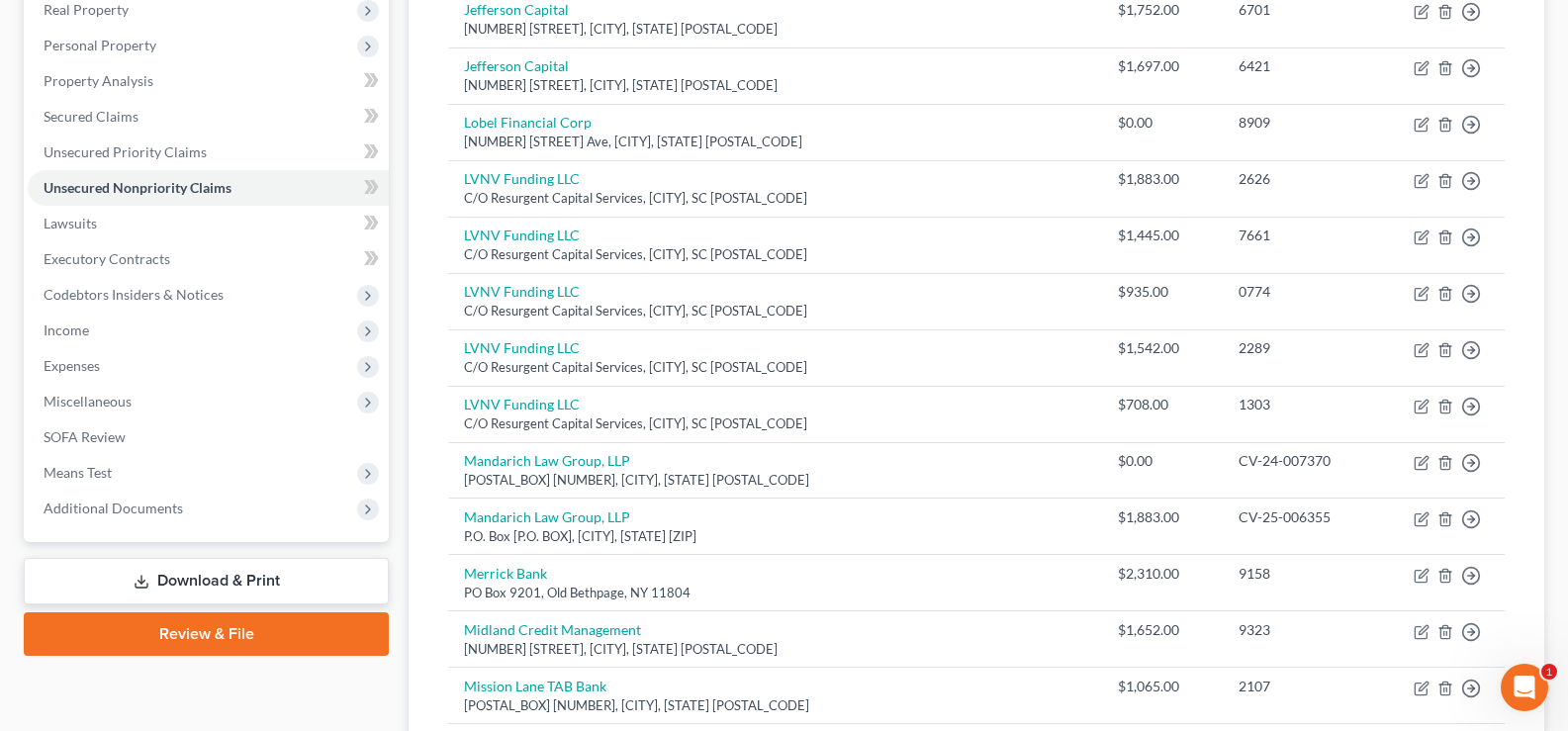 scroll, scrollTop: 1440, scrollLeft: 0, axis: vertical 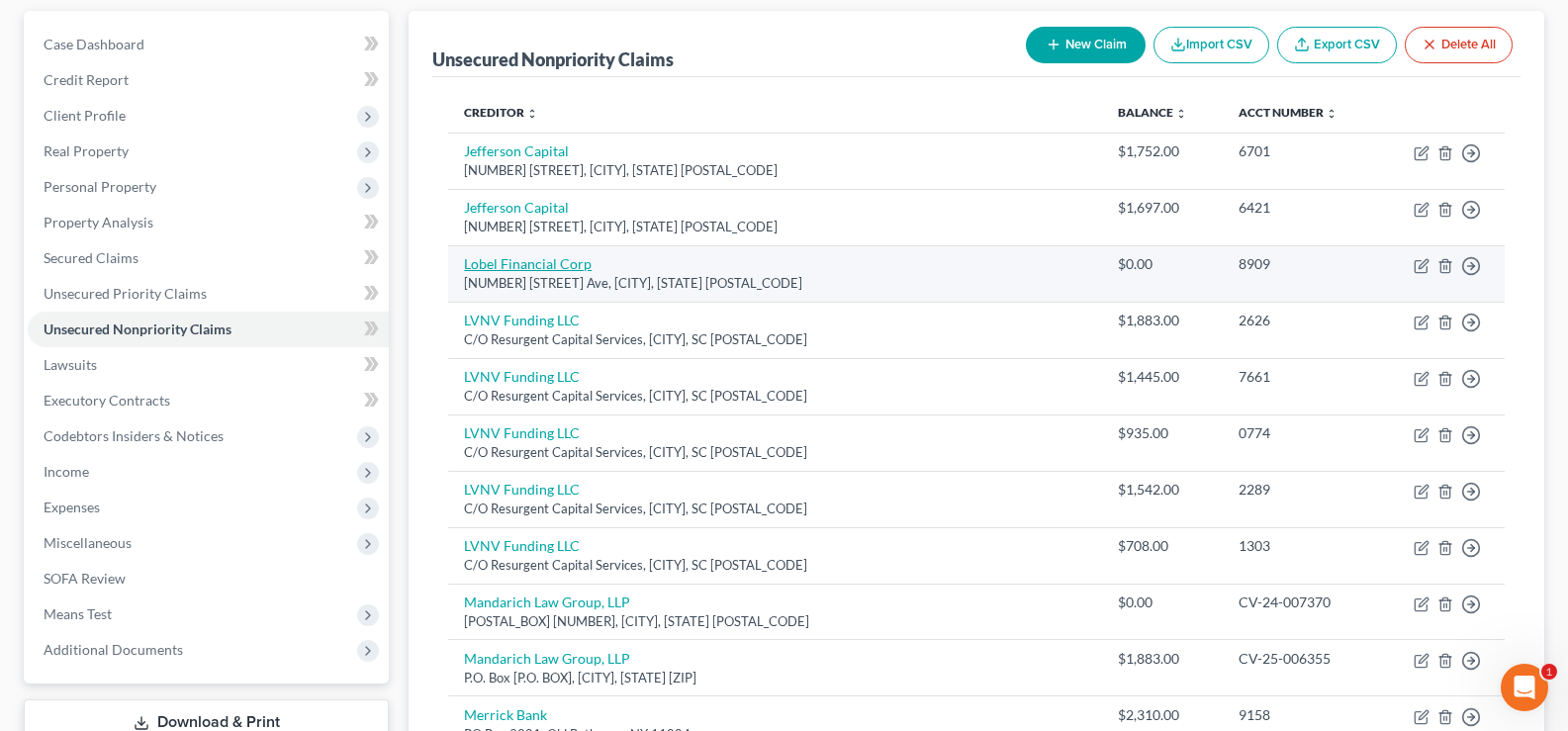 click on "Lobel Financial Corp" at bounding box center (527, 263) 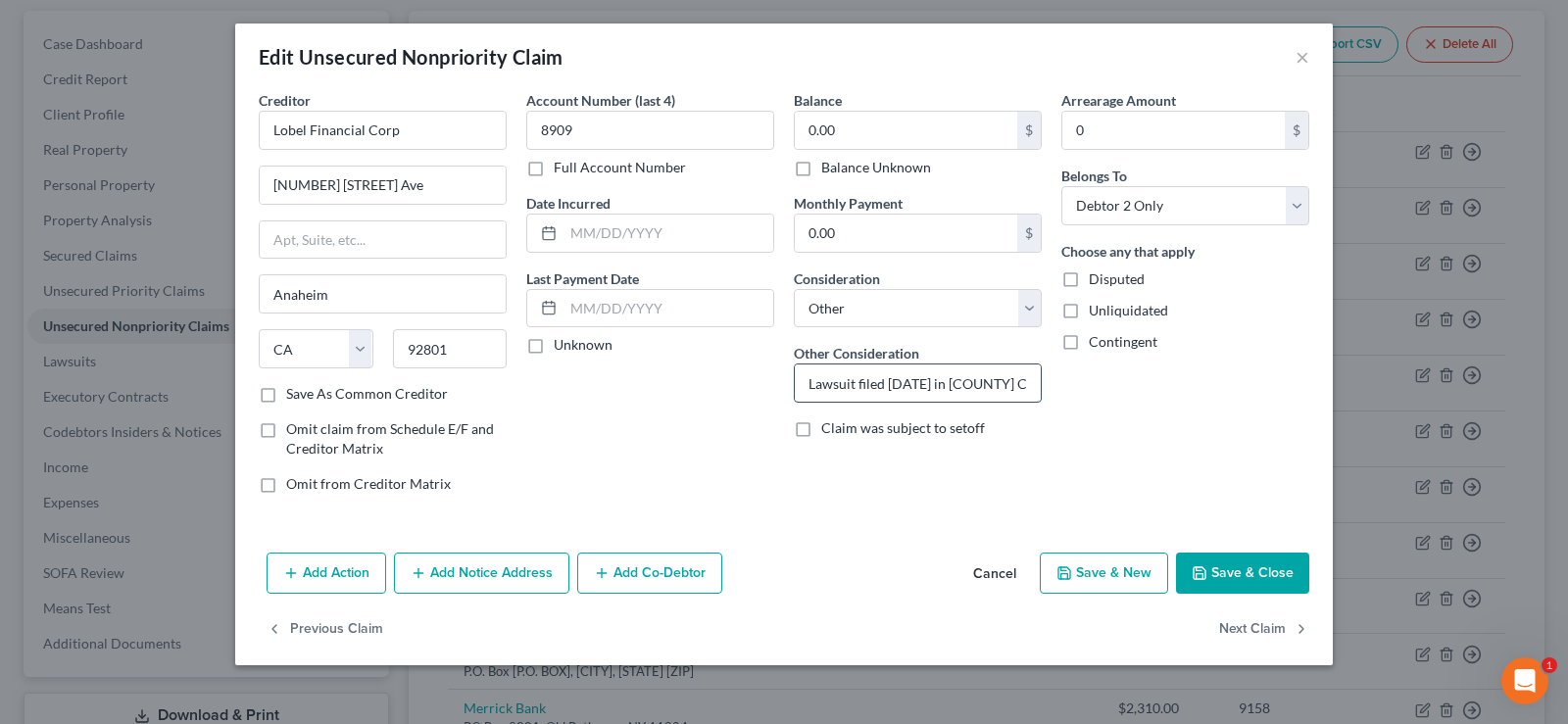 click on "Lawsuit filed [DATE] in [COUNTY] Court; Case #[CASE_NUMBER]" at bounding box center (917, 383) 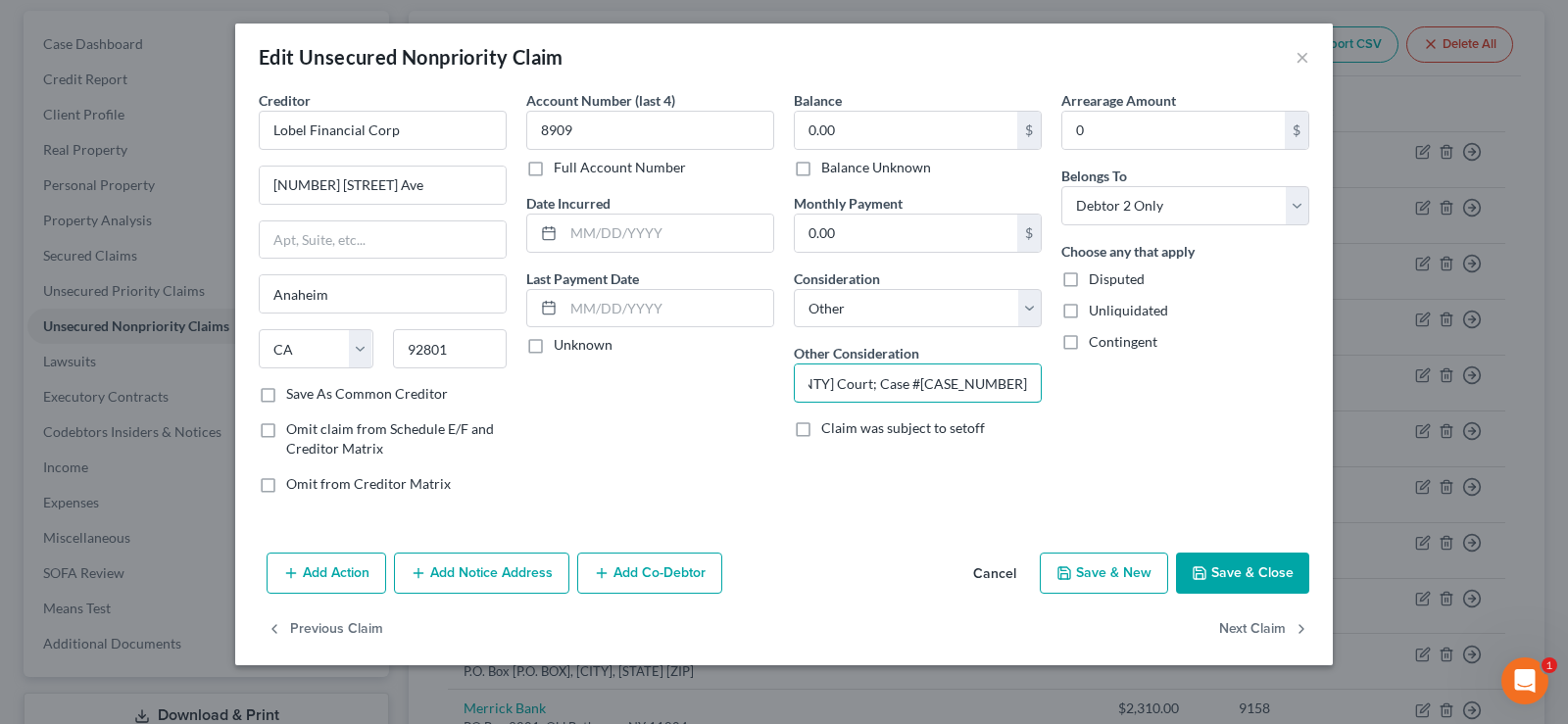 scroll, scrollTop: 0, scrollLeft: 223, axis: horizontal 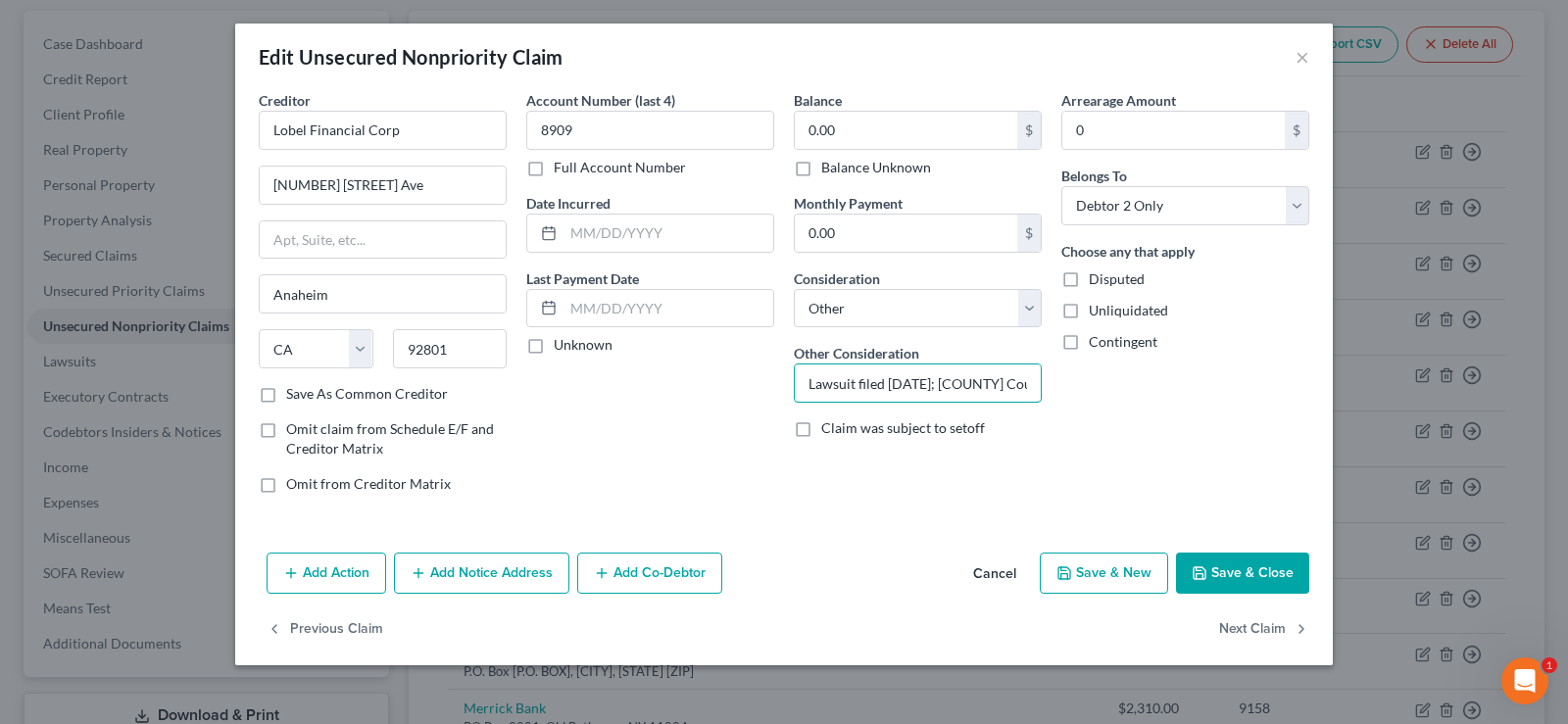 type on "Lawsuit filed [DATE]; [COUNTY] County Superior Court - Limited; Case #[CASE_NUMBER]" 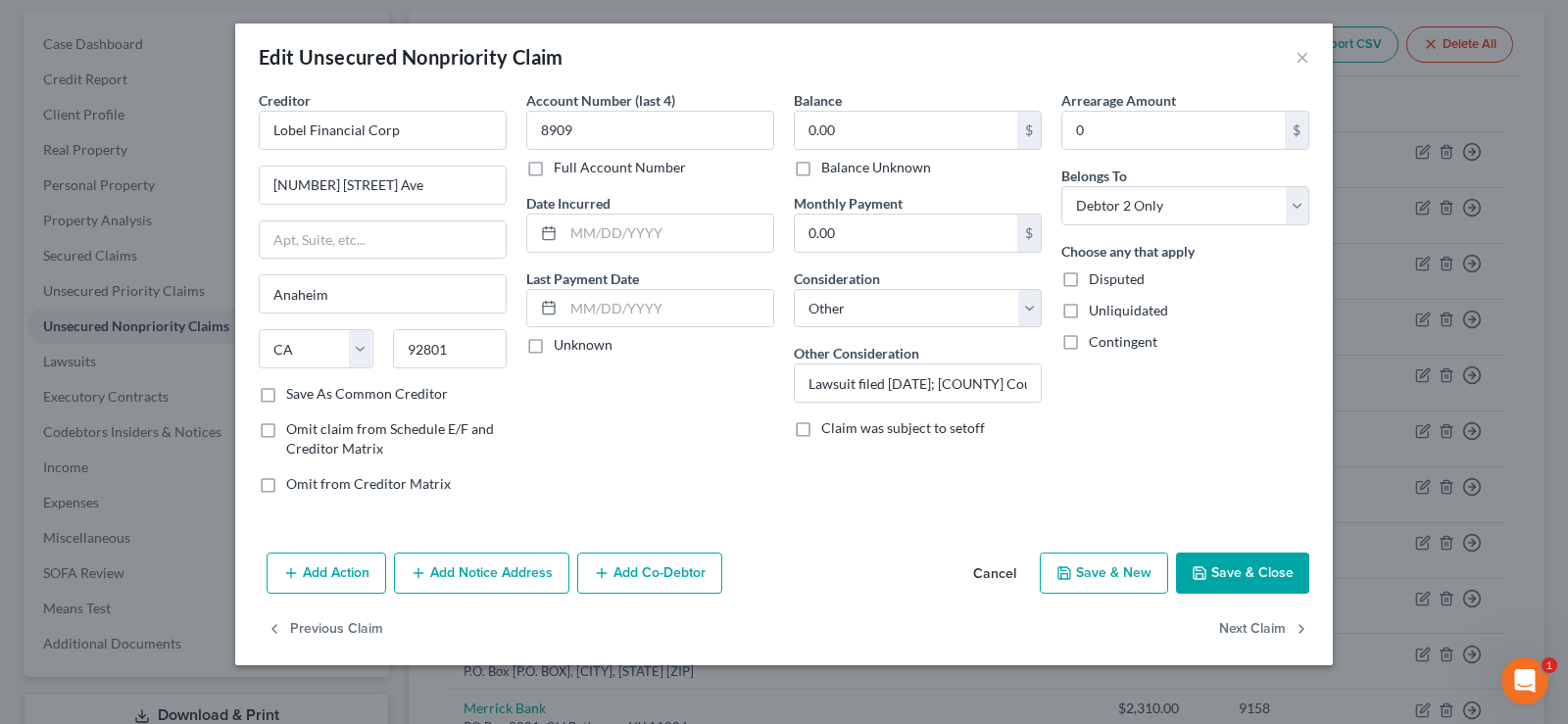 click on "Save & Close" at bounding box center [1243, 573] 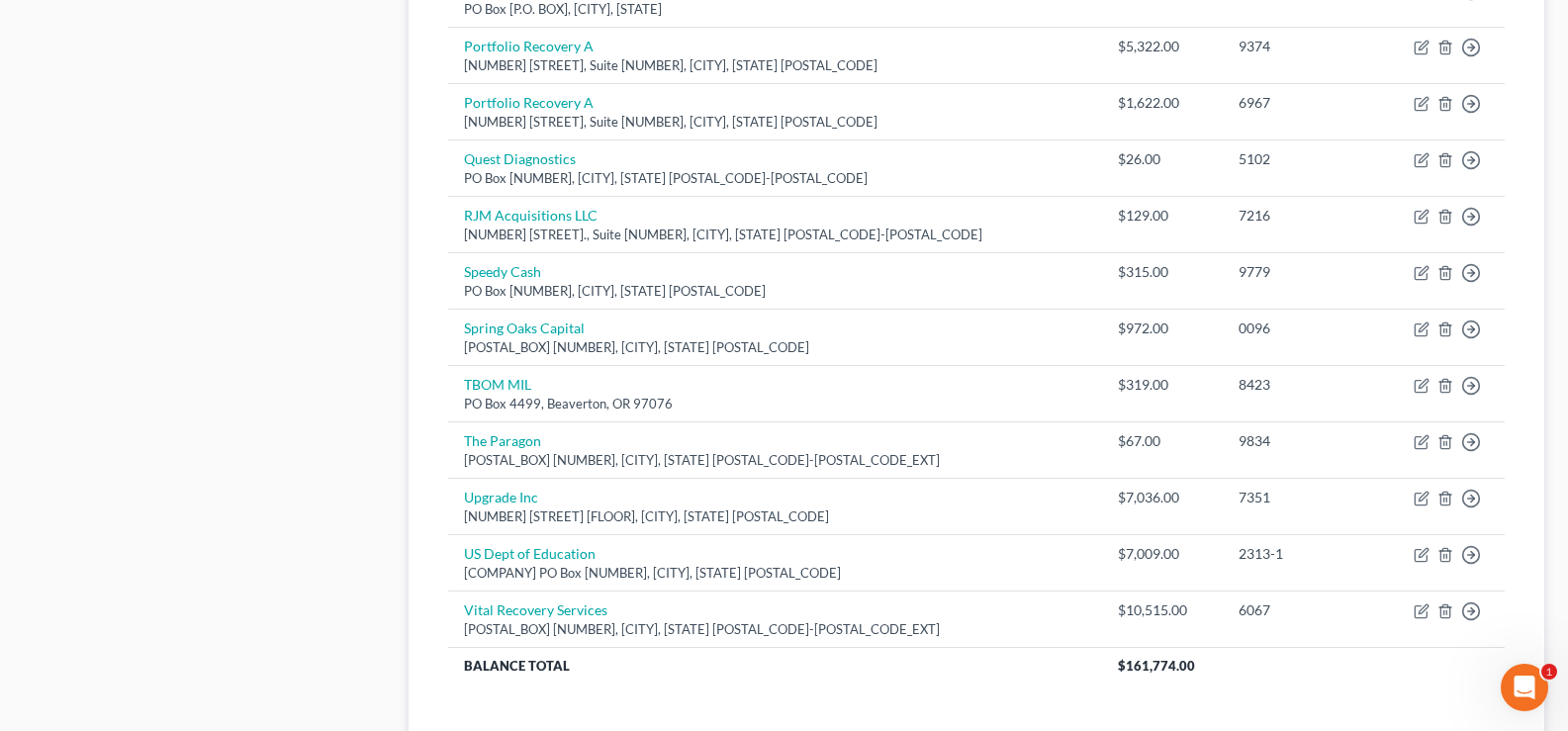 scroll, scrollTop: 1206, scrollLeft: 0, axis: vertical 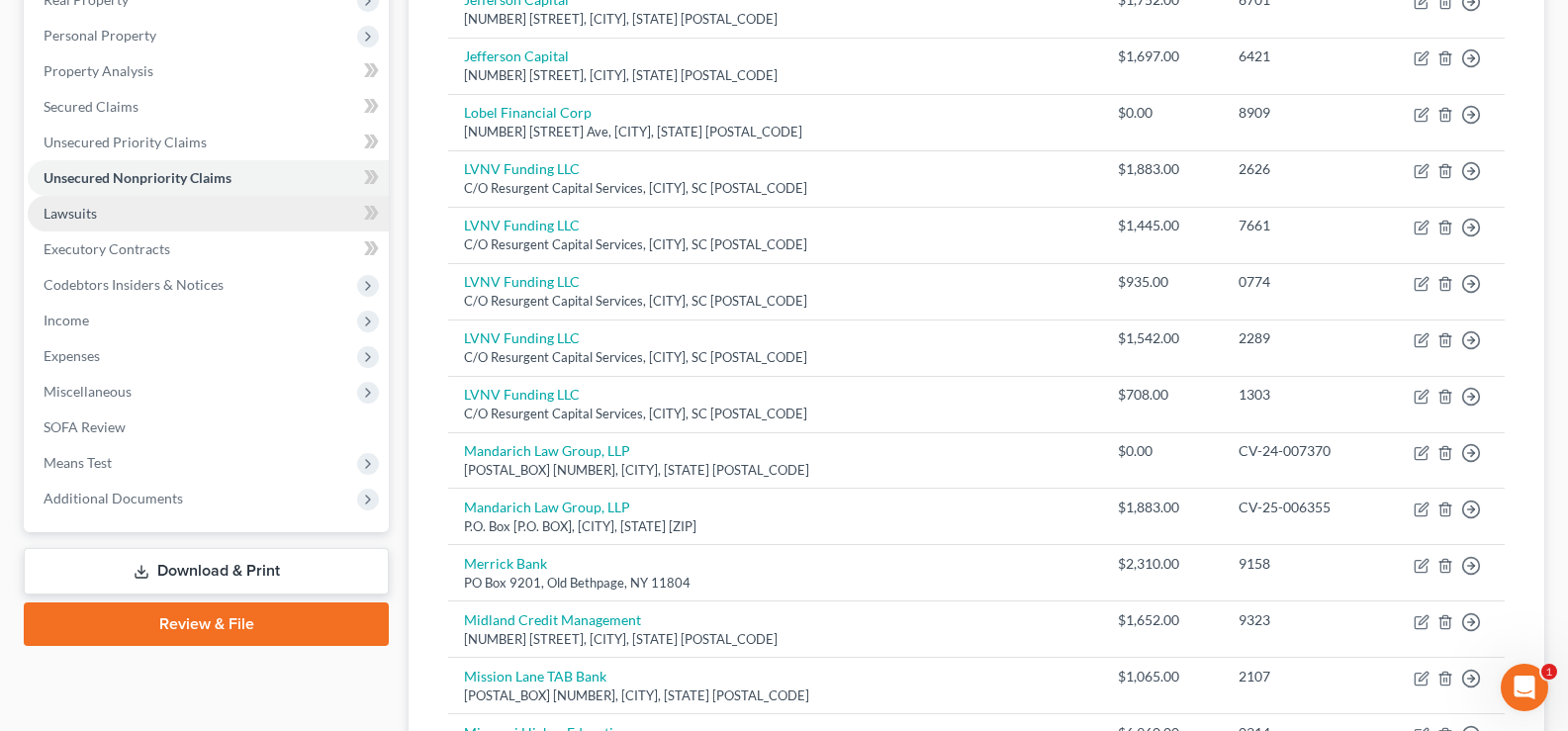 click on "Lawsuits" at bounding box center (208, 214) 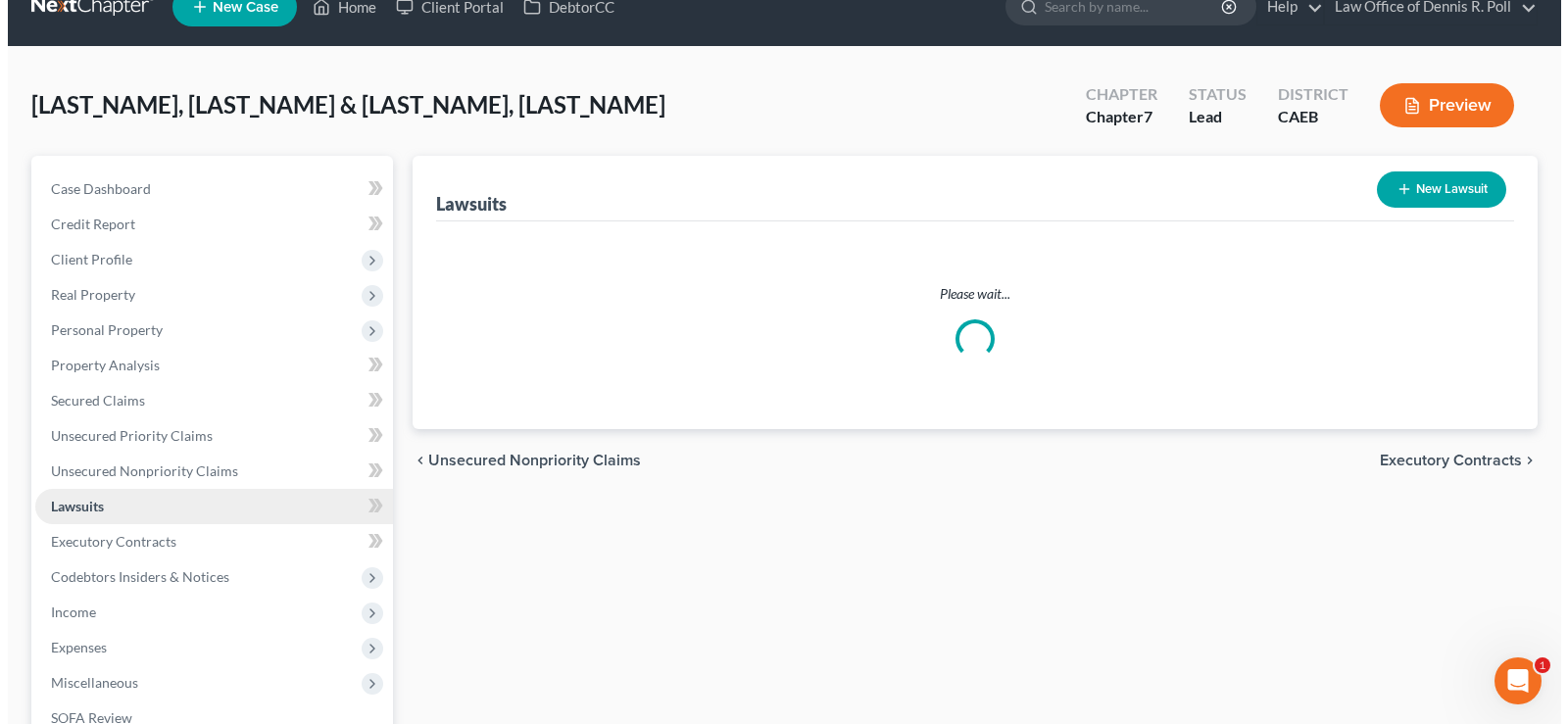 scroll, scrollTop: 0, scrollLeft: 0, axis: both 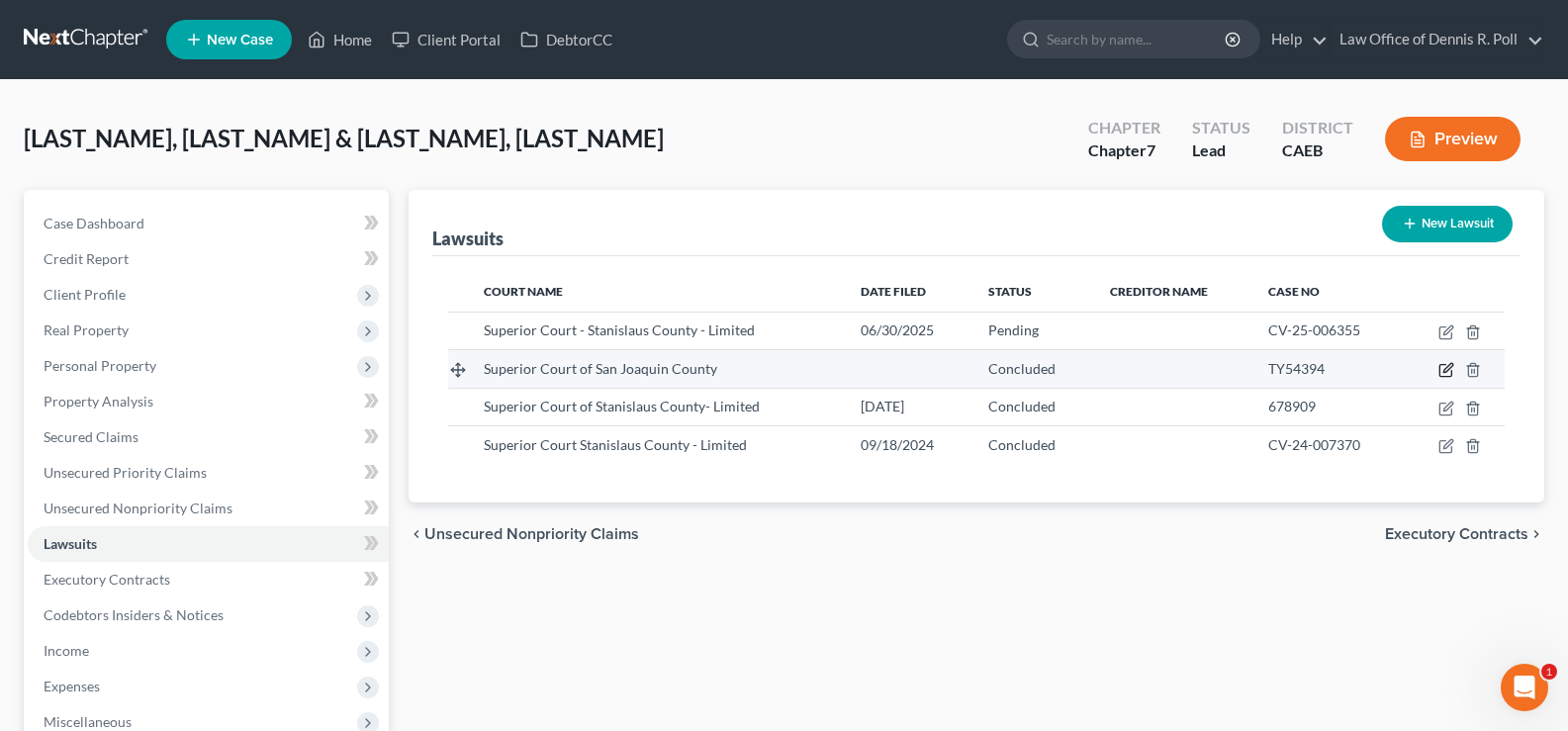 click 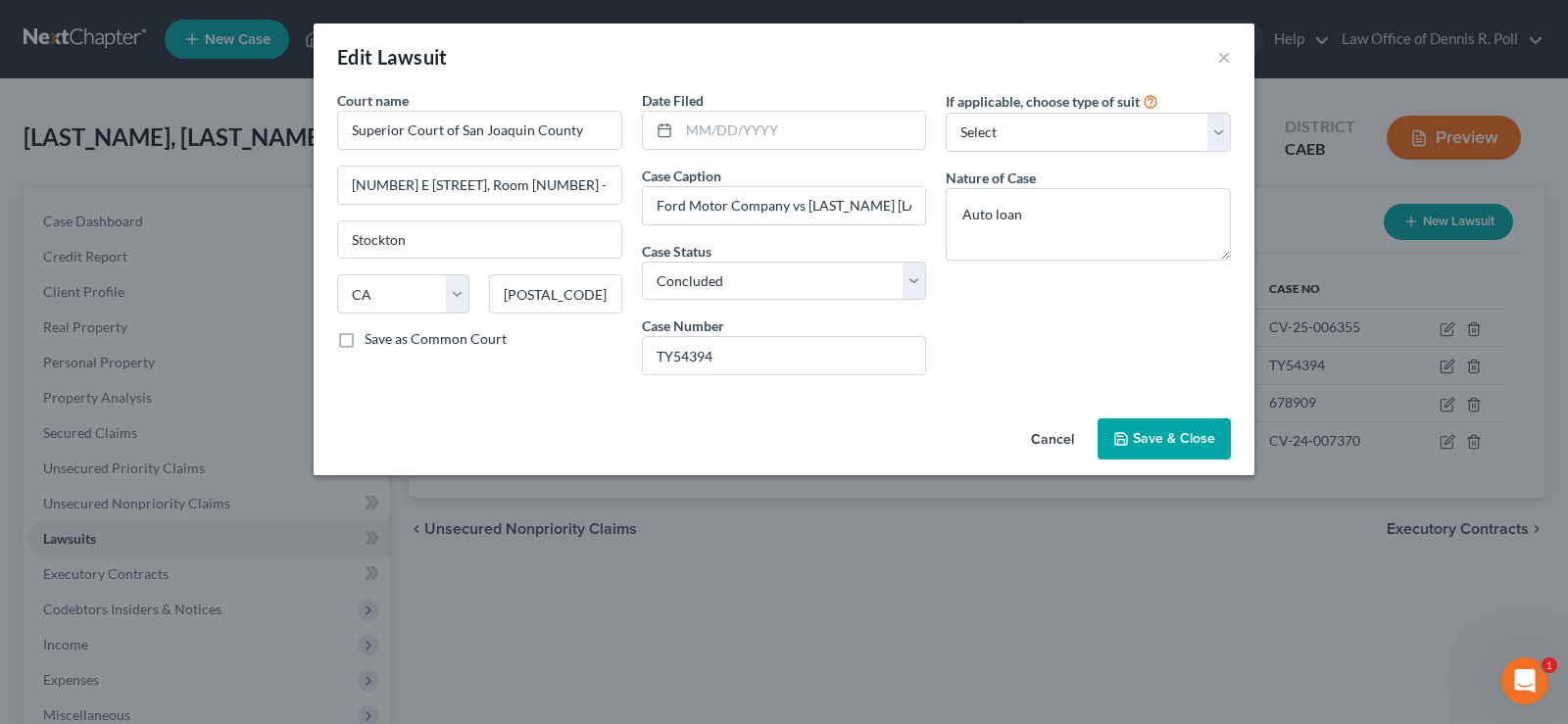 click on "Cancel" at bounding box center (1053, 440) 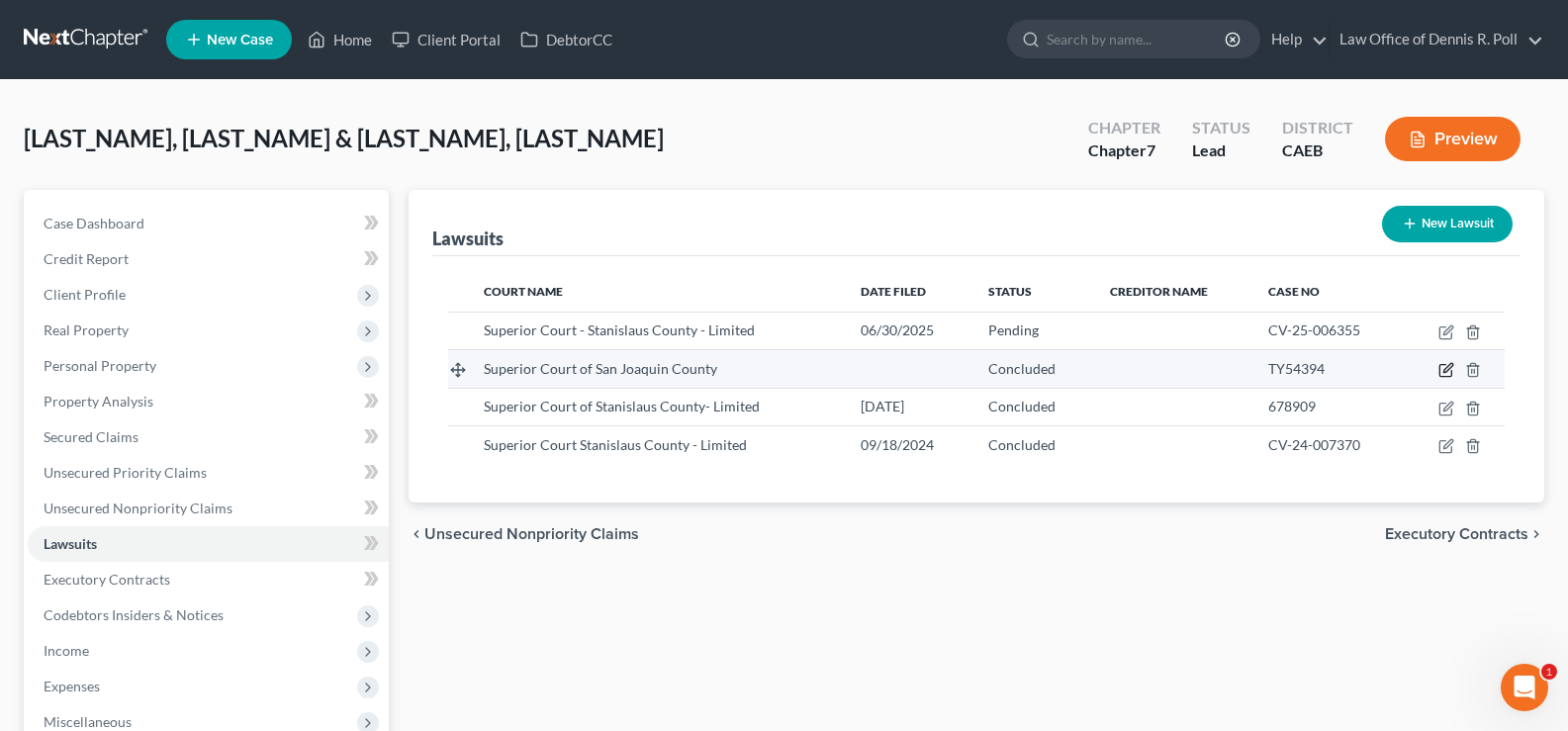 click 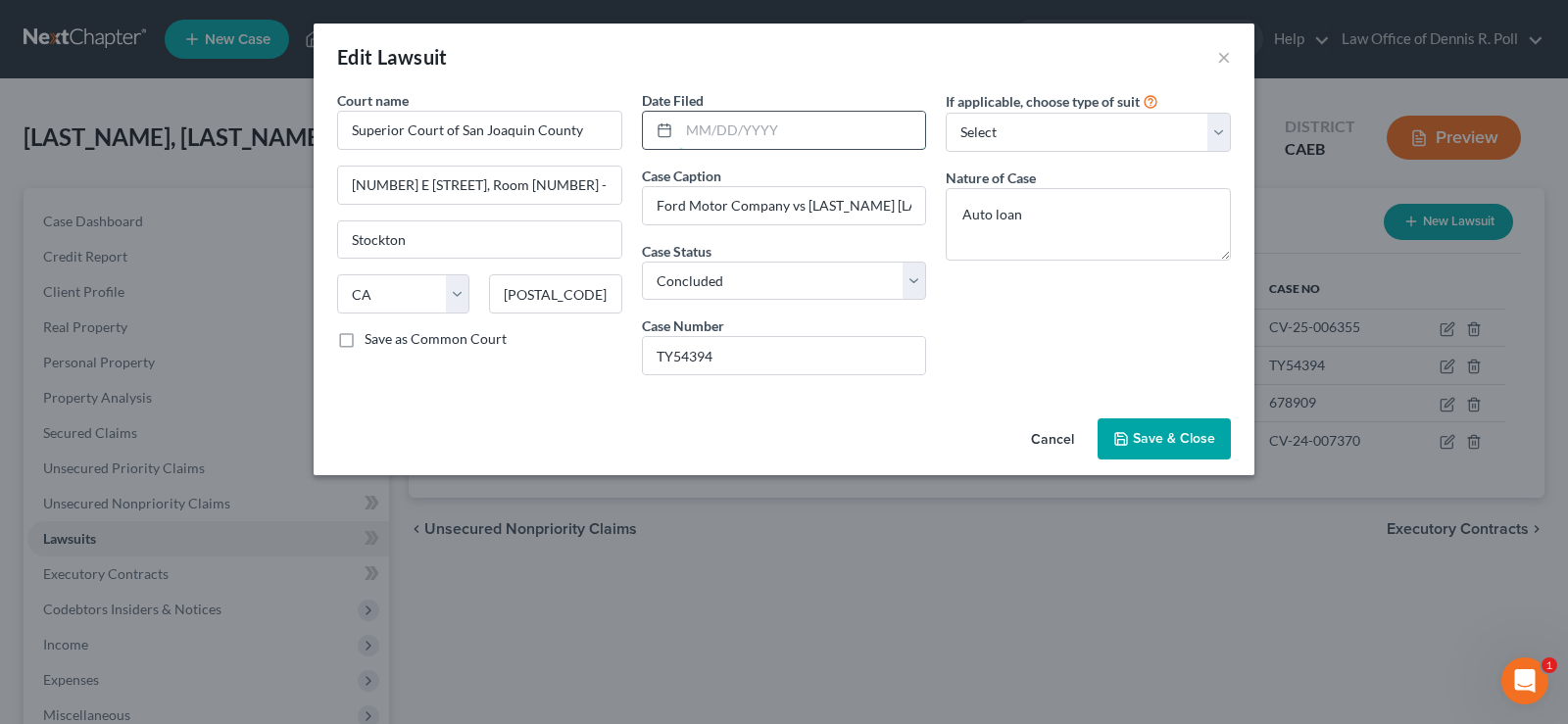 click at bounding box center (803, 130) 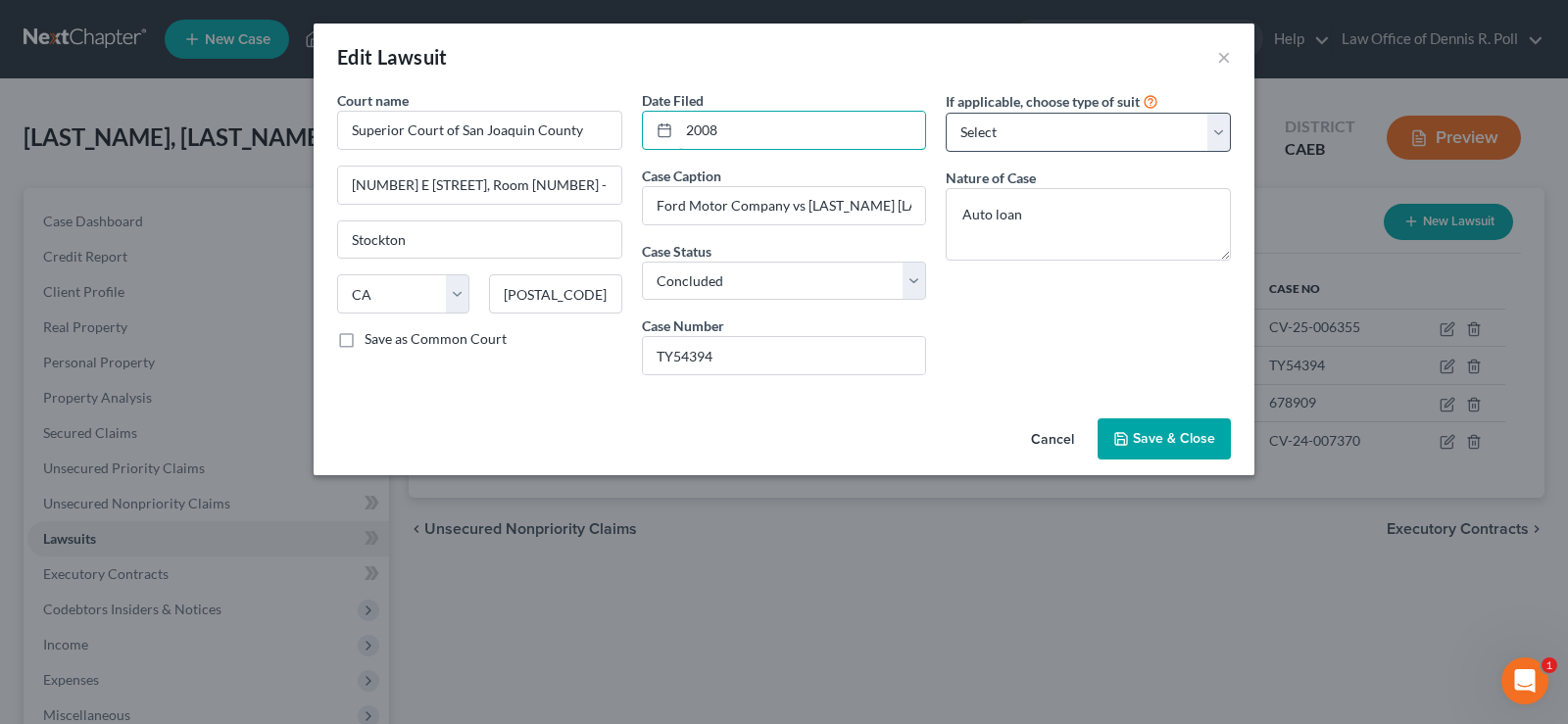 type on "2008" 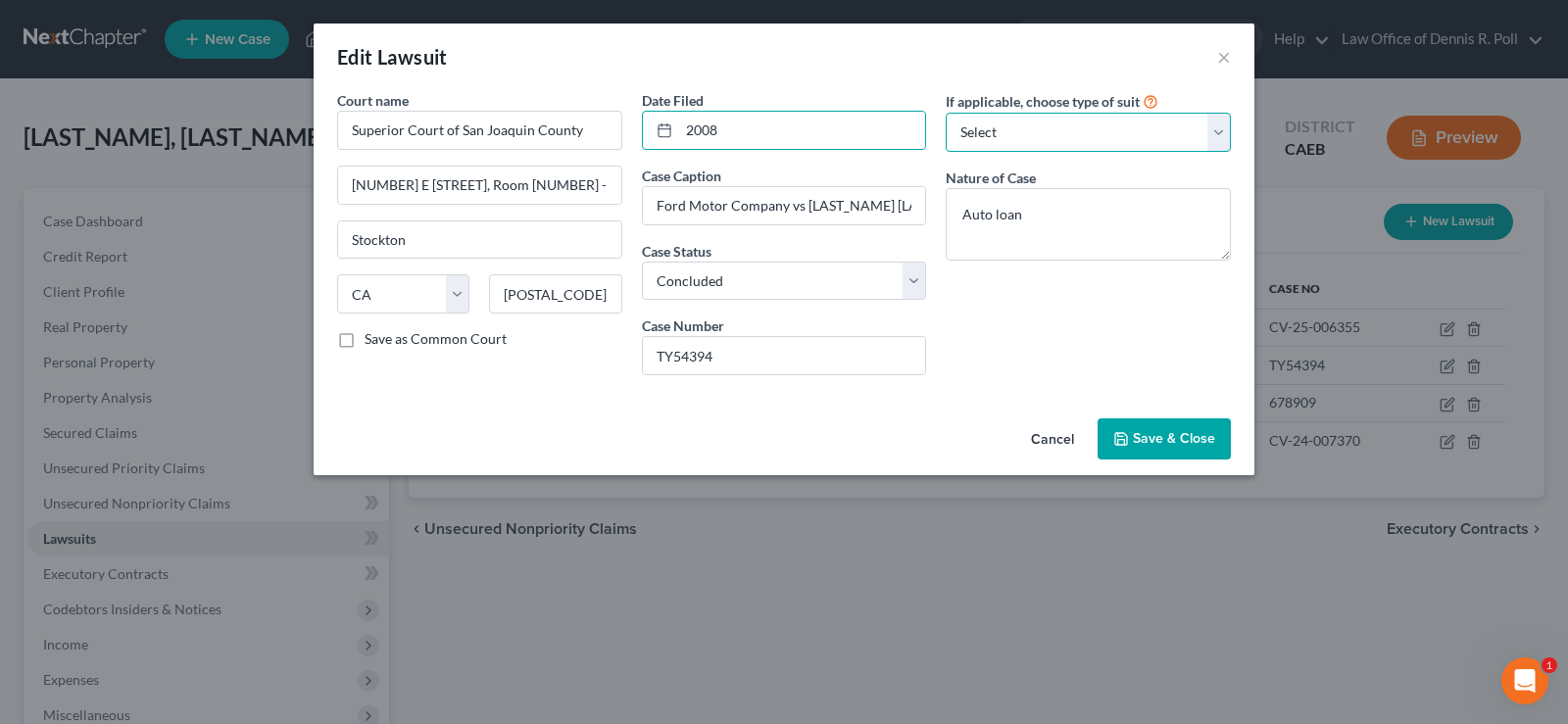 click on "Select Repossession Garnishment Foreclosure Attached, Seized, Or Levied Other" at bounding box center (1088, 132) 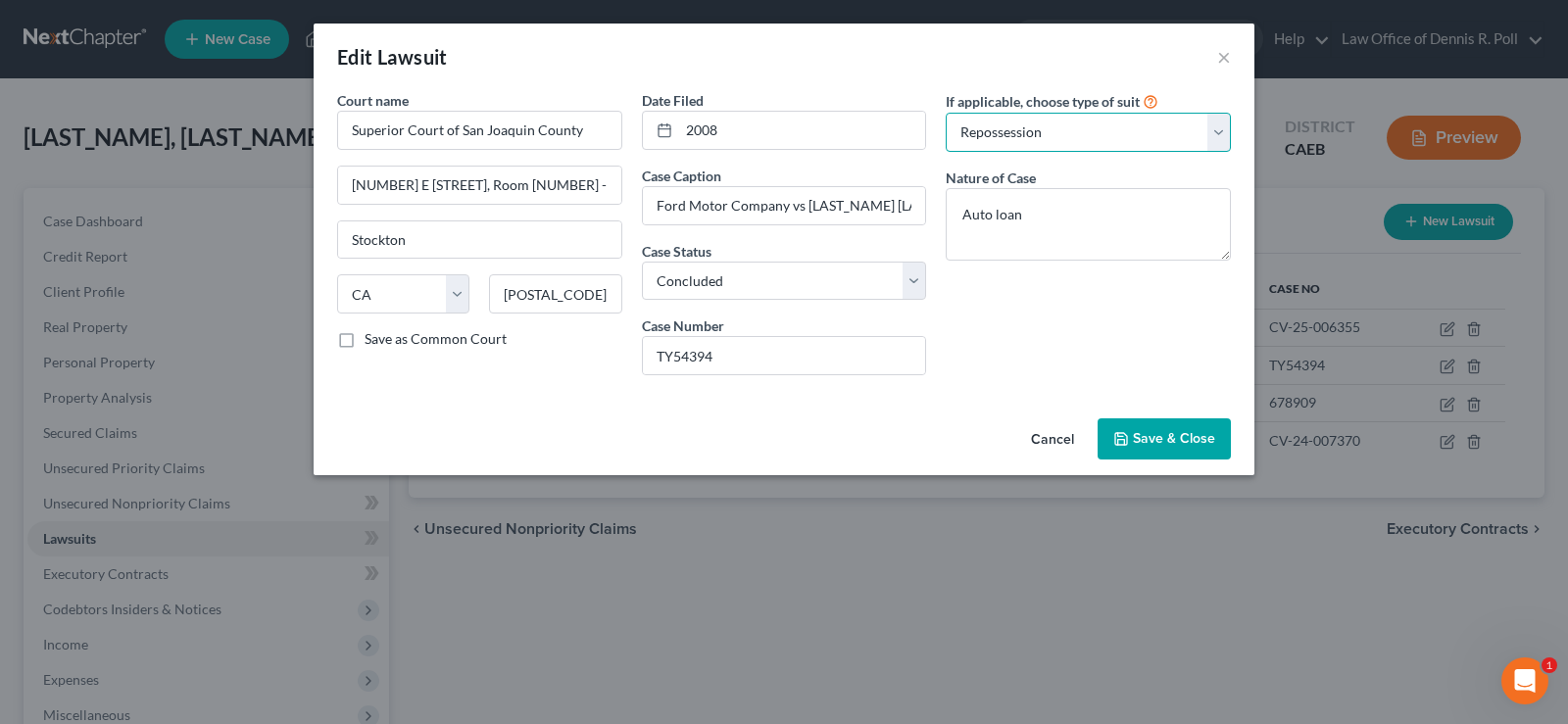click on "Select Repossession Garnishment Foreclosure Attached, Seized, Or Levied Other" at bounding box center [1088, 132] 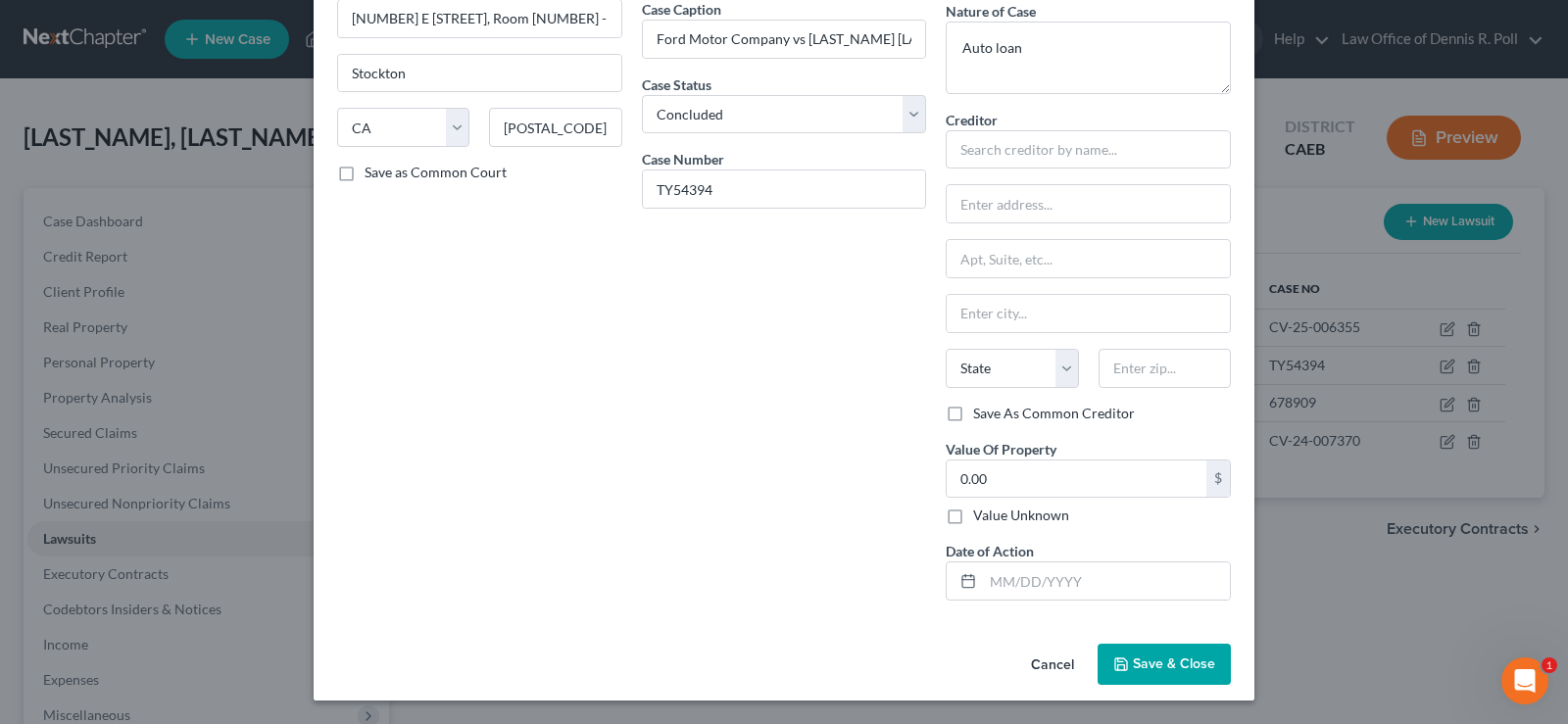 scroll, scrollTop: 0, scrollLeft: 0, axis: both 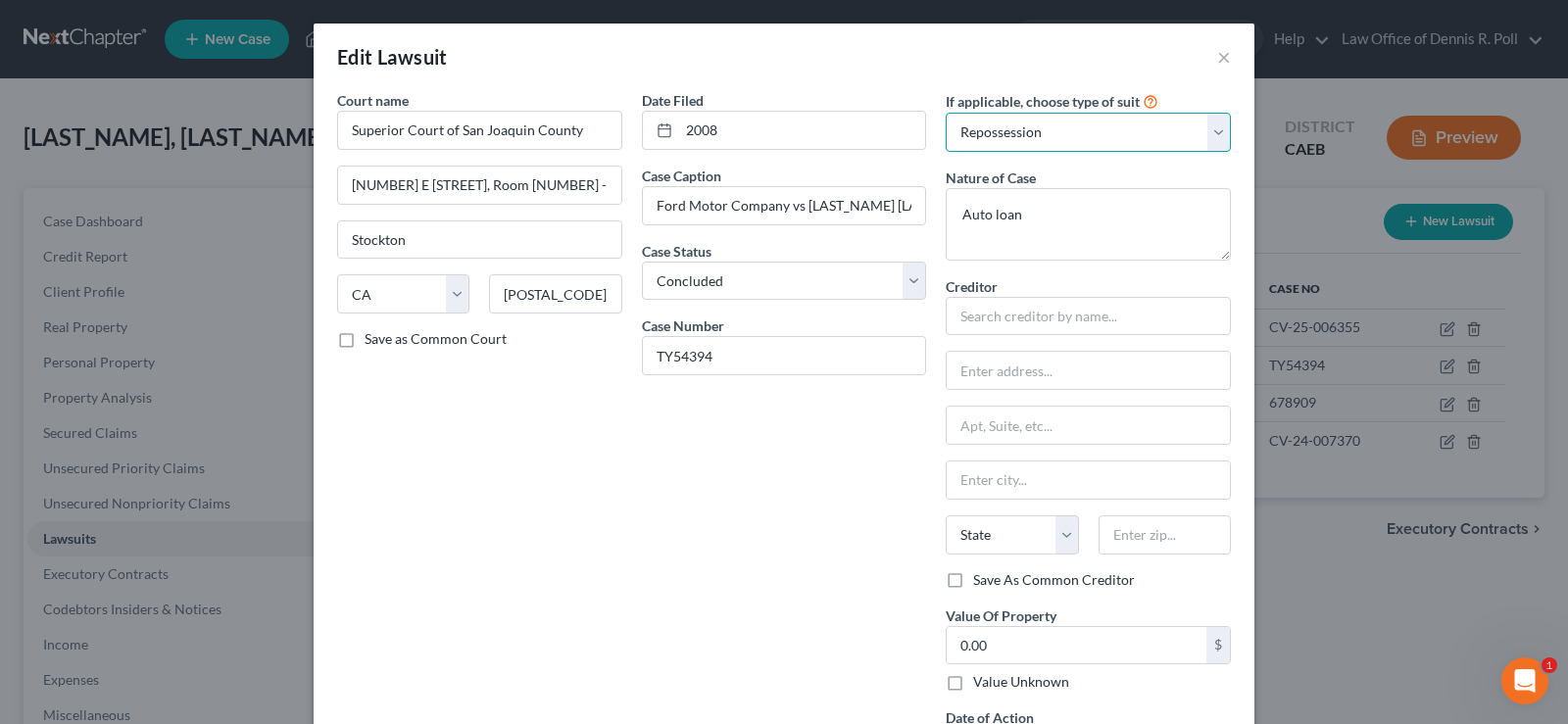 click on "Select Repossession Garnishment Foreclosure Attached, Seized, Or Levied Other" at bounding box center [1088, 132] 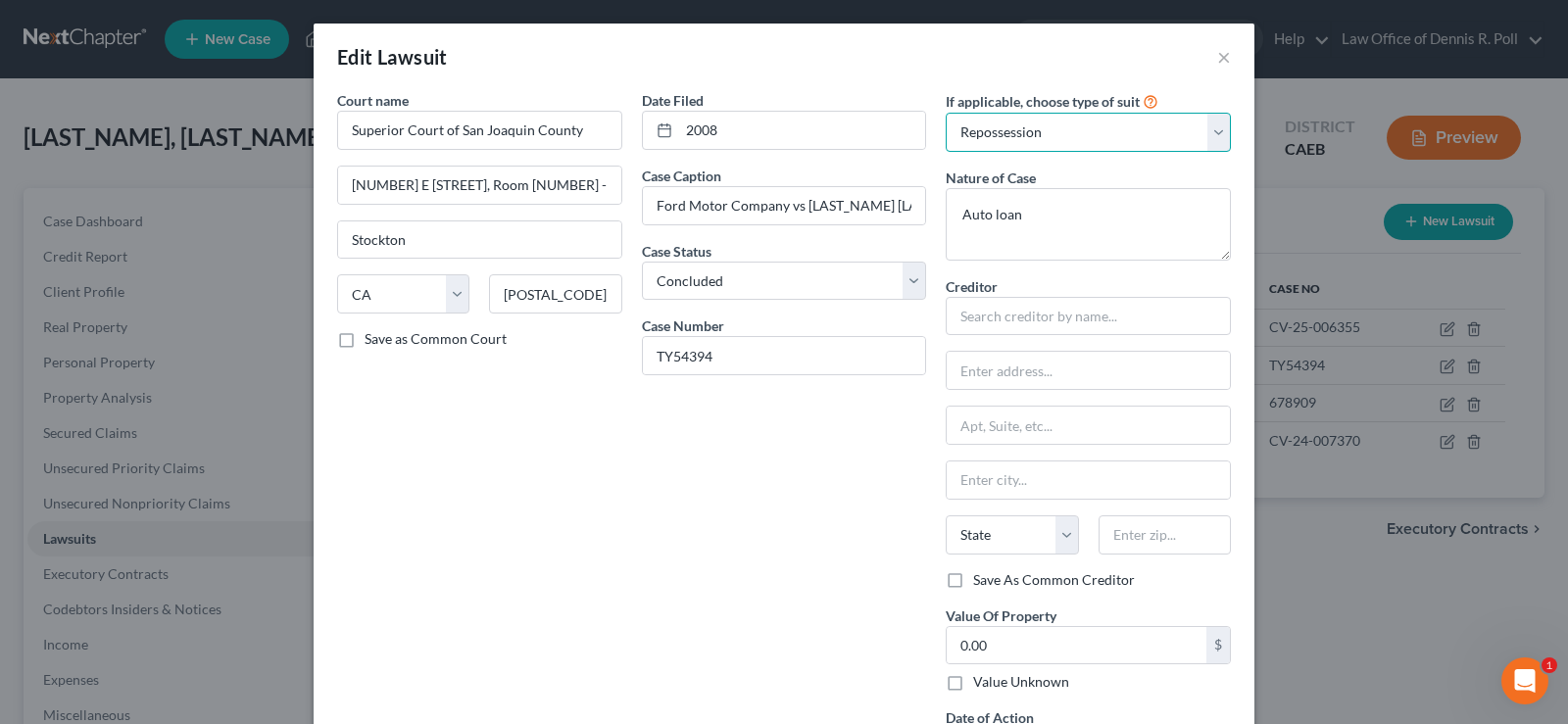 select on "4" 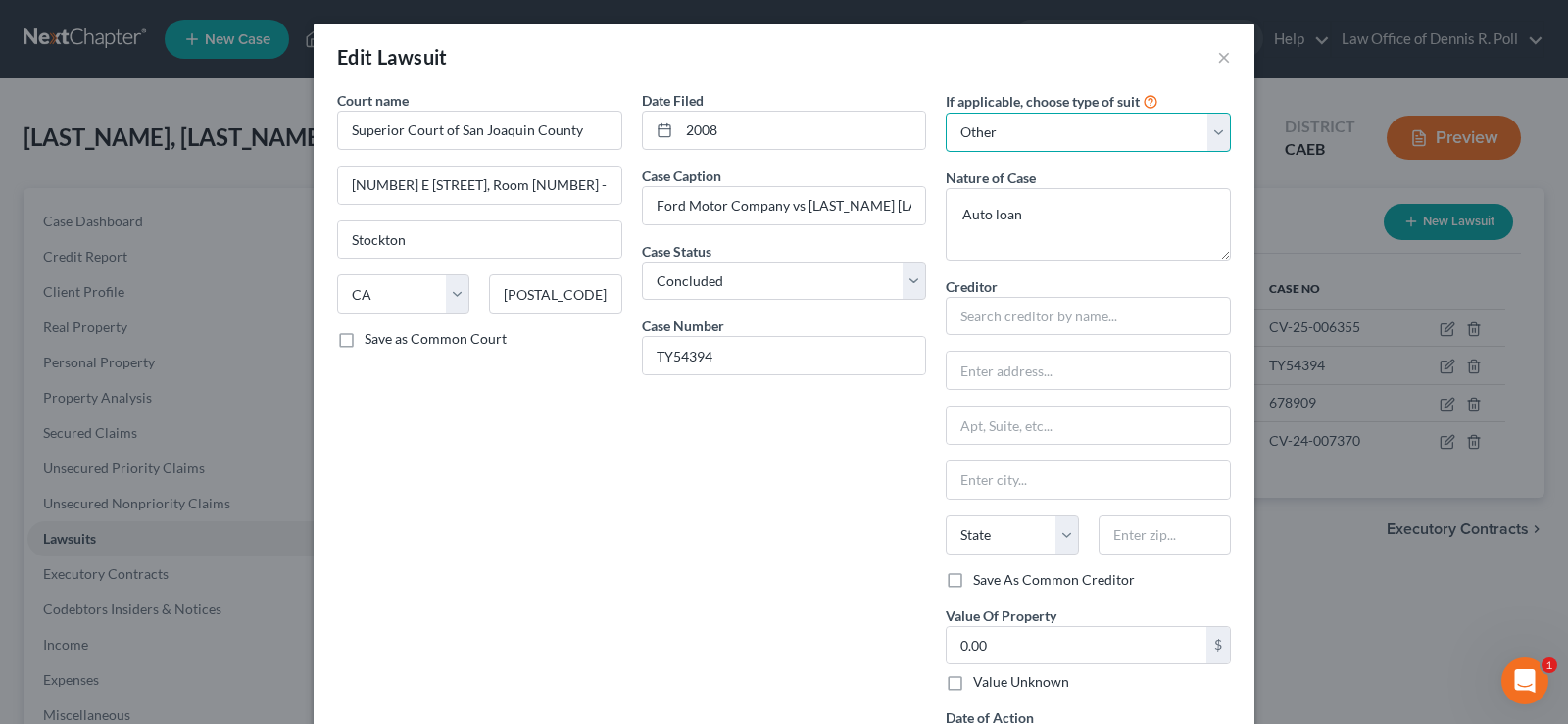 click on "Select Repossession Garnishment Foreclosure Attached, Seized, Or Levied Other" at bounding box center [1088, 132] 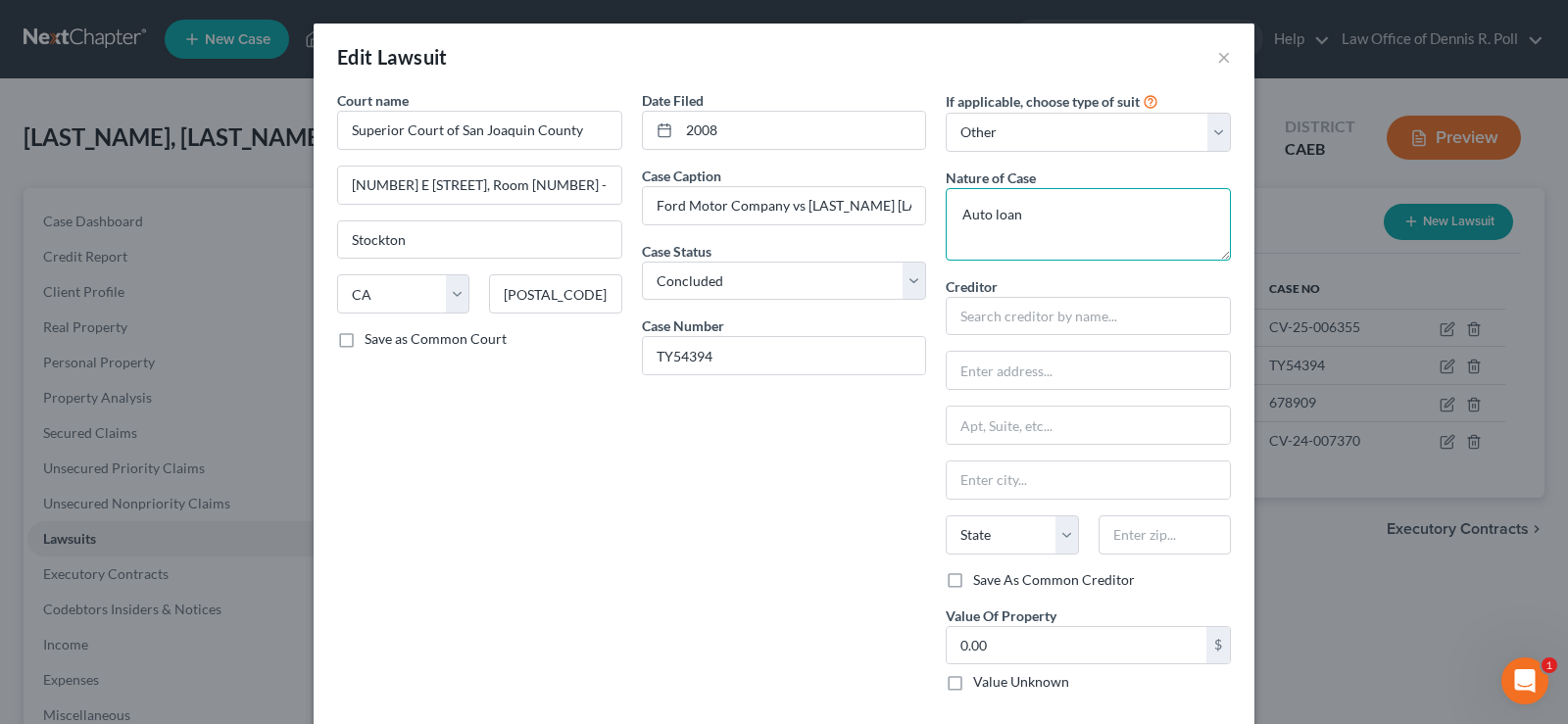 click on "Auto loan" at bounding box center [1088, 224] 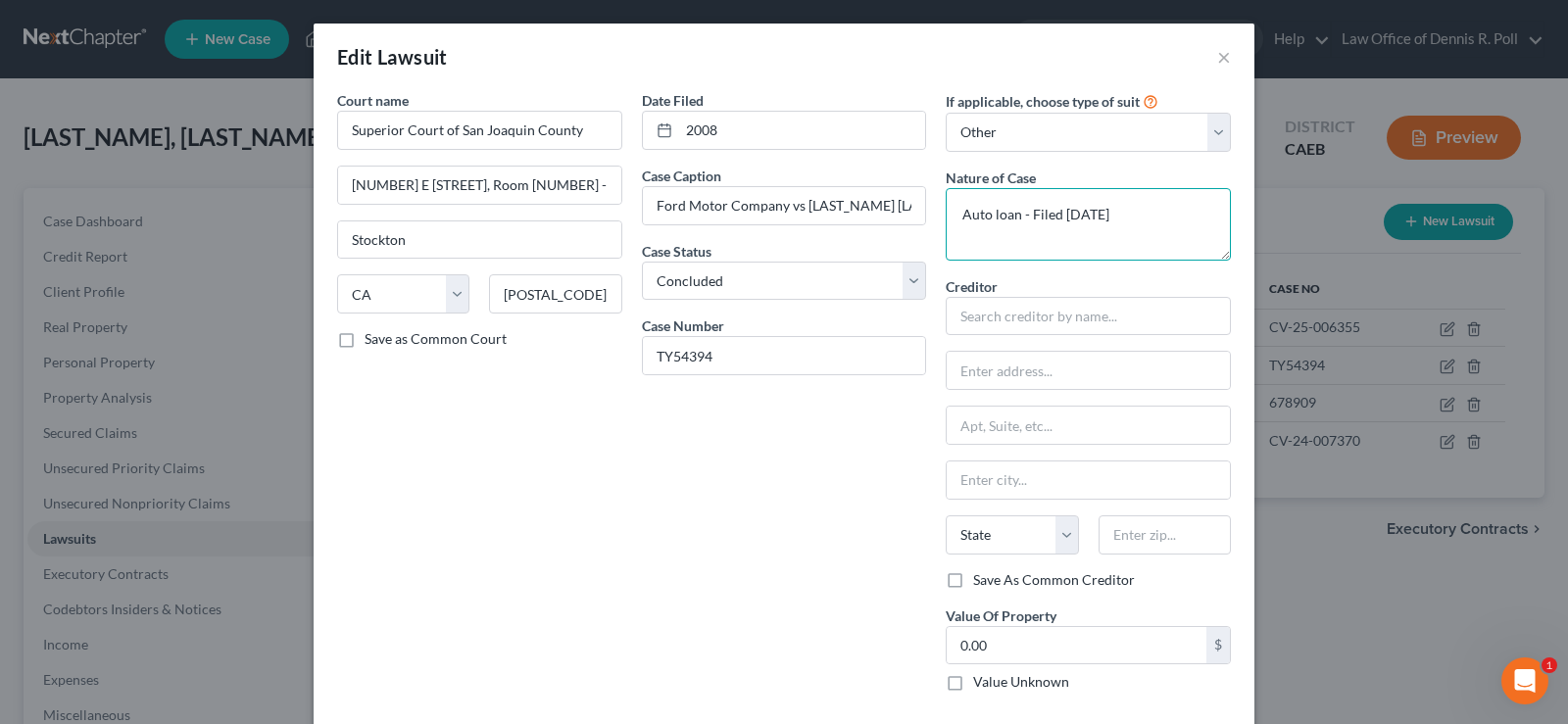 type on "Auto loan - Filed [DATE]" 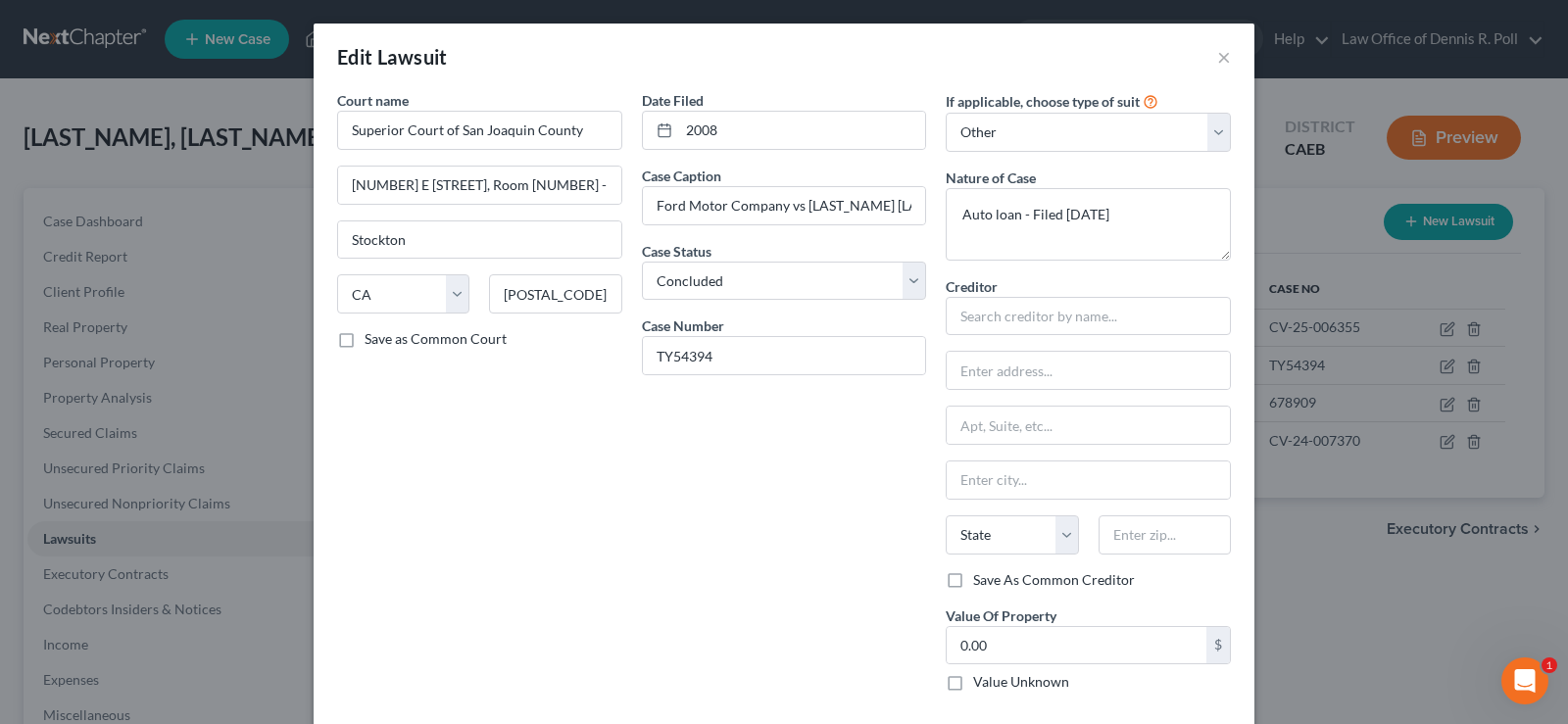 click on "Date Filed         [DATE] Case Caption [COMPANY] vs [NAME]
Case Status
*
Select Pending On Appeal Concluded Case Number [CASE_NUMBER]" at bounding box center (784, 399) 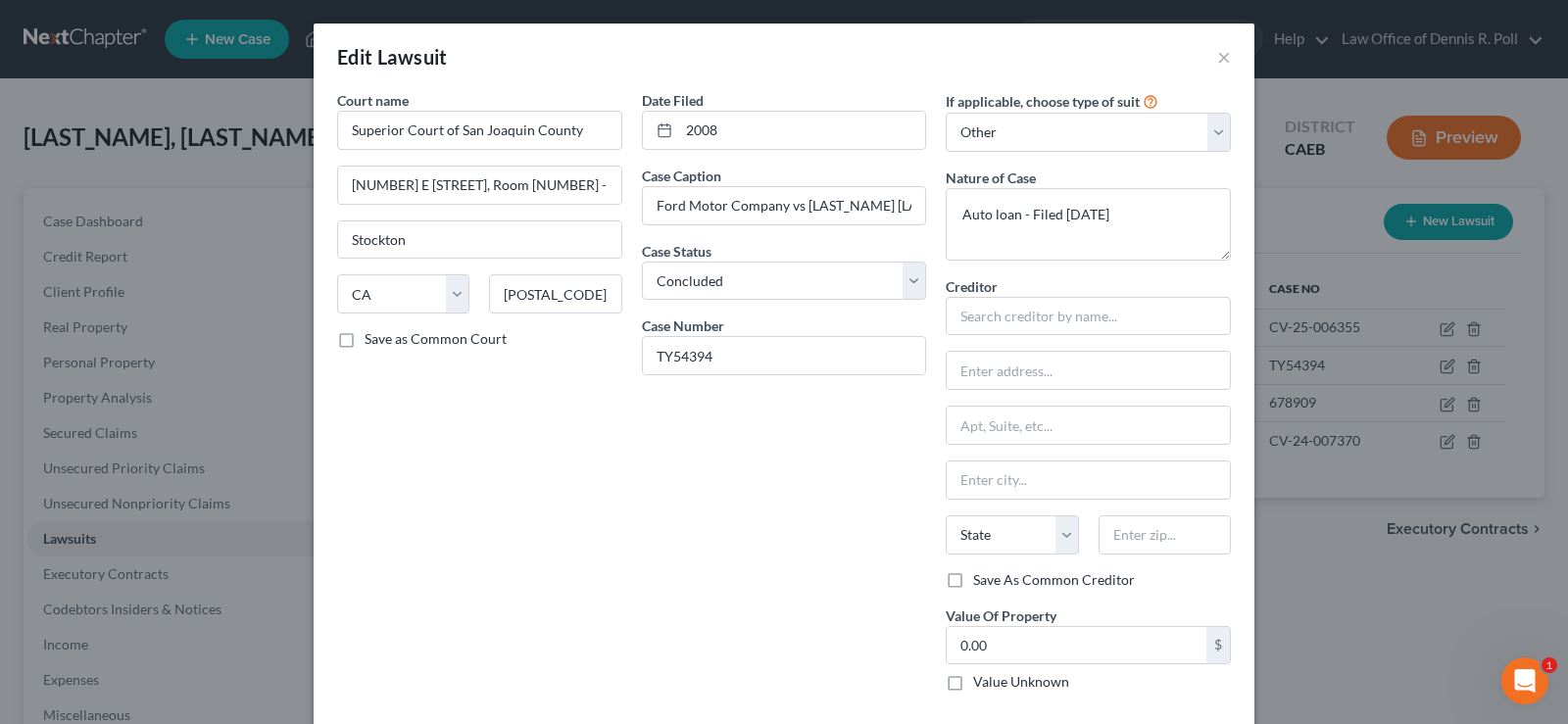 scroll, scrollTop: 91, scrollLeft: 0, axis: vertical 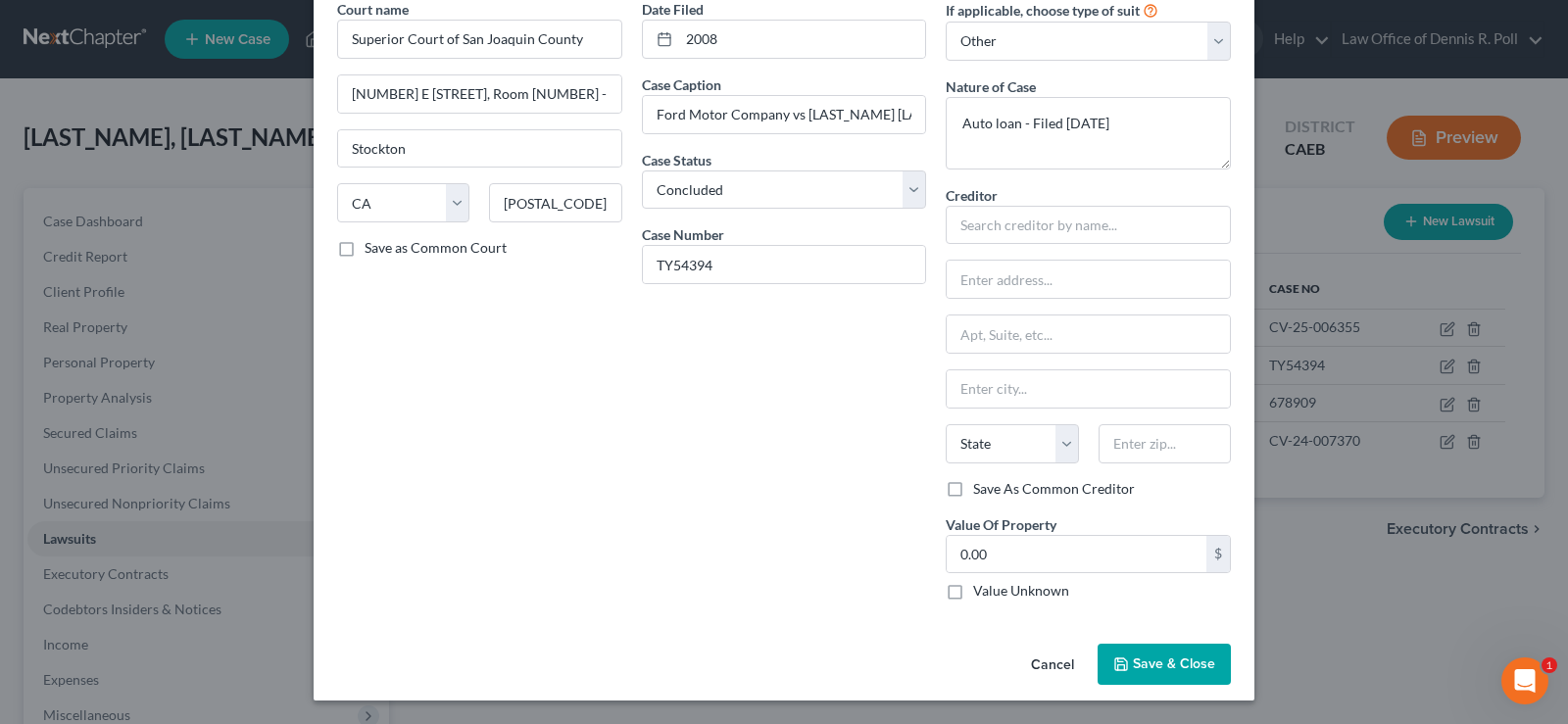 click on "Save & Close" at bounding box center (1174, 663) 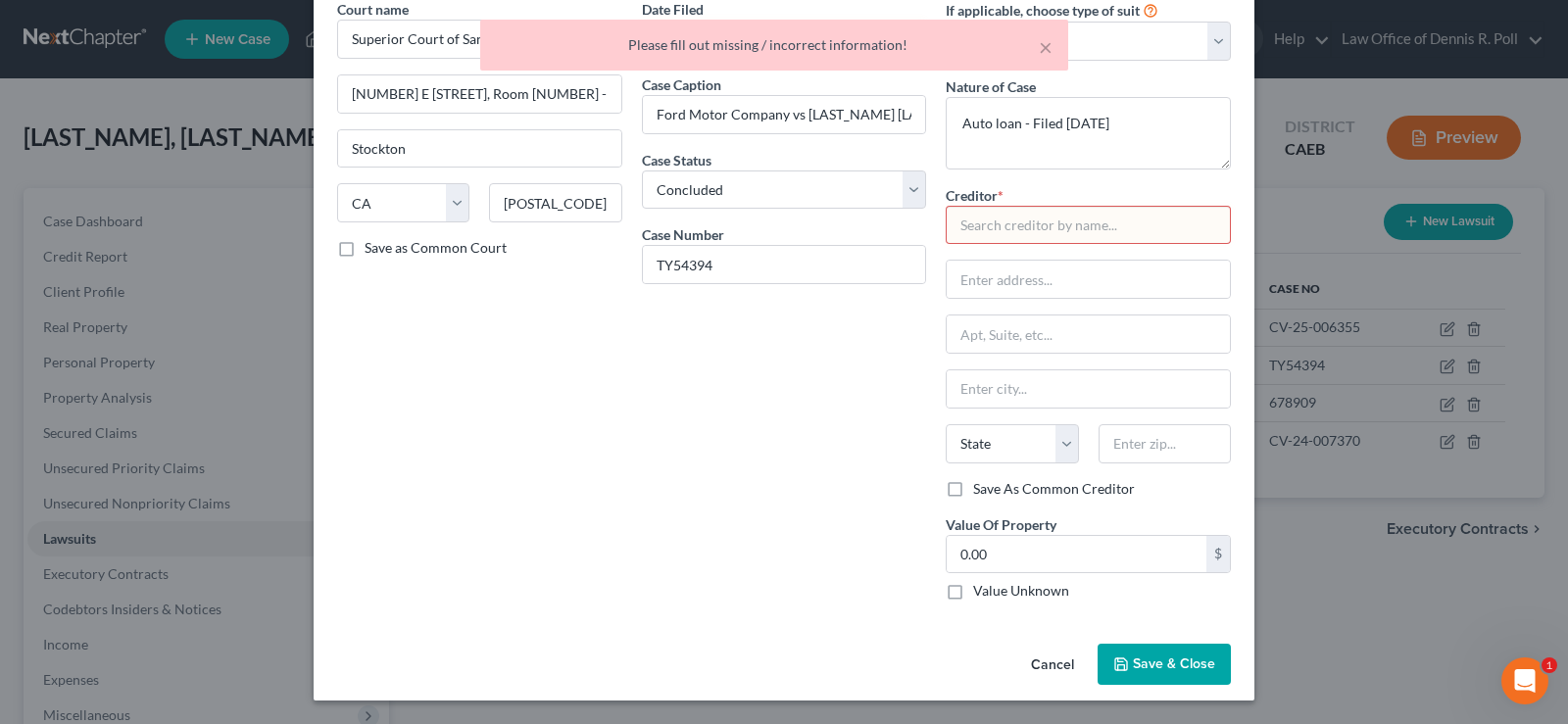 click at bounding box center (1088, 225) 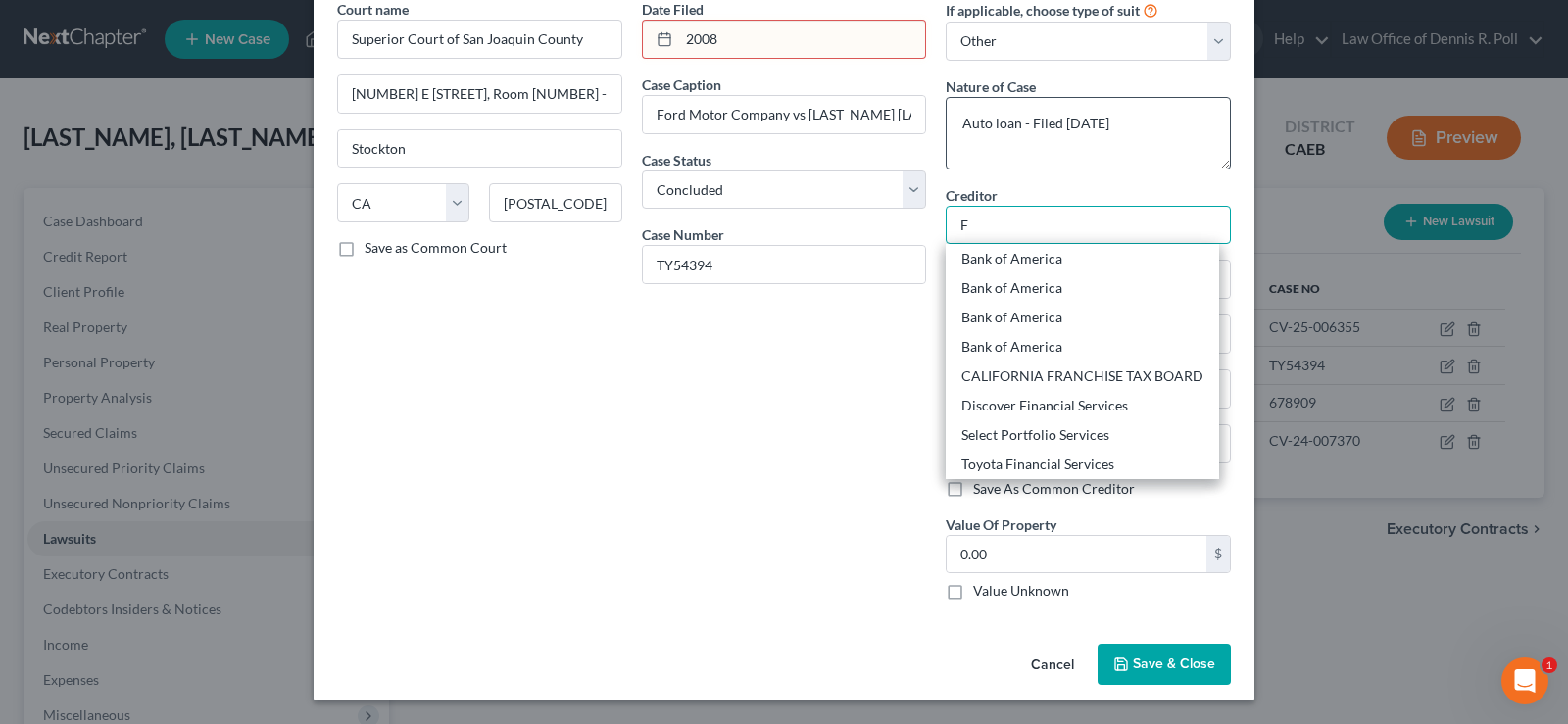 type on "F" 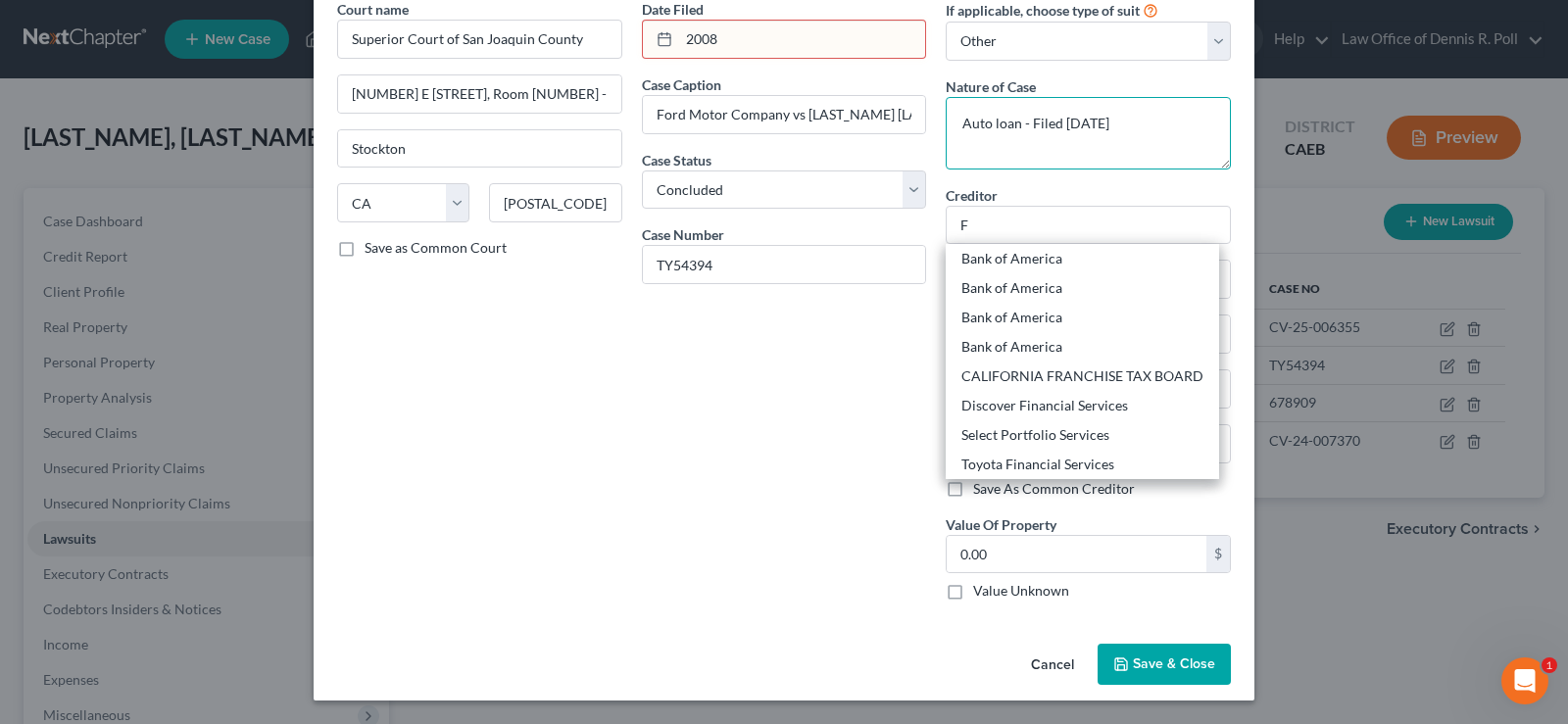 click on "Auto loan - Filed [DATE]" at bounding box center [1088, 133] 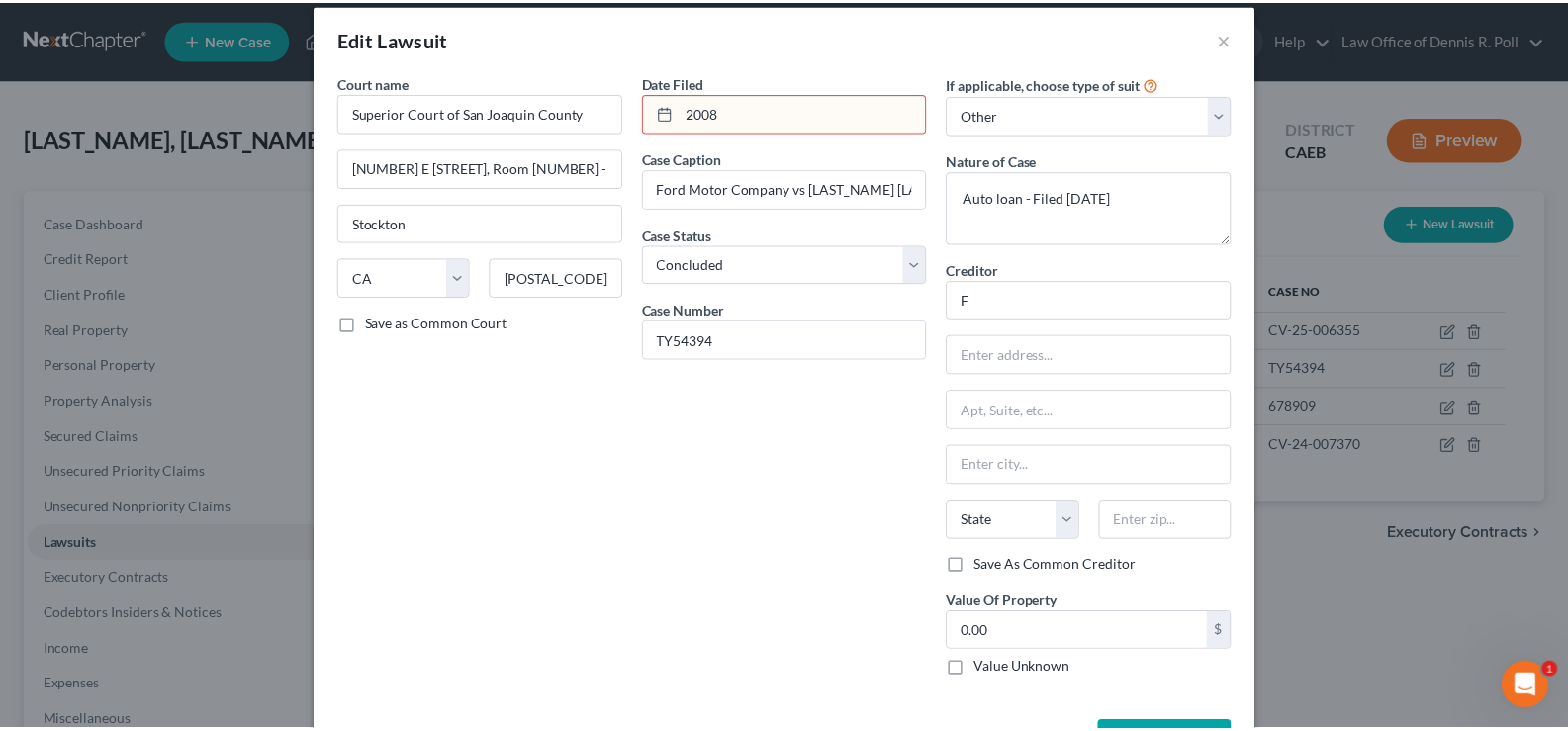 scroll, scrollTop: 0, scrollLeft: 0, axis: both 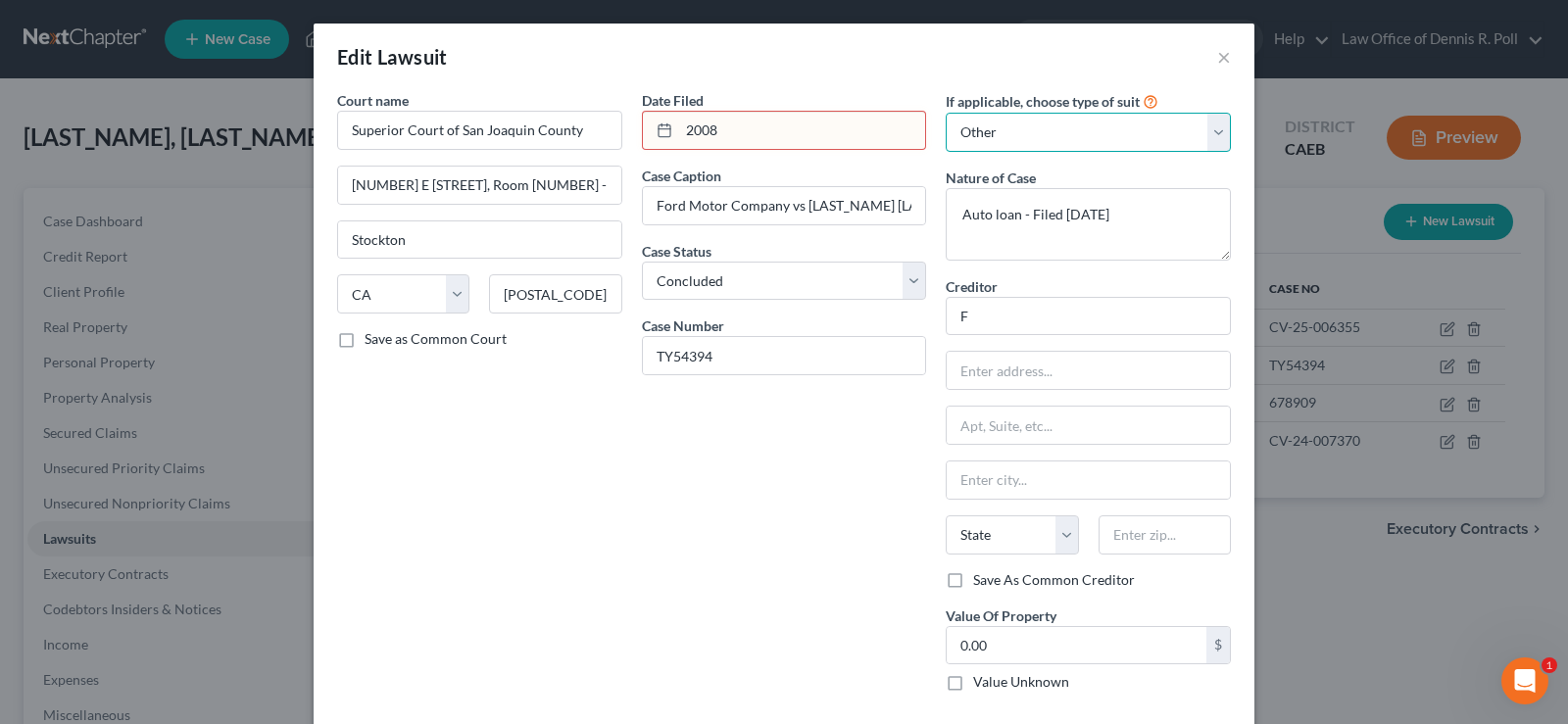 click on "Select Repossession Garnishment Foreclosure Attached, Seized, Or Levied Other" at bounding box center (1088, 132) 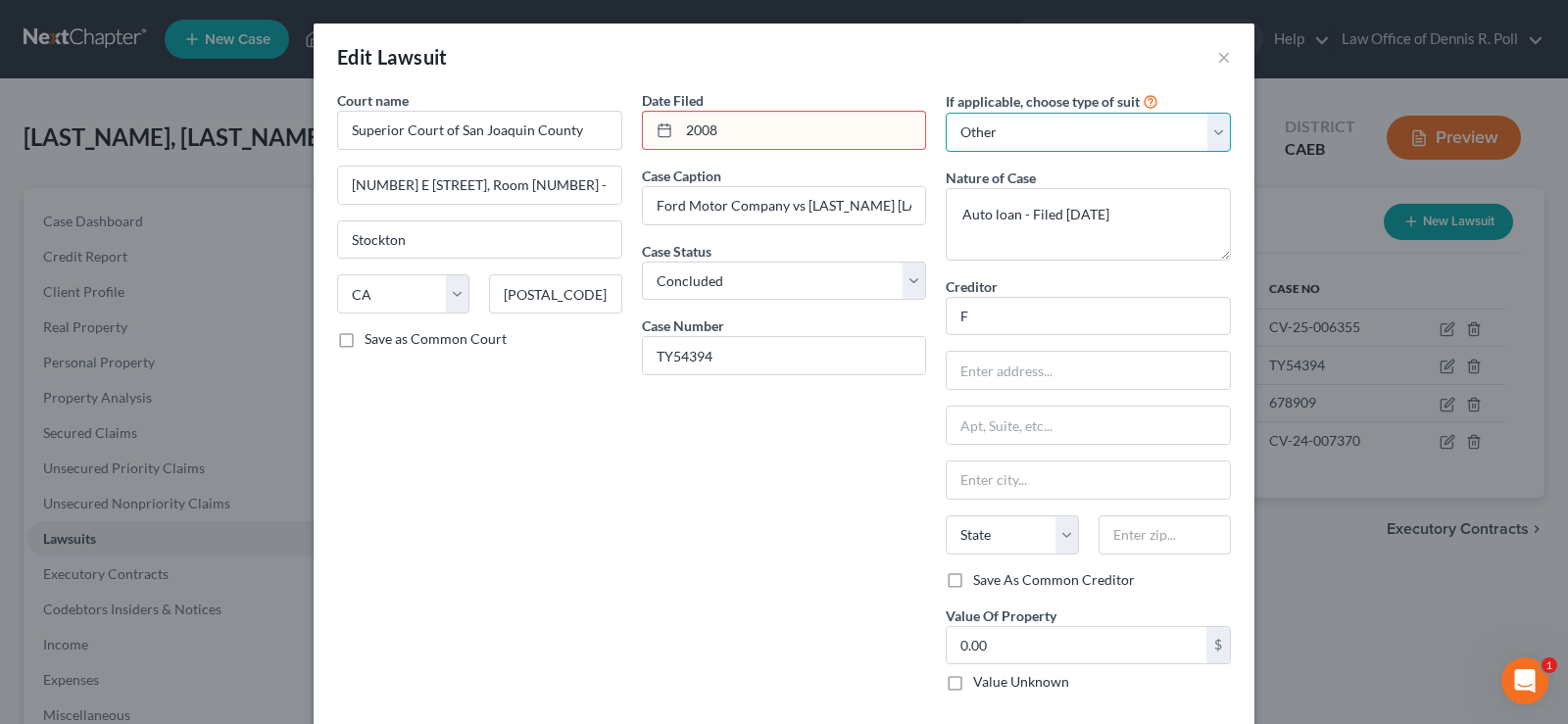 select 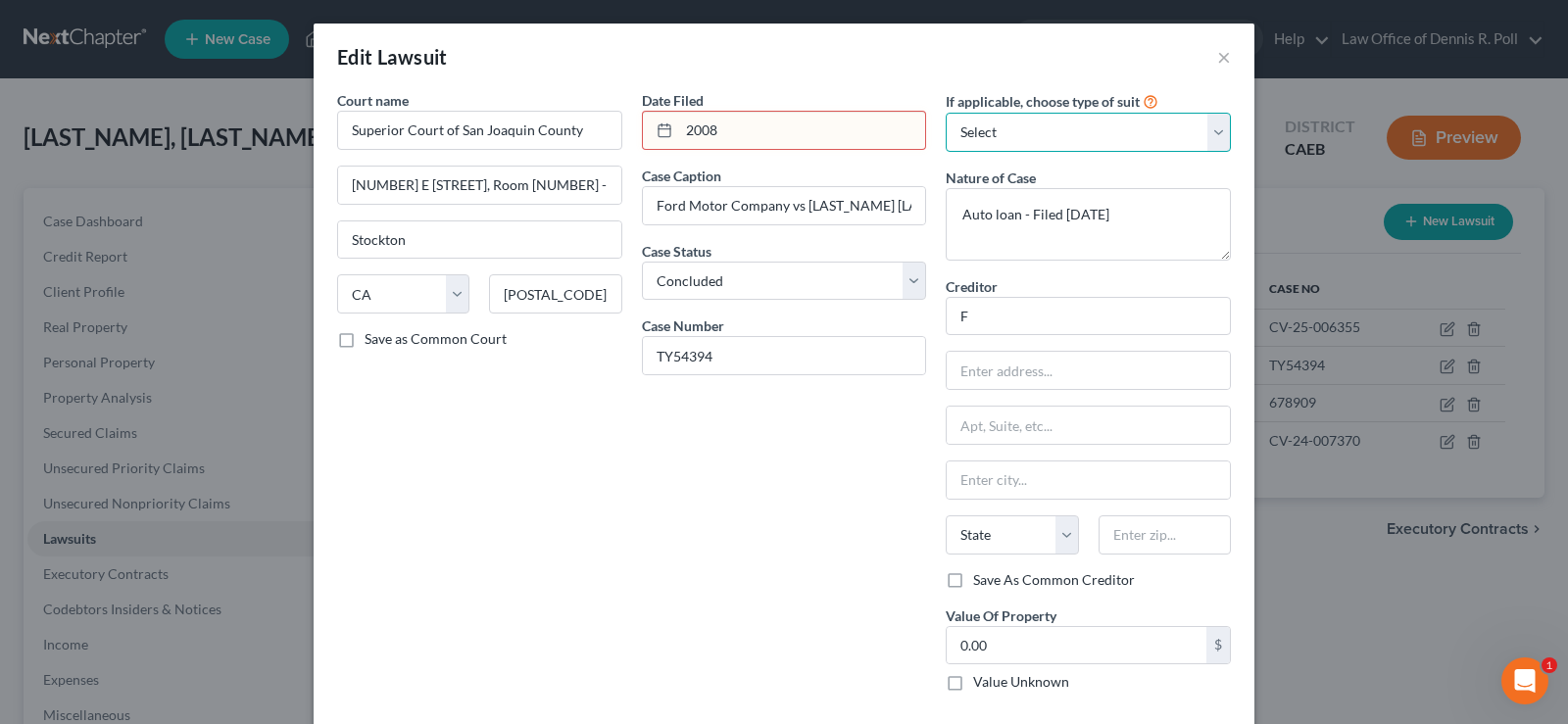 click on "Select Repossession Garnishment Foreclosure Attached, Seized, Or Levied Other" at bounding box center (1088, 132) 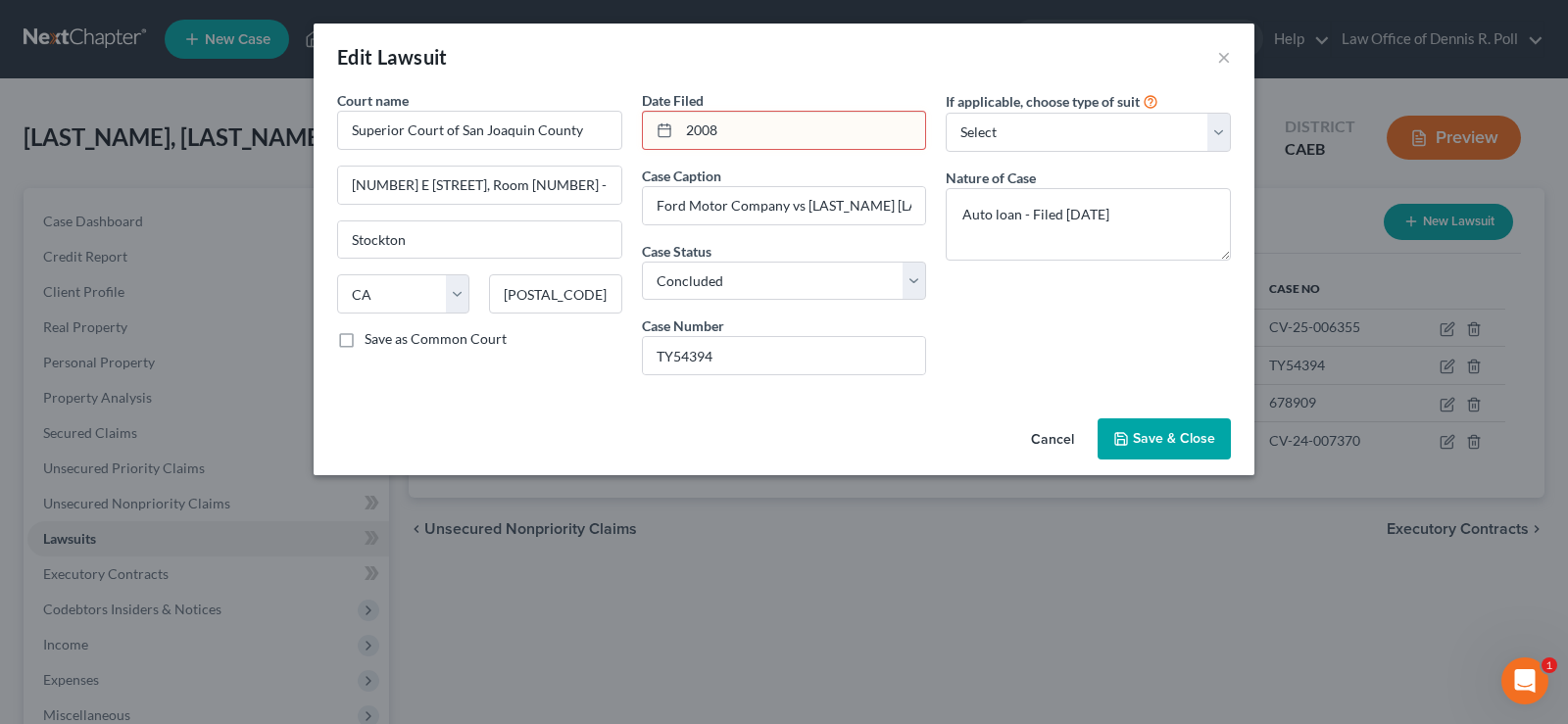 click on "Save & Close" at bounding box center [1174, 438] 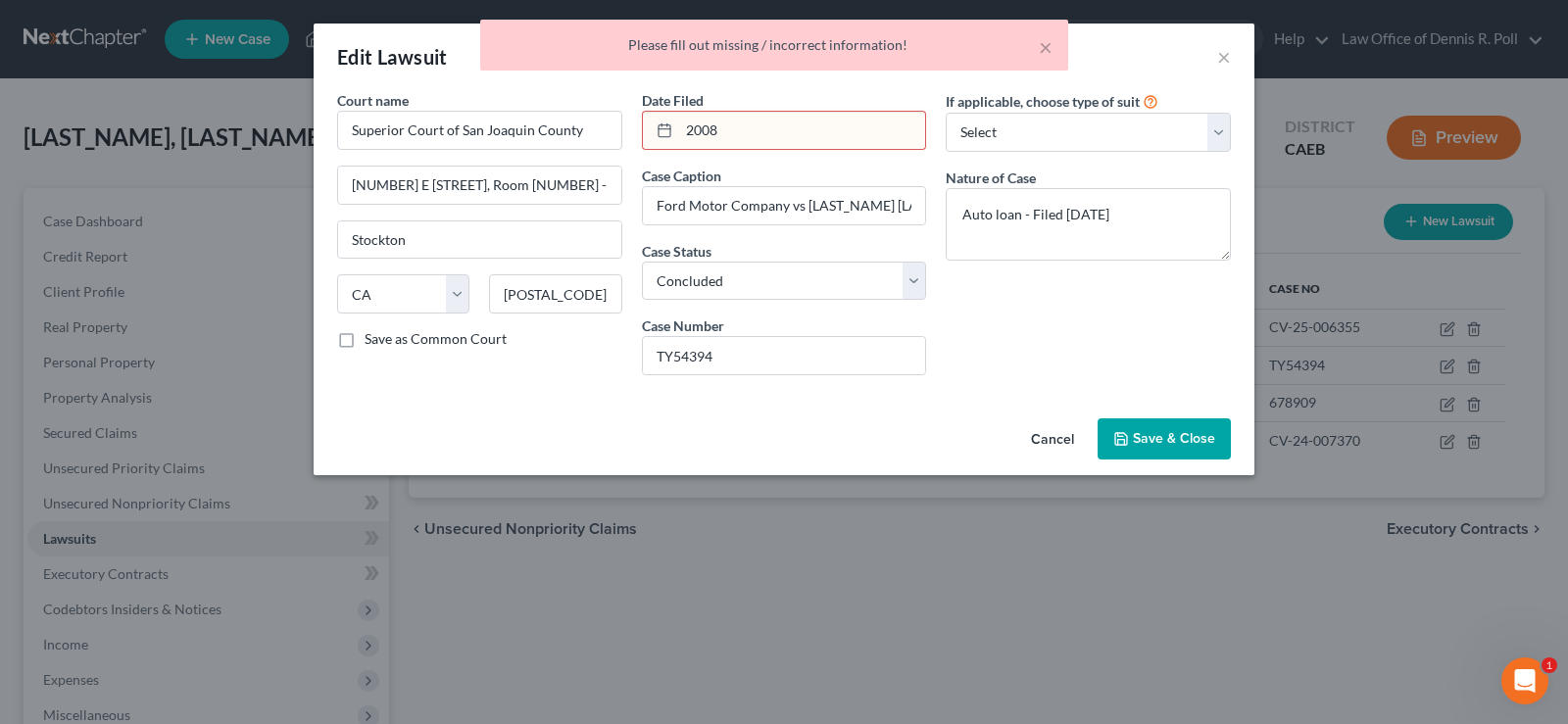 click on "2008" at bounding box center (803, 130) 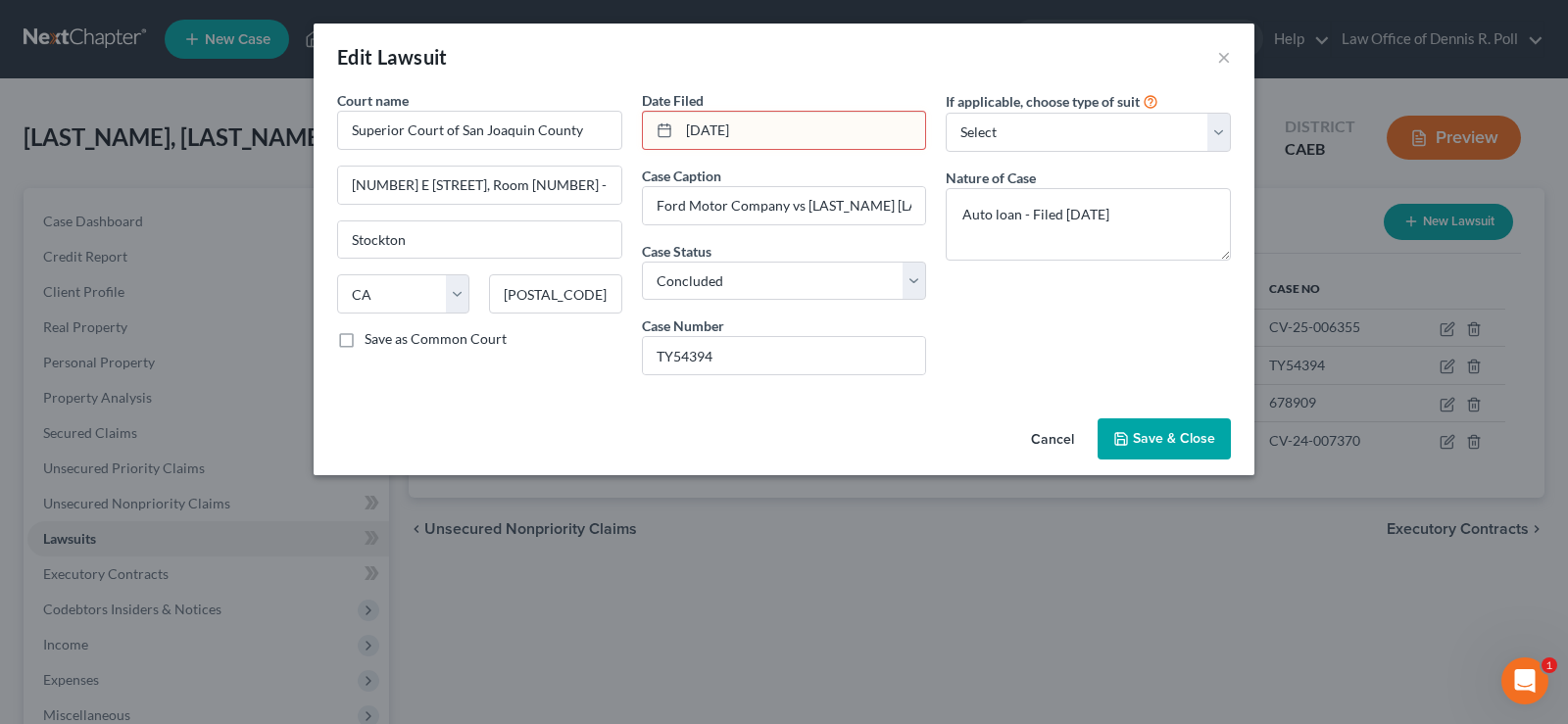 click on "Save & Close" at bounding box center [1174, 438] 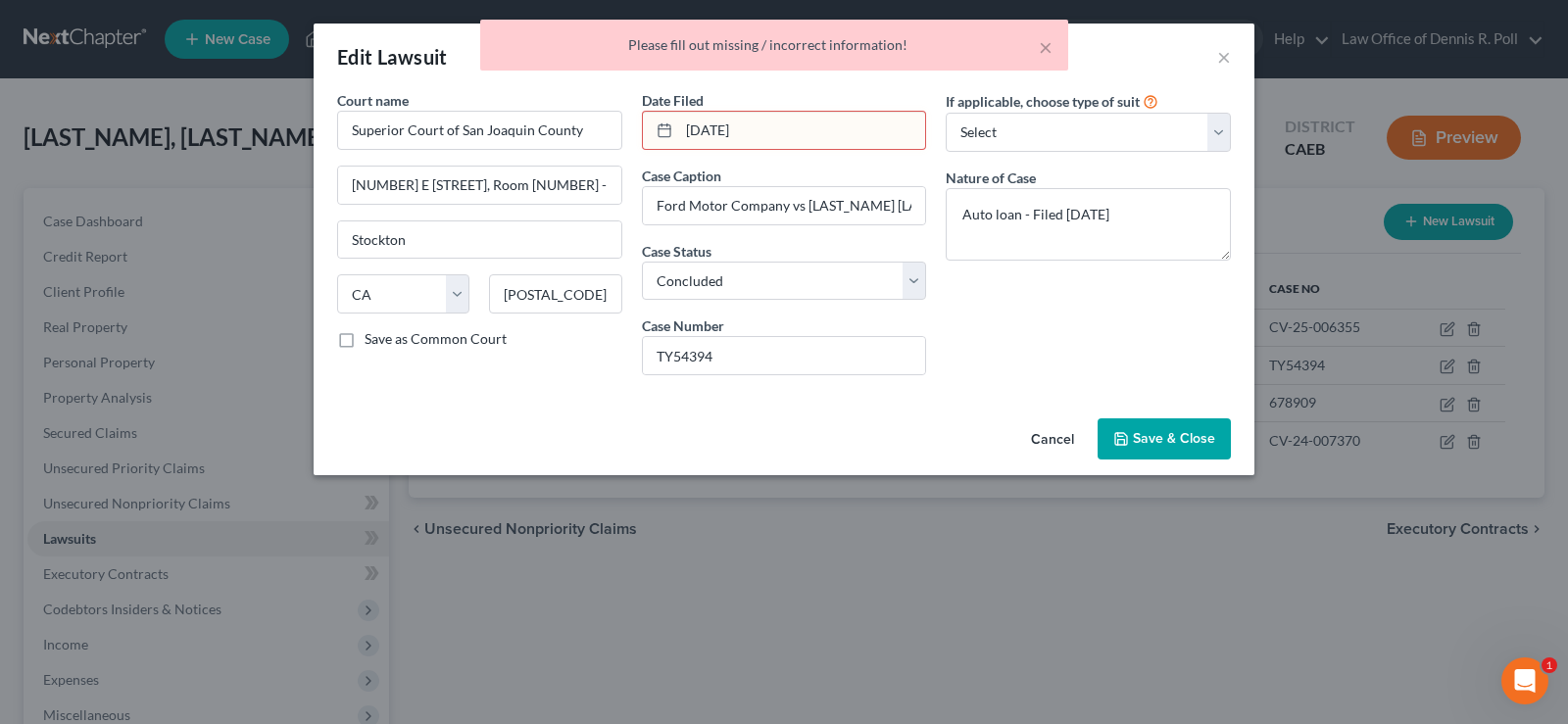 click on "[DATE]" at bounding box center [803, 130] 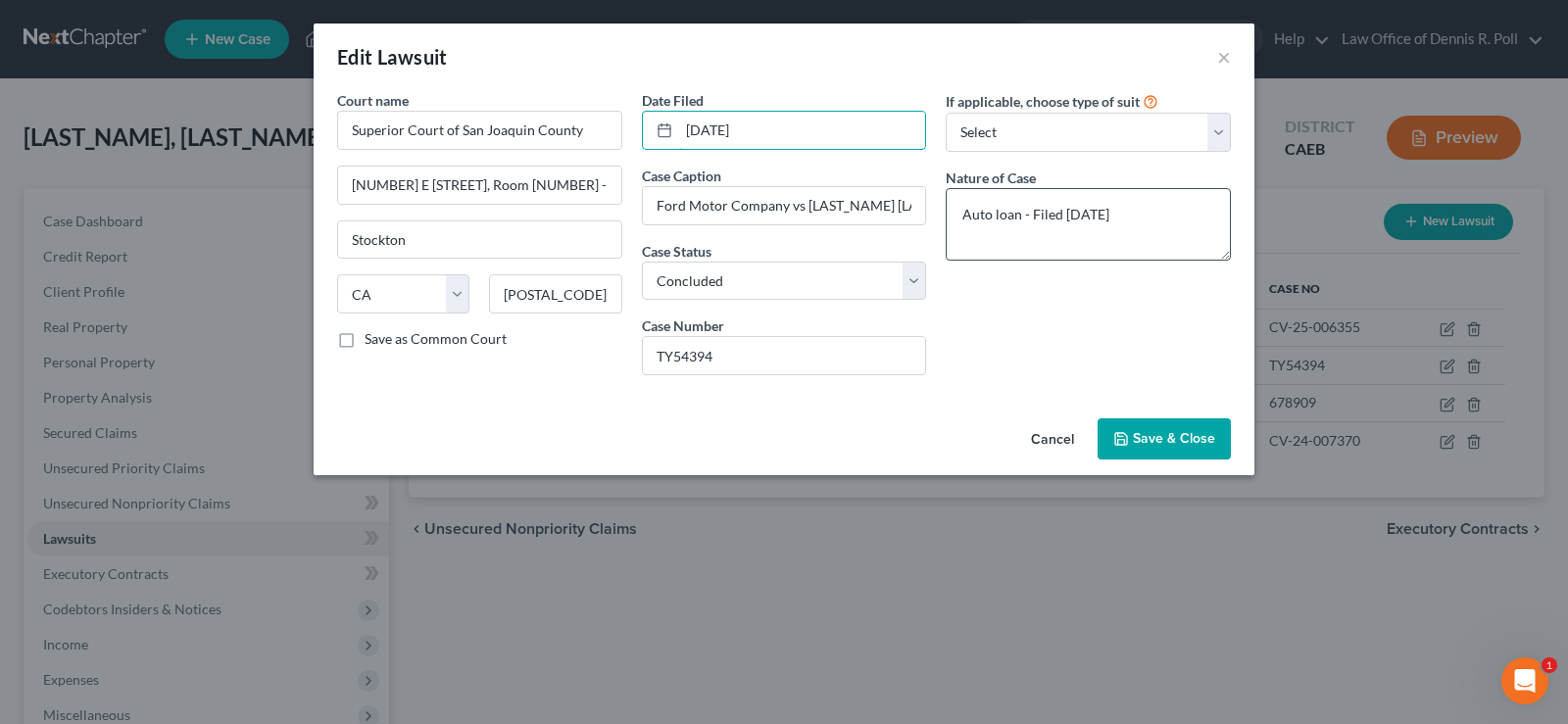 type on "[DATE]" 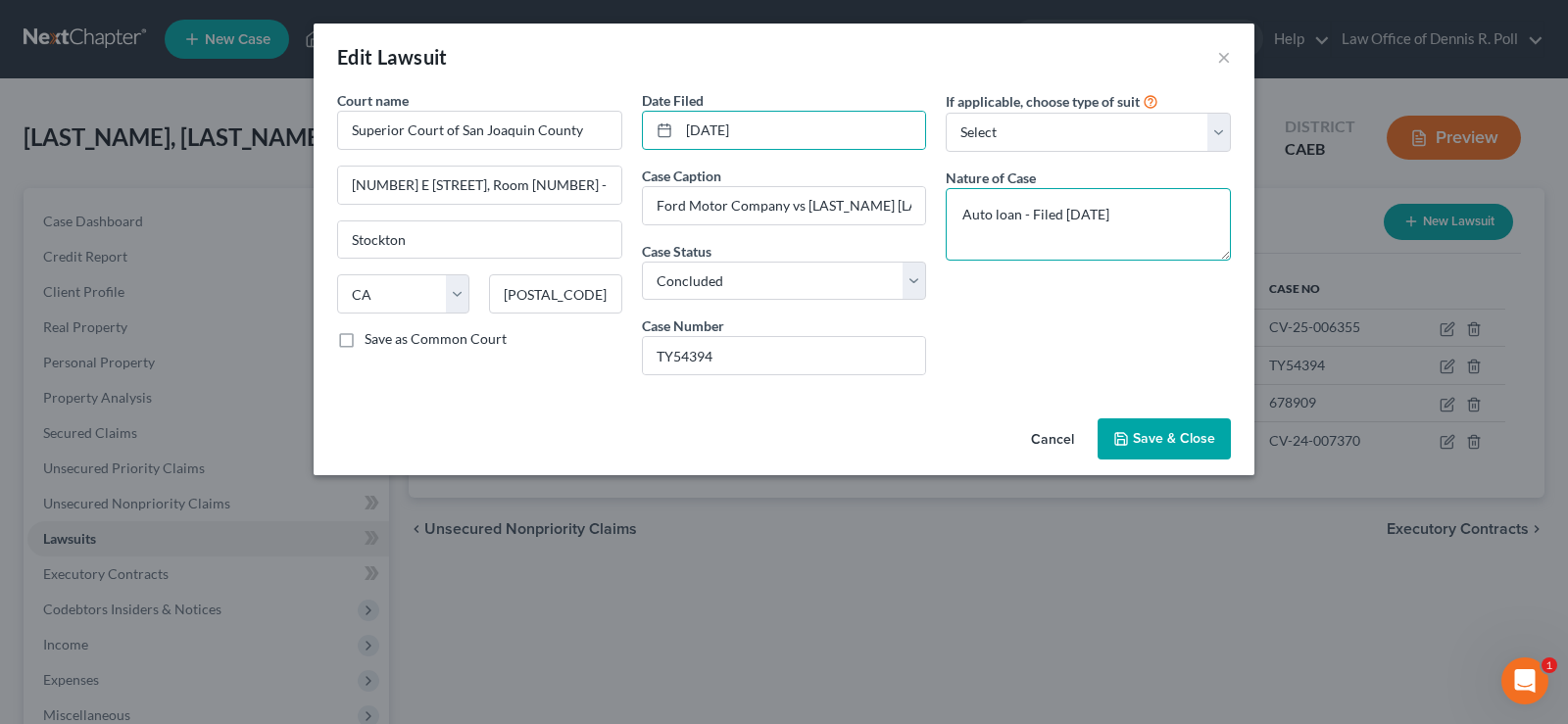 click on "Auto loan - Filed [DATE]" at bounding box center [1088, 224] 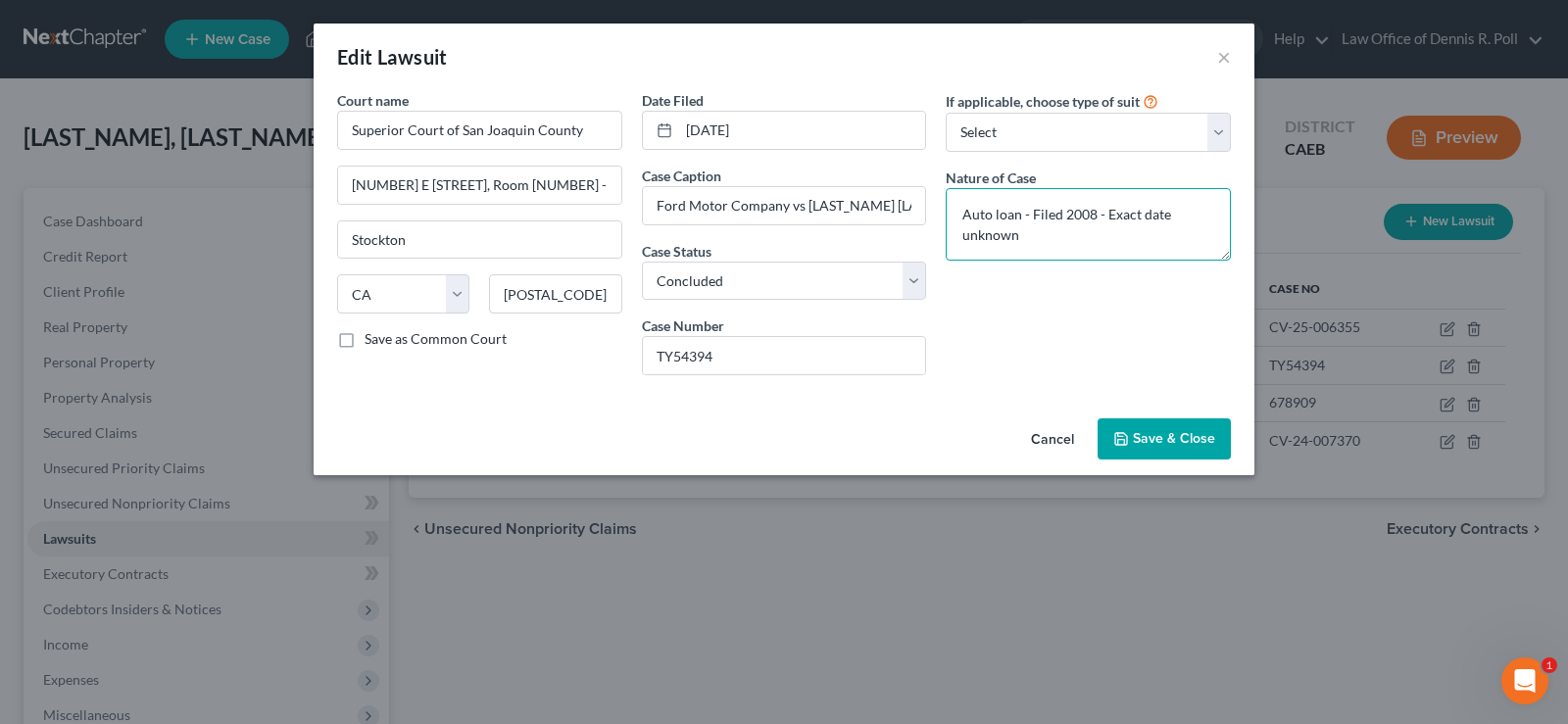 click on "Auto loan - Filed 2008 - Exact date unknown" at bounding box center [1088, 224] 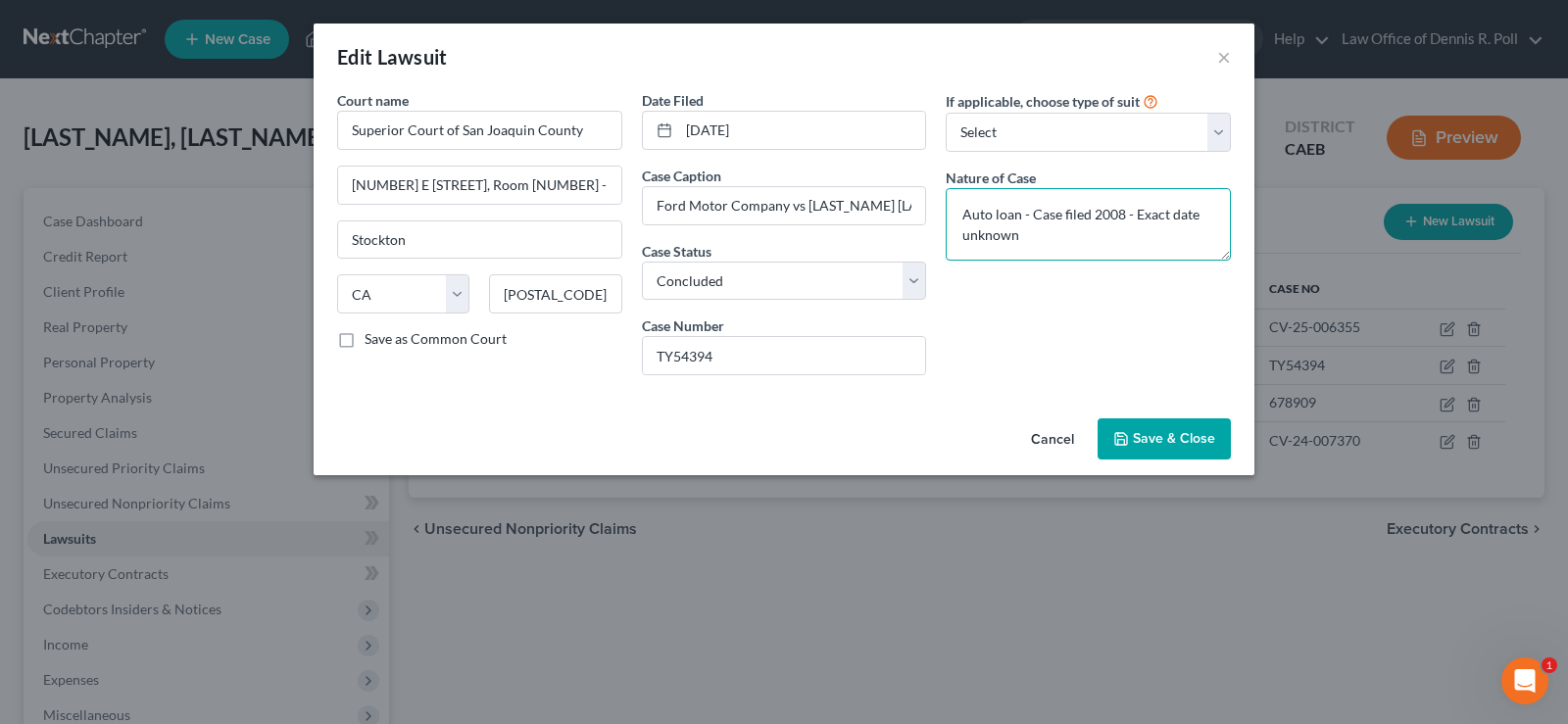 type on "Auto loan - Case filed 2008 - Exact date unknown" 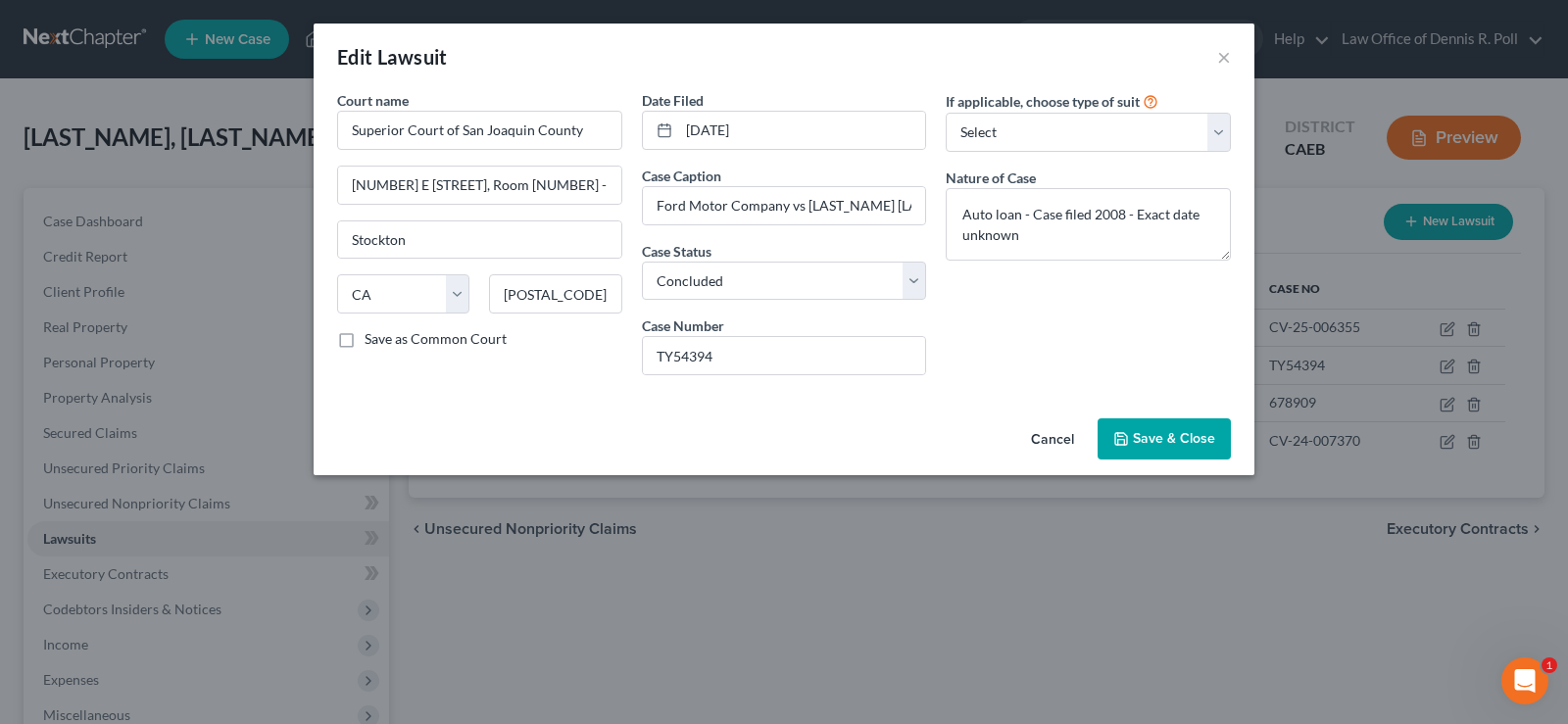 click on "If applicable, choose type of suit     Select Repossession Garnishment Foreclosure Attached, Seized, Or Levied Other Nature of Case Auto loan - Case filed 2008 - Exact date unknown" at bounding box center (1088, 240) 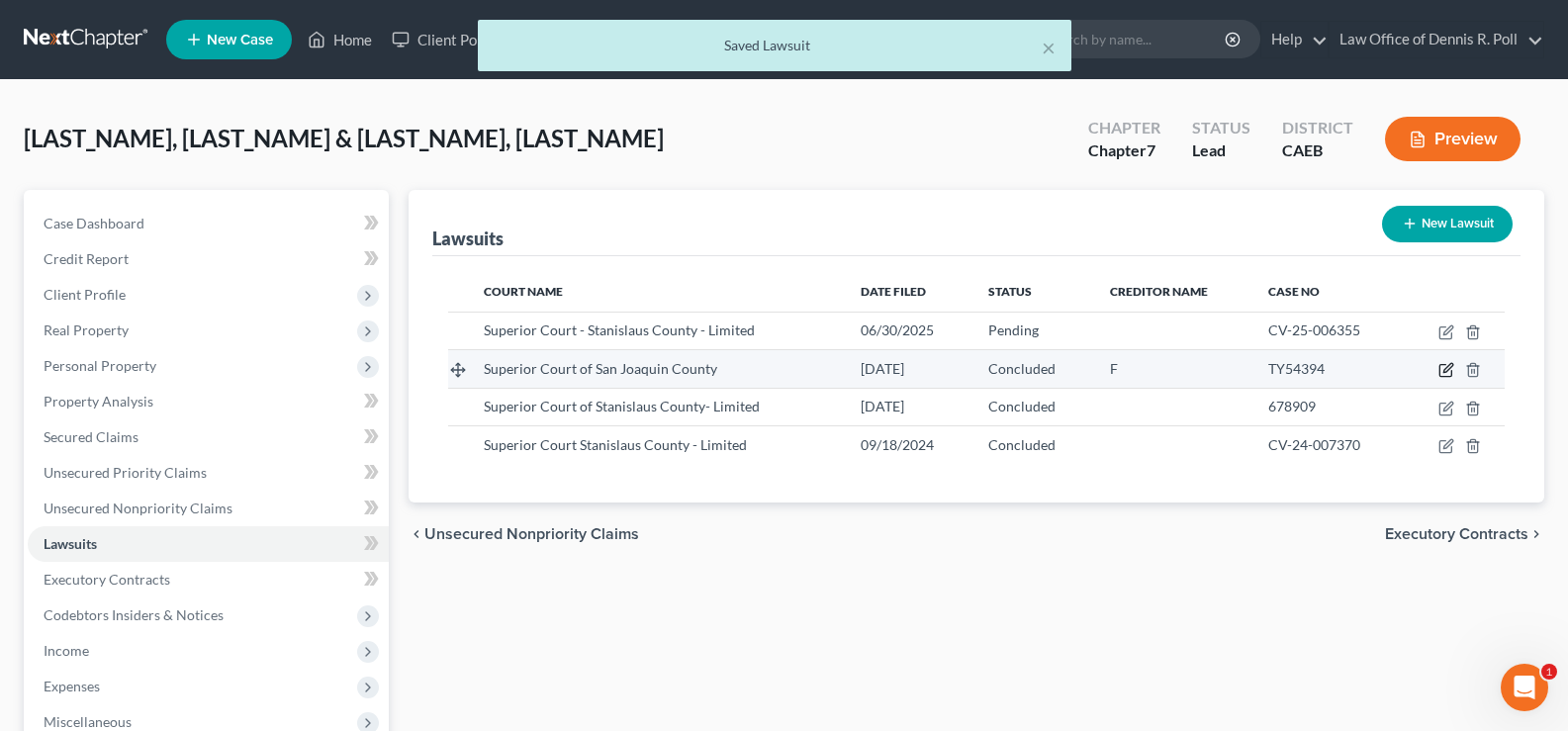 click 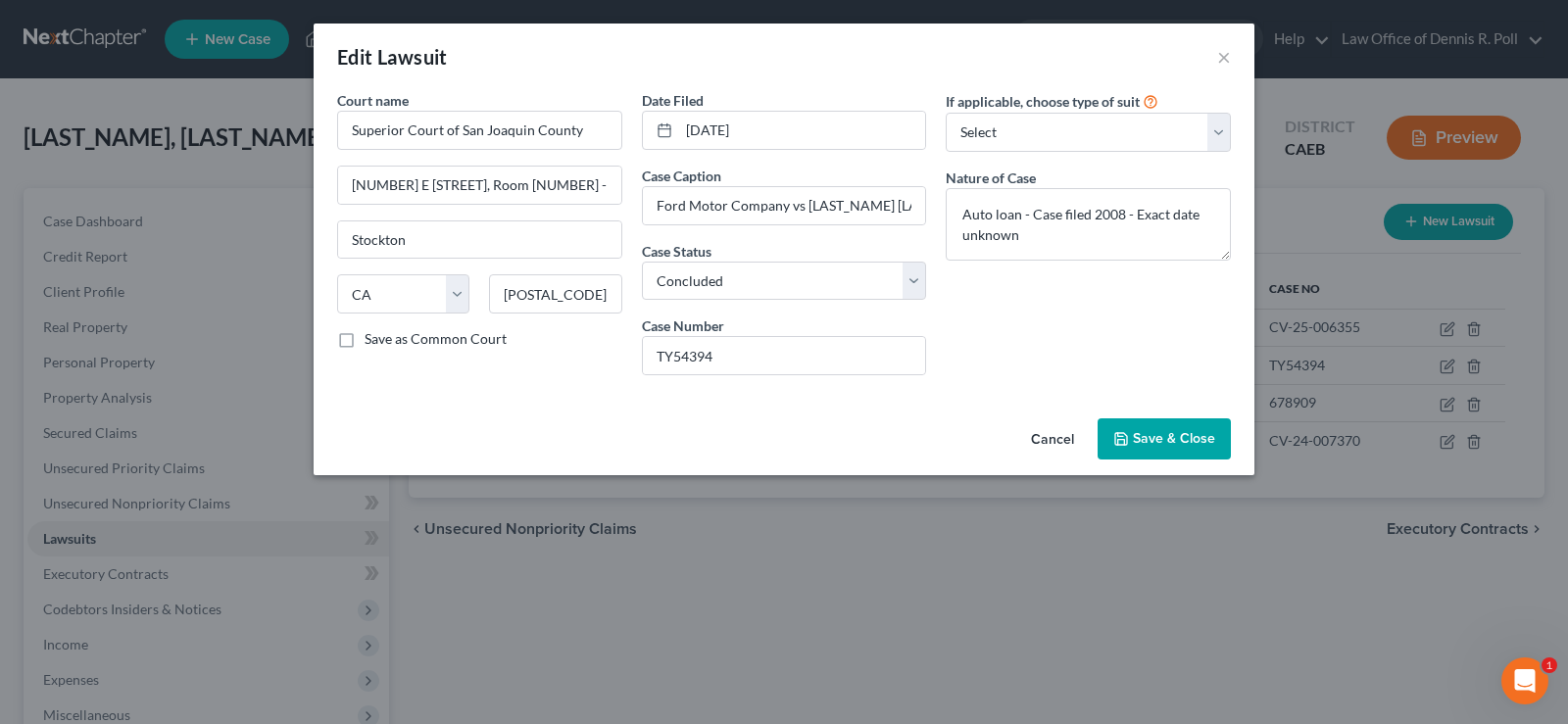 click on "Cancel" at bounding box center [1053, 440] 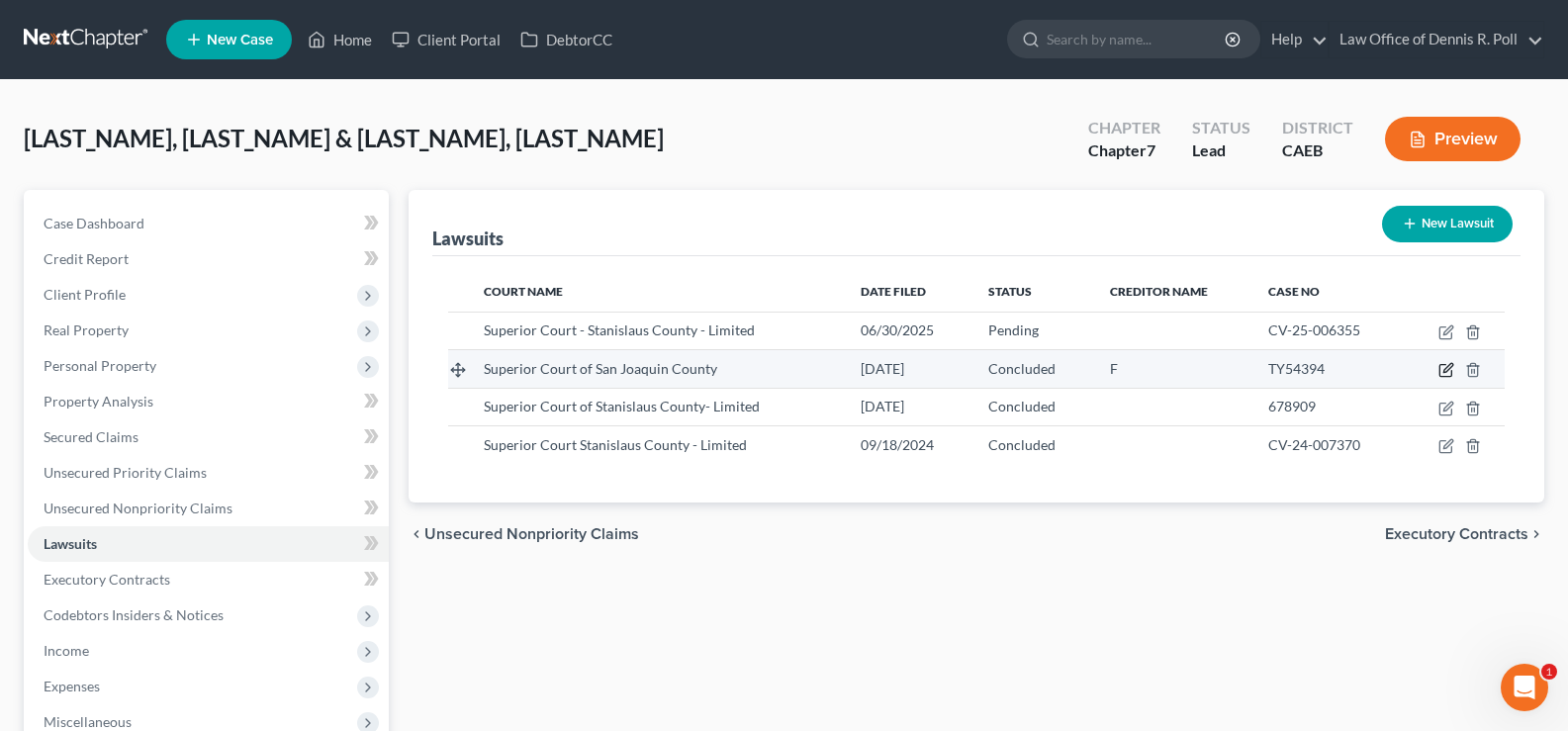 click 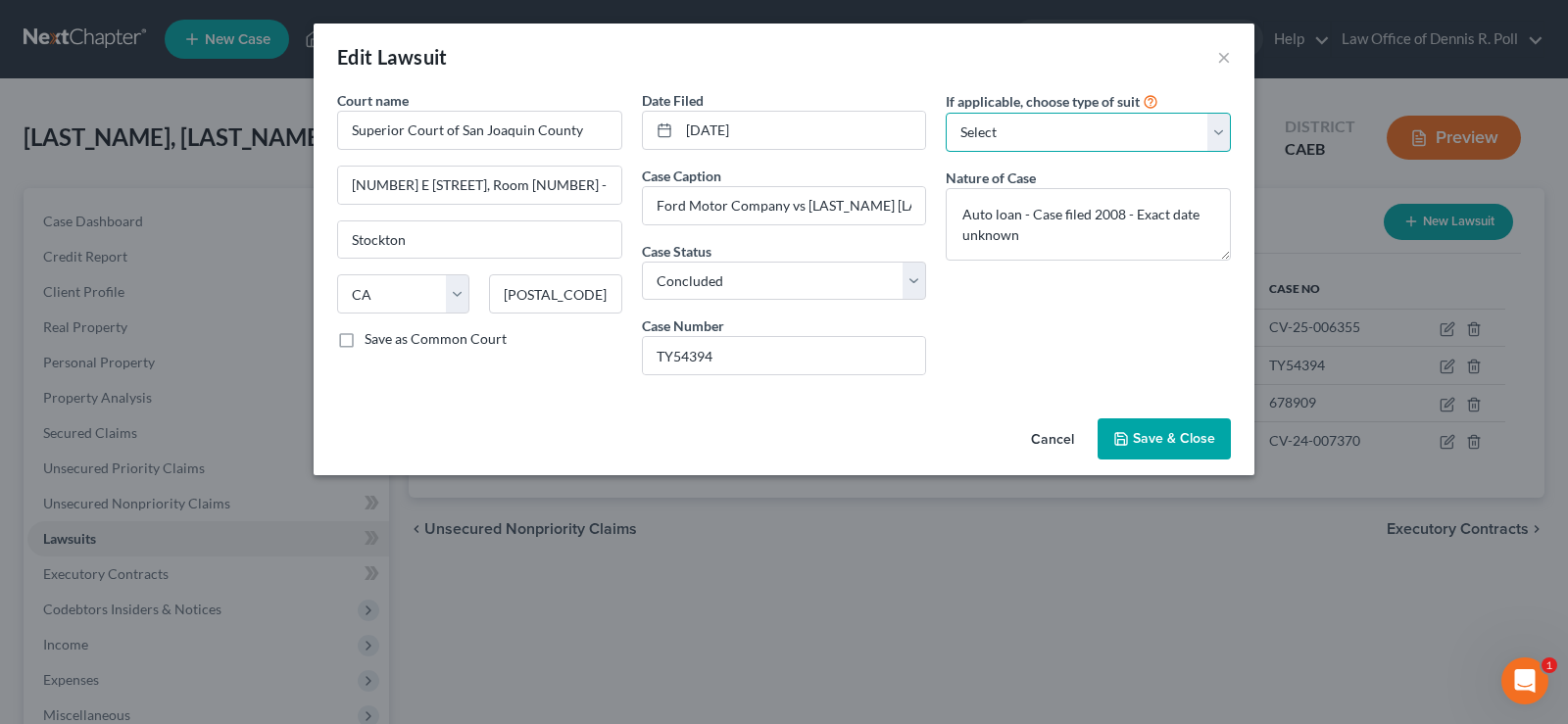 click on "Select Repossession Garnishment Foreclosure Attached, Seized, Or Levied Other" at bounding box center (1088, 132) 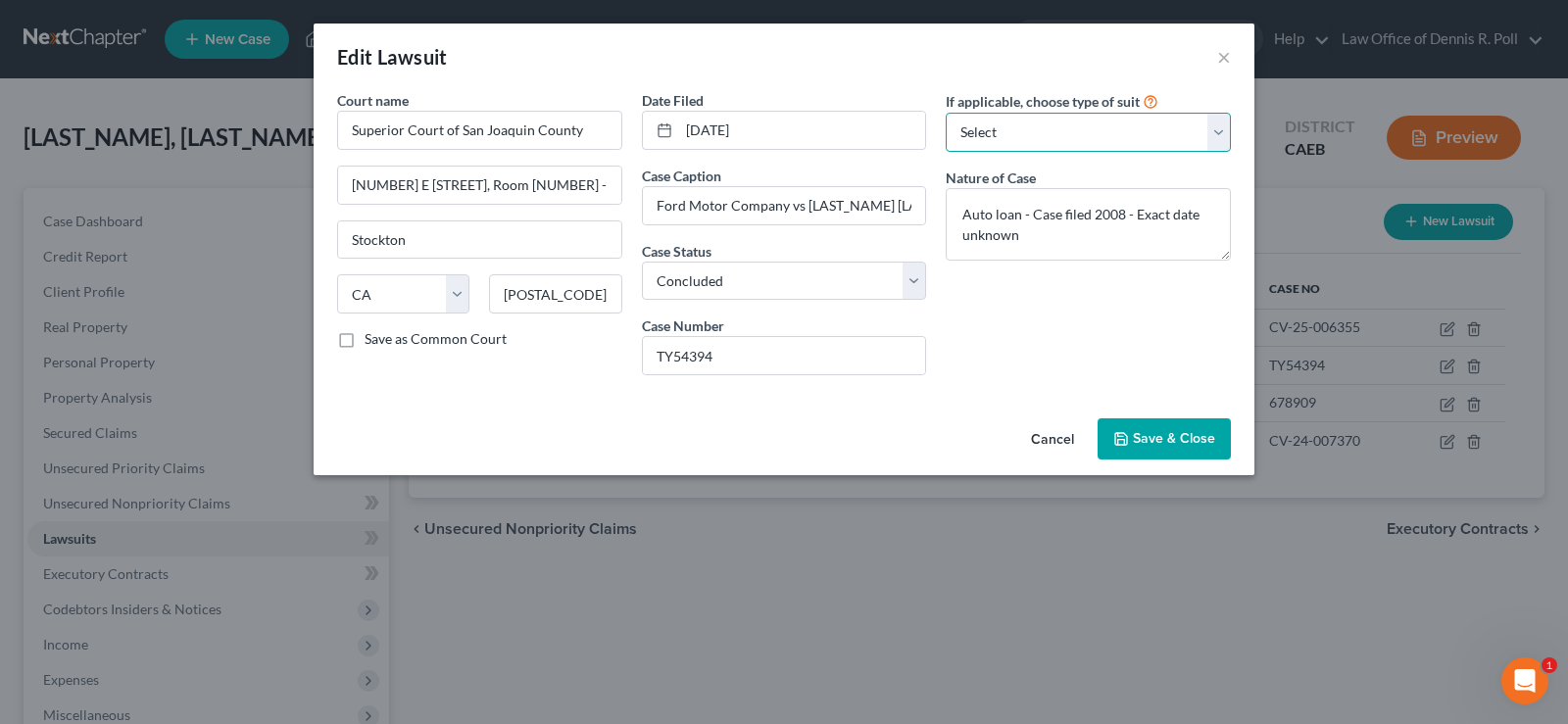 select on "4" 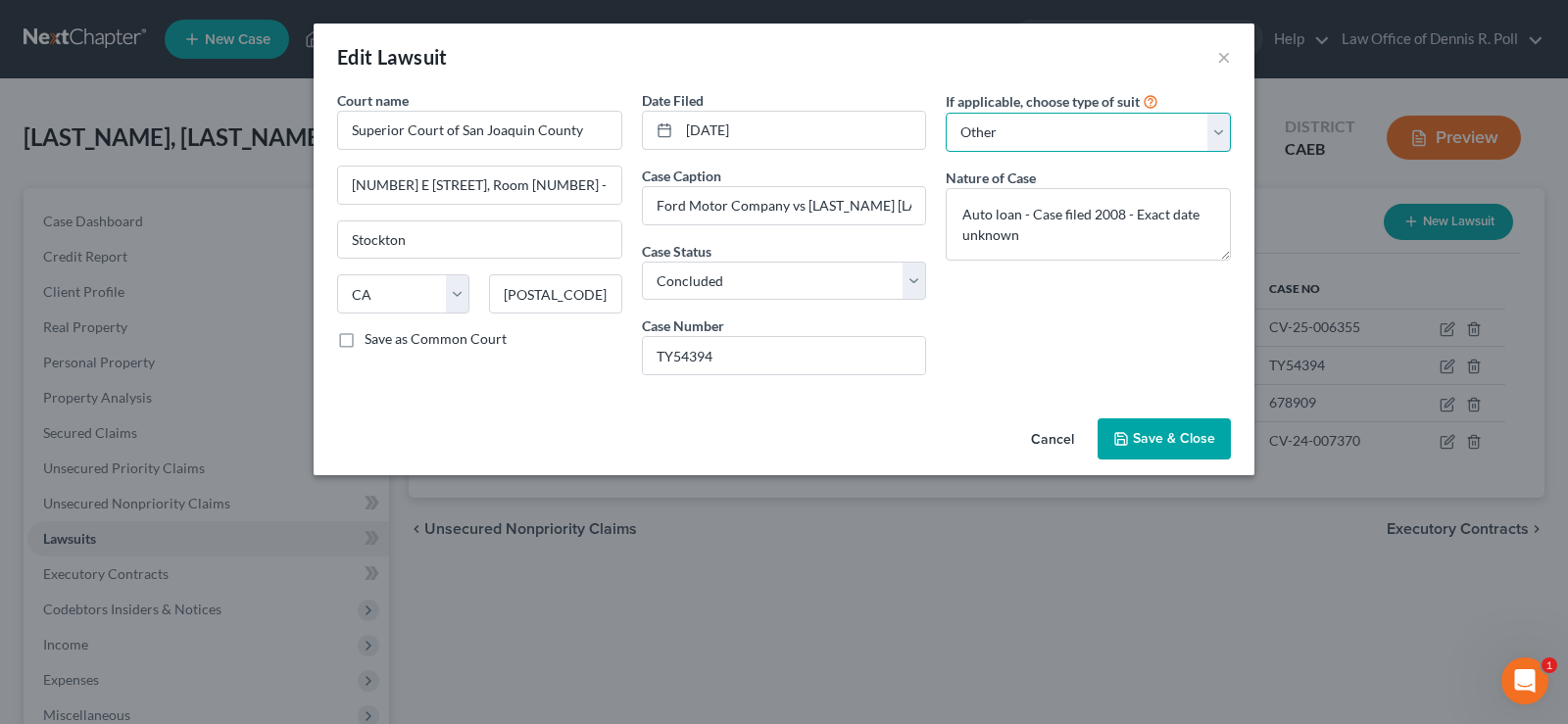 click on "Select Repossession Garnishment Foreclosure Attached, Seized, Or Levied Other" at bounding box center [1088, 132] 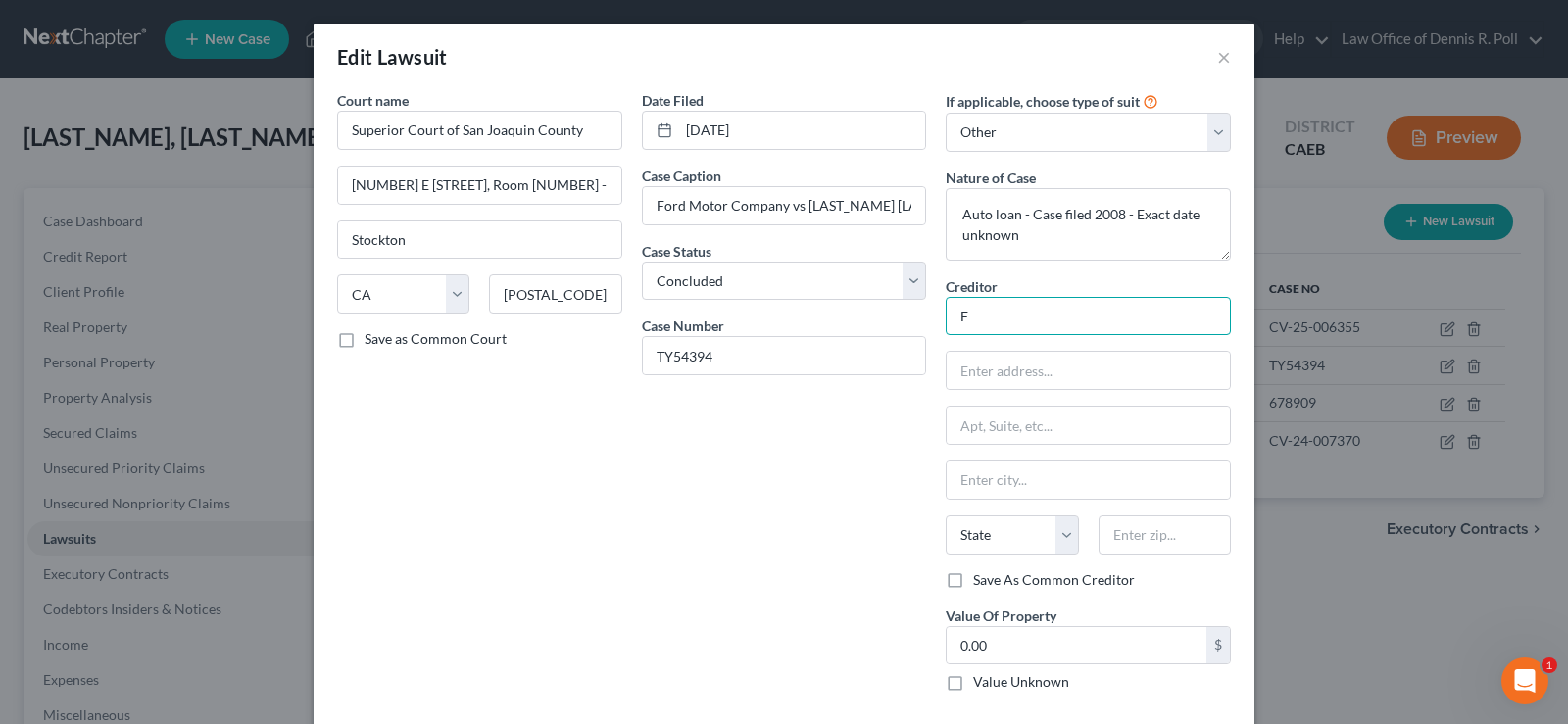 click on "F" at bounding box center (1088, 316) 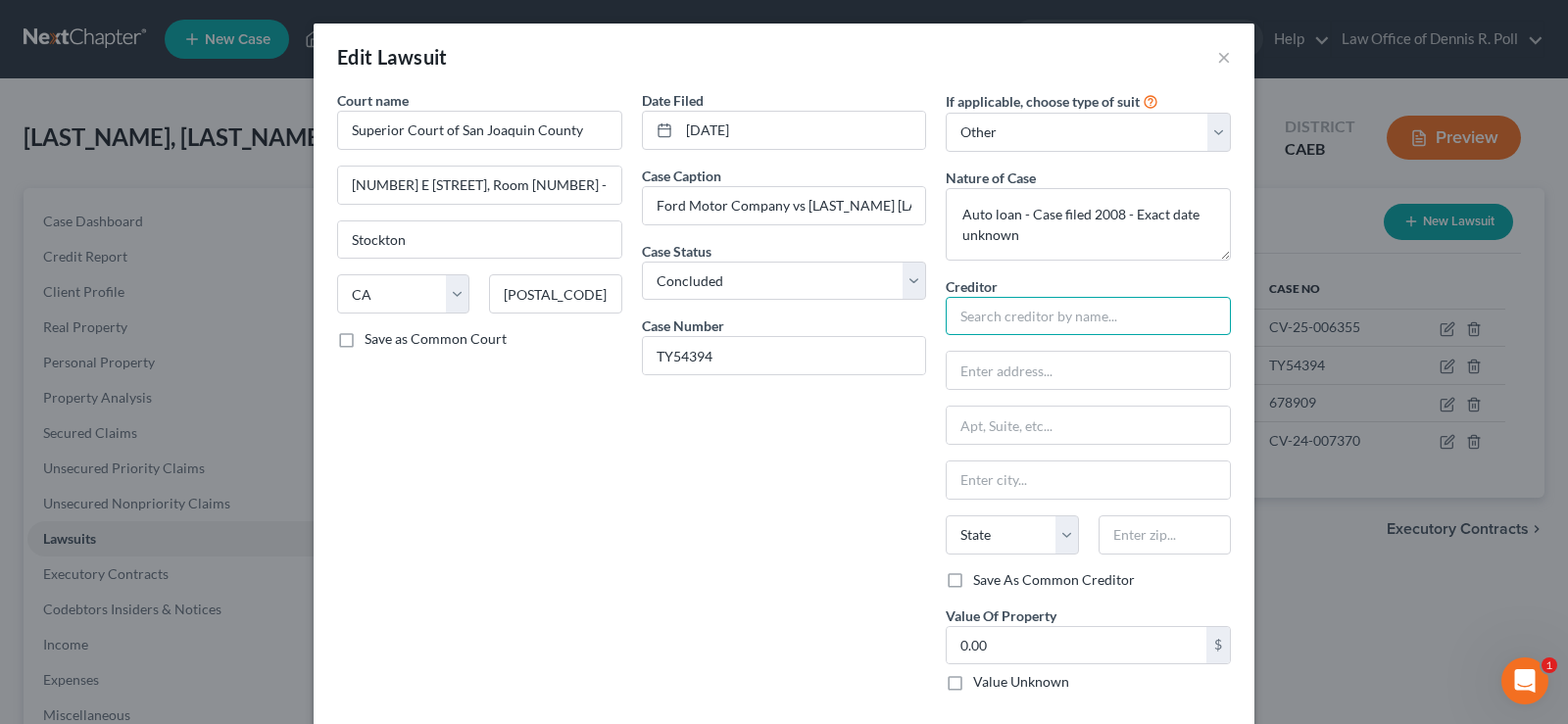 type 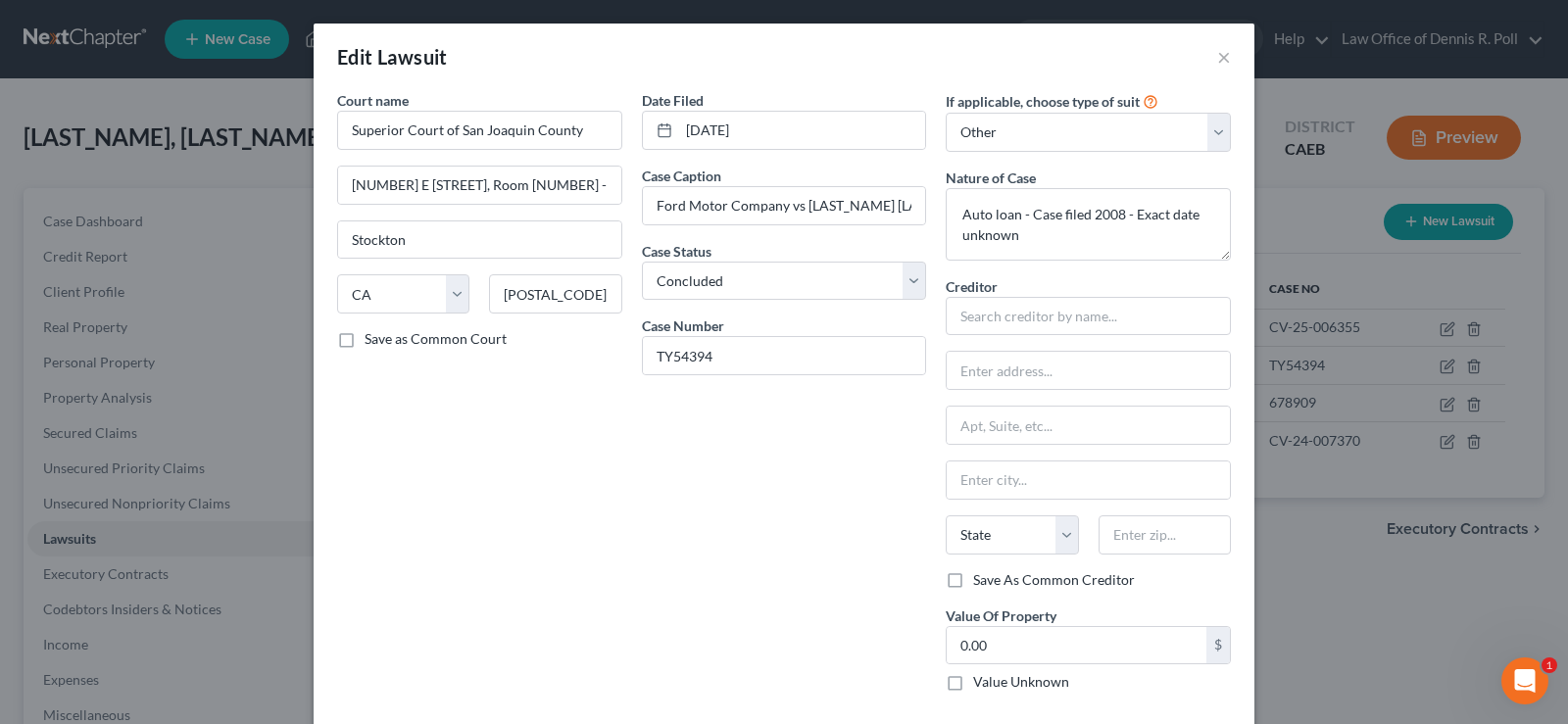 click on "Date Filed         [DATE] Case Caption [COMPANY] vs [NAME]
Case Status
*
Select Pending On Appeal Concluded Case Number [CASE_NUMBER]" at bounding box center (784, 399) 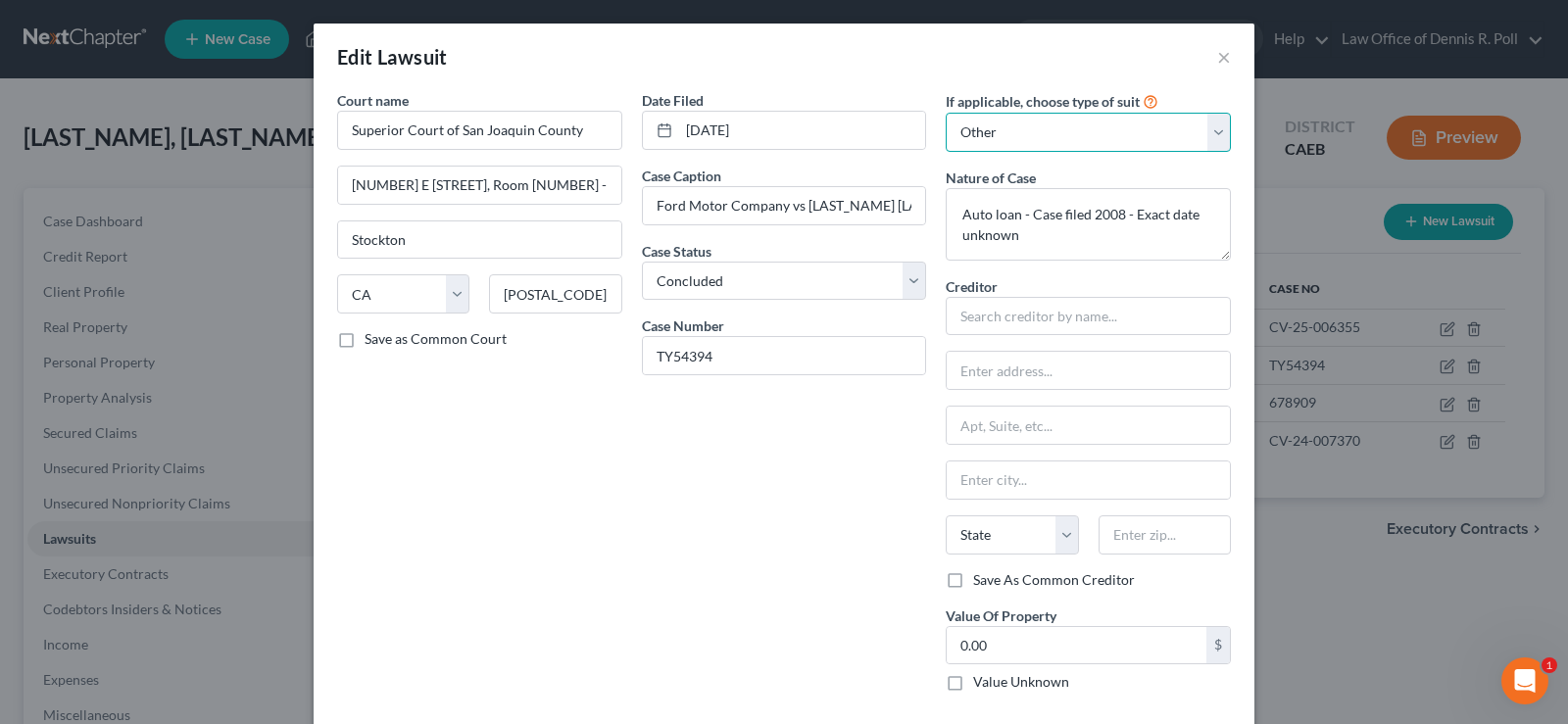 click on "Select Repossession Garnishment Foreclosure Attached, Seized, Or Levied Other" at bounding box center (1088, 132) 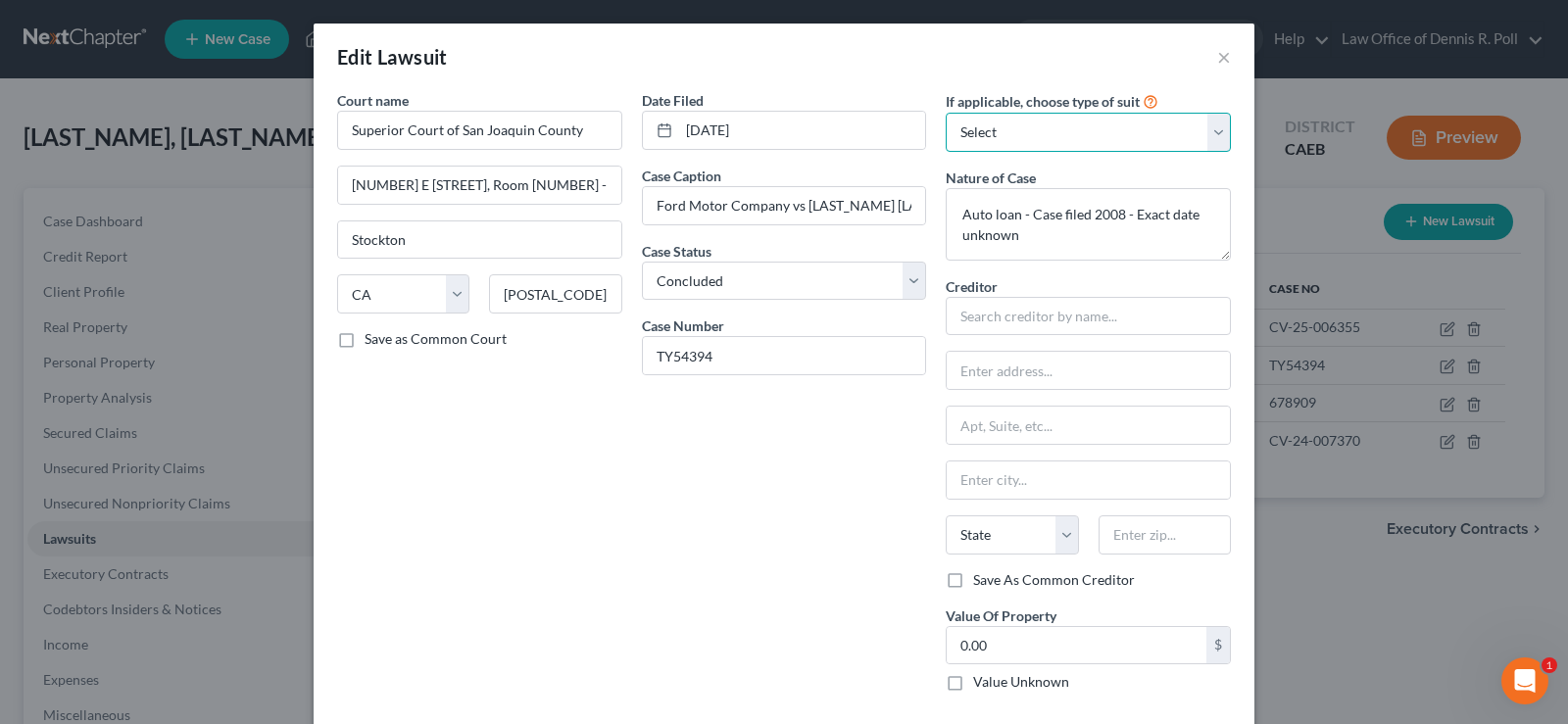 click on "Select Repossession Garnishment Foreclosure Attached, Seized, Or Levied Other" at bounding box center (1088, 132) 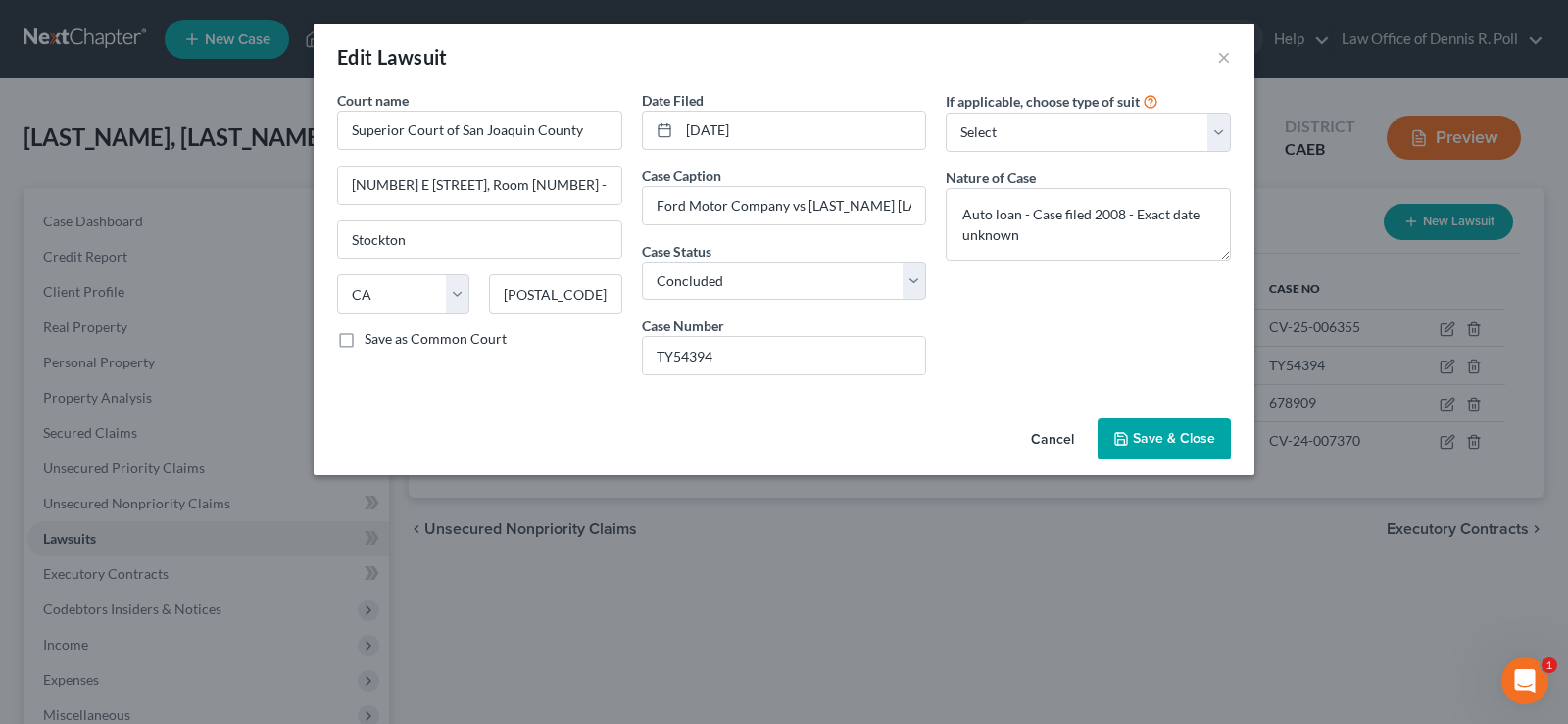 click on "Save & Close" at bounding box center [1164, 439] 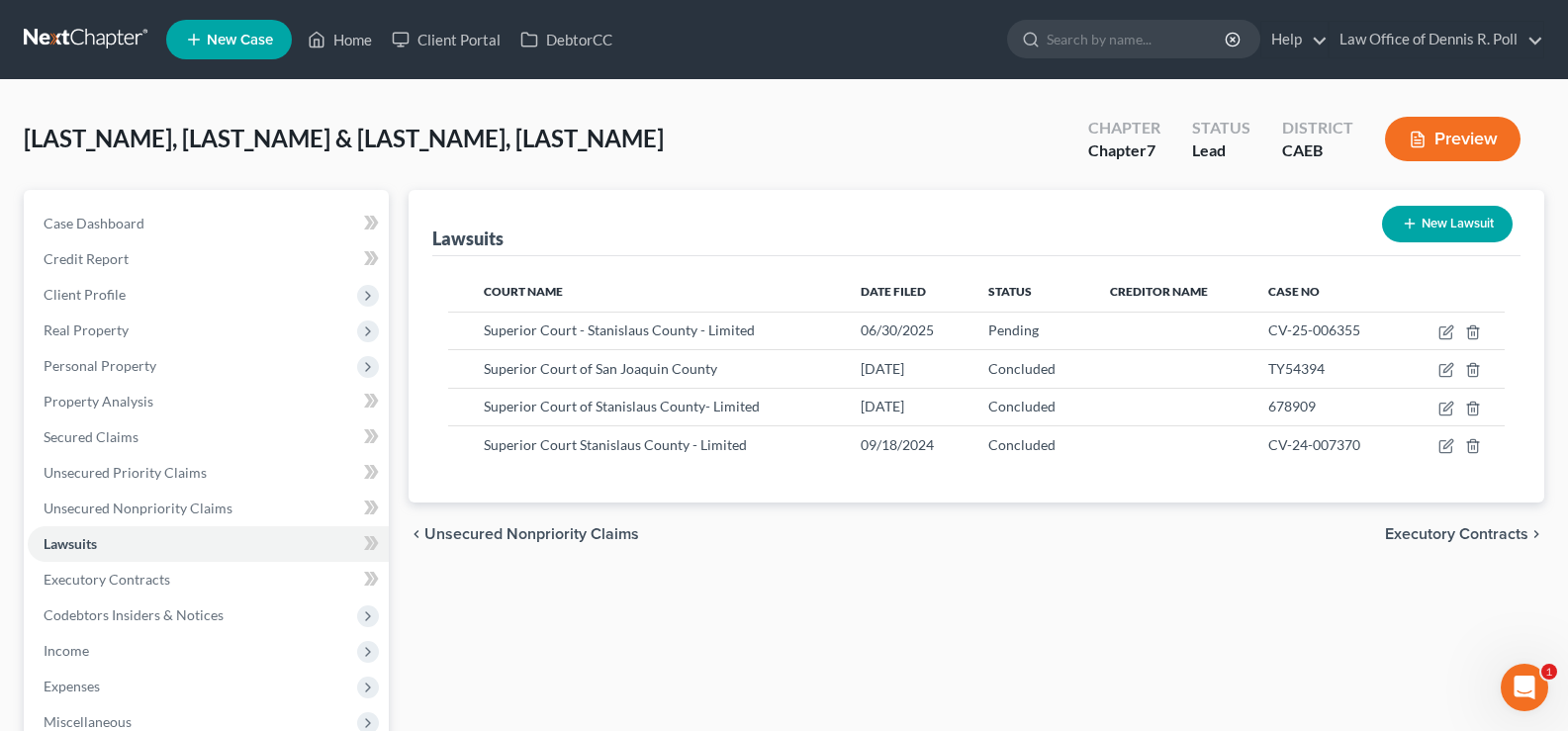 click on "[LAST], [FIRST] & [LAST], [FIRST] Upgraded Chapter Chapter 7 Status Lead District CAEB Preview" at bounding box center (784, 146) 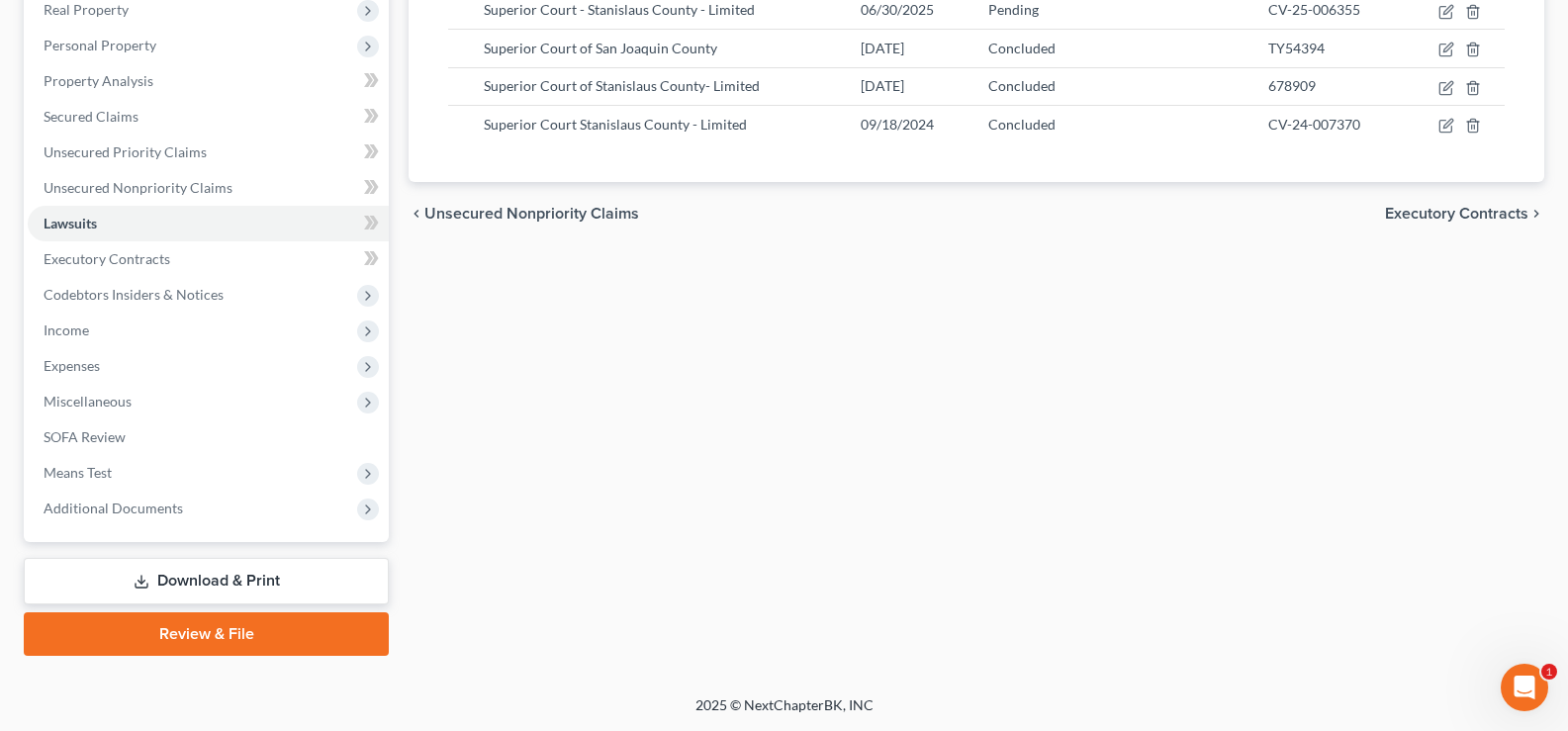 scroll, scrollTop: 0, scrollLeft: 0, axis: both 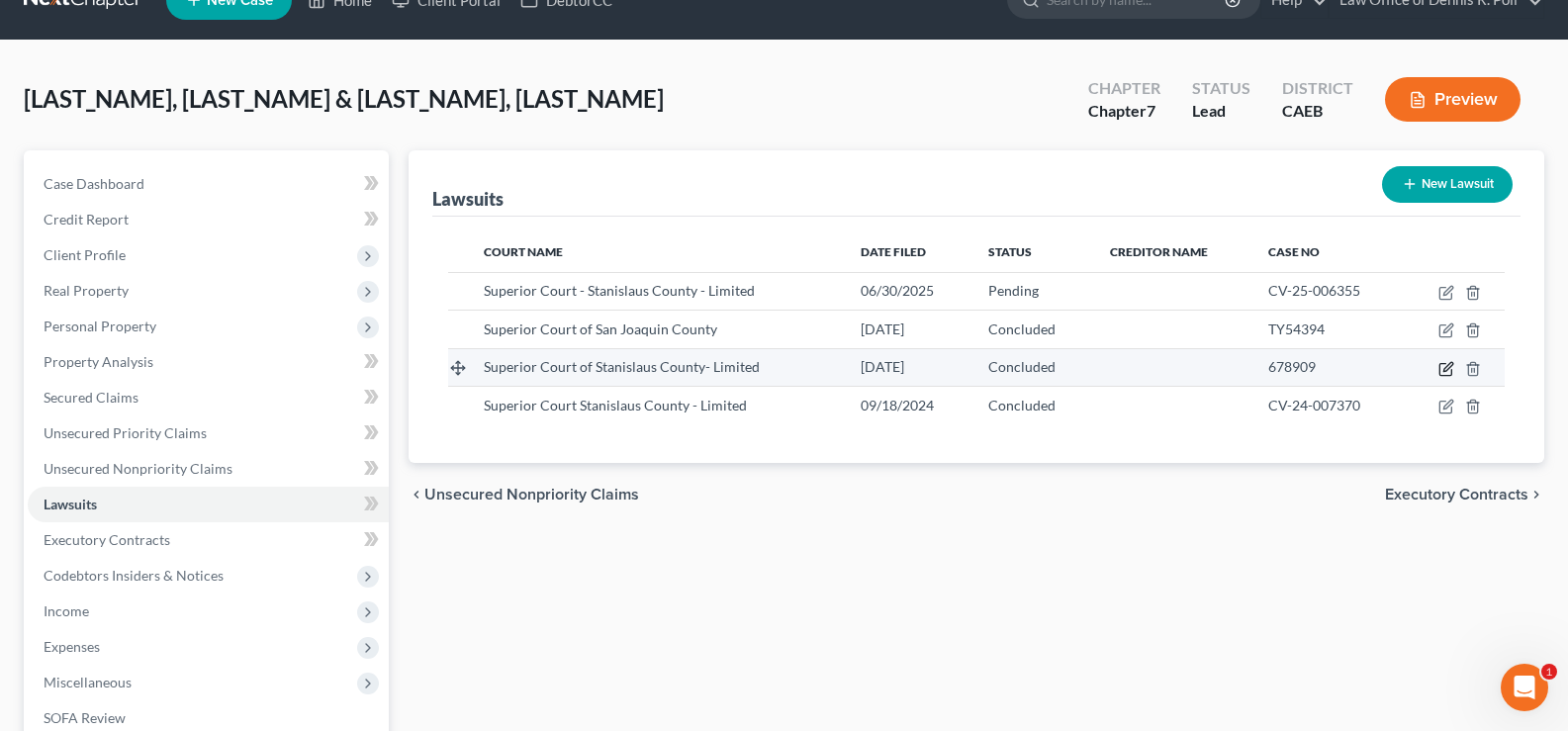 click 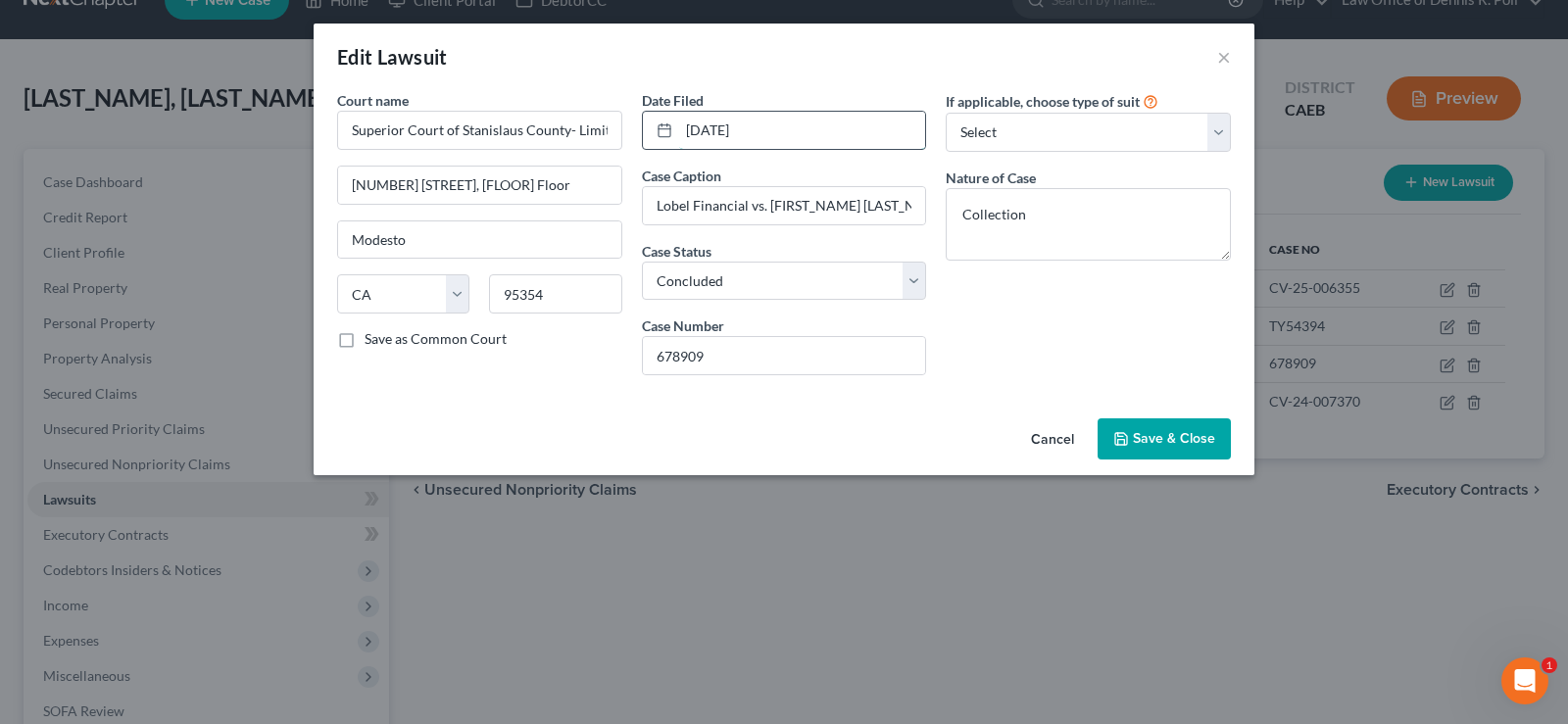 click on "[DATE]" at bounding box center [803, 130] 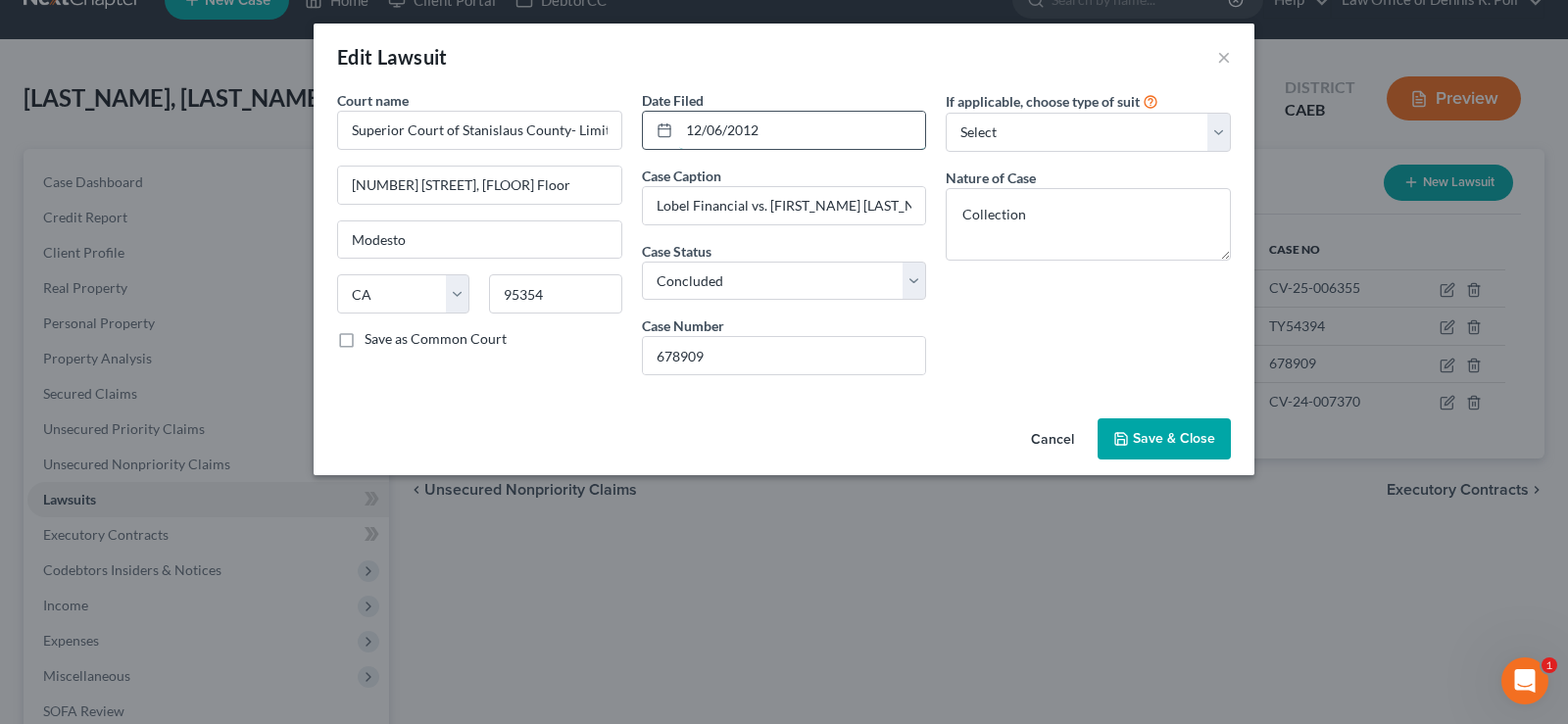 click on "12/06/2012" at bounding box center (803, 130) 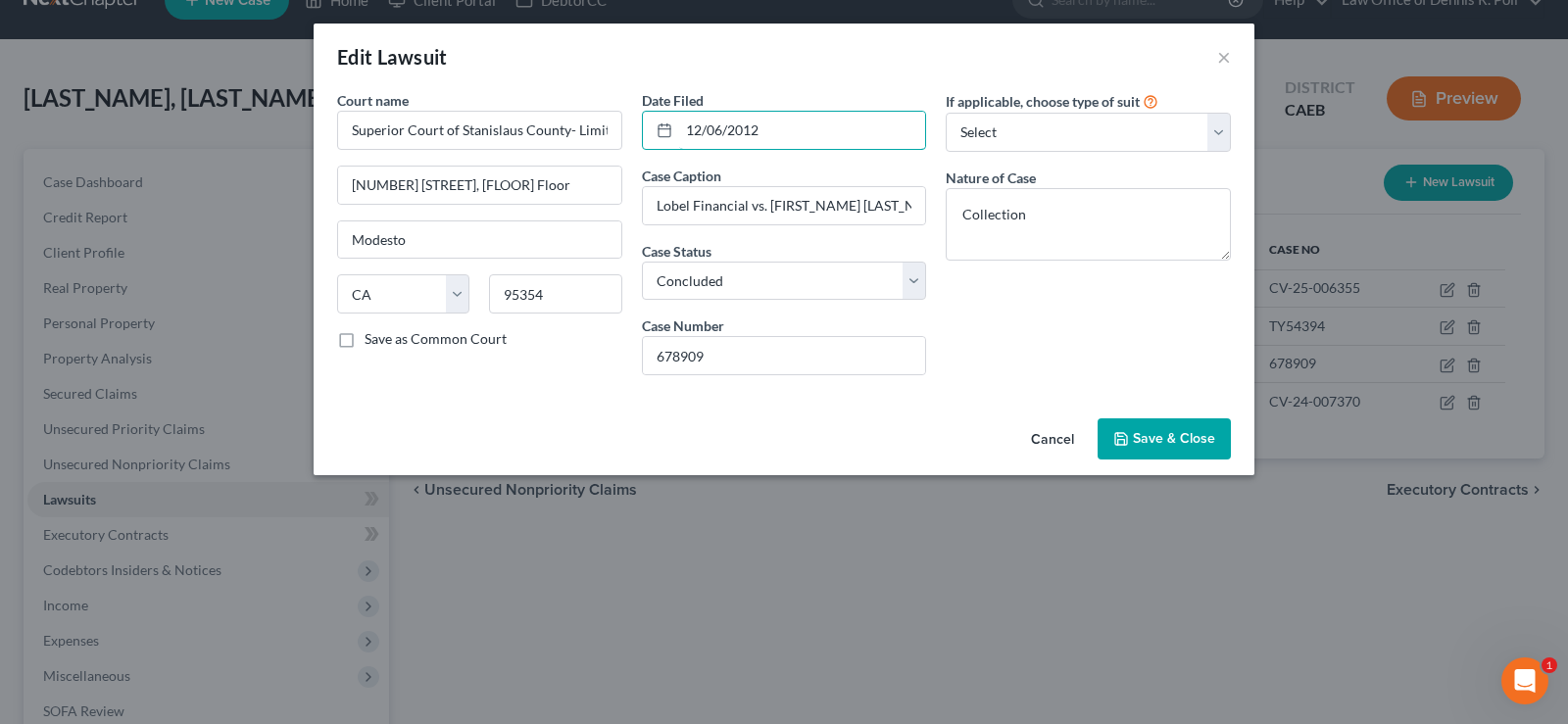 type on "12/06/2012" 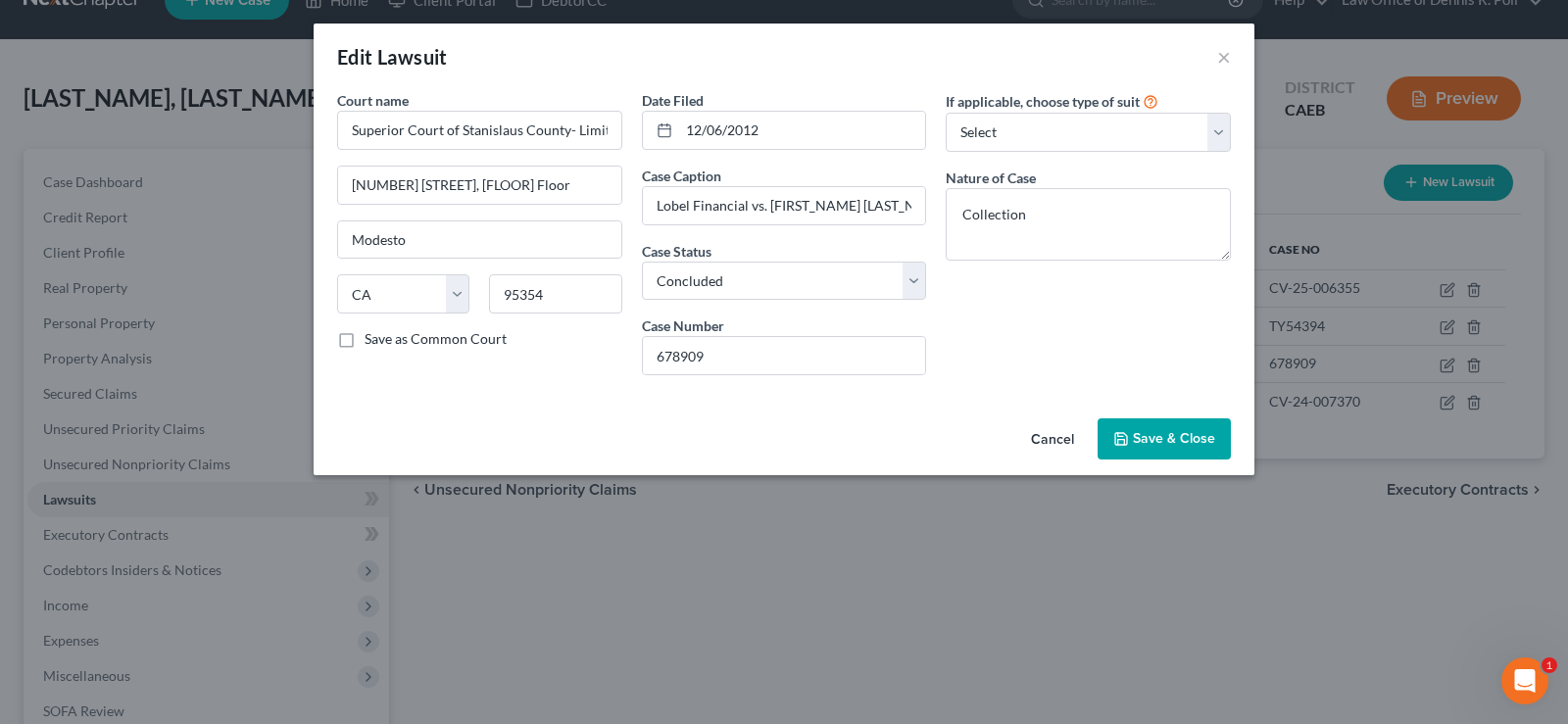 click on "Save & Close" at bounding box center (1174, 438) 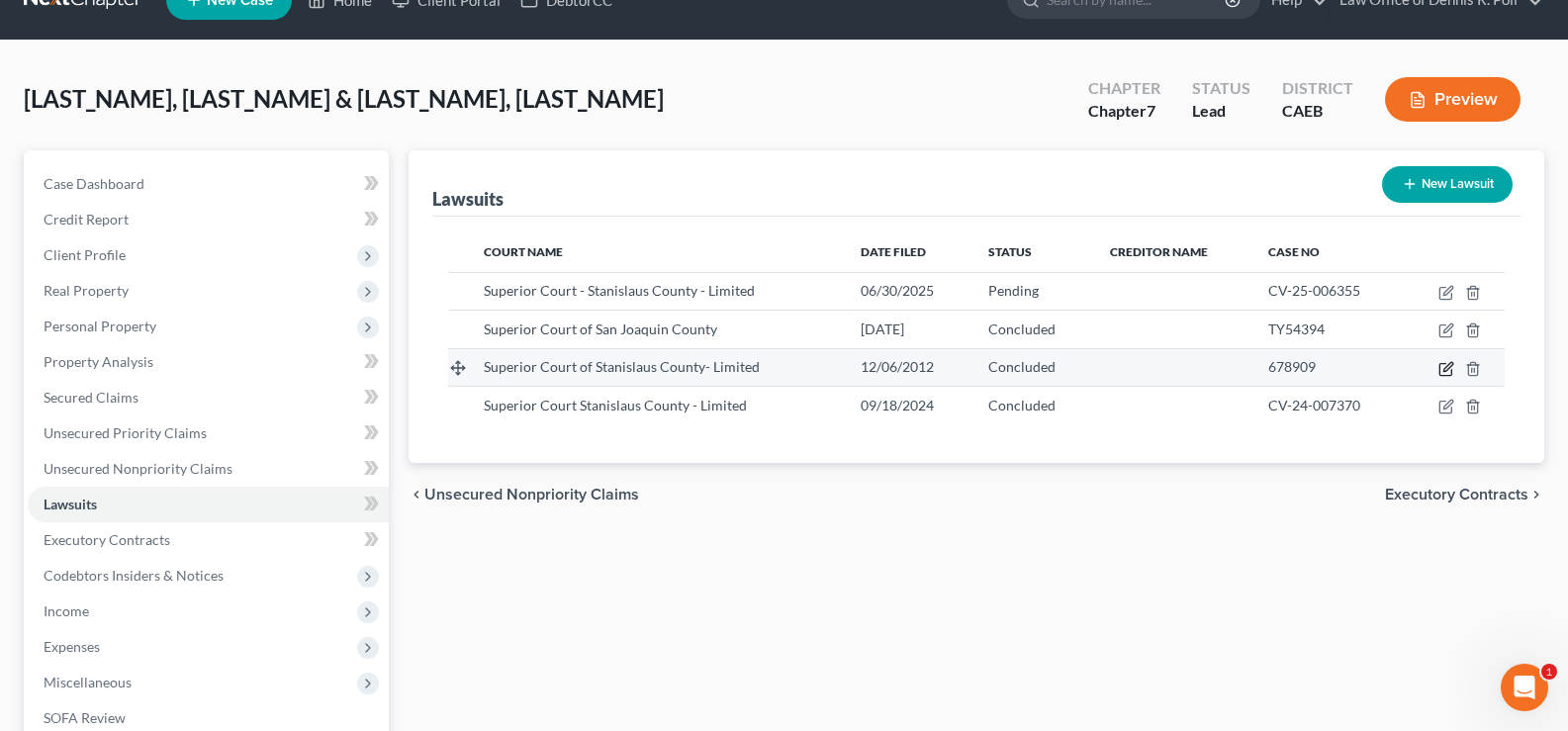 click 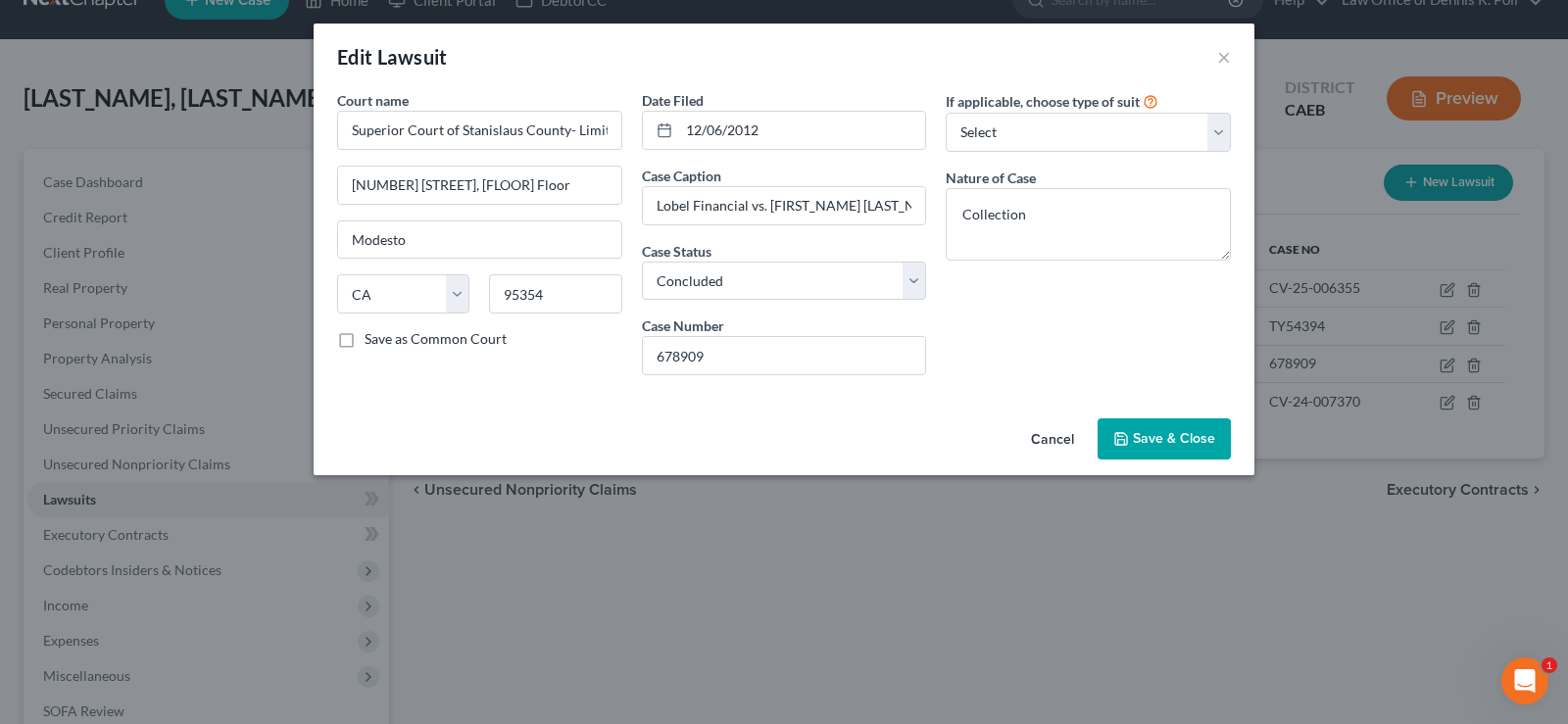 click on "Save & Close" at bounding box center [1174, 438] 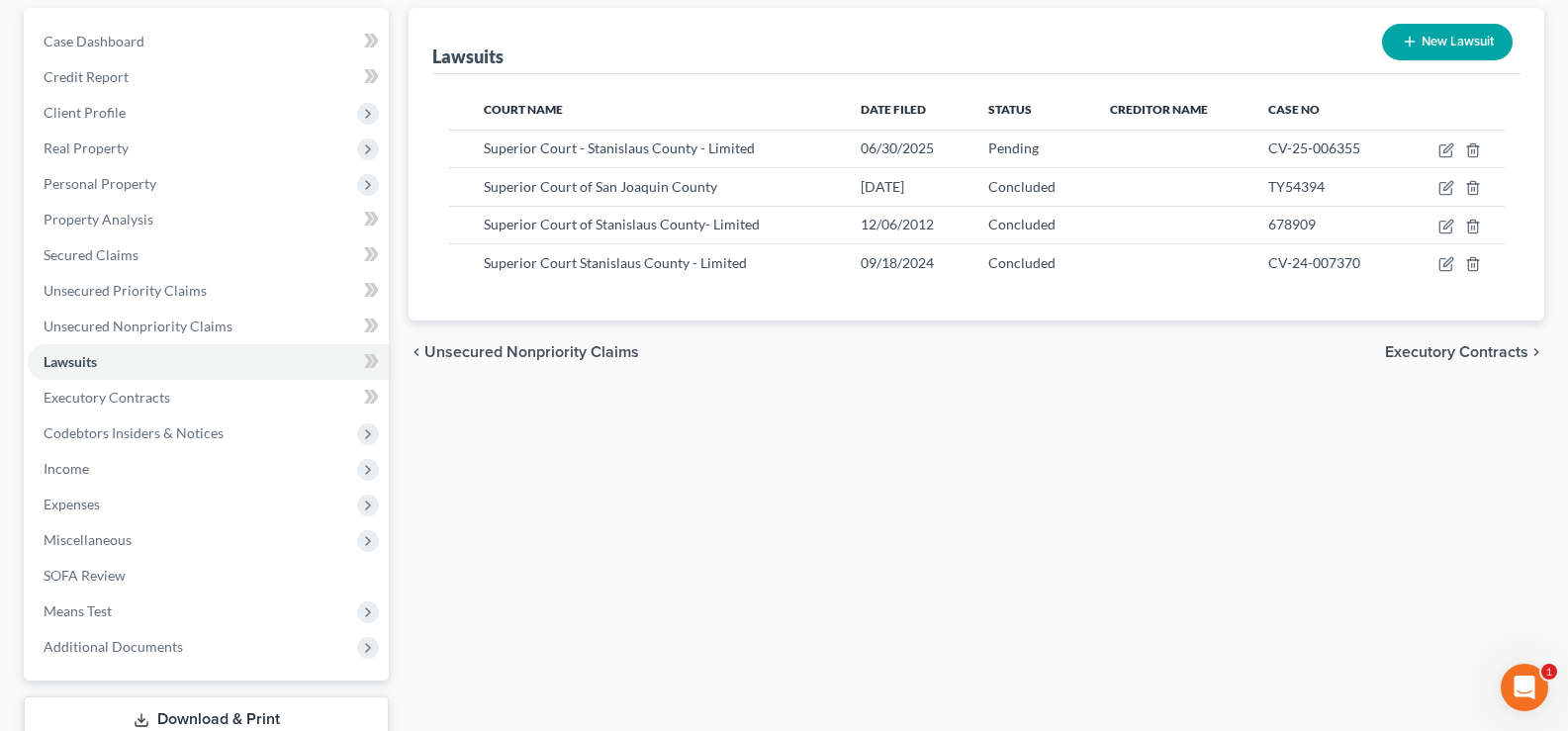 scroll, scrollTop: 320, scrollLeft: 0, axis: vertical 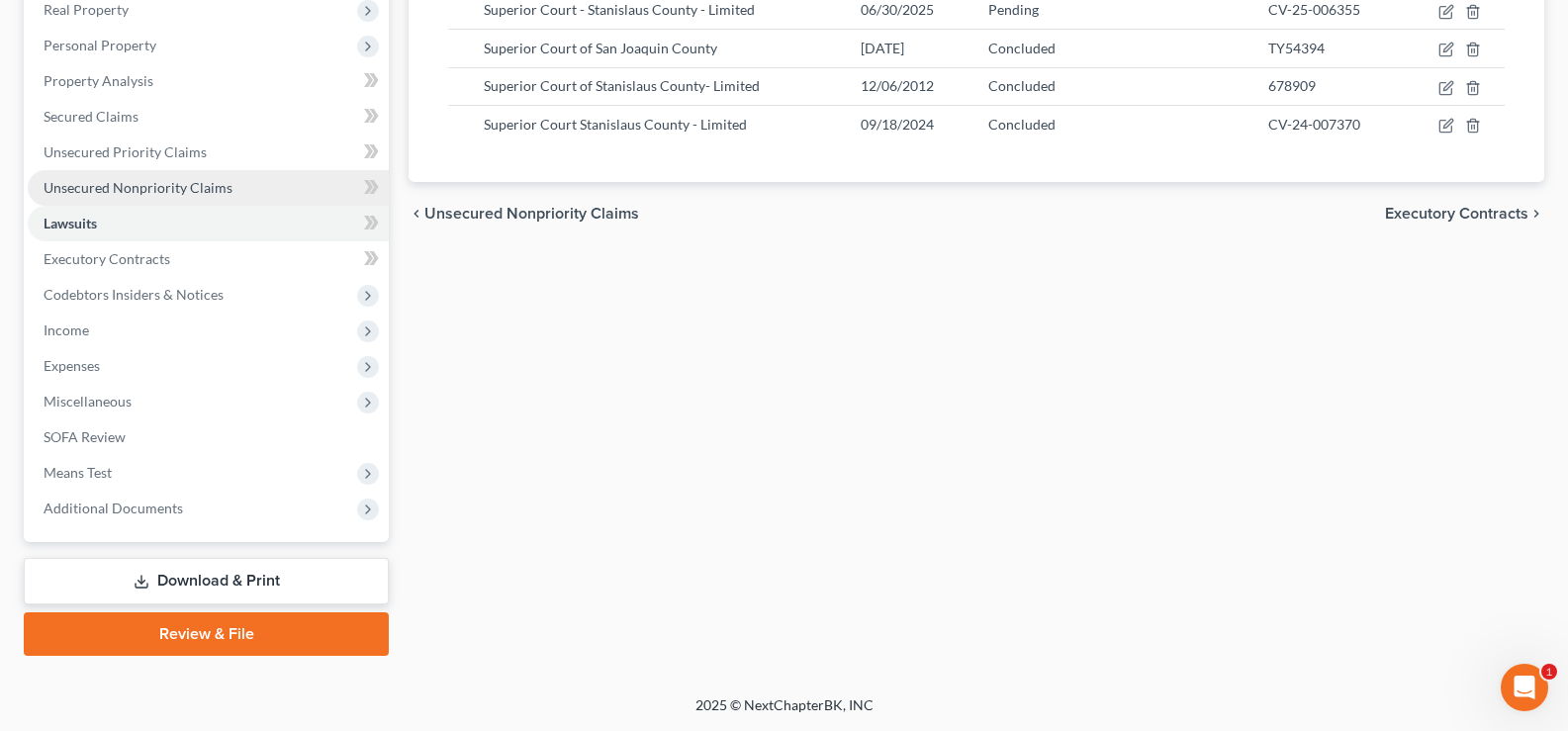 click on "Unsecured Nonpriority Claims" at bounding box center (138, 187) 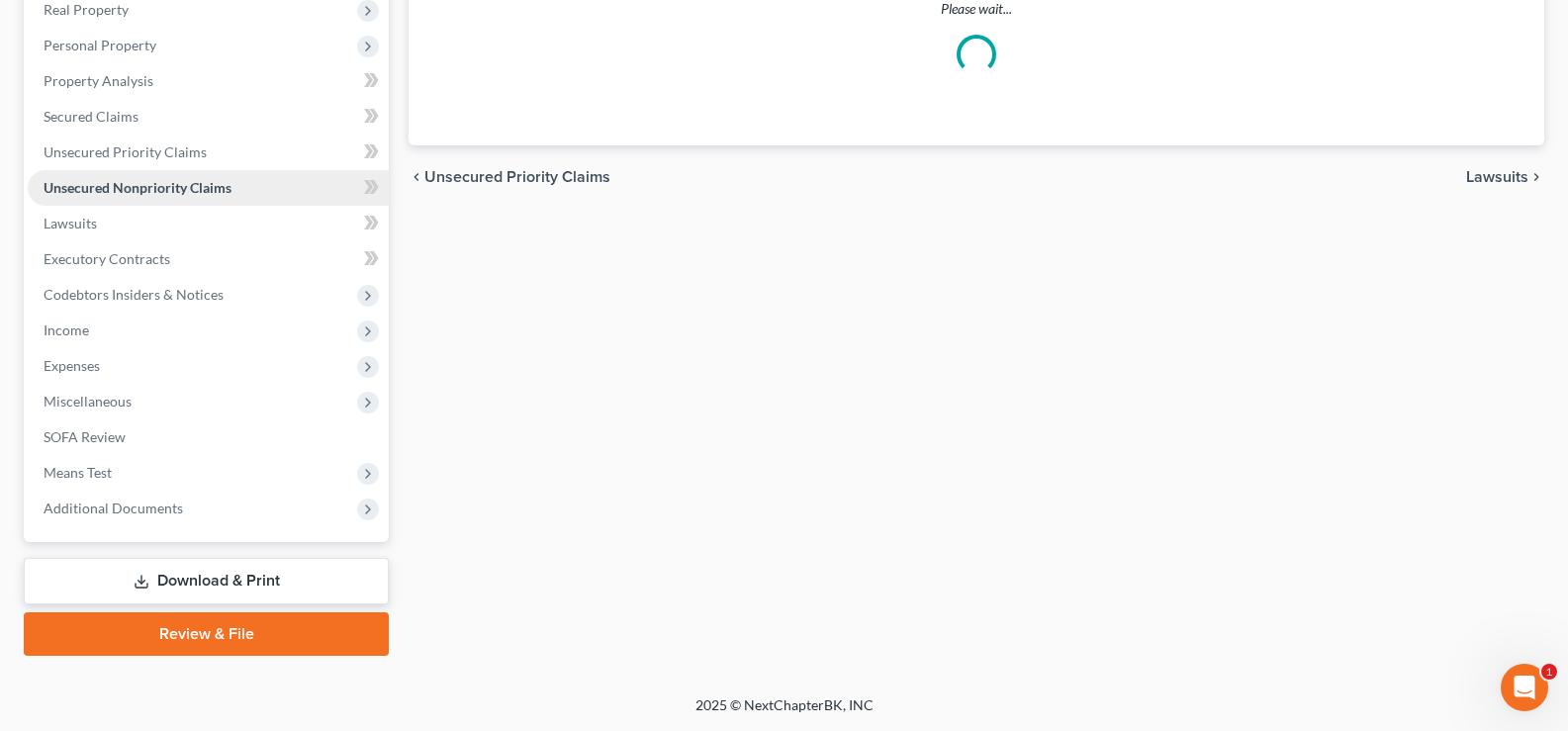 scroll, scrollTop: 0, scrollLeft: 0, axis: both 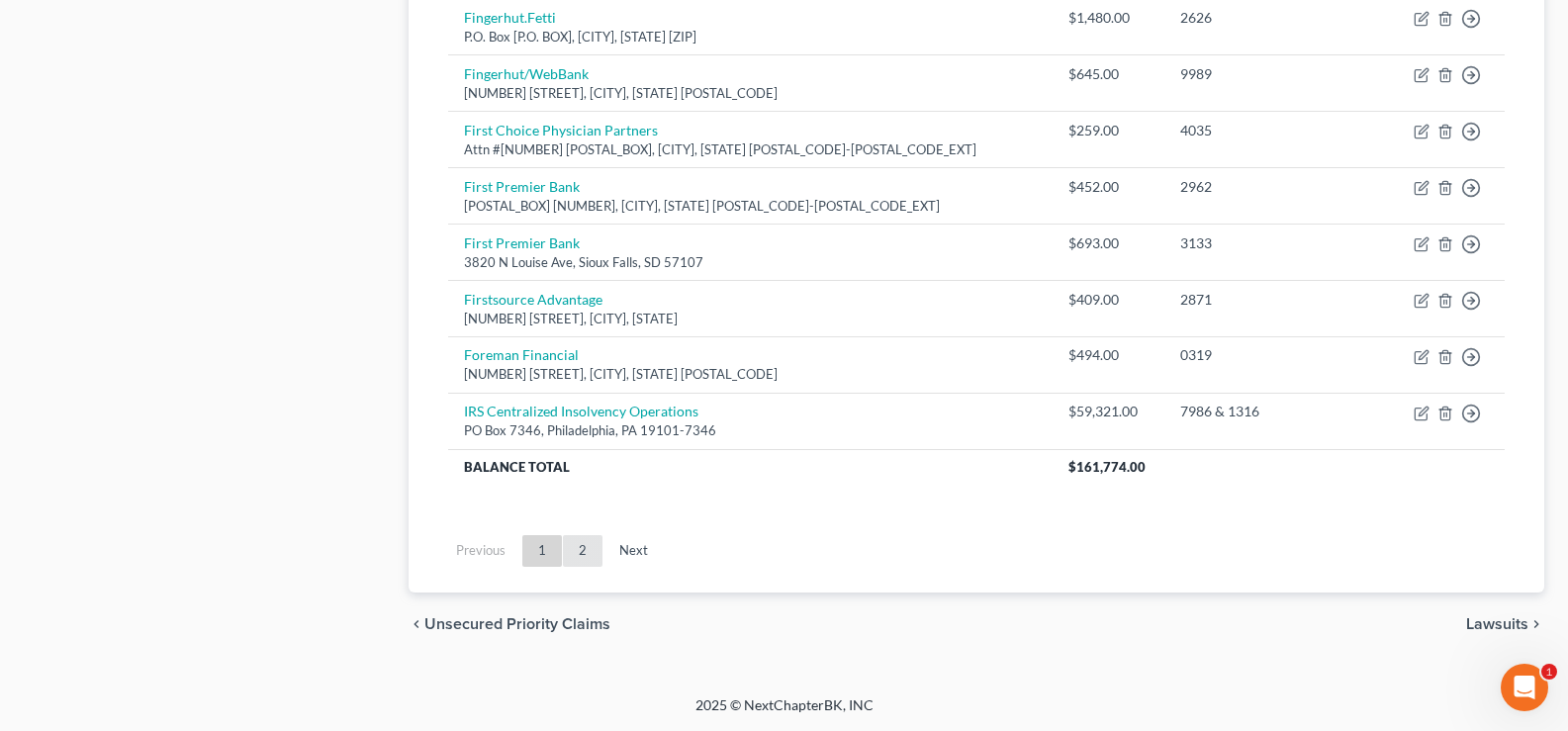 click on "2" at bounding box center (583, 551) 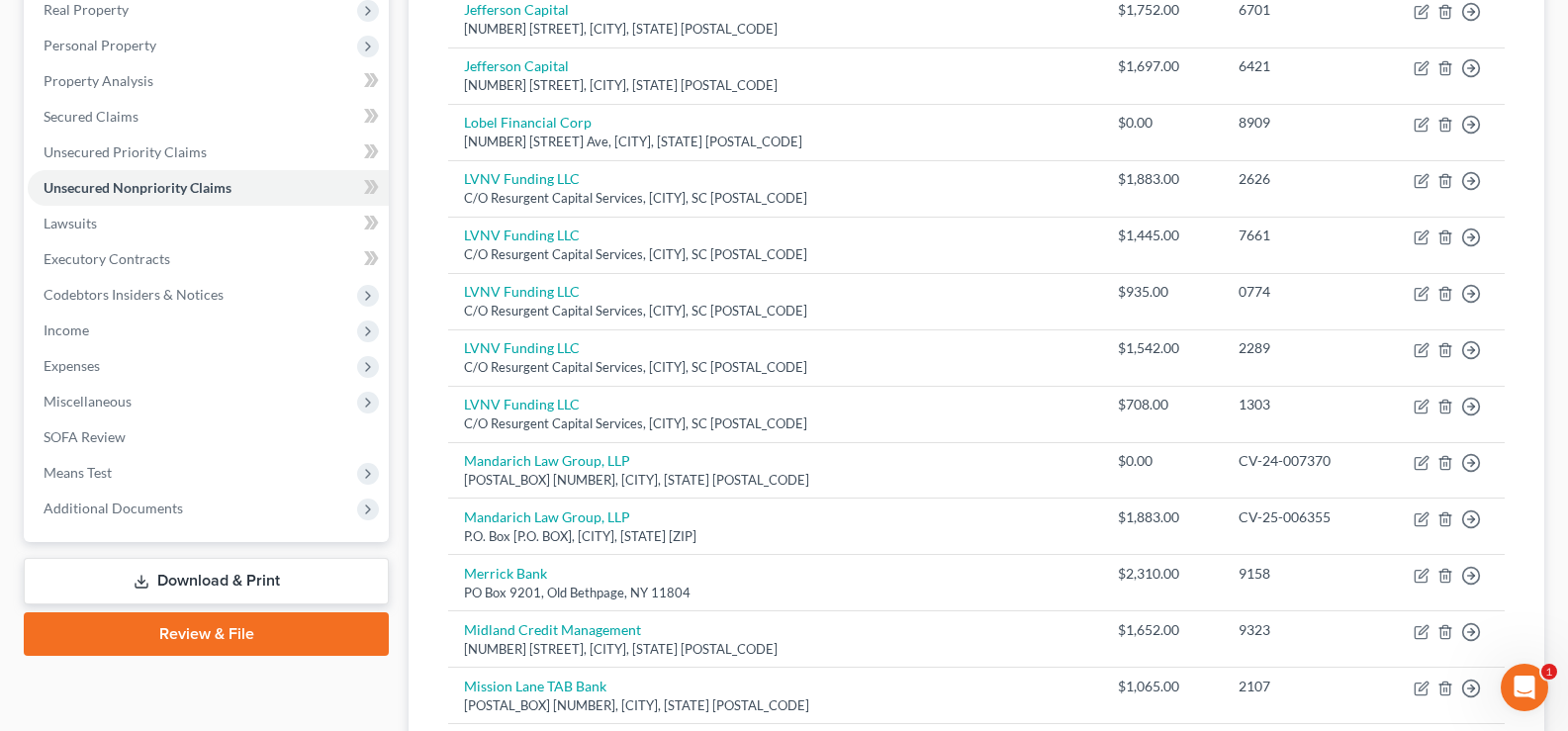 scroll, scrollTop: 1440, scrollLeft: 0, axis: vertical 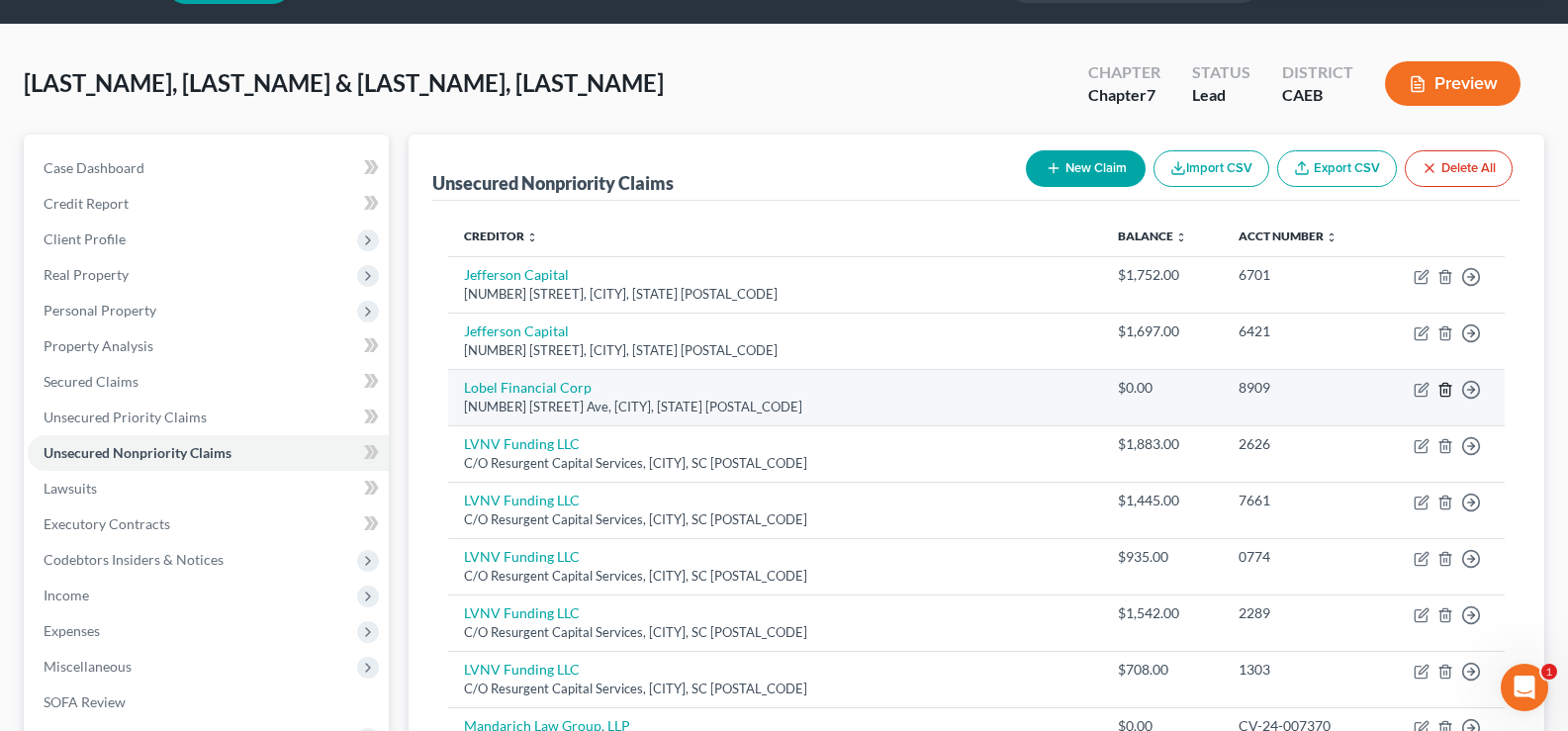 click 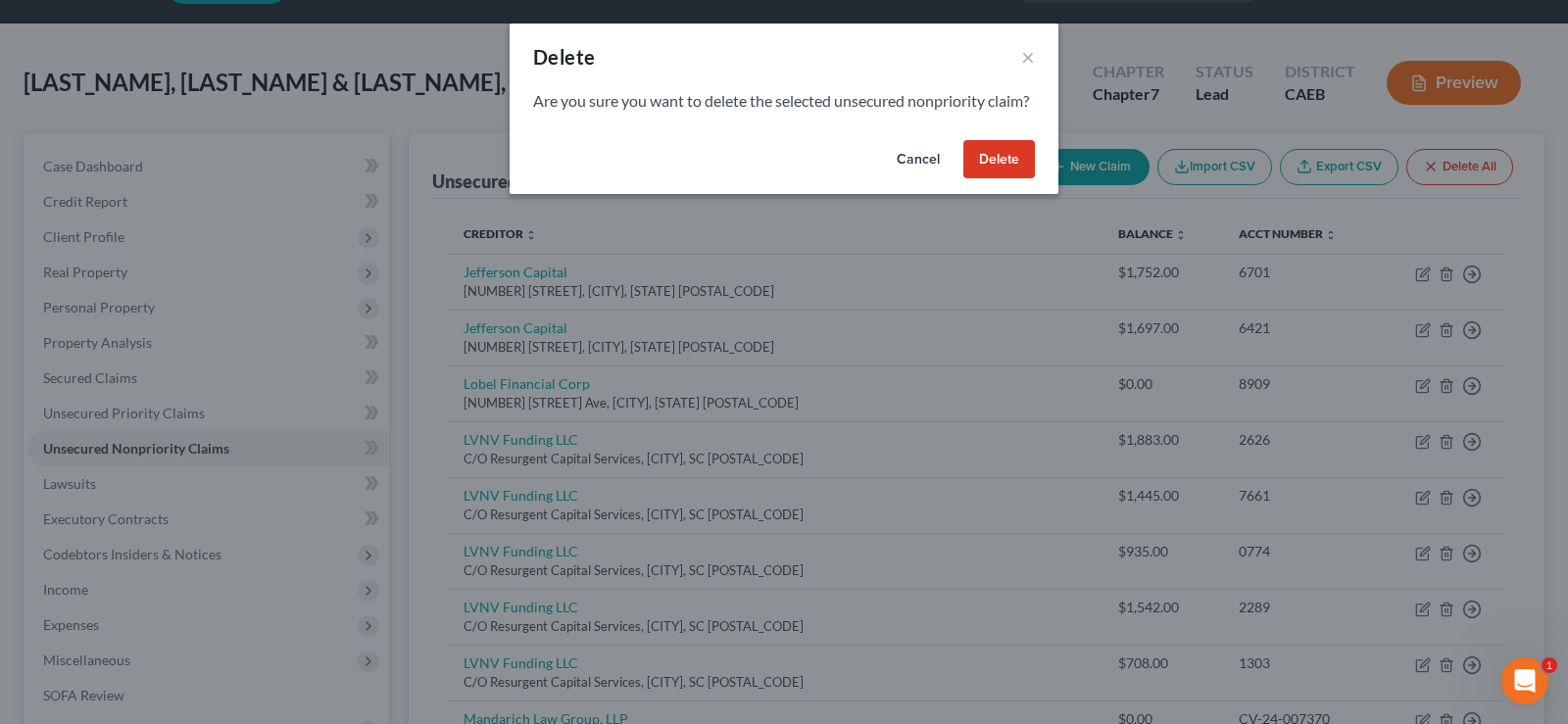 click on "Cancel" at bounding box center [918, 160] 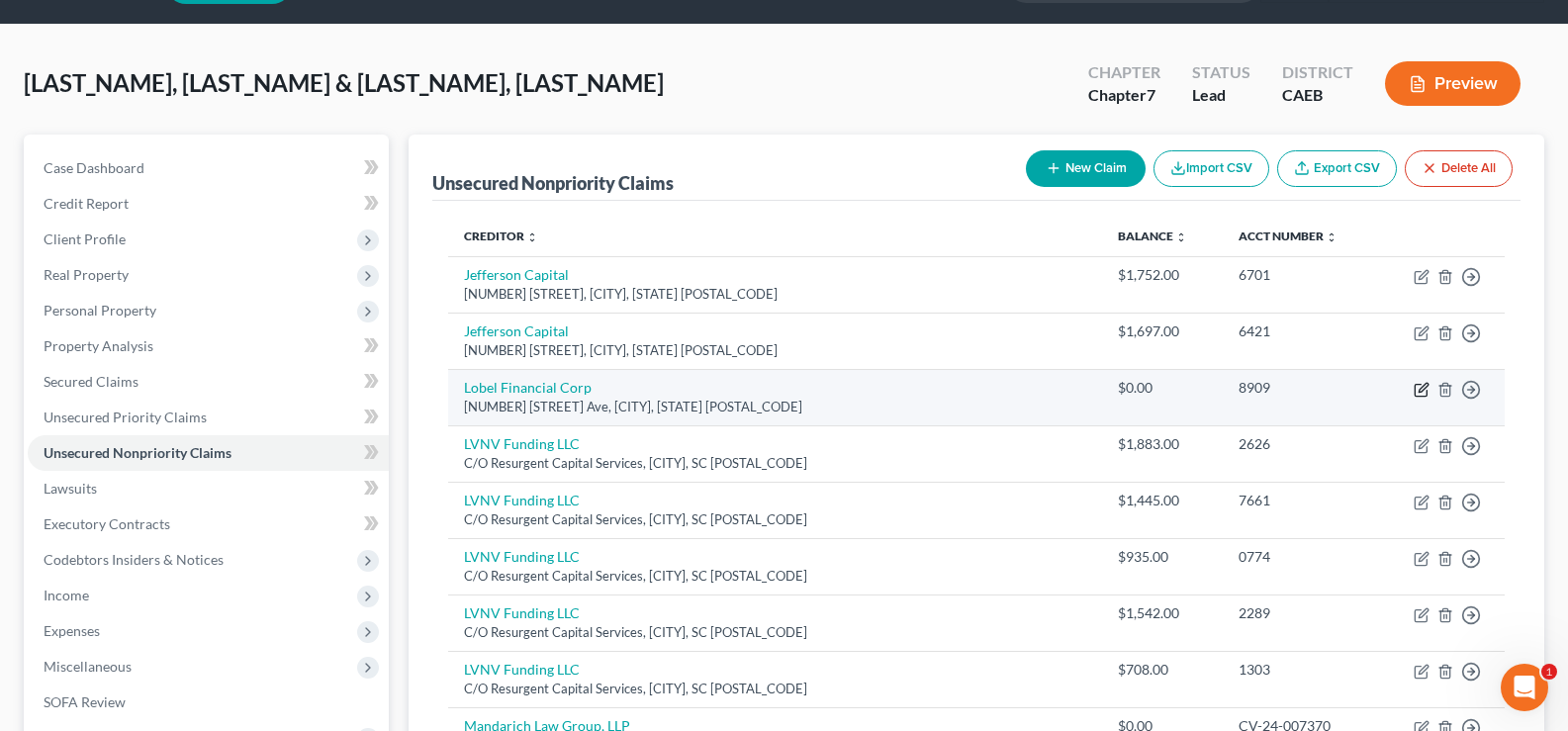 click 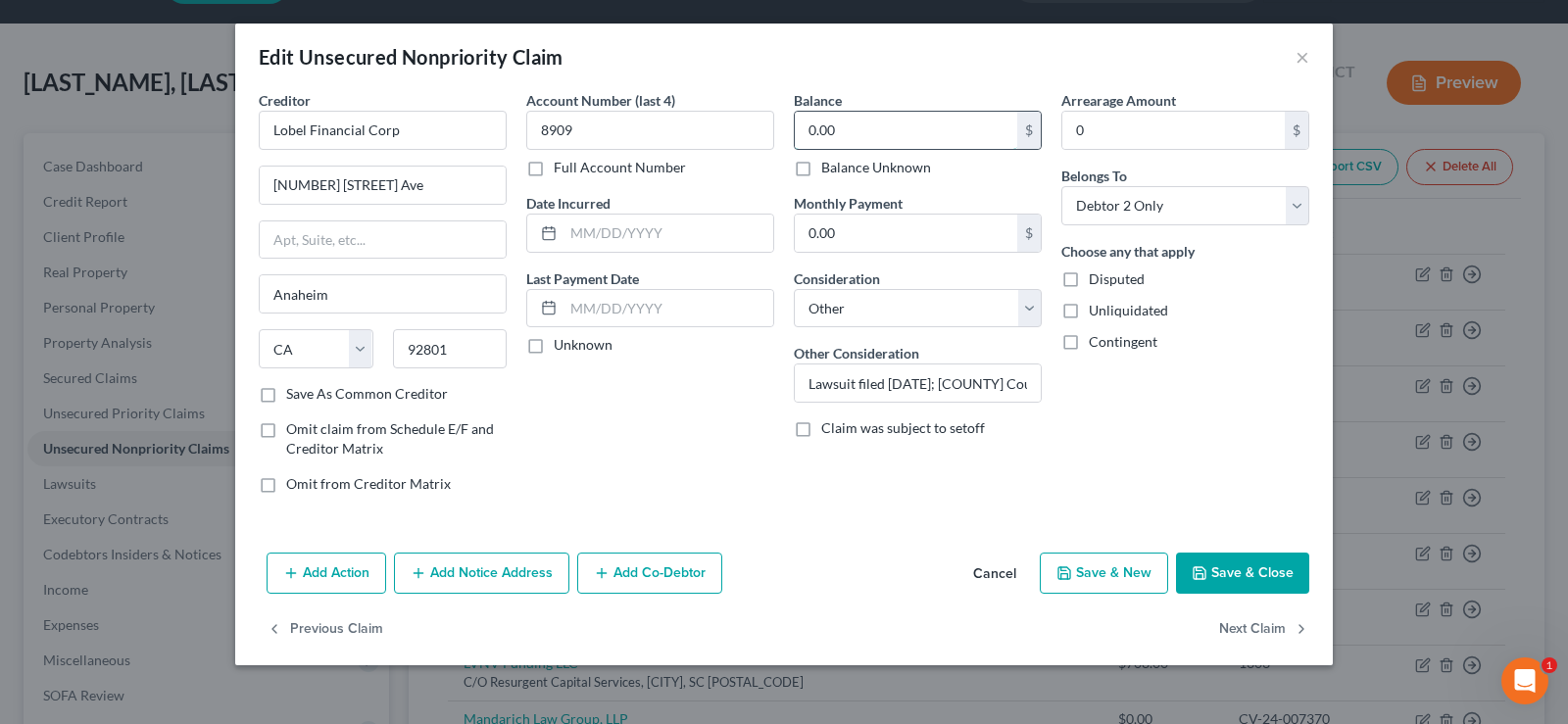 click on "0.00" at bounding box center [906, 130] 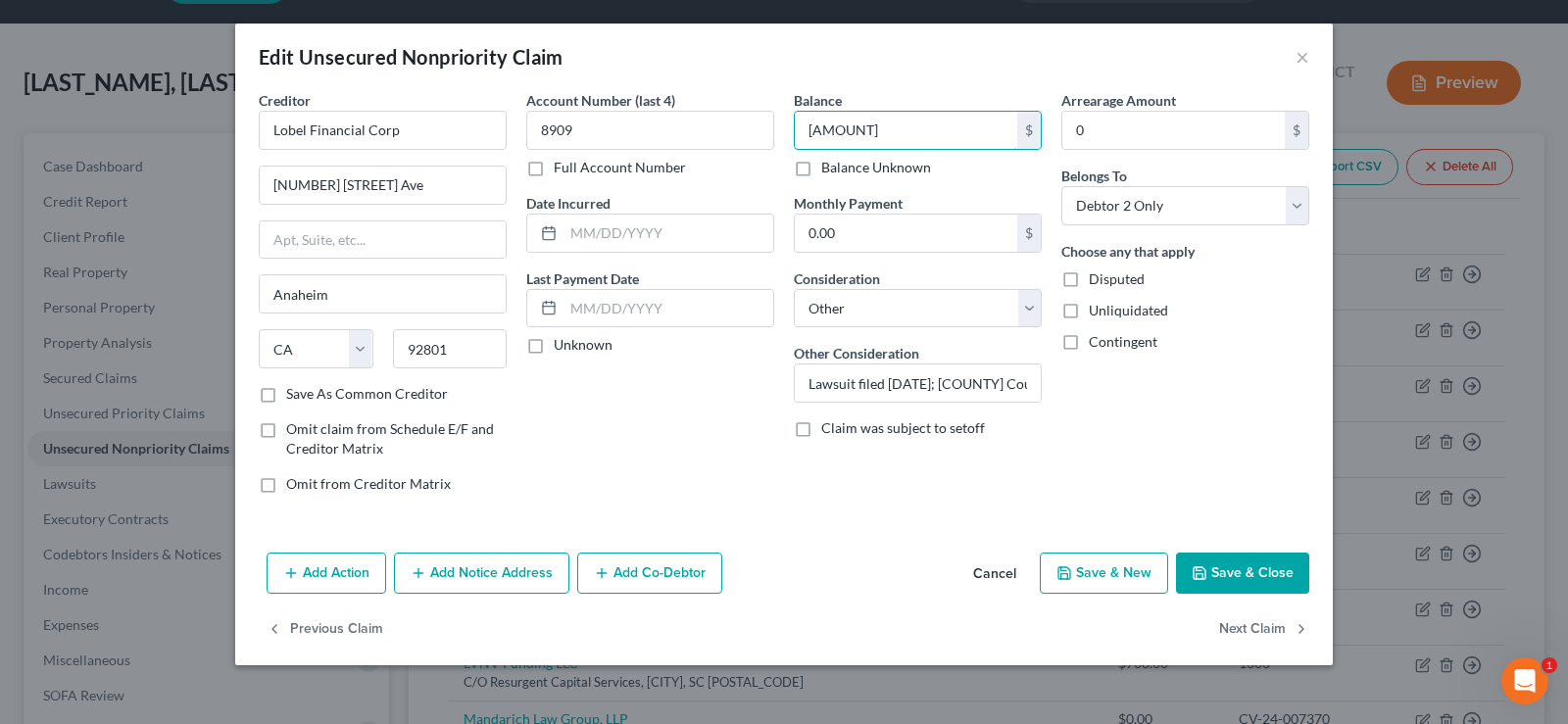 type on "[AMOUNT]" 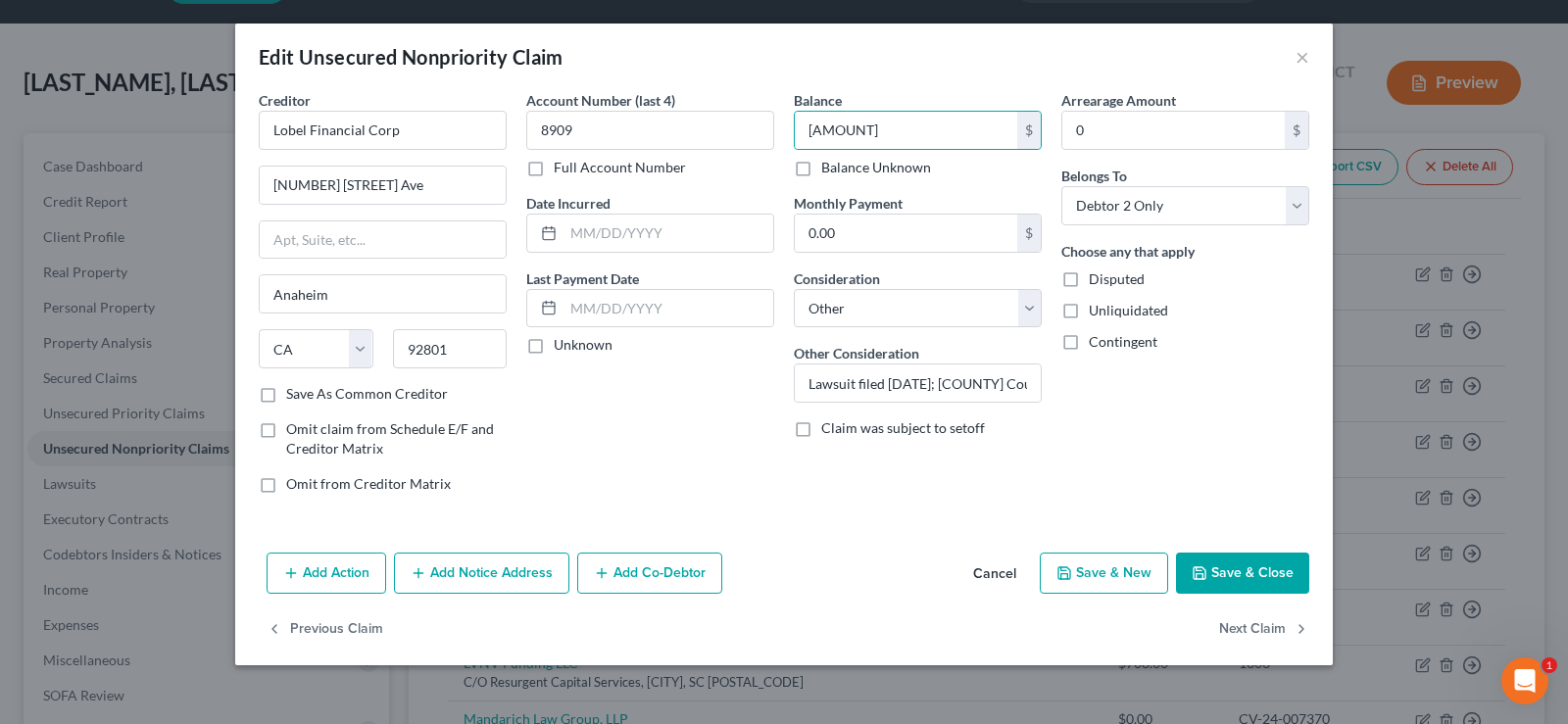 click on "Arrearage Amount 0 $
Belongs To
*
Select Debtor 1 Only Debtor 2 Only Debtor 1 And Debtor 2 Only At Least One Of The Debtors And Another Community Property Choose any that apply Disputed Unliquidated Contingent" at bounding box center (1185, 300) 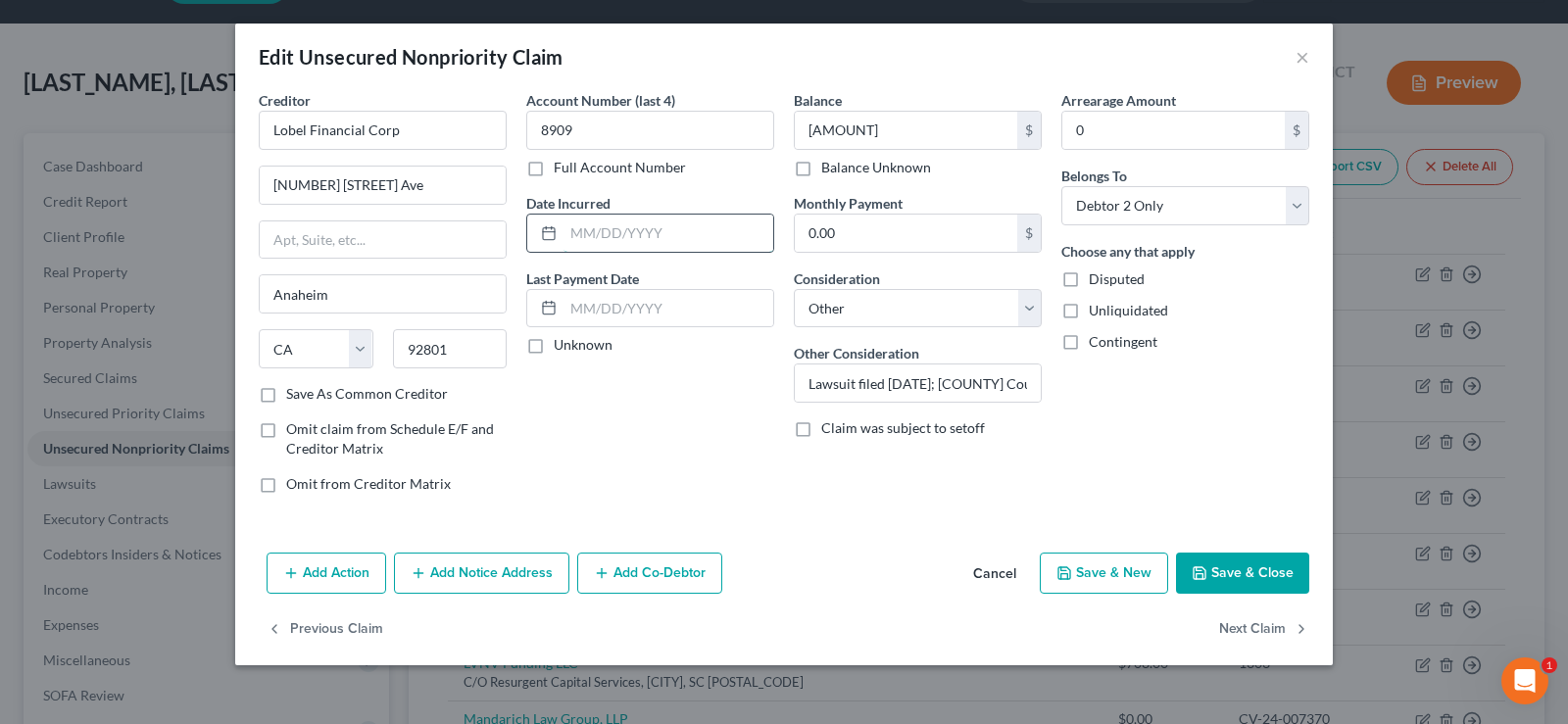 click at bounding box center [668, 233] 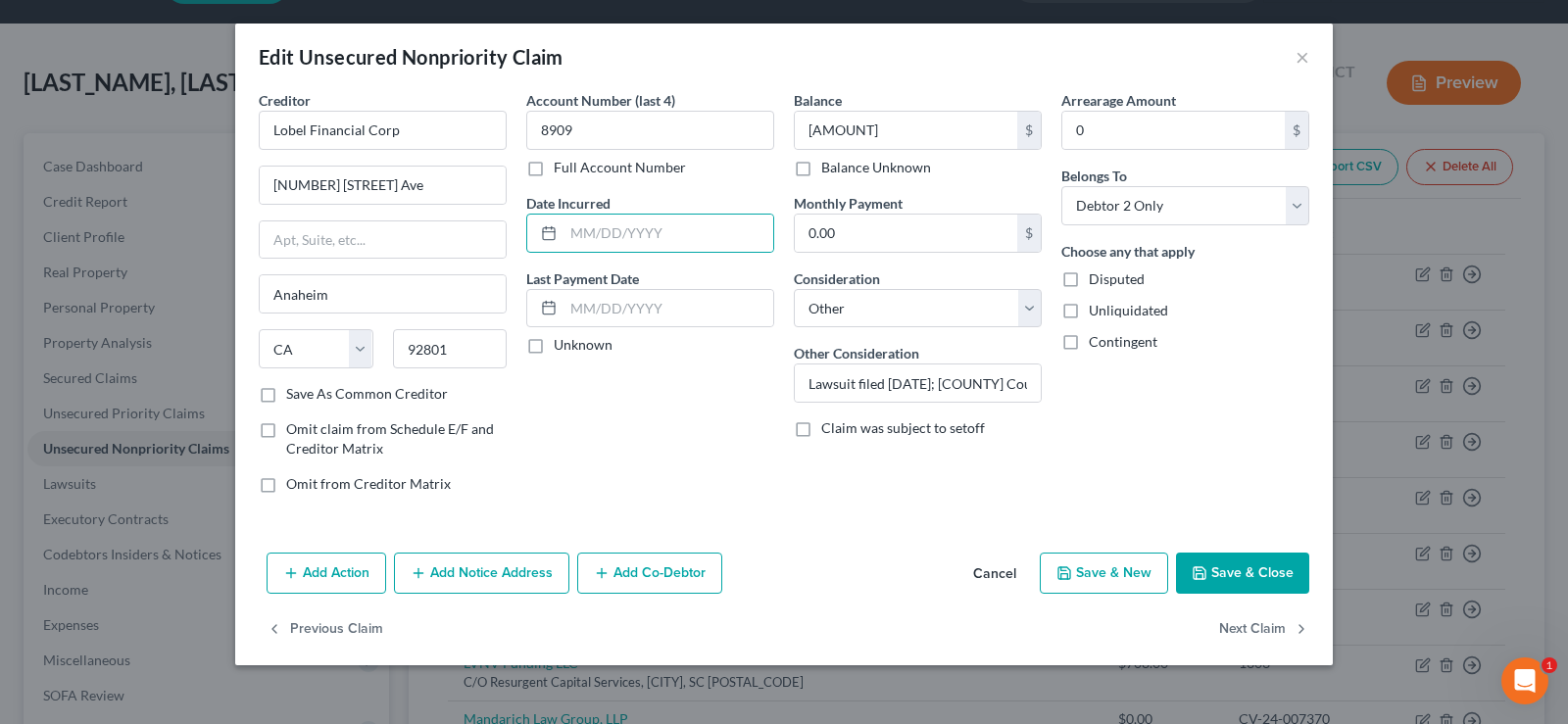 click on "Add Action" at bounding box center [326, 573] 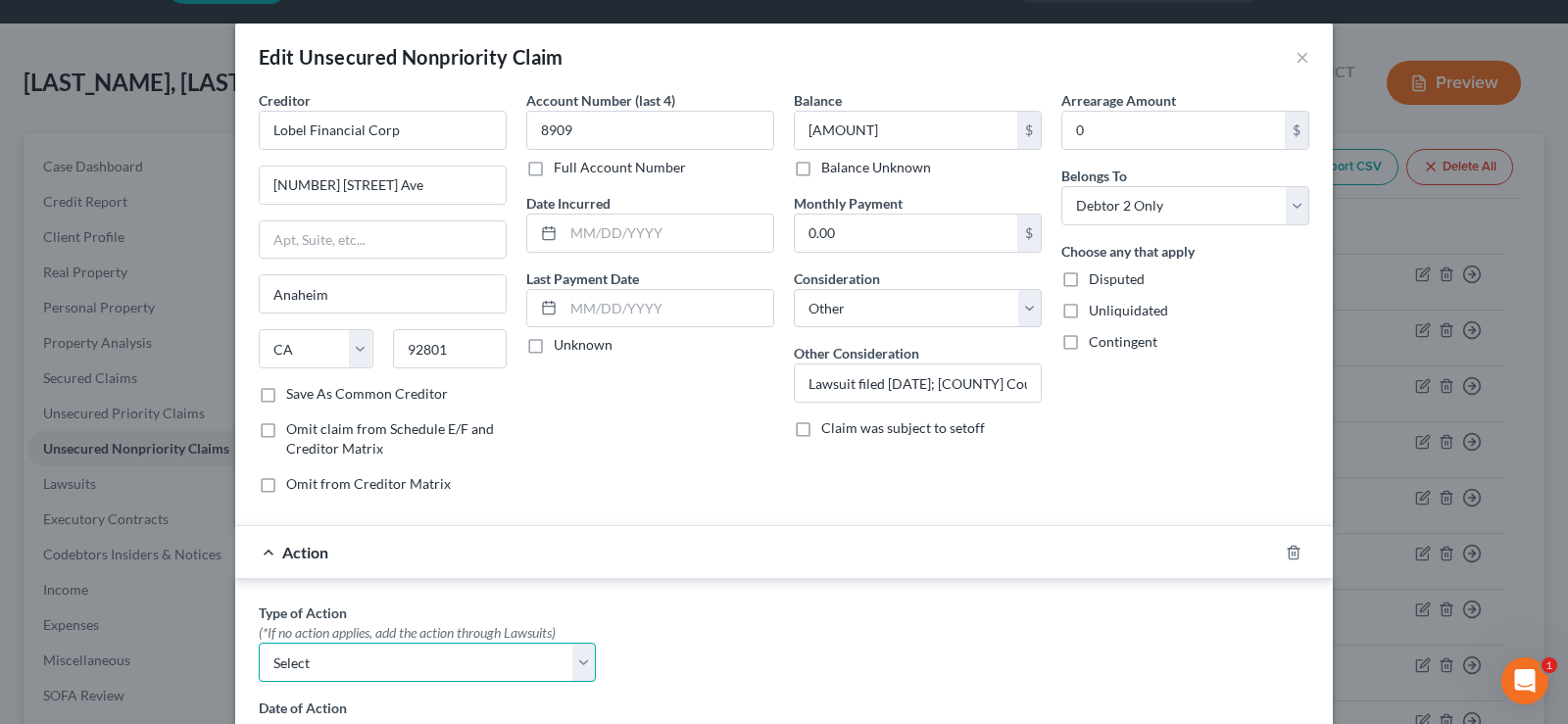 click on "Select Repossession Garnishment Foreclosure Personal Injury Attached, Seized, Or Levied" at bounding box center (427, 662) 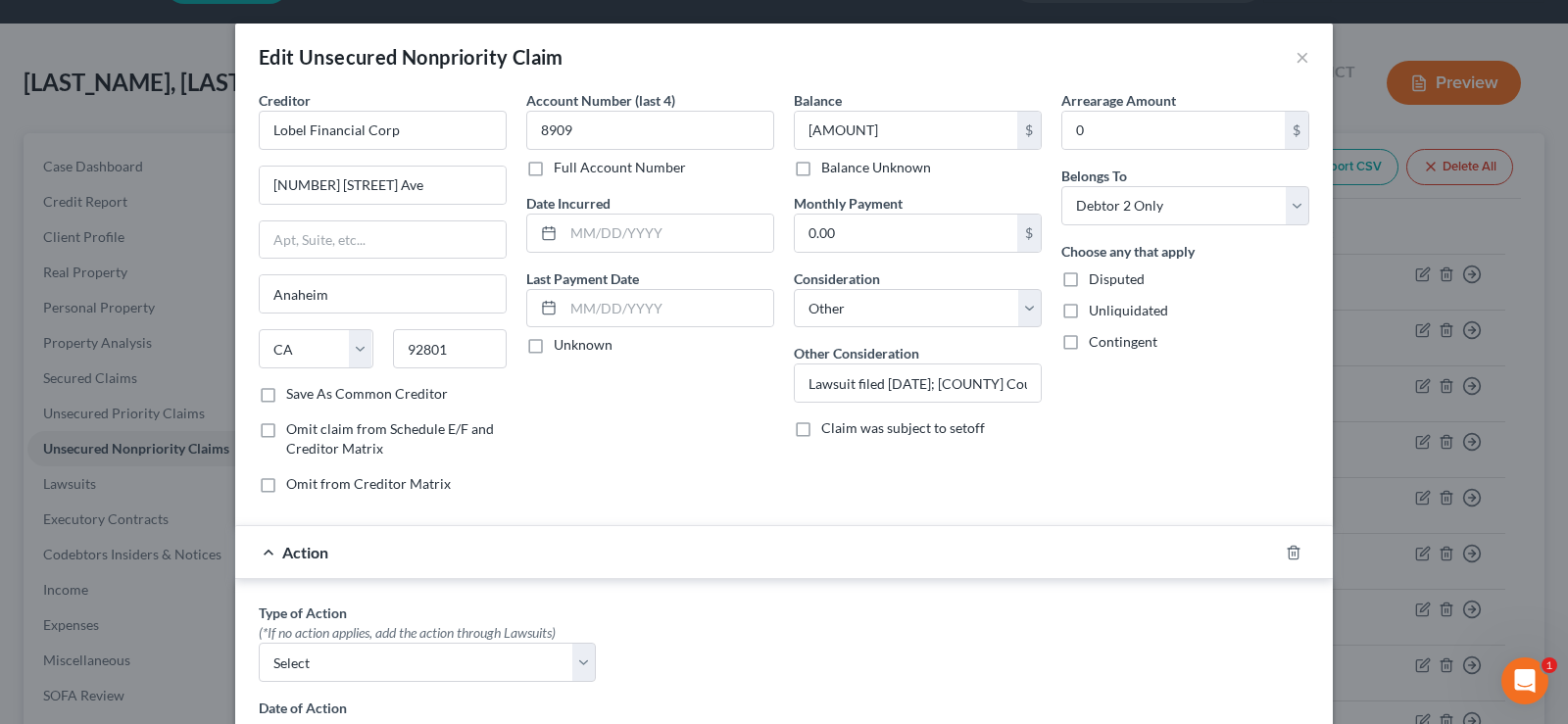 click on "Action" at bounding box center (757, 552) 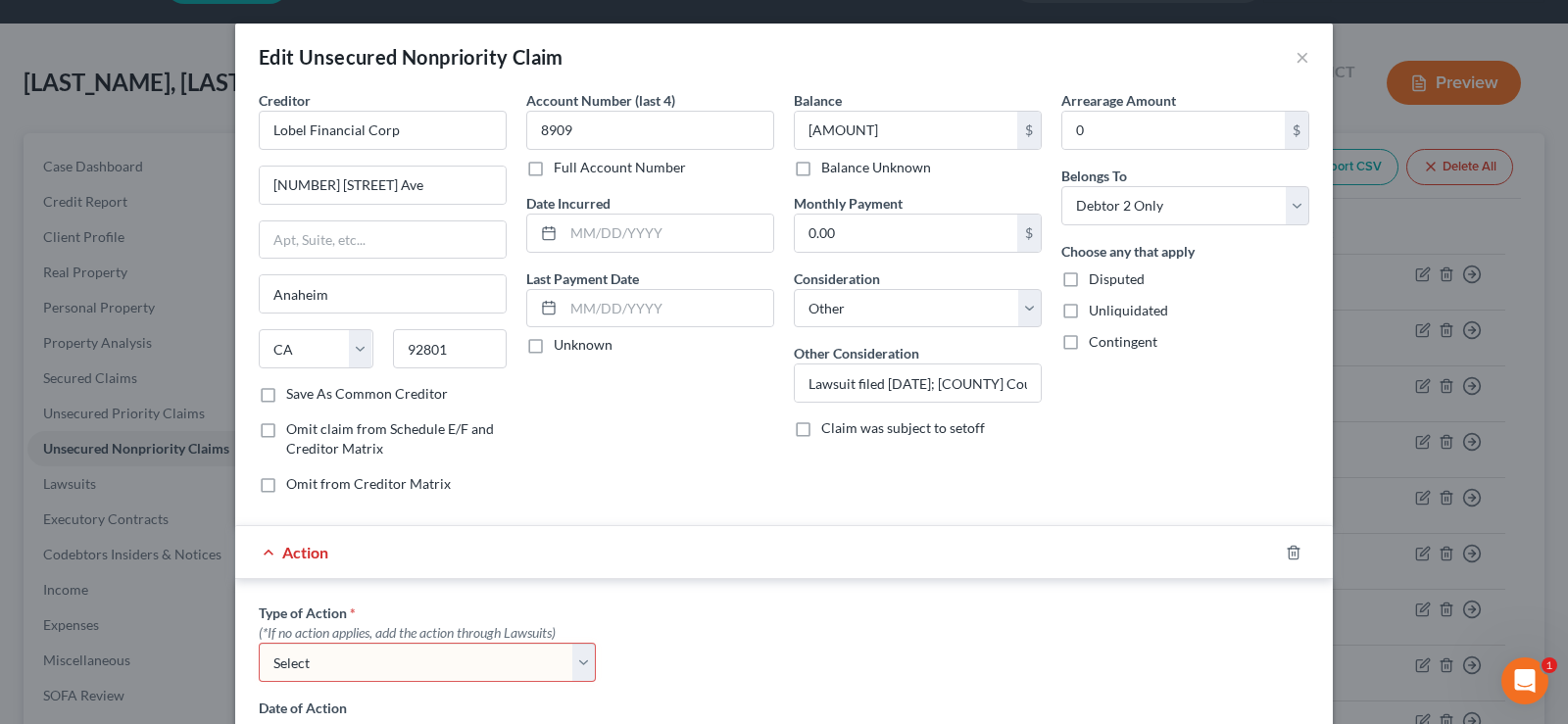click on "Select Repossession Garnishment Foreclosure Personal Injury Attached, Seized, Or Levied" at bounding box center (427, 662) 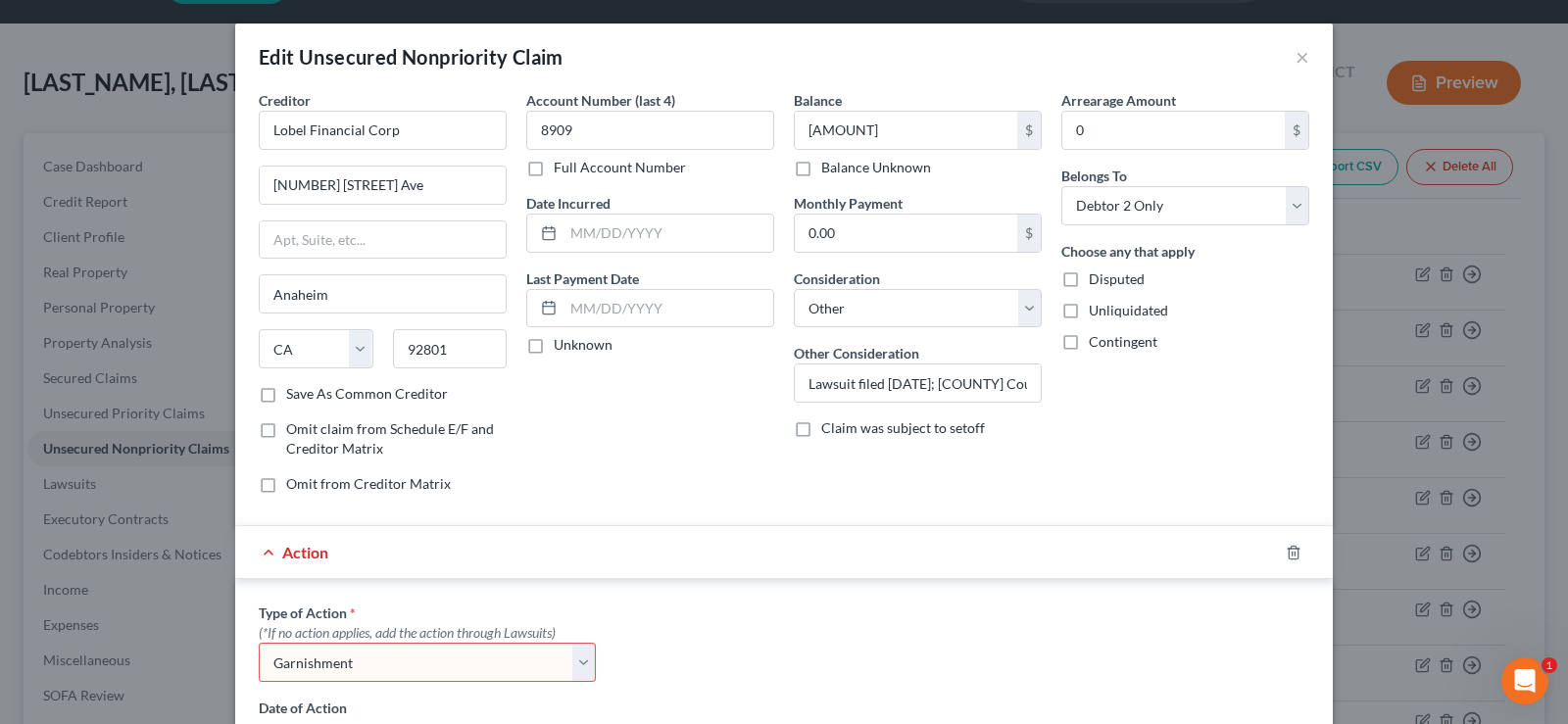 click on "Select Repossession Garnishment Foreclosure Personal Injury Attached, Seized, Or Levied" at bounding box center (427, 662) 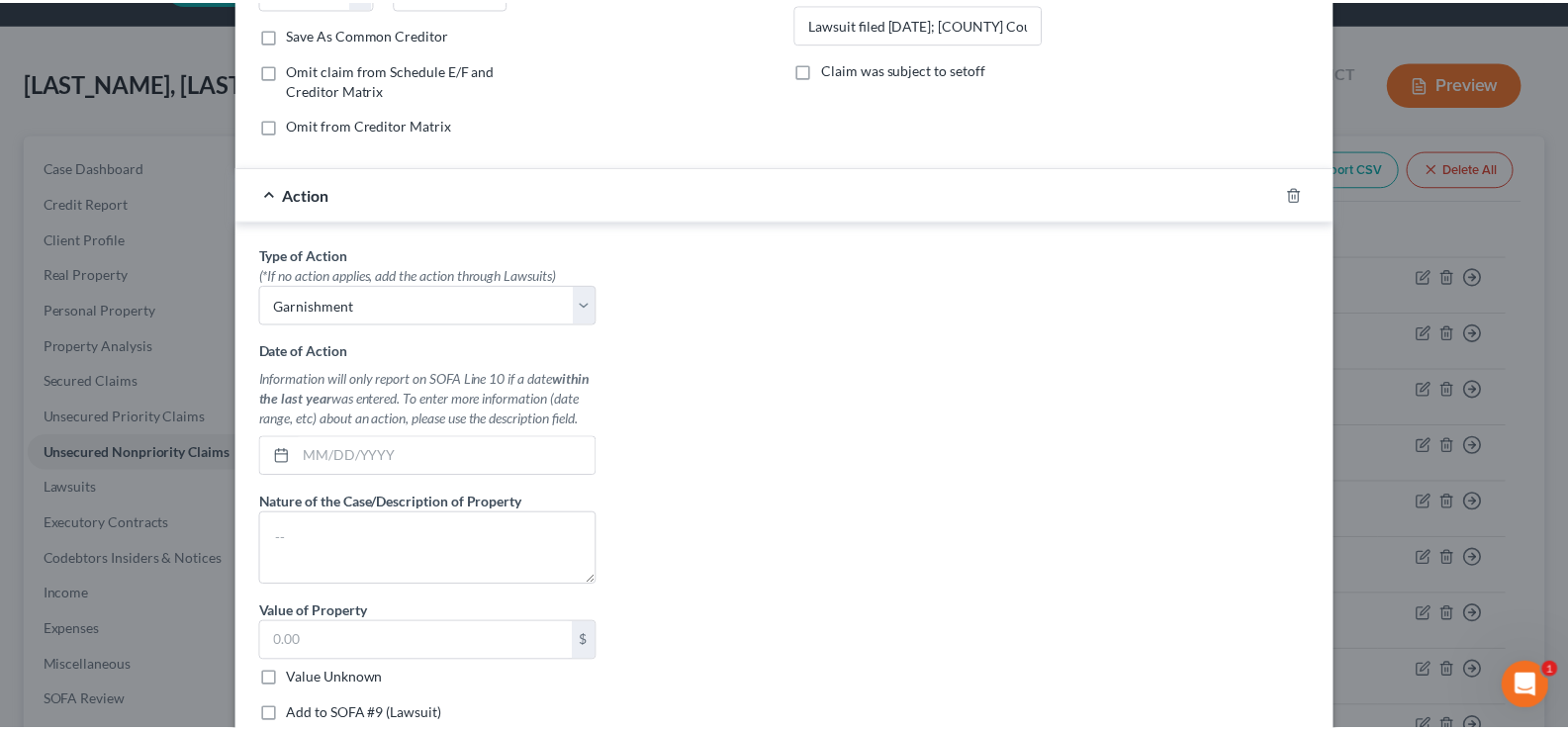 scroll, scrollTop: 555, scrollLeft: 0, axis: vertical 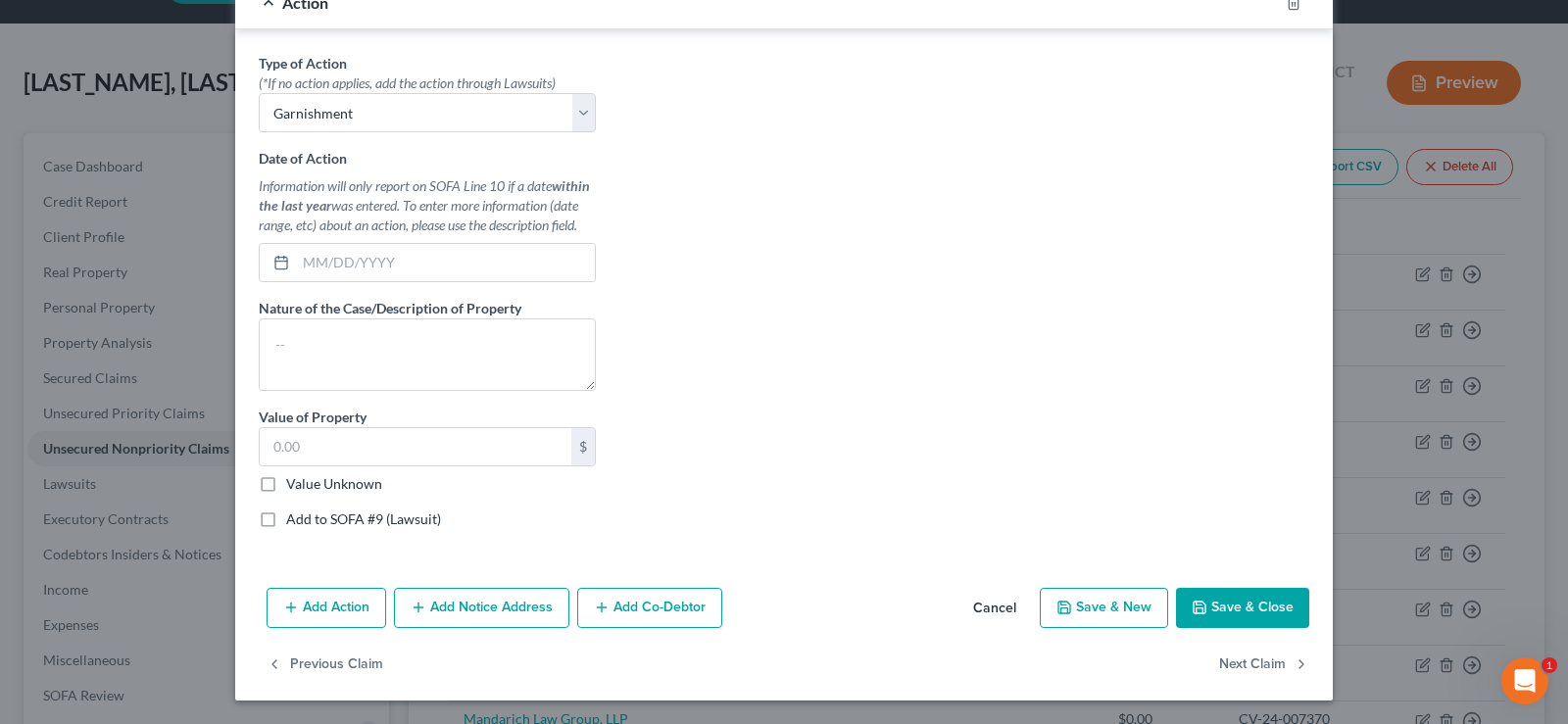 click on "Save & Close" at bounding box center [1243, 608] 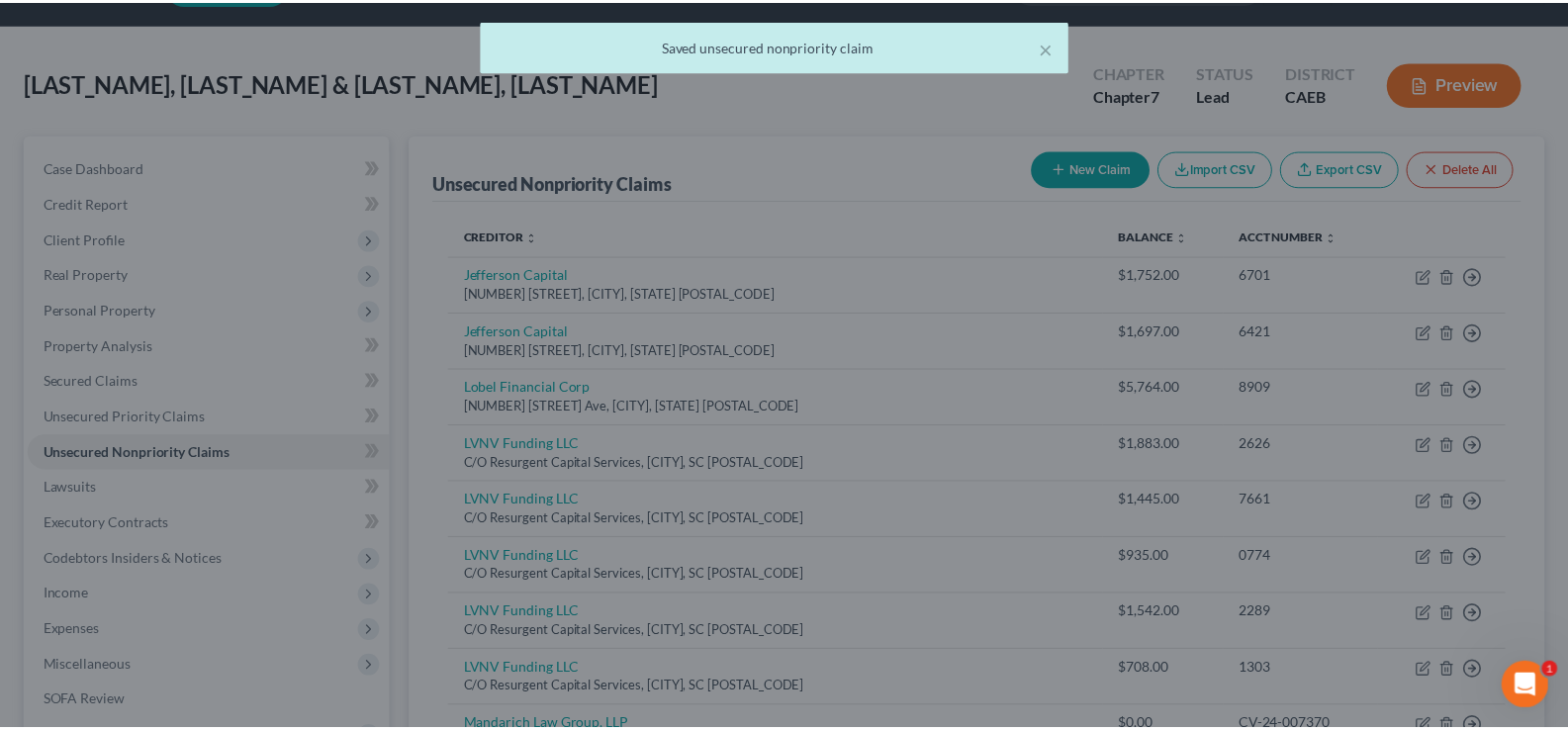 scroll, scrollTop: 0, scrollLeft: 0, axis: both 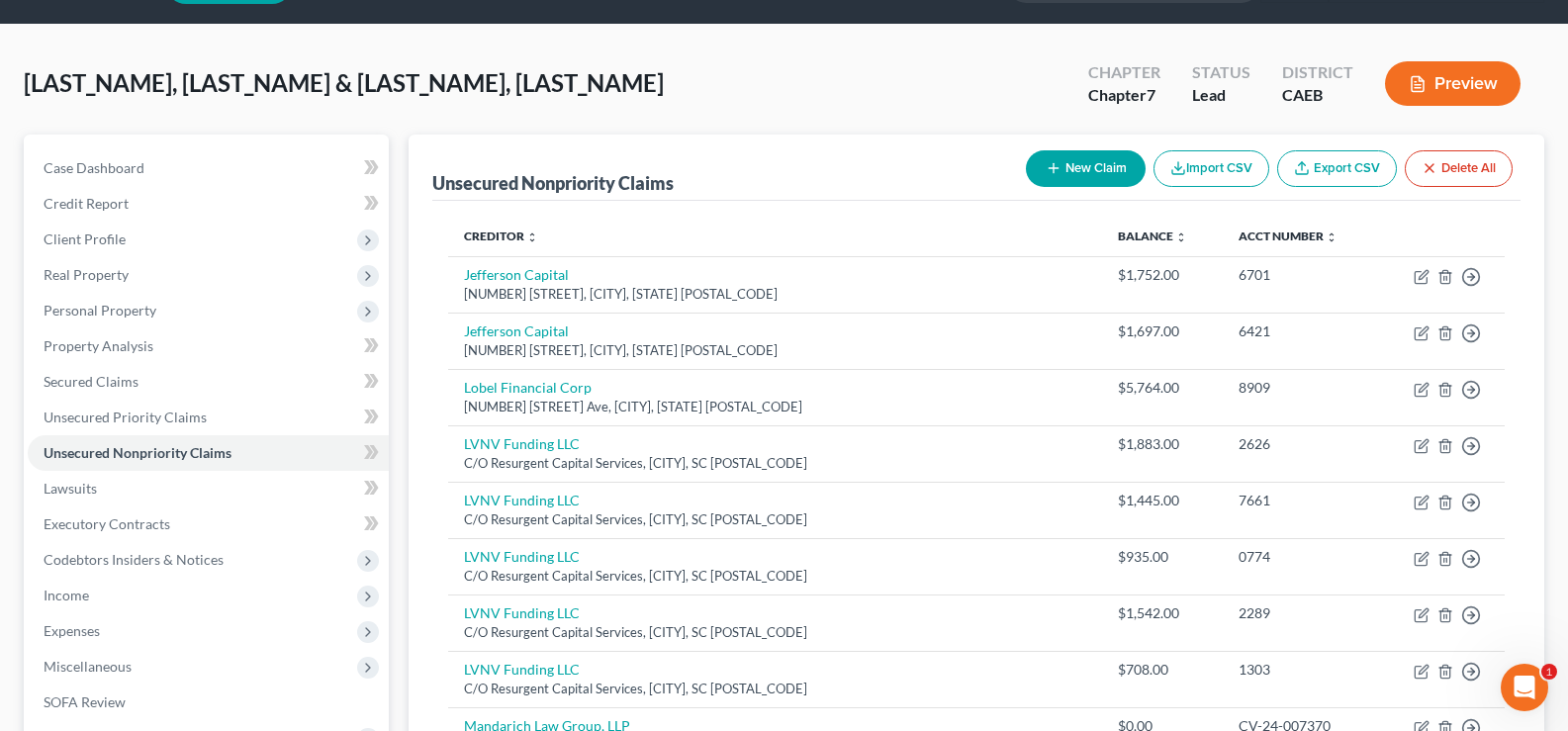 click on "New Claim" at bounding box center [1085, 168] 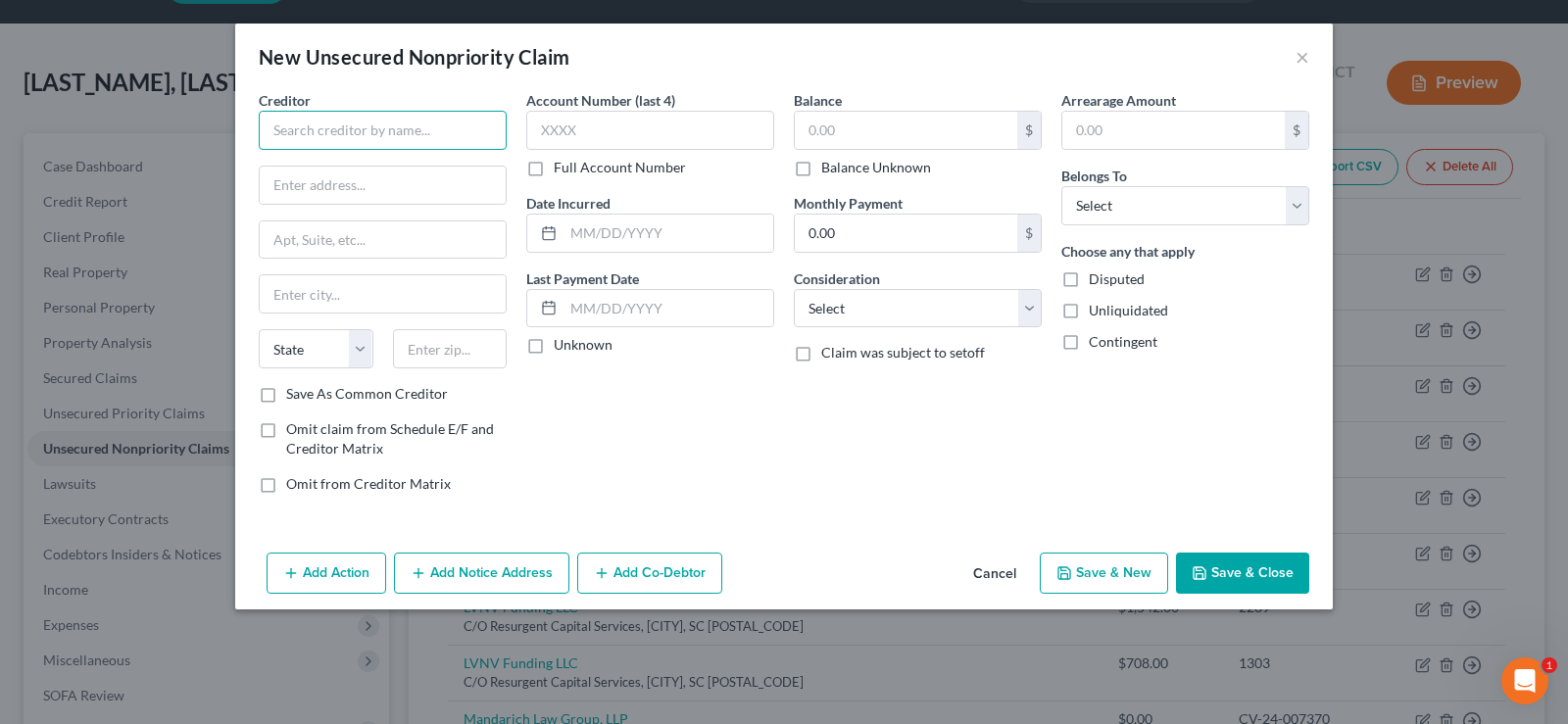 drag, startPoint x: 295, startPoint y: 133, endPoint x: 525, endPoint y: 153, distance: 230.86793 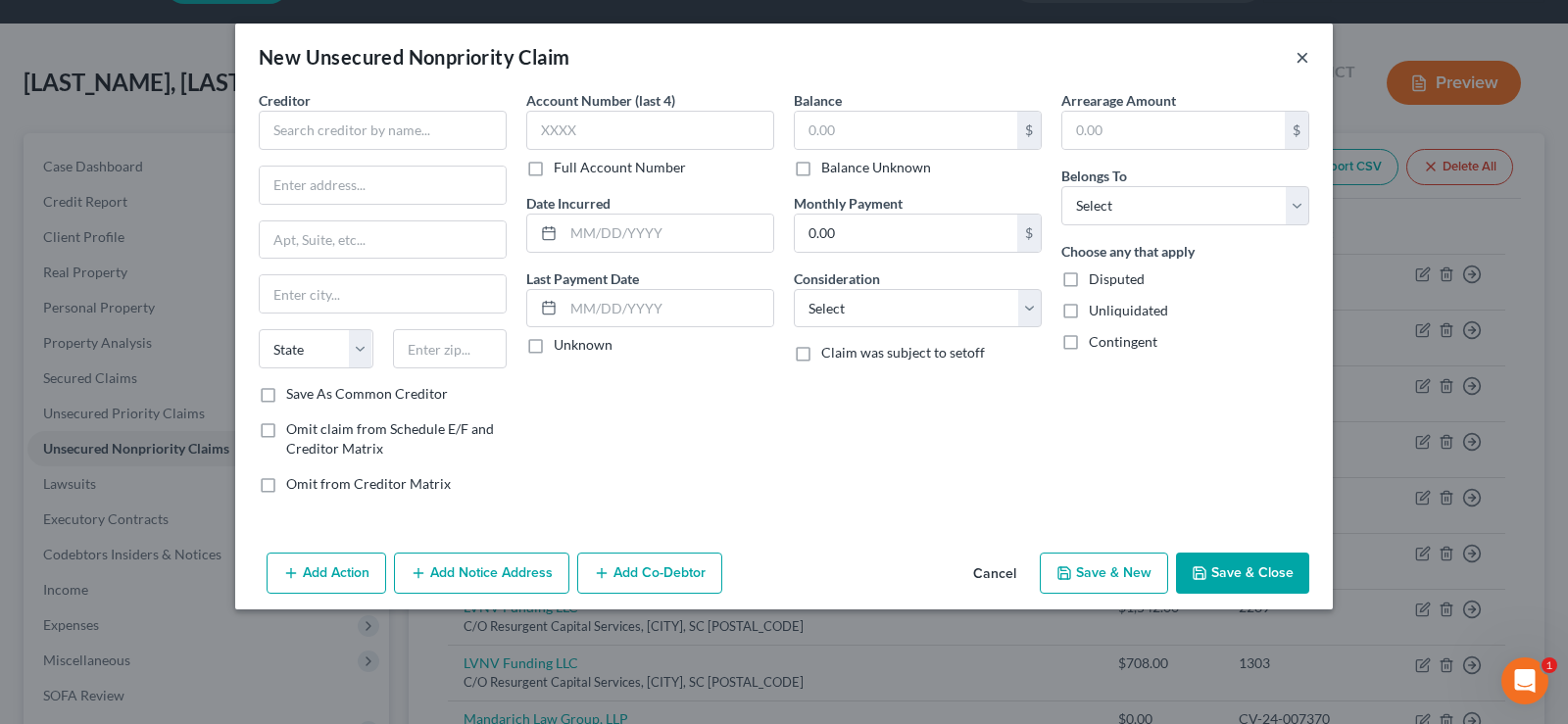 click on "×" at bounding box center [1302, 57] 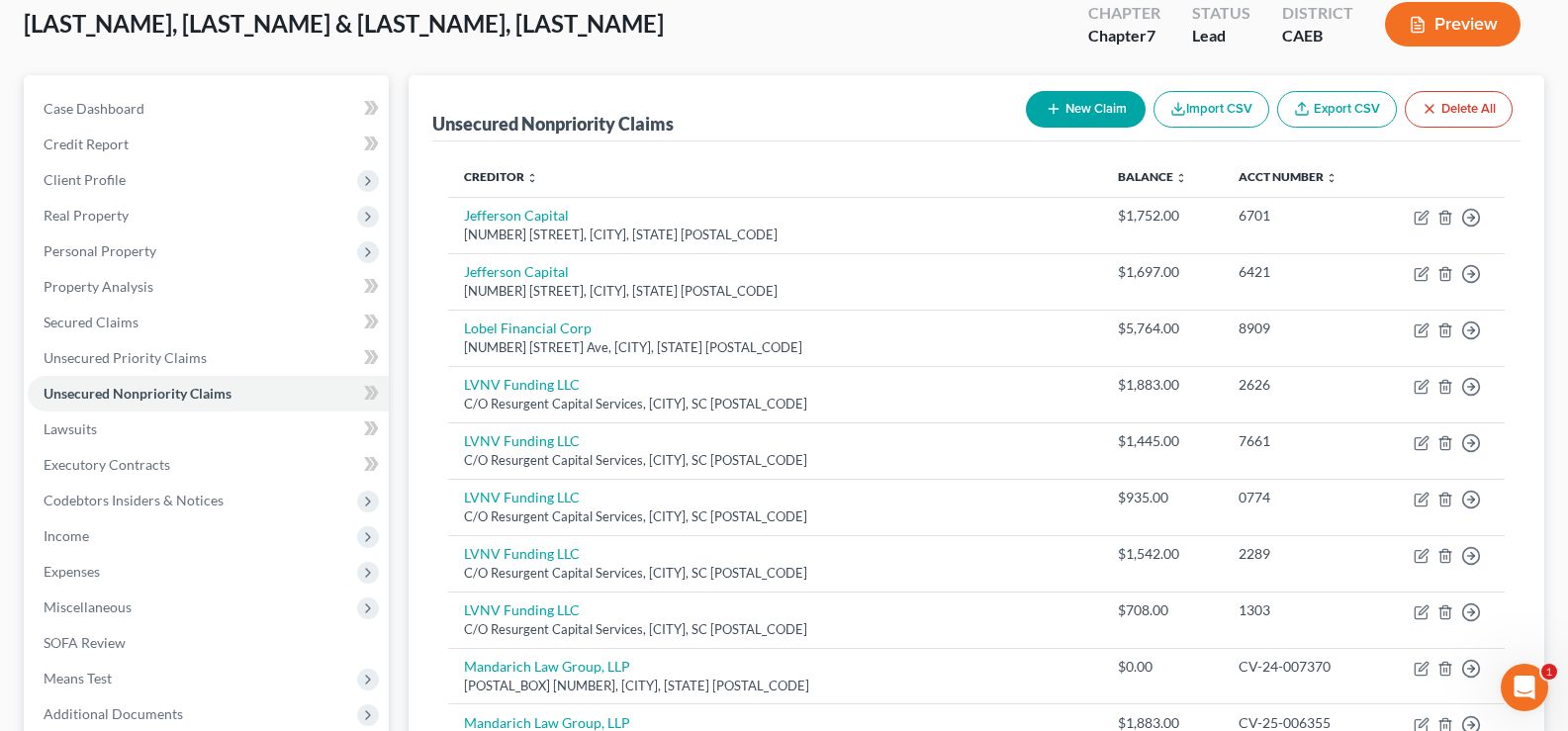 scroll, scrollTop: 77, scrollLeft: 0, axis: vertical 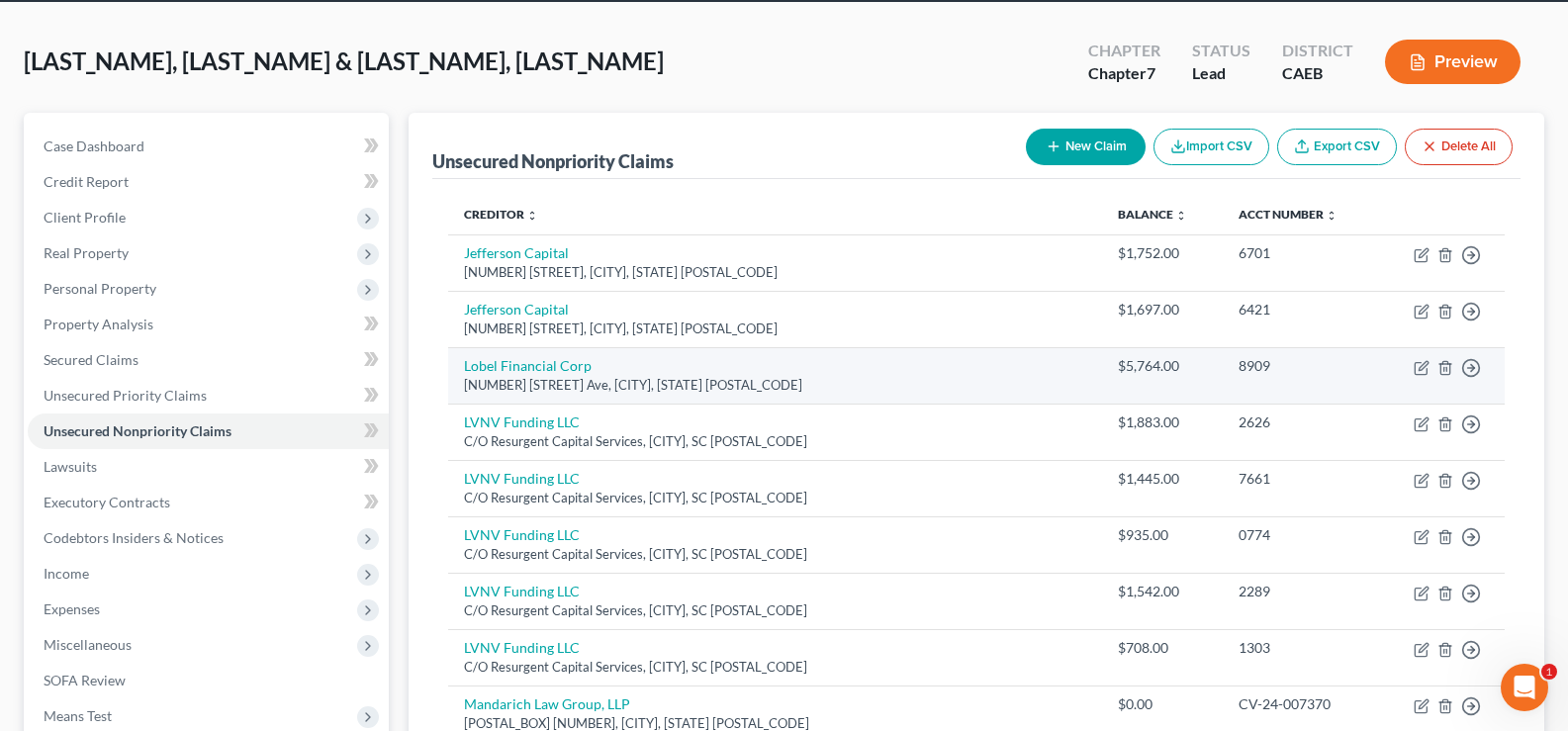 drag, startPoint x: 777, startPoint y: 336, endPoint x: 866, endPoint y: 354, distance: 90.80198 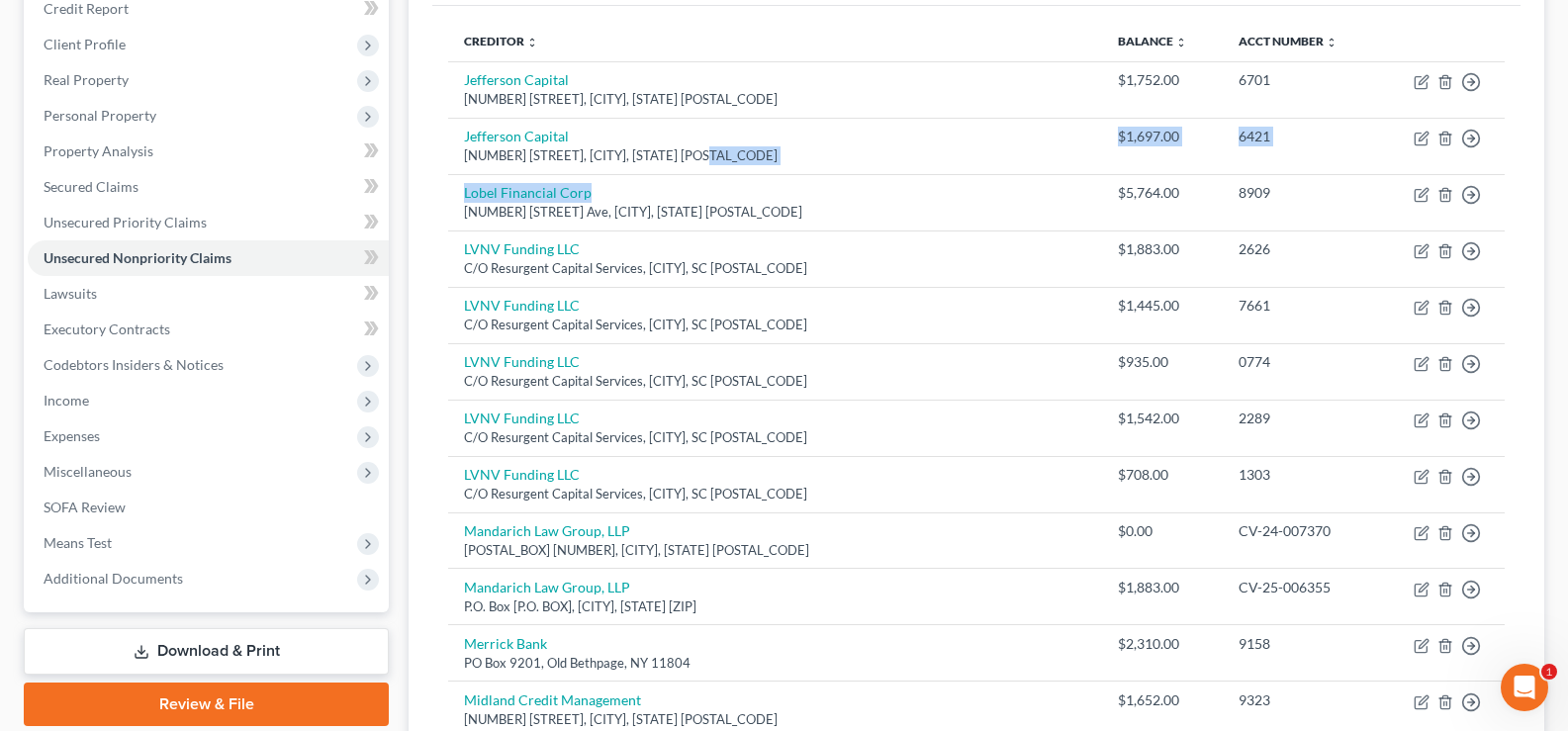 scroll, scrollTop: 288, scrollLeft: 0, axis: vertical 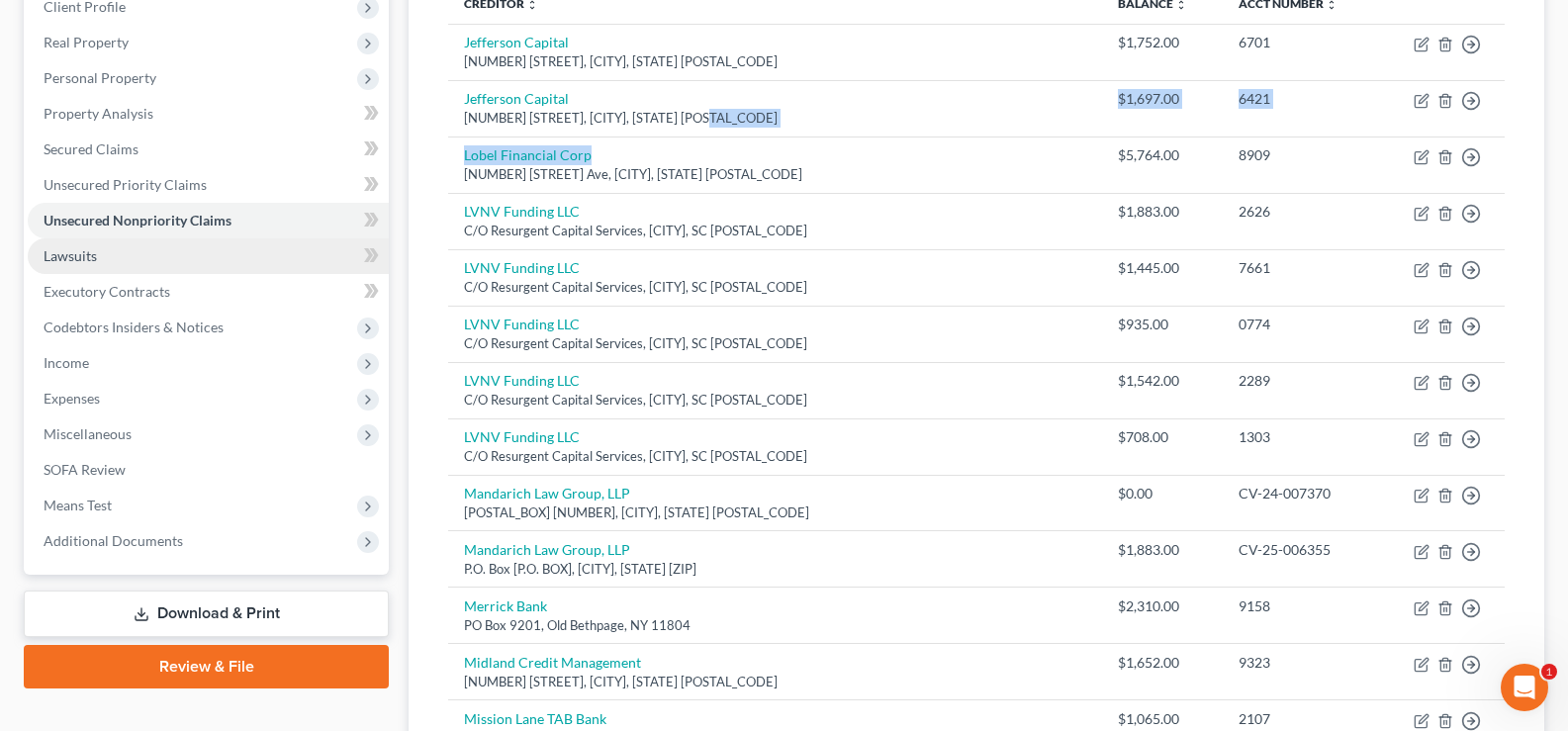 click on "Lawsuits" at bounding box center [208, 256] 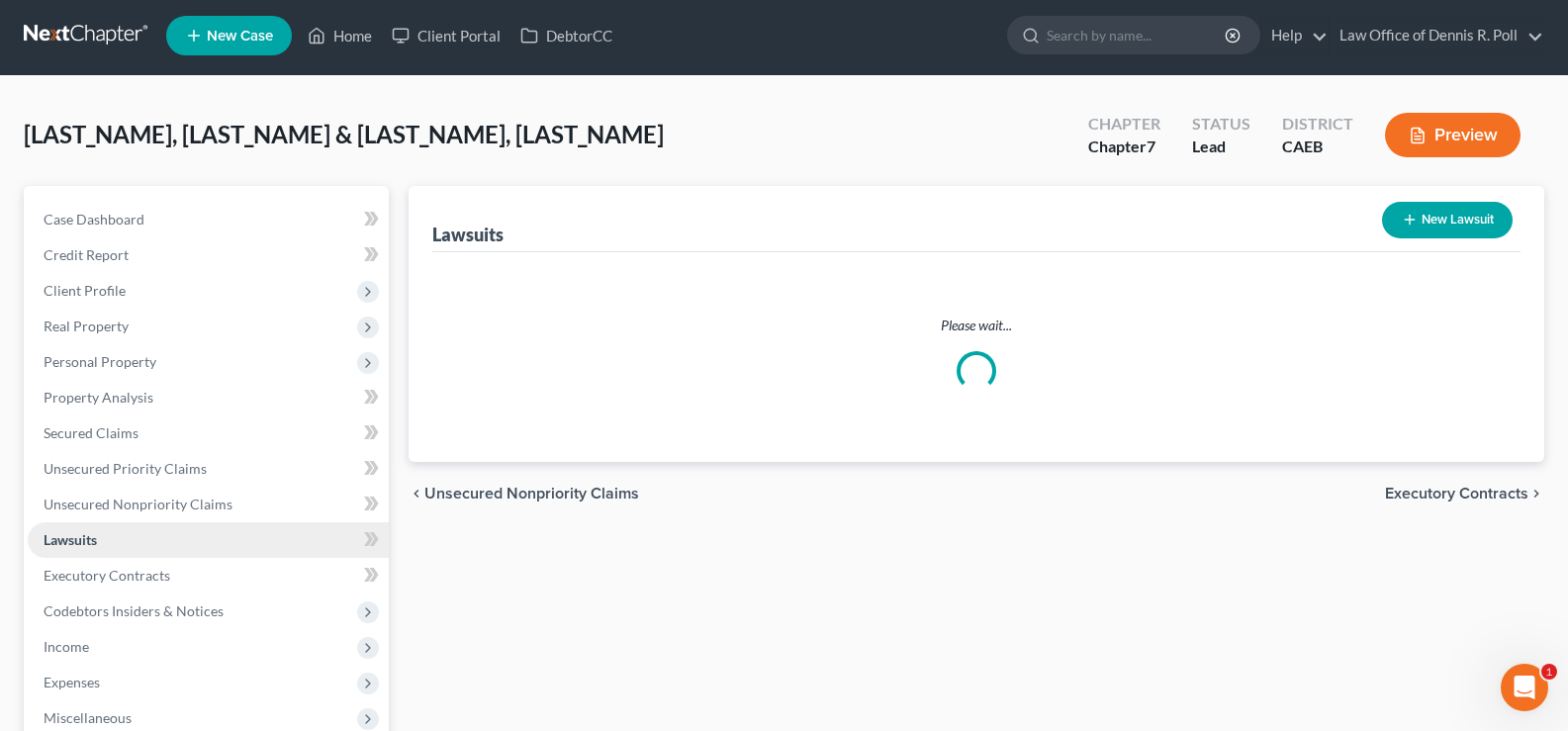 scroll, scrollTop: 0, scrollLeft: 0, axis: both 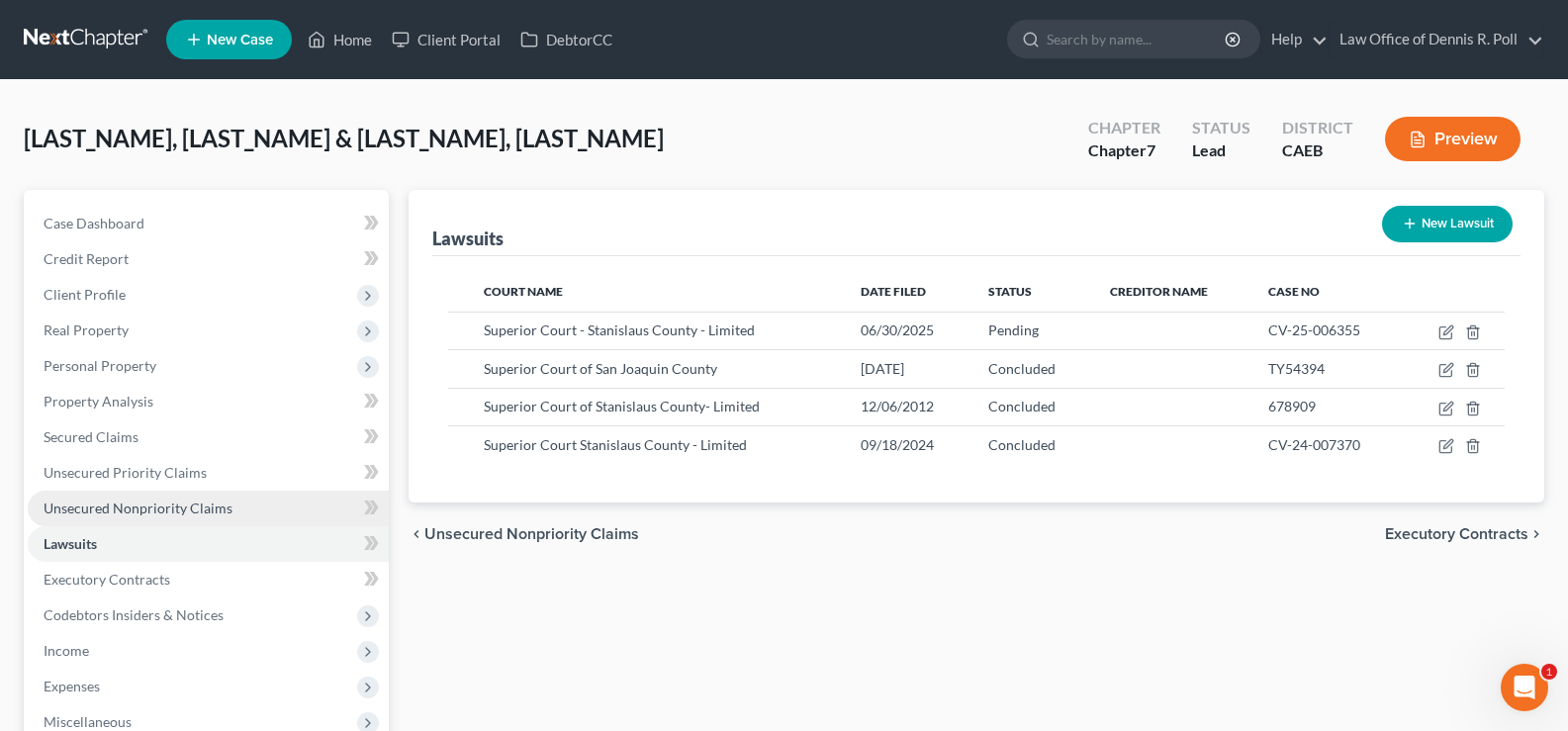 click on "Unsecured Nonpriority Claims" at bounding box center (138, 507) 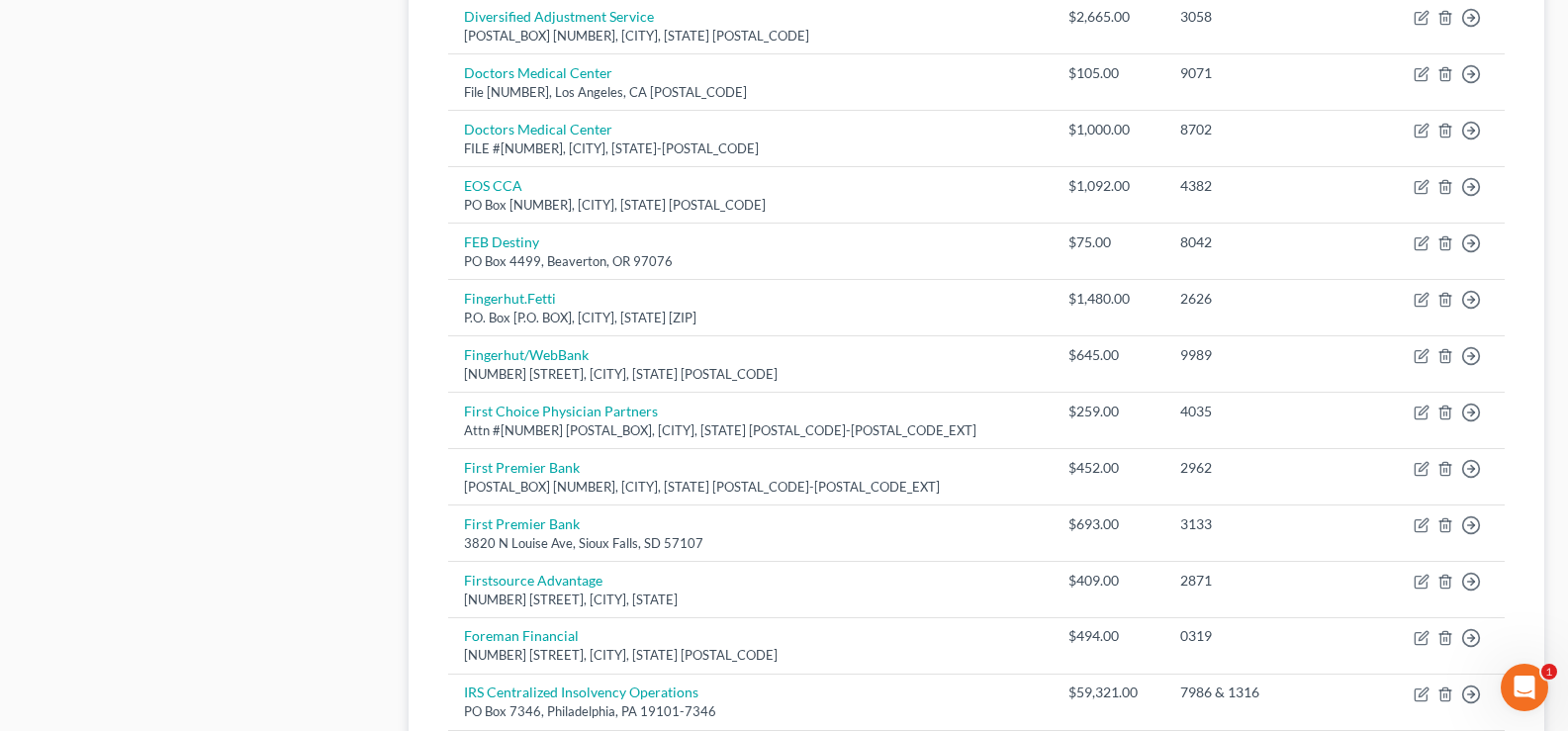 scroll, scrollTop: 1236, scrollLeft: 0, axis: vertical 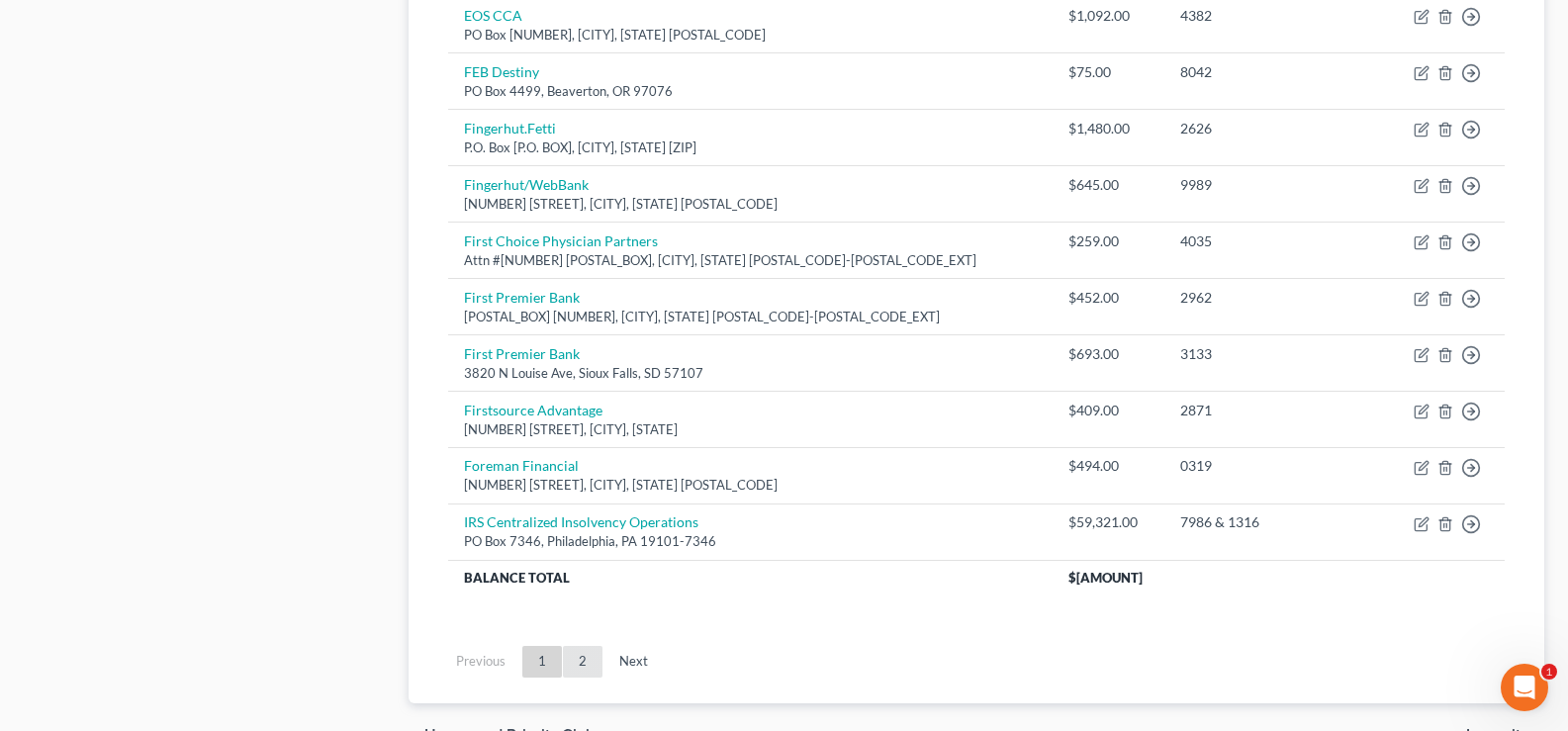 click on "2" at bounding box center [583, 662] 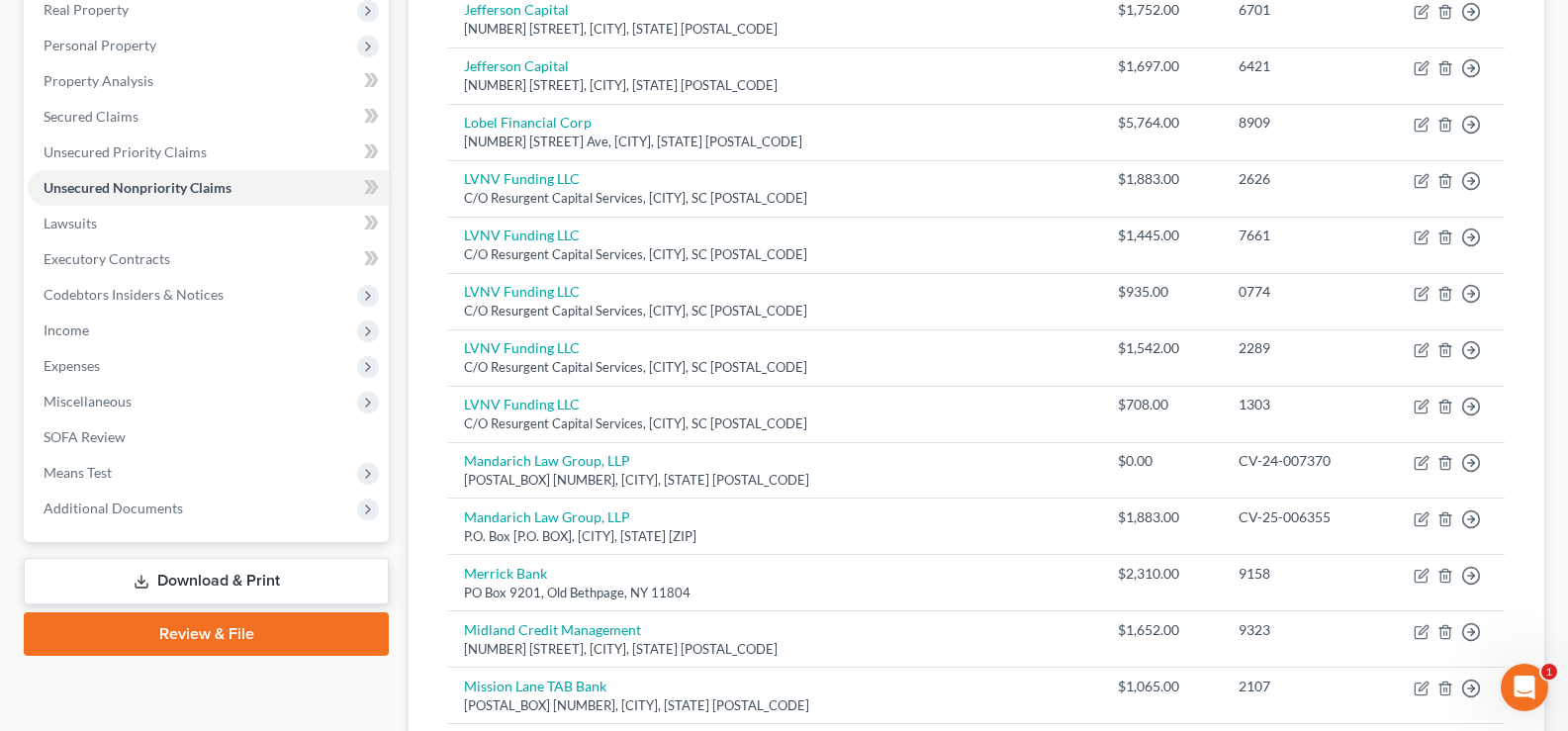scroll, scrollTop: 1425, scrollLeft: 0, axis: vertical 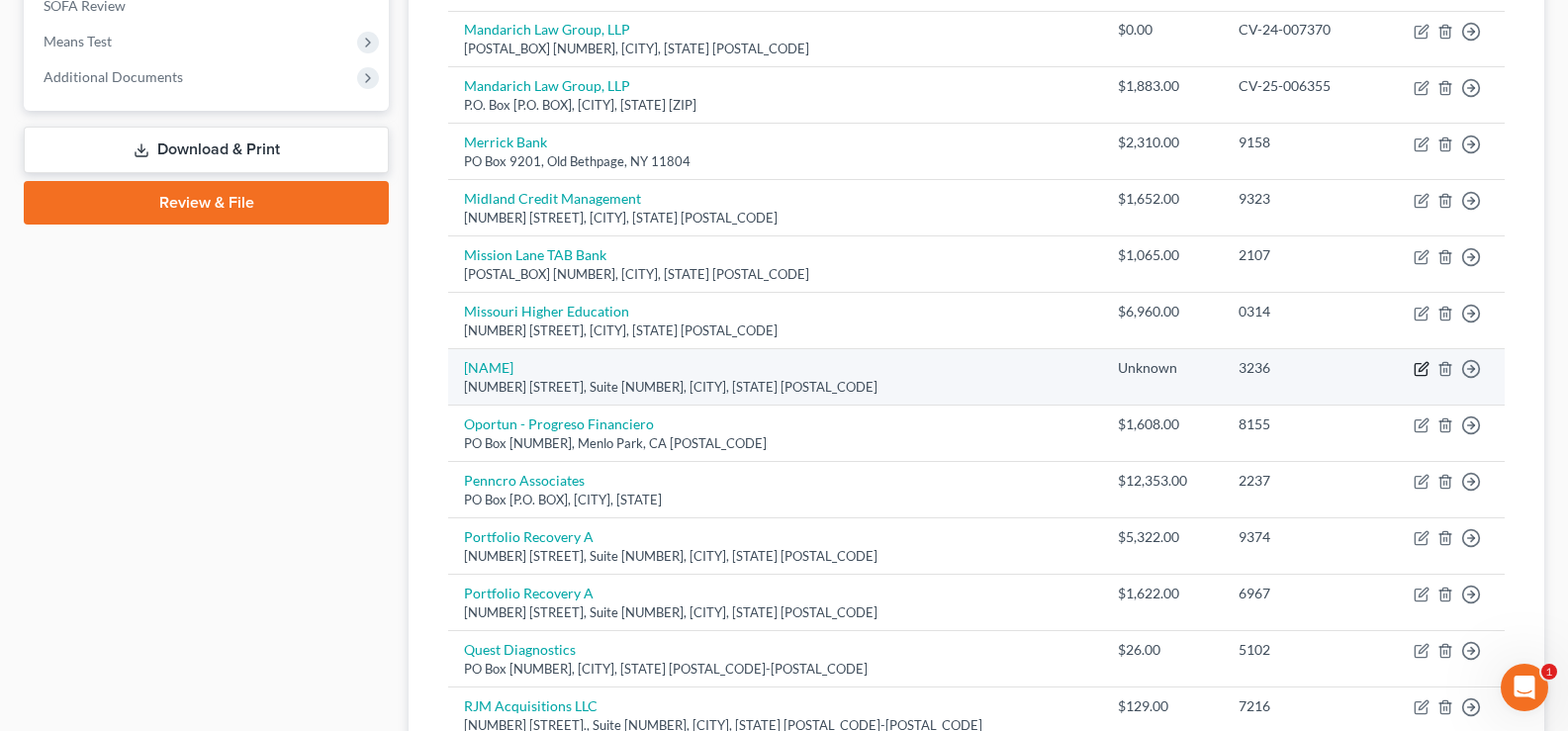 click 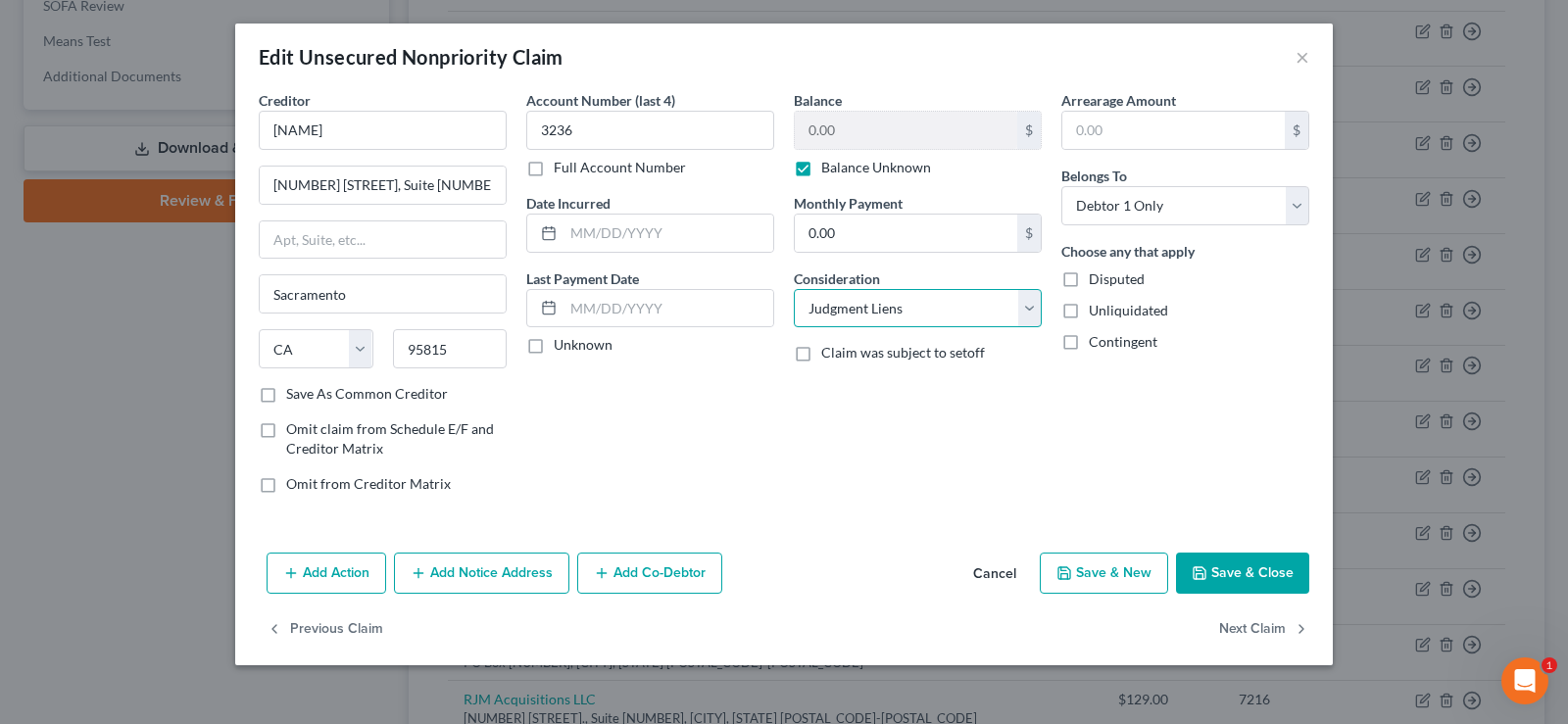 click on "Select Cable / Satellite Services Collection Agency Credit Card Debt Debt Counseling / Attorneys Deficiency Balance Domestic Support Obligations Home / Car Repairs Income Taxes Judgment Liens Medical Services Monies Loaned / Advanced Mortgage Obligation From Divorce Or Separation Obligation To Pensions Other Overdrawn Bank Account Promised To Help Pay Creditors Student Loans Suppliers And Vendors Telephone / Internet Services Utility Services" at bounding box center [917, 309] 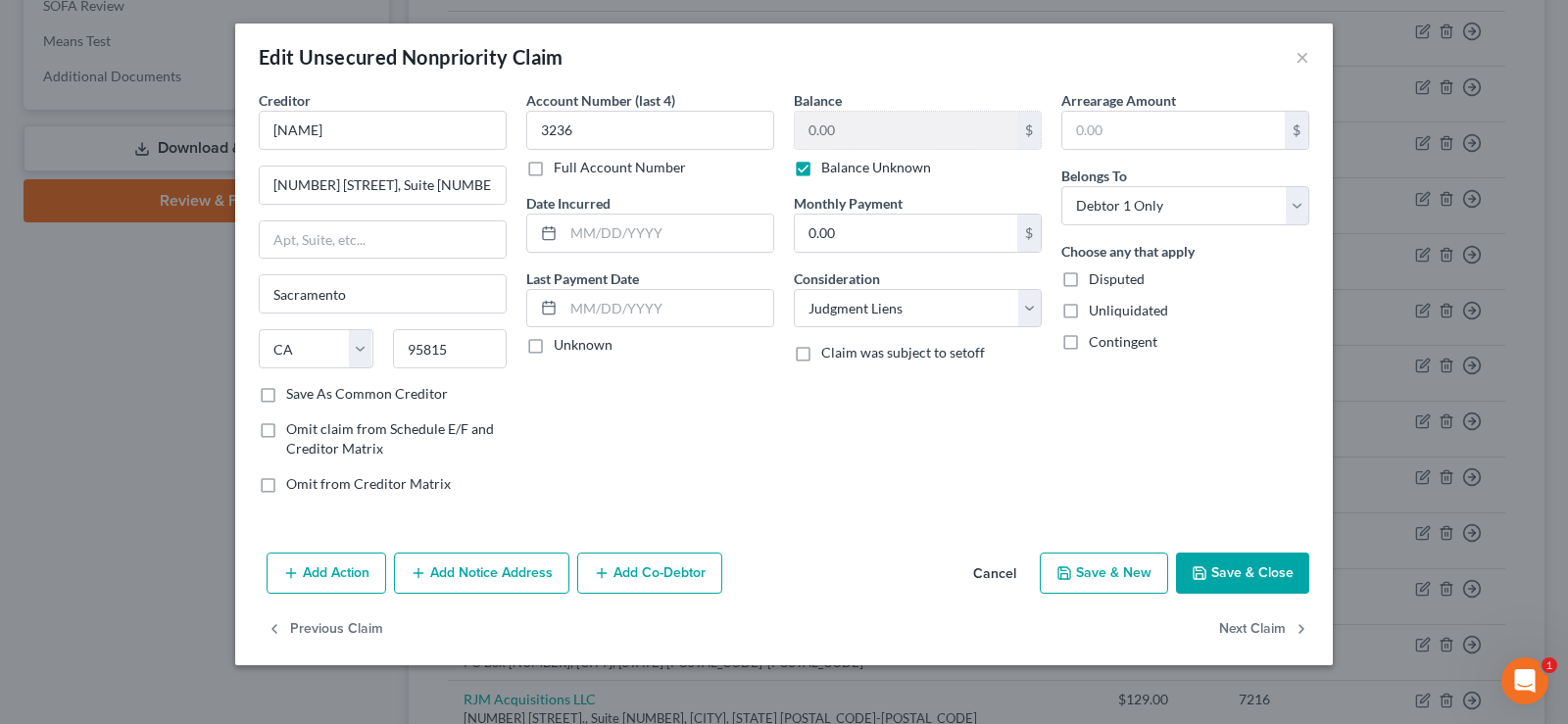 click on "Add Action" at bounding box center (326, 573) 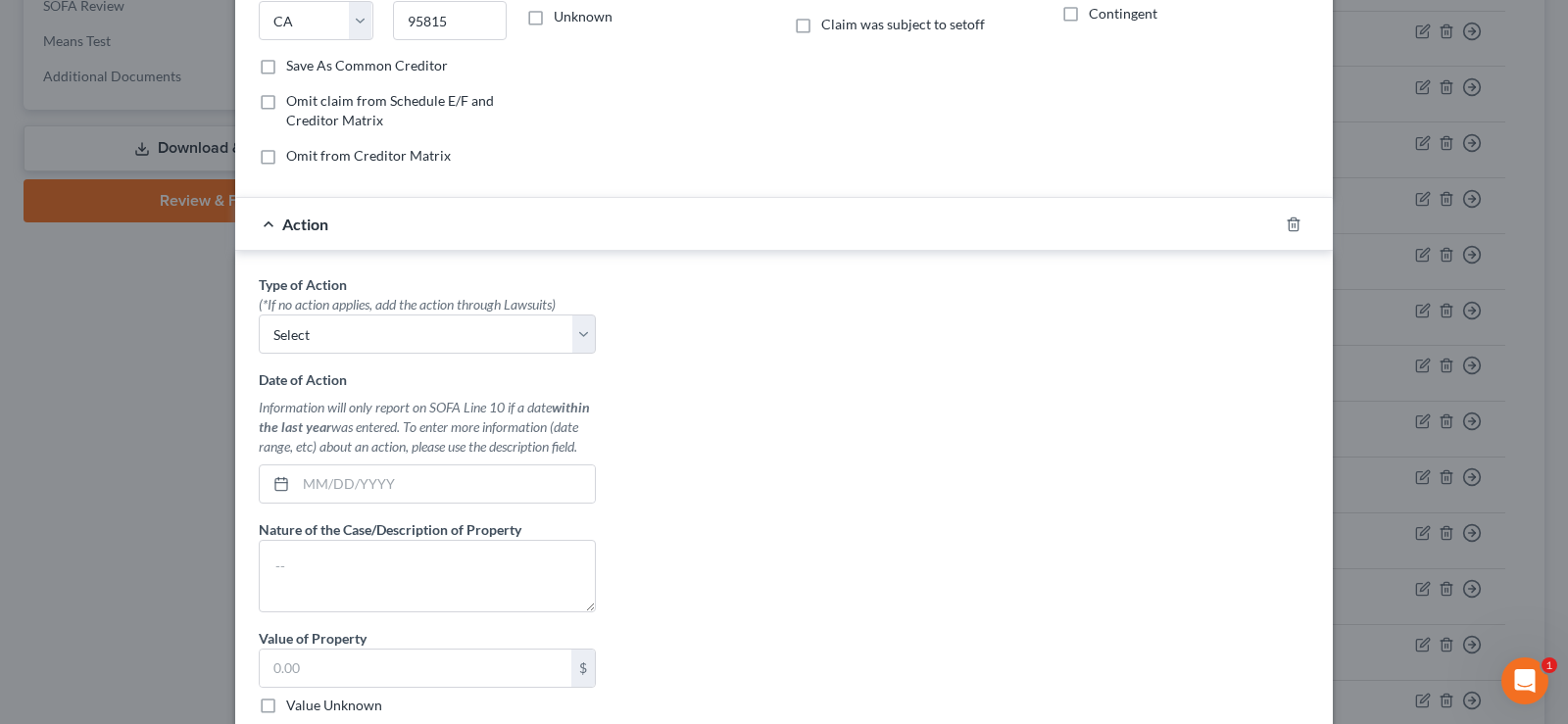 scroll, scrollTop: 332, scrollLeft: 0, axis: vertical 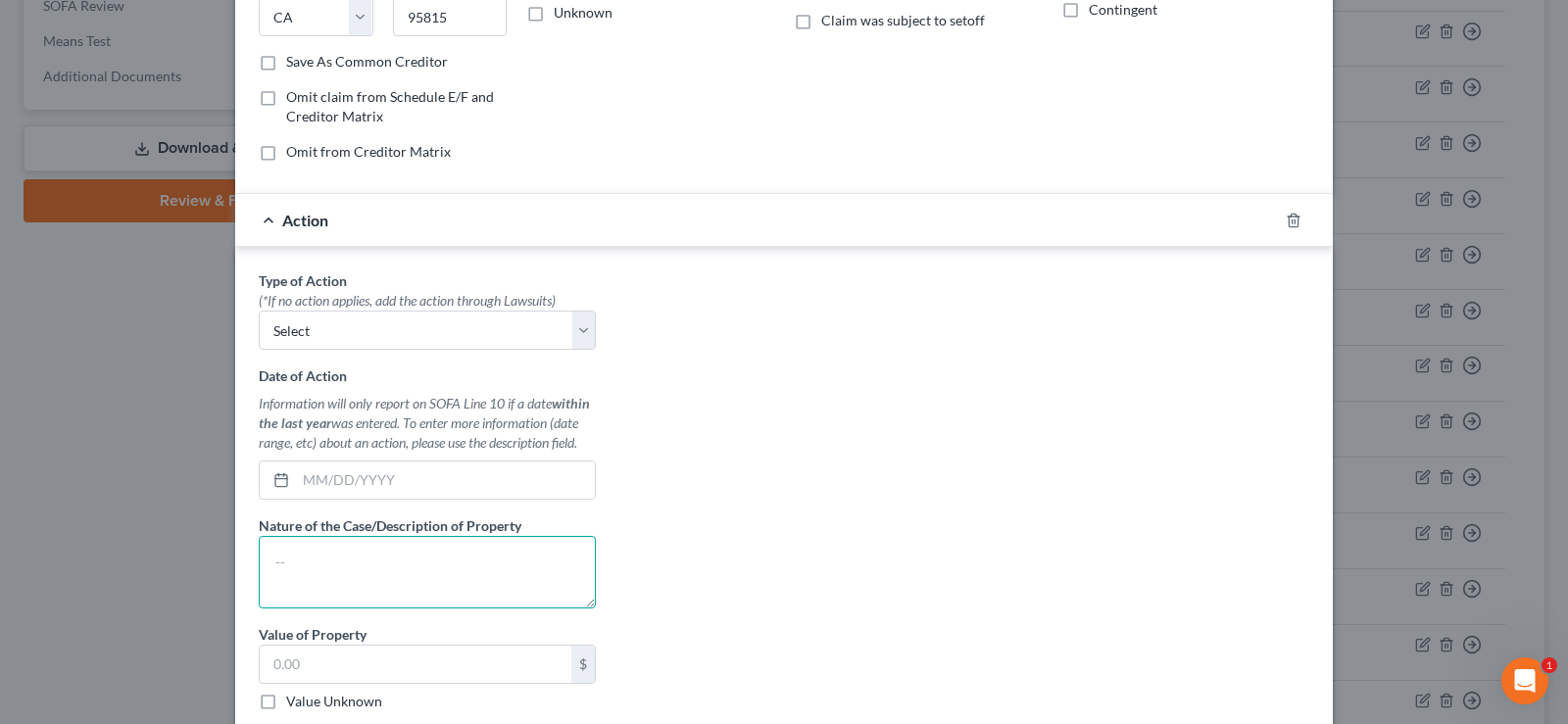 click at bounding box center [427, 572] 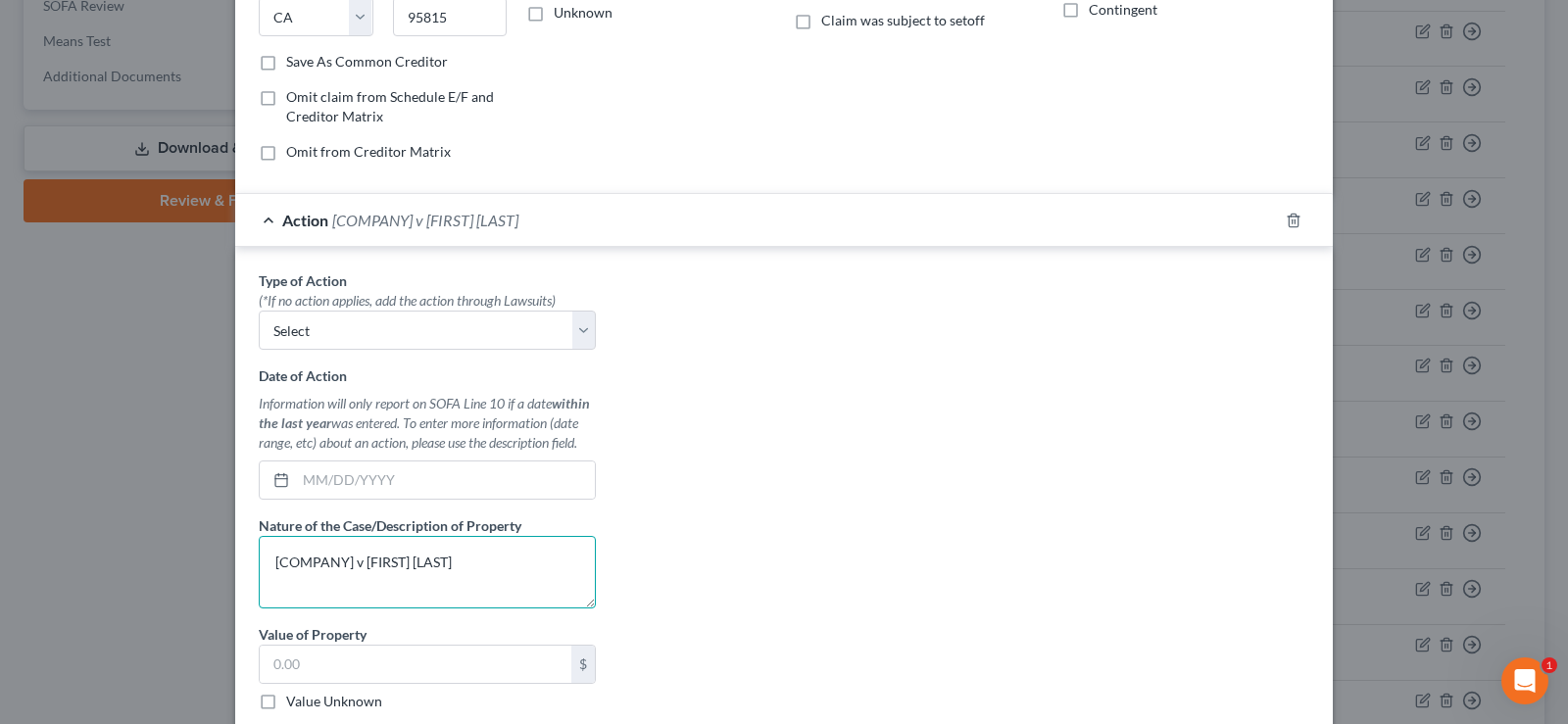 type on "[COMPANY] v [FIRST] [LAST]" 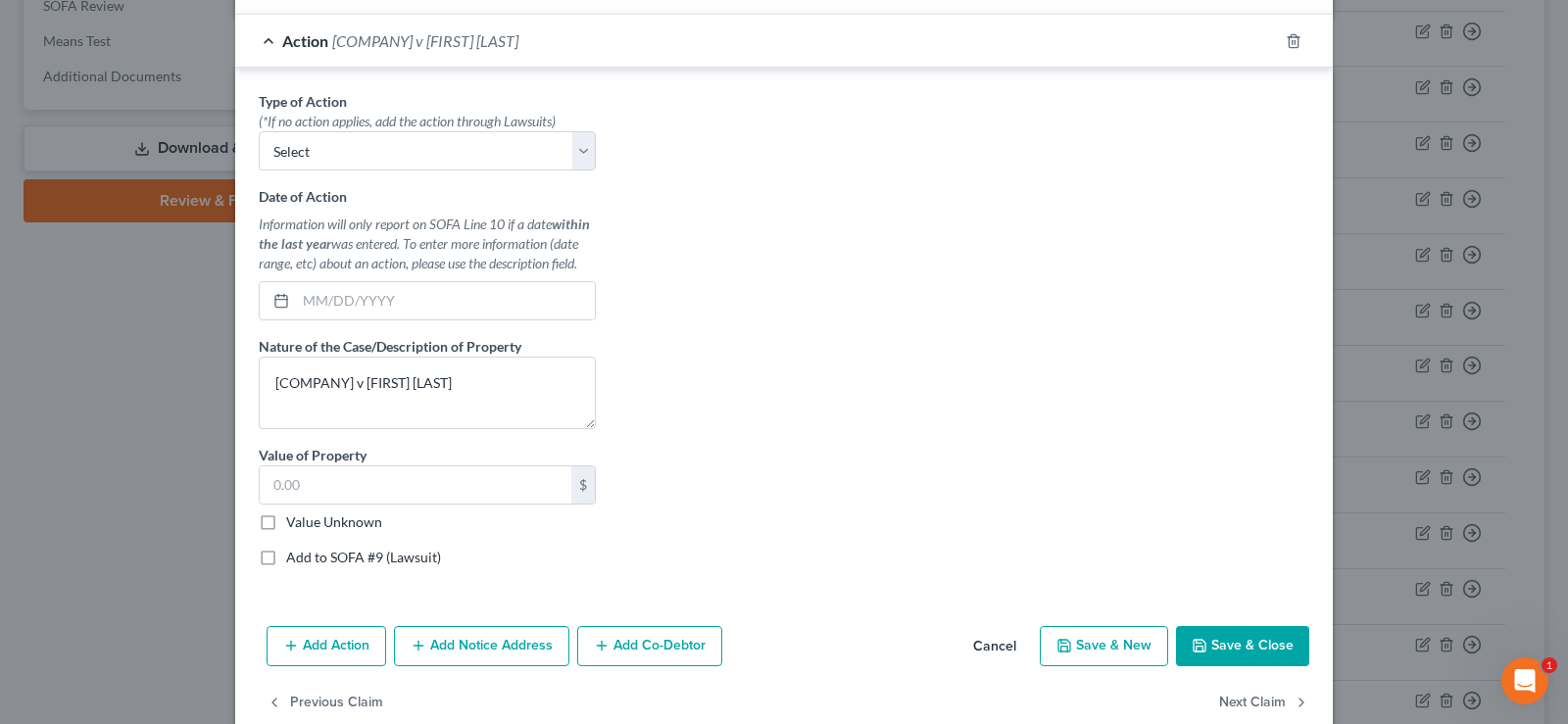 scroll, scrollTop: 550, scrollLeft: 0, axis: vertical 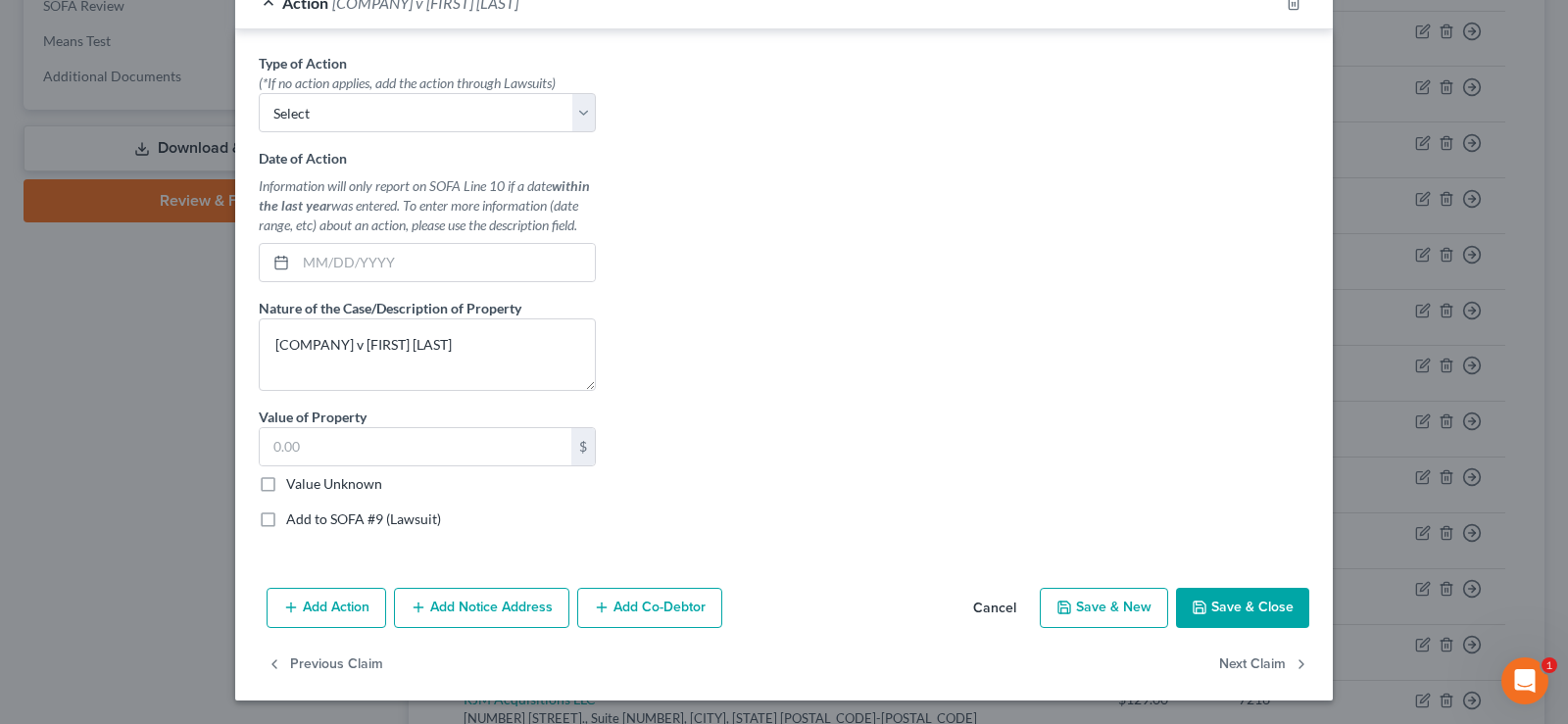 click on "Save & Close" at bounding box center (1243, 608) 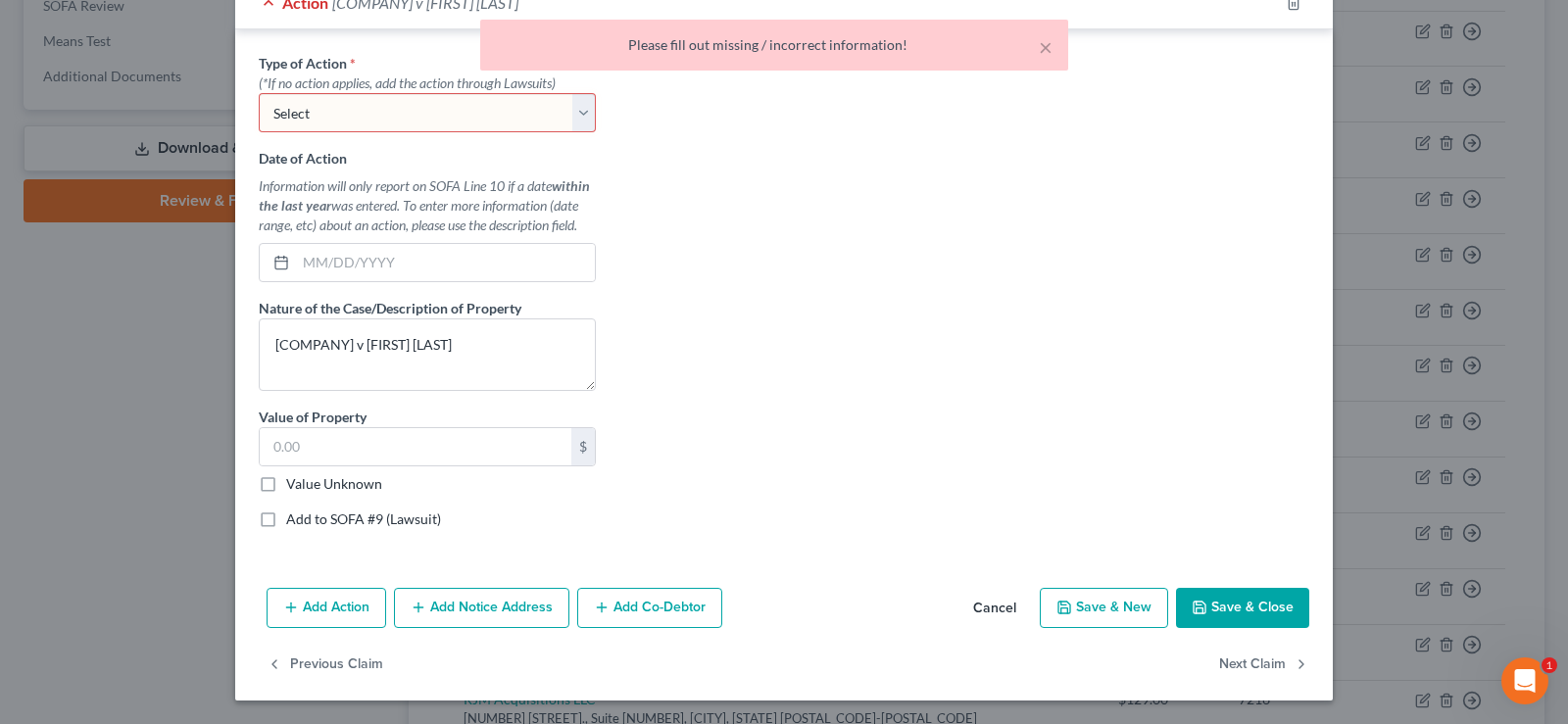 click on "Select Repossession Garnishment Foreclosure Personal Injury Attached, Seized, Or Levied" at bounding box center (427, 113) 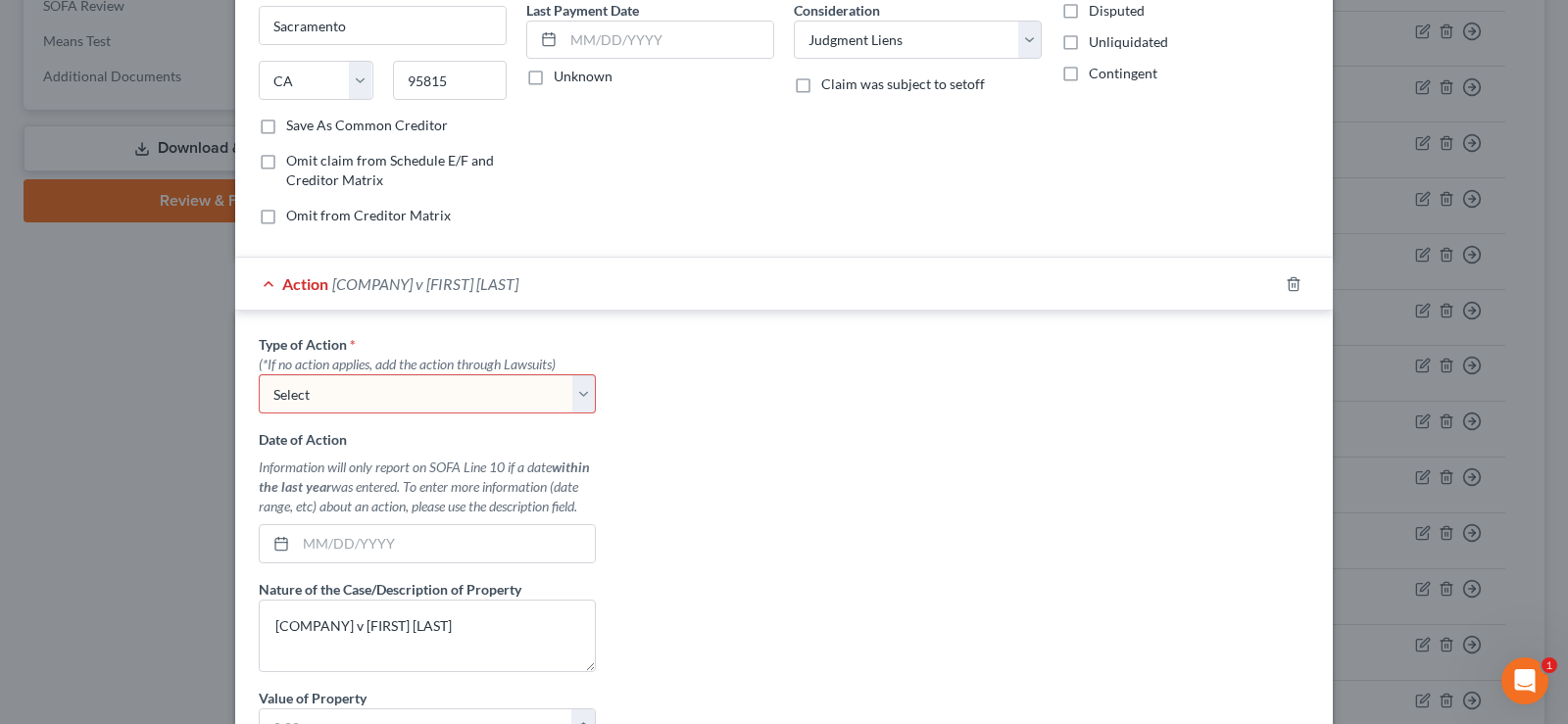 scroll, scrollTop: 262, scrollLeft: 0, axis: vertical 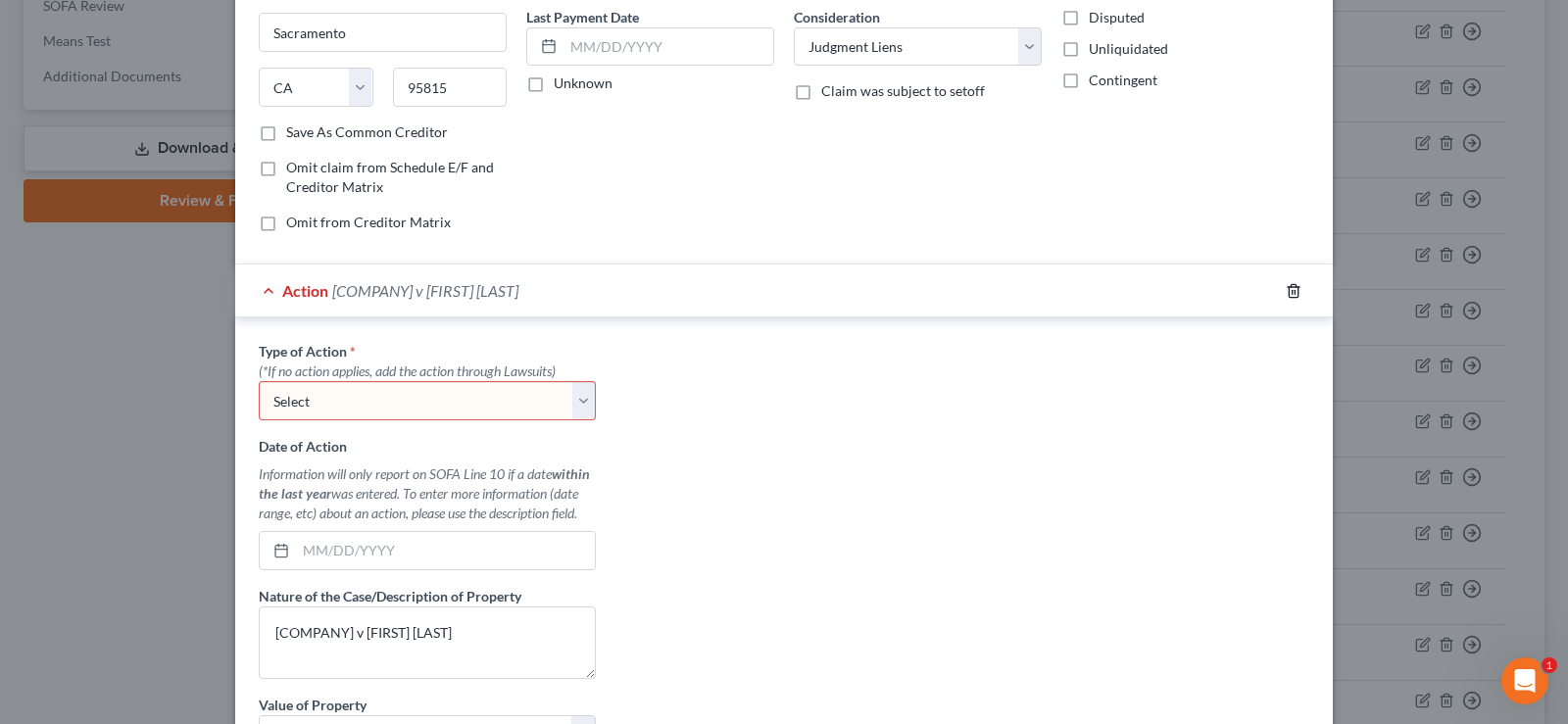 click 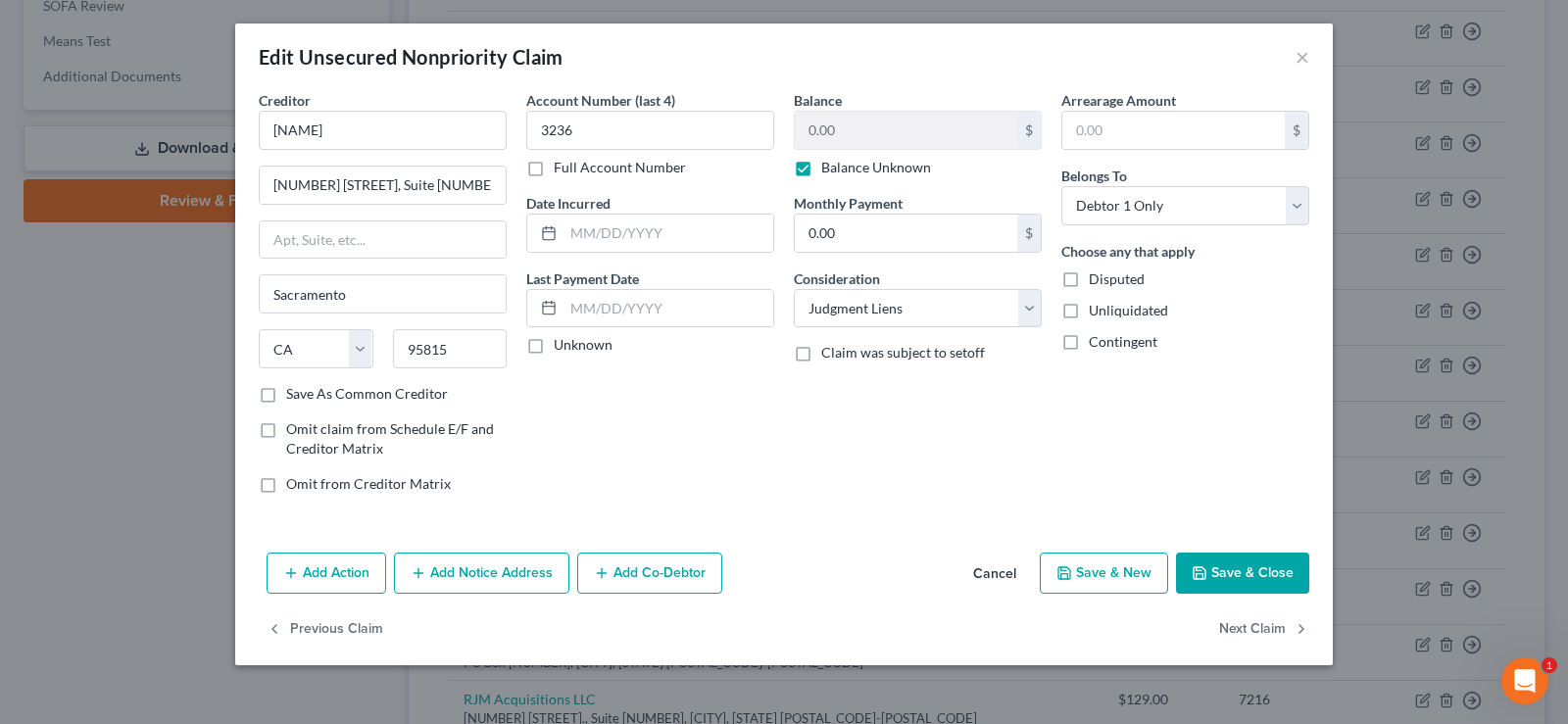 scroll, scrollTop: 0, scrollLeft: 0, axis: both 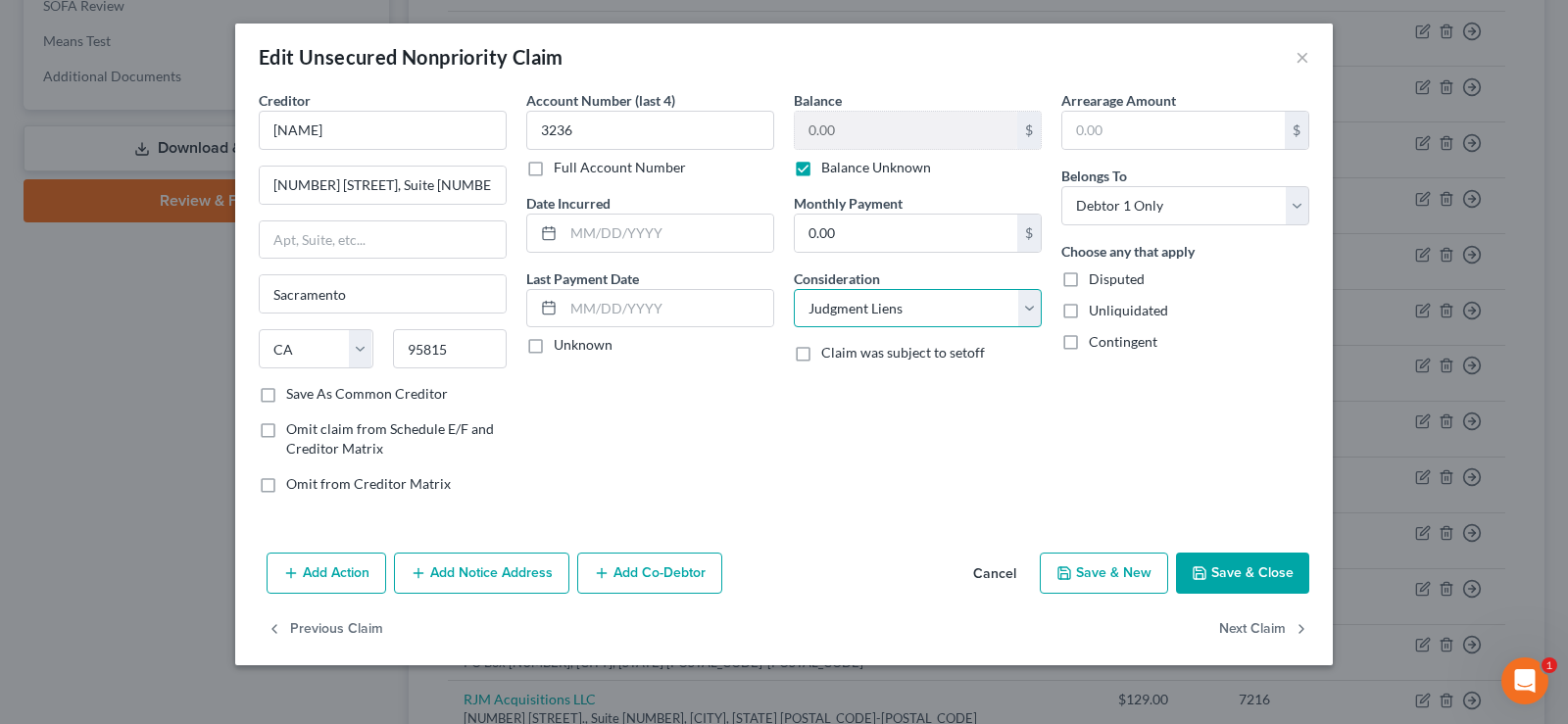 click on "Select Cable / Satellite Services Collection Agency Credit Card Debt Debt Counseling / Attorneys Deficiency Balance Domestic Support Obligations Home / Car Repairs Income Taxes Judgment Liens Medical Services Monies Loaned / Advanced Mortgage Obligation From Divorce Or Separation Obligation To Pensions Other Overdrawn Bank Account Promised To Help Pay Creditors Student Loans Suppliers And Vendors Telephone / Internet Services Utility Services" at bounding box center (917, 309) 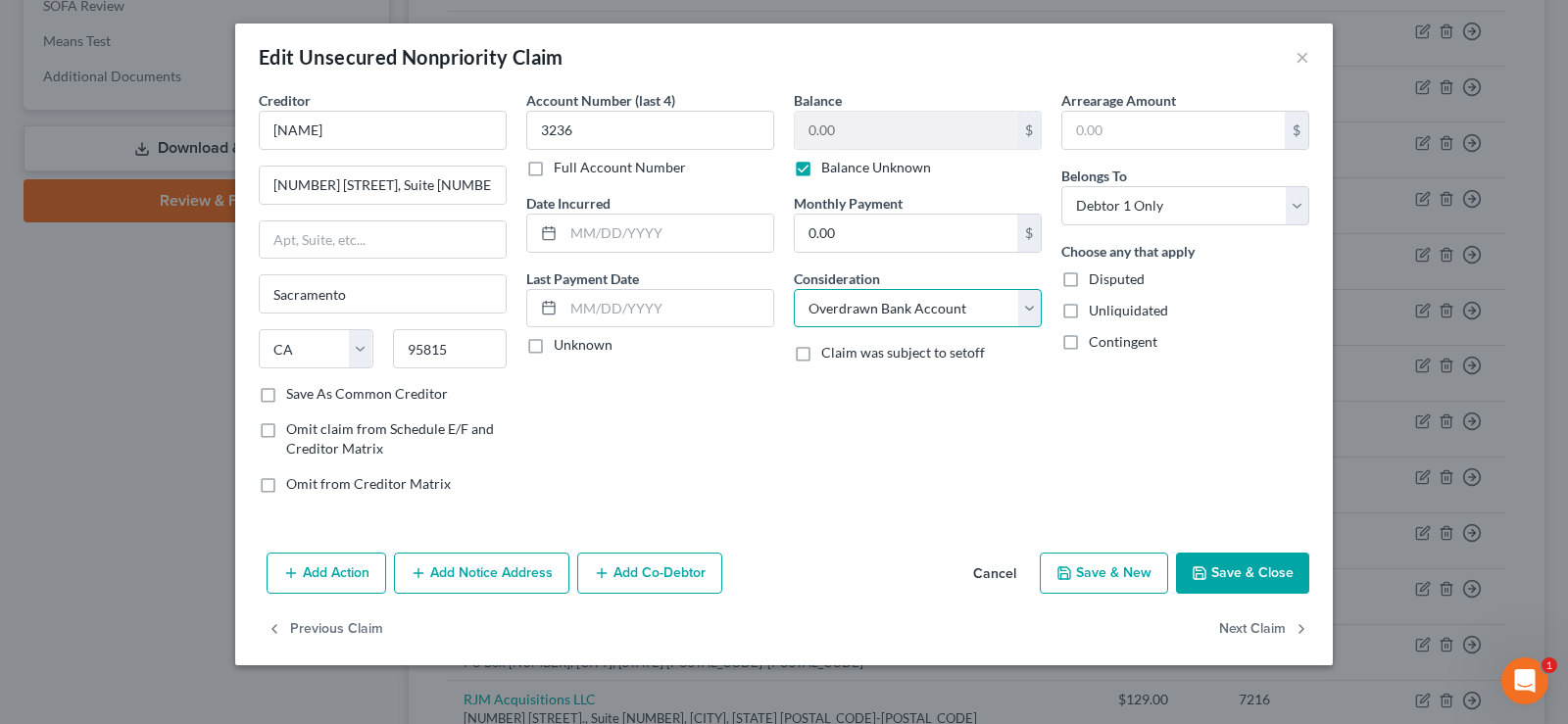 click on "Select Cable / Satellite Services Collection Agency Credit Card Debt Debt Counseling / Attorneys Deficiency Balance Domestic Support Obligations Home / Car Repairs Income Taxes Judgment Liens Medical Services Monies Loaned / Advanced Mortgage Obligation From Divorce Or Separation Obligation To Pensions Other Overdrawn Bank Account Promised To Help Pay Creditors Student Loans Suppliers And Vendors Telephone / Internet Services Utility Services" at bounding box center [917, 309] 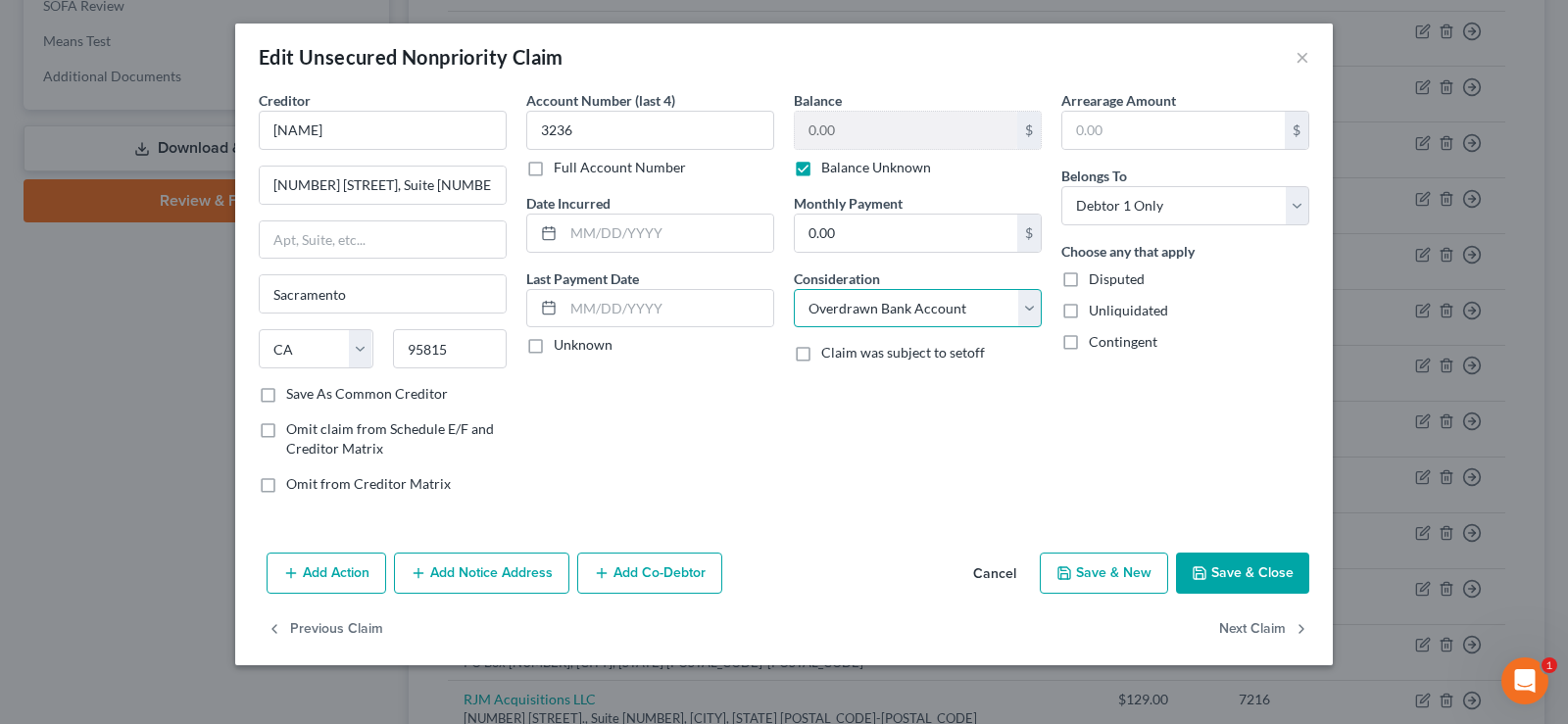 select on "14" 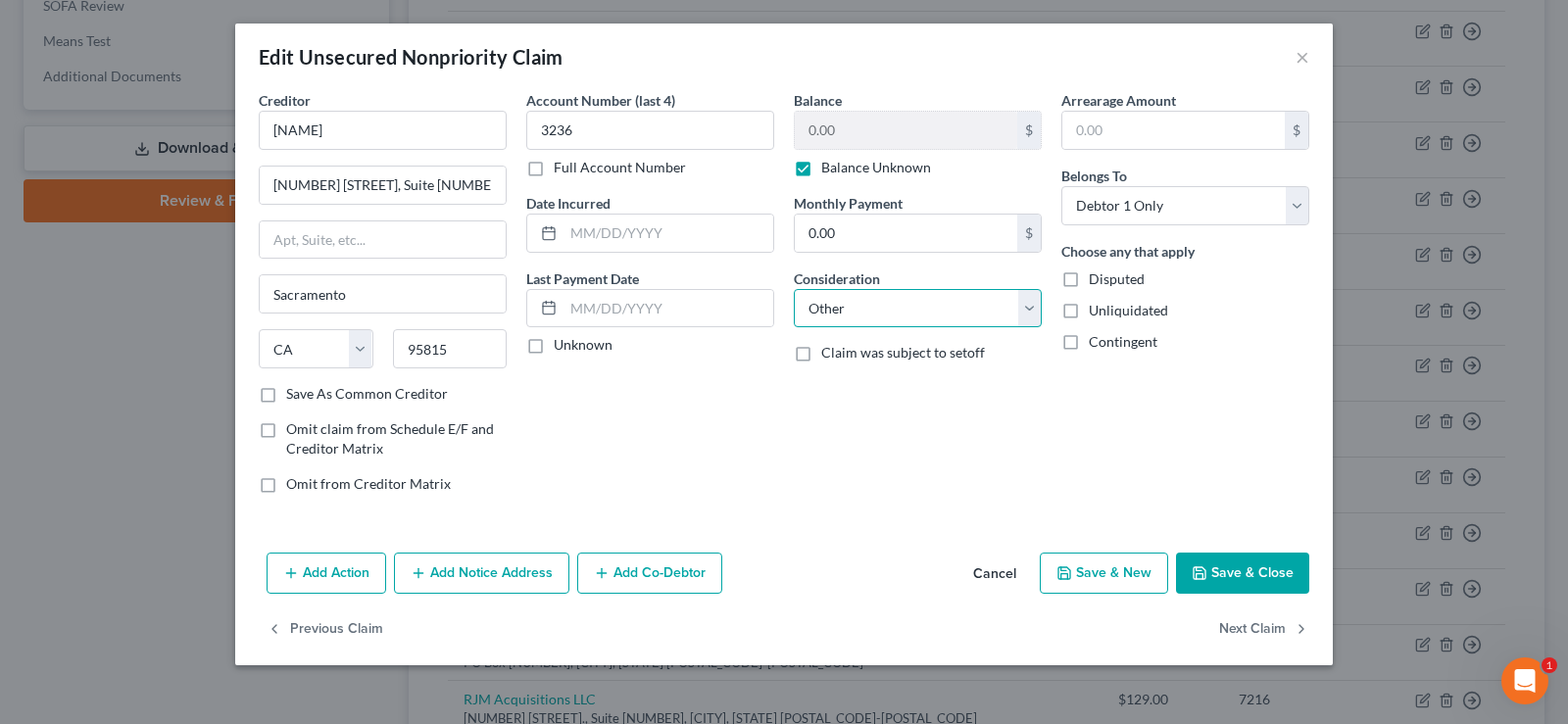 click on "Select Cable / Satellite Services Collection Agency Credit Card Debt Debt Counseling / Attorneys Deficiency Balance Domestic Support Obligations Home / Car Repairs Income Taxes Judgment Liens Medical Services Monies Loaned / Advanced Mortgage Obligation From Divorce Or Separation Obligation To Pensions Other Overdrawn Bank Account Promised To Help Pay Creditors Student Loans Suppliers And Vendors Telephone / Internet Services Utility Services" at bounding box center (917, 309) 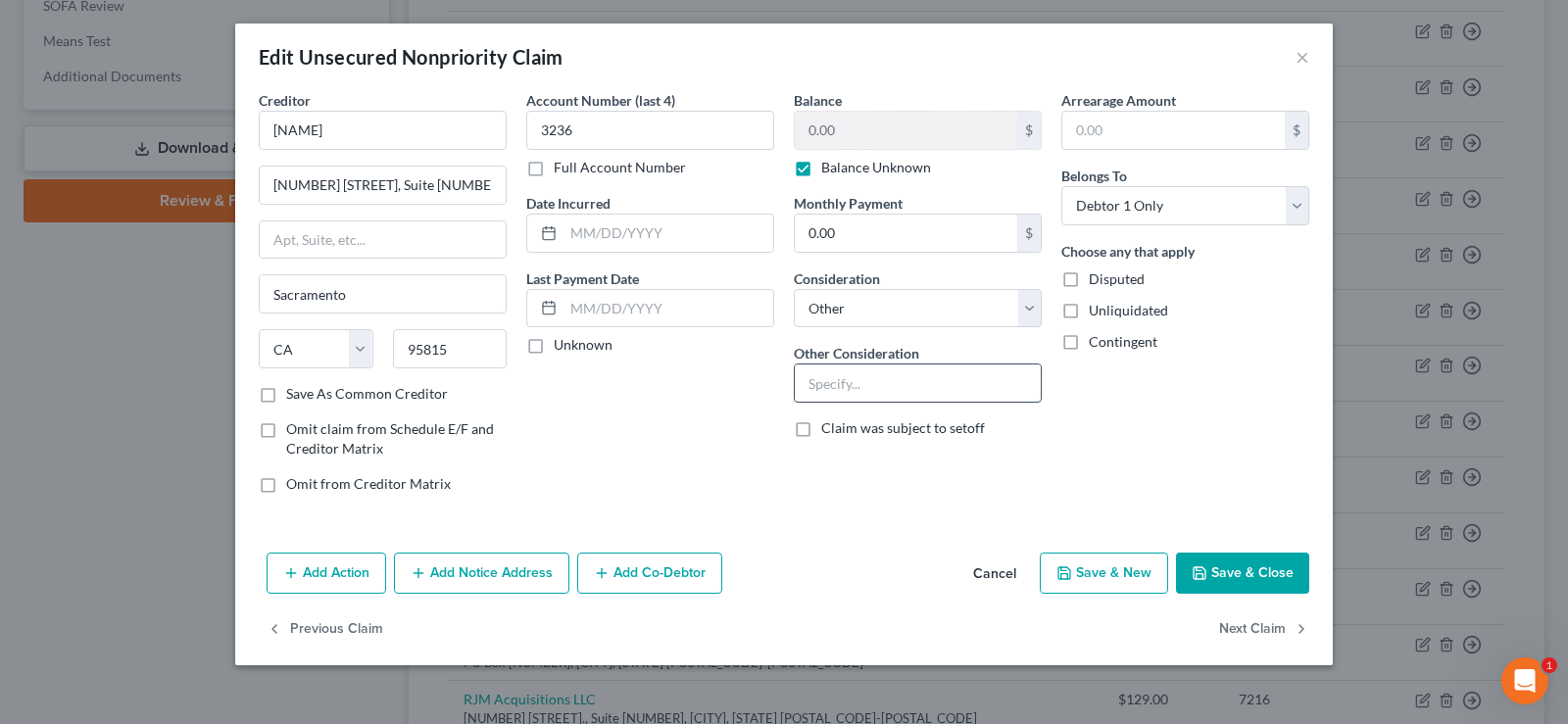 click at bounding box center (917, 383) 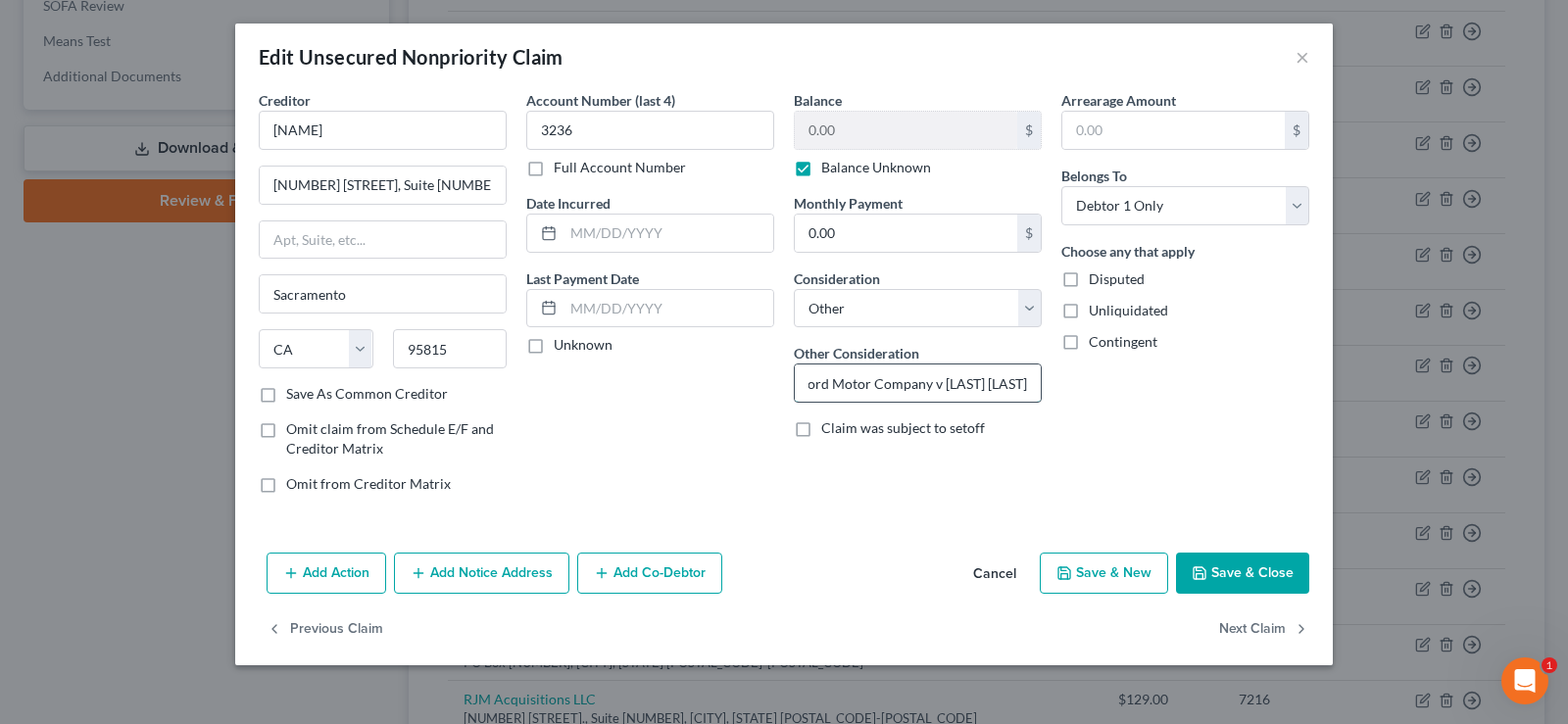 scroll, scrollTop: 0, scrollLeft: 7, axis: horizontal 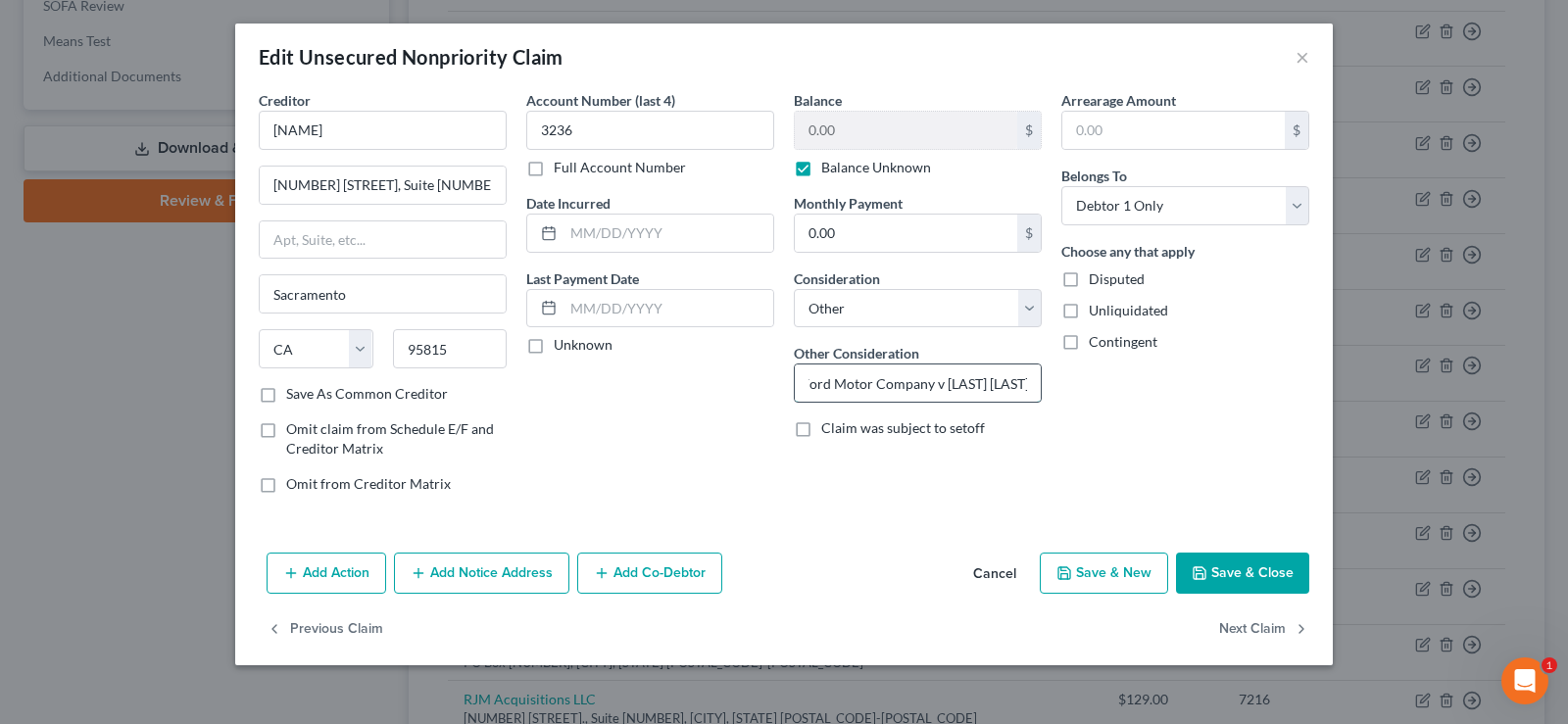 type on "[COMPANY] v [FIRST] [LAST]" 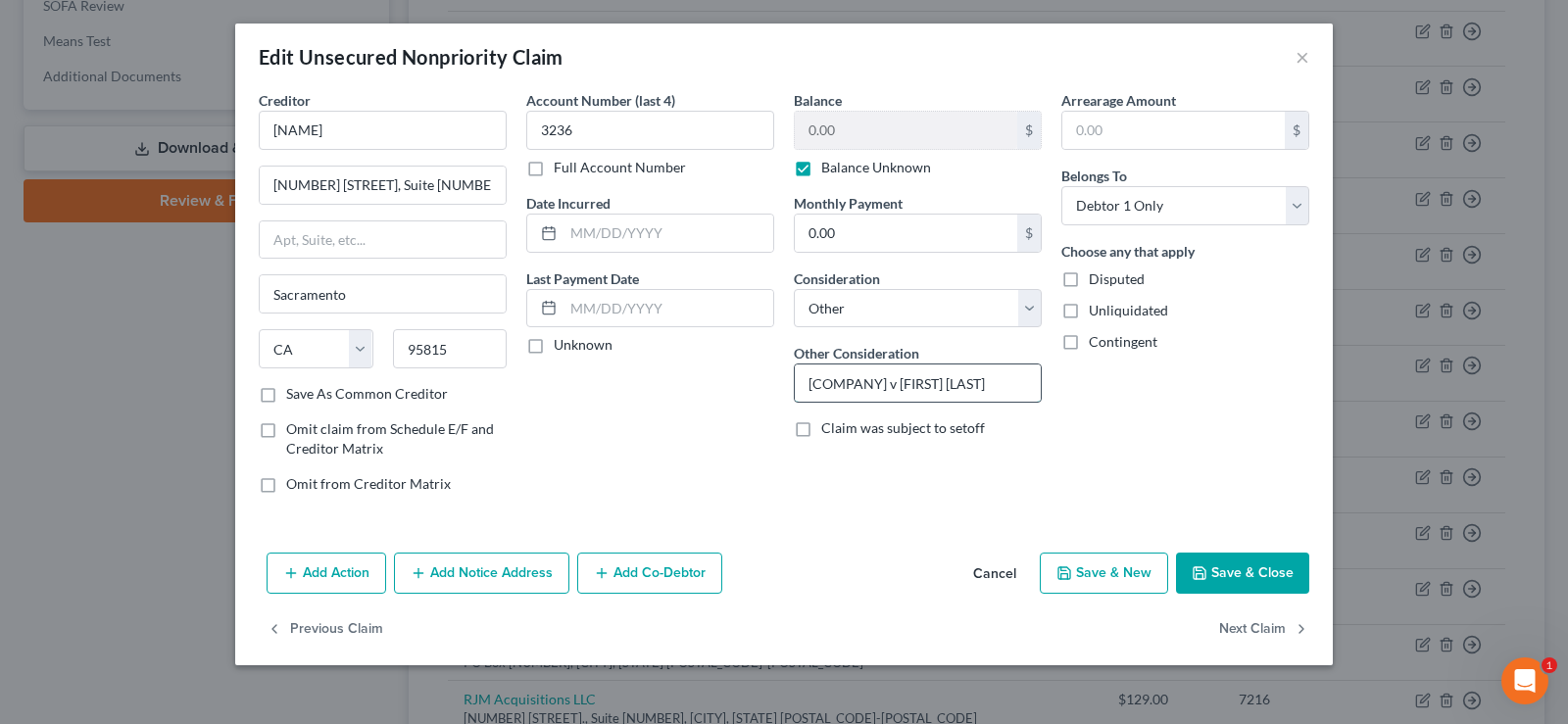 scroll, scrollTop: 0, scrollLeft: 4, axis: horizontal 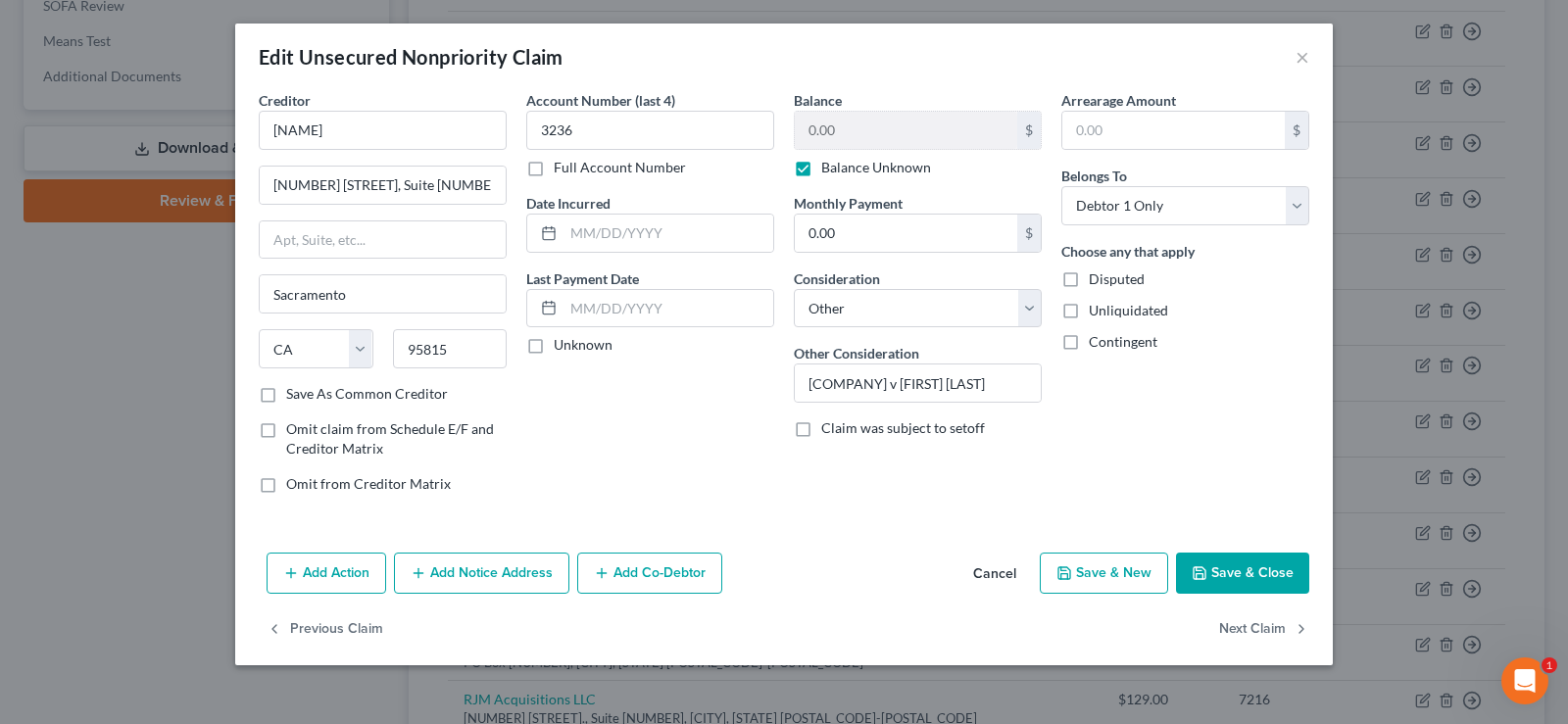 click on "Save & Close" at bounding box center (1243, 573) 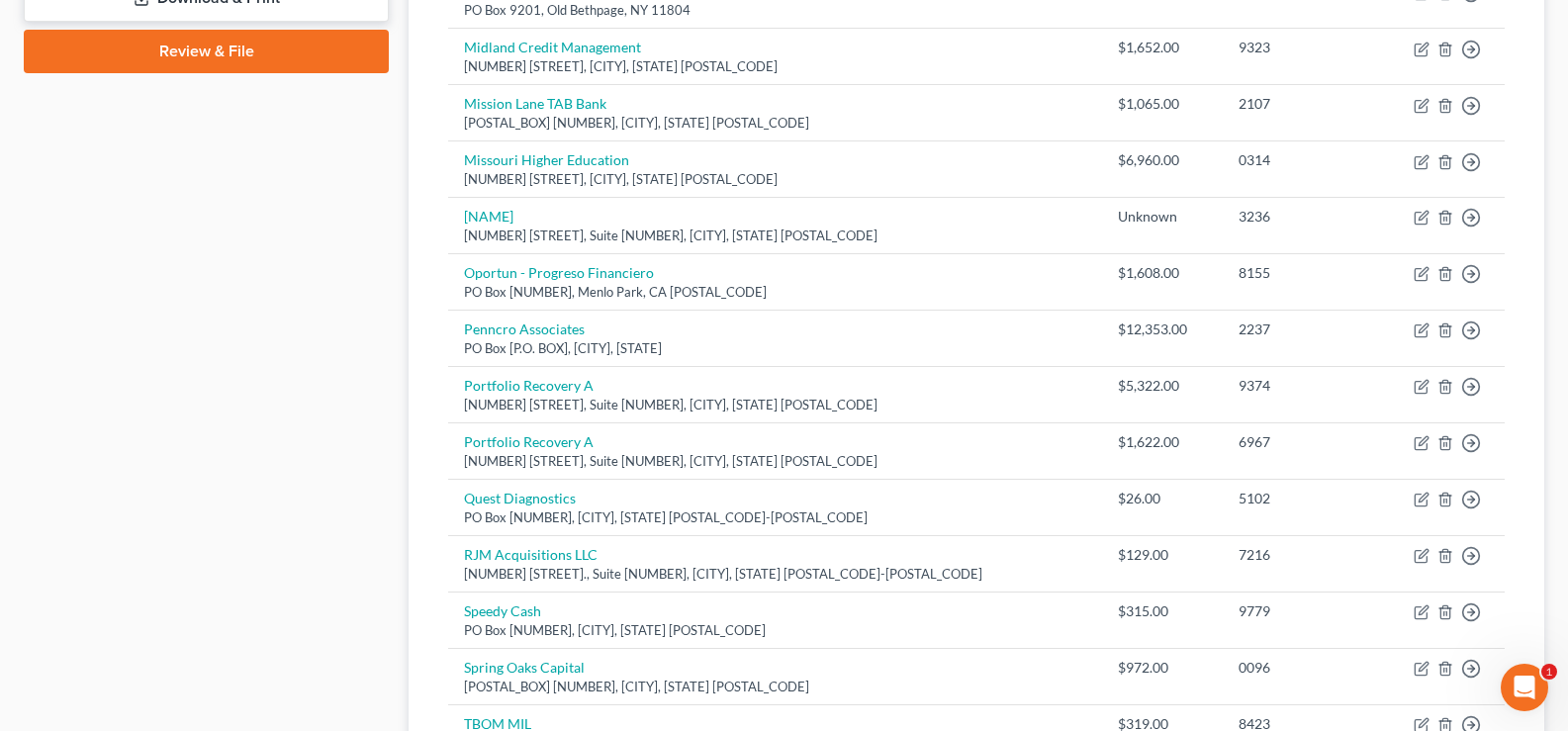 scroll, scrollTop: 937, scrollLeft: 0, axis: vertical 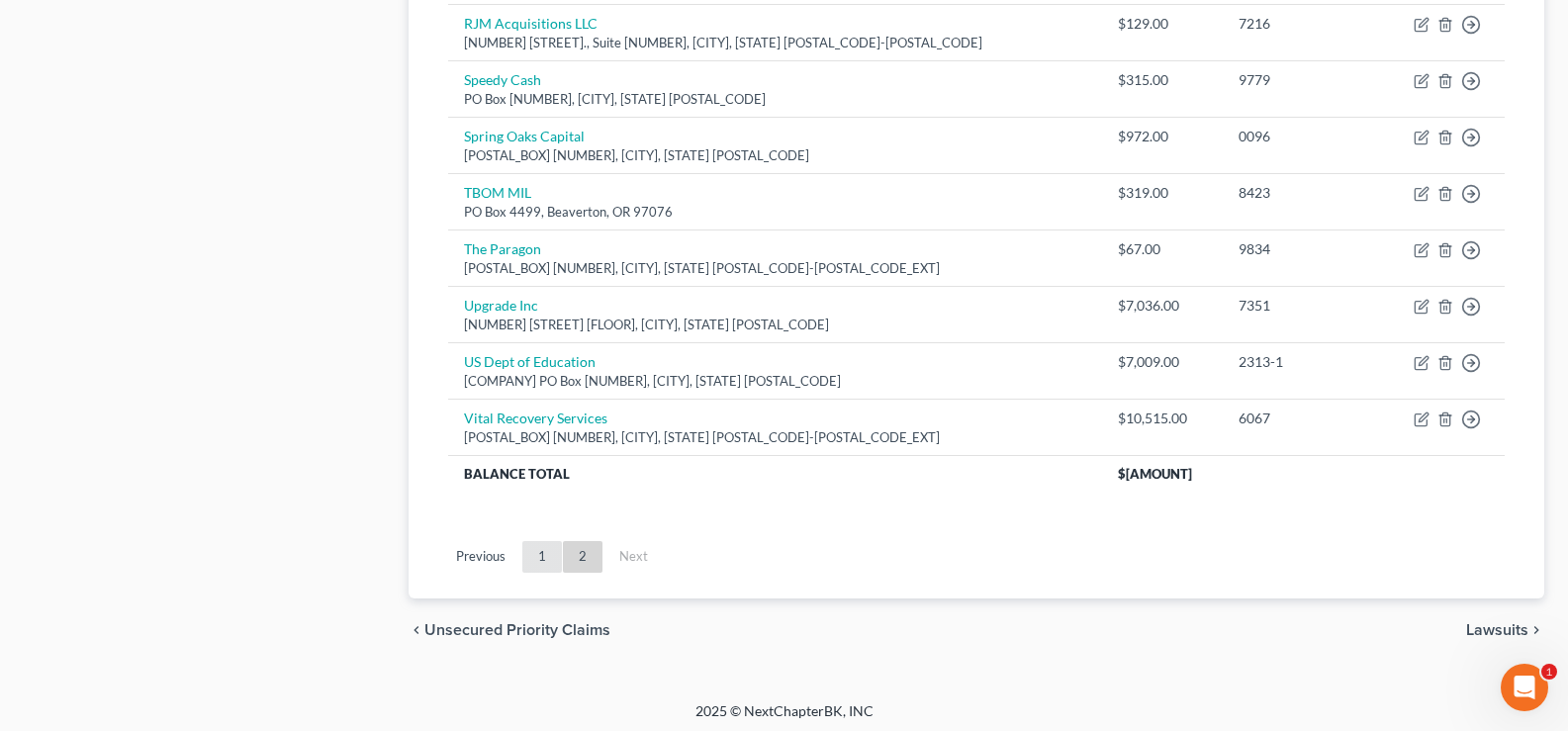 click on "1" at bounding box center (542, 557) 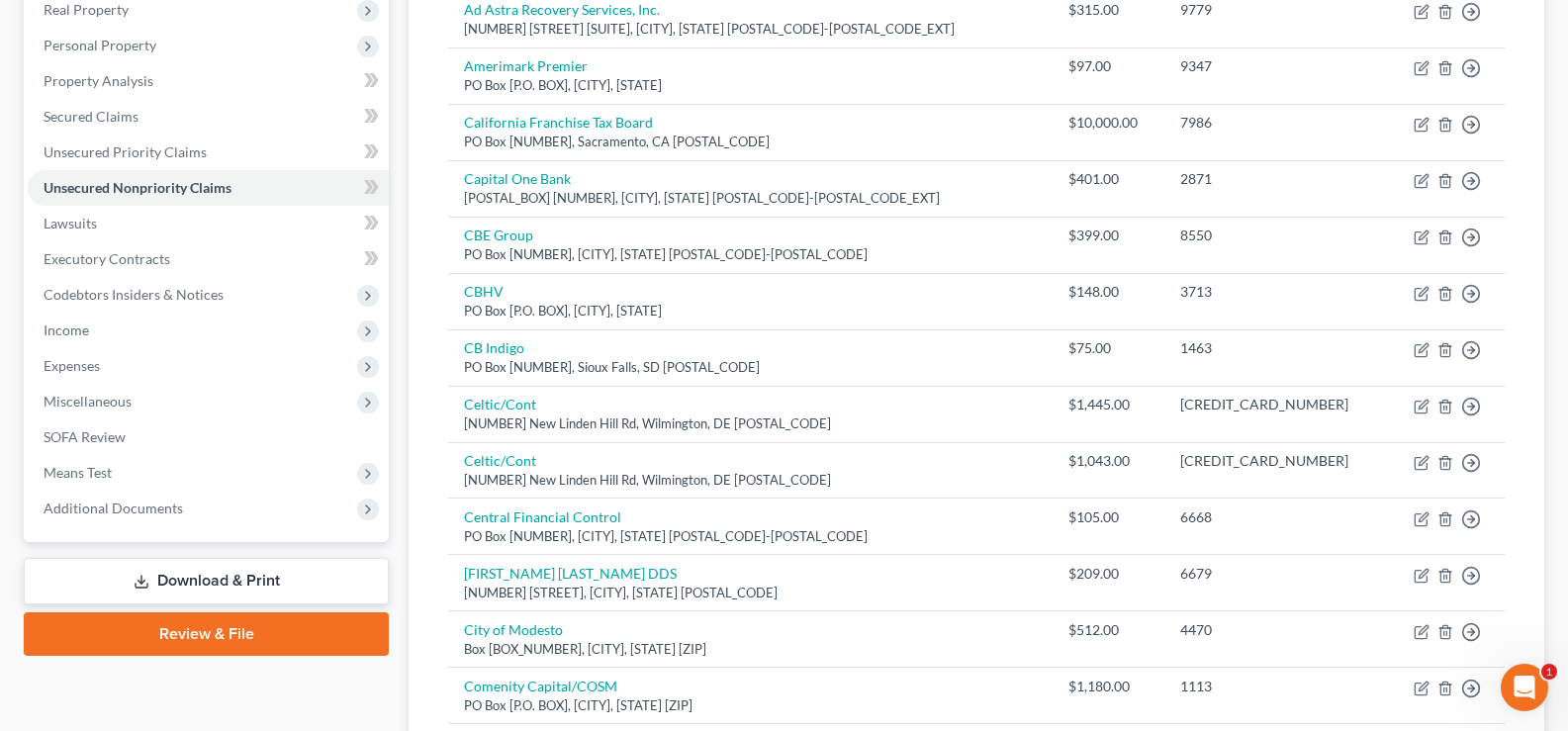 scroll, scrollTop: 1434, scrollLeft: 0, axis: vertical 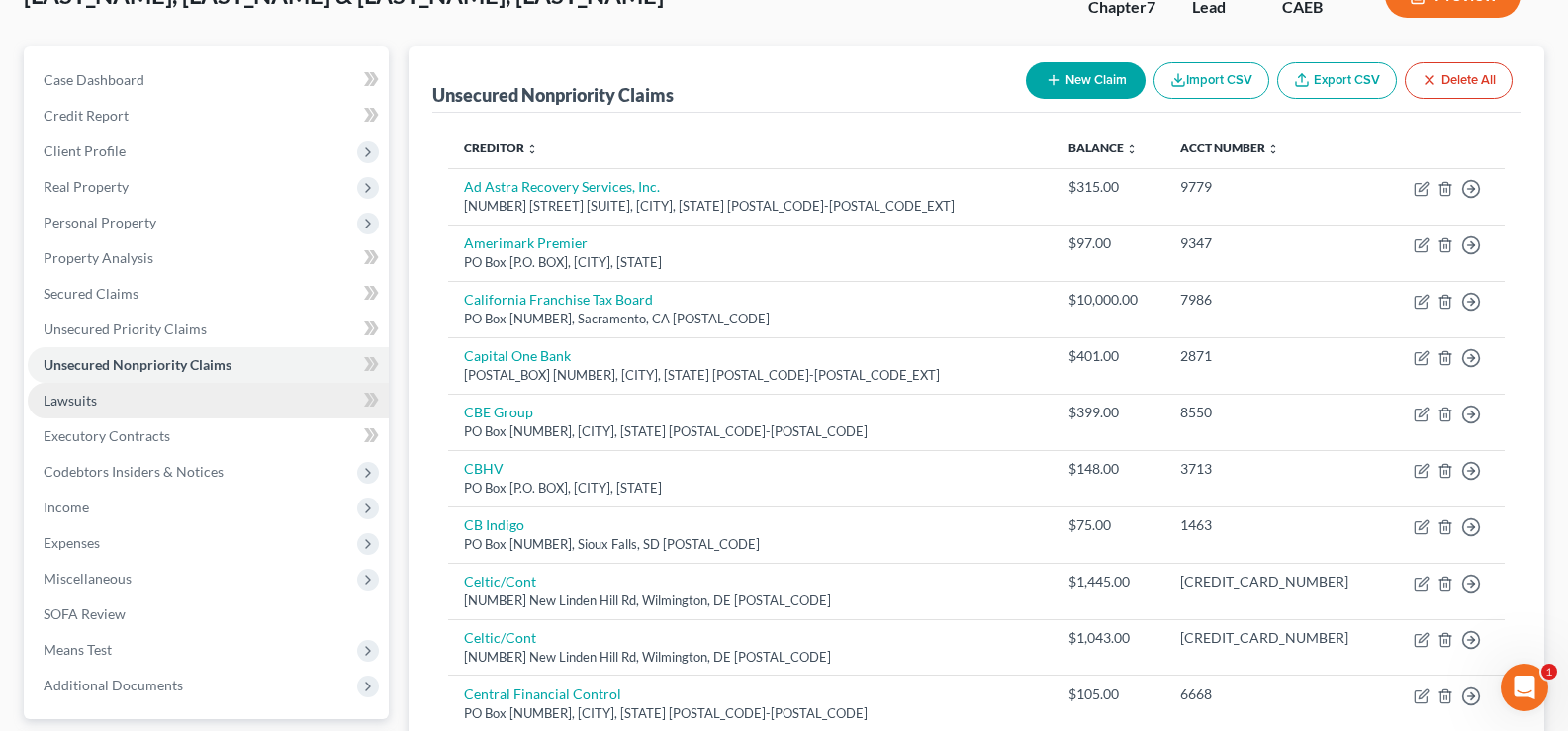 click on "Lawsuits" at bounding box center (208, 401) 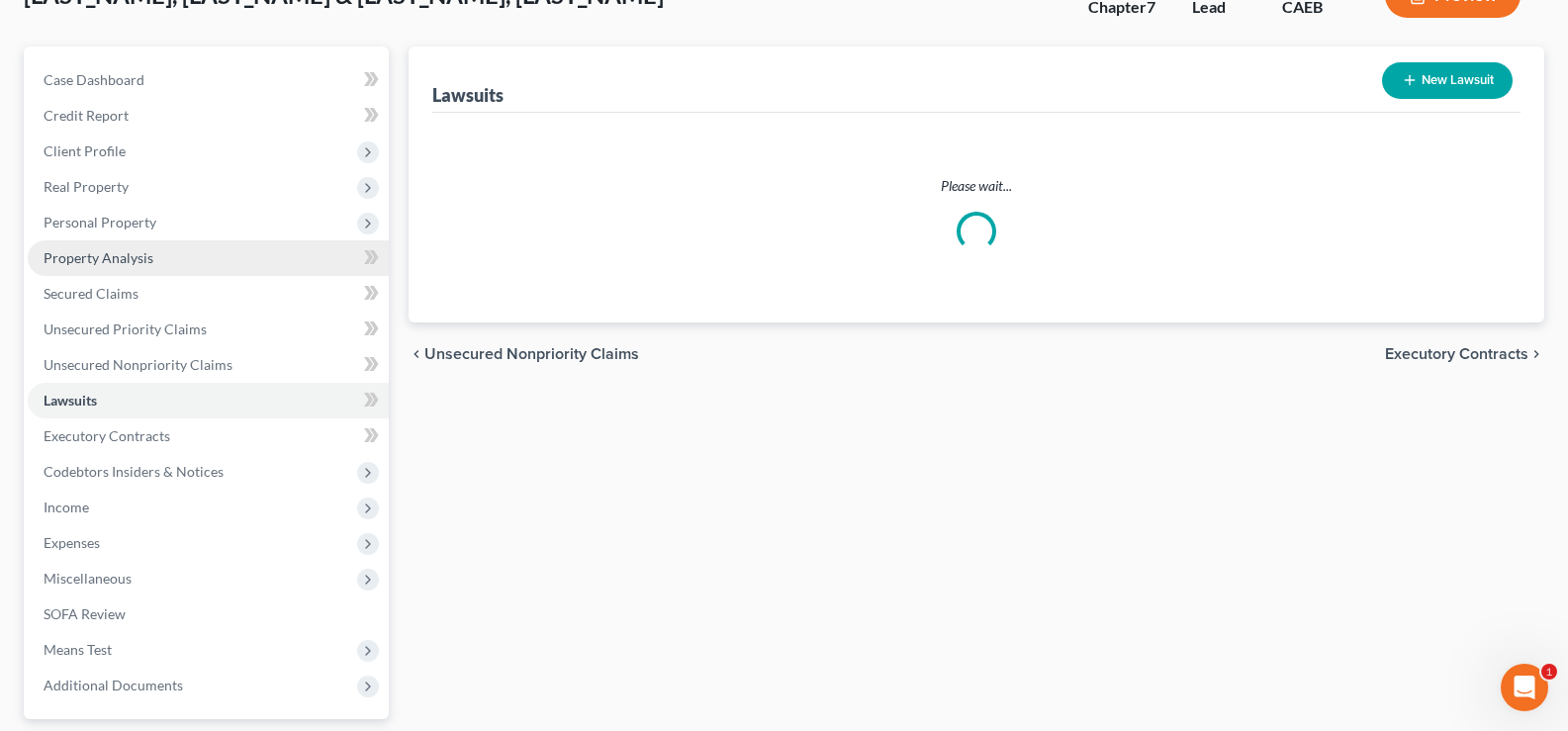 scroll, scrollTop: 140, scrollLeft: 0, axis: vertical 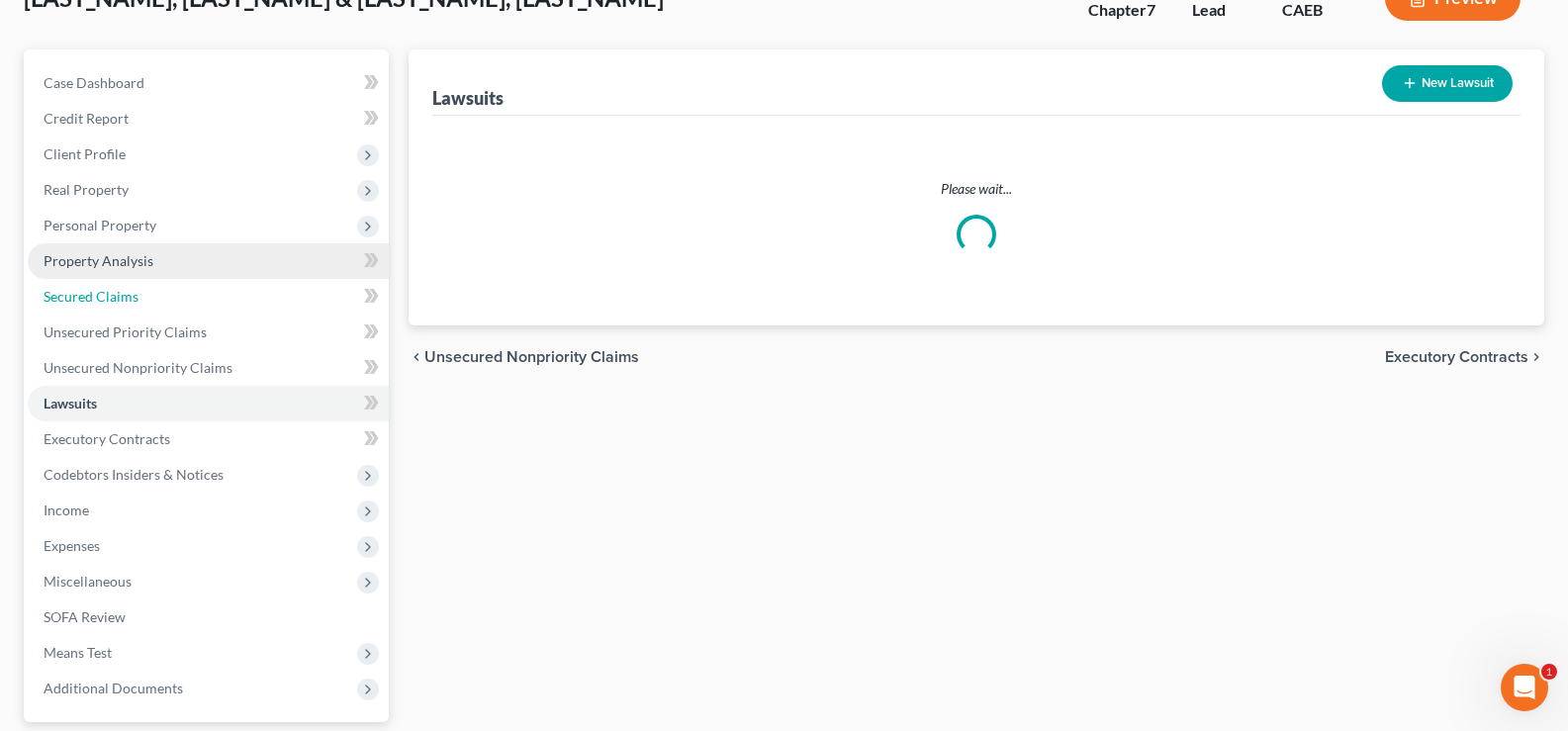 click on "Case Dashboard
Payments
Invoices
Payments
Payments
Credit Report
Client Profile" at bounding box center (208, 386) 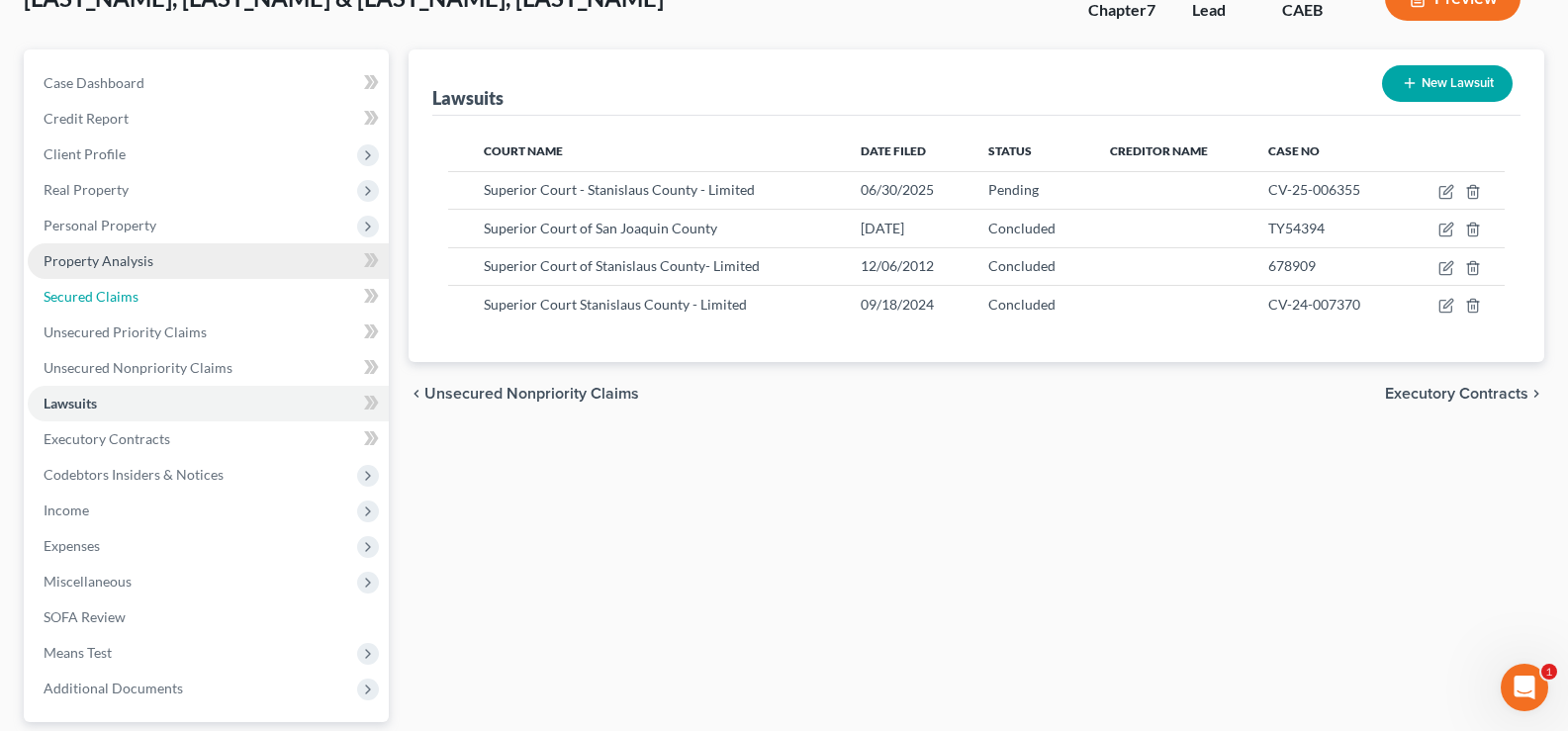 scroll, scrollTop: 0, scrollLeft: 0, axis: both 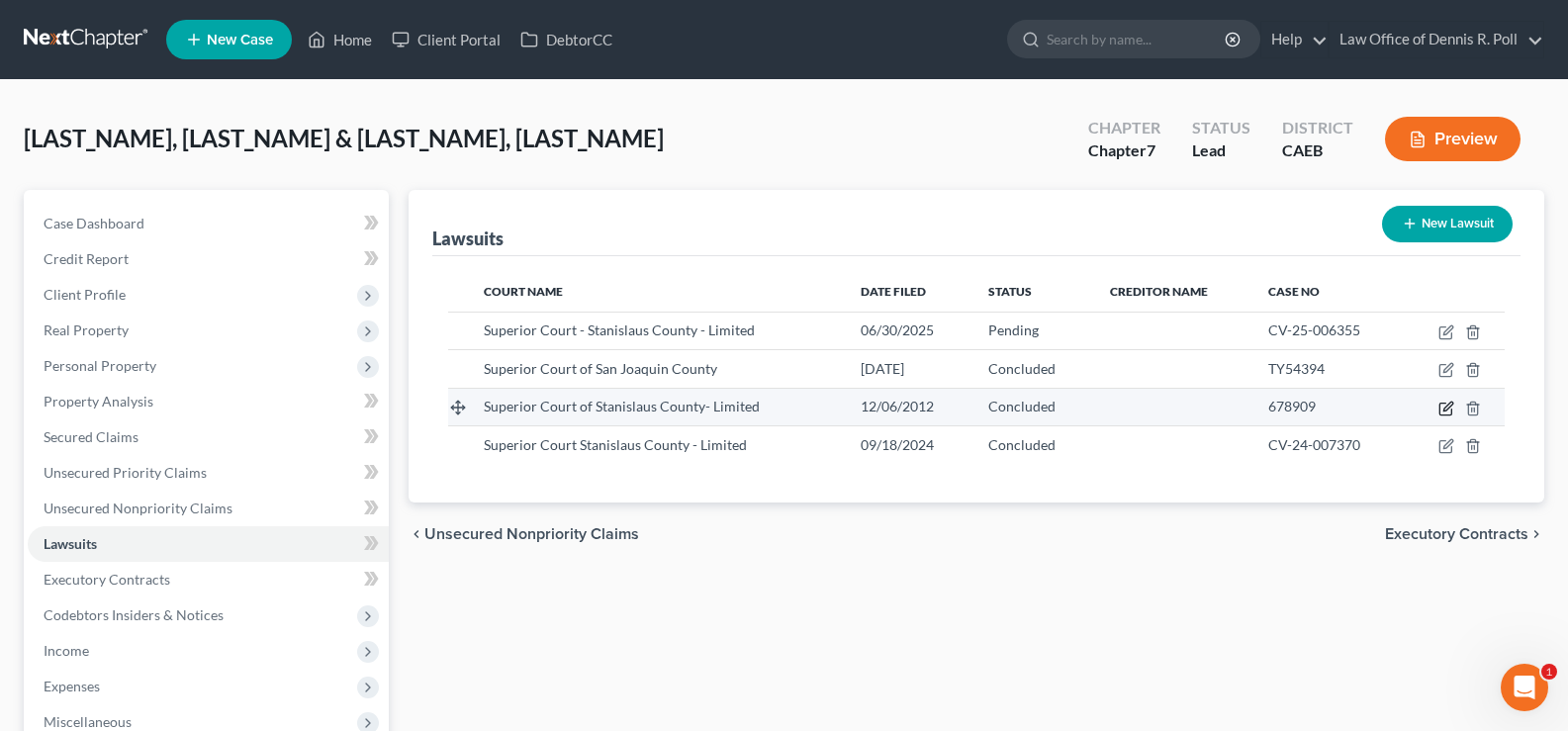 click 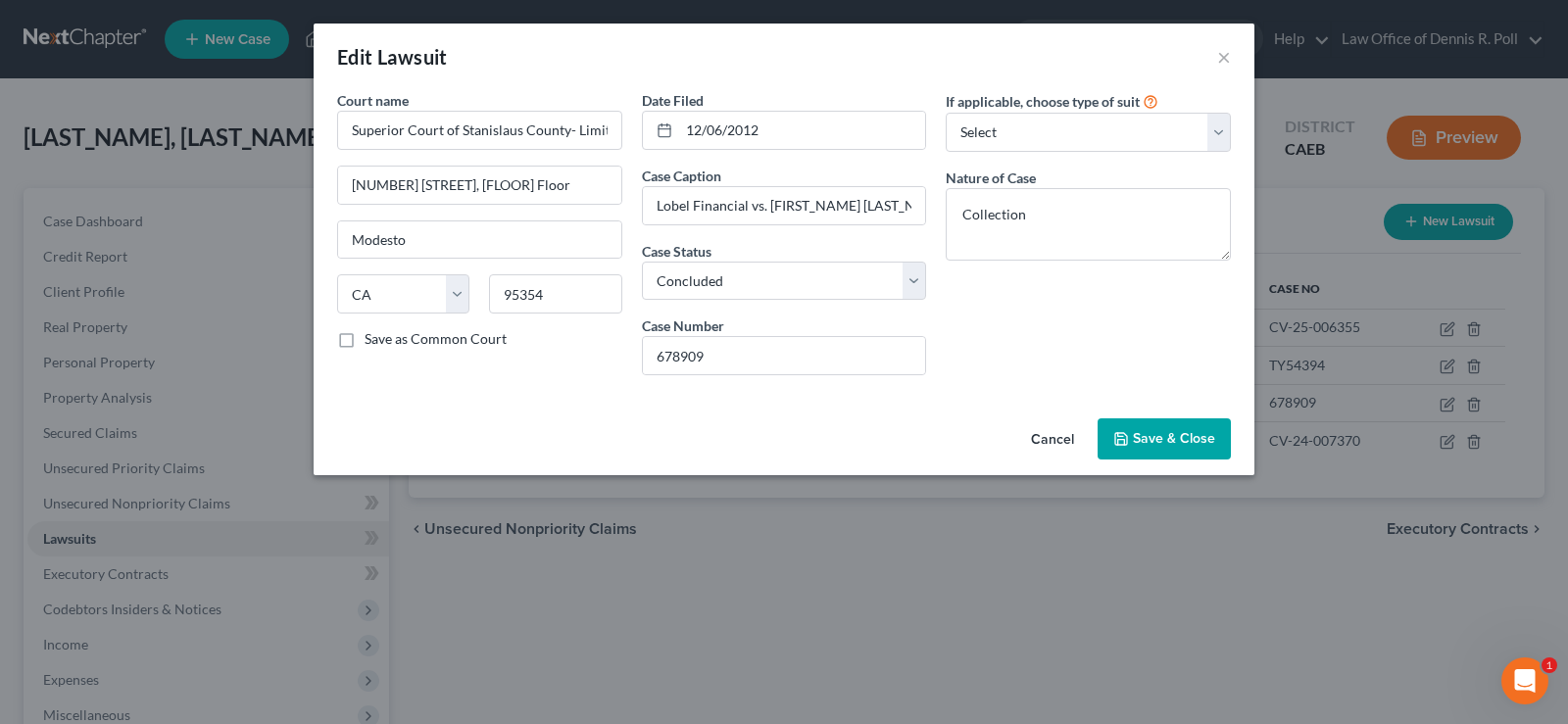 click on "Cancel" at bounding box center (1053, 440) 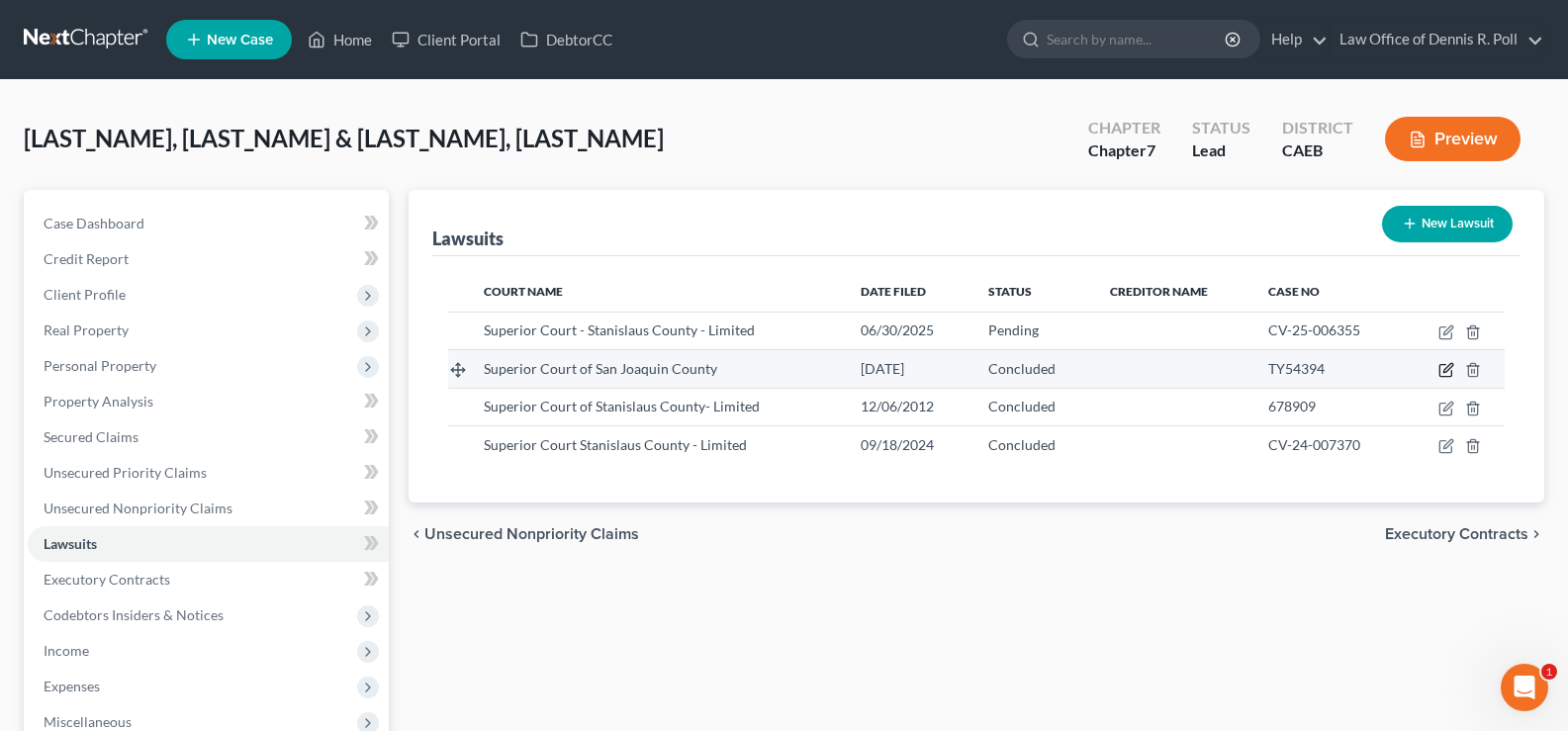 click 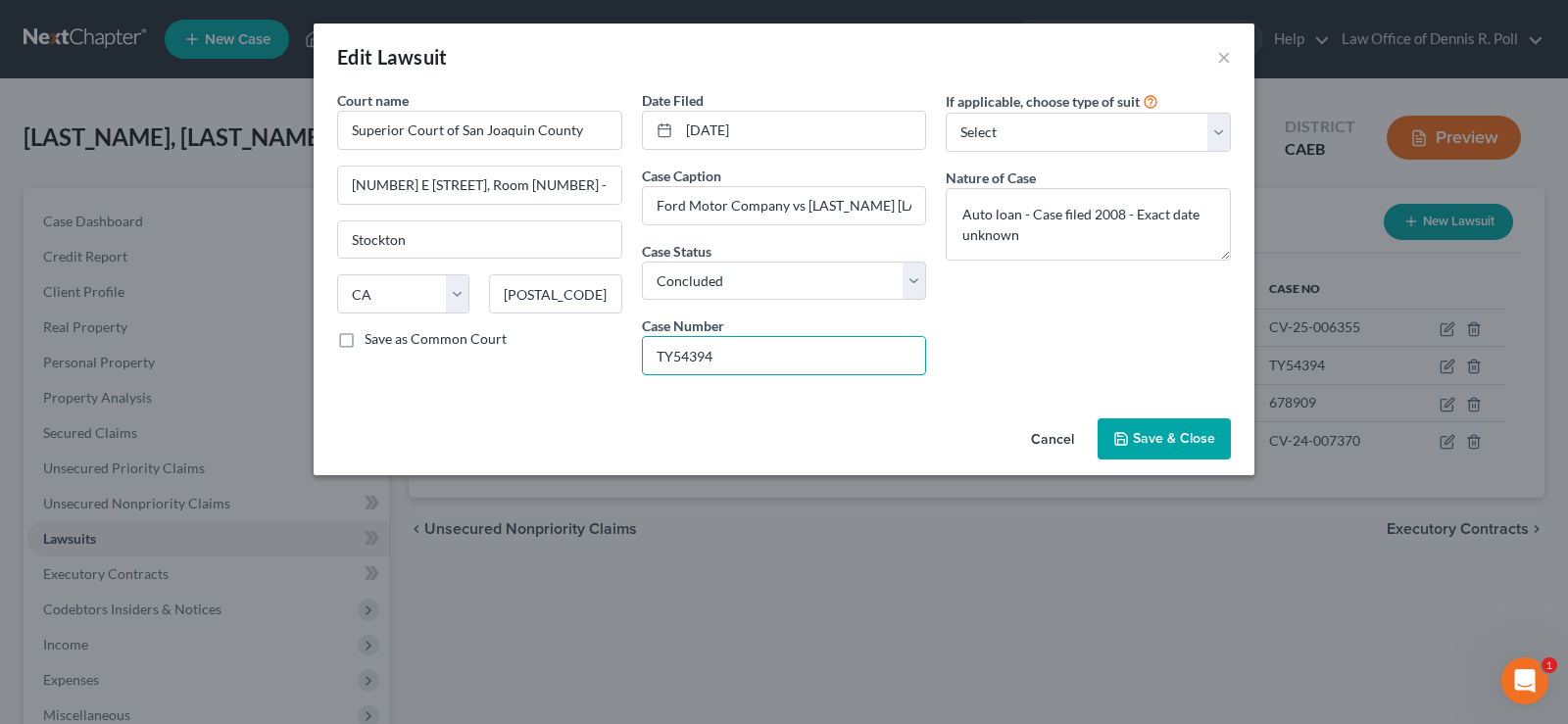 drag, startPoint x: 714, startPoint y: 357, endPoint x: 604, endPoint y: 358, distance: 110.004545 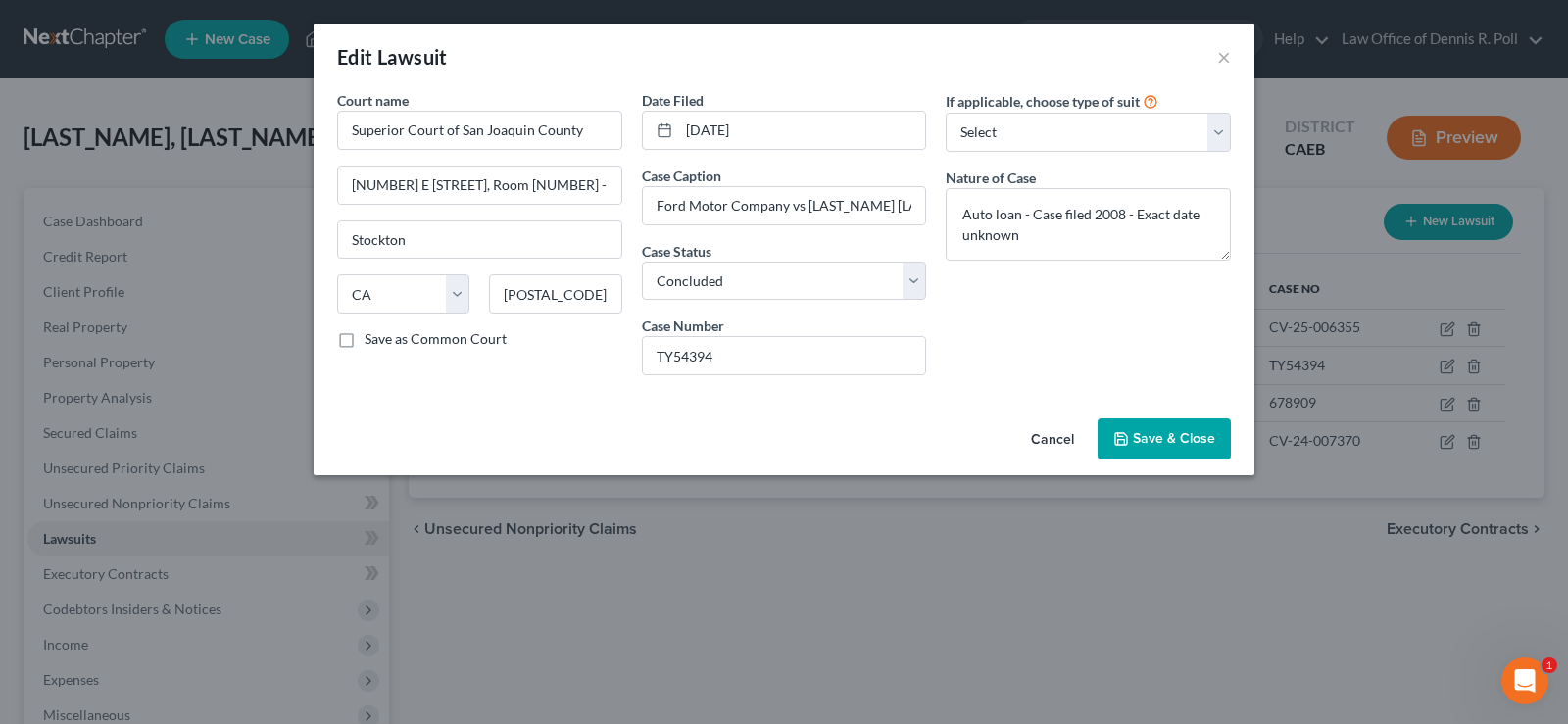 click on "Save & Close" at bounding box center (1174, 438) 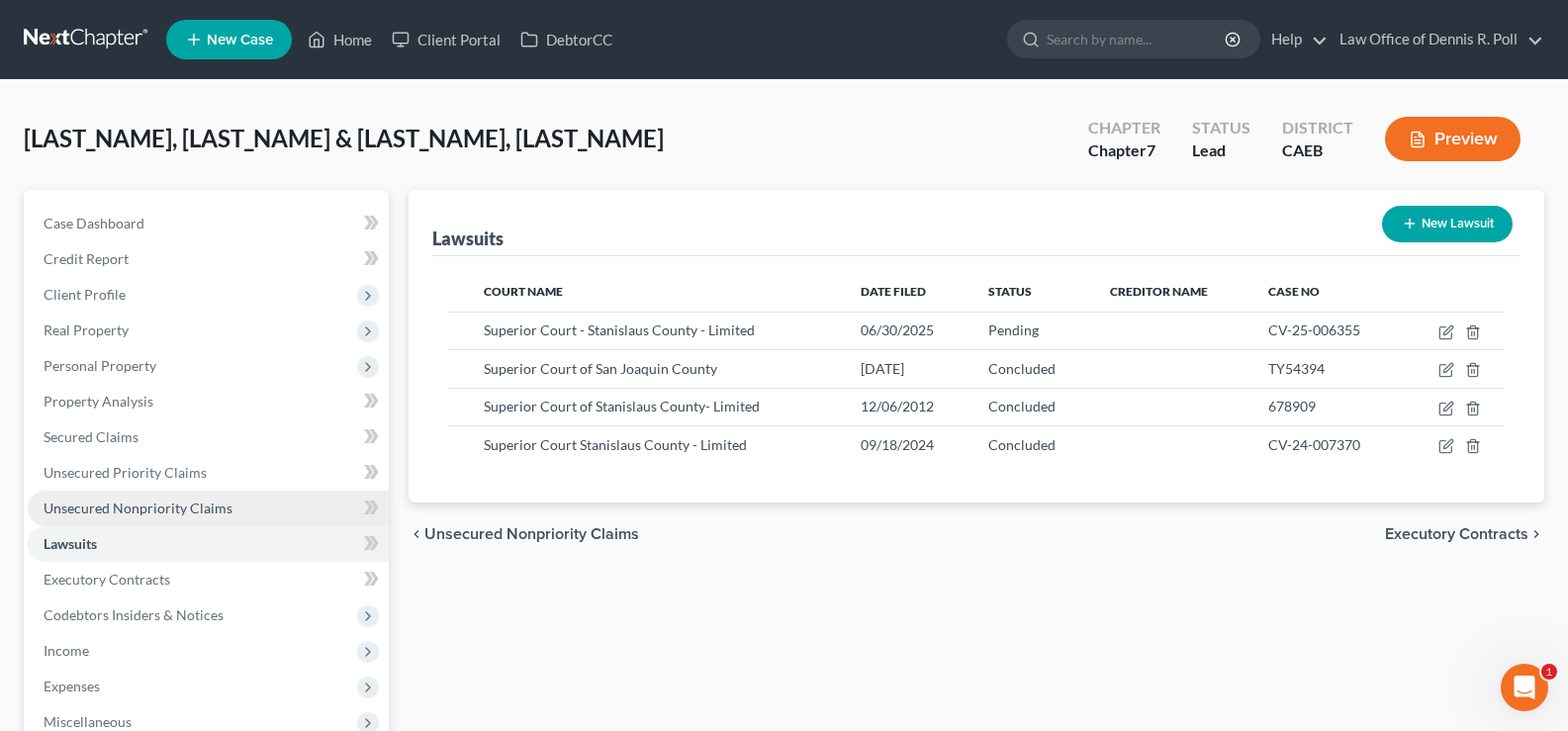 click on "Unsecured Nonpriority Claims" at bounding box center (138, 507) 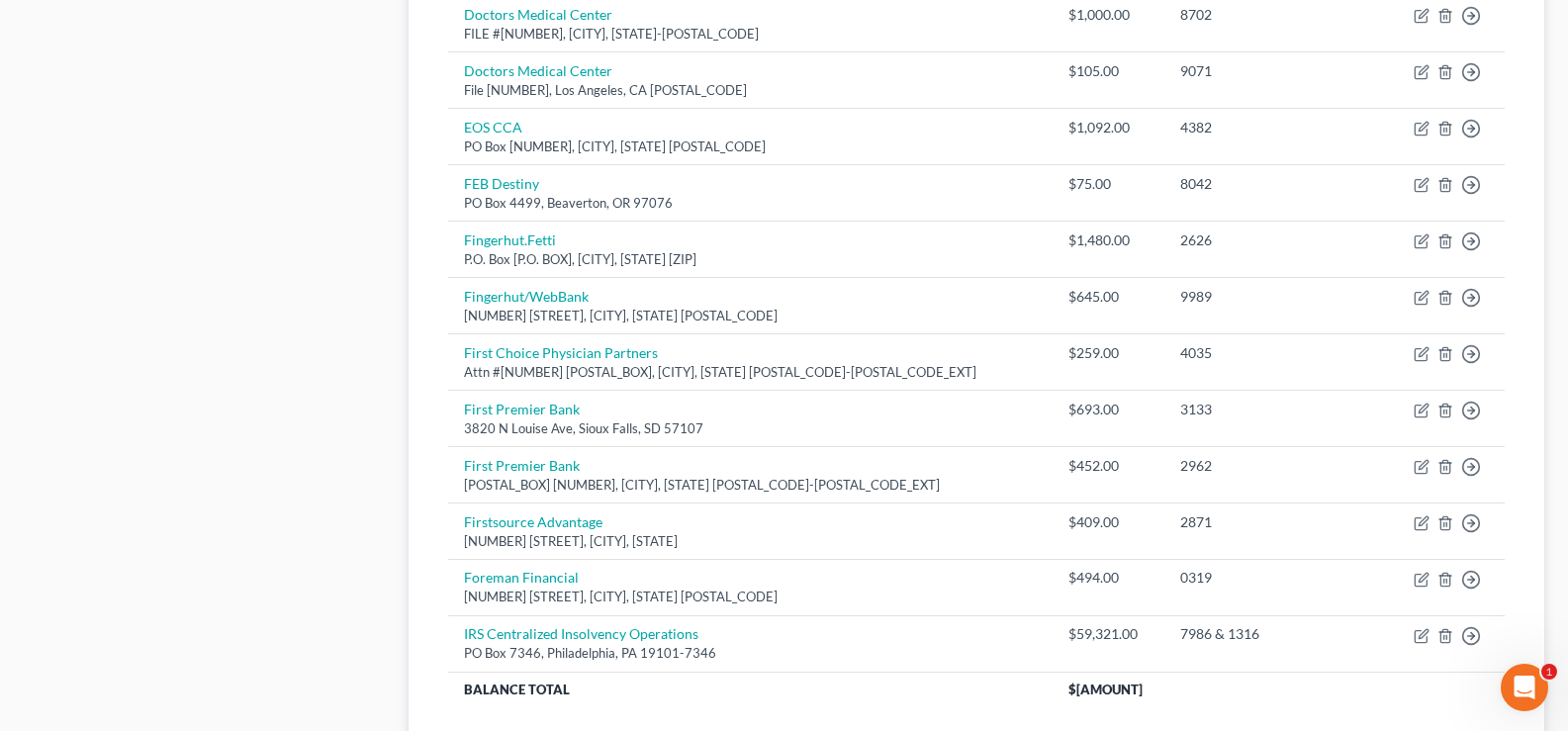 scroll, scrollTop: 1436, scrollLeft: 0, axis: vertical 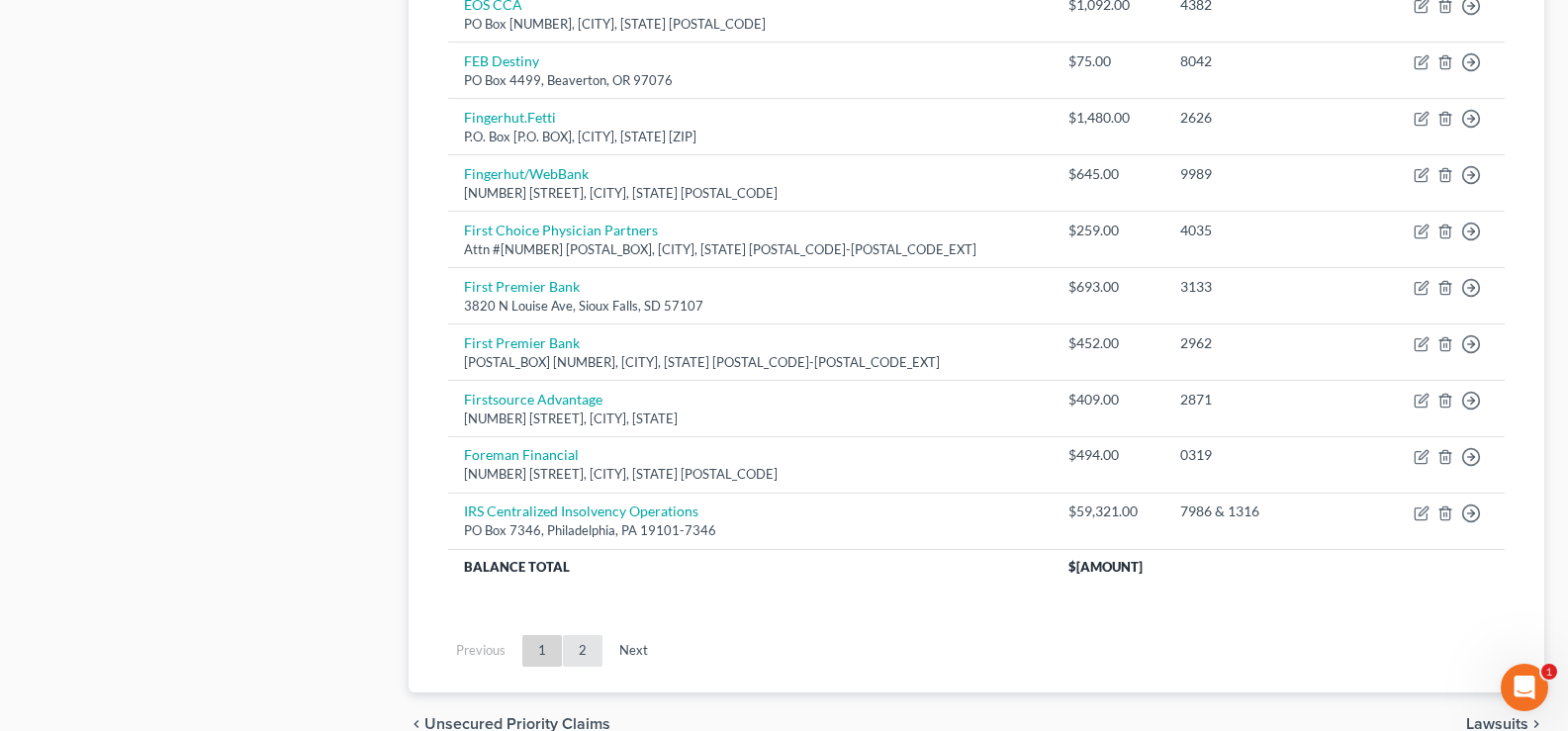 click on "2" at bounding box center (583, 651) 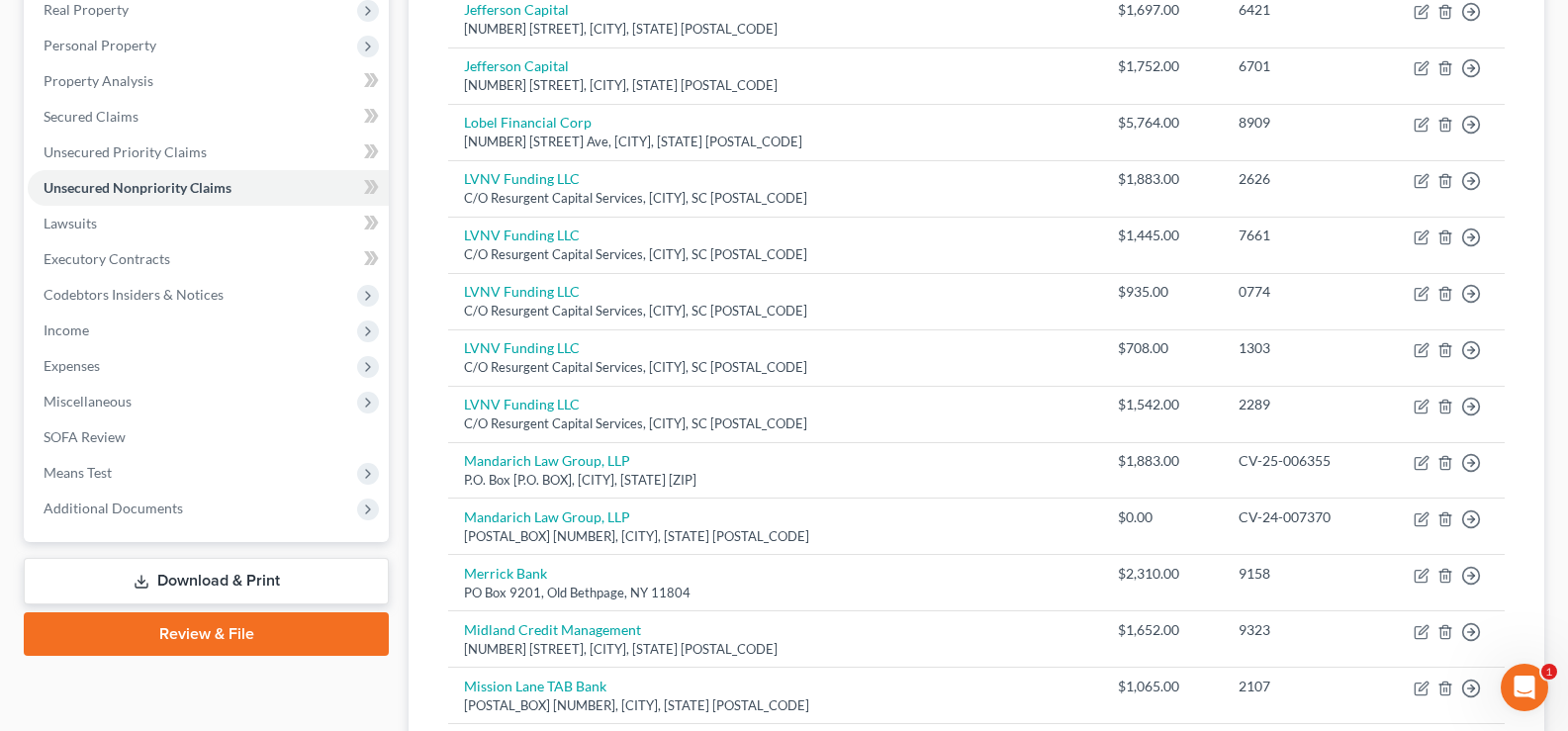 scroll, scrollTop: 1436, scrollLeft: 0, axis: vertical 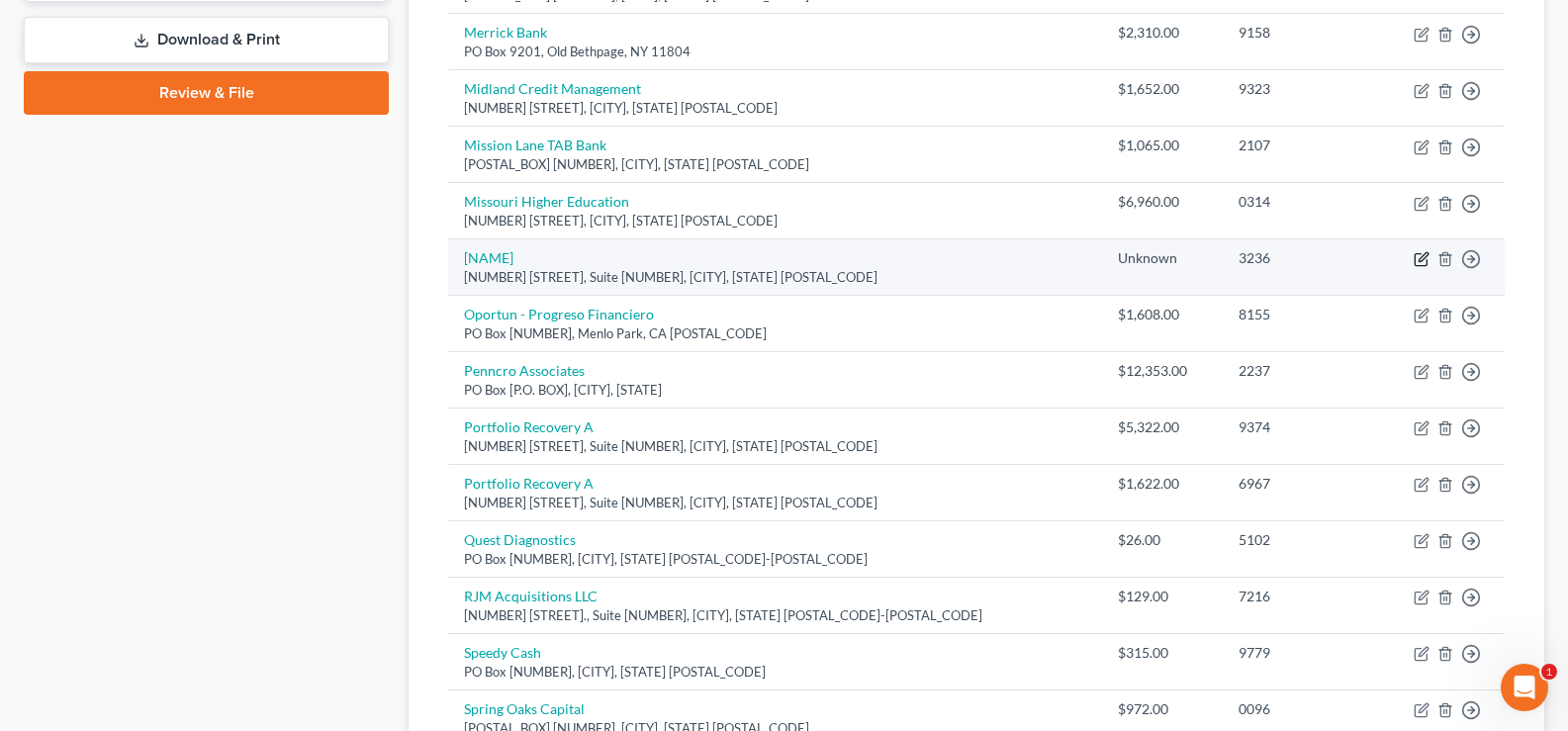 click 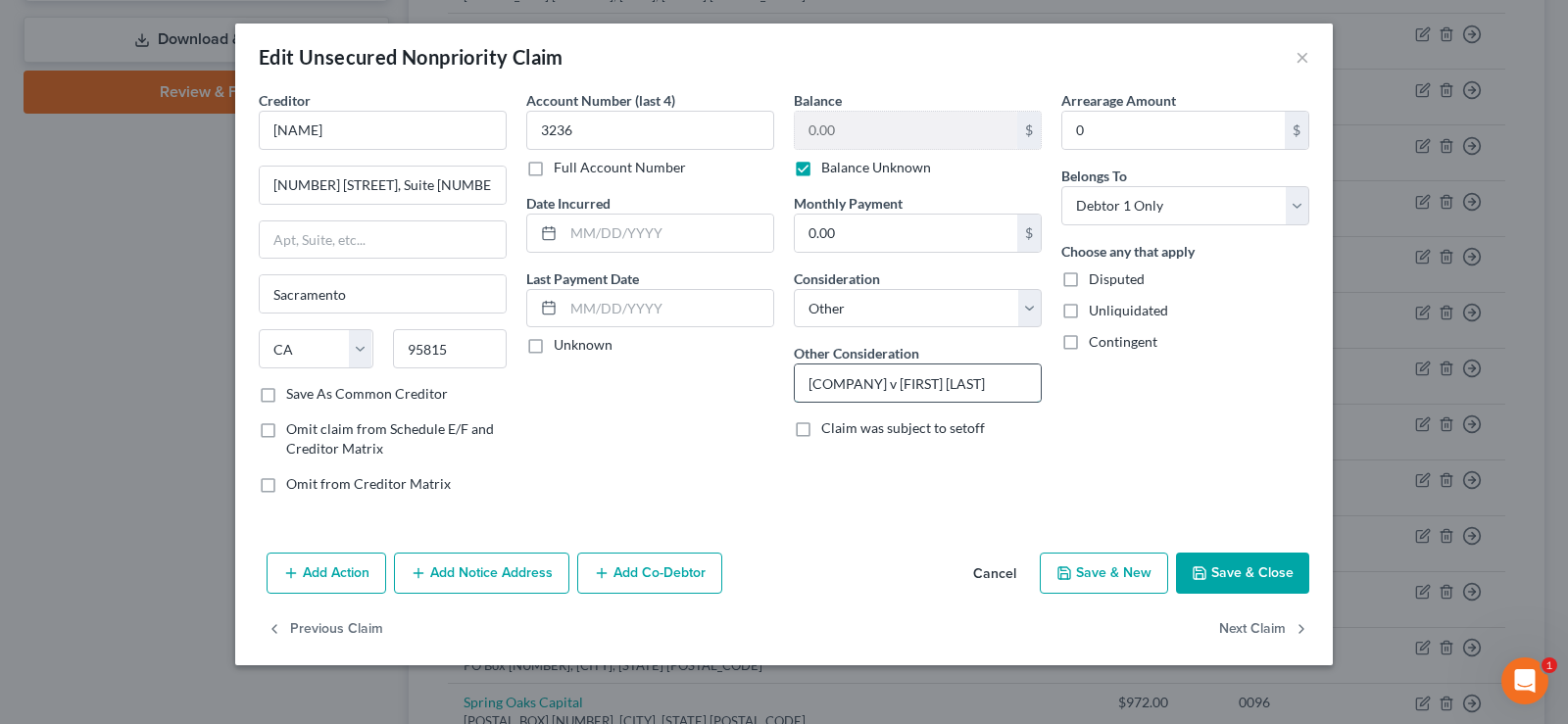 click on "[COMPANY] v [FIRST] [LAST]" at bounding box center (917, 383) 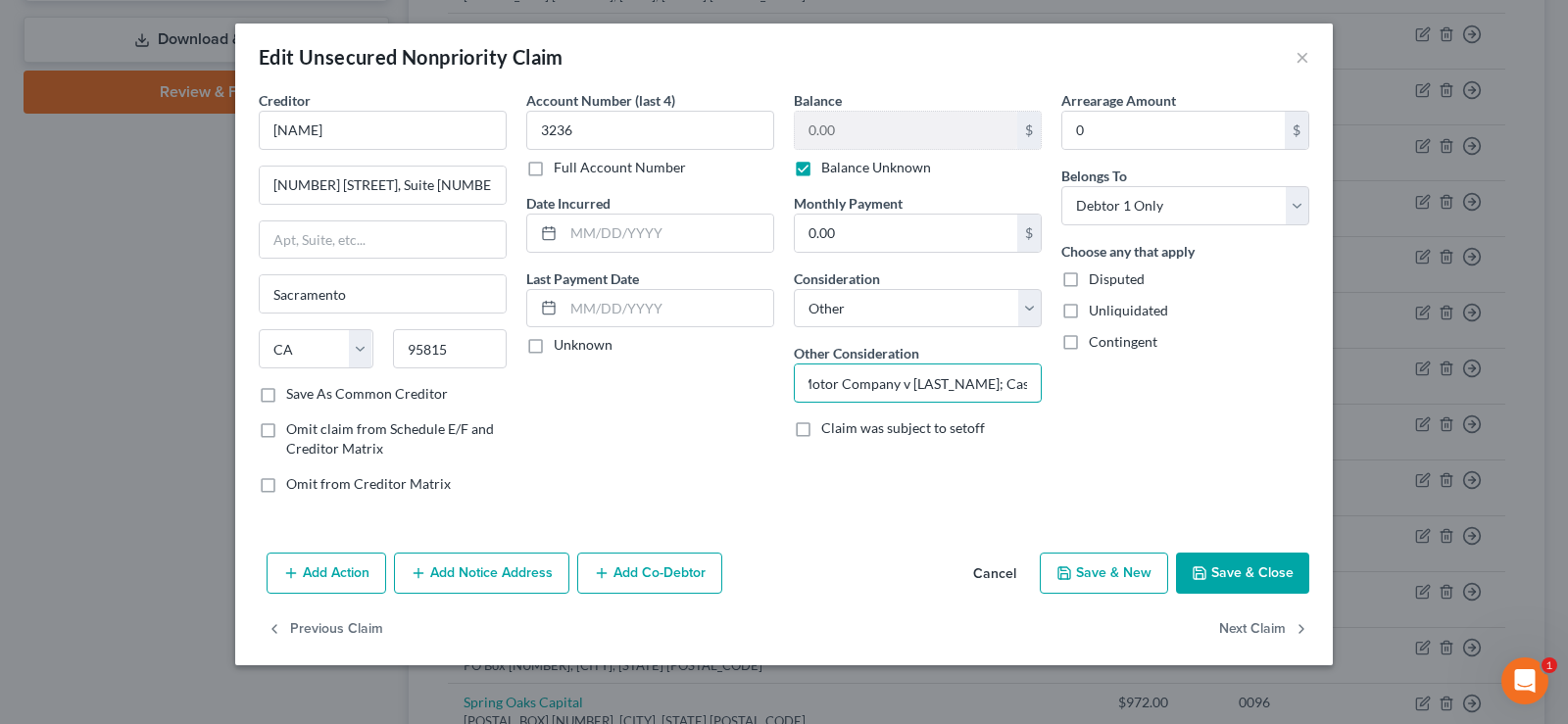 scroll, scrollTop: 0, scrollLeft: 49, axis: horizontal 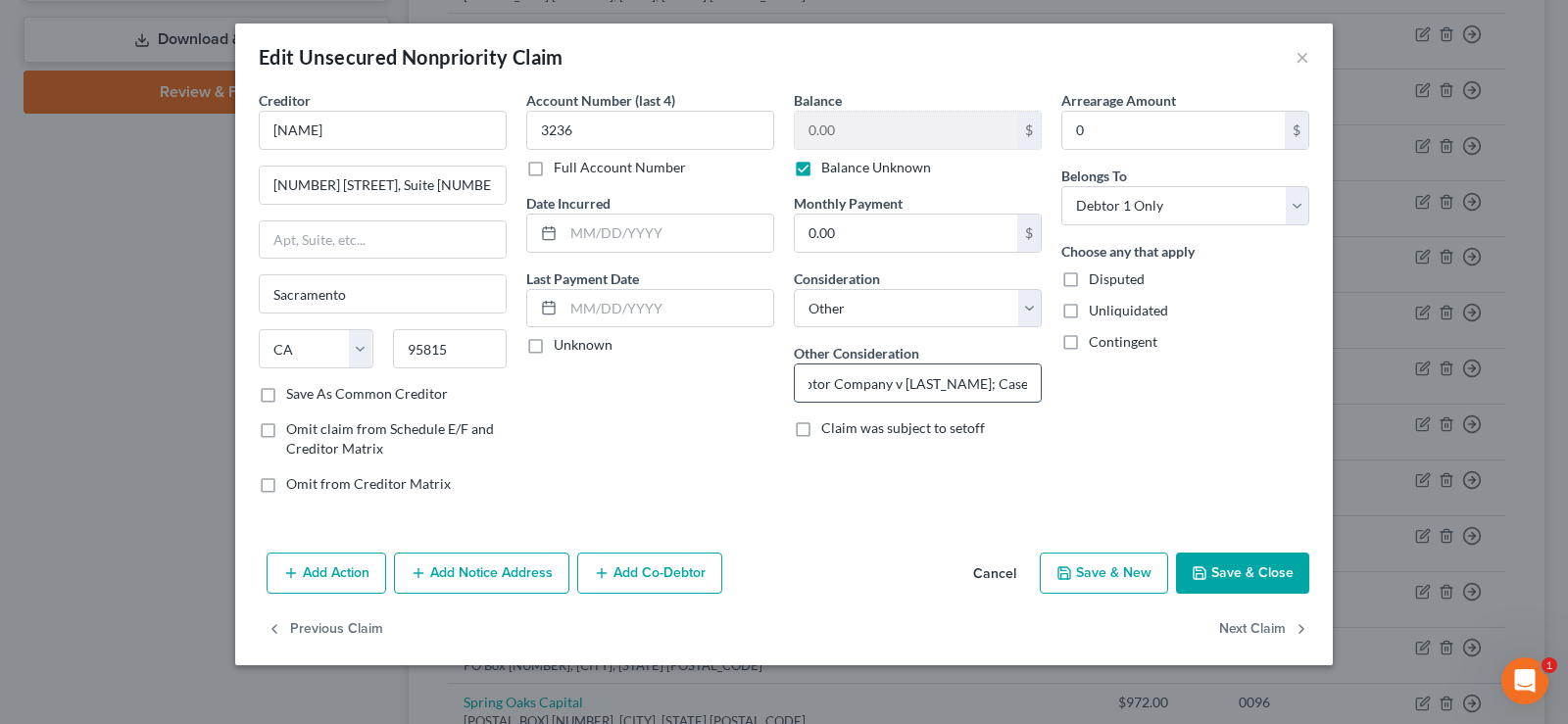 paste on "TY54394" 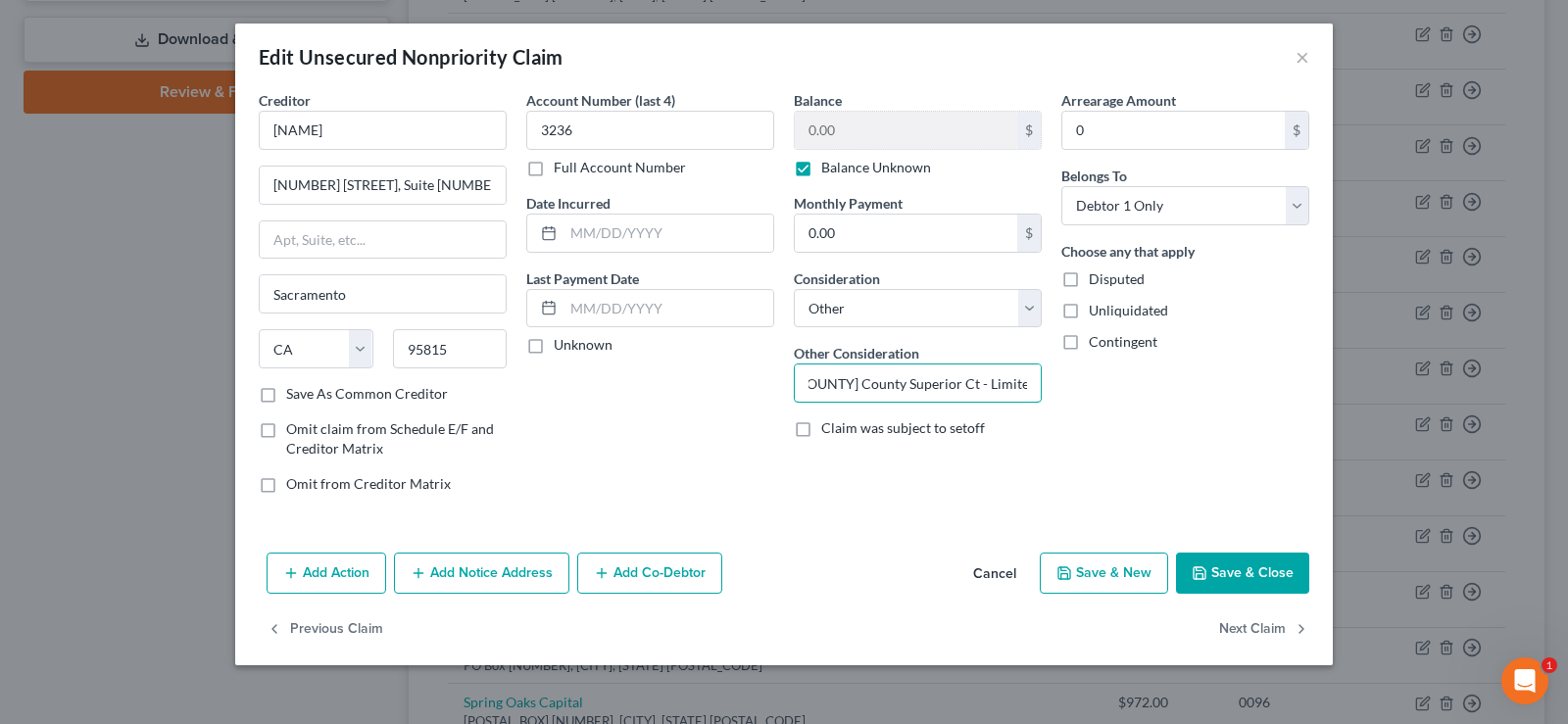 scroll, scrollTop: 0, scrollLeft: 357, axis: horizontal 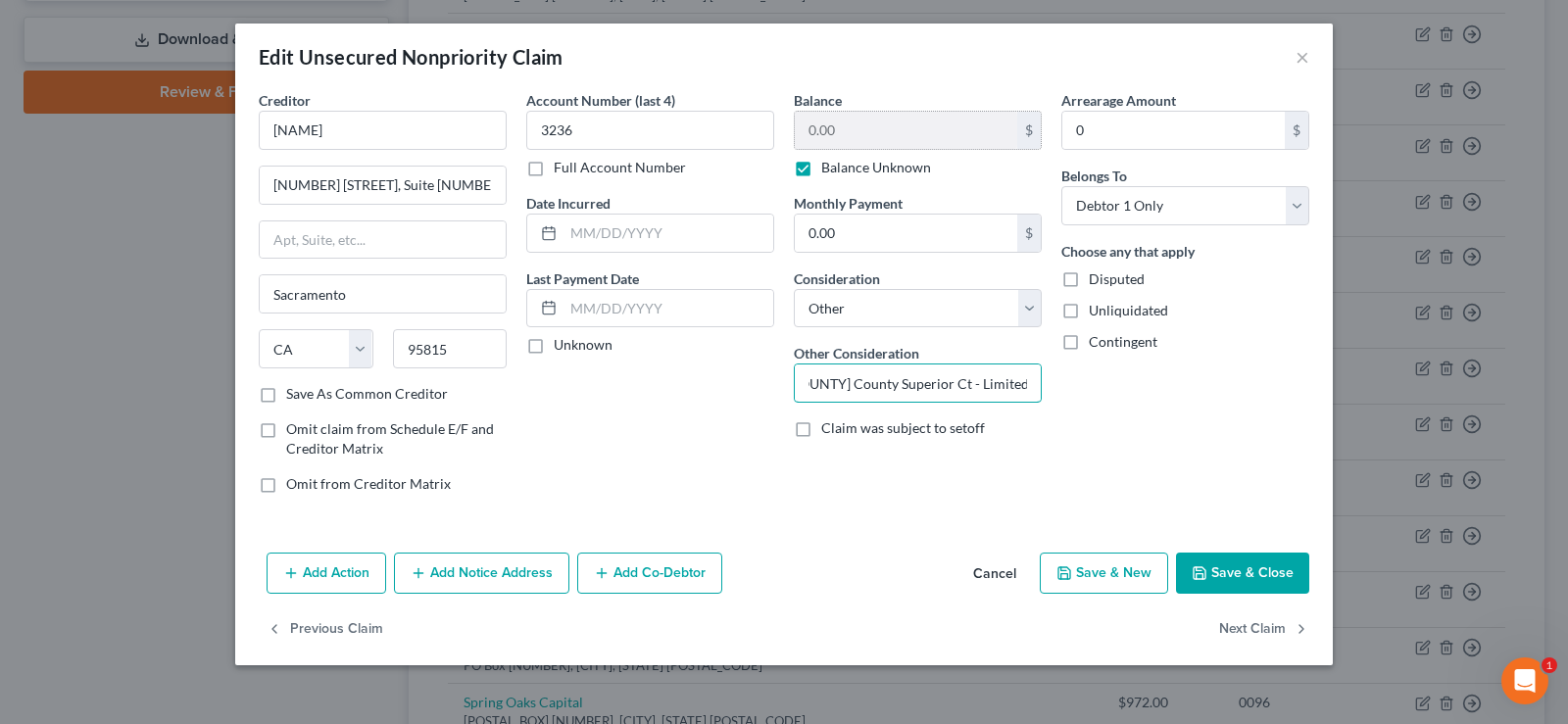 type on "[COMPANY] v [FIRST] [LAST]; Case #[CASE_NUMBER] [COUNTY] County Superior Ct - Limited" 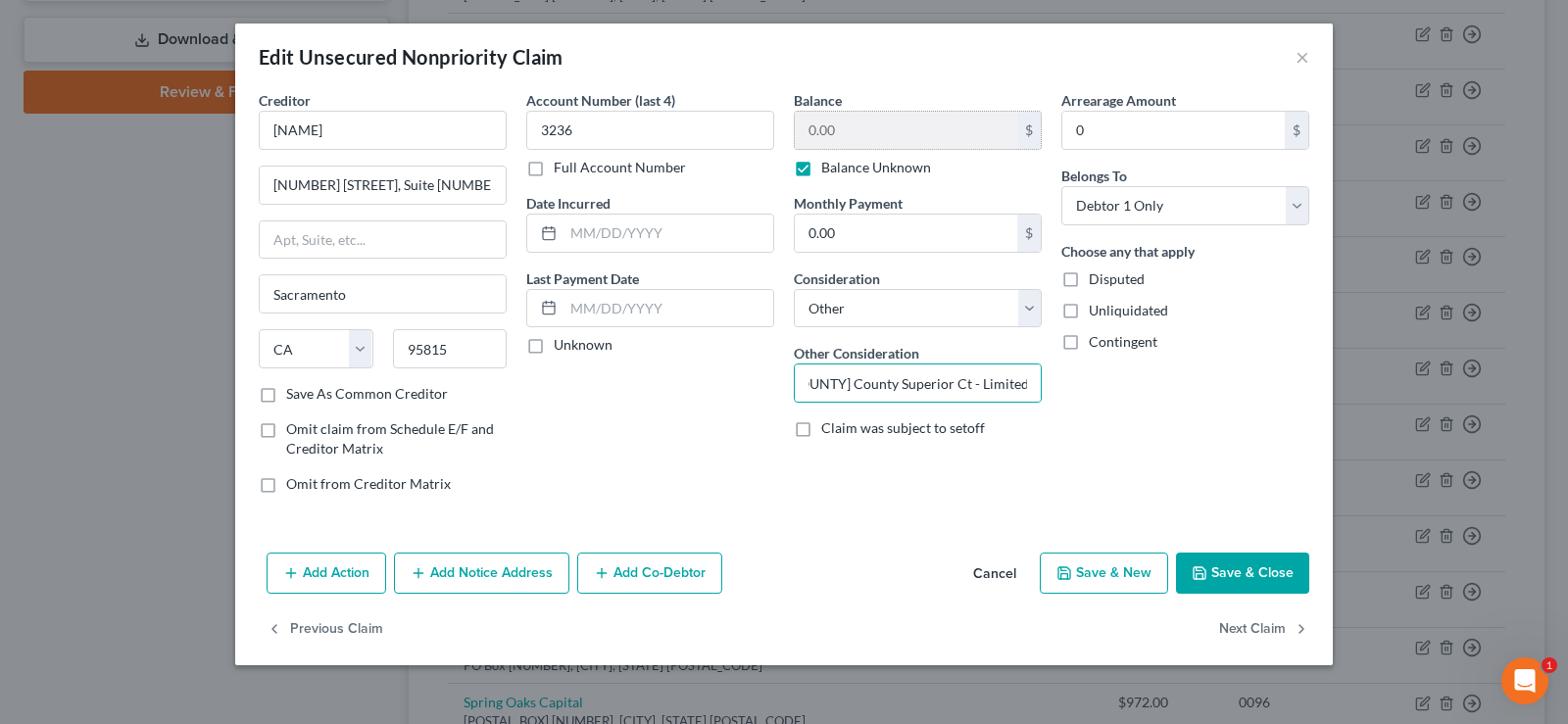 scroll, scrollTop: 0, scrollLeft: 0, axis: both 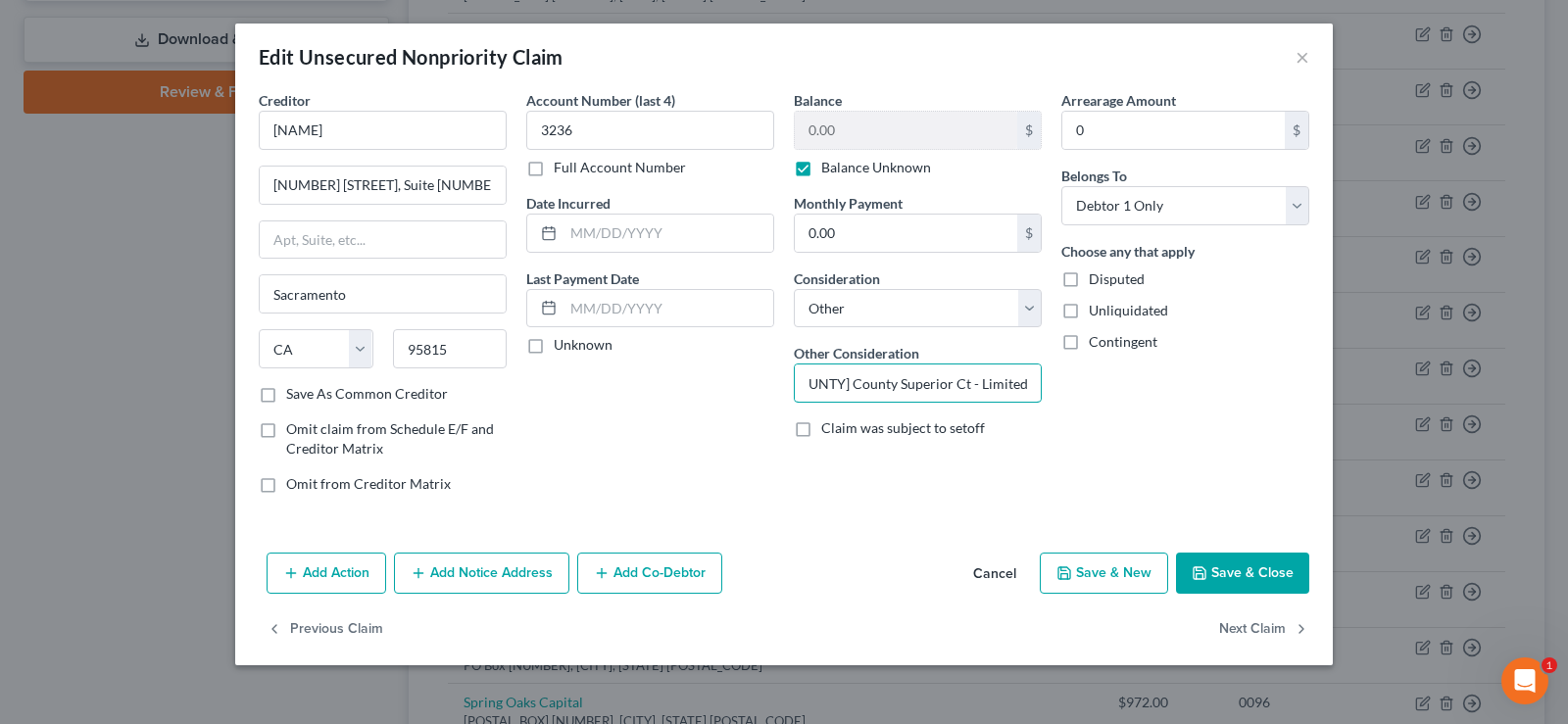drag, startPoint x: 954, startPoint y: 388, endPoint x: 1280, endPoint y: 402, distance: 326.30048 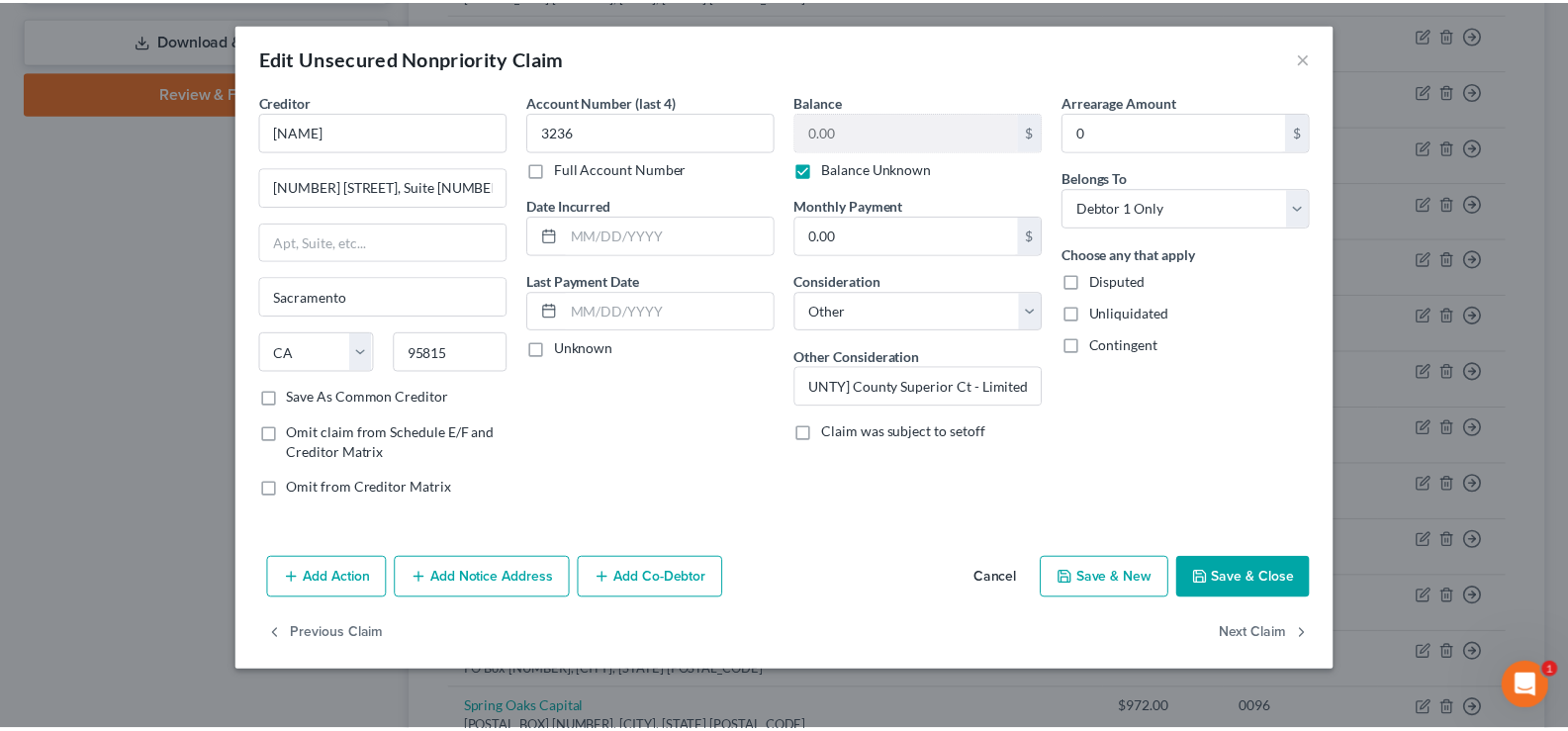 scroll, scrollTop: 0, scrollLeft: 0, axis: both 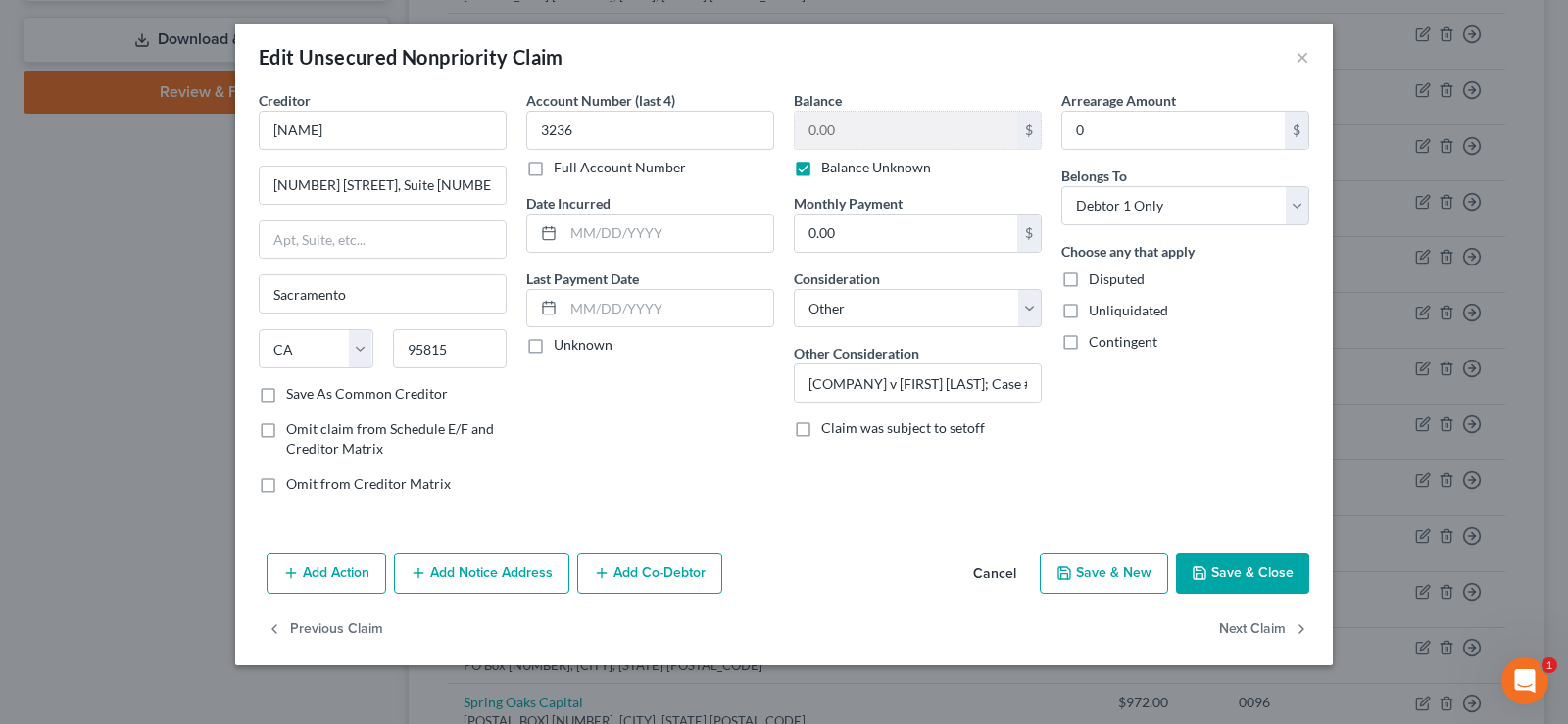click on "Arrearage Amount 0 $
Belongs To
*
Select Debtor 1 Only Debtor 2 Only Debtor 1 And Debtor 2 Only At Least One Of The Debtors And Another Community Property Choose any that apply Disputed Unliquidated Contingent" at bounding box center (1185, 300) 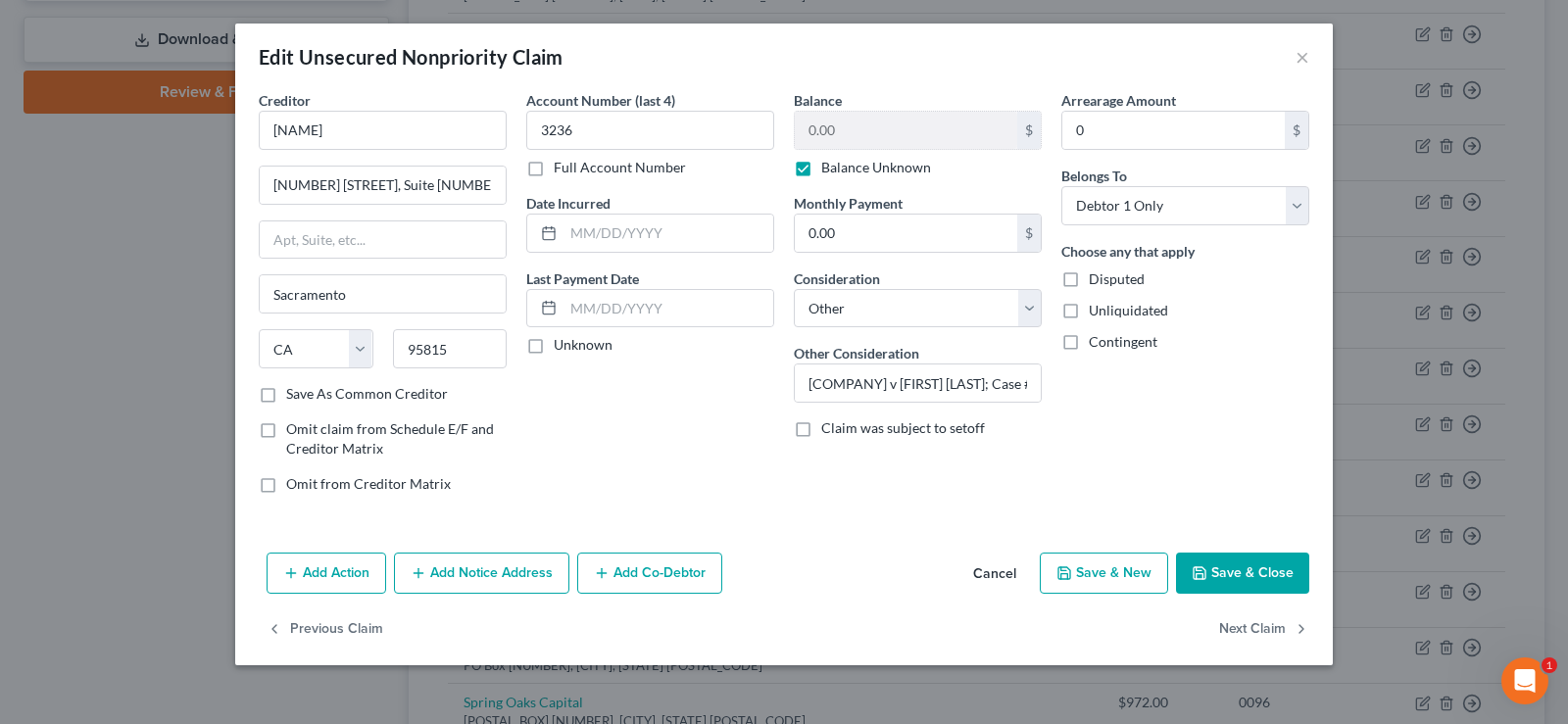 click on "Save & Close" at bounding box center [1243, 573] 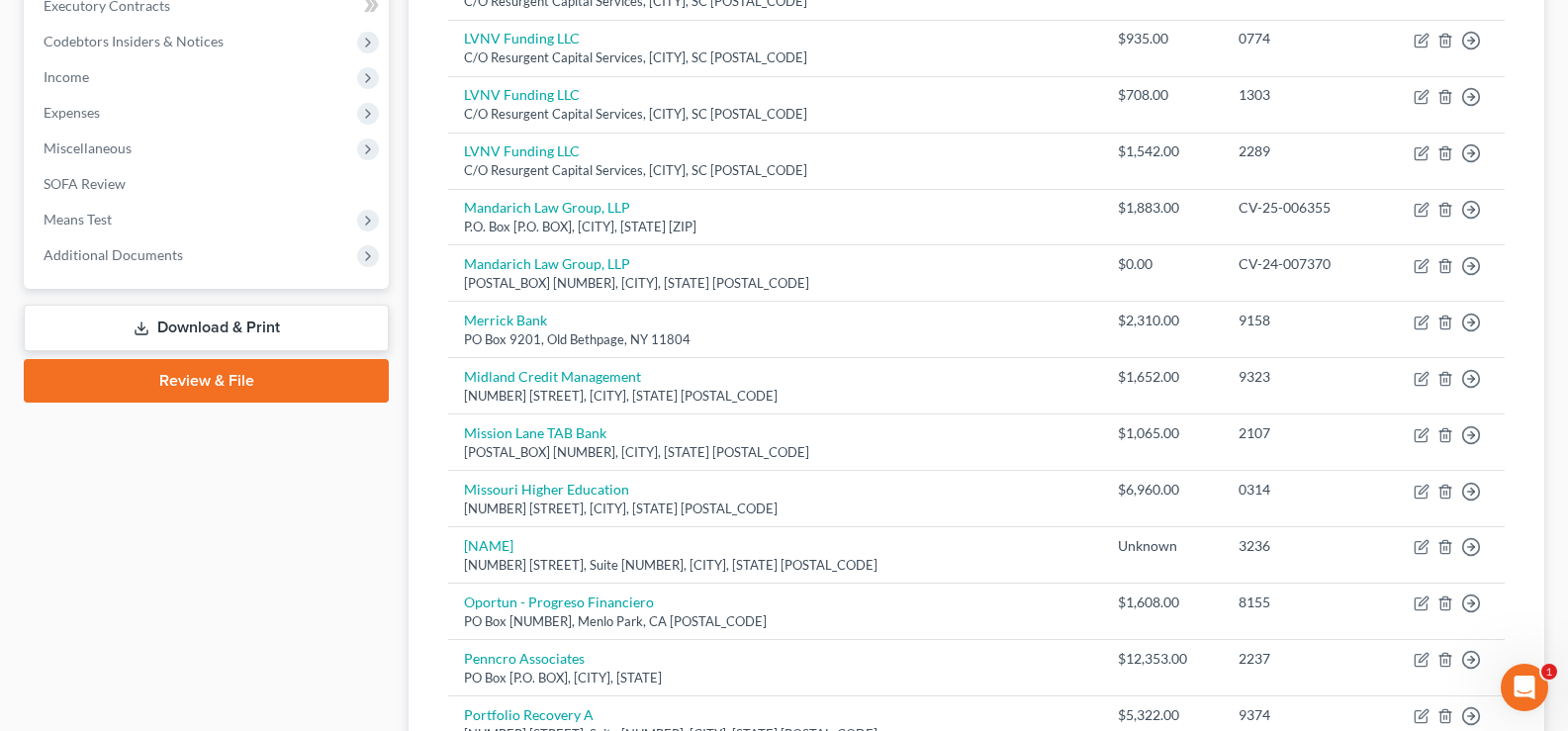 scroll, scrollTop: 565, scrollLeft: 0, axis: vertical 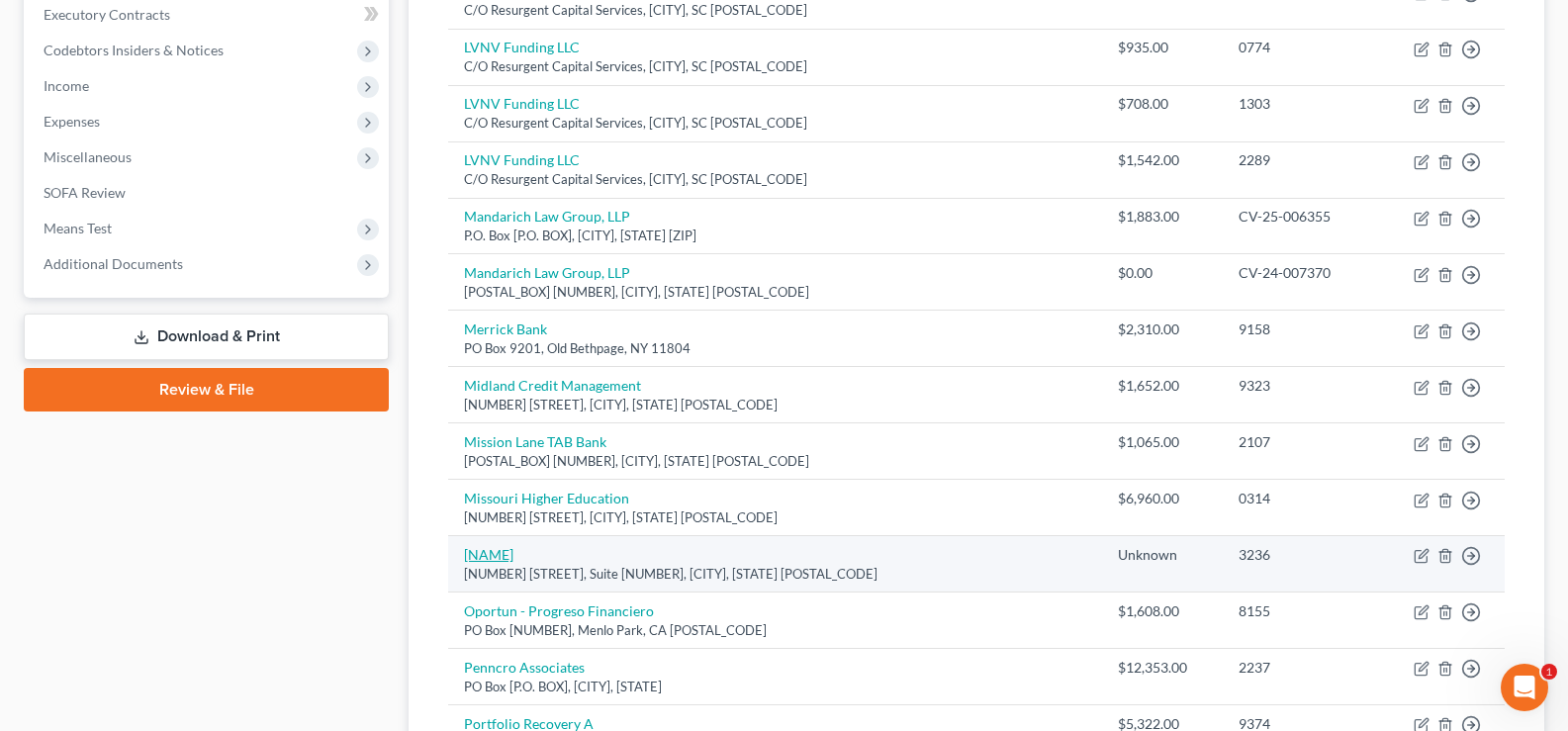 click on "[NAME]" at bounding box center (489, 554) 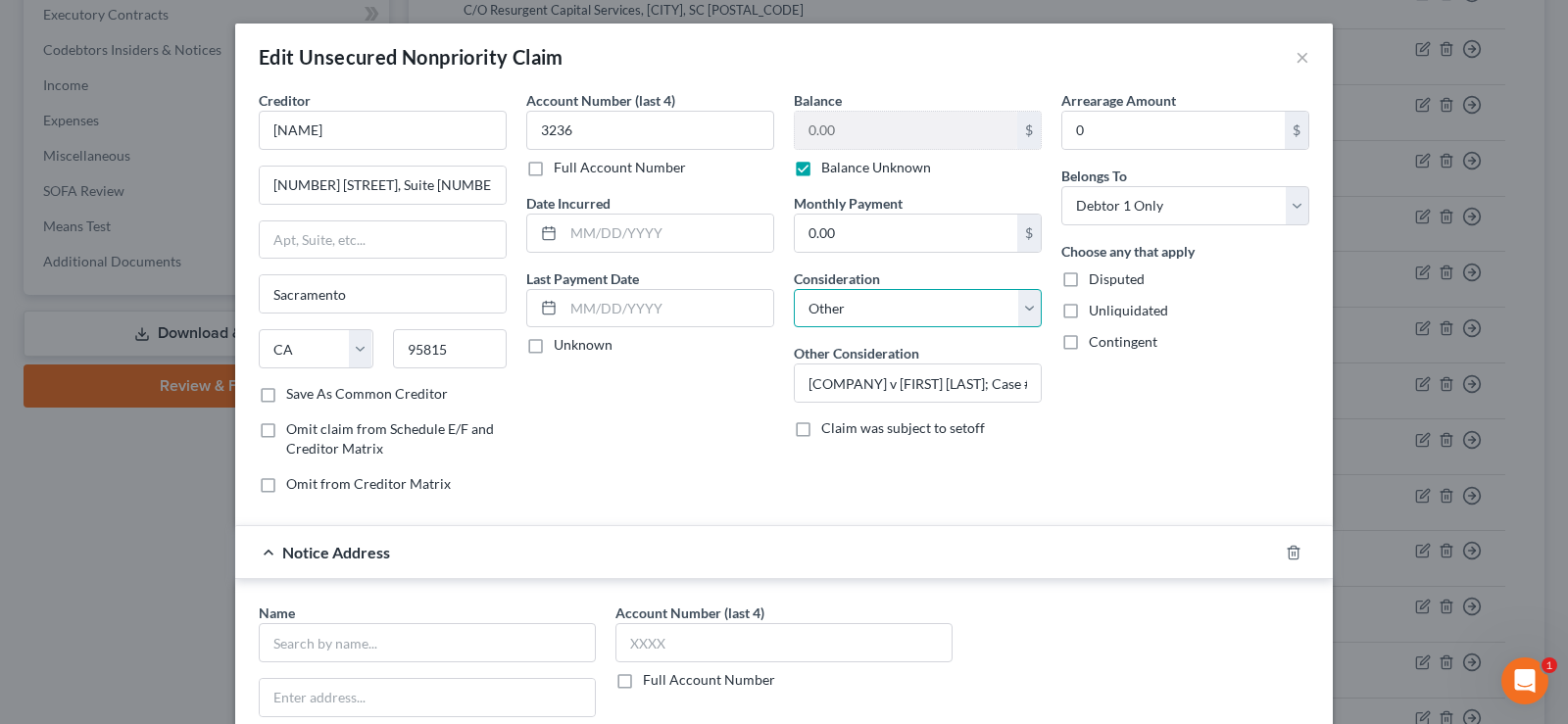 click on "Select Cable / Satellite Services Collection Agency Credit Card Debt Debt Counseling / Attorneys Deficiency Balance Domestic Support Obligations Home / Car Repairs Income Taxes Judgment Liens Medical Services Monies Loaned / Advanced Mortgage Obligation From Divorce Or Separation Obligation To Pensions Other Overdrawn Bank Account Promised To Help Pay Creditors Student Loans Suppliers And Vendors Telephone / Internet Services Utility Services" at bounding box center [917, 309] 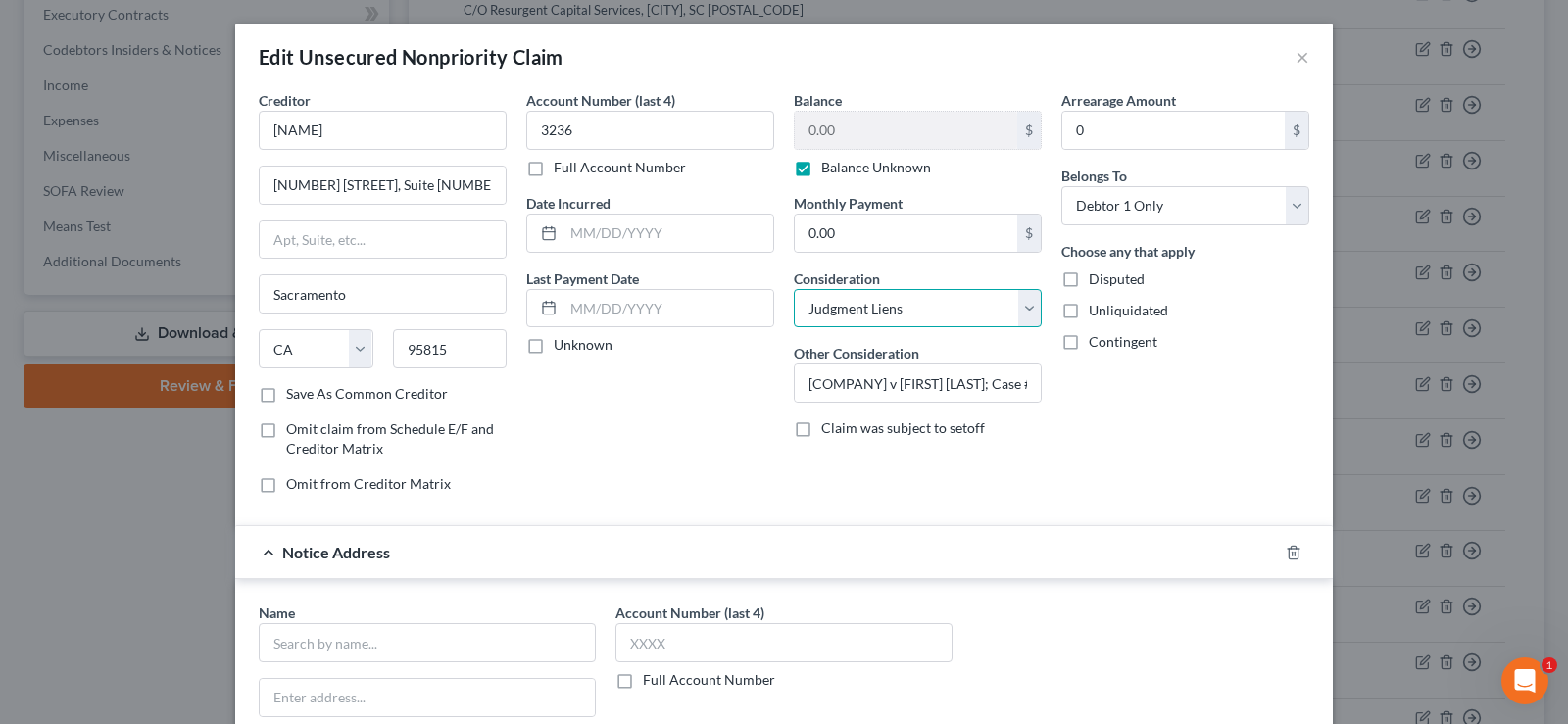 click on "Select Cable / Satellite Services Collection Agency Credit Card Debt Debt Counseling / Attorneys Deficiency Balance Domestic Support Obligations Home / Car Repairs Income Taxes Judgment Liens Medical Services Monies Loaned / Advanced Mortgage Obligation From Divorce Or Separation Obligation To Pensions Other Overdrawn Bank Account Promised To Help Pay Creditors Student Loans Suppliers And Vendors Telephone / Internet Services Utility Services" at bounding box center [917, 309] 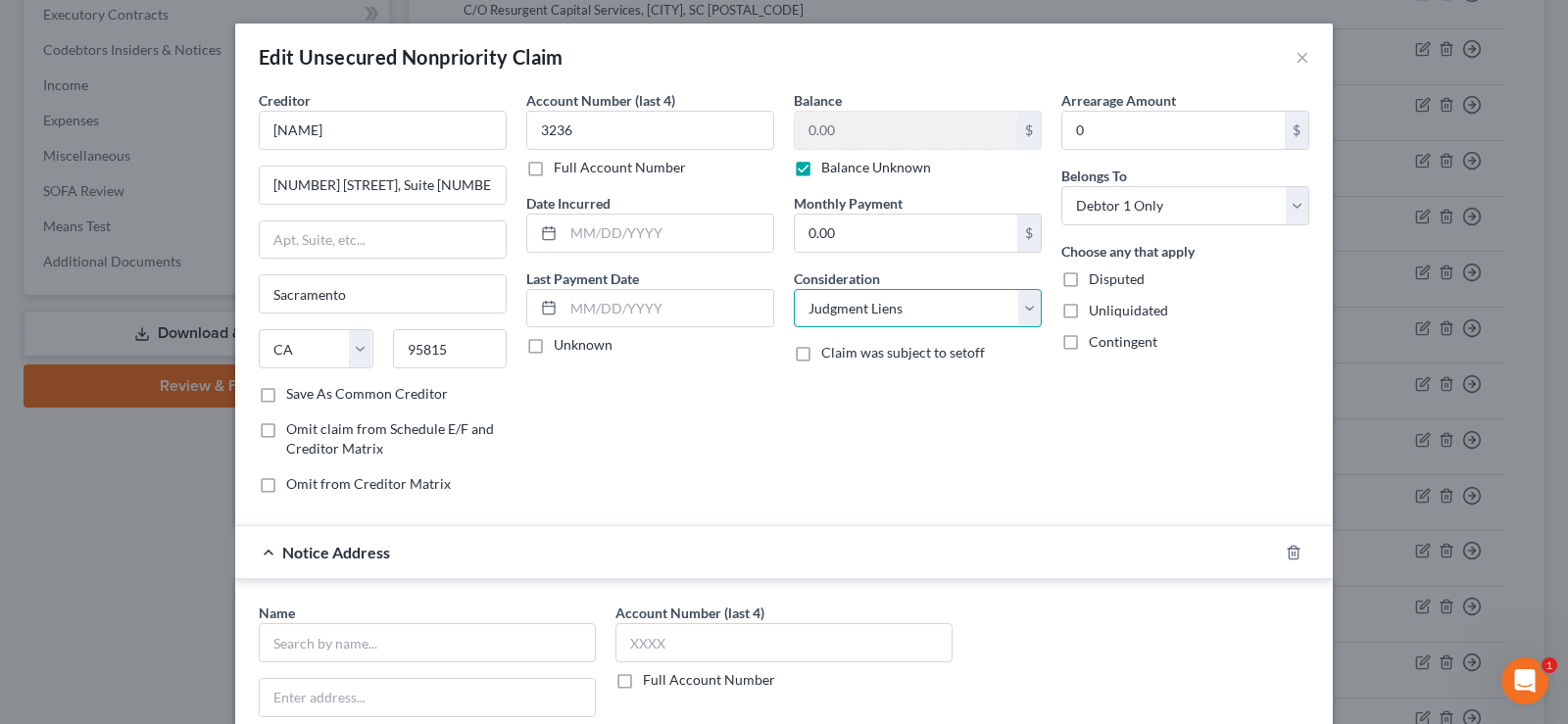 click on "Select Cable / Satellite Services Collection Agency Credit Card Debt Debt Counseling / Attorneys Deficiency Balance Domestic Support Obligations Home / Car Repairs Income Taxes Judgment Liens Medical Services Monies Loaned / Advanced Mortgage Obligation From Divorce Or Separation Obligation To Pensions Other Overdrawn Bank Account Promised To Help Pay Creditors Student Loans Suppliers And Vendors Telephone / Internet Services Utility Services" at bounding box center [917, 309] 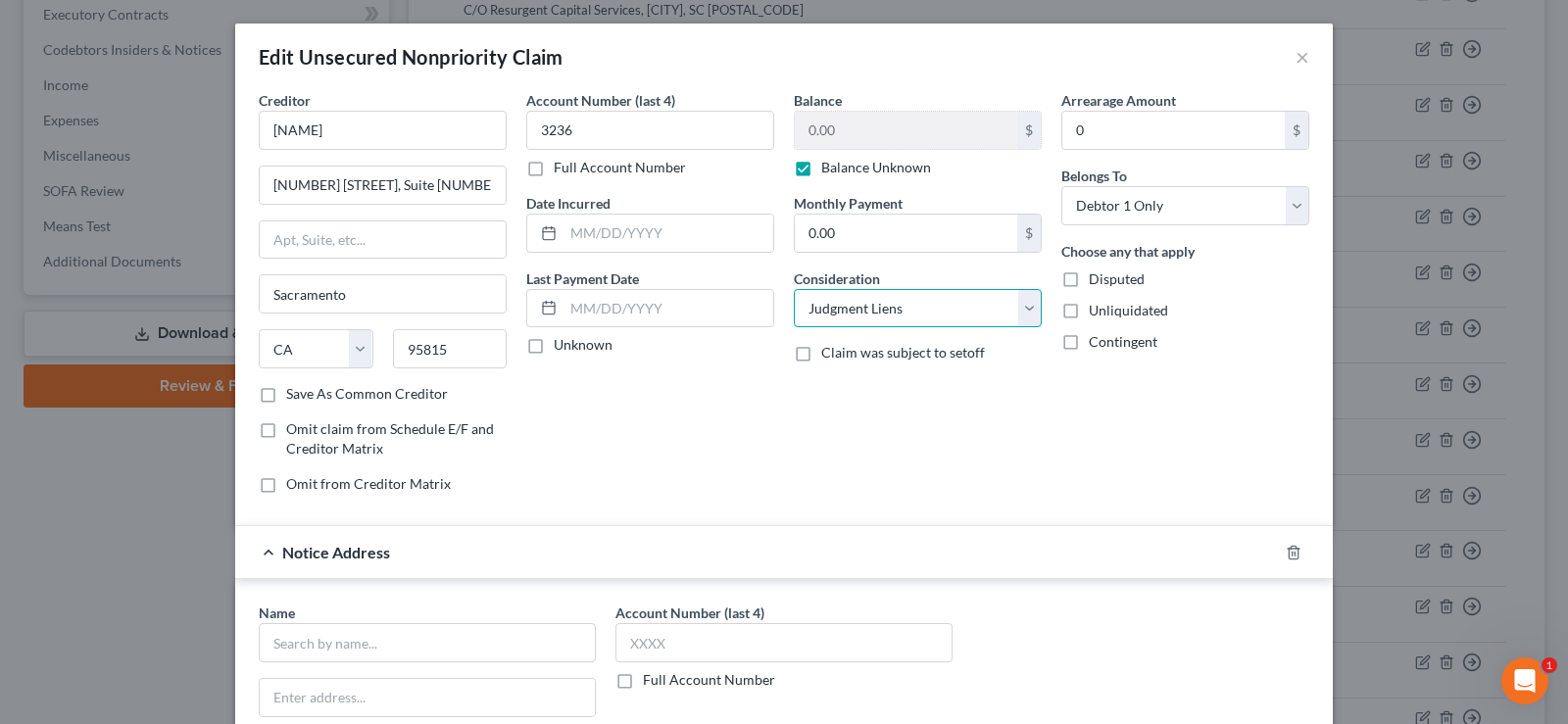 select on "14" 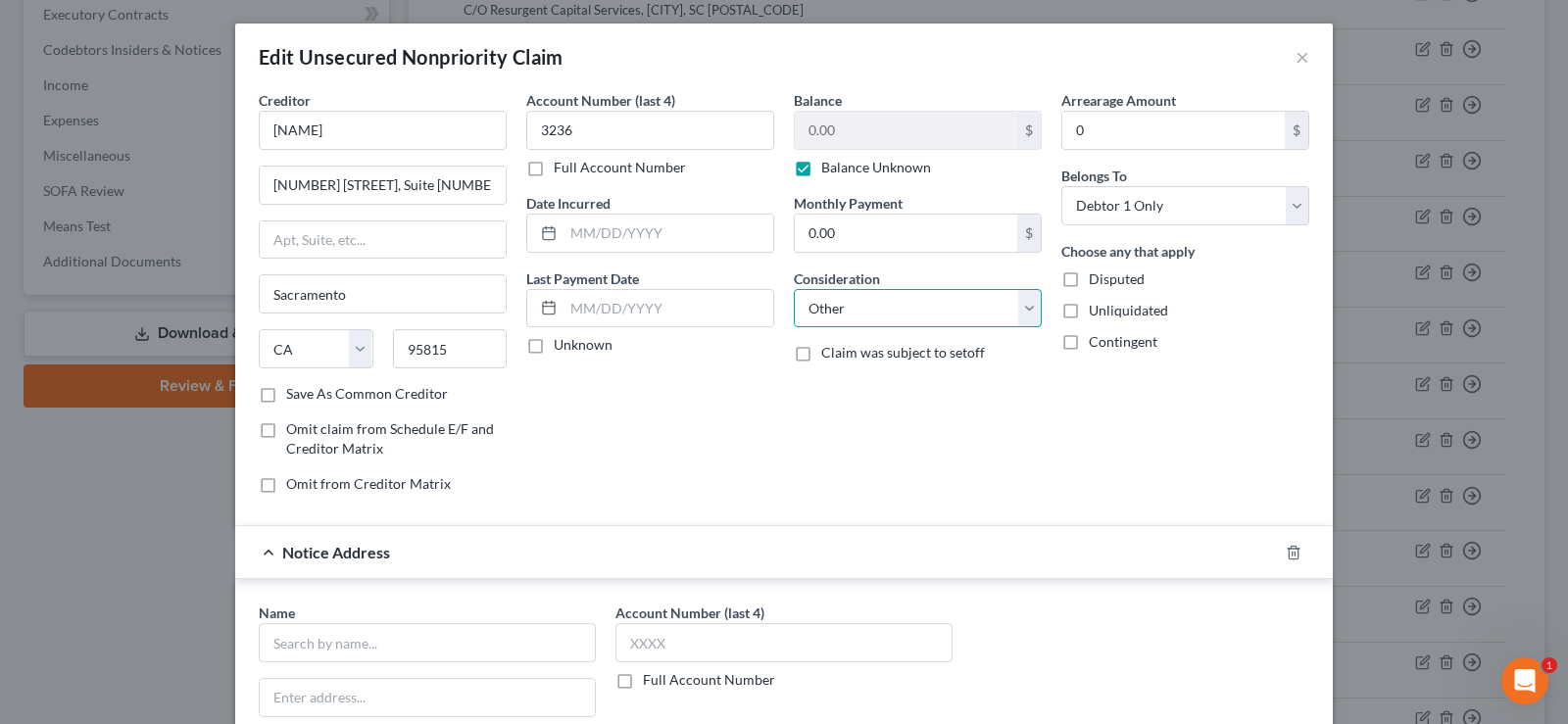click on "Select Cable / Satellite Services Collection Agency Credit Card Debt Debt Counseling / Attorneys Deficiency Balance Domestic Support Obligations Home / Car Repairs Income Taxes Judgment Liens Medical Services Monies Loaned / Advanced Mortgage Obligation From Divorce Or Separation Obligation To Pensions Other Overdrawn Bank Account Promised To Help Pay Creditors Student Loans Suppliers And Vendors Telephone / Internet Services Utility Services" at bounding box center [917, 309] 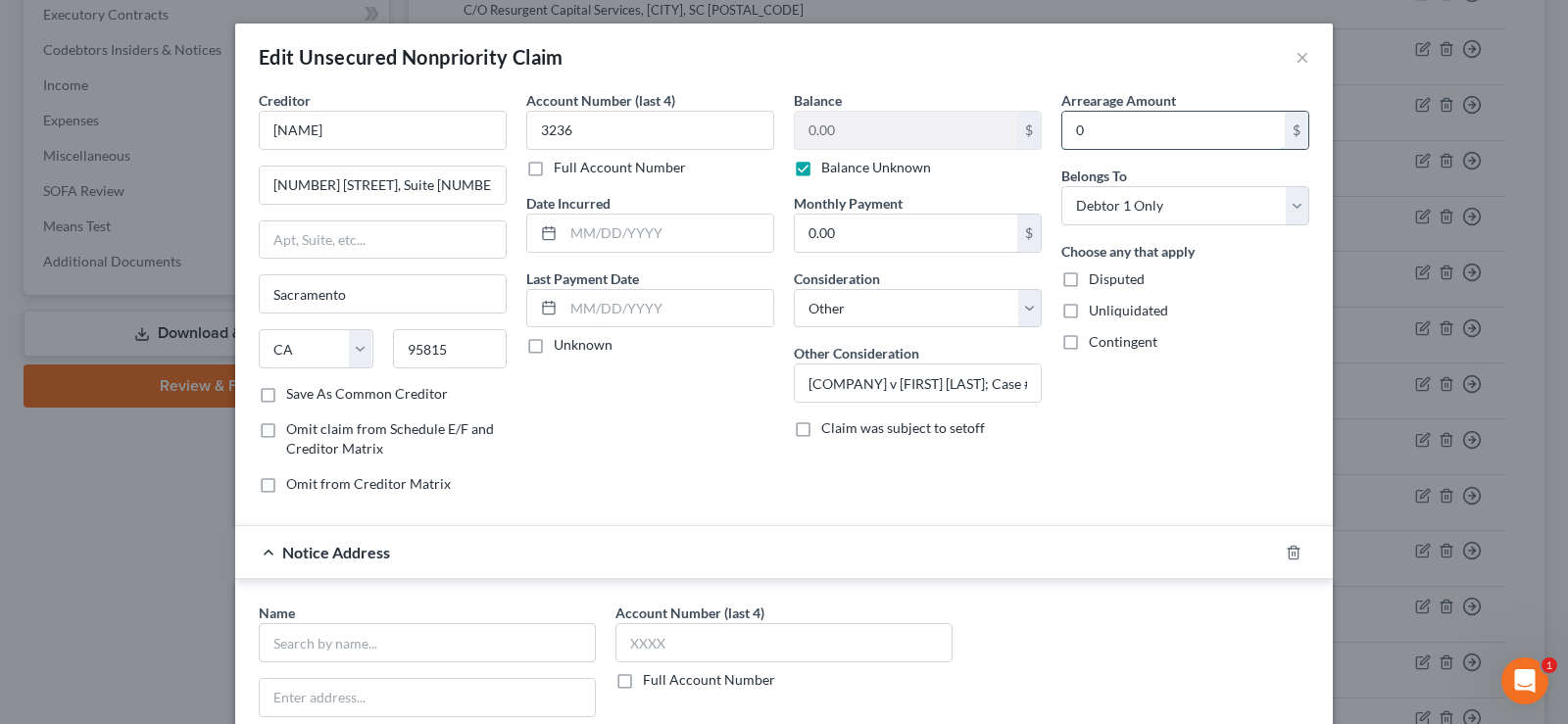 click on "0" at bounding box center [1173, 130] 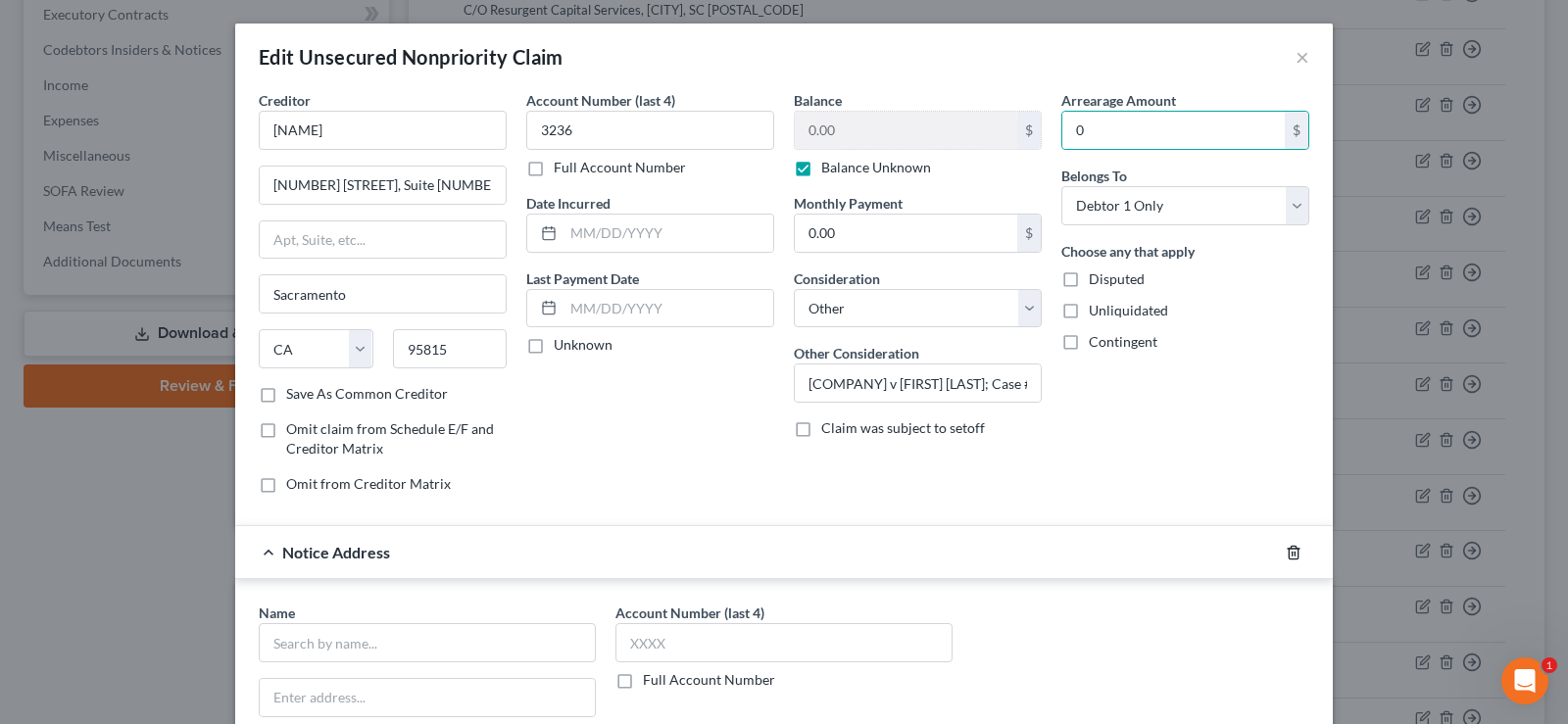 click 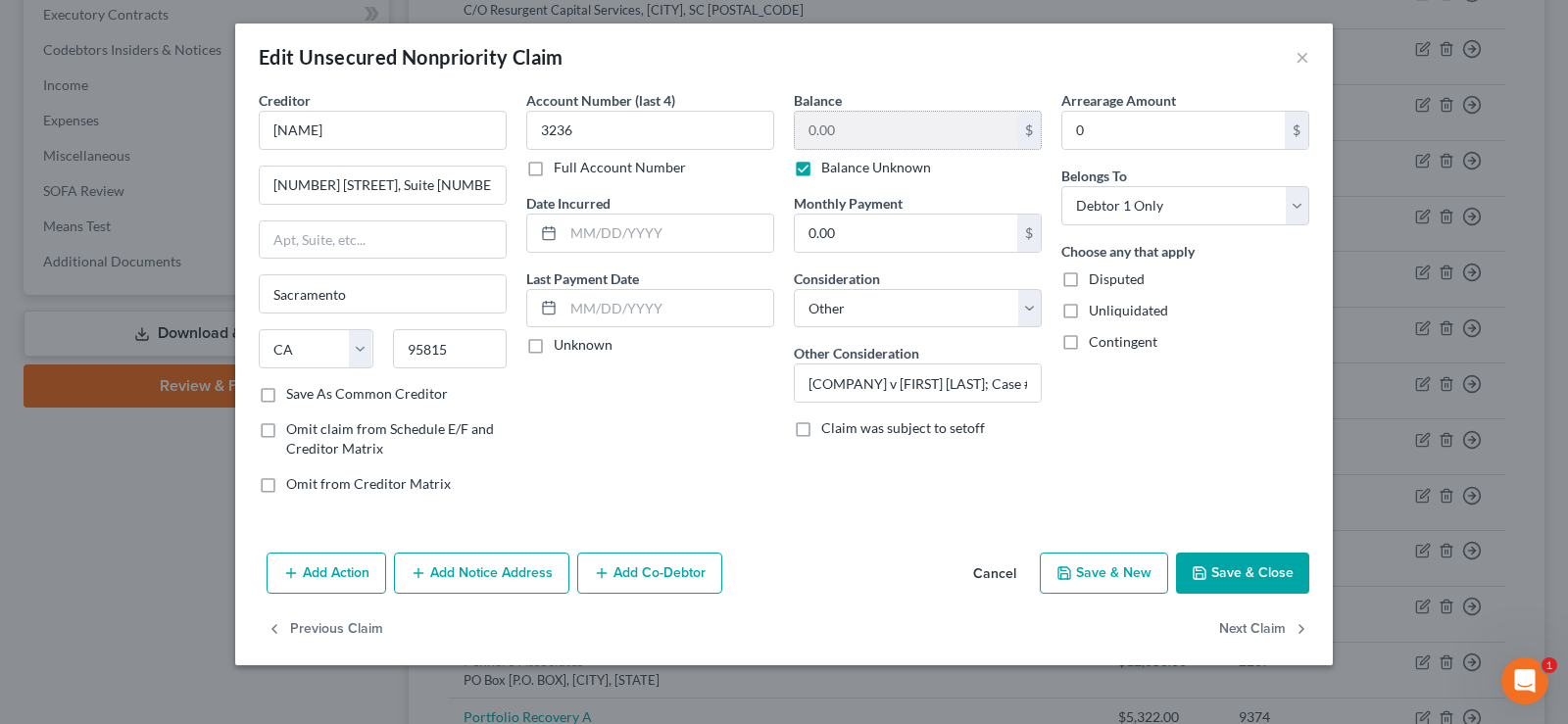 click on "$" at bounding box center (1029, 130) 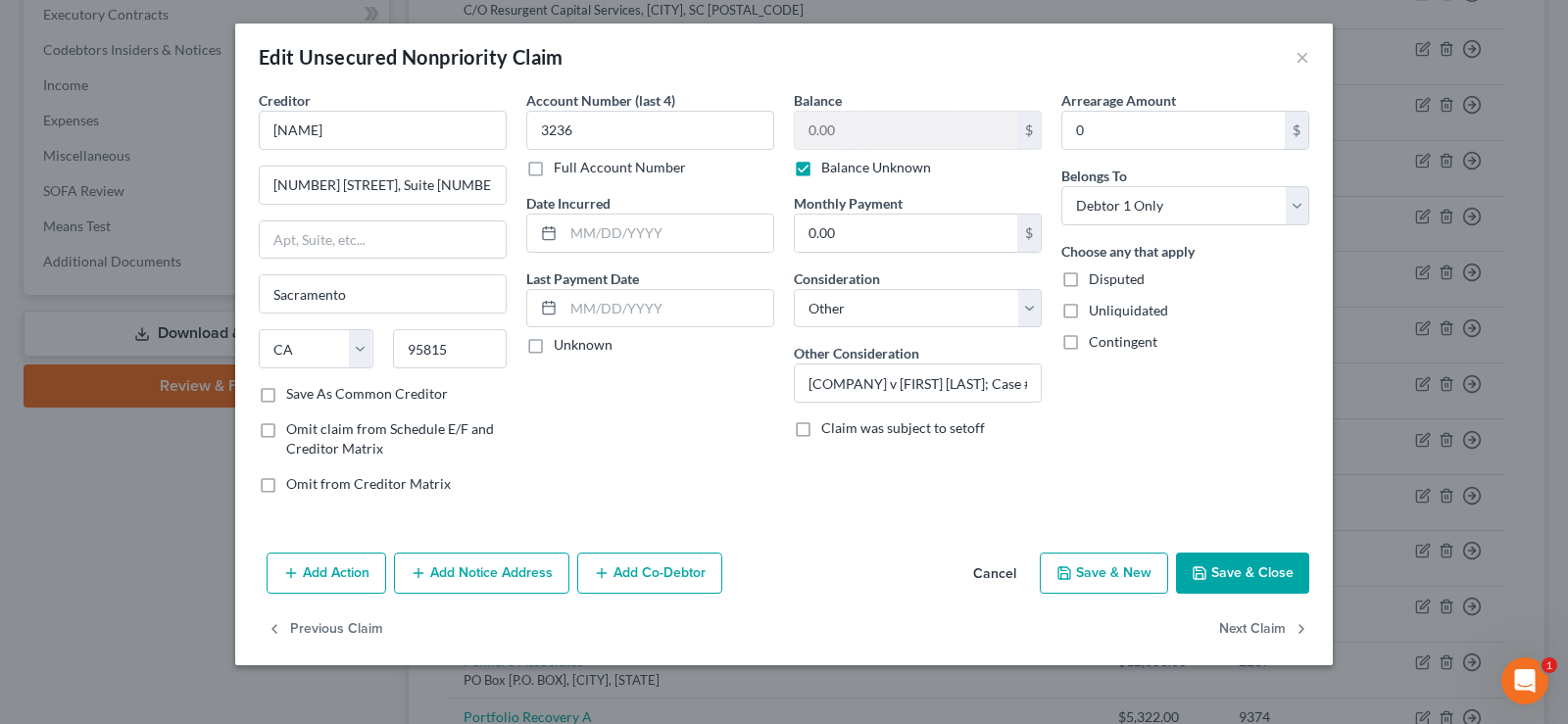 click on "Balance Unknown" at bounding box center [876, 168] 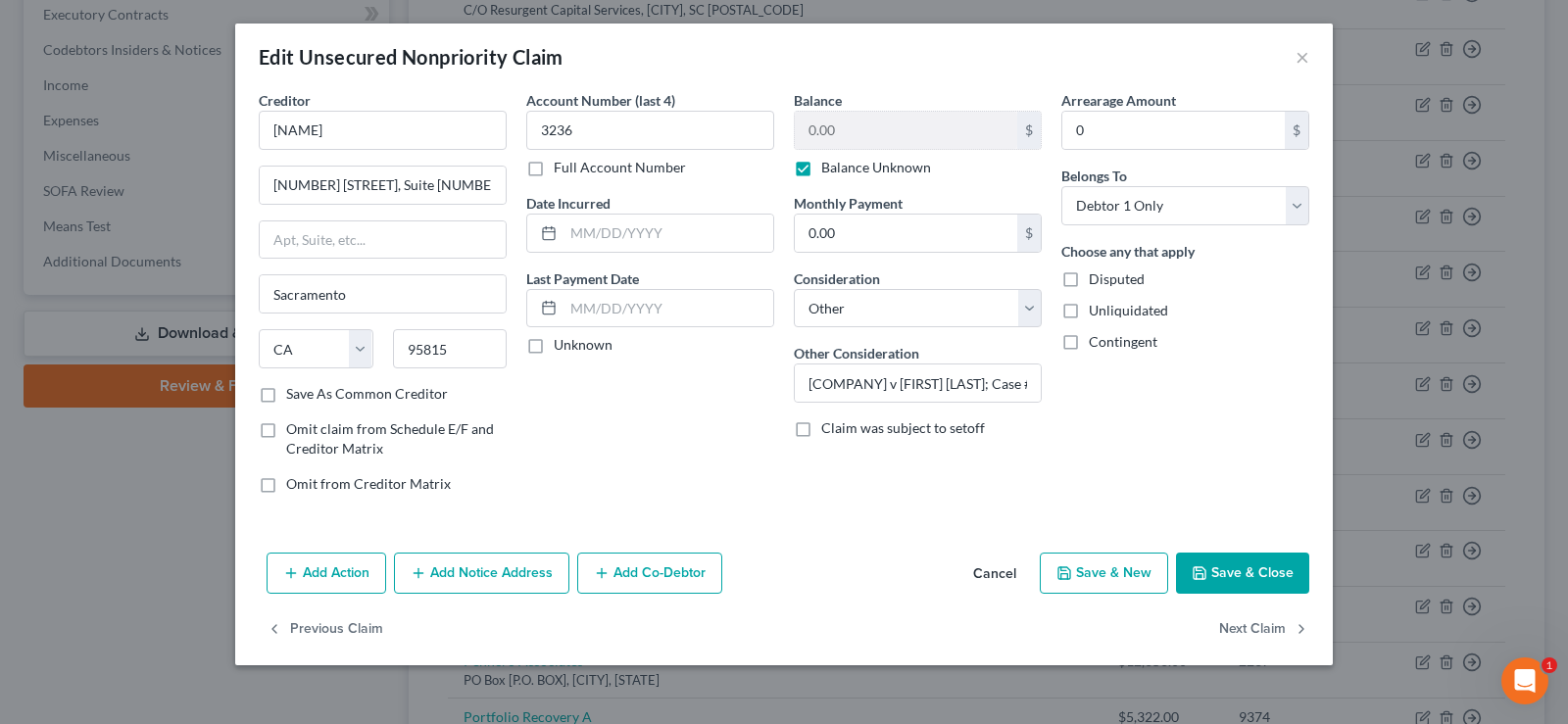click on "Balance Unknown" at bounding box center (835, 164) 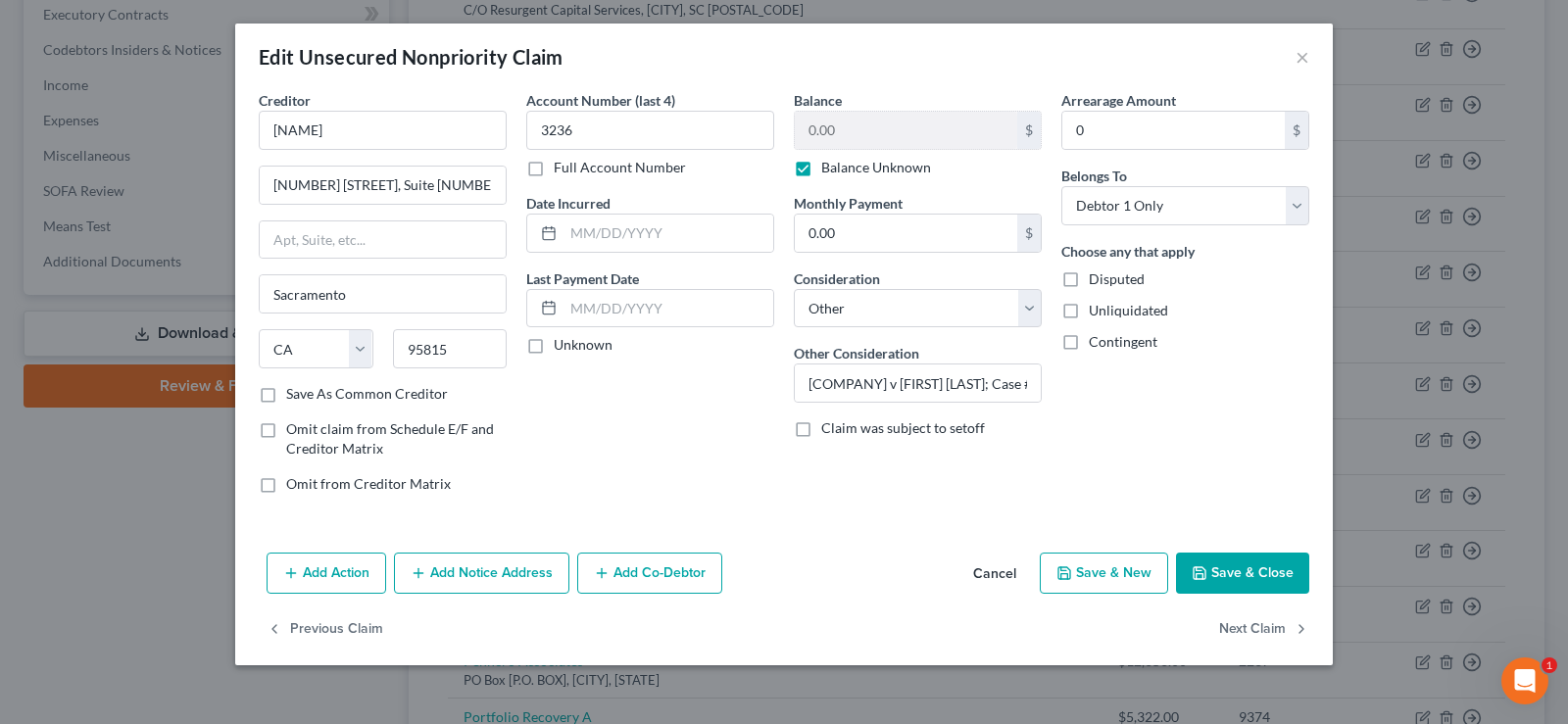 checkbox on "false" 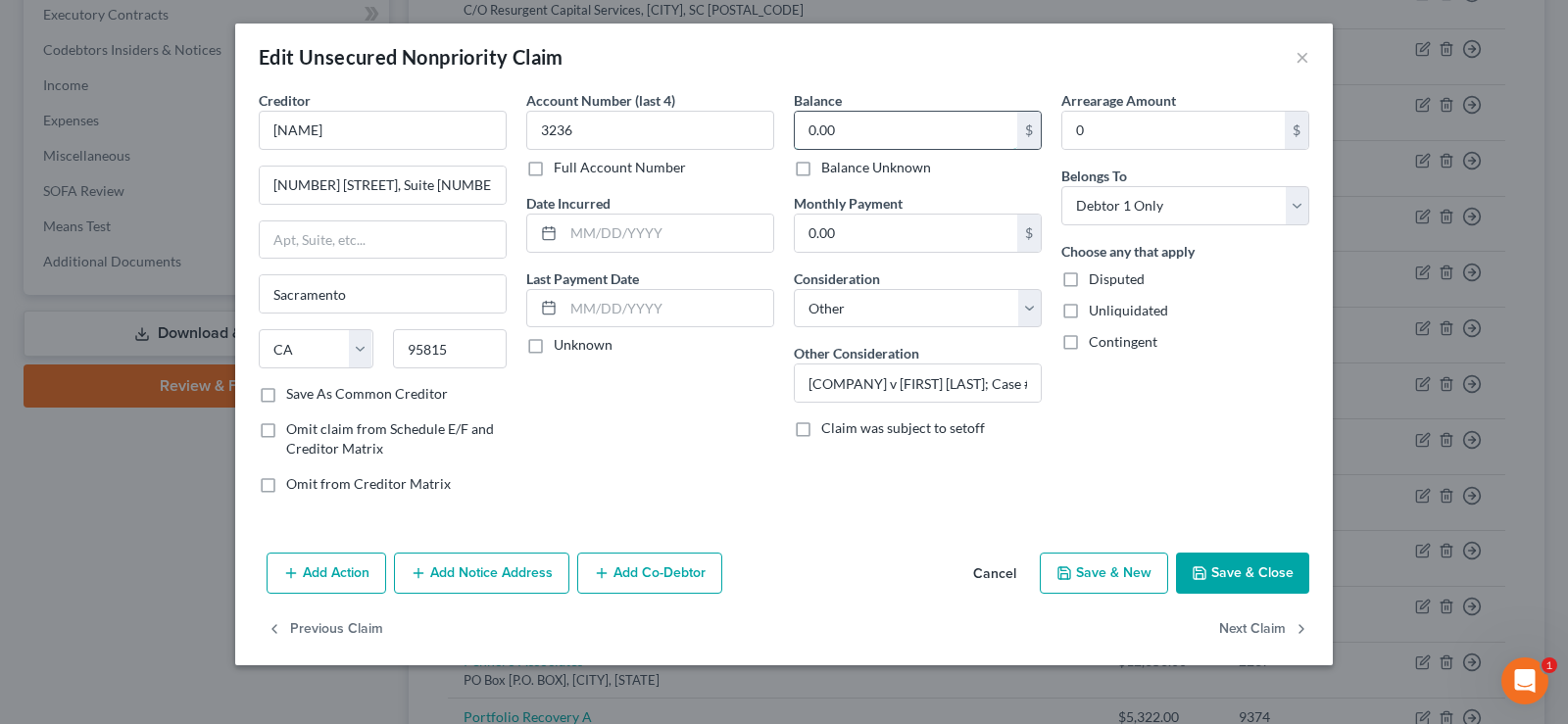click on "0.00" at bounding box center (906, 130) 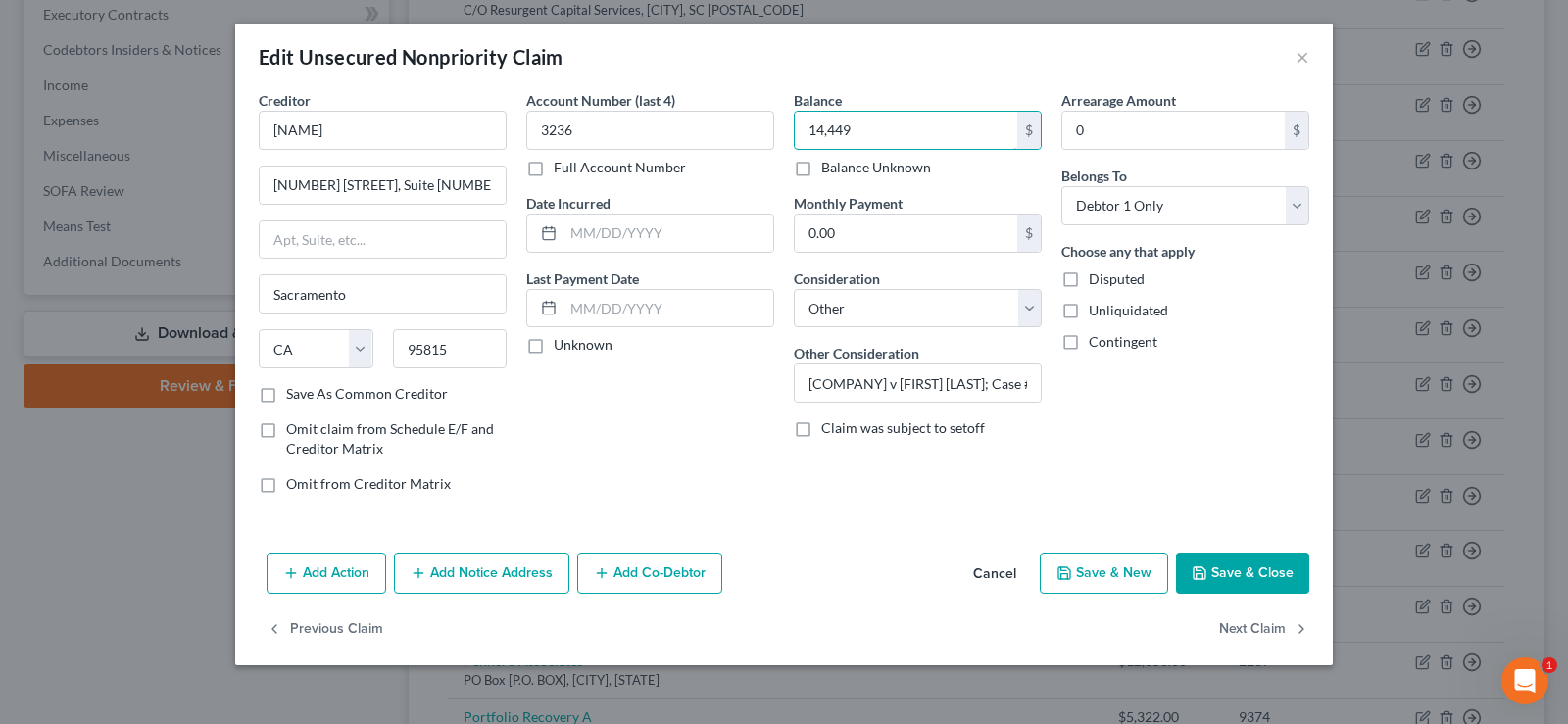 type on "14,449" 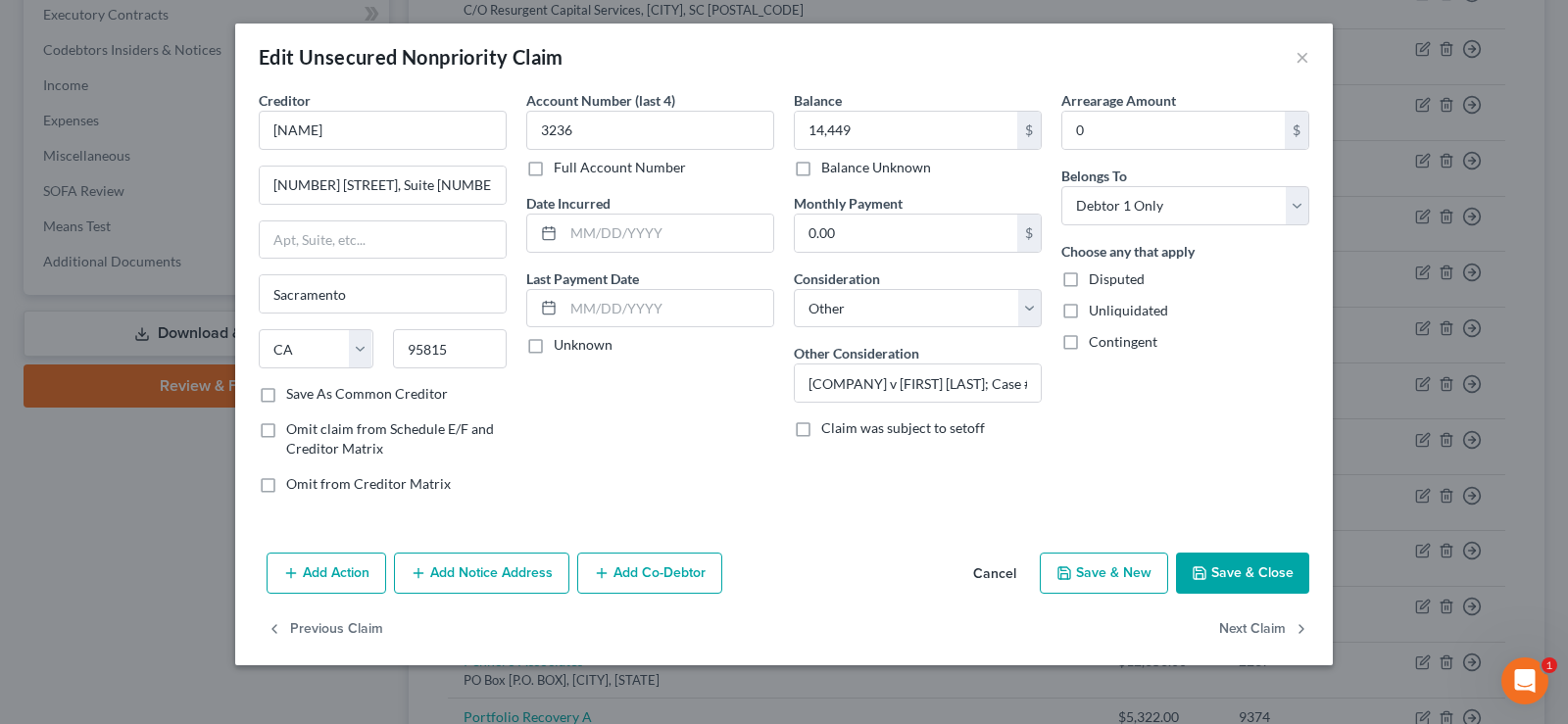 click 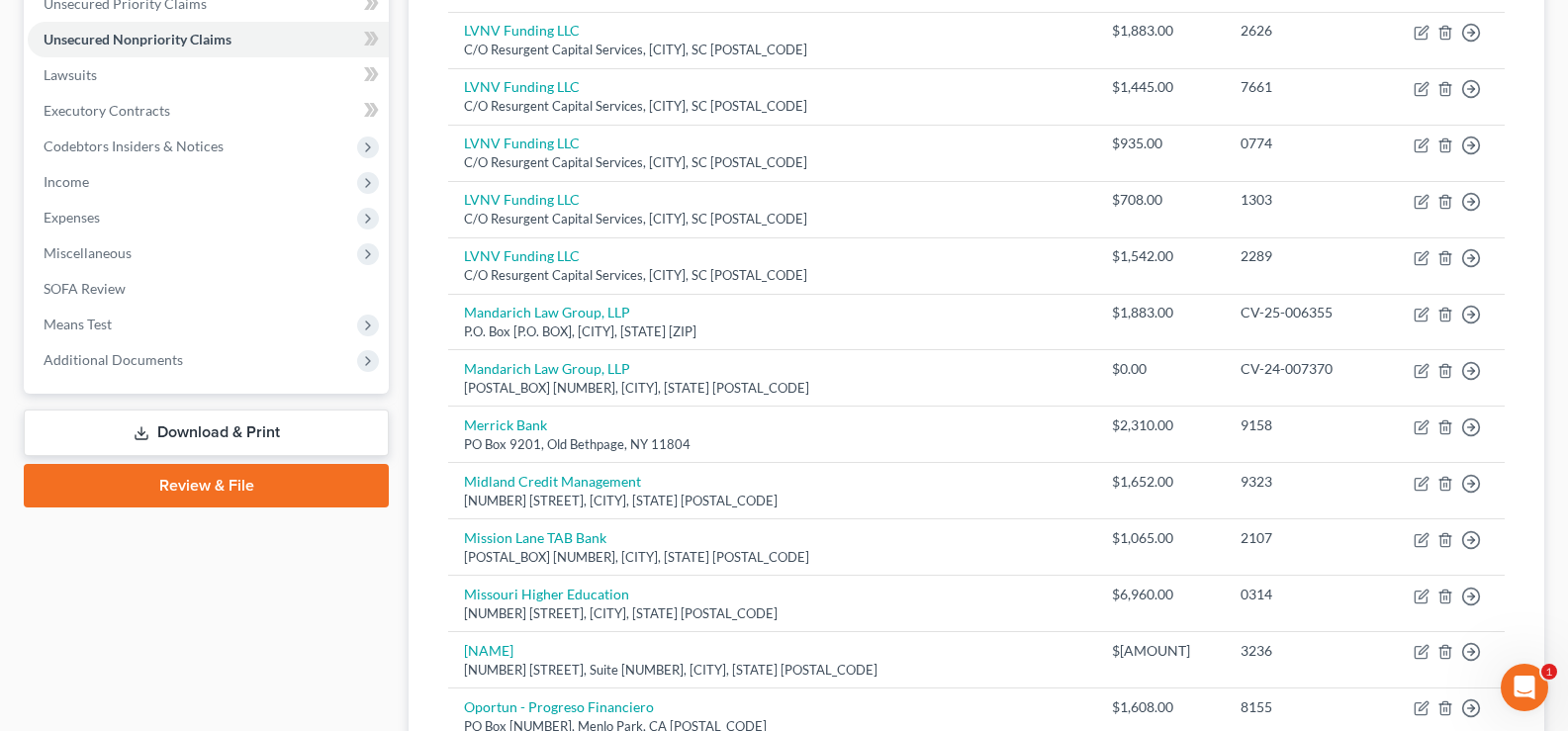 scroll, scrollTop: 441, scrollLeft: 0, axis: vertical 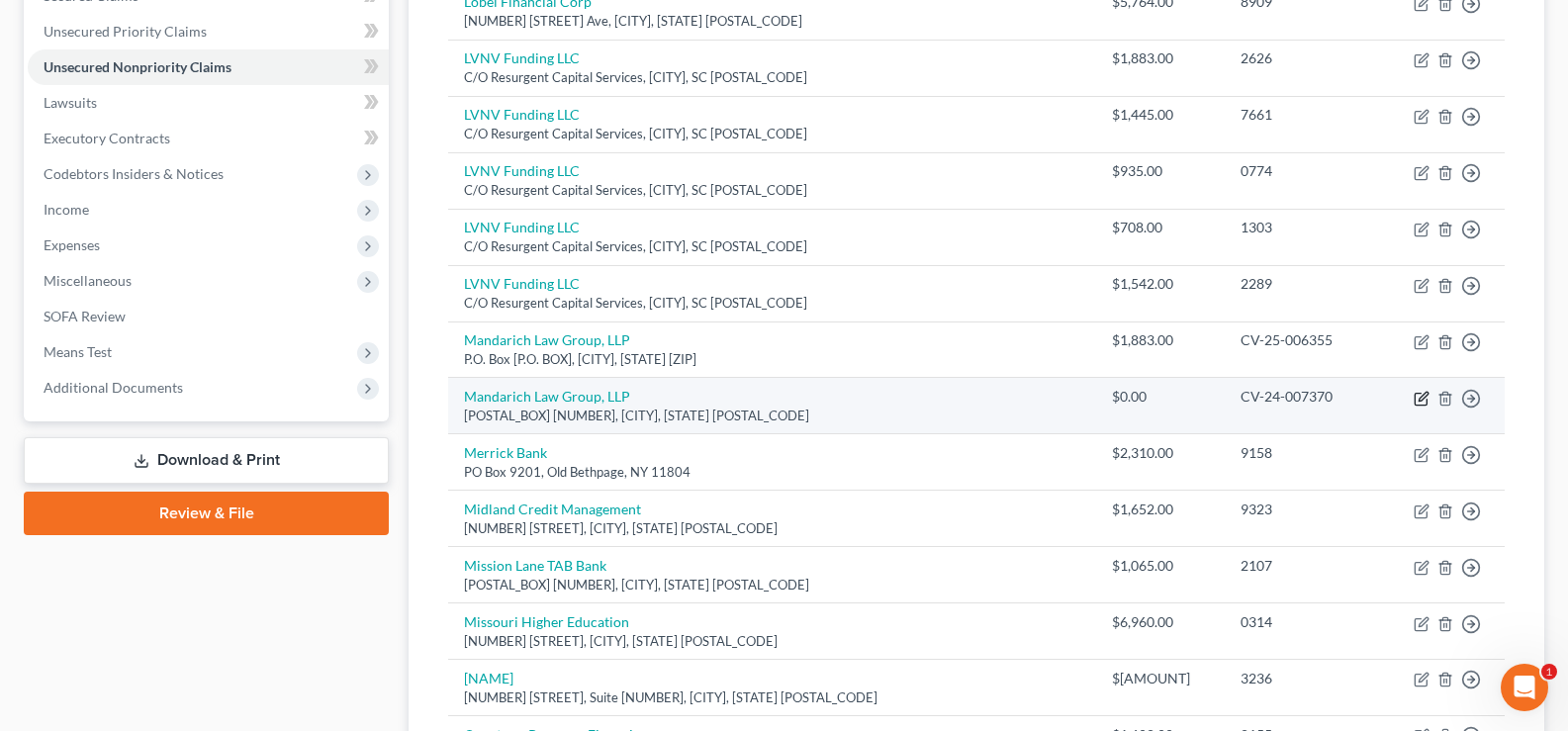 click 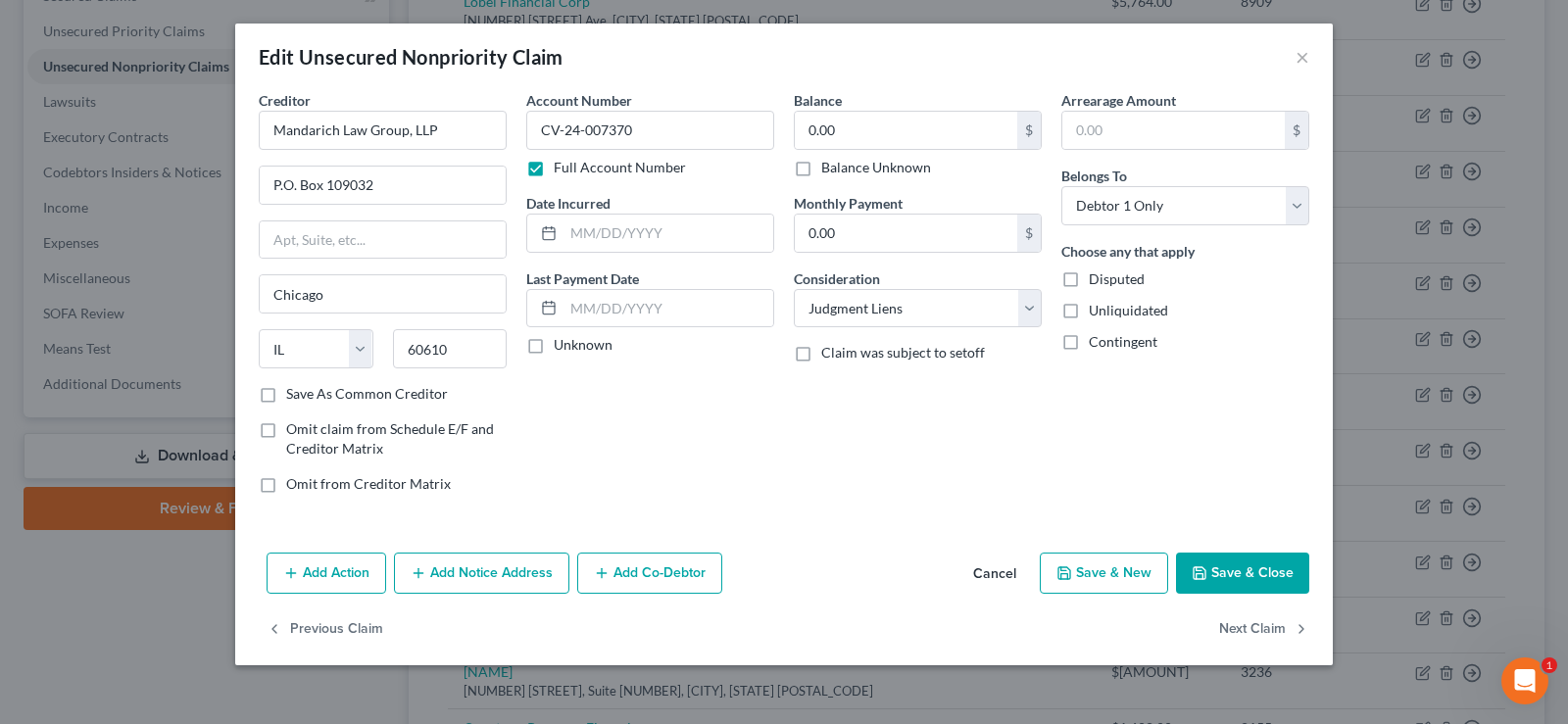 click on "Balance
0.00 $
Balance Unknown
Balance Undetermined
0.00 $
Balance Unknown
Monthly Payment 0.00 $ Consideration Select Cable / Satellite Services Collection Agency Credit Card Debt Debt Counseling / Attorneys Deficiency Balance Domestic Support Obligations Home / Car Repairs Income Taxes Judgment Liens Medical Services Monies Loaned / Advanced Mortgage Obligation From Divorce Or Separation Obligation To Pensions Other Overdrawn Bank Account Promised To Help Pay Creditors Student Loans Suppliers And Vendors Telephone / Internet Services Utility Services Claim was subject to setoff" at bounding box center (917, 300) 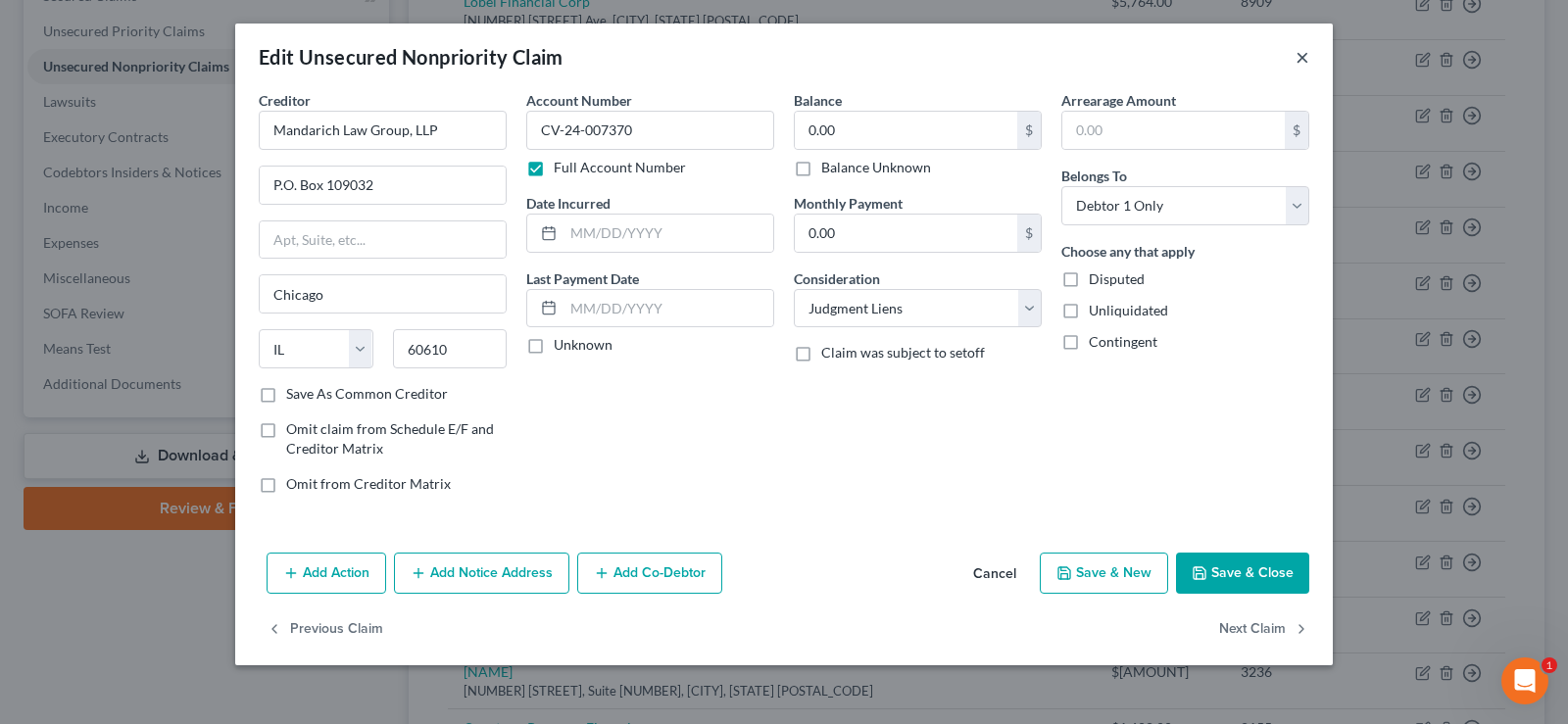 click on "×" at bounding box center (1302, 57) 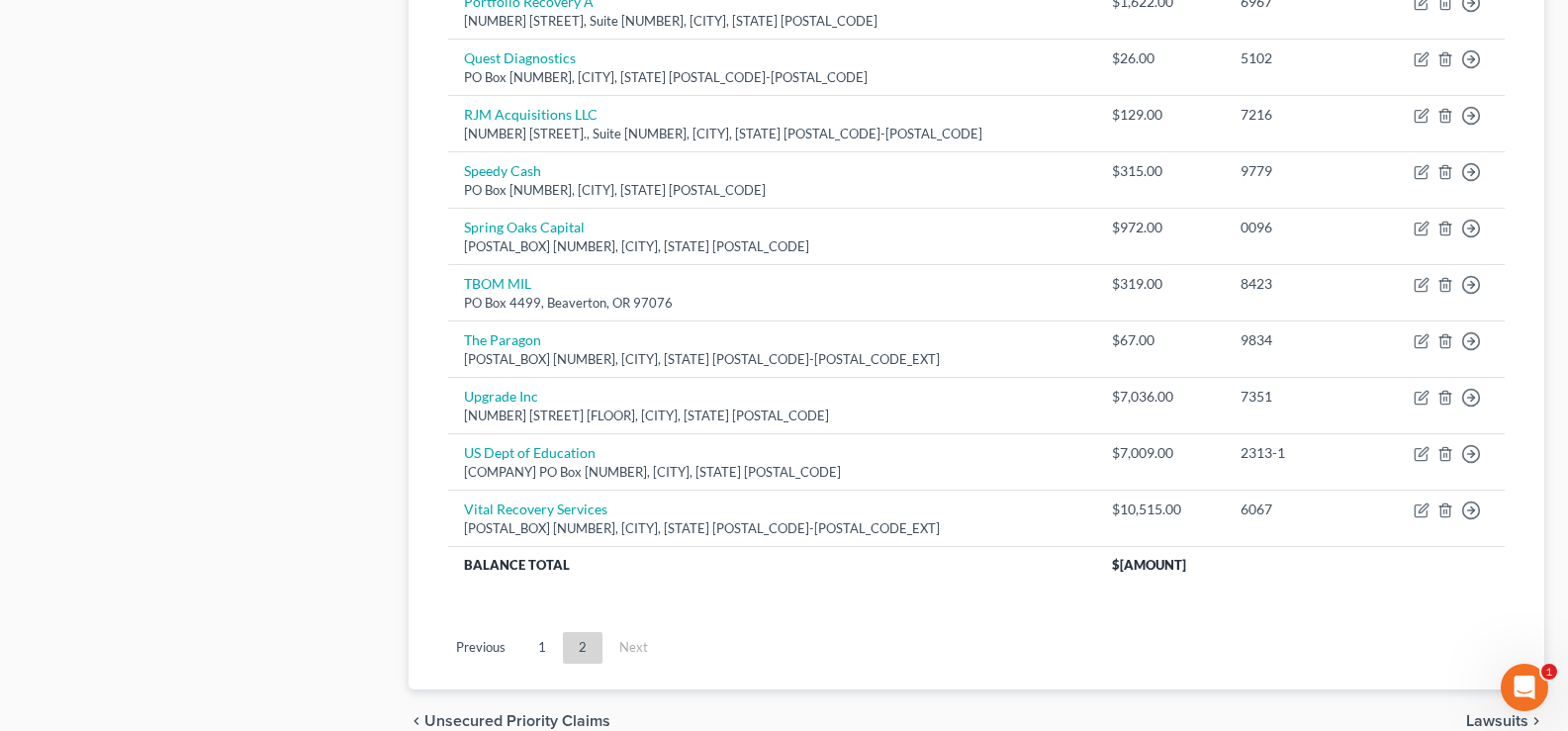 scroll, scrollTop: 1374, scrollLeft: 0, axis: vertical 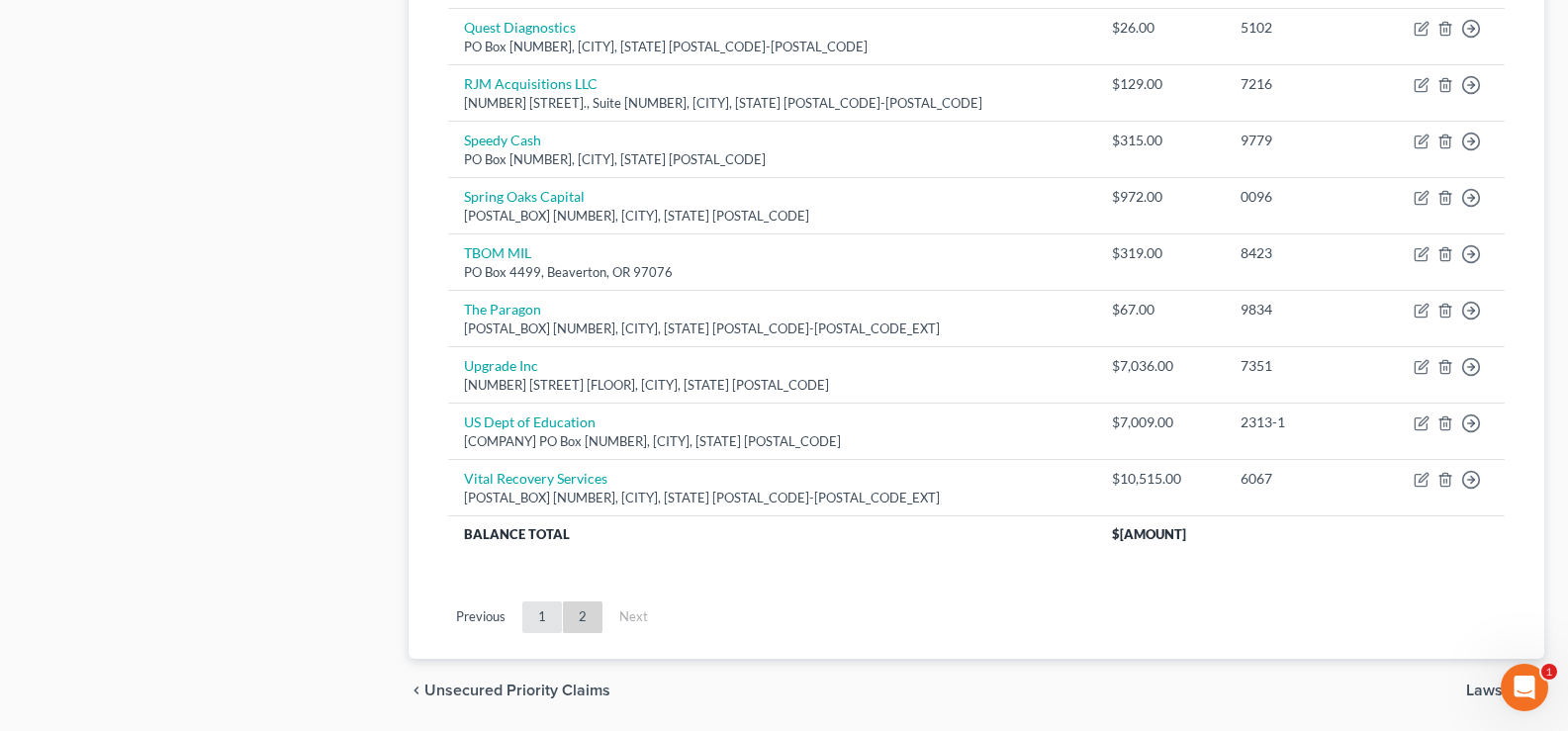 click on "1" at bounding box center (542, 617) 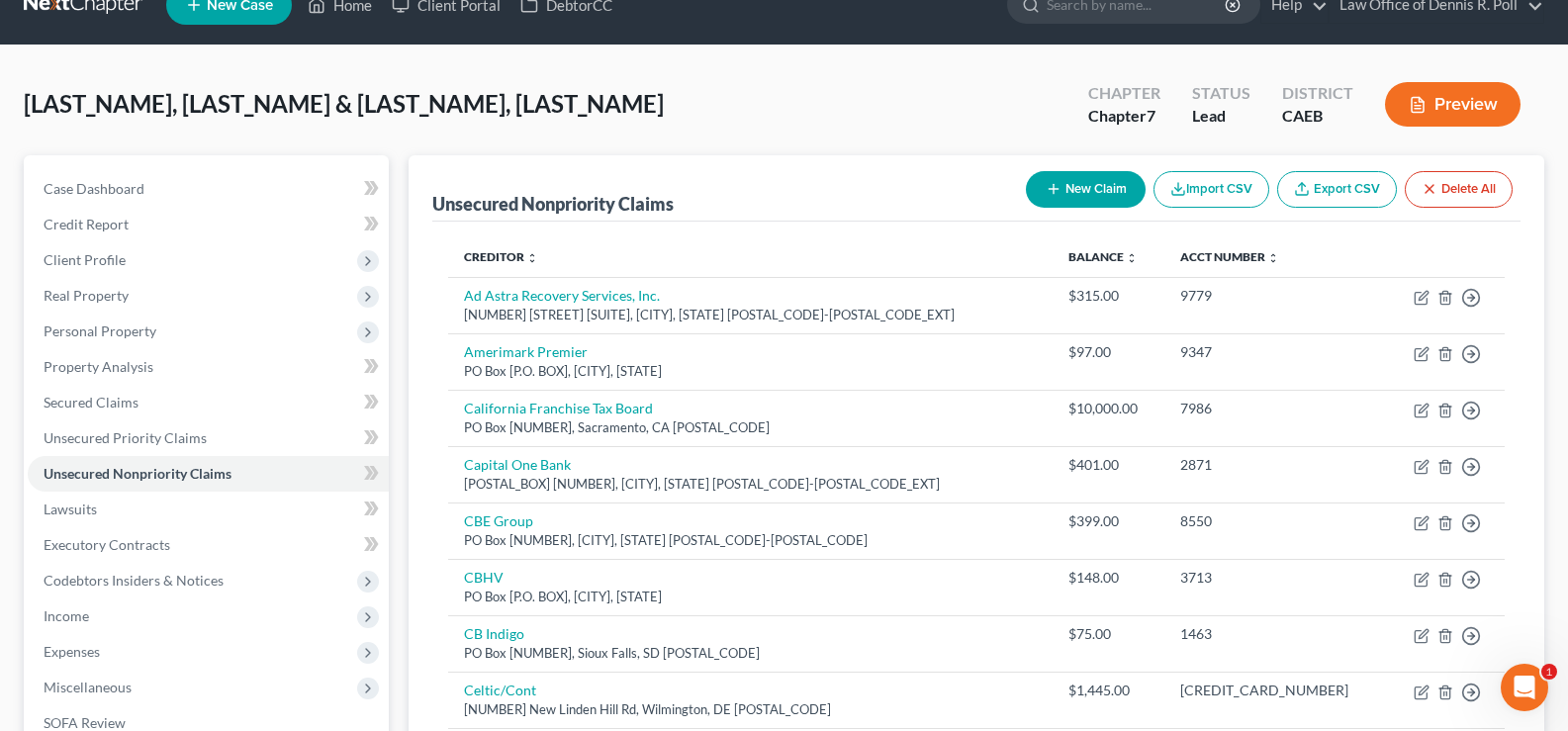 scroll, scrollTop: 0, scrollLeft: 0, axis: both 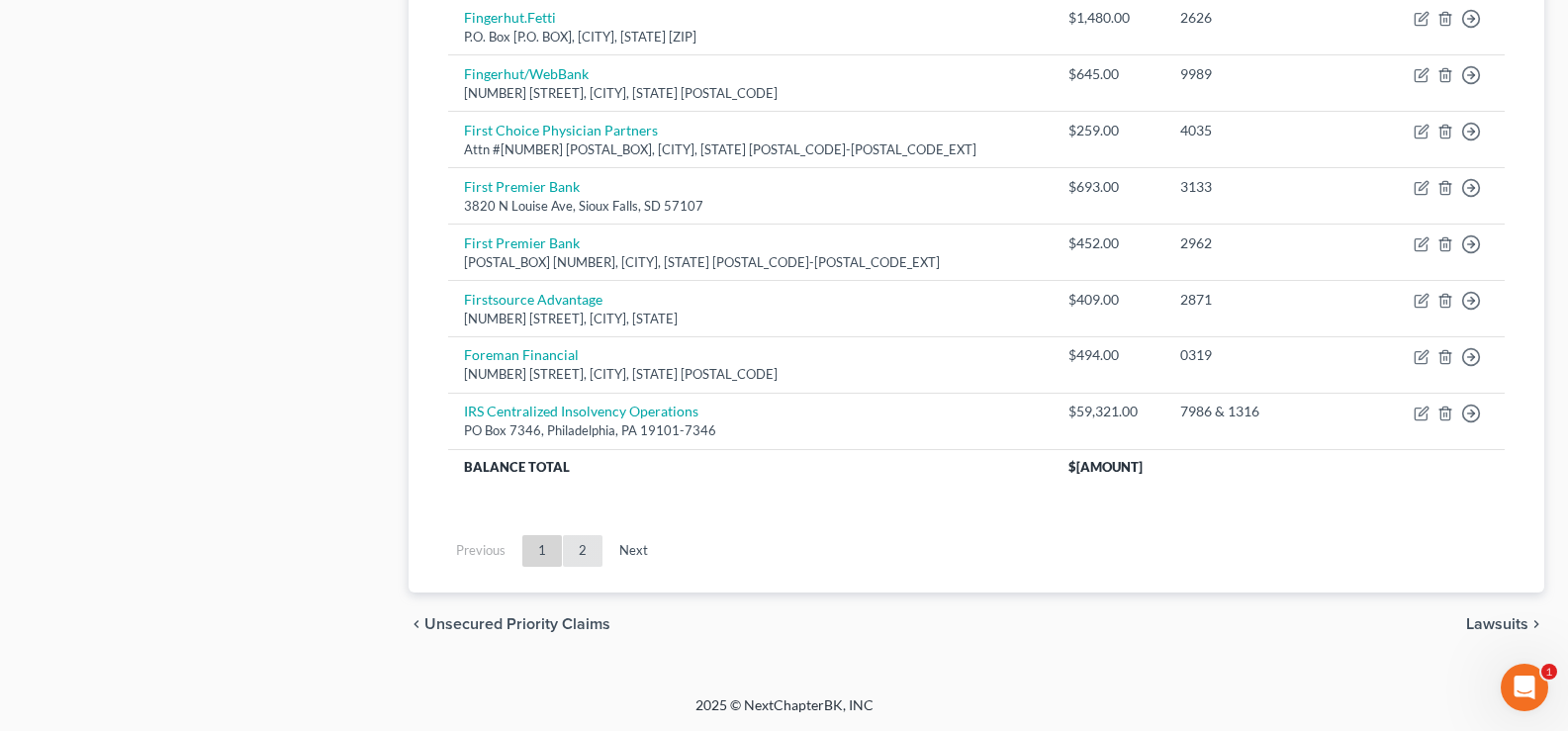 click on "2" at bounding box center (583, 551) 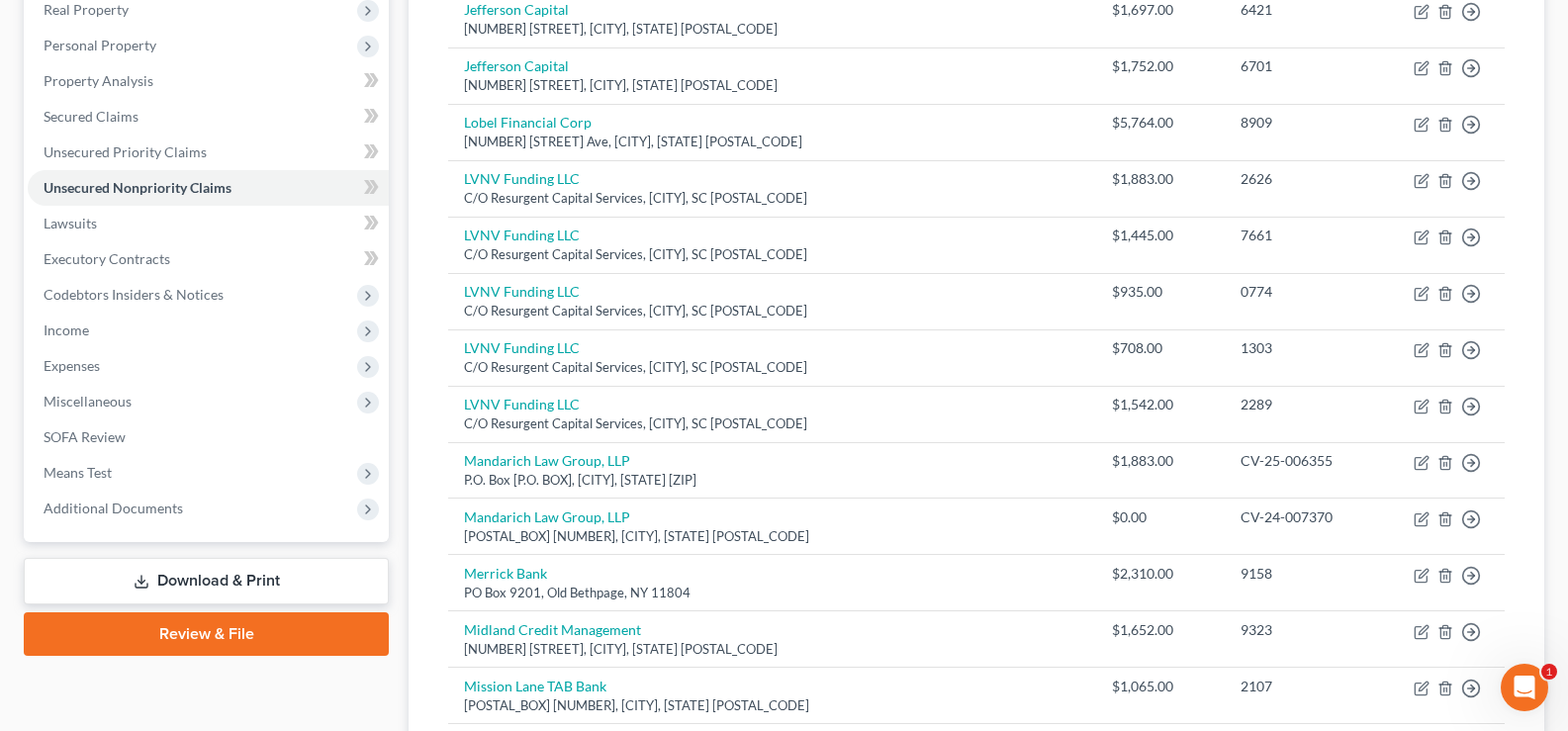 scroll, scrollTop: 1440, scrollLeft: 0, axis: vertical 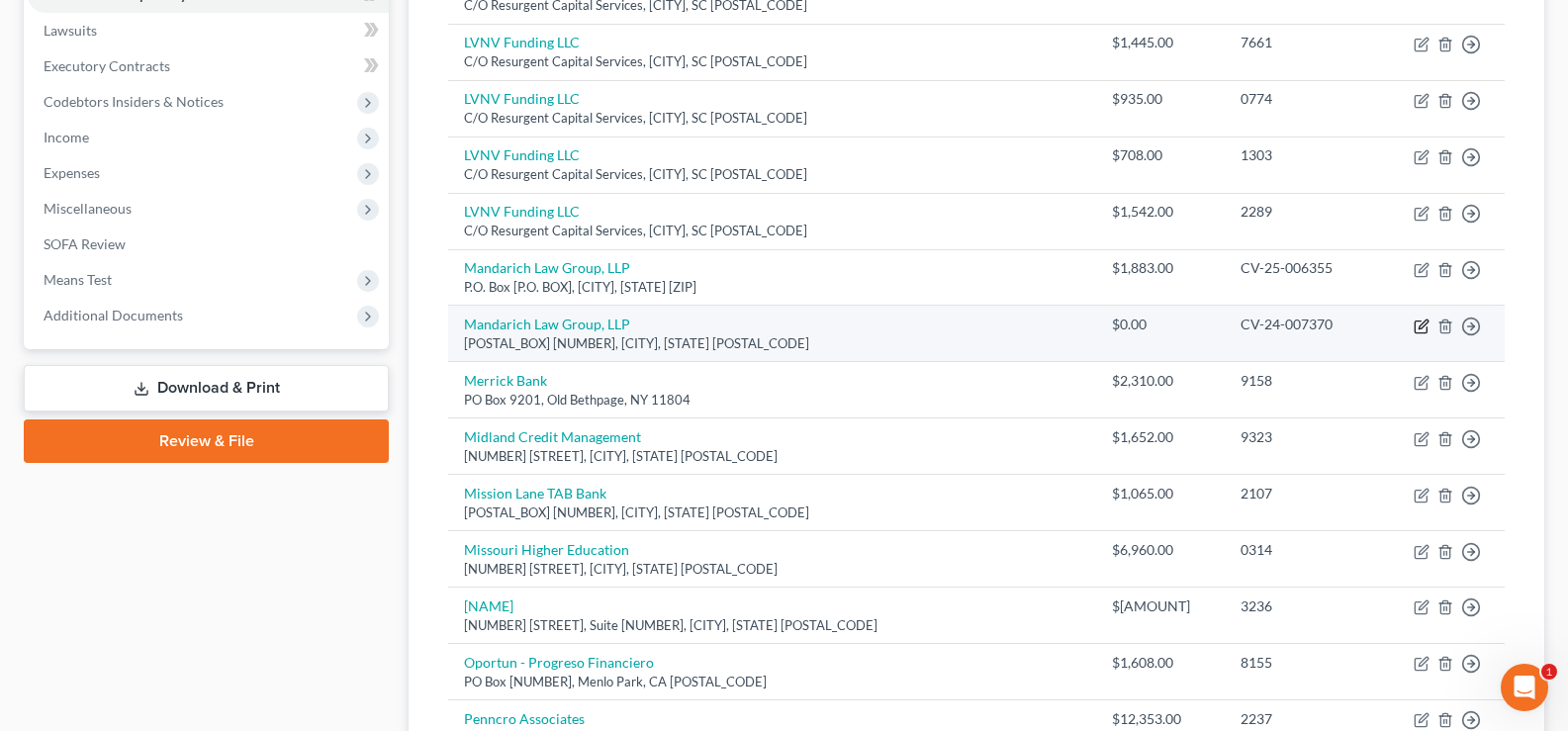 click 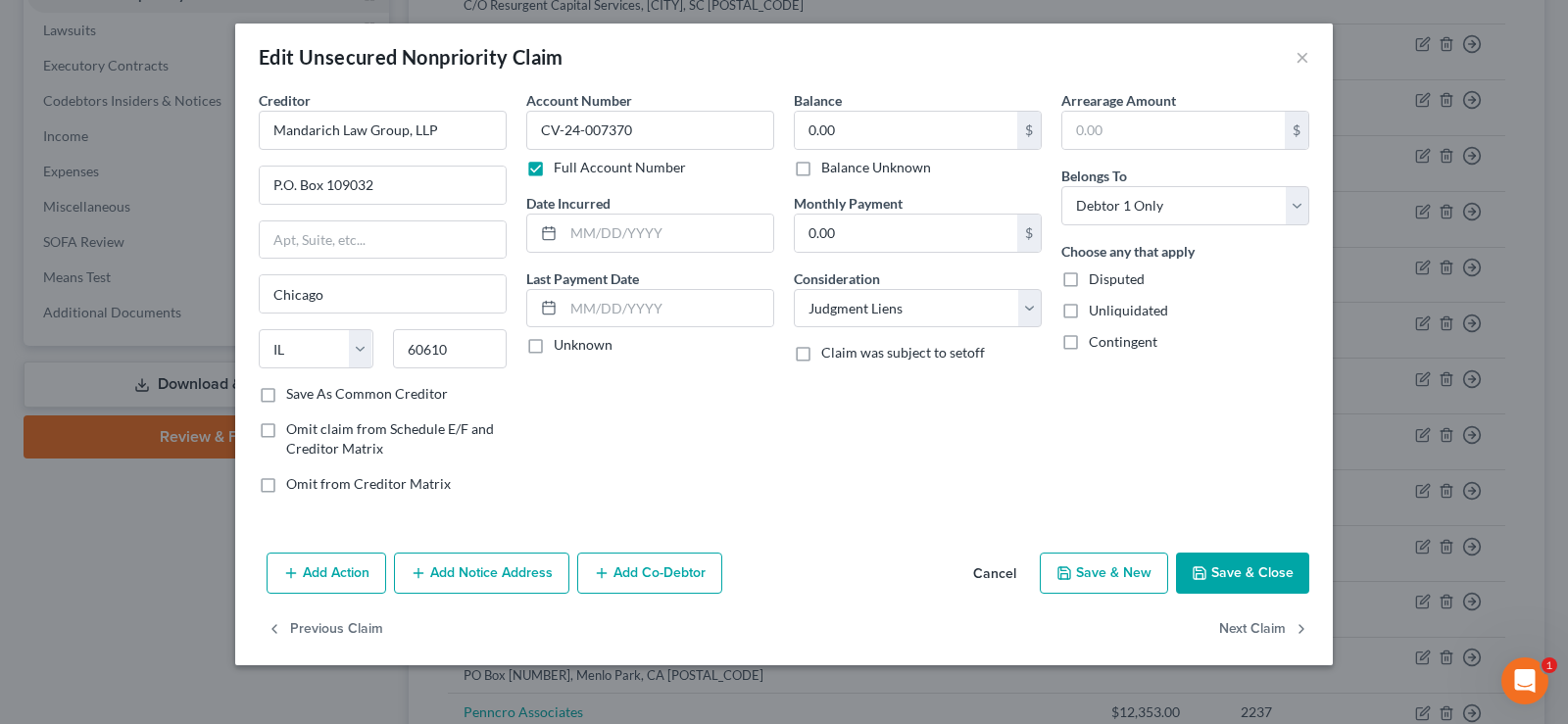 click on "Balance Unknown" at bounding box center [876, 168] 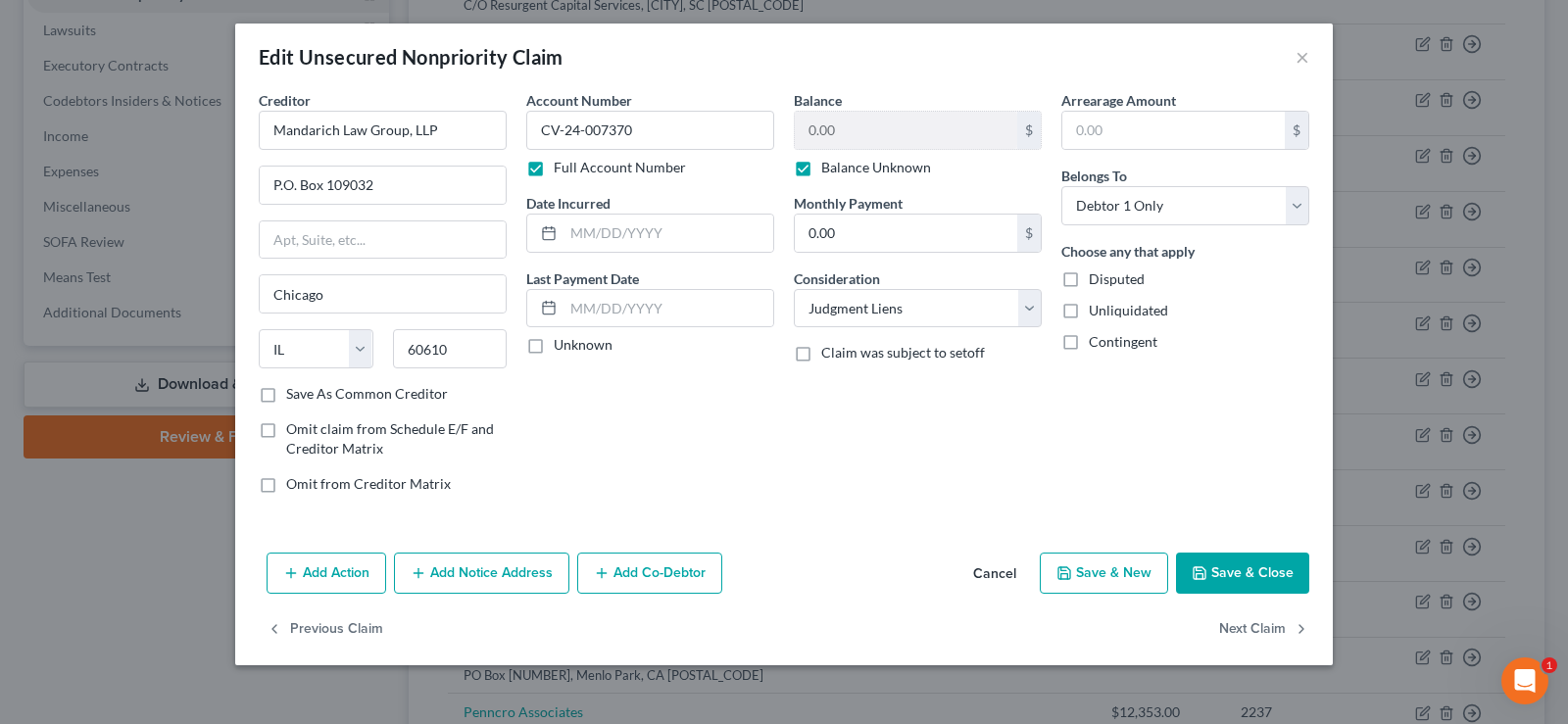 click on "Save & Close" at bounding box center (1243, 573) 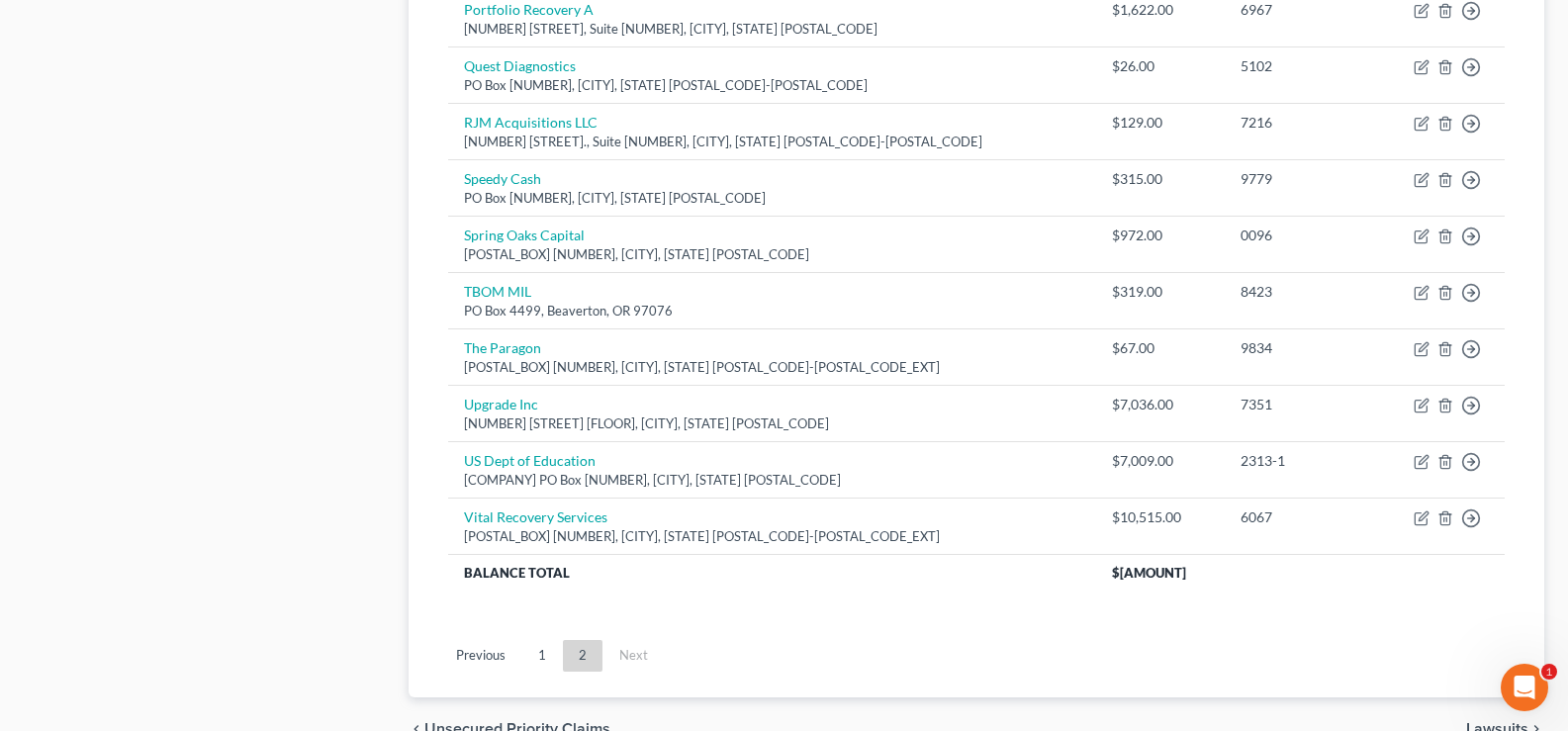 scroll, scrollTop: 1440, scrollLeft: 0, axis: vertical 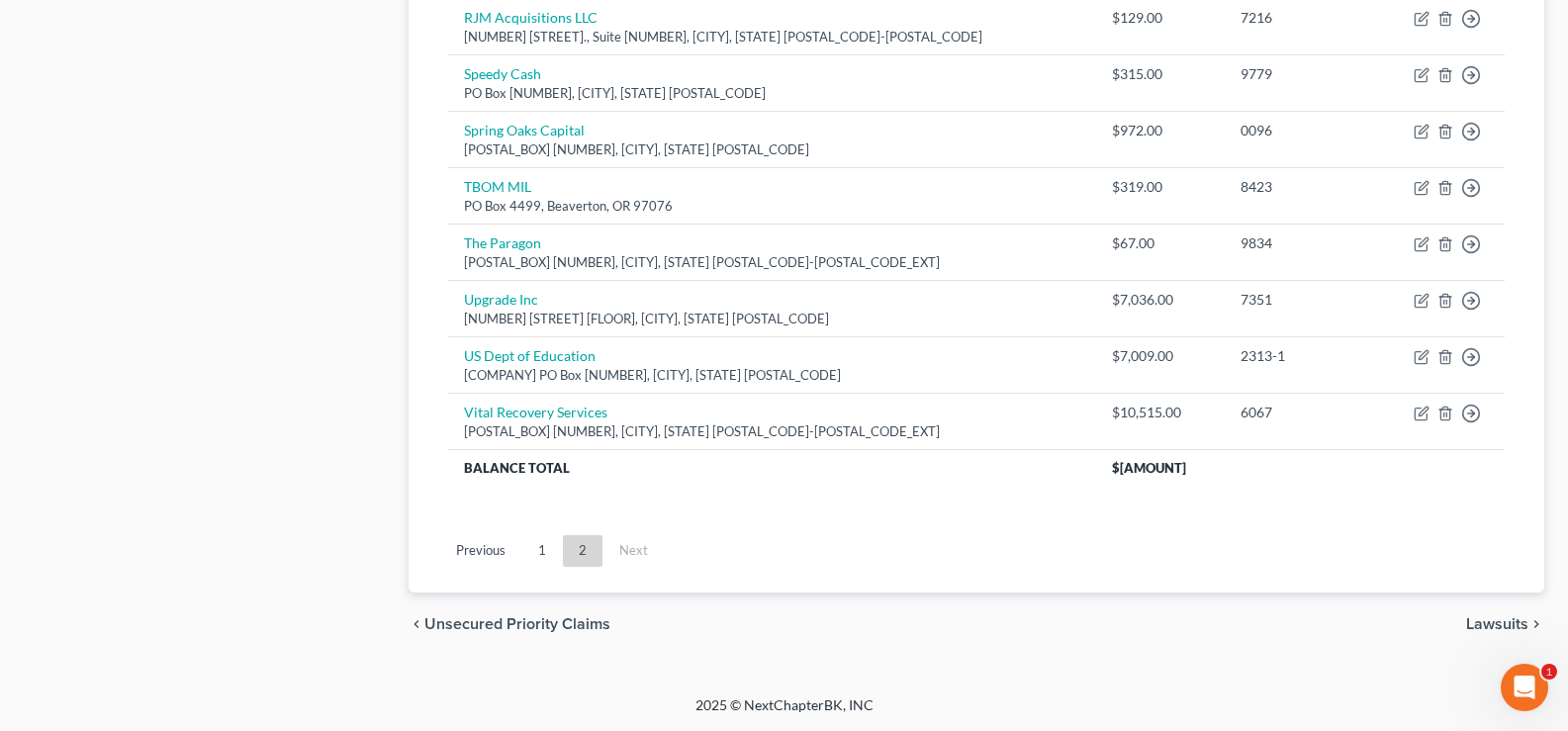 drag, startPoint x: 539, startPoint y: 556, endPoint x: 599, endPoint y: 536, distance: 63.245553 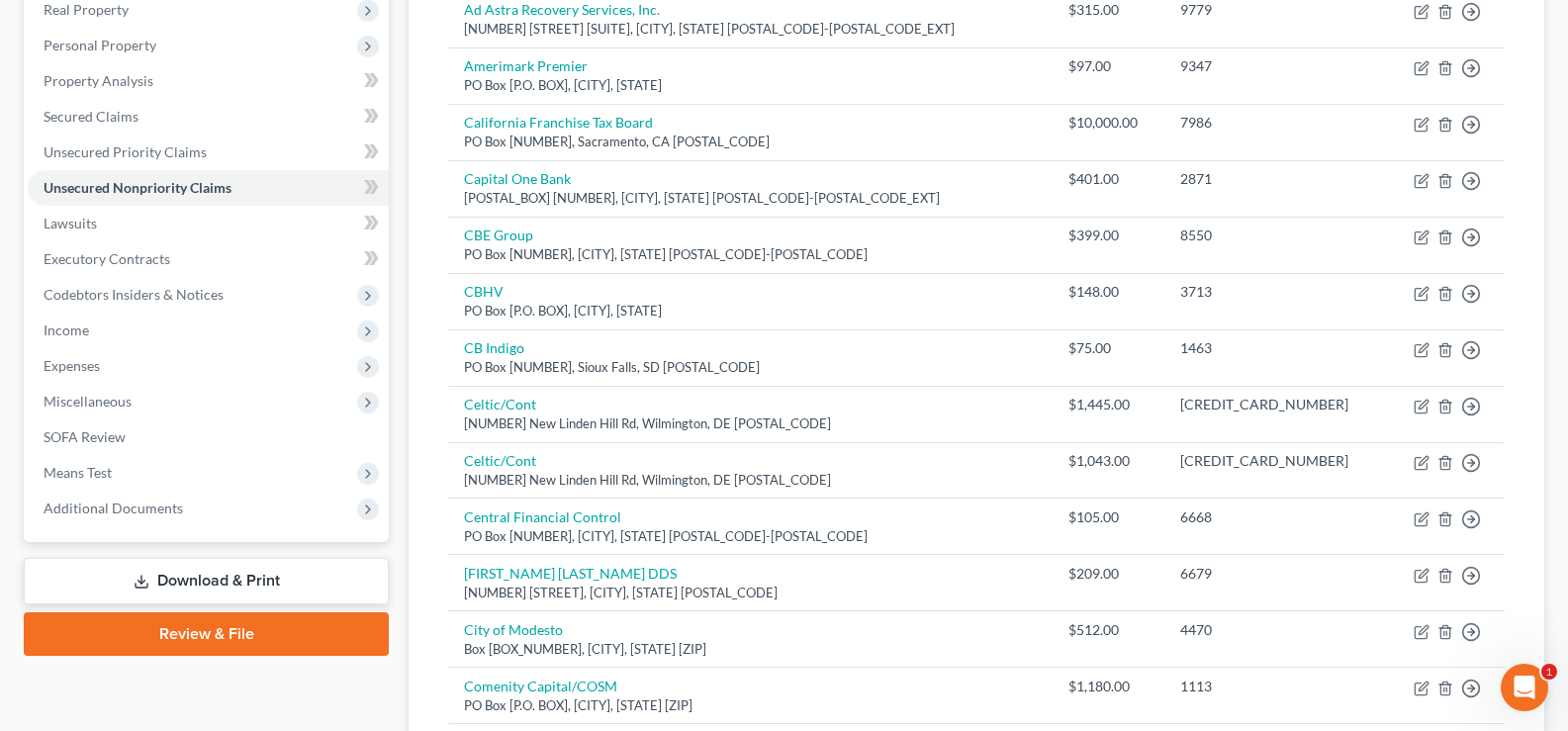scroll, scrollTop: 1440, scrollLeft: 0, axis: vertical 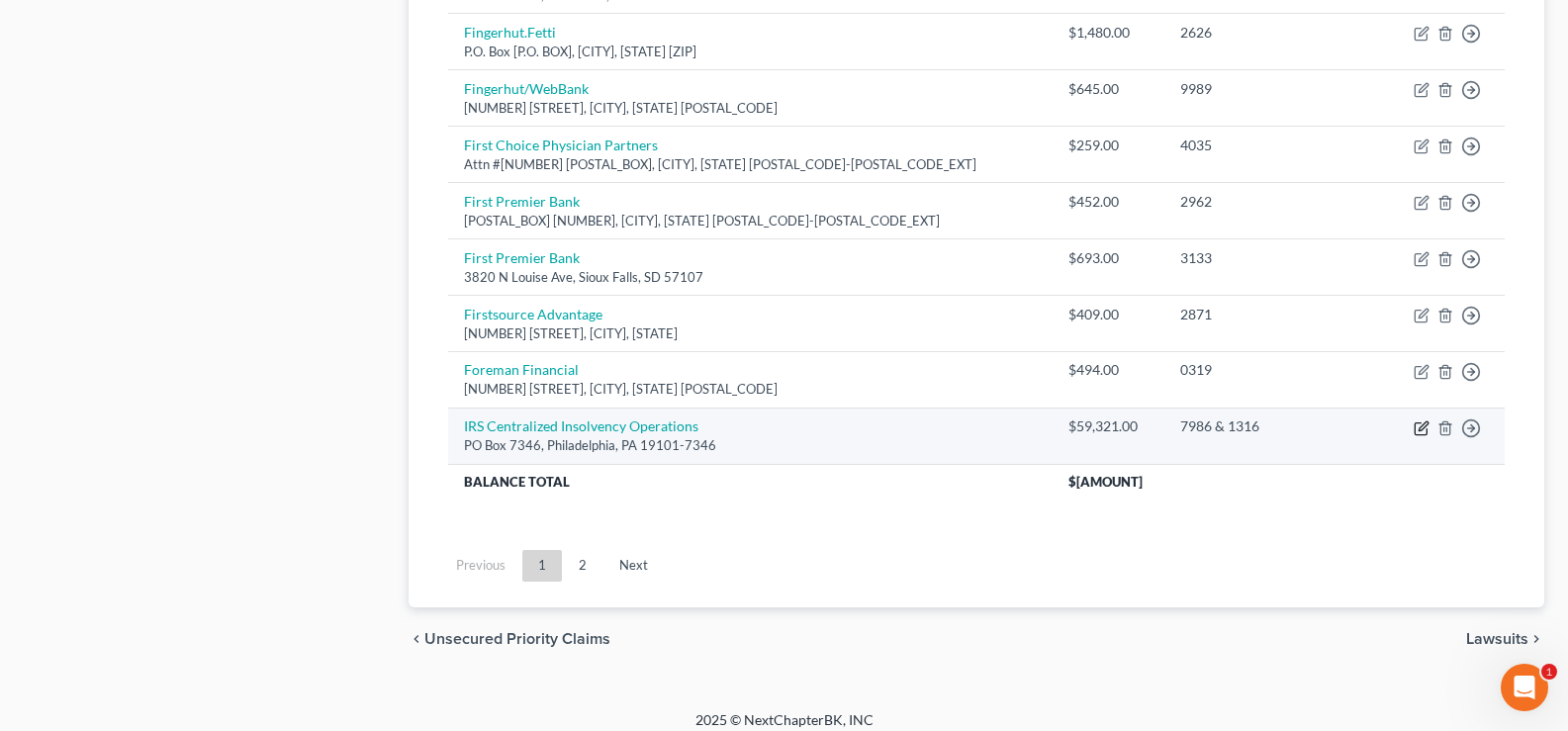 click 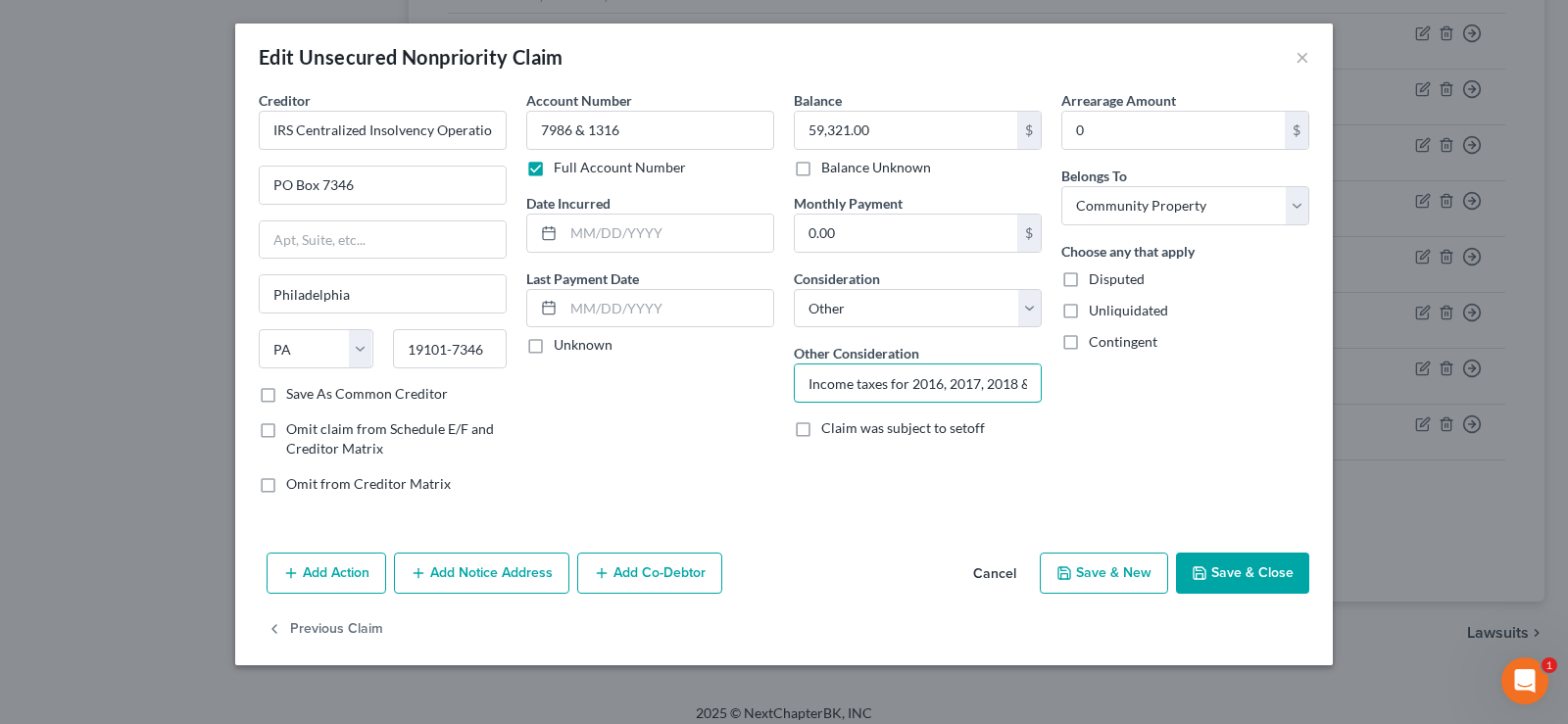 scroll, scrollTop: 0, scrollLeft: 36, axis: horizontal 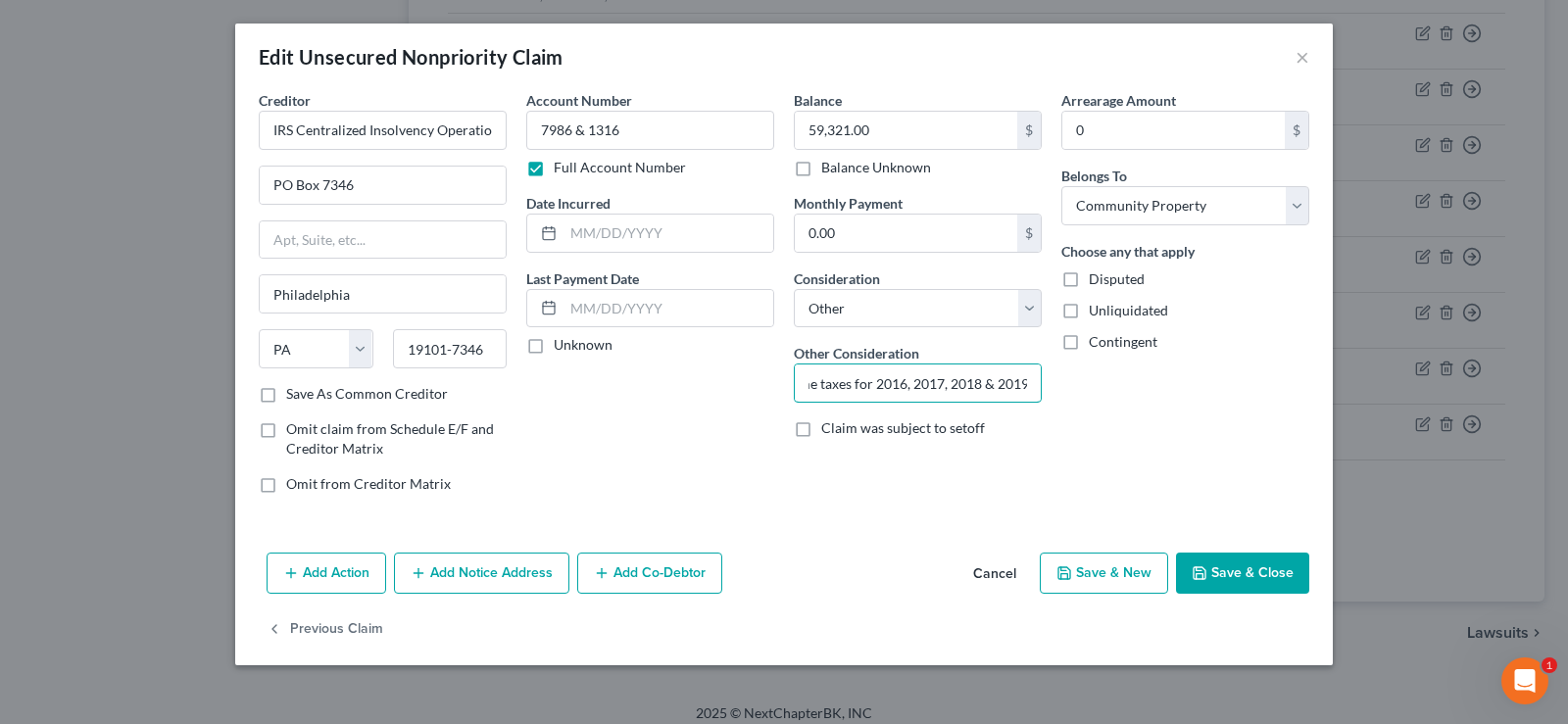 drag, startPoint x: 938, startPoint y: 384, endPoint x: 1268, endPoint y: 369, distance: 330.34073 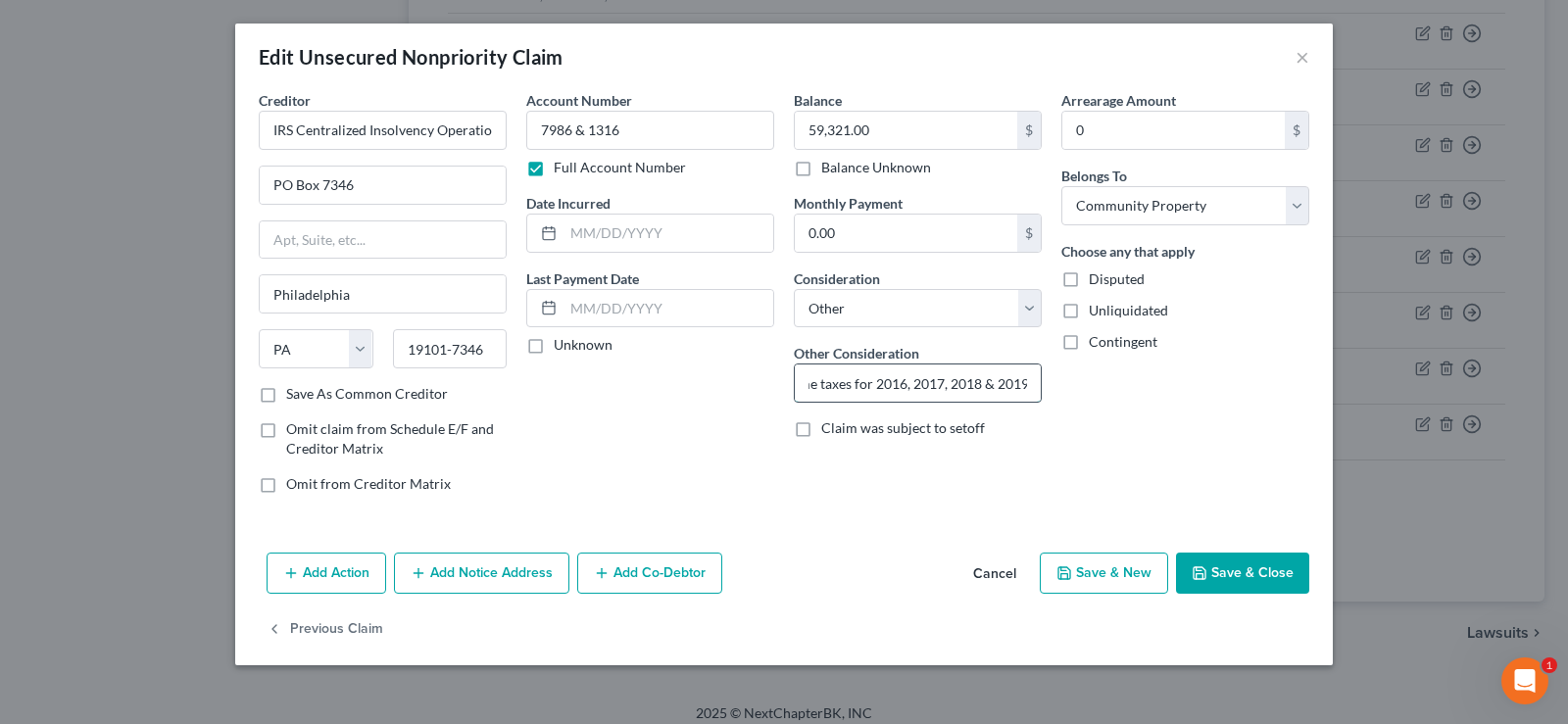 click on "Income taxes for 2016, 2017, 2018 & 2019" at bounding box center (917, 383) 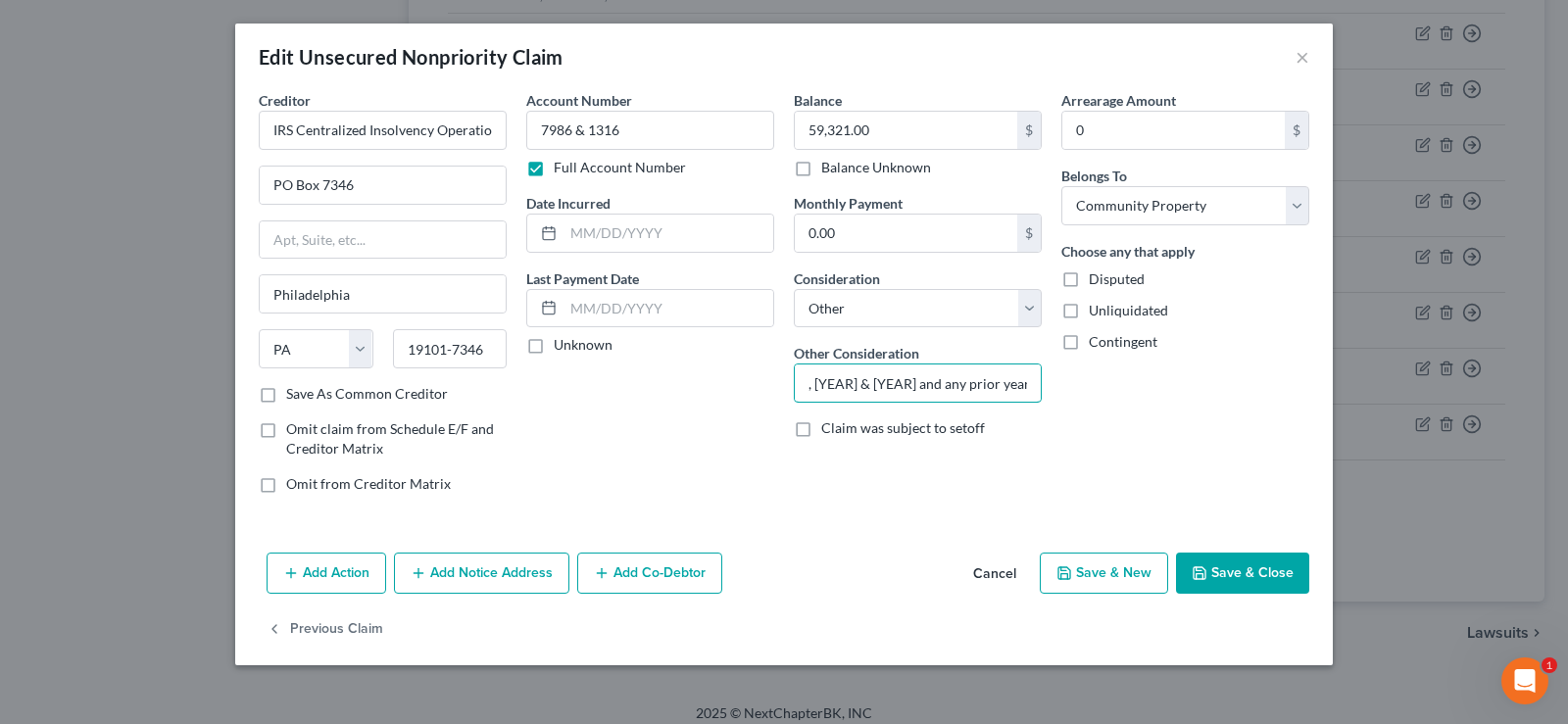 scroll, scrollTop: 0, scrollLeft: 199, axis: horizontal 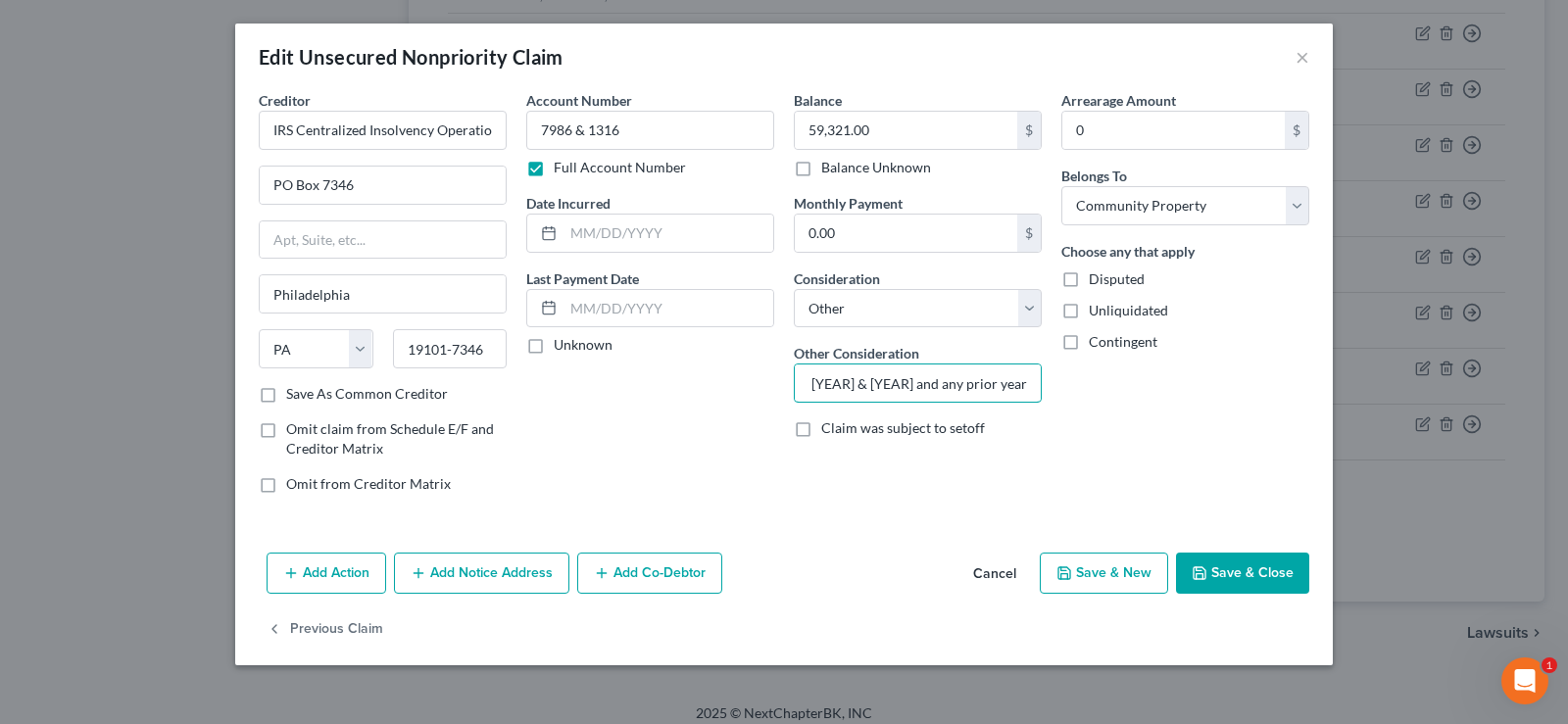type on "Income taxes for [YEAR], [YEAR], [YEAR] & [YEAR] and any prior year balance." 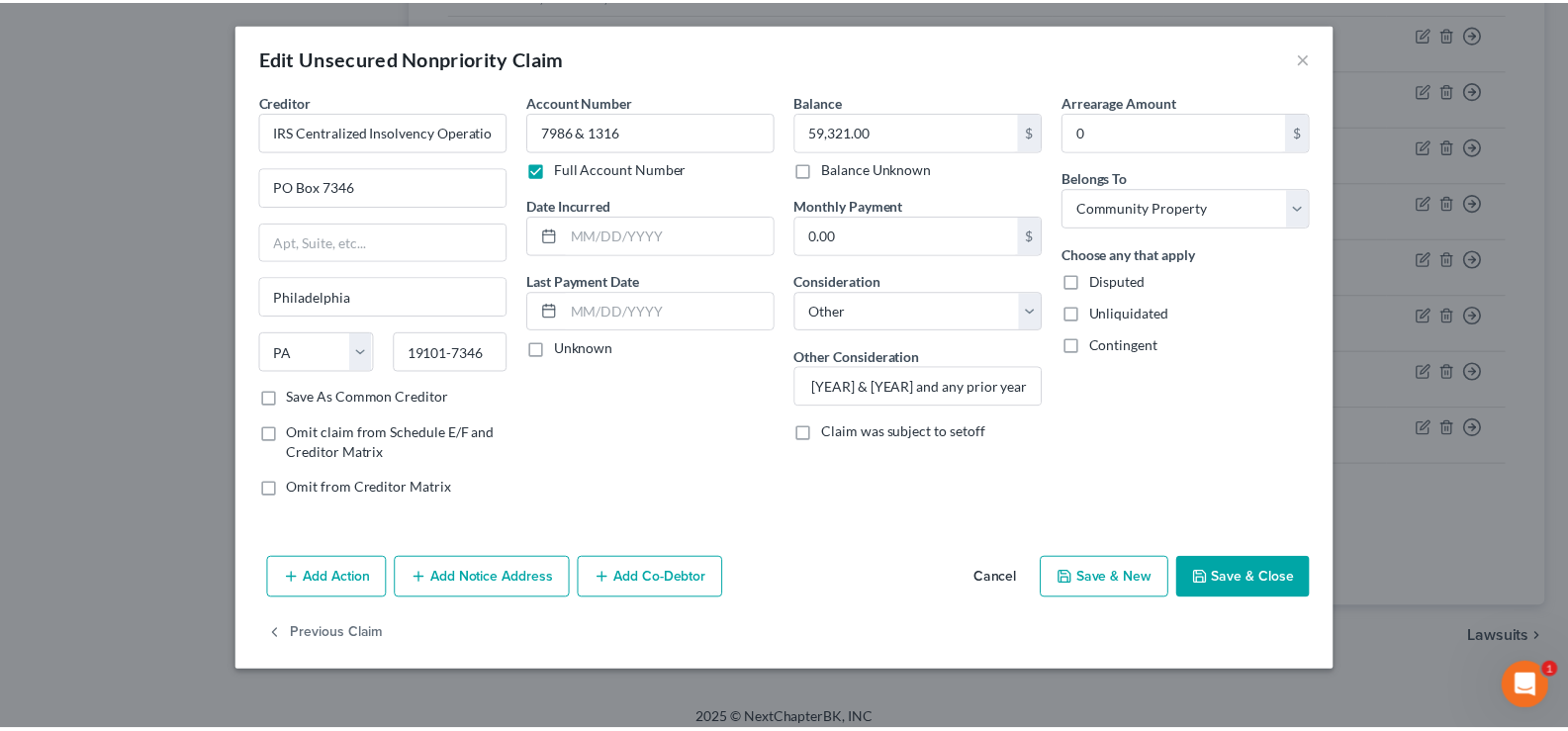 scroll, scrollTop: 0, scrollLeft: 0, axis: both 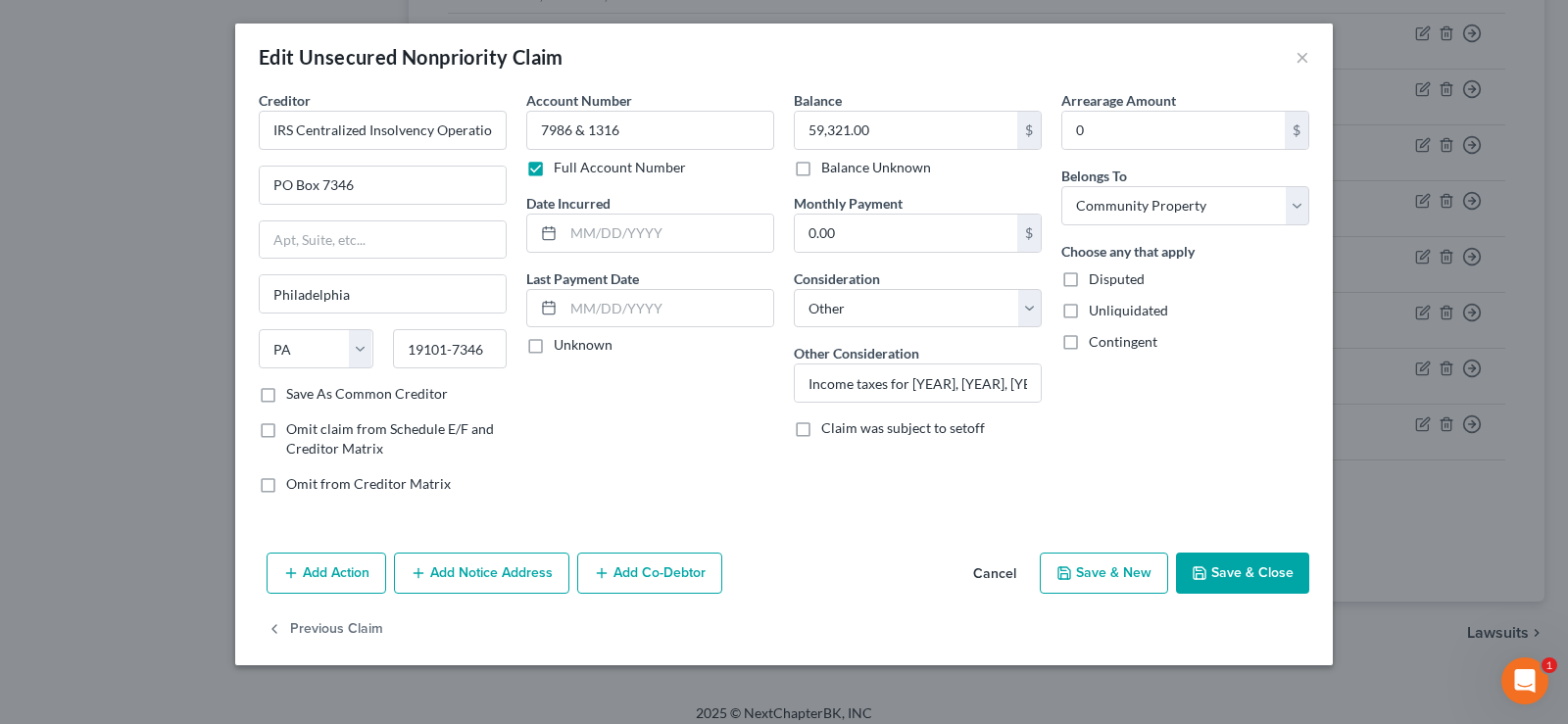 click on "Save & Close" at bounding box center (1243, 573) 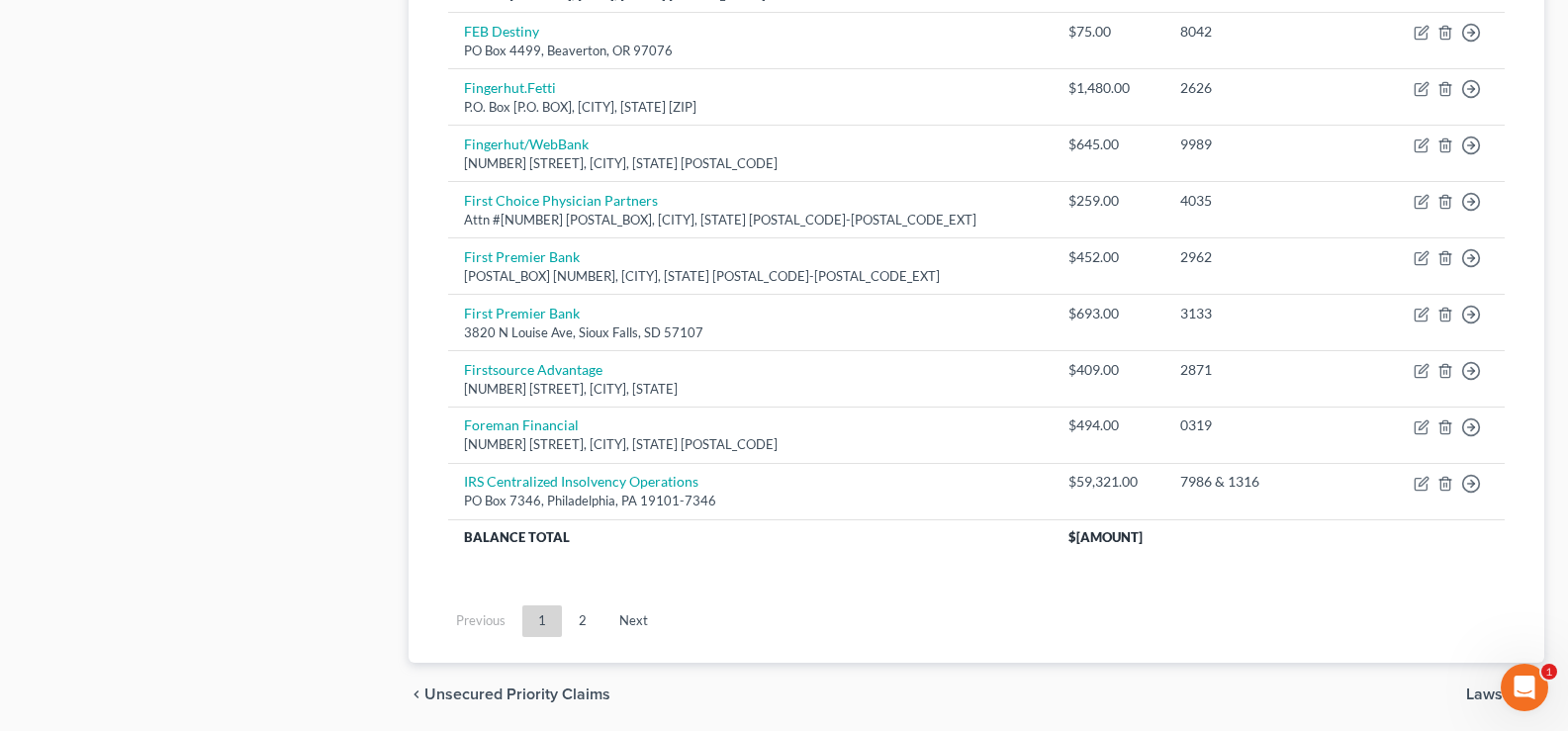 scroll, scrollTop: 1536, scrollLeft: 0, axis: vertical 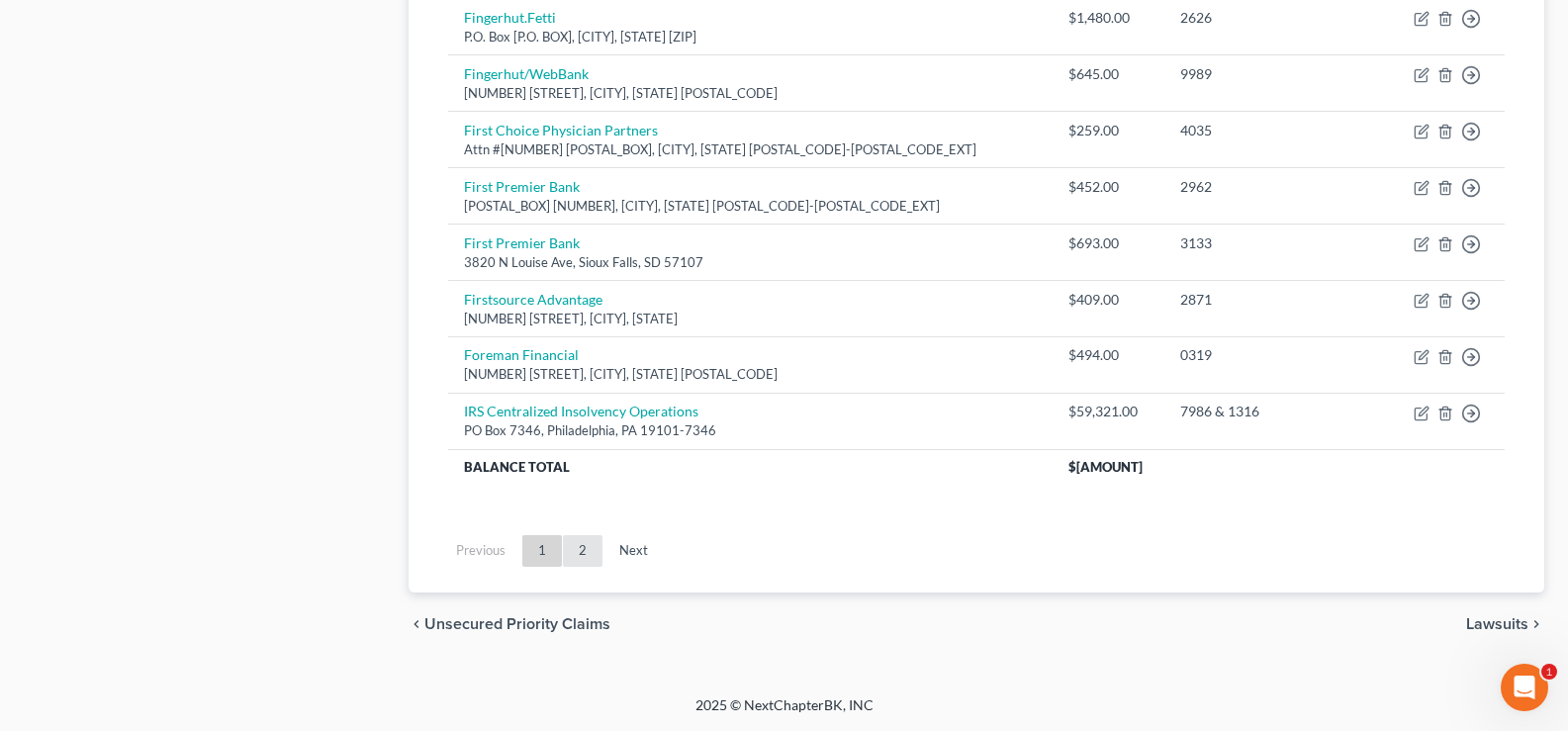 click on "2" at bounding box center [583, 551] 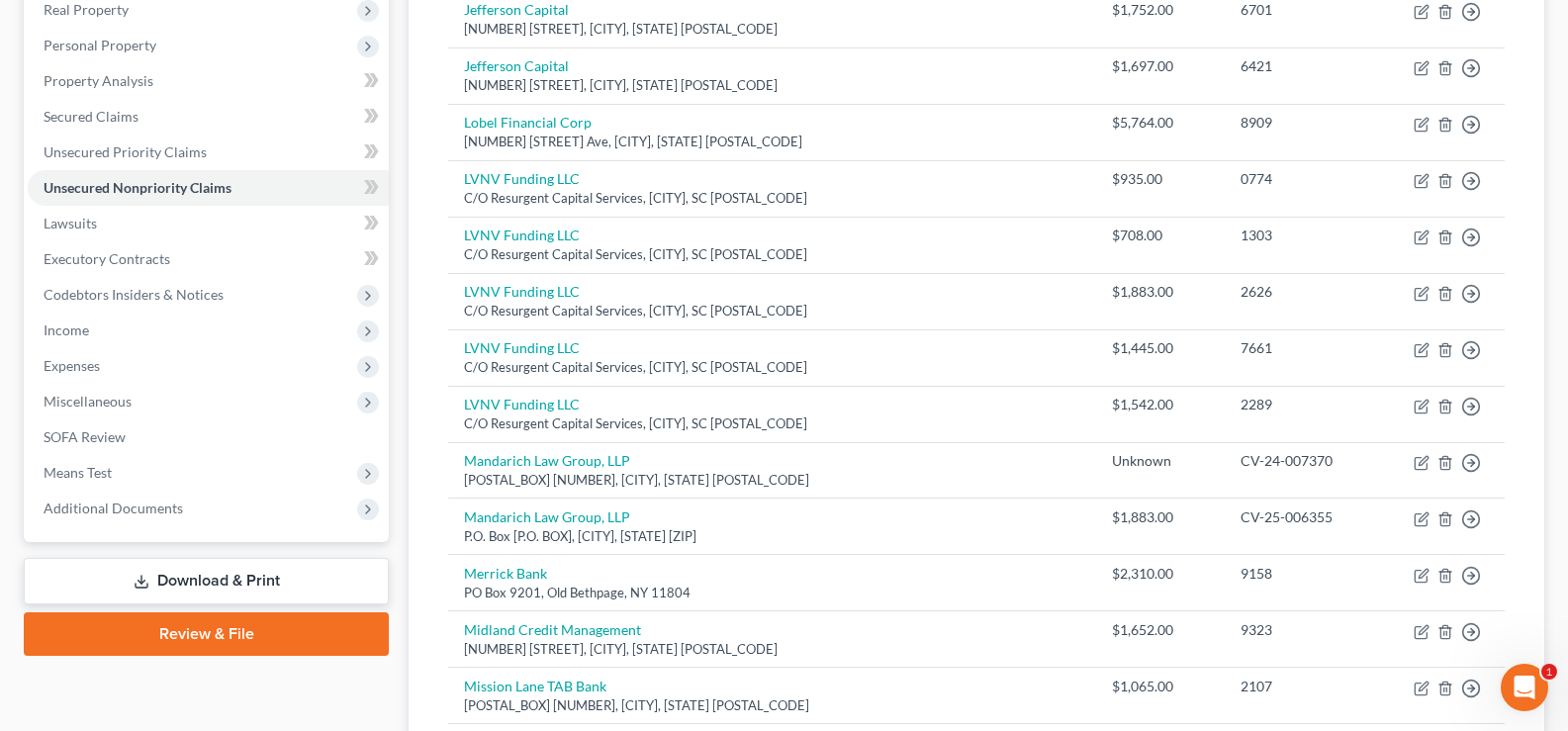 scroll, scrollTop: 1440, scrollLeft: 0, axis: vertical 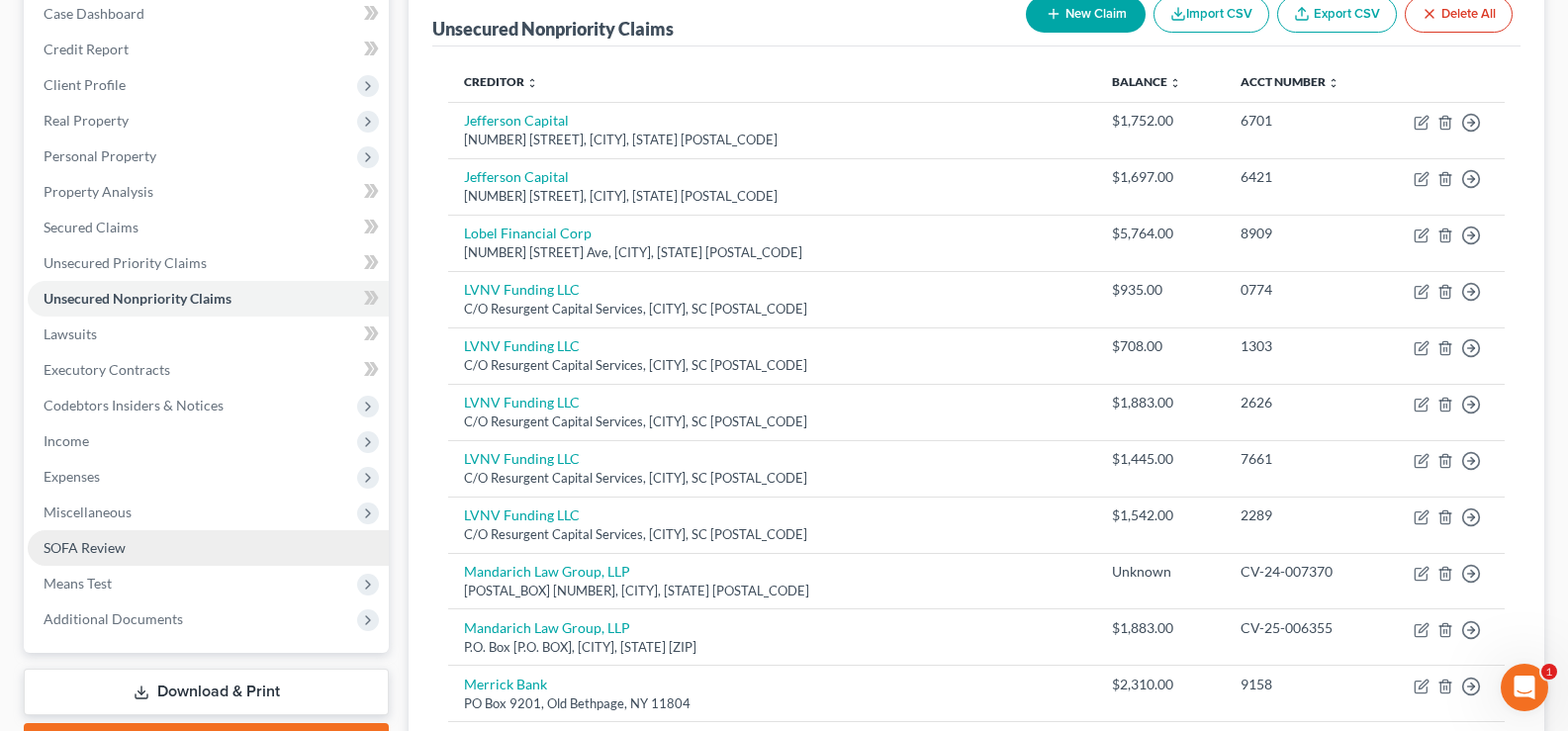 click on "SOFA Review" at bounding box center (84, 547) 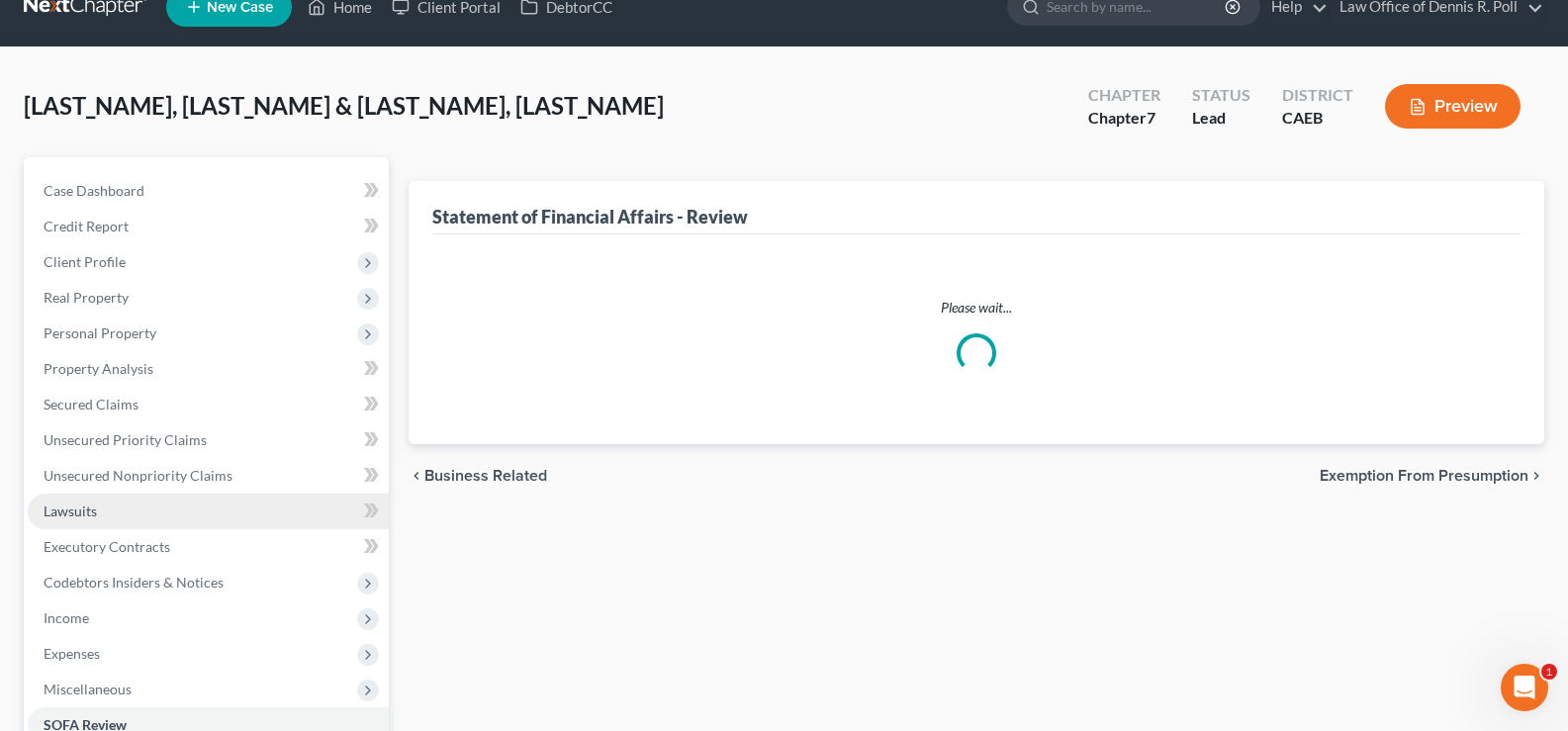 scroll, scrollTop: 0, scrollLeft: 0, axis: both 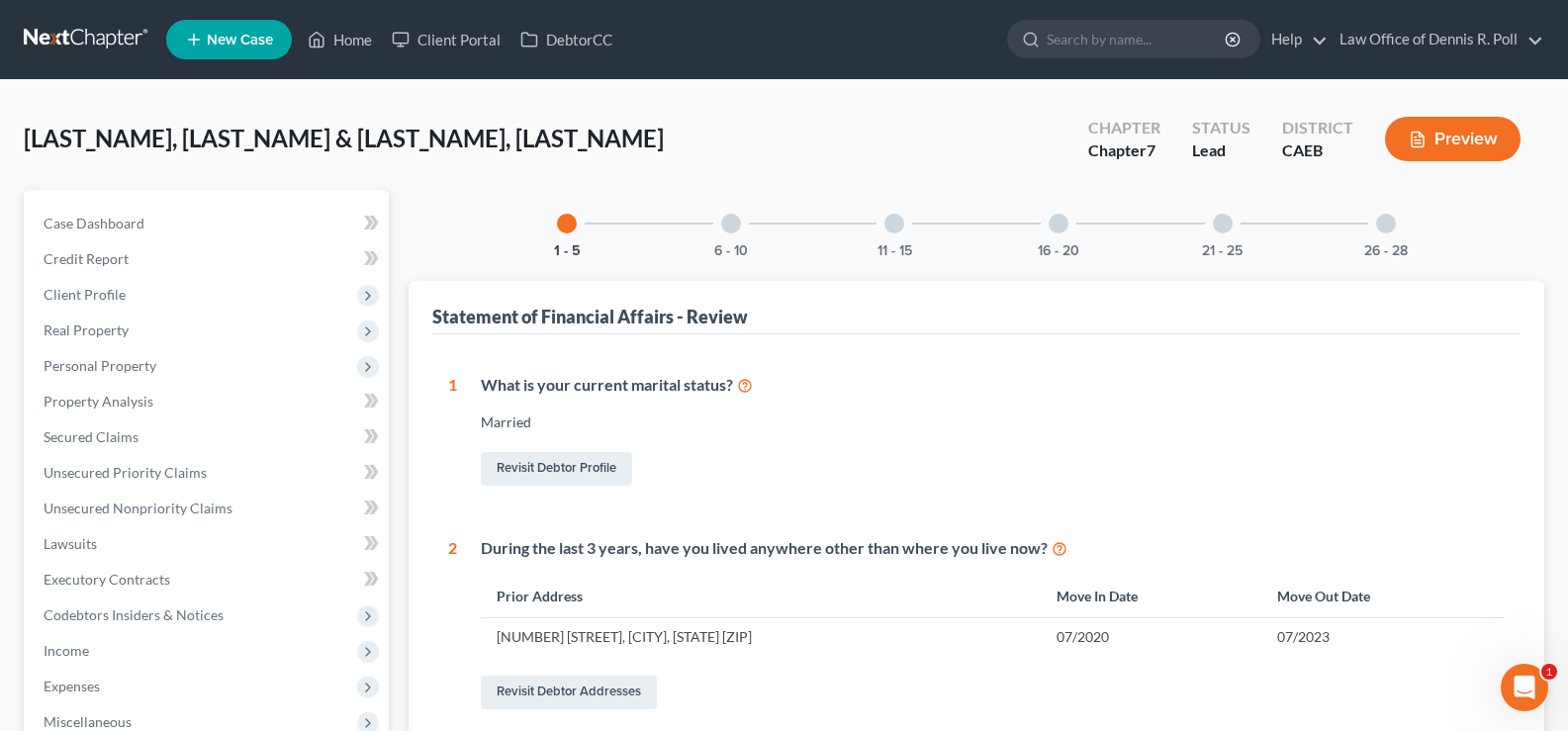 drag, startPoint x: 1569, startPoint y: 146, endPoint x: 848, endPoint y: 349, distance: 749.0327 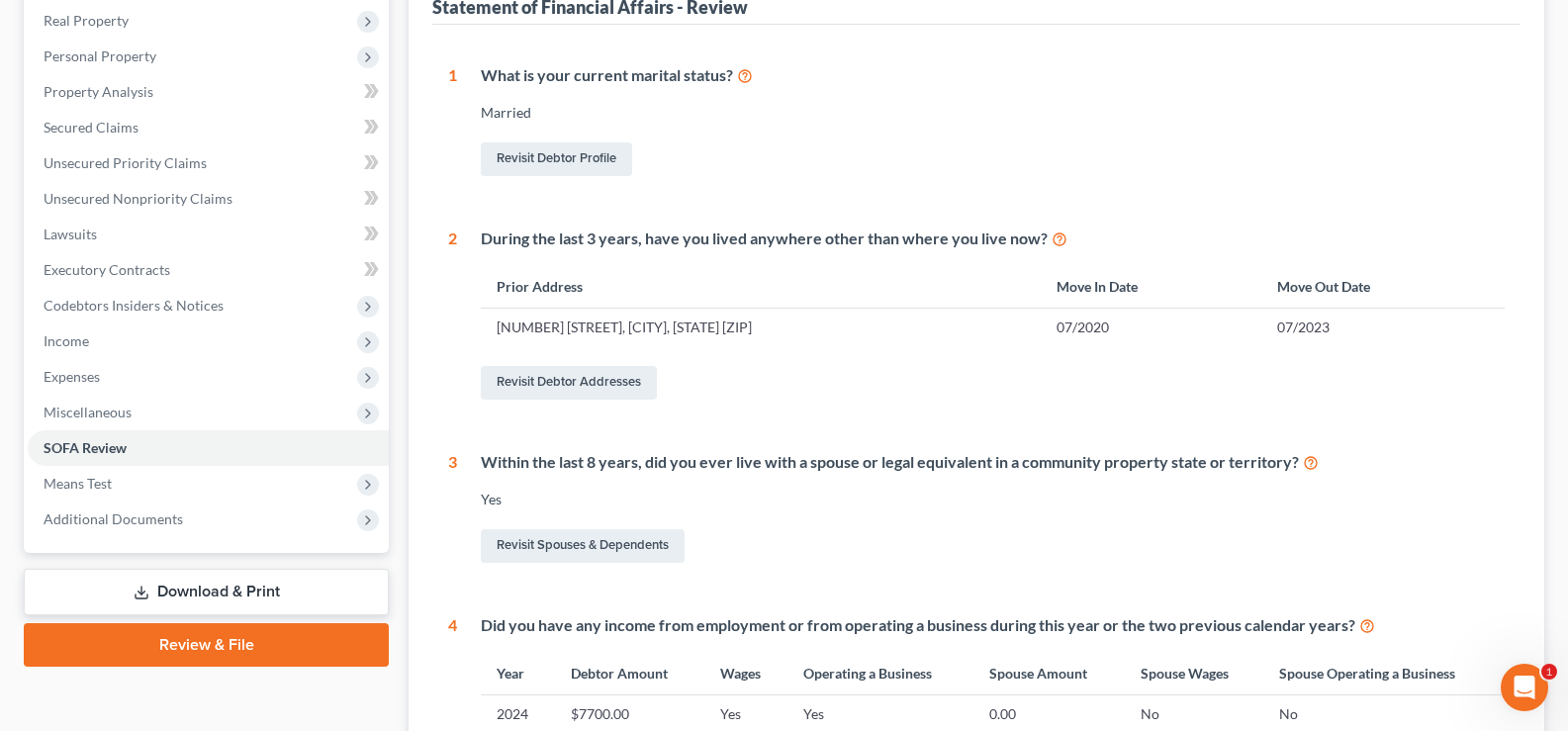 scroll, scrollTop: 0, scrollLeft: 0, axis: both 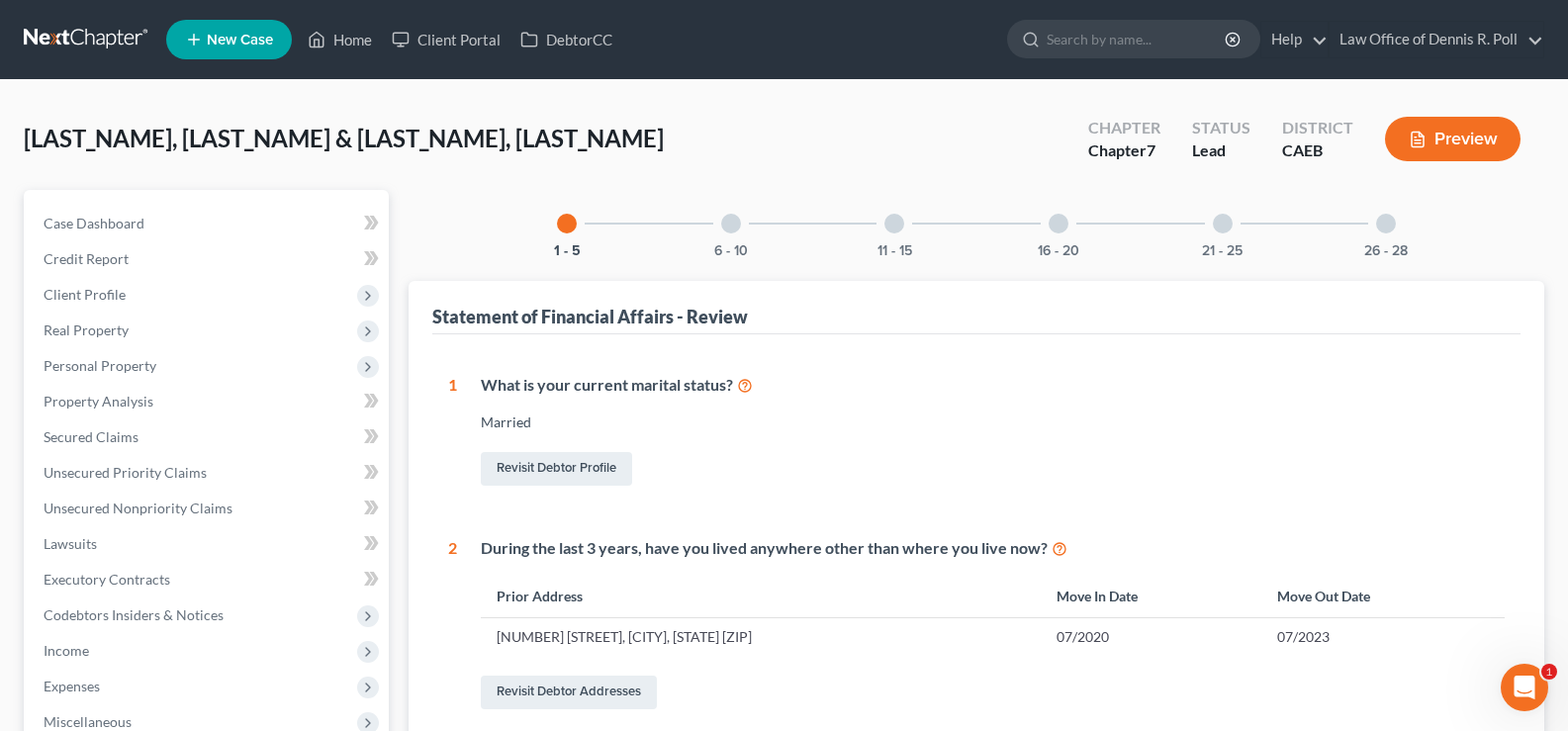click at bounding box center [731, 224] 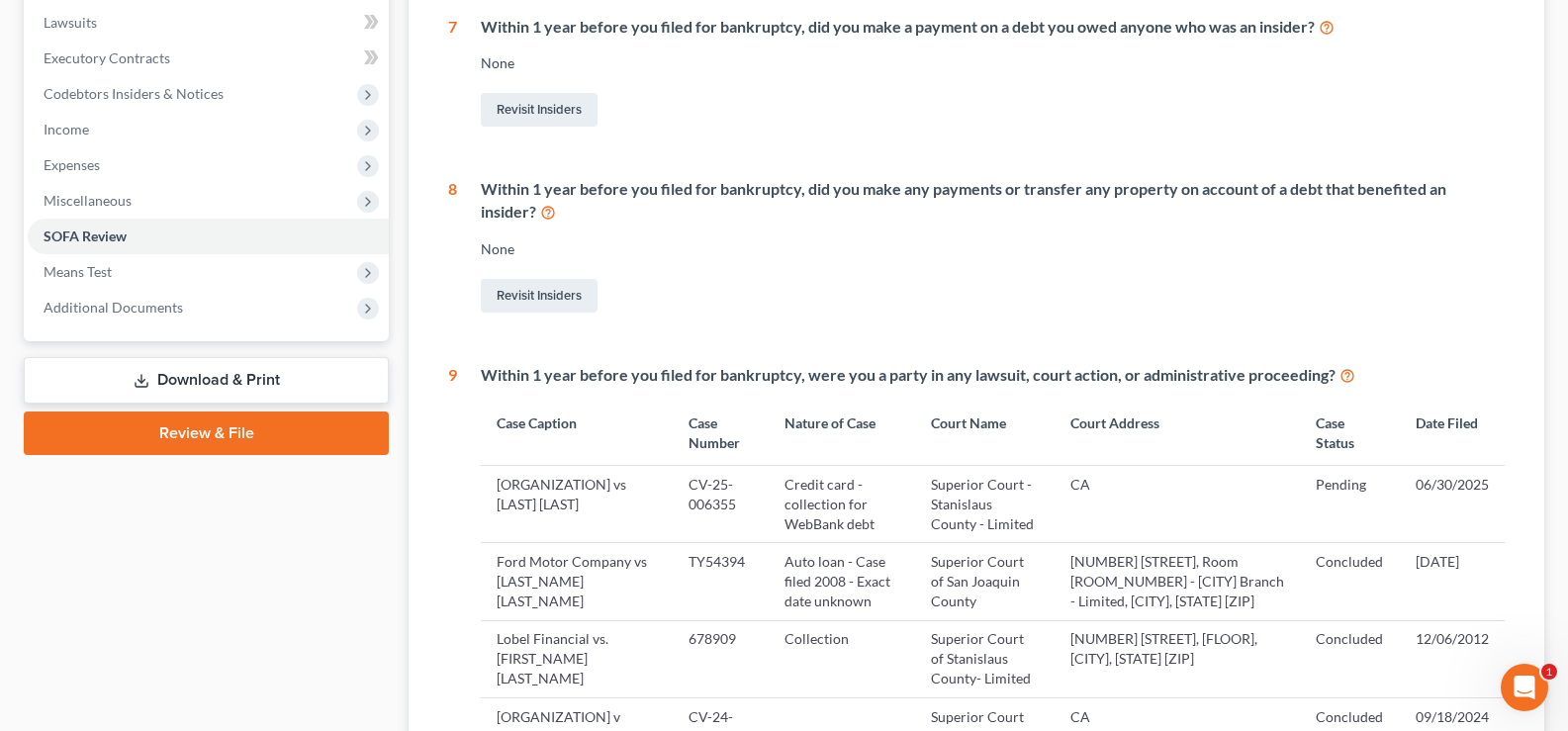 scroll, scrollTop: 523, scrollLeft: 0, axis: vertical 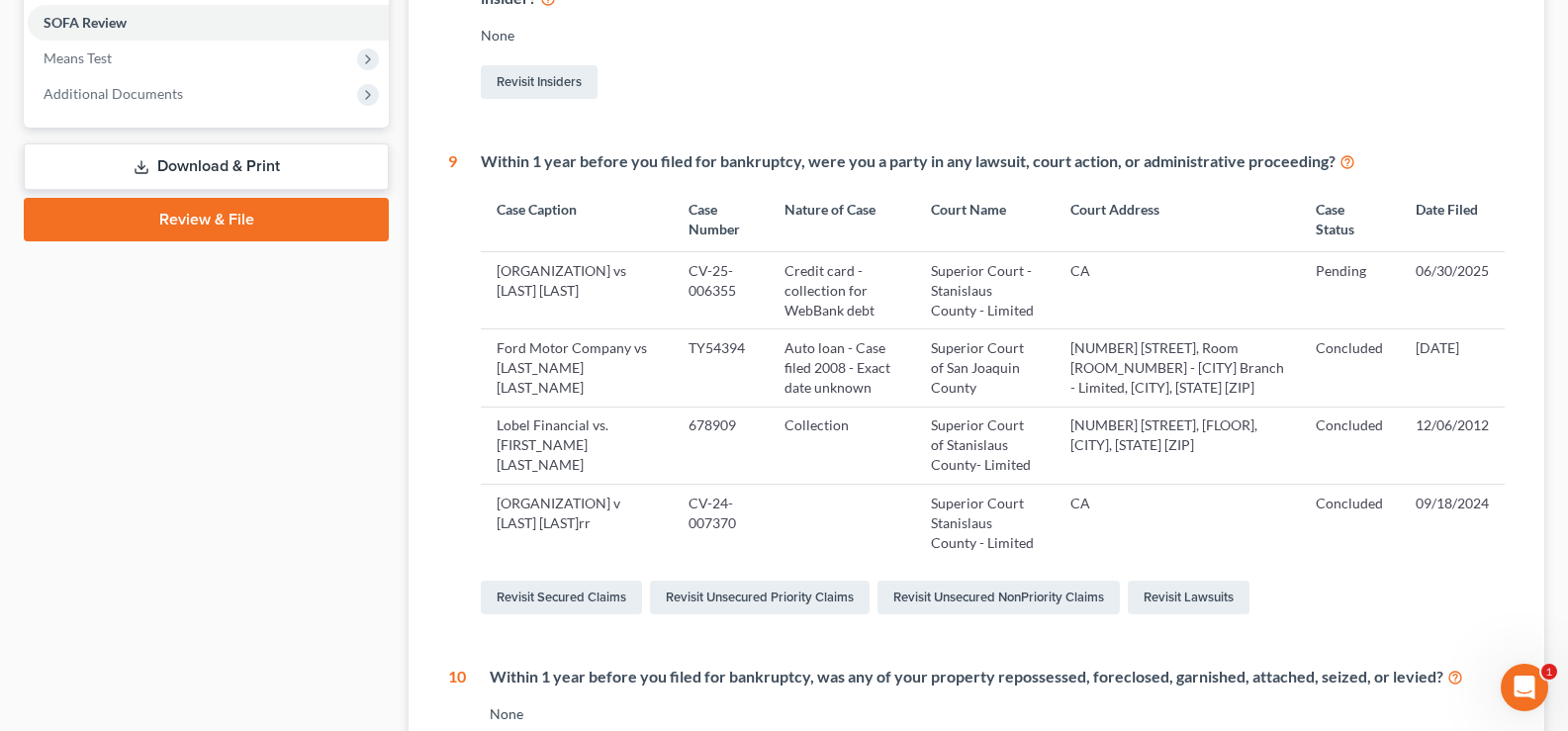 click on "[NUMBER] [STREET], [FLOOR], [CITY], [STATE] [ZIP]" at bounding box center (1177, 445) 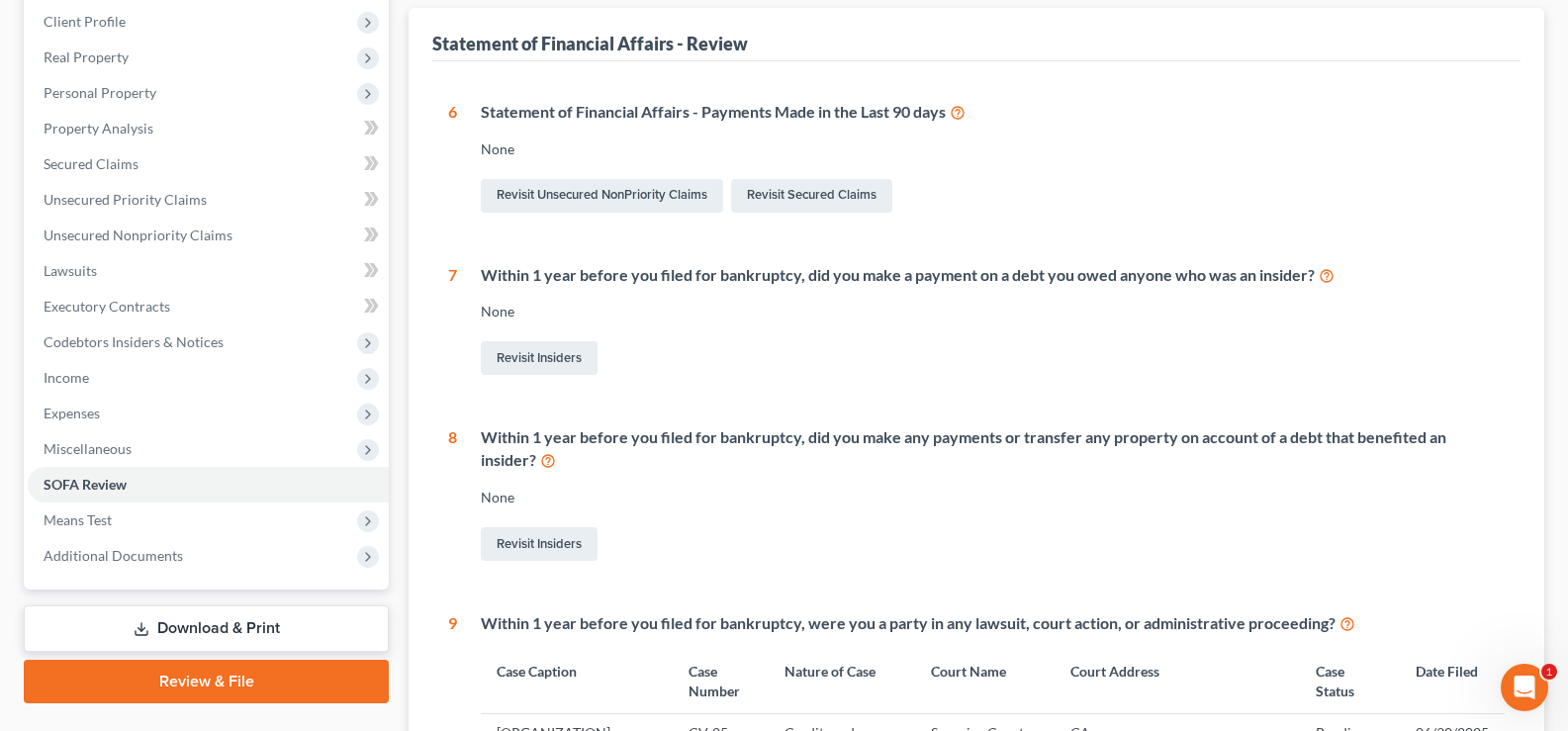 scroll, scrollTop: 204, scrollLeft: 0, axis: vertical 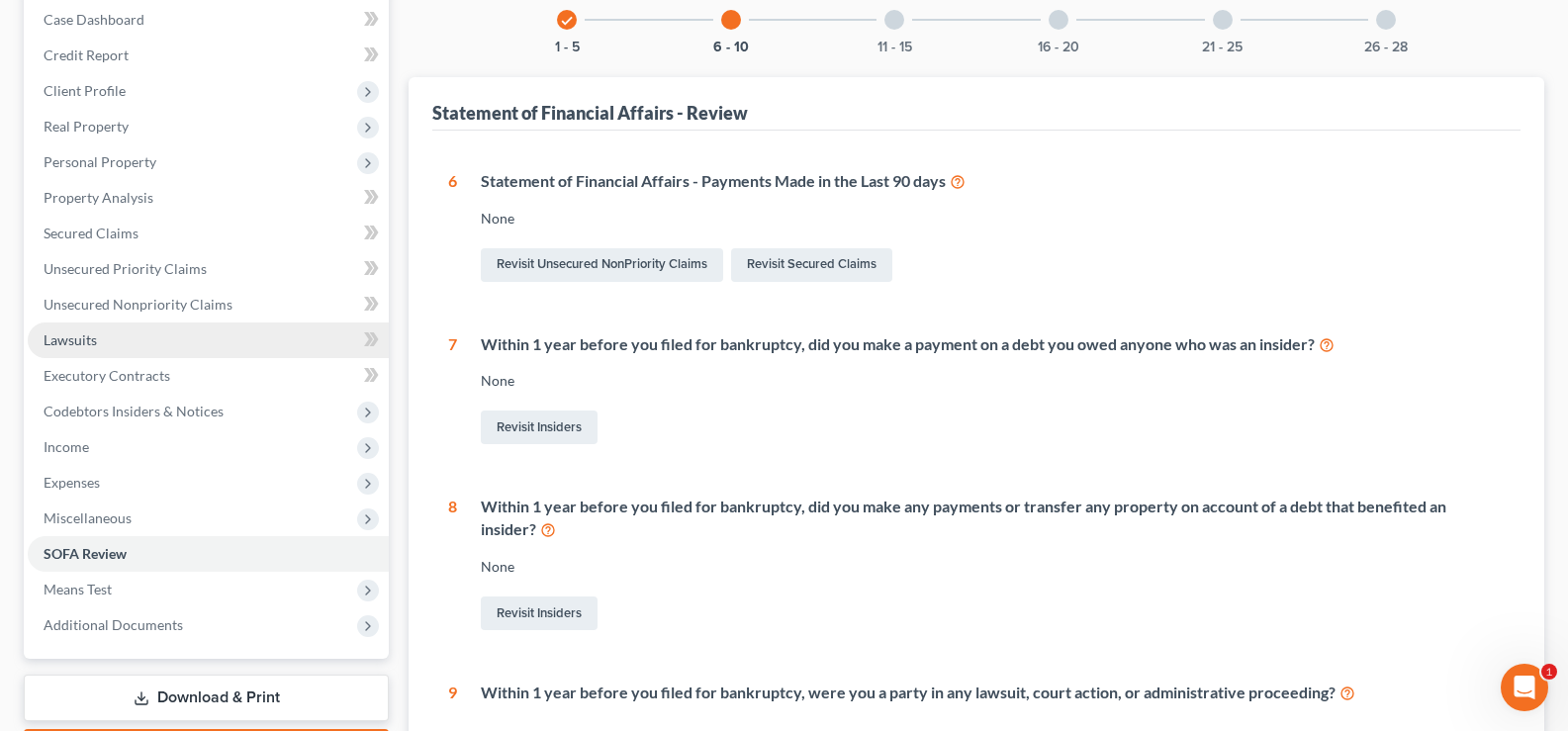 click on "Lawsuits" at bounding box center (70, 339) 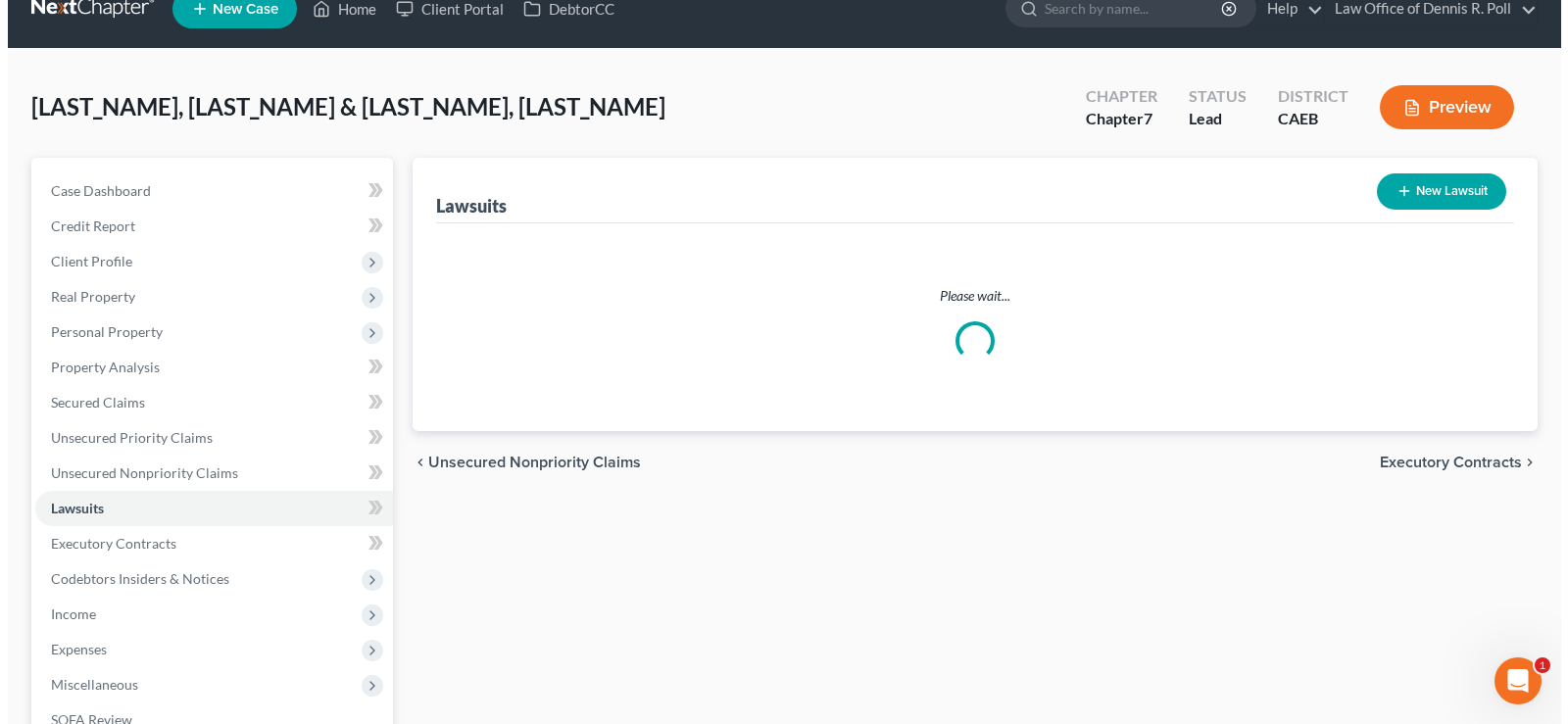 scroll, scrollTop: 0, scrollLeft: 0, axis: both 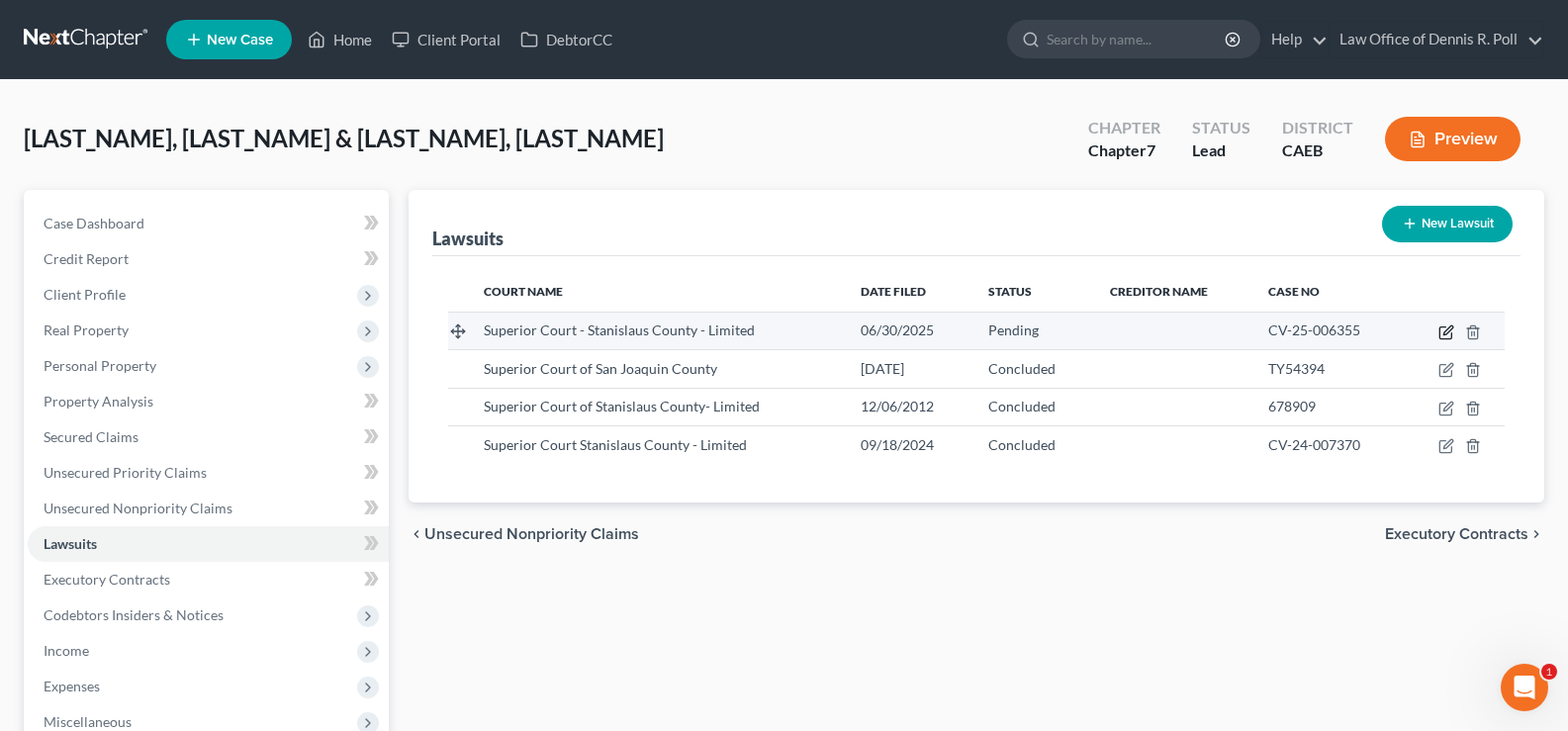click 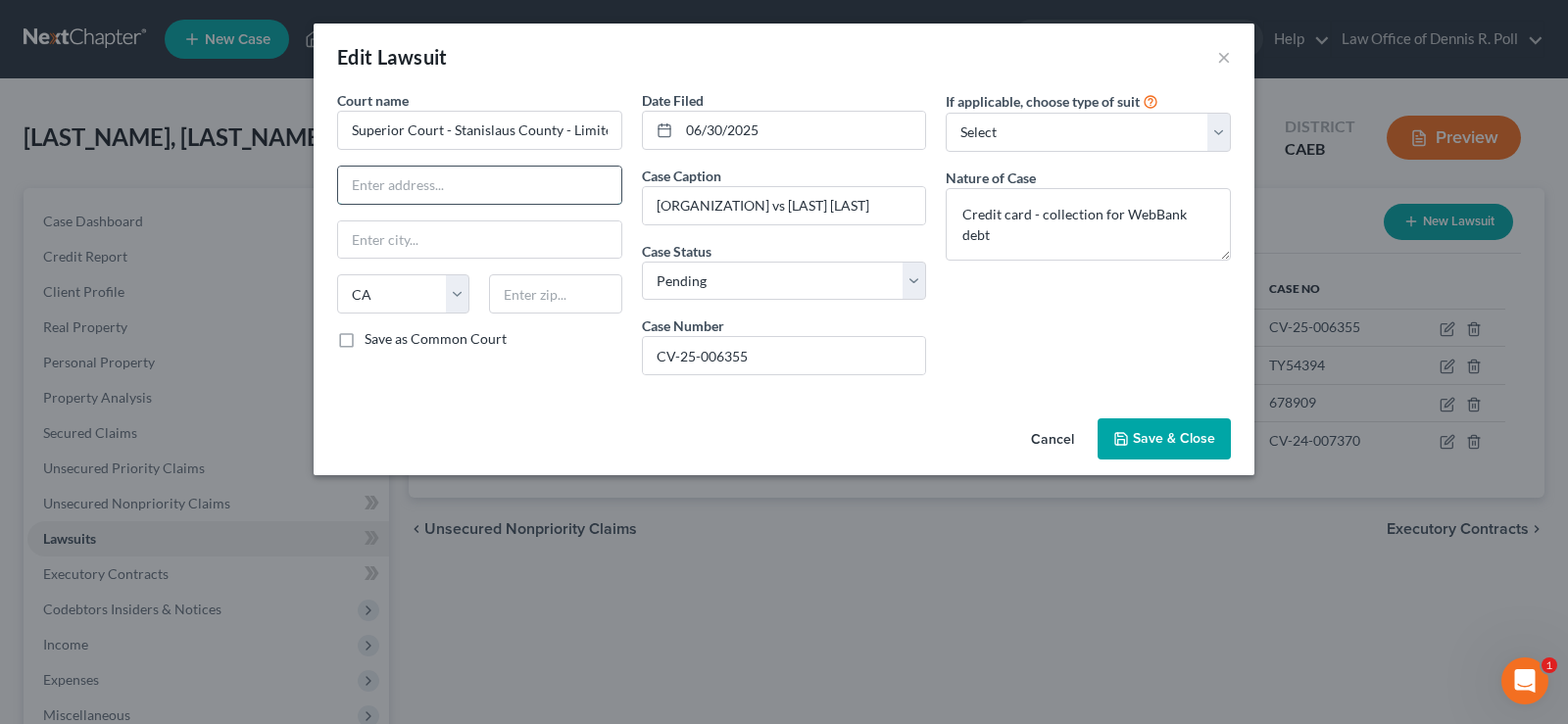 click at bounding box center [479, 185] 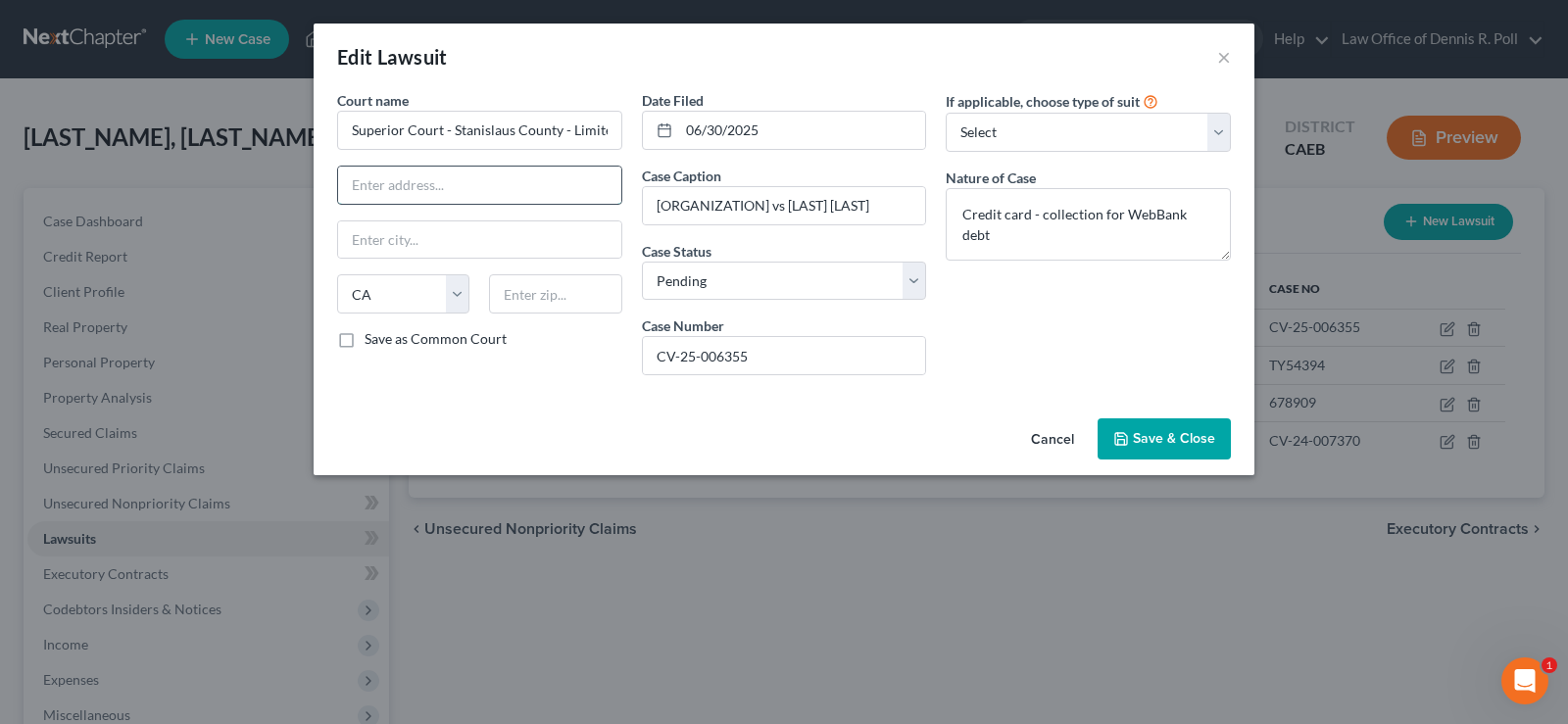 paste on "[NUMBER] [STREET], [CITY], [STATE] [POSTAL_CODE]" 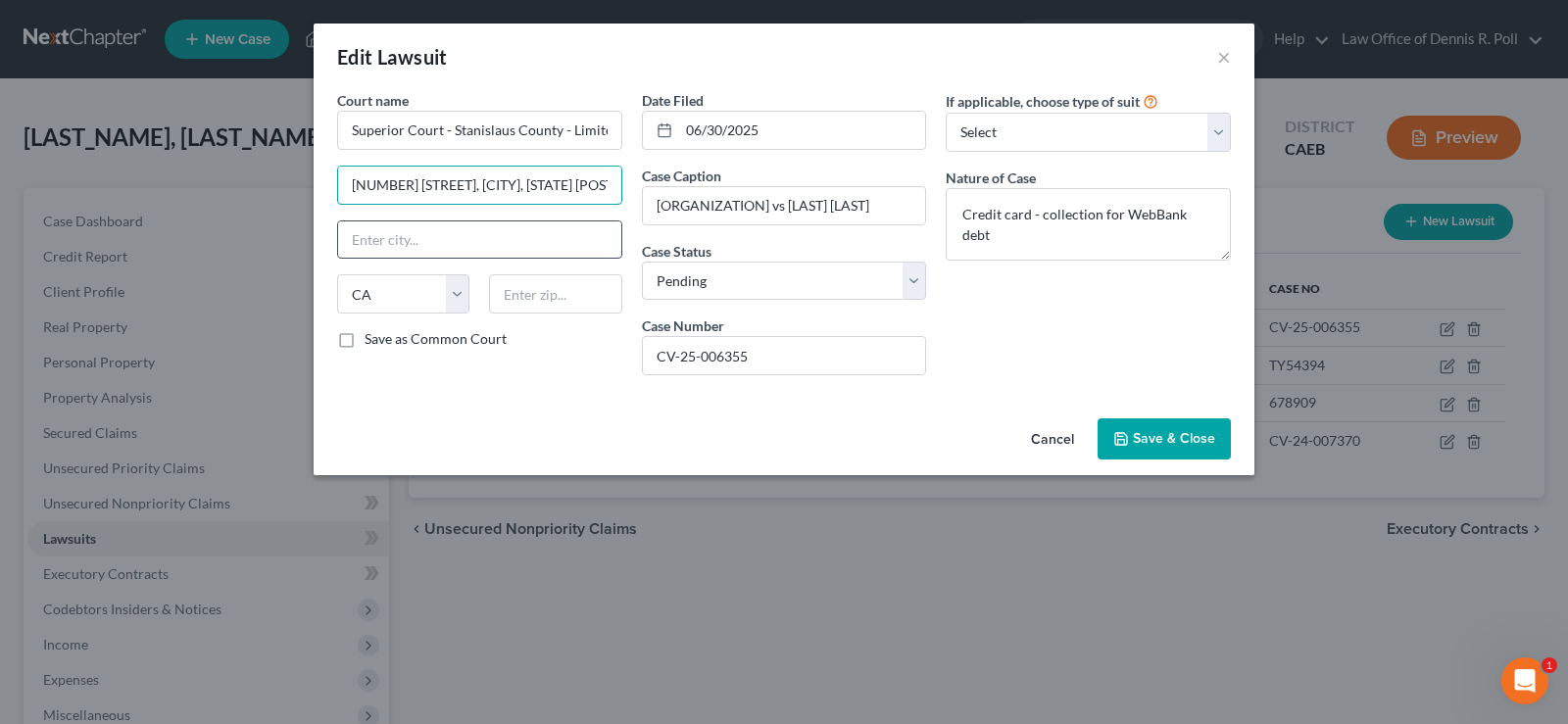 type on "[NUMBER] [STREET], [CITY], [STATE] [POSTAL_CODE]" 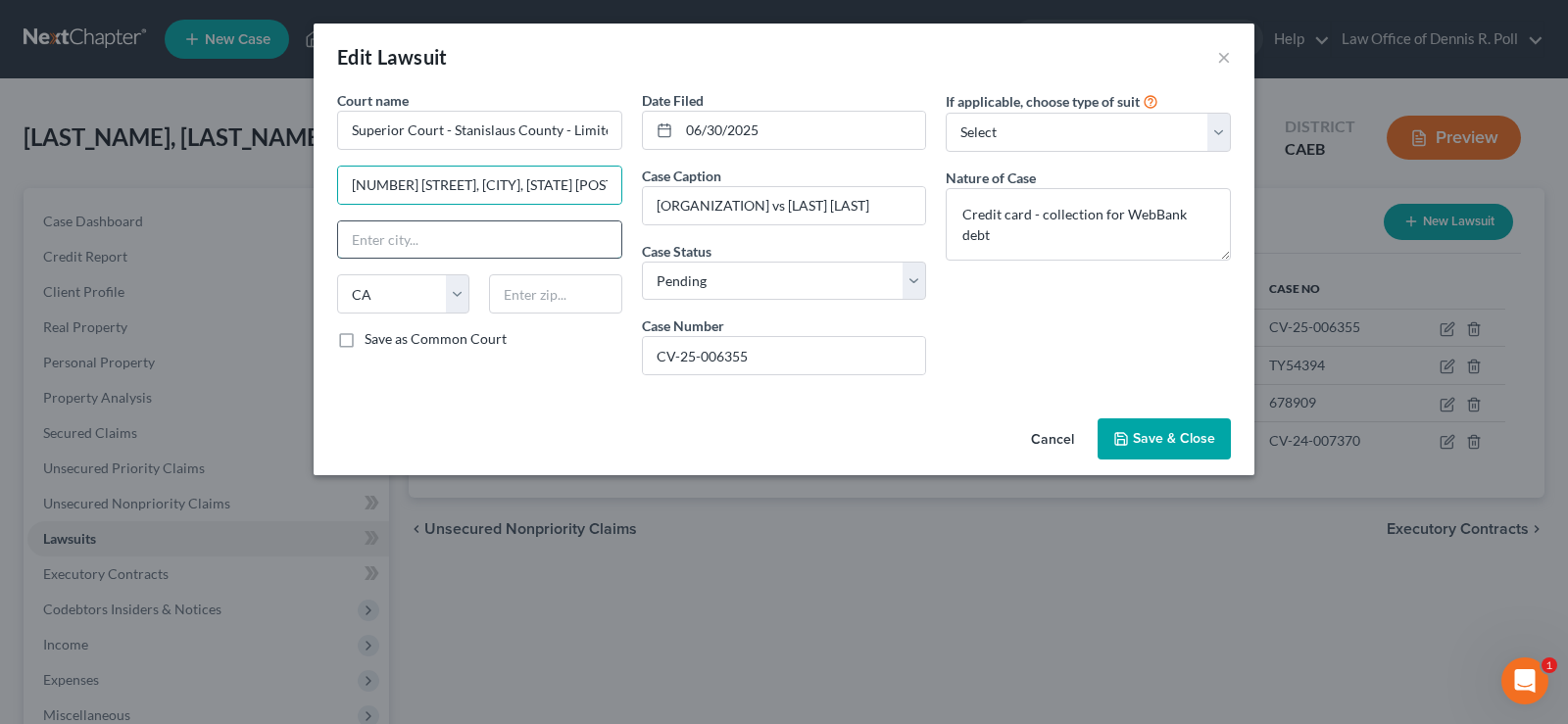 click at bounding box center (479, 240) 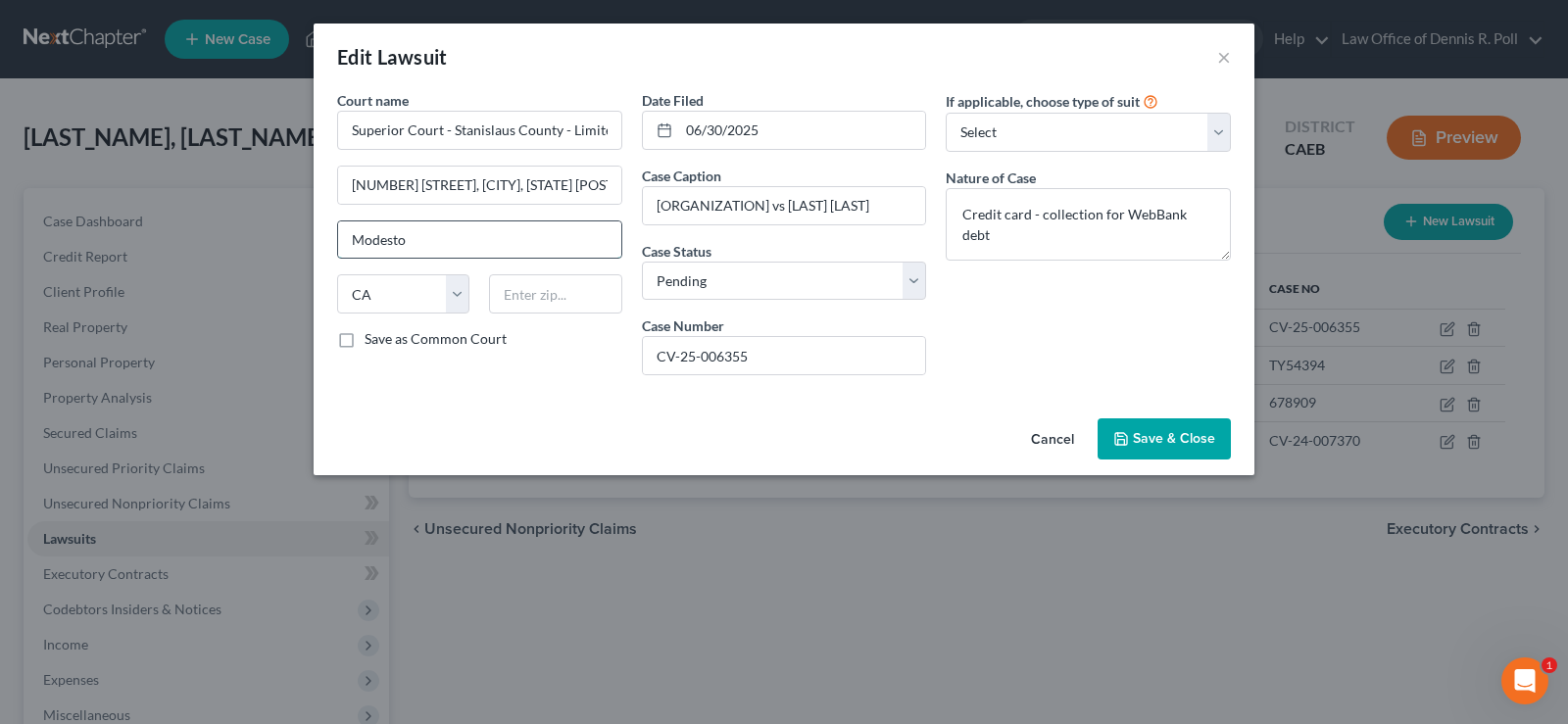 type on "Modesto" 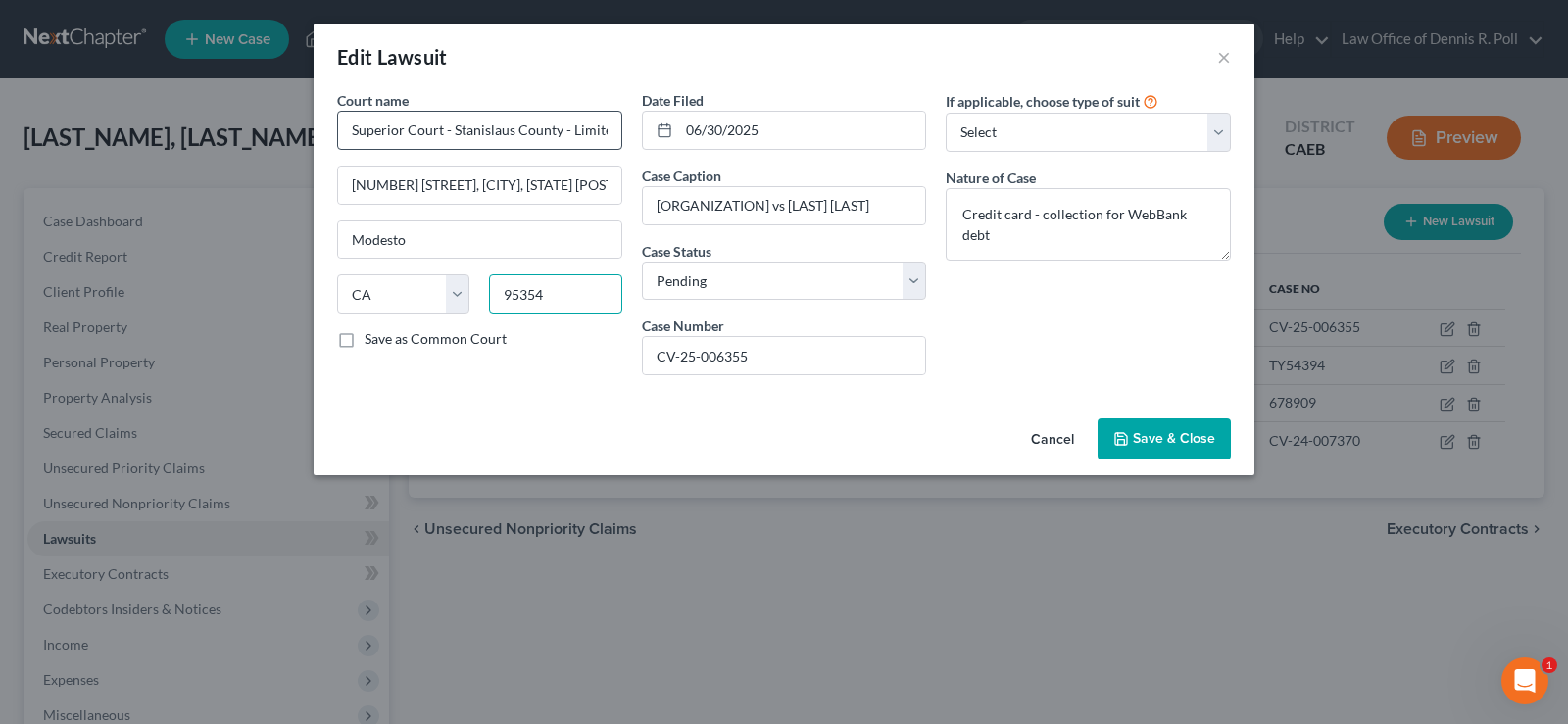type on "95354" 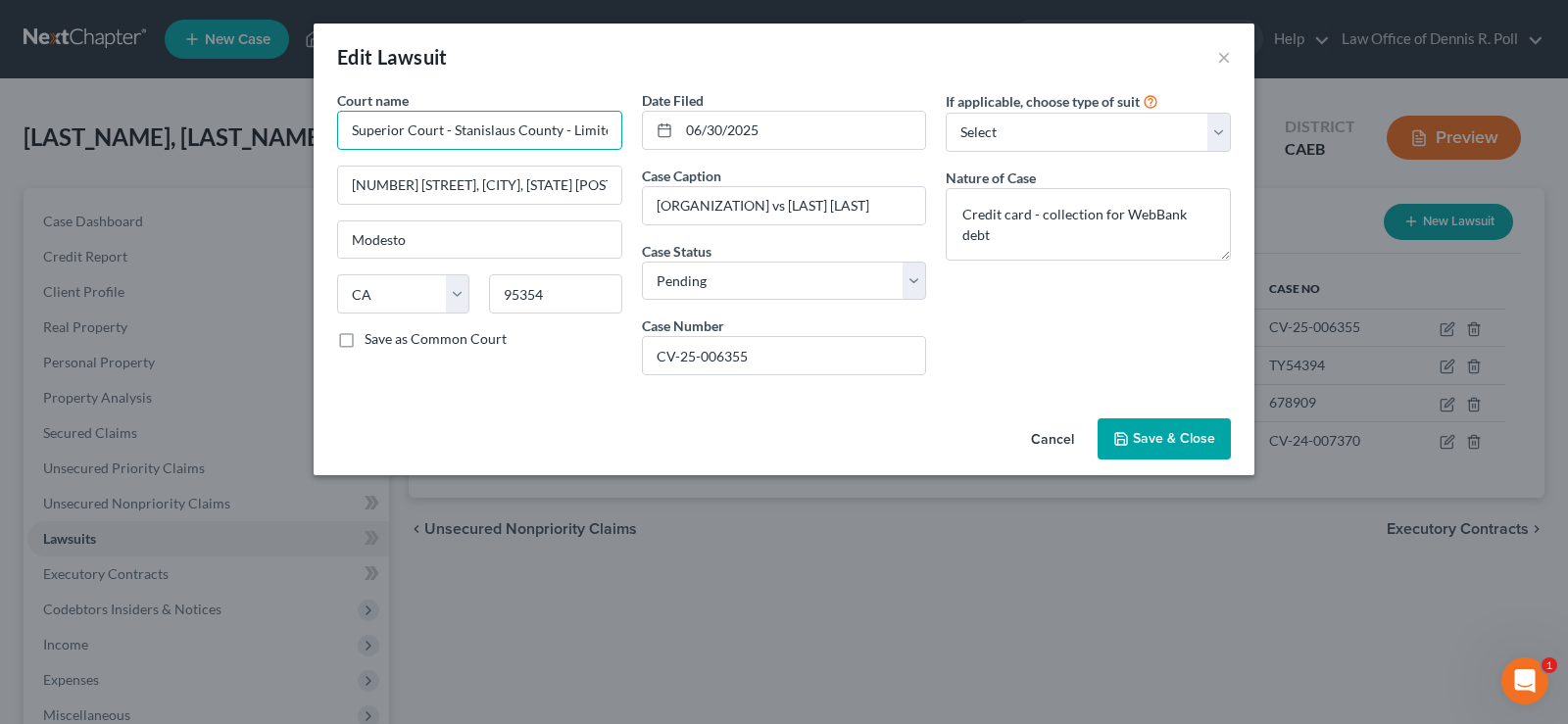 click on "Superior Court - Stanislaus County - Limited" at bounding box center [479, 130] 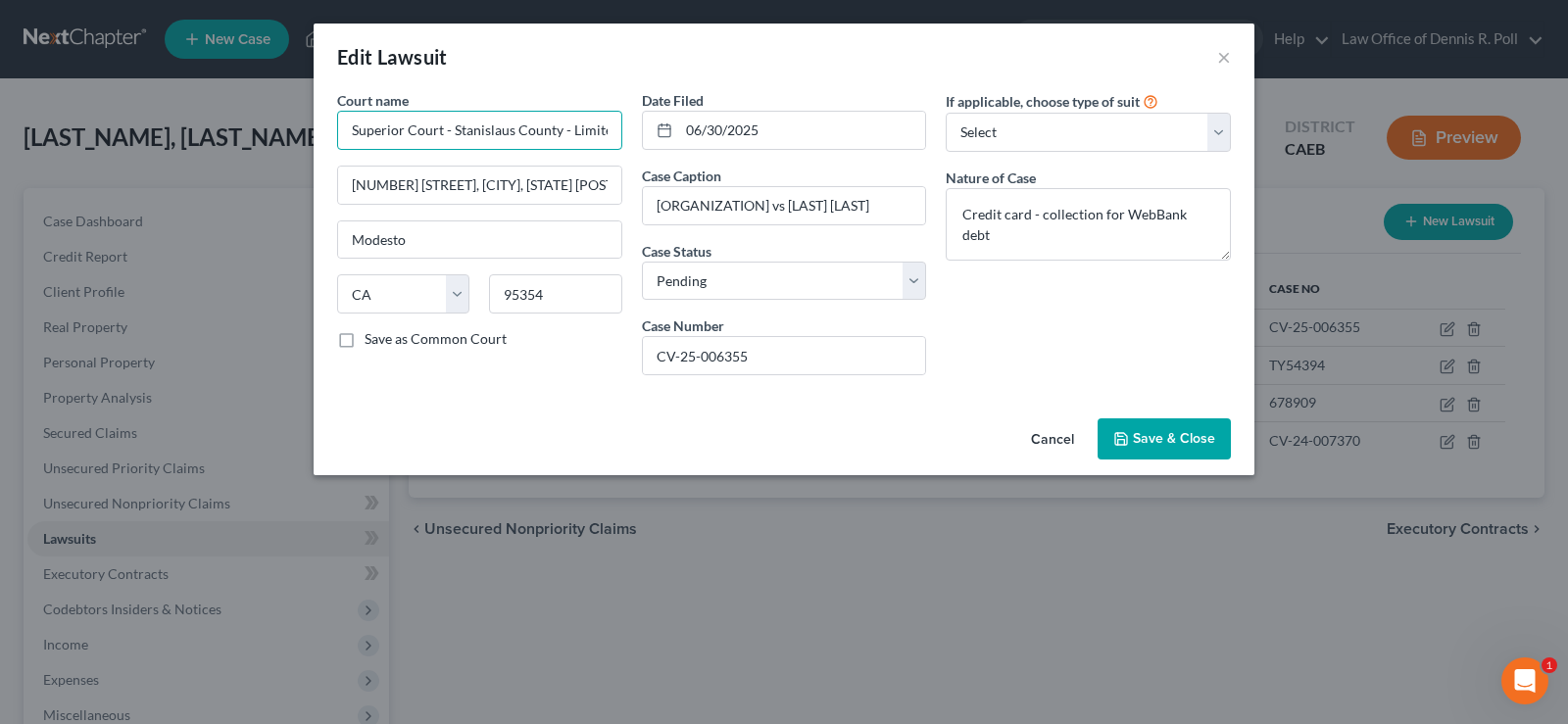 click on "Superior Court - Stanislaus County - Limited" at bounding box center [479, 130] 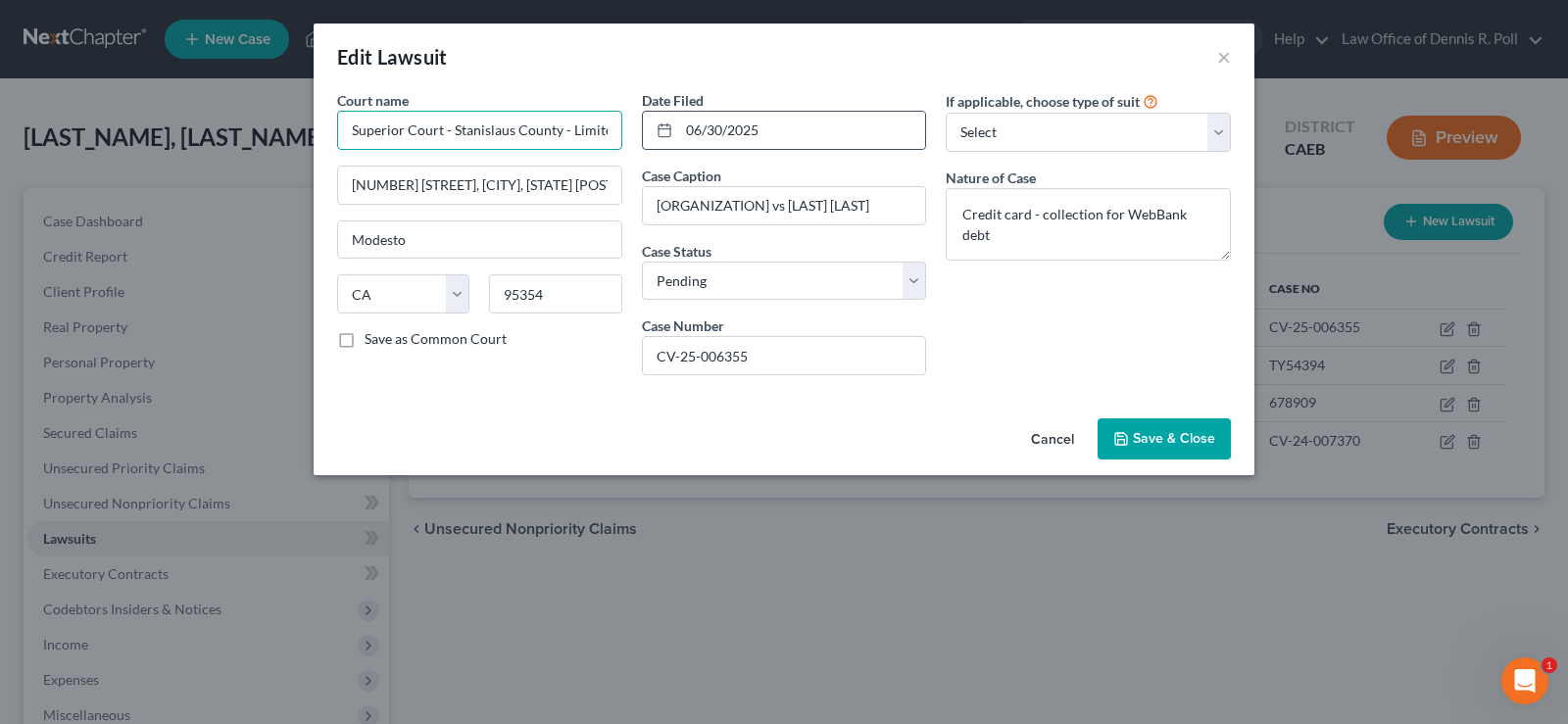 scroll, scrollTop: 0, scrollLeft: 7, axis: horizontal 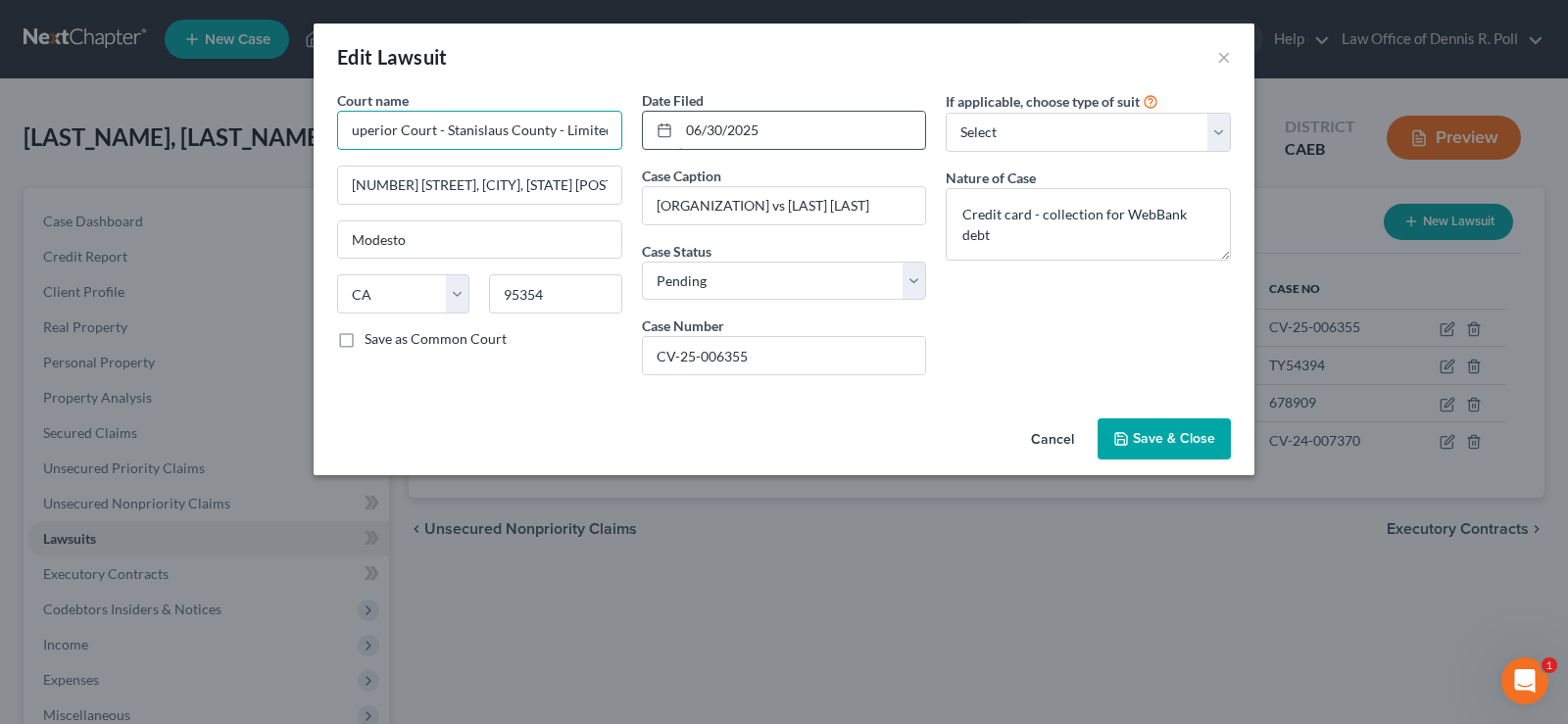 drag, startPoint x: 595, startPoint y: 127, endPoint x: 679, endPoint y: 133, distance: 84.214013 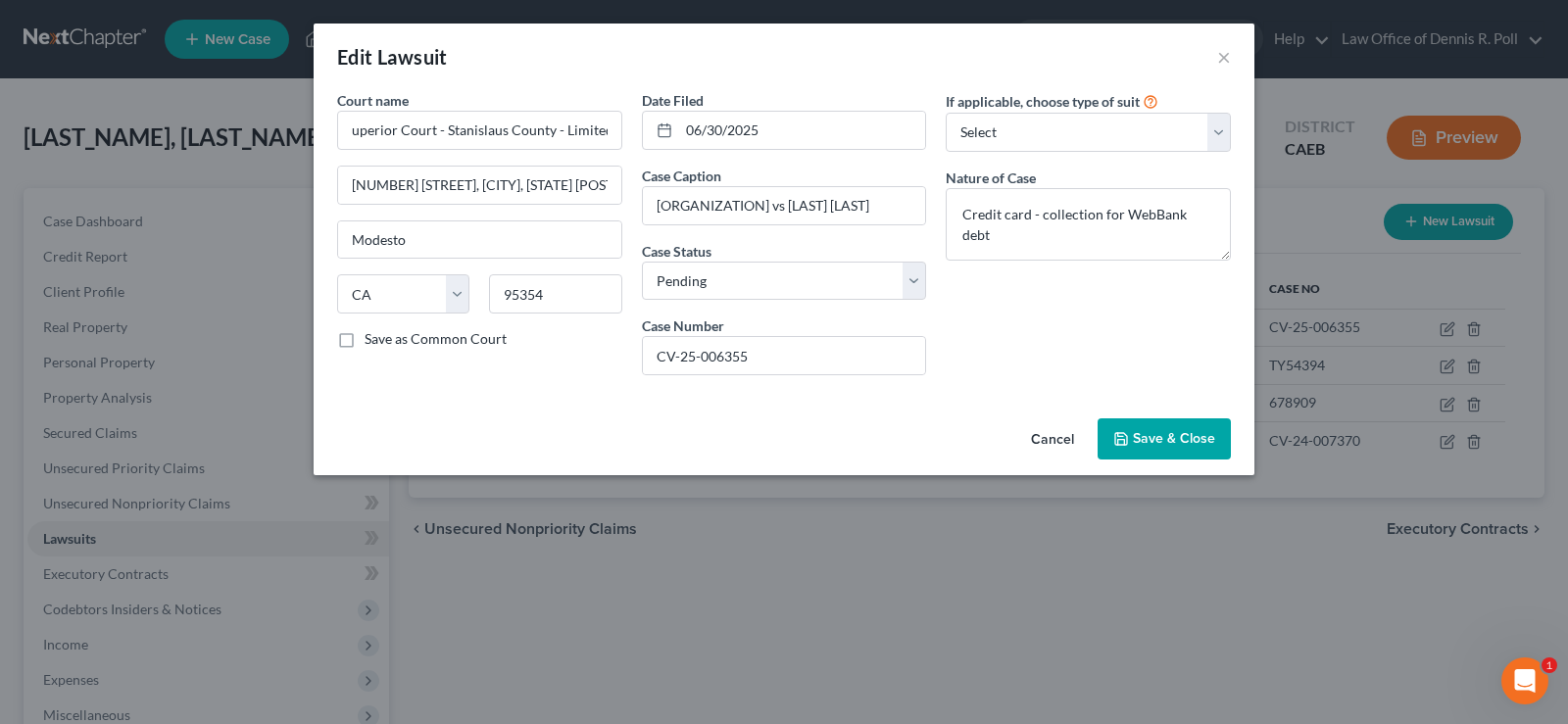 click on "Court name
*
Superior Court - [COUNTY] - Limited                      [NUMBER] [STREET], [CITY], [STATE] [POSTAL_CODE] [CITY] State [STATE] [POSTAL_CODE] Save as Common Court" at bounding box center [479, 240] 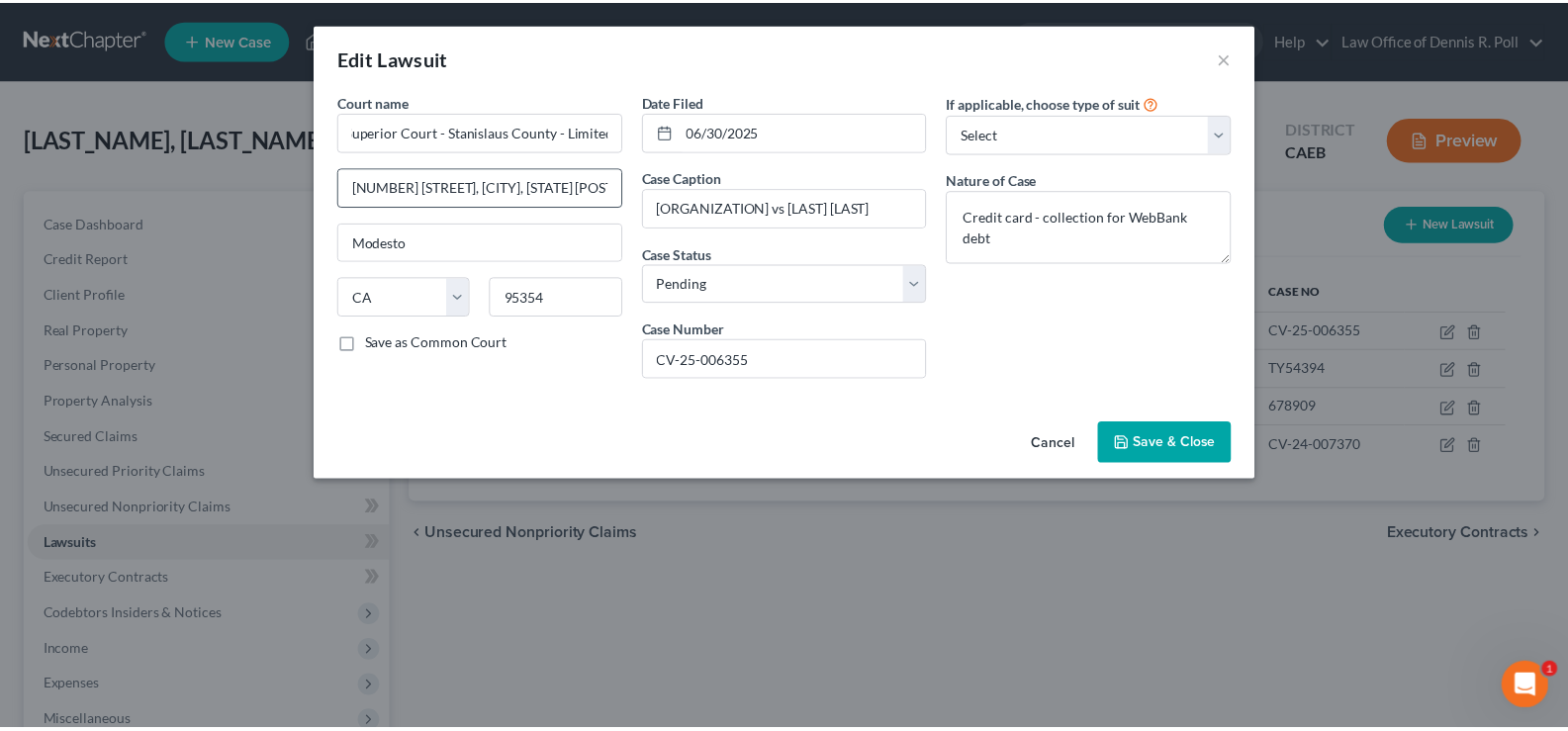 scroll, scrollTop: 0, scrollLeft: 0, axis: both 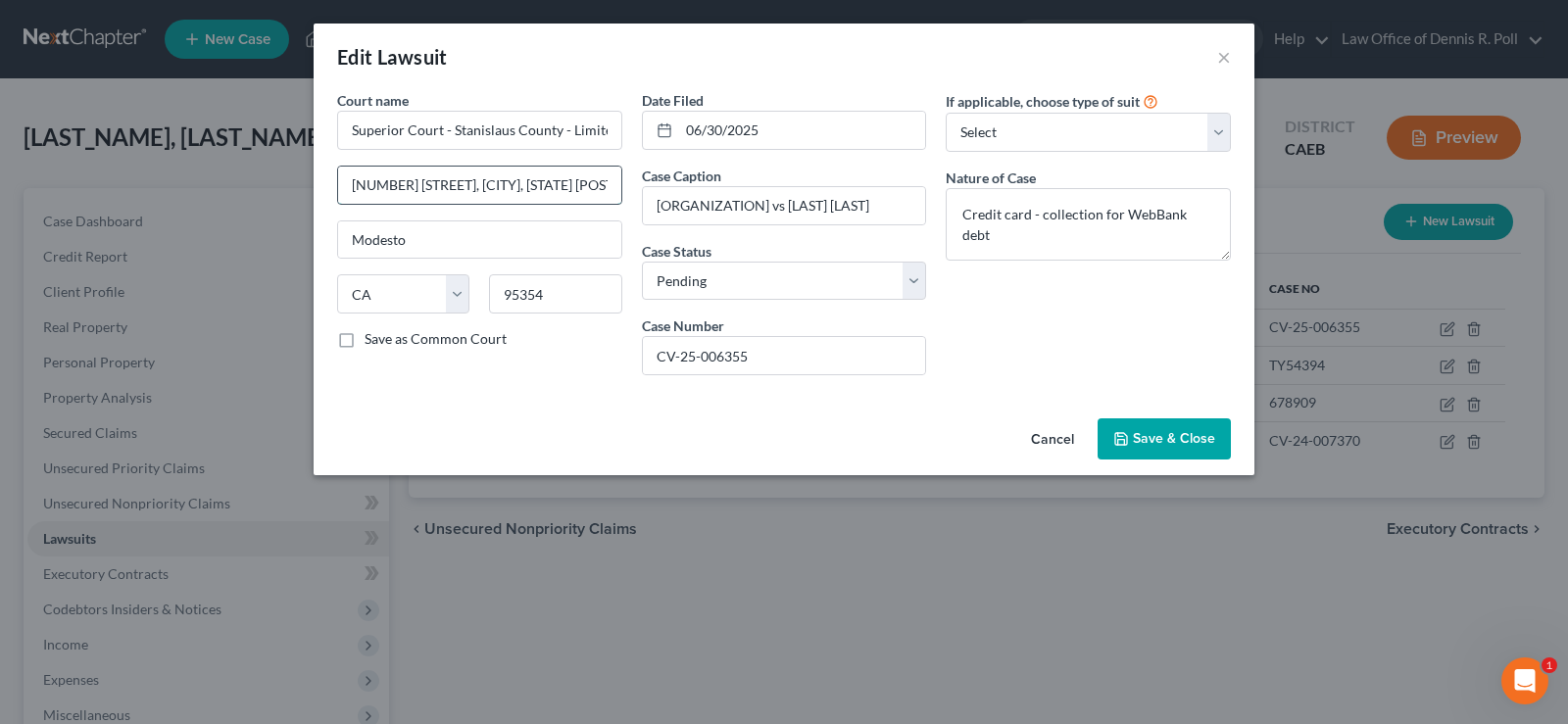 click on "[NUMBER] [STREET], [CITY], [STATE] [POSTAL_CODE]" at bounding box center [479, 185] 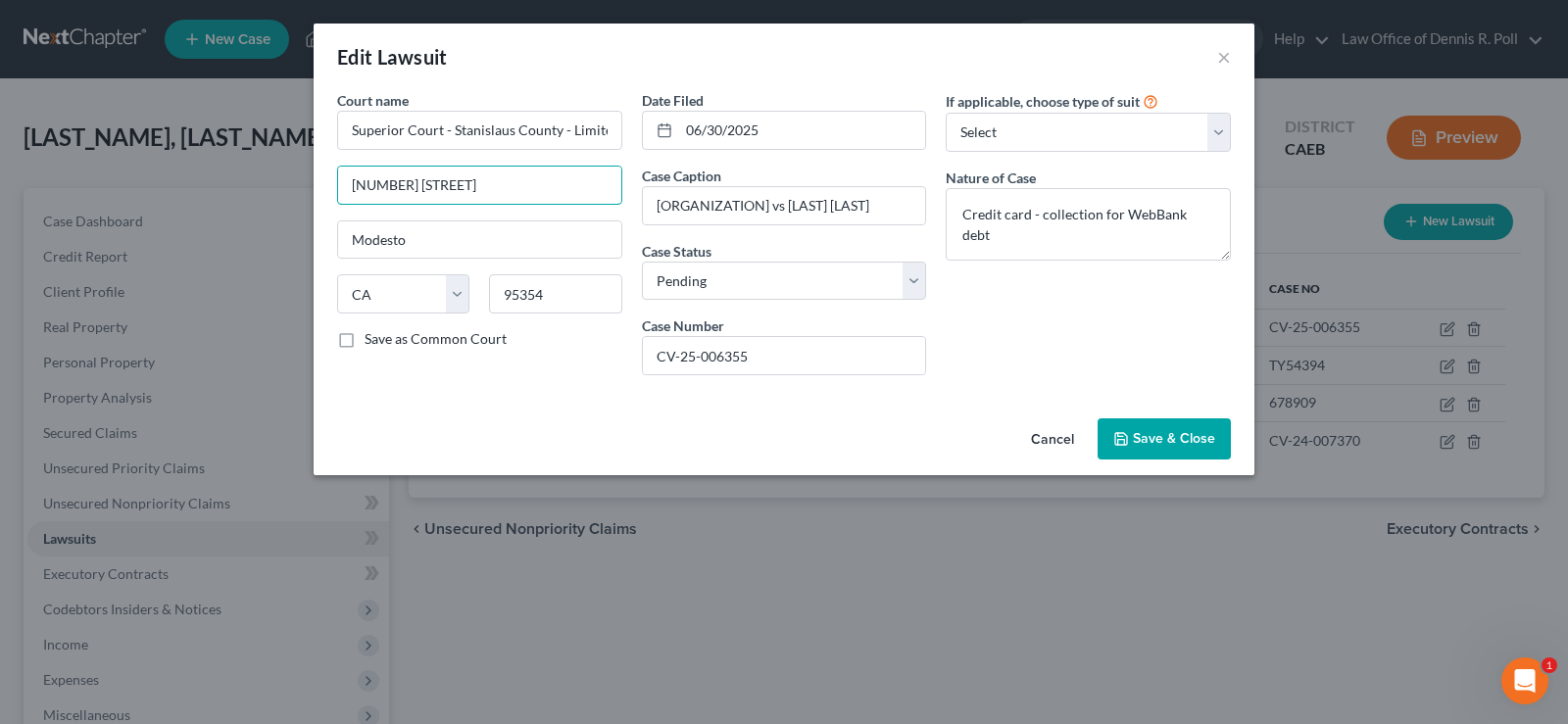 type on "[NUMBER] [STREET]" 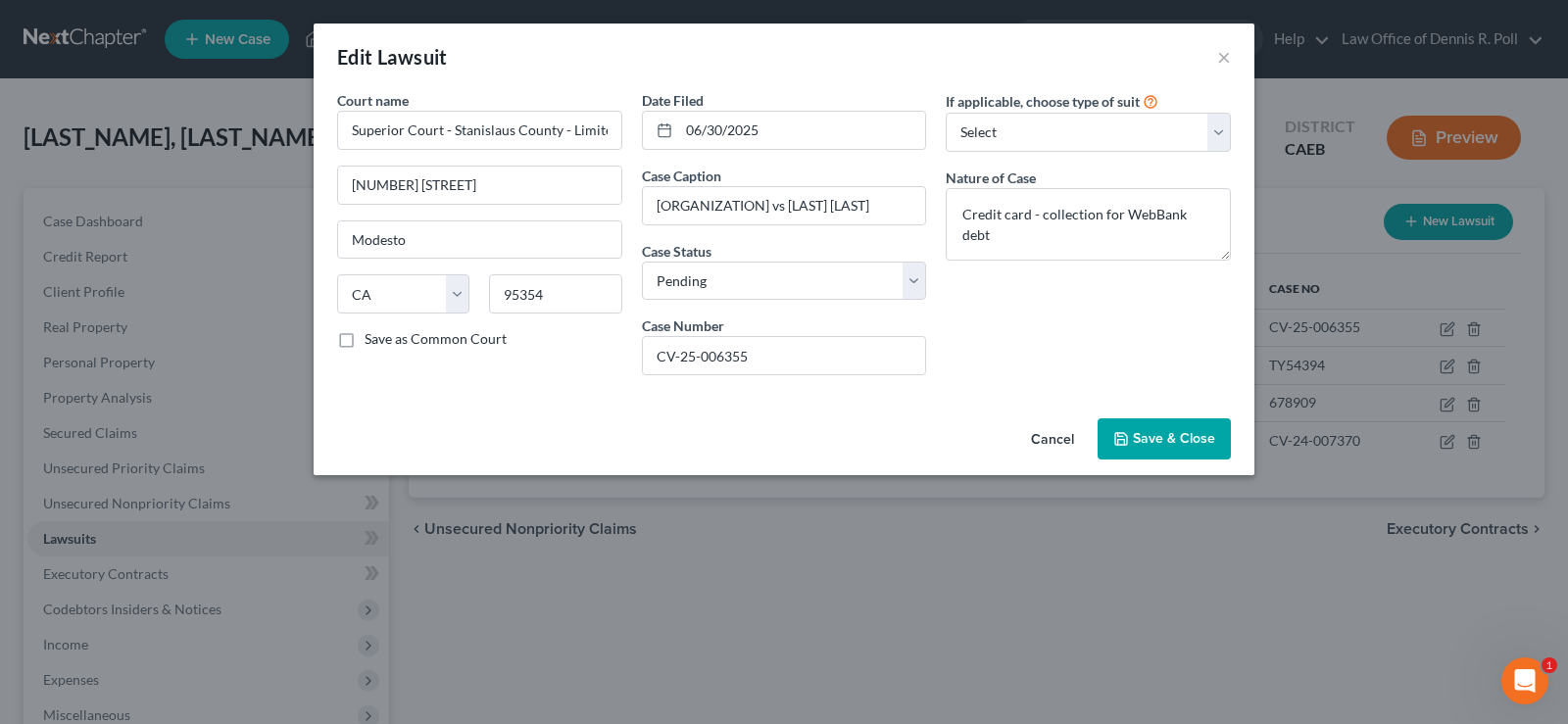 click on "Save & Close" at bounding box center [1174, 438] 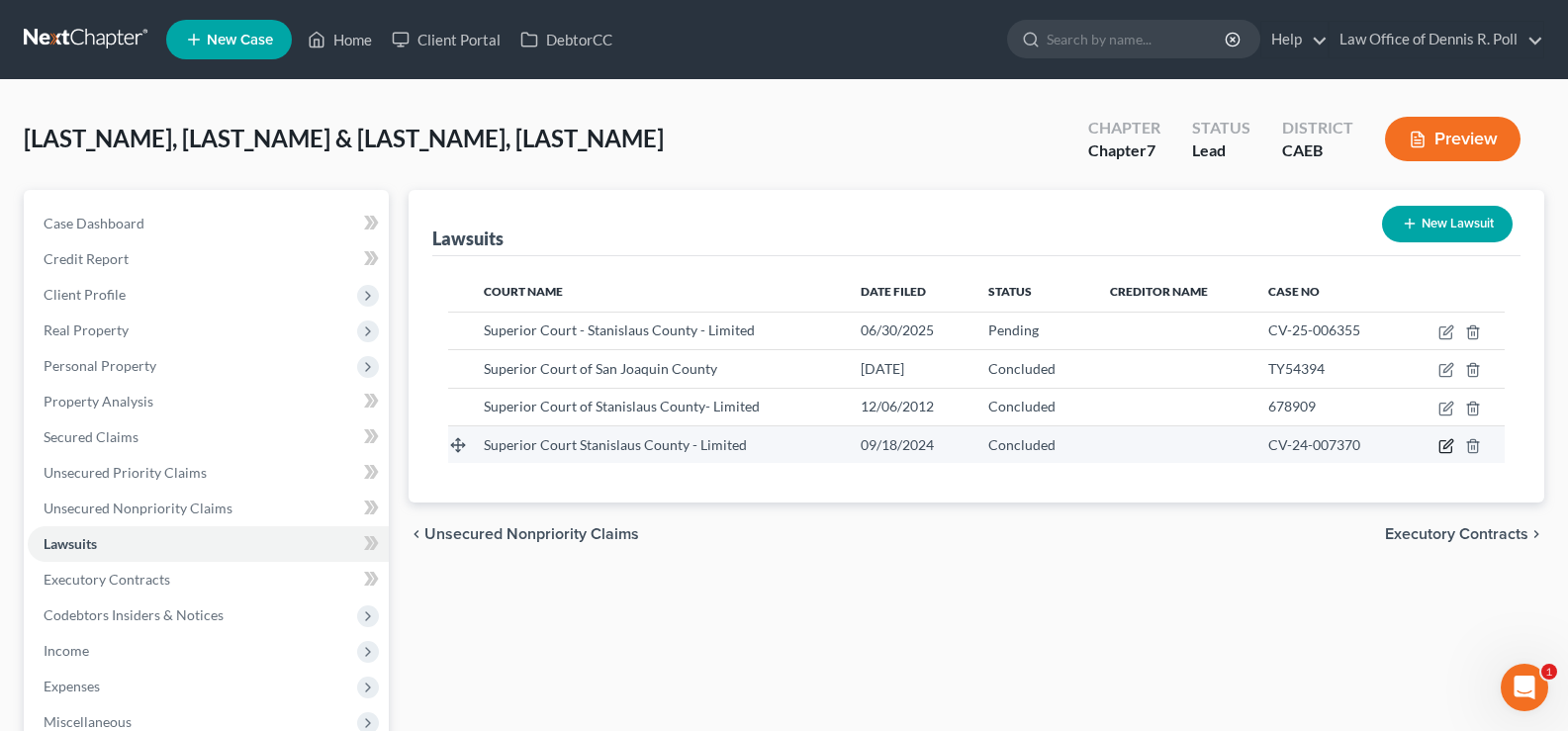 click 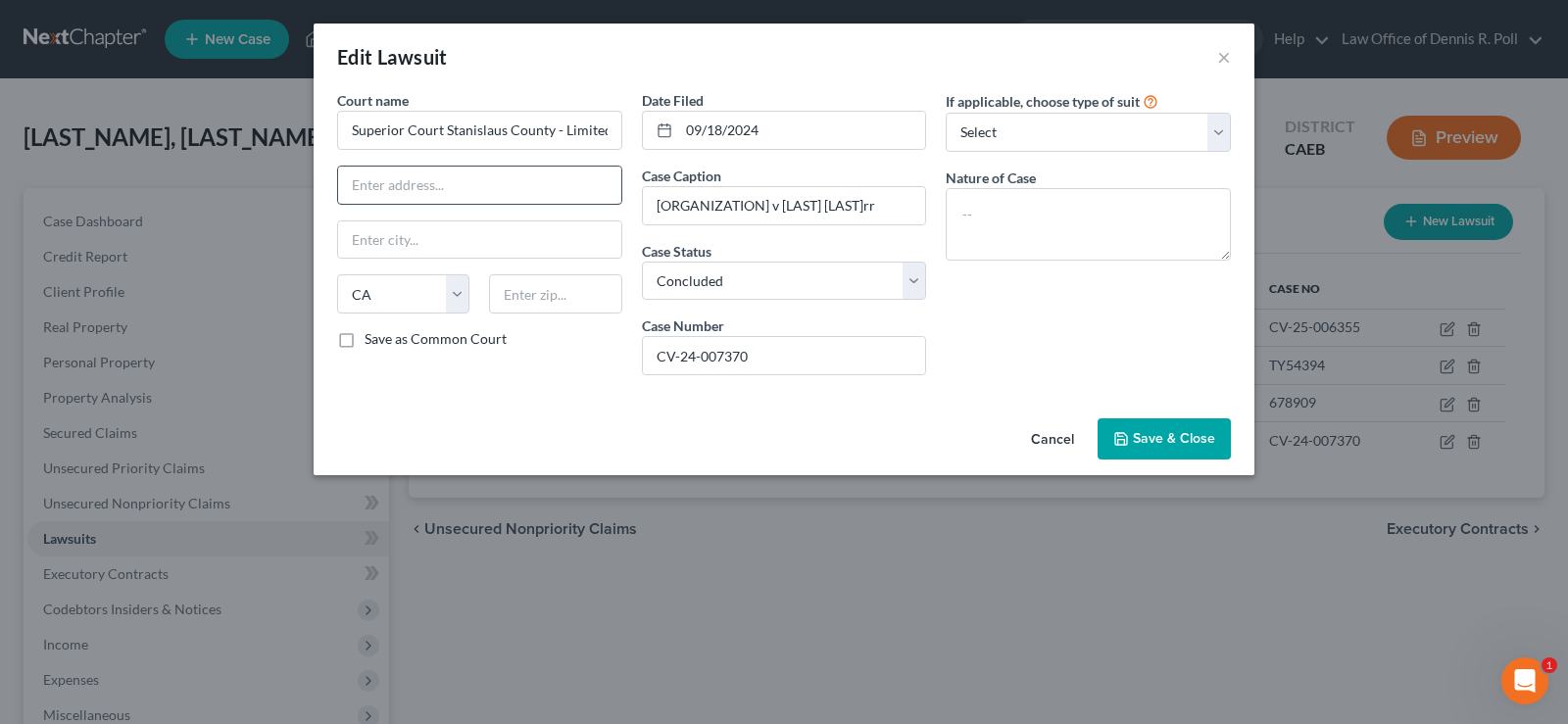 click at bounding box center (479, 185) 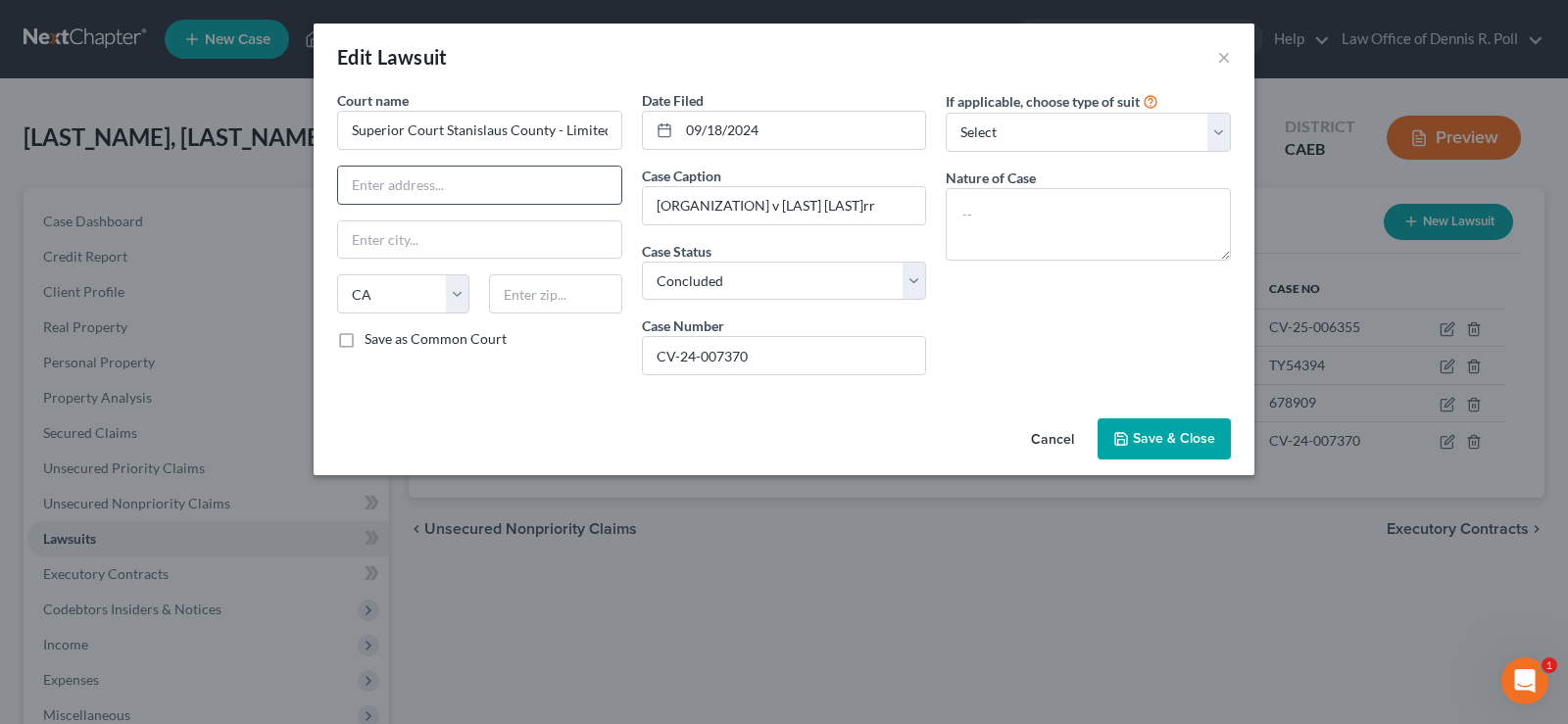 paste on "[NUMBER] [STREET], [CITY], [STATE] [POSTAL_CODE]" 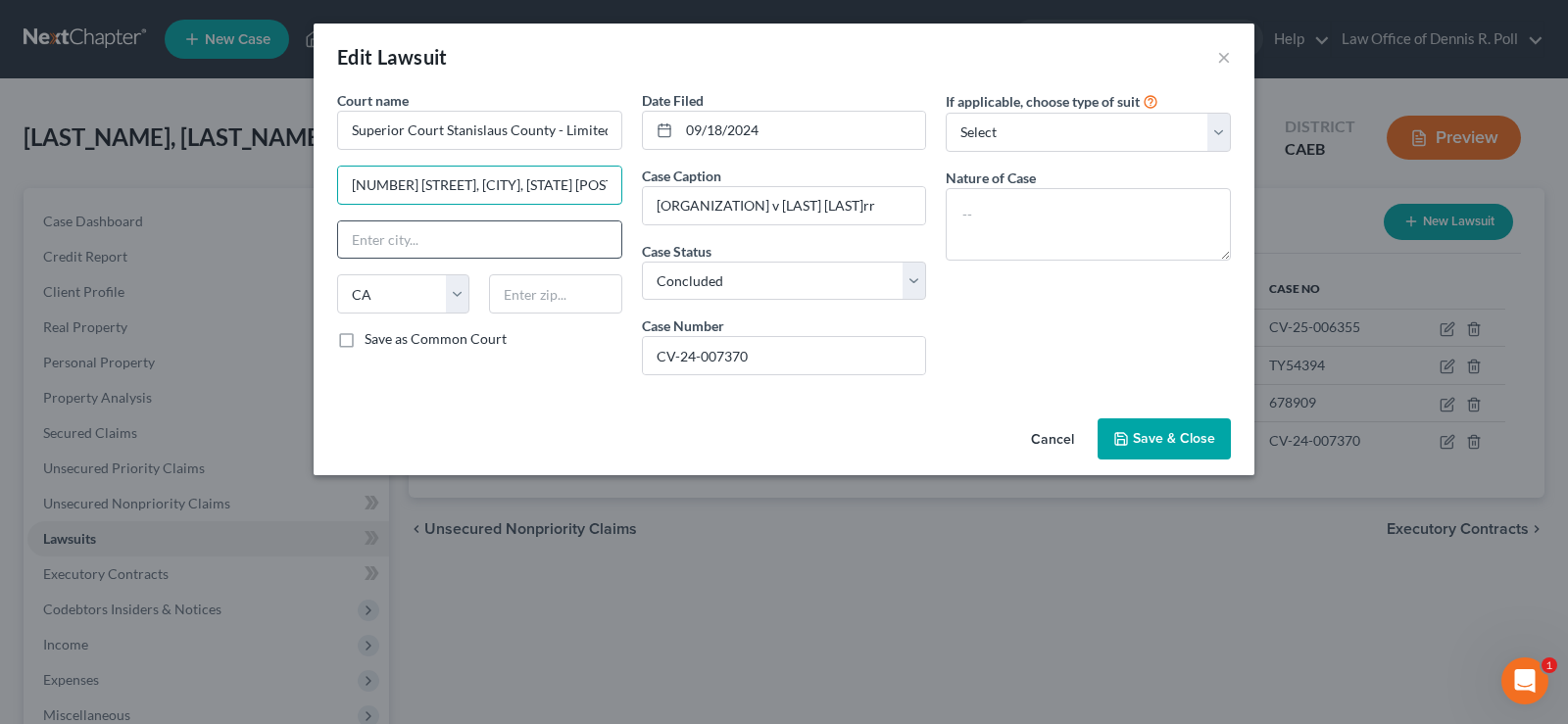 type on "[NUMBER] [STREET], [CITY], [STATE] [POSTAL_CODE]" 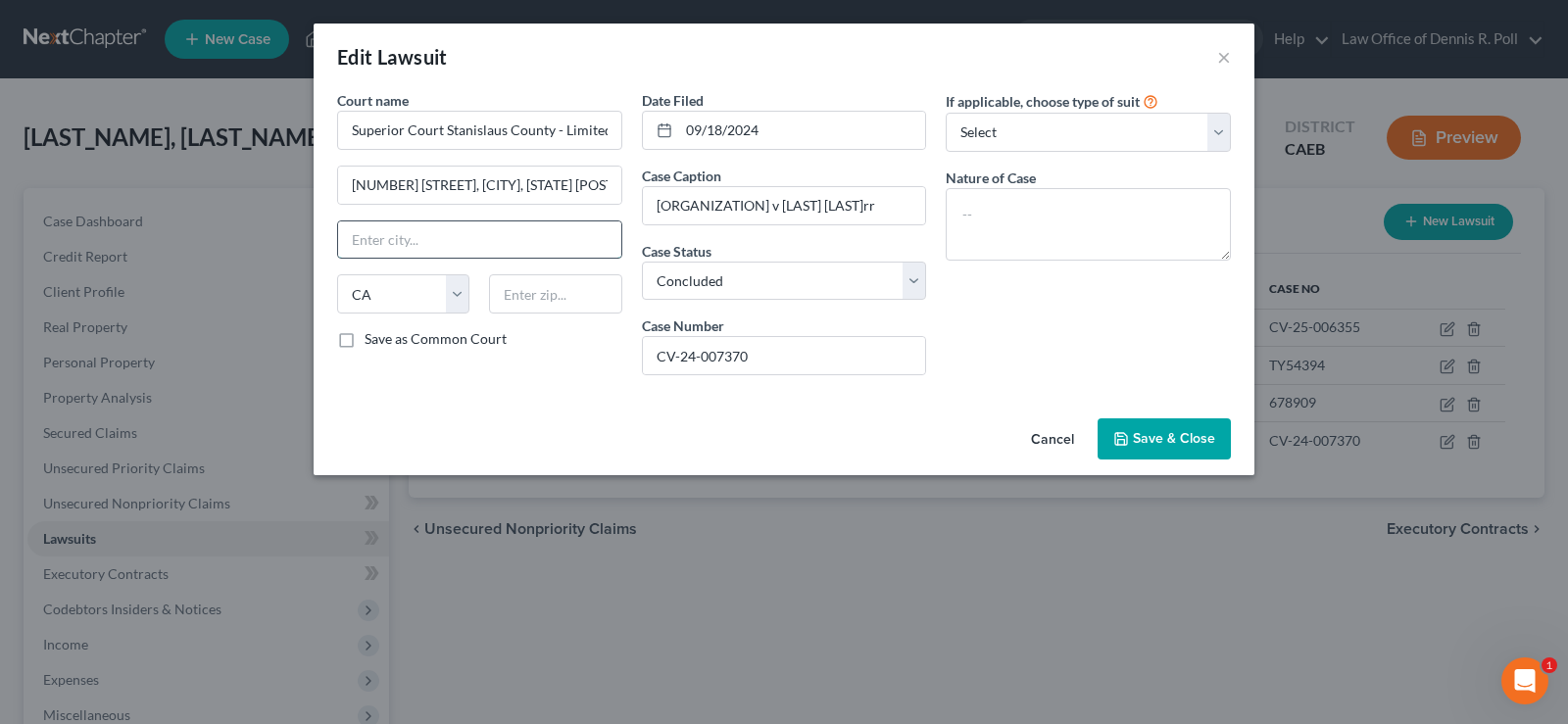 click at bounding box center (479, 240) 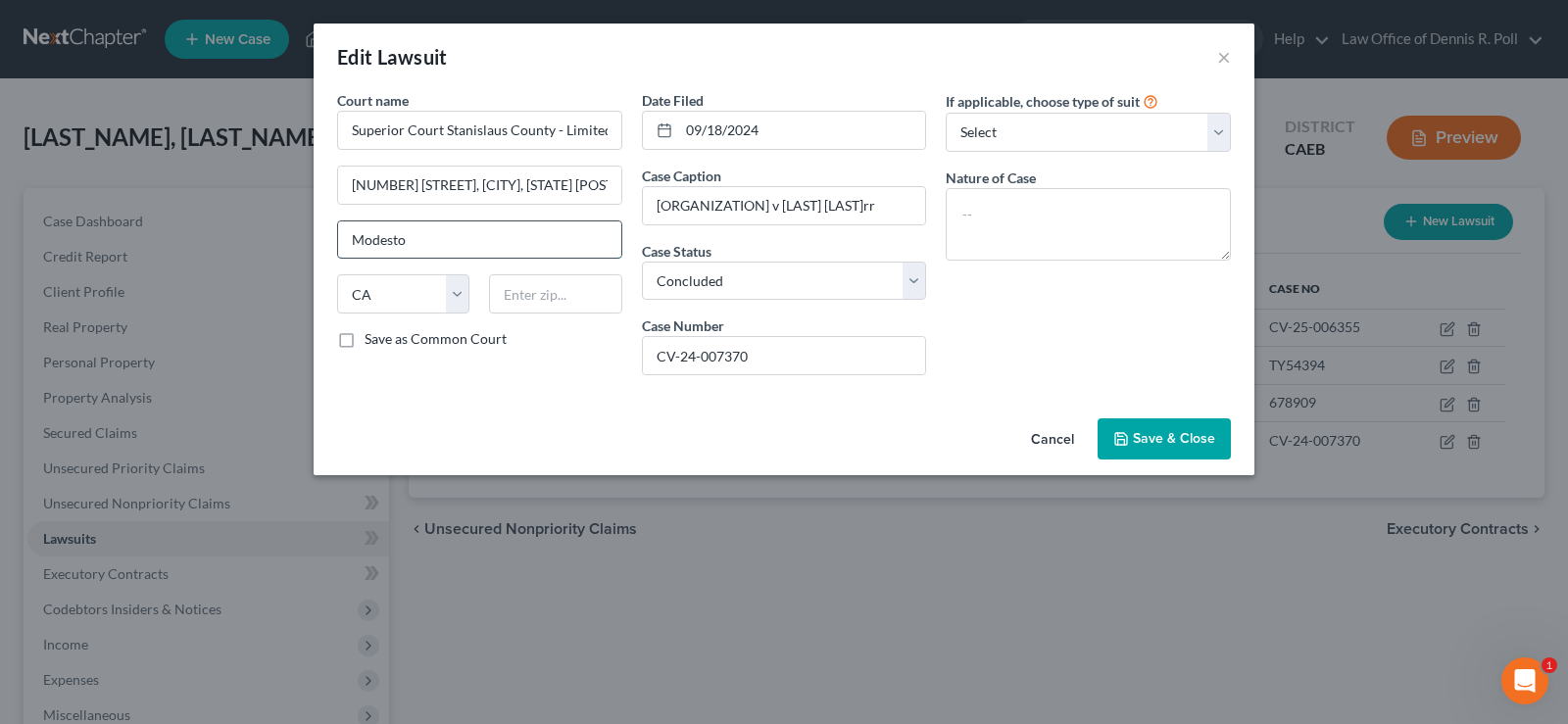 type on "Modesto" 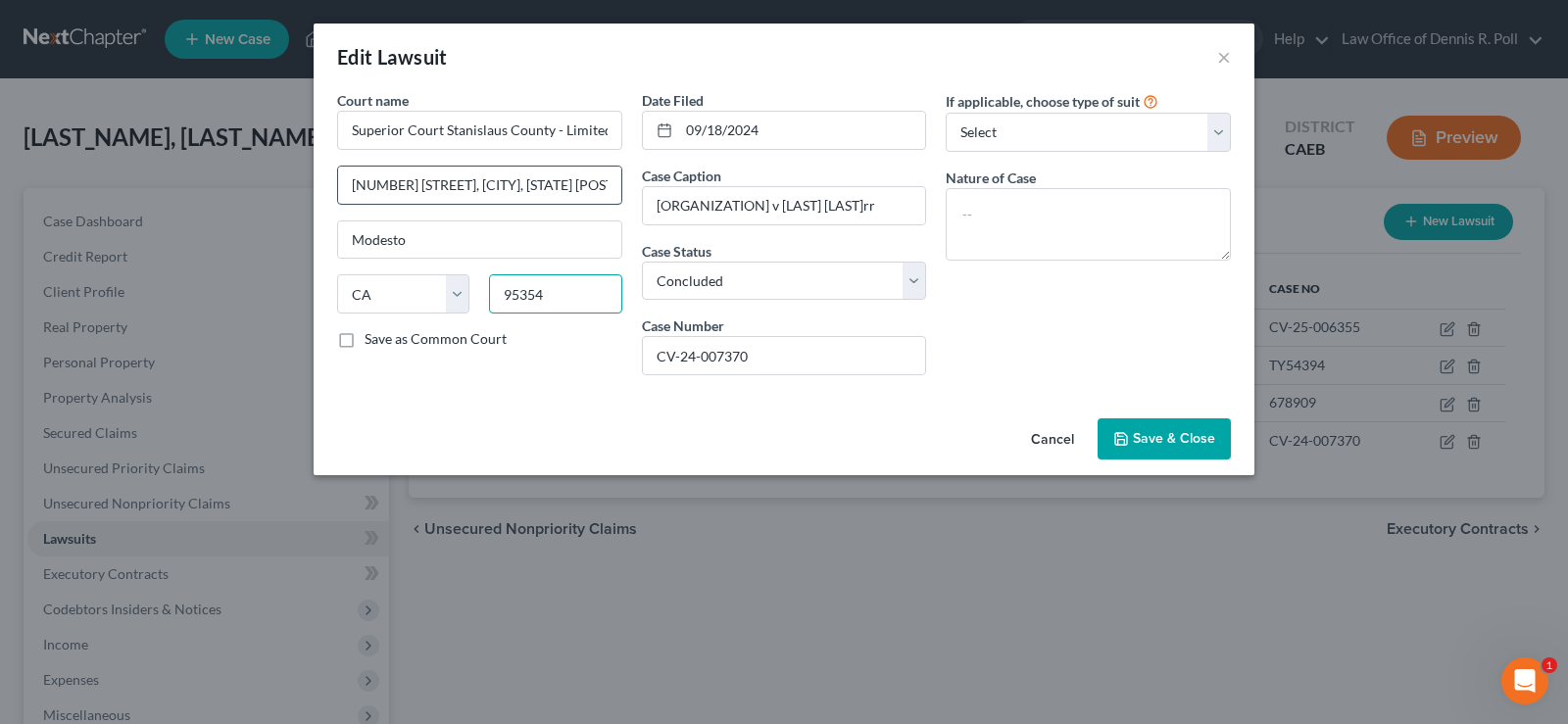 type on "95354" 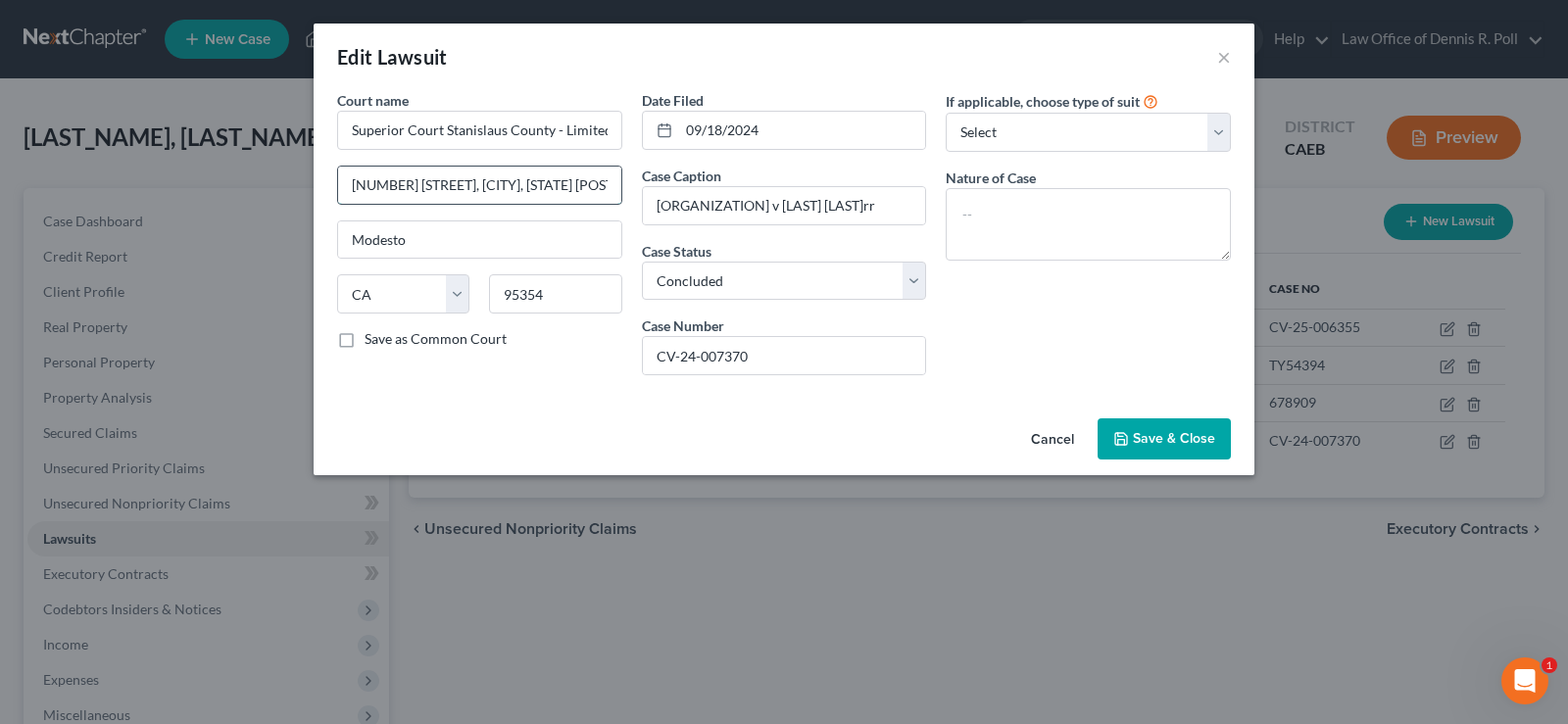 click on "[NUMBER] [STREET], [CITY], [STATE] [POSTAL_CODE]" at bounding box center (479, 185) 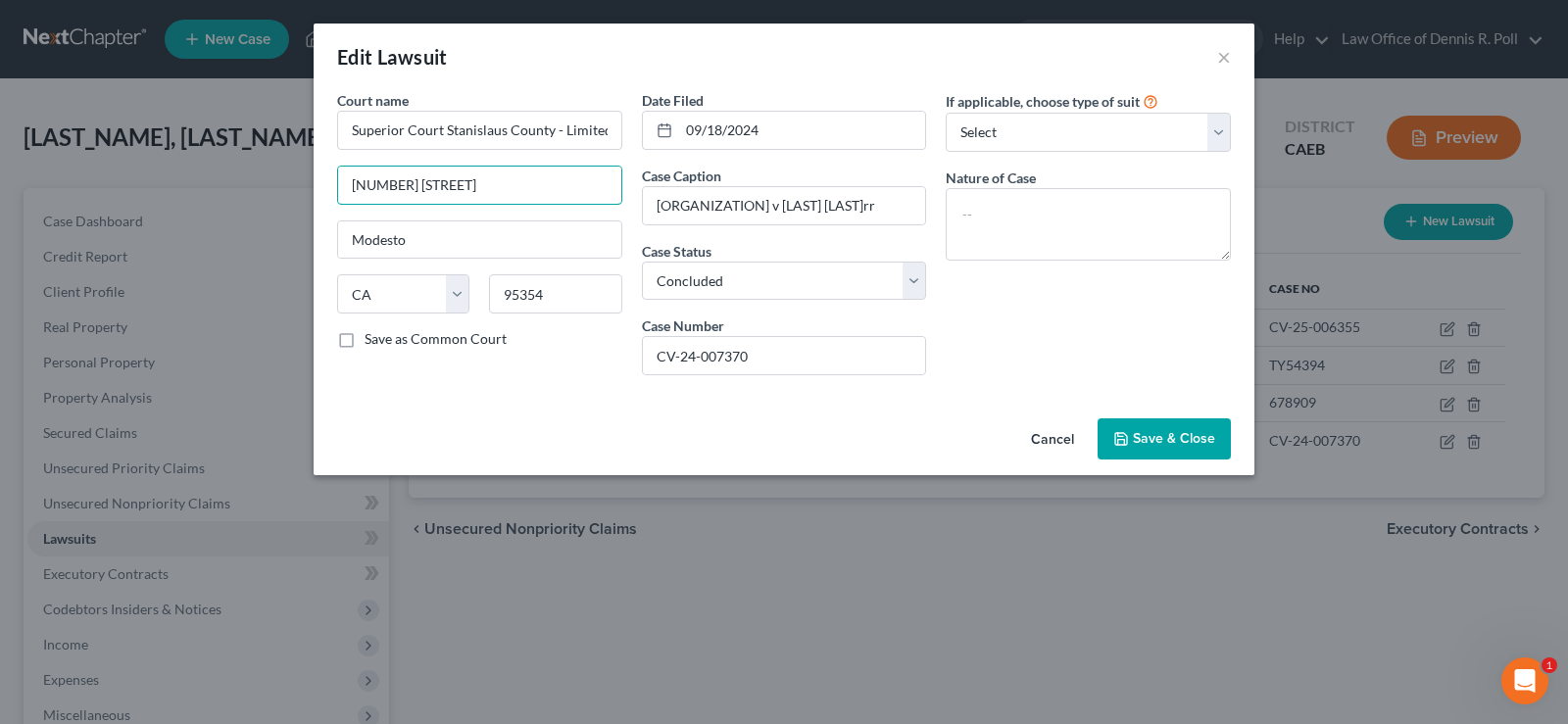 type on "[NUMBER] [STREET]" 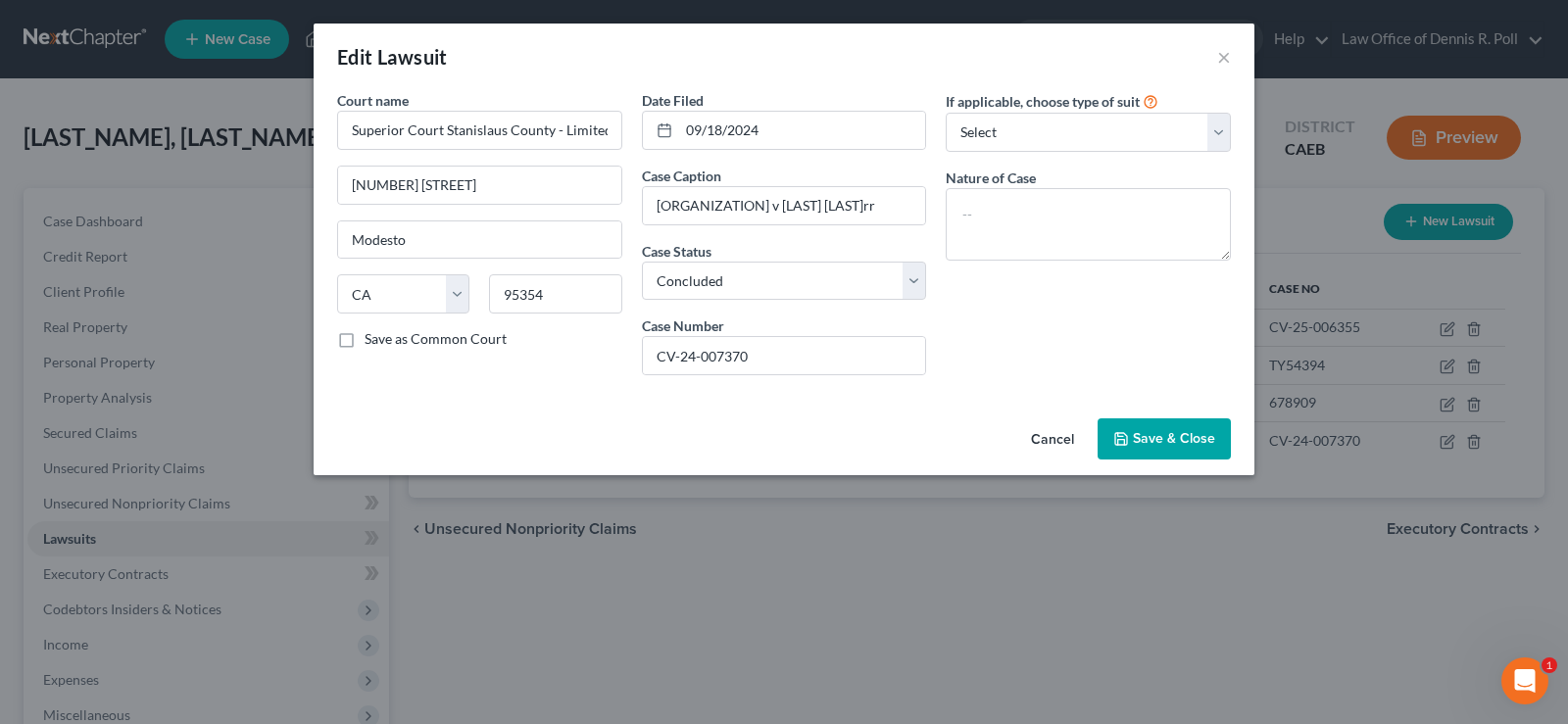click on "Save & Close" at bounding box center [1164, 439] 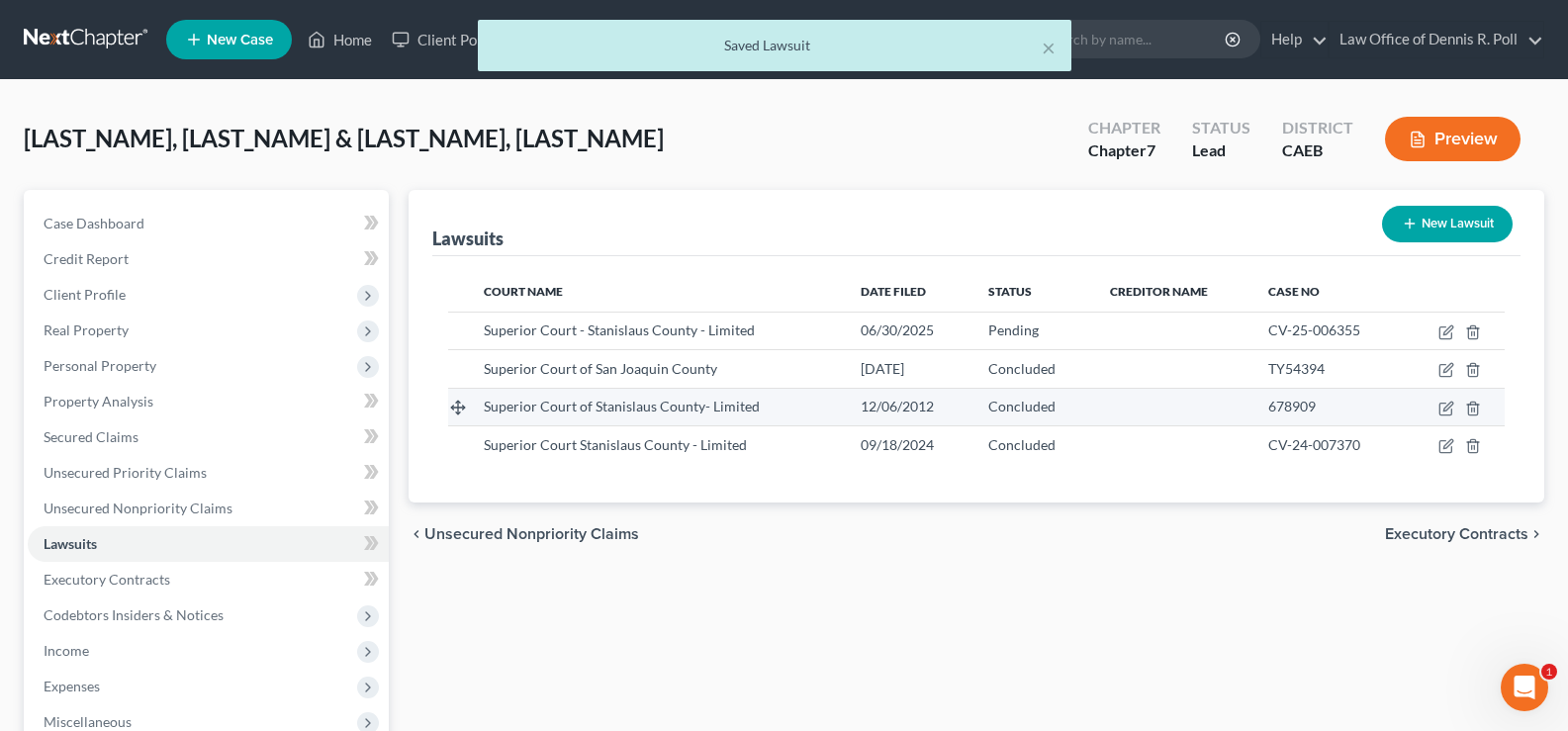 click at bounding box center (1454, 407) 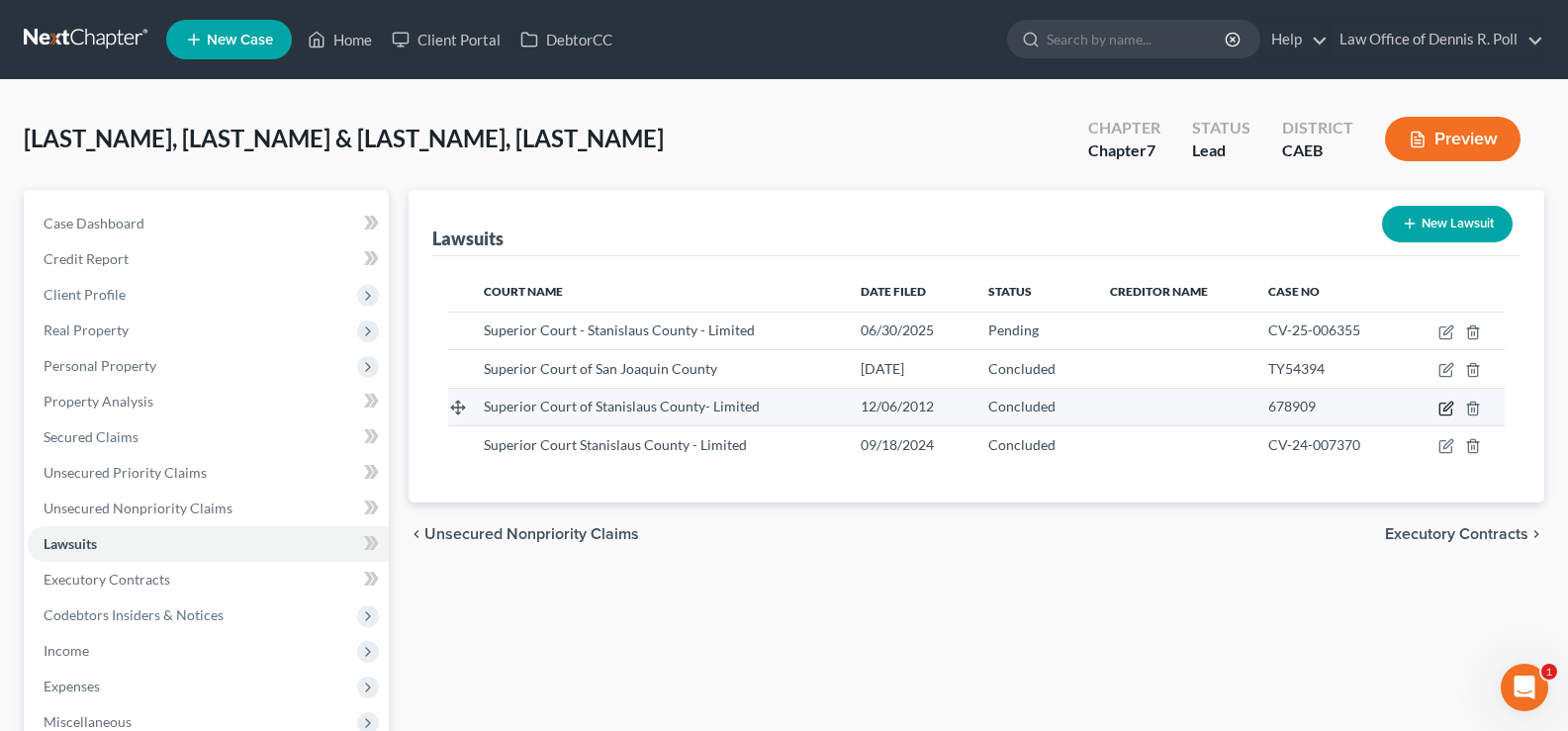 click 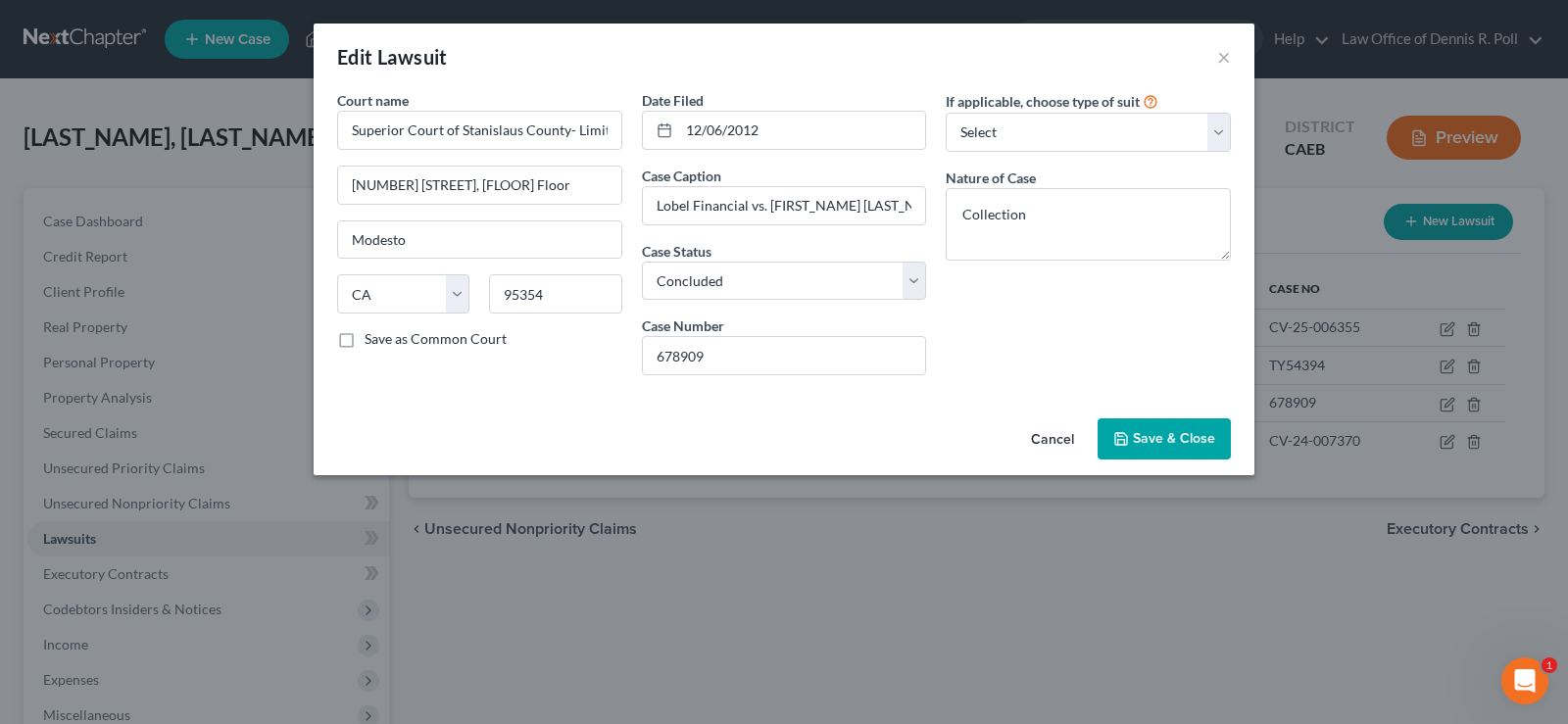 click on "Save & Close" at bounding box center [1174, 438] 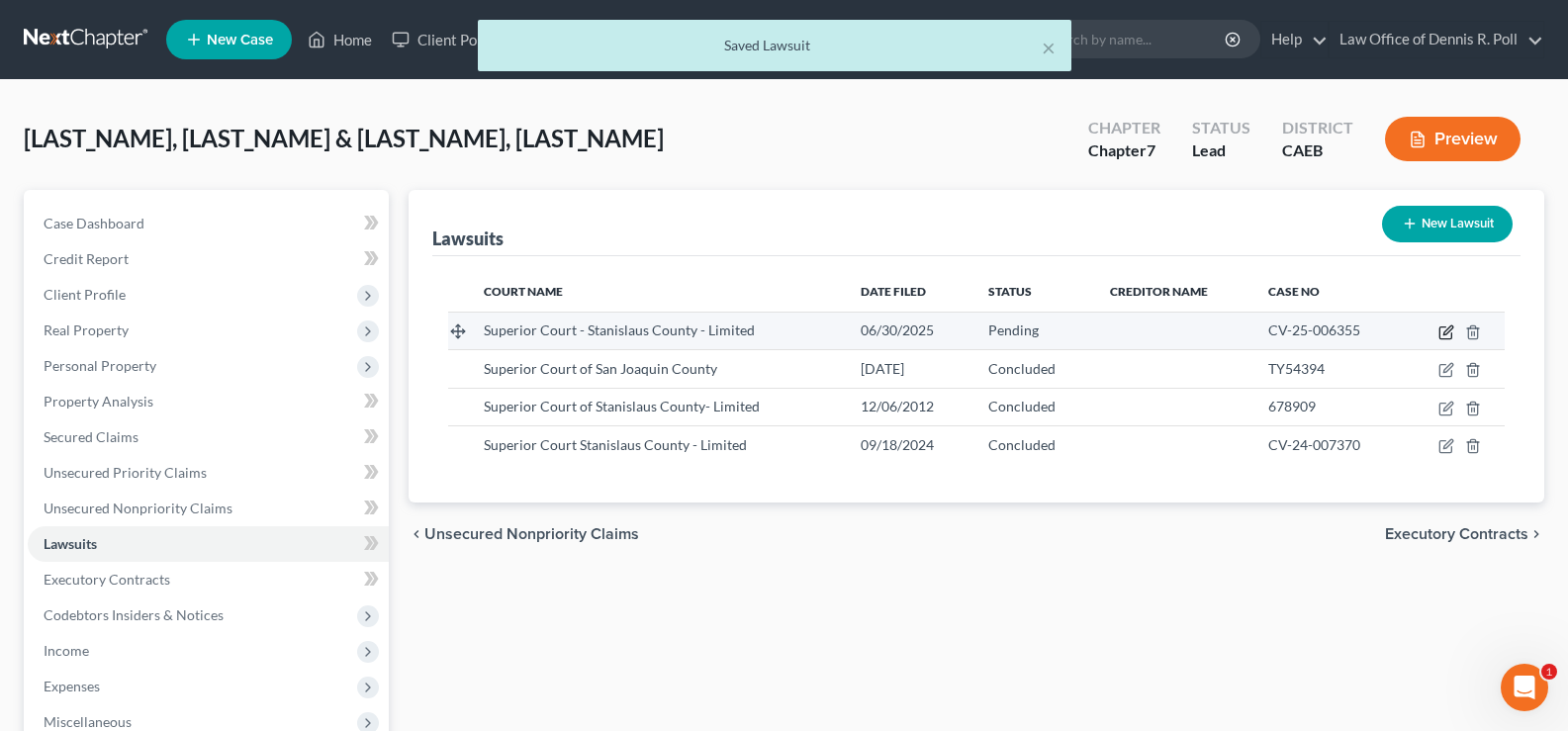 click 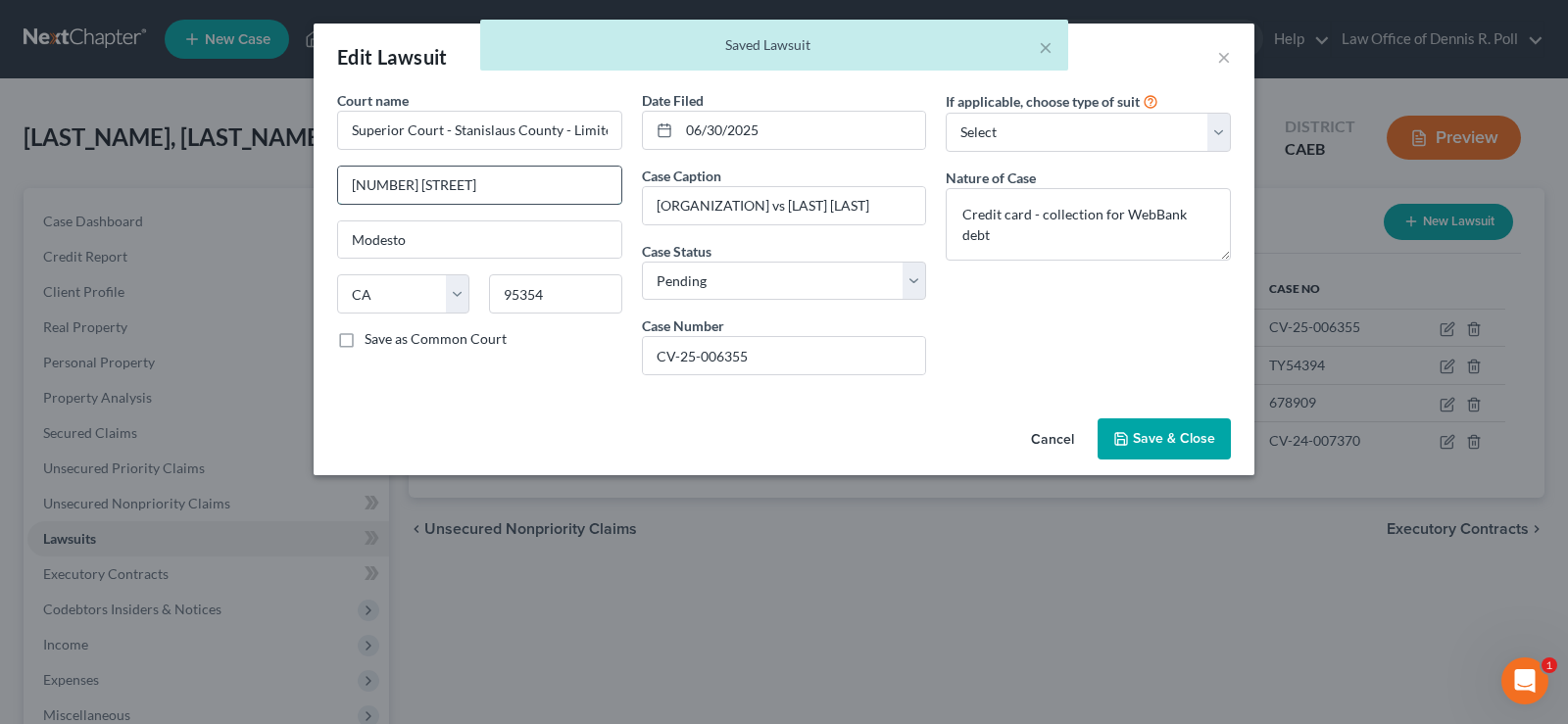 click on "[NUMBER] [STREET]" at bounding box center (479, 185) 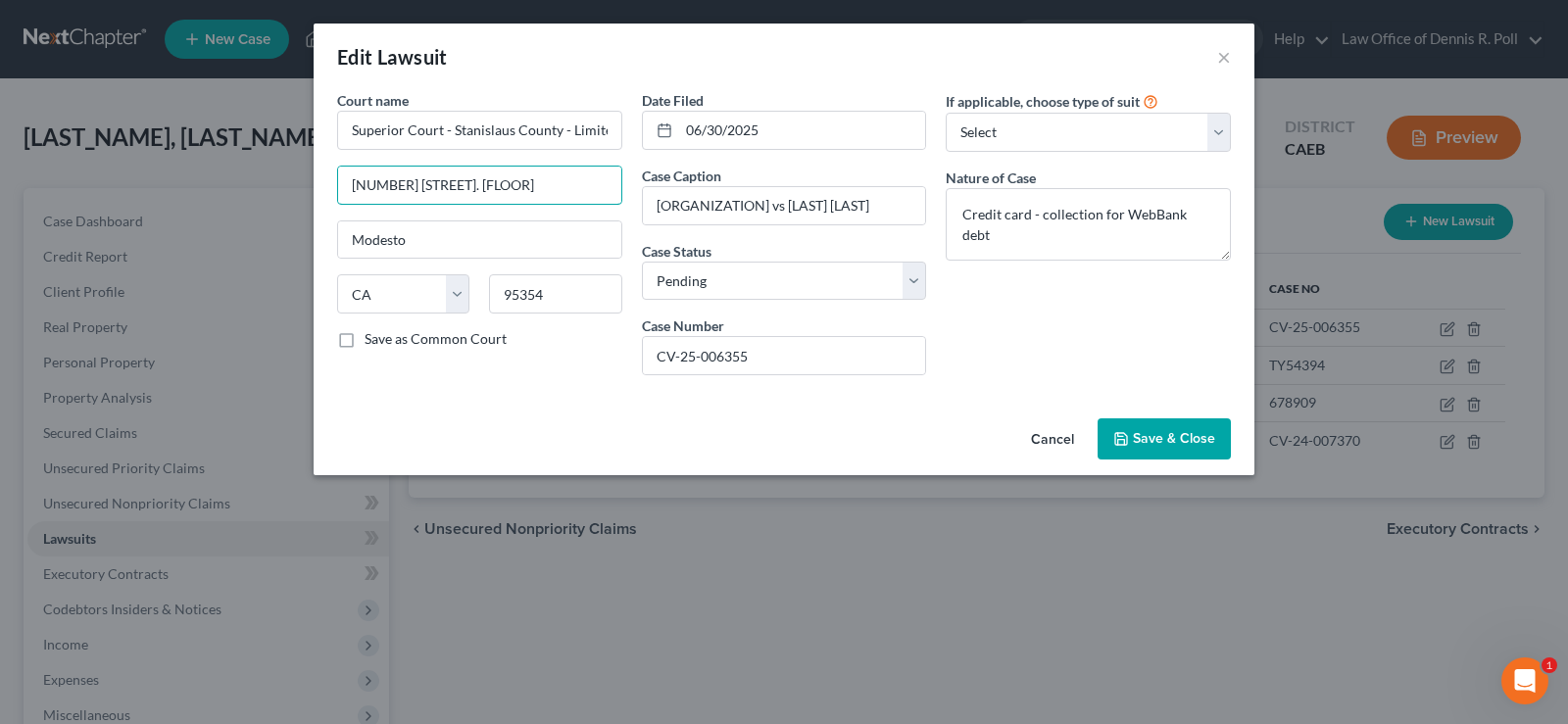 type on "[NUMBER] [STREET]. [FLOOR]" 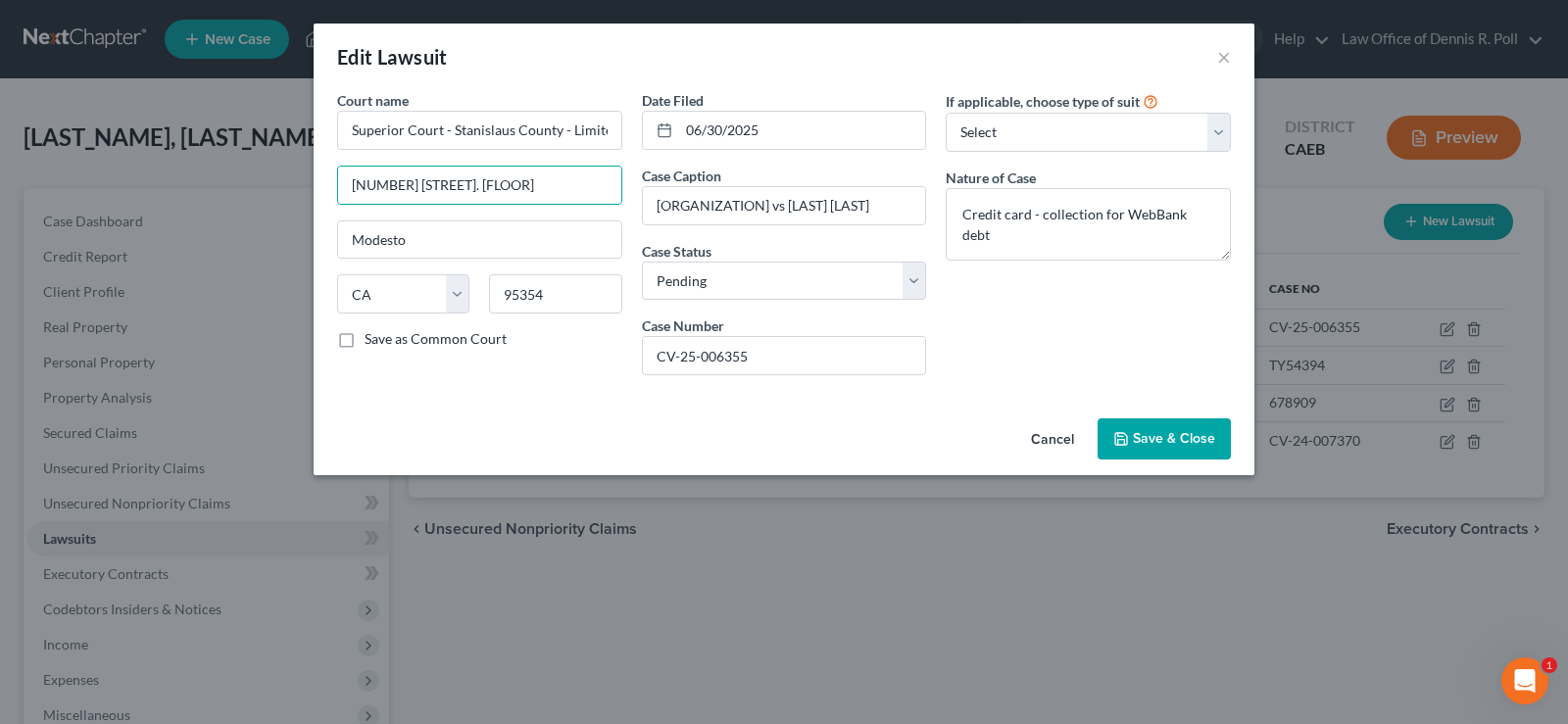 click 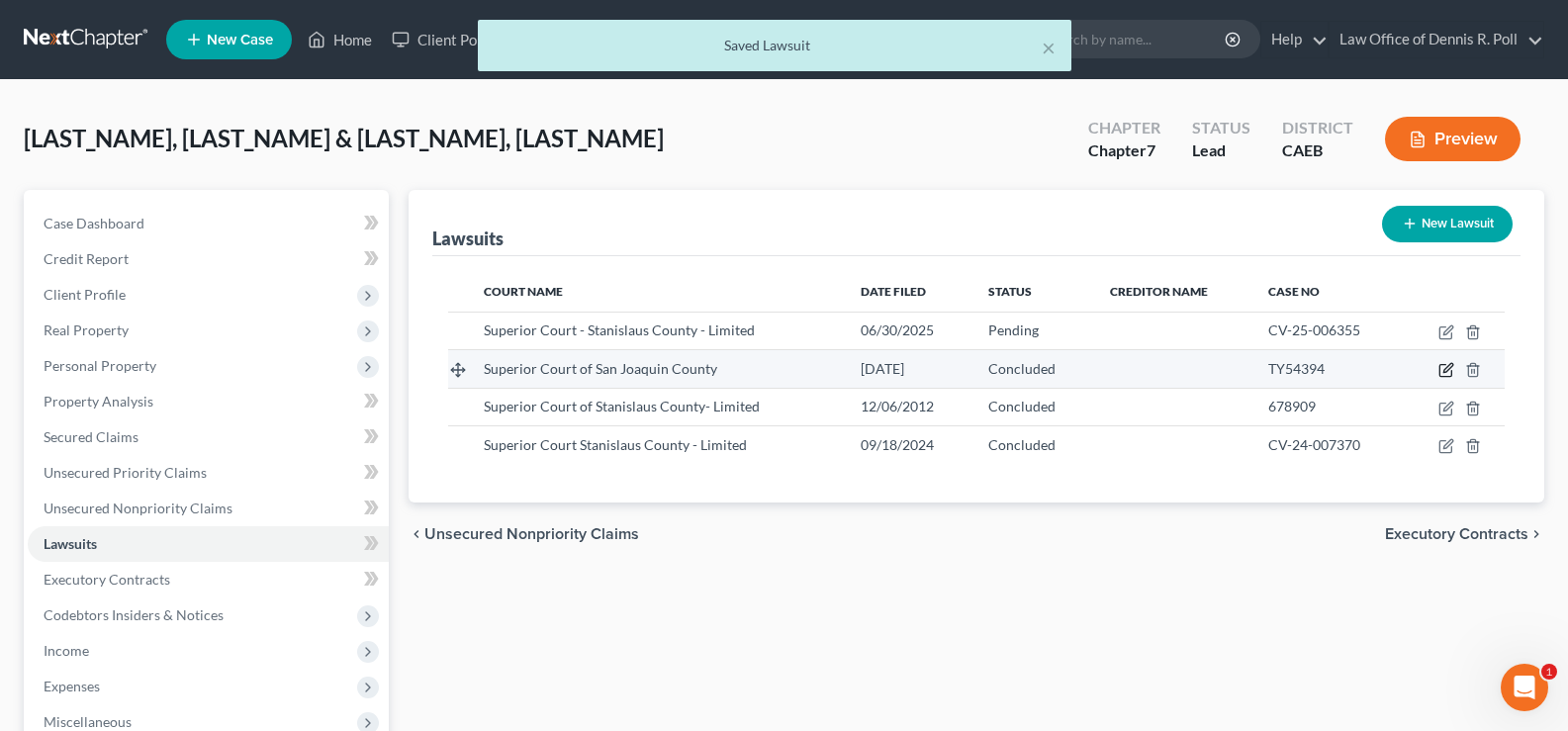 click 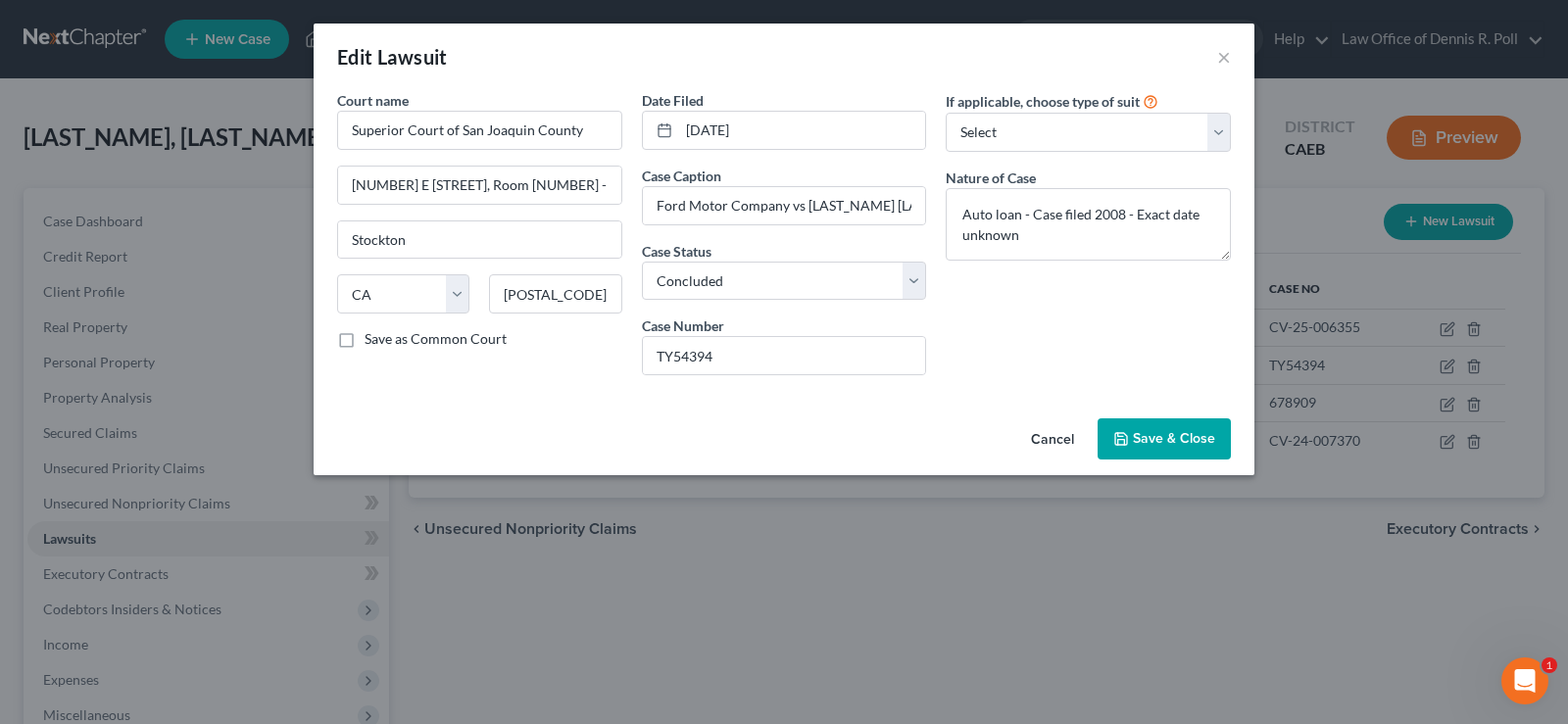 click on "Edit     Lawsuit ×" at bounding box center [784, 57] 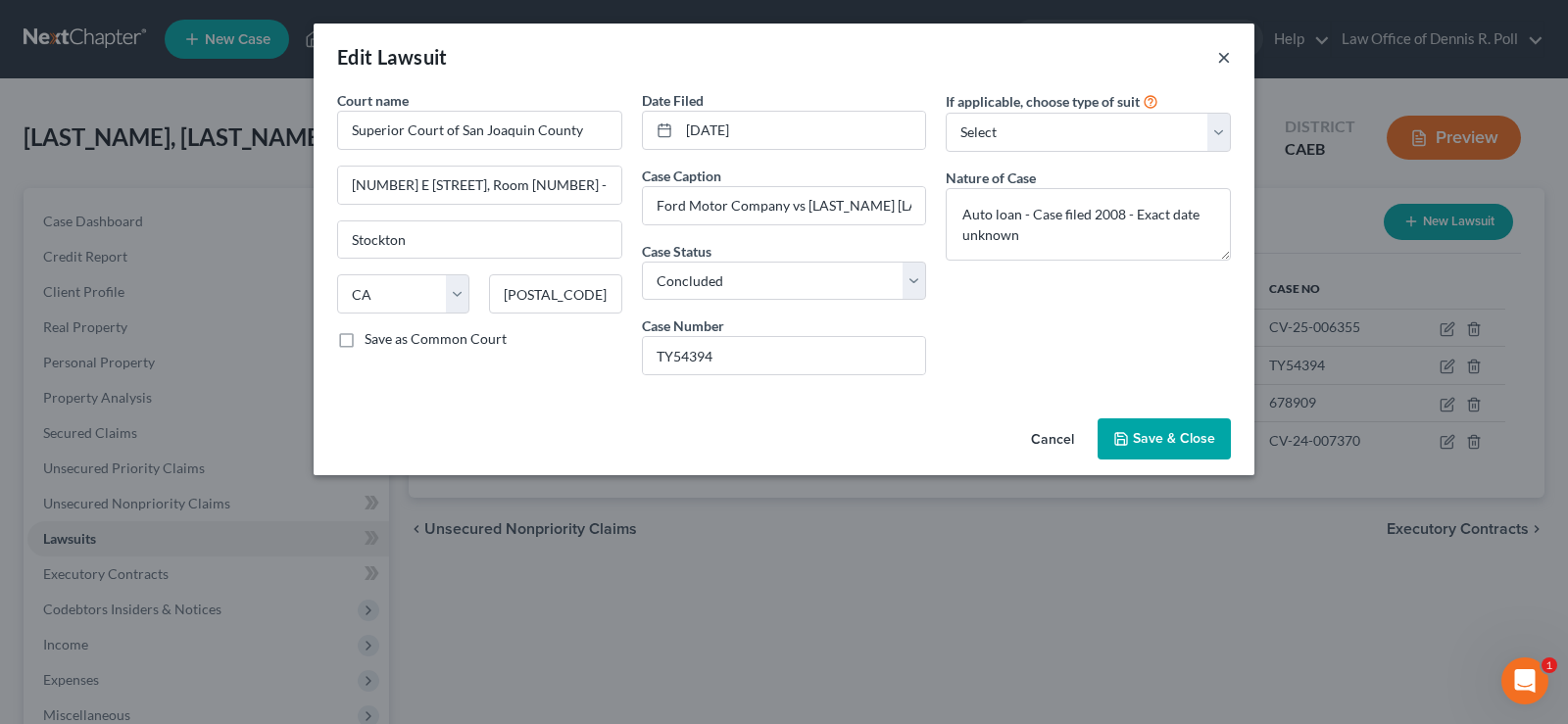 click on "×" at bounding box center [1224, 57] 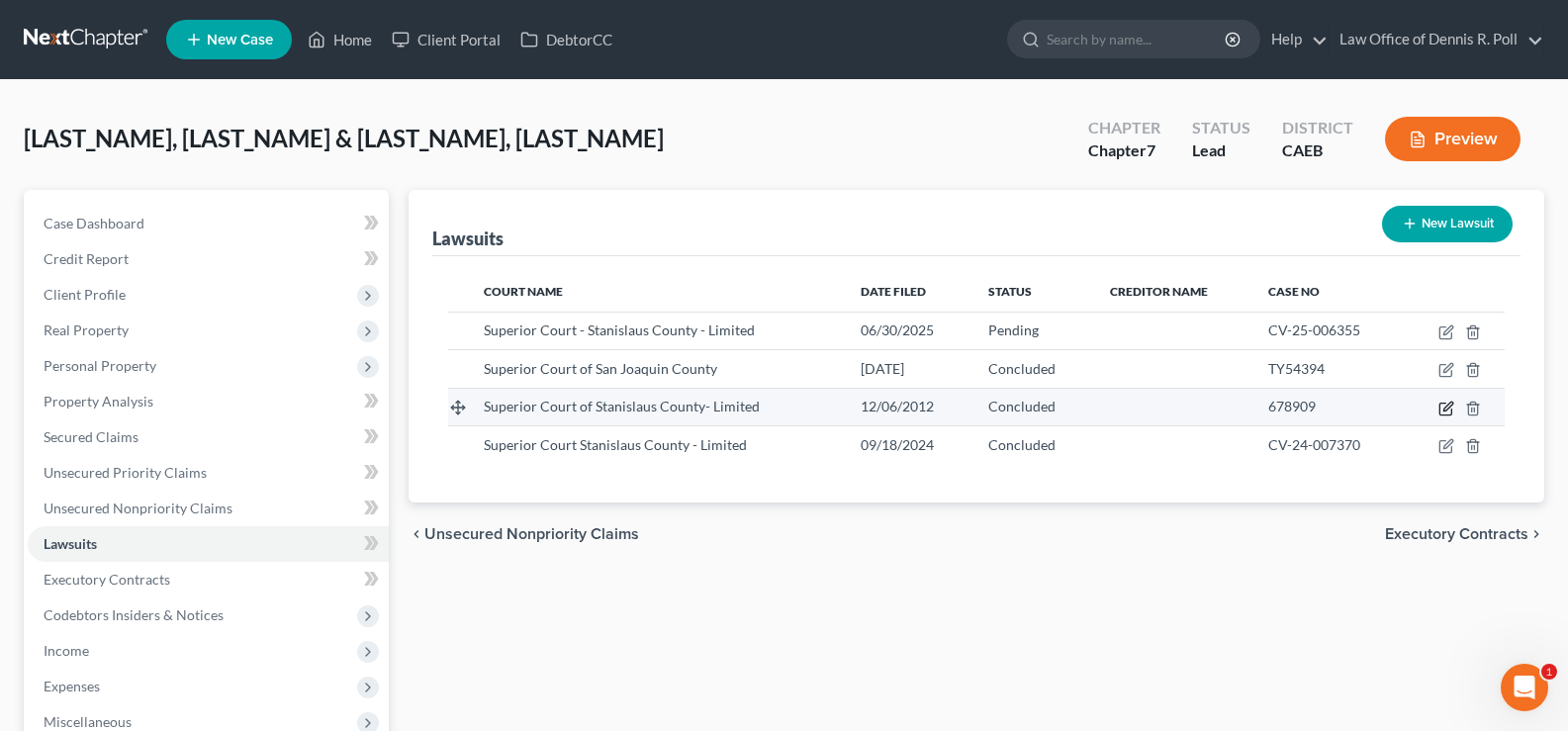 click 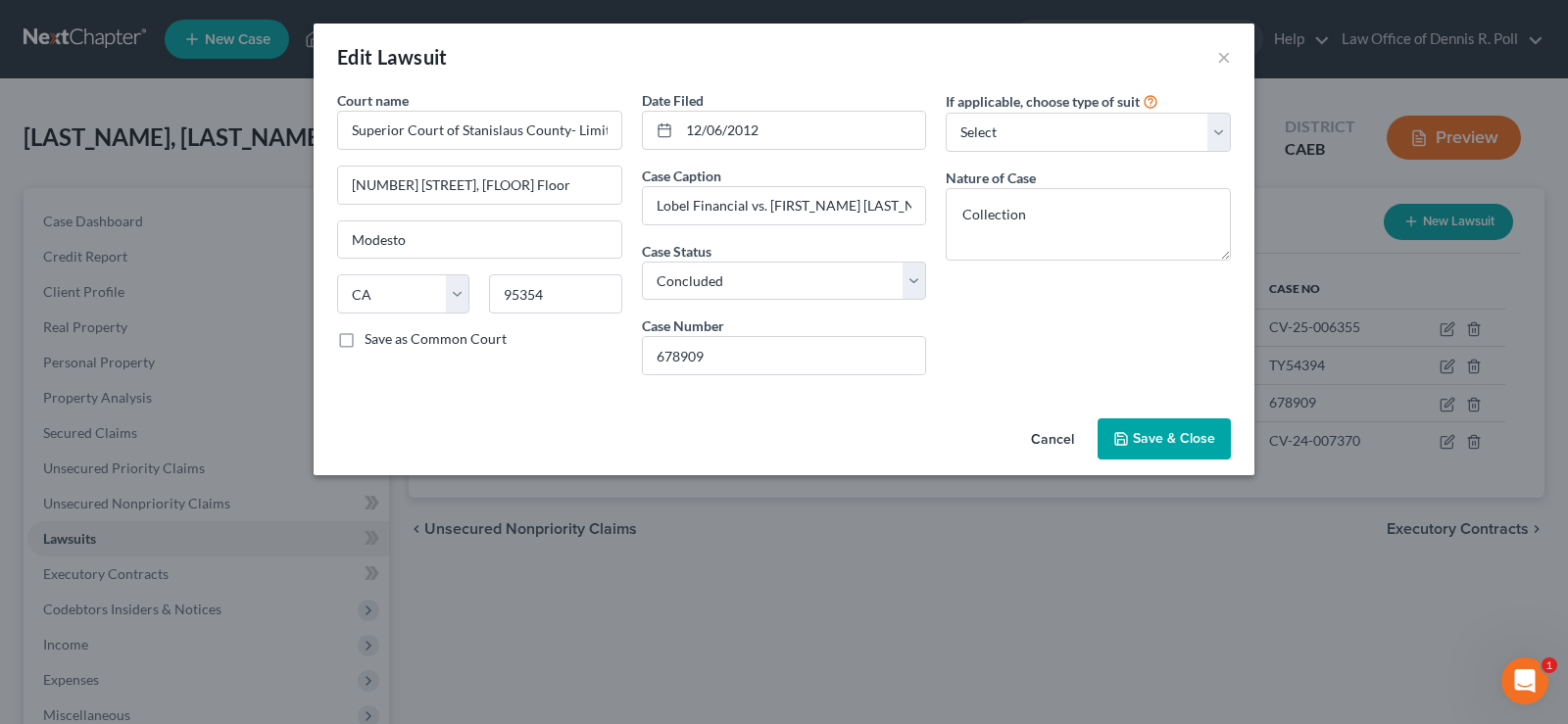 click on "Cancel" at bounding box center (1053, 440) 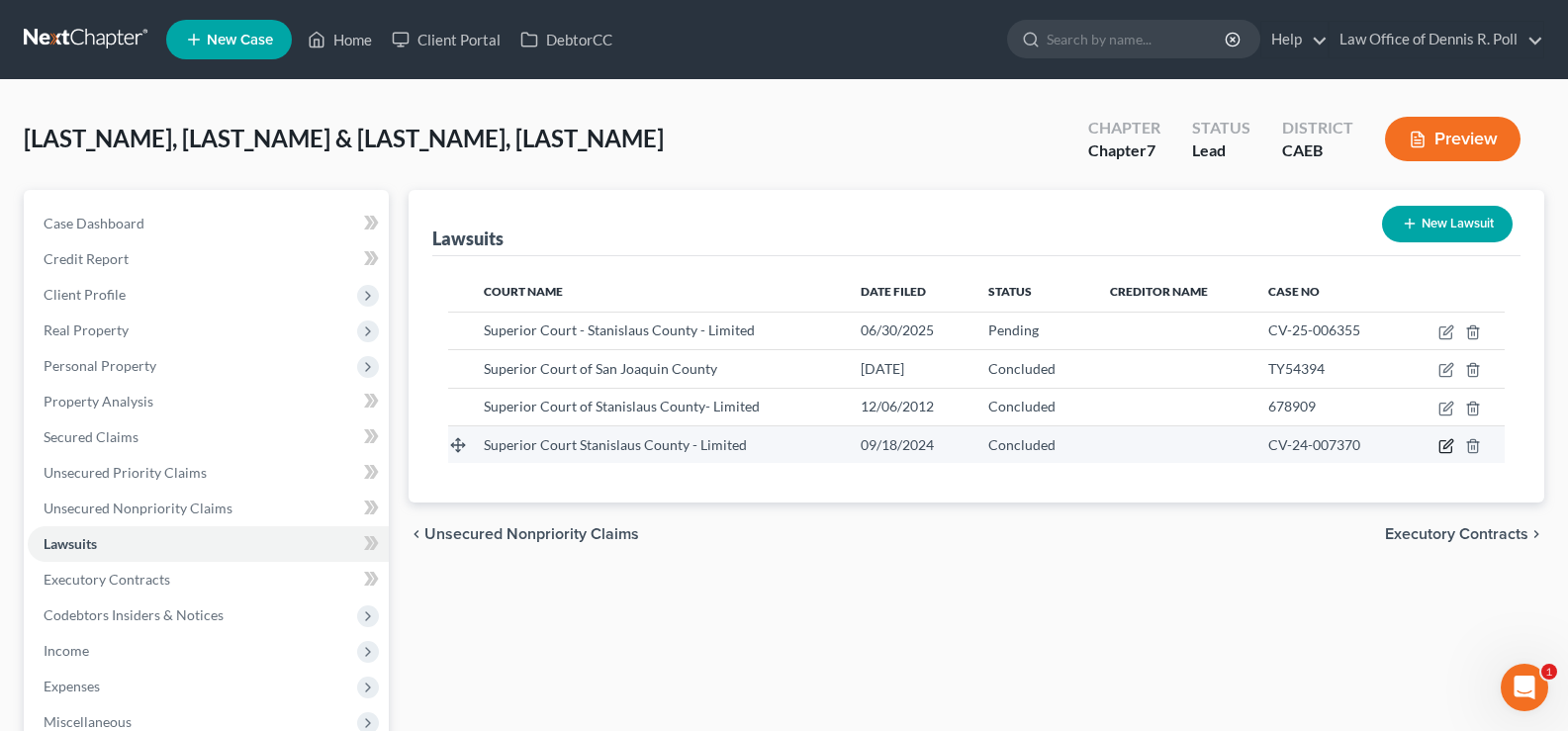 click 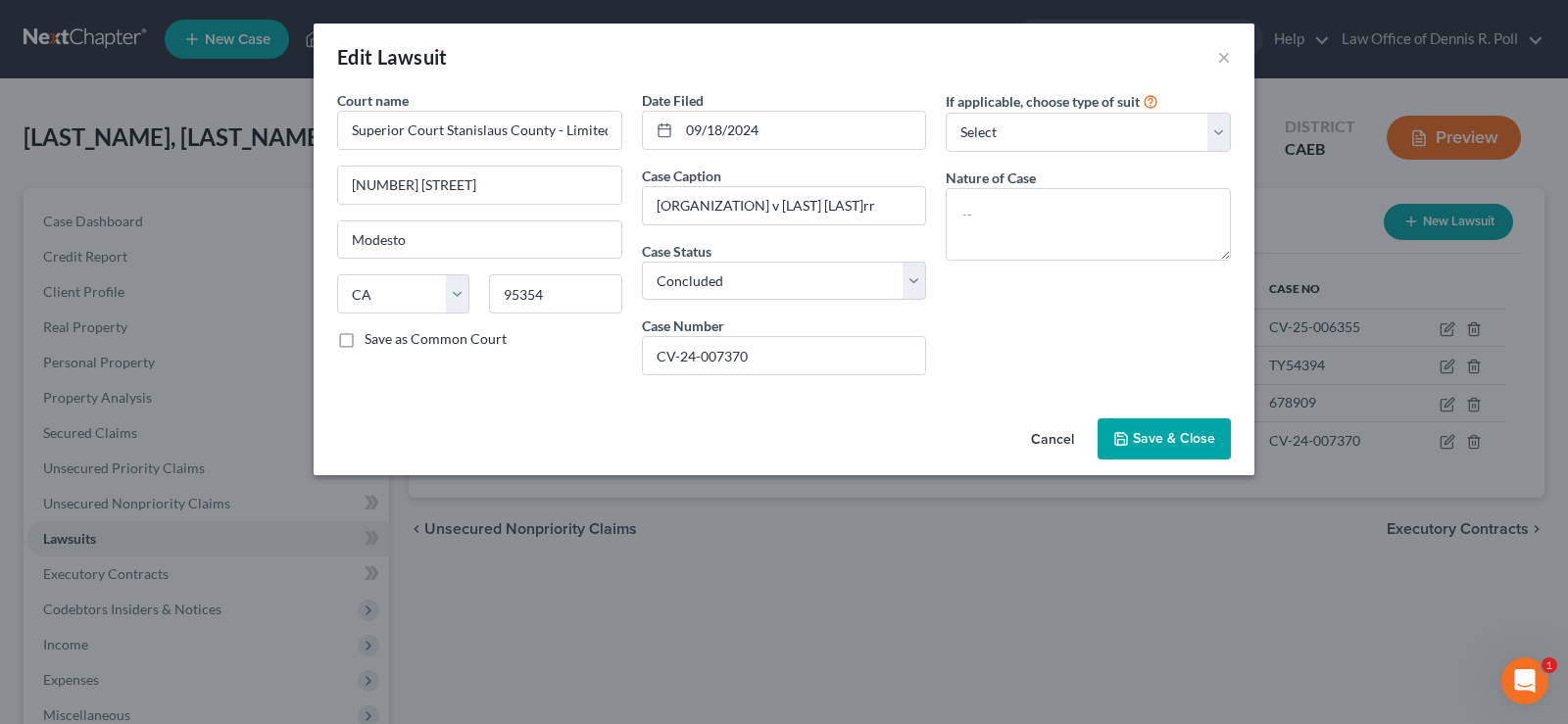 click on "Cancel" at bounding box center [1053, 440] 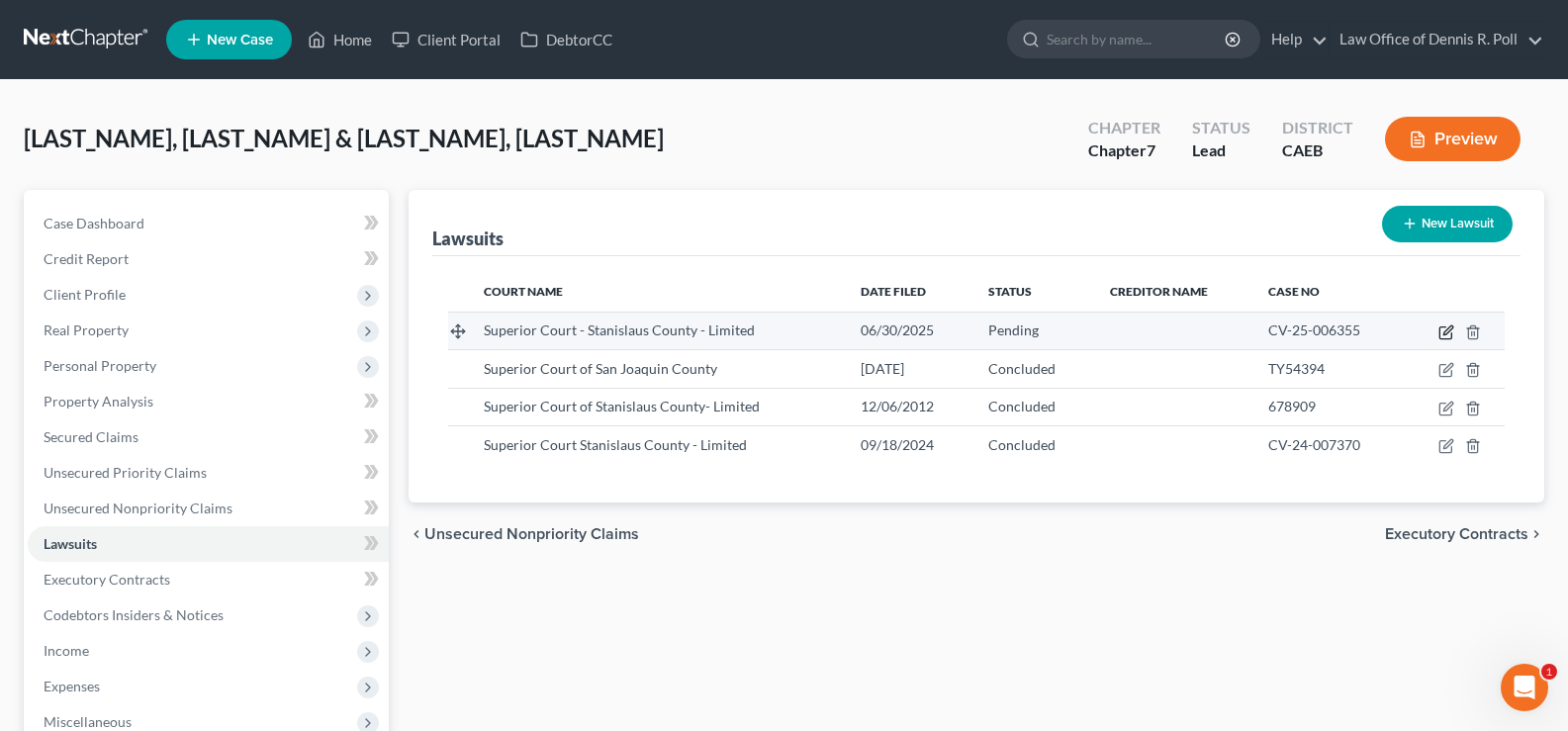 click 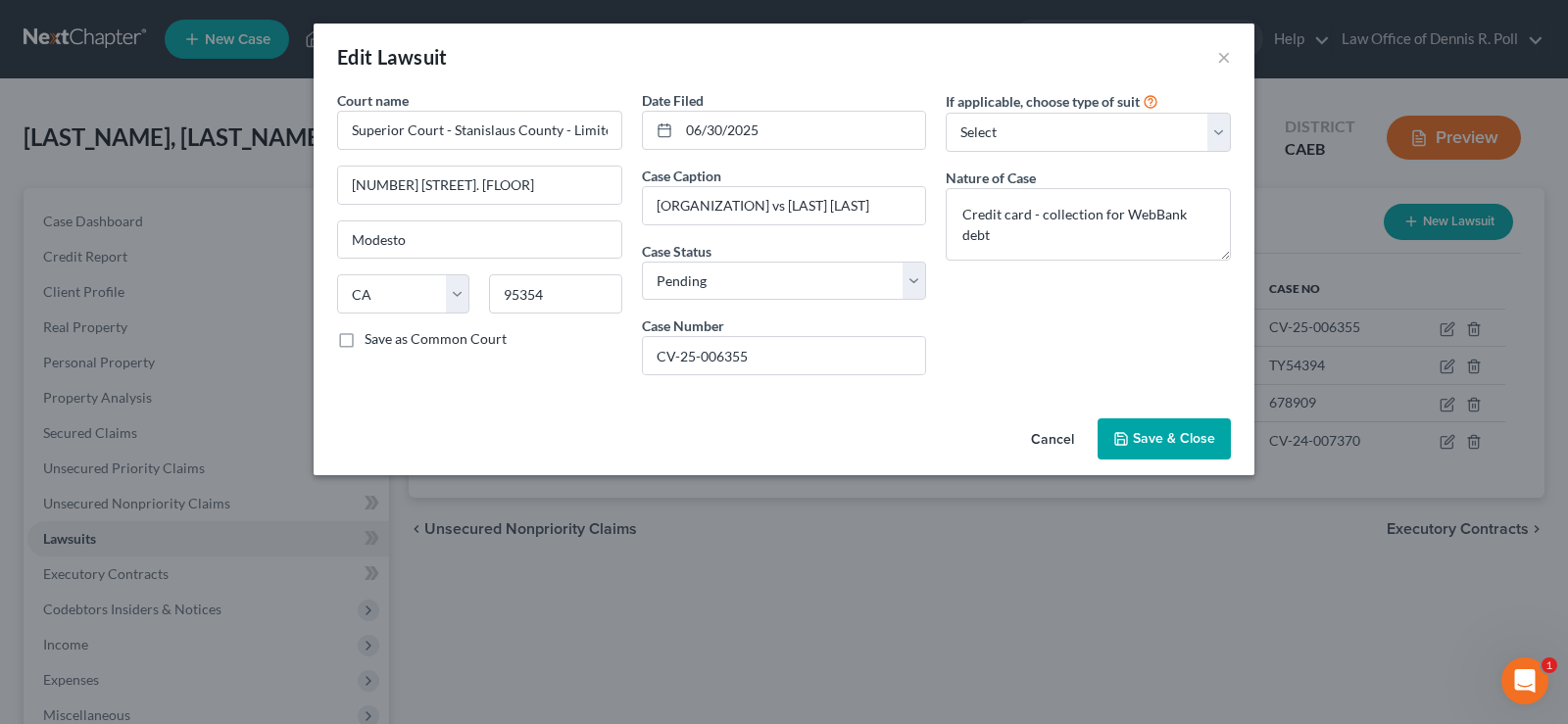 click on "Cancel" at bounding box center (1053, 440) 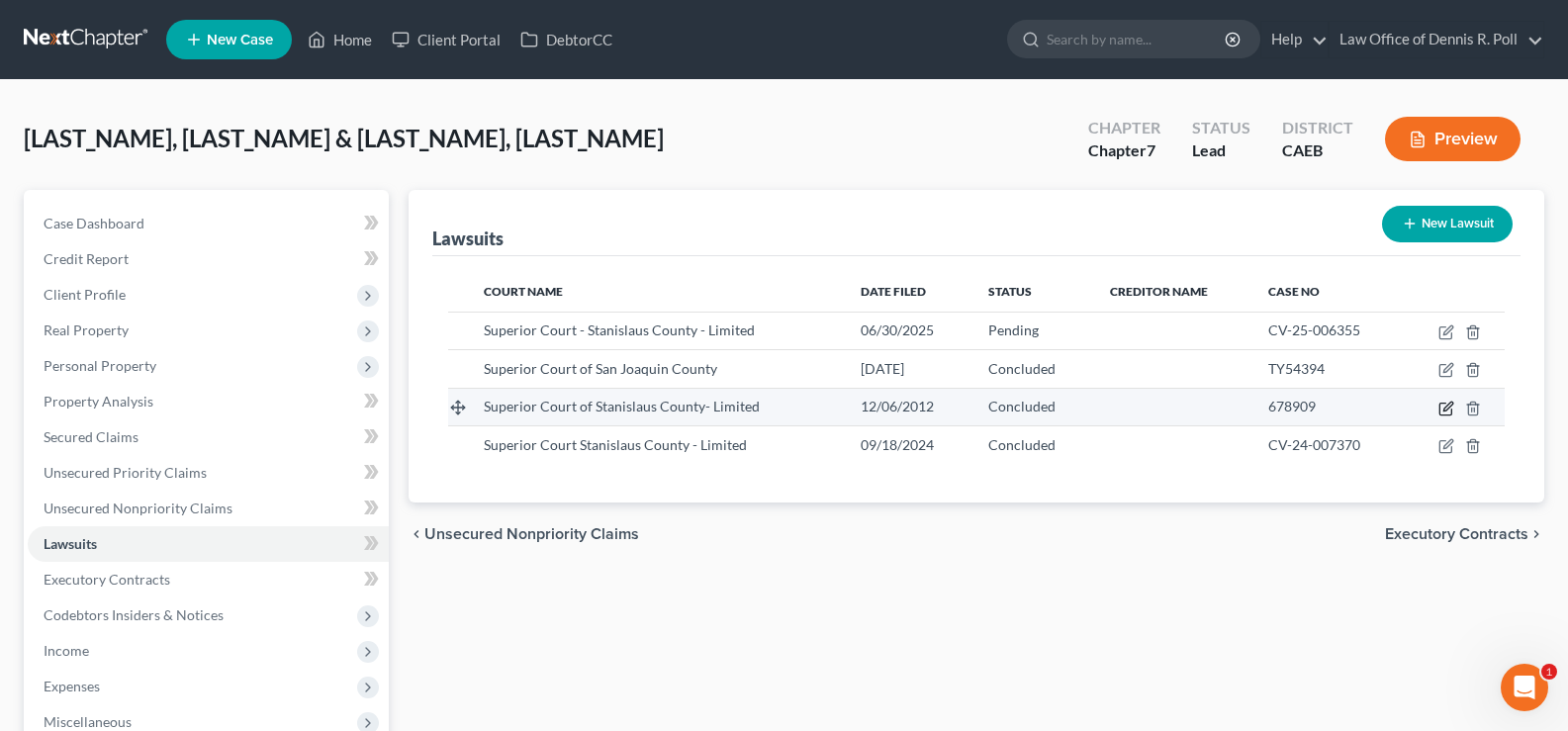 click 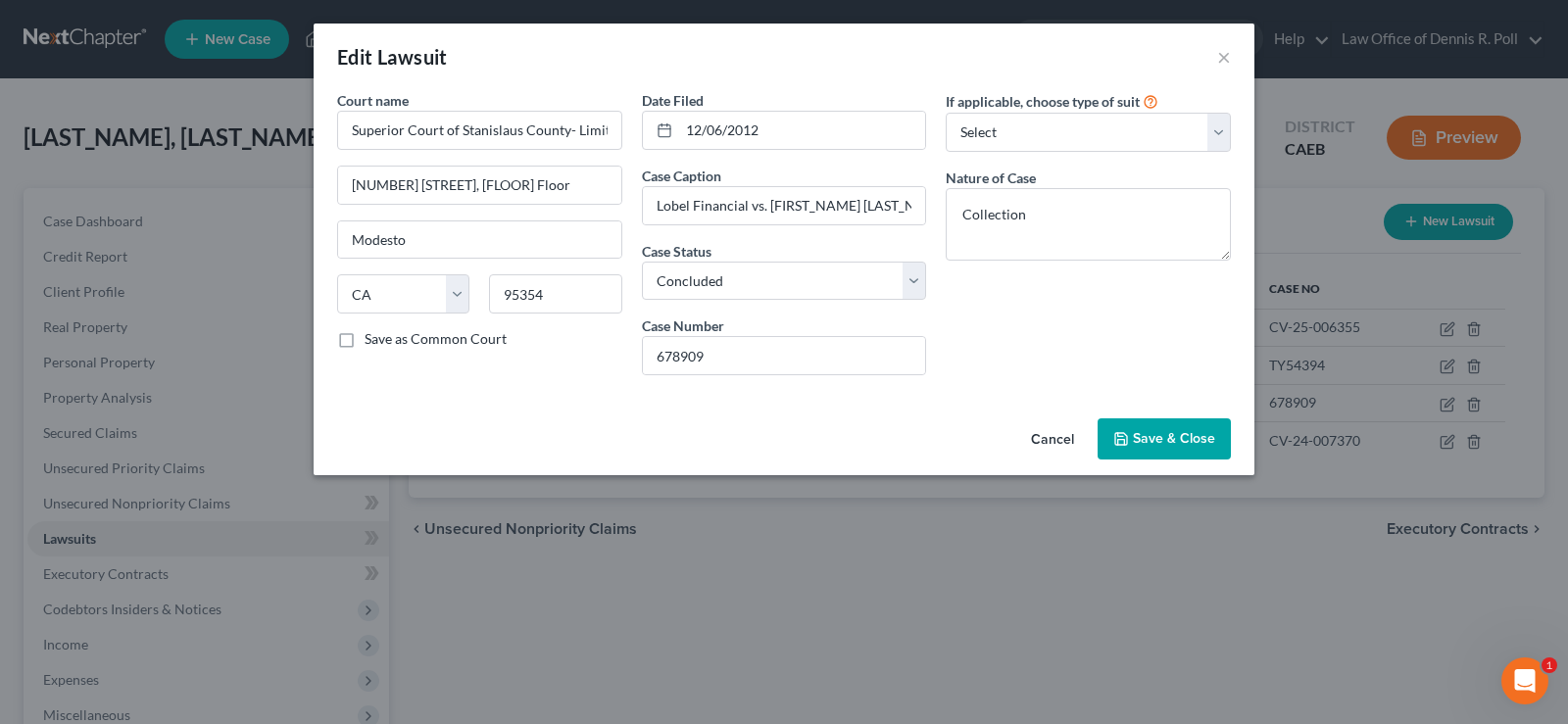 click on "Cancel" at bounding box center [1053, 440] 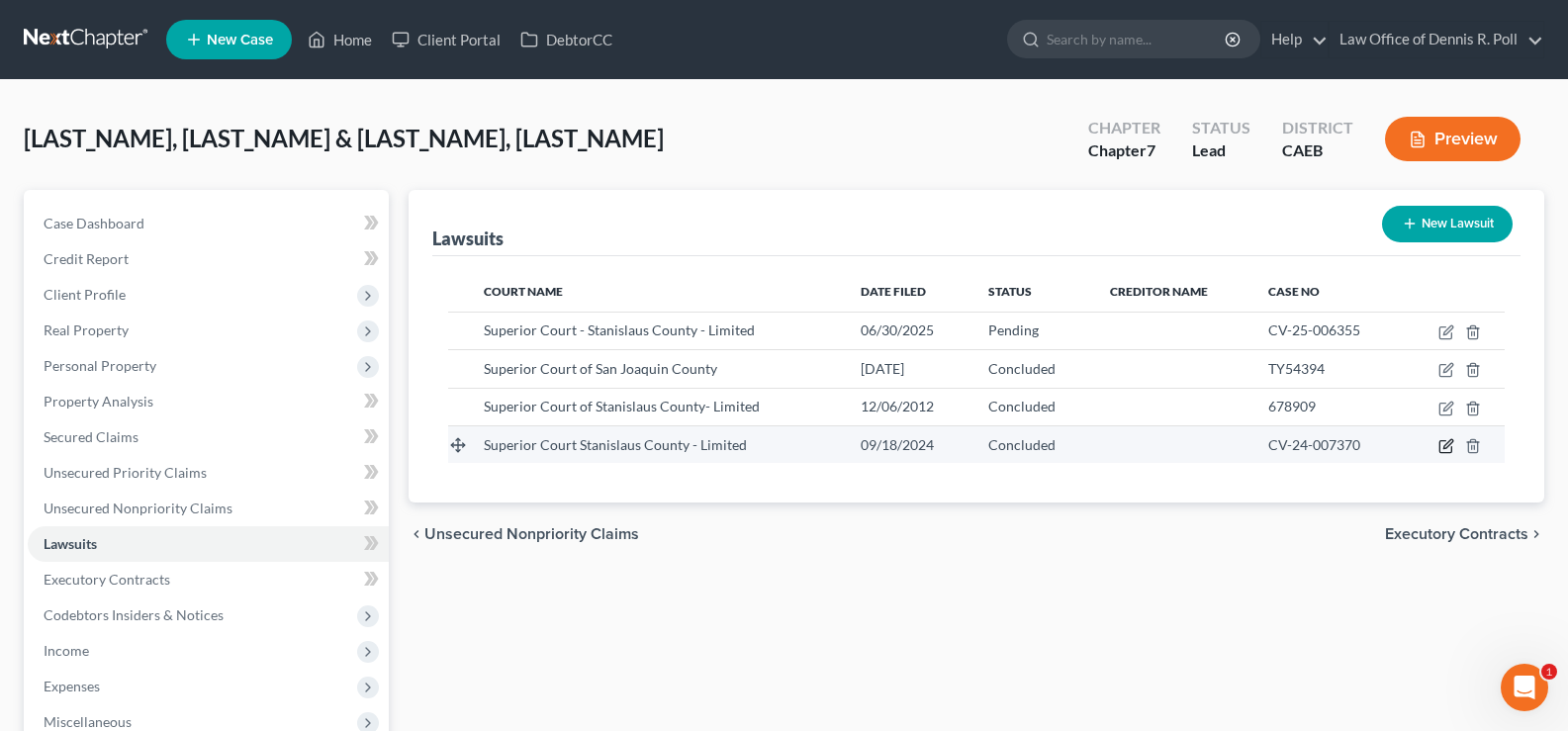 click 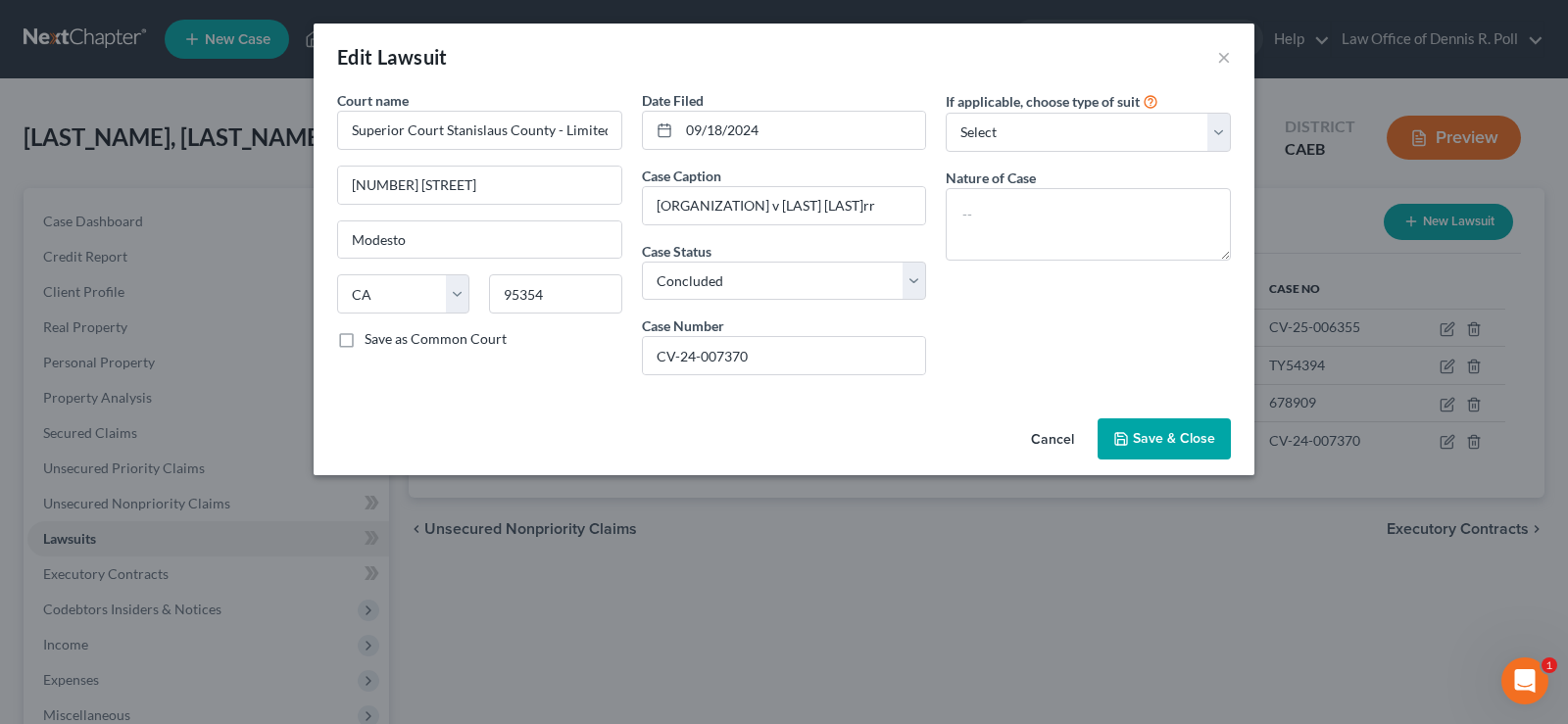 click on "Cancel" at bounding box center [1053, 440] 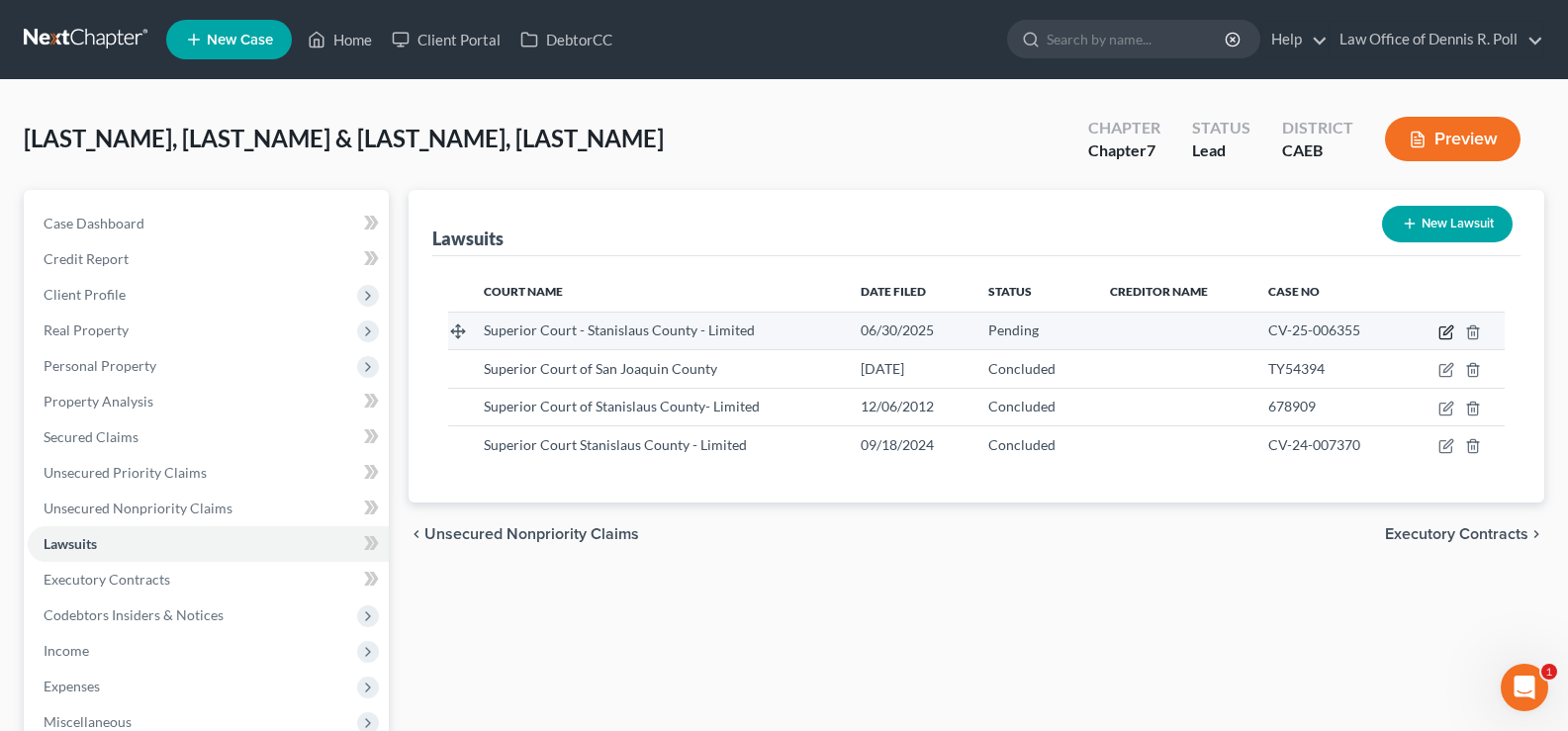 click 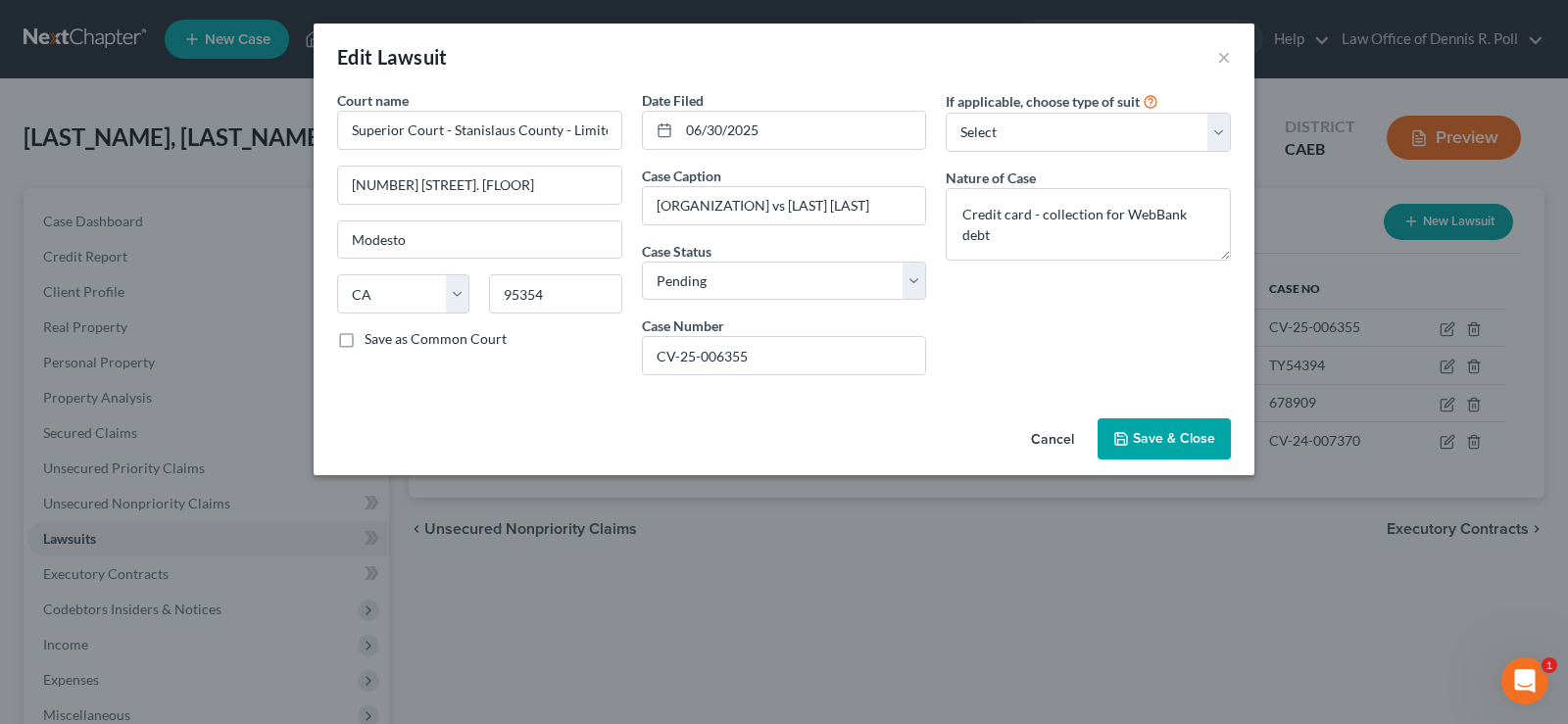 click on "Cancel" at bounding box center (1053, 440) 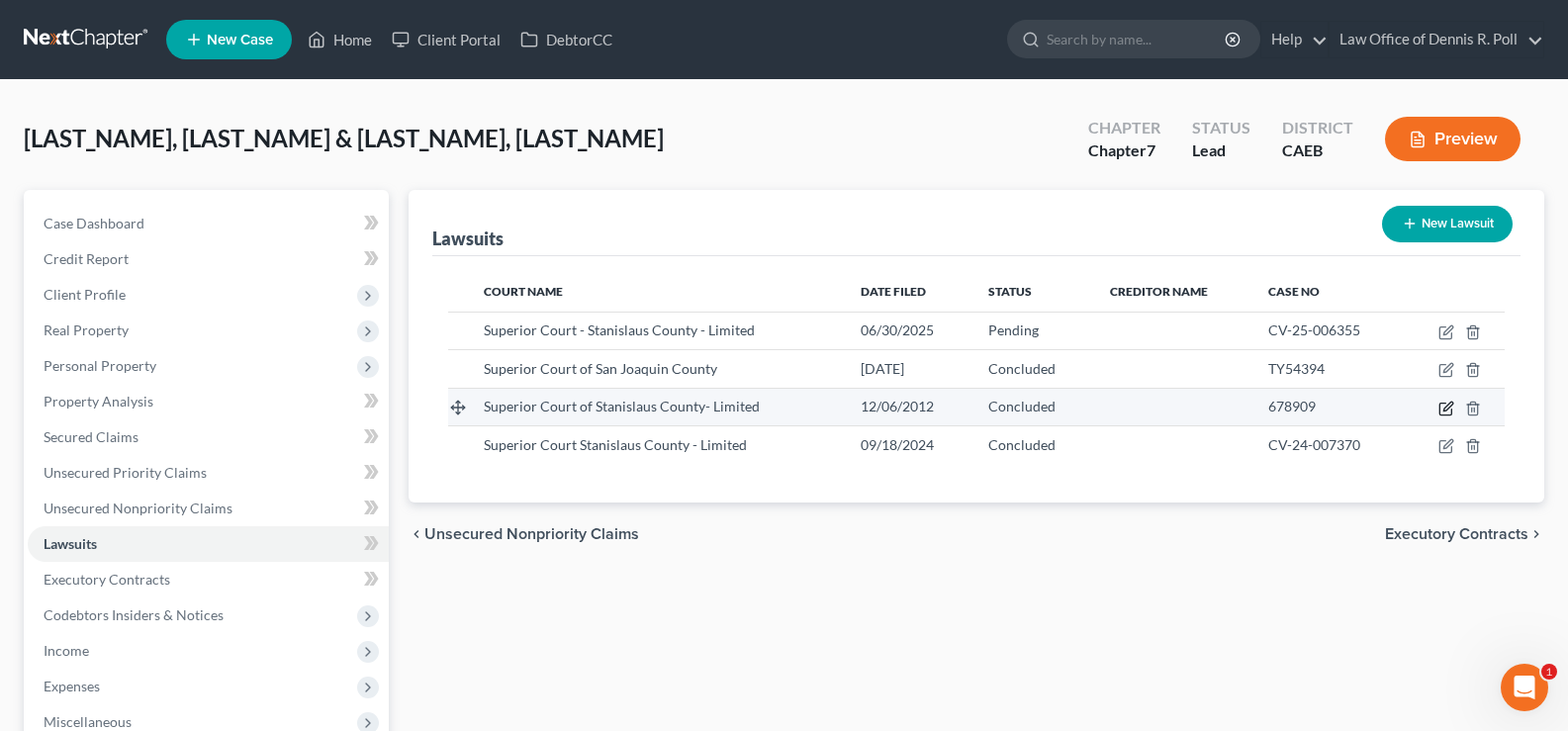 click 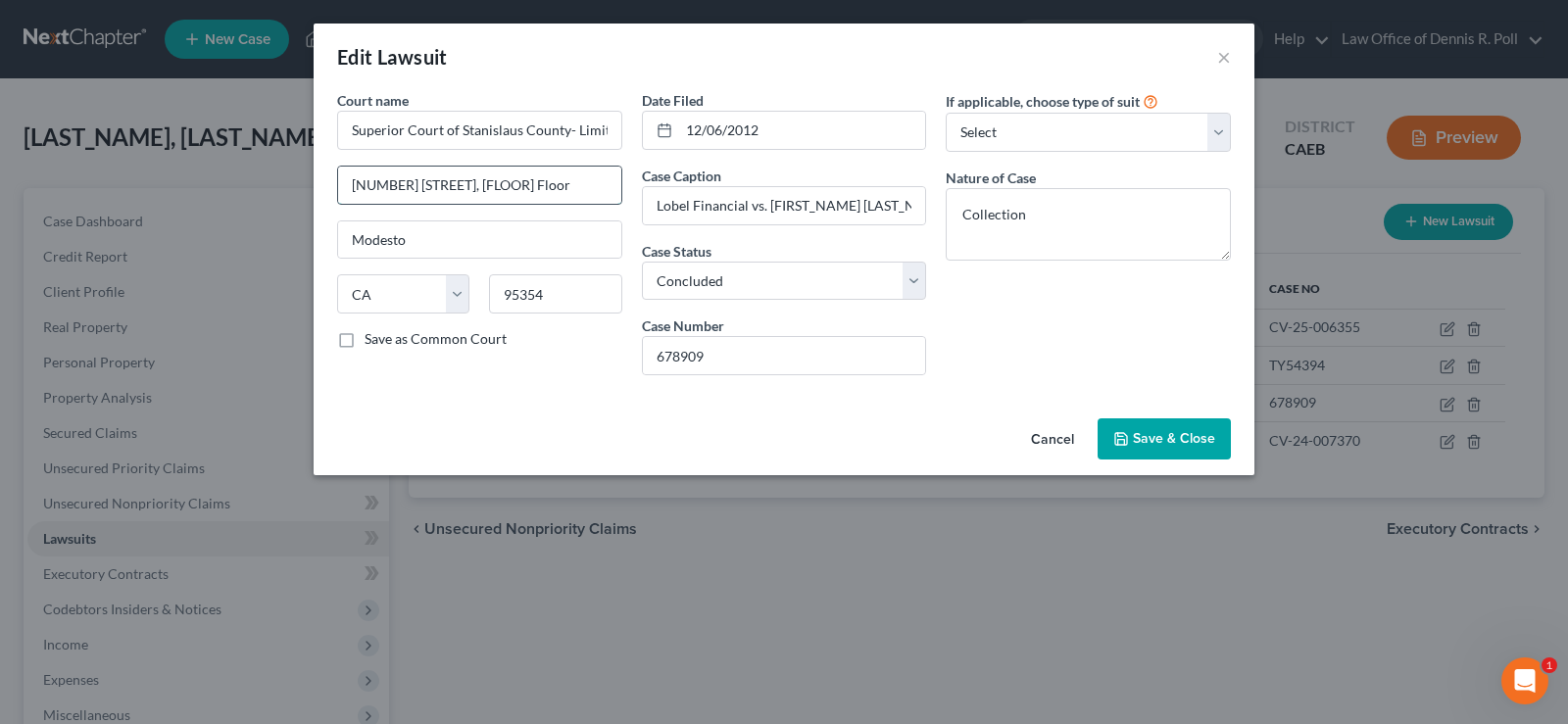 click on "[NUMBER] [STREET], [FLOOR] Floor" at bounding box center (479, 185) 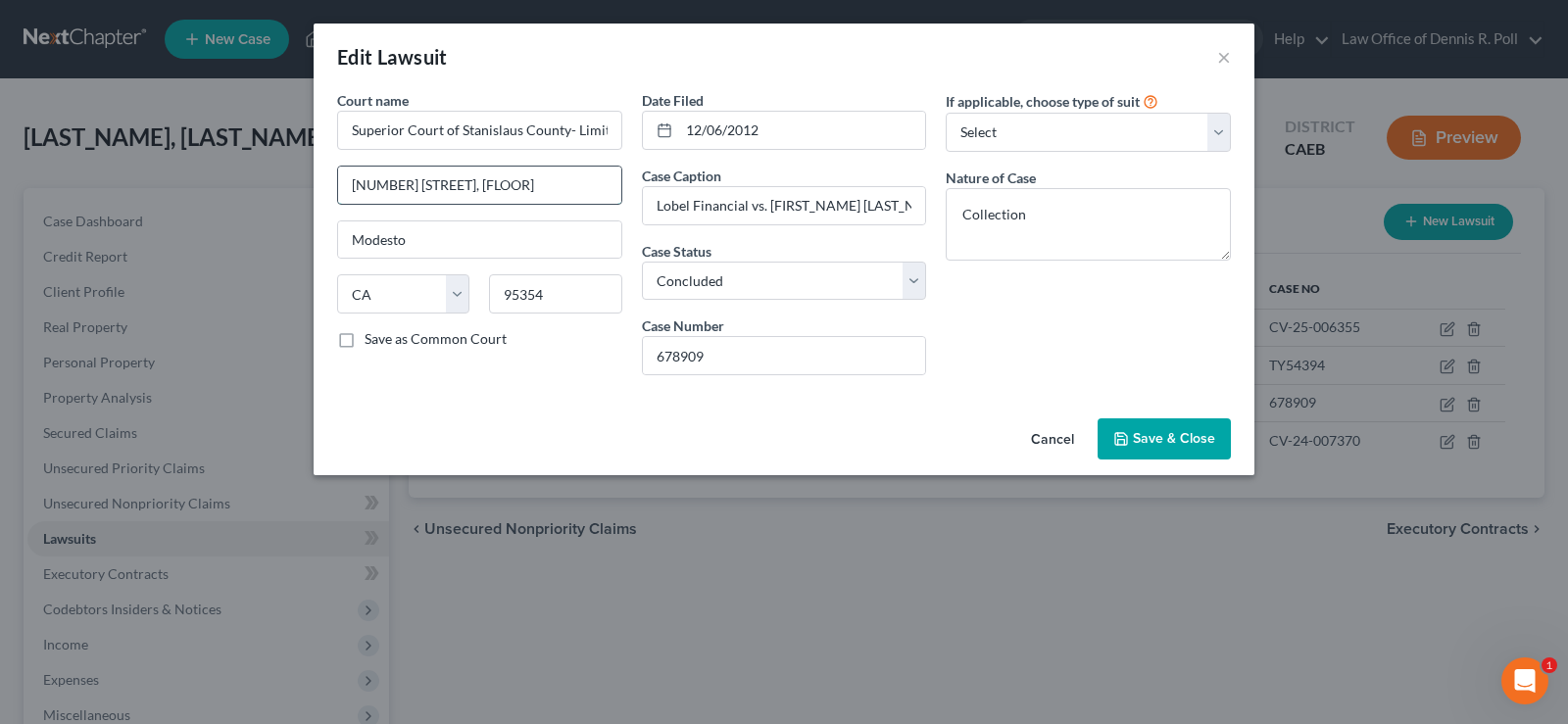 click on "[NUMBER] [STREET], [FLOOR]" at bounding box center (479, 185) 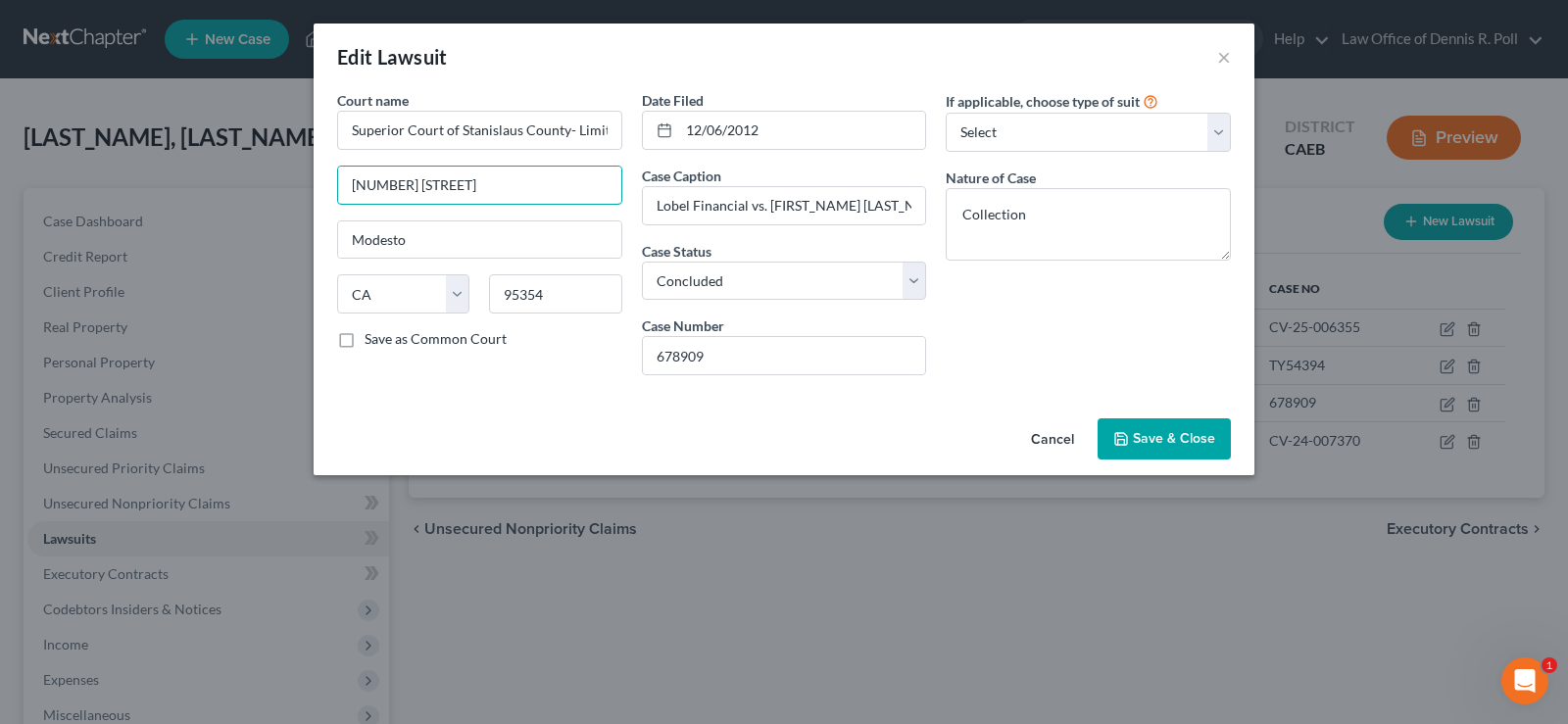 type on "[NUMBER] [STREET]" 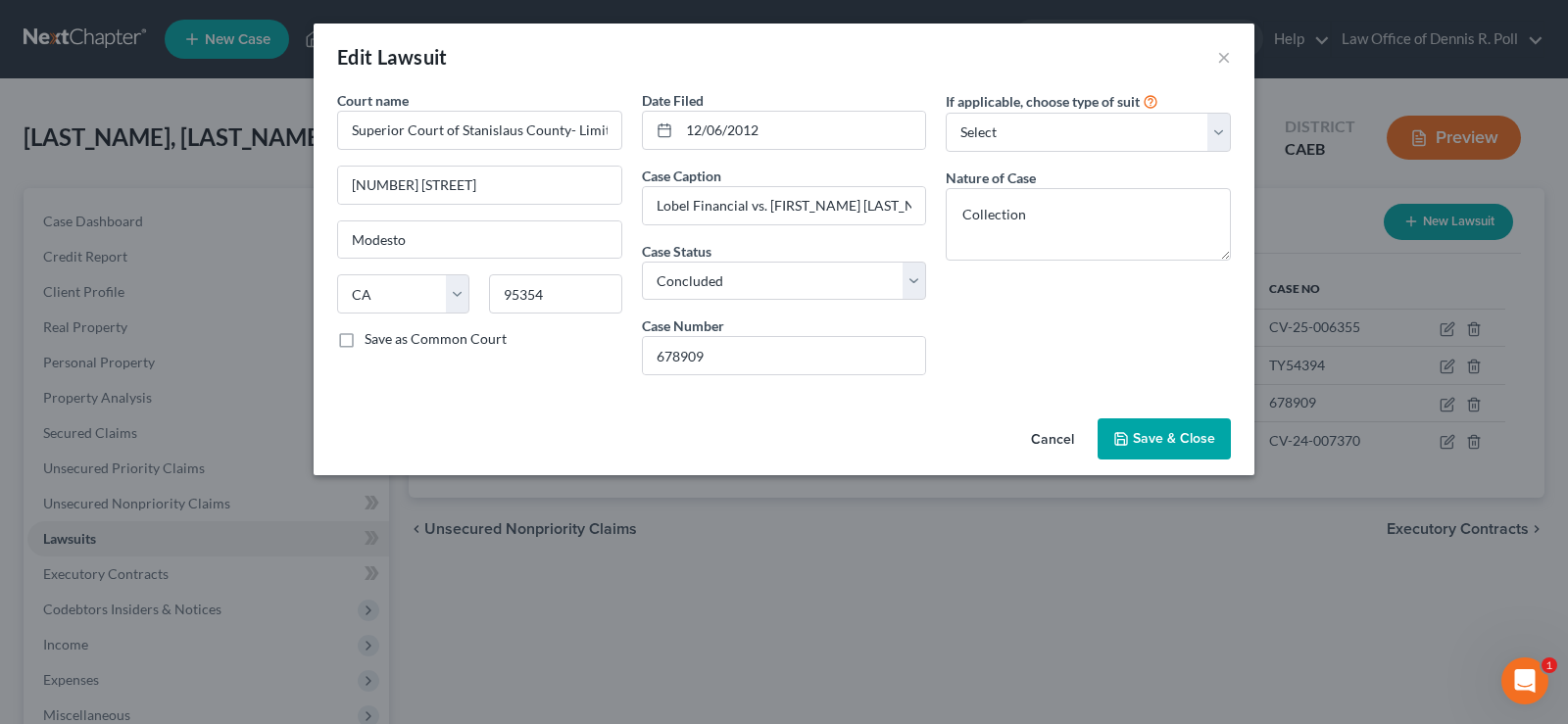 click on "Save & Close" at bounding box center (1164, 439) 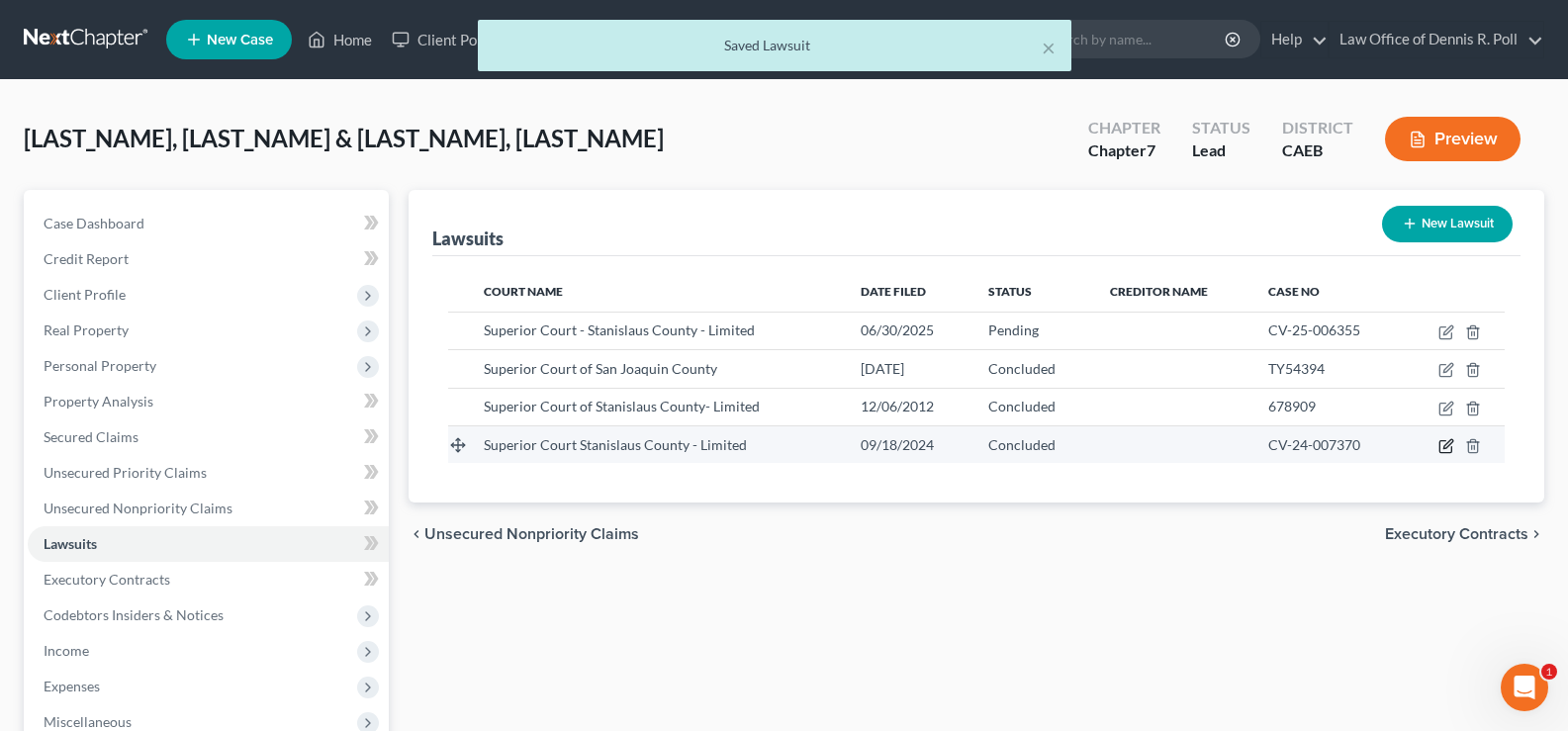 click 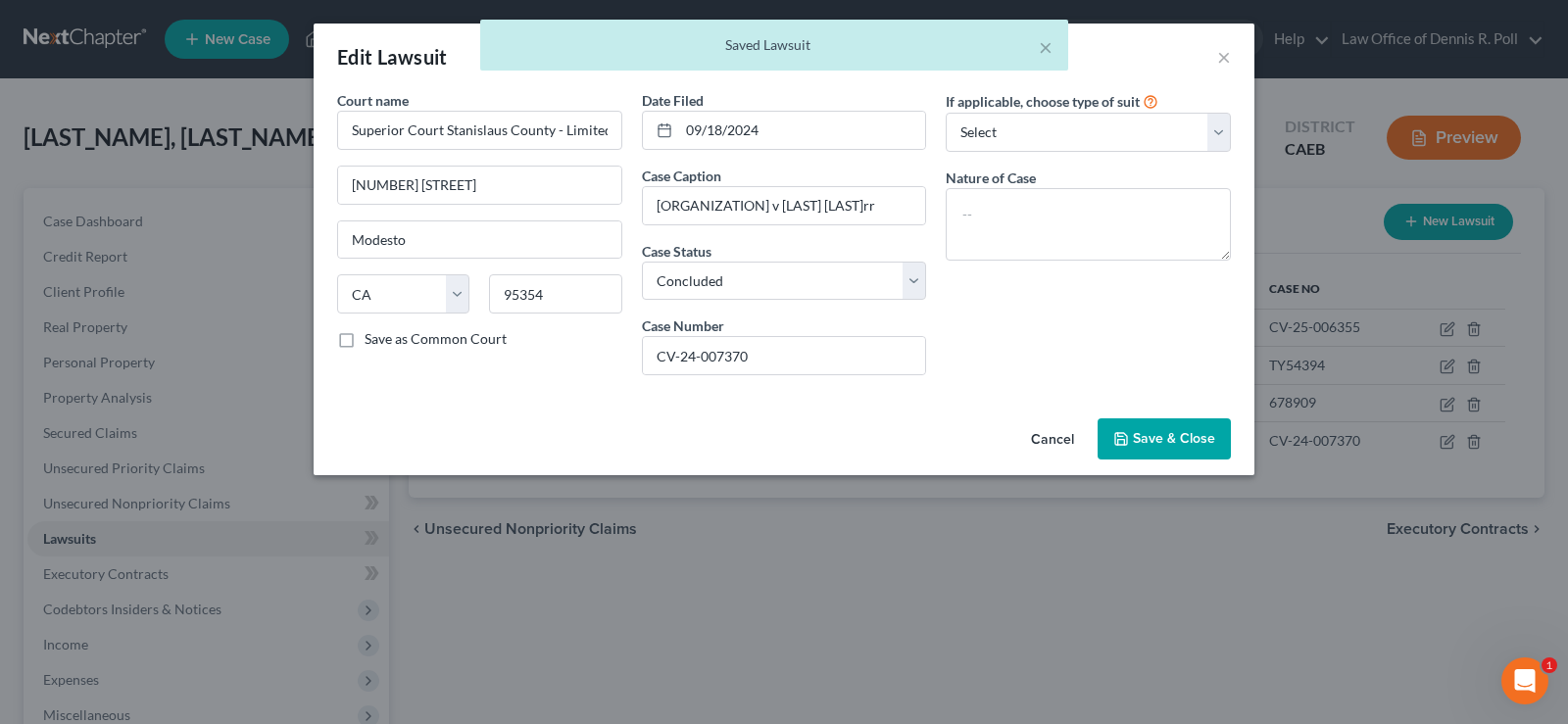 click on "Cancel" at bounding box center (1053, 440) 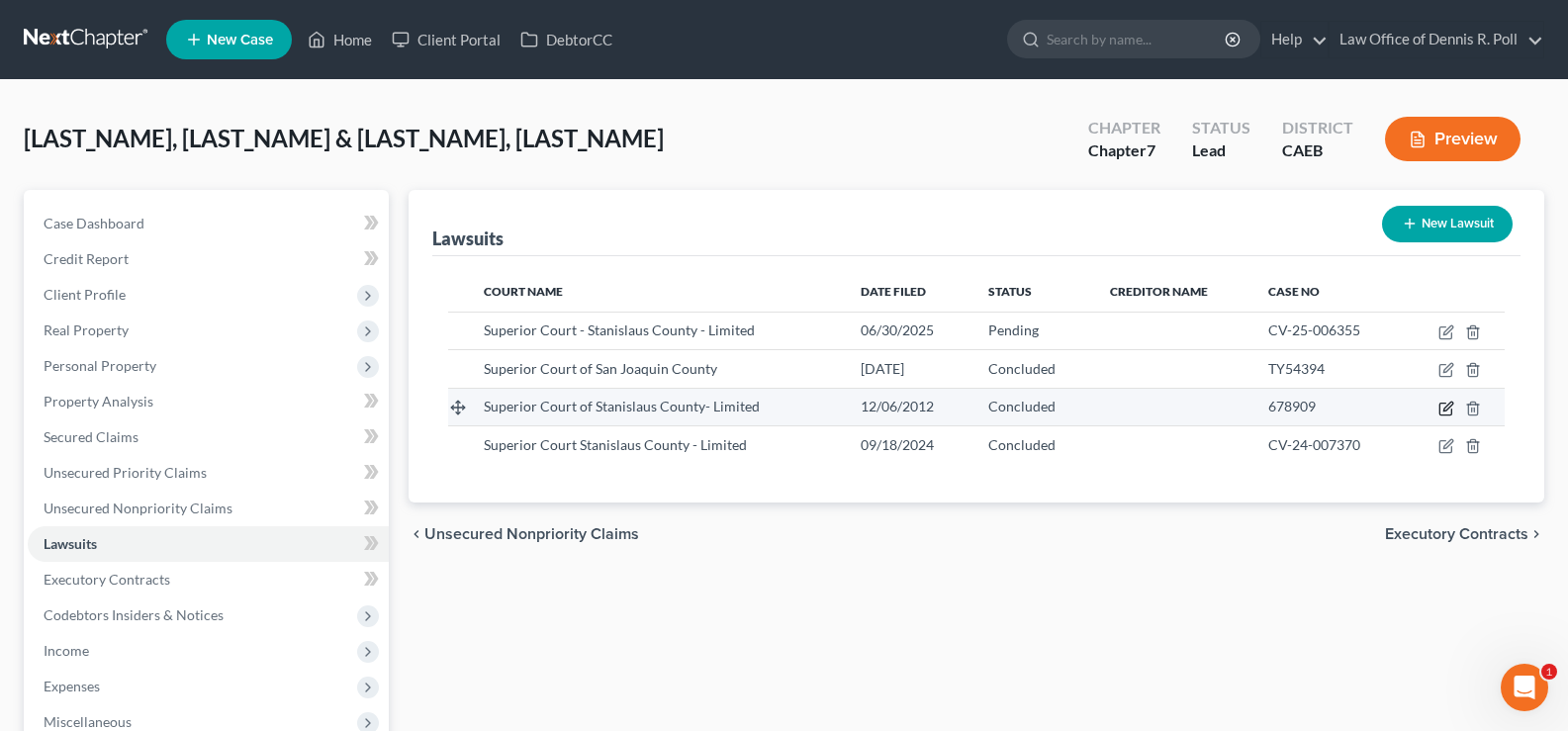 click 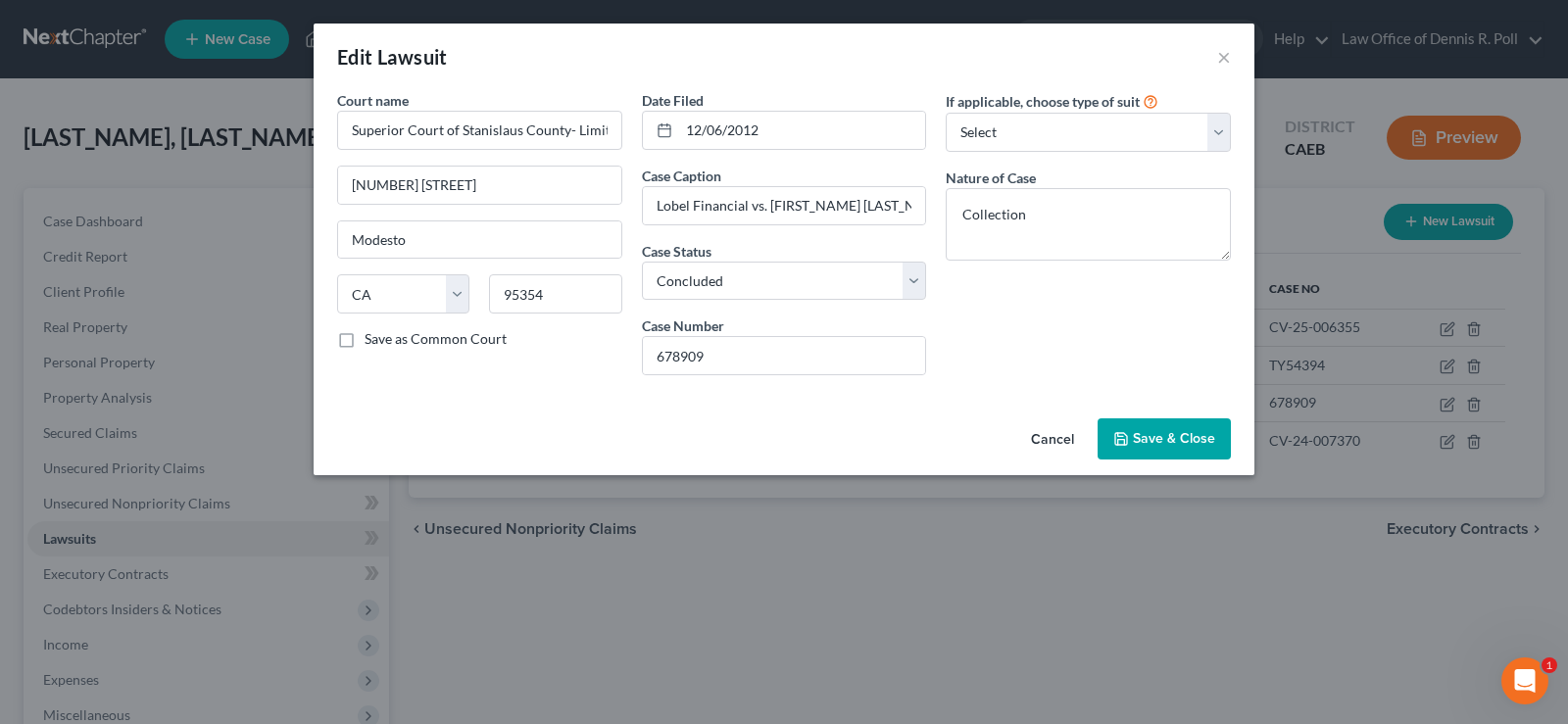 click on "Cancel" at bounding box center [1053, 440] 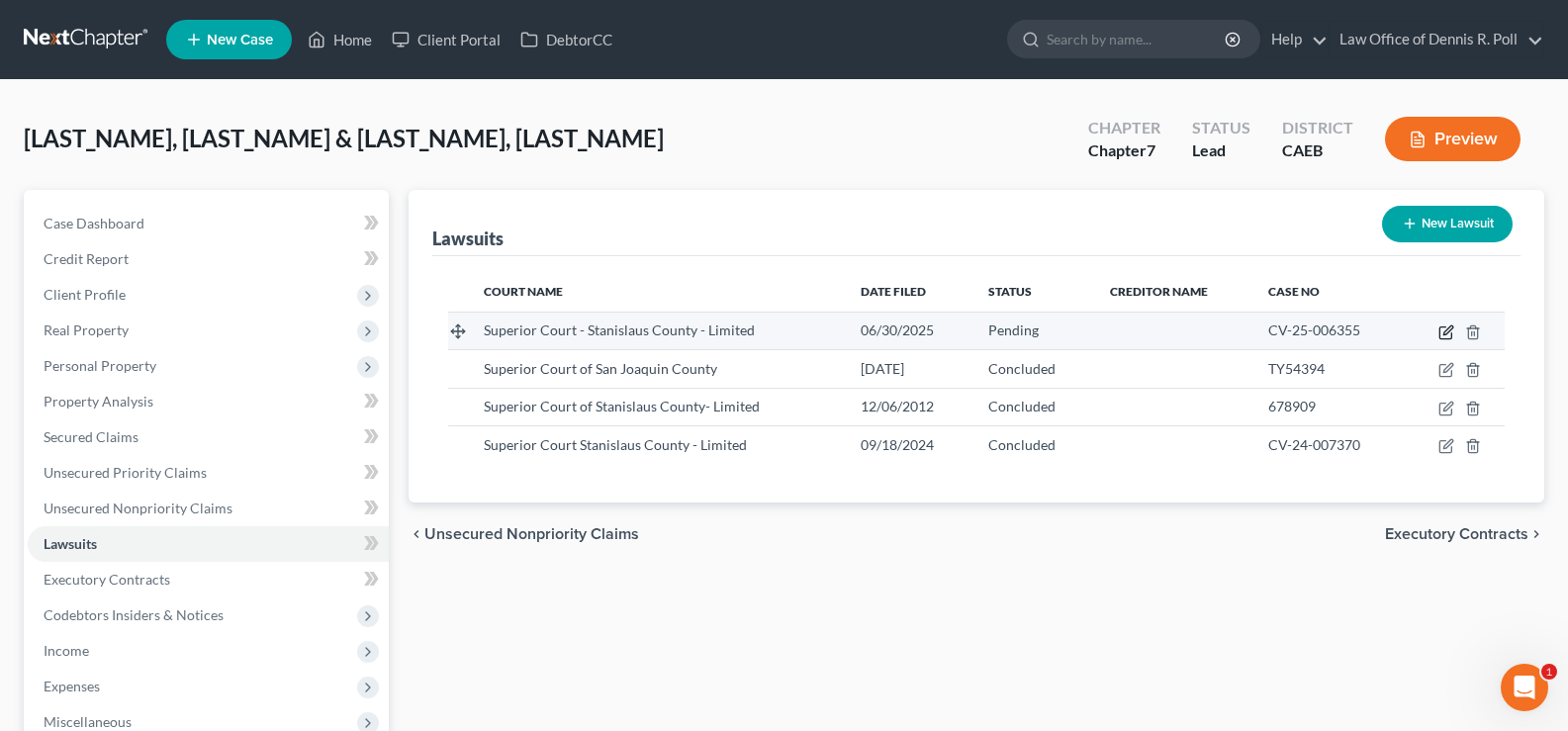 click 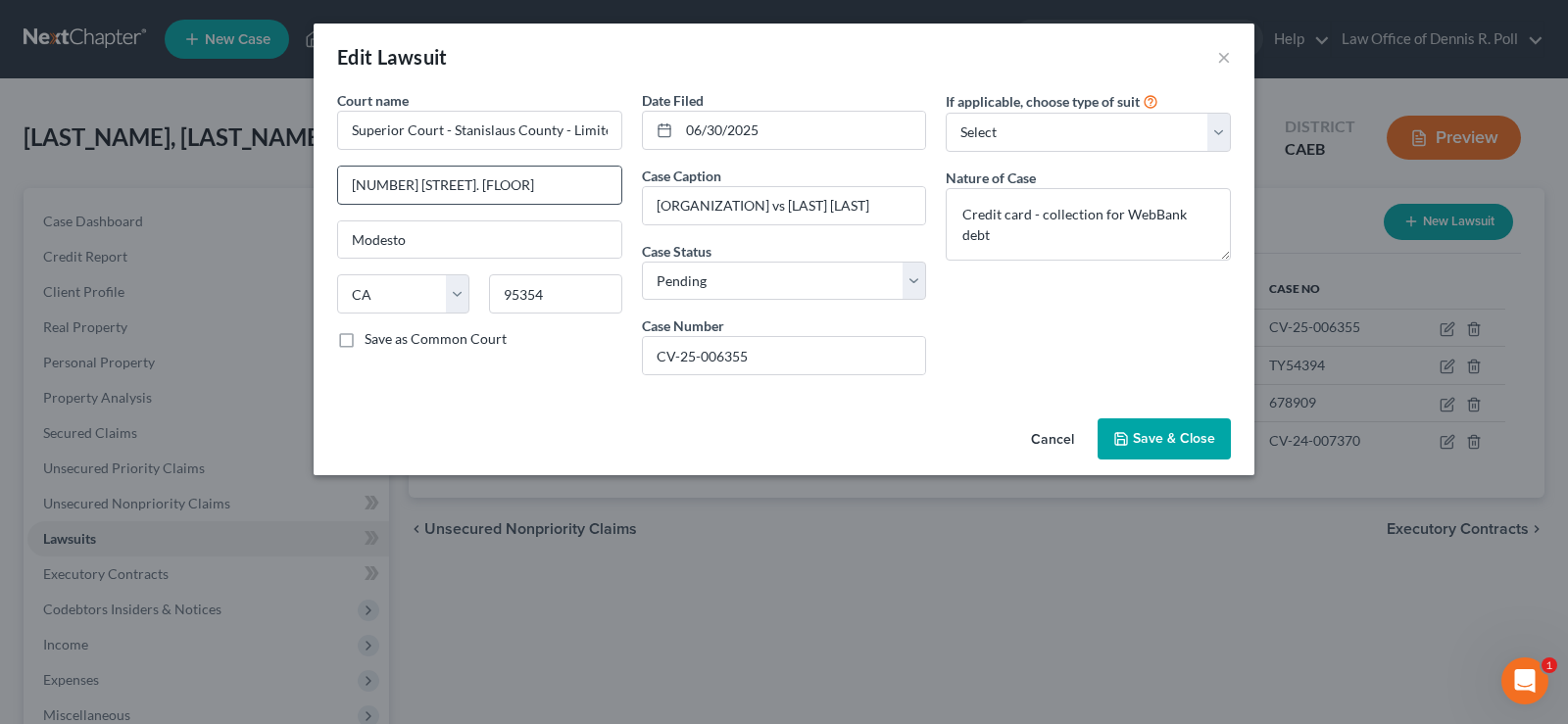 drag, startPoint x: 1040, startPoint y: 441, endPoint x: 495, endPoint y: 179, distance: 604.706 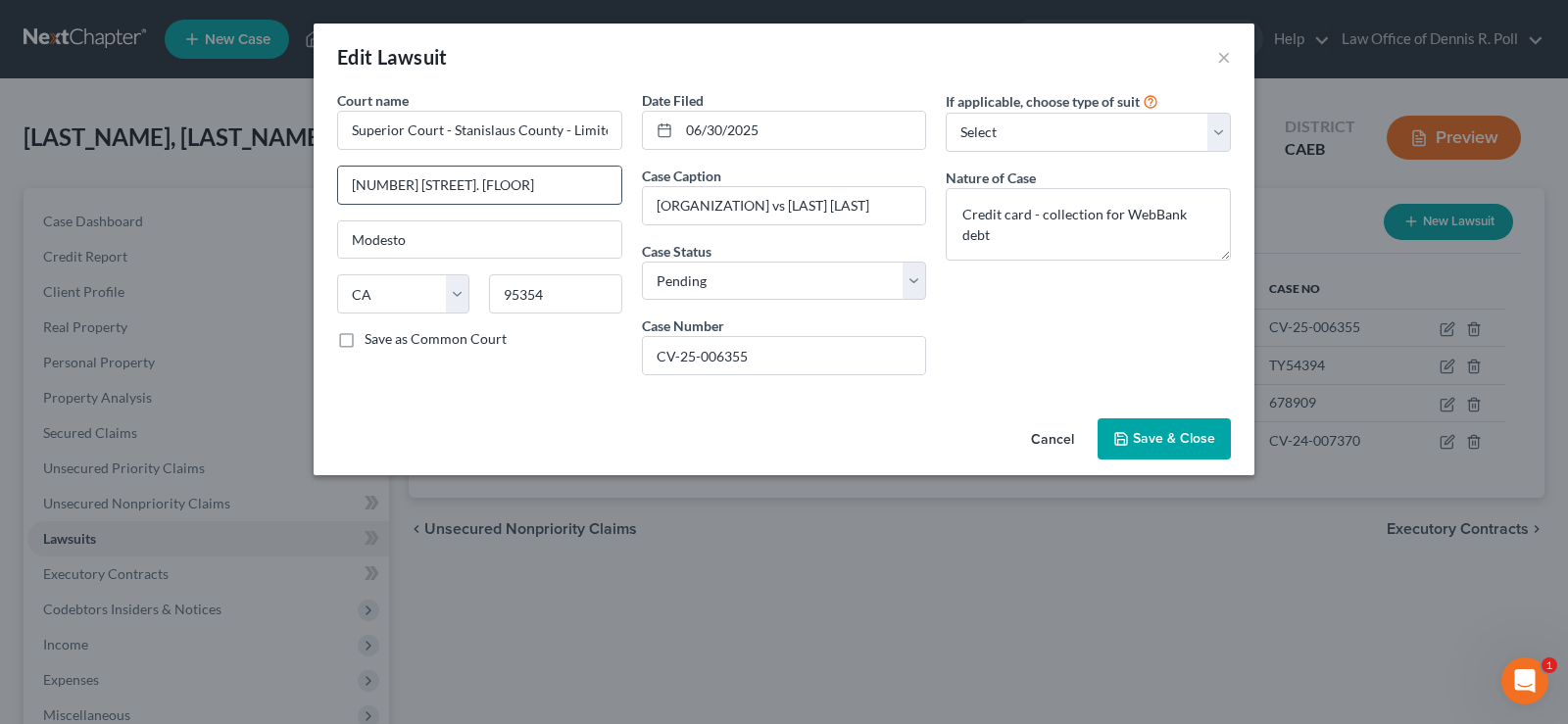 click on "[NUMBER] [STREET]. [FLOOR]" at bounding box center (479, 185) 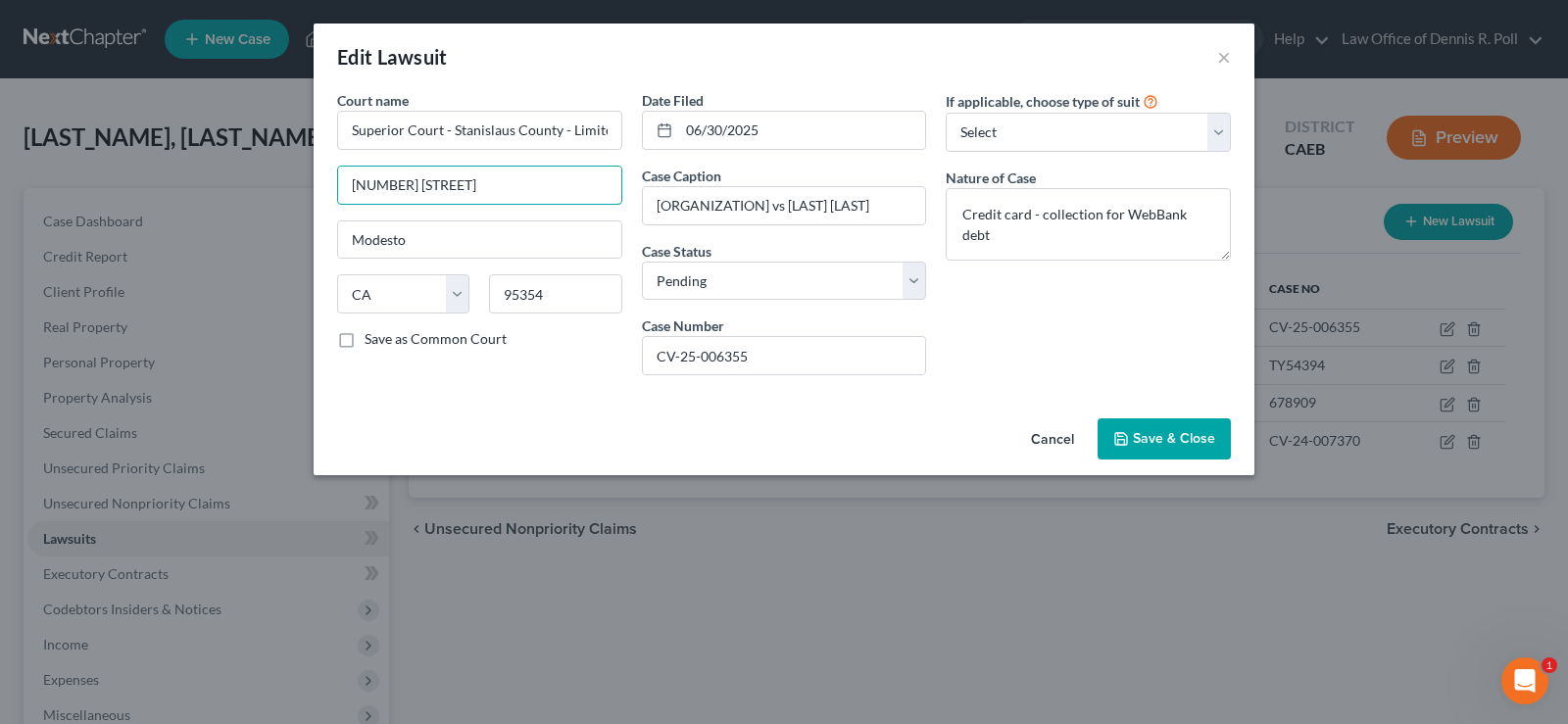 type on "[NUMBER] [STREET]" 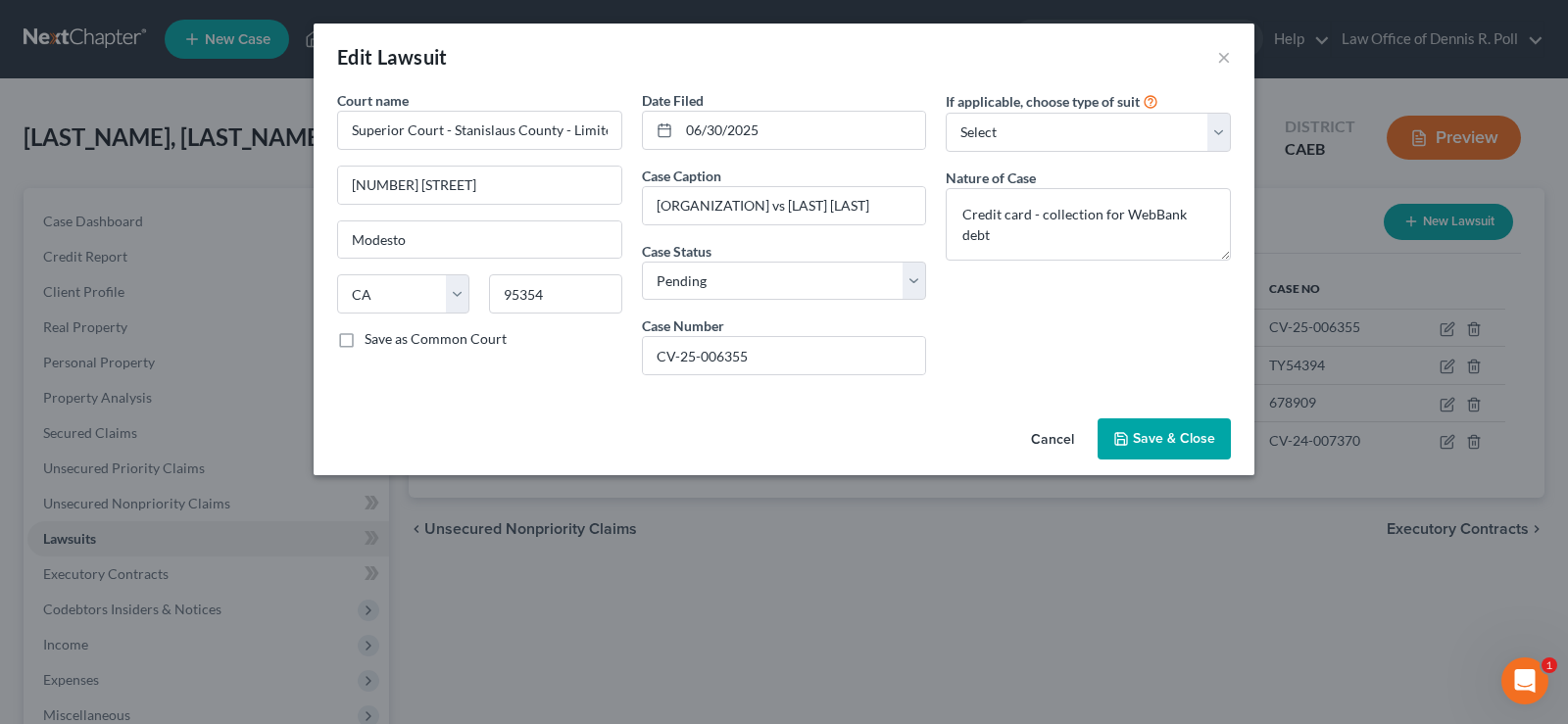 drag, startPoint x: 1052, startPoint y: 433, endPoint x: 1135, endPoint y: 442, distance: 83.48653 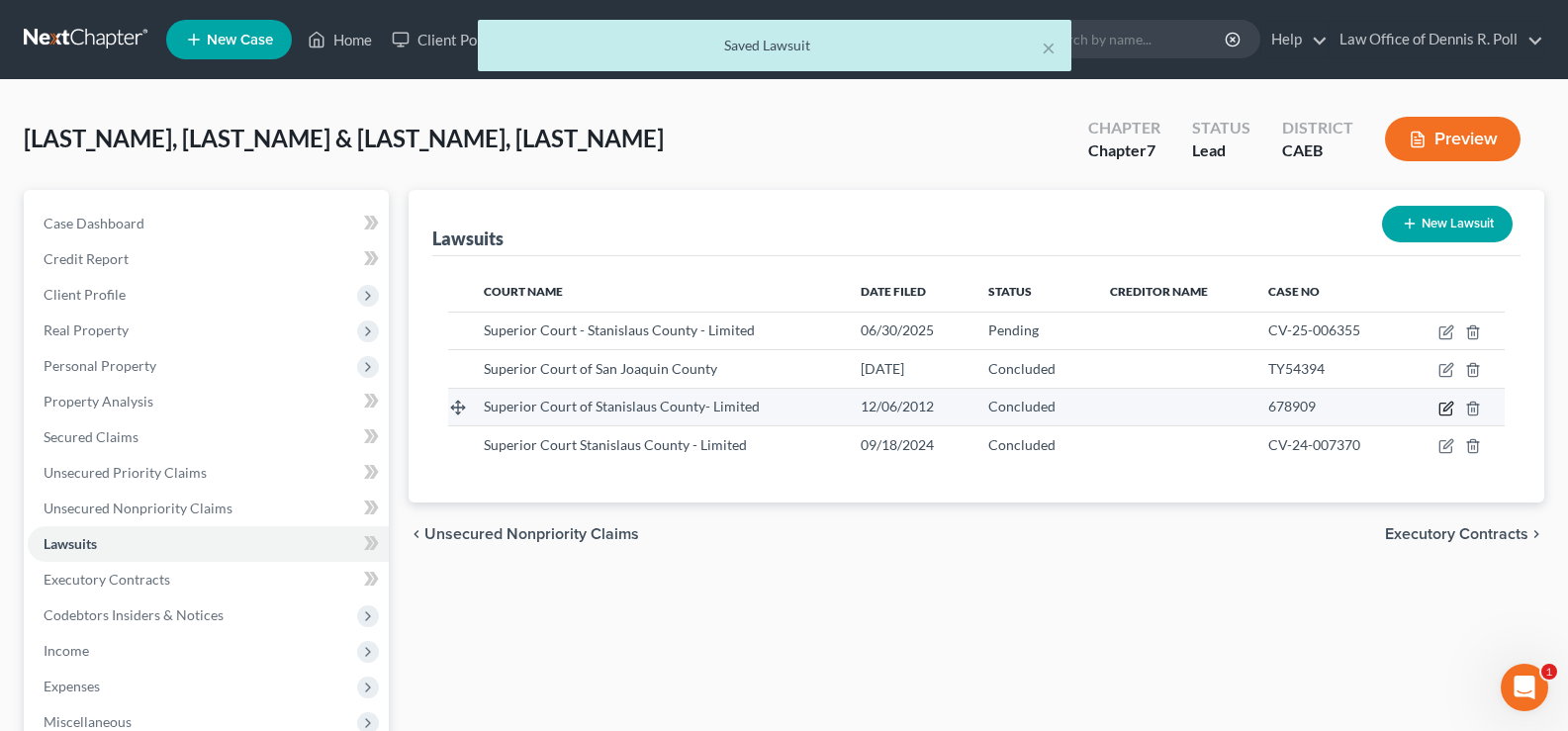 click 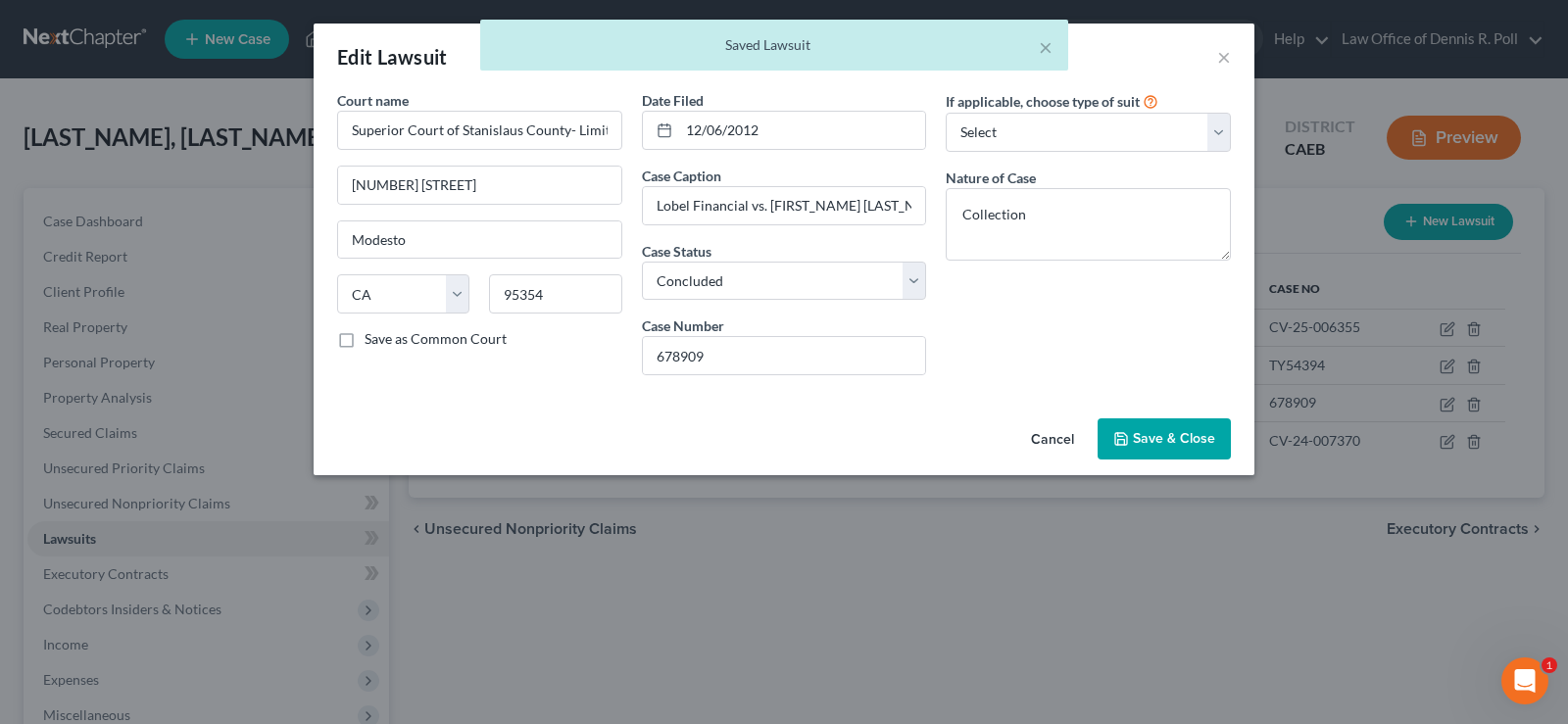 click on "Cancel" at bounding box center (1053, 440) 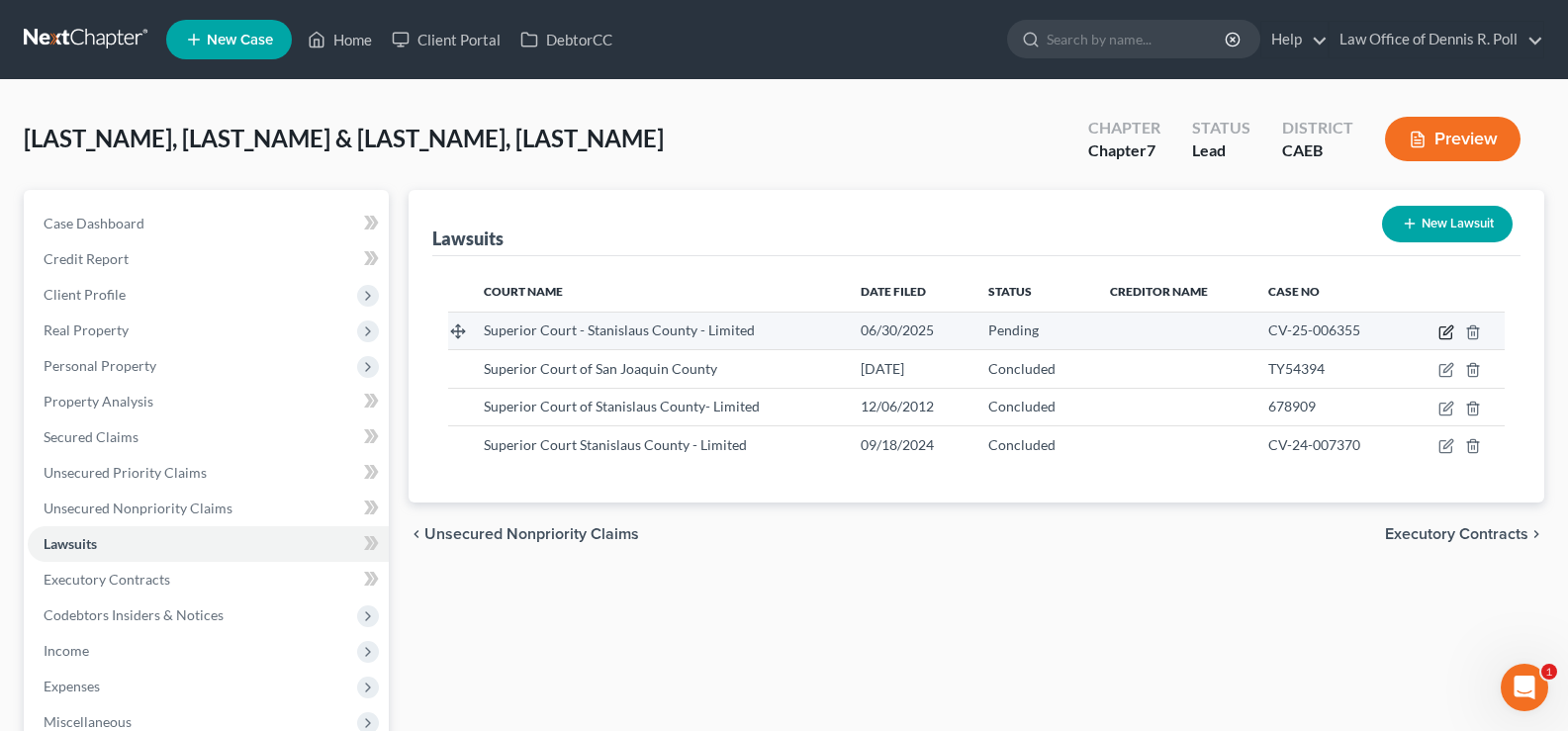 click 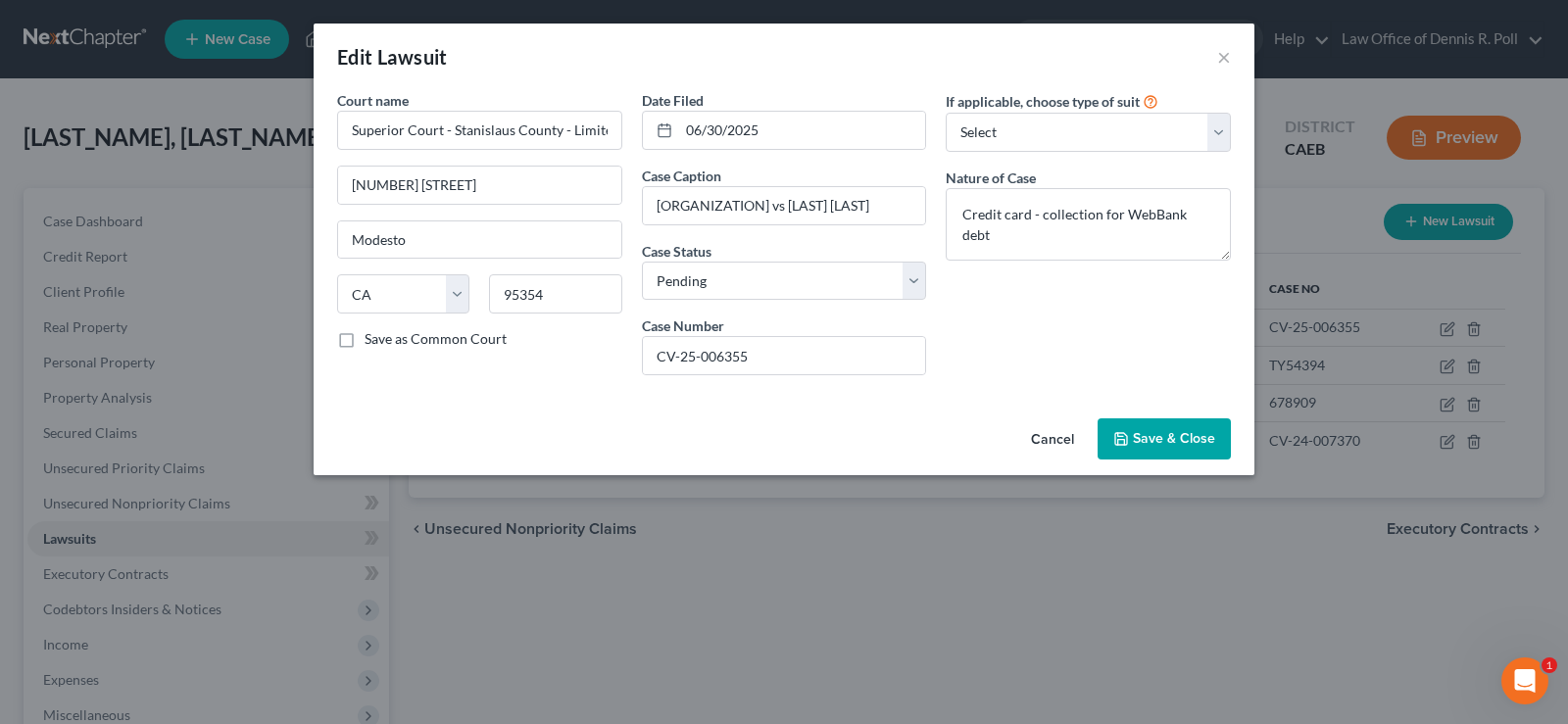 click on "Cancel" at bounding box center [1053, 440] 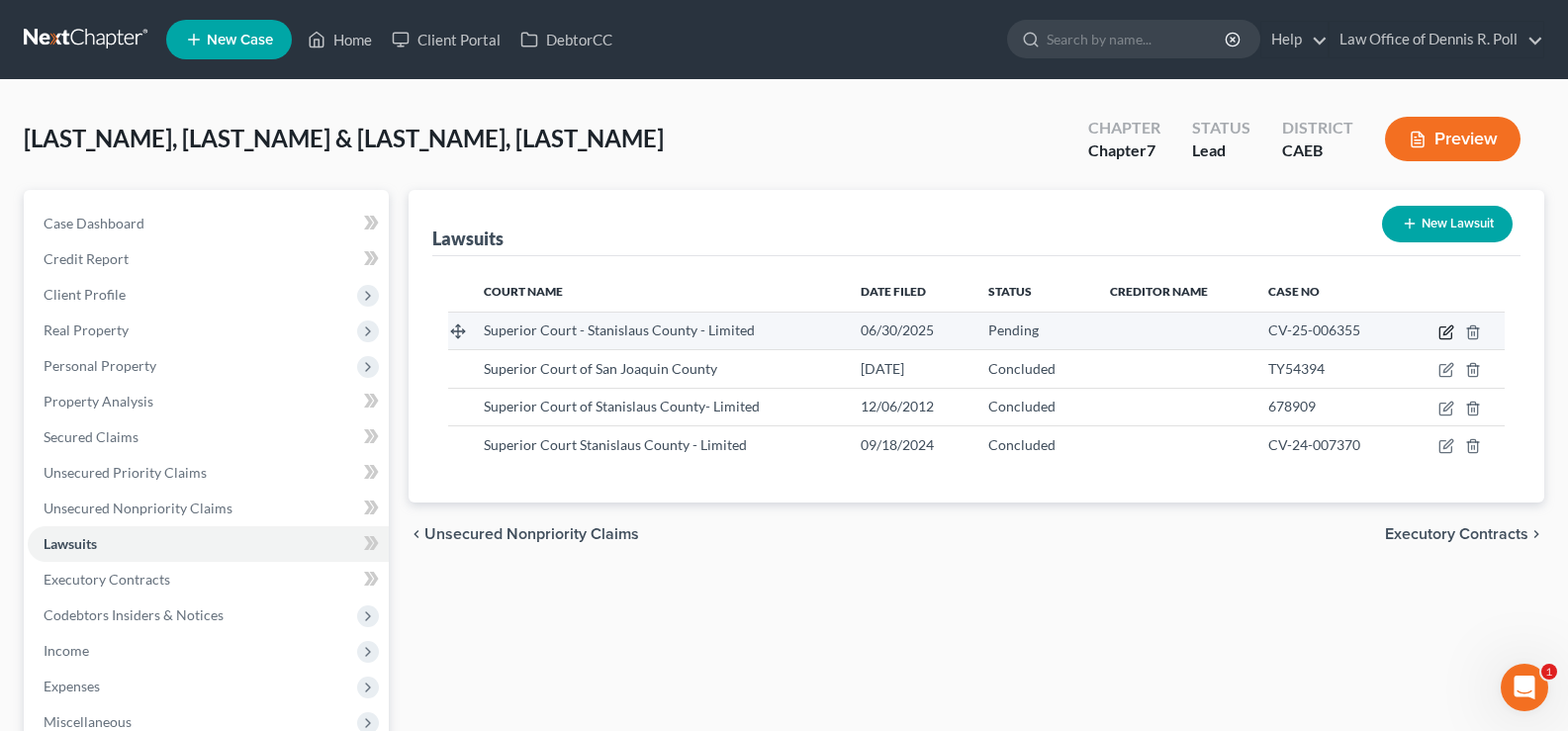 click 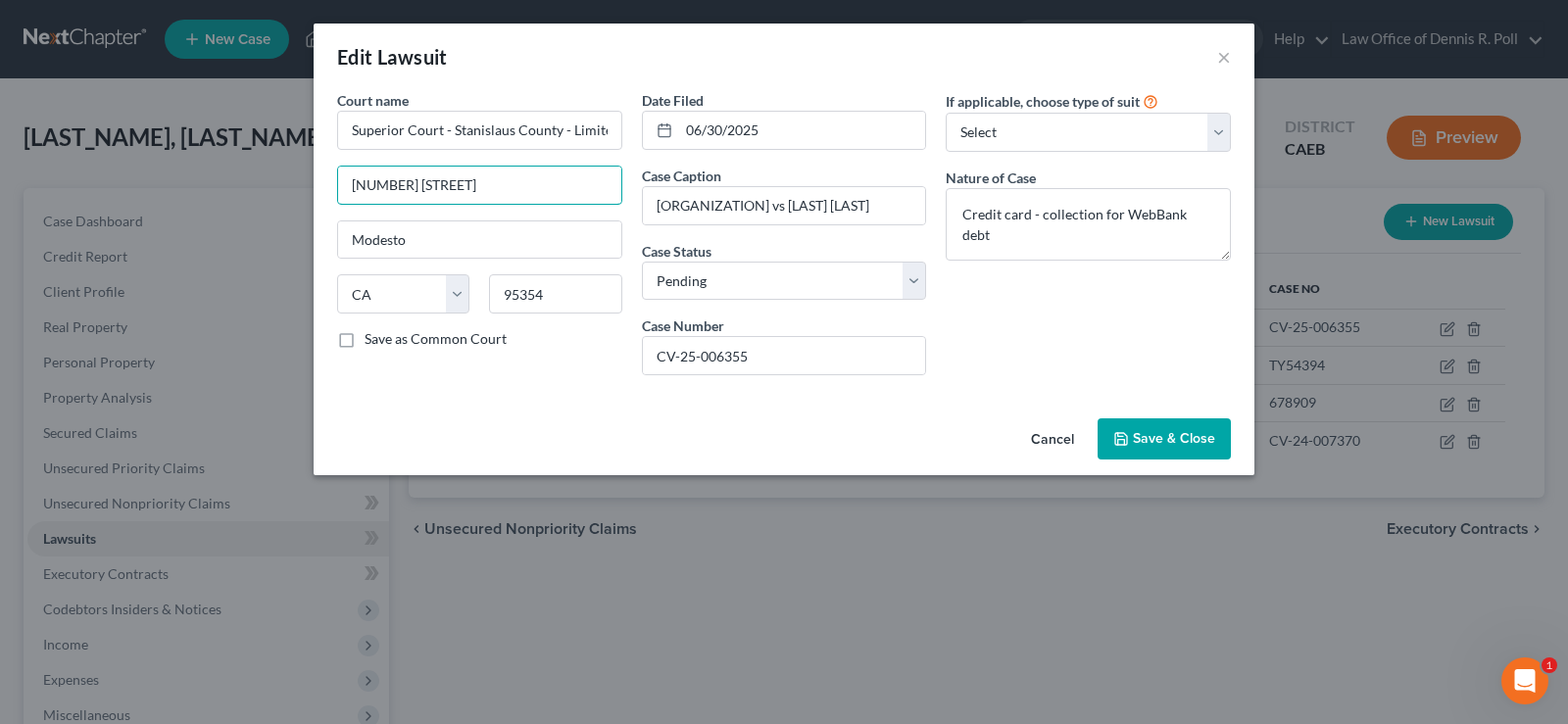 drag, startPoint x: 462, startPoint y: 184, endPoint x: 261, endPoint y: 181, distance: 201.02239 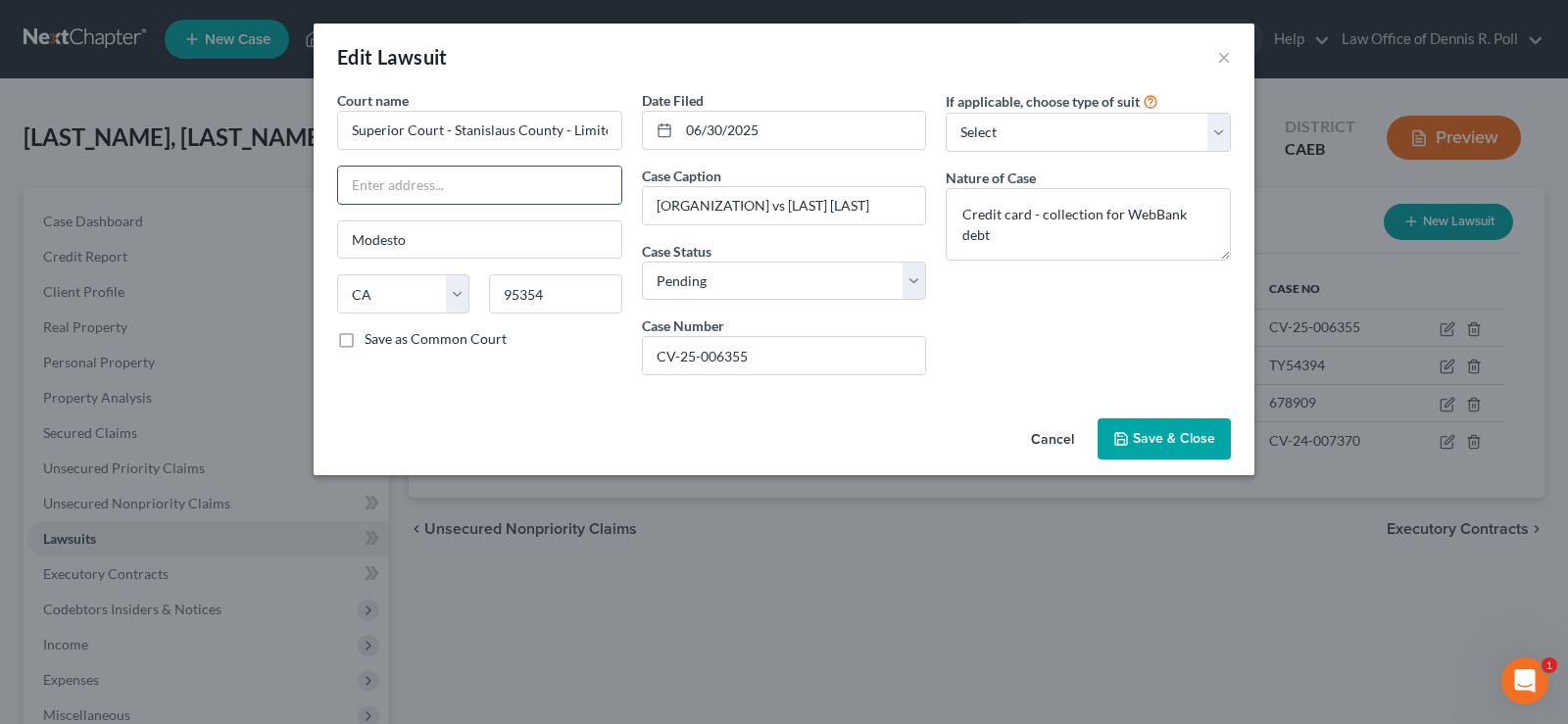 paste on "801 10th Street" 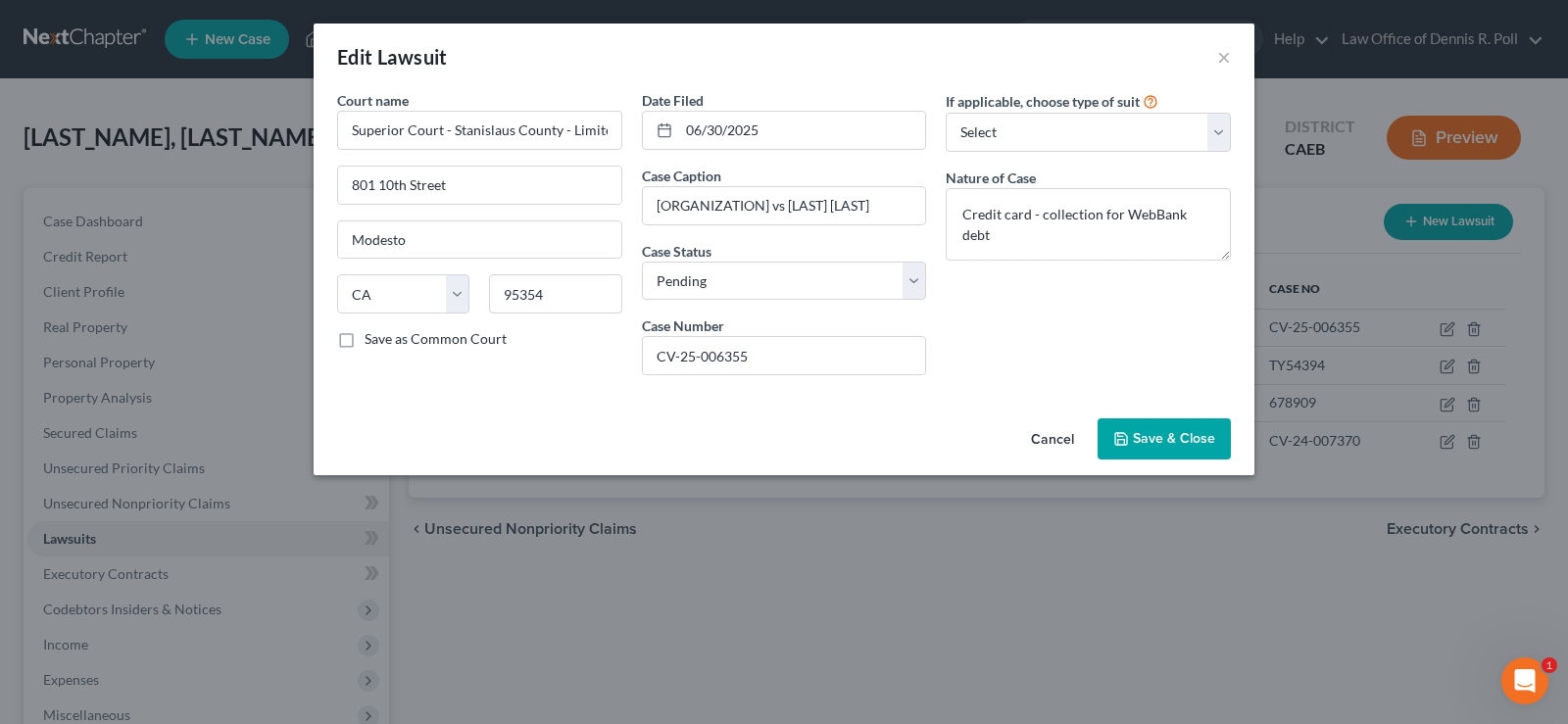 click on "Save & Close" at bounding box center [1174, 438] 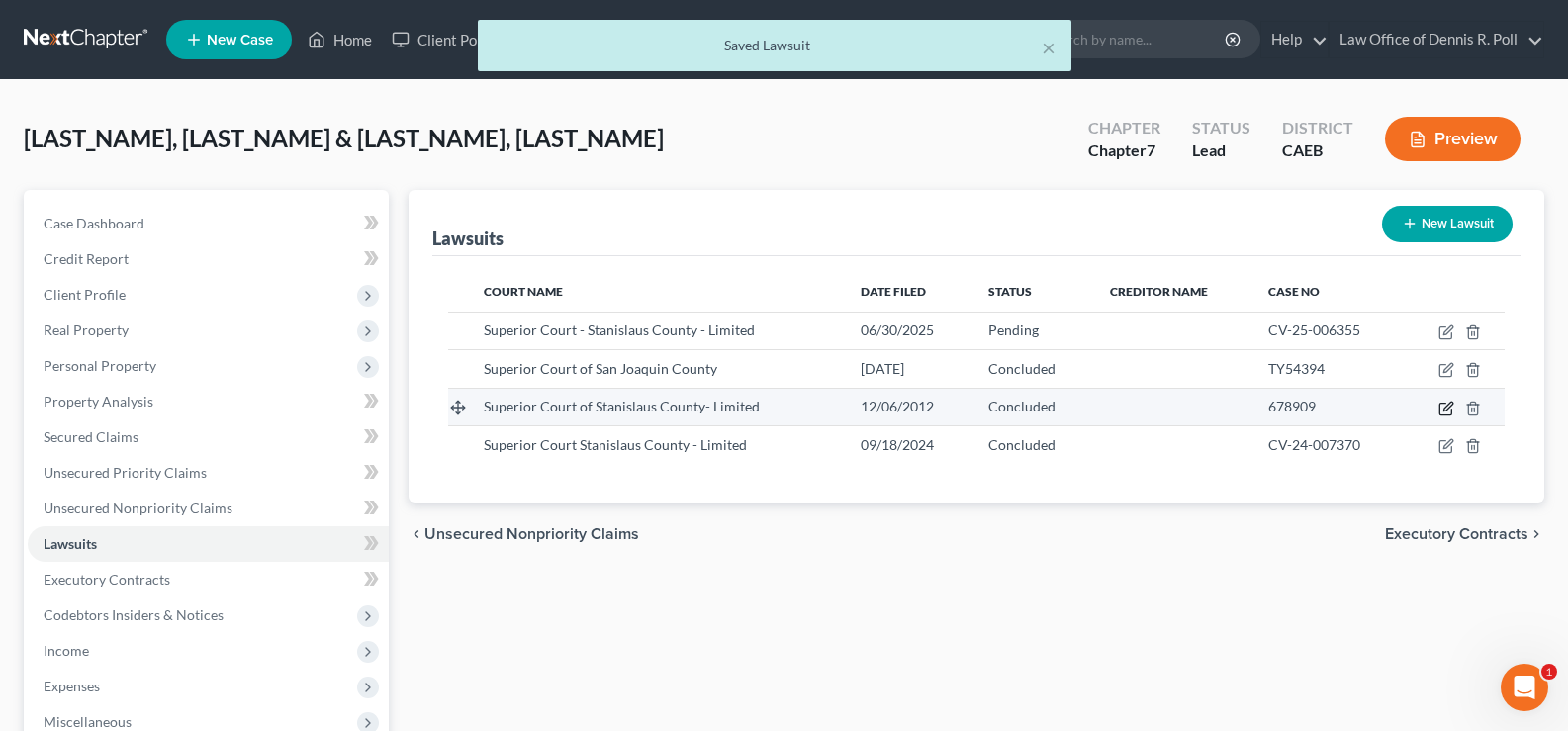 click 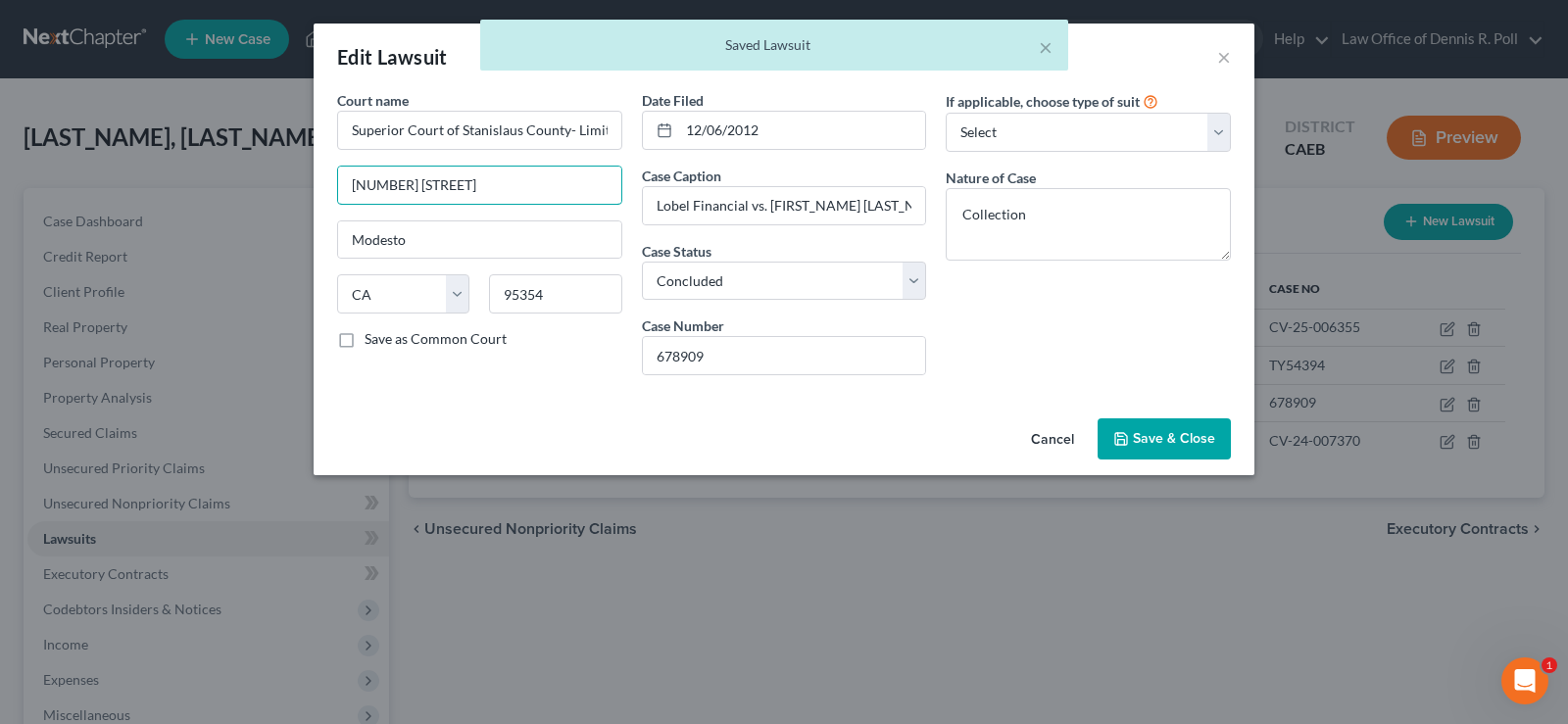 drag, startPoint x: 473, startPoint y: 187, endPoint x: 113, endPoint y: 186, distance: 360.00139 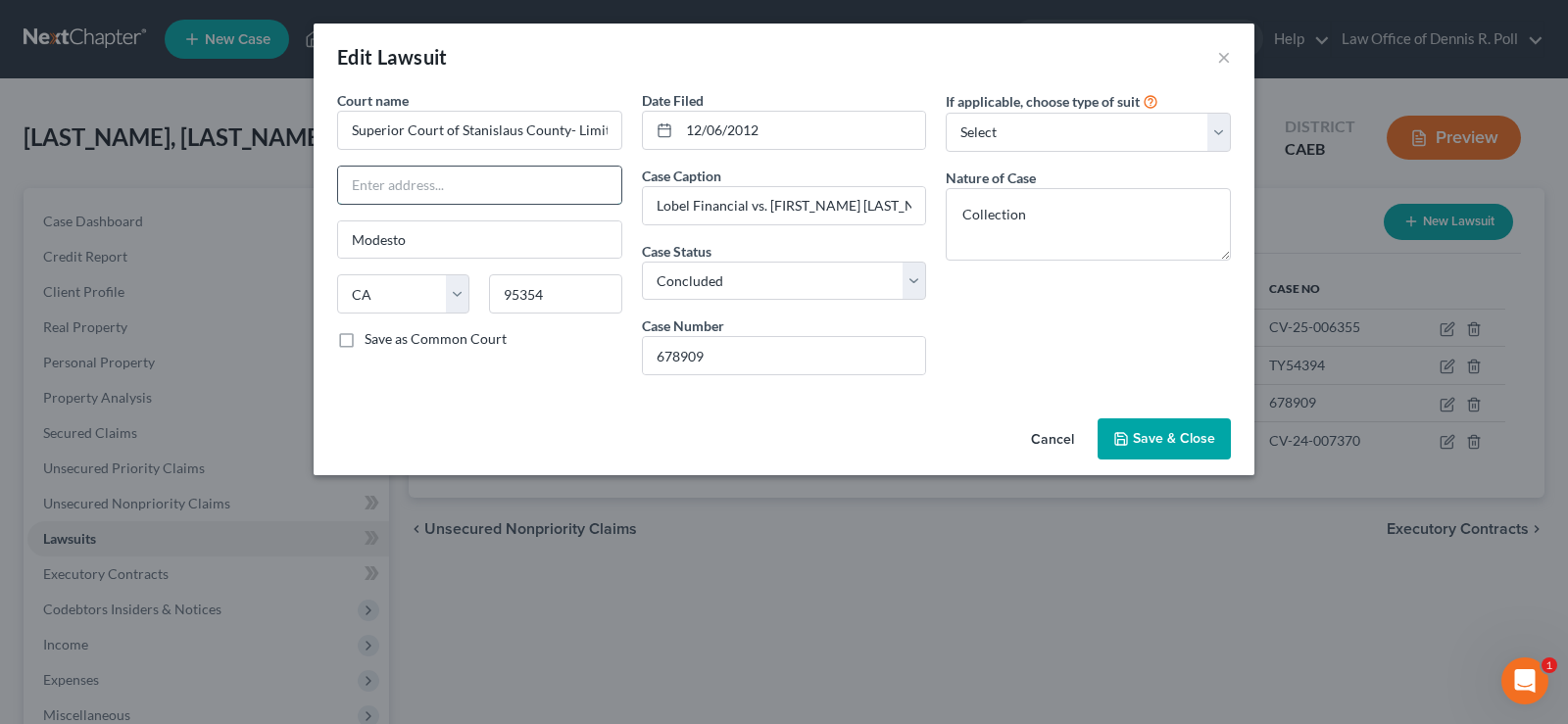 paste on "801 10th Street" 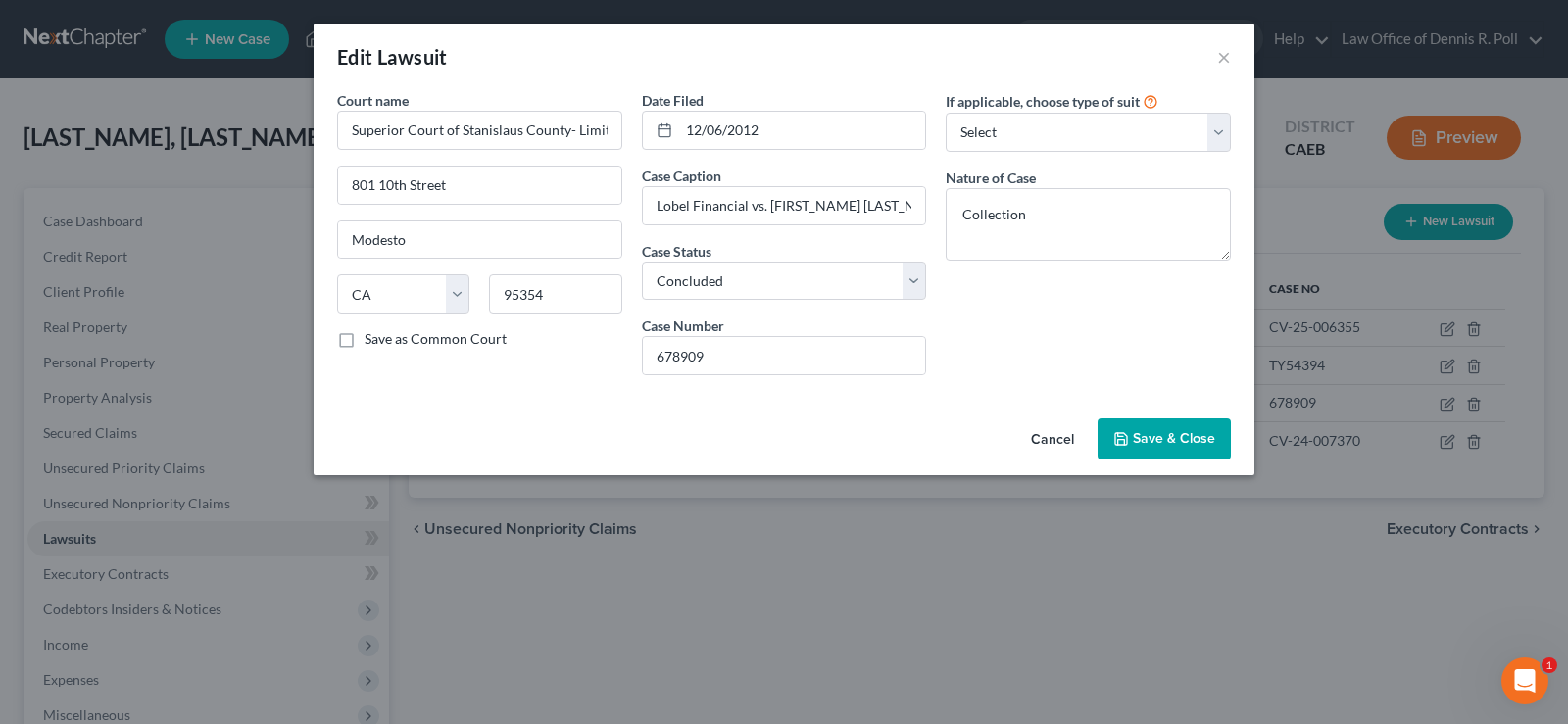 click on "Save & Close" at bounding box center [1164, 439] 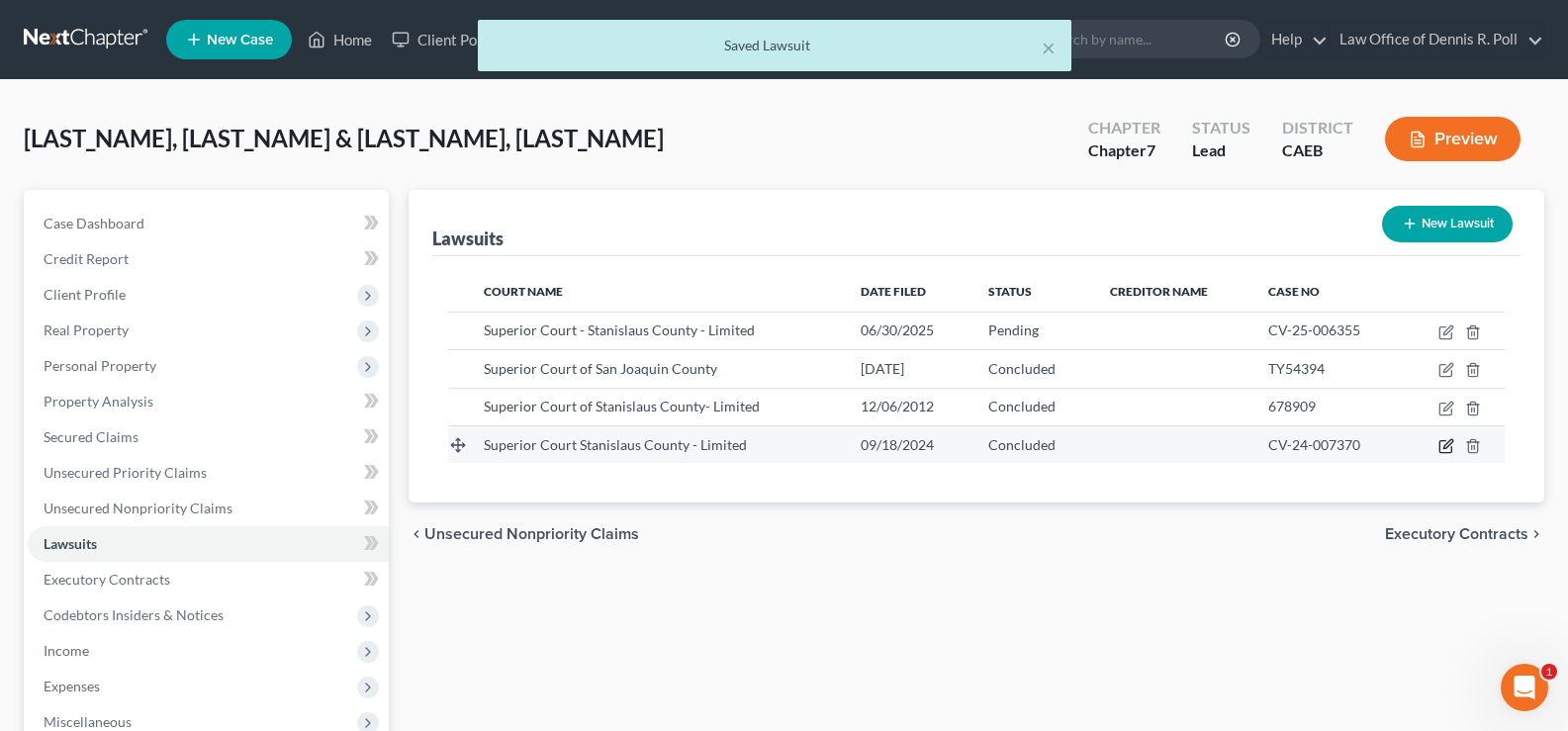 click 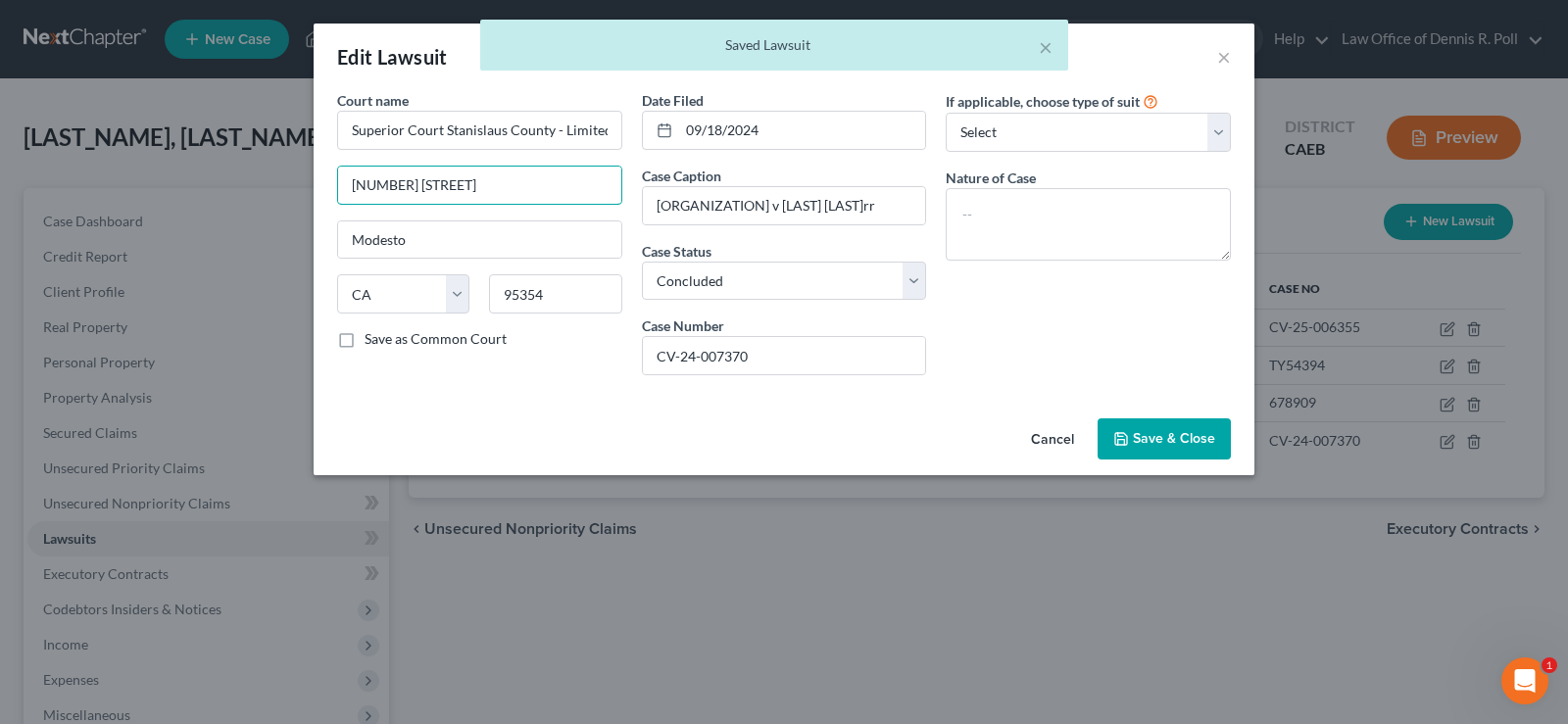 drag, startPoint x: 457, startPoint y: 182, endPoint x: 221, endPoint y: 191, distance: 236.17155 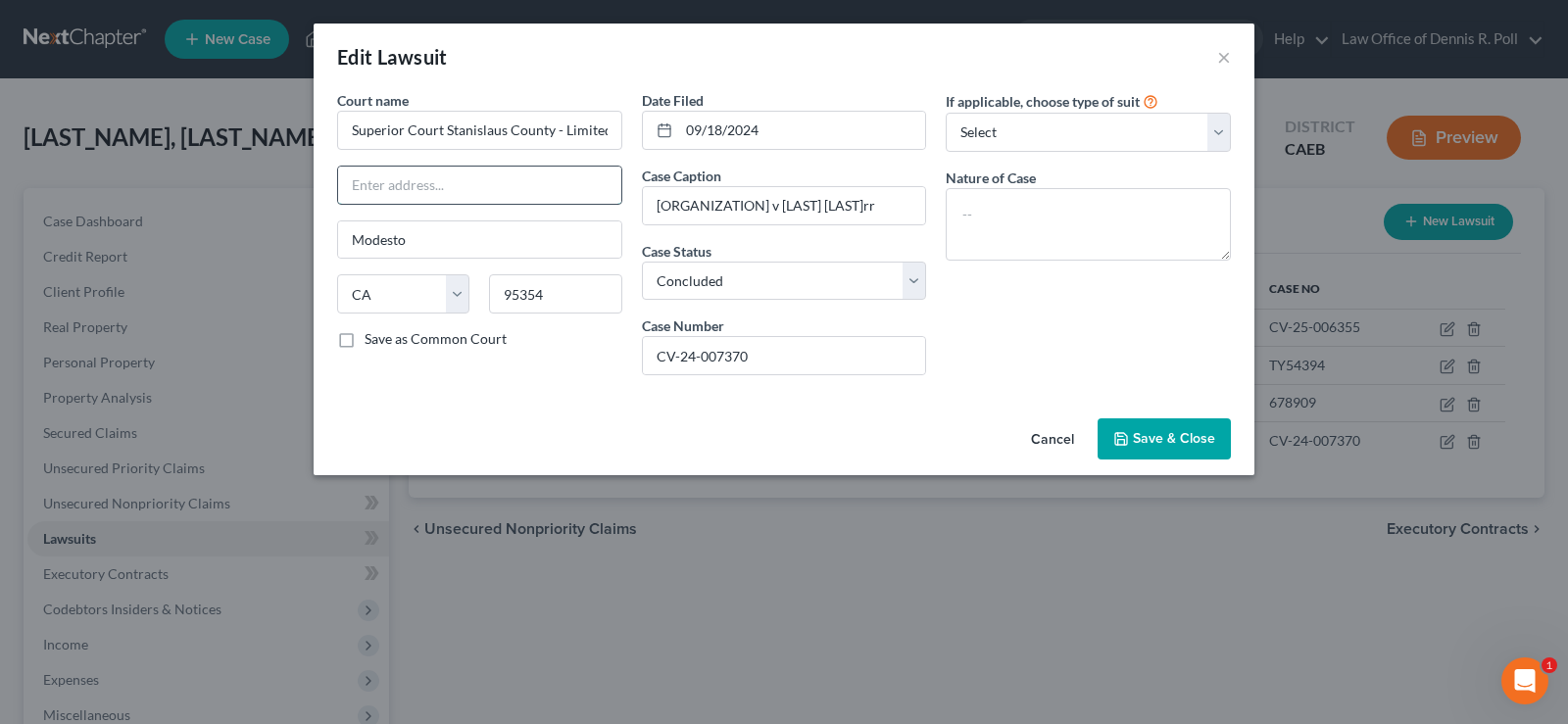 paste on "801 10th Street" 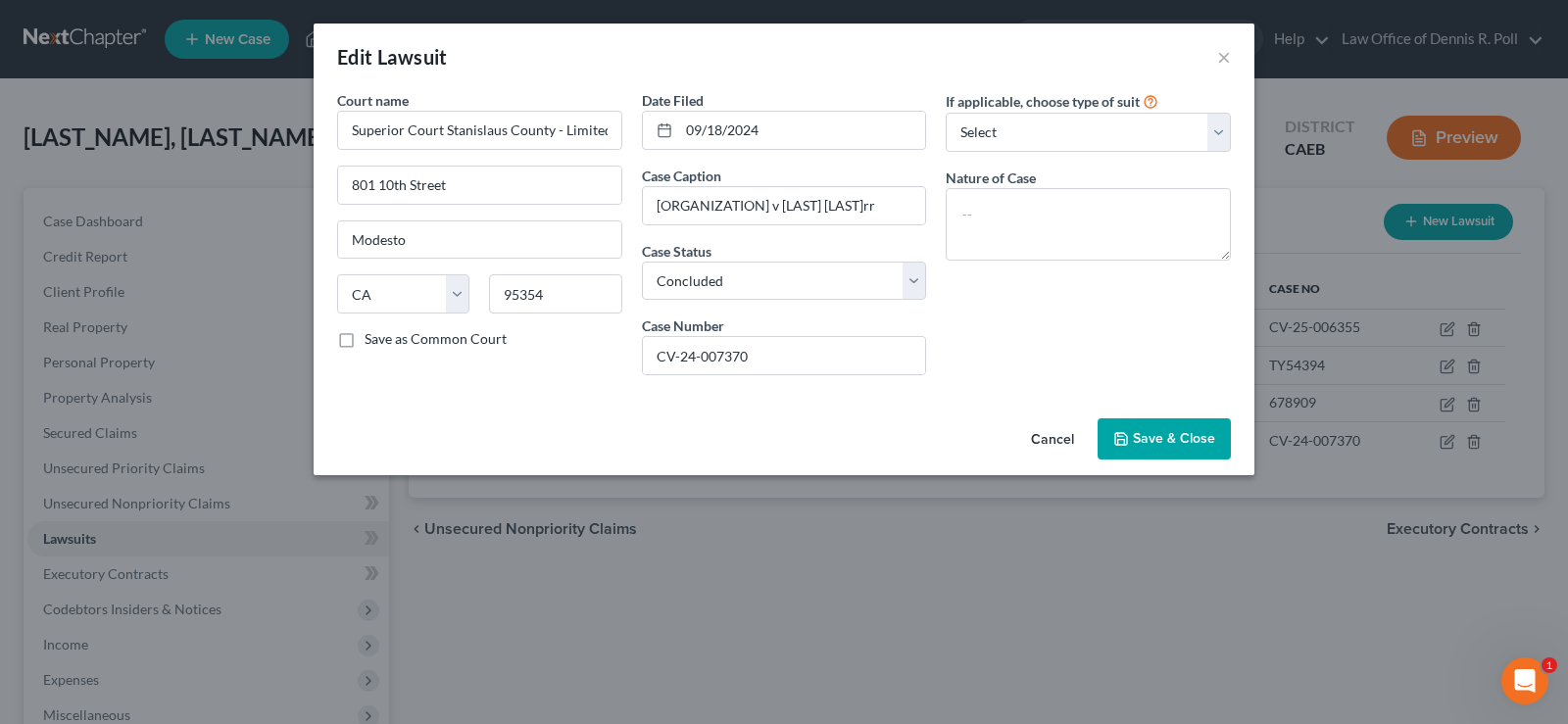 click on "Save & Close" at bounding box center (1174, 438) 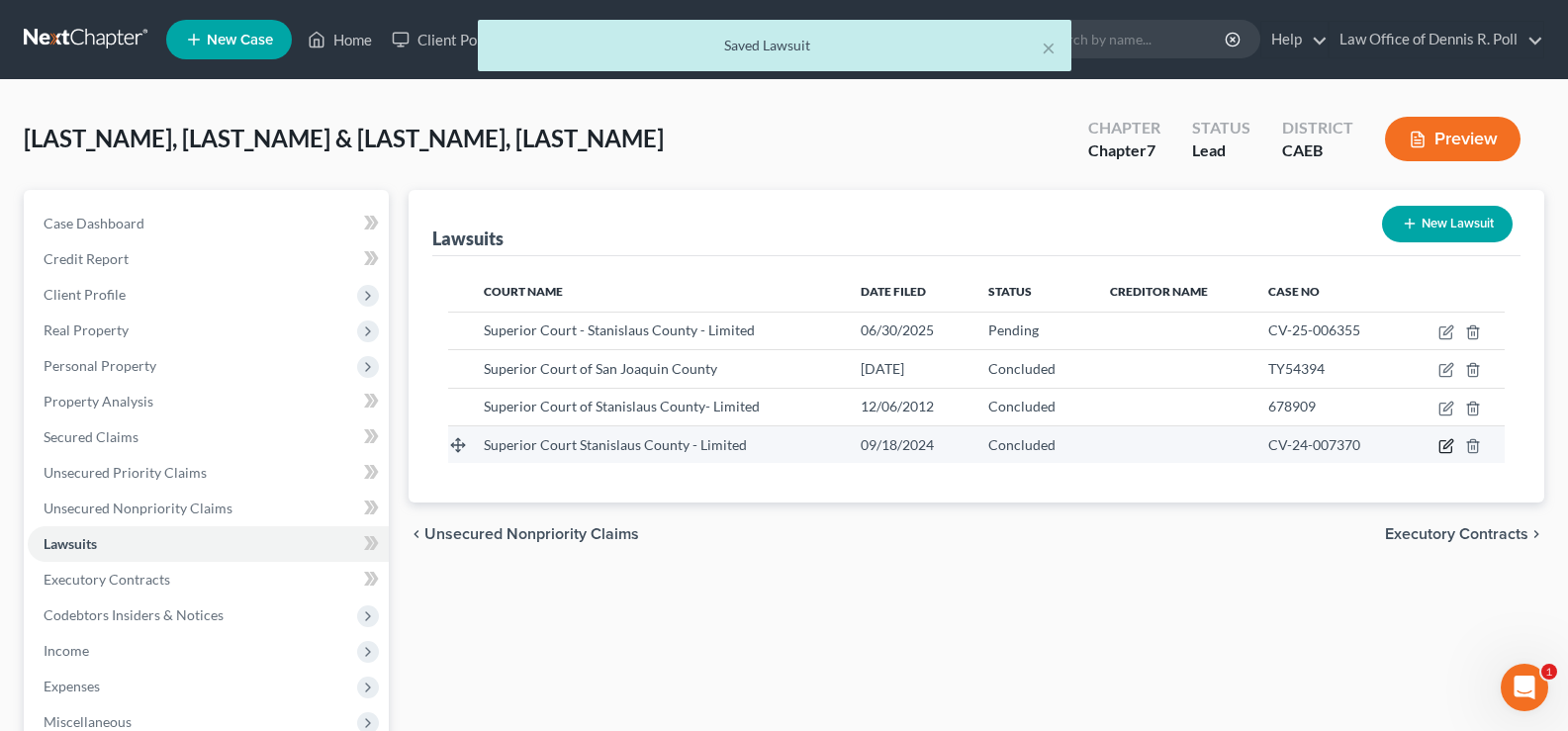 click 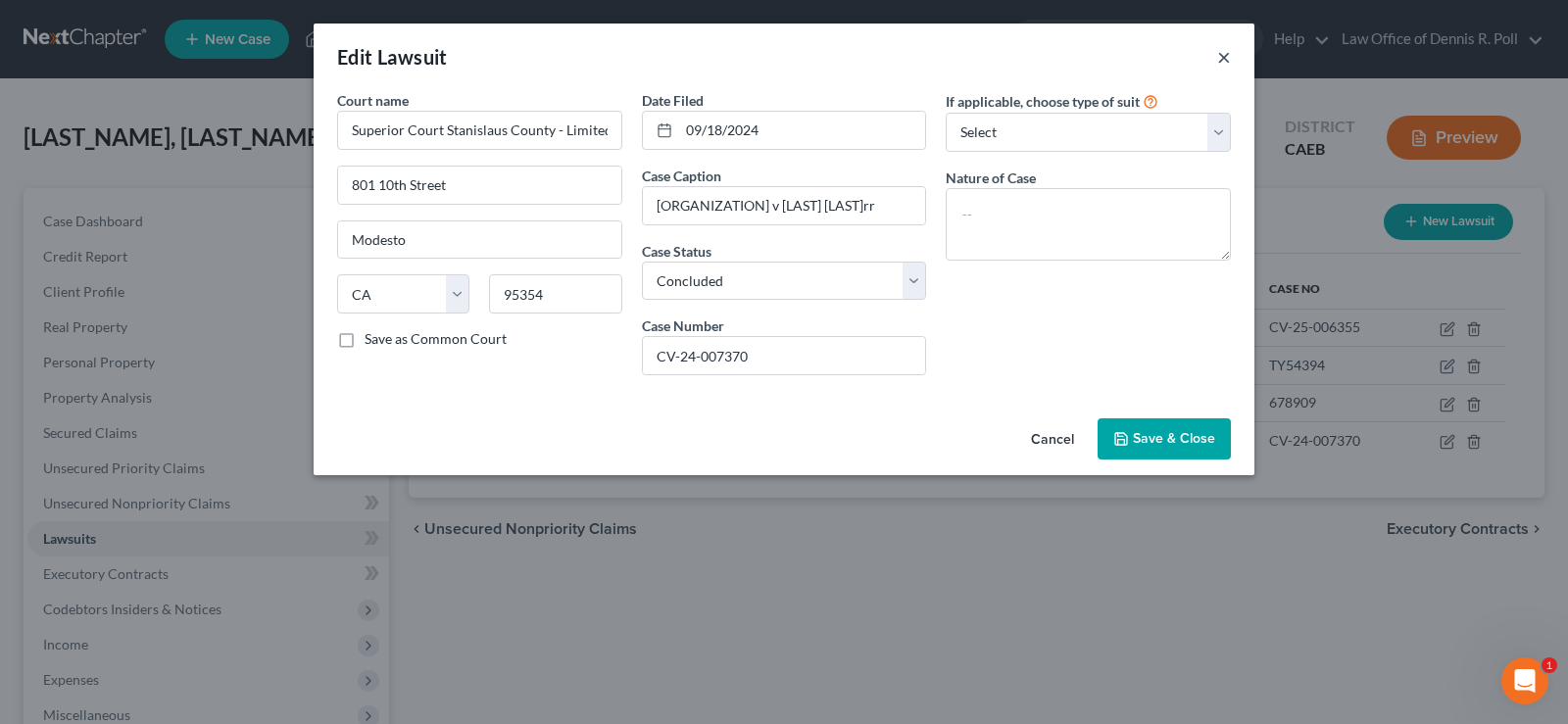 click on "×" at bounding box center [1224, 57] 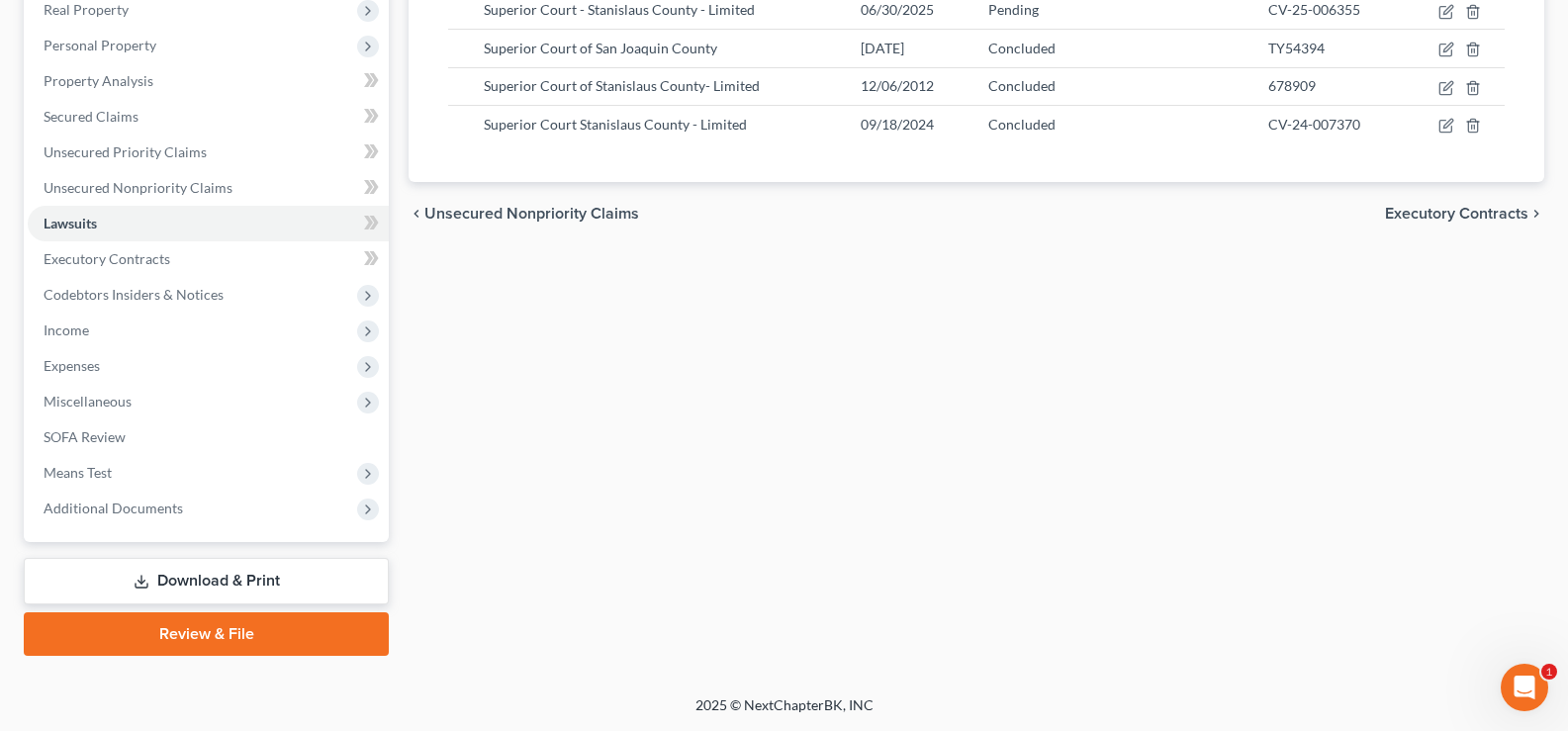 scroll, scrollTop: 0, scrollLeft: 0, axis: both 